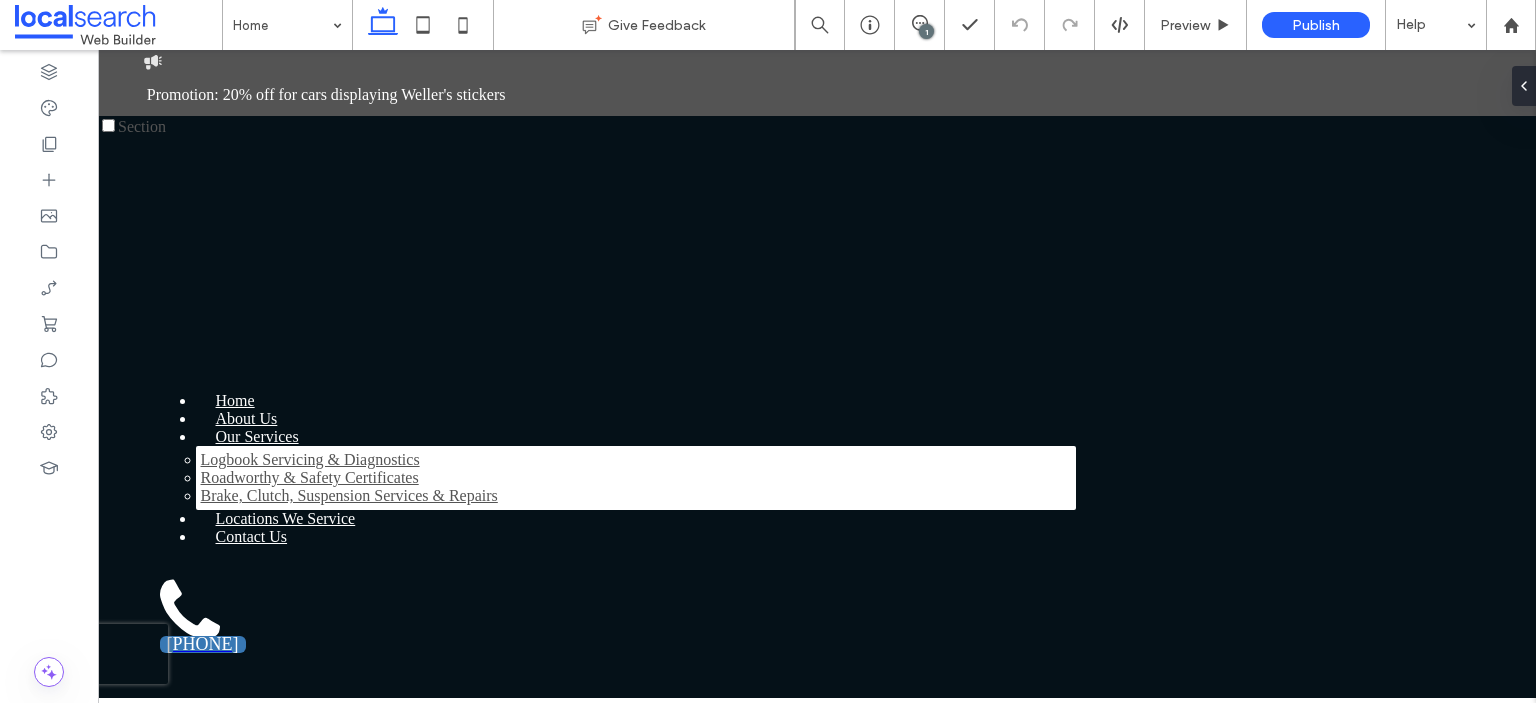 scroll, scrollTop: 0, scrollLeft: 0, axis: both 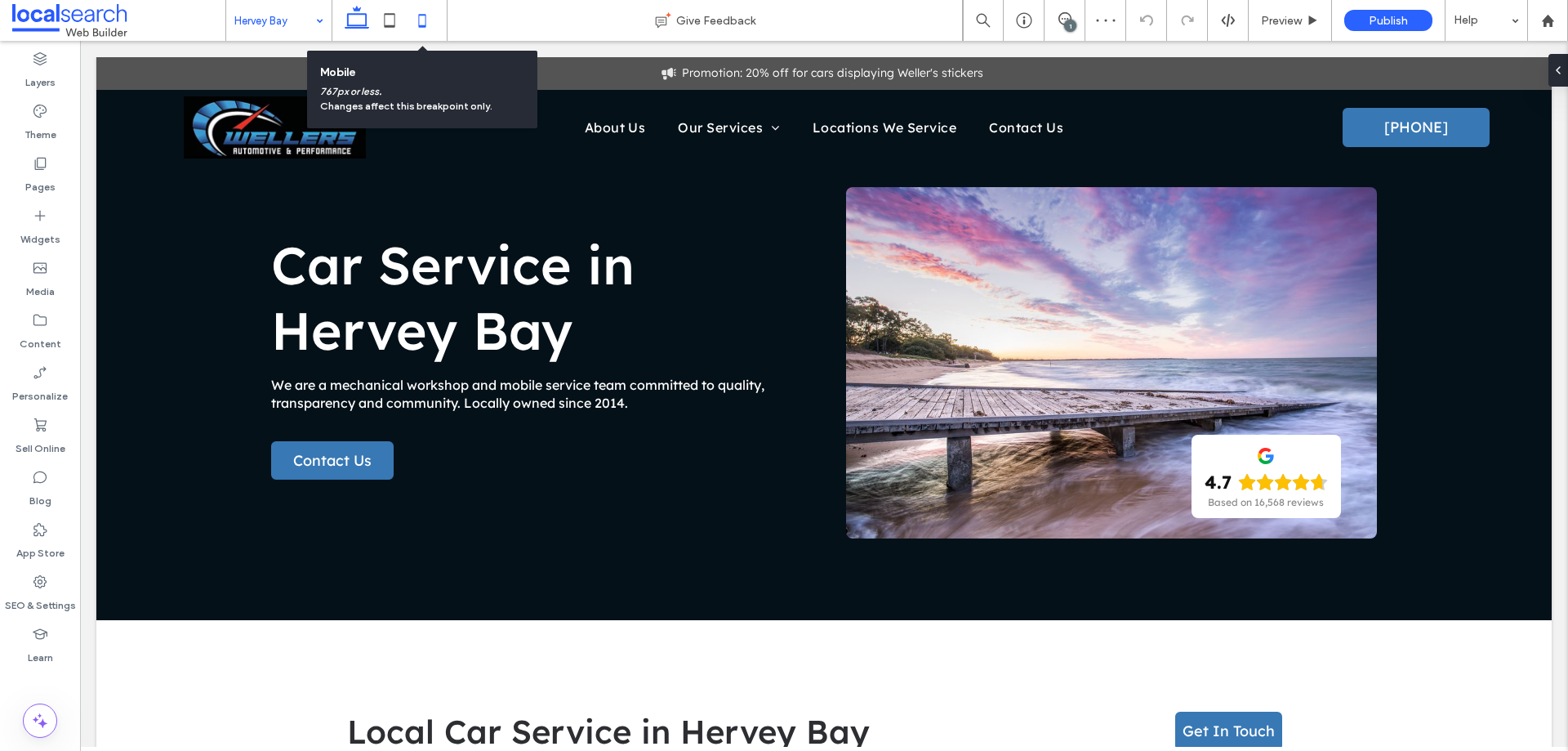click 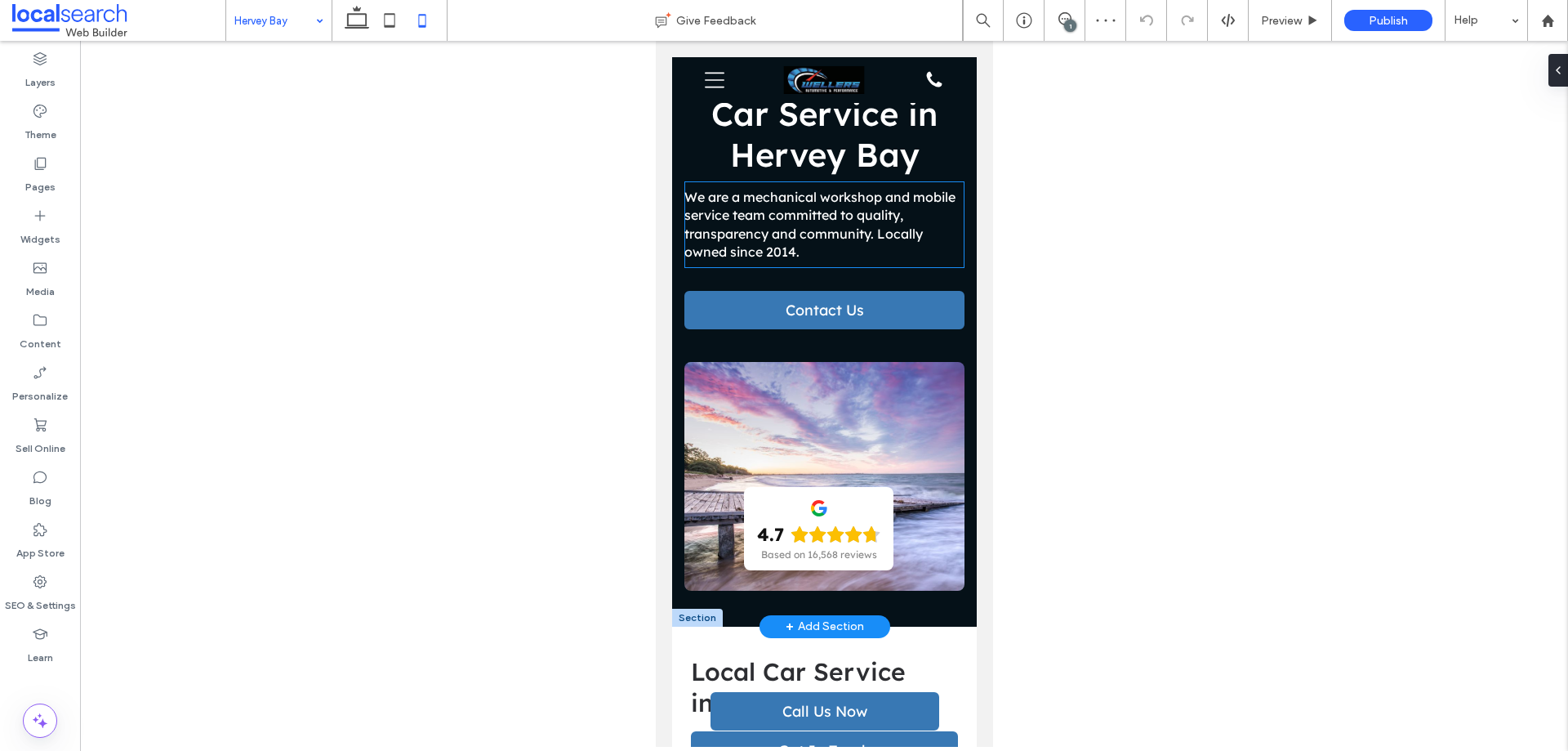 scroll, scrollTop: 0, scrollLeft: 0, axis: both 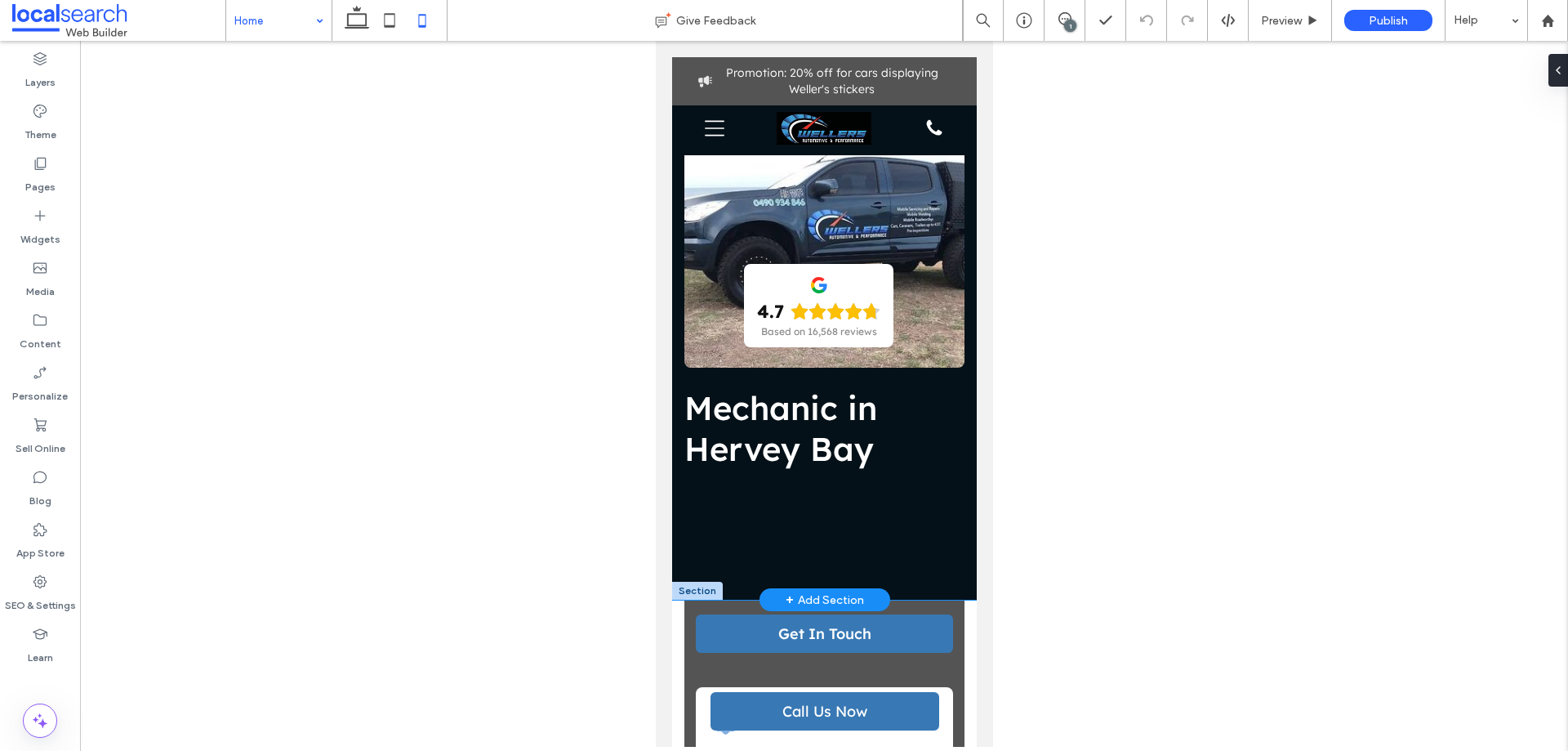 click on "Mechanic in Hervey Bay
4.7 Based on 16,568 reviews" at bounding box center (823, 329) 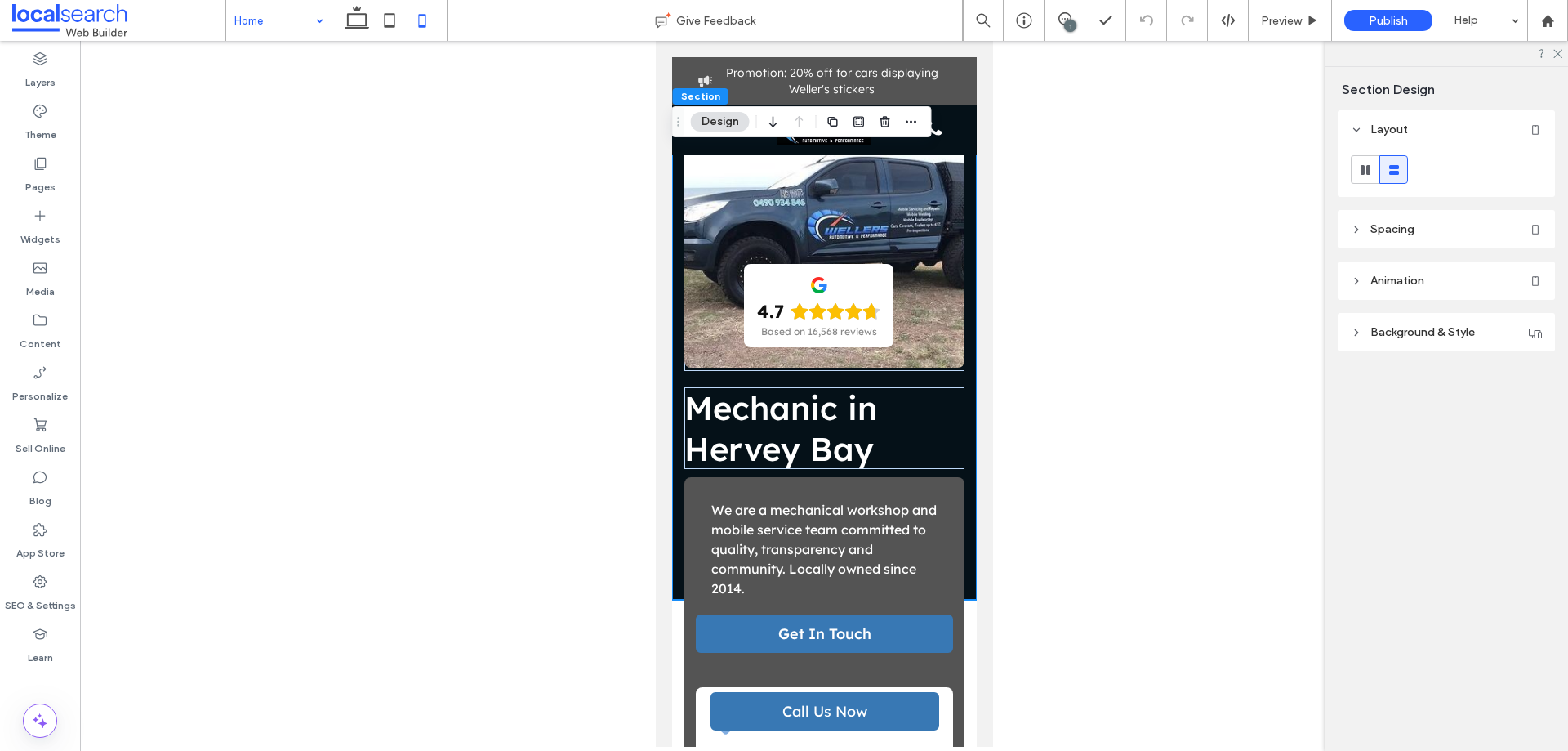 click on "Spacing" at bounding box center [1446, 229] 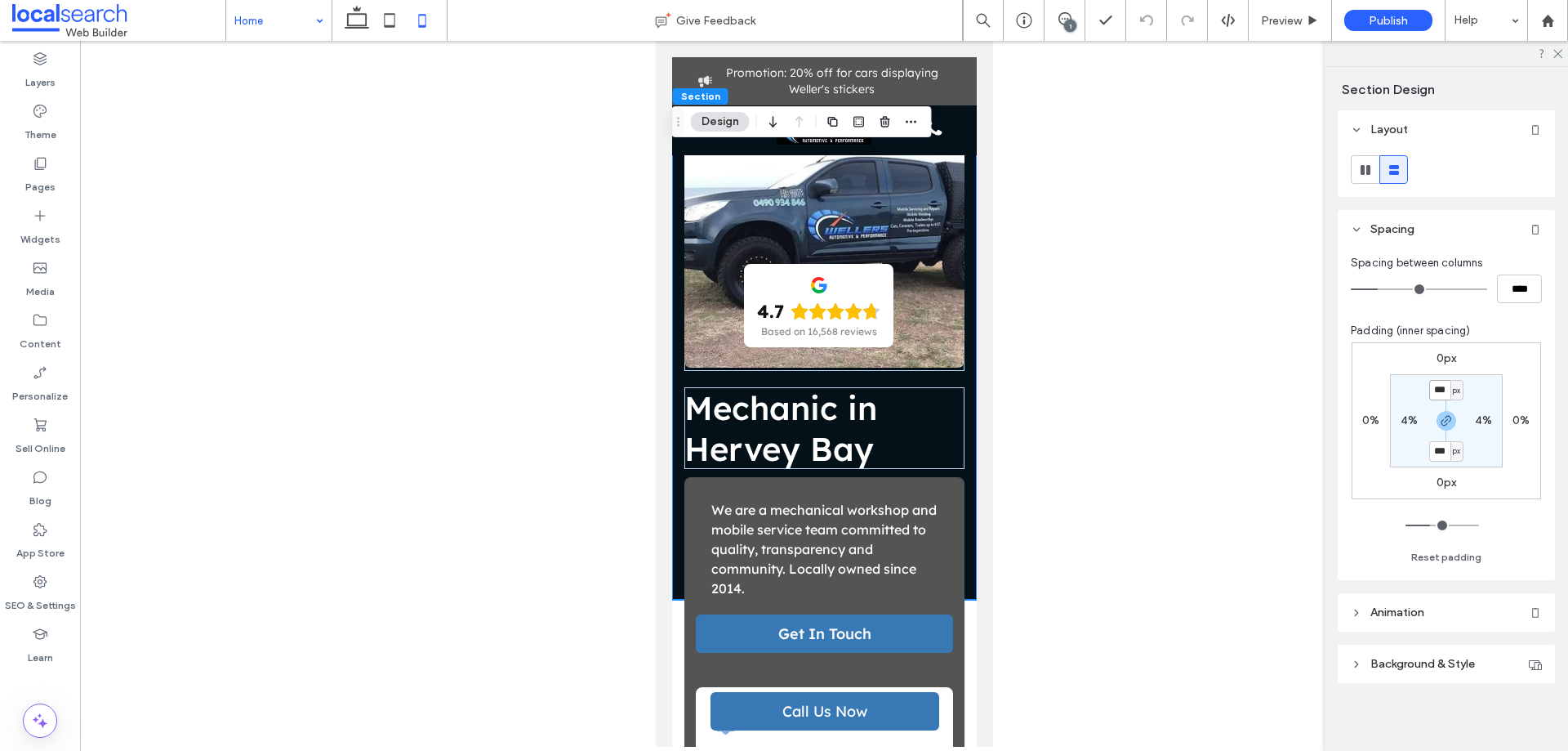 click on "***" at bounding box center [1440, 390] 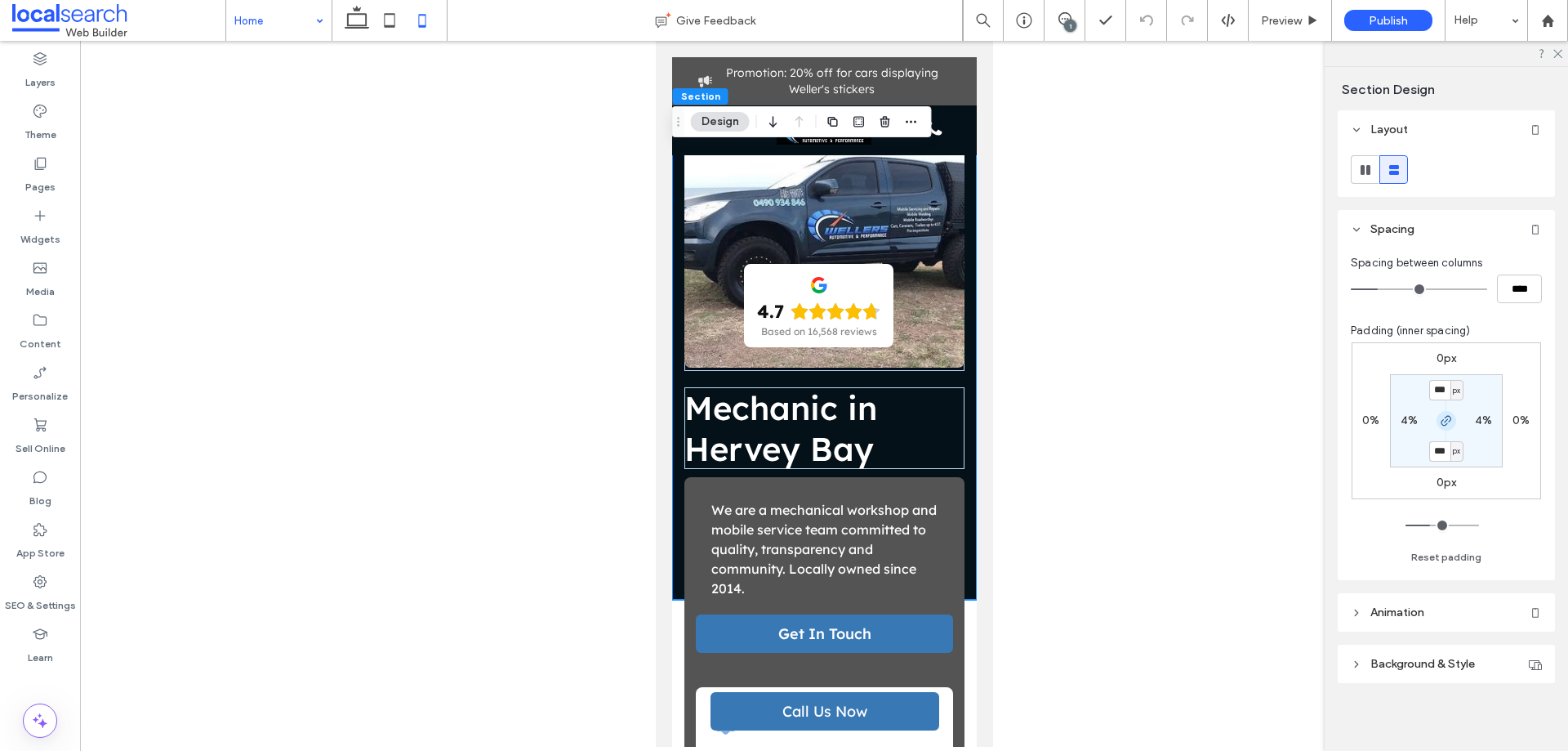 click 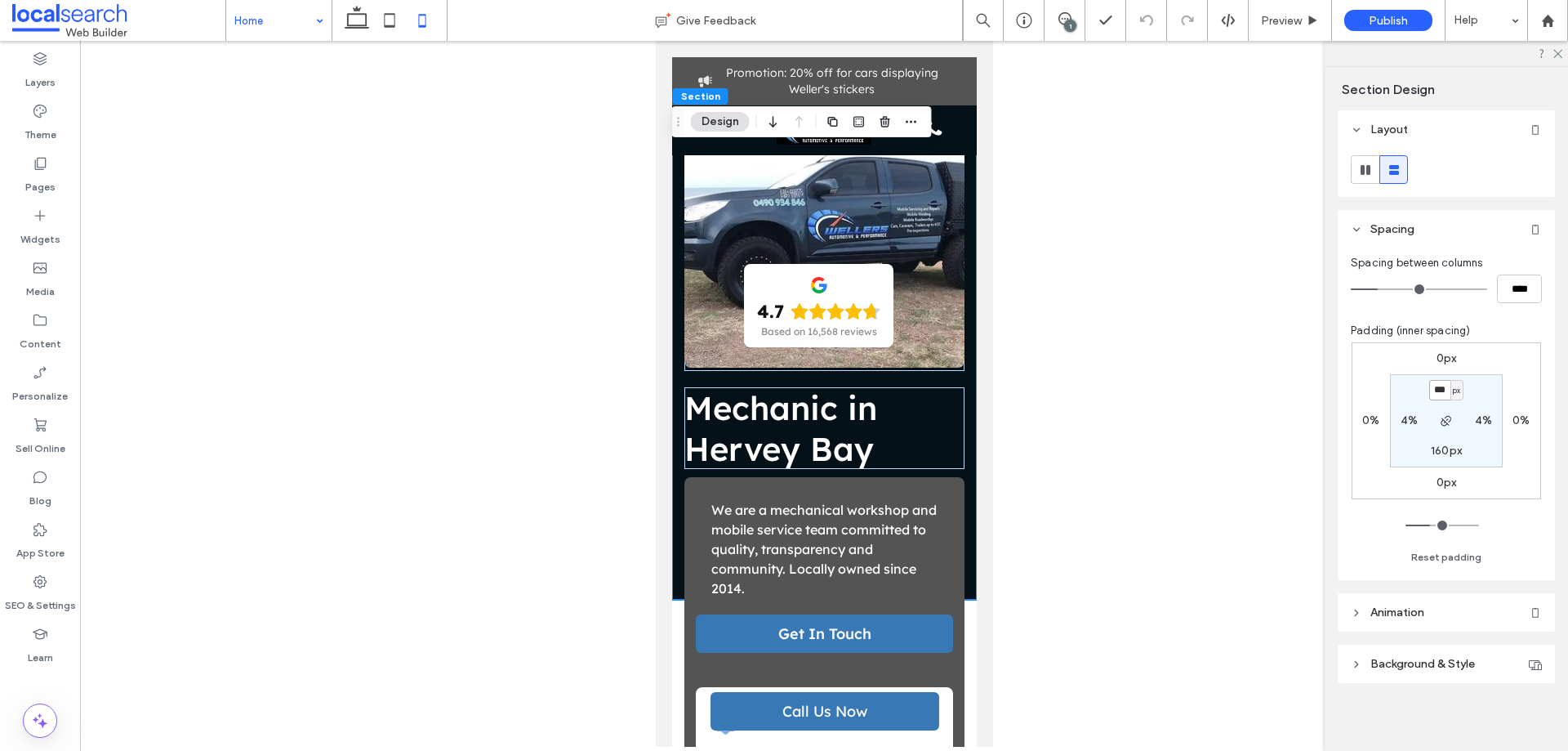 click on "***" at bounding box center [1440, 390] 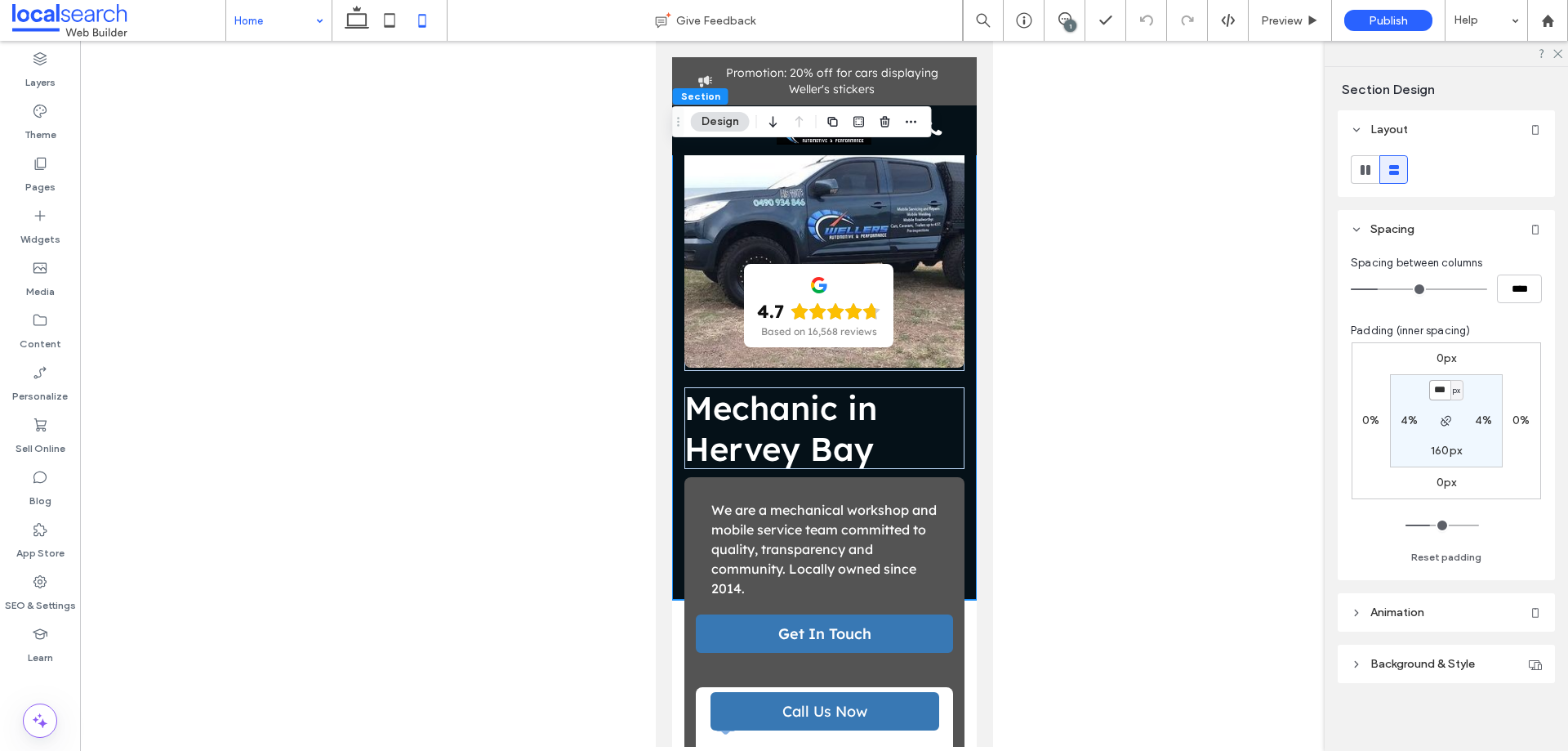 type on "***" 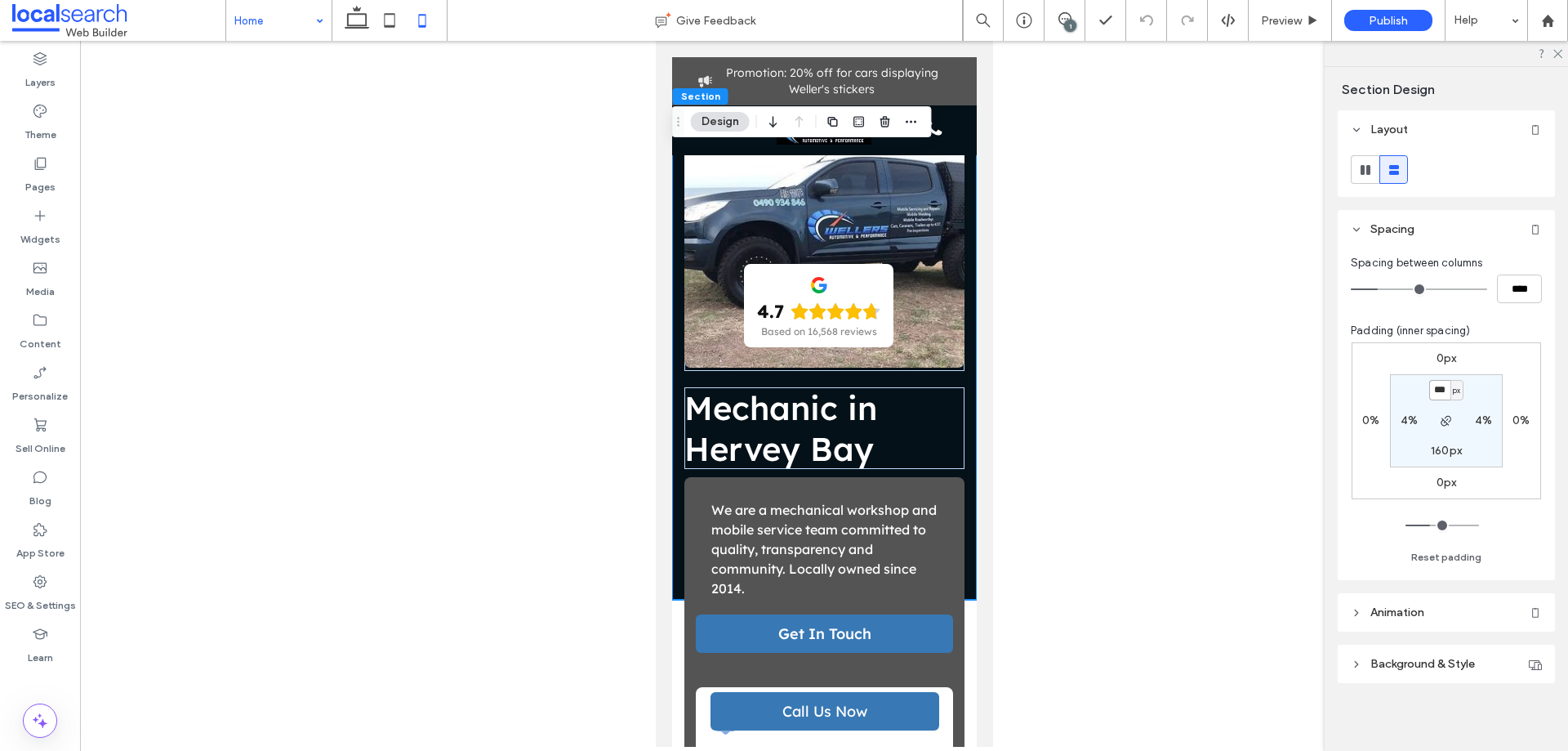 type on "***" 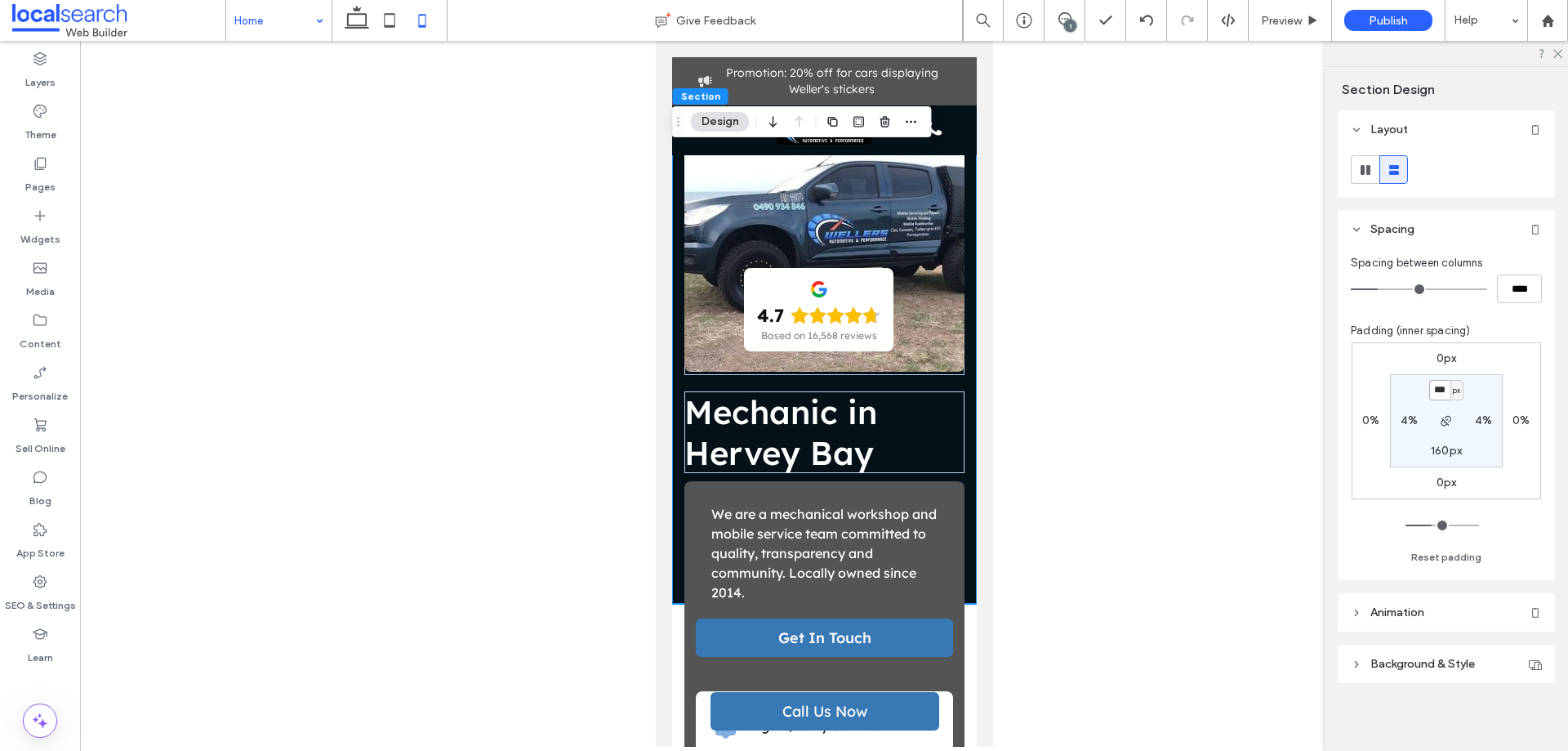 click on "***" at bounding box center [1440, 390] 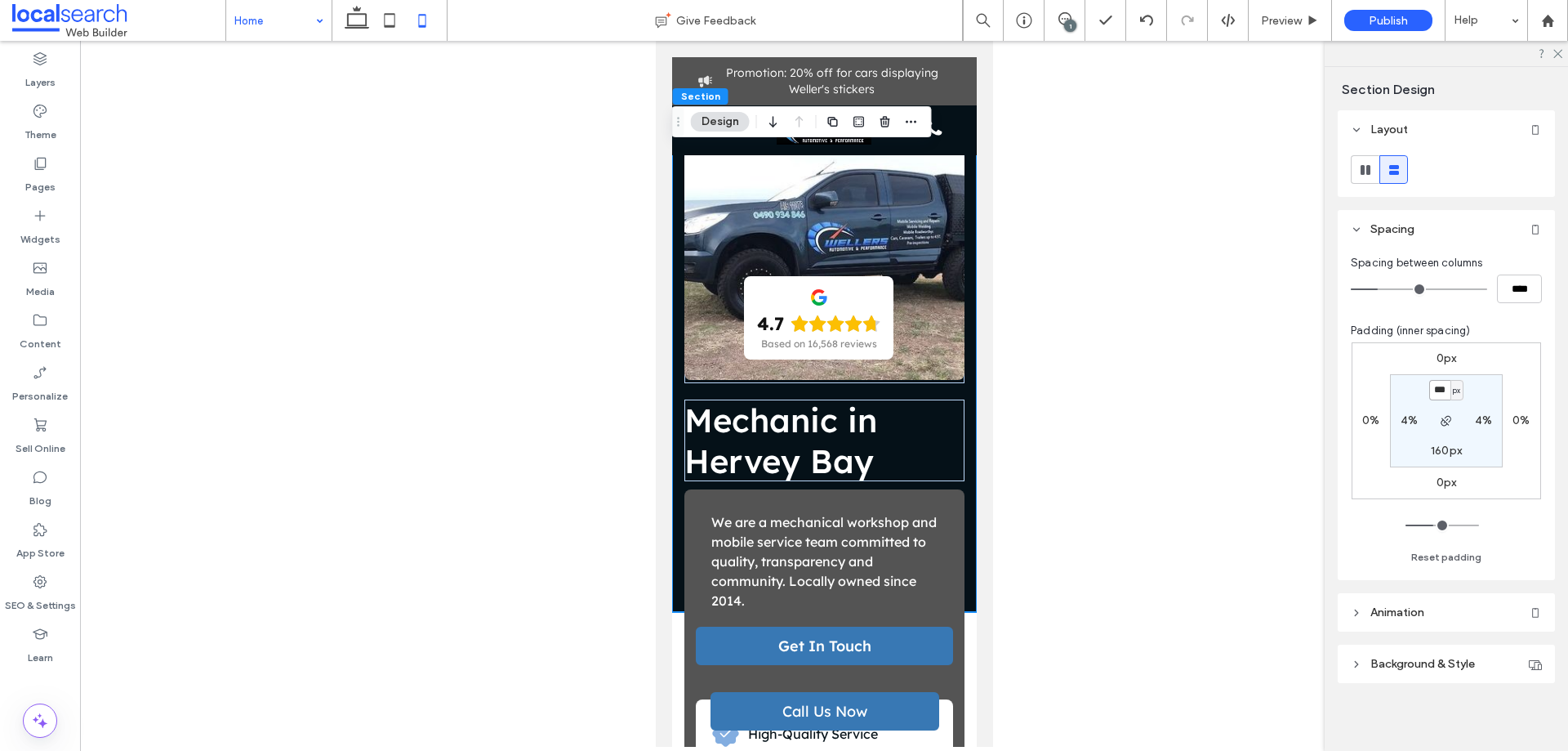 type on "***" 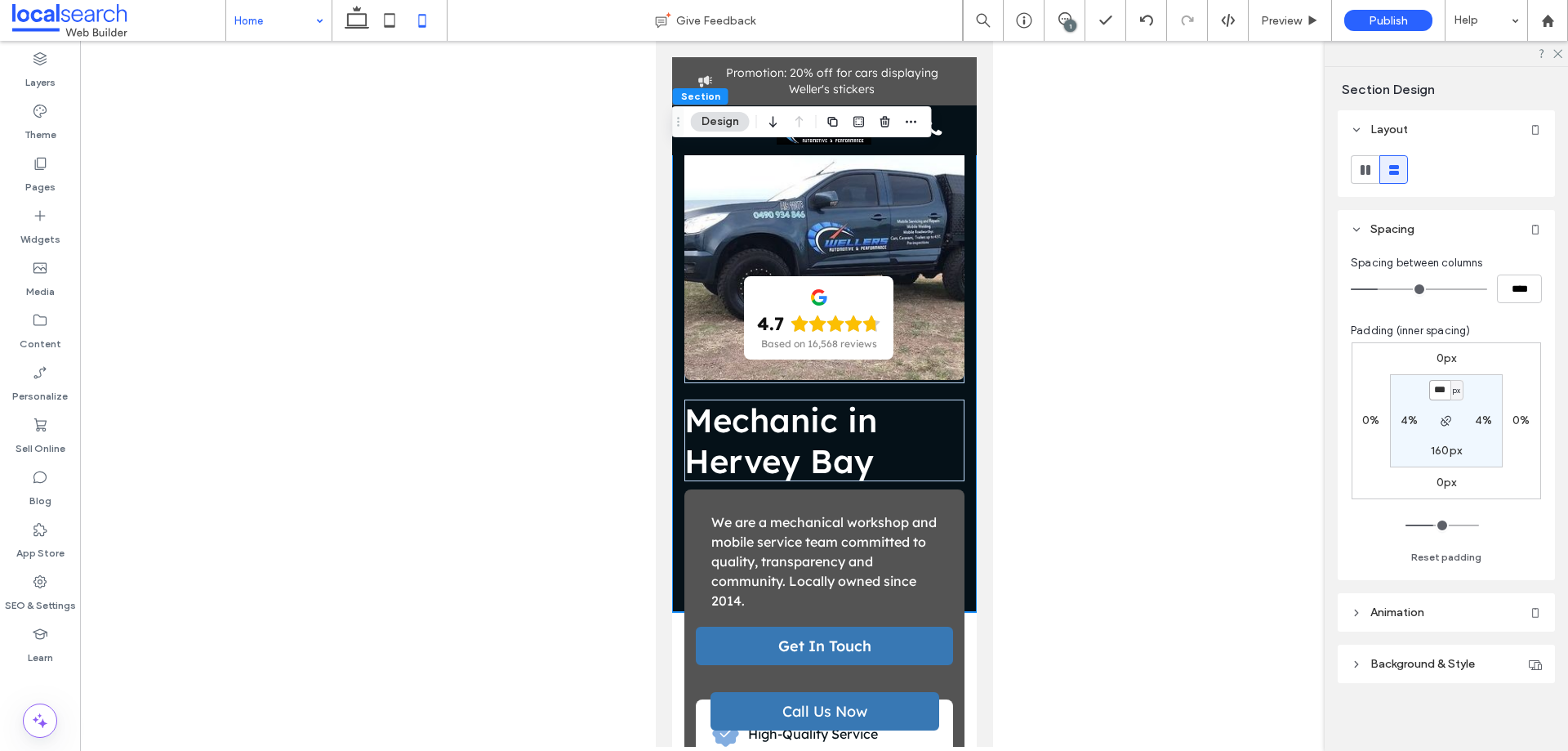 type on "***" 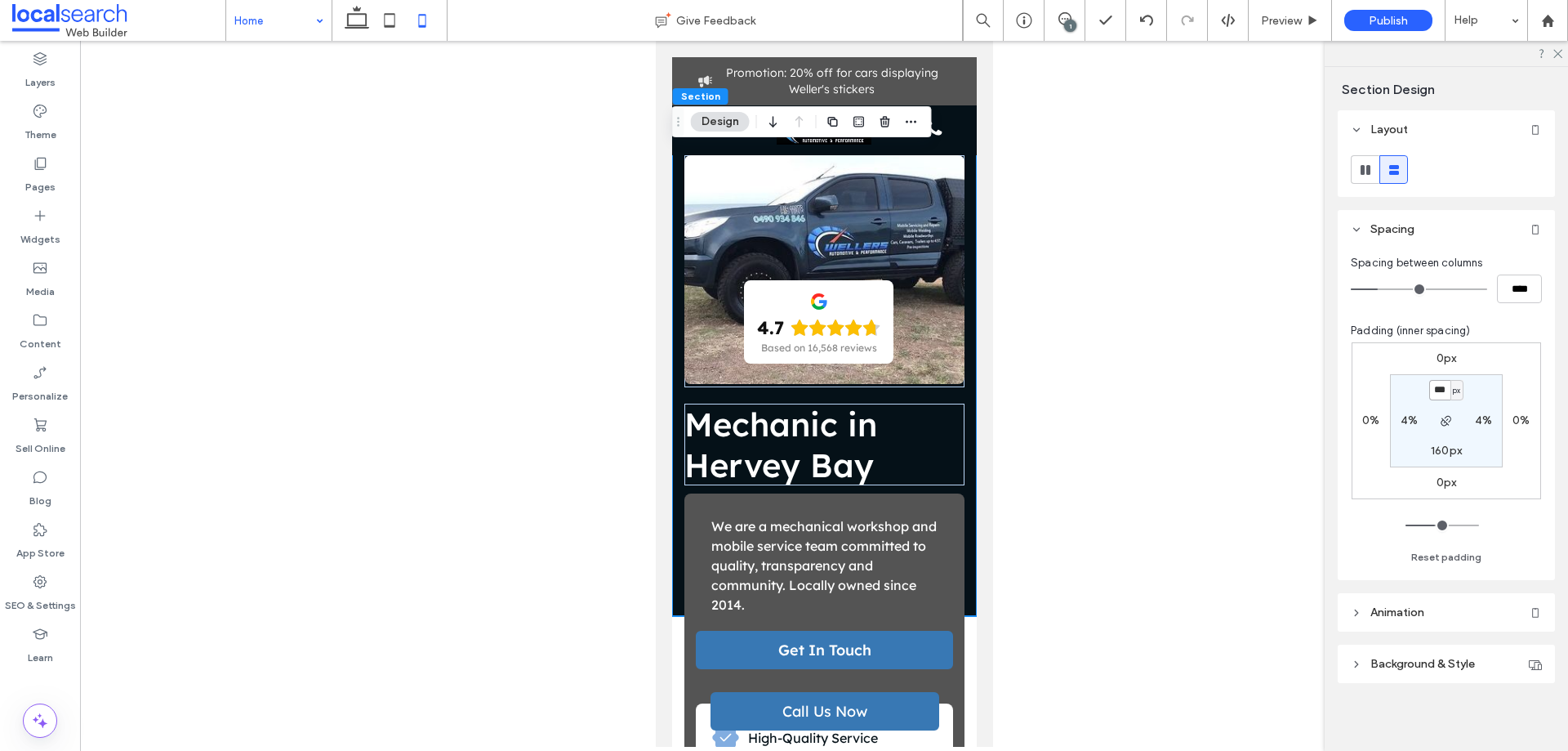 type on "***" 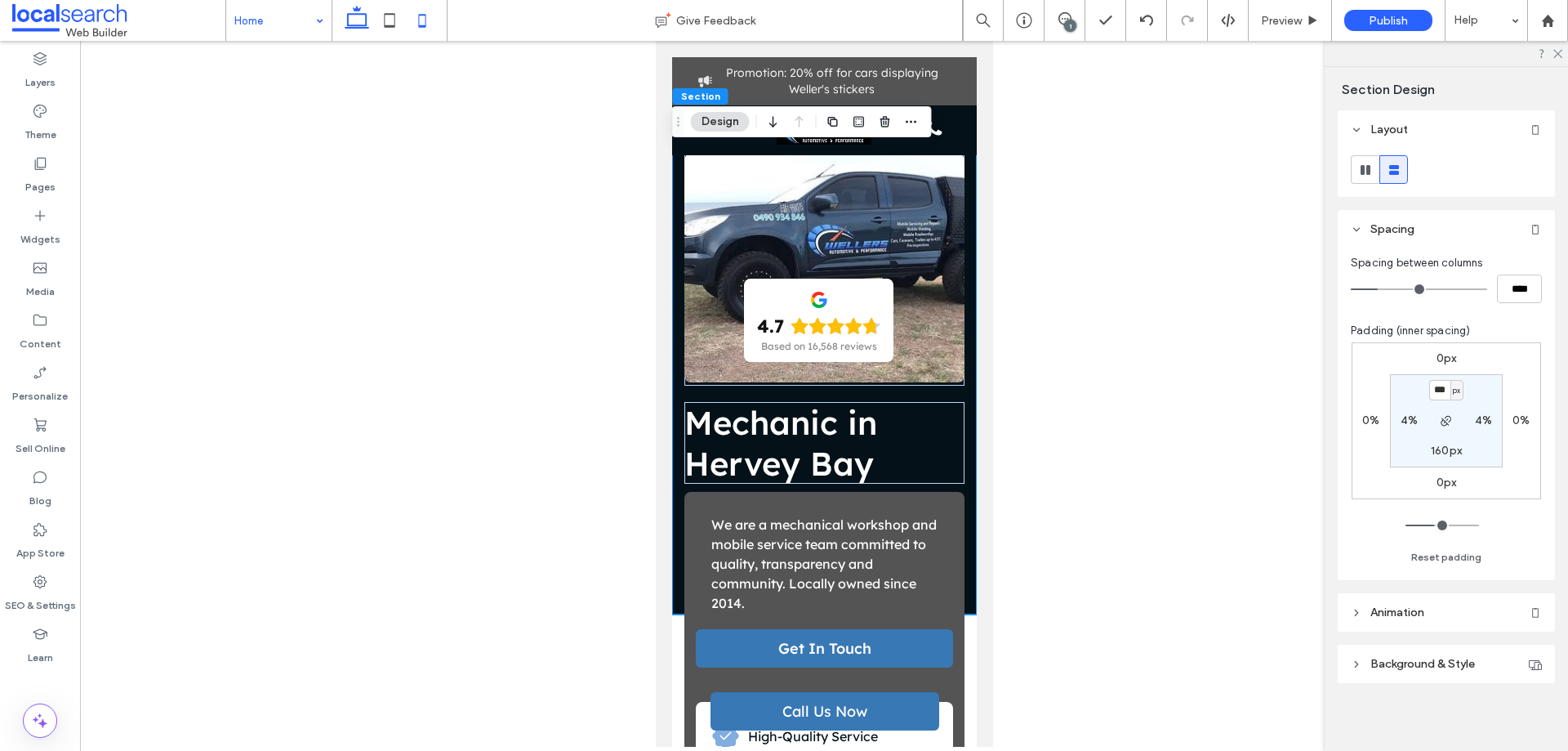 click 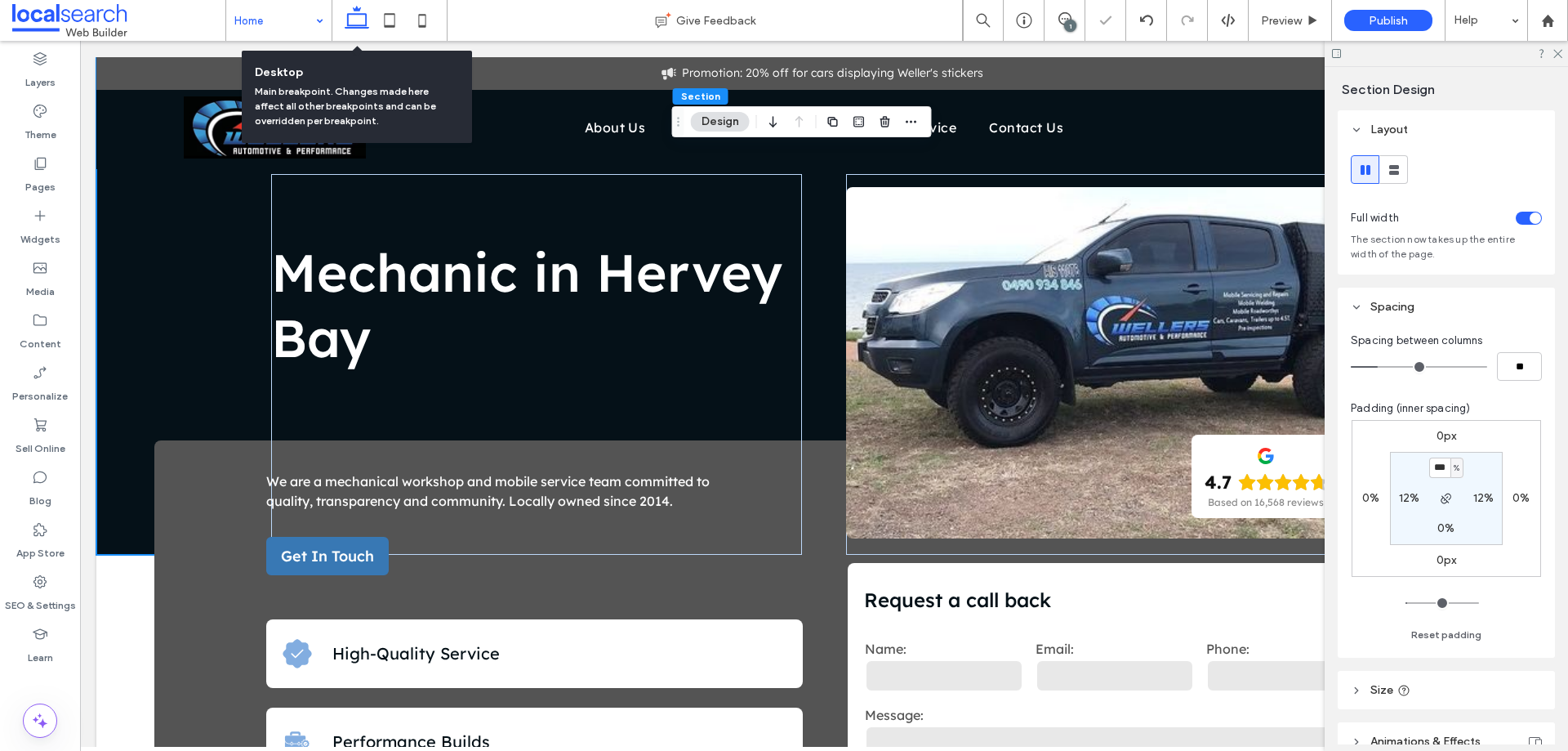 type on "*" 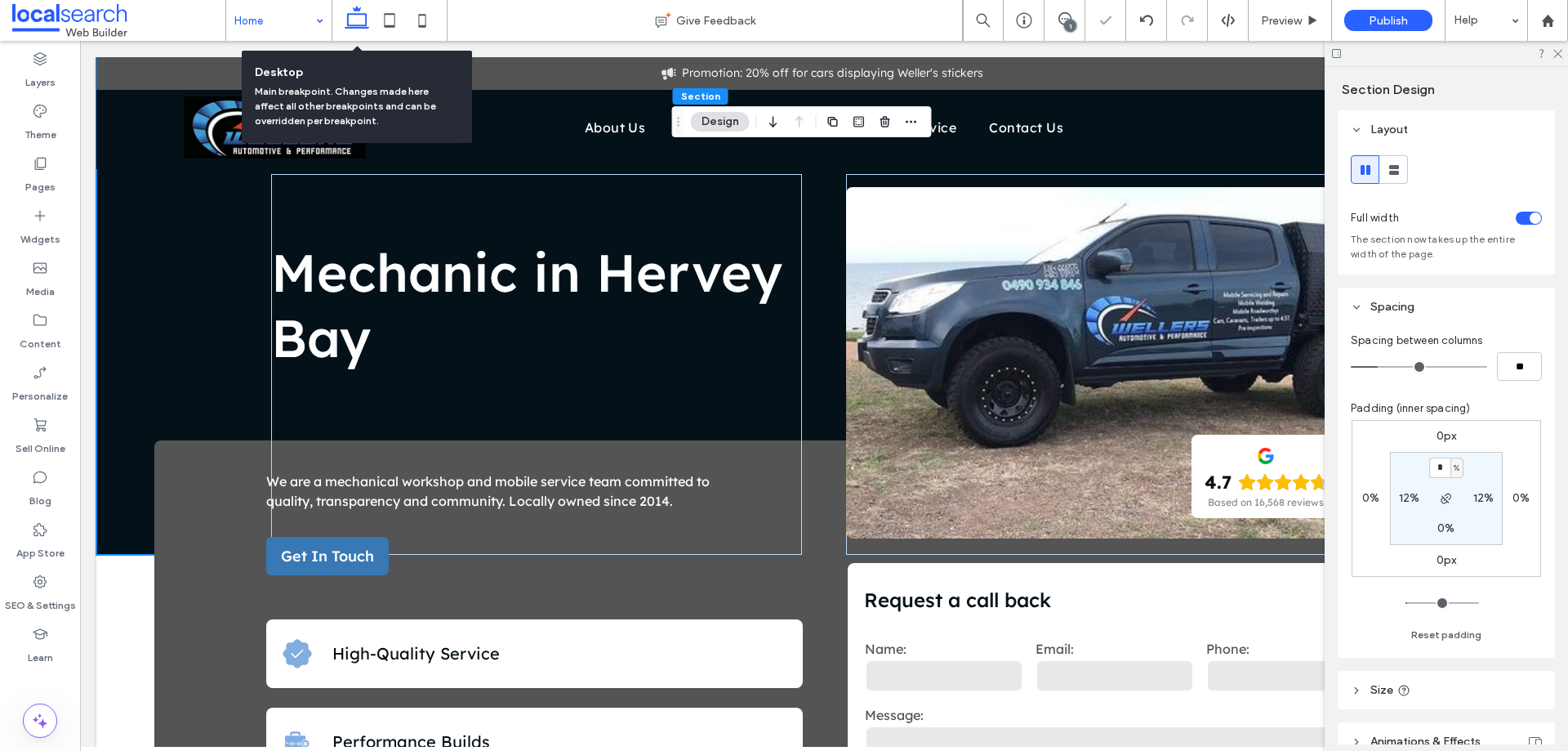 type on "*" 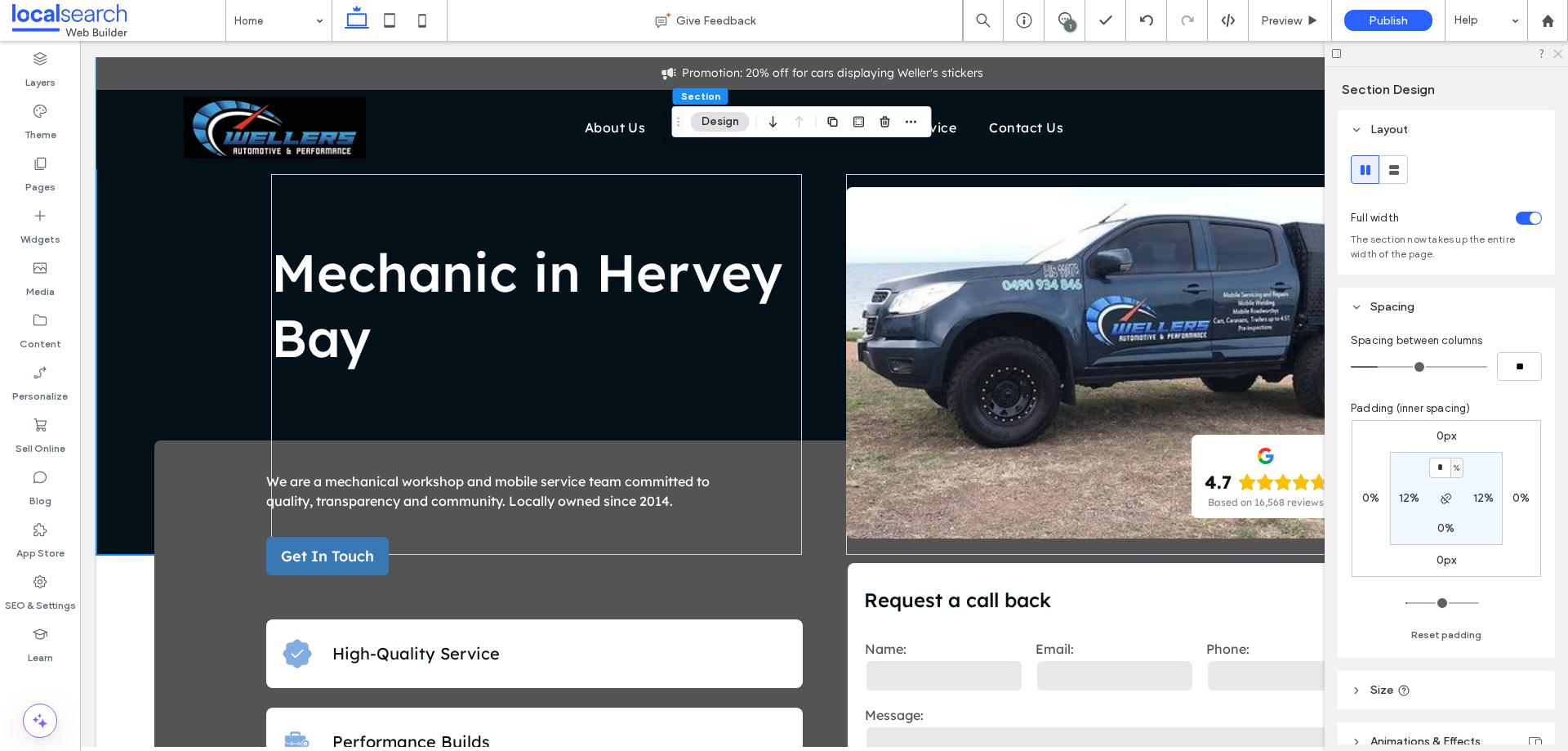 click 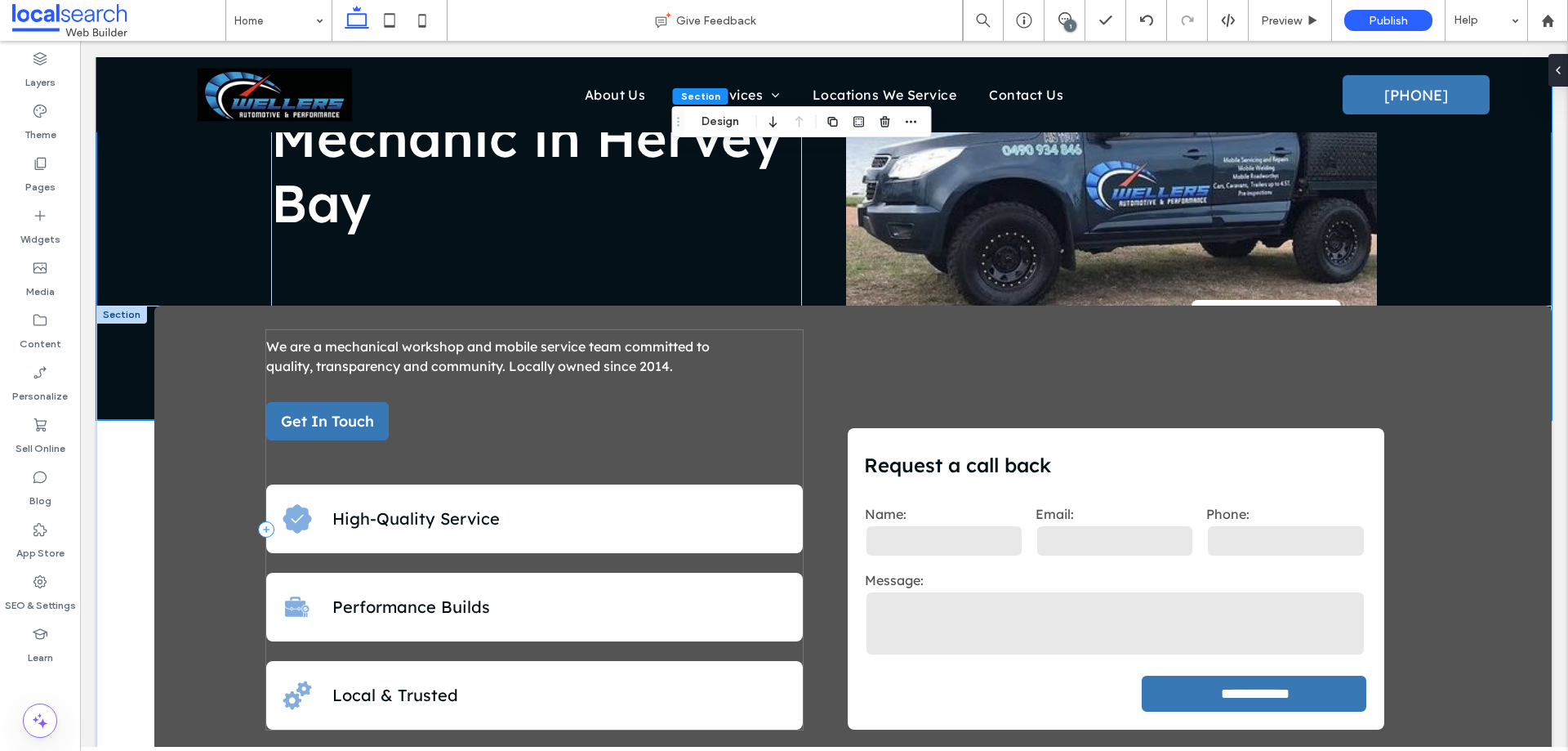 scroll, scrollTop: 163, scrollLeft: 0, axis: vertical 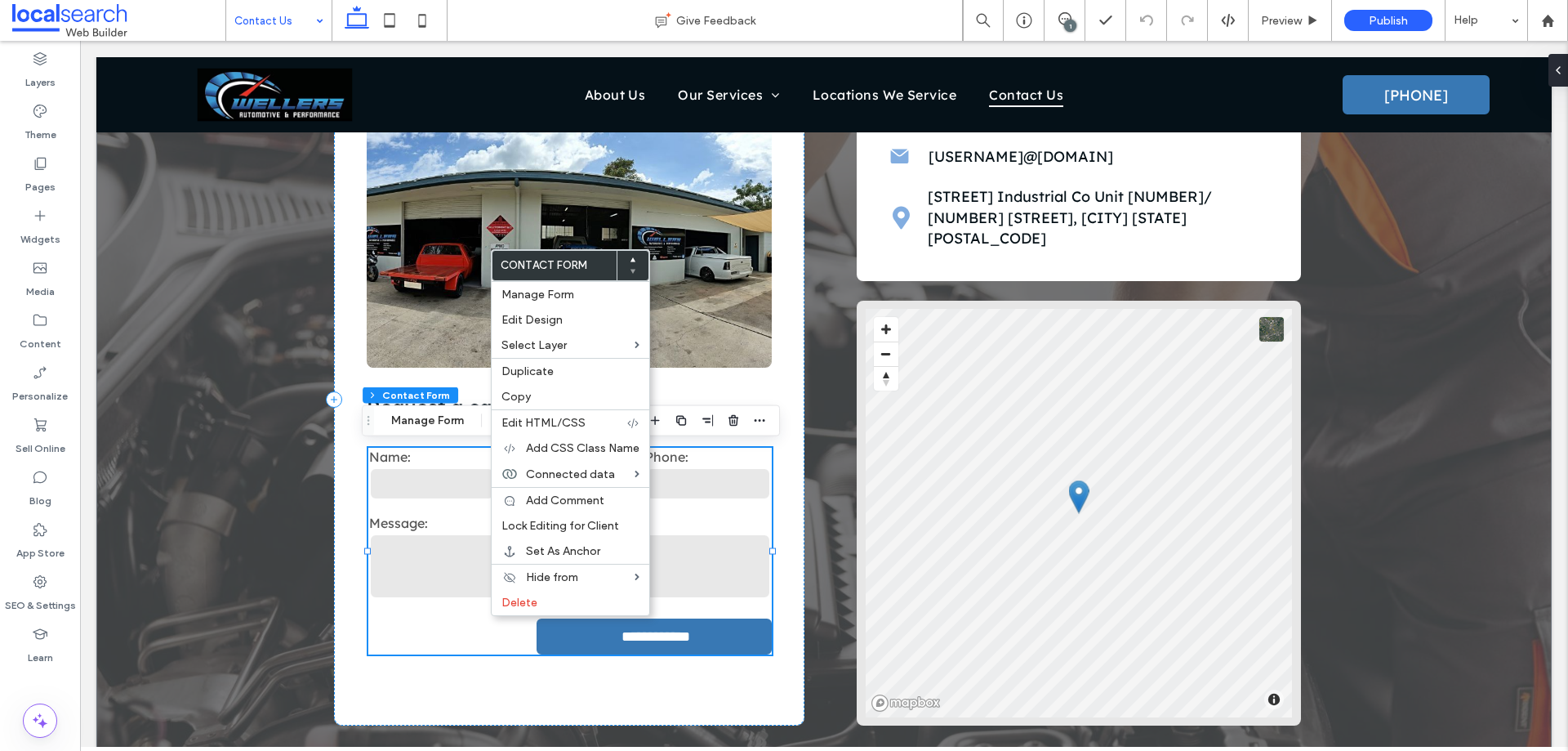 type on "*" 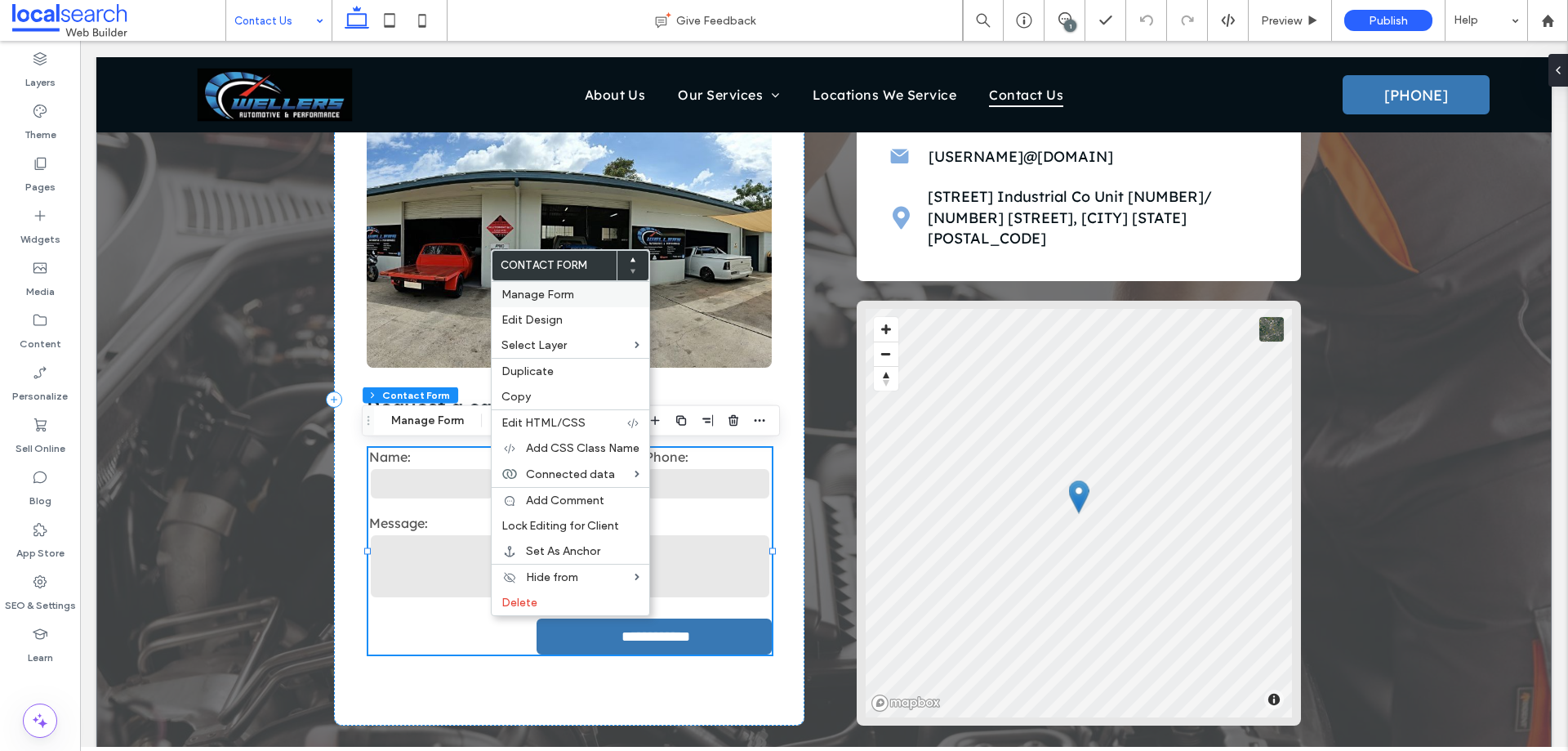 click on "Manage Form" at bounding box center (537, 294) 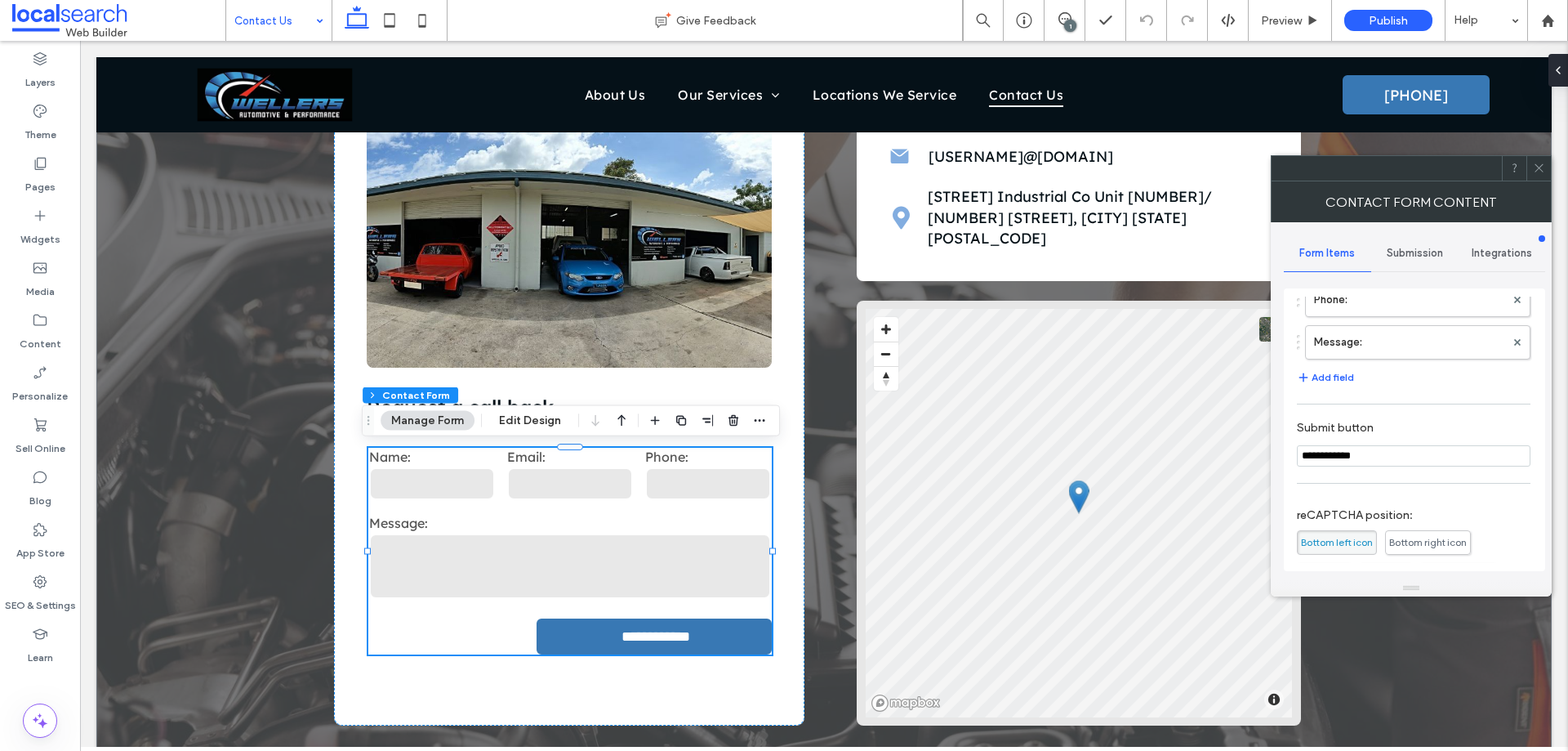 scroll, scrollTop: 86, scrollLeft: 0, axis: vertical 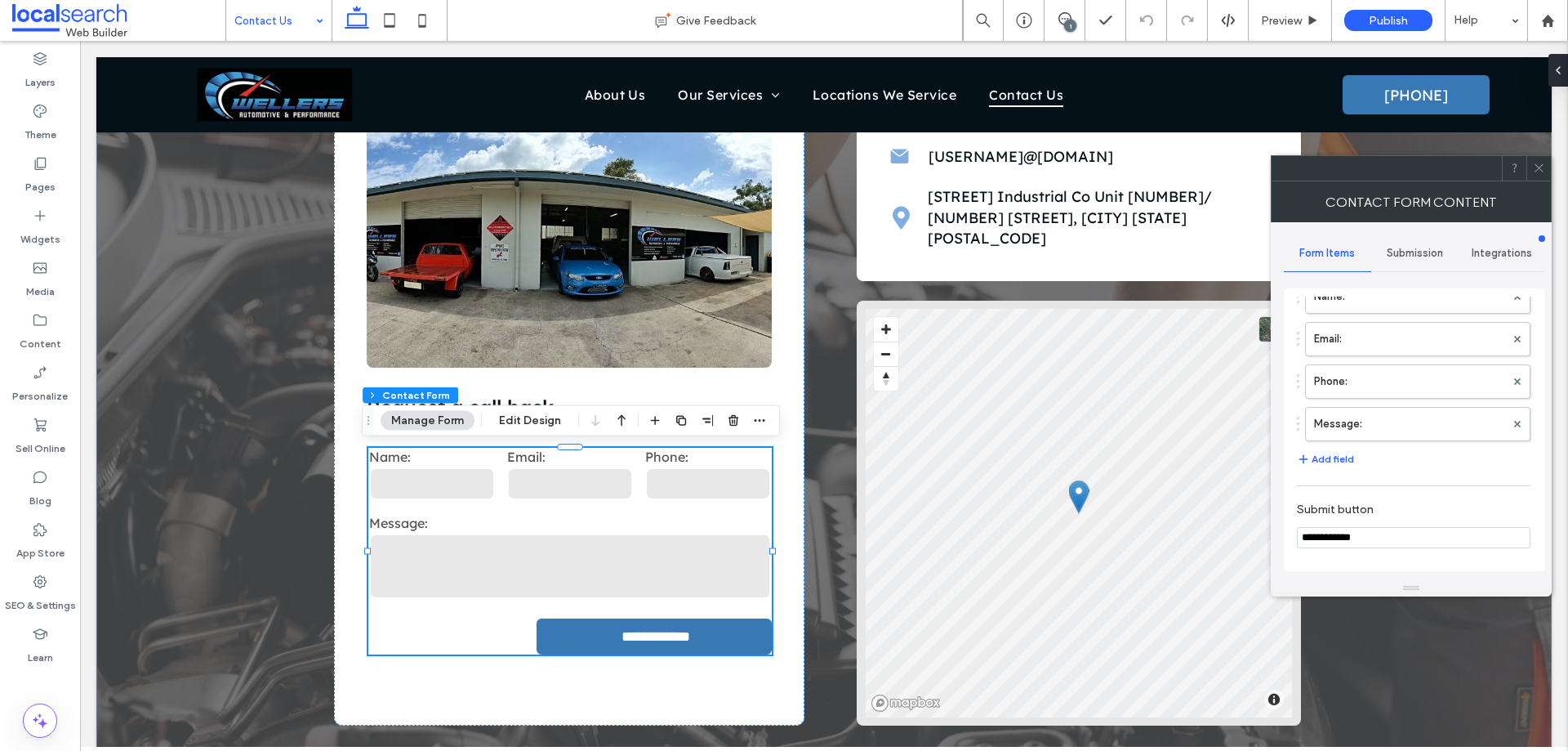 click on "Submission" at bounding box center [1414, 253] 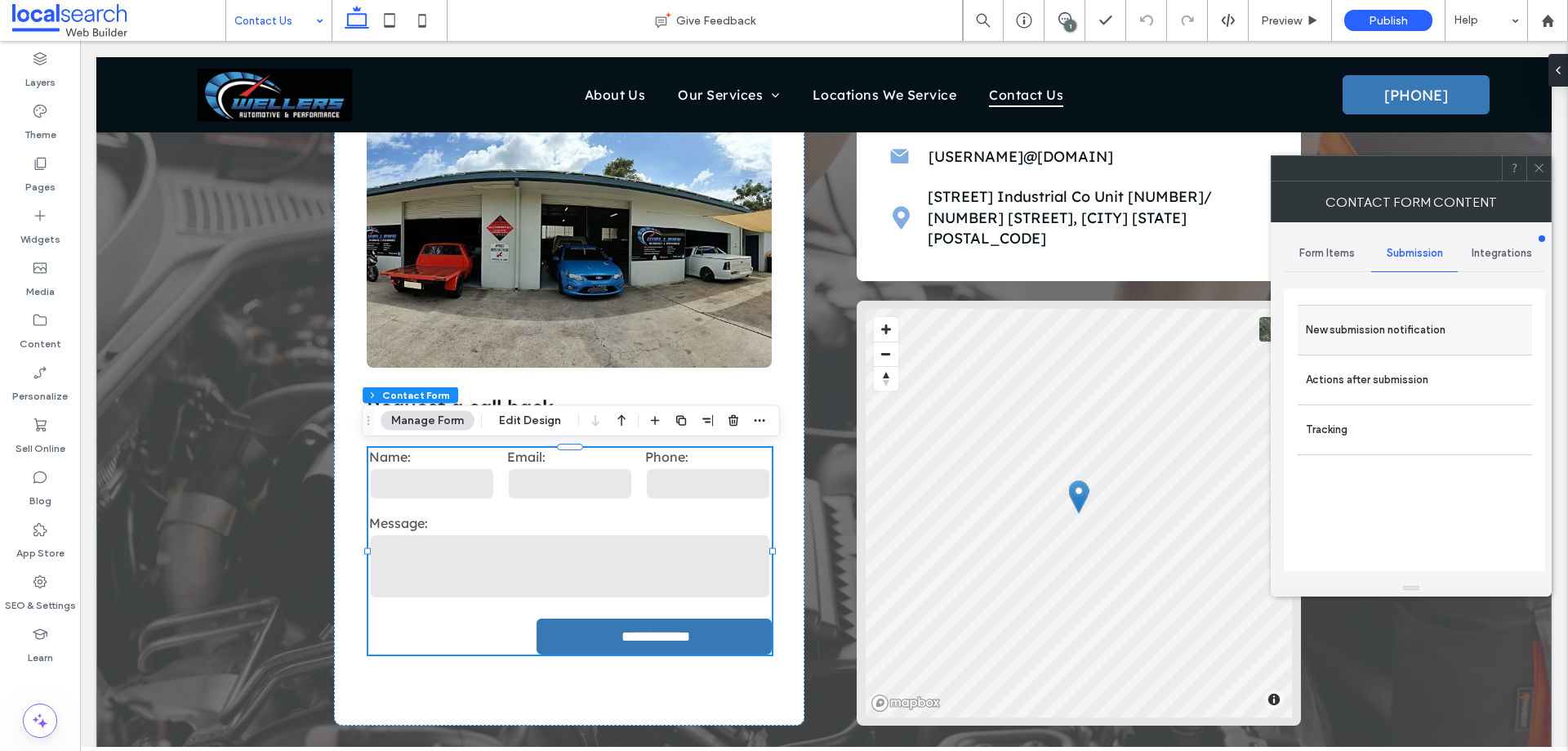 click on "New submission notification" at bounding box center (1414, 330) 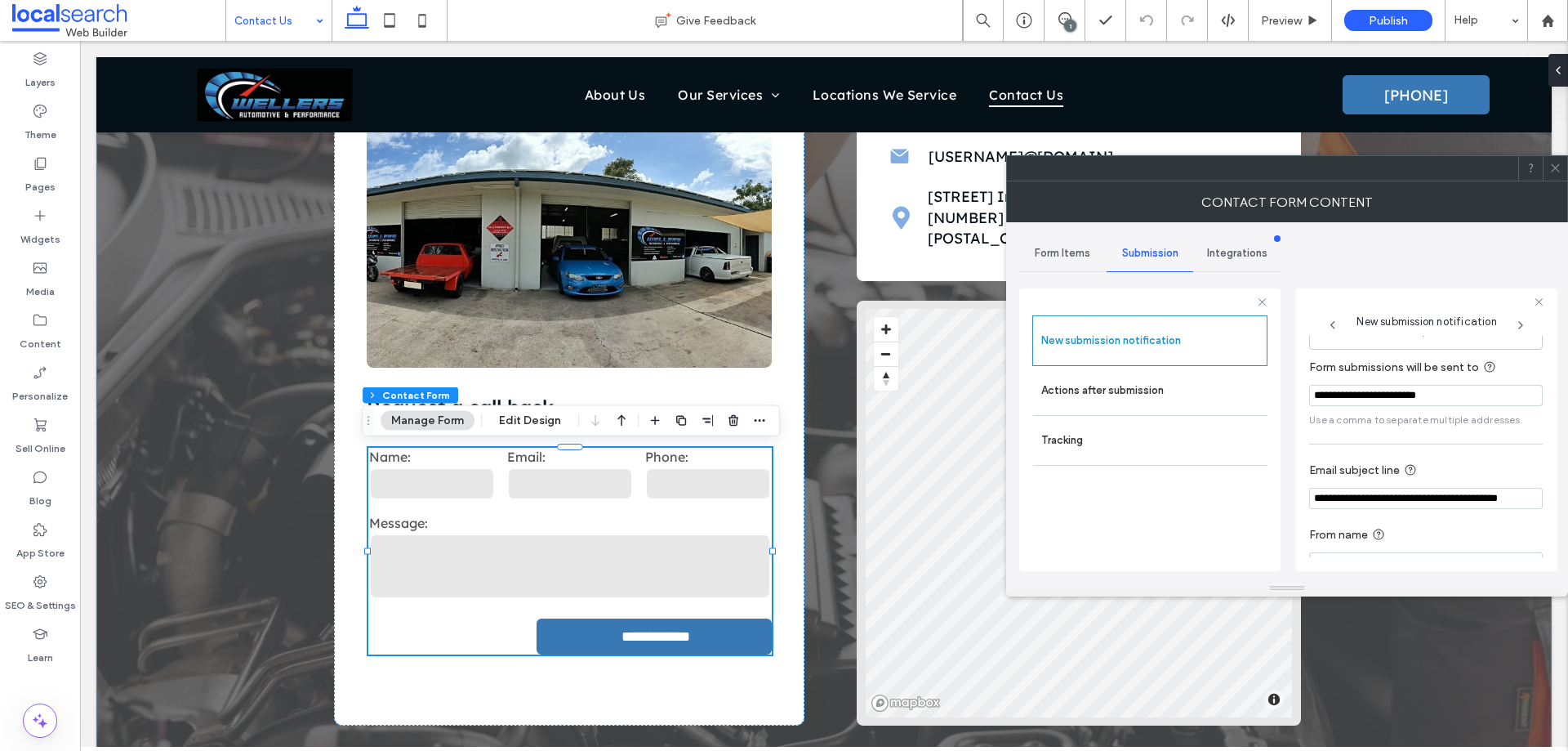 scroll, scrollTop: 82, scrollLeft: 0, axis: vertical 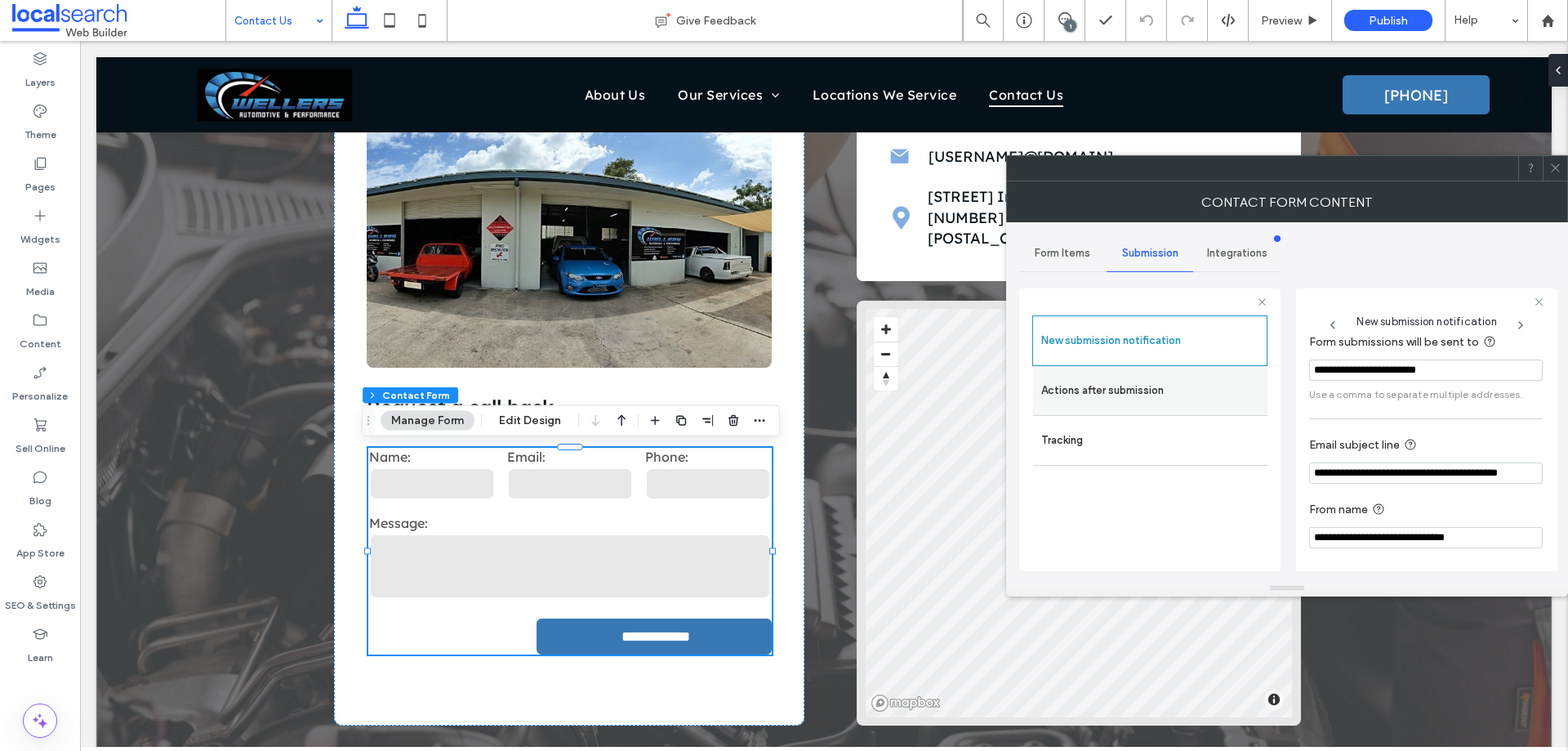 click on "Actions after submission" at bounding box center (1150, 391) 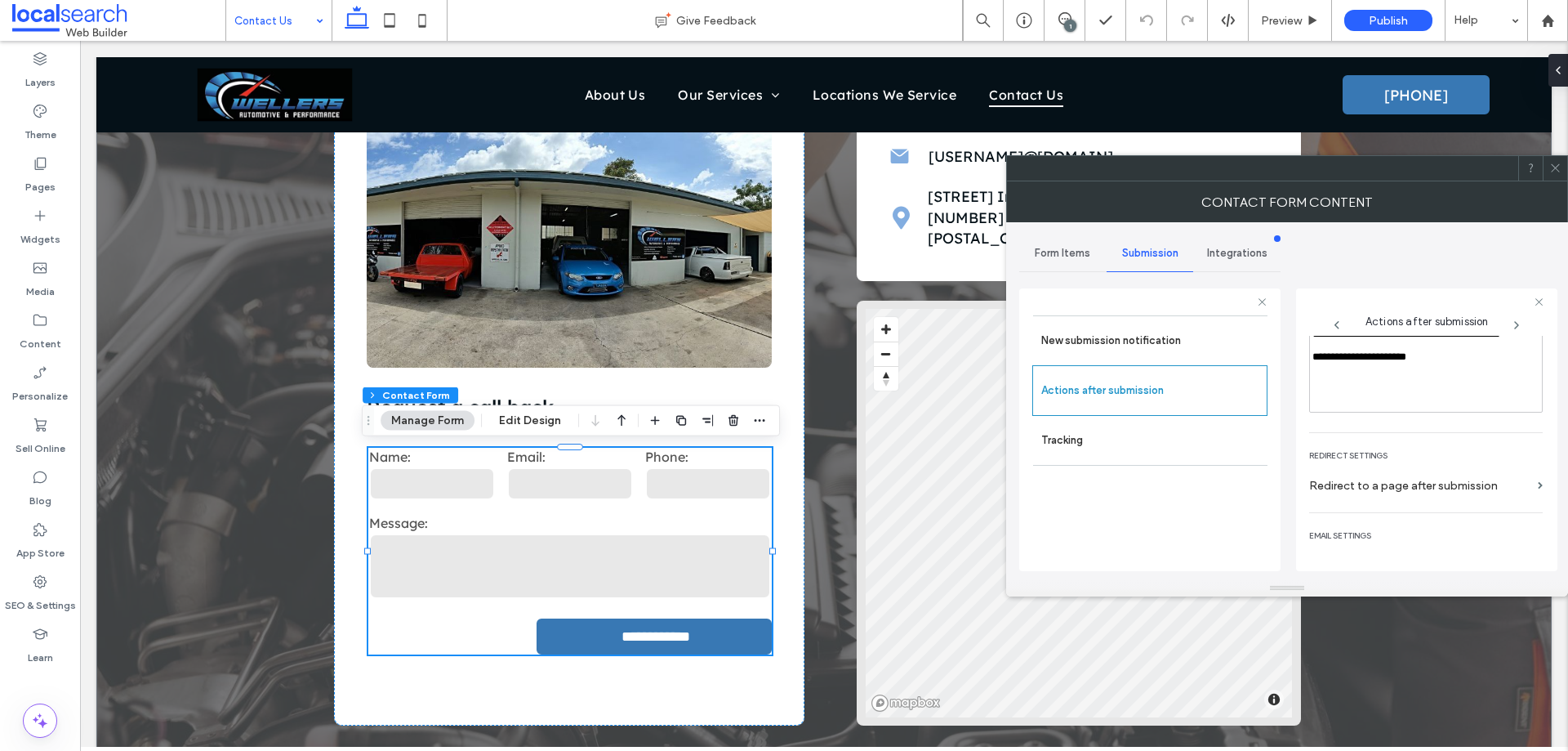 scroll, scrollTop: 282, scrollLeft: 0, axis: vertical 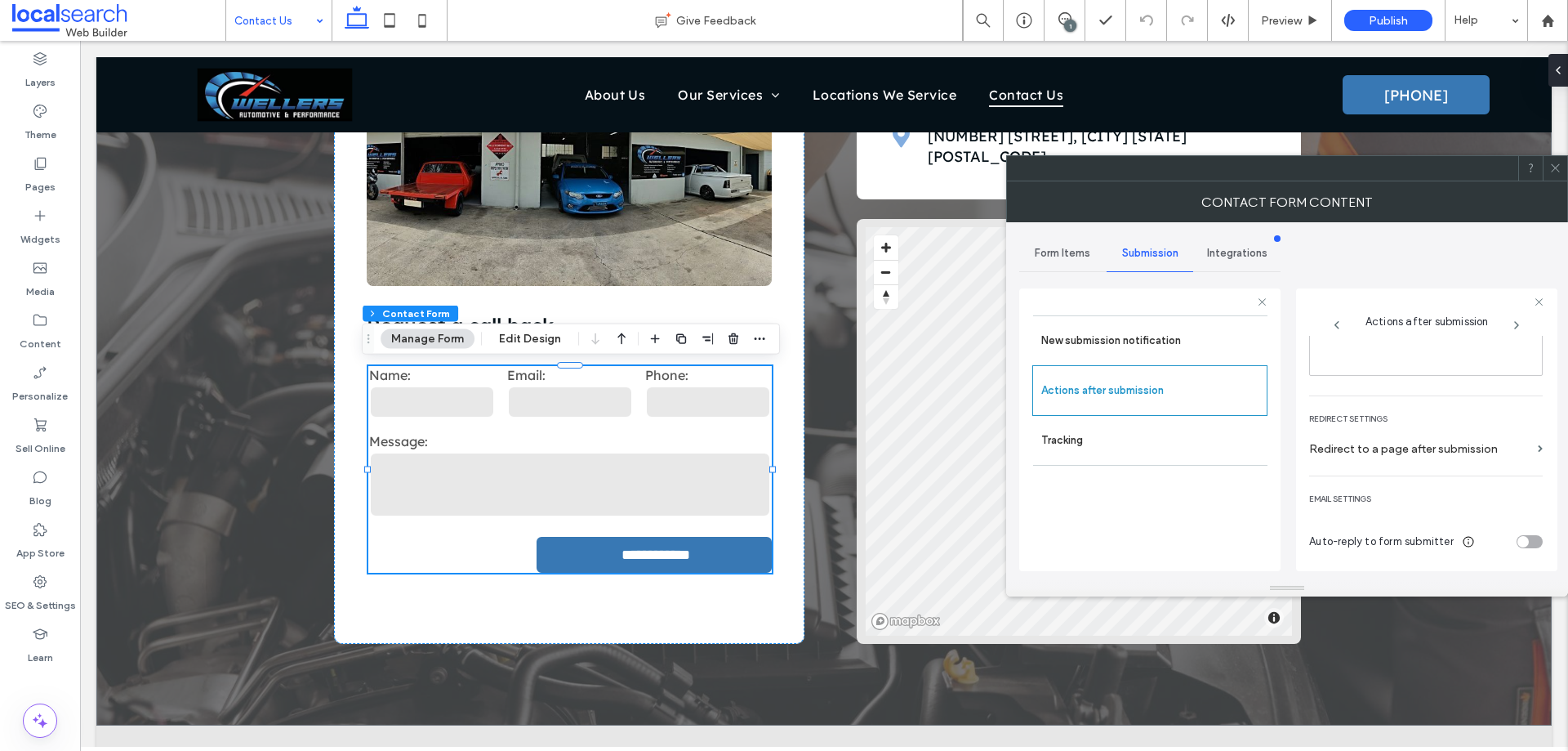 click 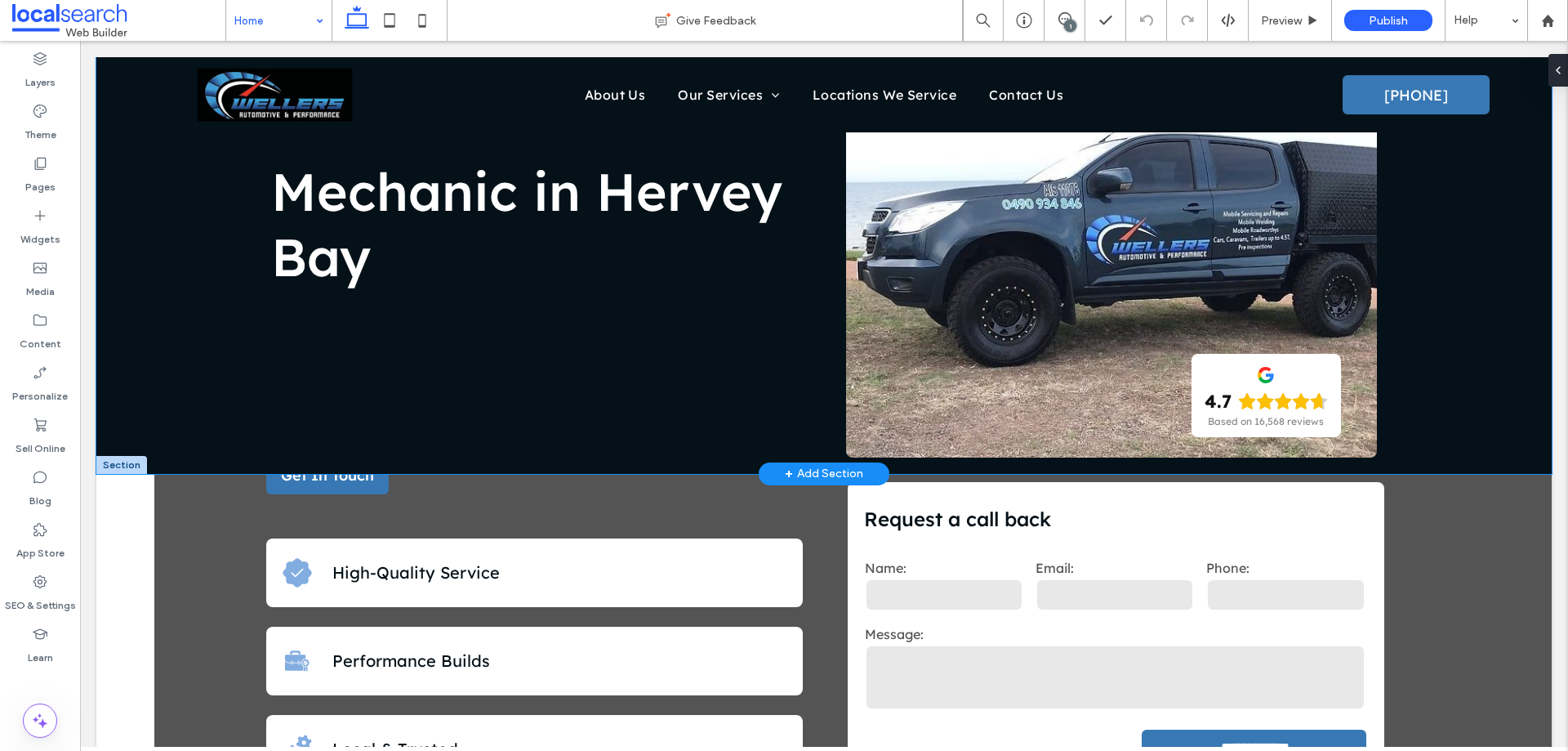 scroll, scrollTop: 82, scrollLeft: 0, axis: vertical 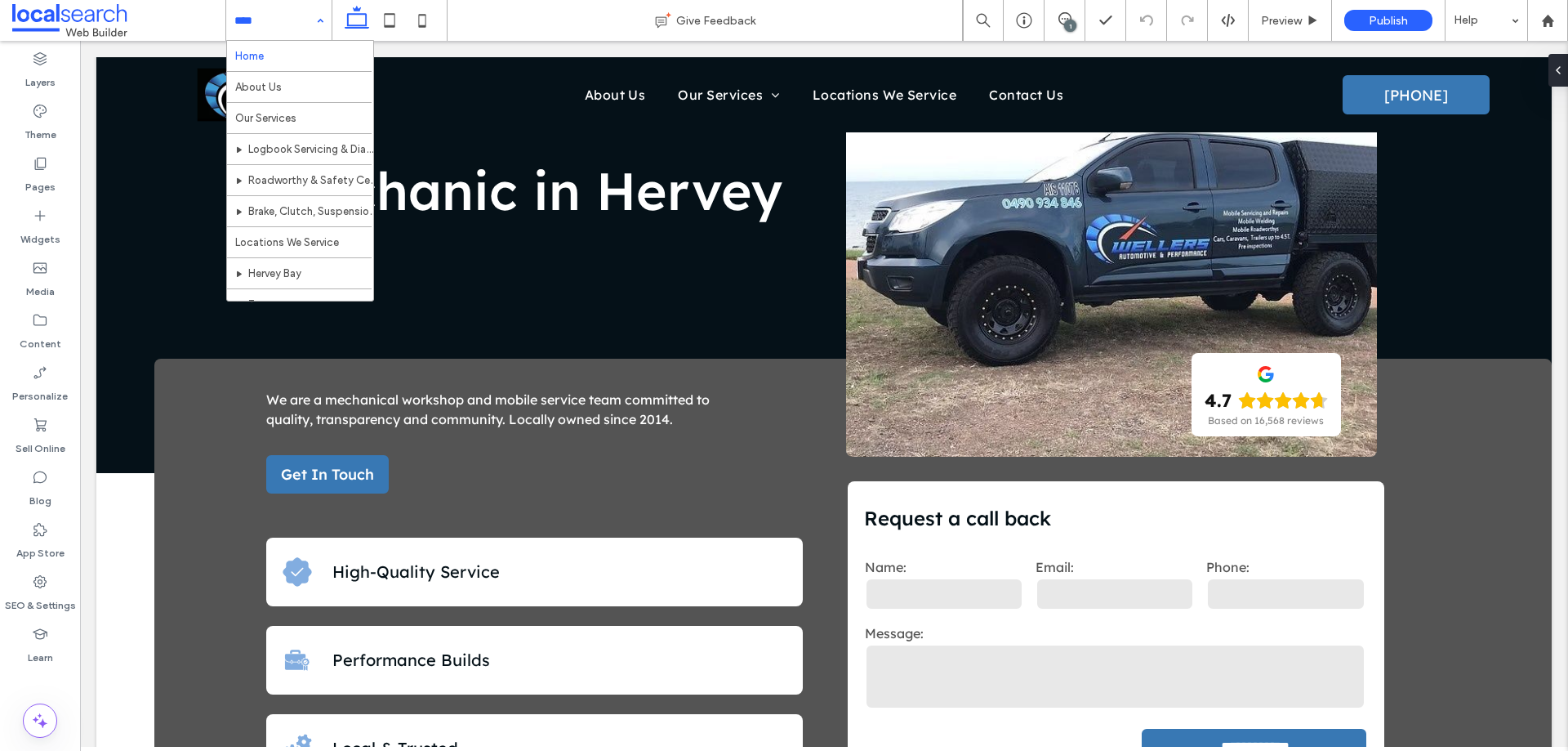 click on "Home About Us Our Services Logbook Servicing & Diagnostics Roadworthy & Safety Certificates Brake, Clutch, Suspension Services & Repairs Locations We Service Hervey Bay Torquay Urangan Urraween Contact Us" at bounding box center [278, 20] 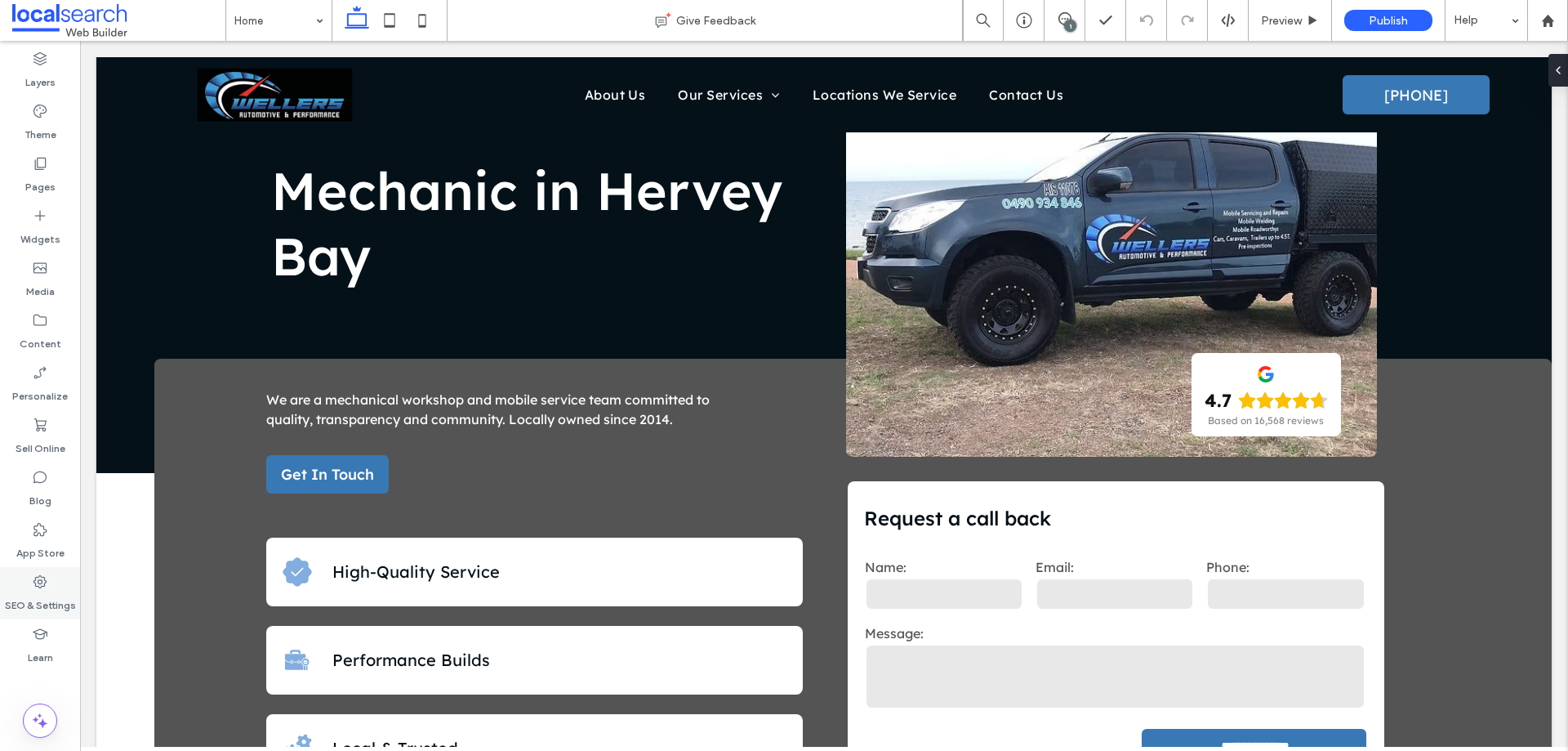 click on "SEO & Settings" at bounding box center [40, 593] 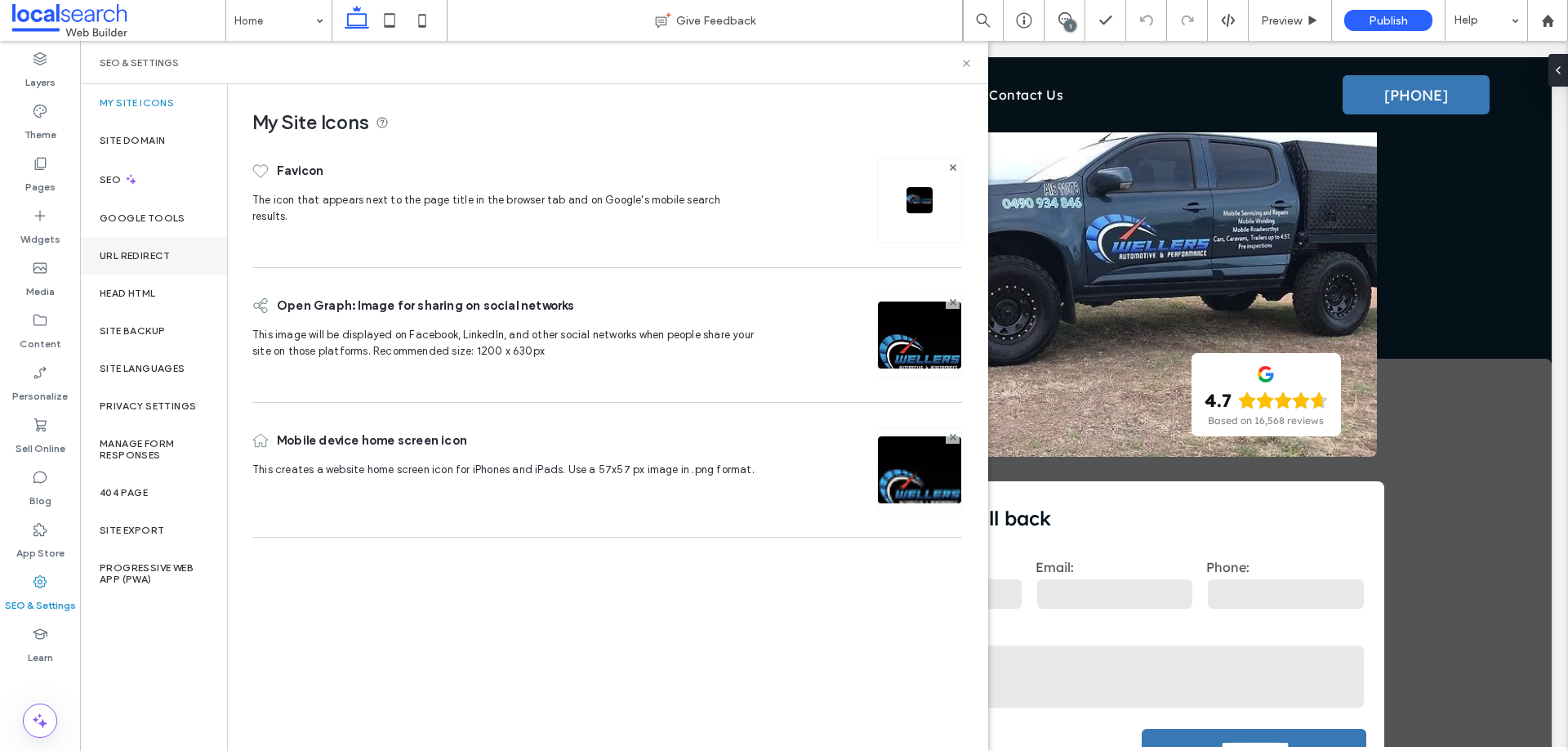 click on "URL Redirect" at bounding box center (154, 256) 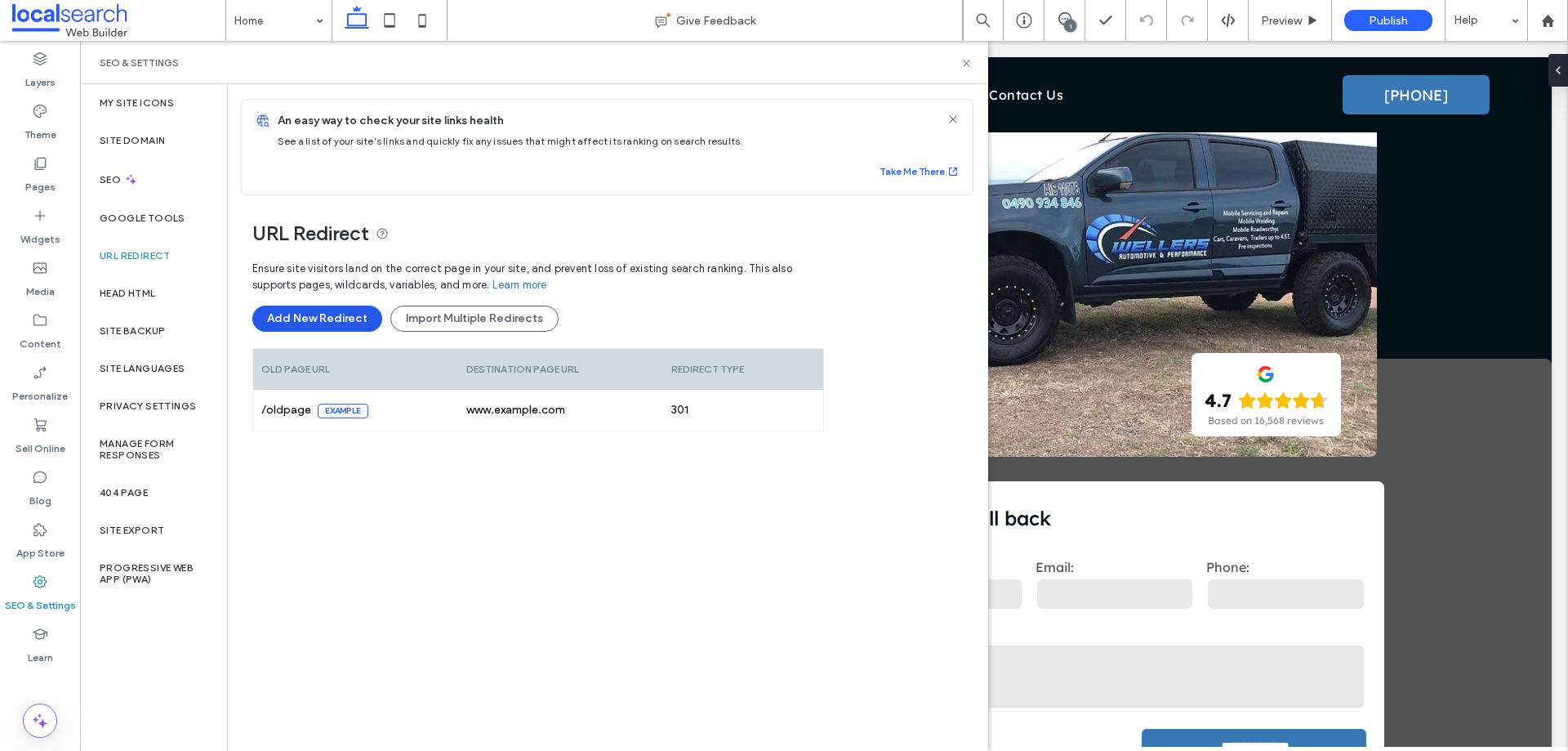 click on "Add New Redirect" at bounding box center [317, 319] 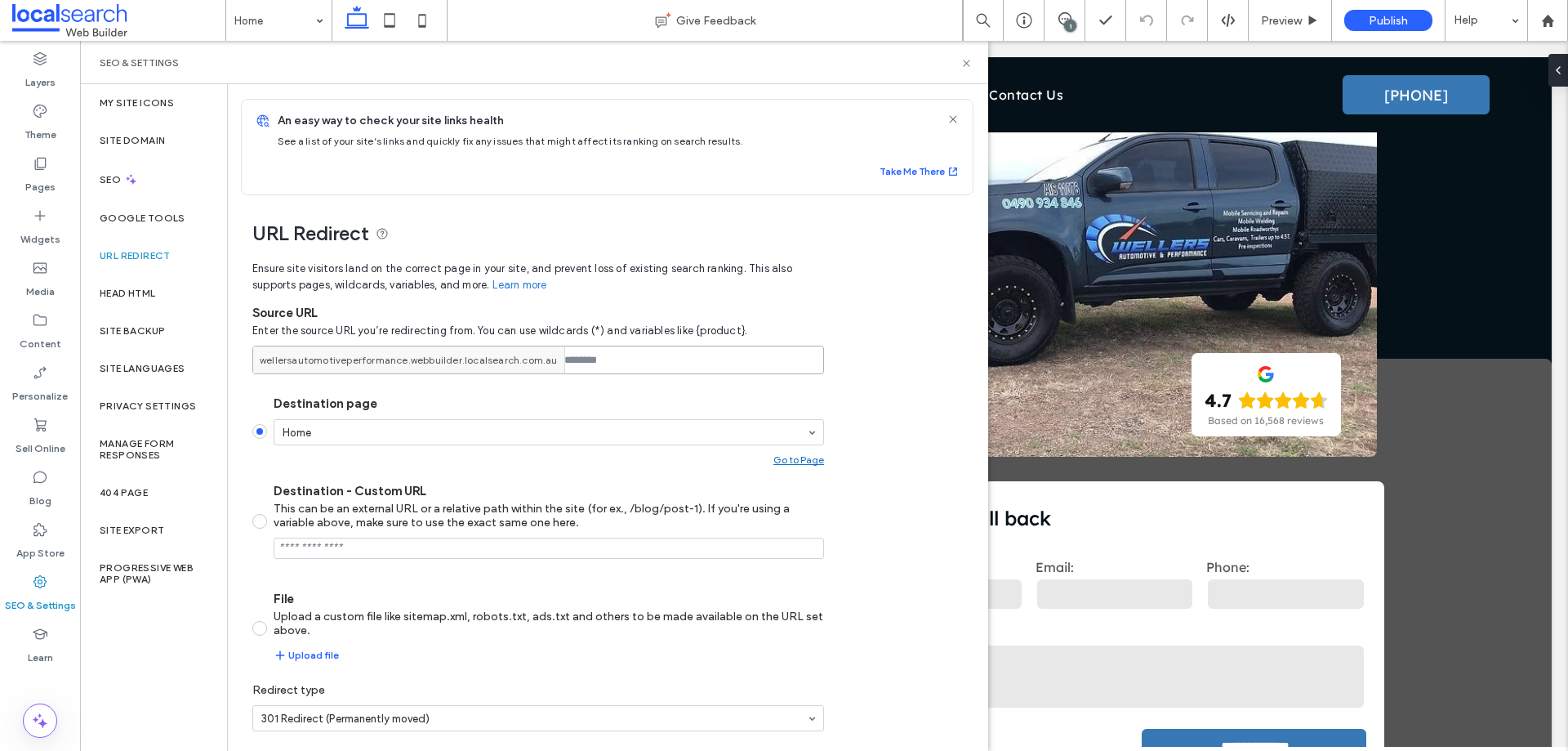 click at bounding box center [538, 360] 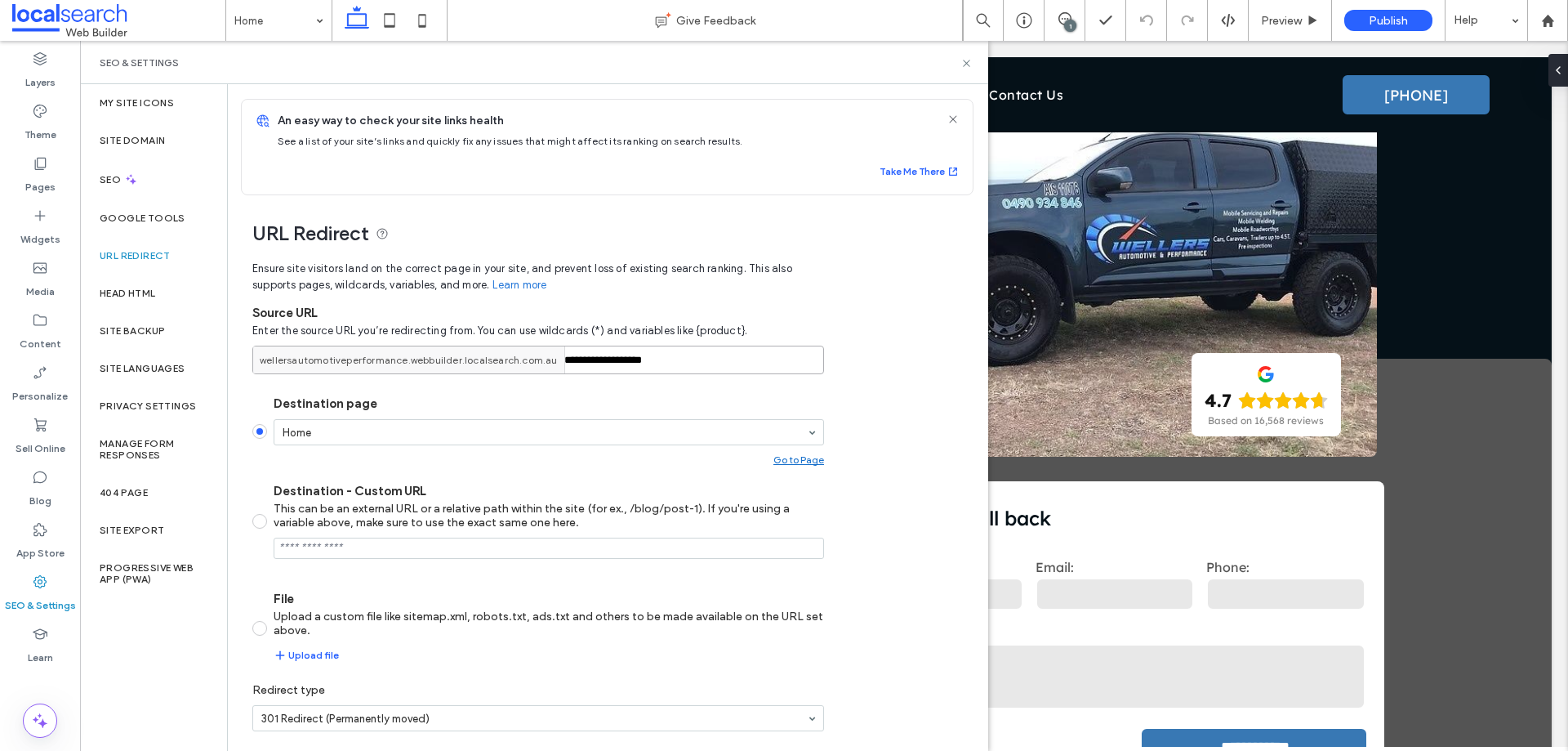 type on "**********" 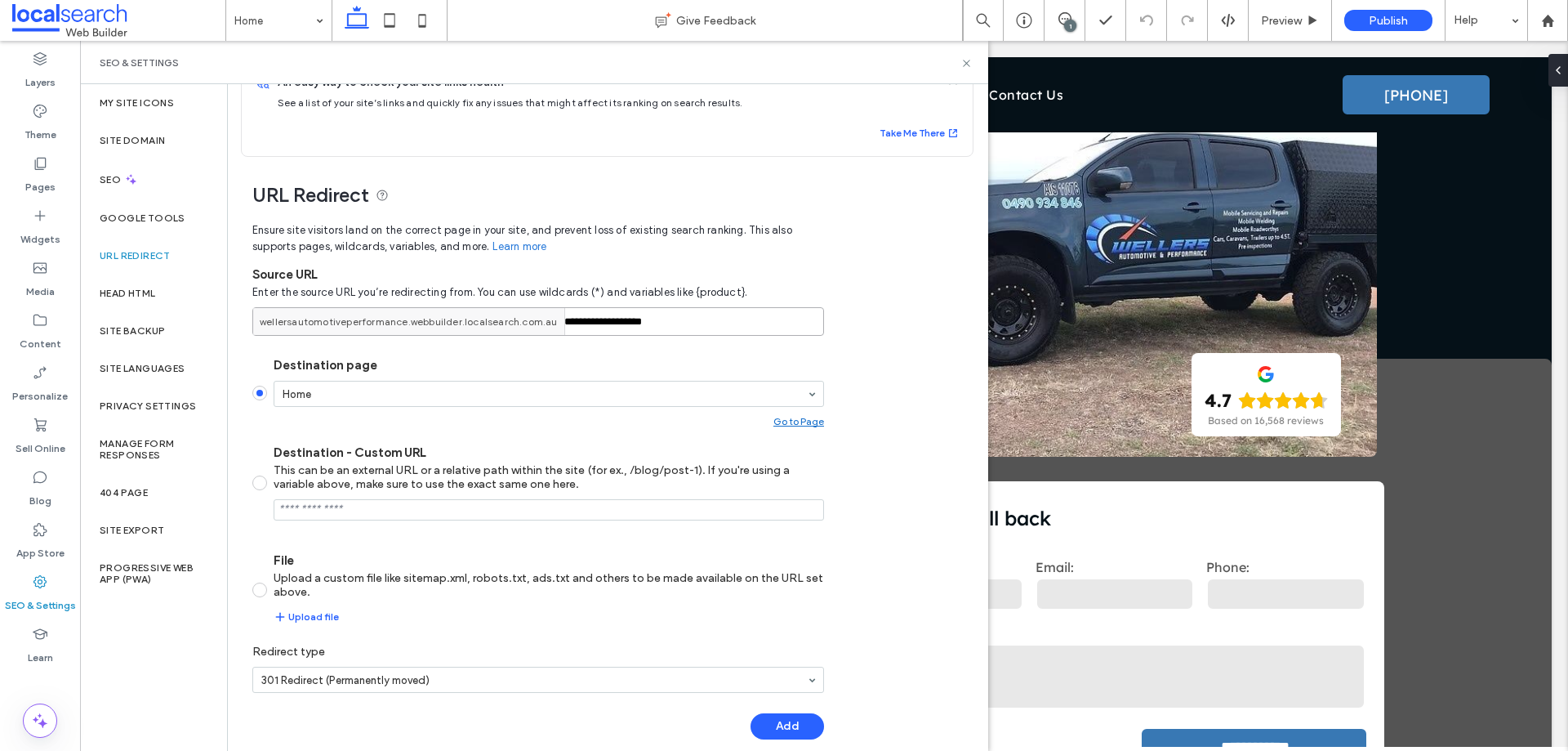 scroll, scrollTop: 59, scrollLeft: 0, axis: vertical 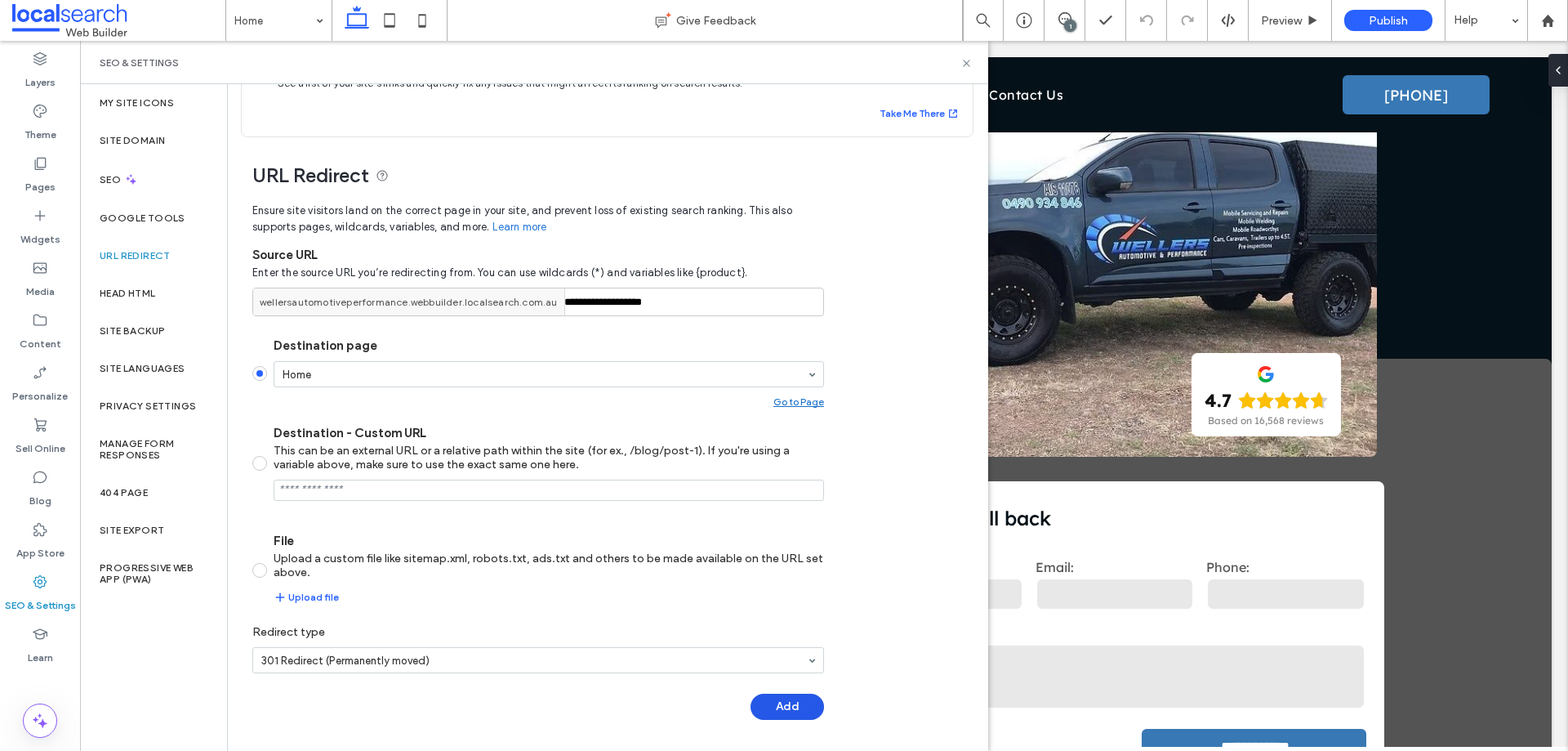 click on "Add" at bounding box center (787, 707) 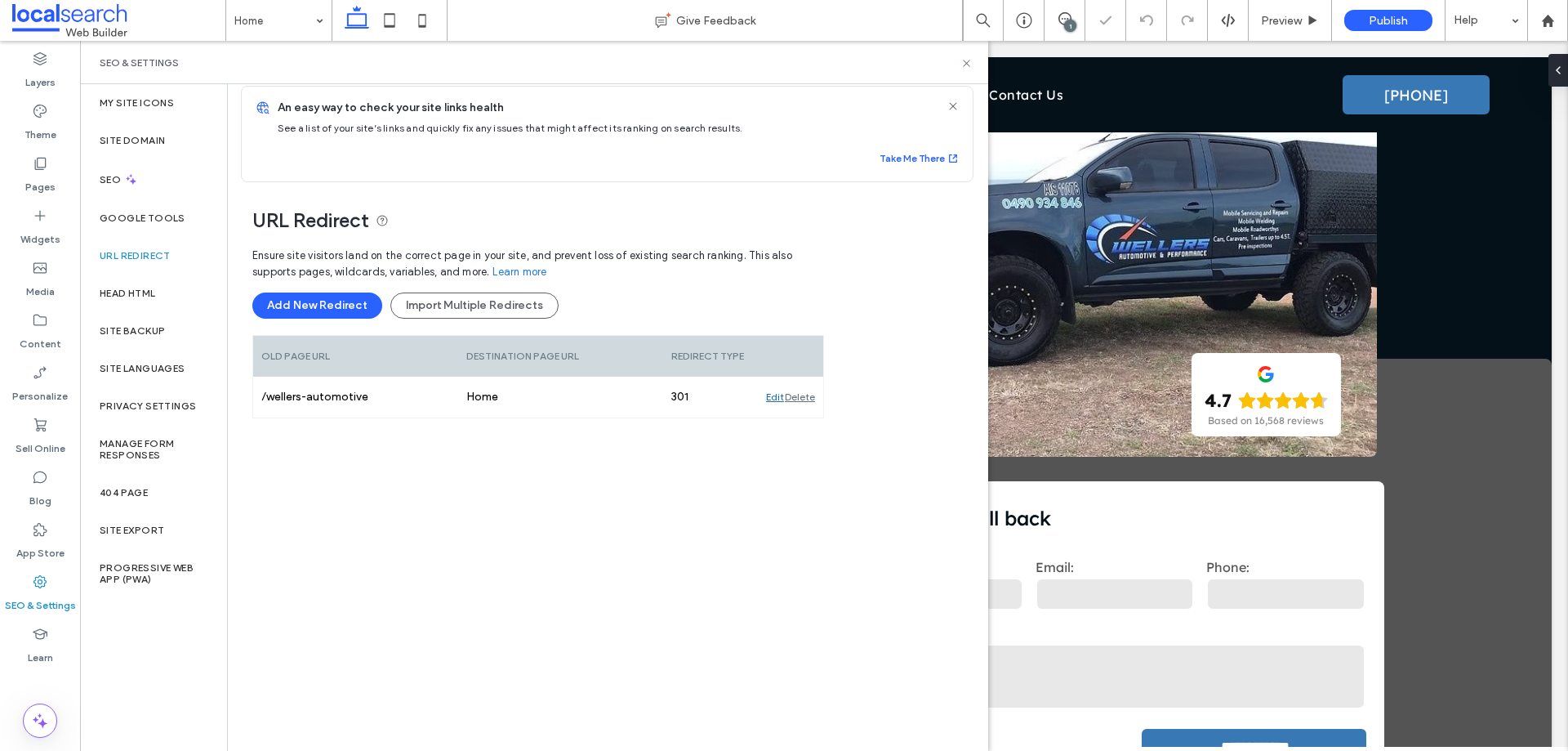 scroll, scrollTop: 13, scrollLeft: 0, axis: vertical 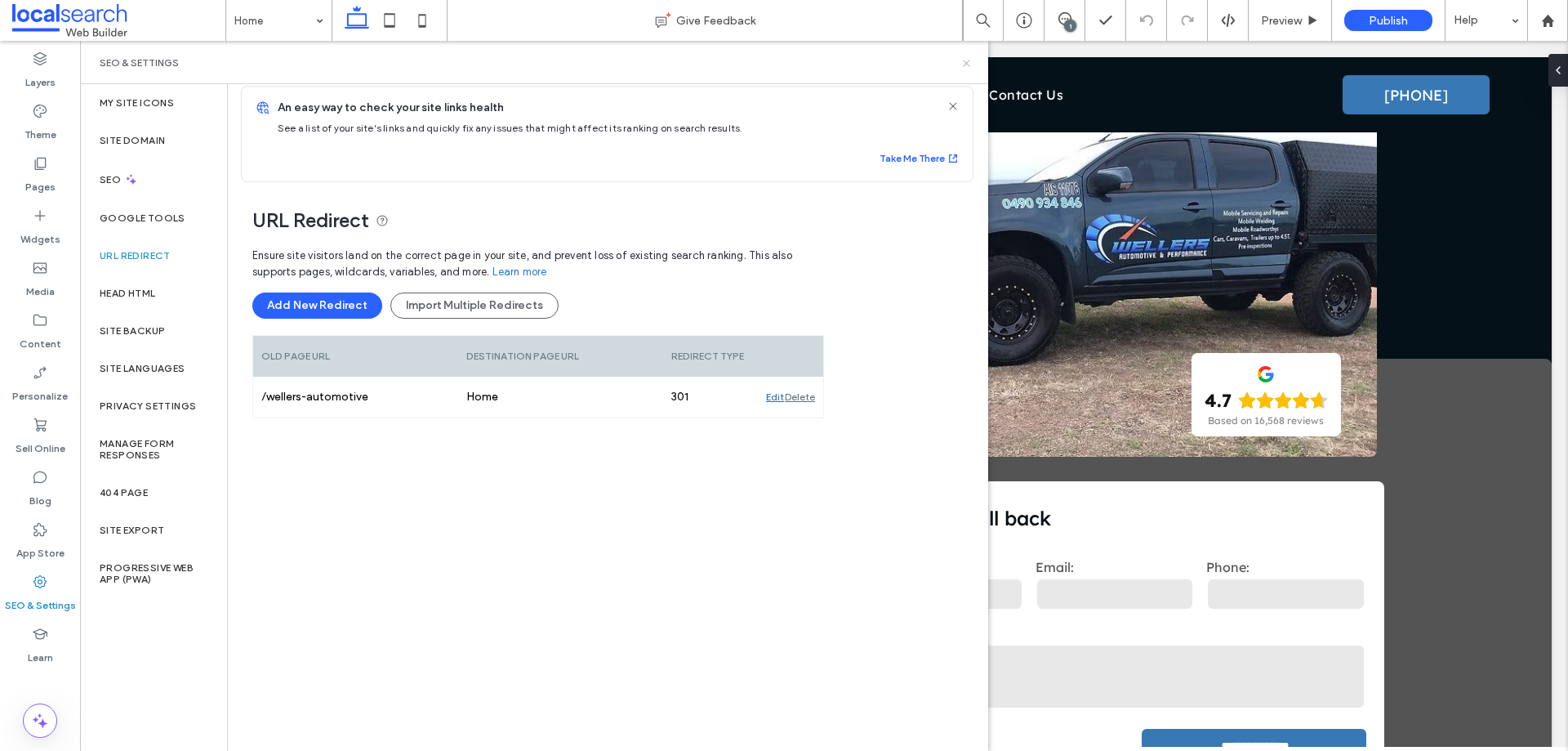 click 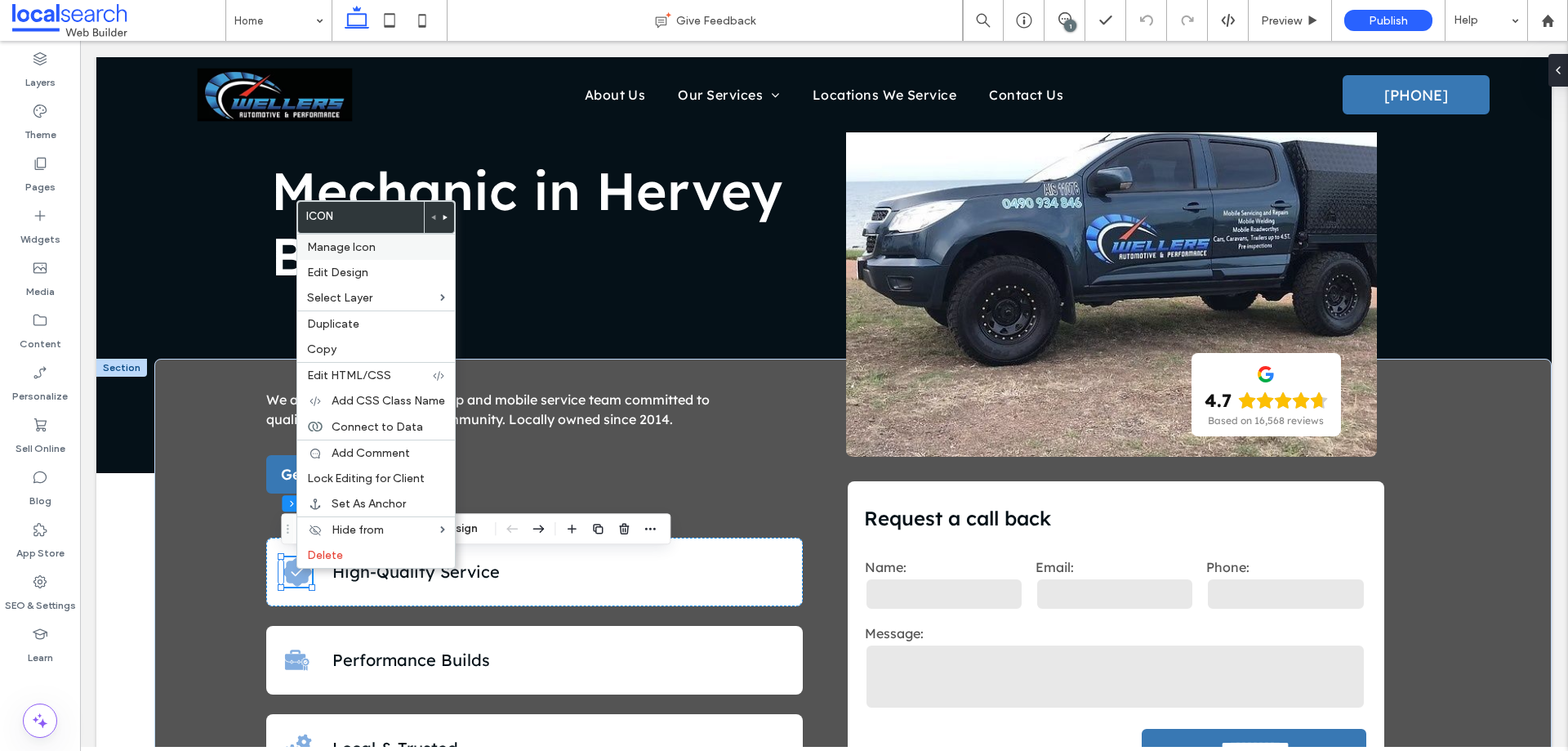 click on "Manage Icon" at bounding box center [341, 247] 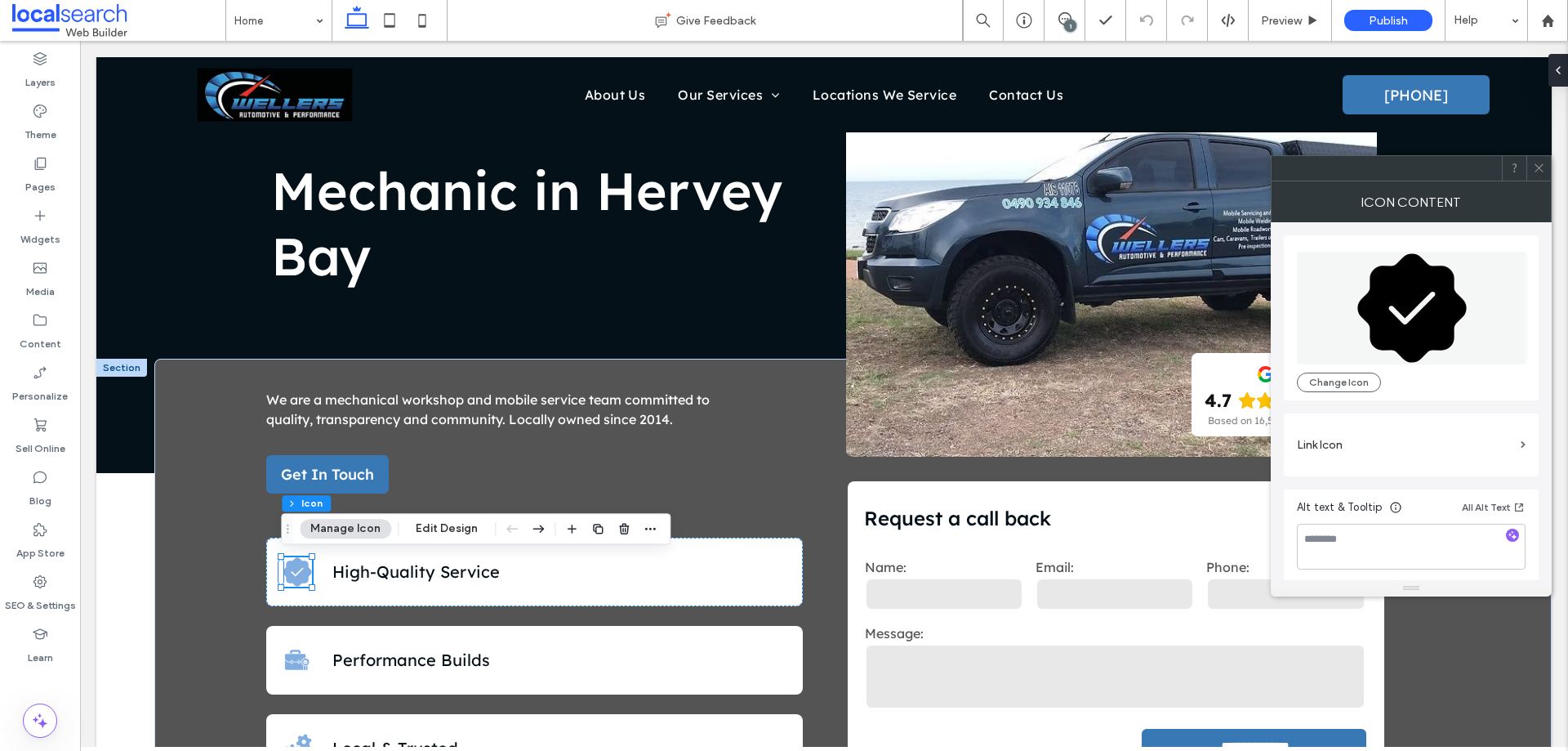 click on "Change Icon" at bounding box center [1411, 318] 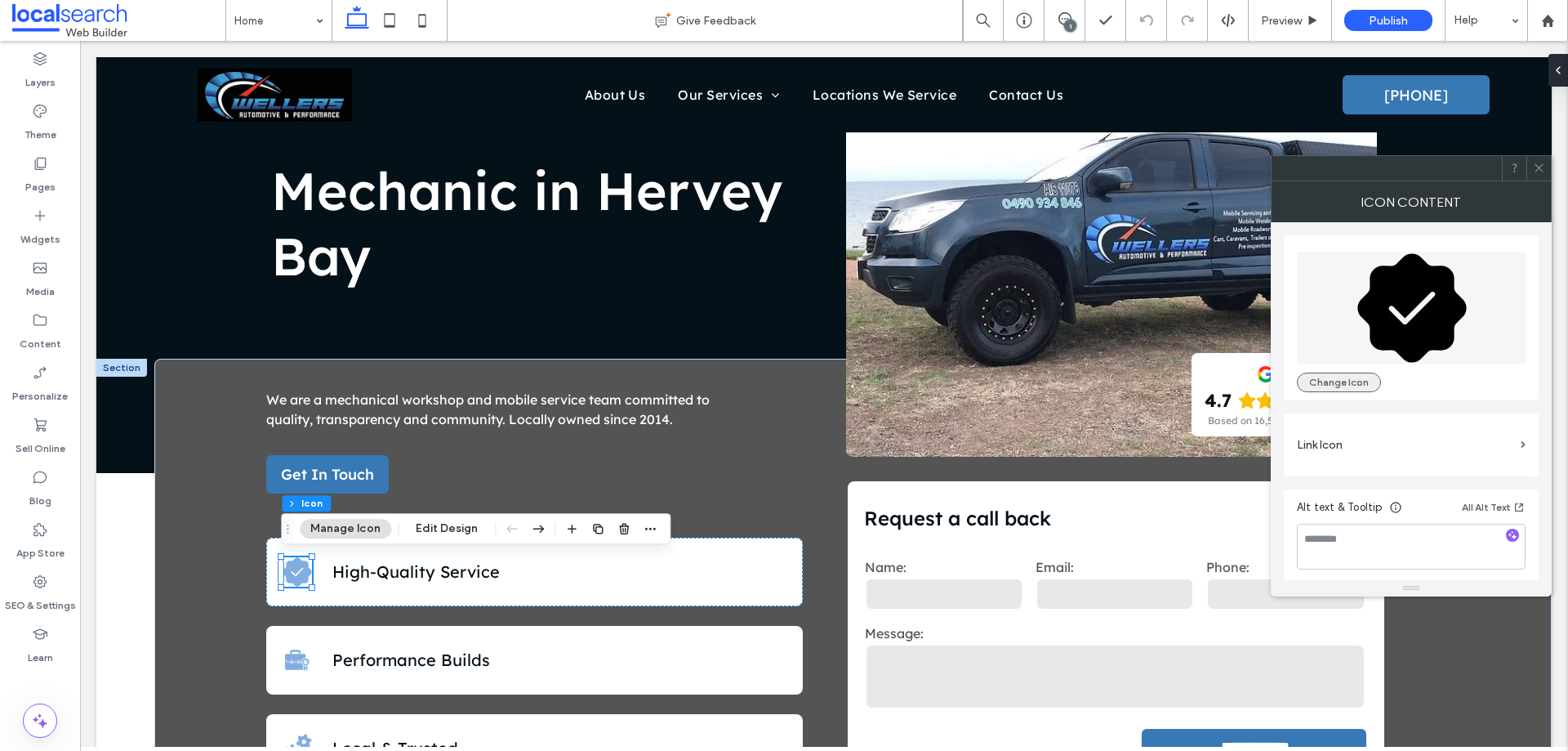 click on "Change Icon" at bounding box center (1339, 382) 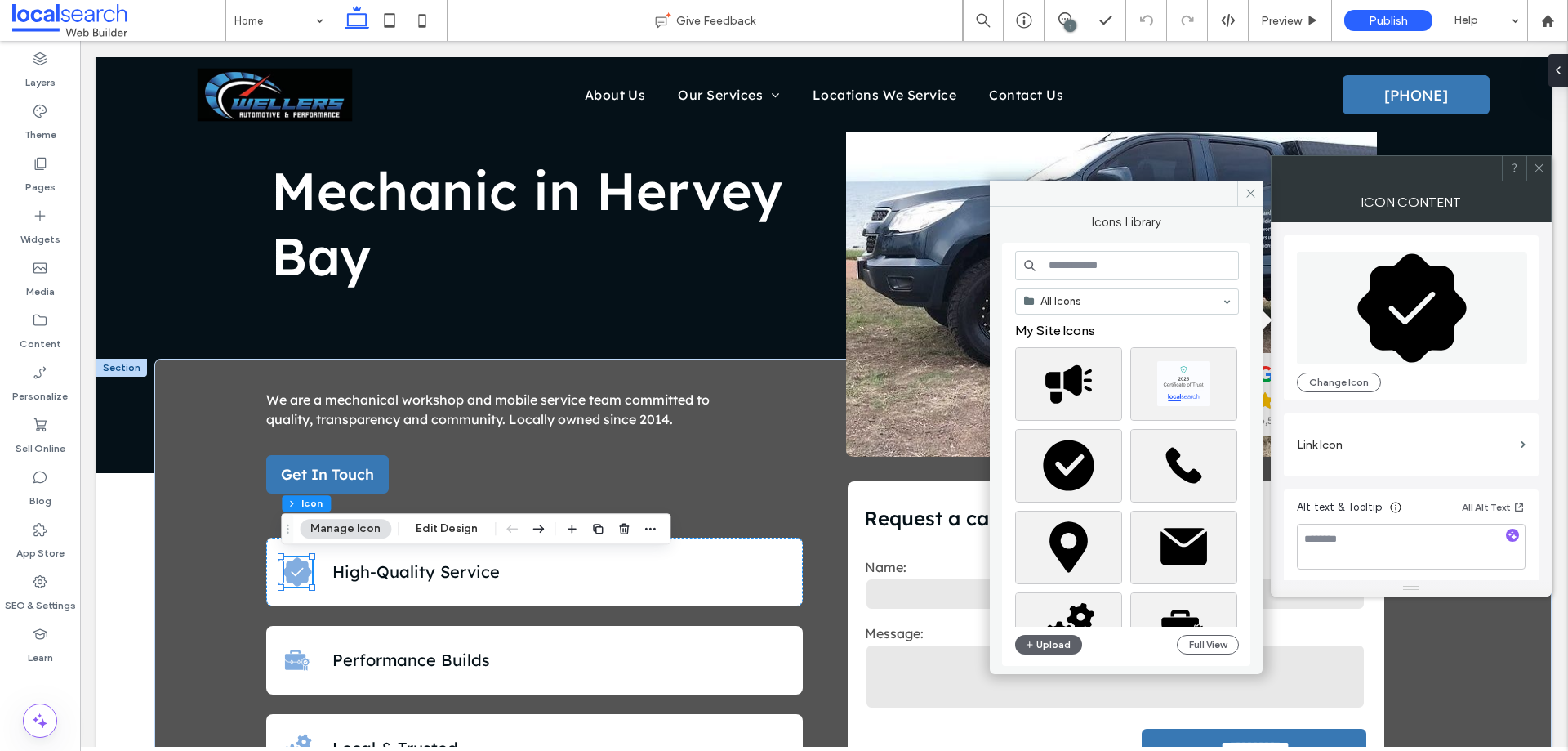 click at bounding box center [1127, 266] 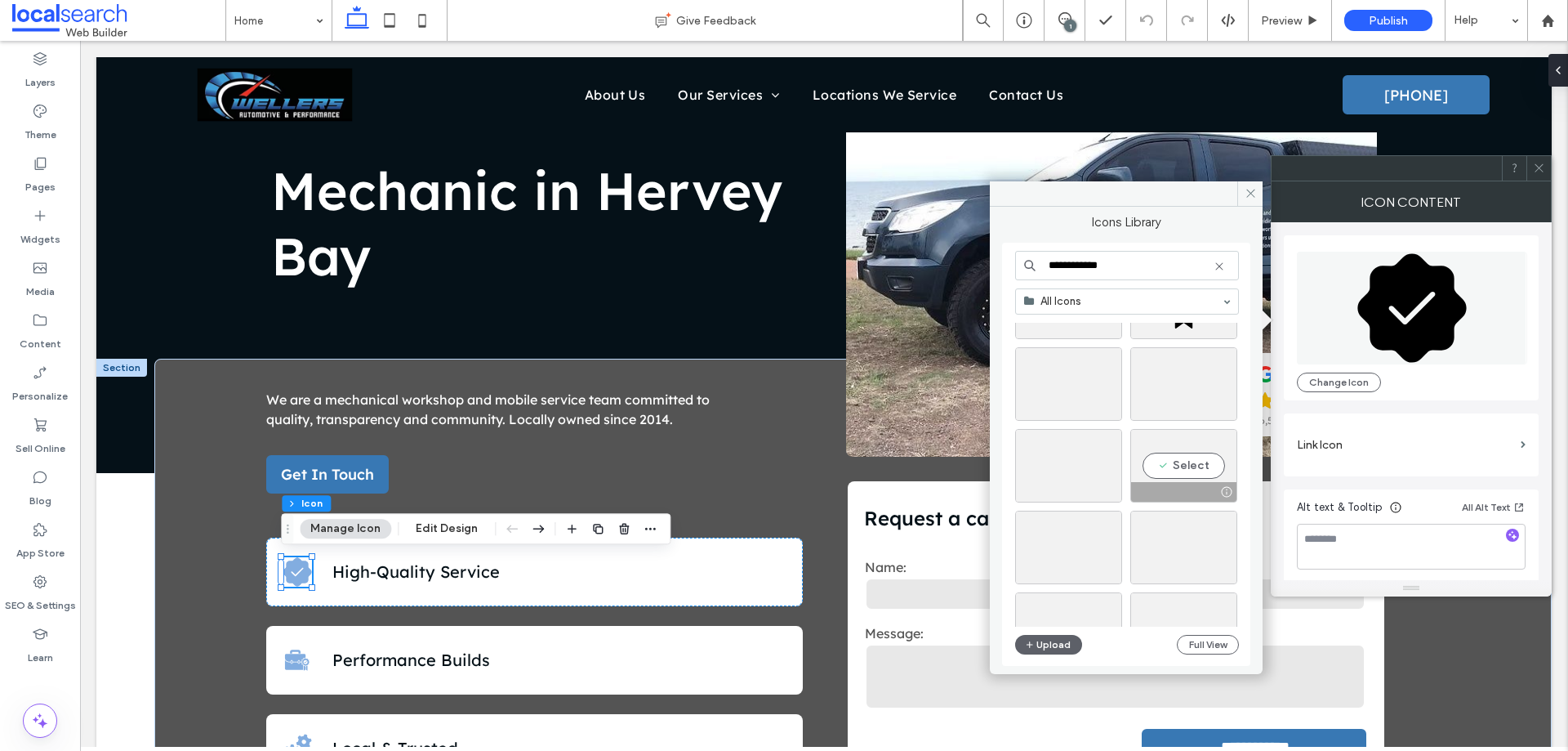 scroll, scrollTop: 409, scrollLeft: 0, axis: vertical 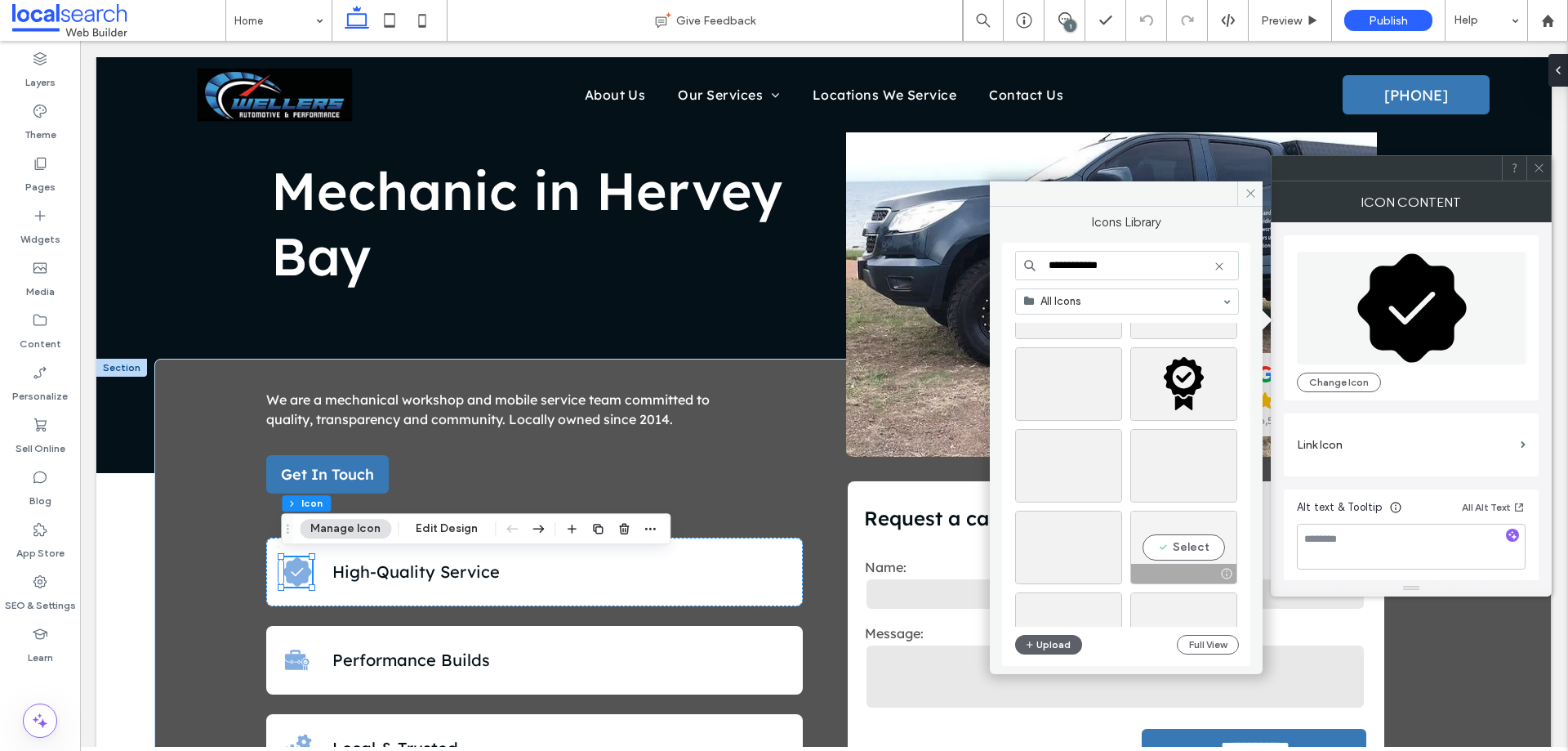 type on "**********" 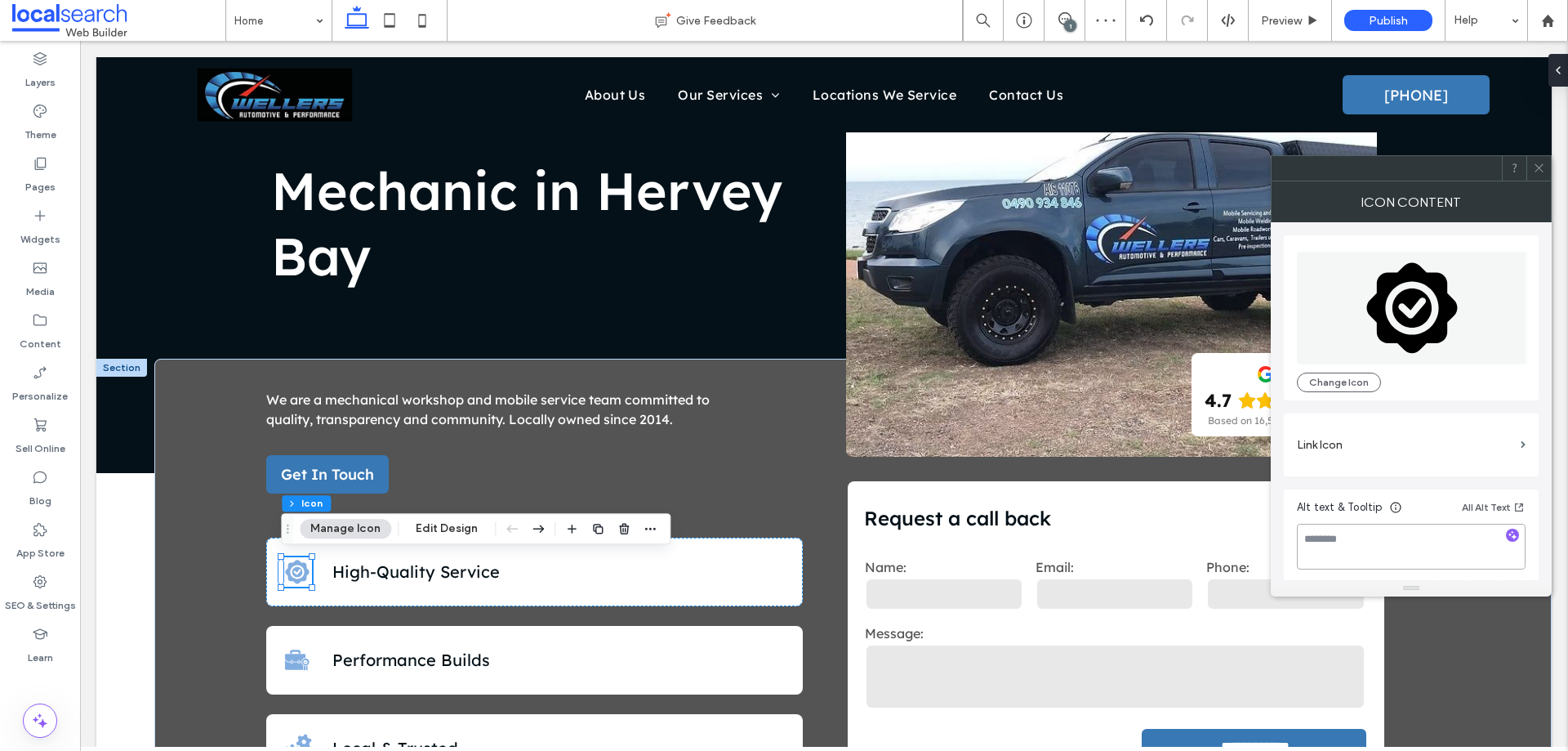 click at bounding box center [1411, 547] 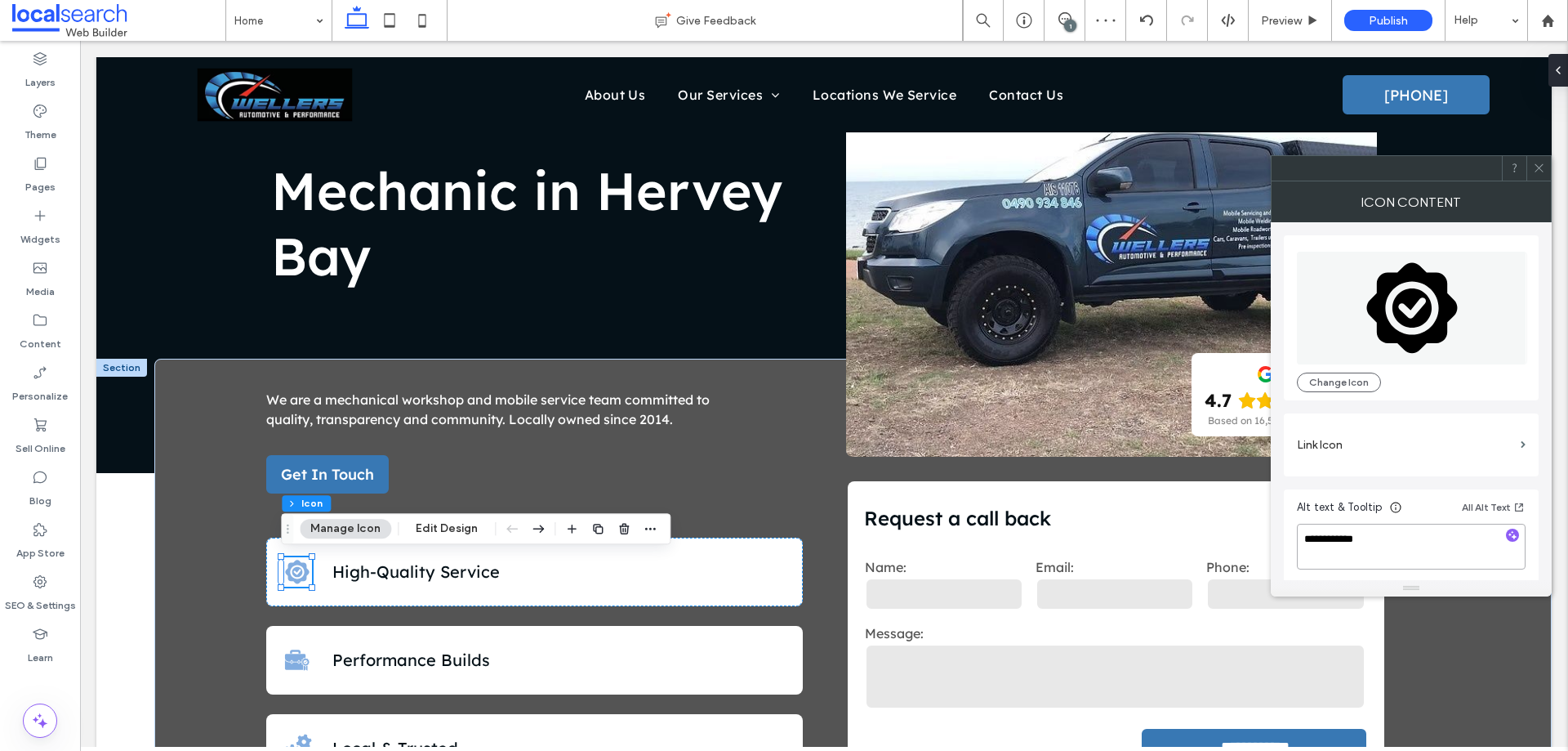 type on "**********" 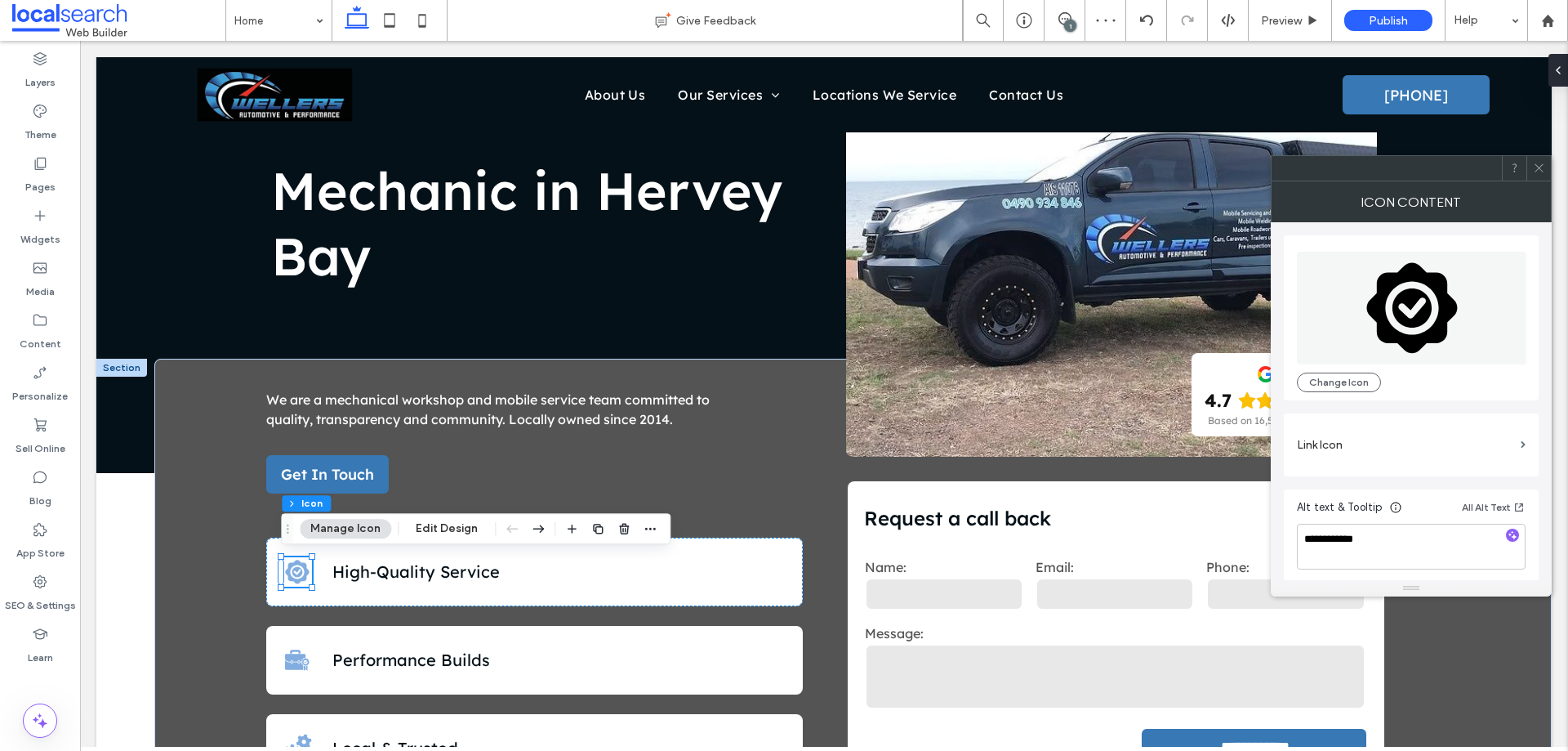 click on "**********" at bounding box center (1411, 537) 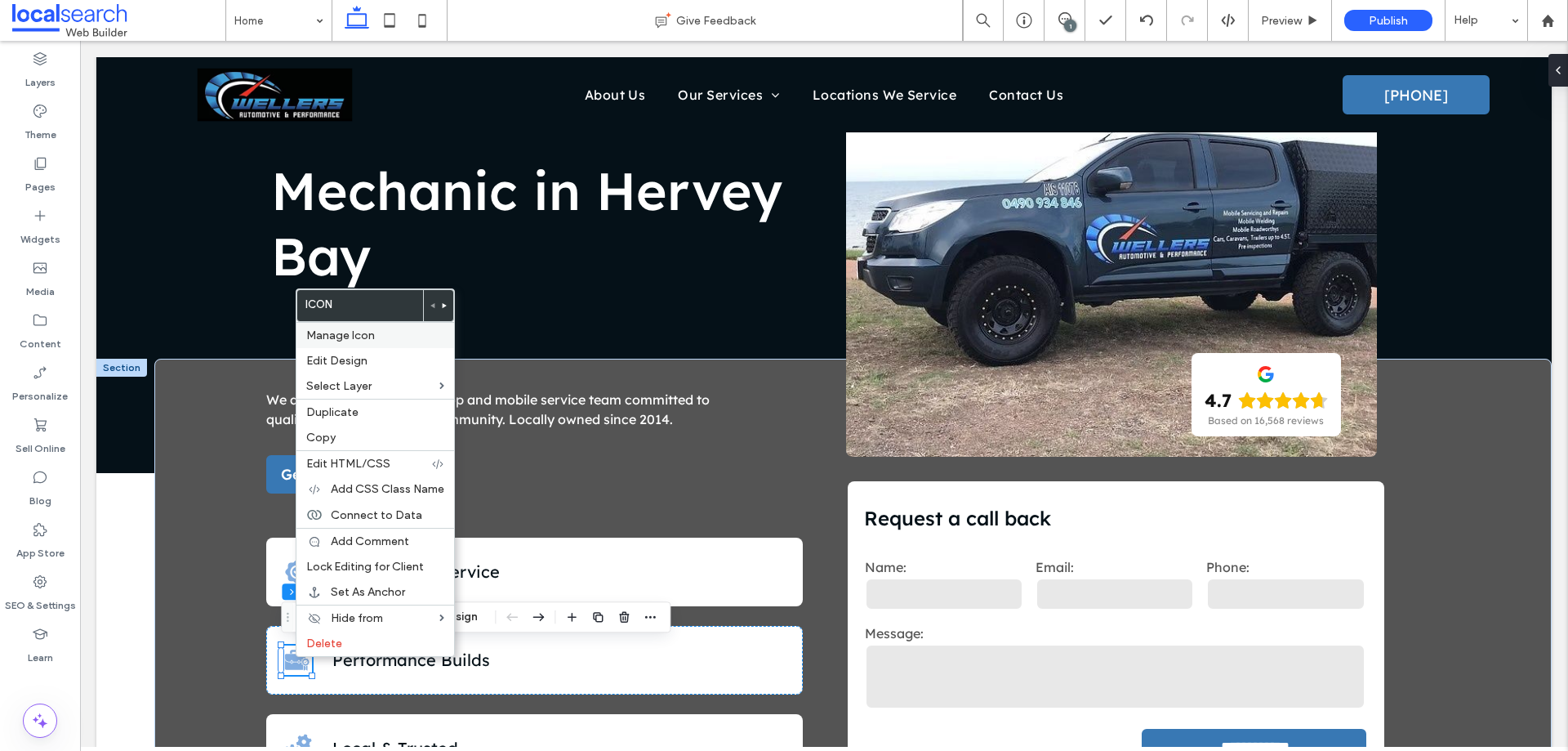 click on "Manage Icon" at bounding box center (341, 335) 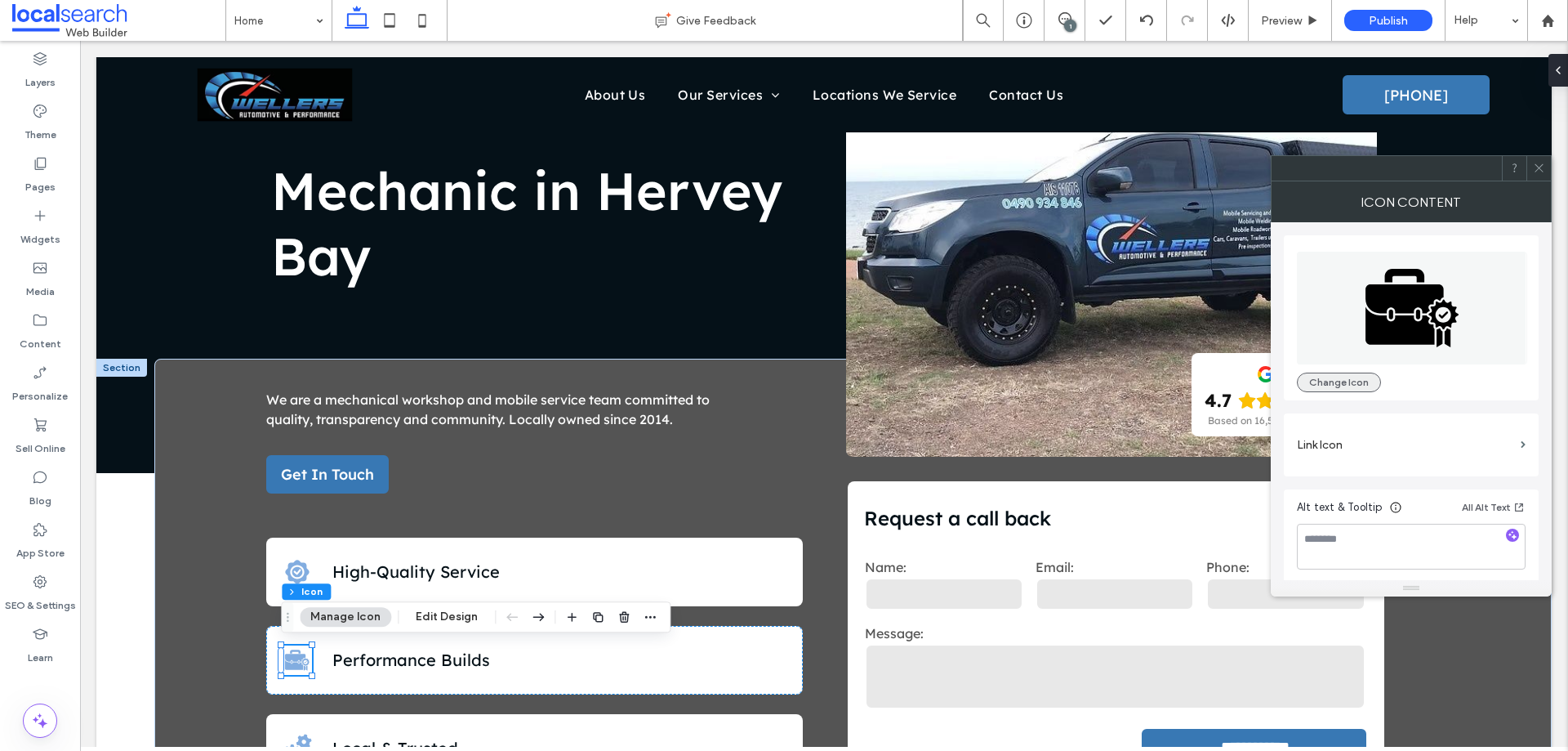 click on "Change Icon" at bounding box center [1339, 382] 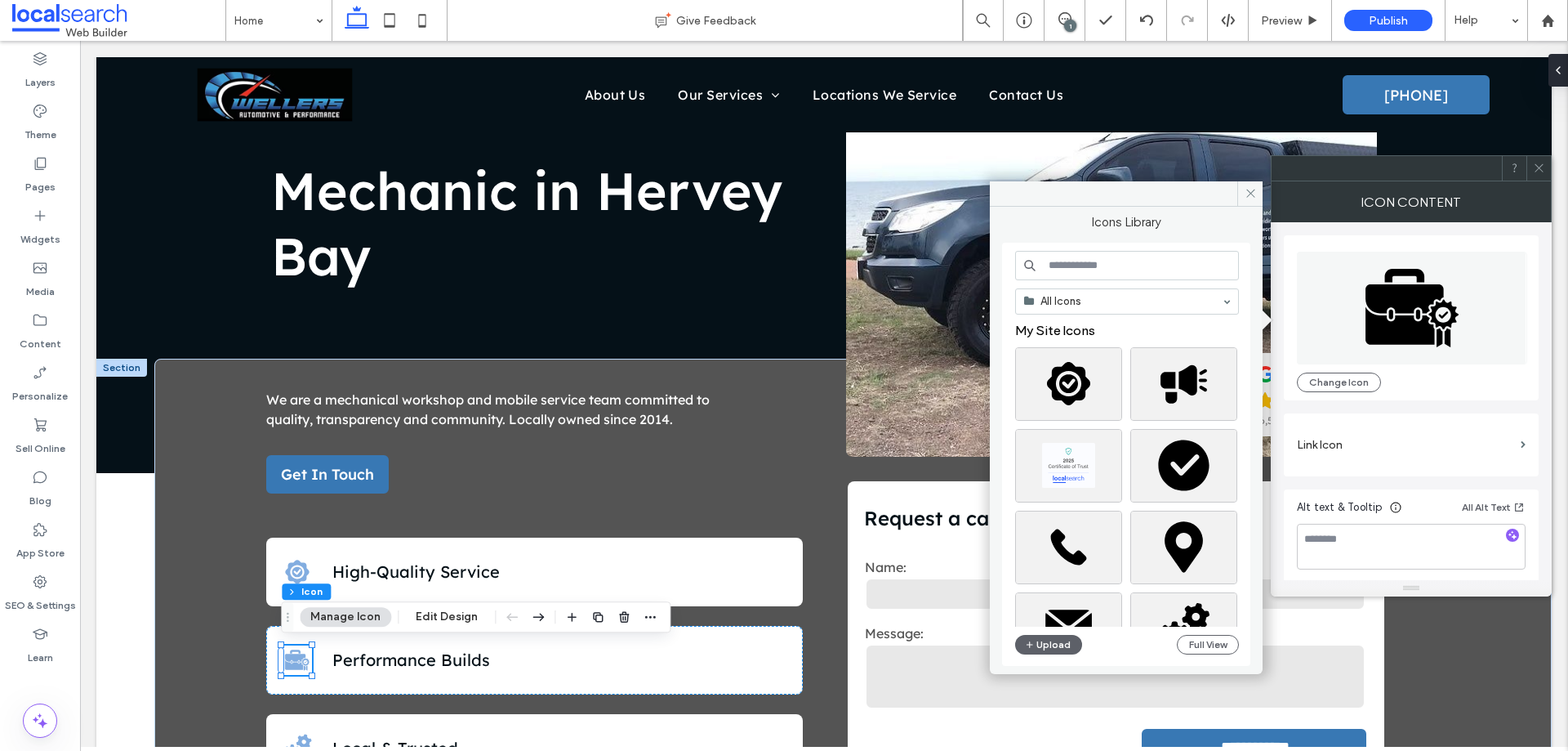 click at bounding box center (1127, 266) 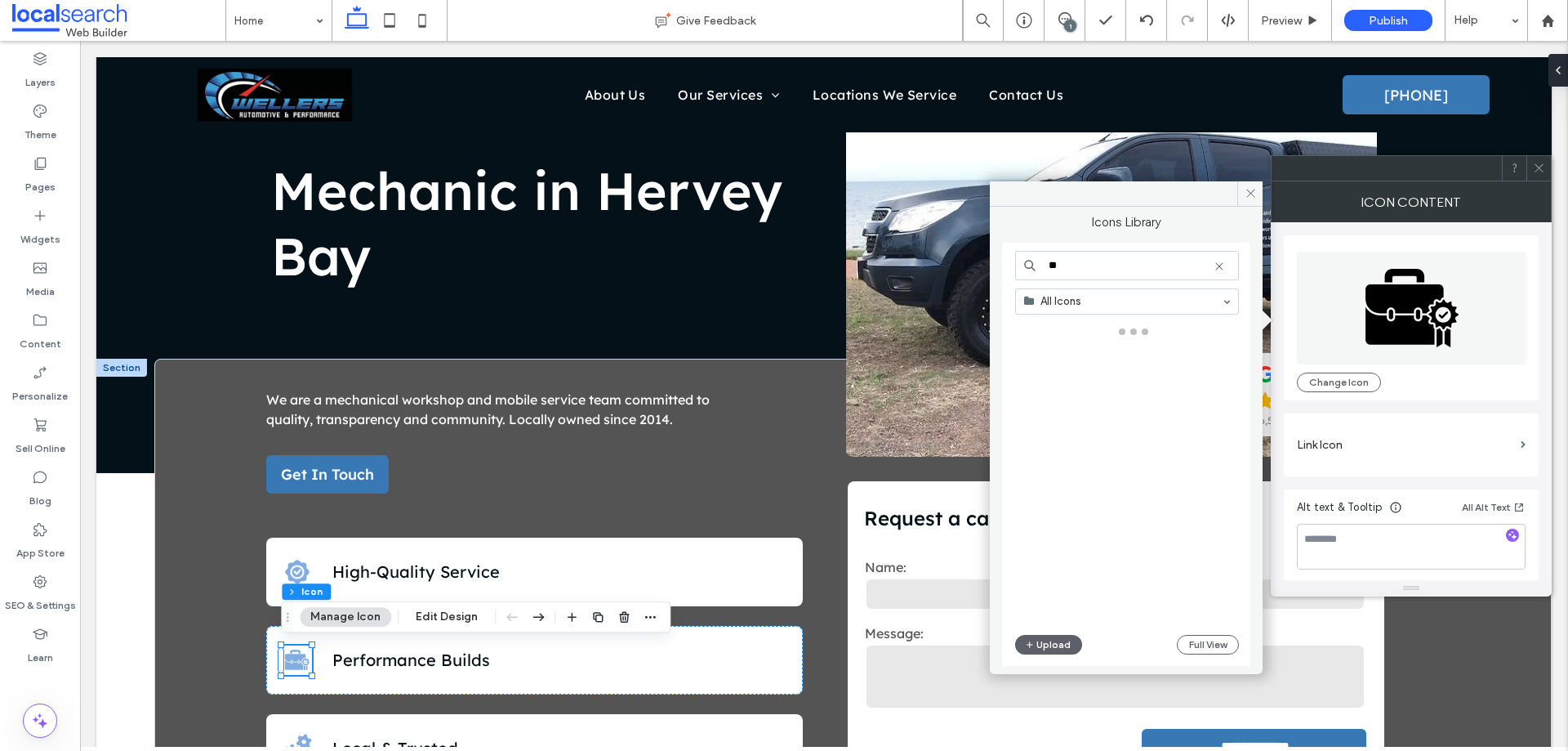 type on "*" 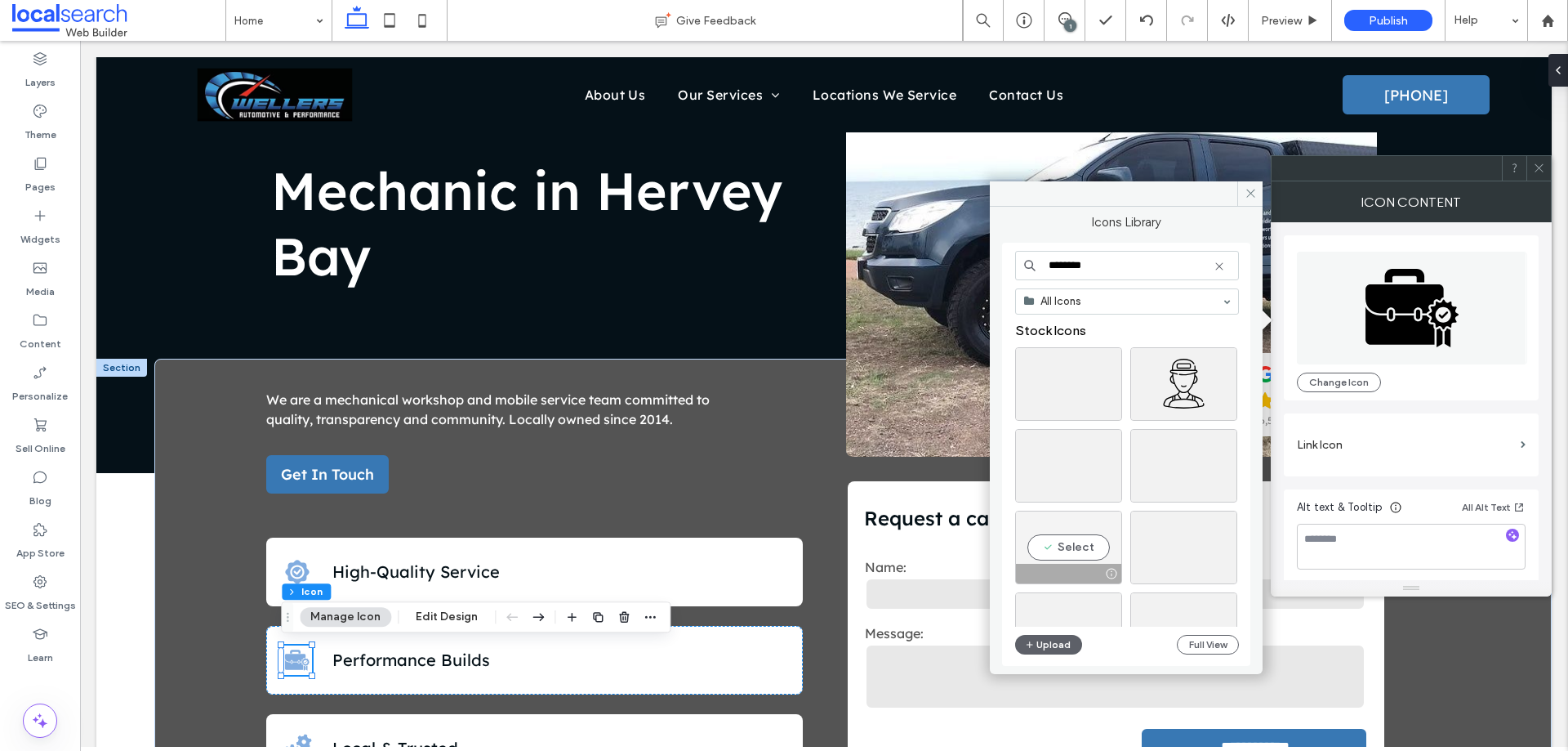 type on "********" 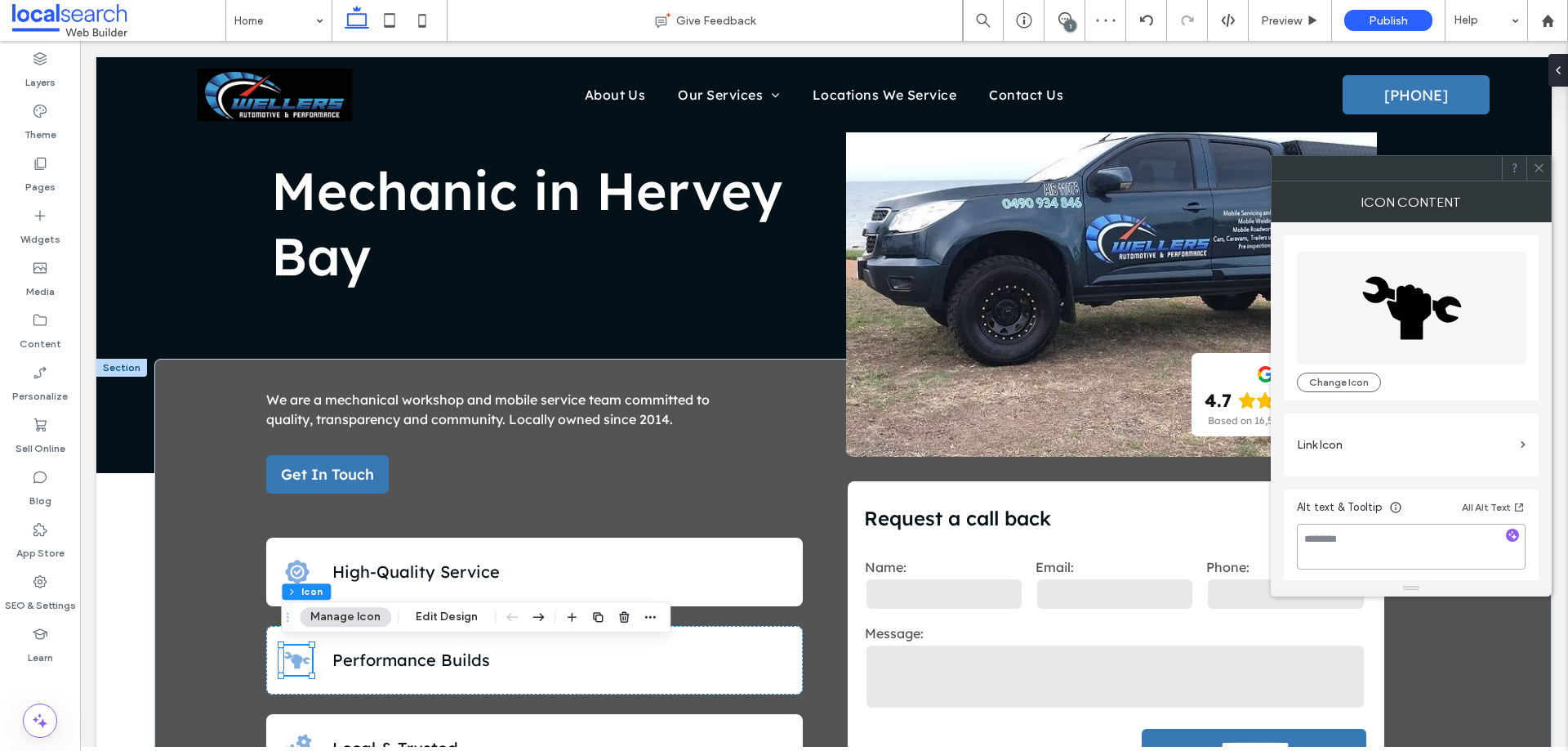 click at bounding box center (1411, 547) 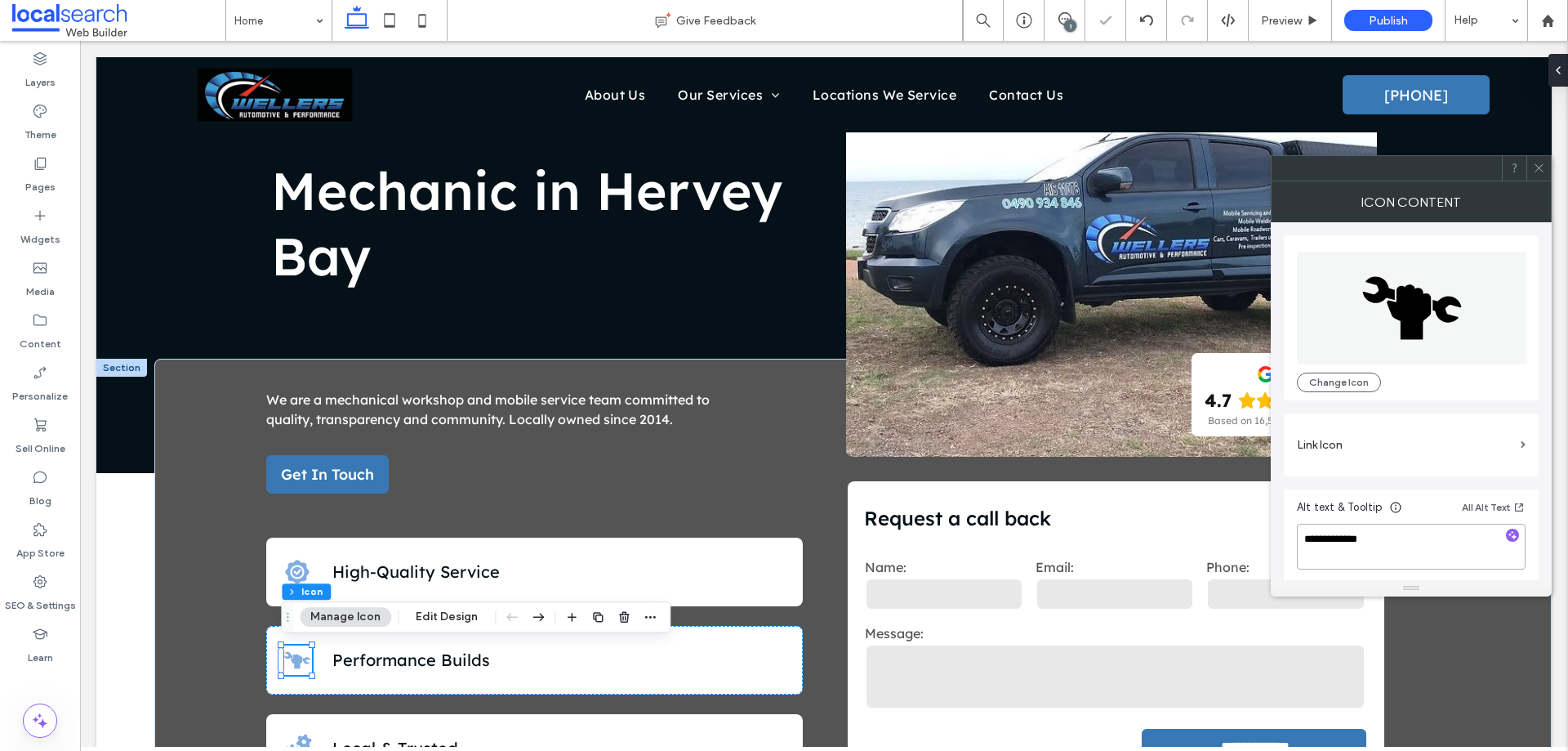 type on "**********" 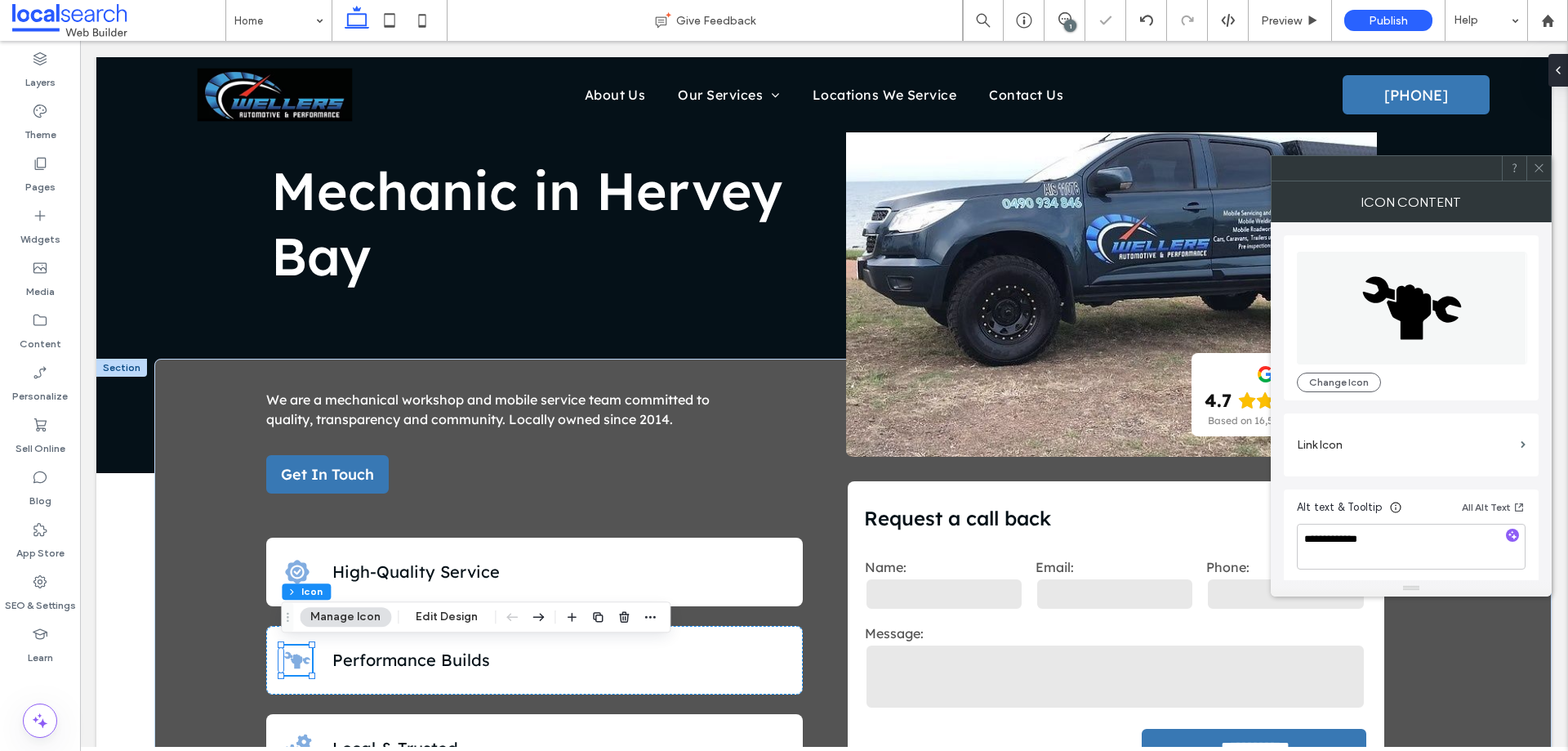 click on "**********" at bounding box center (1411, 537) 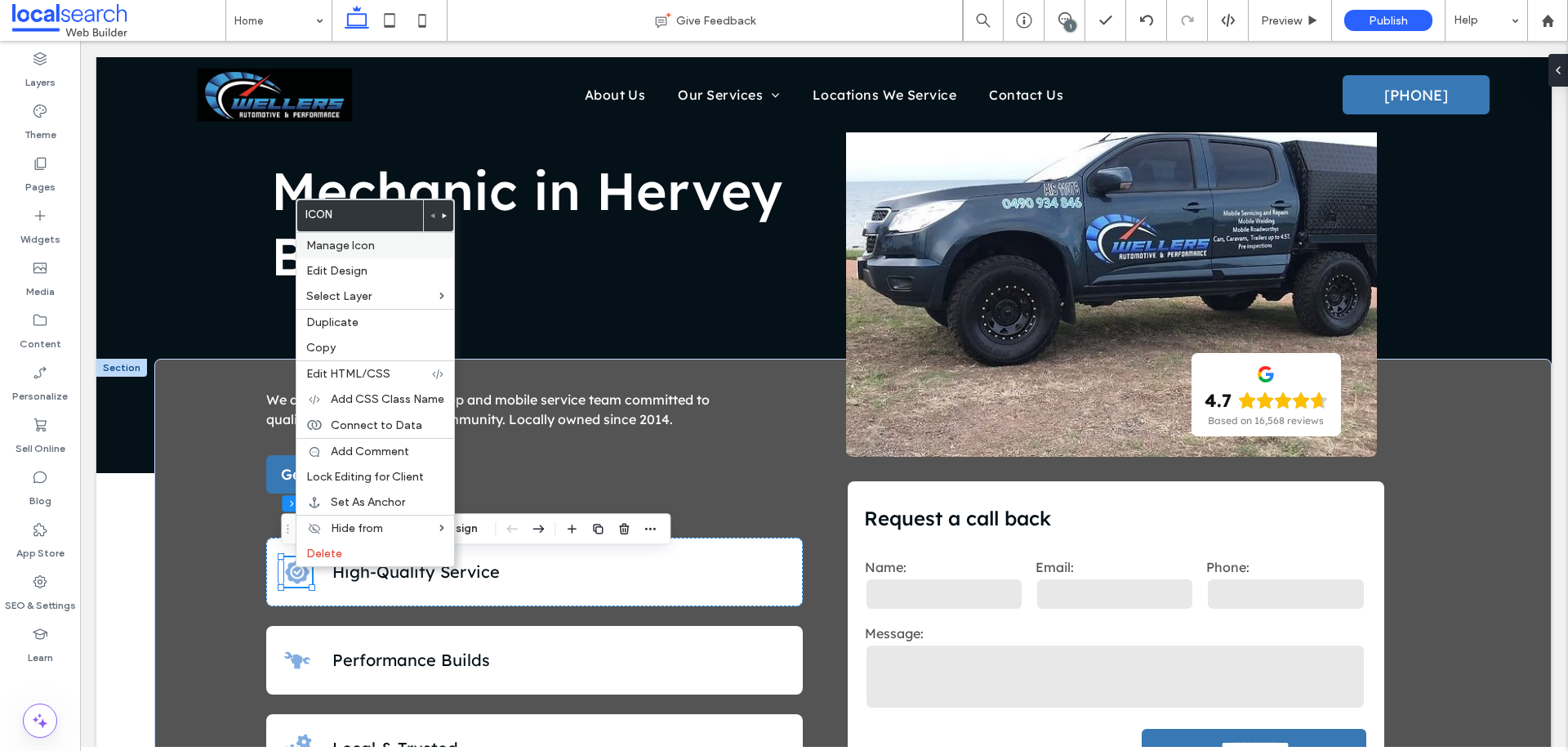 click on "Manage Icon" at bounding box center [375, 245] 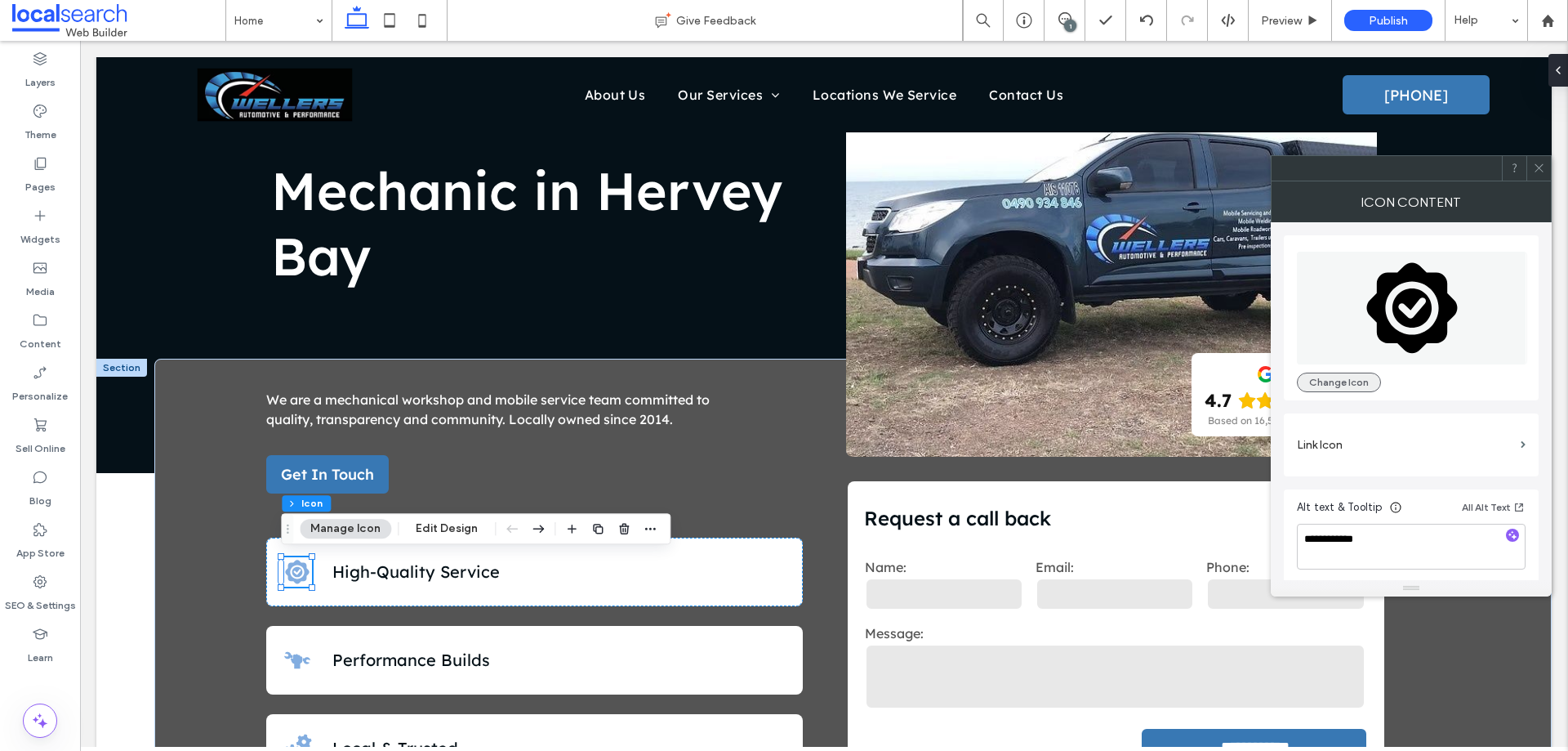 click on "Change Icon" at bounding box center (1339, 382) 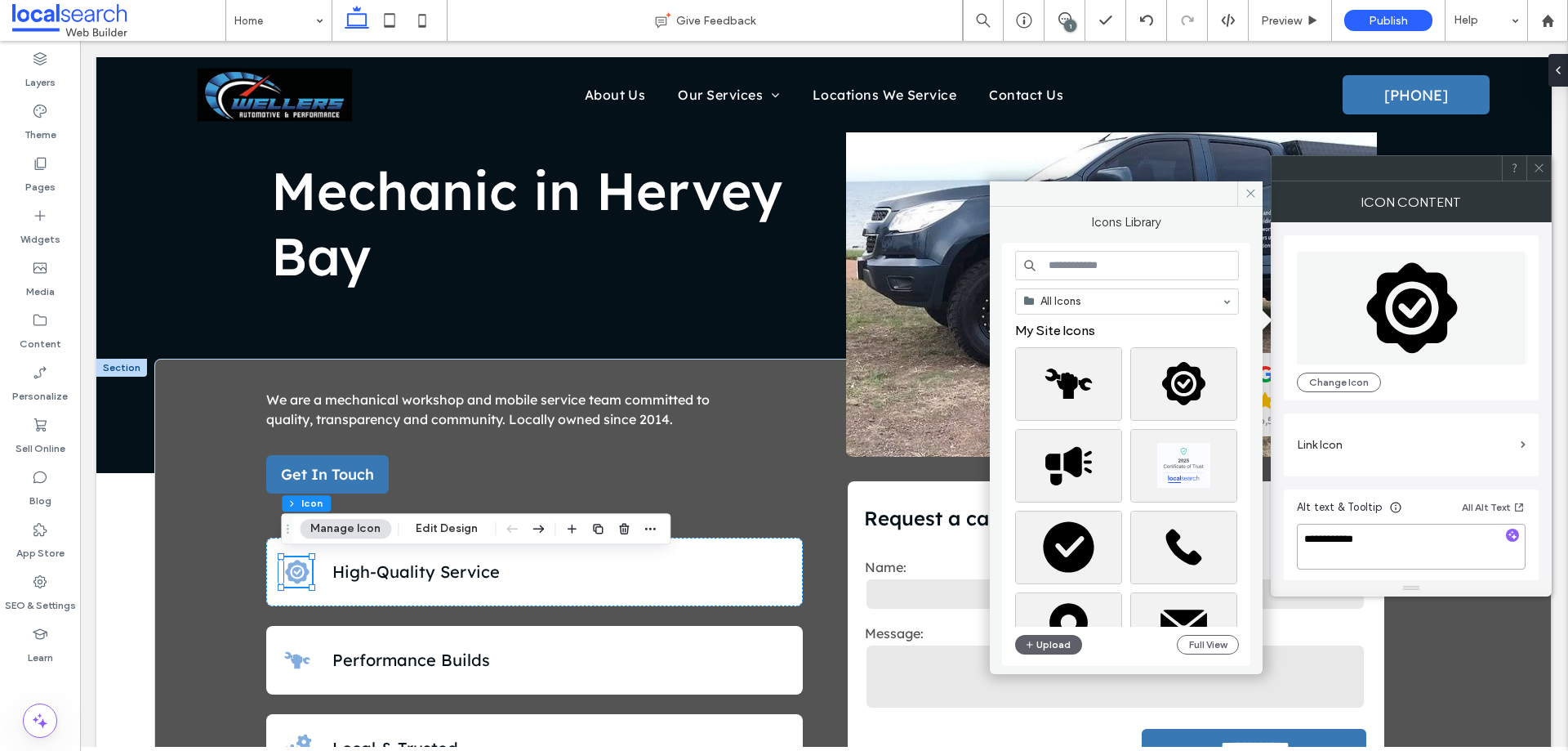 click on "**********" at bounding box center (1411, 547) 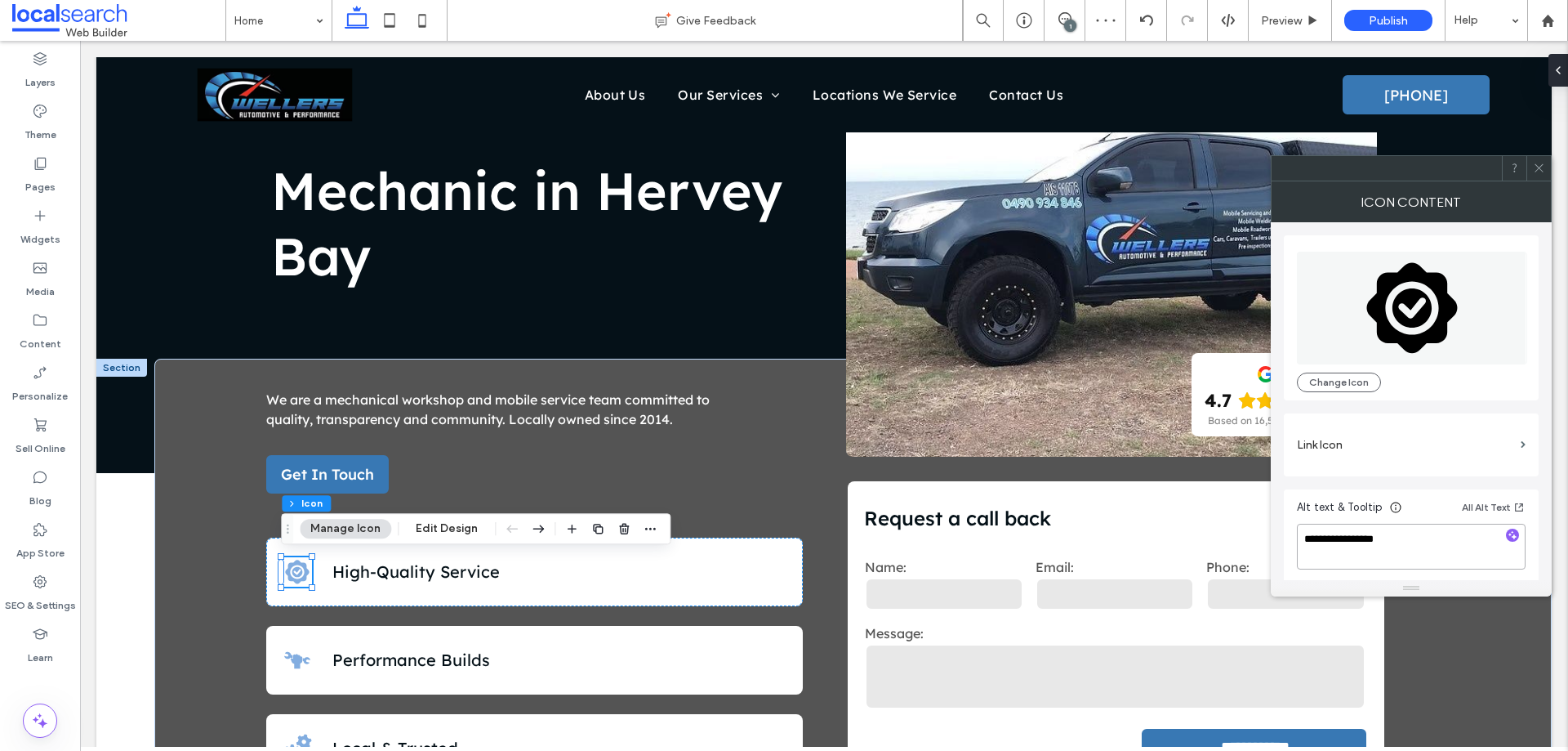 type on "**********" 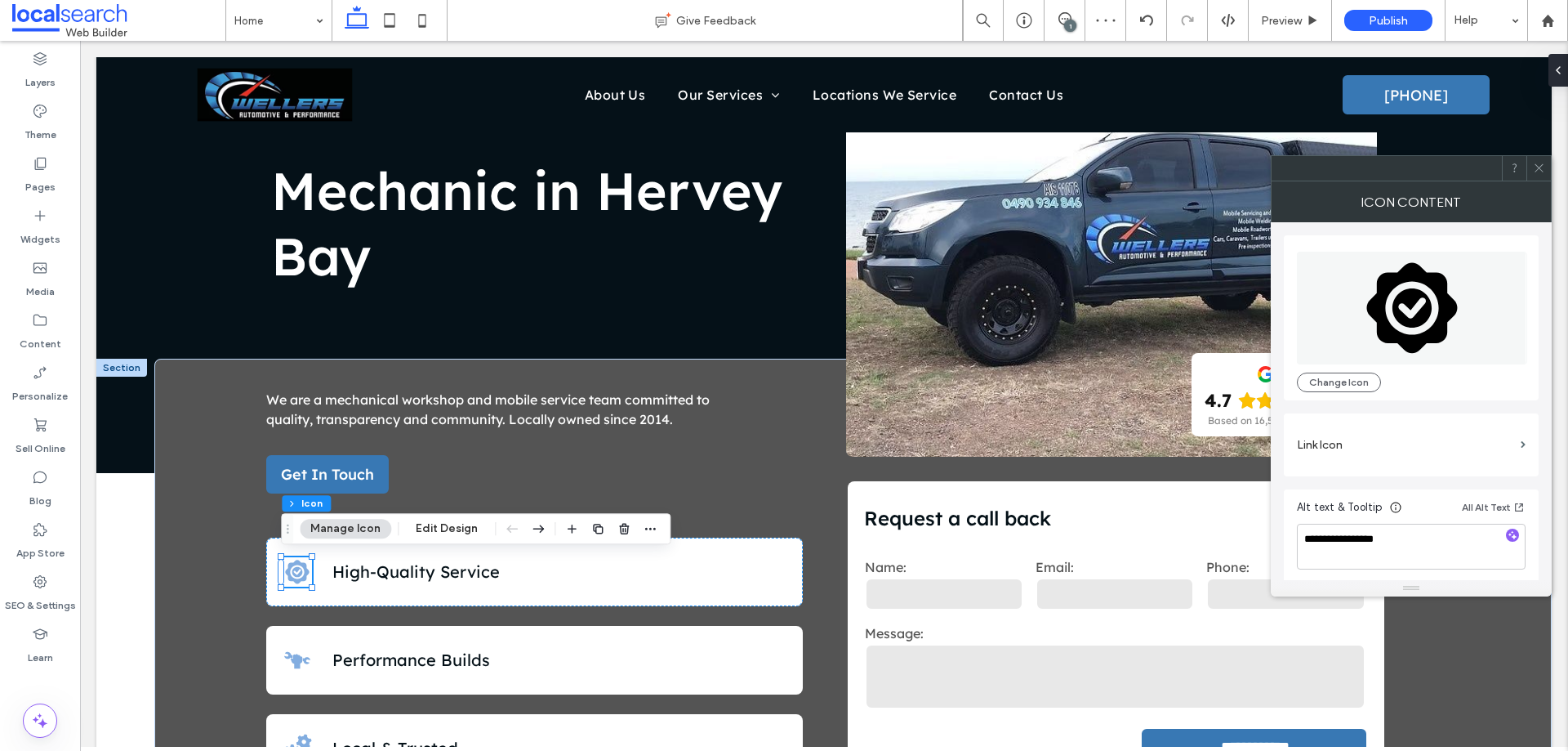 click on "Icon Content" at bounding box center (1411, 202) 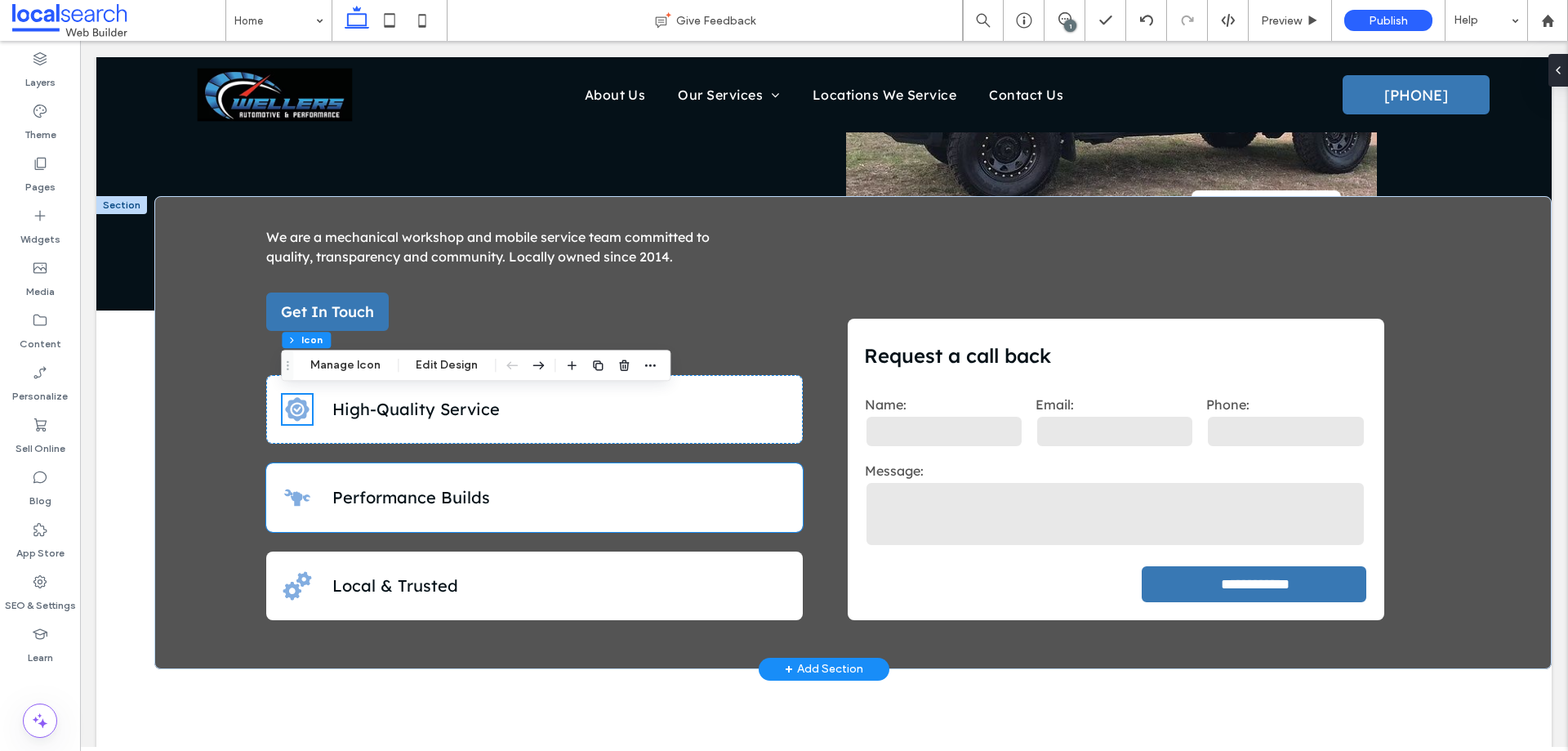 scroll, scrollTop: 245, scrollLeft: 0, axis: vertical 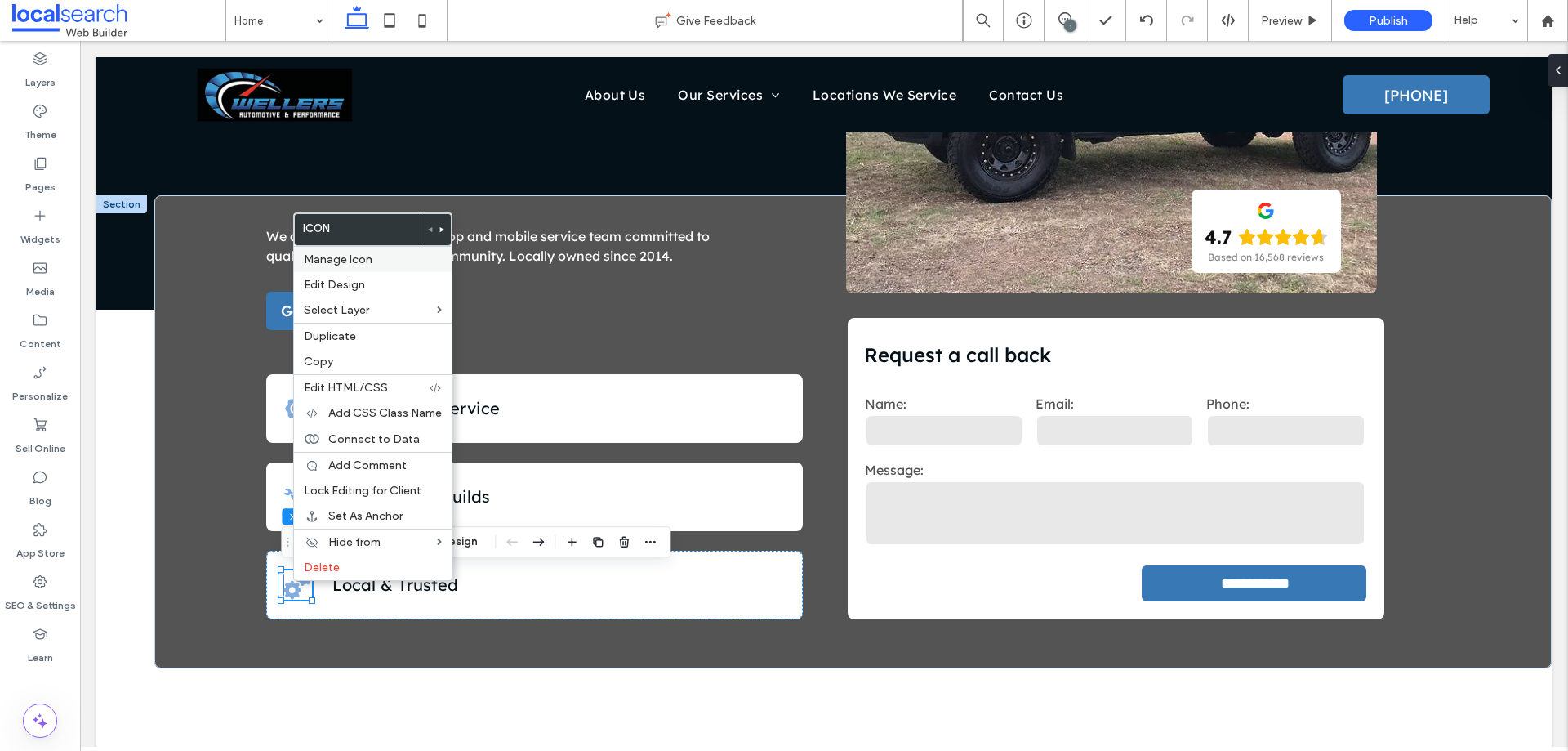 click on "Manage Icon" at bounding box center (372, 259) 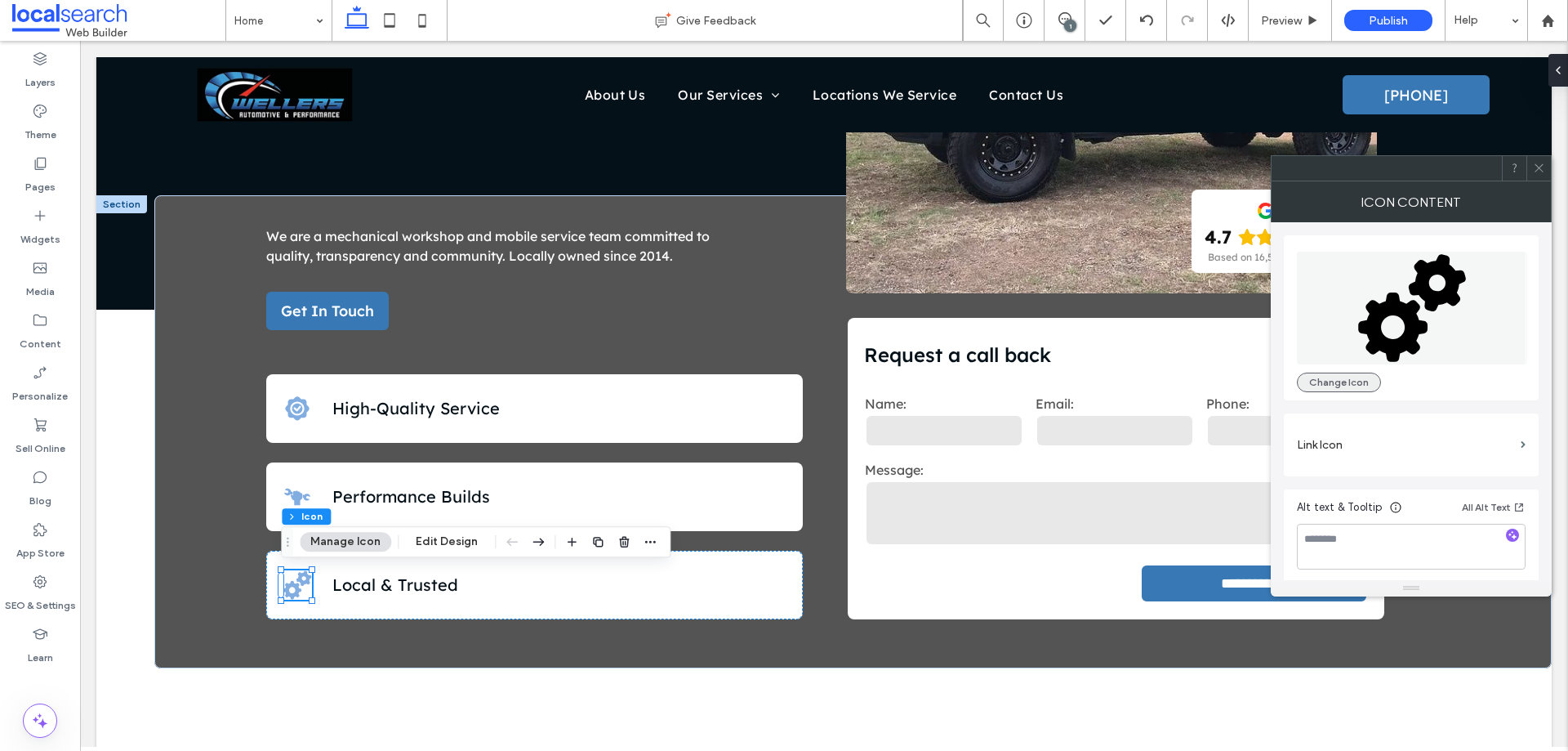 click on "Change Icon" at bounding box center [1339, 382] 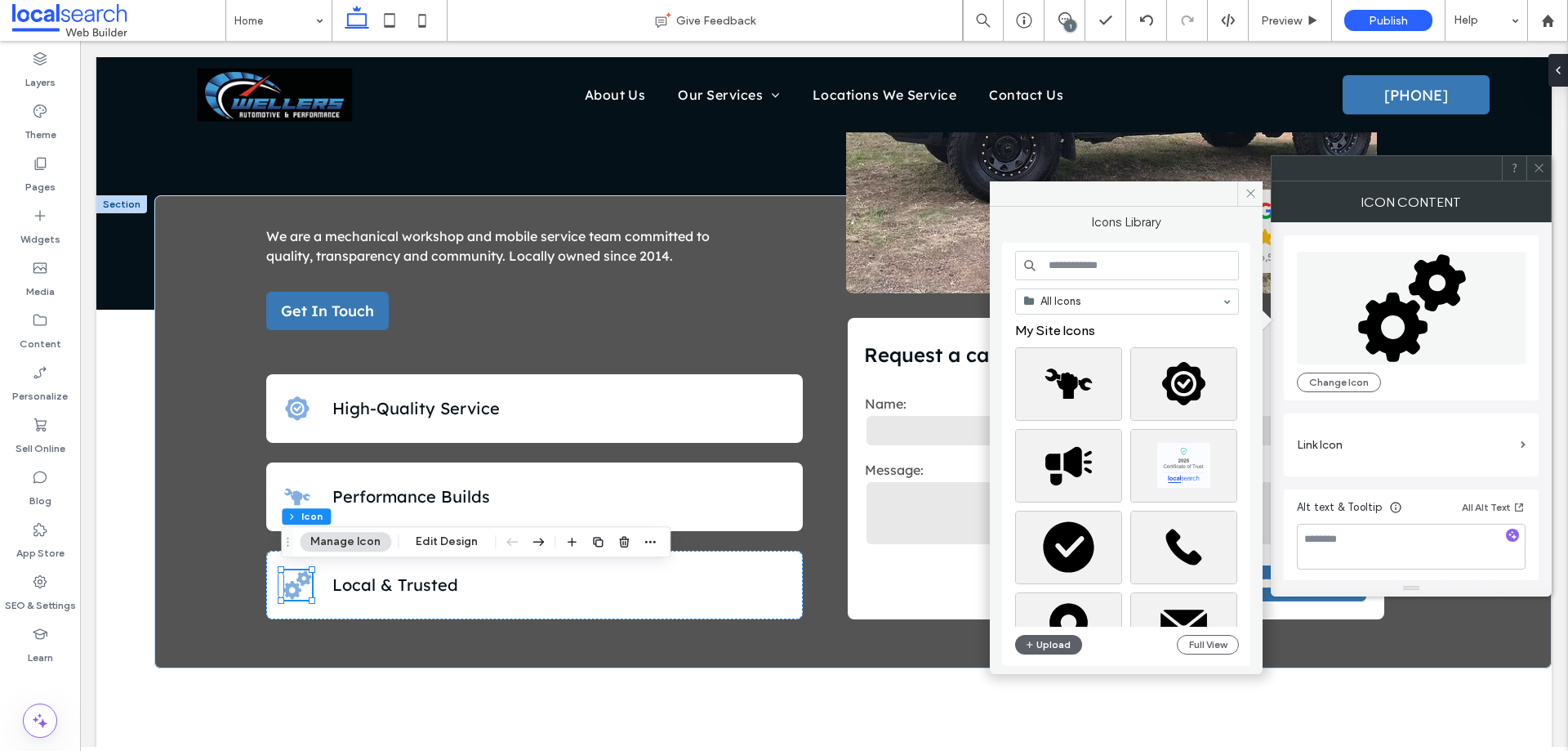 click at bounding box center [1127, 266] 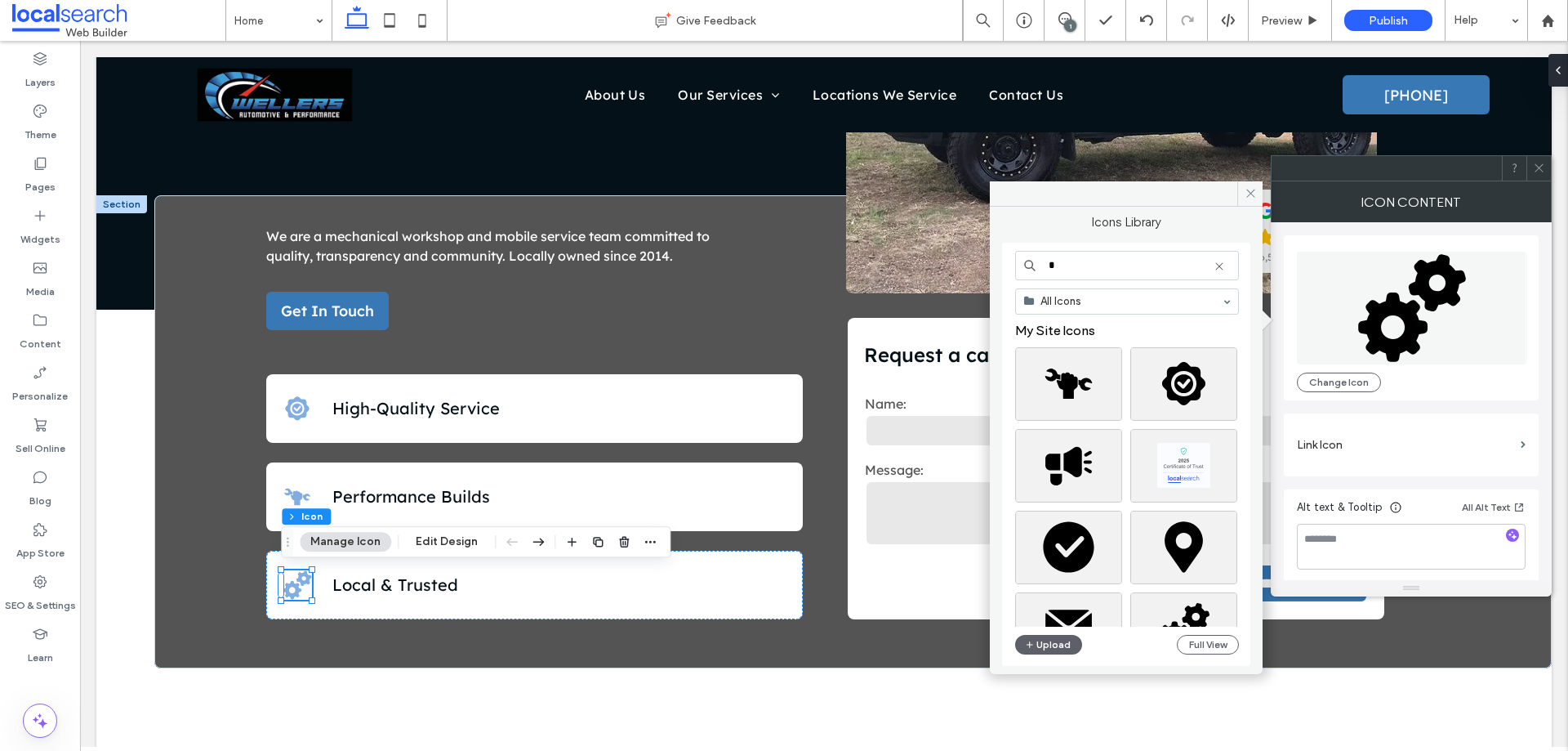 click on "*" at bounding box center (1127, 266) 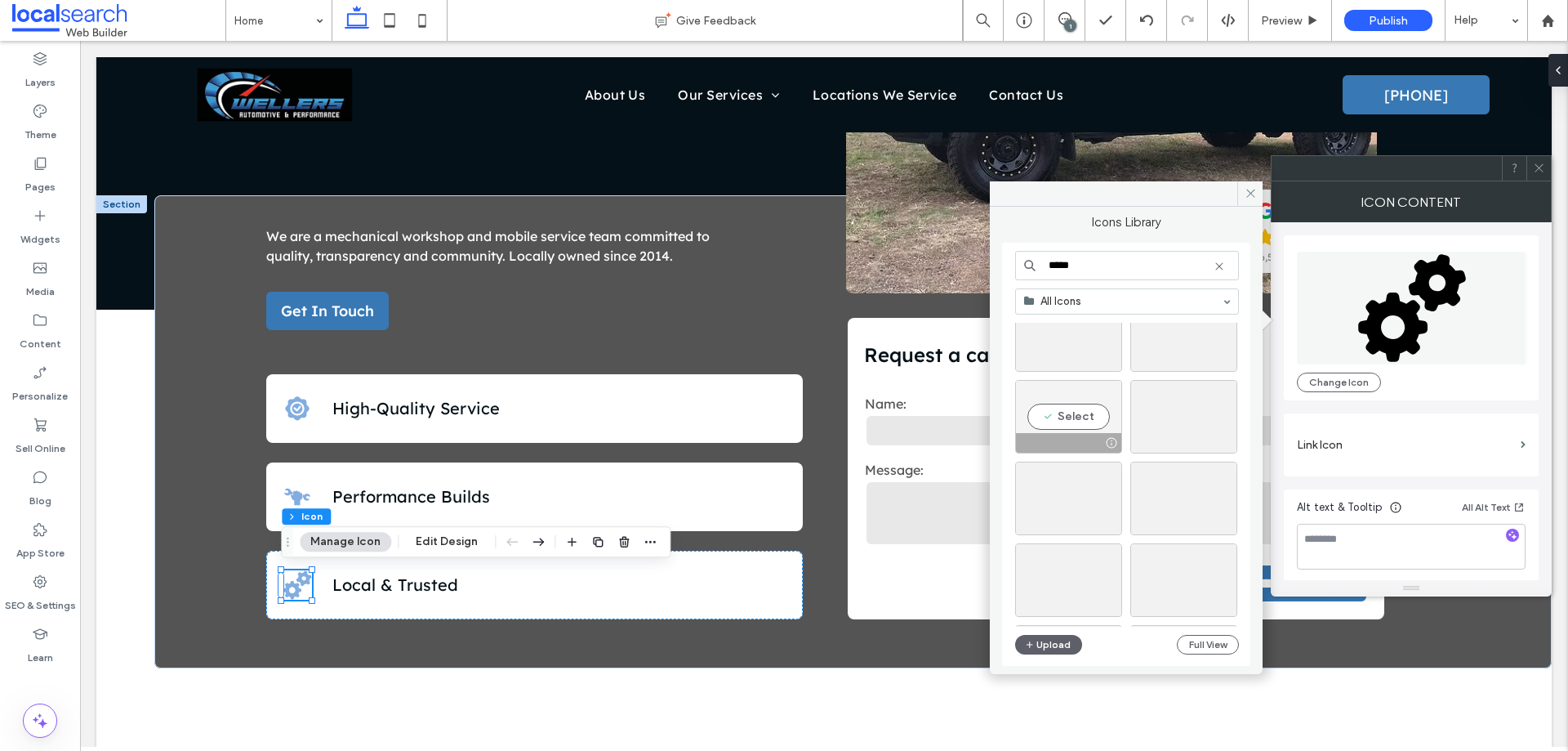 scroll, scrollTop: 1308, scrollLeft: 0, axis: vertical 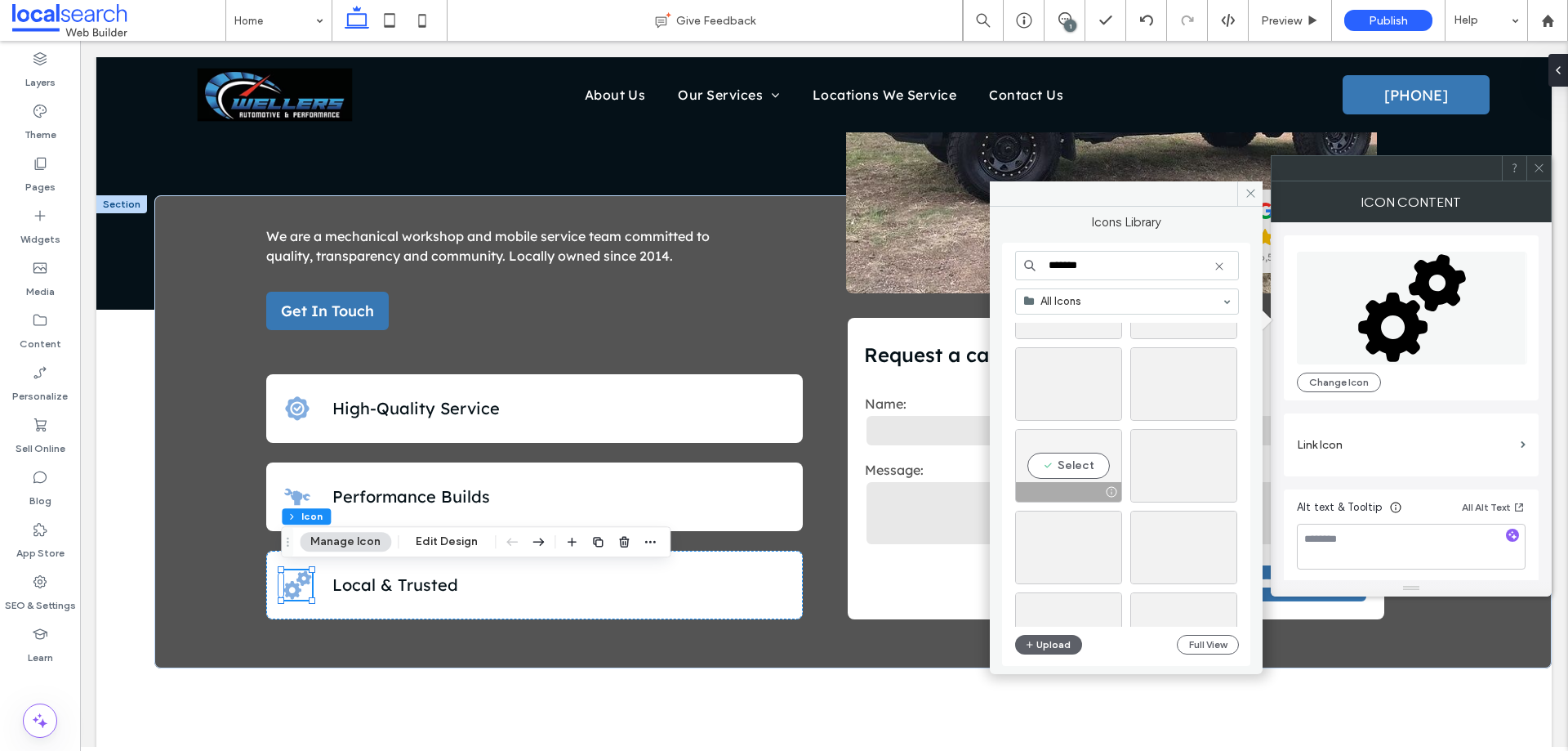 type on "*******" 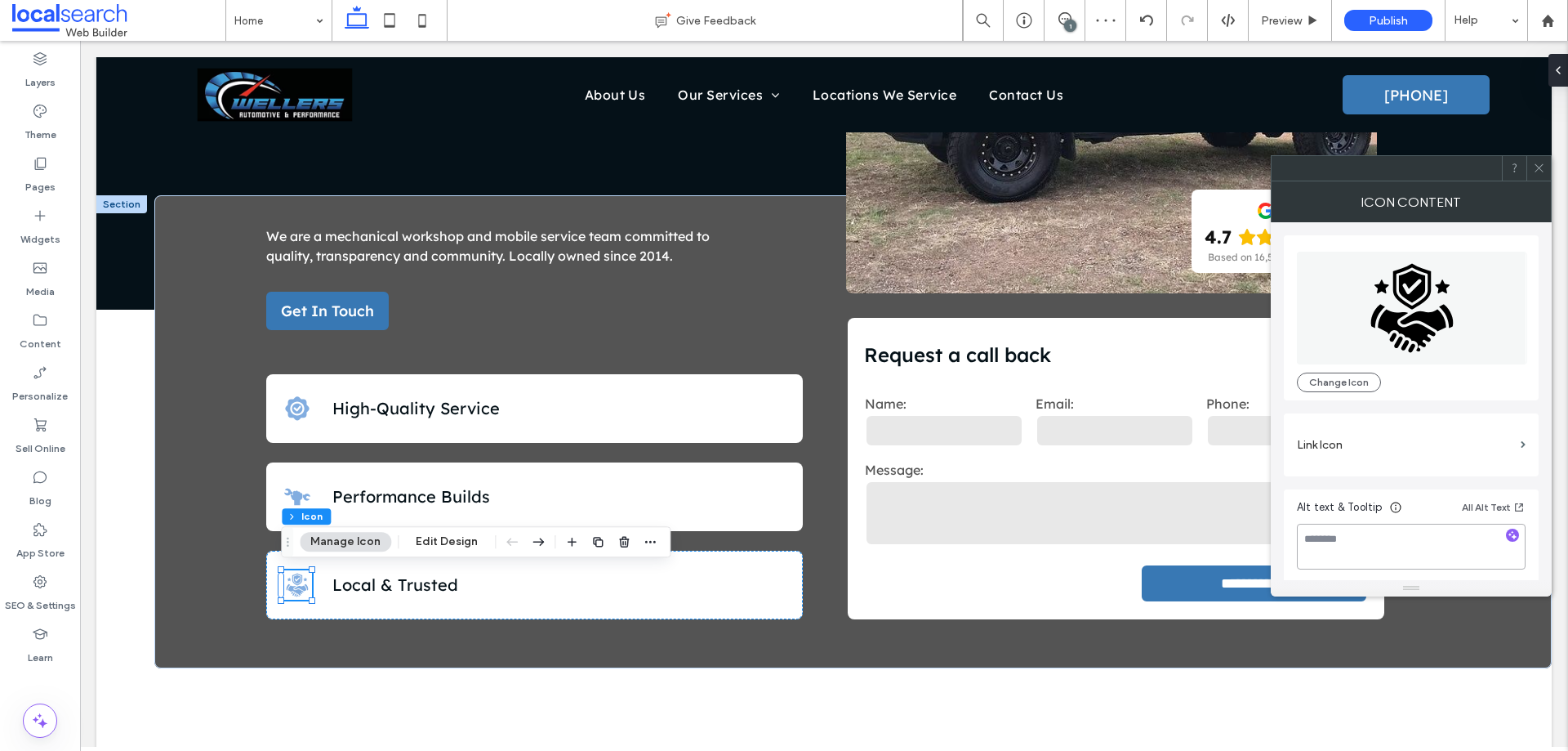 click at bounding box center [1411, 547] 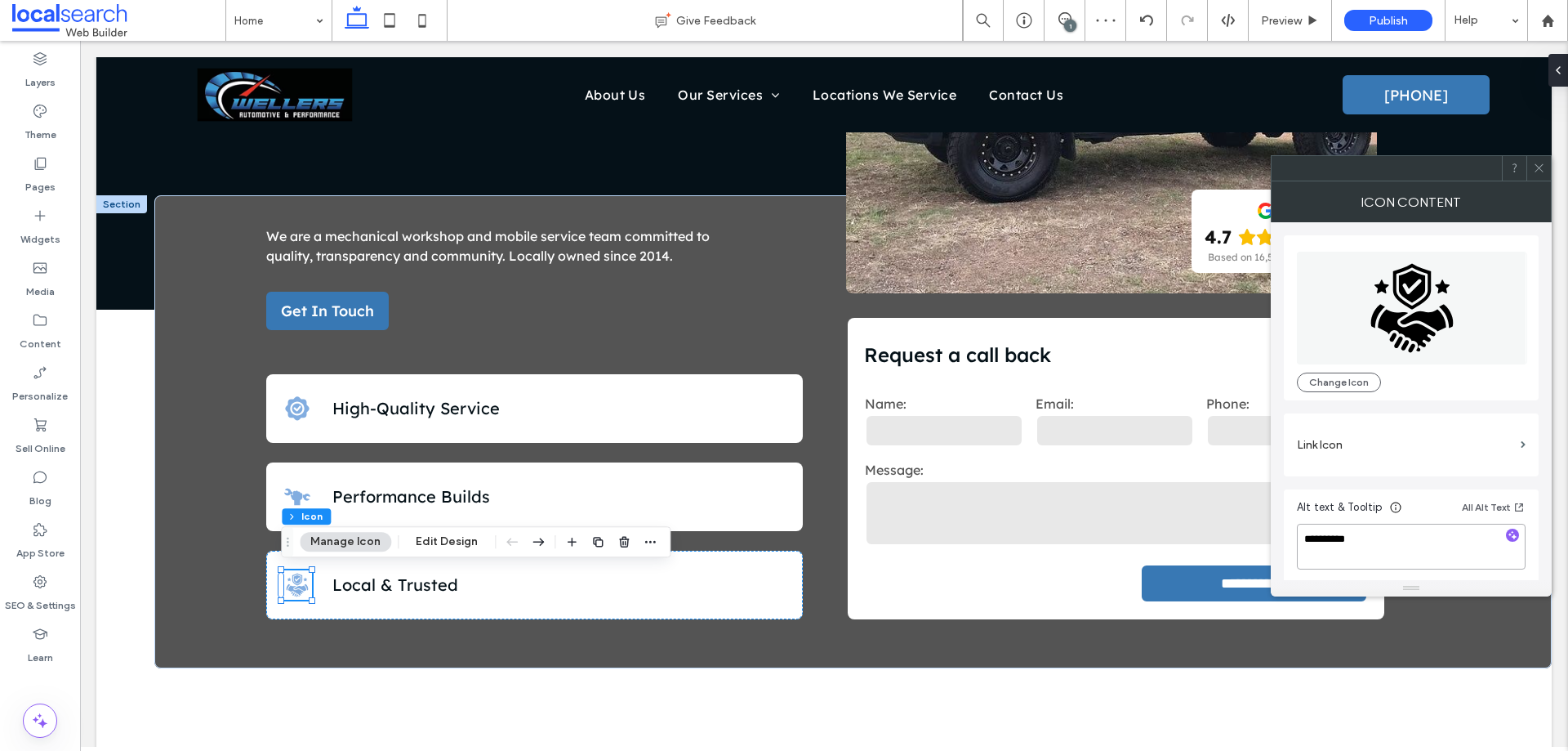 type on "**********" 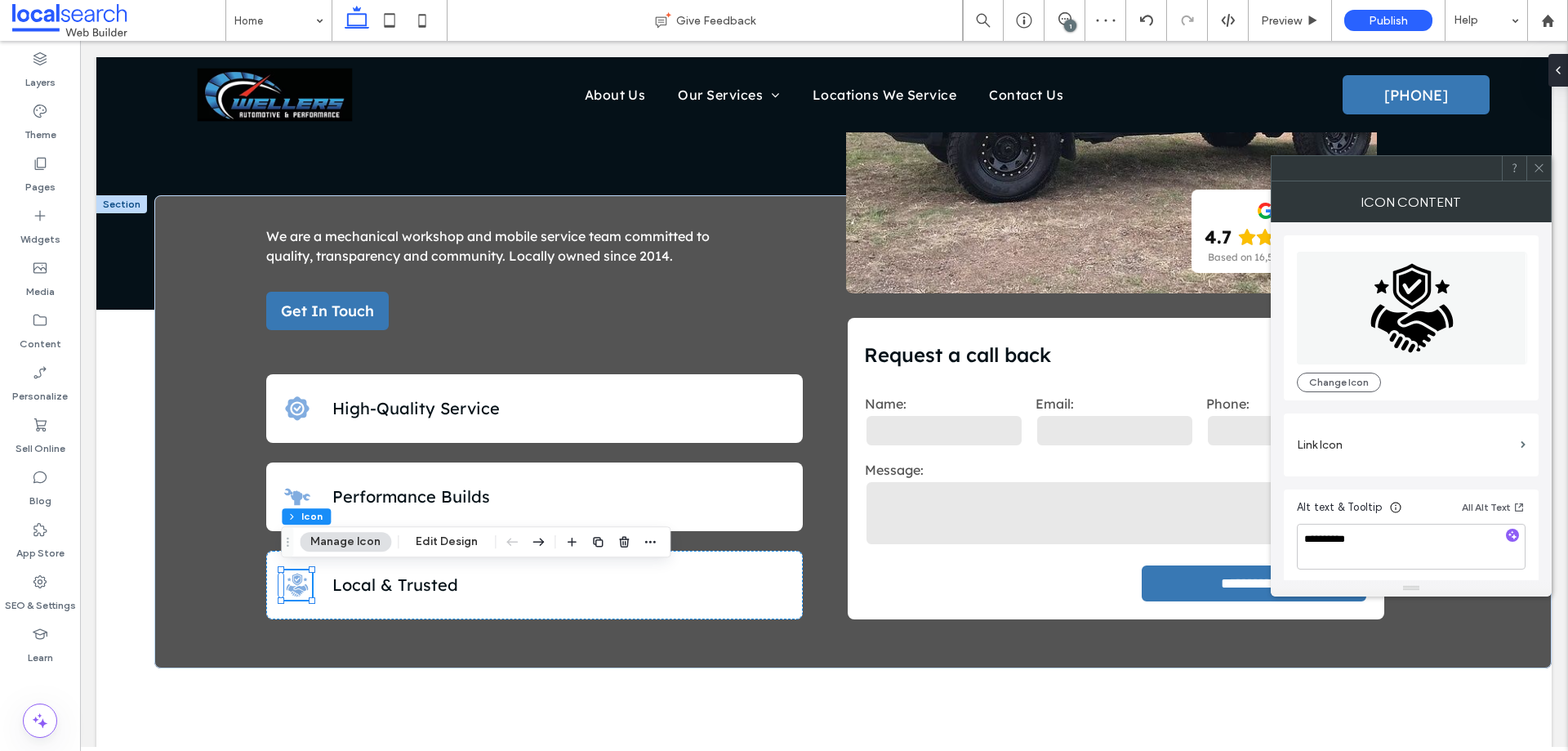 click on "Change Icon" at bounding box center (1411, 318) 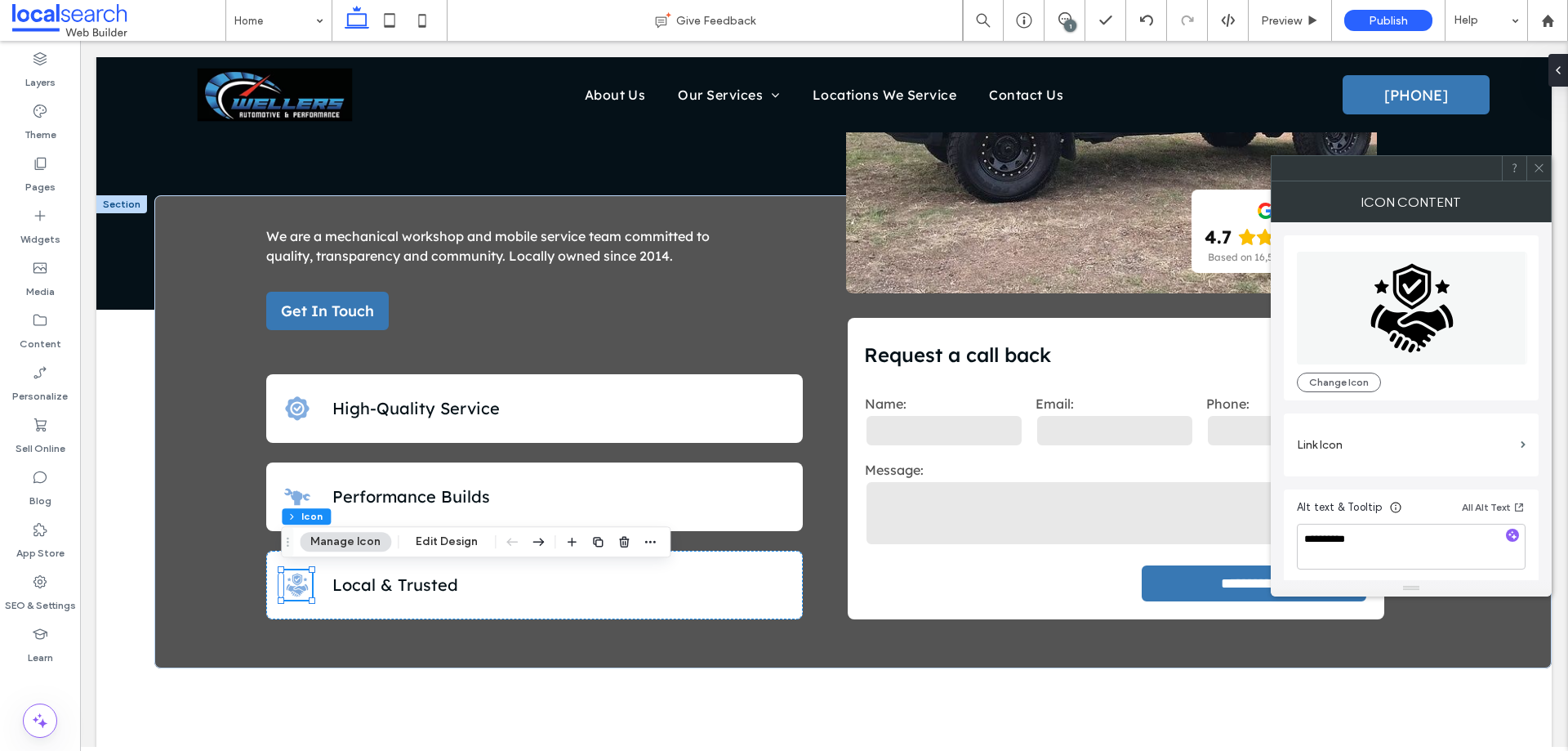 click 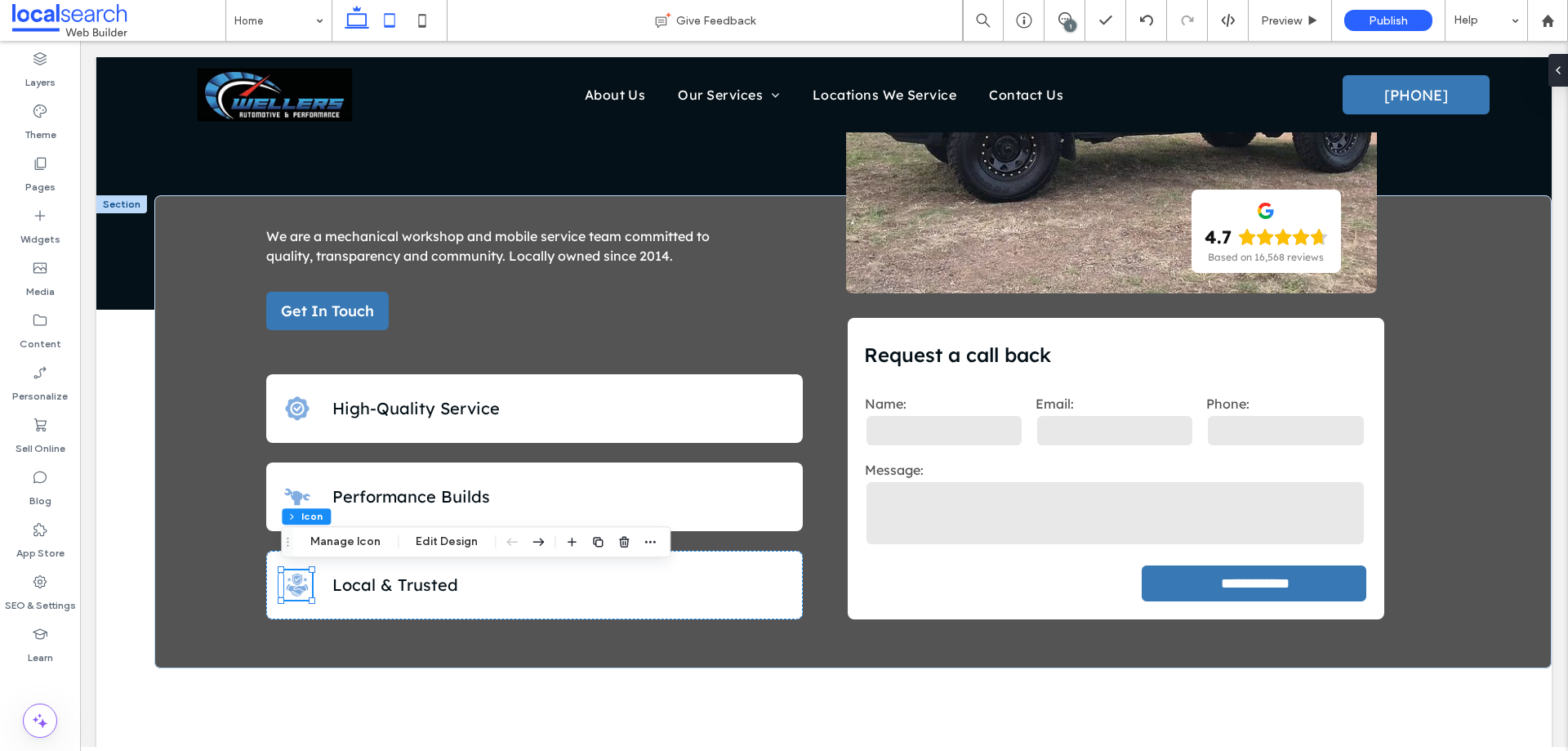 click 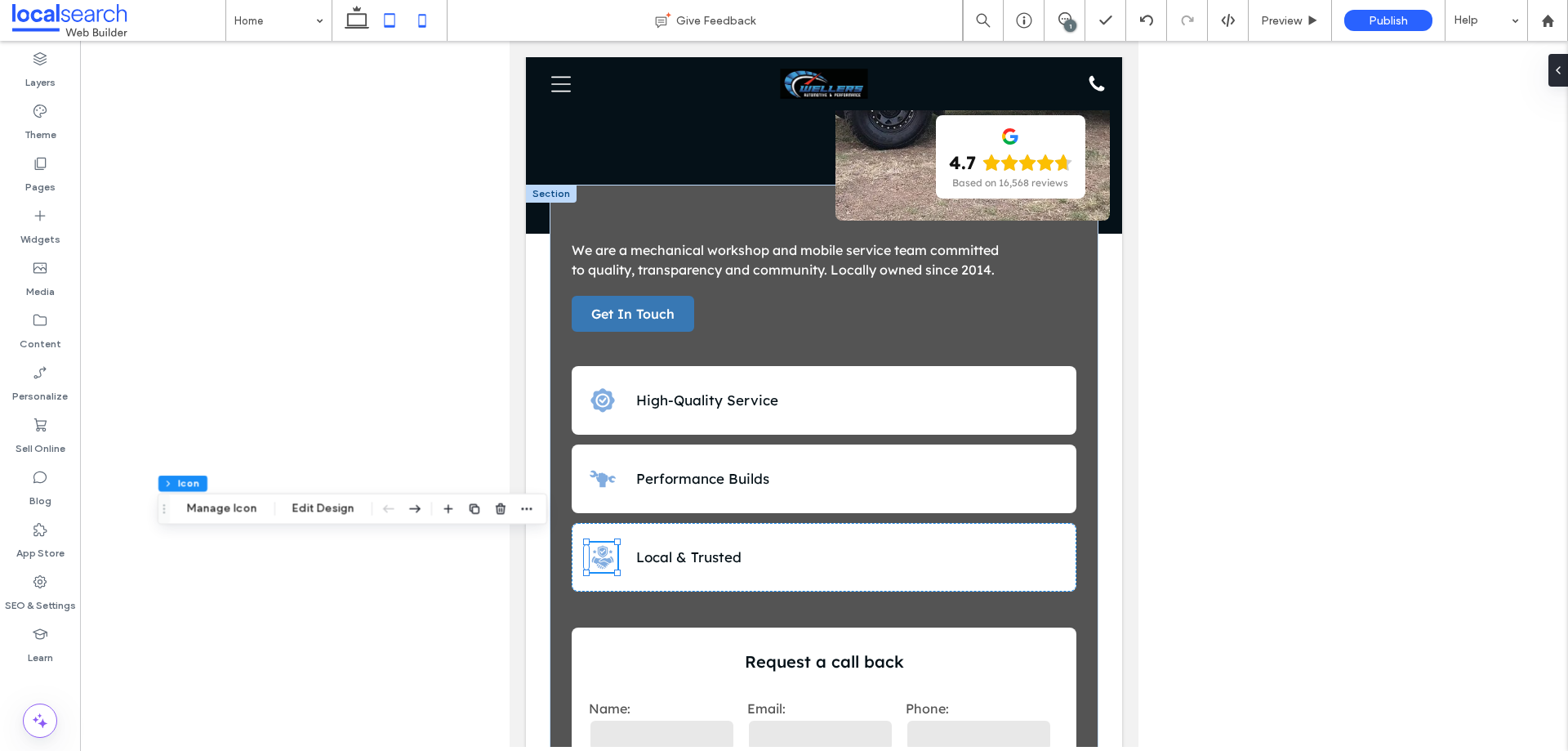 click 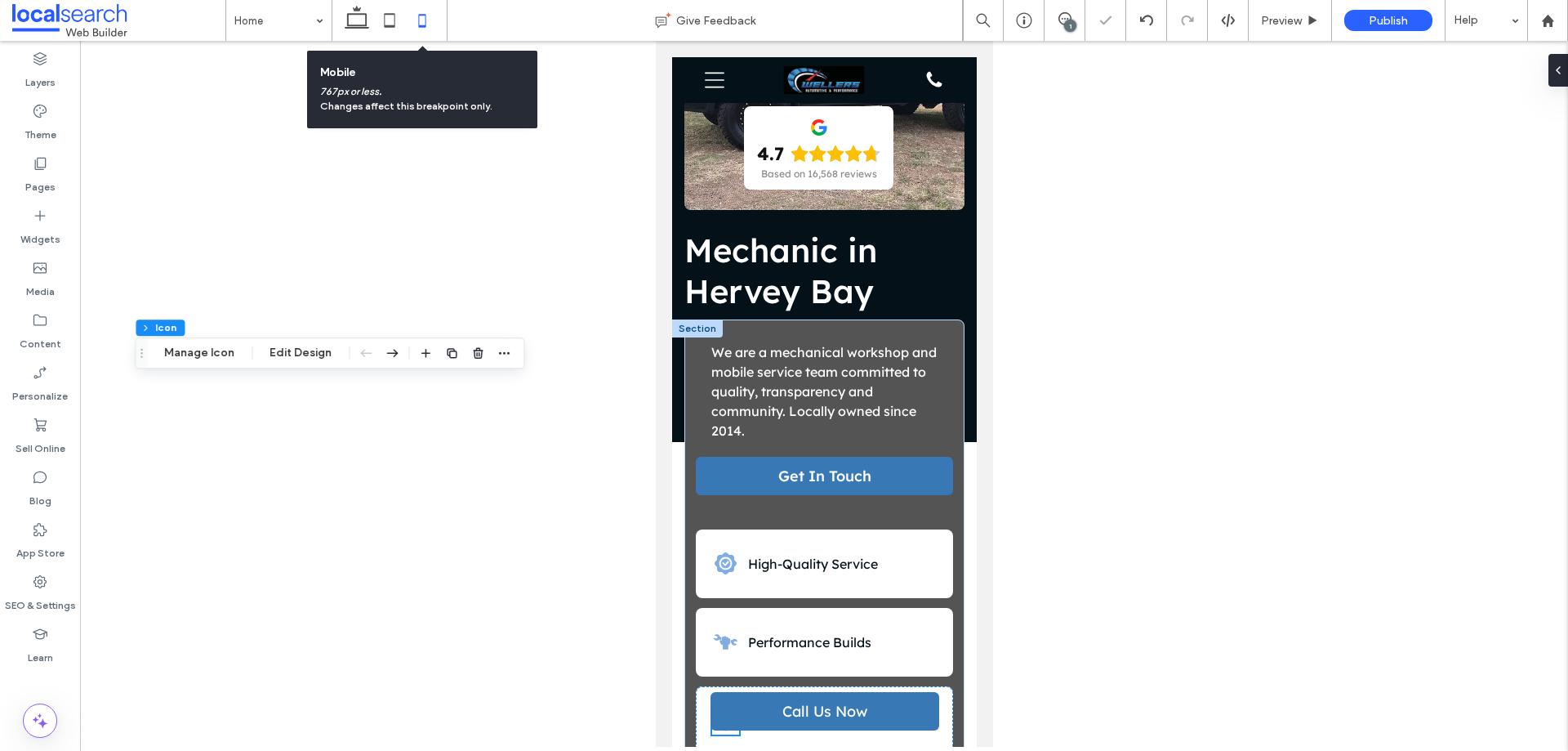 scroll, scrollTop: 499, scrollLeft: 0, axis: vertical 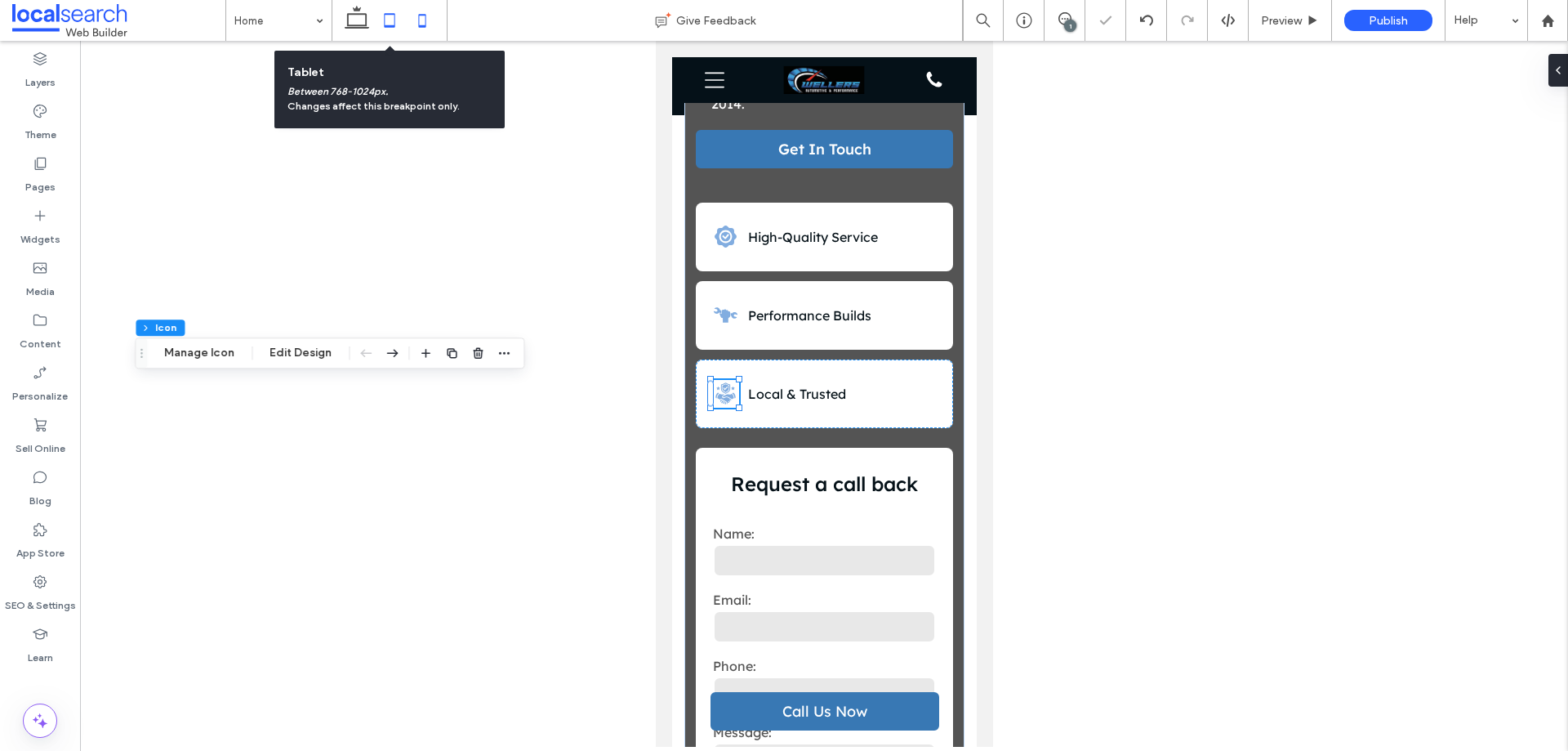 click 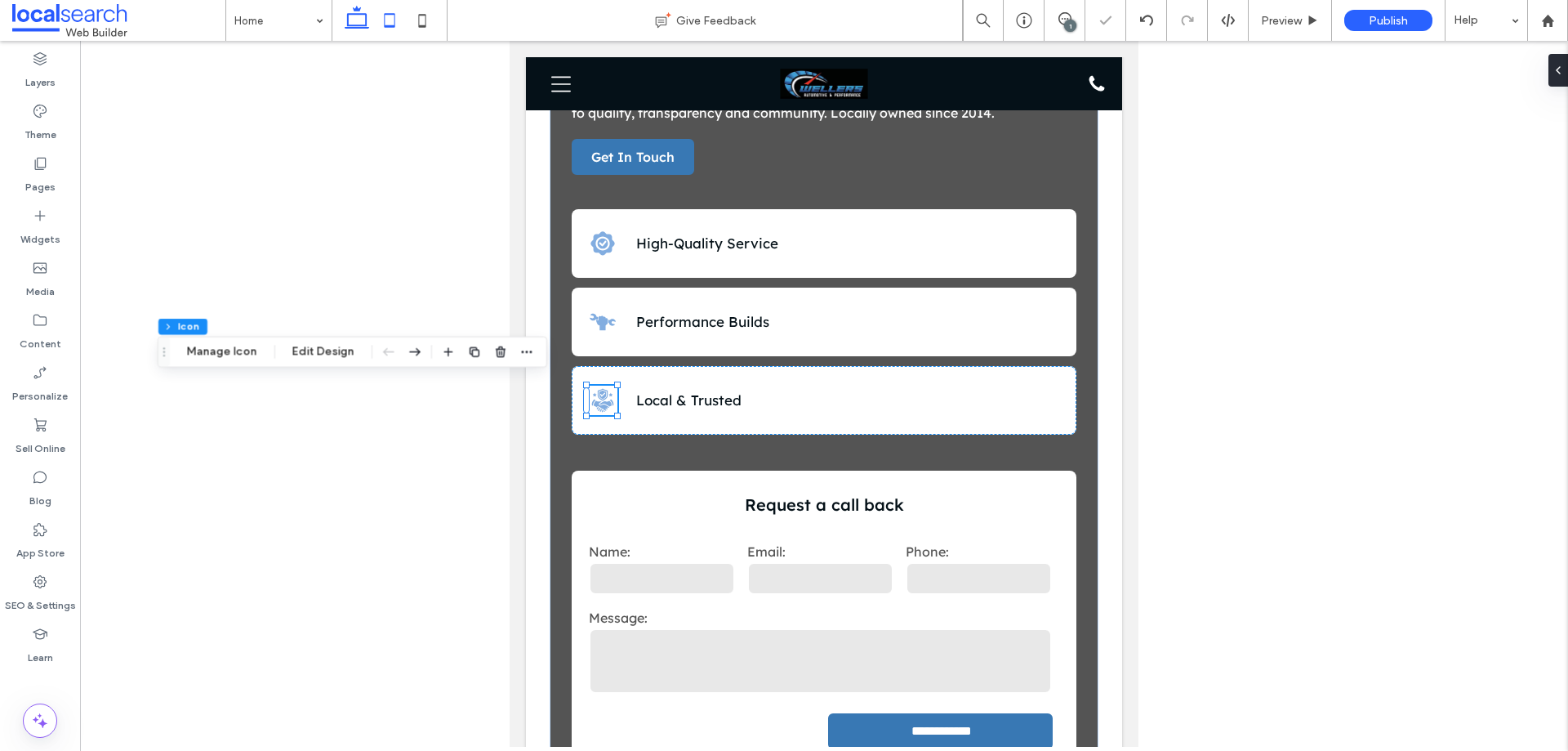 click 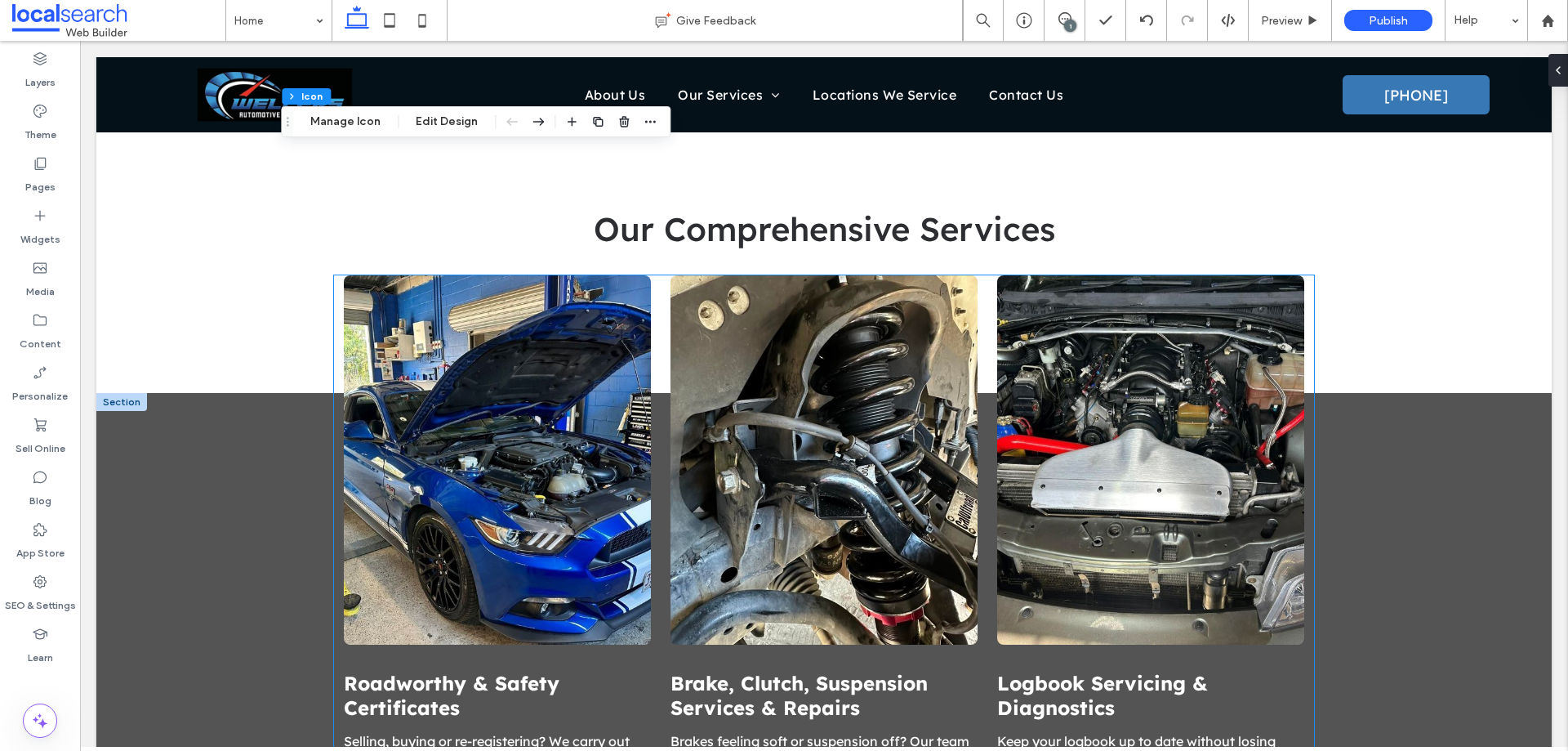 scroll, scrollTop: 1576, scrollLeft: 0, axis: vertical 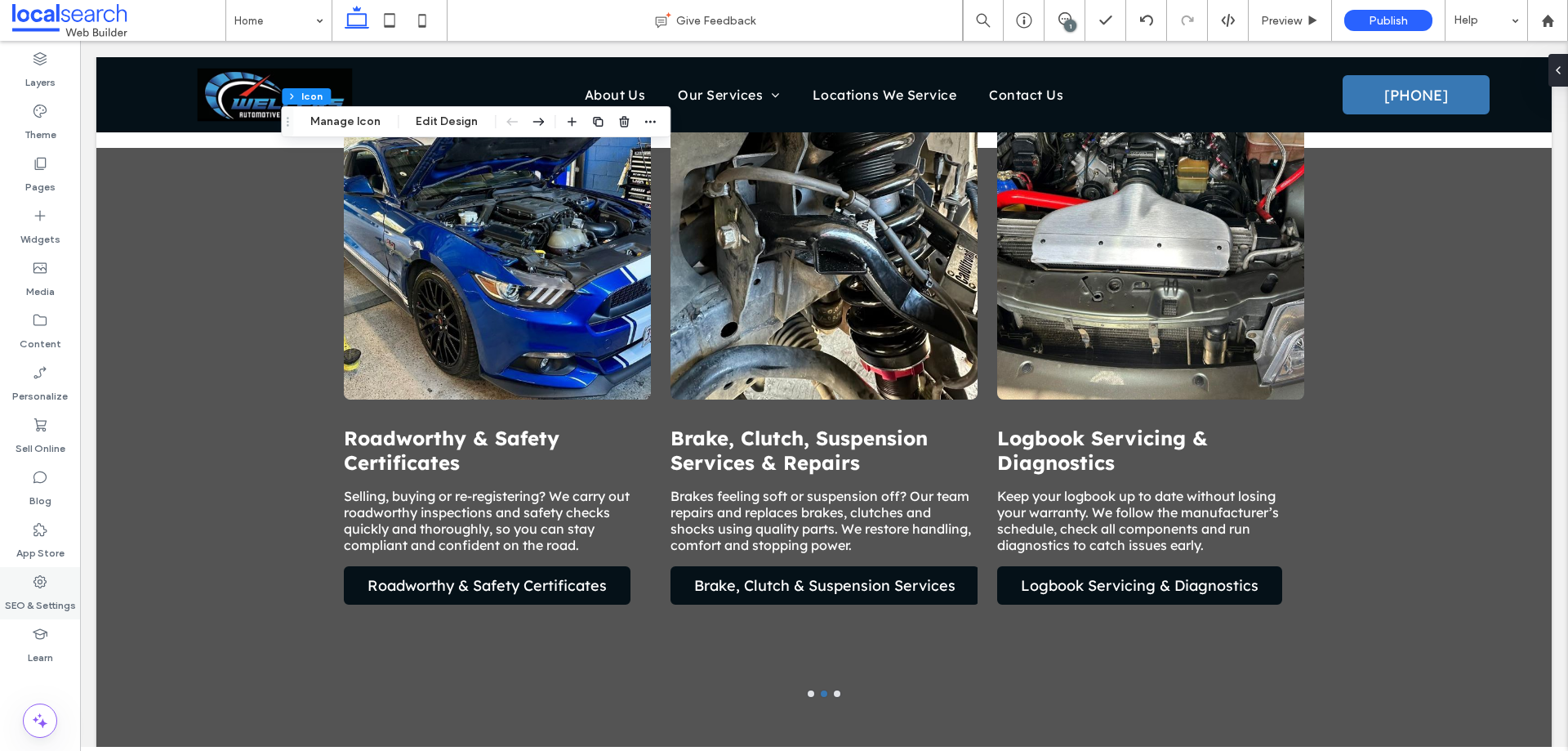 click 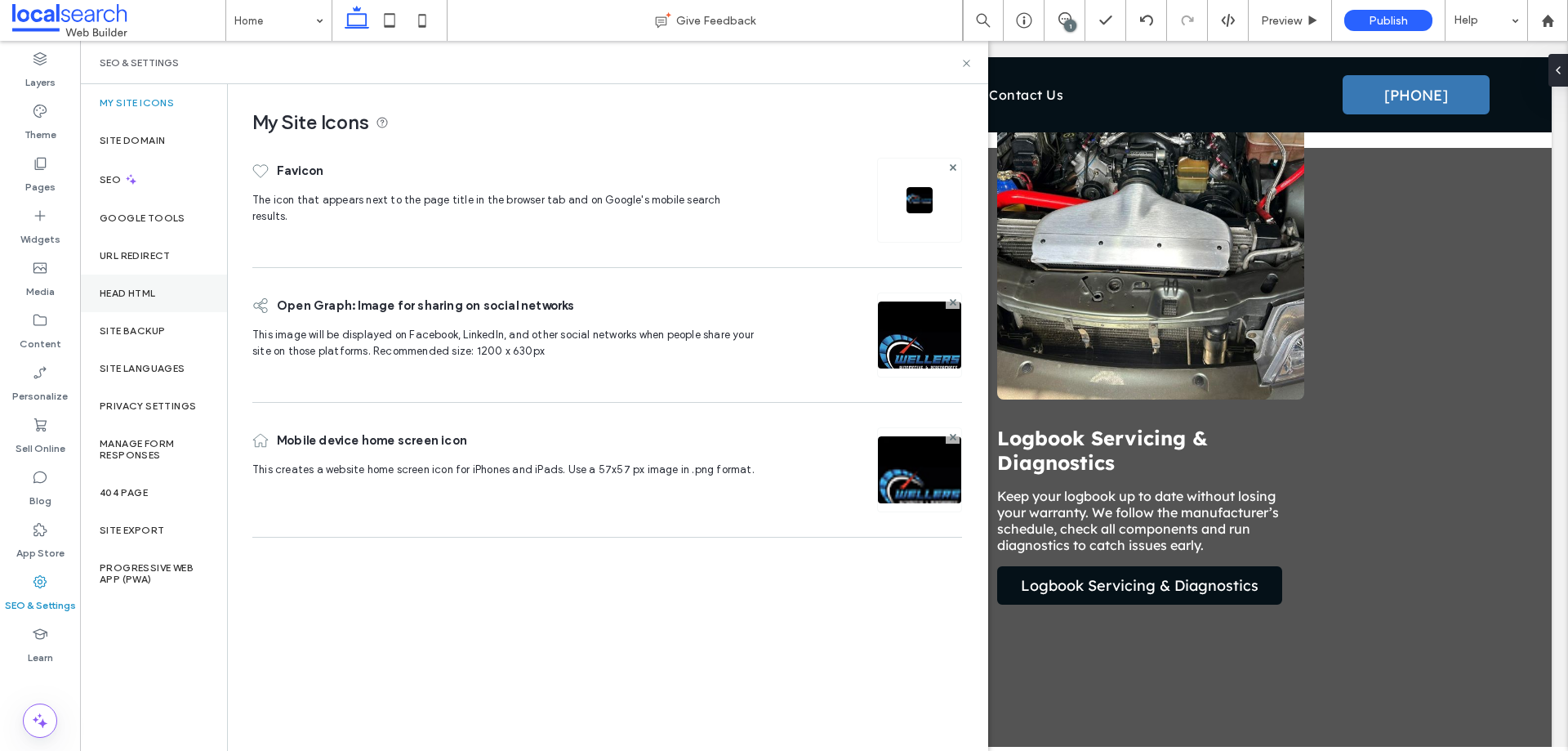click on "Head HTML" at bounding box center [127, 293] 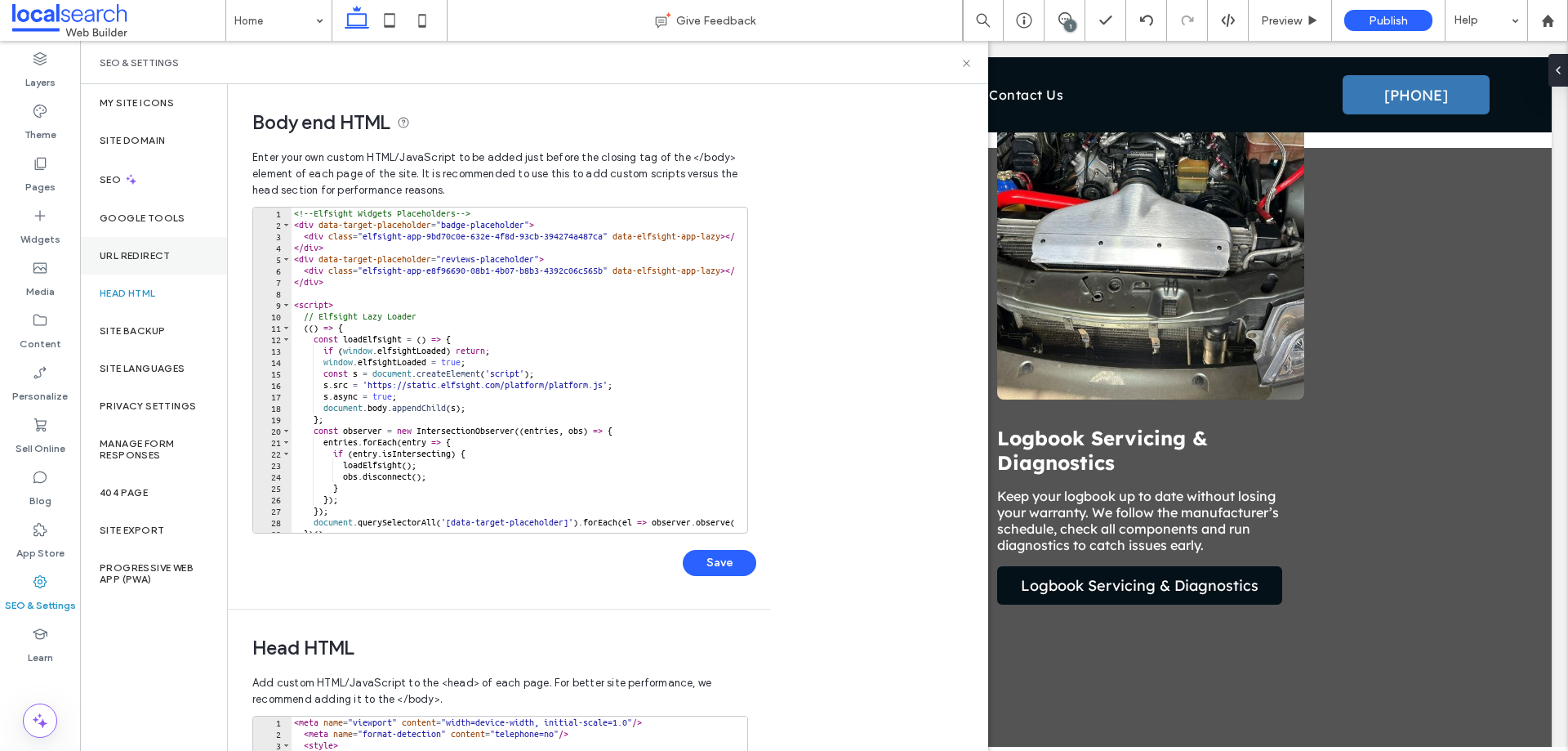 click on "URL Redirect" at bounding box center (135, 256) 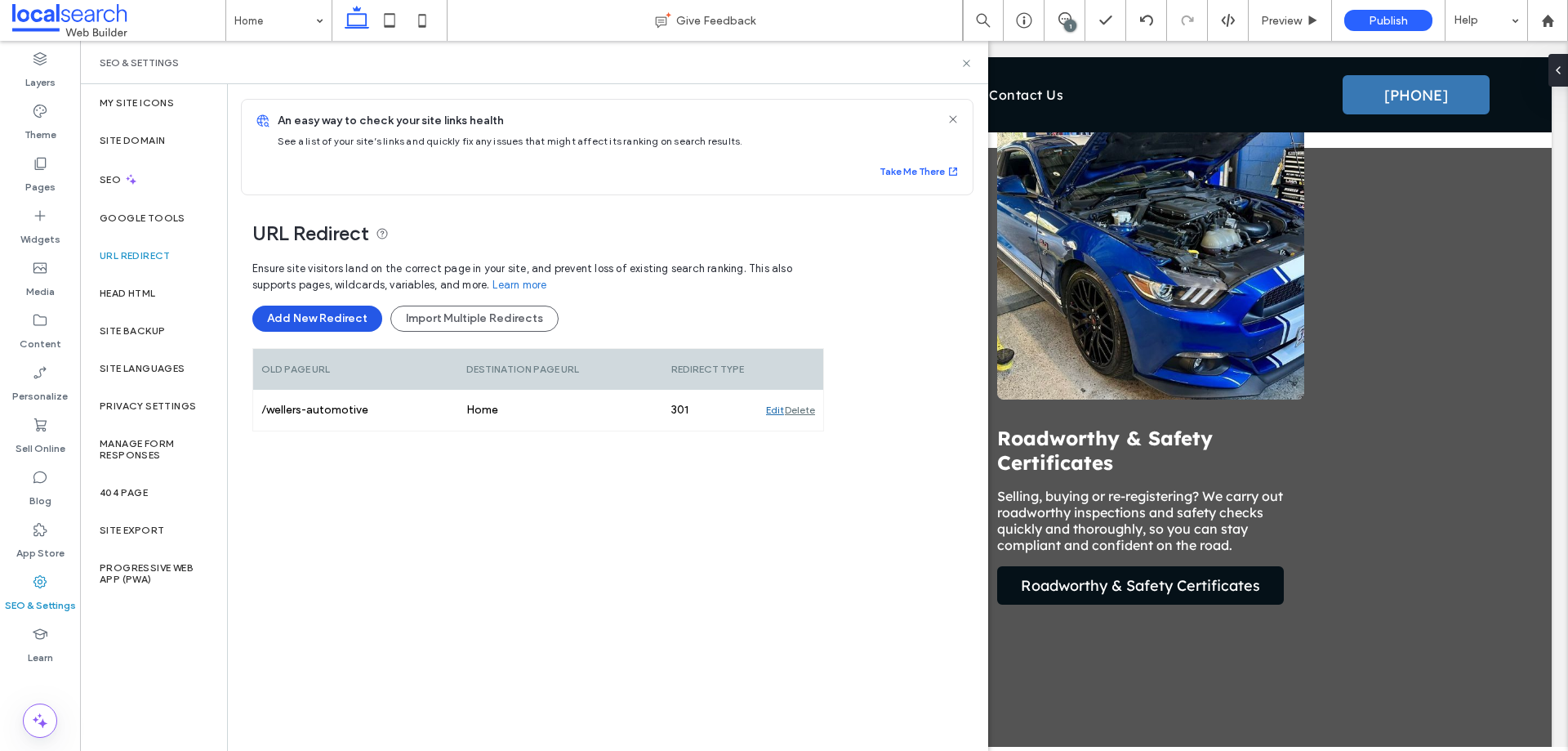 click on "Add New Redirect" at bounding box center (317, 319) 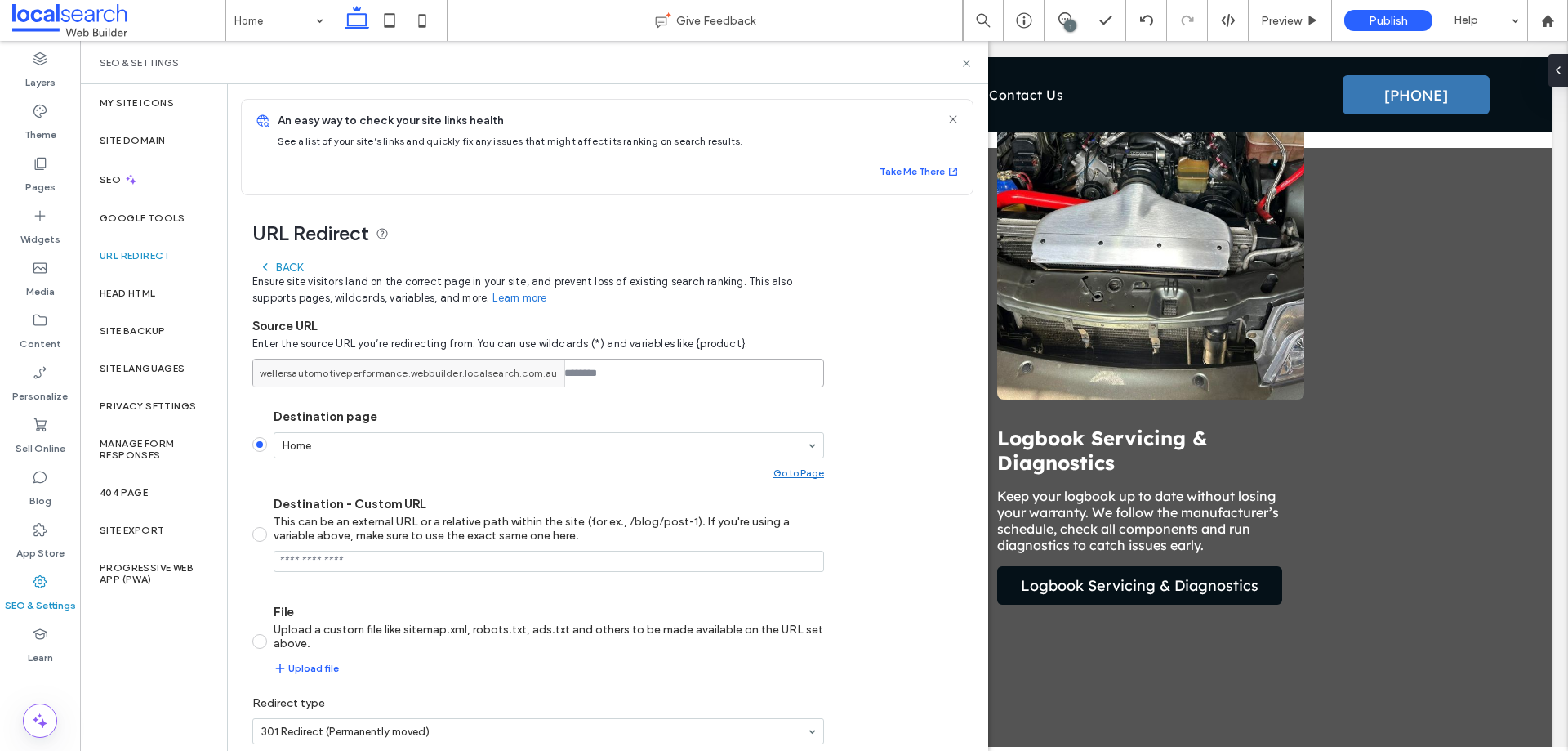 click at bounding box center [538, 373] 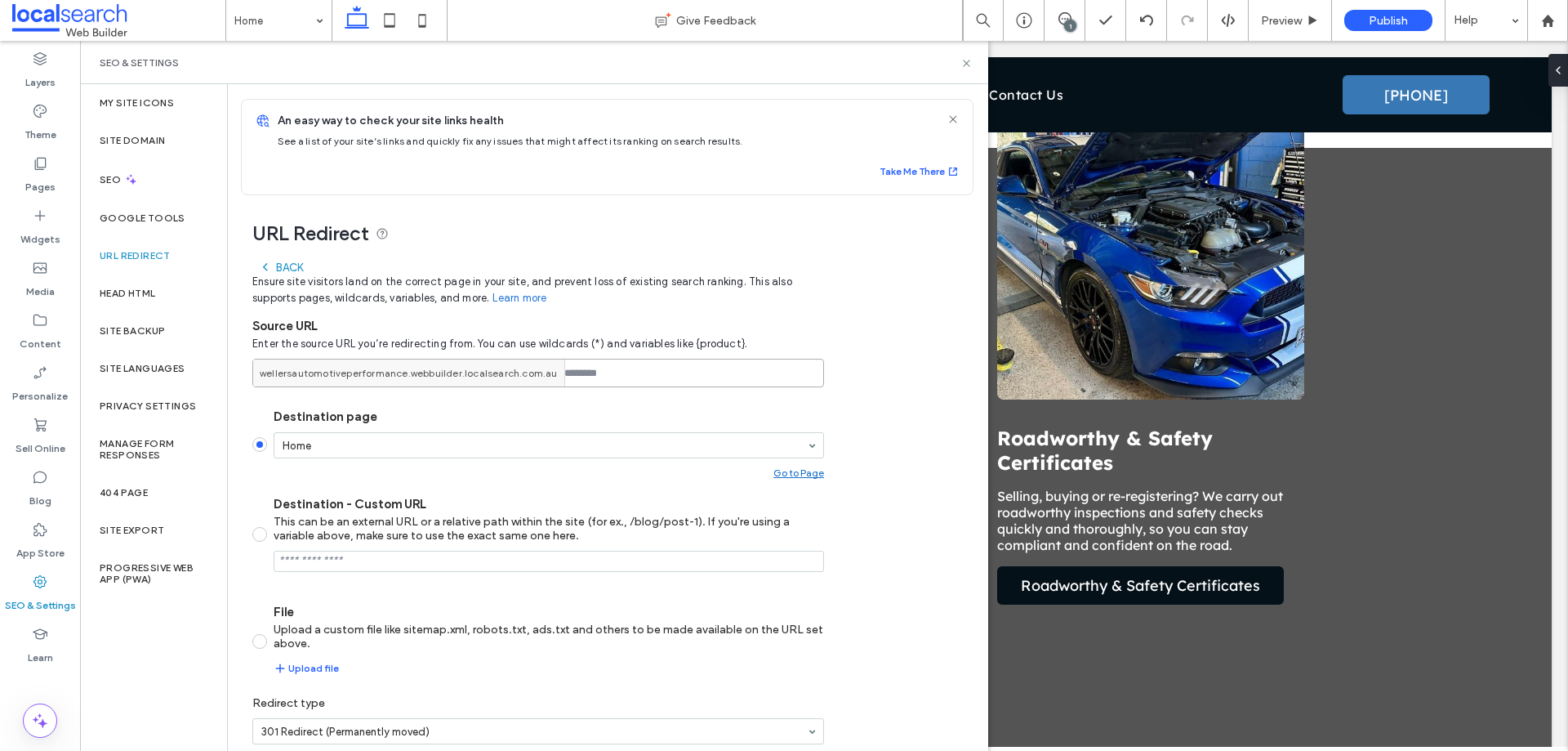 paste on "**********" 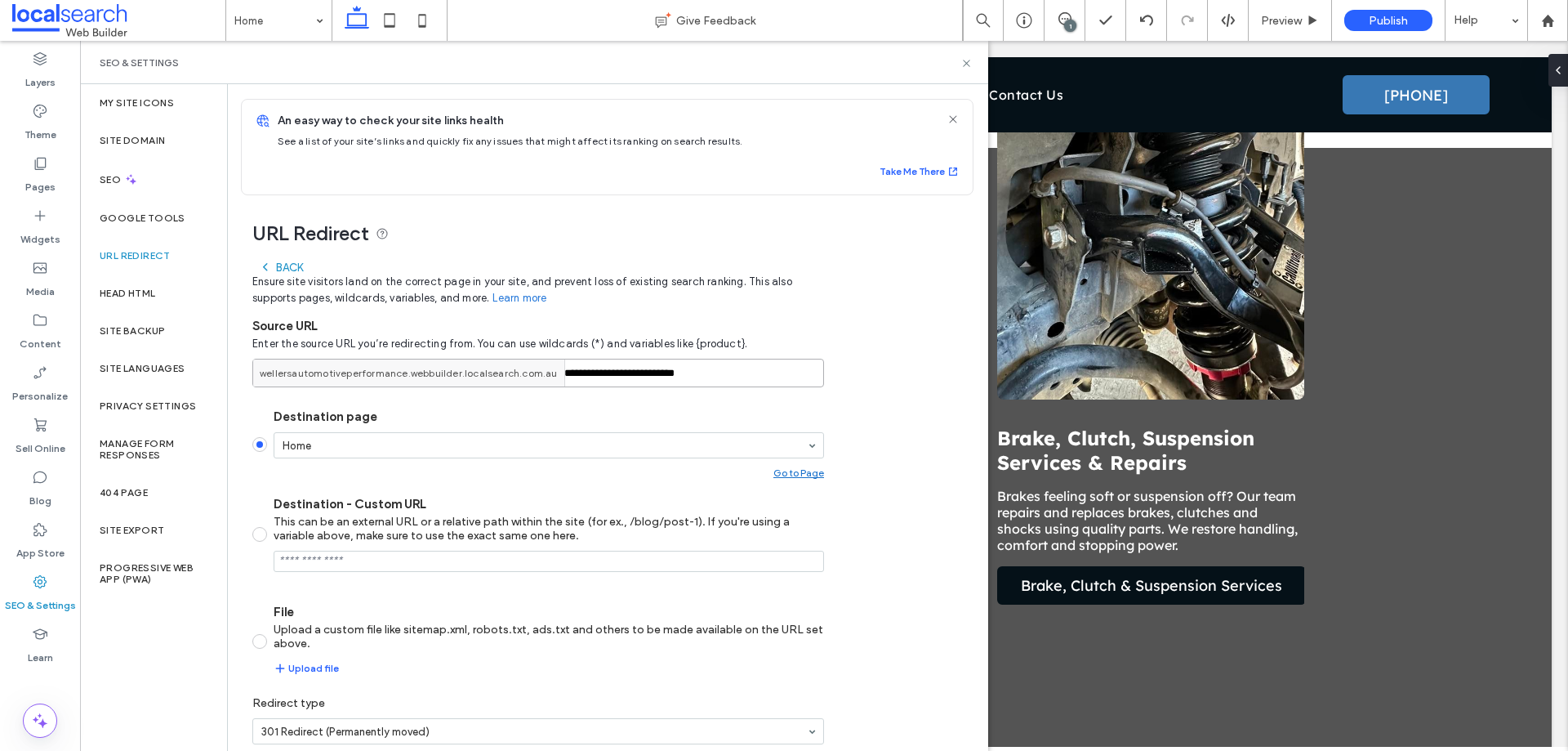 type on "**********" 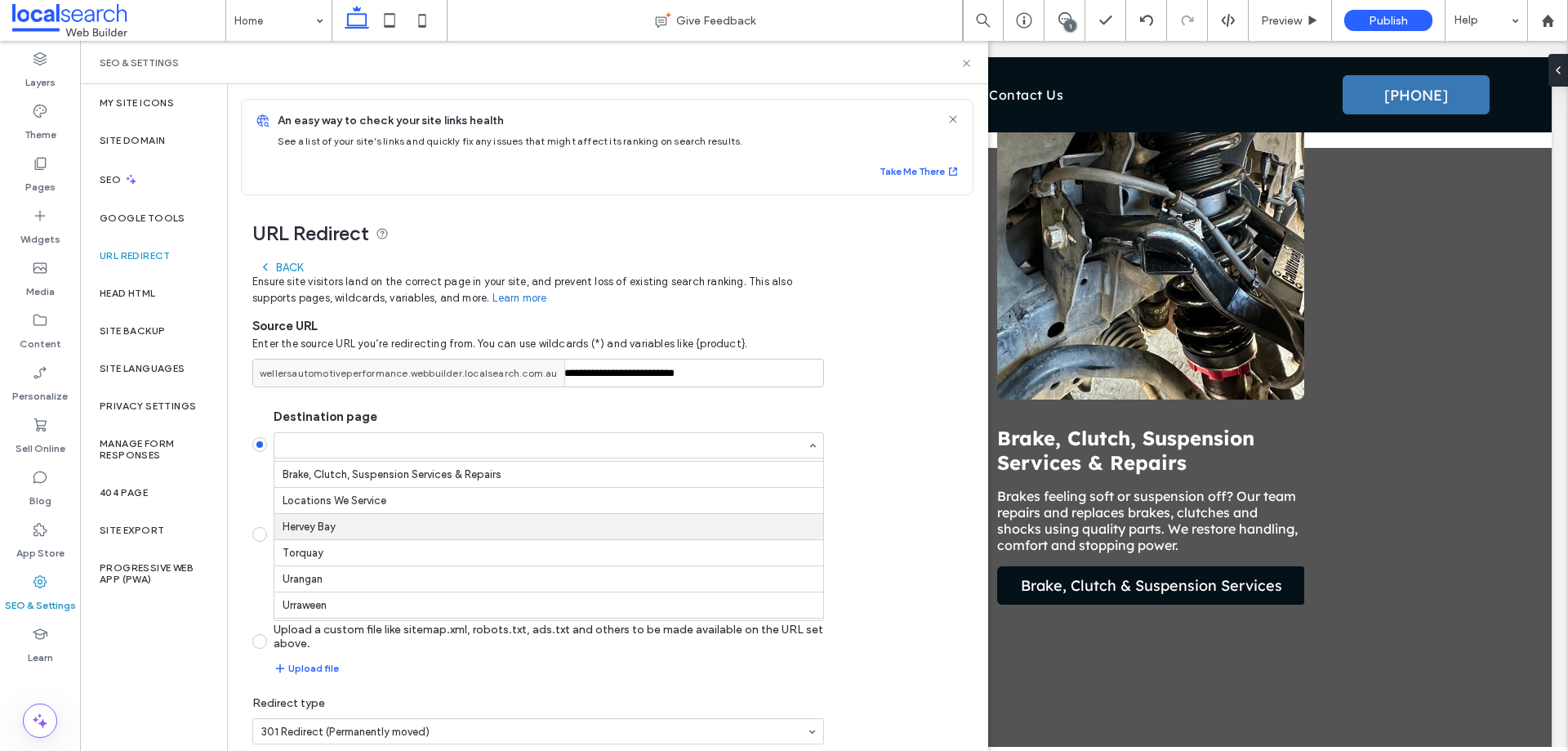 scroll, scrollTop: 151, scrollLeft: 0, axis: vertical 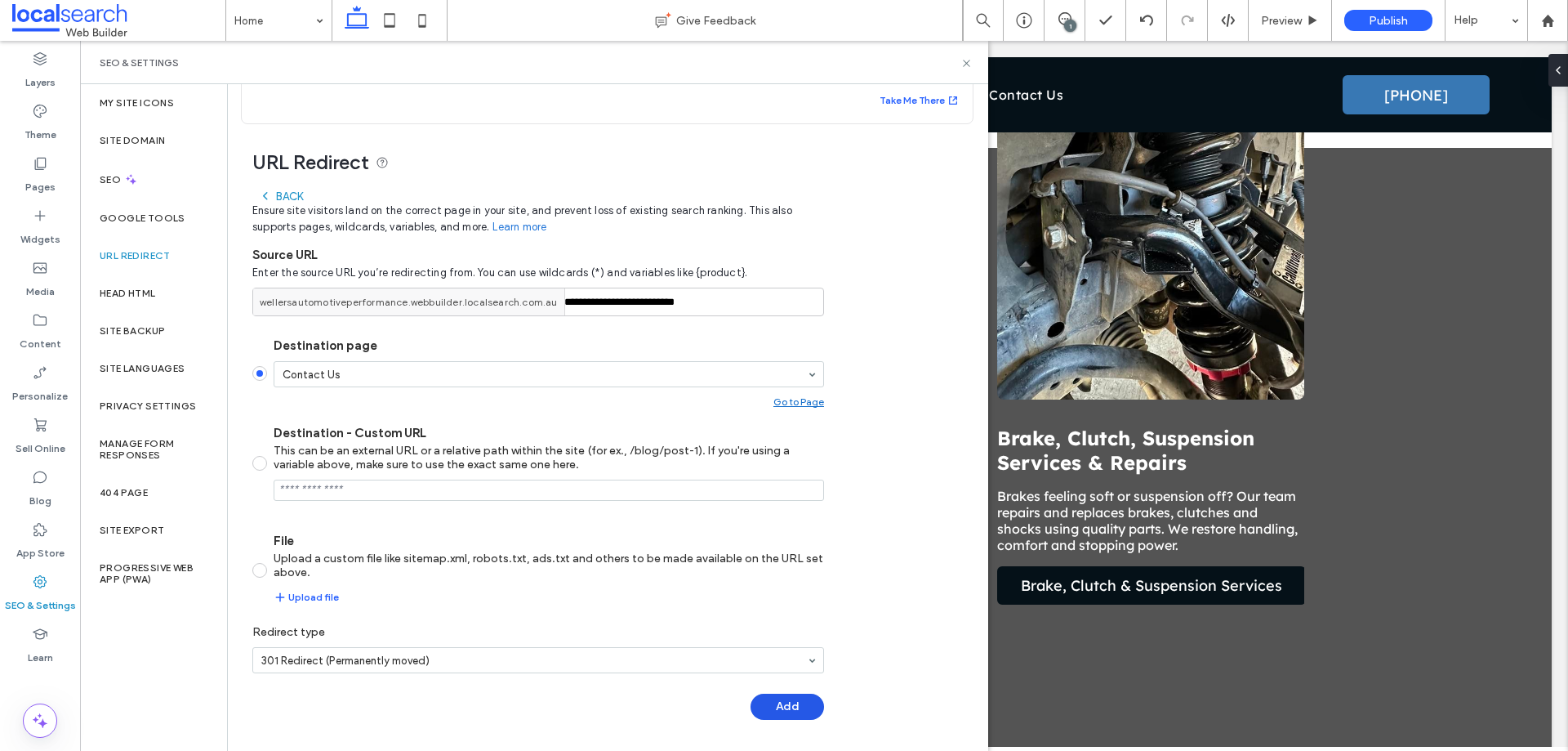 click on "Add" at bounding box center [787, 707] 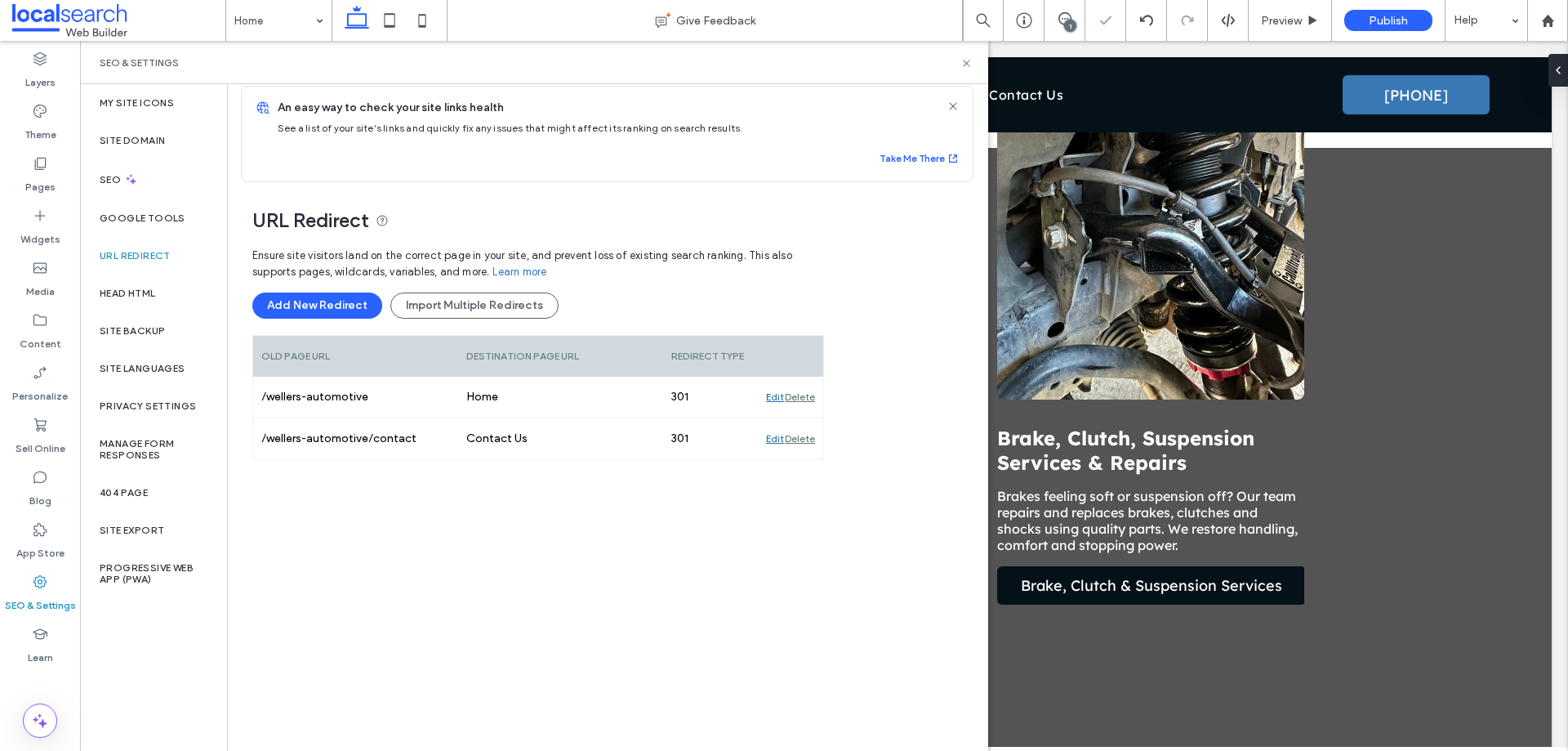 scroll, scrollTop: 13, scrollLeft: 0, axis: vertical 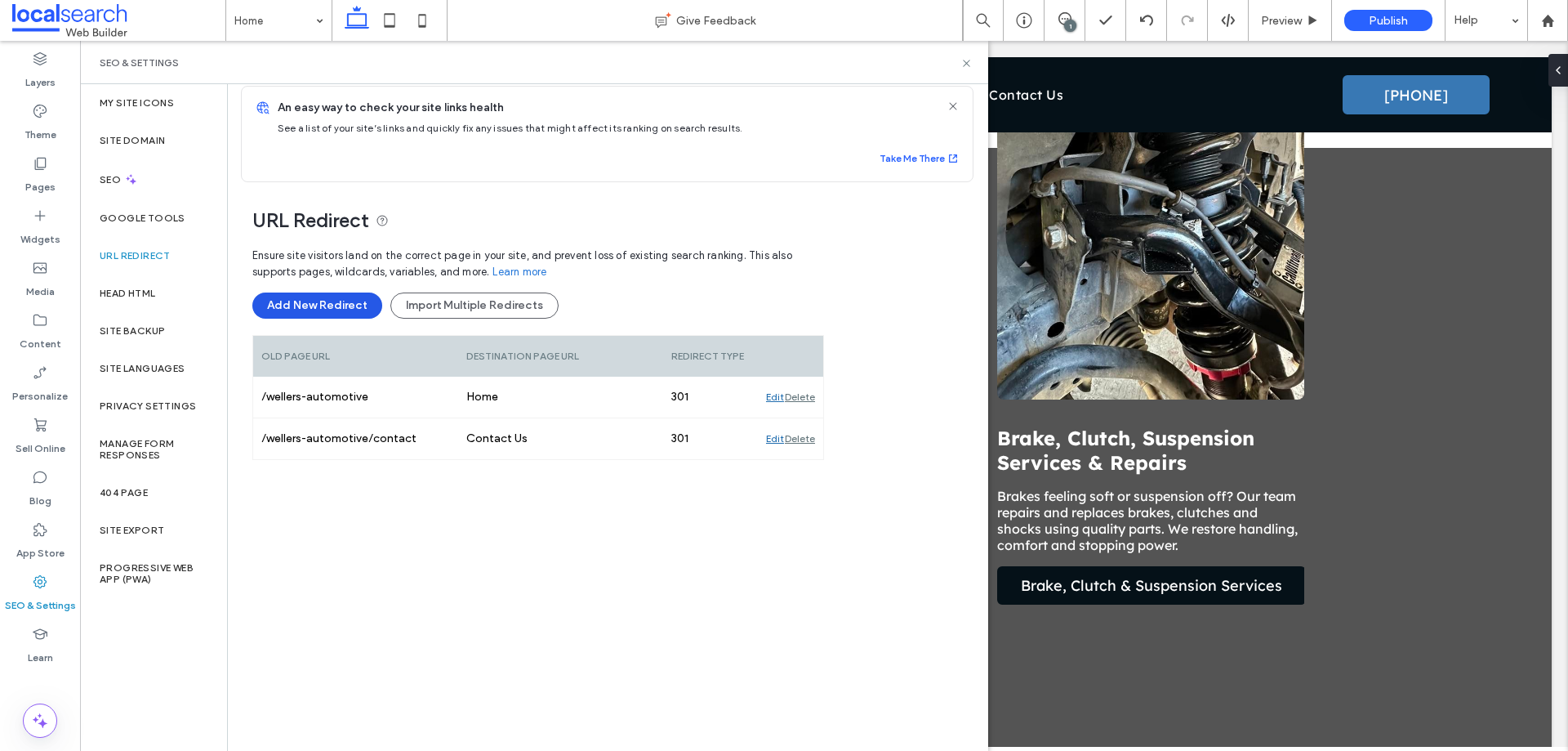 click on "Add New Redirect" at bounding box center [317, 306] 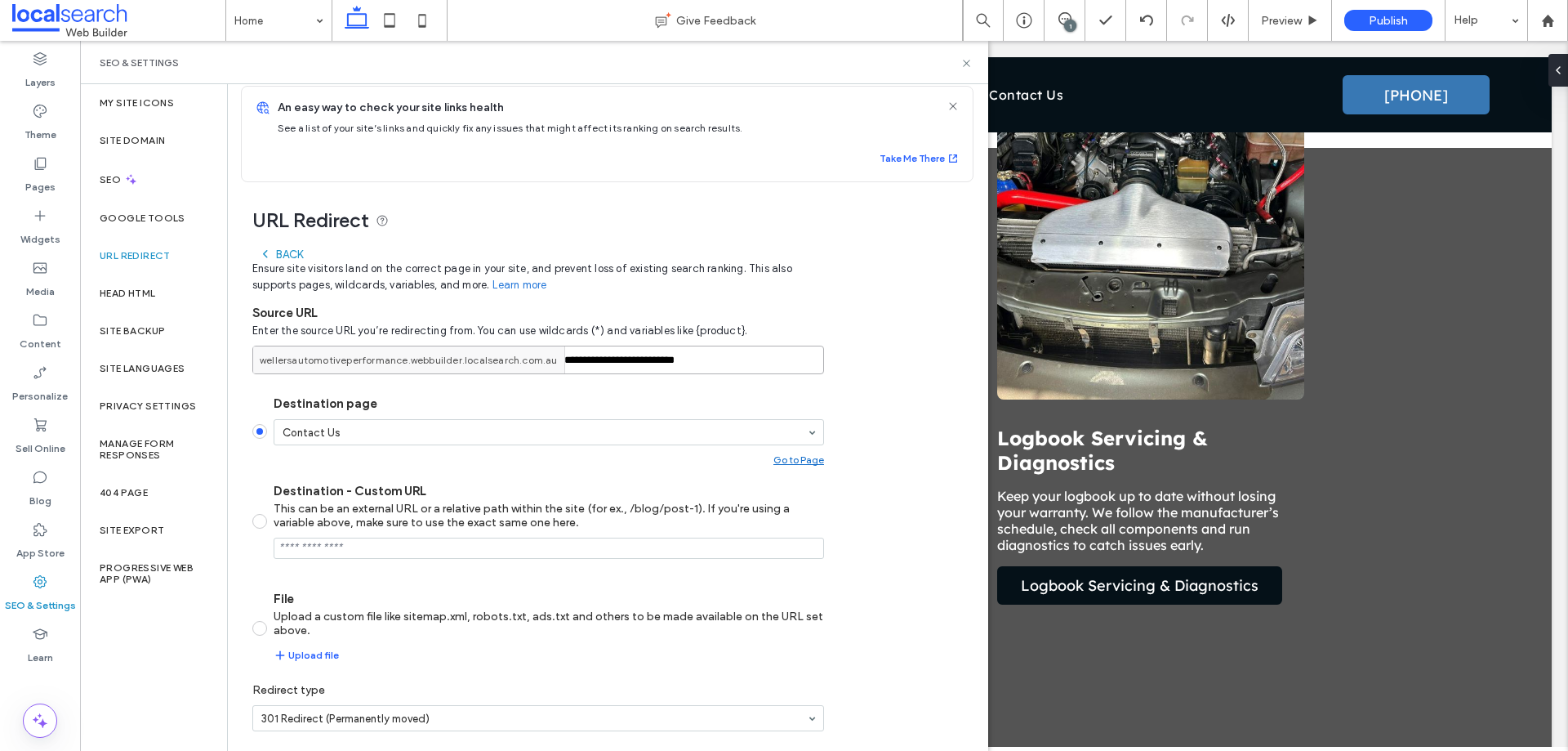 drag, startPoint x: 716, startPoint y: 360, endPoint x: 537, endPoint y: 360, distance: 179 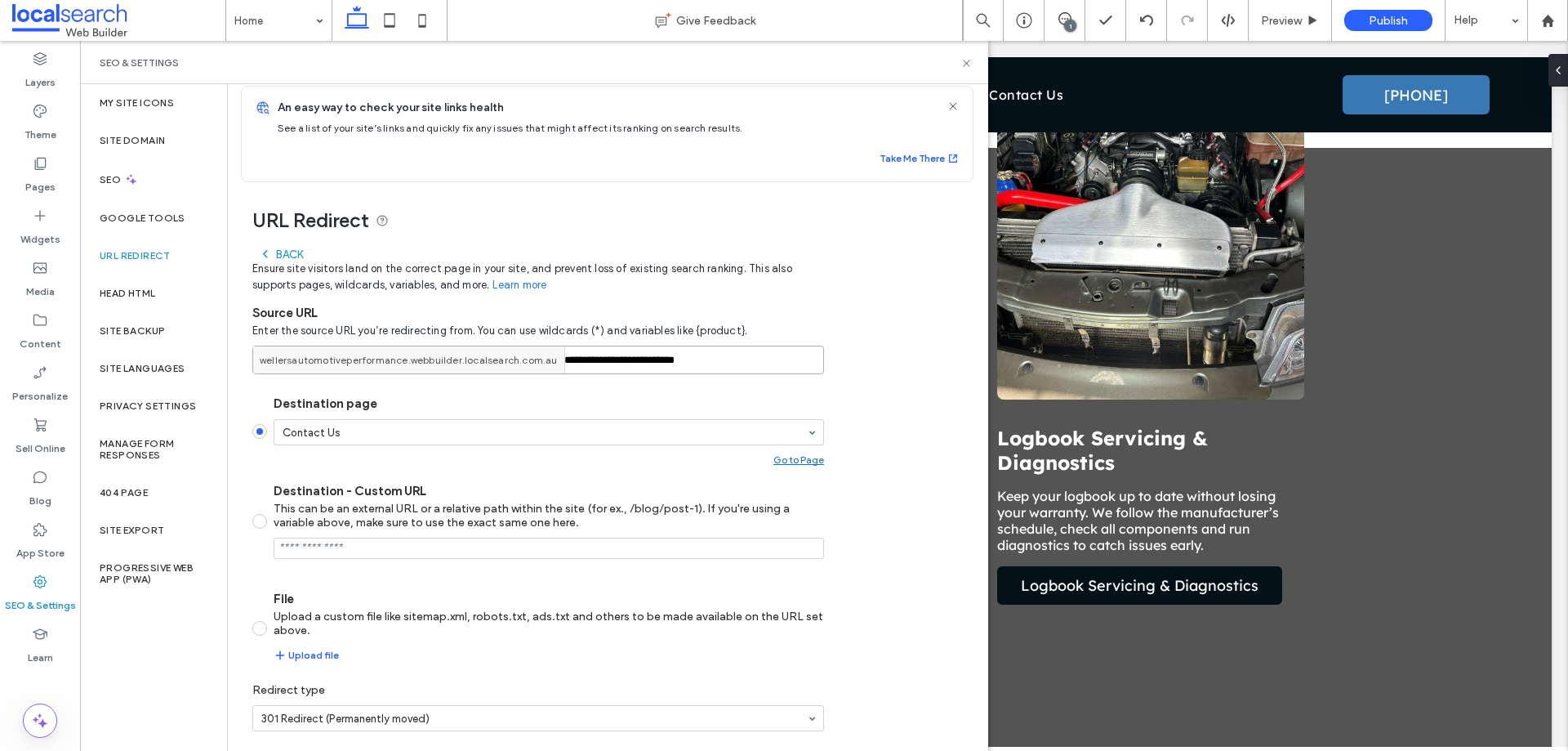 click on "**********" at bounding box center (538, 360) 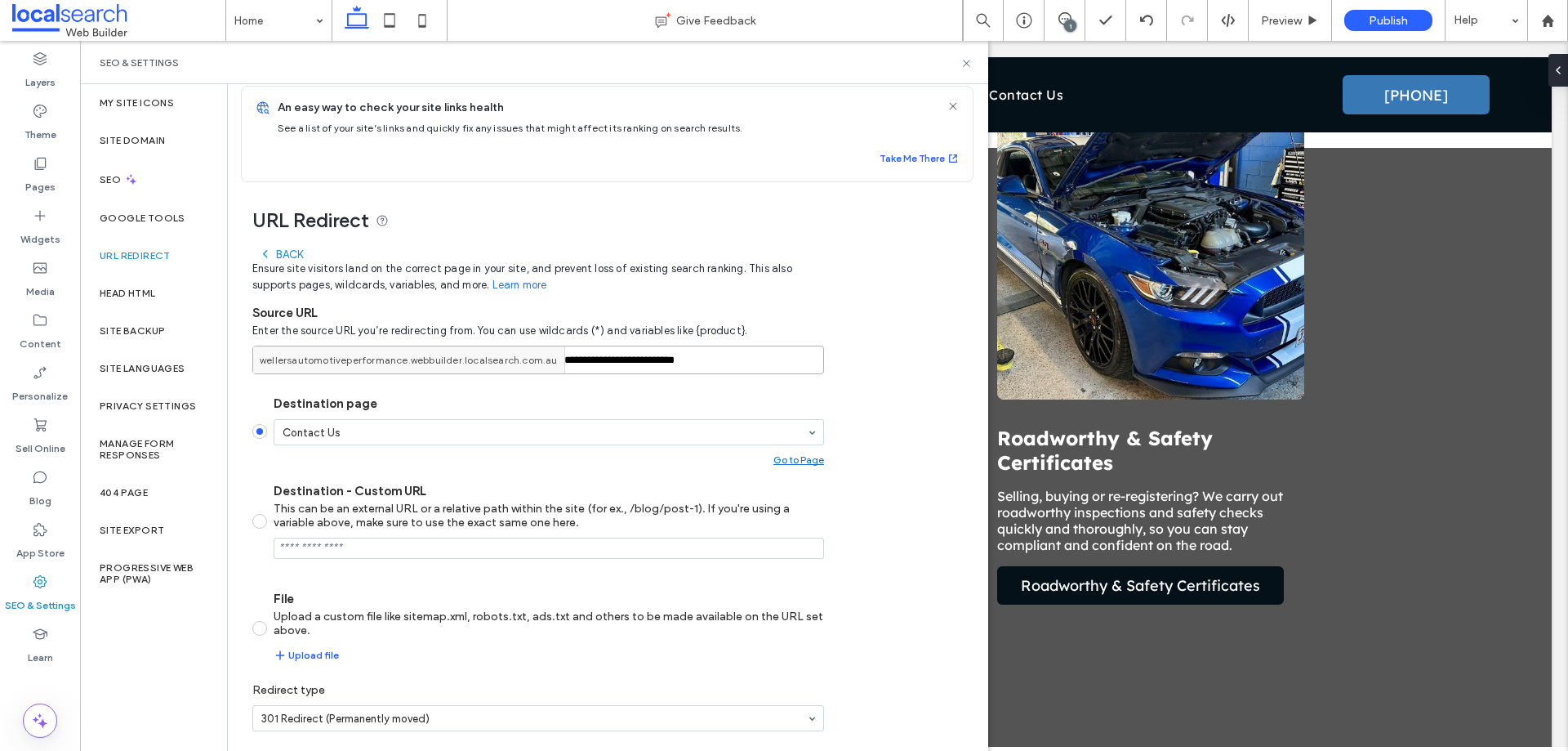 type on "**********" 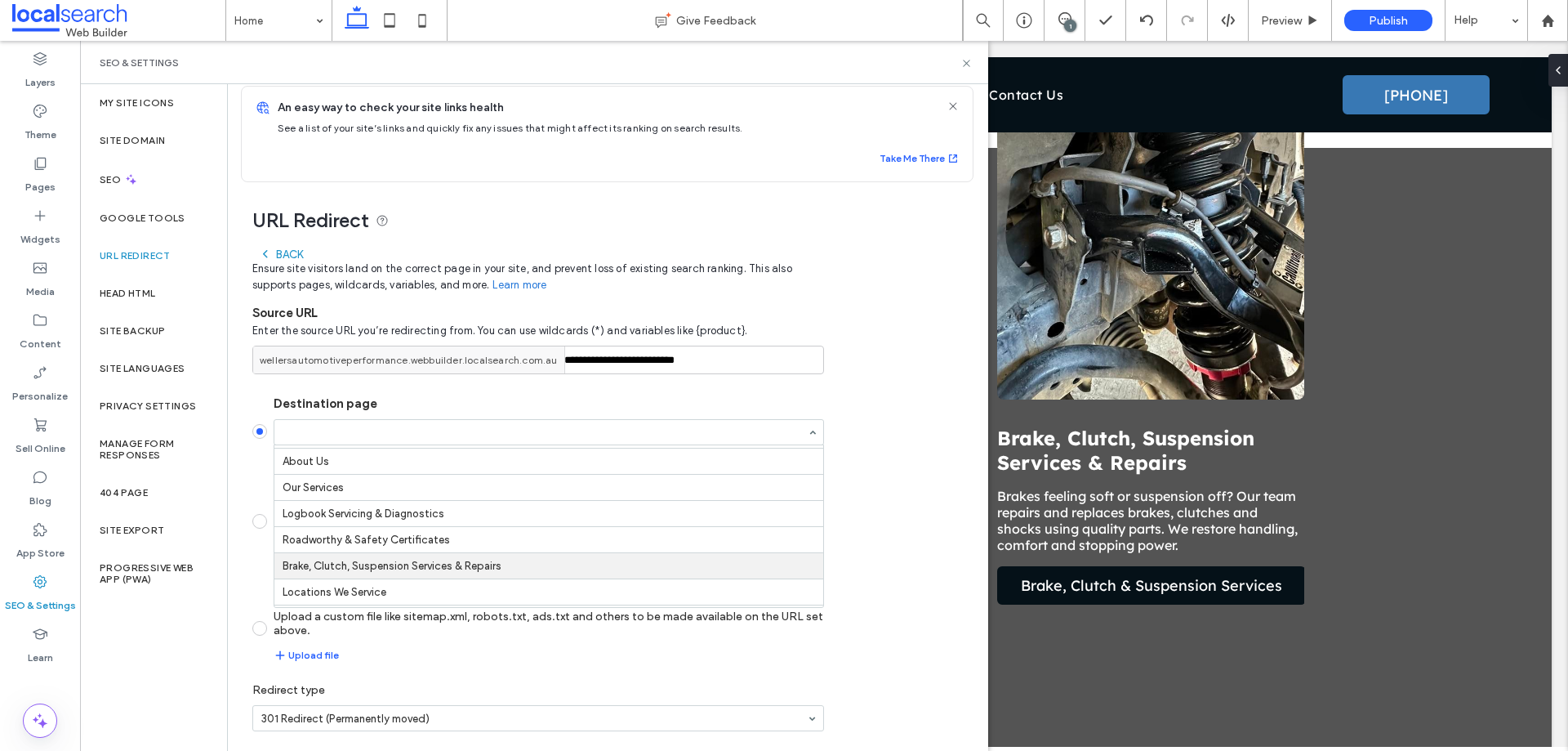 scroll, scrollTop: 0, scrollLeft: 0, axis: both 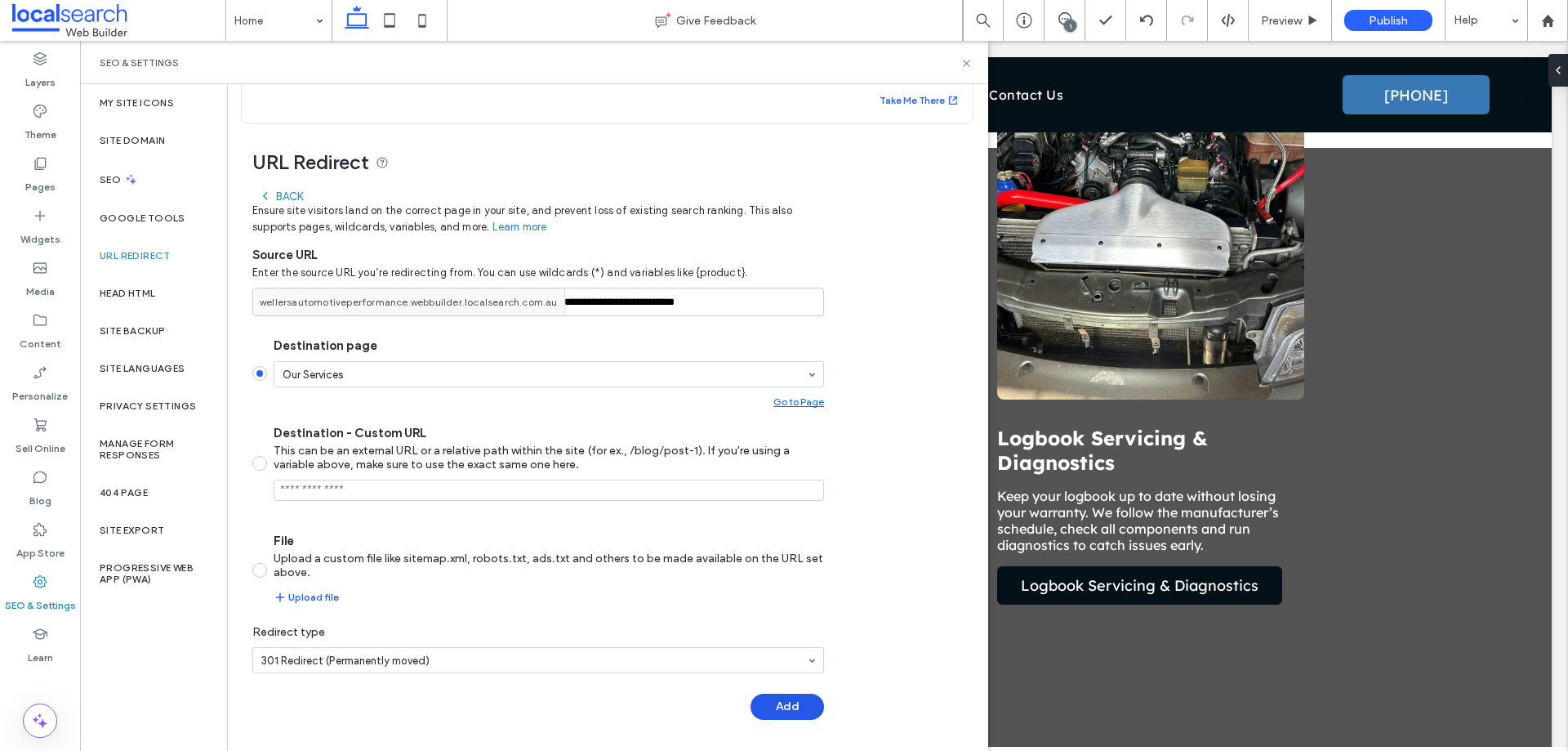 click on "Add" at bounding box center (787, 707) 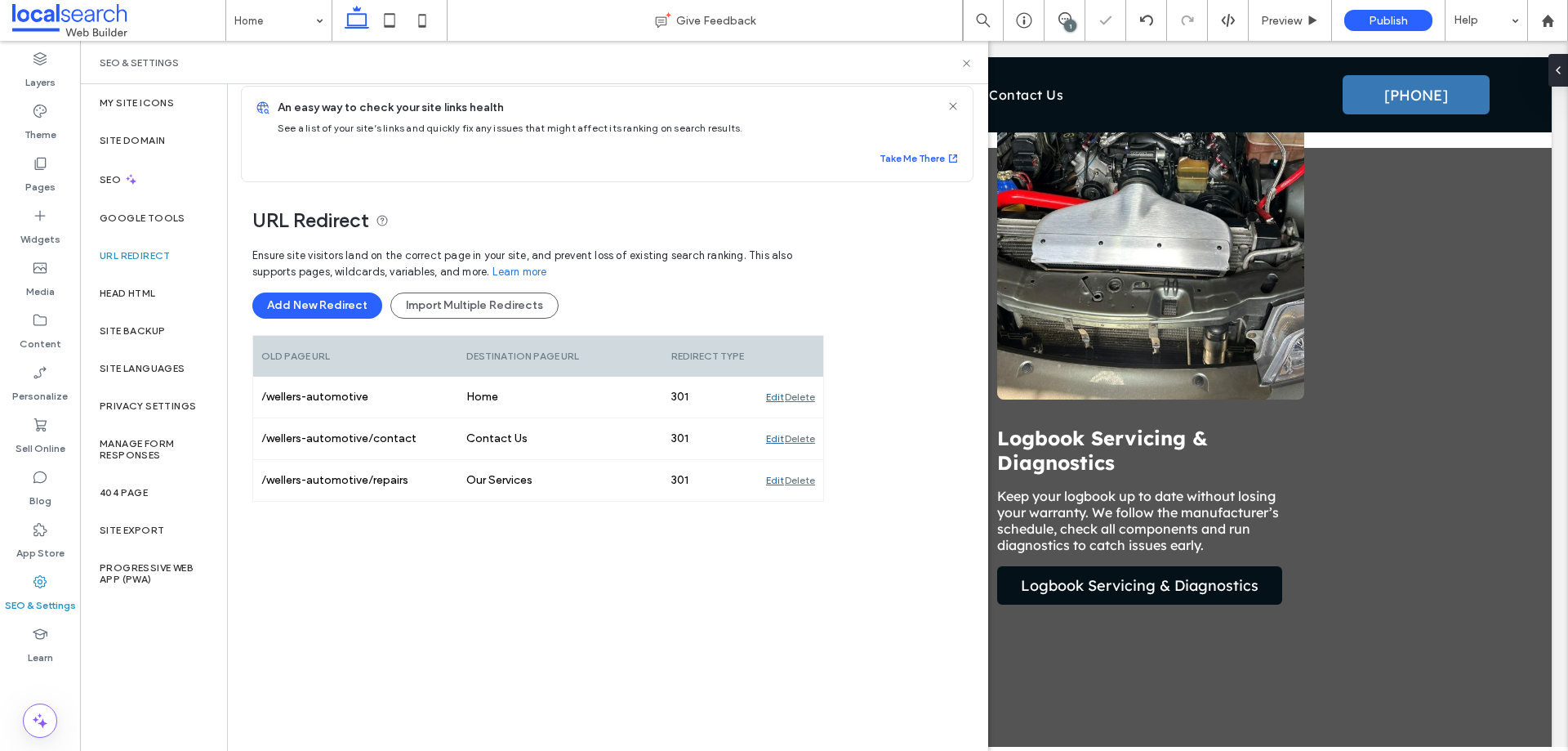 scroll, scrollTop: 13, scrollLeft: 0, axis: vertical 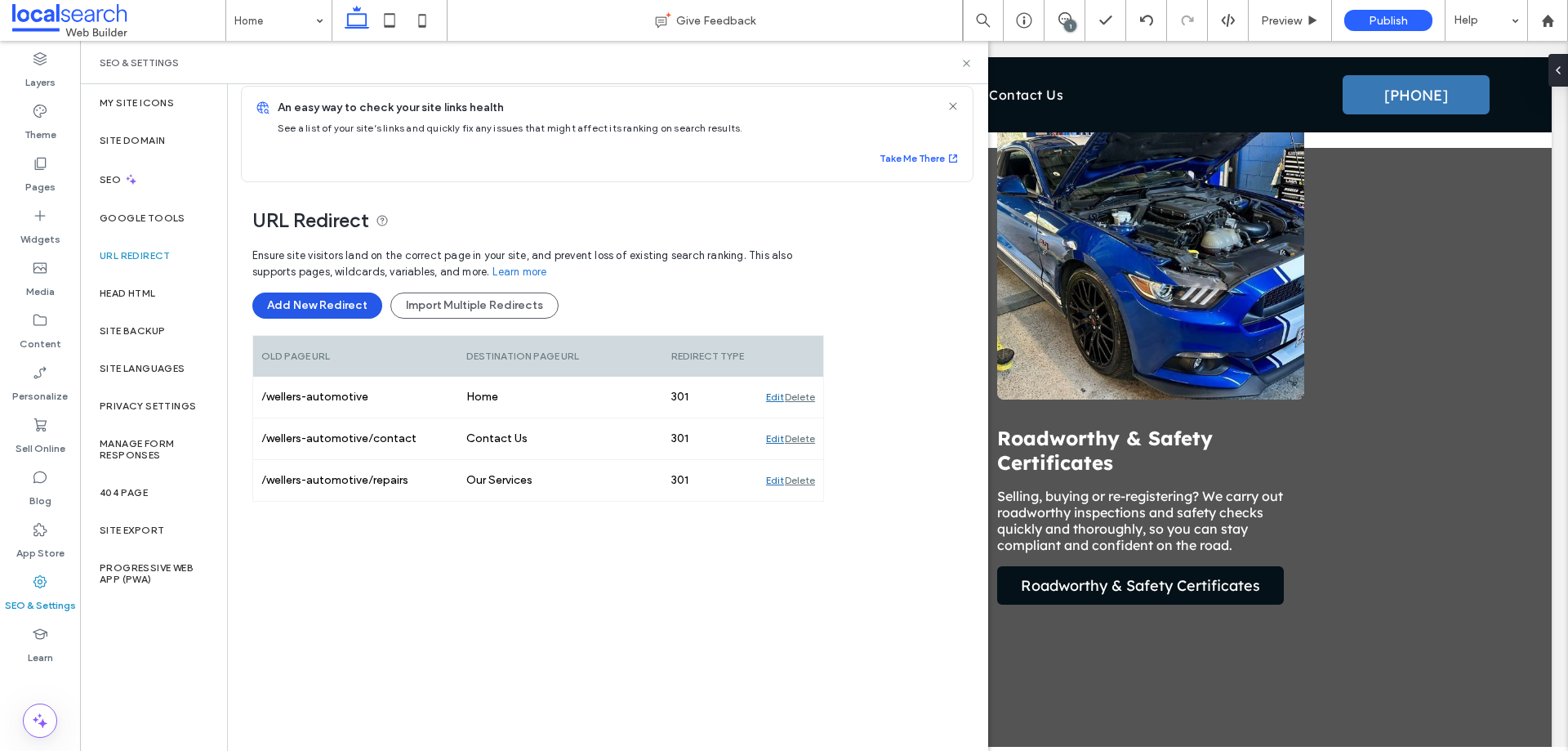 click on "Add New Redirect" at bounding box center (317, 306) 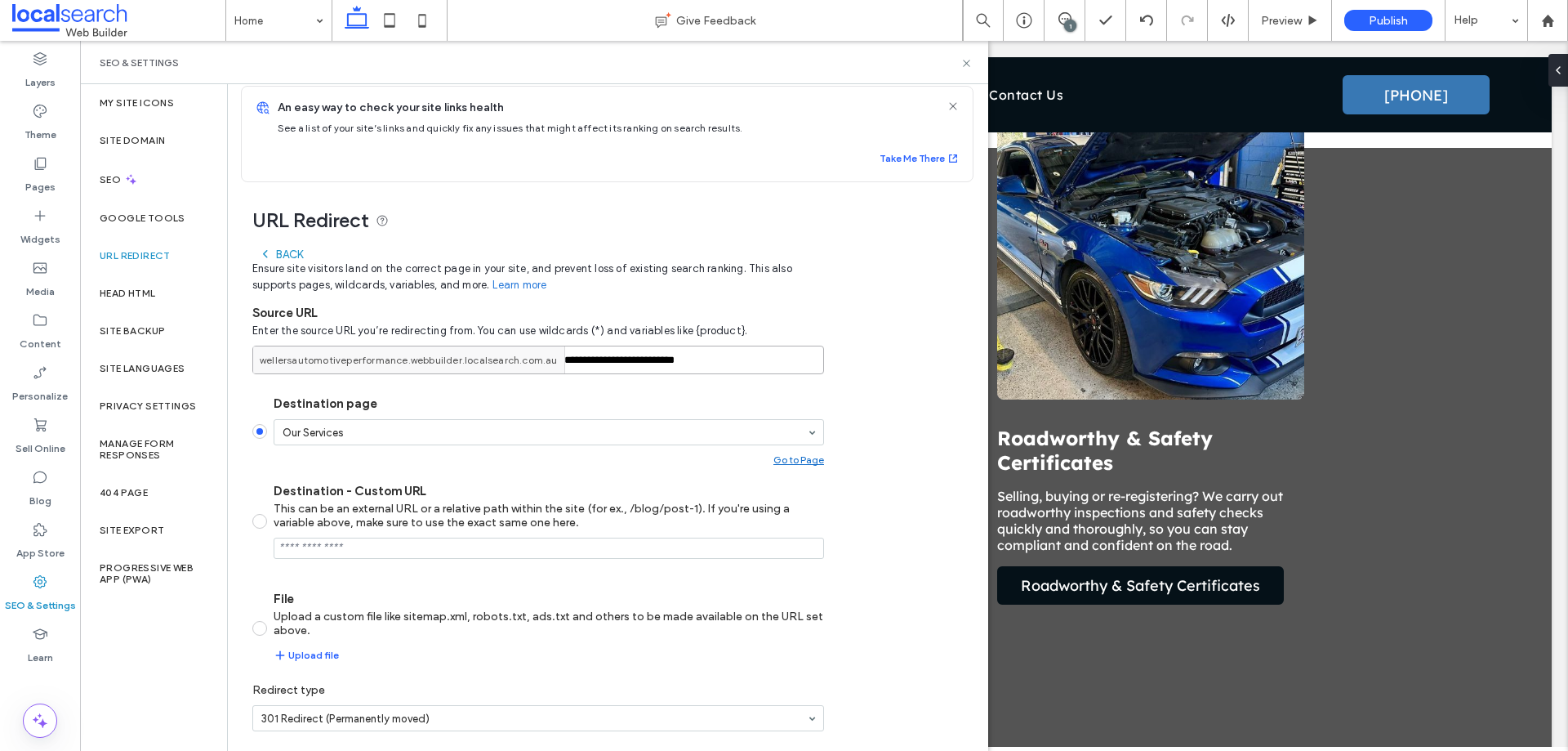 drag, startPoint x: 707, startPoint y: 369, endPoint x: 565, endPoint y: 370, distance: 142.00352 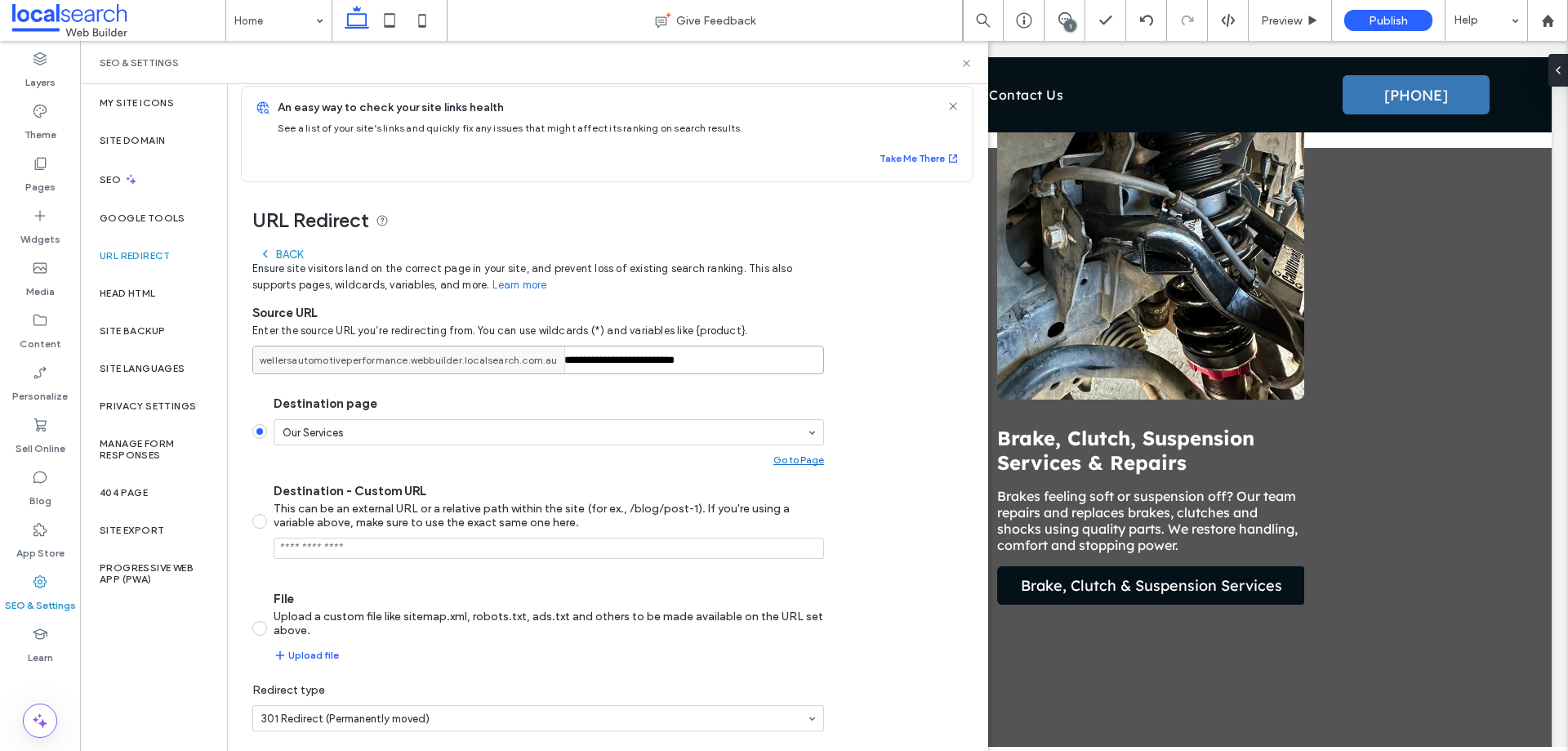 paste on "*" 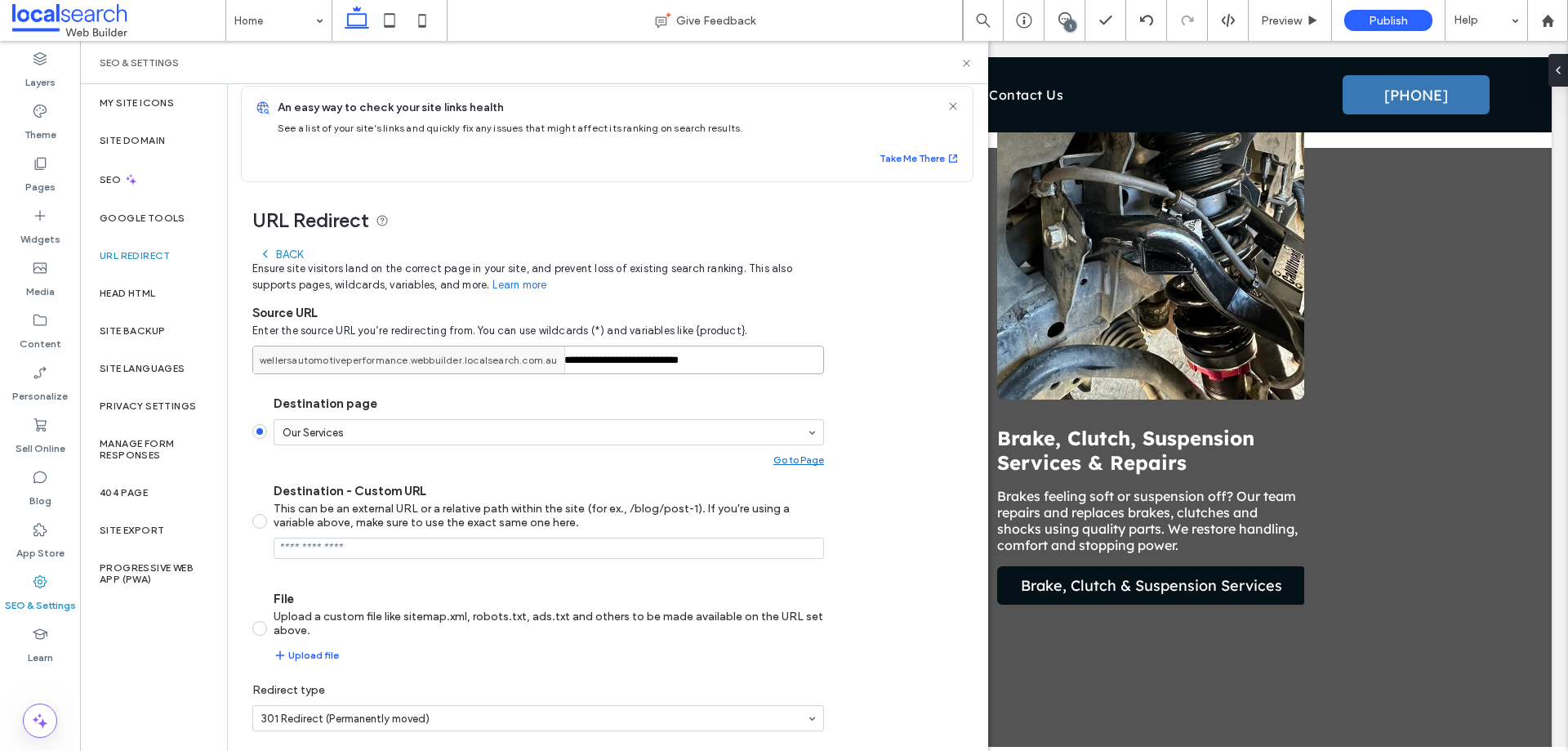 type on "**********" 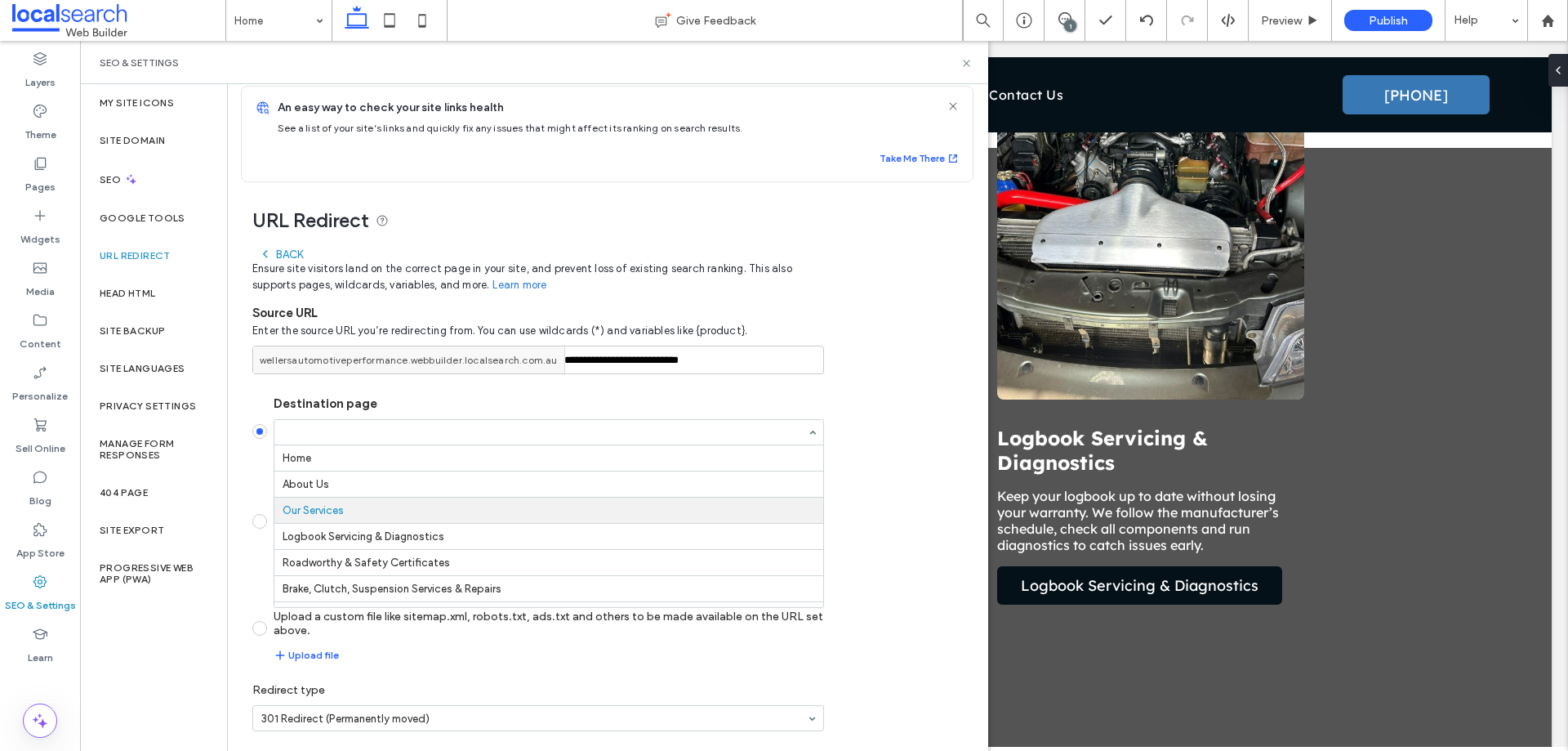 scroll, scrollTop: 52, scrollLeft: 0, axis: vertical 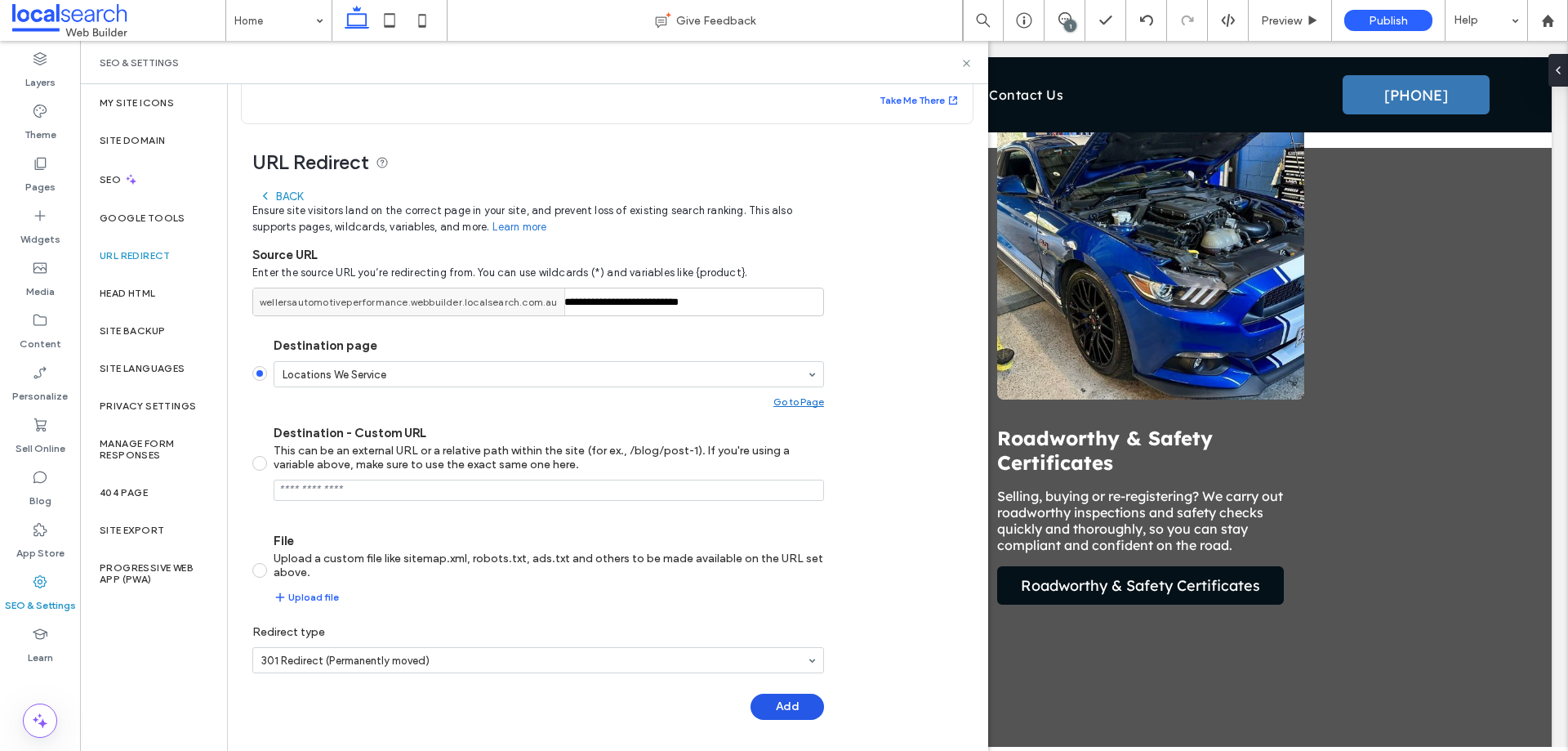 click on "Add" at bounding box center [787, 707] 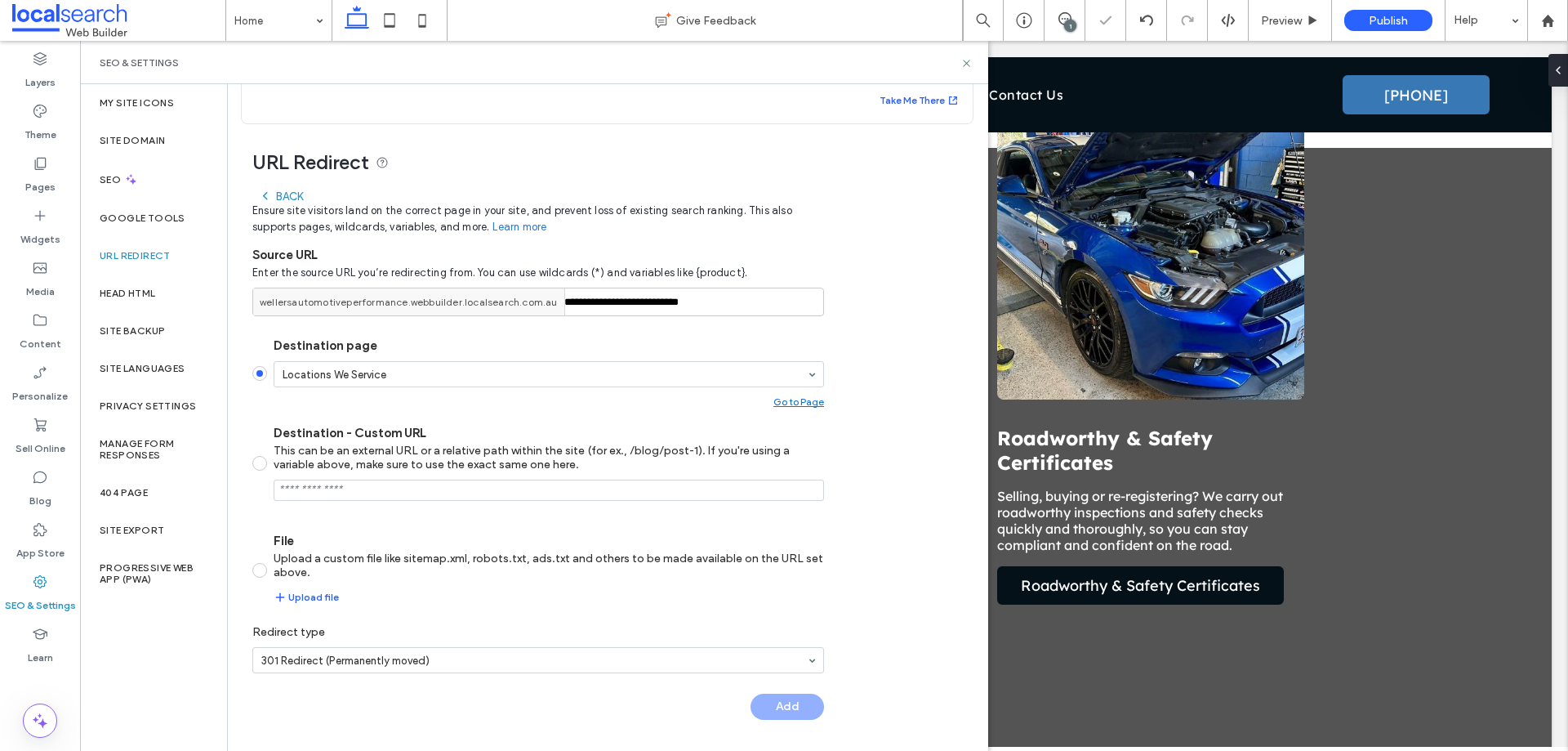 scroll, scrollTop: 13, scrollLeft: 0, axis: vertical 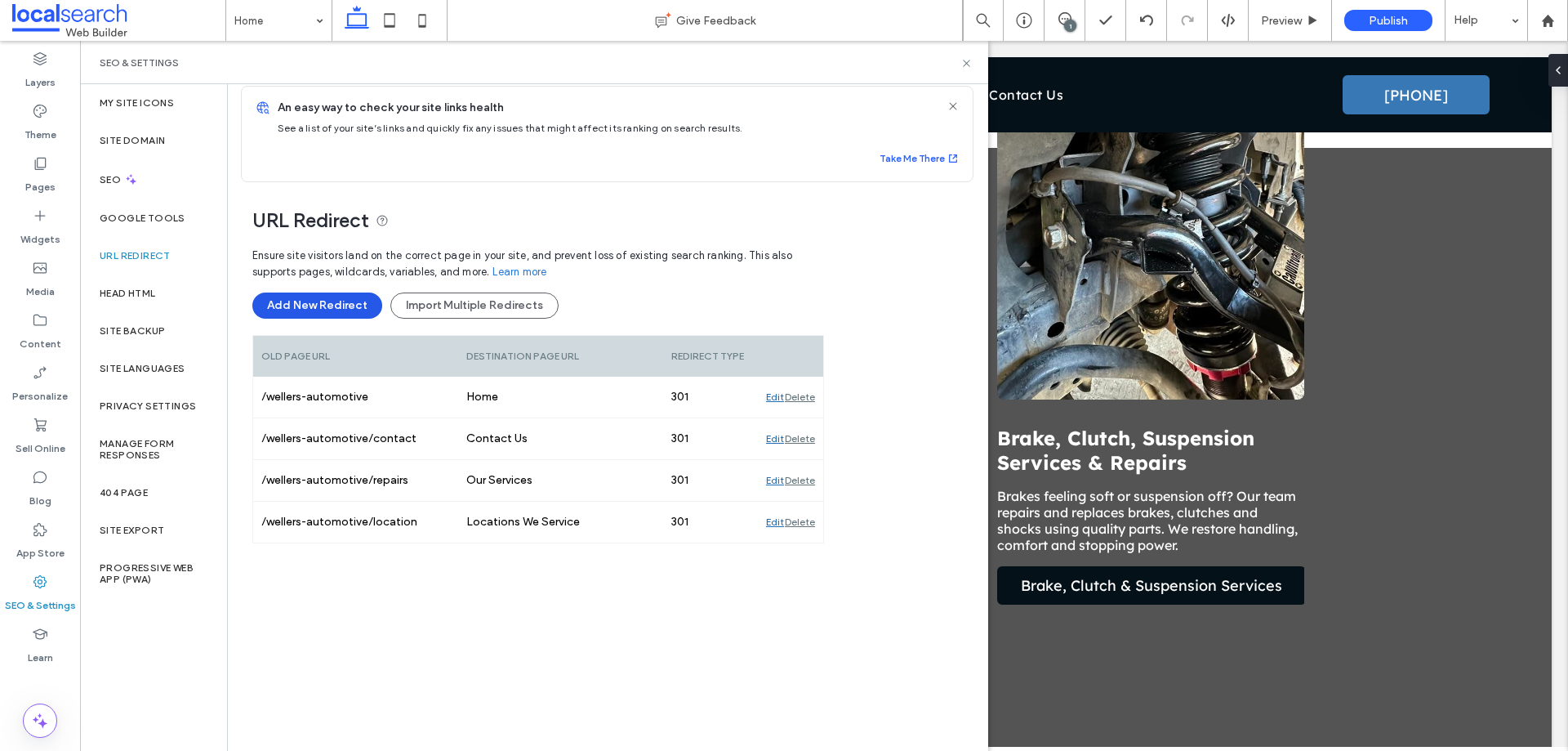 click on "Add New Redirect" at bounding box center [317, 306] 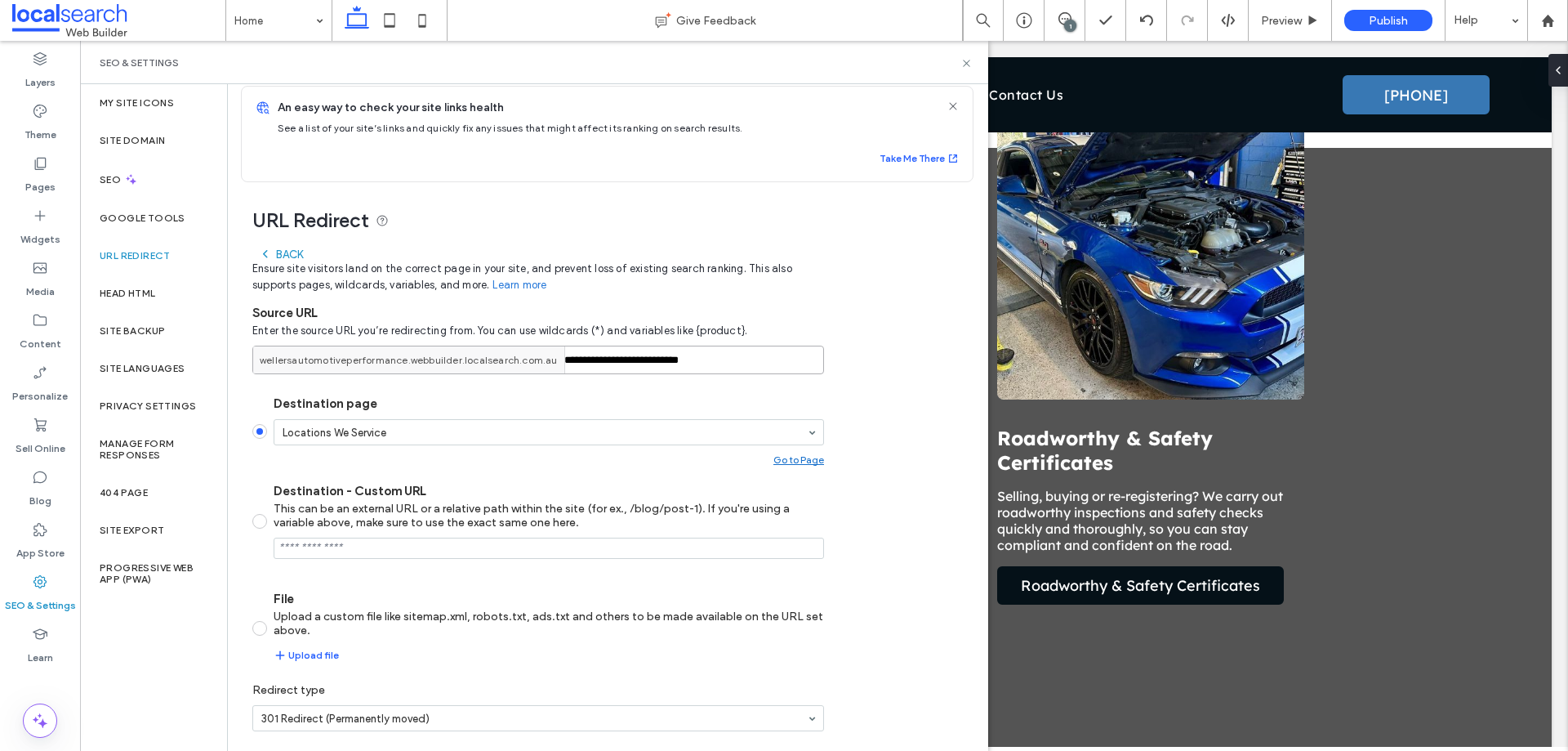 drag, startPoint x: 710, startPoint y: 362, endPoint x: 559, endPoint y: 362, distance: 151 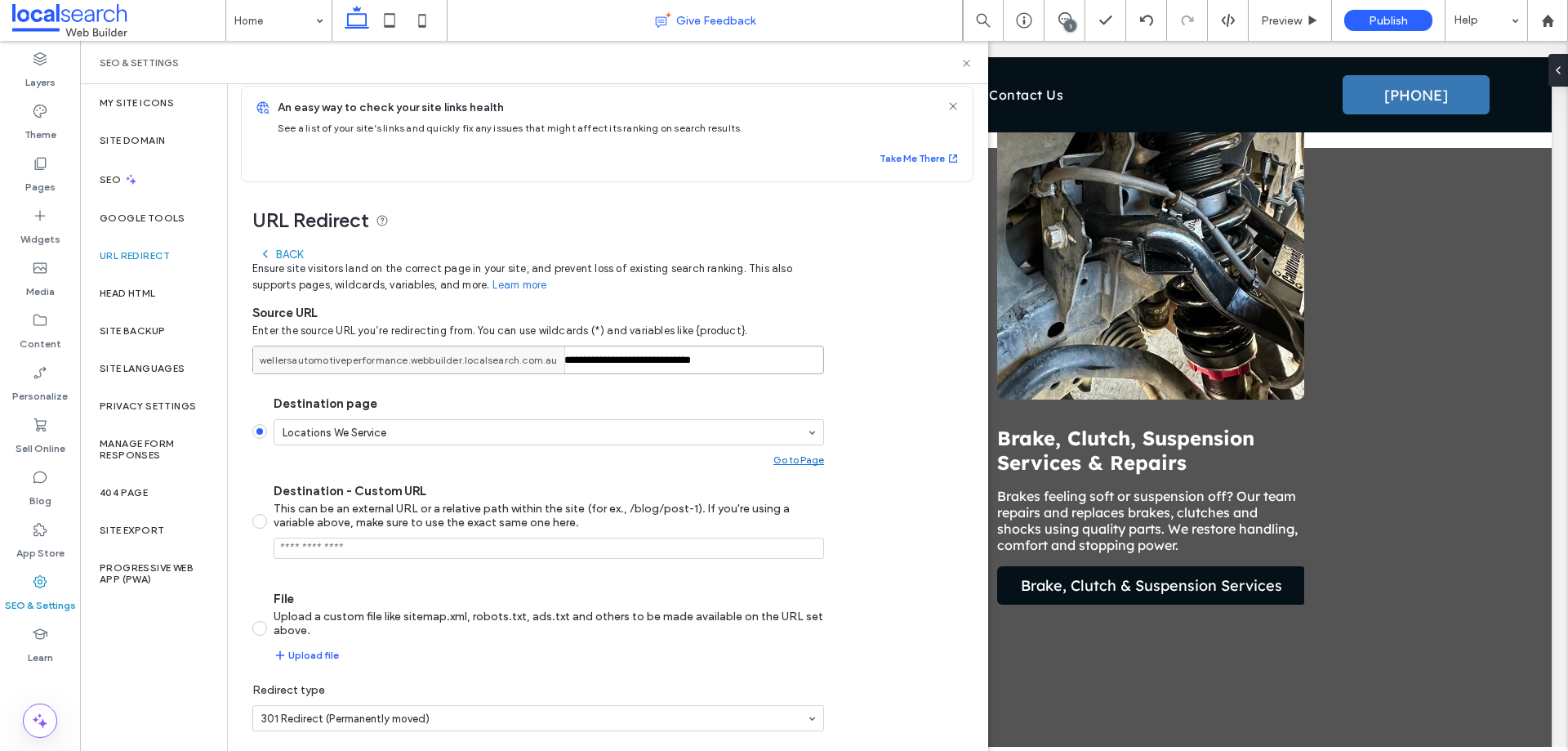 type on "**********" 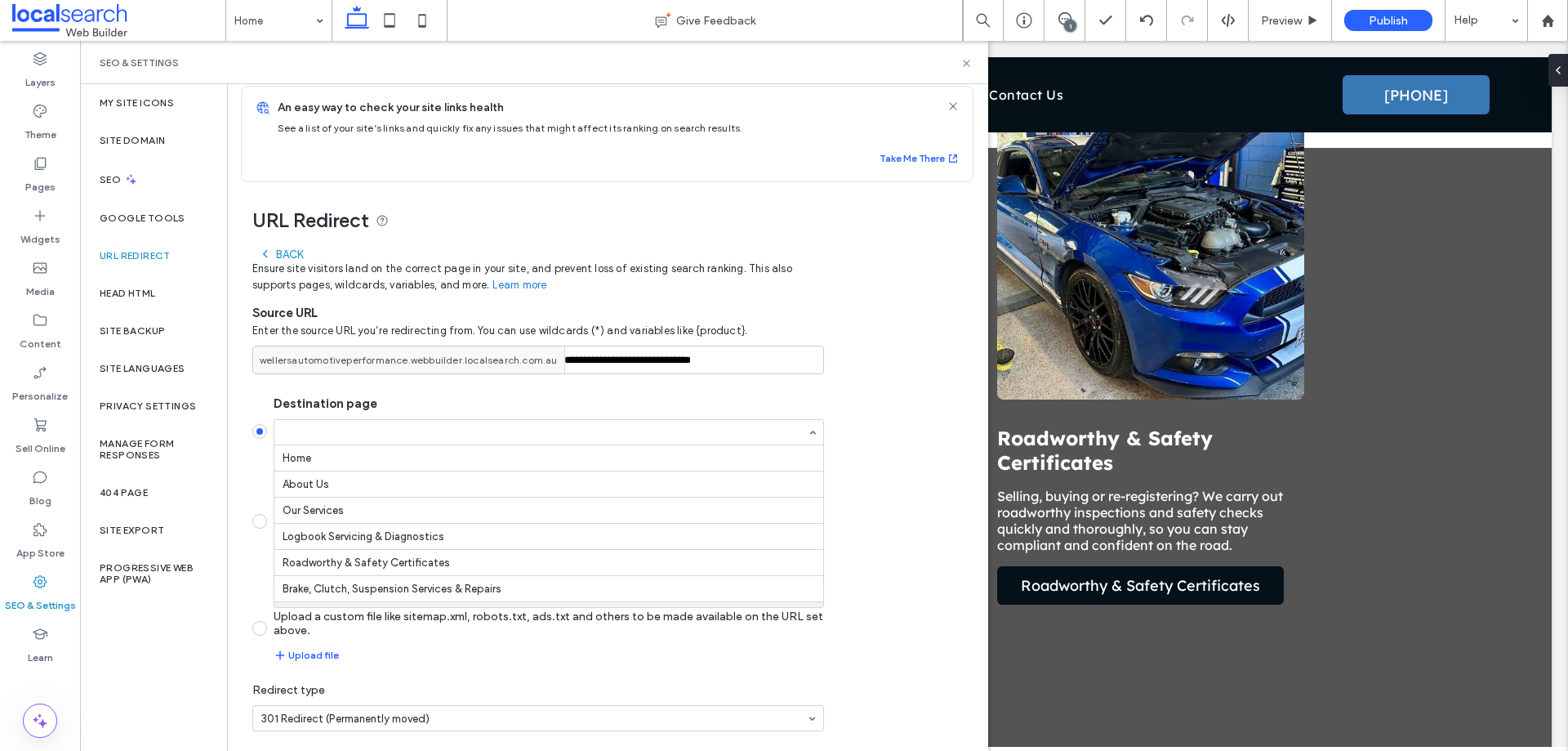 scroll, scrollTop: 151, scrollLeft: 0, axis: vertical 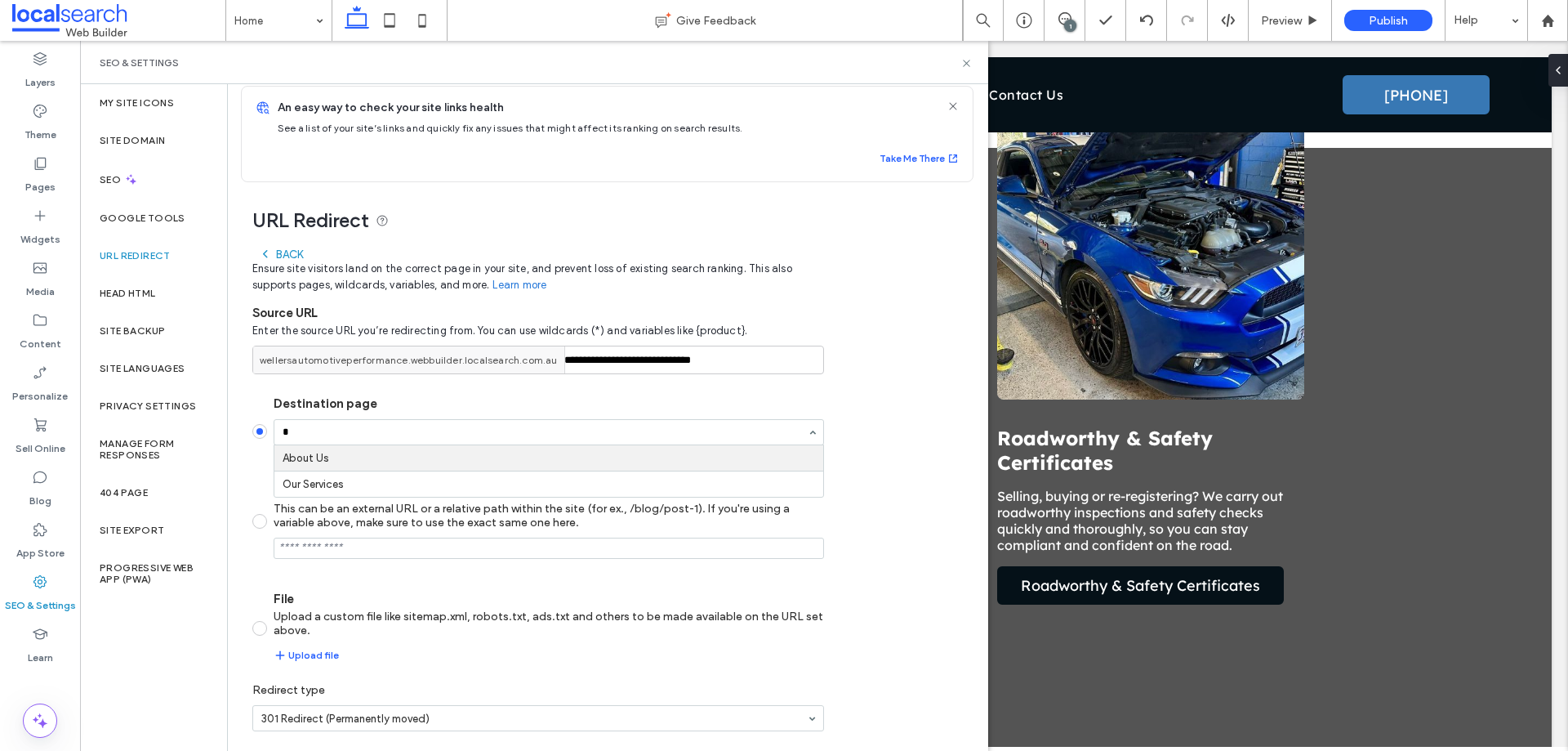 type on "**" 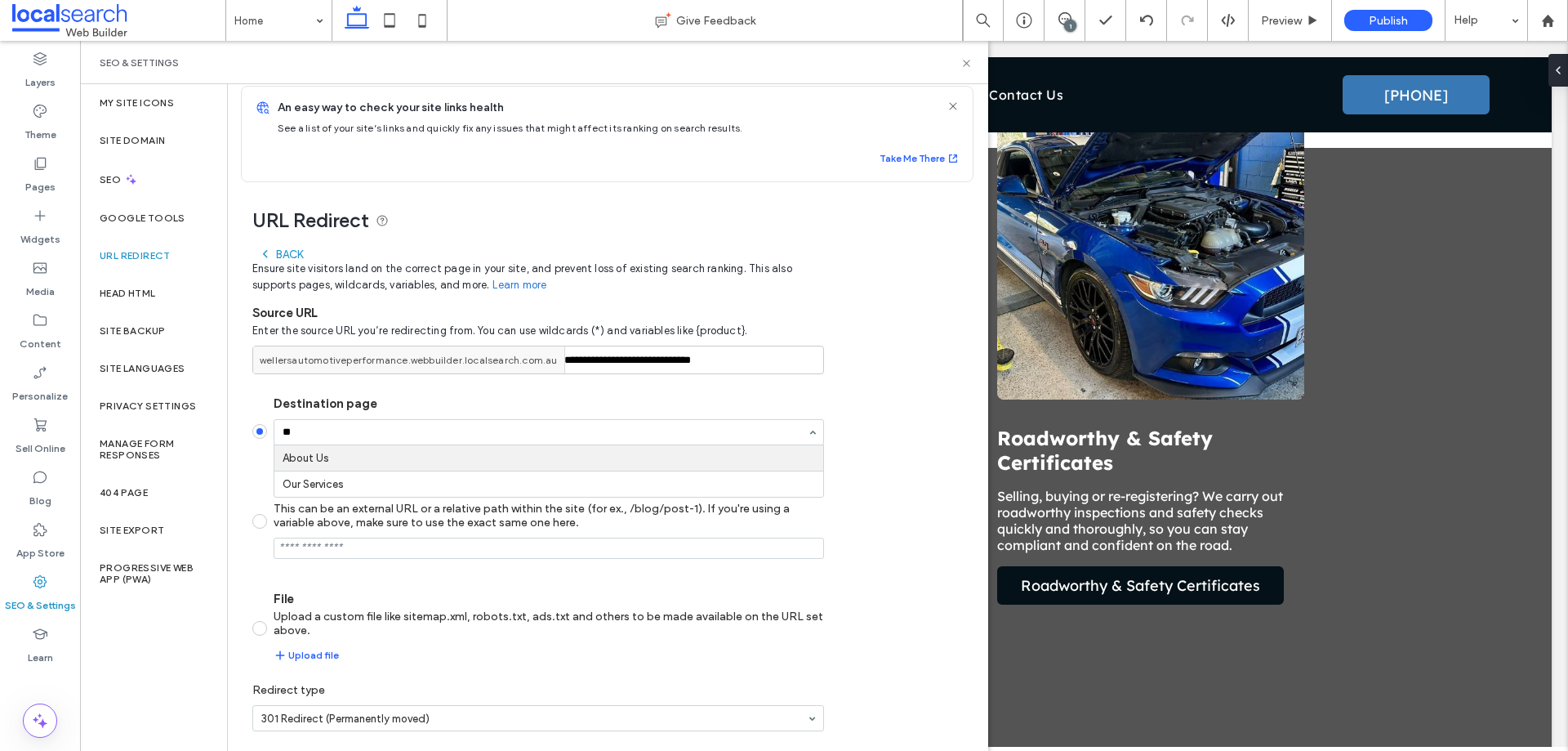 scroll, scrollTop: 0, scrollLeft: 0, axis: both 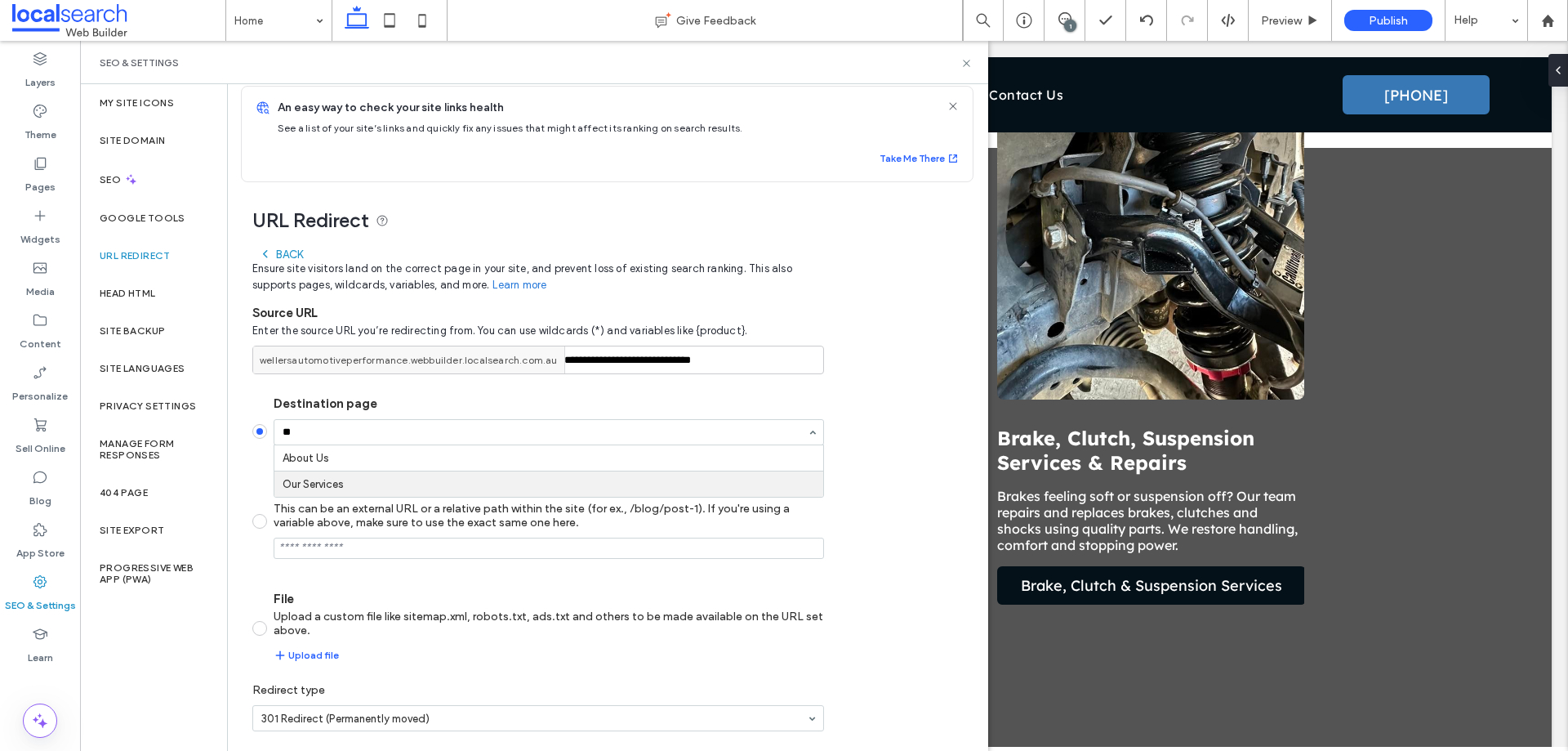 type 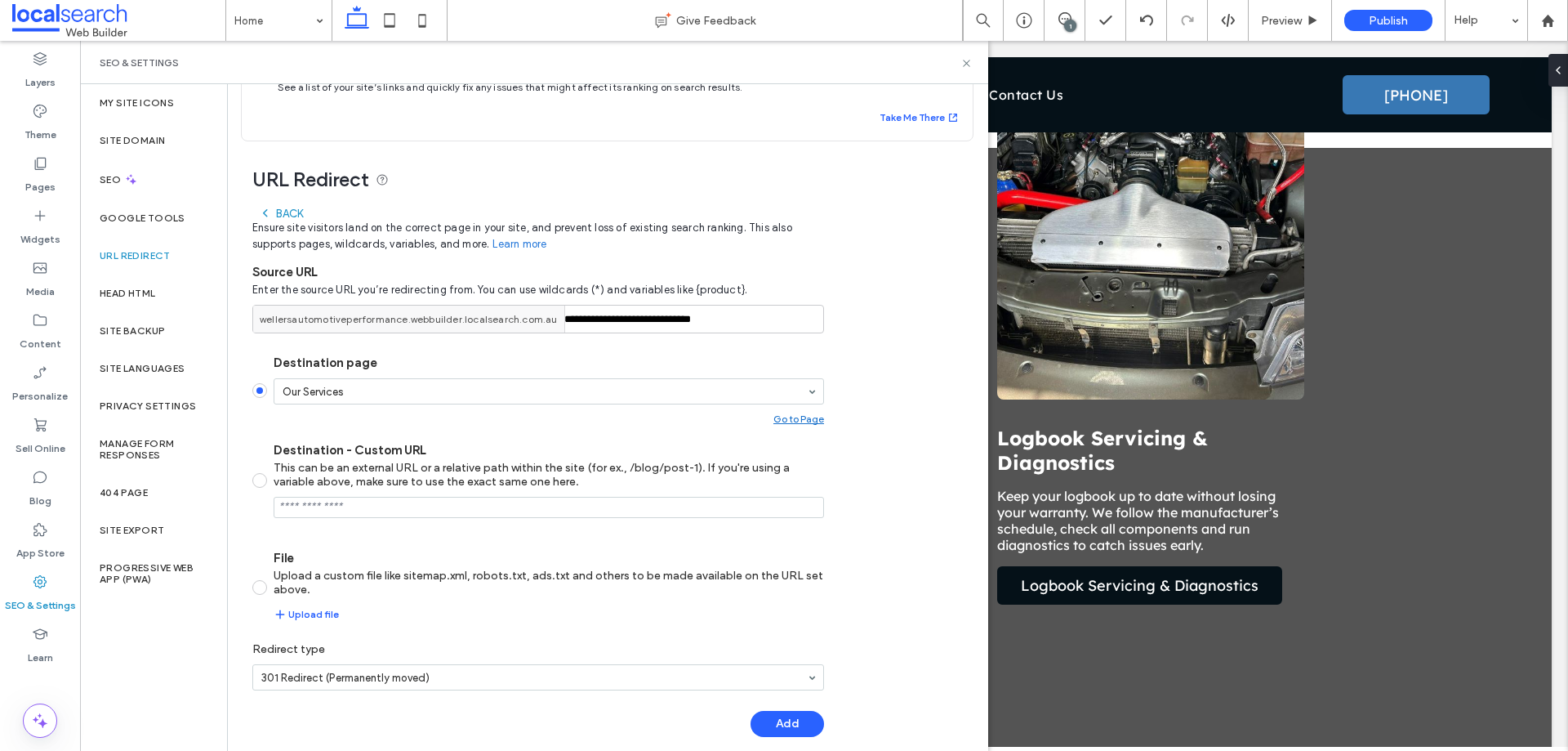 scroll, scrollTop: 72, scrollLeft: 0, axis: vertical 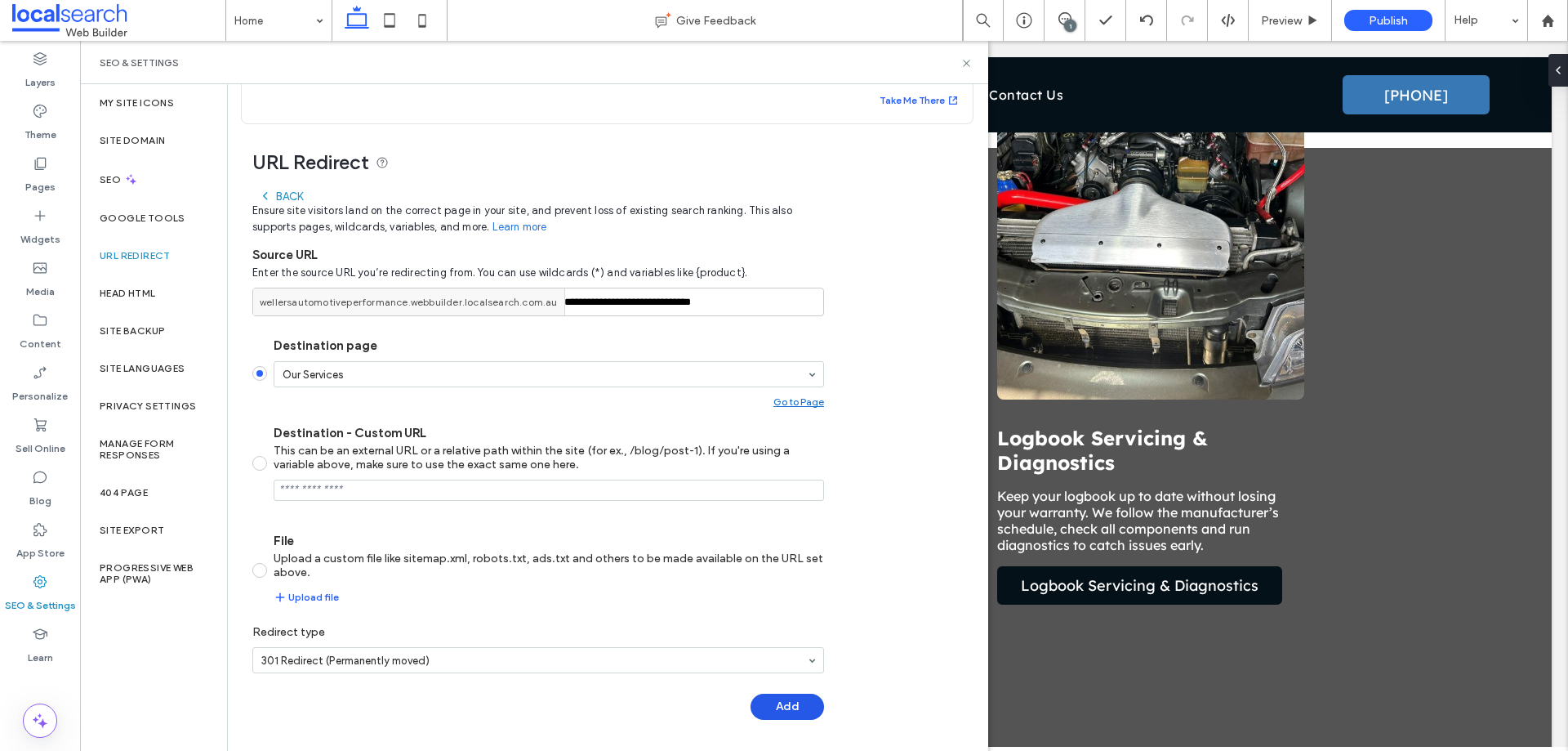click on "Add" at bounding box center (787, 707) 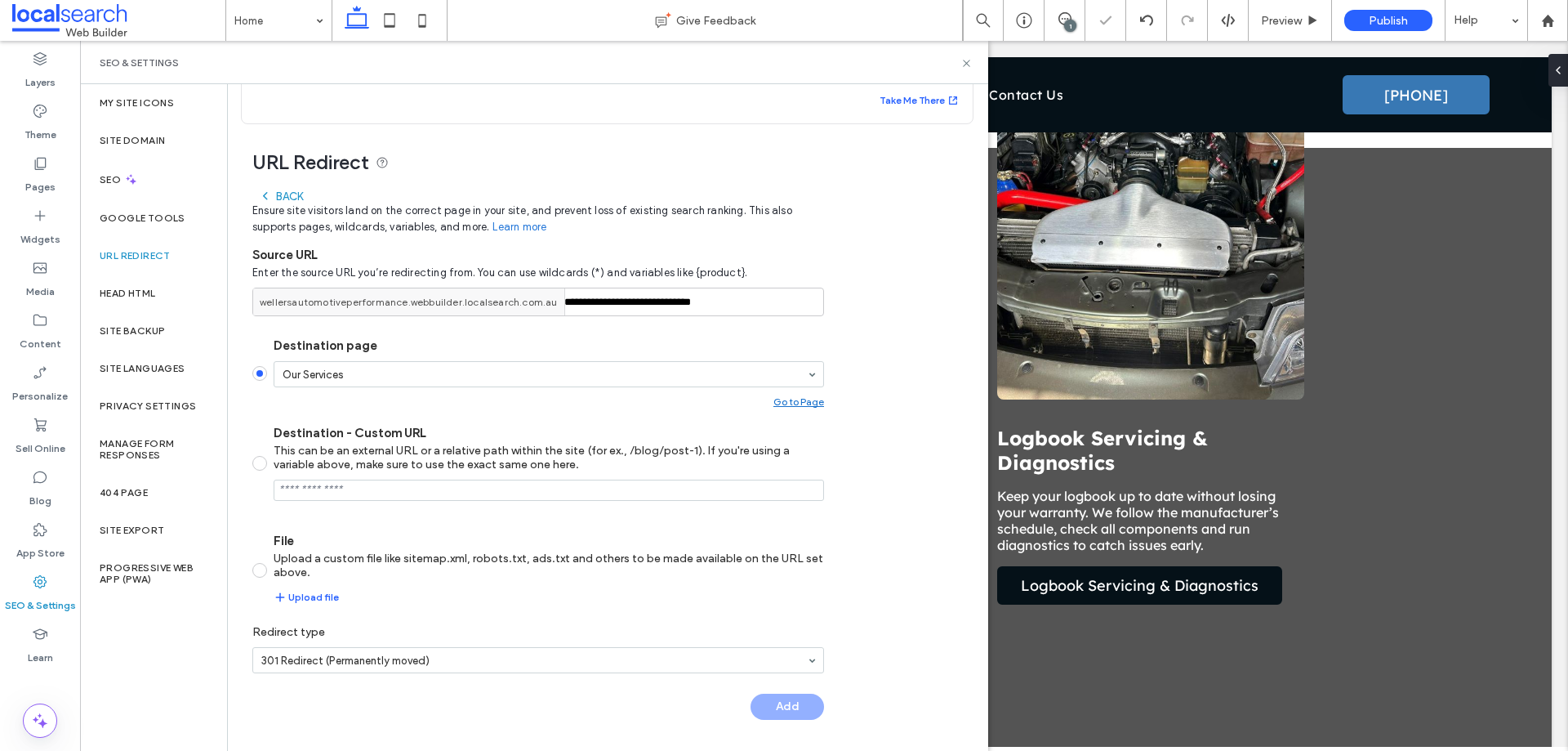 scroll, scrollTop: 13, scrollLeft: 0, axis: vertical 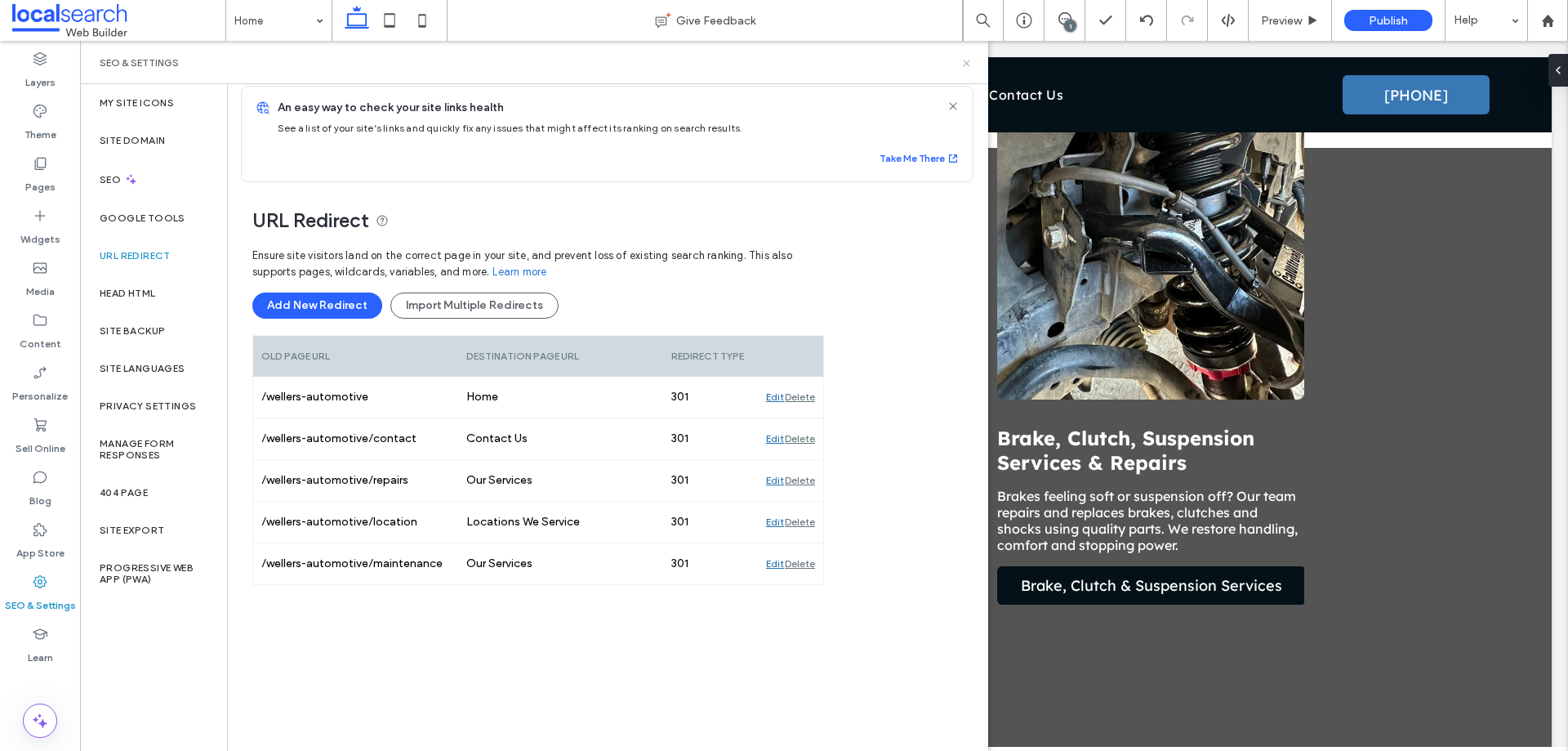 click 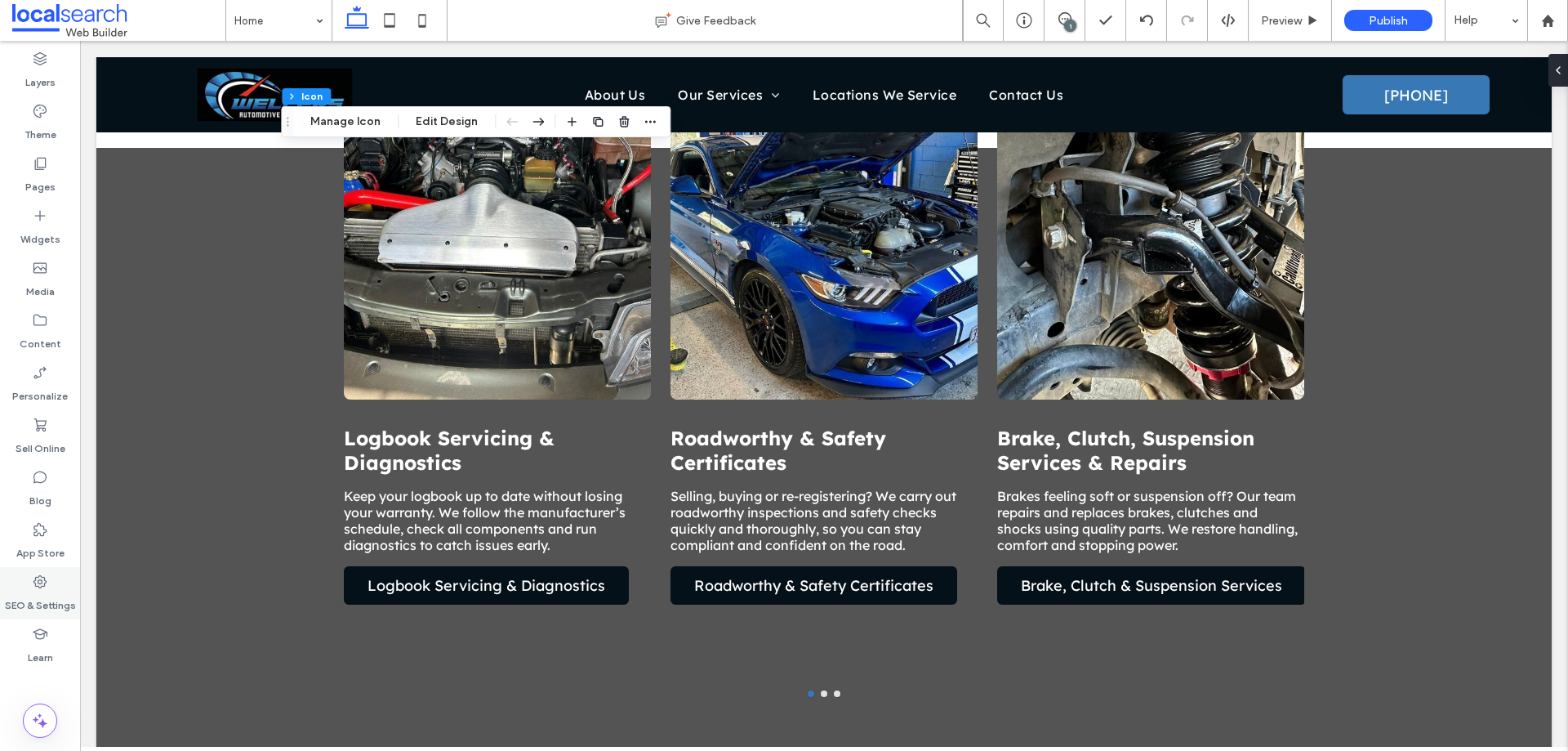 click on "SEO & Settings" at bounding box center [40, 593] 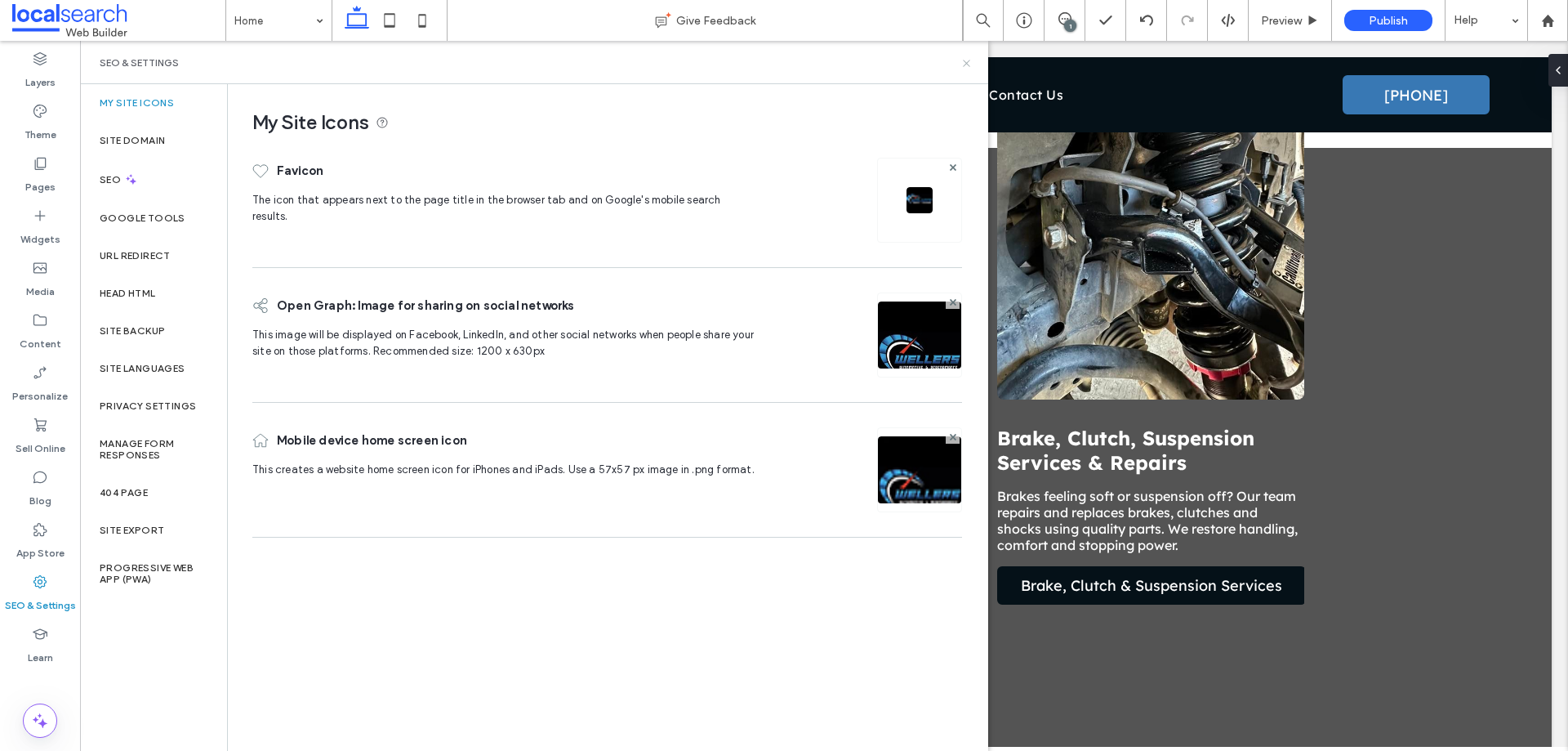 click 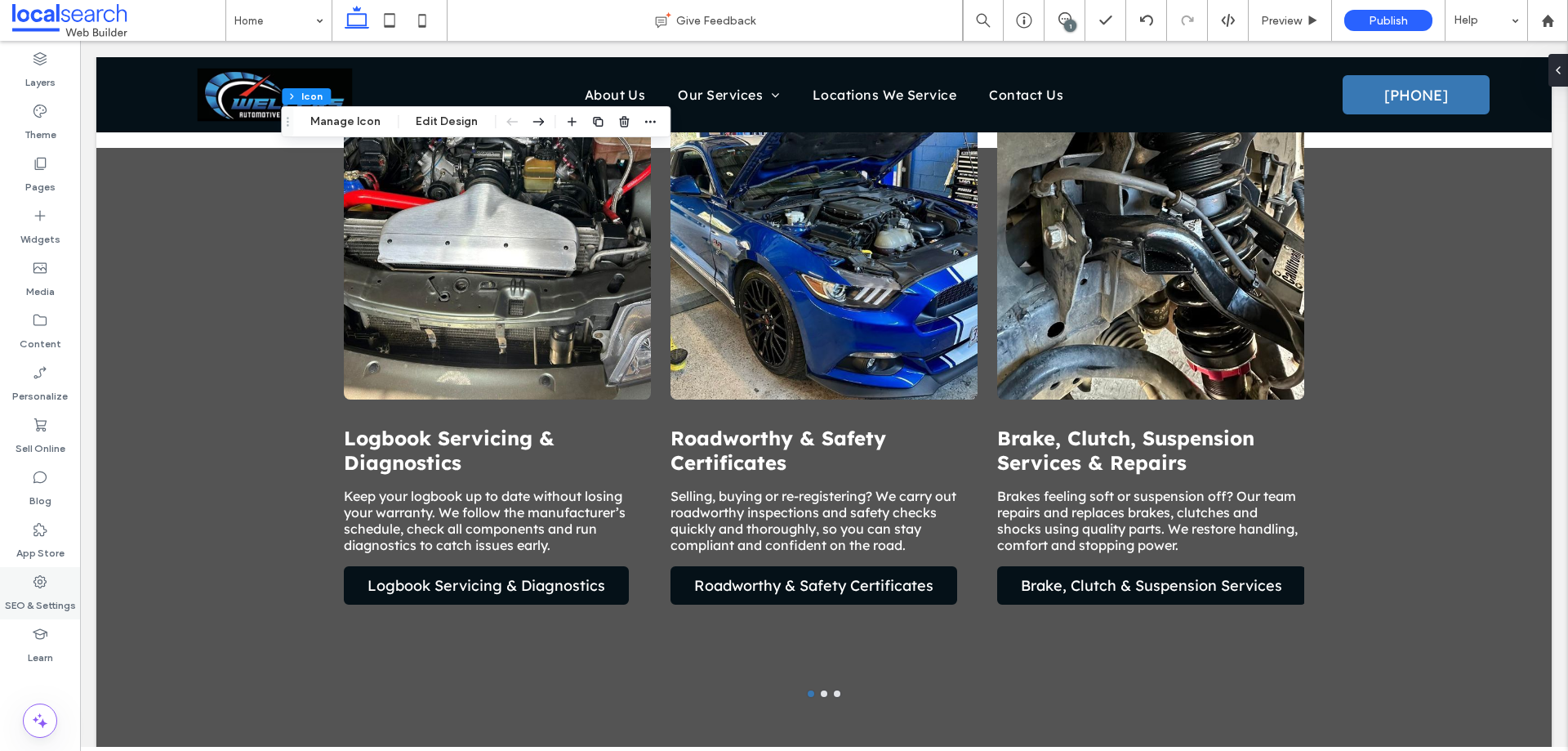 click on "SEO & Settings" at bounding box center [40, 601] 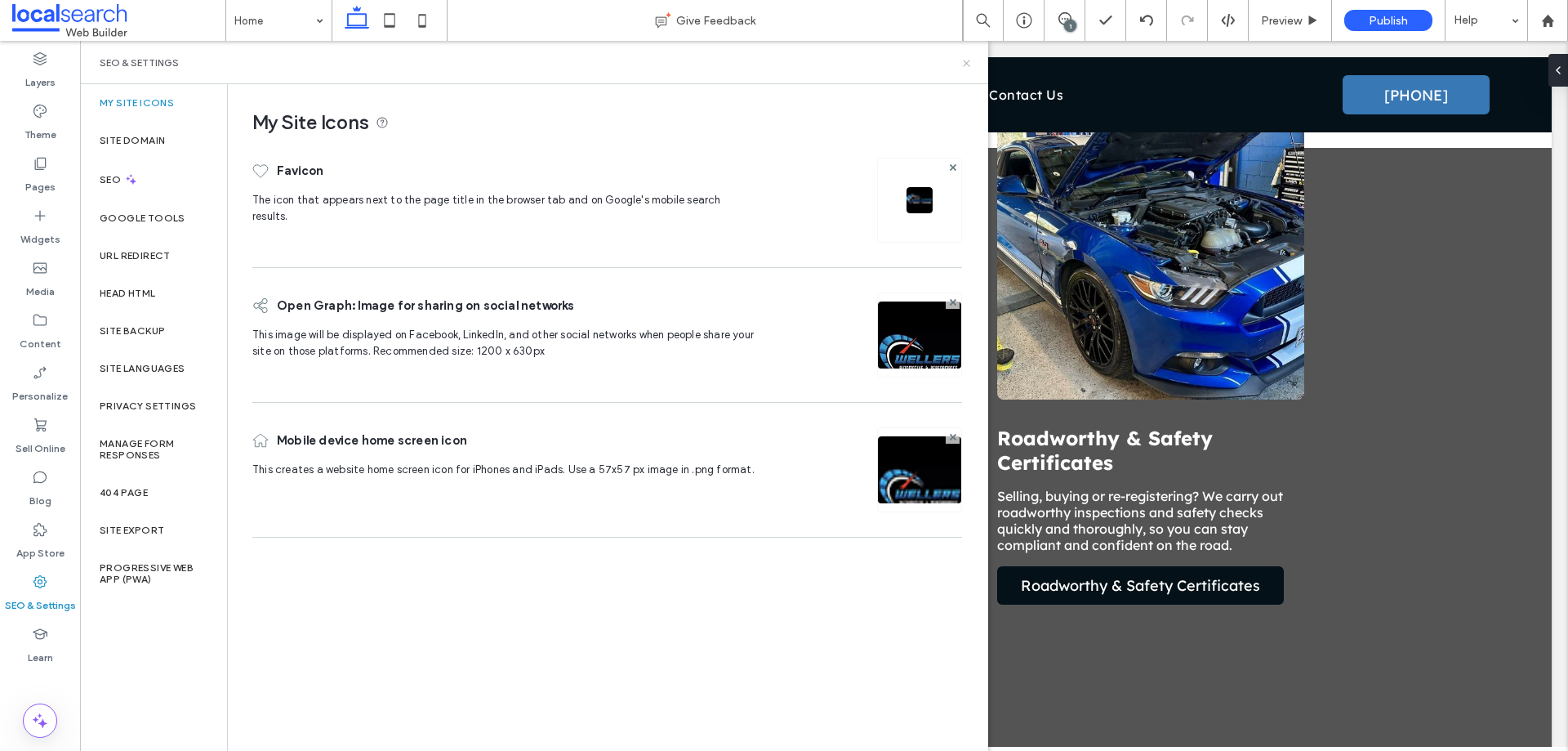 click 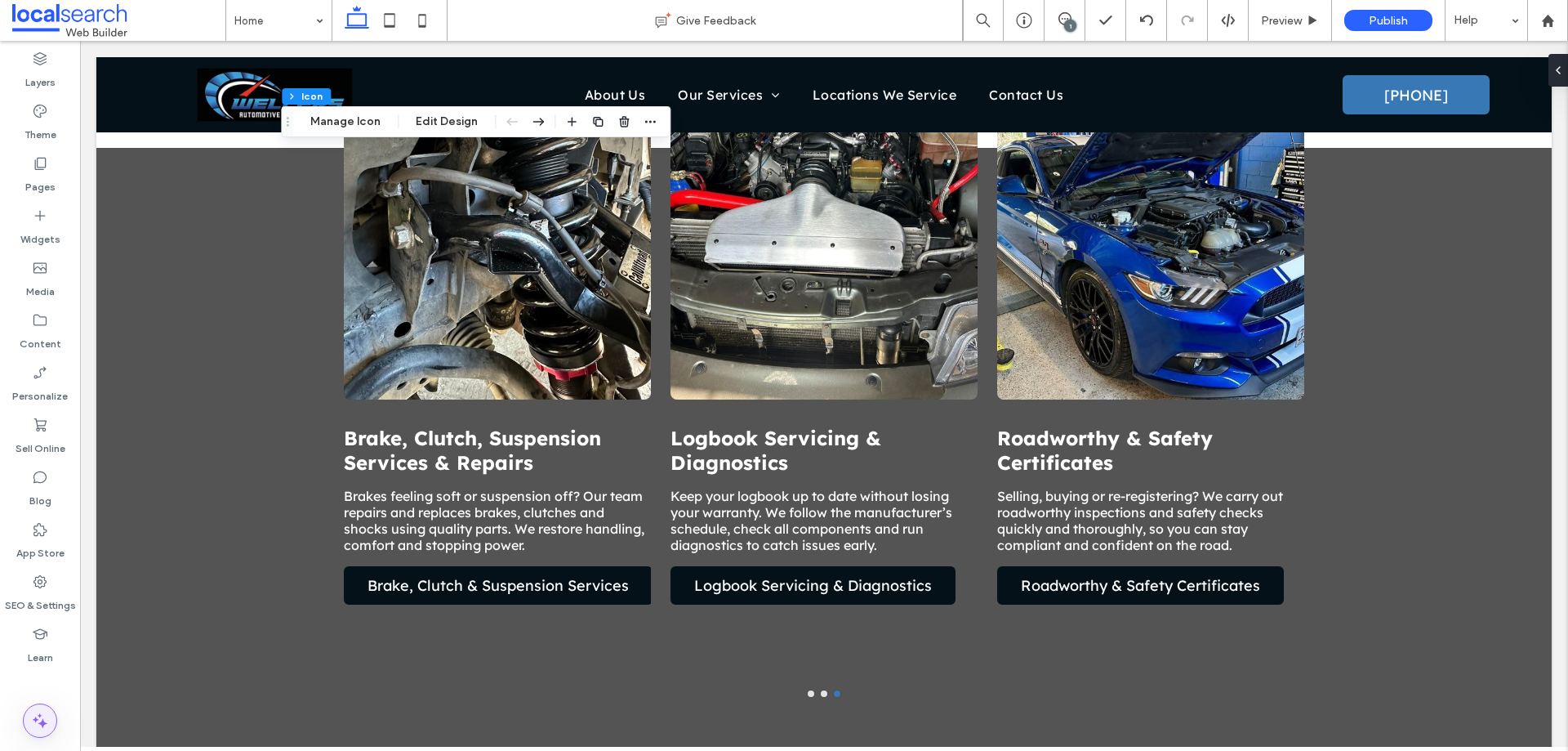 click 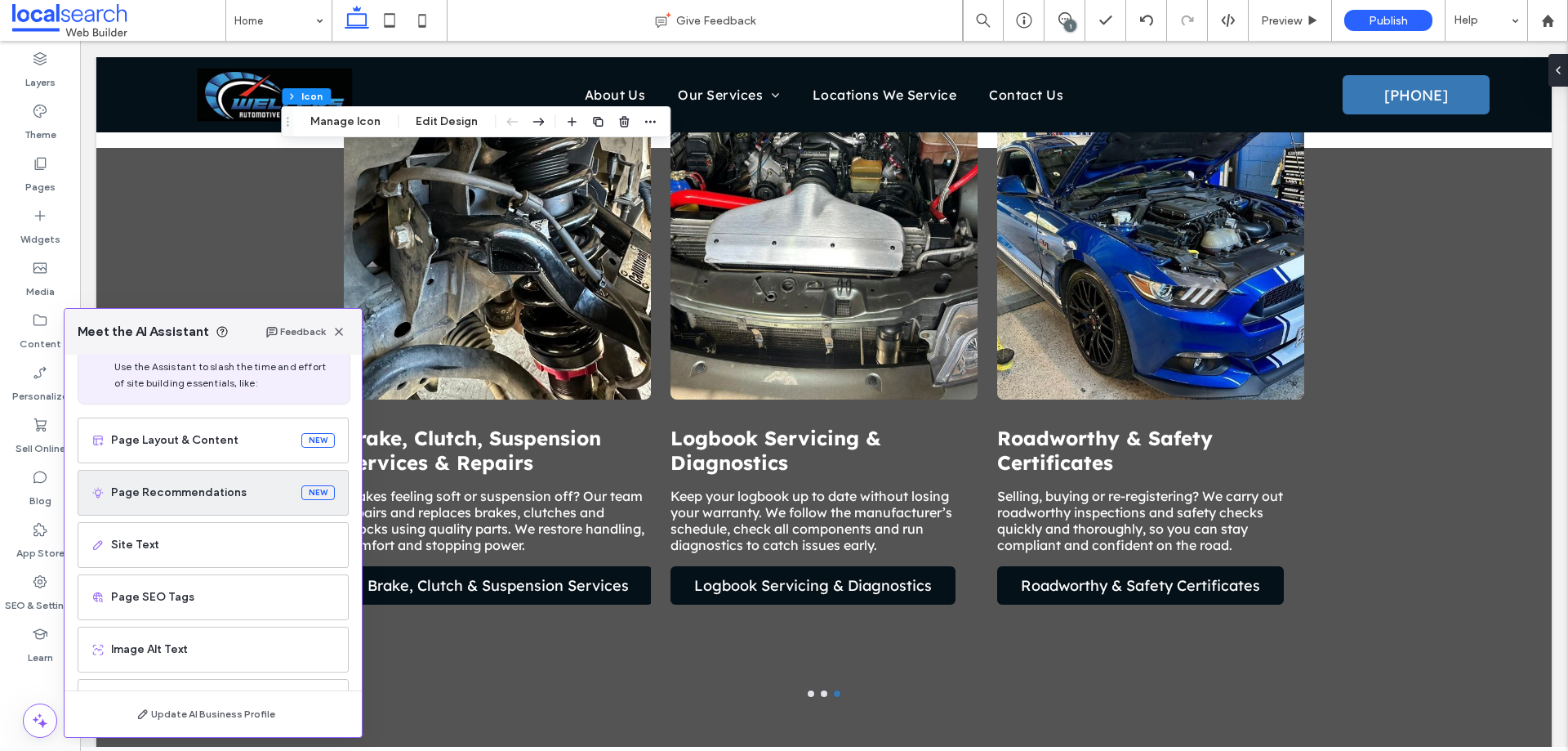 scroll, scrollTop: 104, scrollLeft: 0, axis: vertical 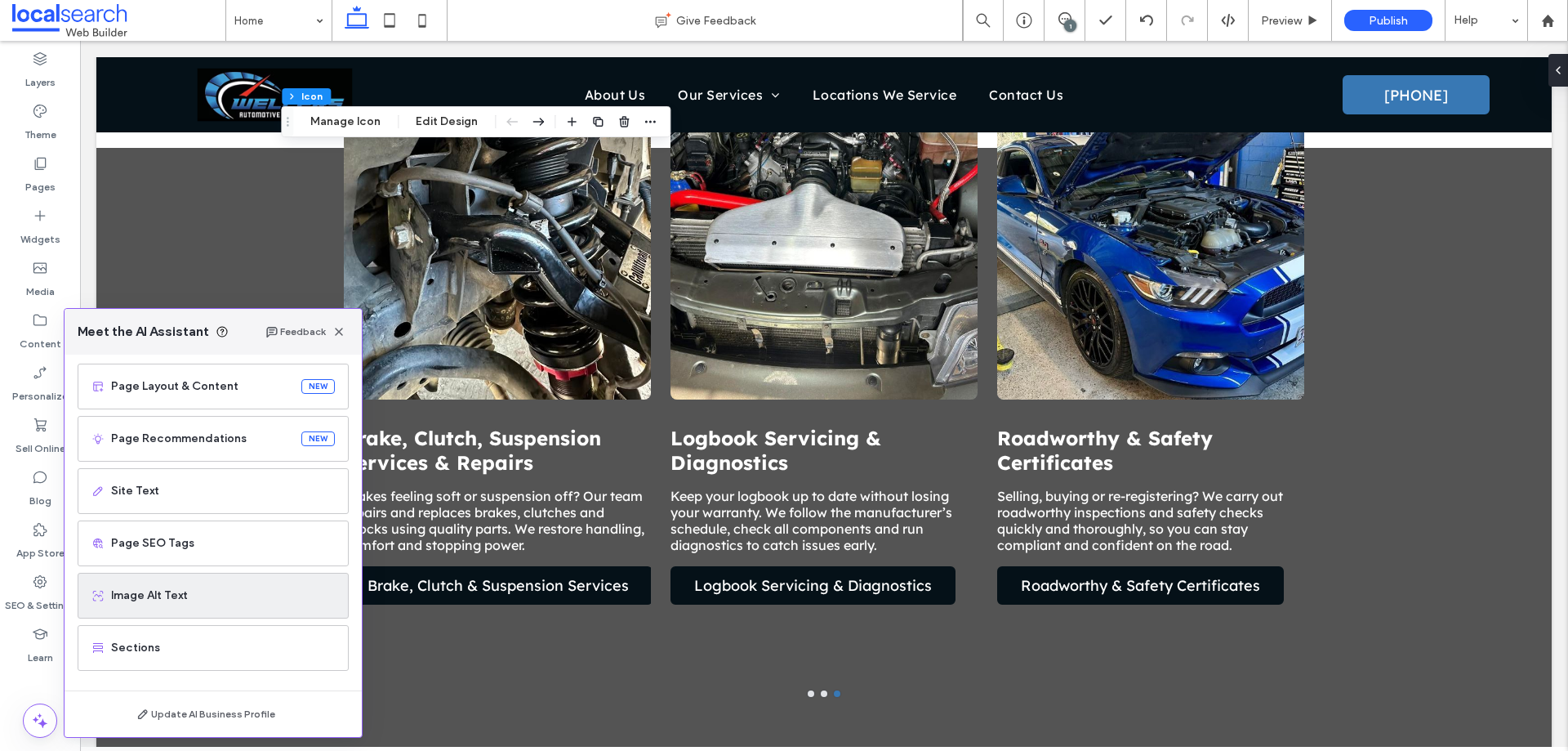 click on "Image Alt Text" at bounding box center [223, 596] 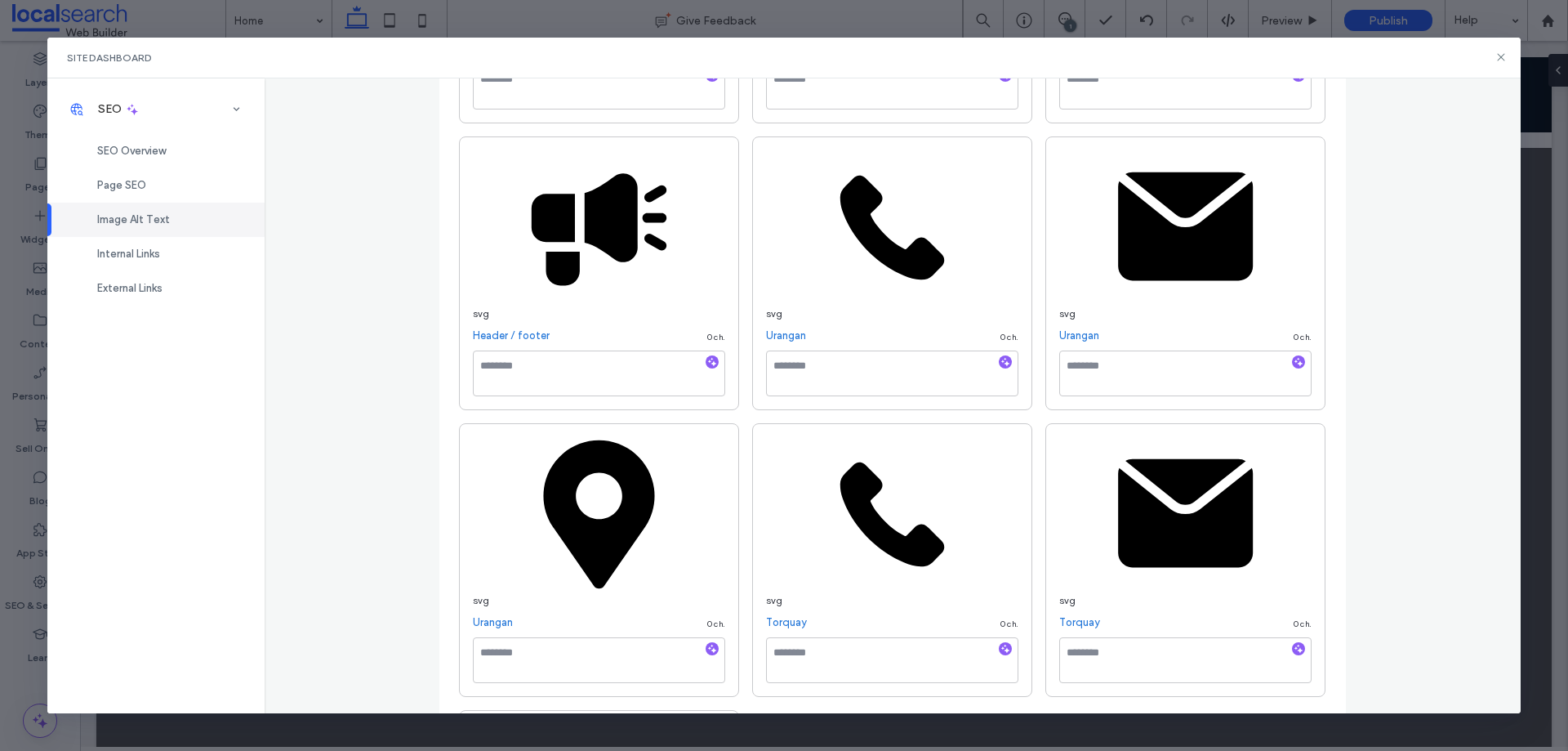 scroll, scrollTop: 722, scrollLeft: 0, axis: vertical 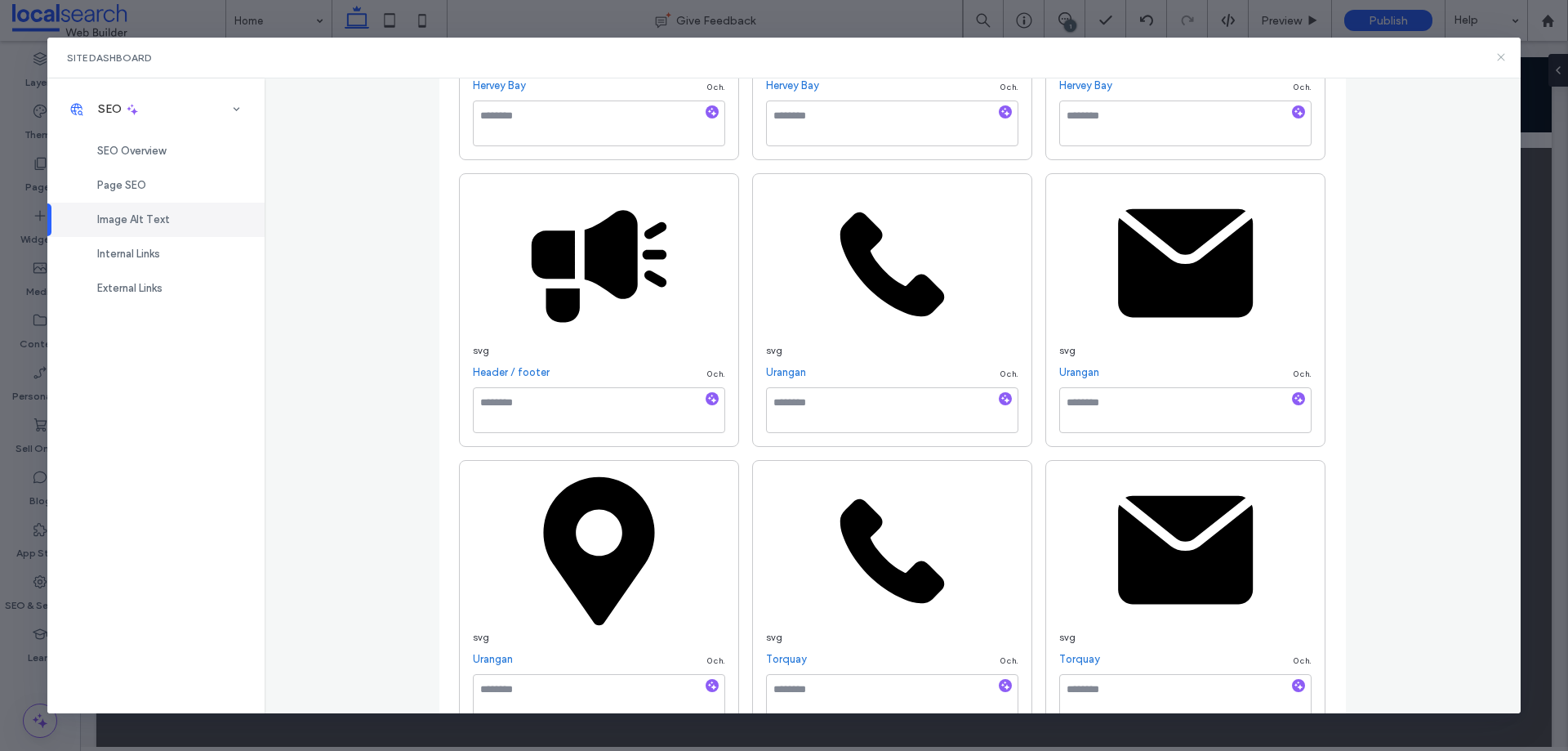 click 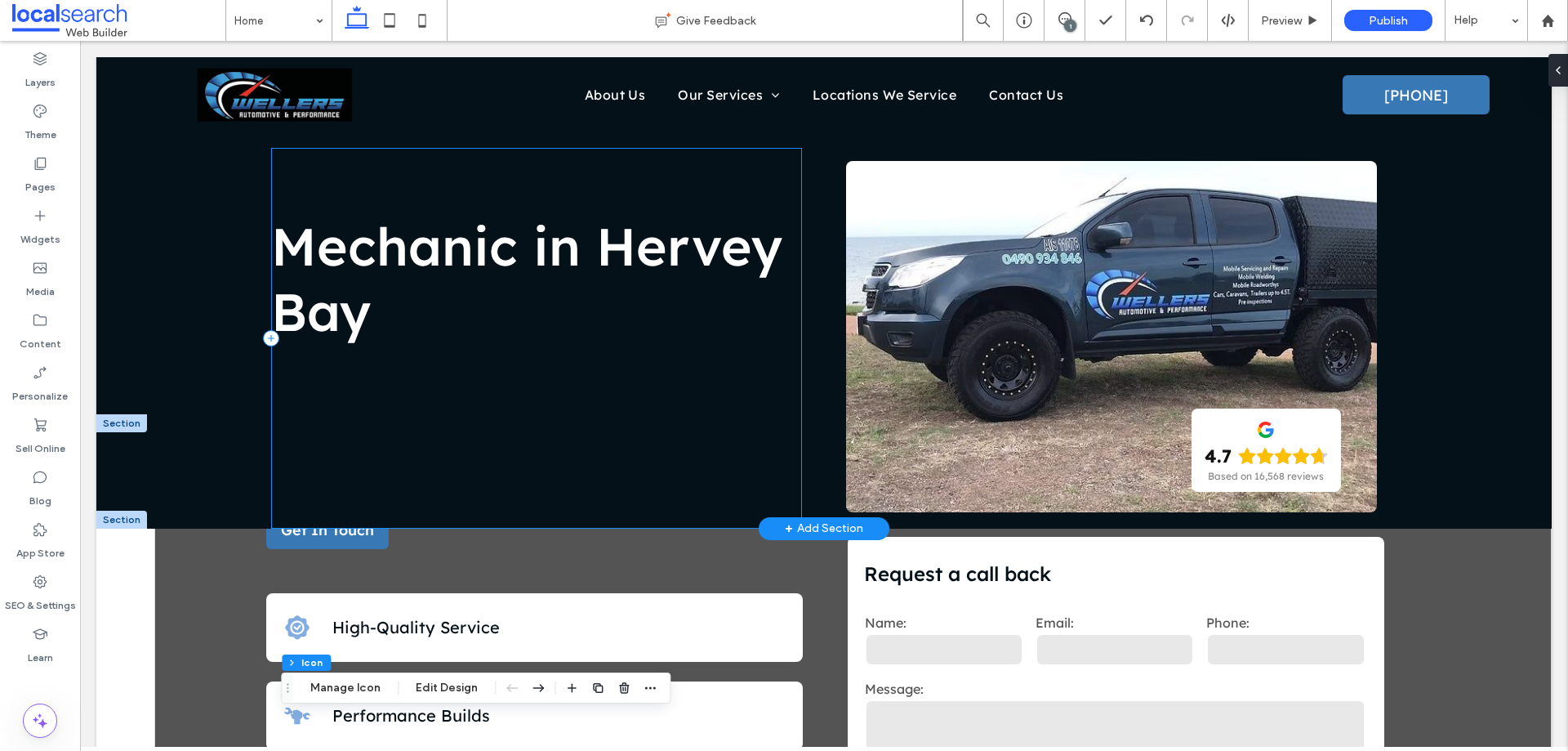 scroll, scrollTop: 0, scrollLeft: 0, axis: both 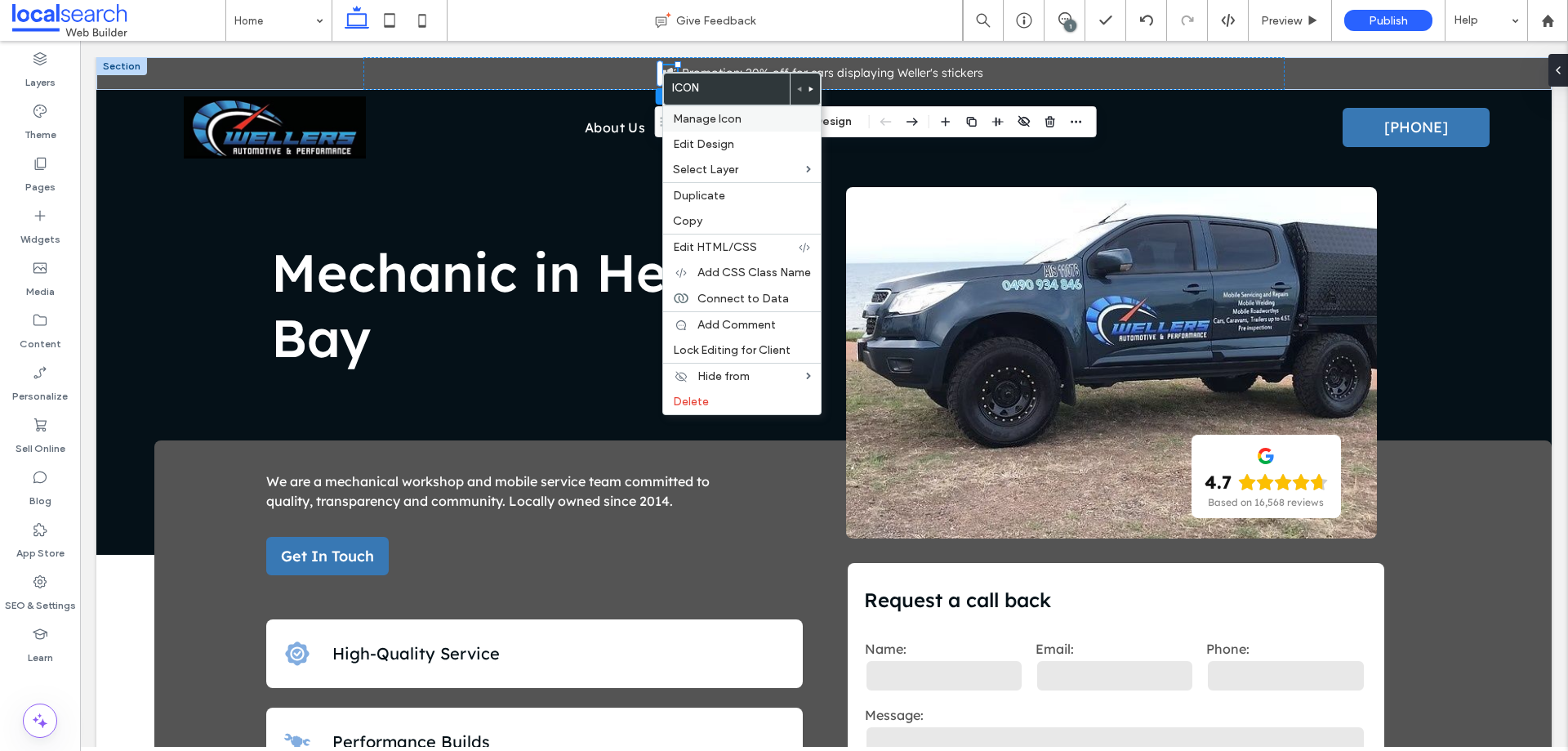click on "Manage Icon" at bounding box center [707, 118] 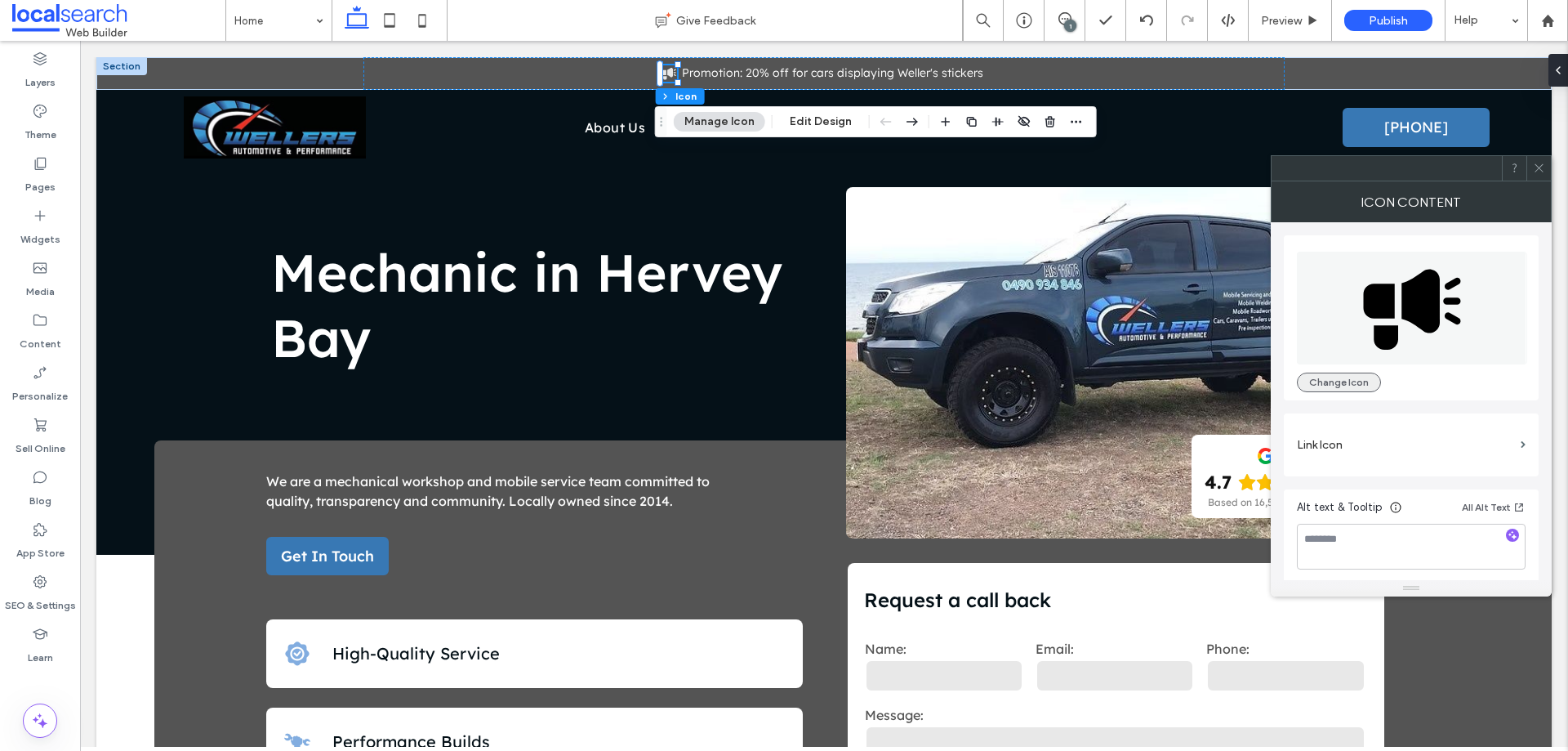 click on "Change Icon" at bounding box center [1339, 382] 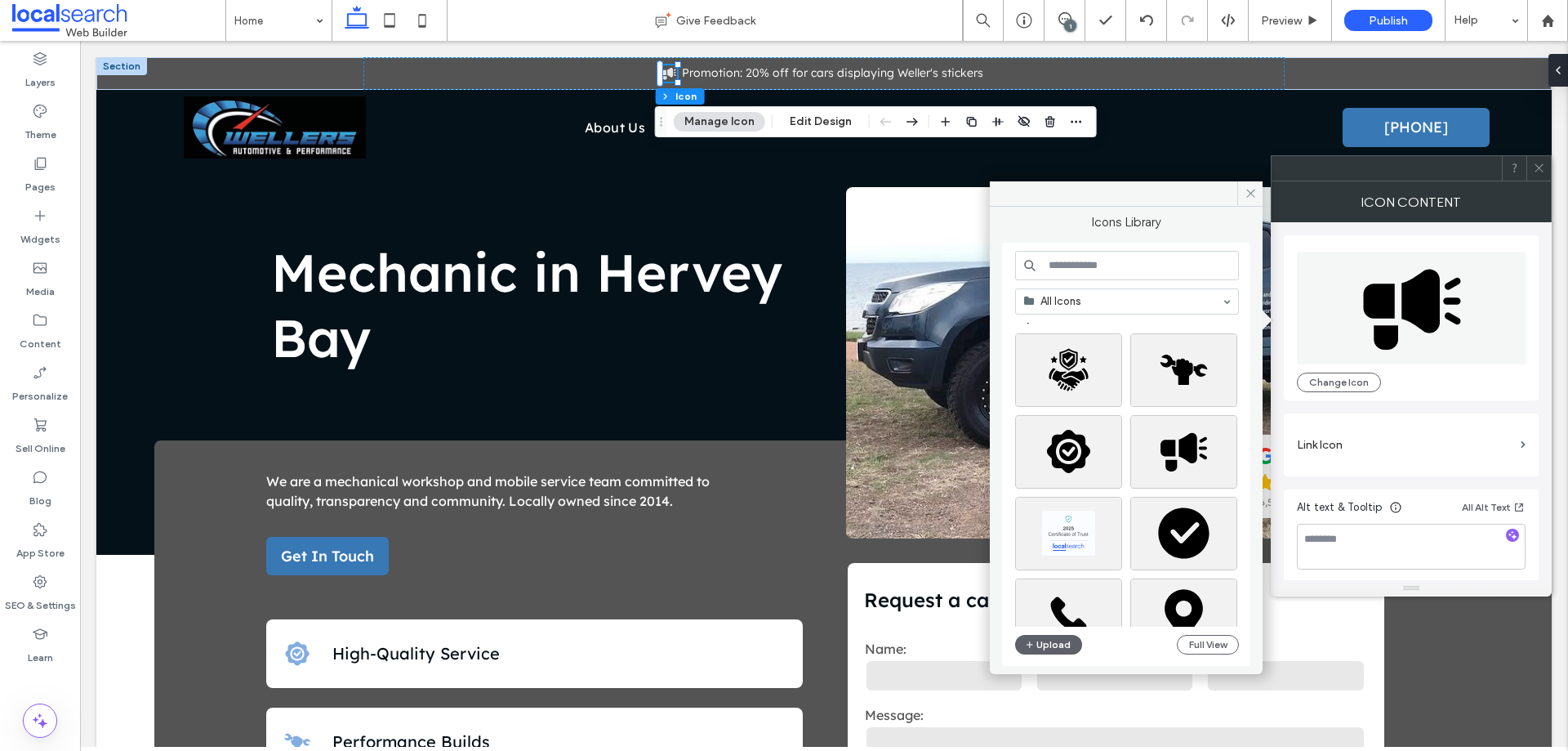 scroll, scrollTop: 0, scrollLeft: 0, axis: both 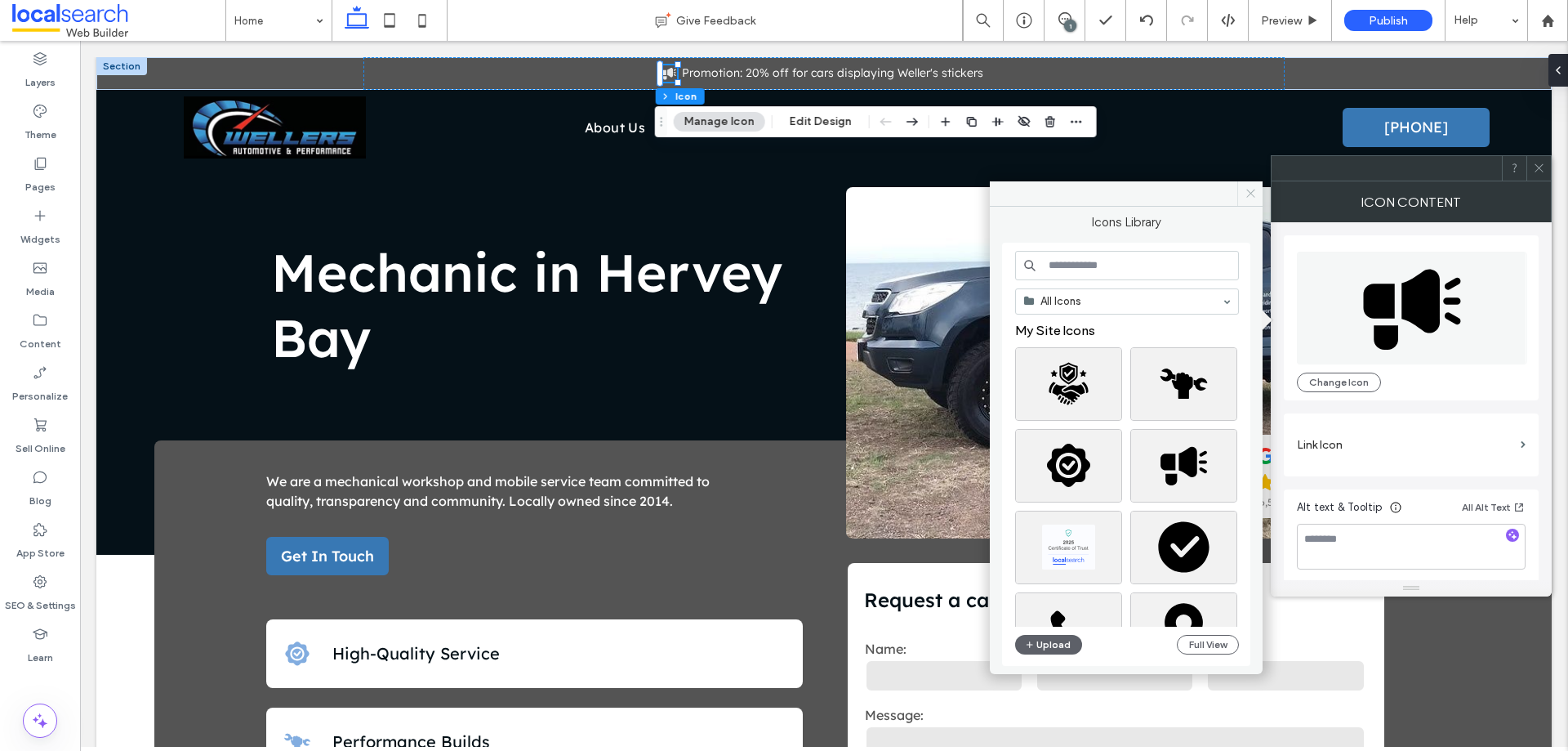 click 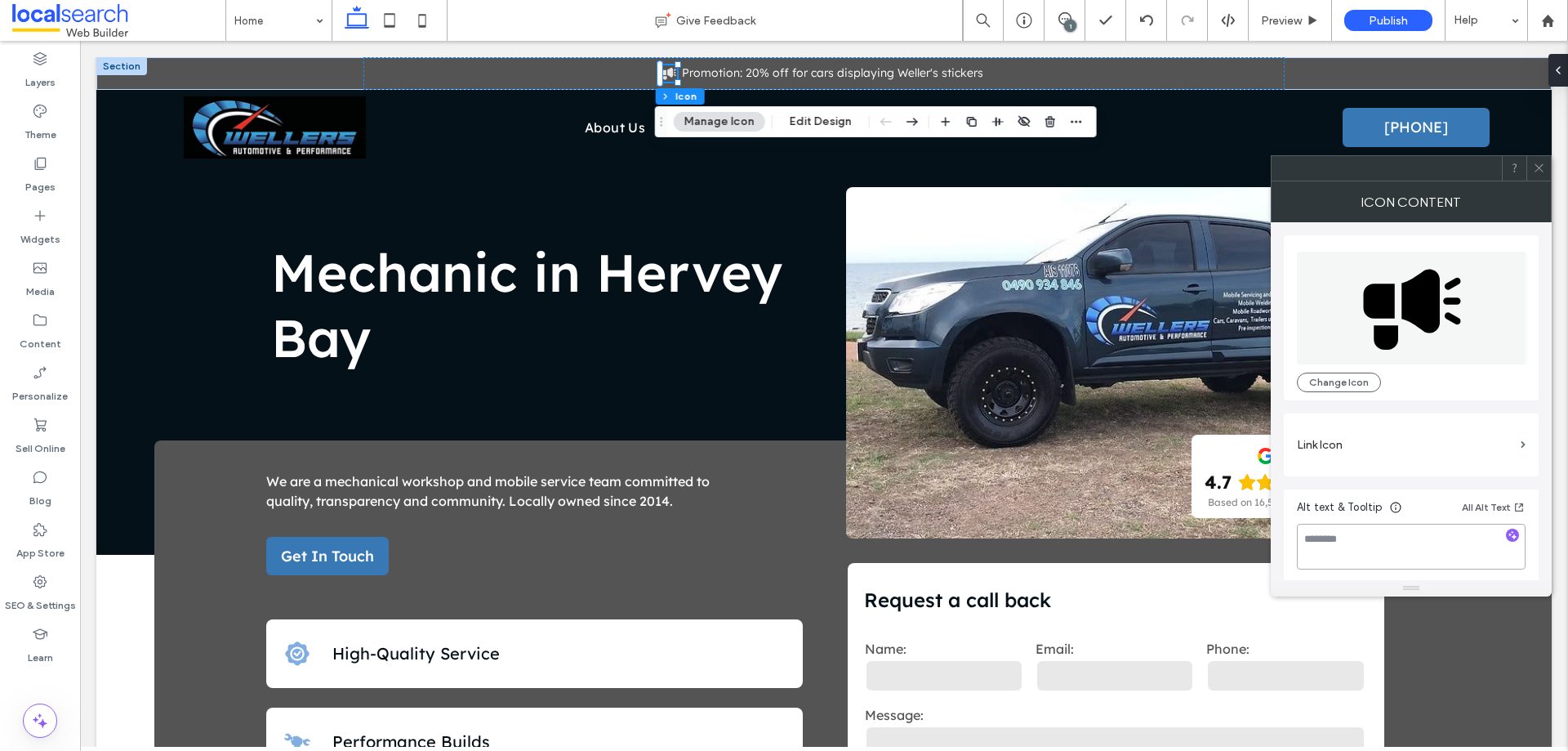 click at bounding box center (1411, 547) 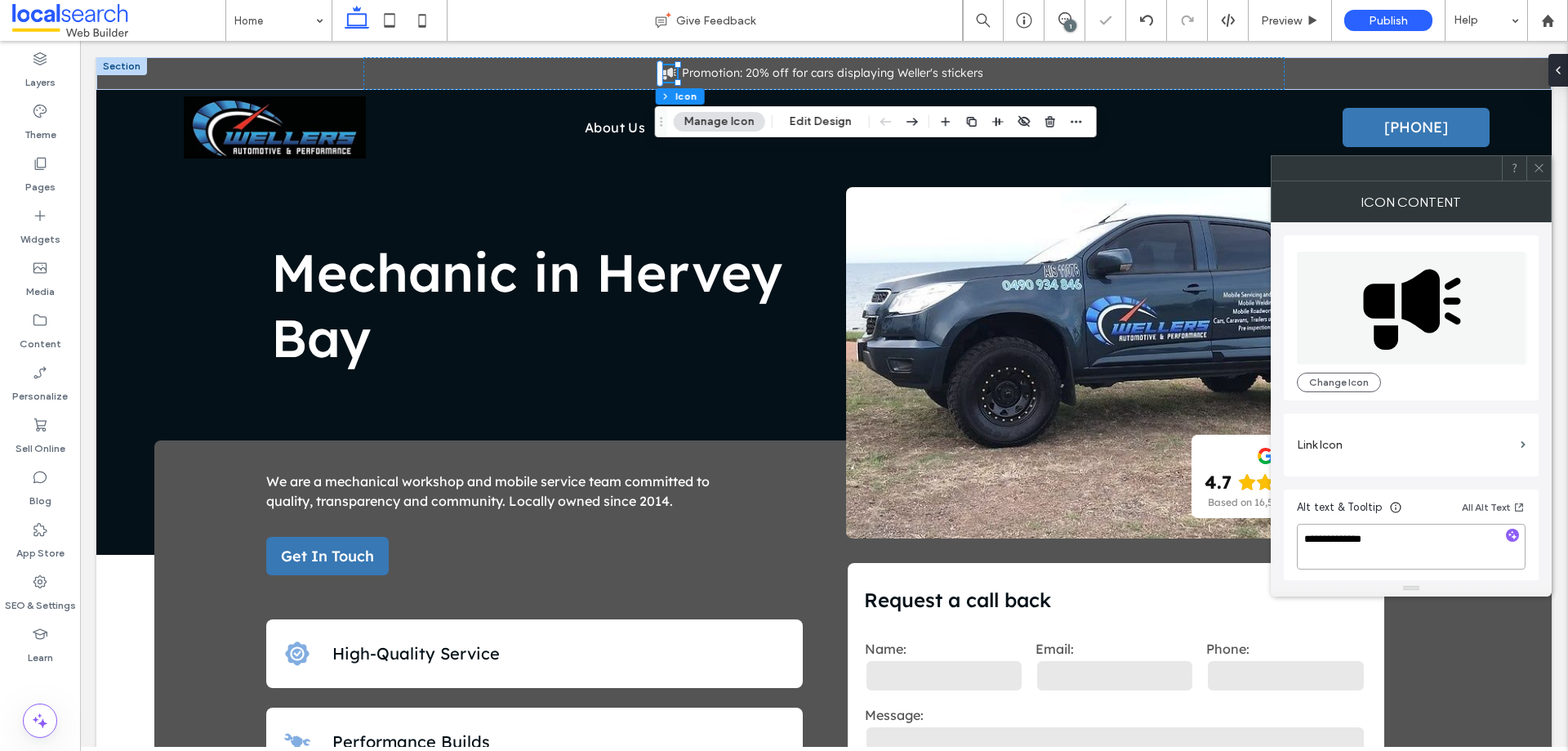 type on "**********" 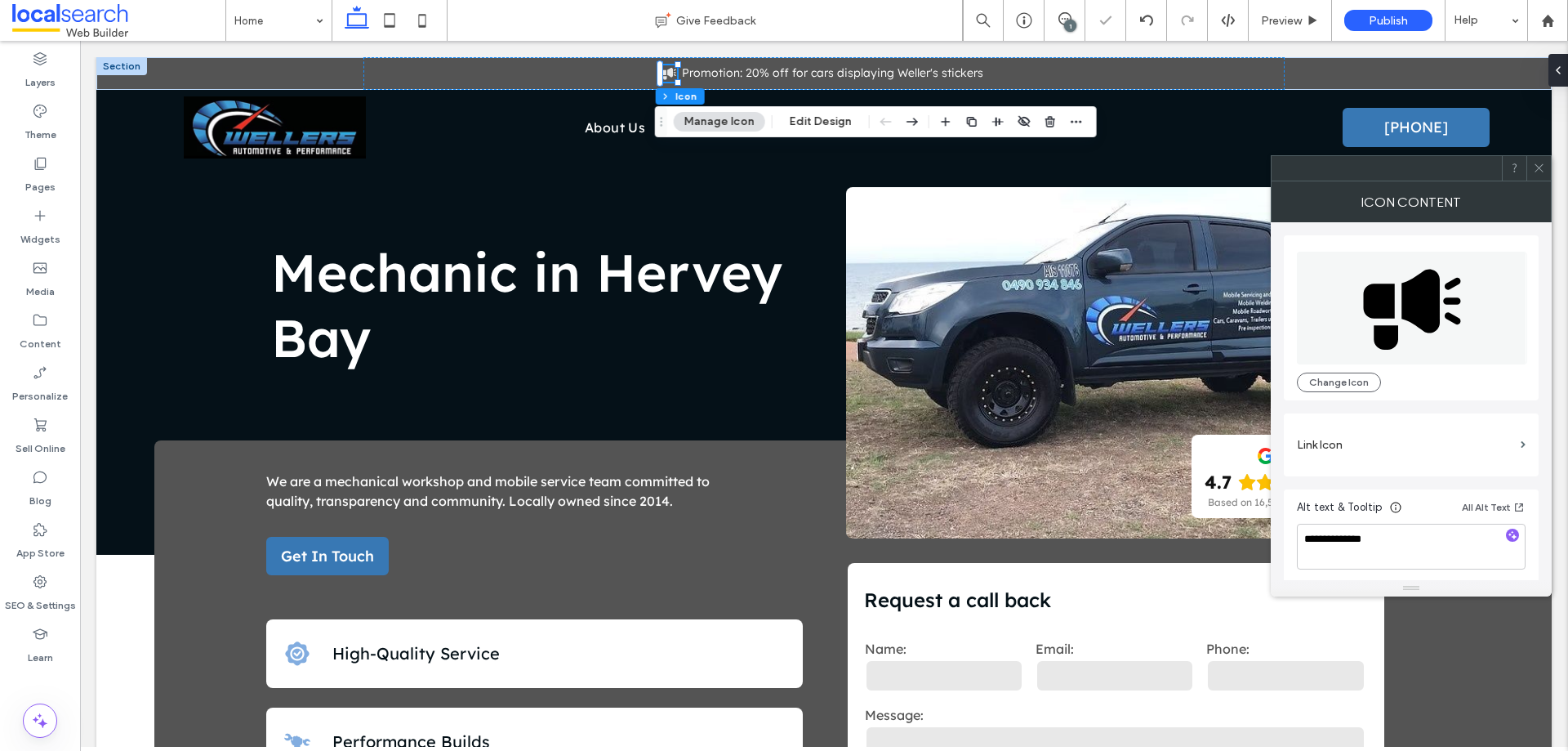 click on "**********" at bounding box center [1411, 537] 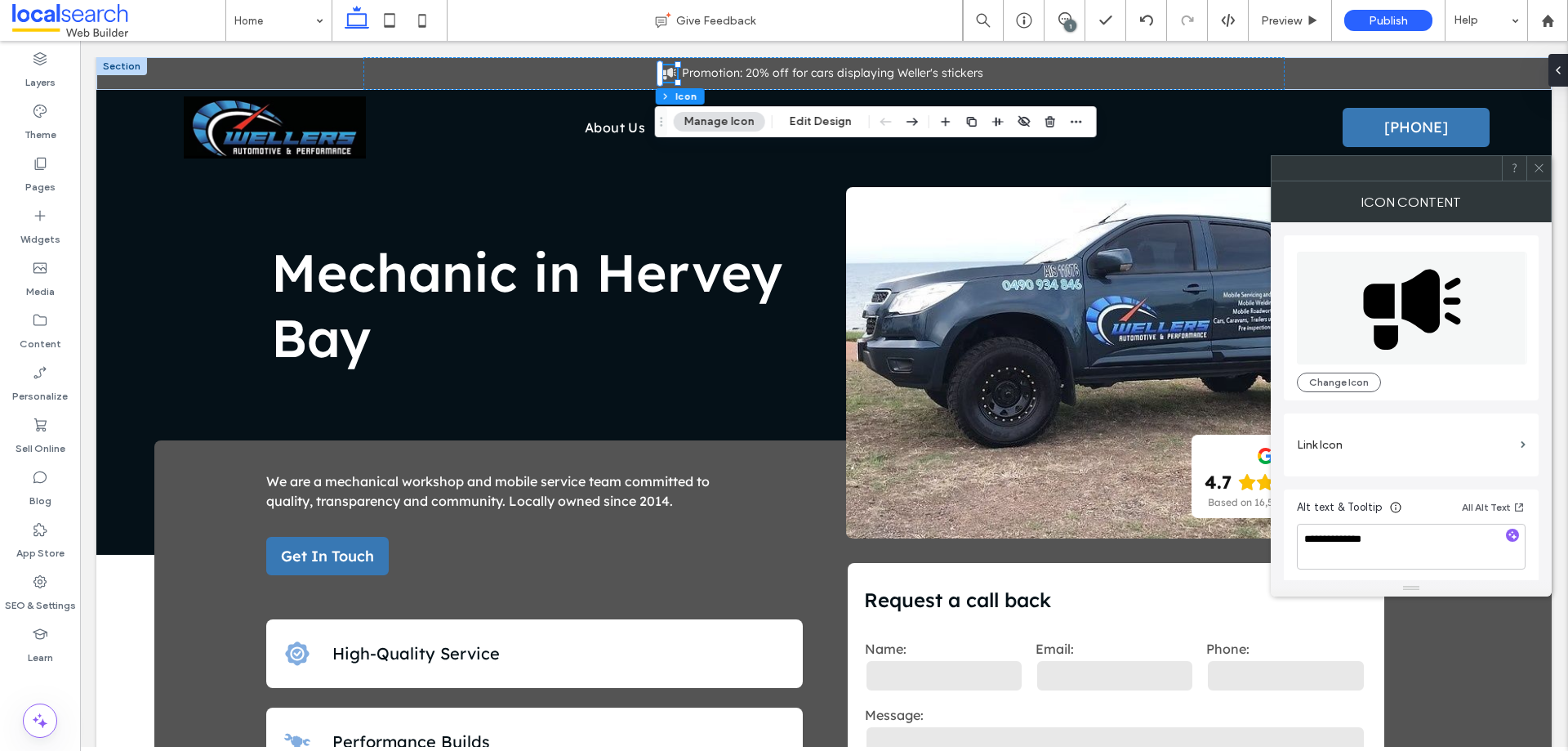click 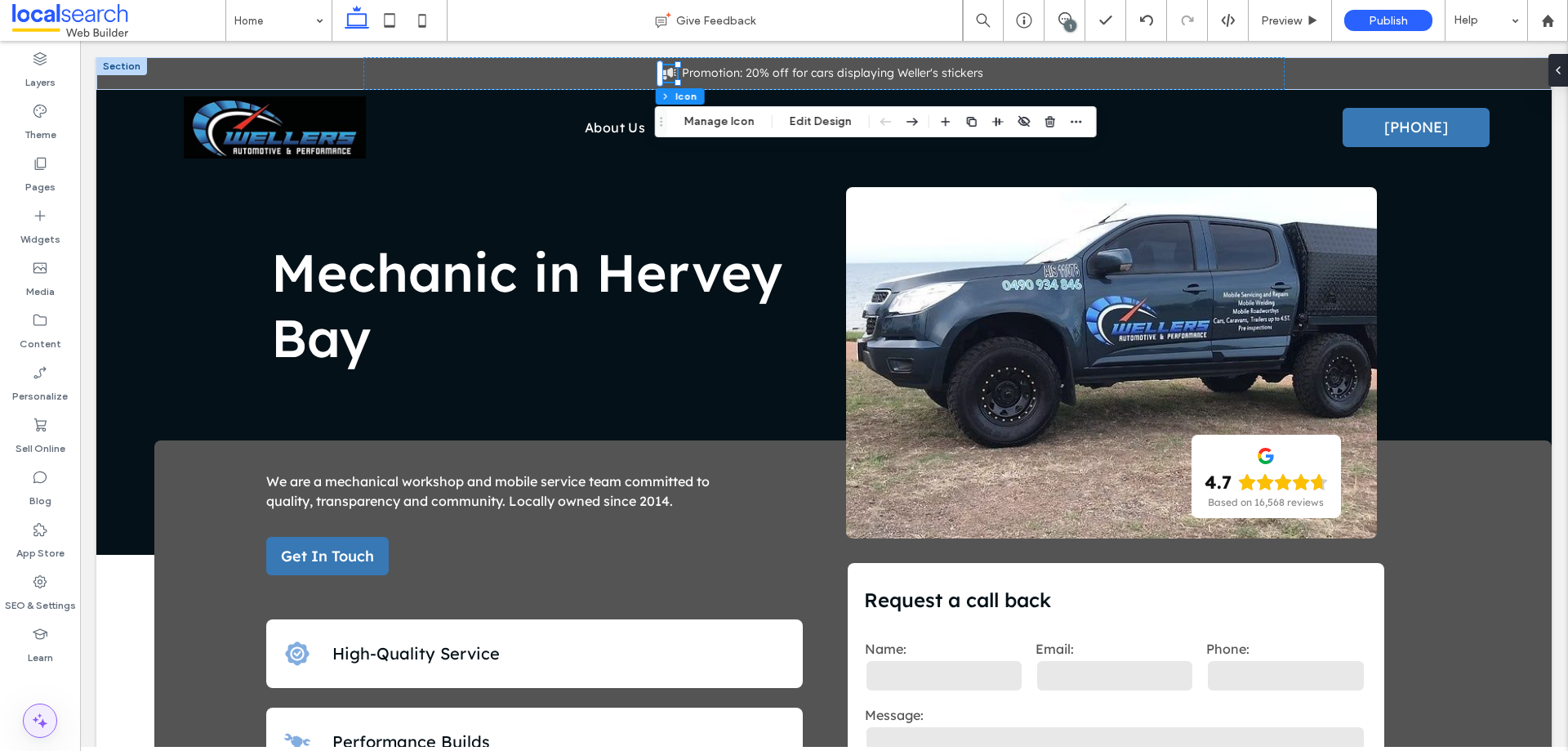 click at bounding box center (40, 721) 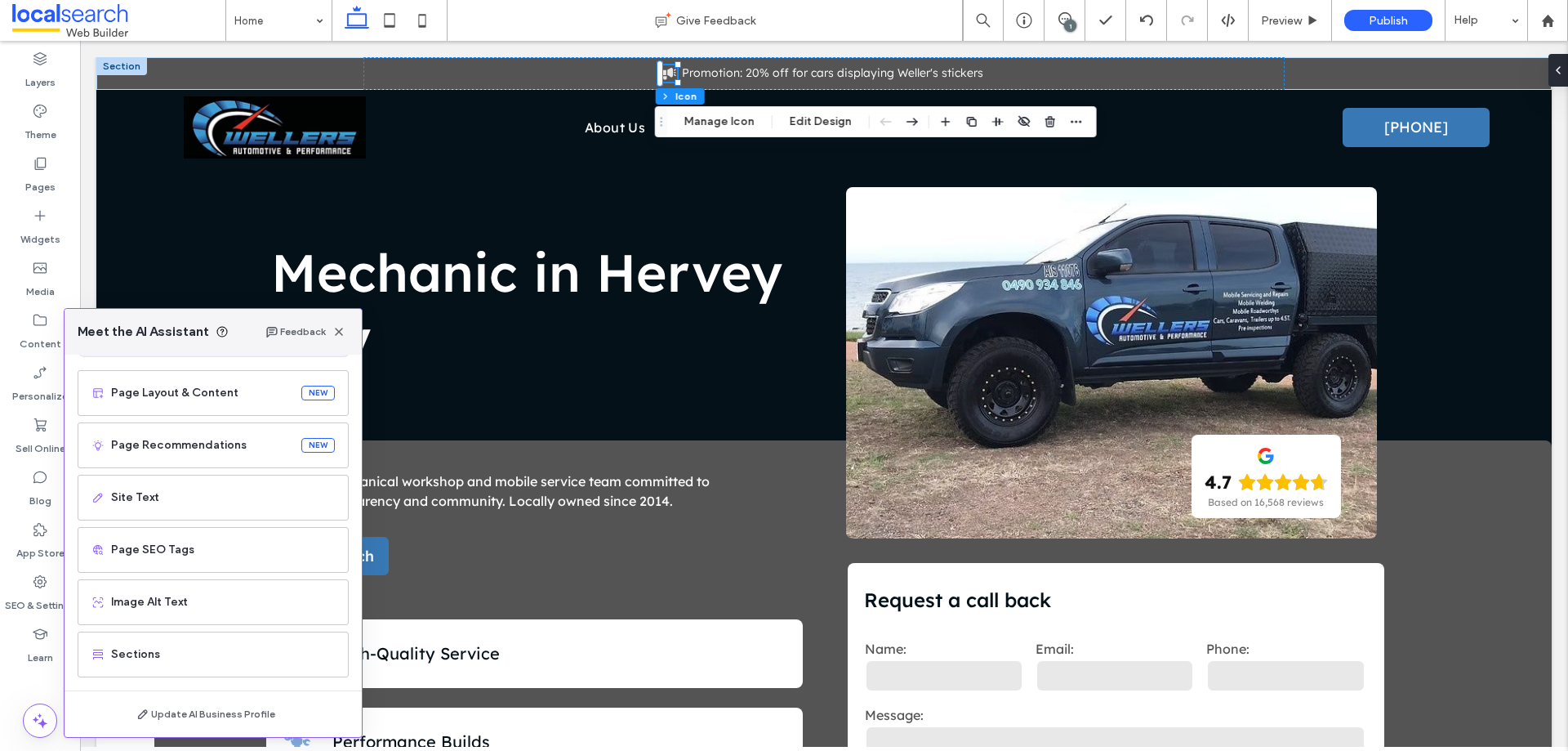 scroll, scrollTop: 104, scrollLeft: 0, axis: vertical 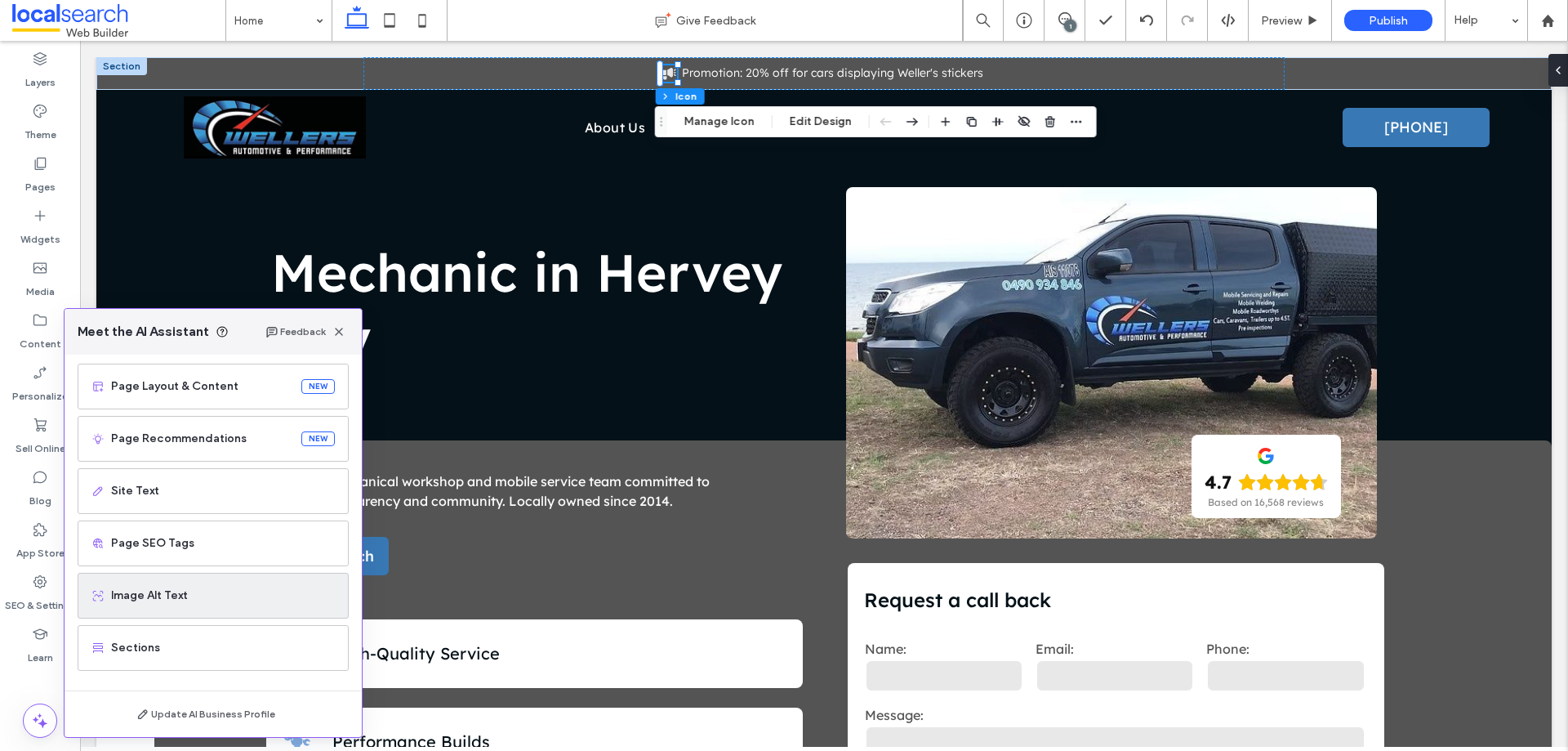 click on "Image Alt Text" at bounding box center [223, 596] 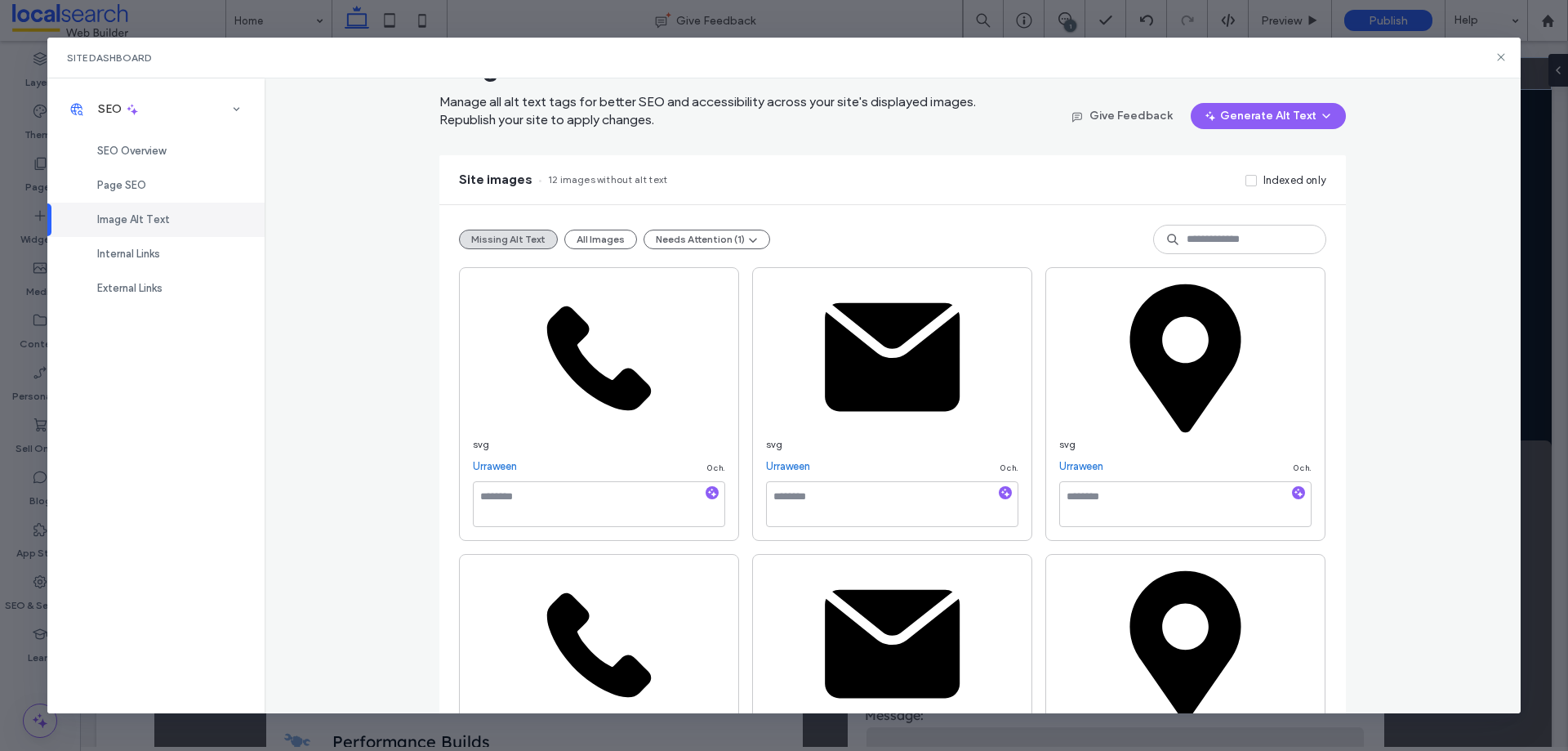 scroll, scrollTop: 0, scrollLeft: 0, axis: both 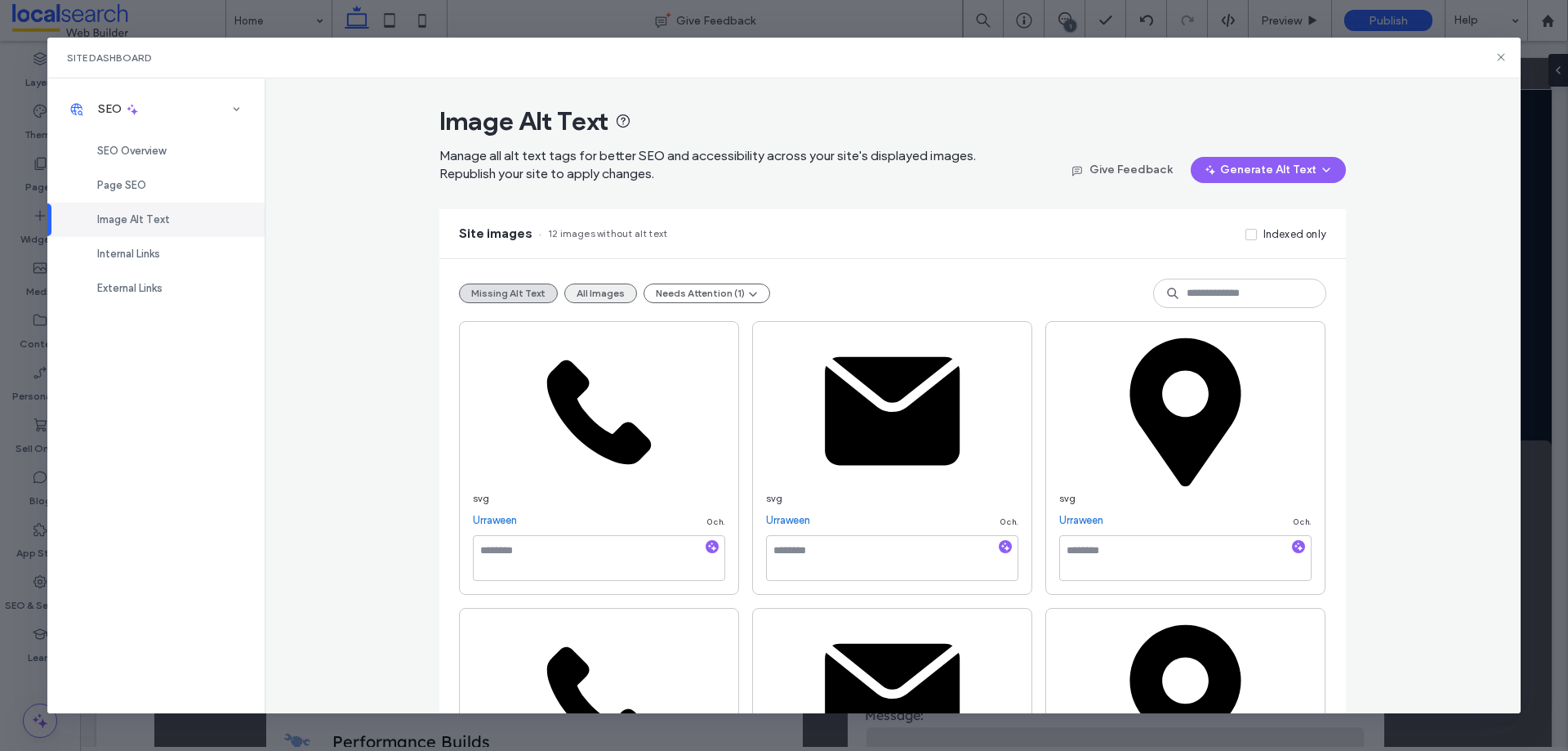 click on "All Images" at bounding box center (600, 293) 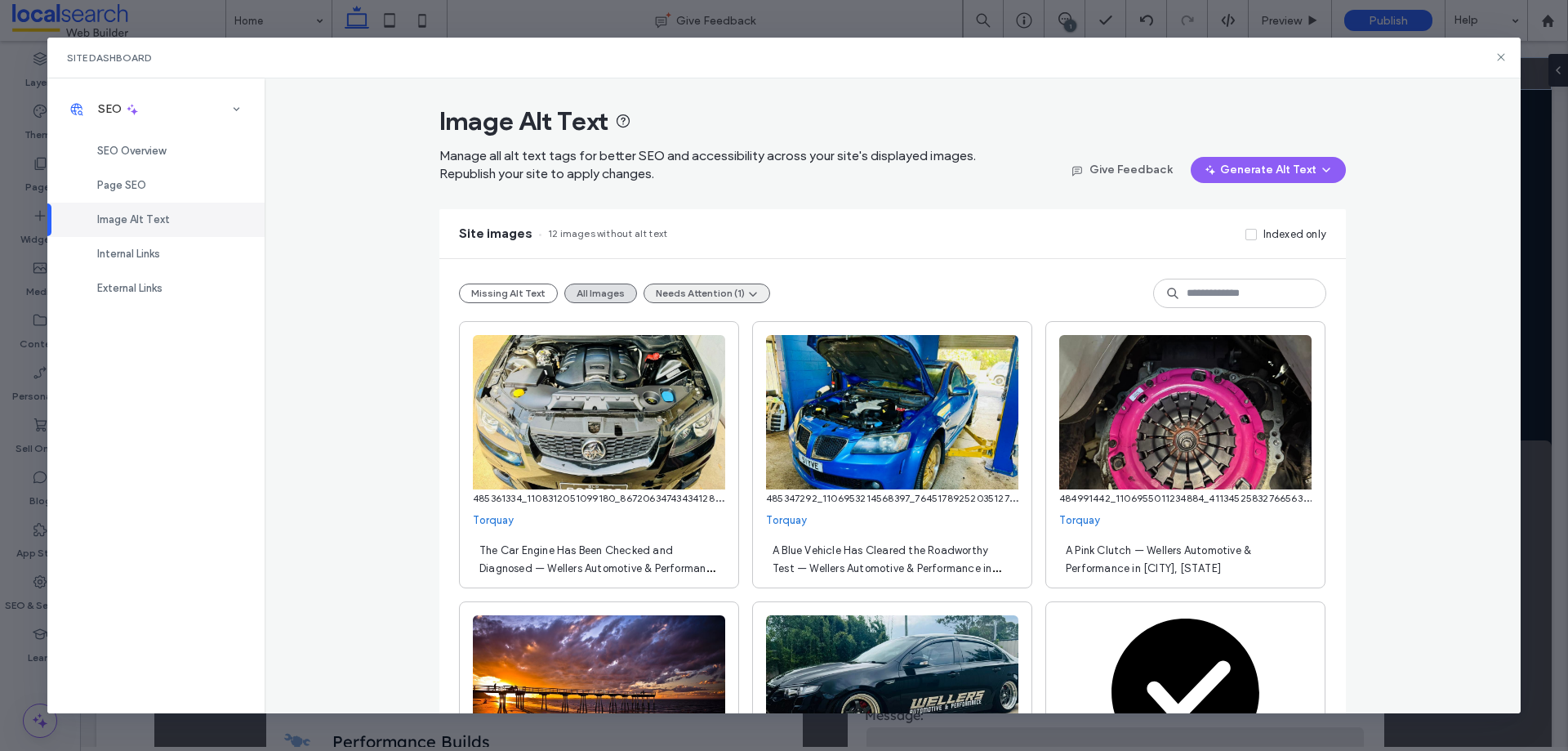 click on "Needs Attention (1)" at bounding box center (706, 293) 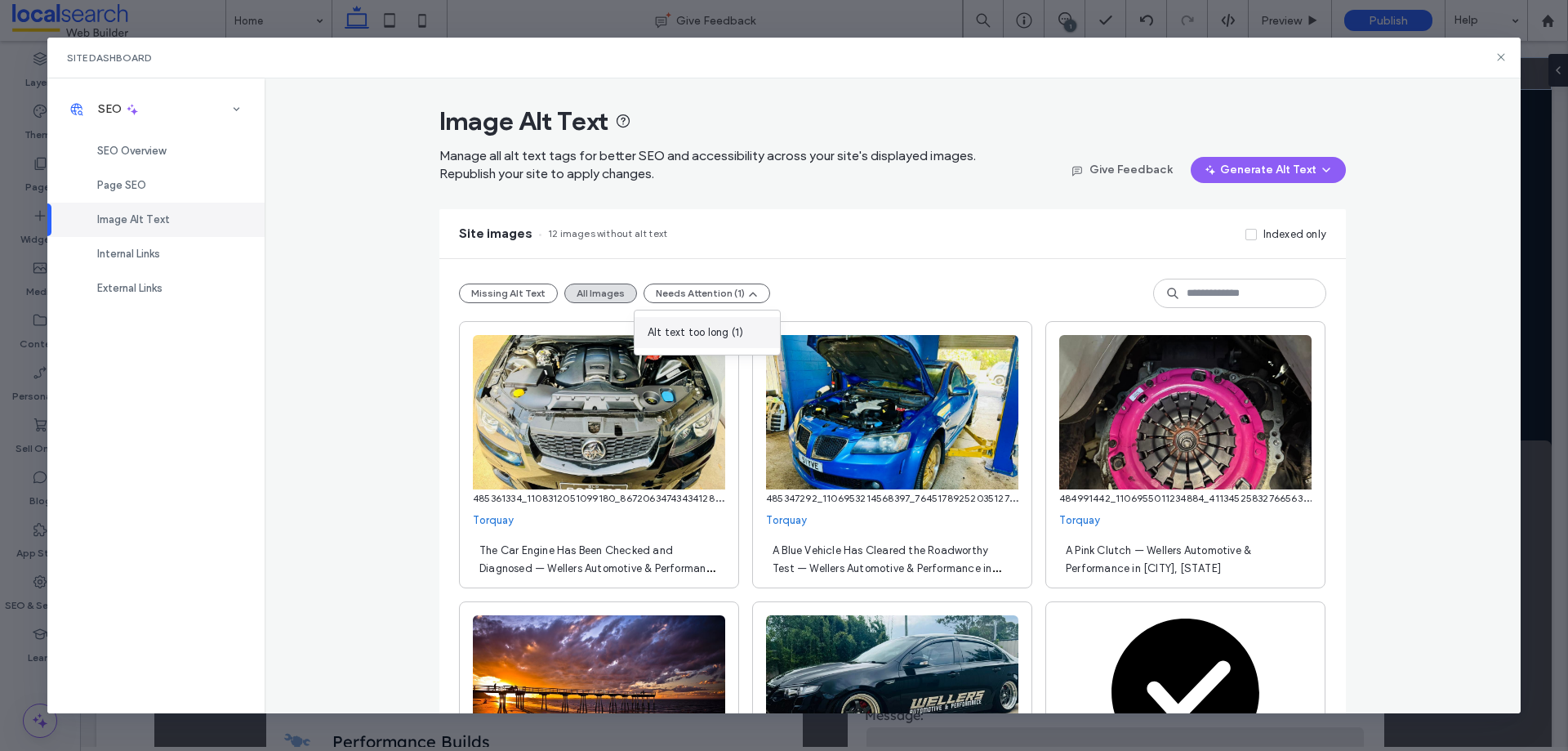 click on "Alt text too long (1)" at bounding box center (707, 333) 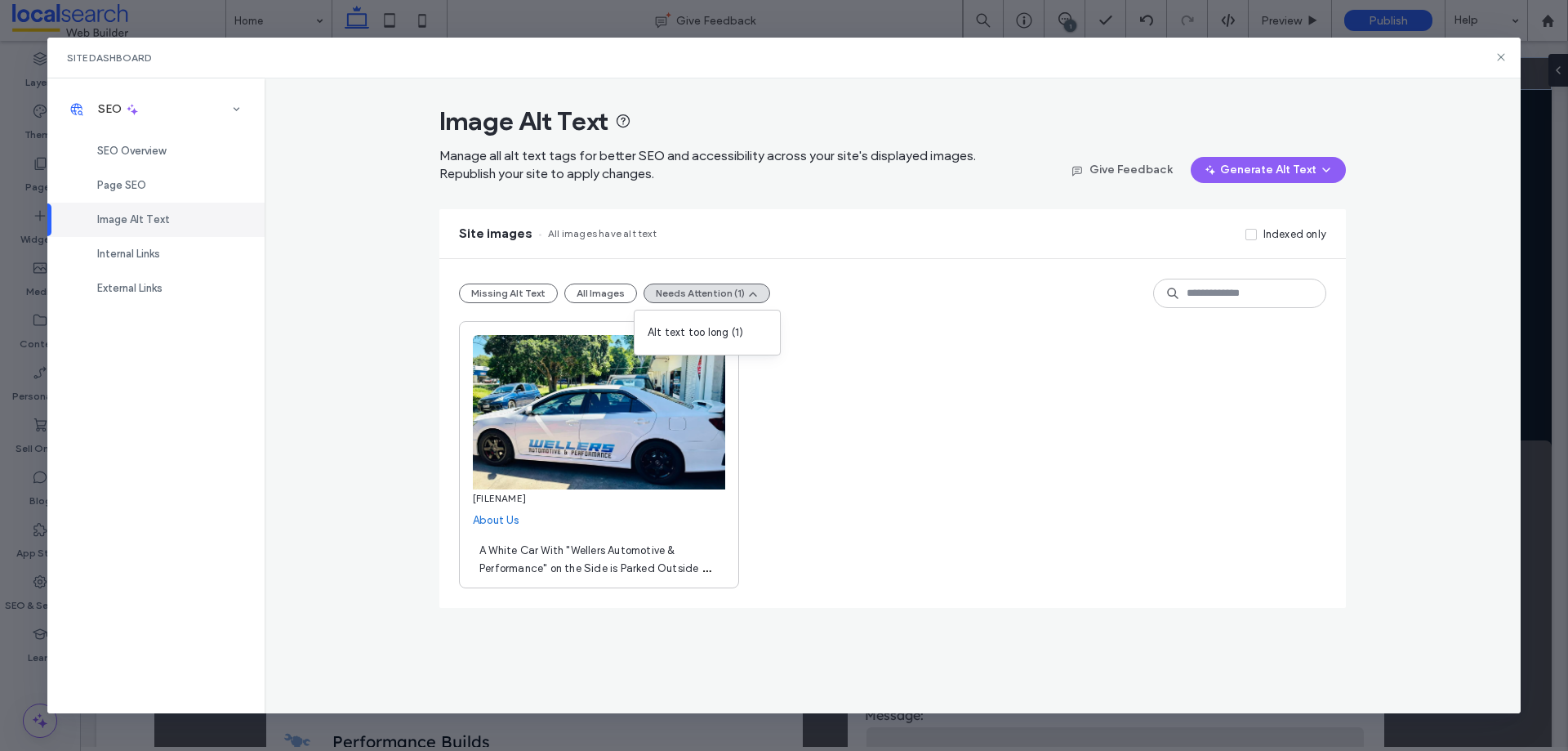 click on "A White Car With "Wellers Automotive & Performance" on the Side is Parked Outside — Wellers Automotive & Performance in Urangan, QLD" at bounding box center (599, 558) 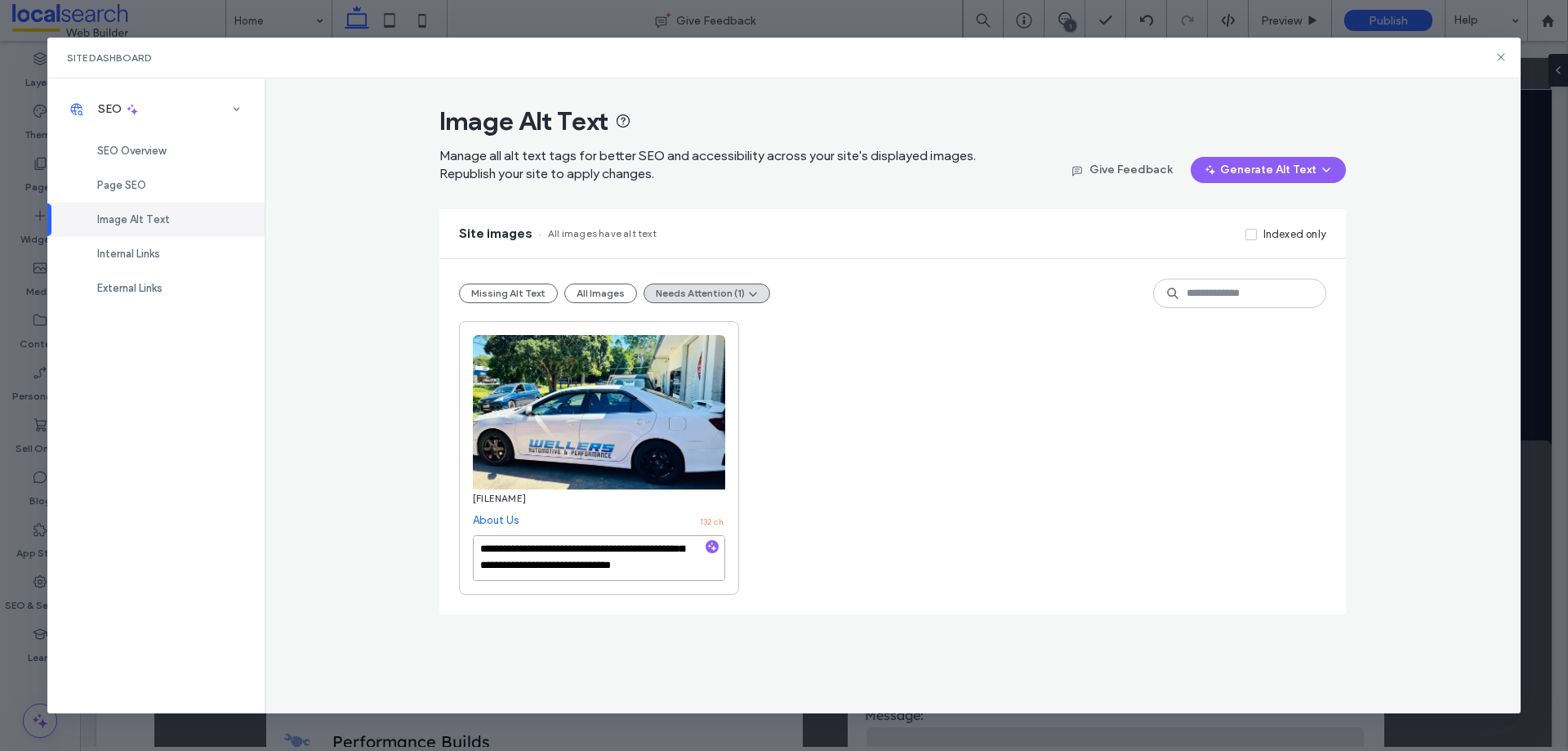 scroll, scrollTop: 0, scrollLeft: 0, axis: both 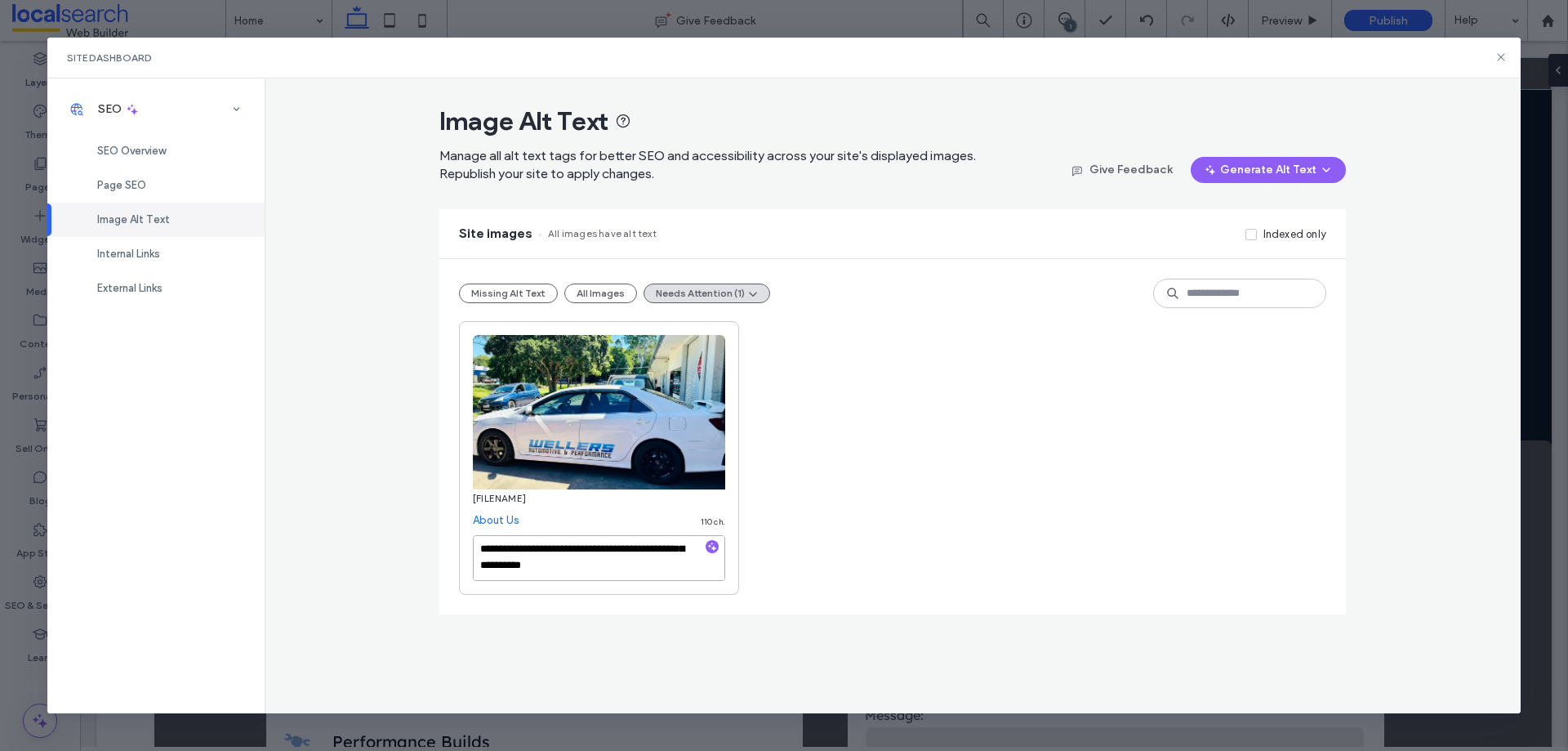 type on "**********" 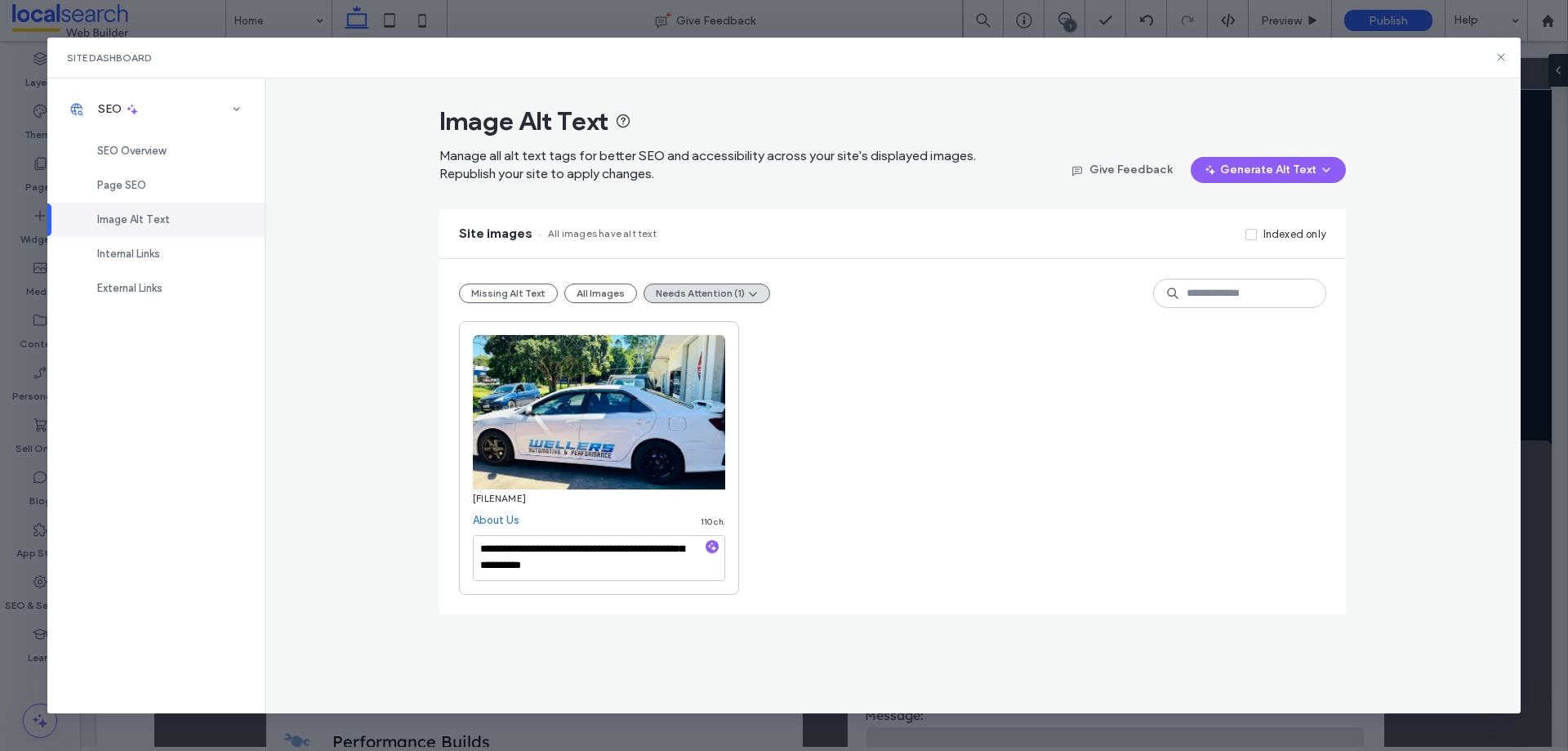 click on "**********" at bounding box center (893, 458) 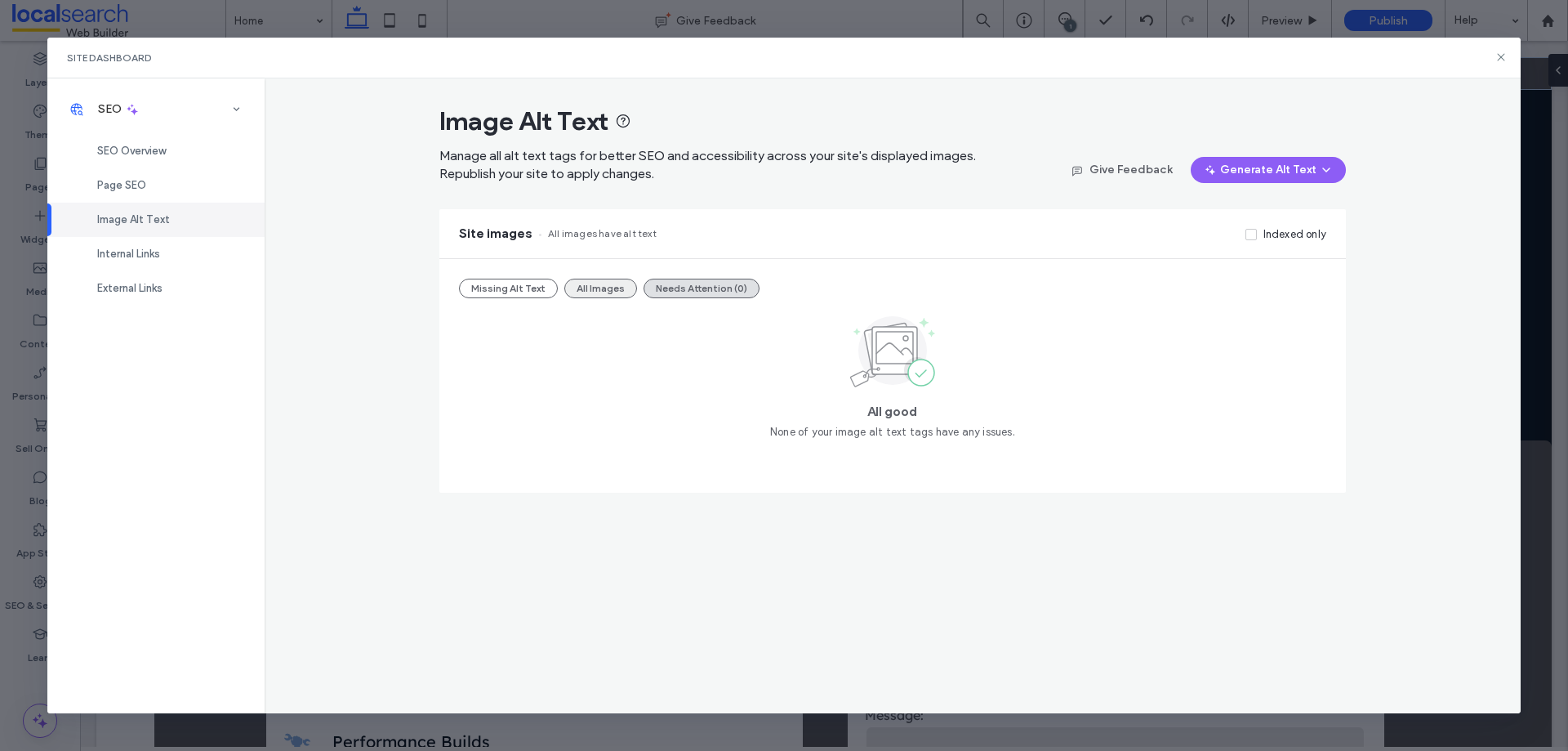 click on "All Images" at bounding box center [600, 288] 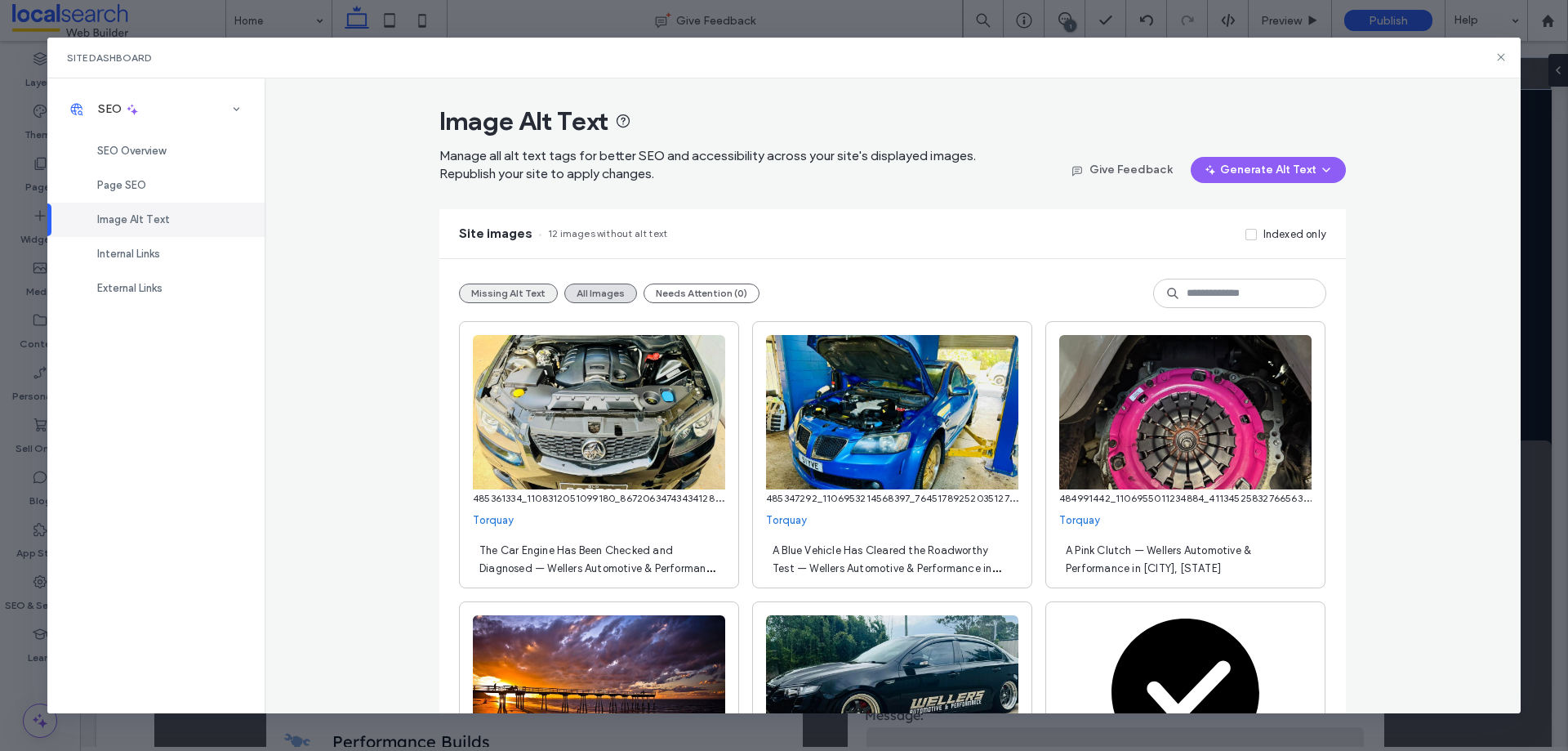 click on "Missing Alt Text" at bounding box center [508, 293] 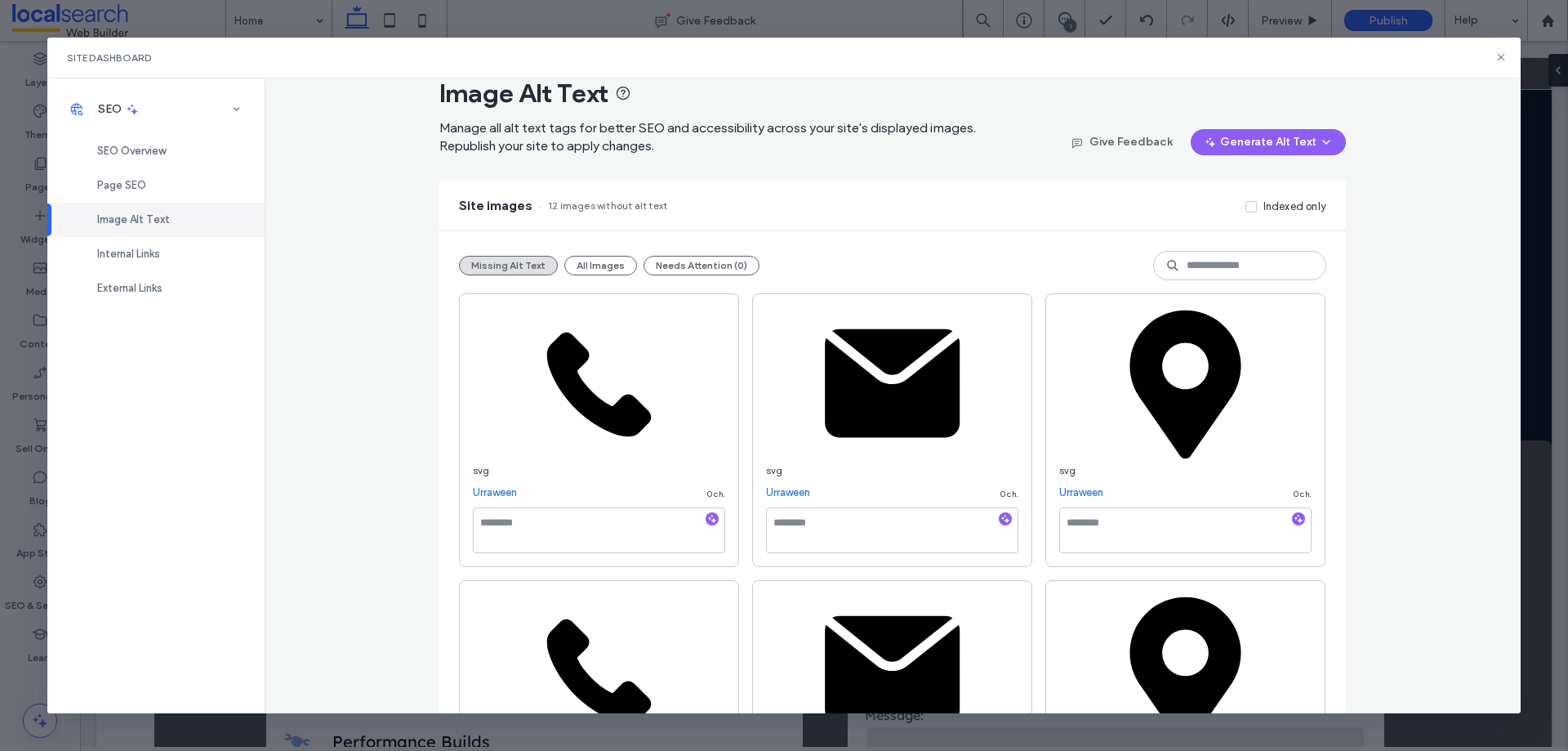 scroll, scrollTop: 0, scrollLeft: 0, axis: both 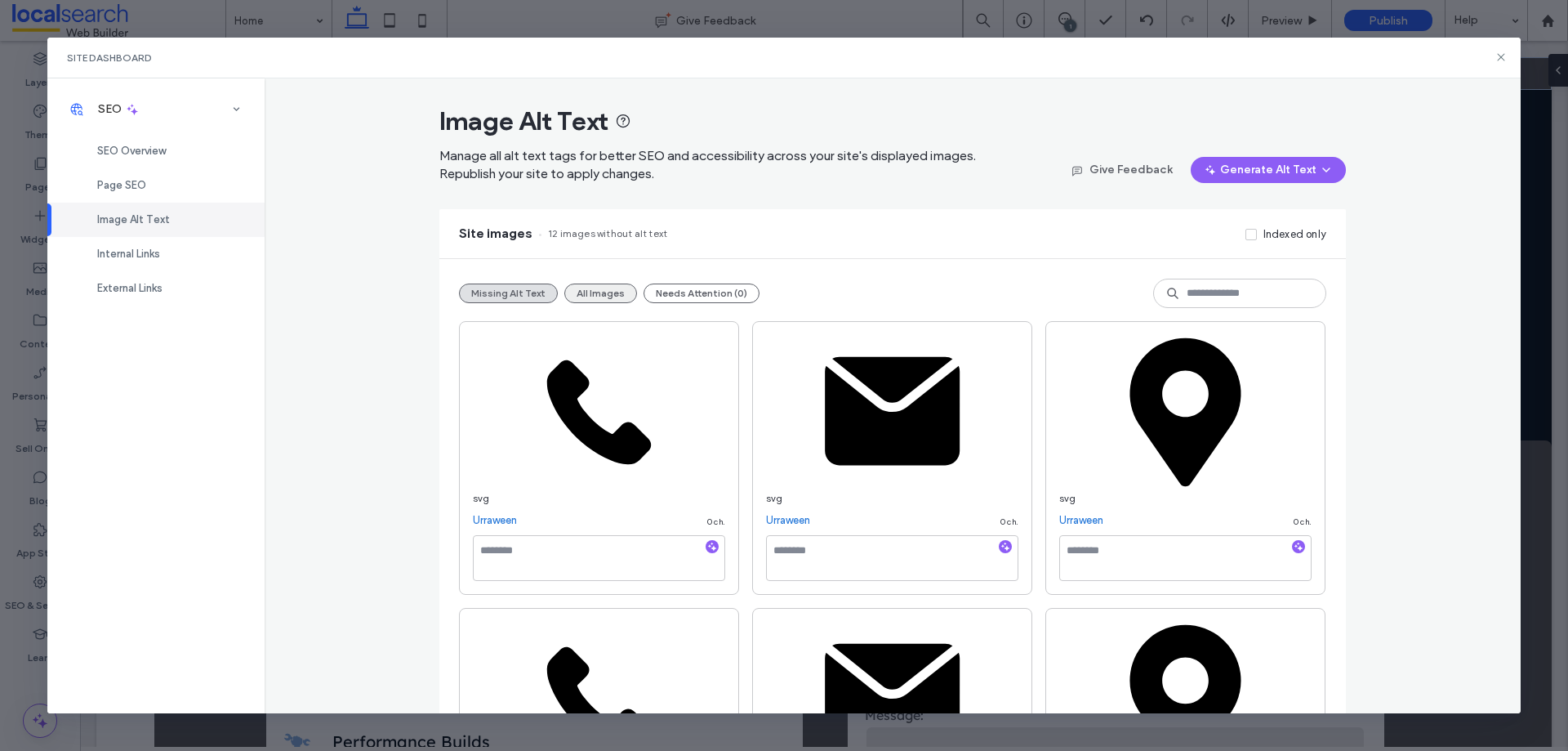 click on "All Images" at bounding box center (600, 293) 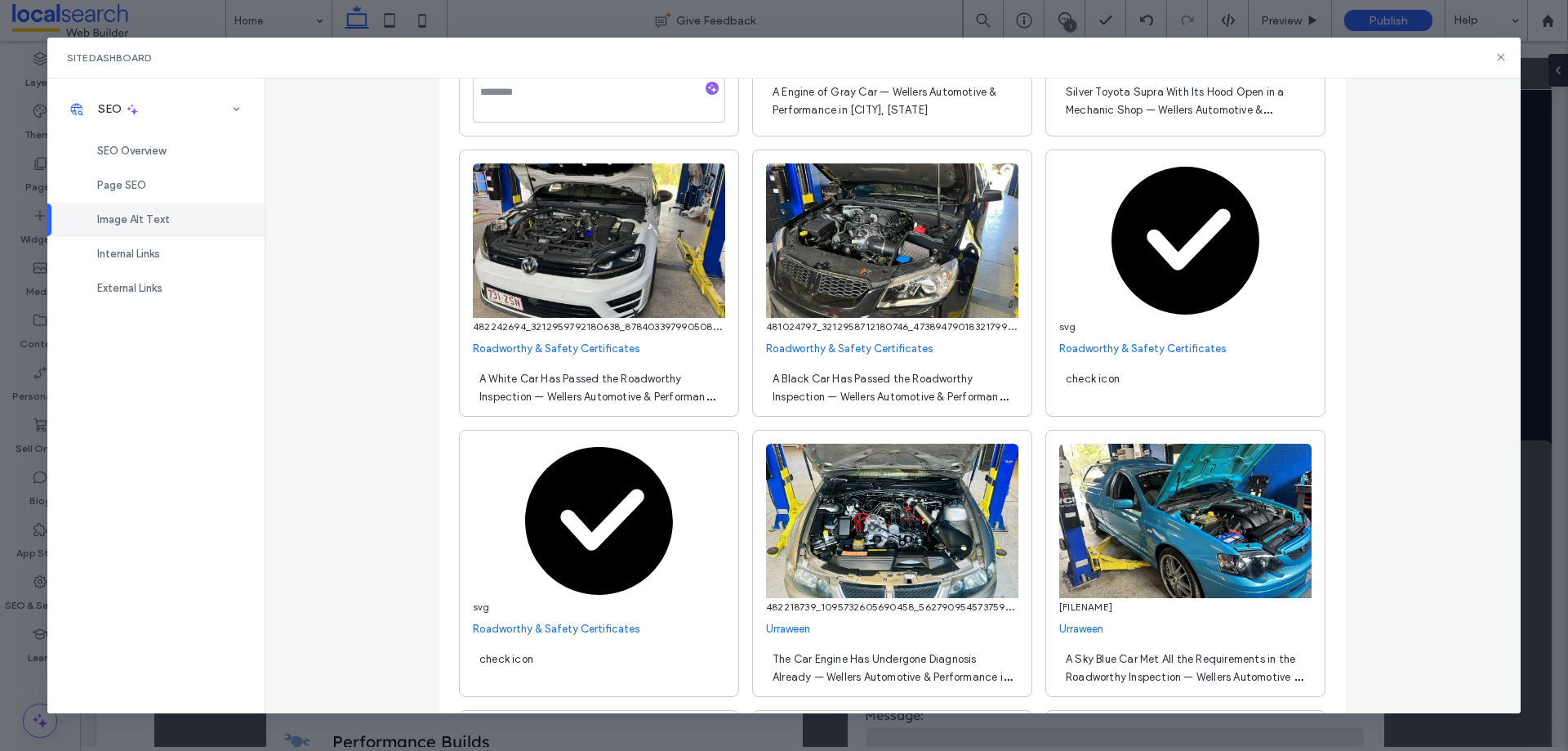 scroll, scrollTop: 1308, scrollLeft: 0, axis: vertical 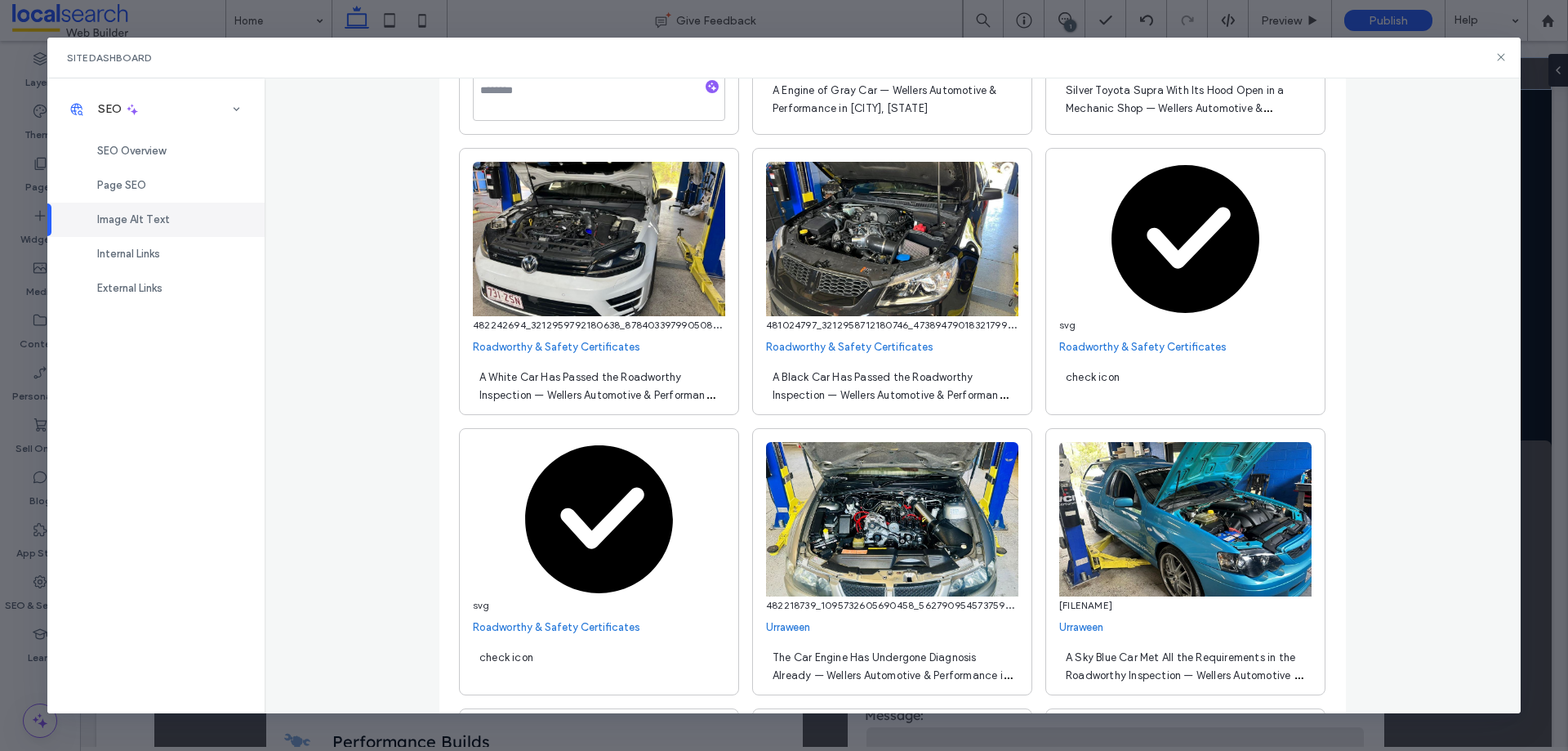 click on "check icon" at bounding box center (1093, 377) 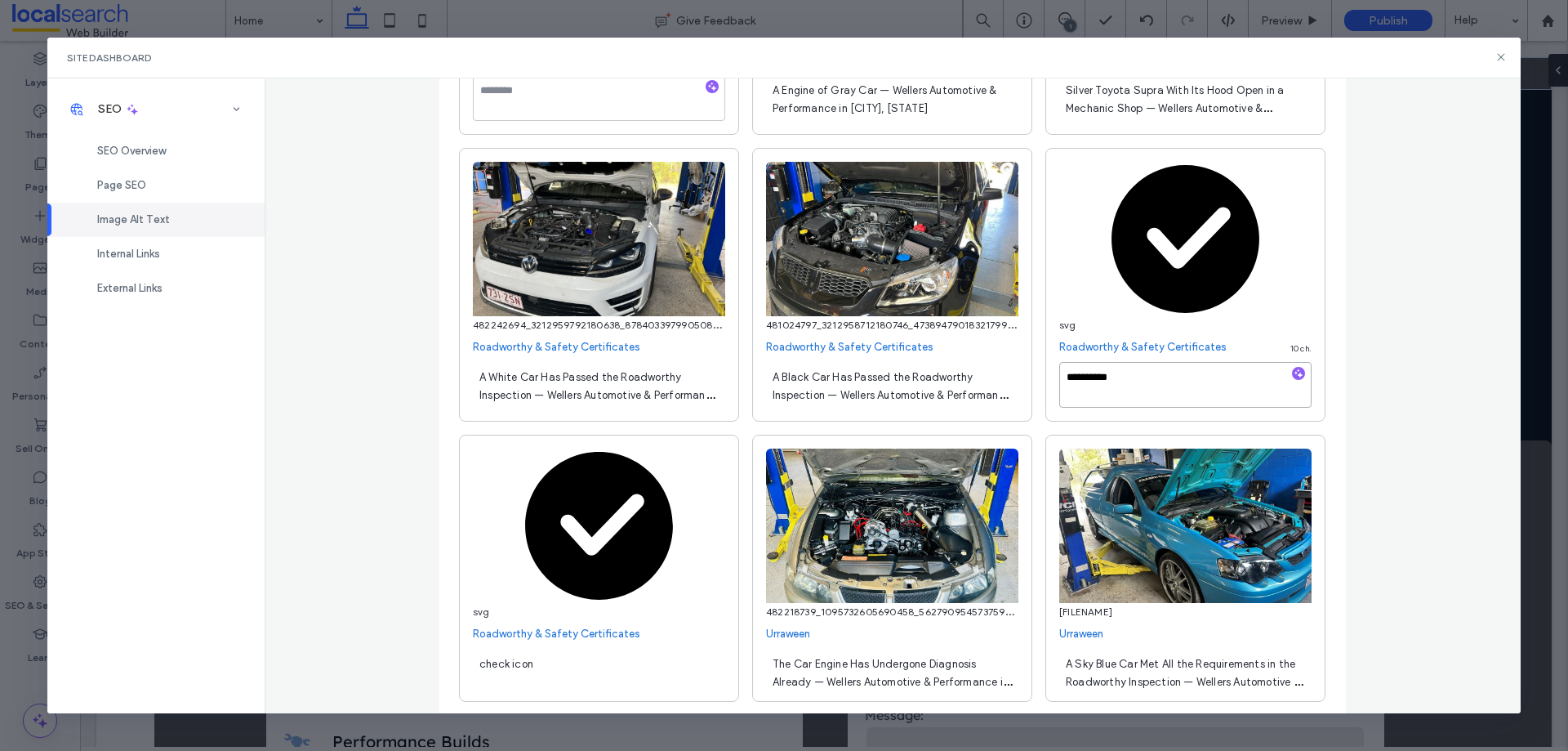 click on "**********" at bounding box center (1185, 385) 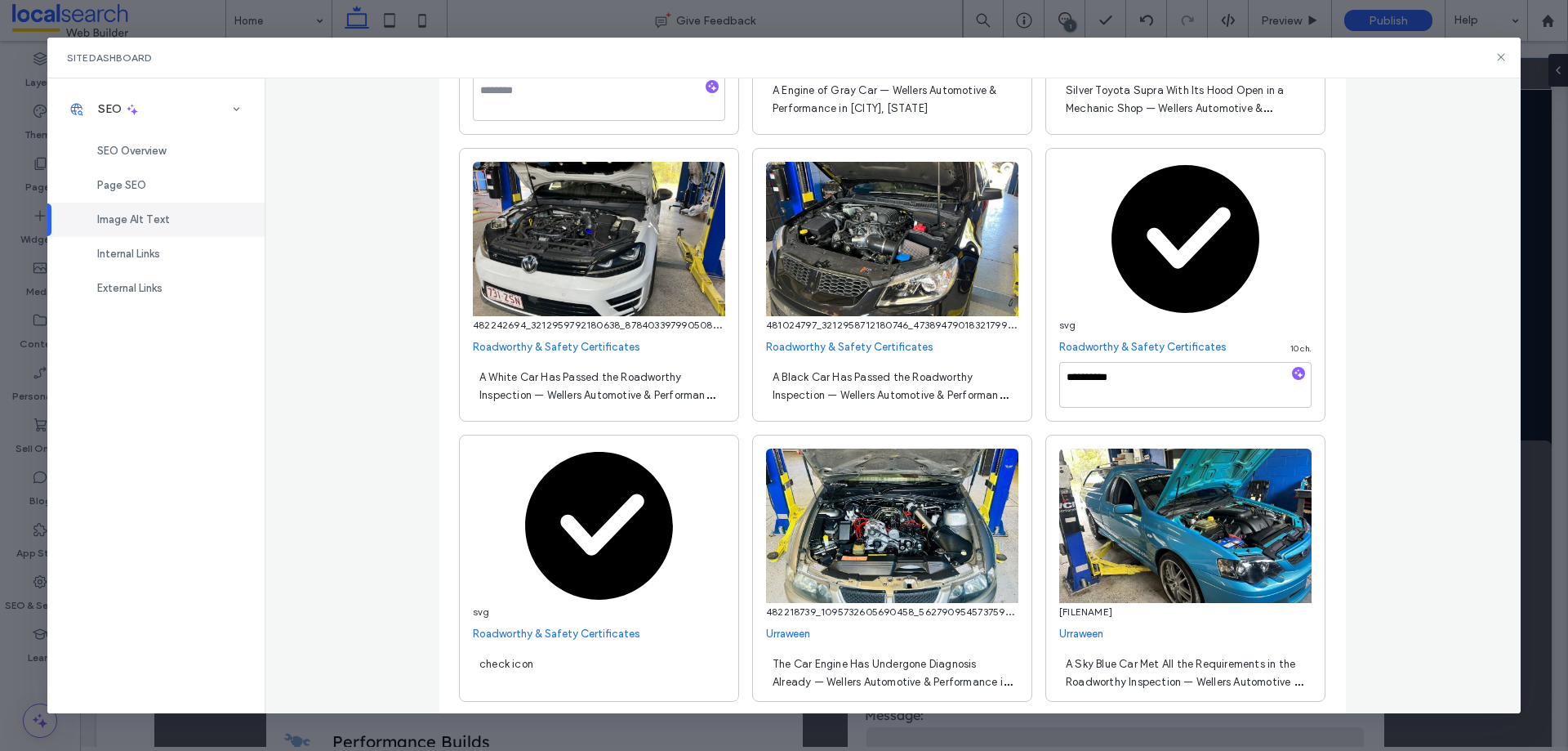 click on "**********" at bounding box center [893, 396] 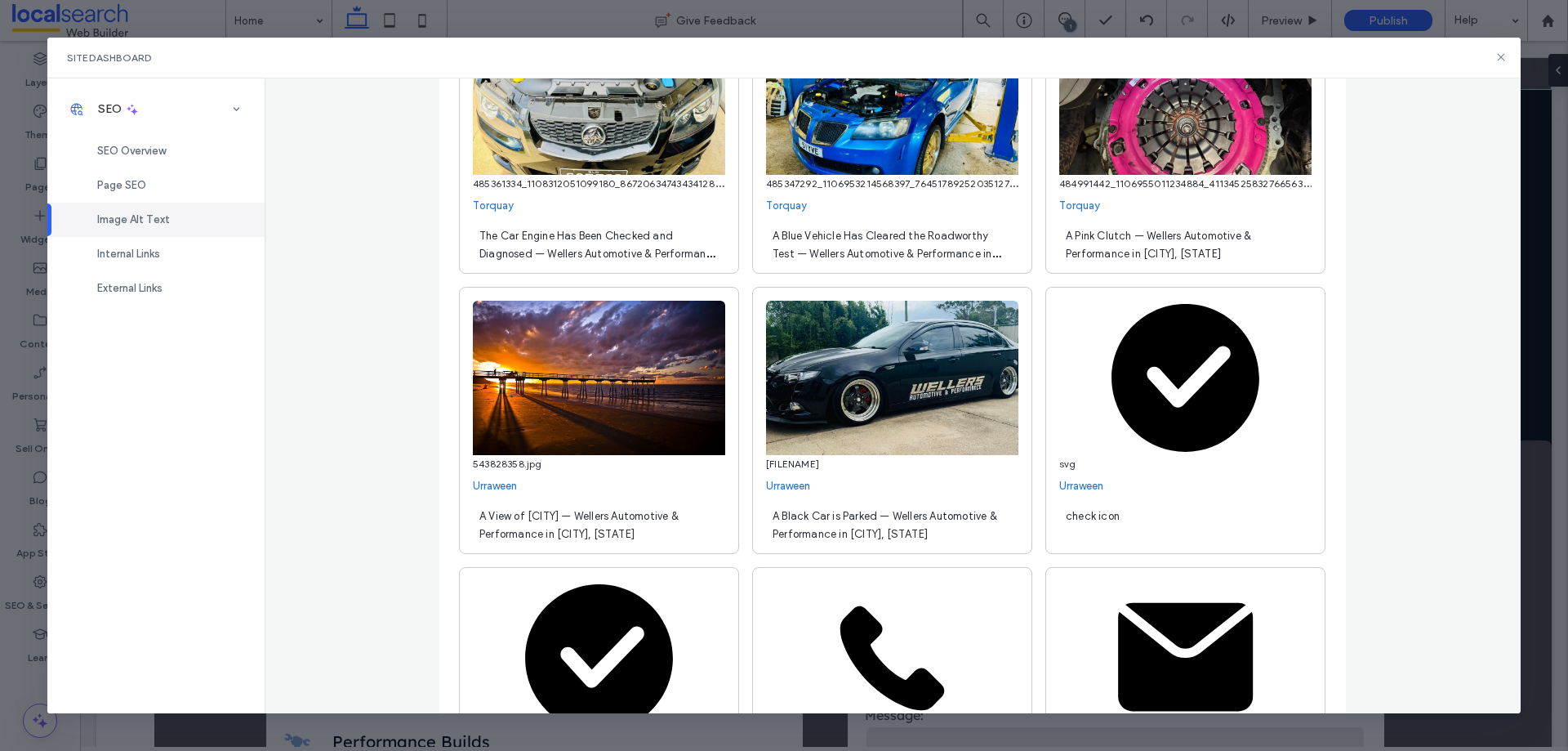 scroll, scrollTop: 409, scrollLeft: 0, axis: vertical 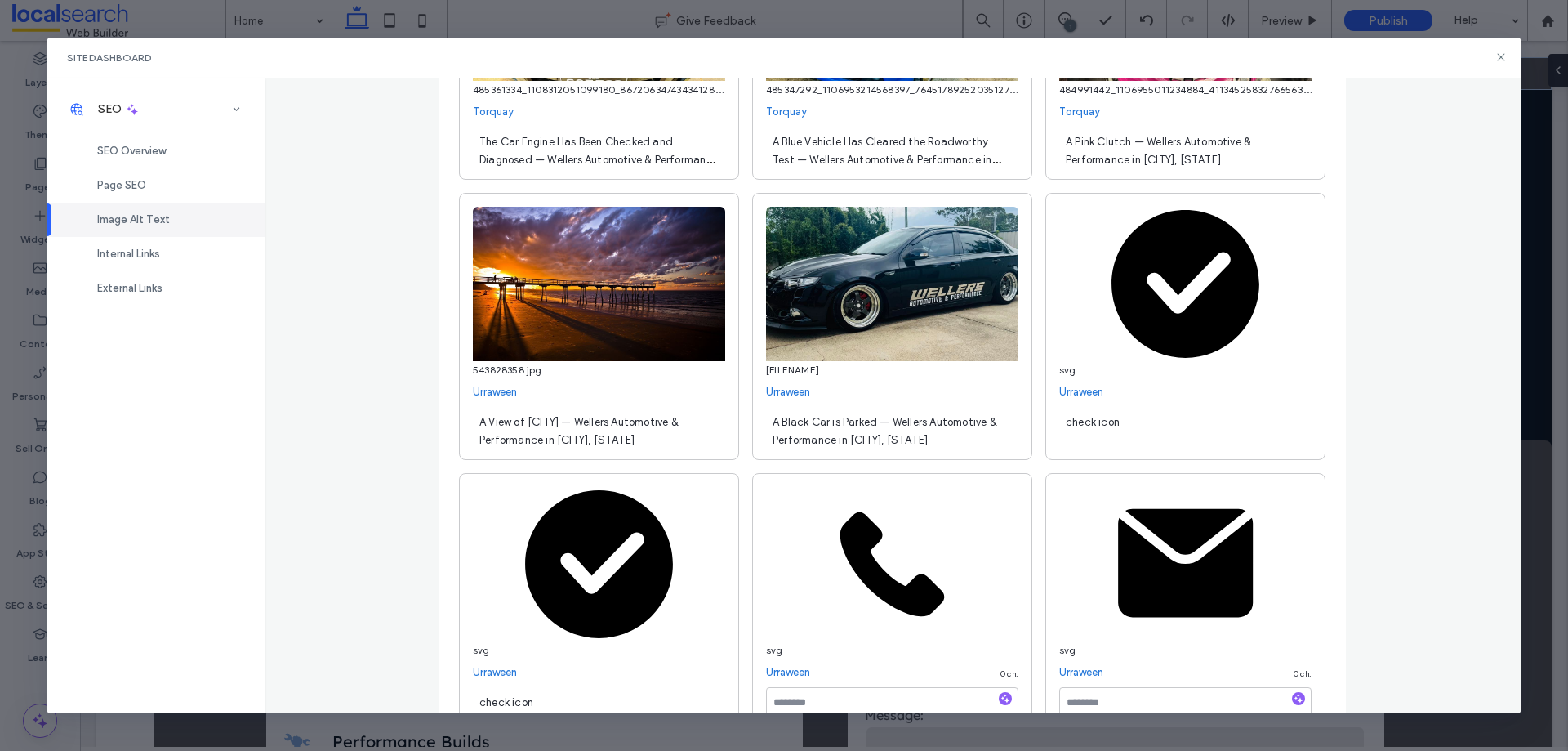 click on "check icon" at bounding box center (1185, 430) 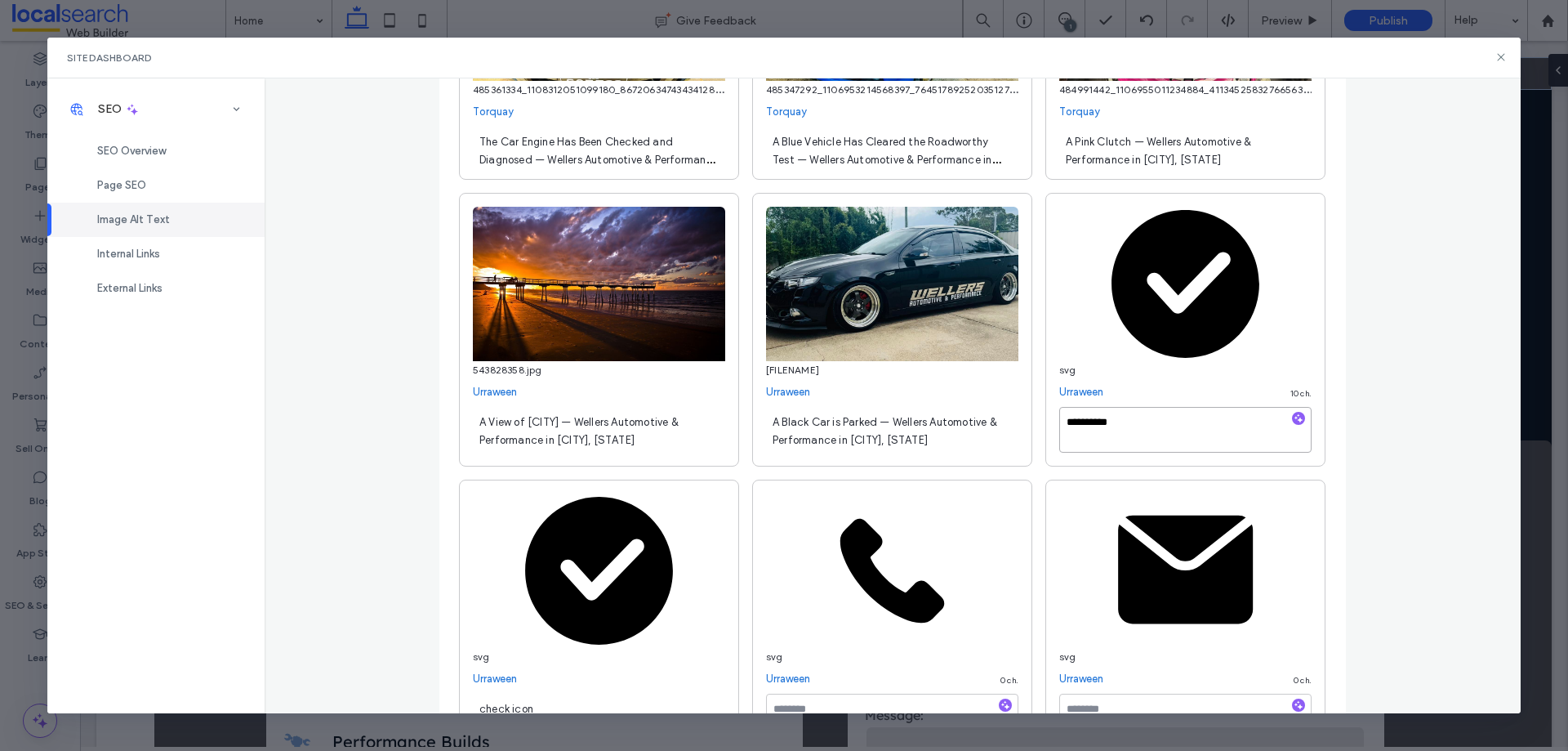 paste 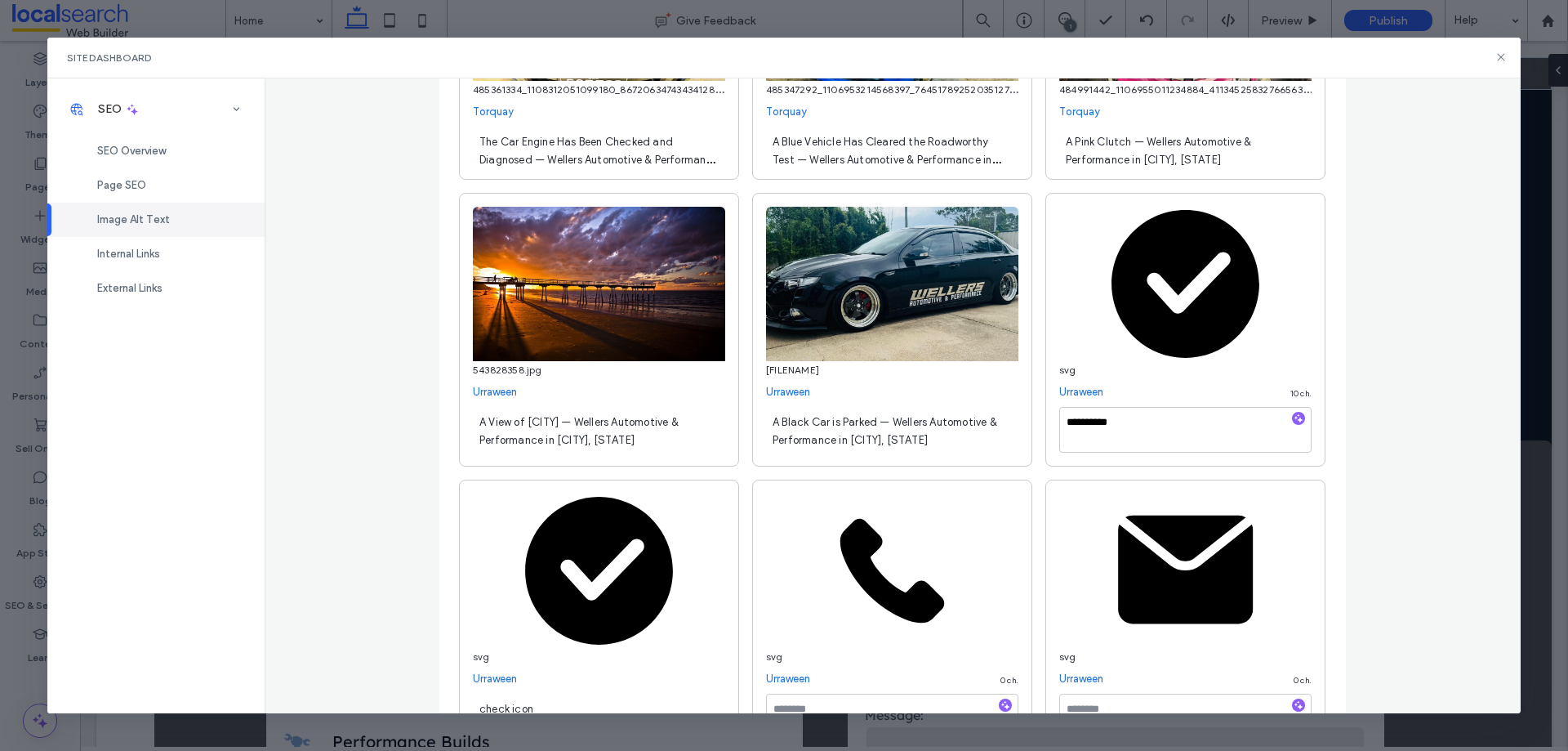 click on "**********" at bounding box center (893, 396) 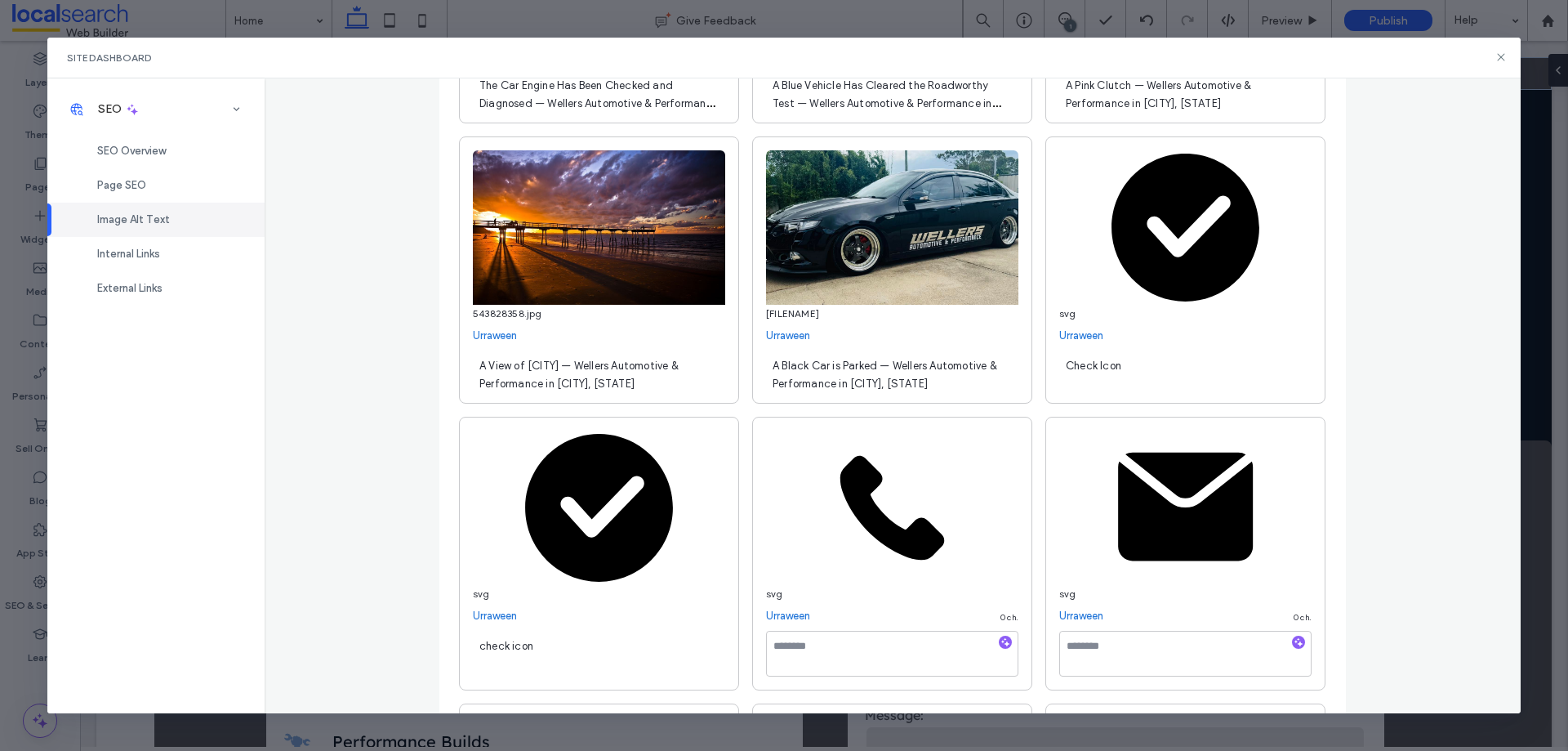 scroll, scrollTop: 490, scrollLeft: 0, axis: vertical 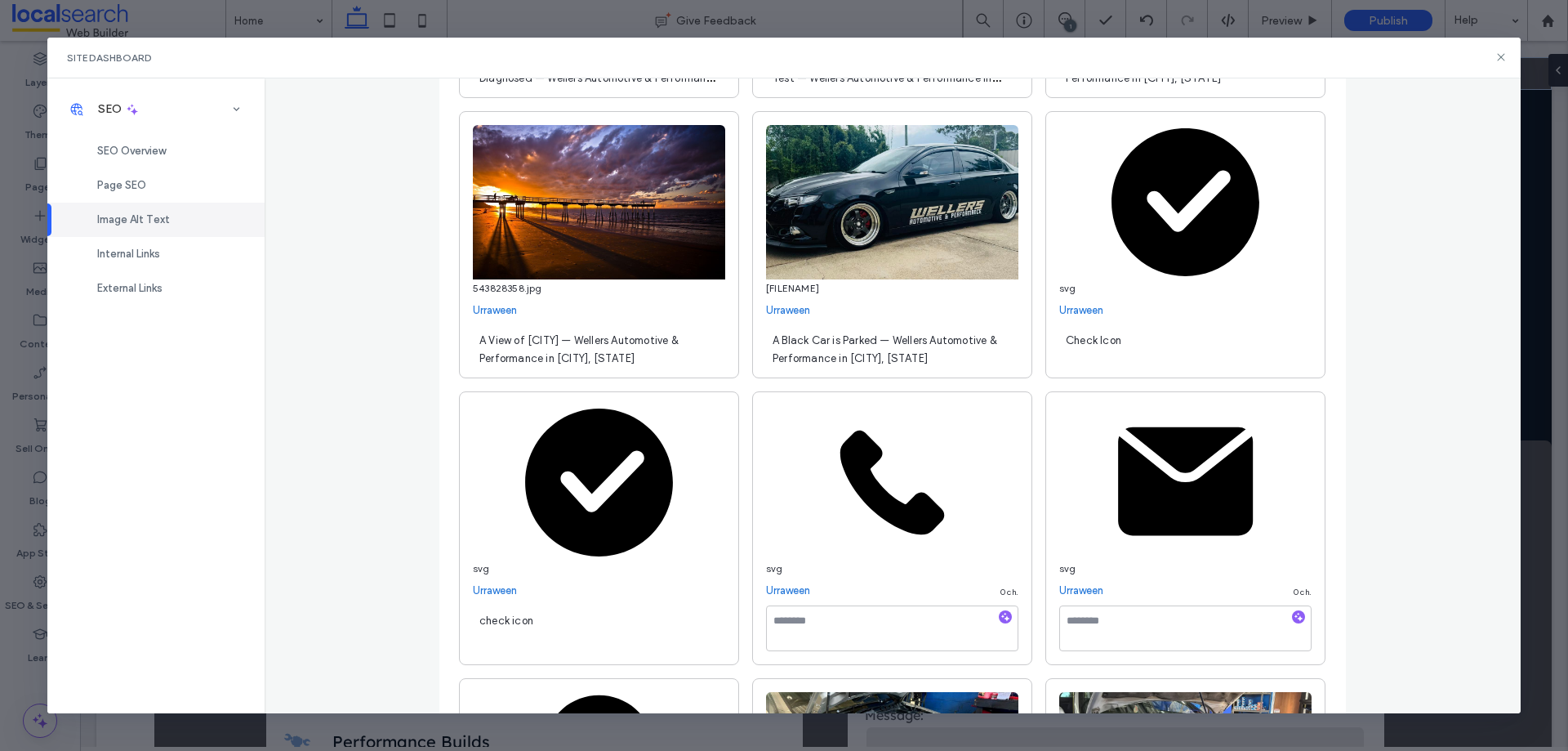 click on "check icon" at bounding box center (599, 628) 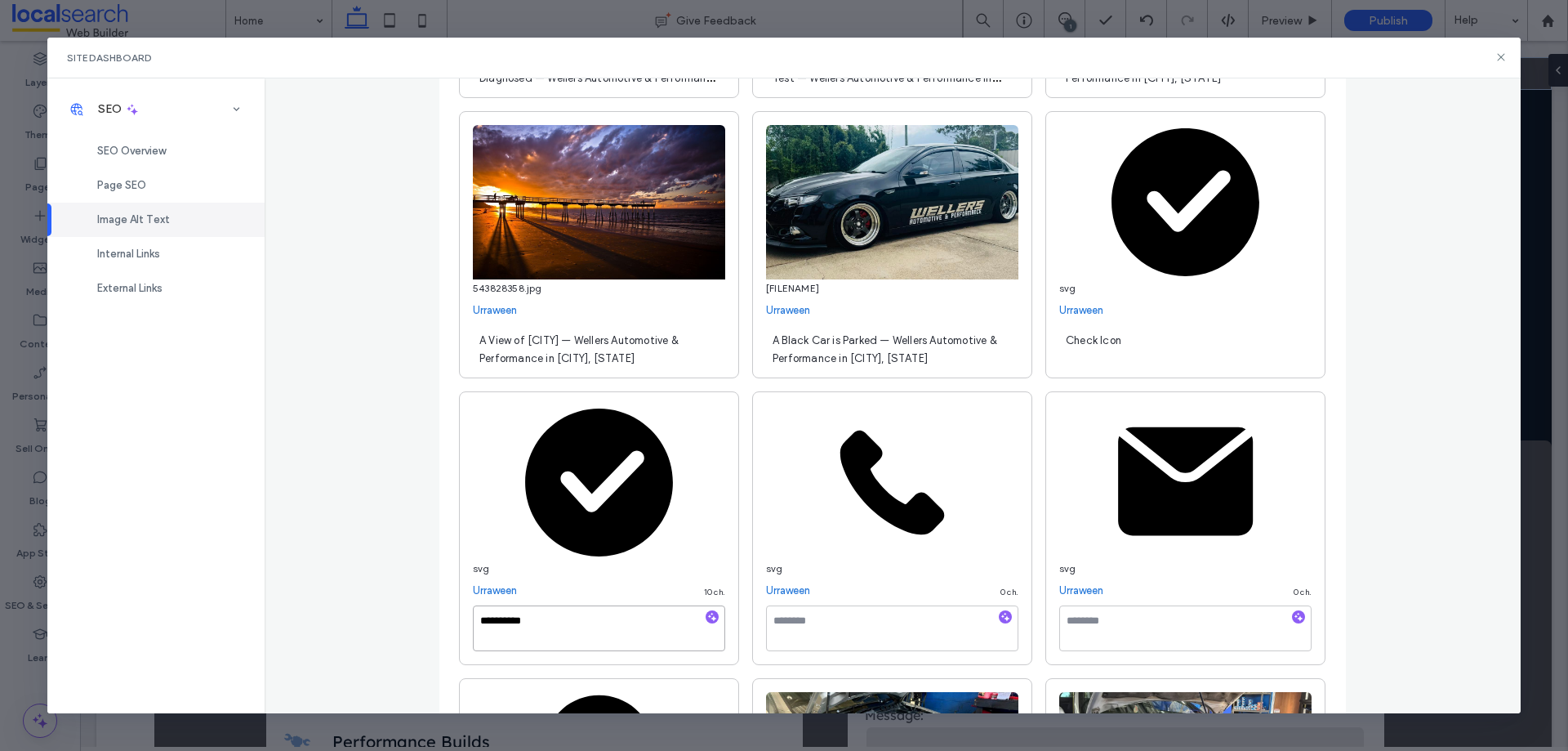 paste 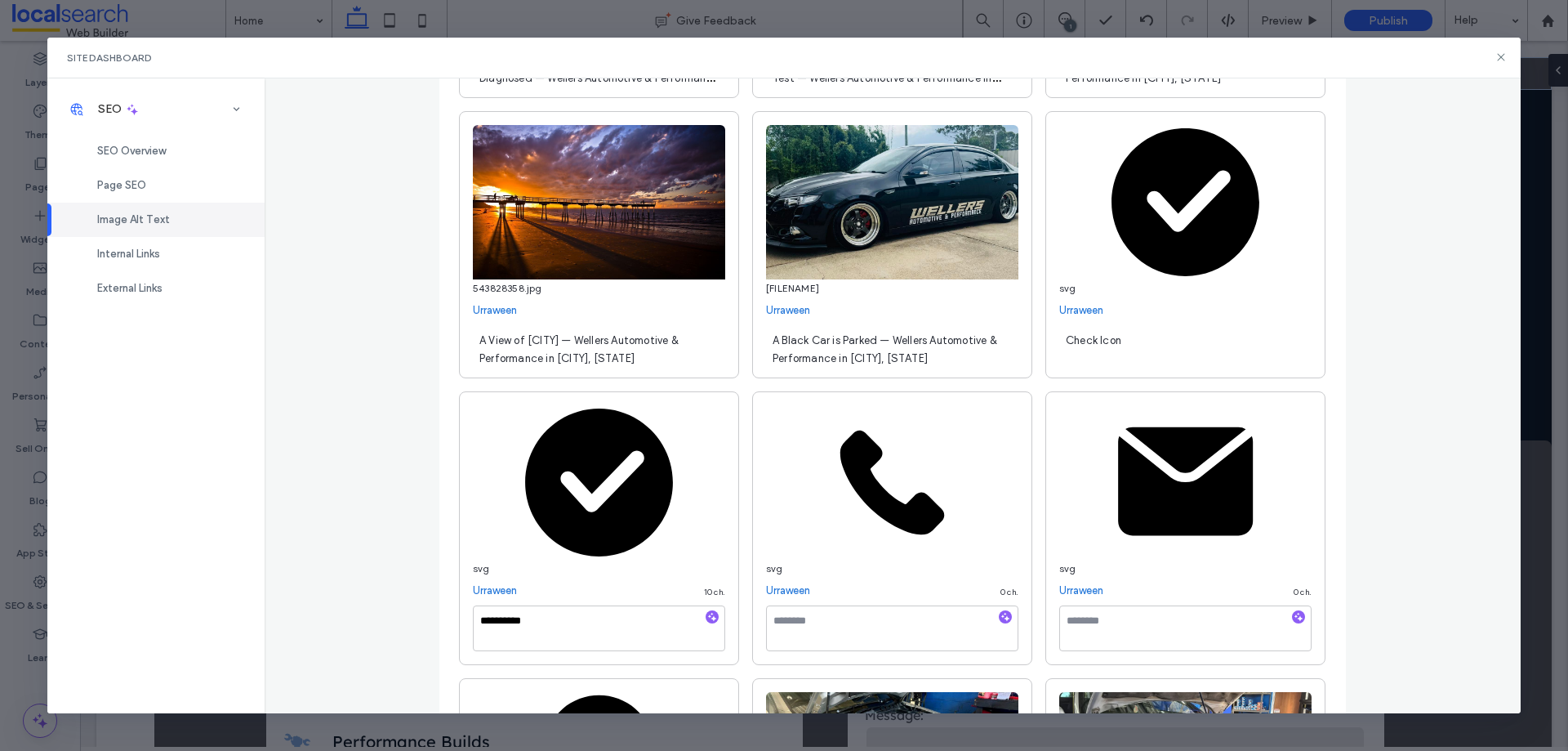 click on "**********" at bounding box center [893, 396] 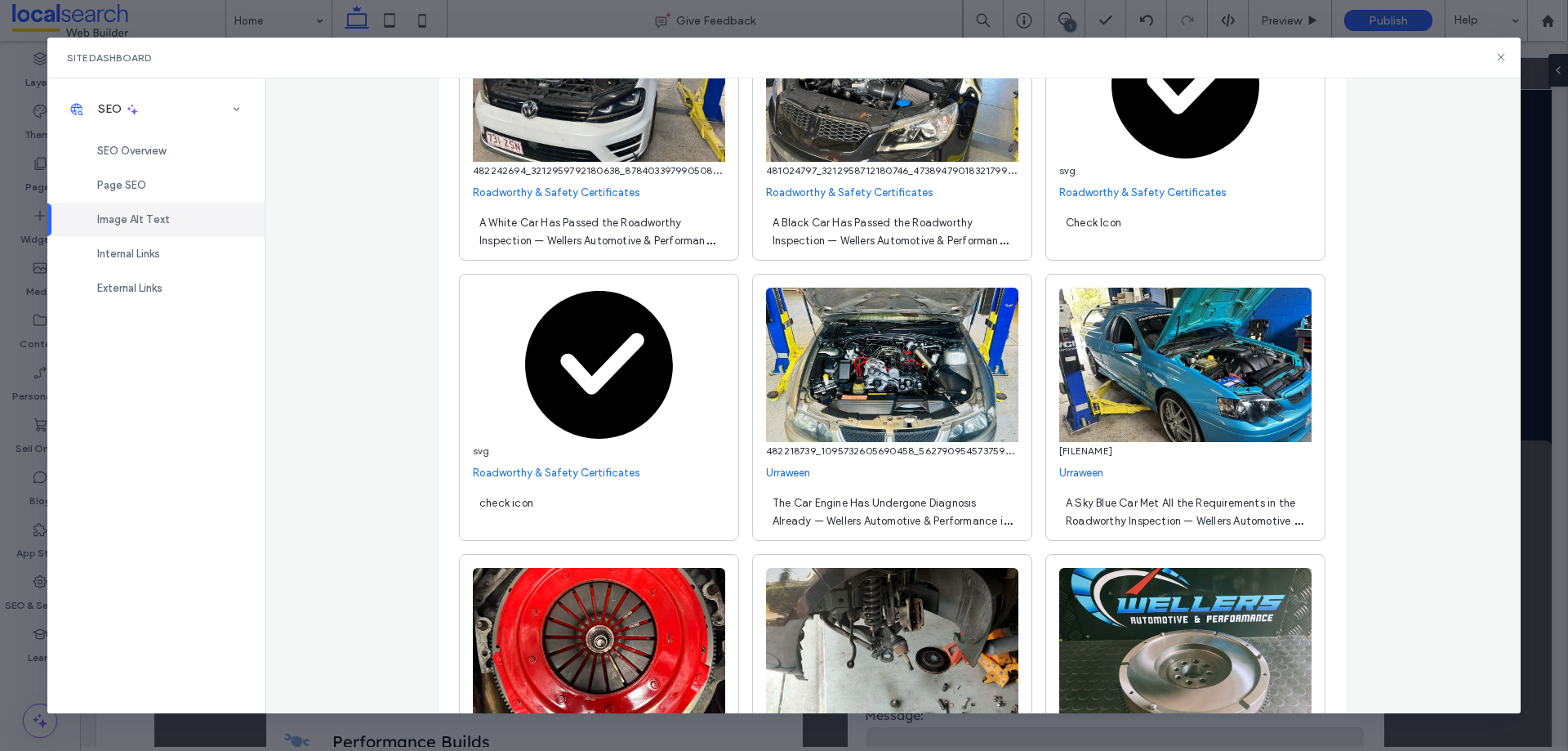 scroll, scrollTop: 1471, scrollLeft: 0, axis: vertical 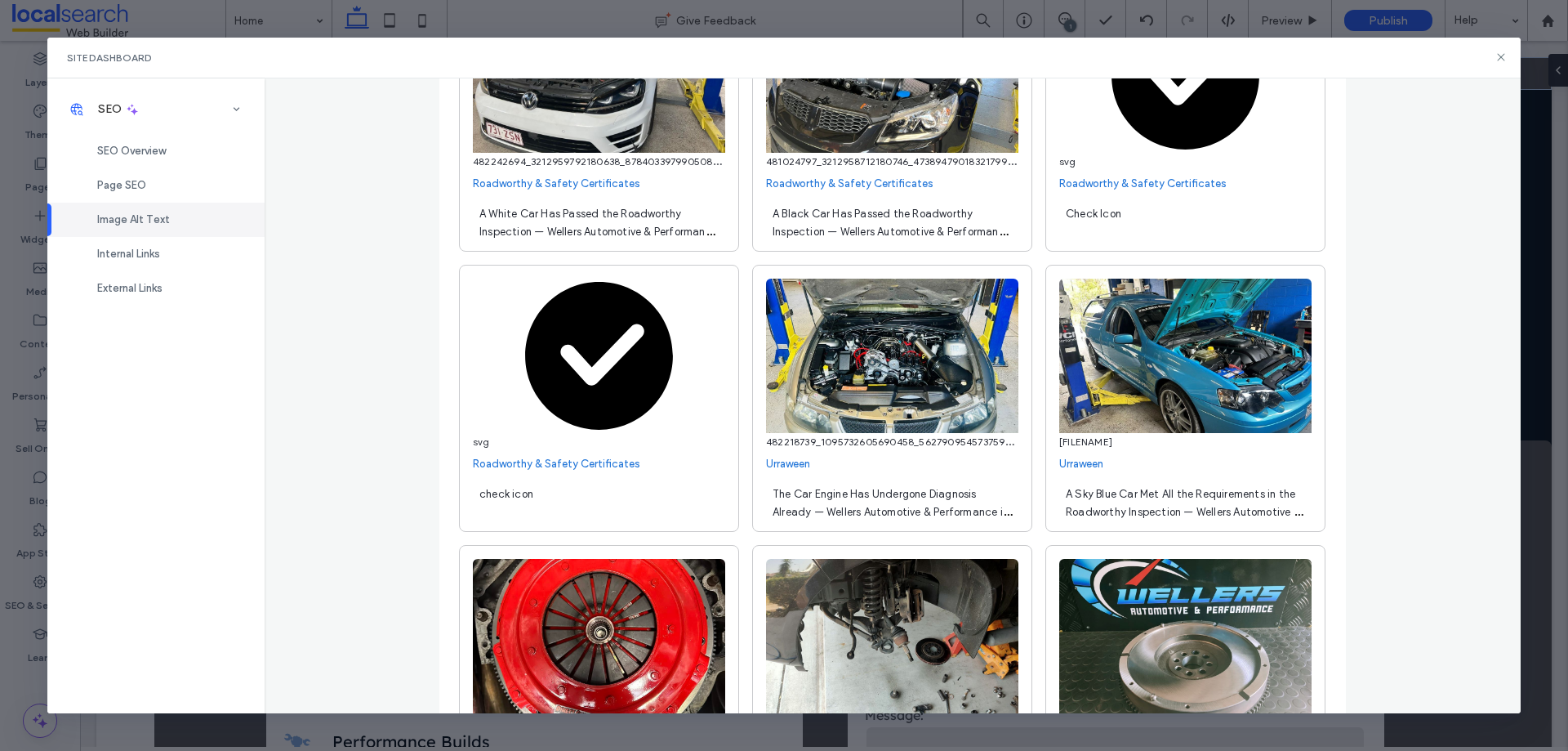 click on "check icon" at bounding box center [599, 502] 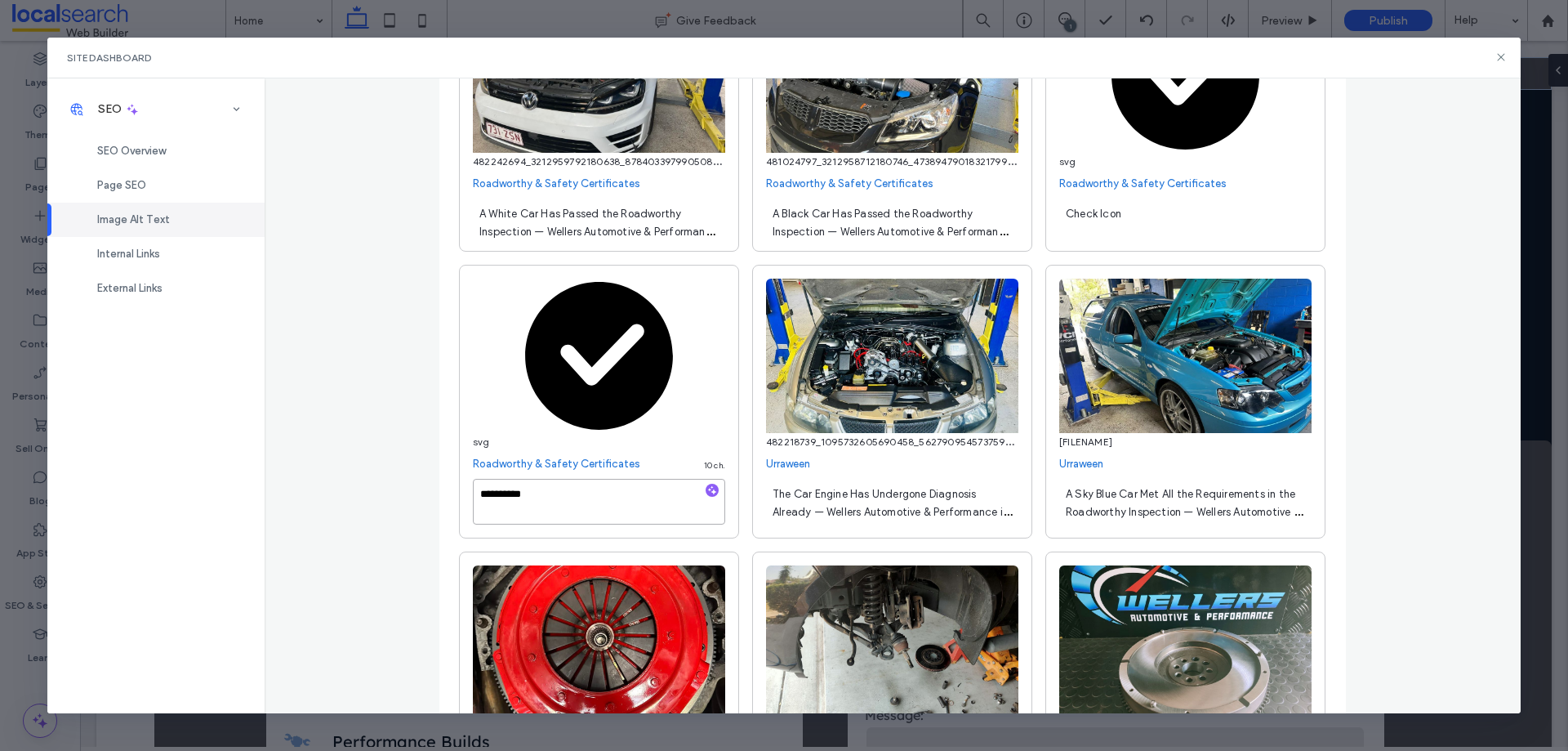 paste 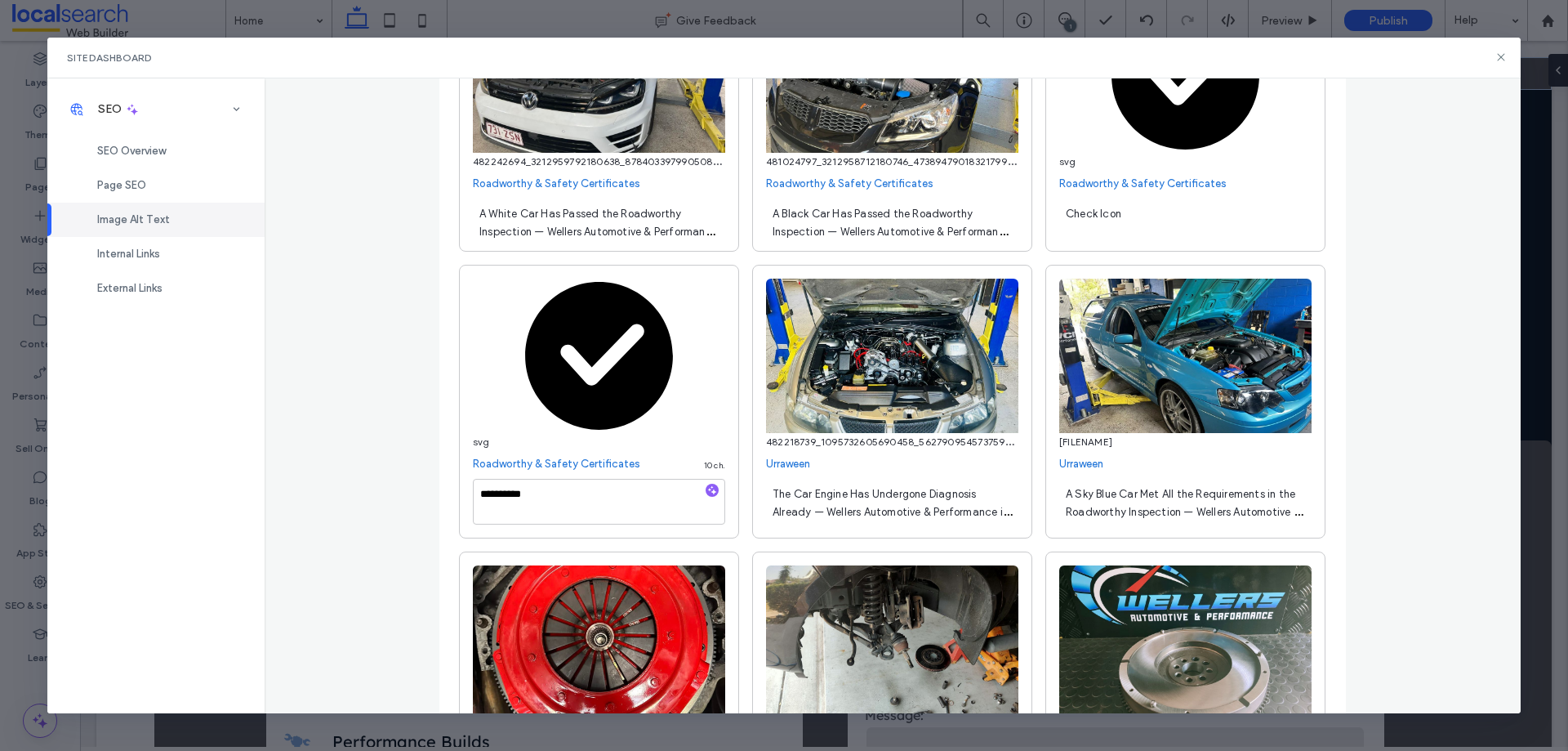click on "**********" at bounding box center [893, 396] 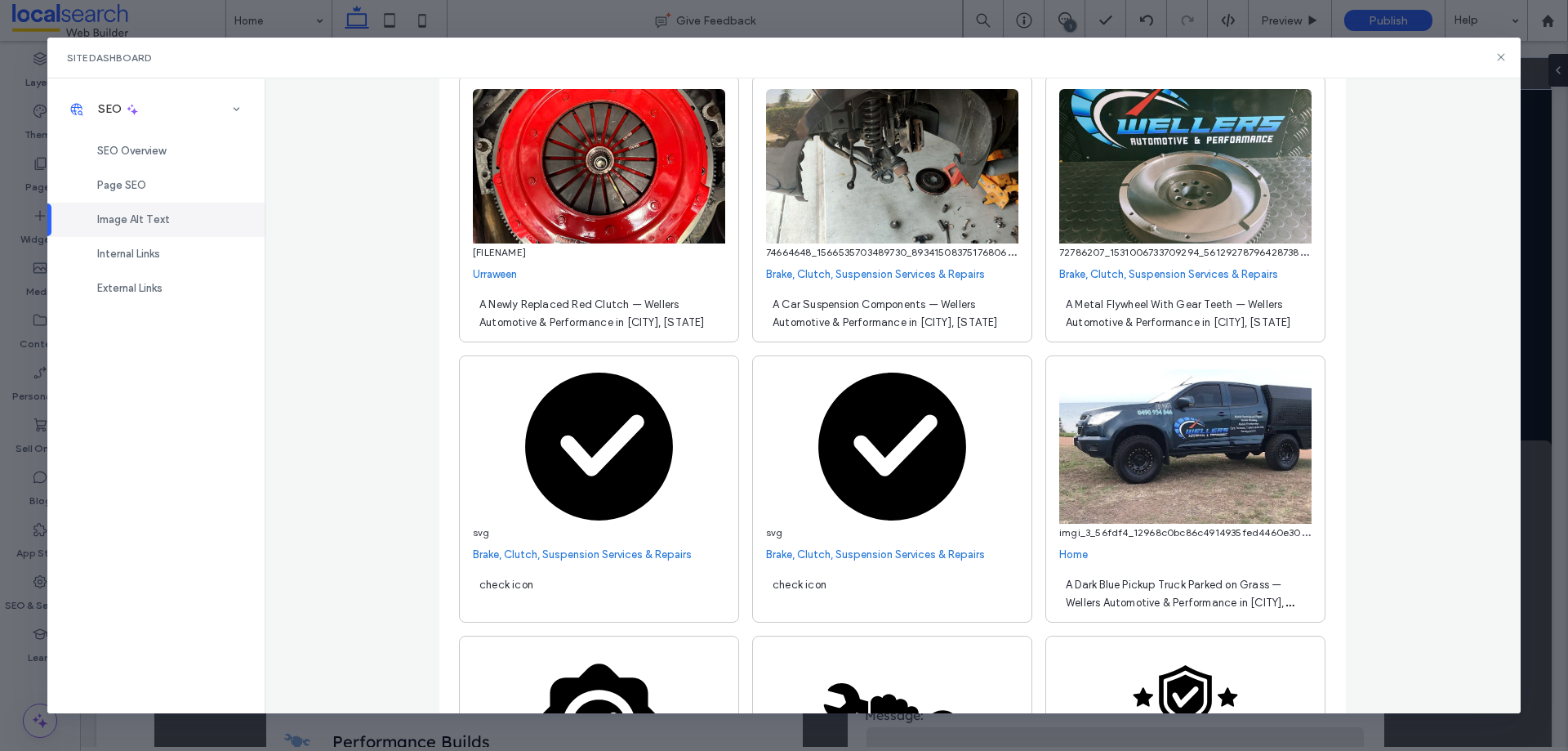scroll, scrollTop: 1961, scrollLeft: 0, axis: vertical 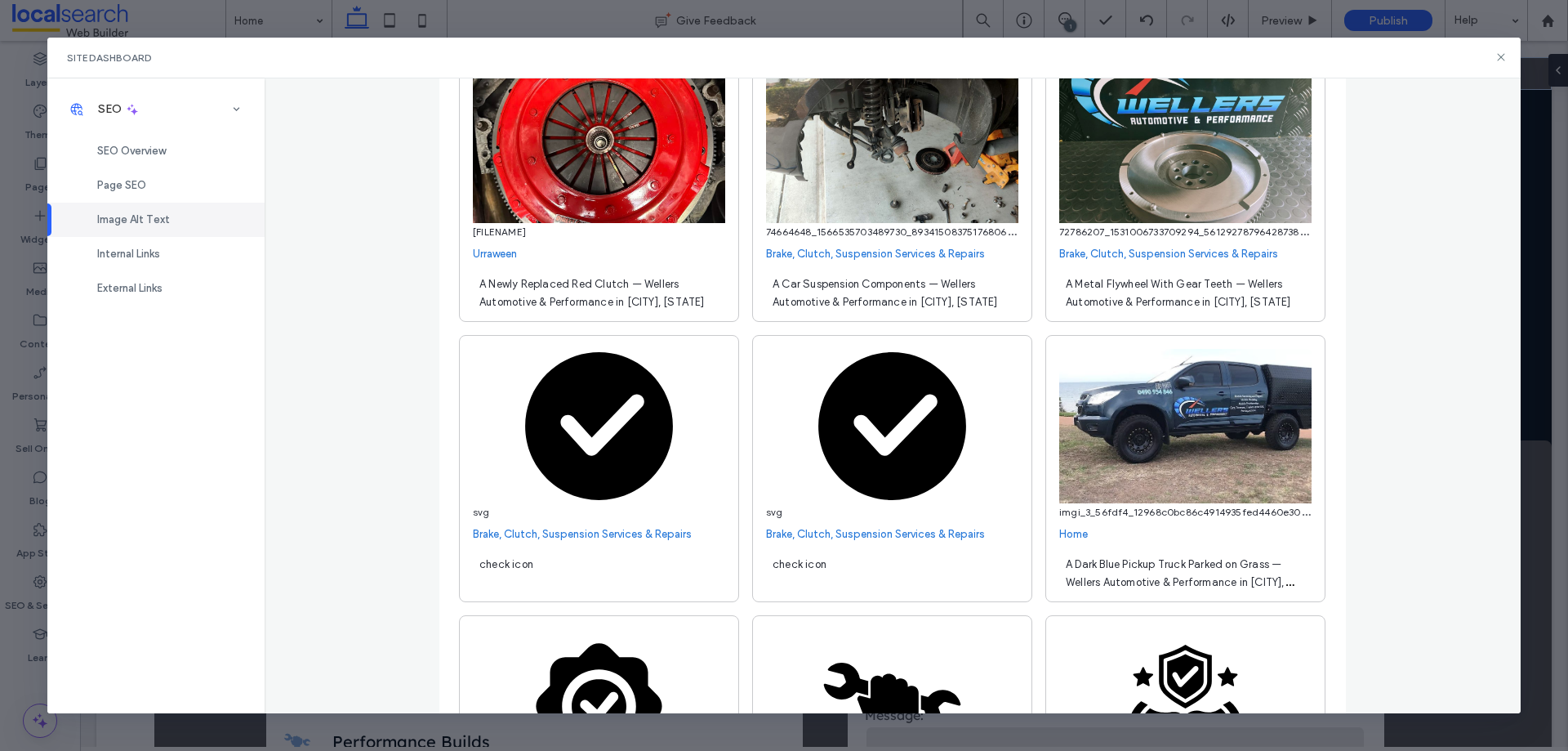 click on "check icon" at bounding box center (599, 572) 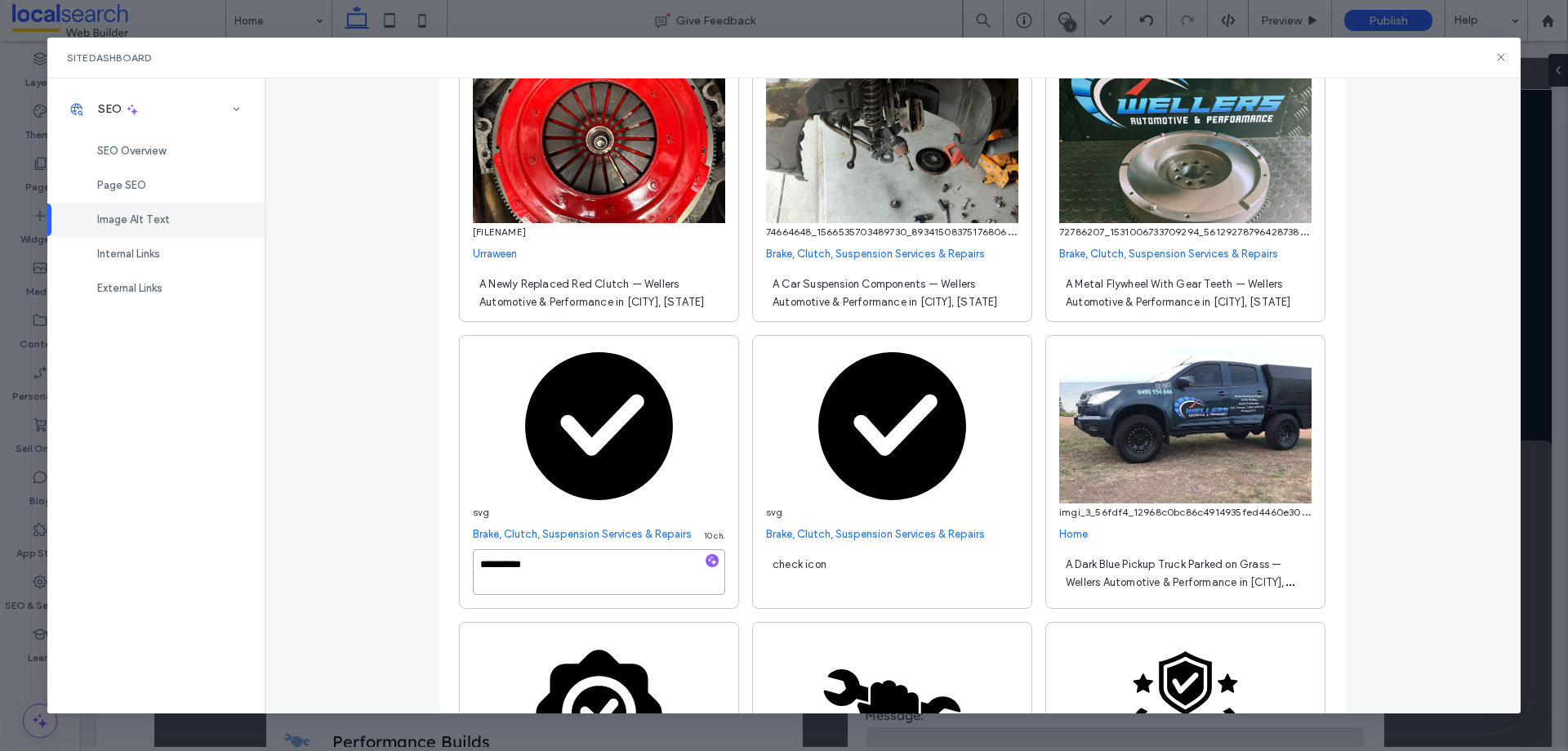 paste 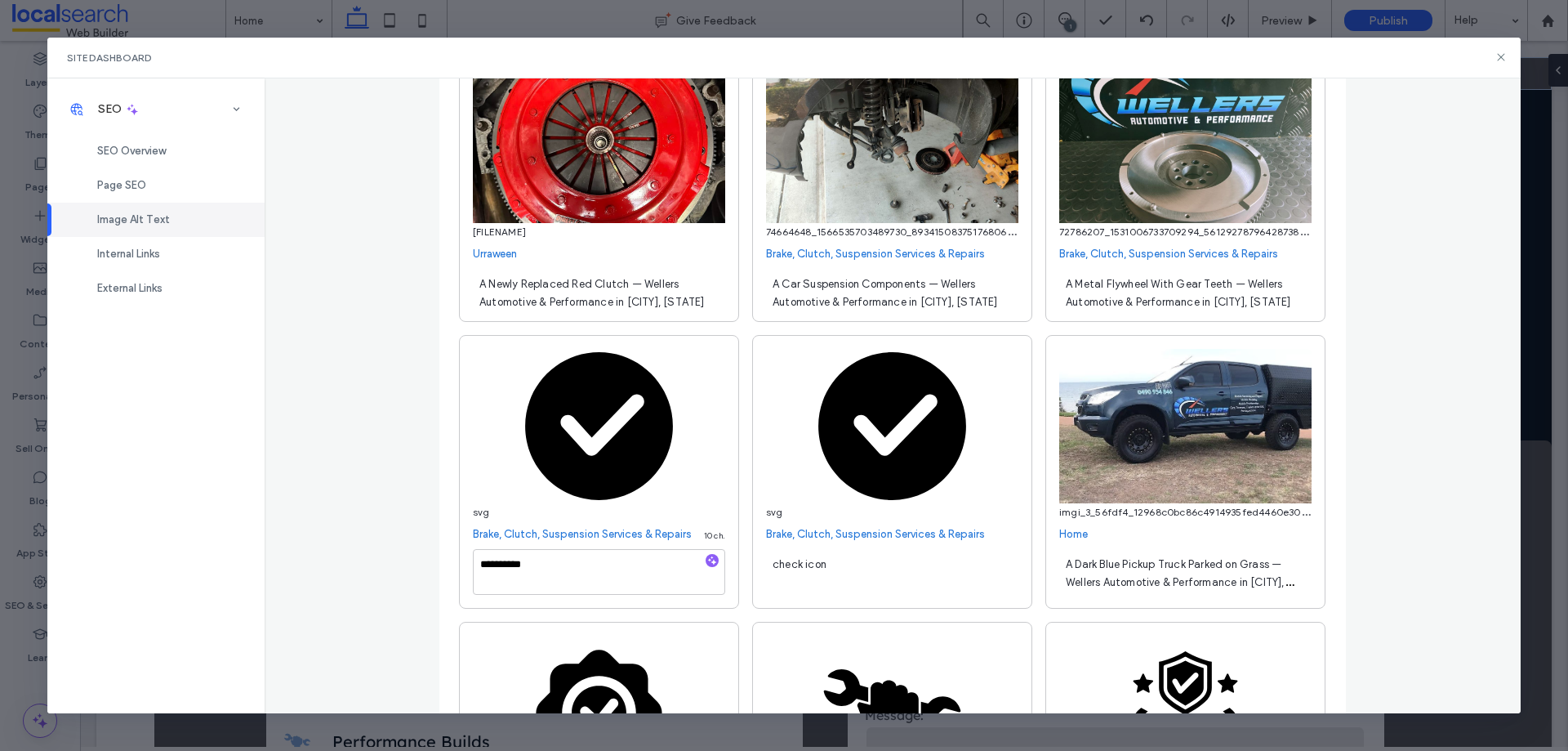click on "check icon" at bounding box center [800, 564] 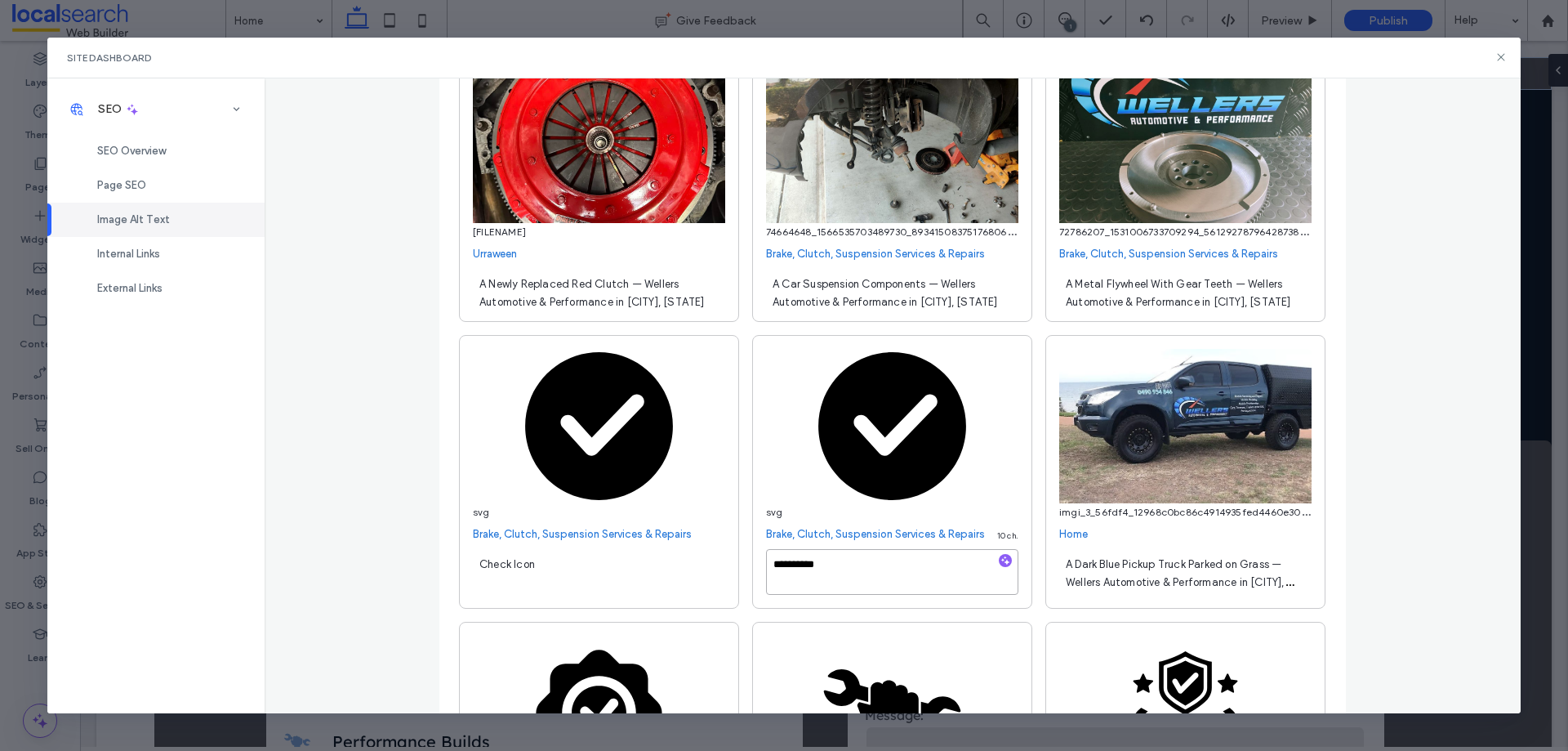 paste 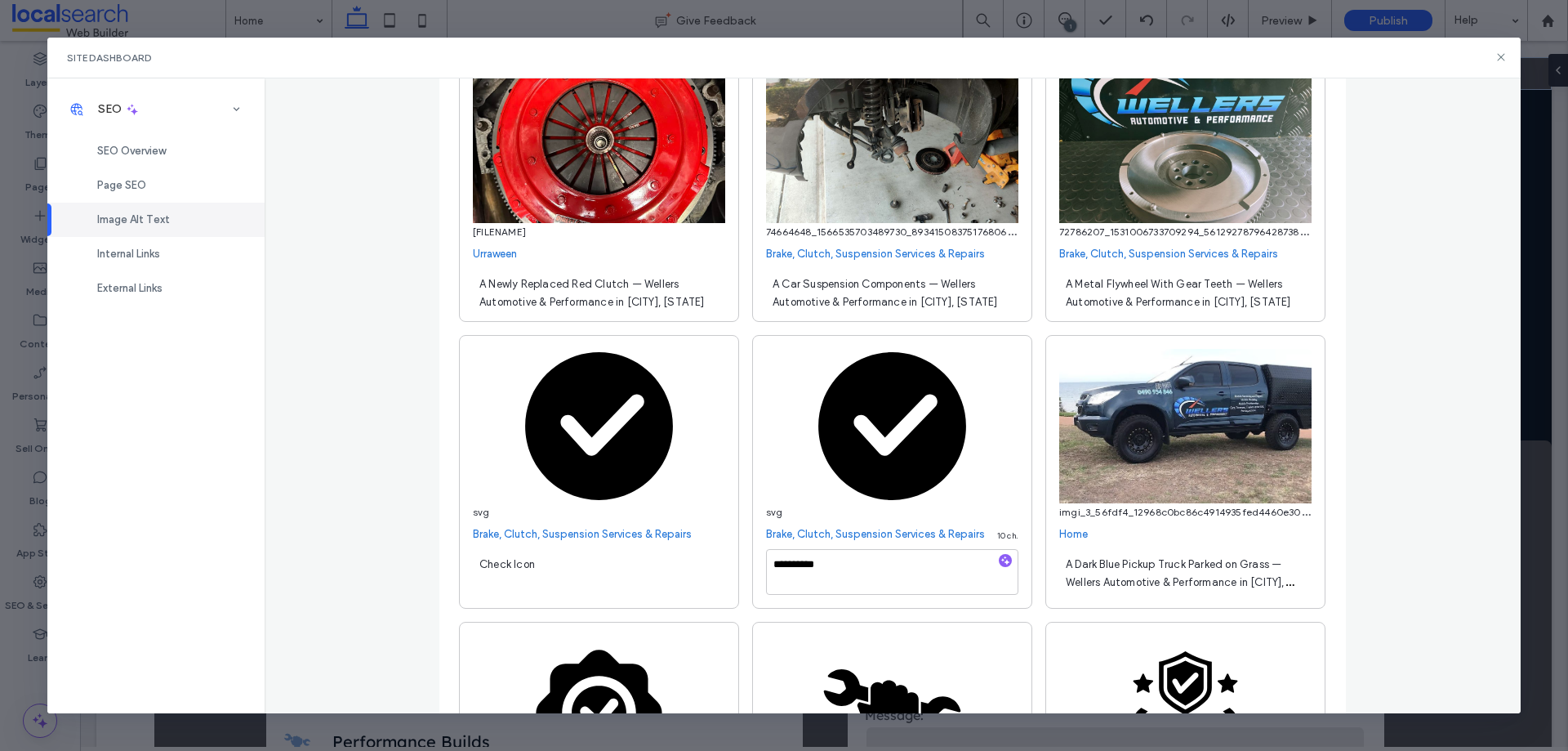click on "**********" at bounding box center [893, 396] 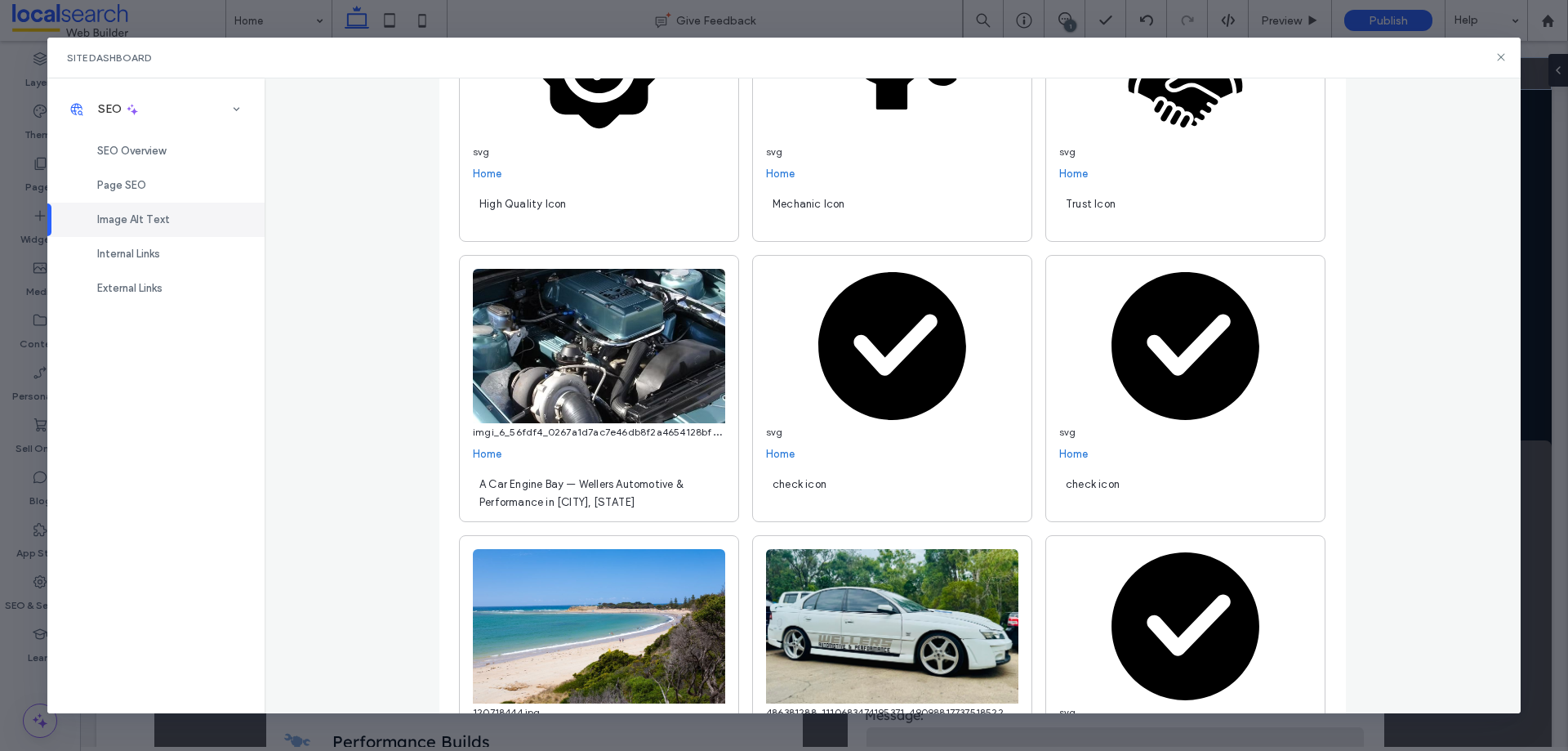 scroll, scrollTop: 2615, scrollLeft: 0, axis: vertical 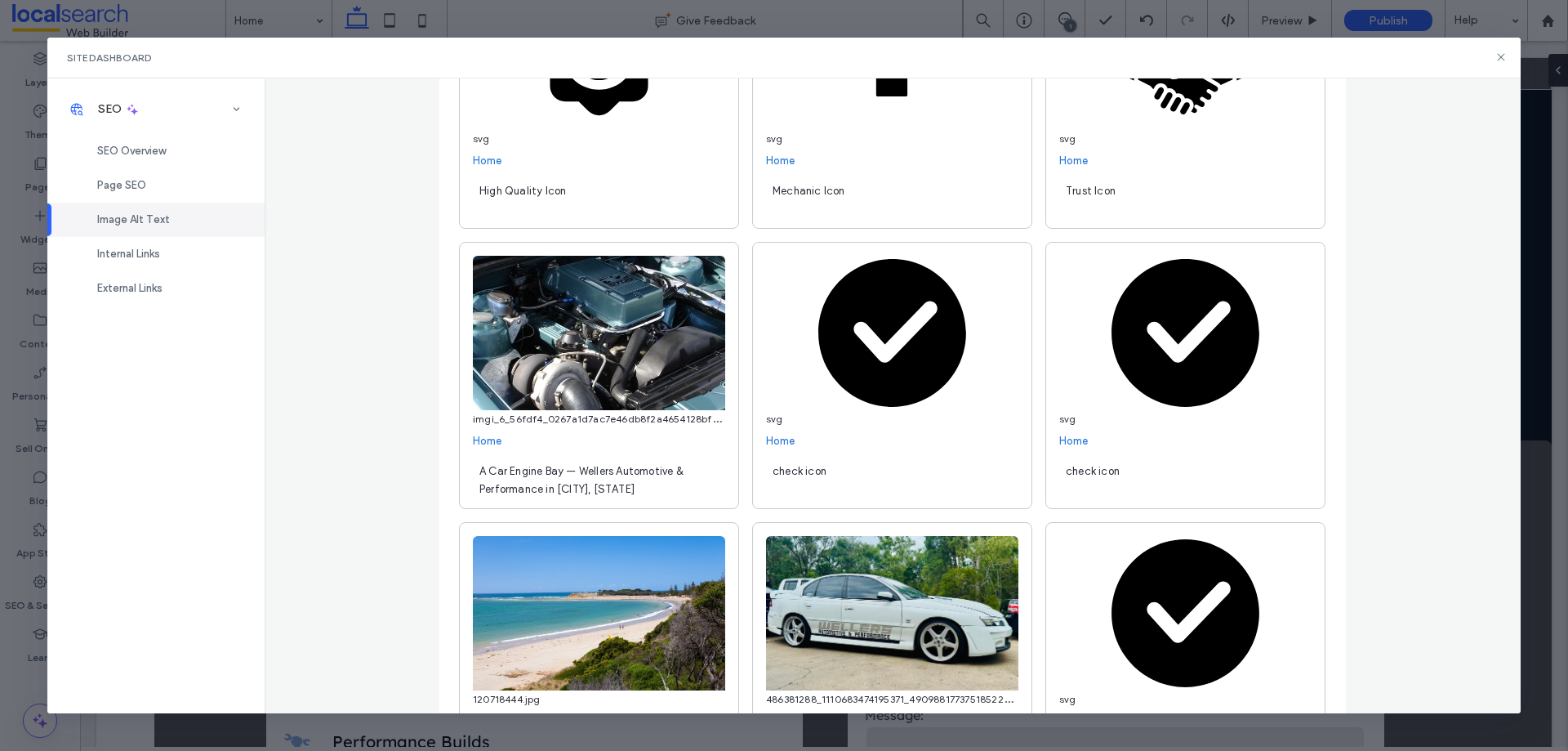 click on "check icon" at bounding box center [892, 479] 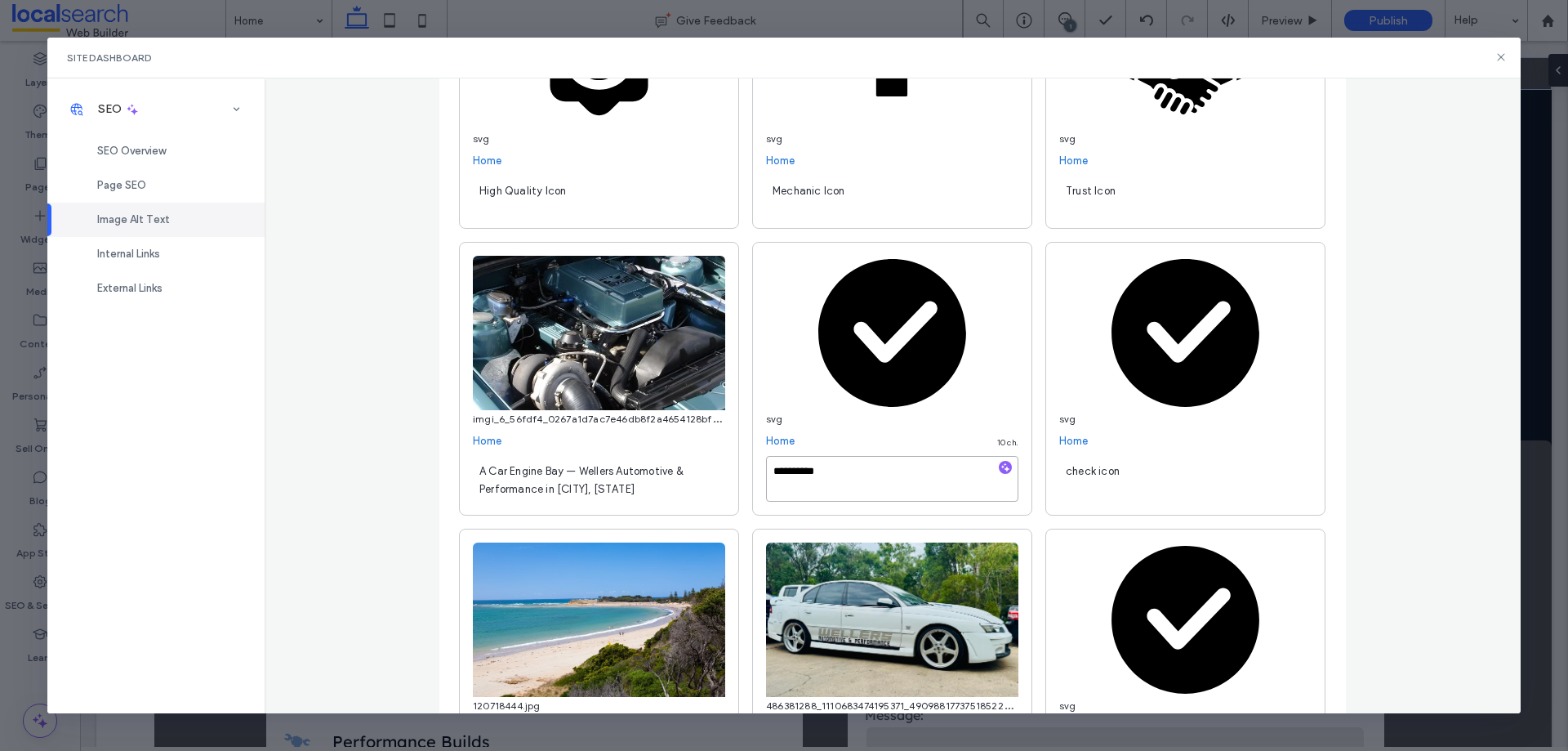 paste 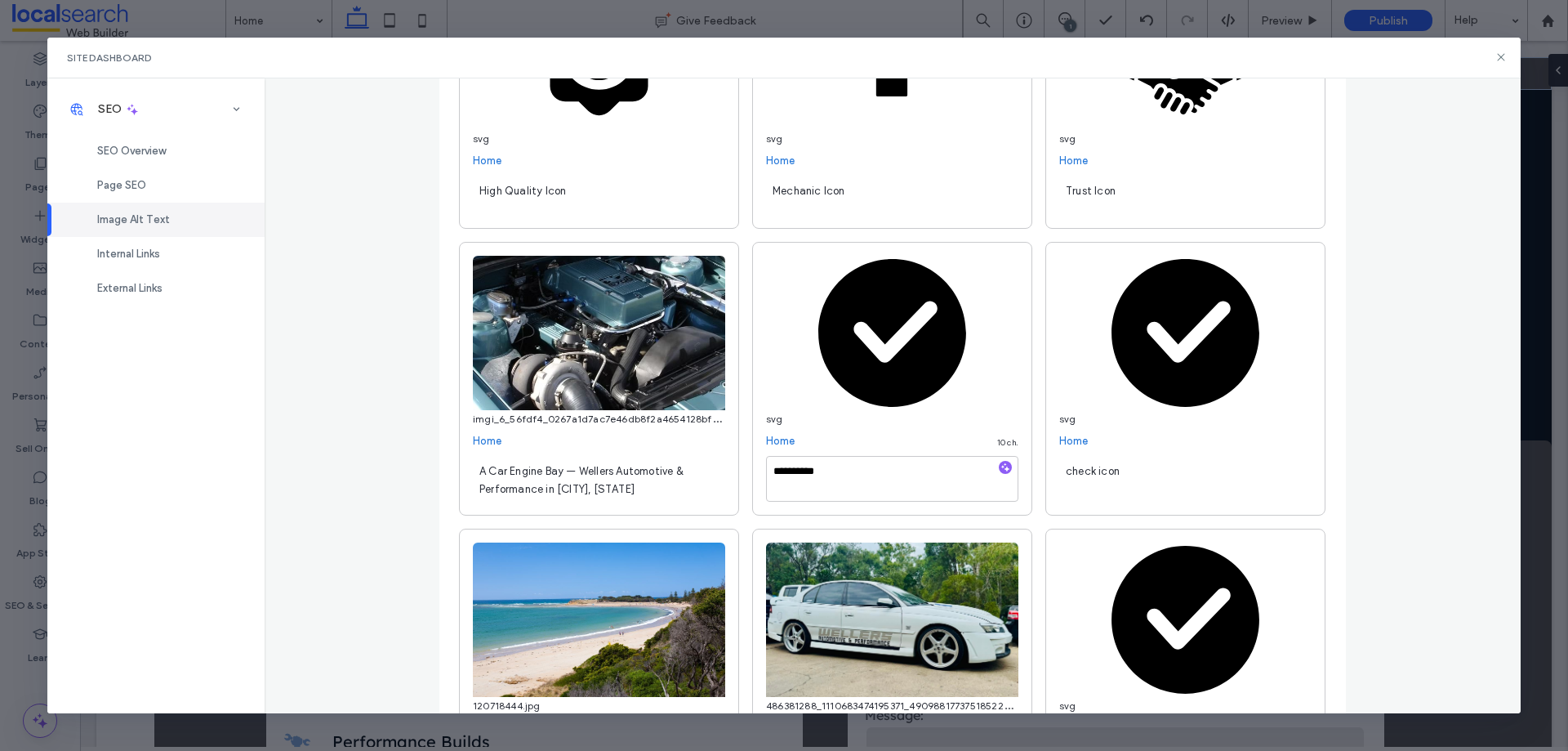 click on "check icon" at bounding box center (1093, 471) 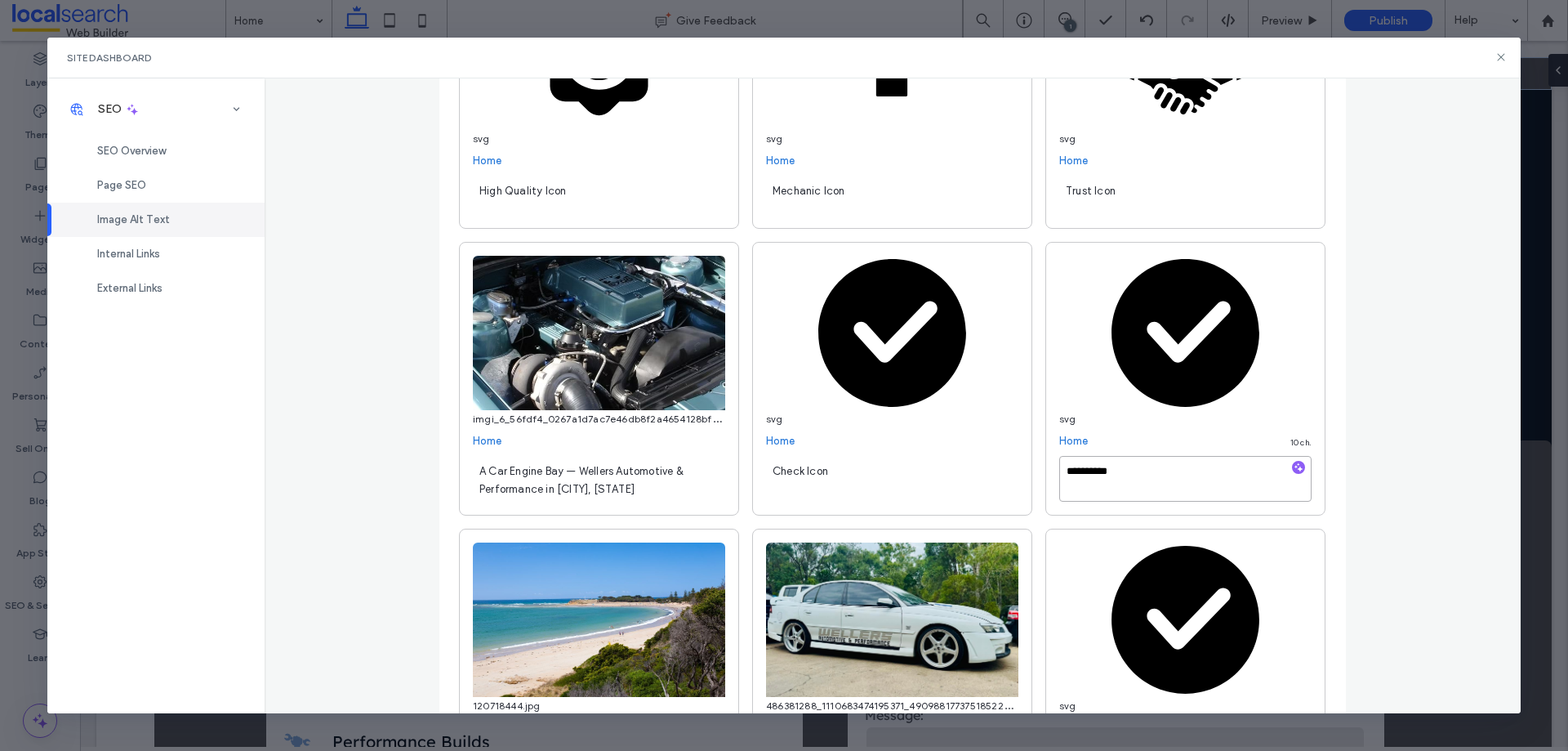 paste 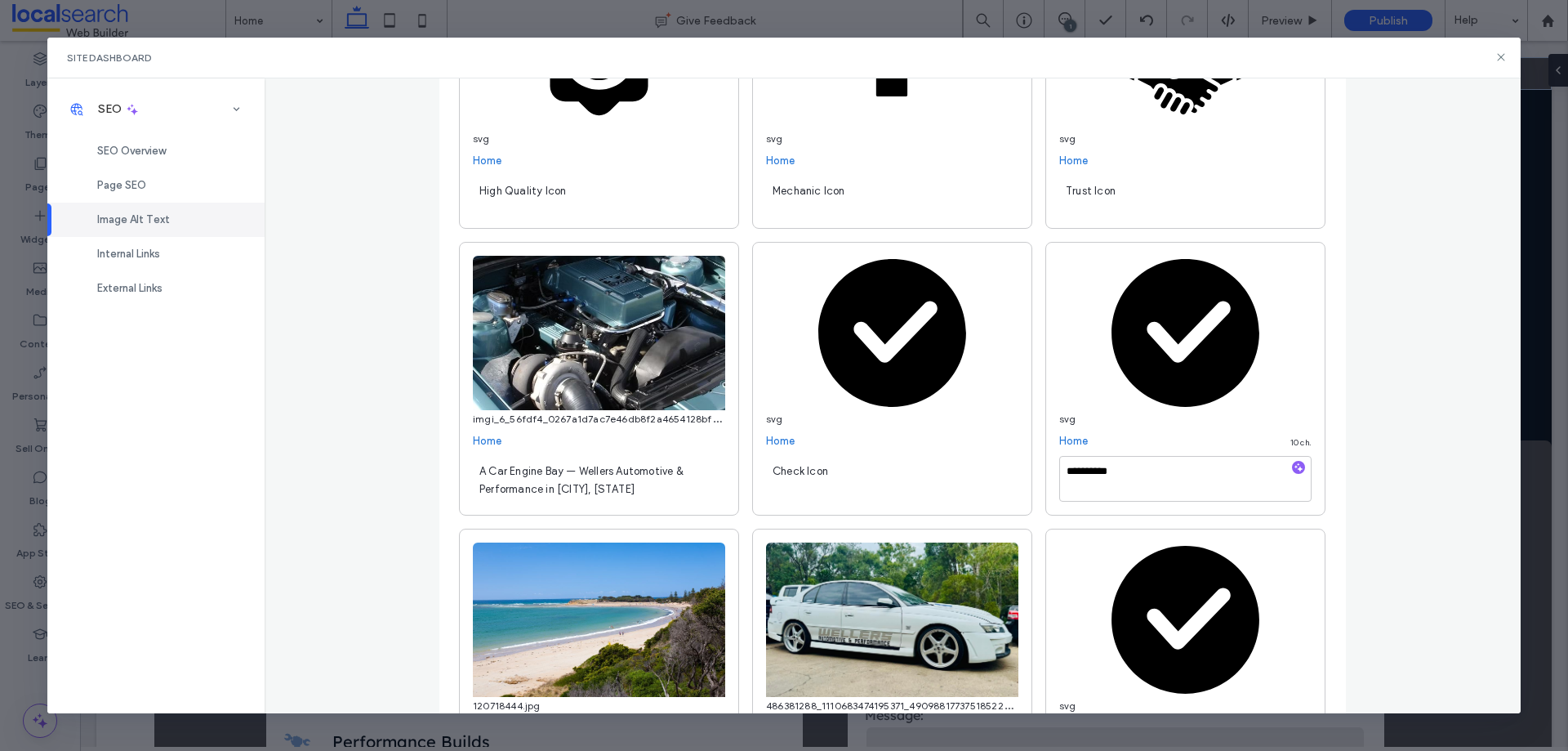 click on "**********" at bounding box center (893, 396) 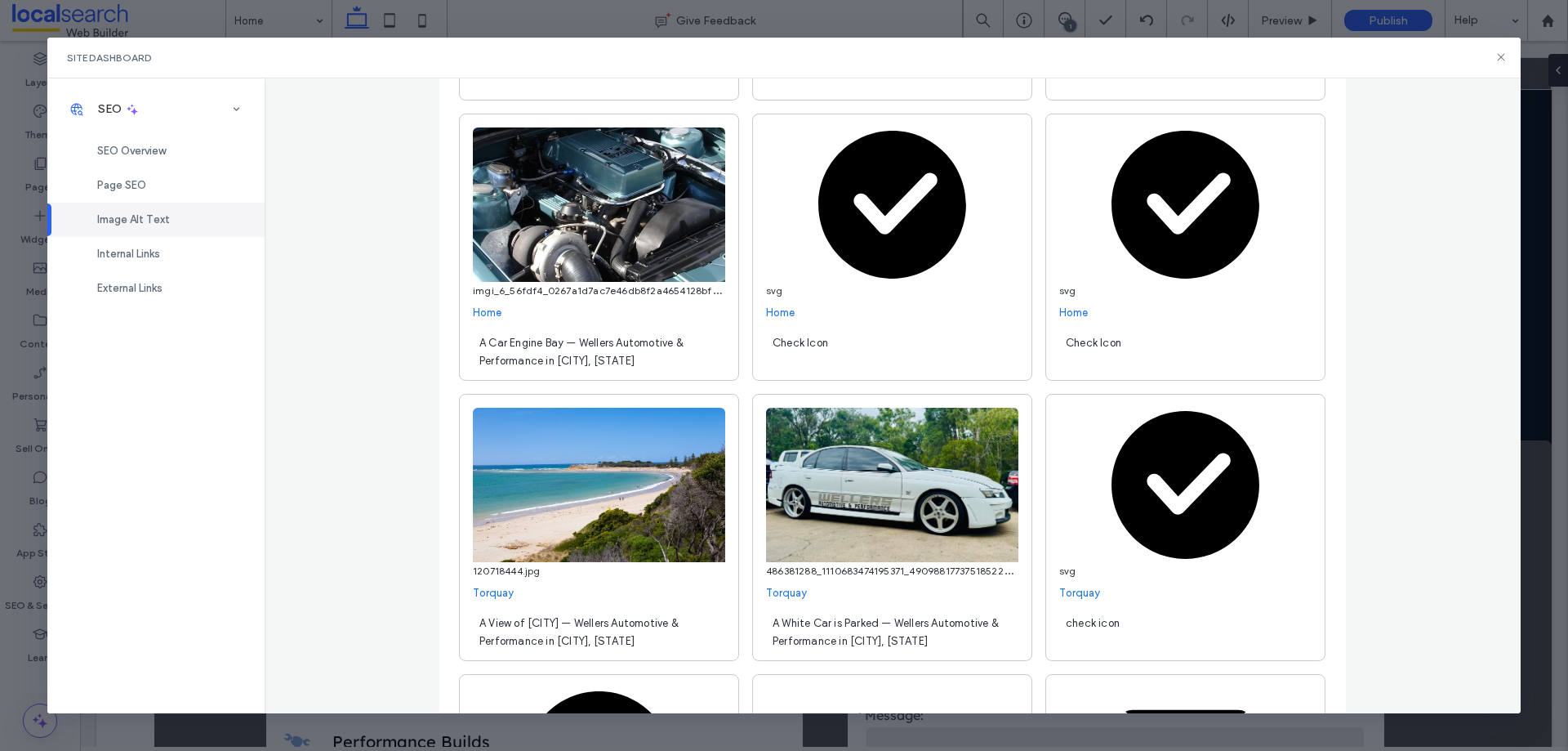 scroll, scrollTop: 2778, scrollLeft: 0, axis: vertical 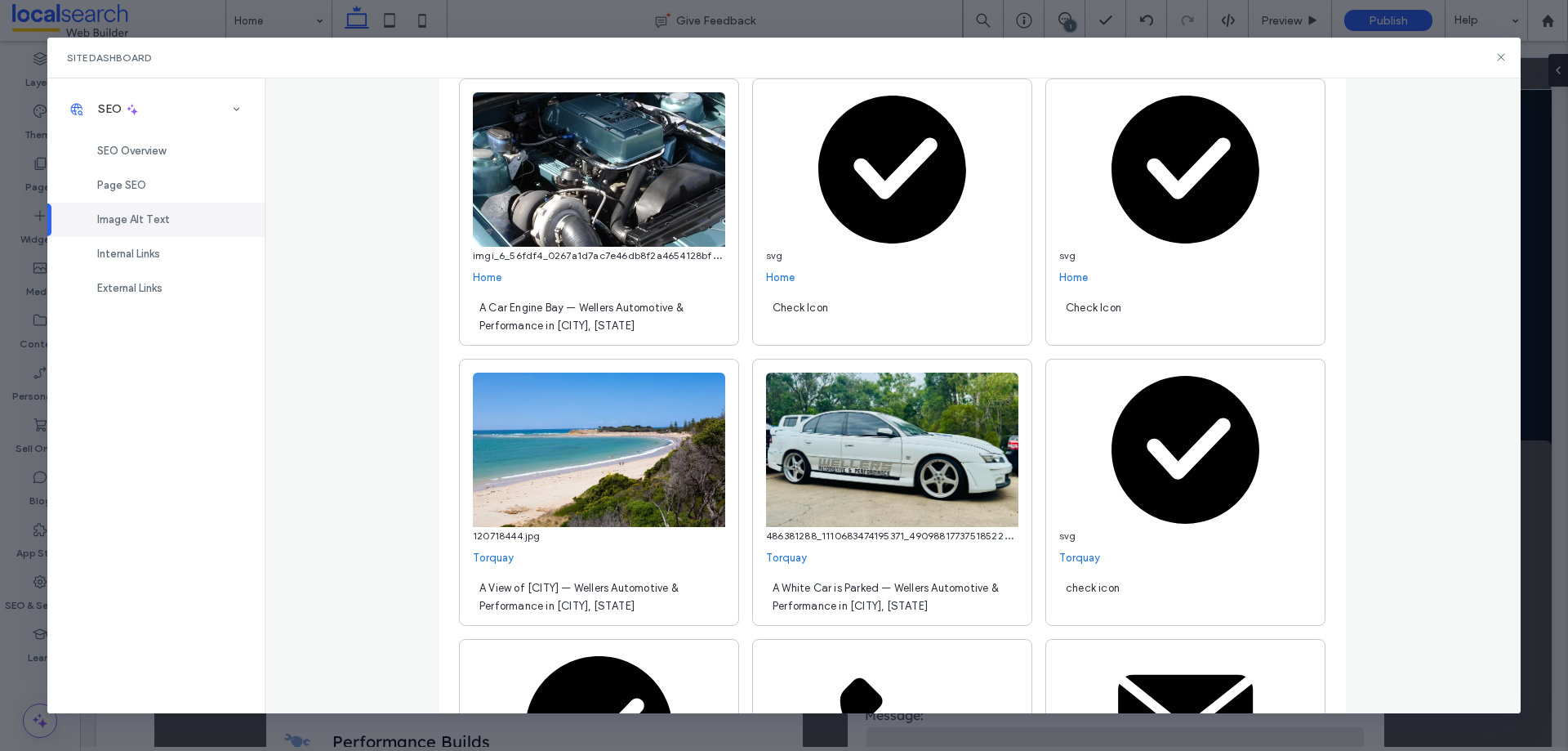 click on "check icon" at bounding box center (1093, 588) 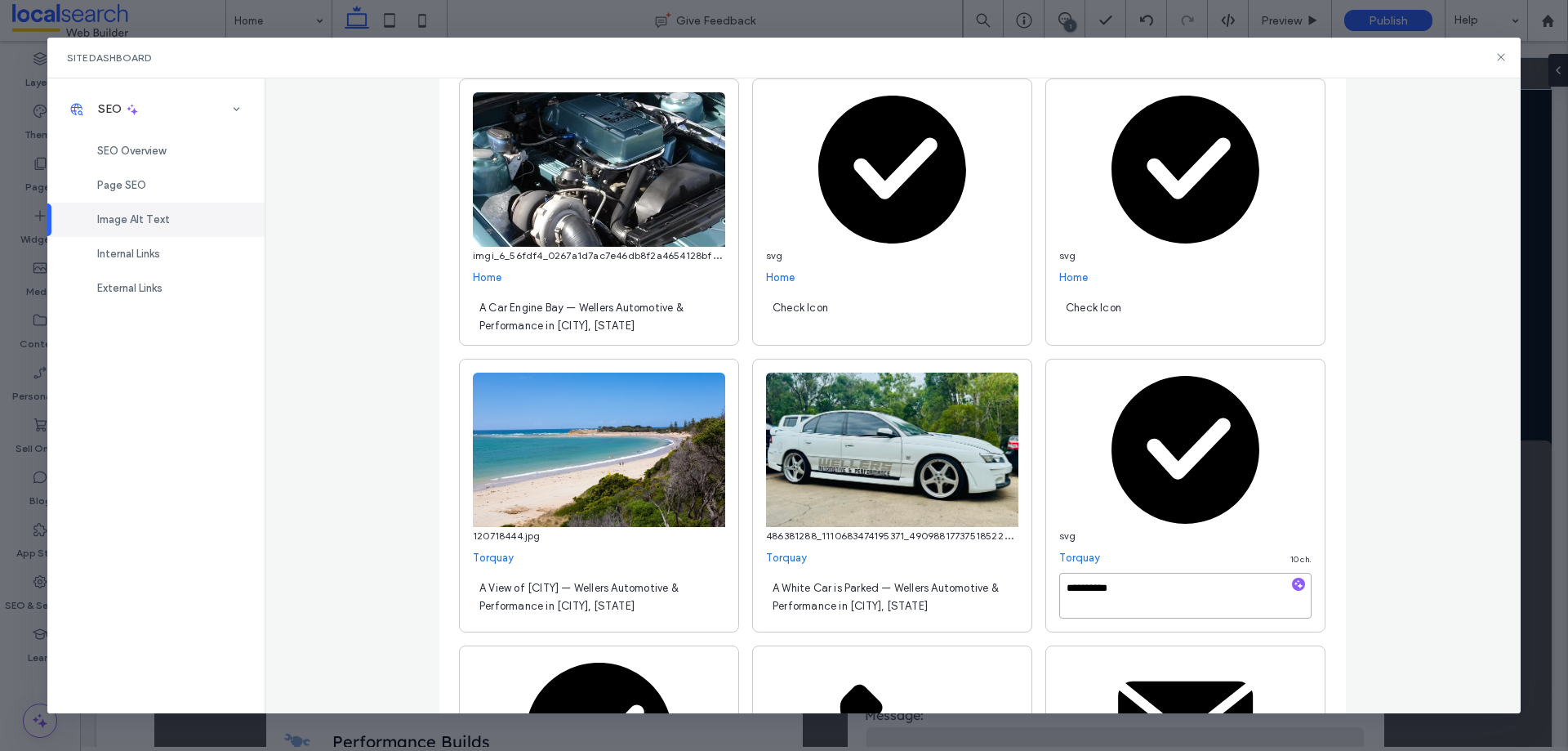 paste 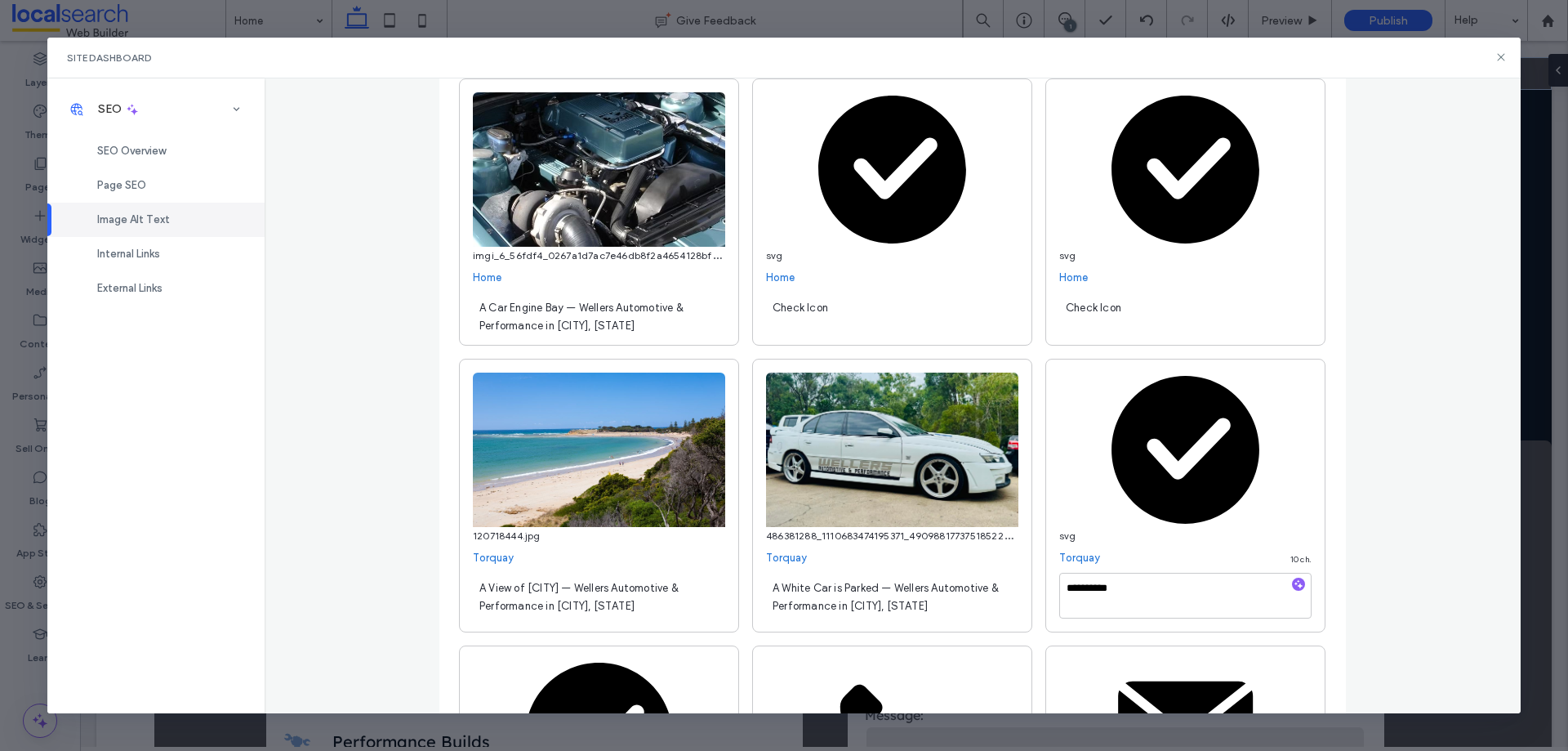 click on "**********" at bounding box center [893, 396] 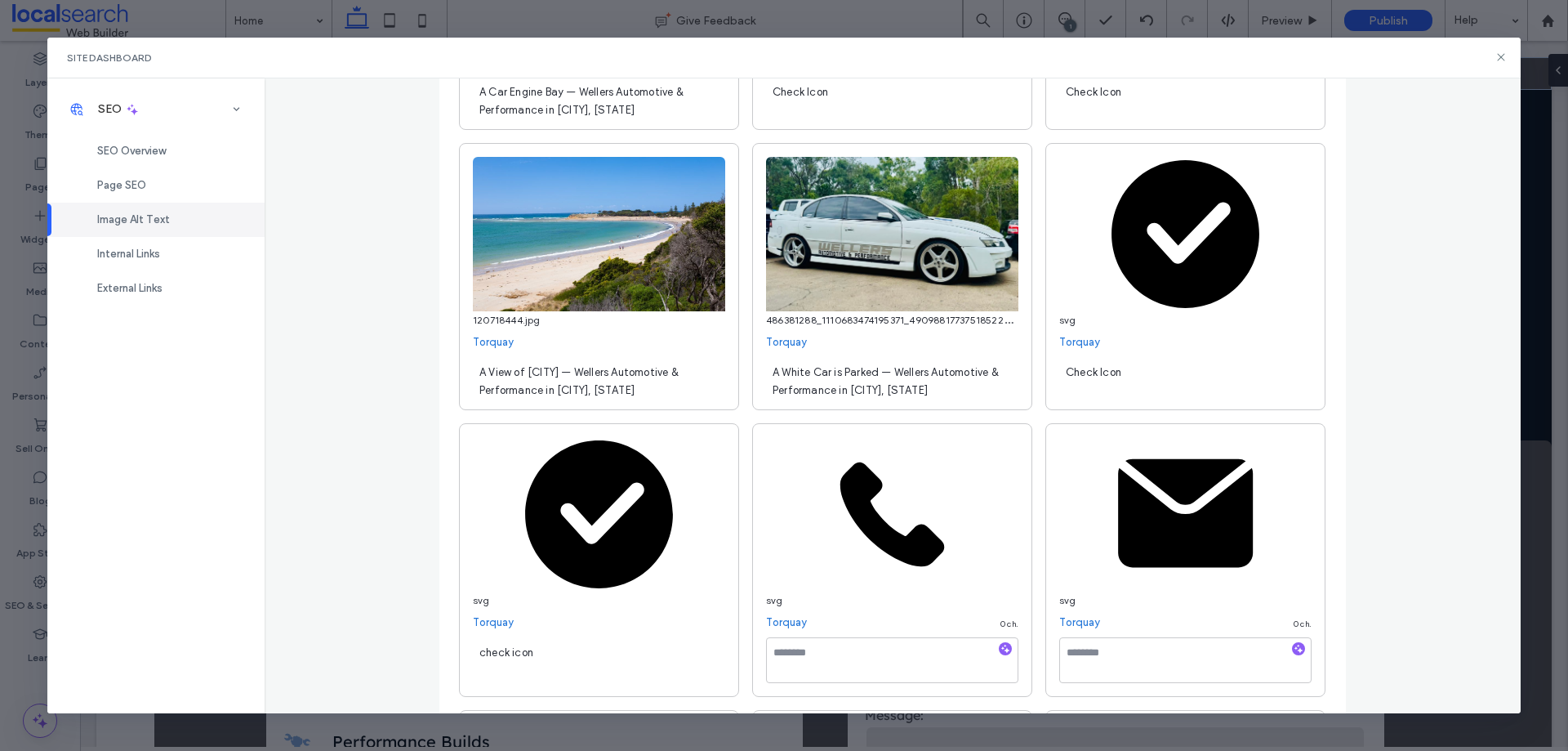 scroll, scrollTop: 3024, scrollLeft: 0, axis: vertical 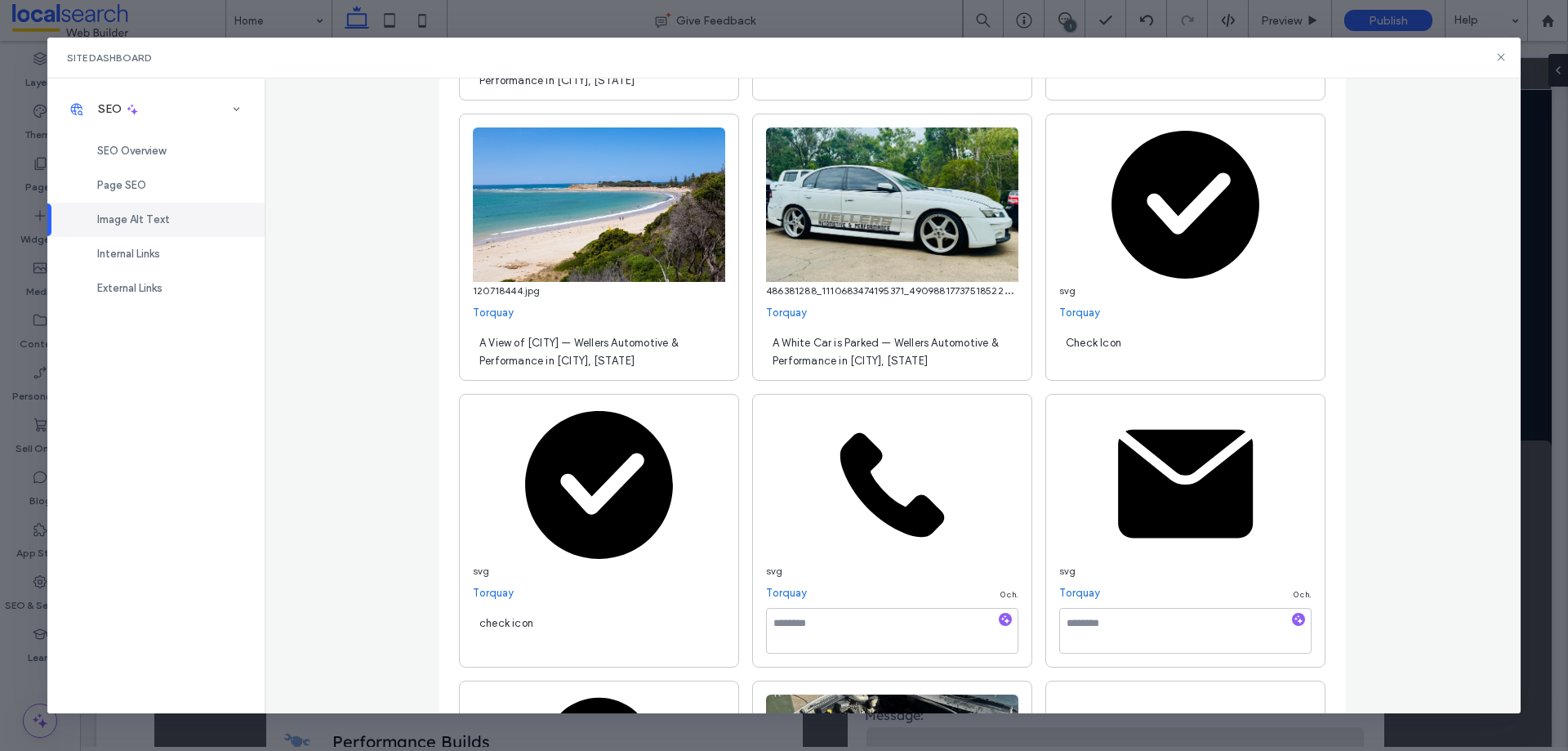click on "check icon" at bounding box center (599, 631) 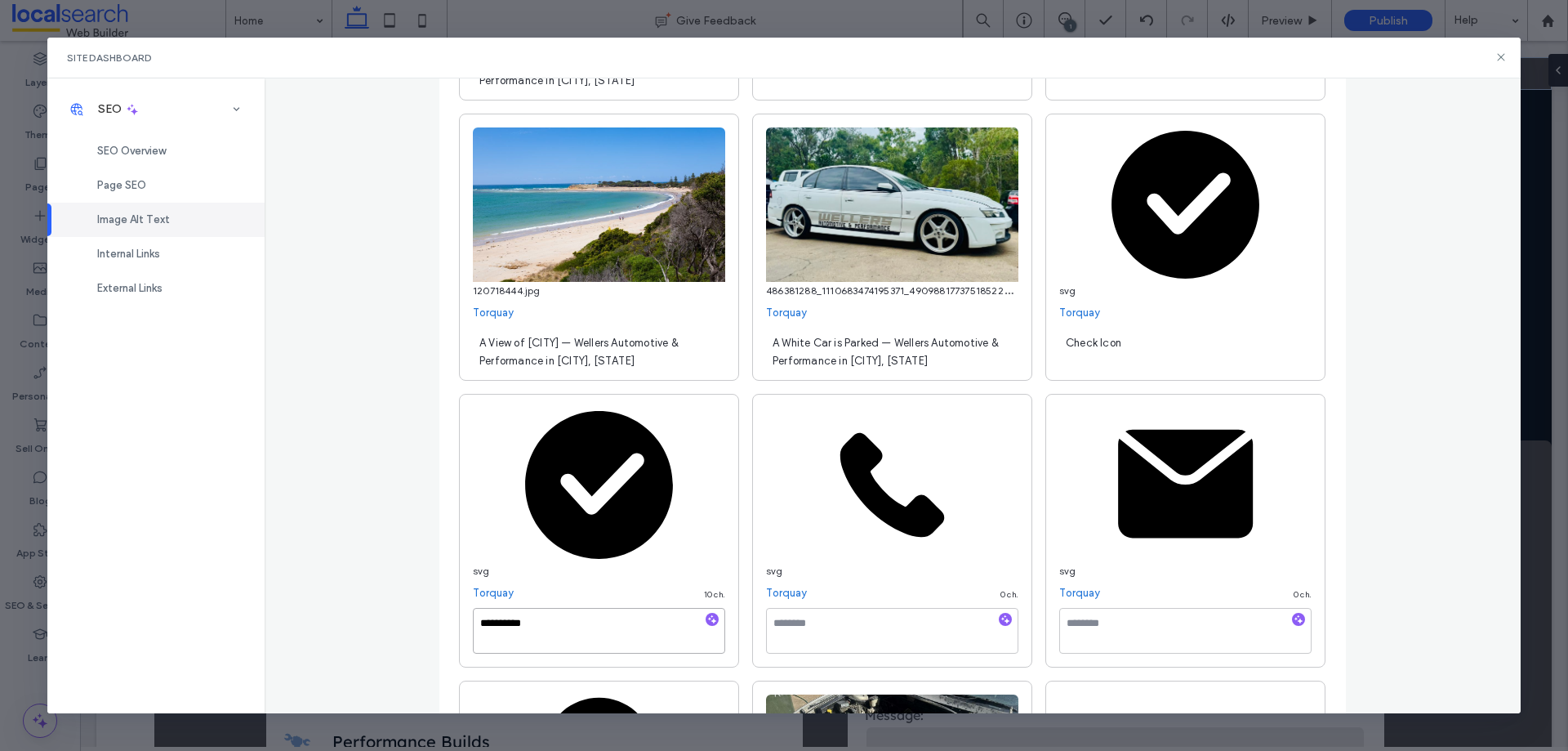 paste 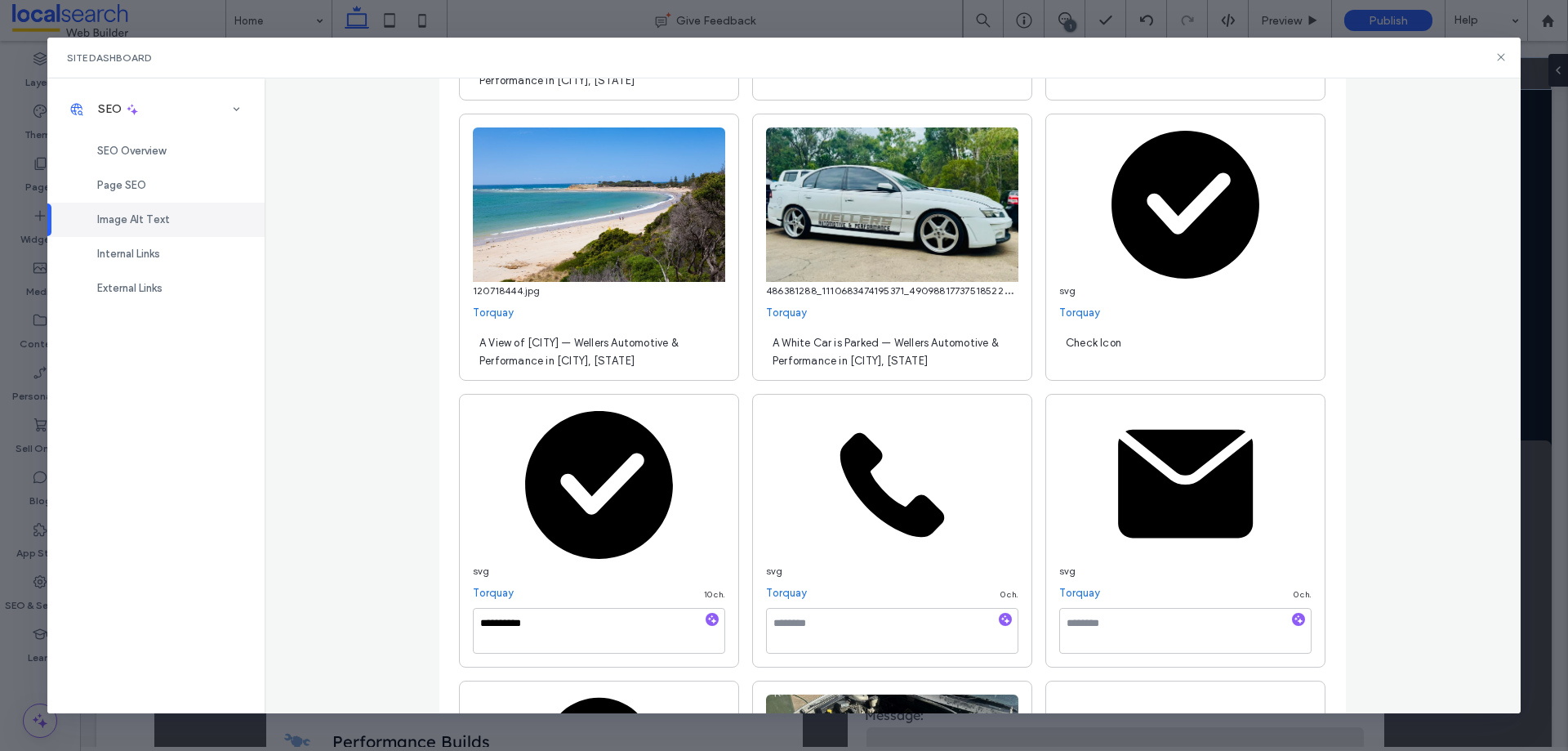 click on "**********" at bounding box center [893, 396] 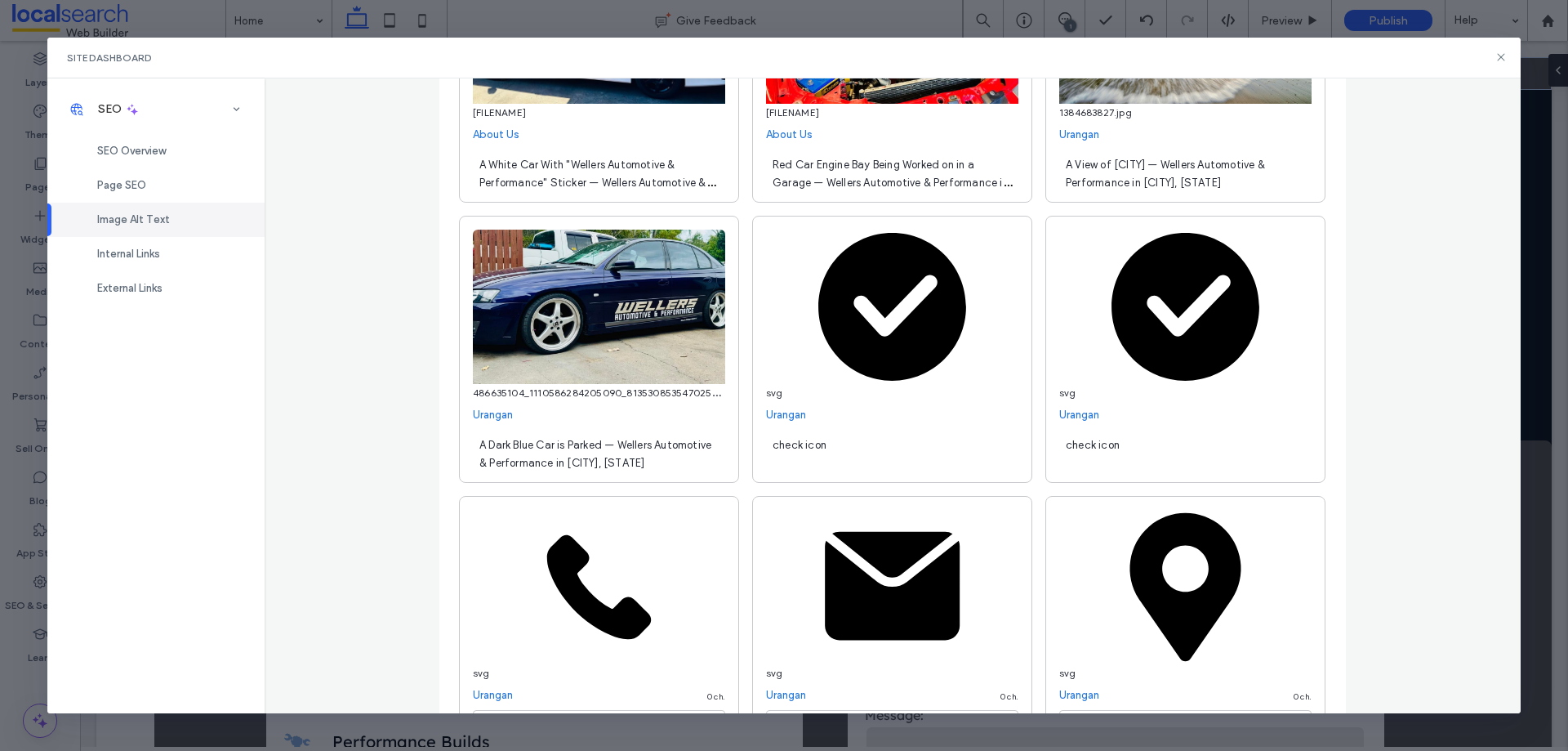 scroll, scrollTop: 4903, scrollLeft: 0, axis: vertical 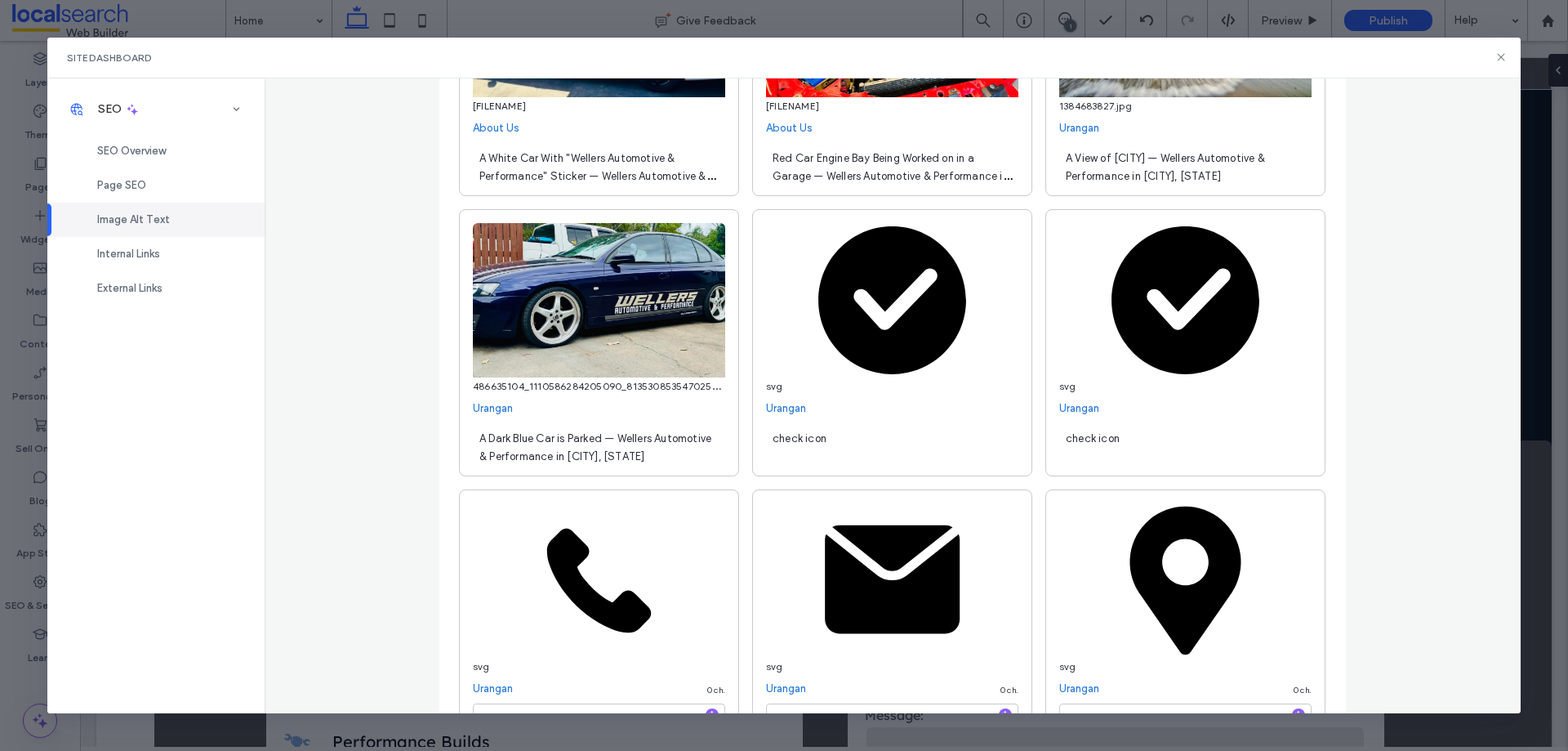 click on "check icon" at bounding box center [892, 446] 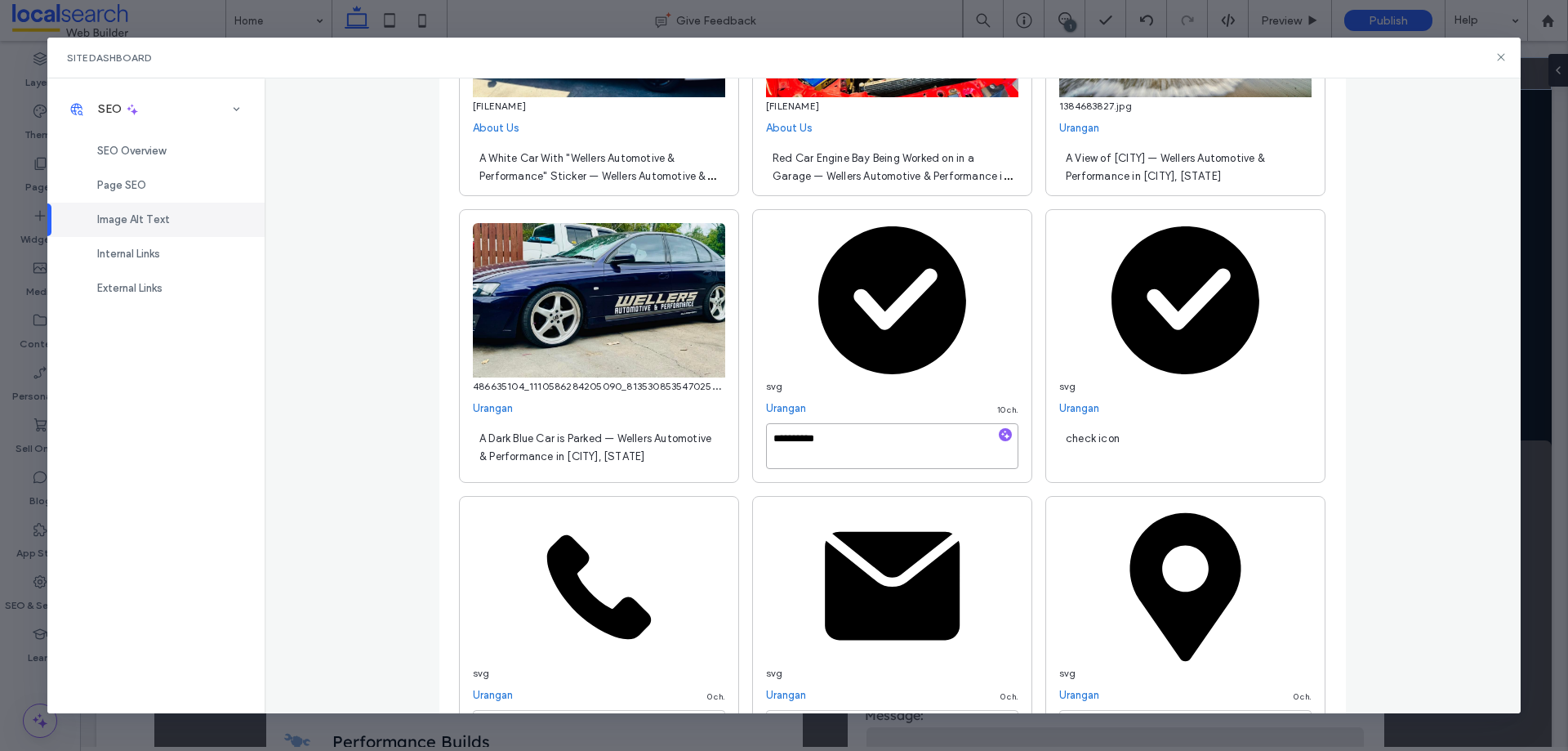 click on "**********" at bounding box center (892, 446) 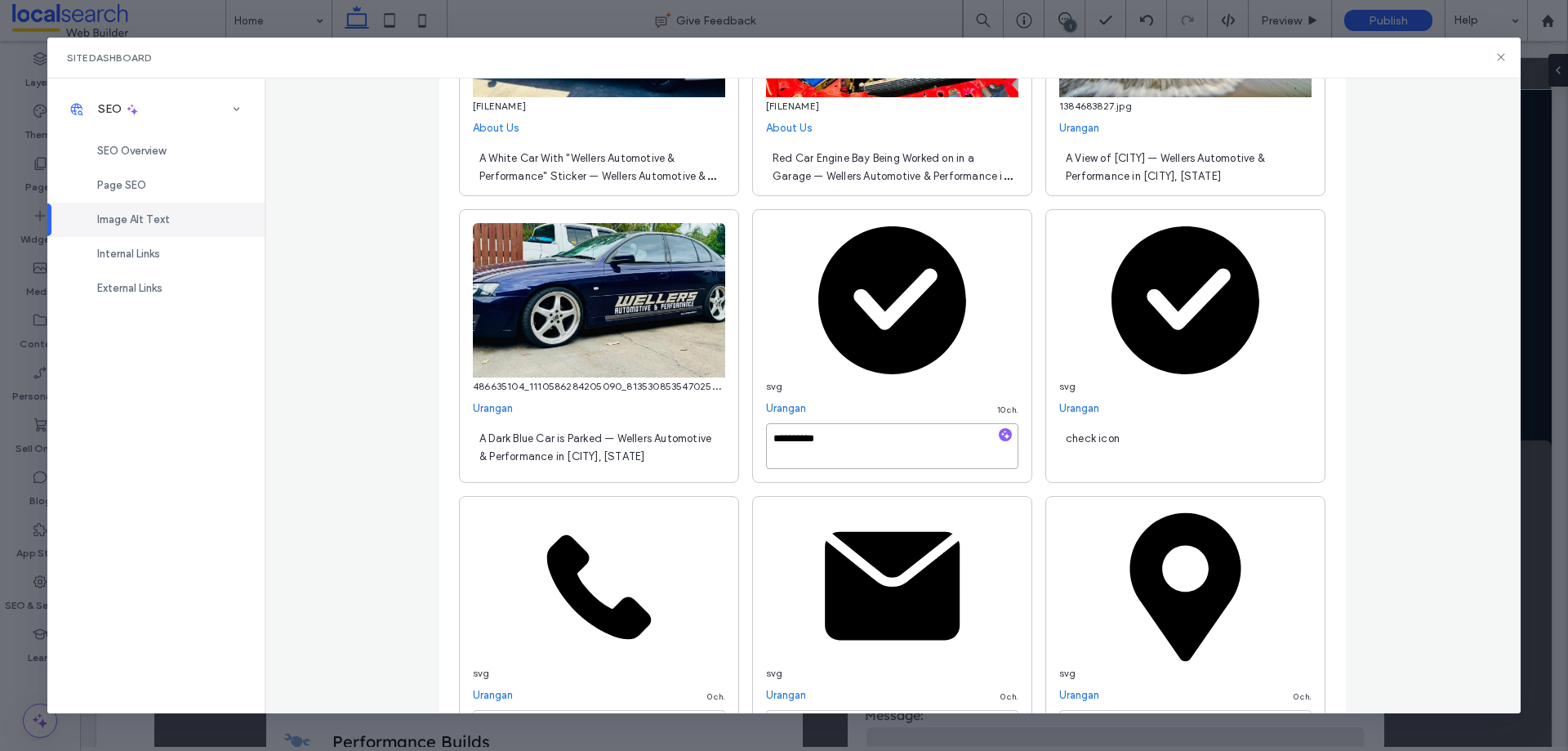 paste 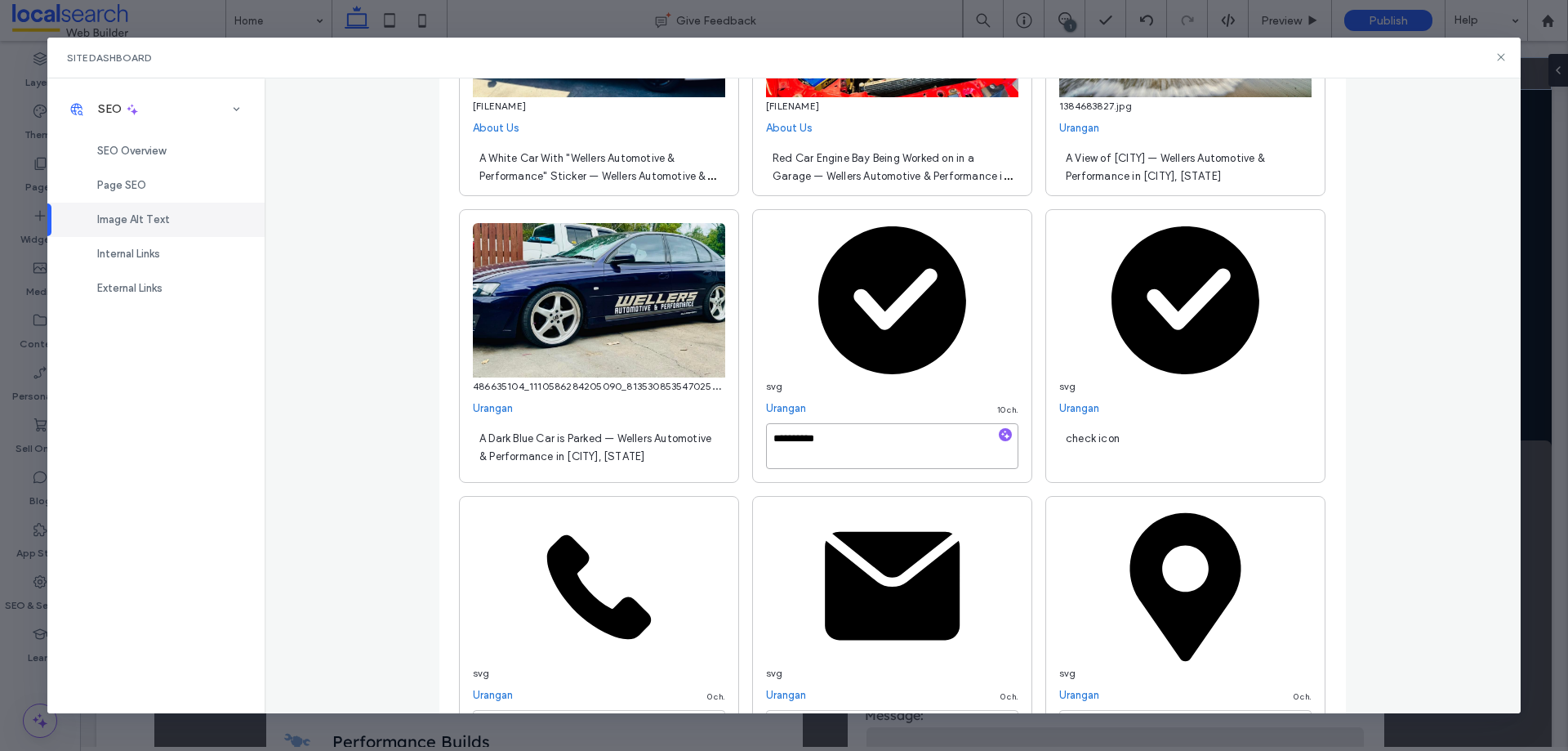 type on "**********" 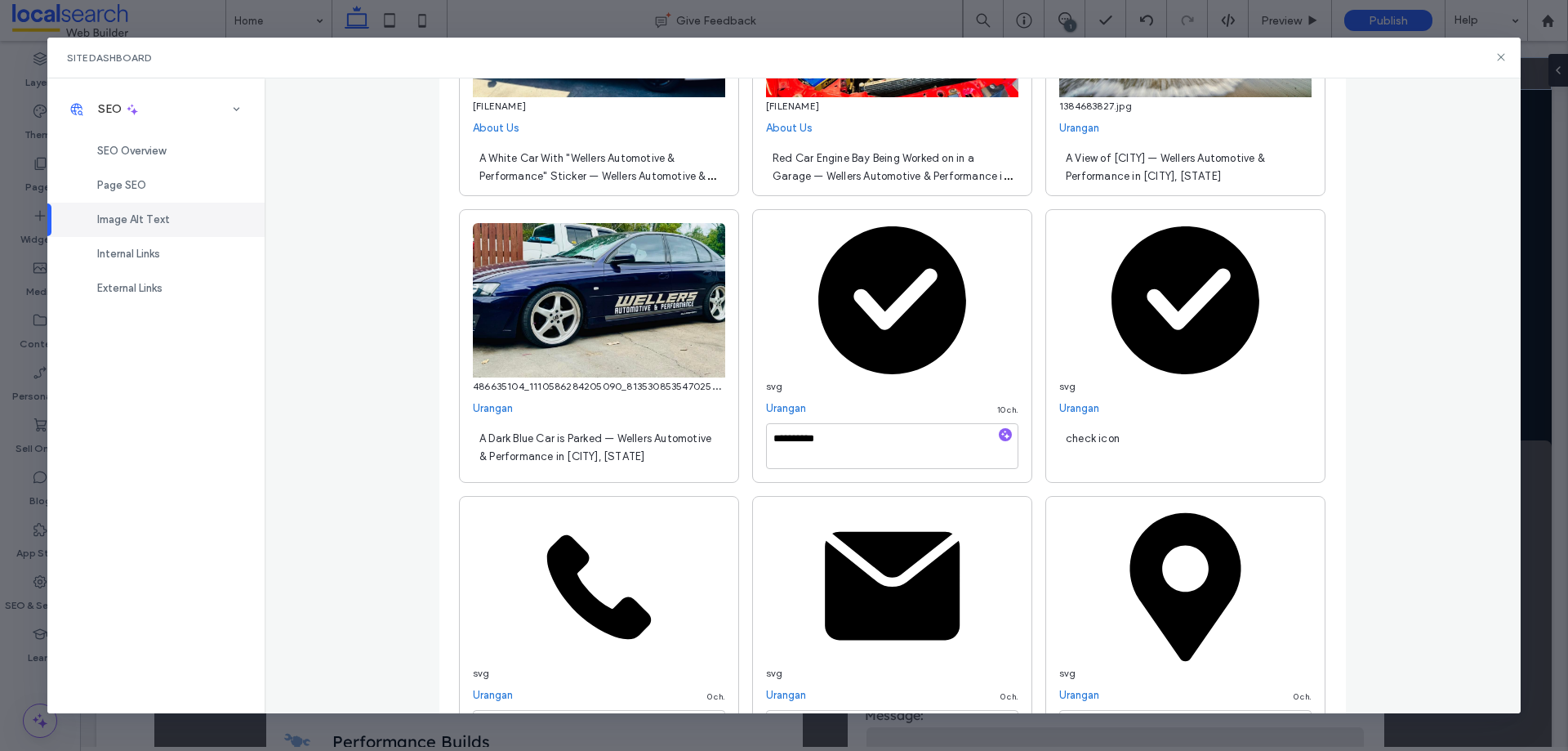 click on "check icon" at bounding box center [1185, 446] 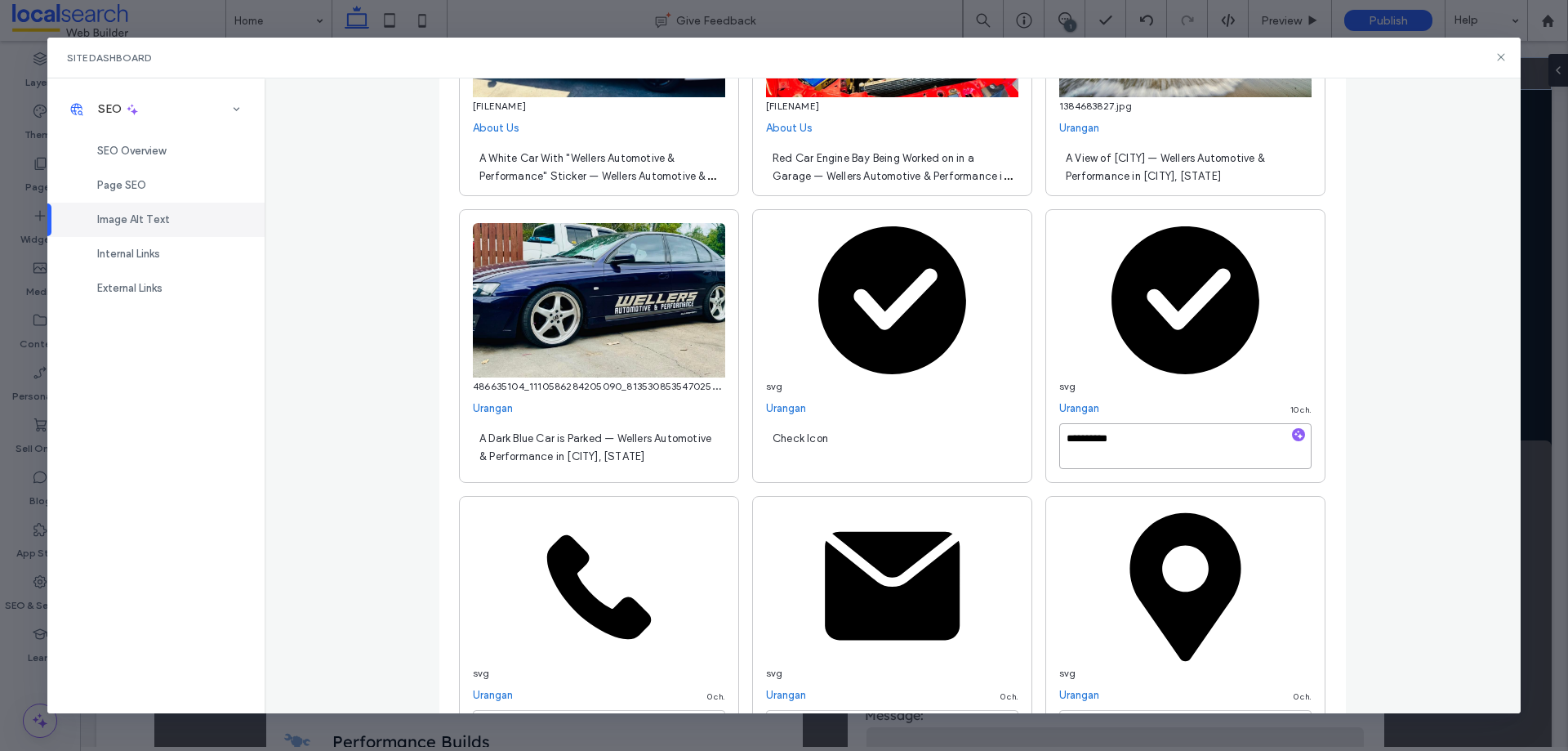 paste 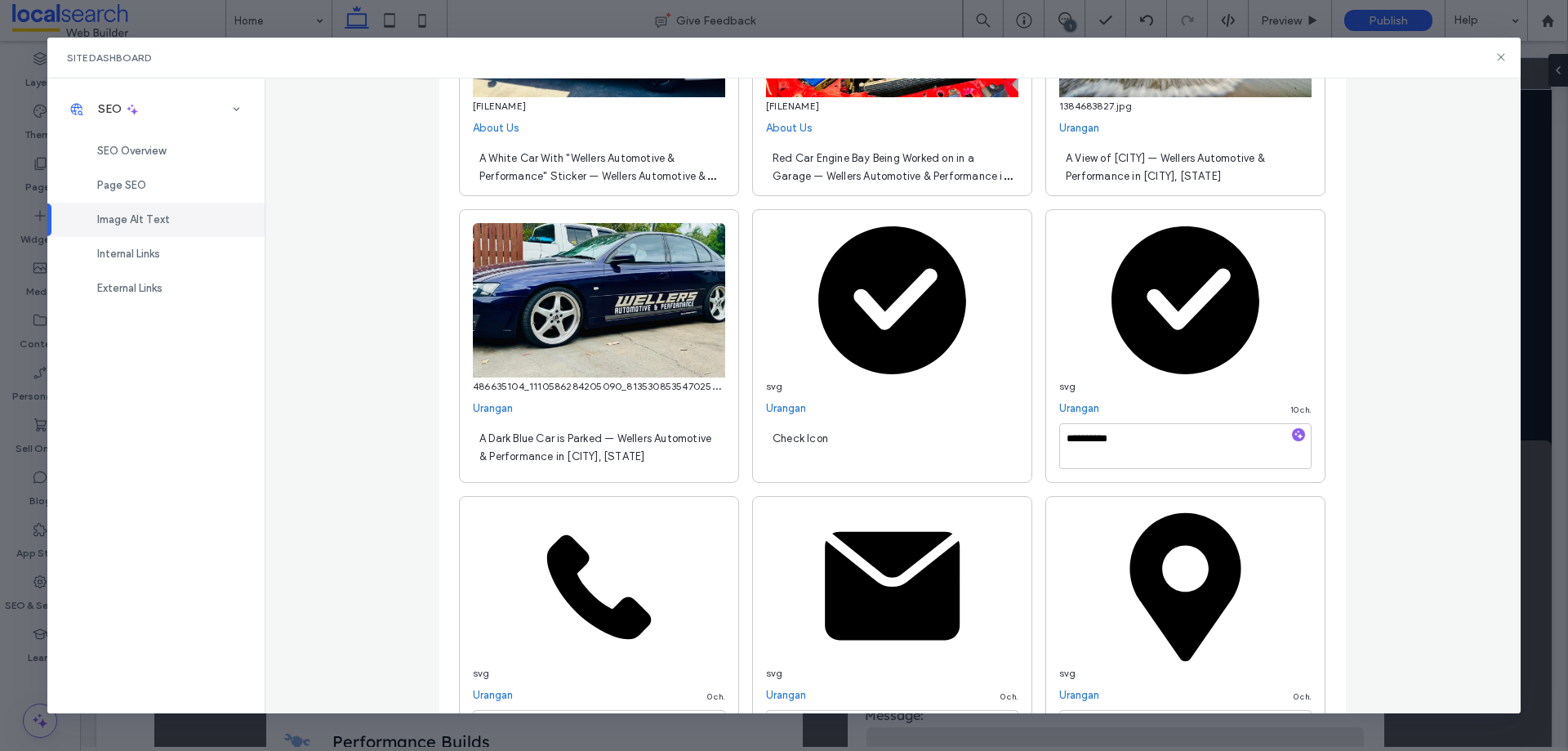 click on "**********" at bounding box center [893, 396] 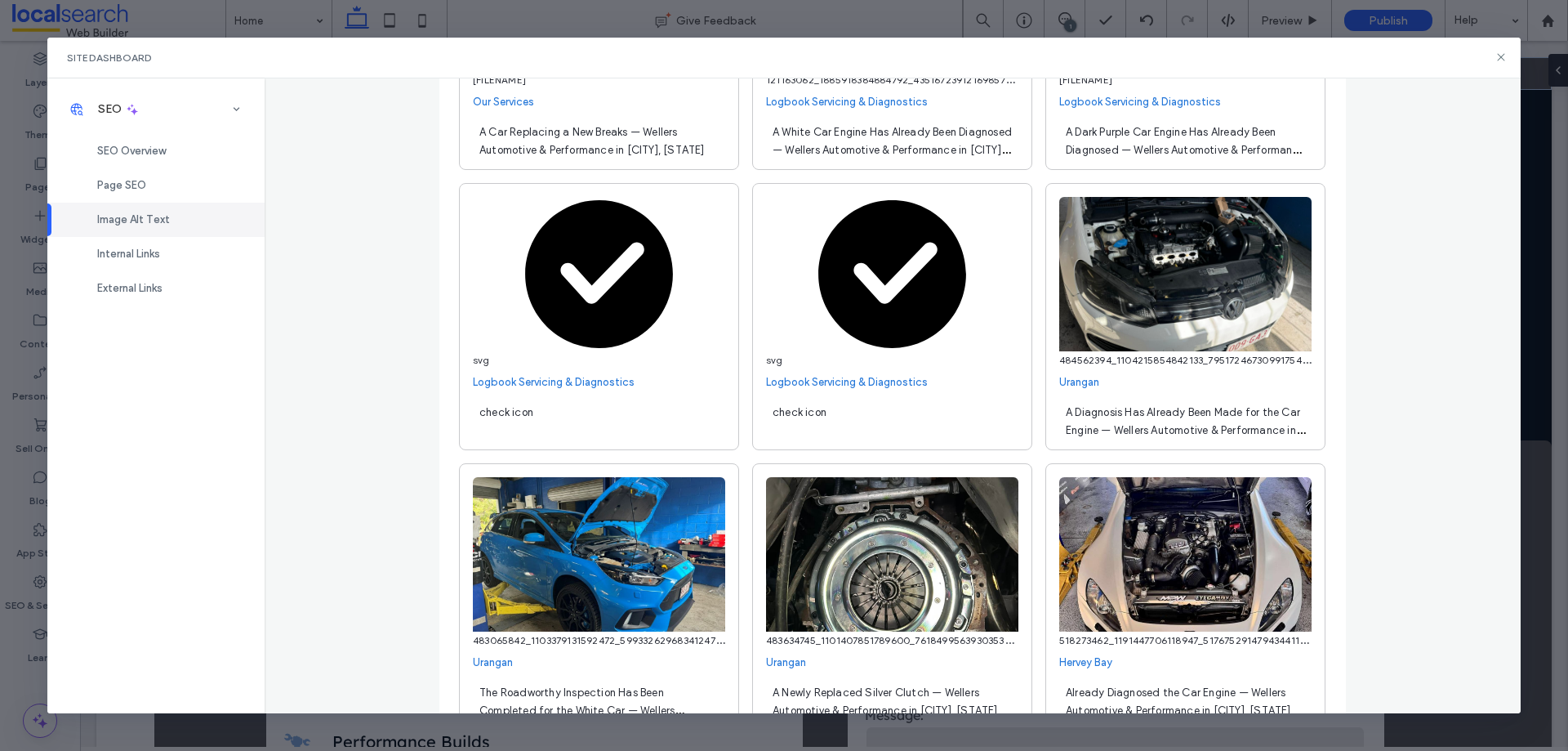 scroll, scrollTop: 6619, scrollLeft: 0, axis: vertical 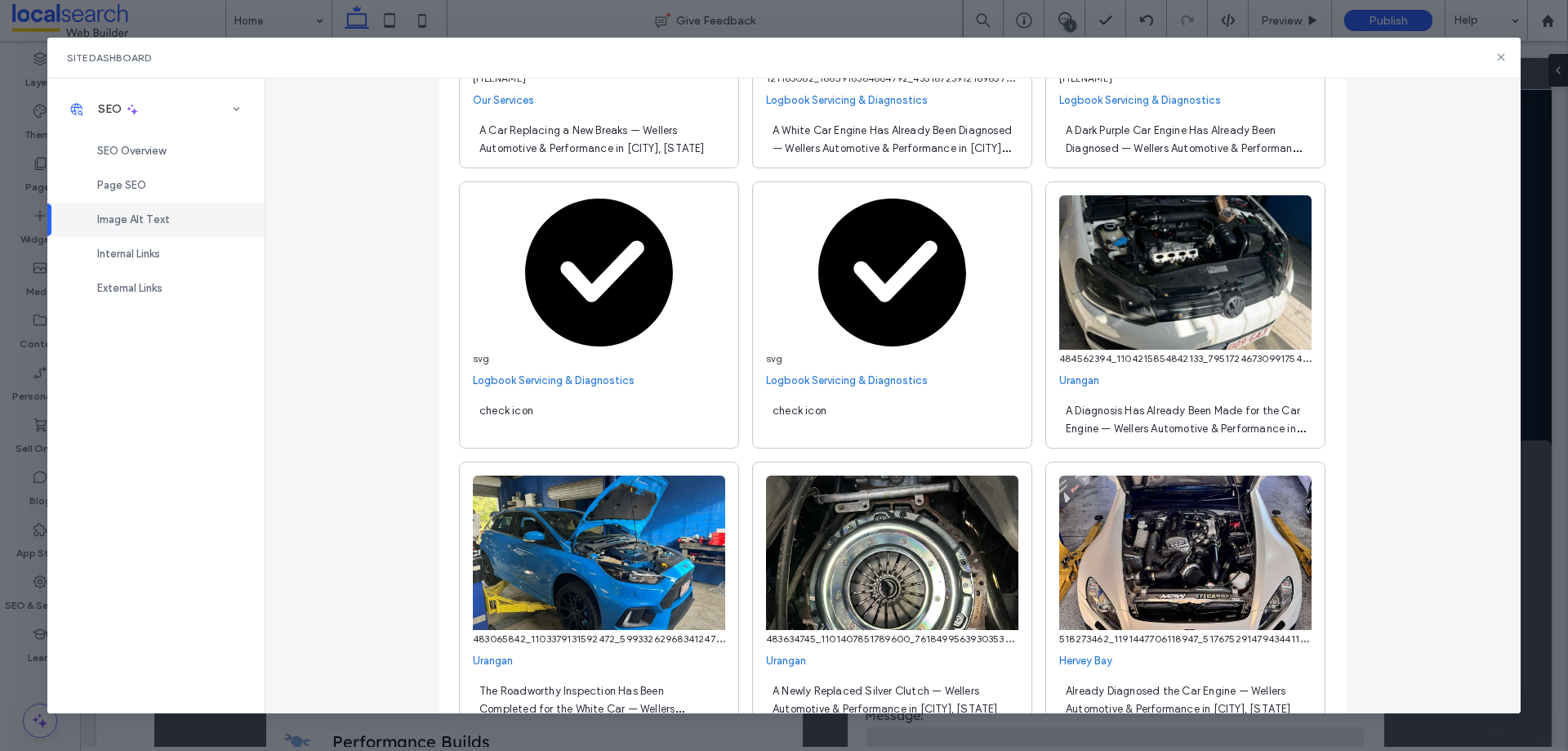 click on "check icon" at bounding box center [599, 418] 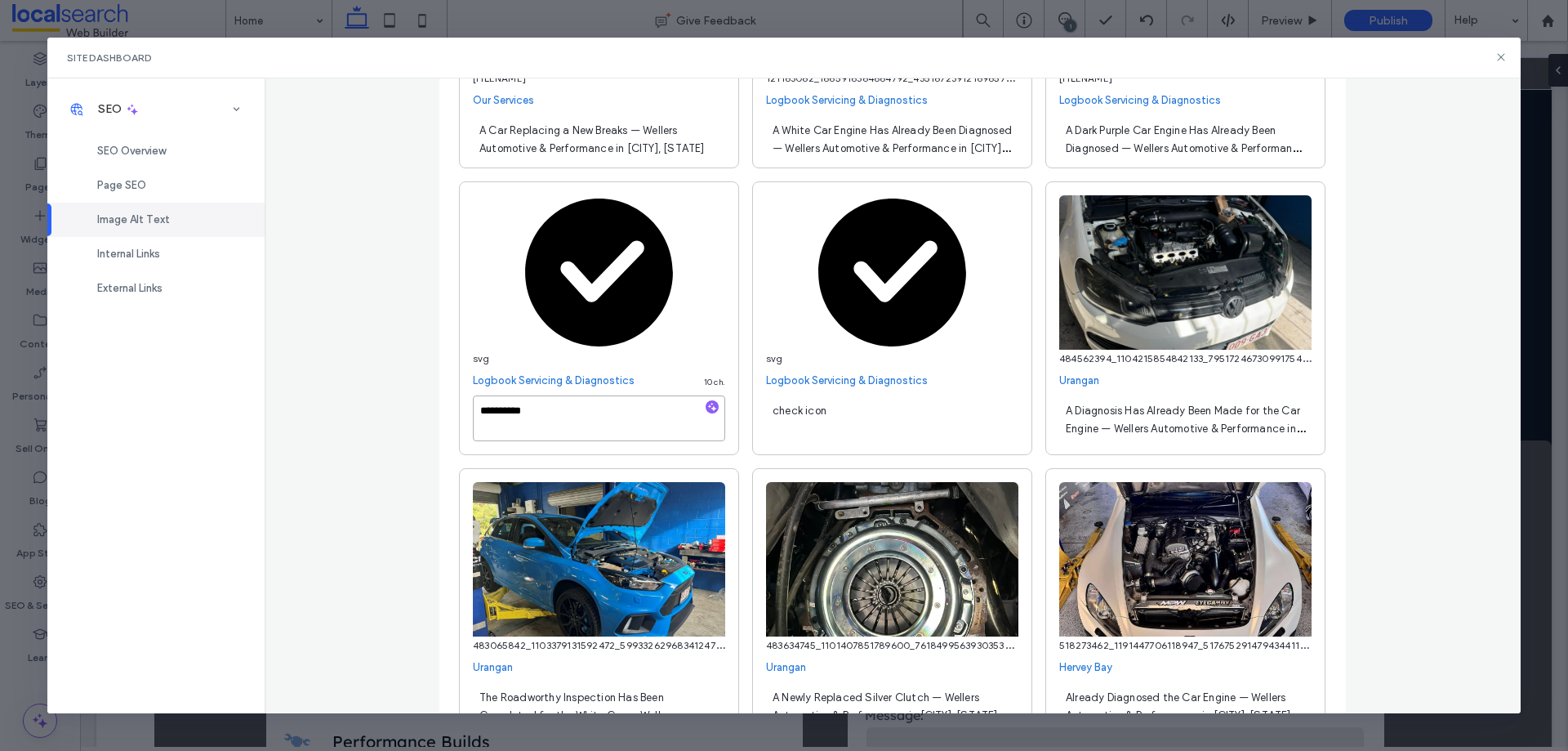 paste 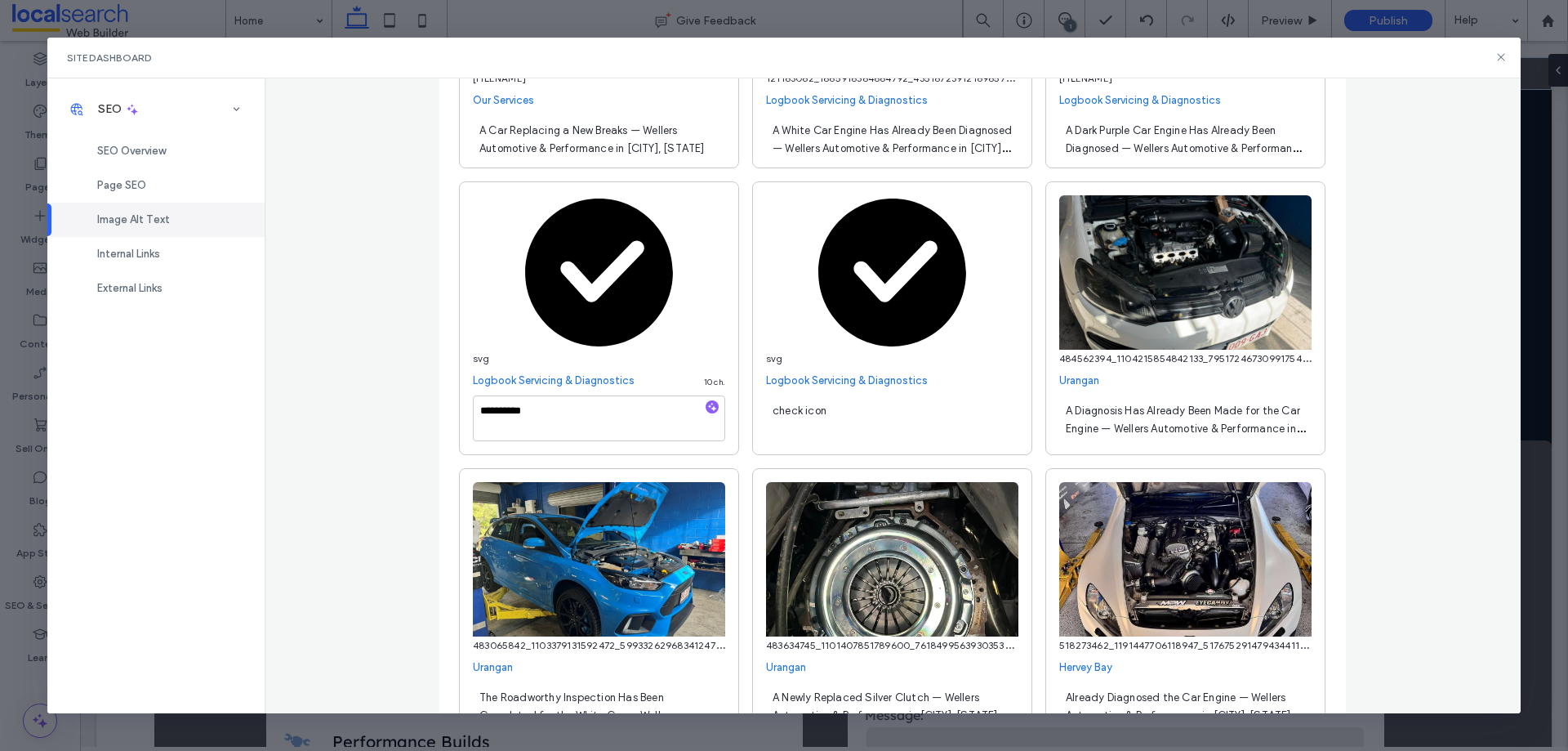 click on "check icon" at bounding box center (892, 418) 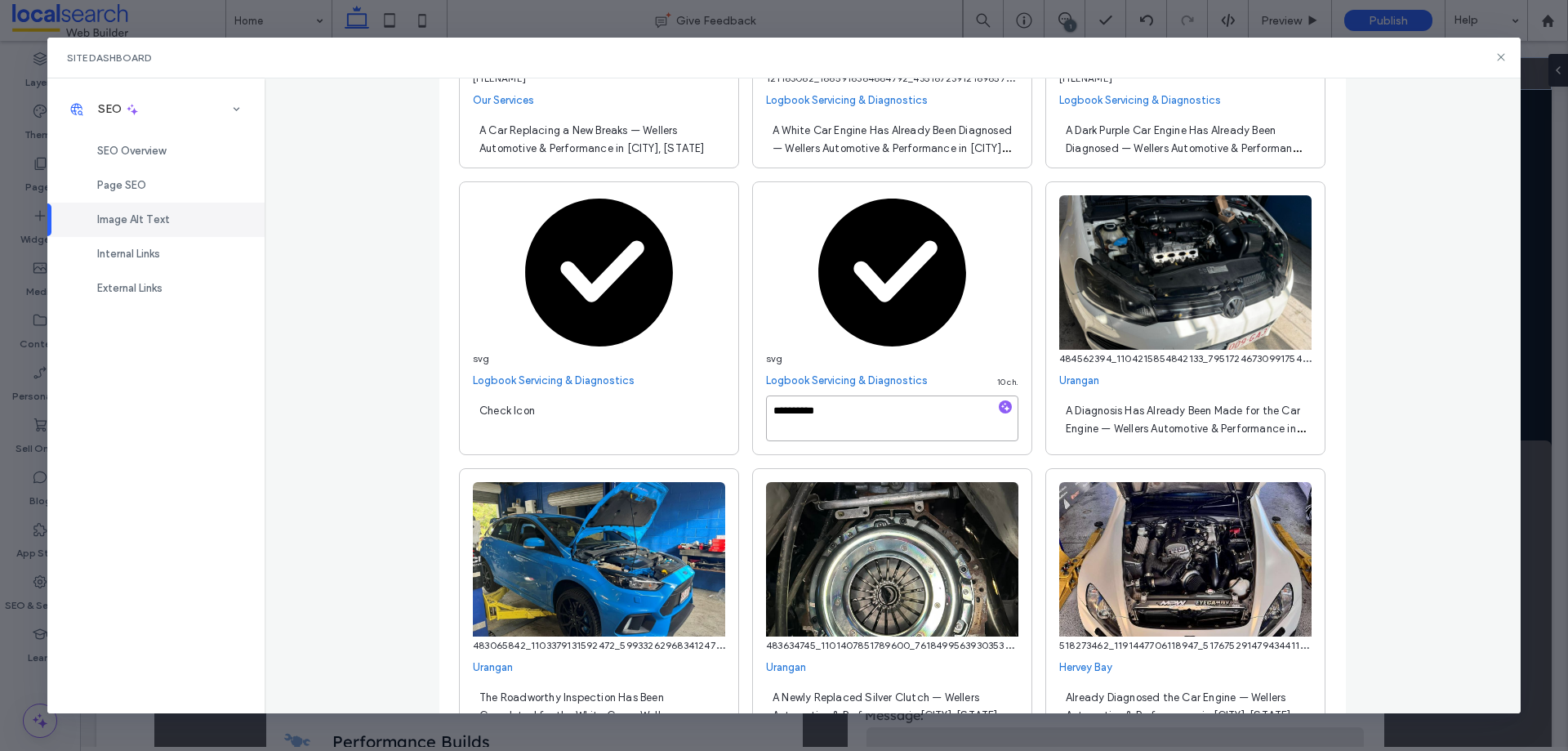 paste 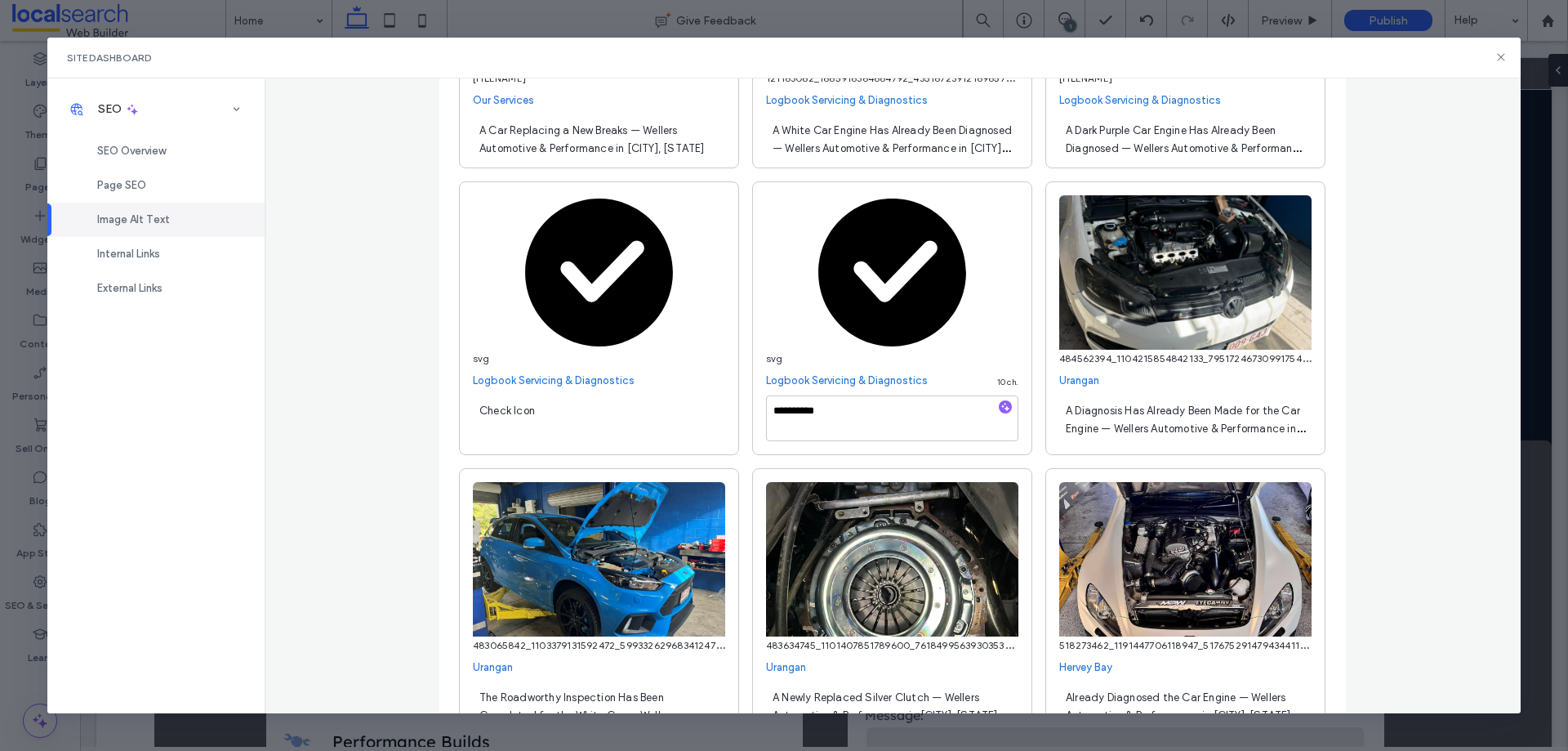 click on "**********" at bounding box center [893, 396] 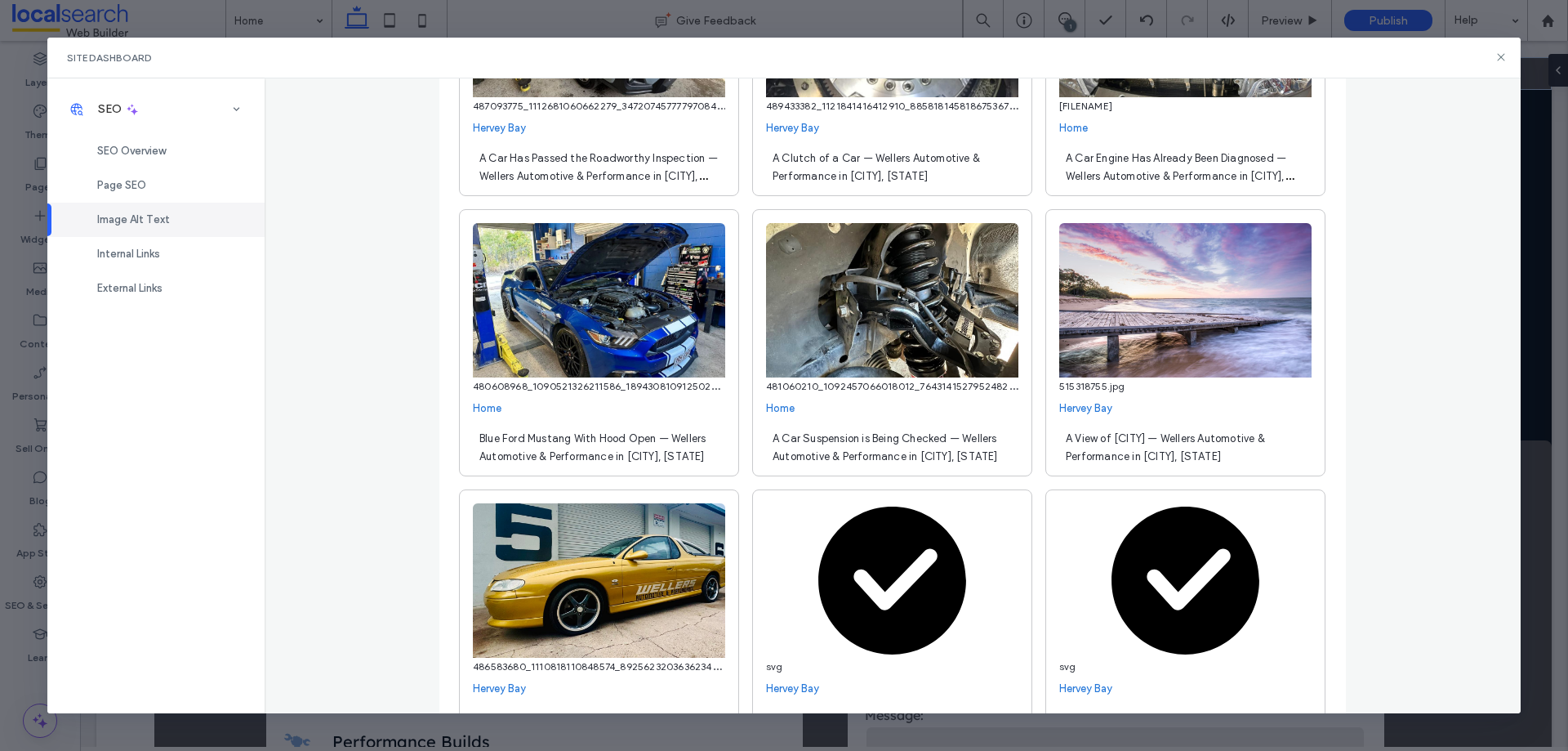 scroll, scrollTop: 7518, scrollLeft: 0, axis: vertical 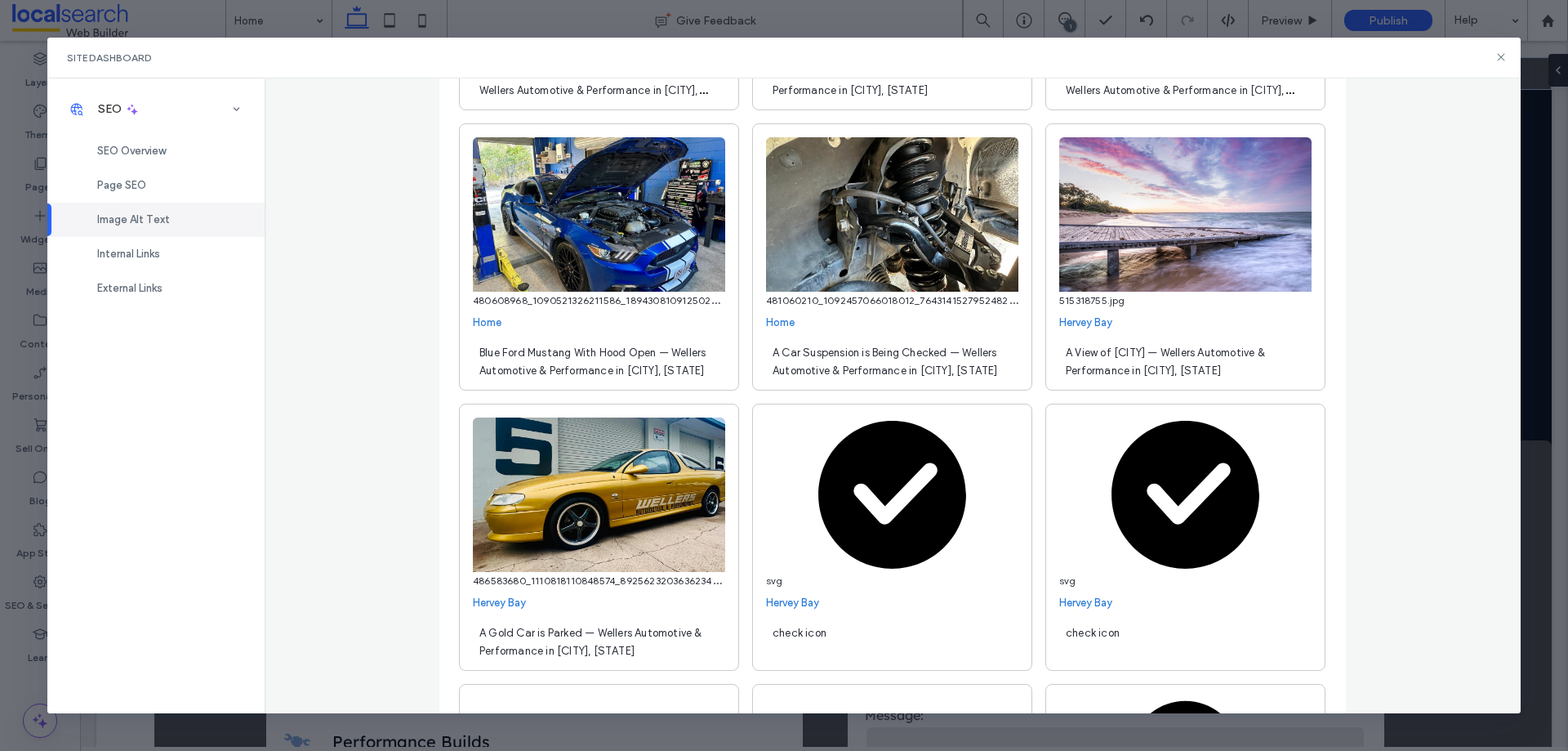 click on "check icon" at bounding box center [892, 641] 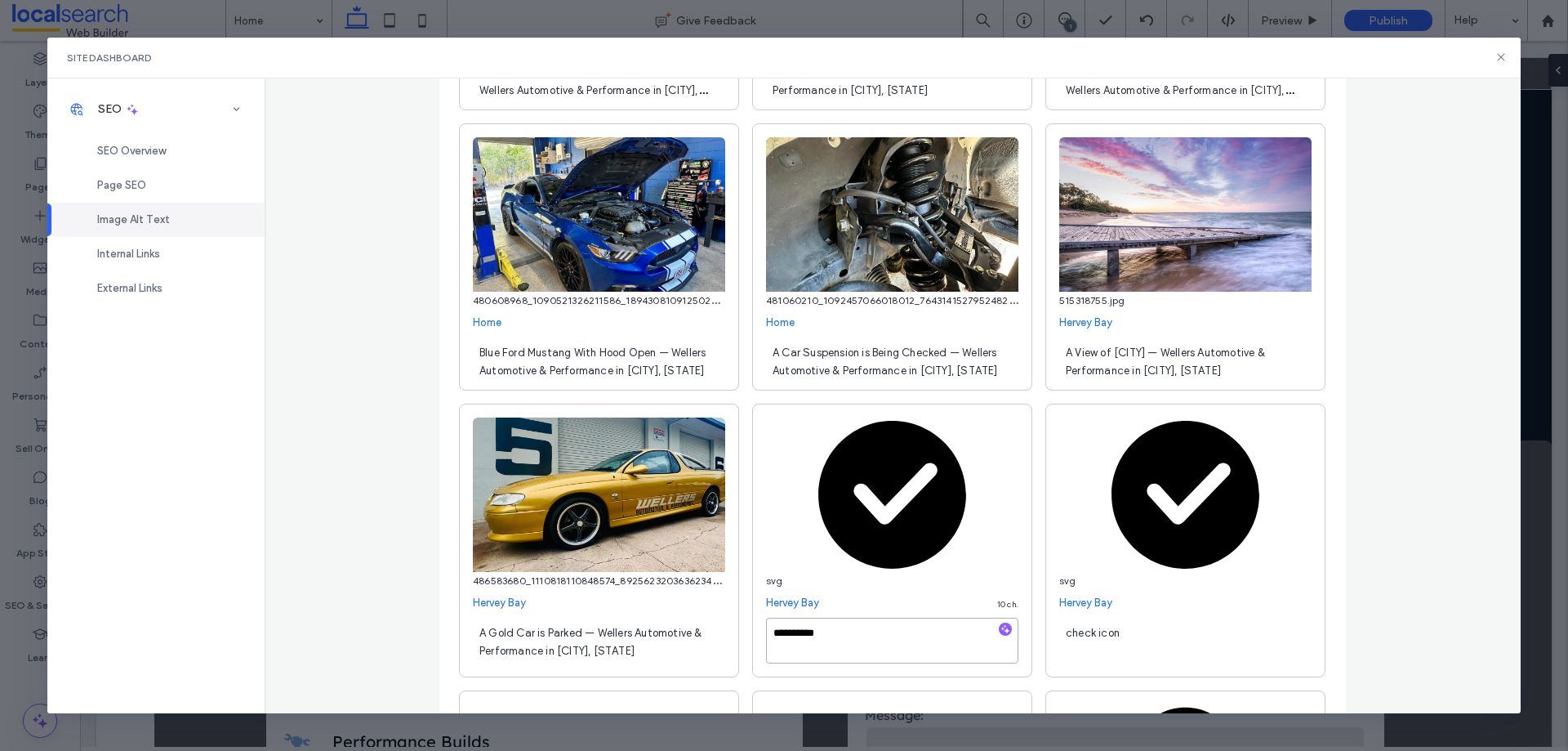 paste 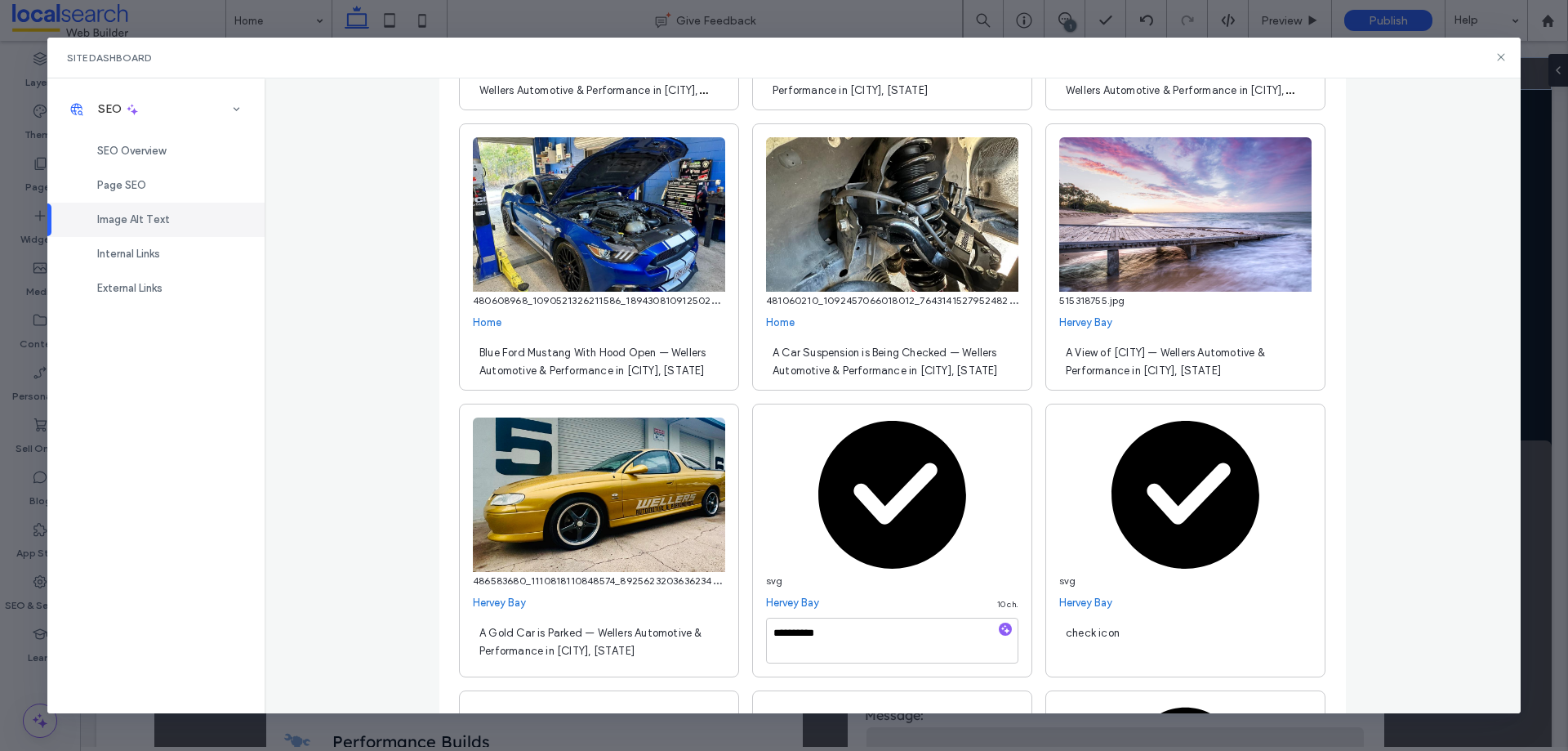 click on "**********" at bounding box center [893, 396] 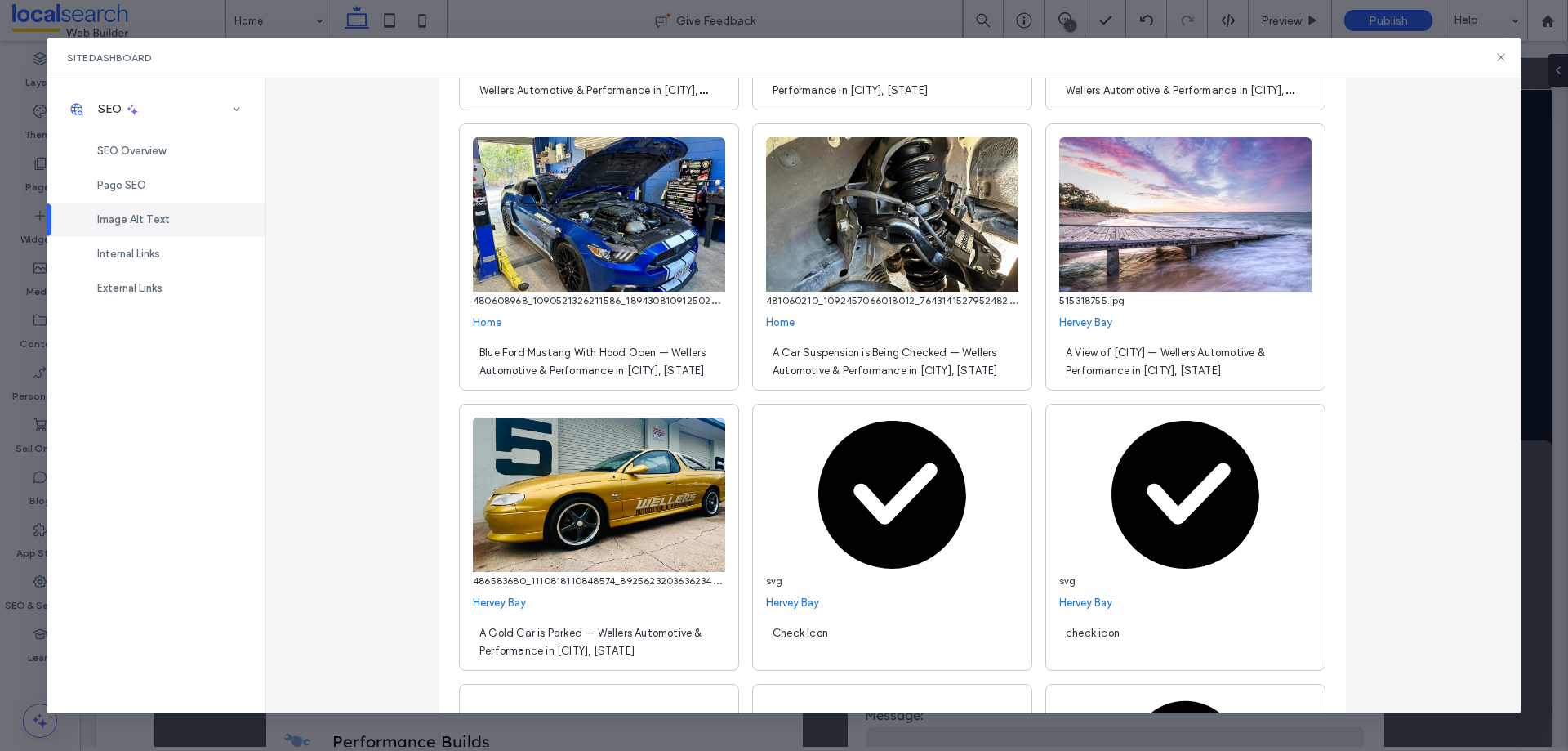 click on "check icon" at bounding box center (1093, 633) 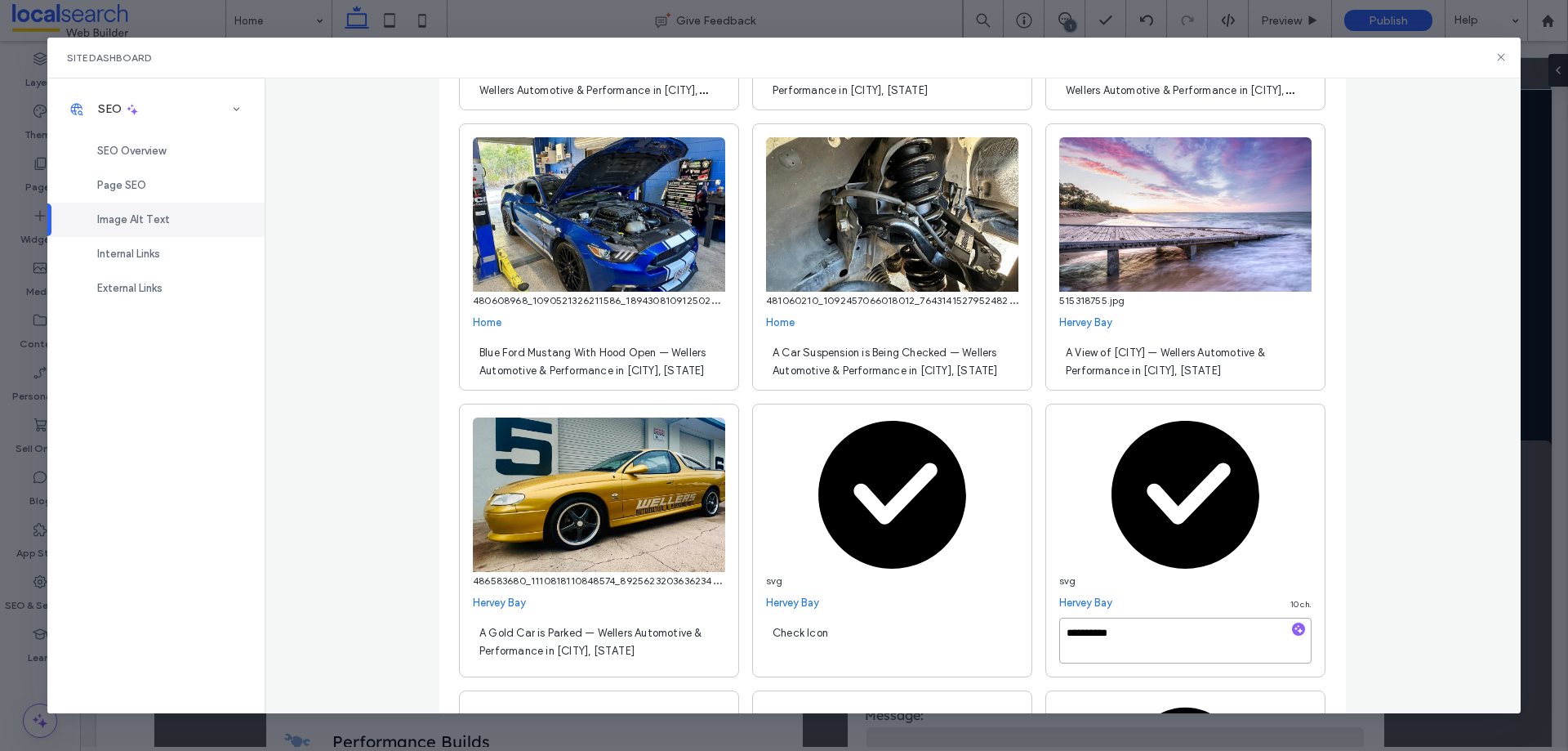 paste 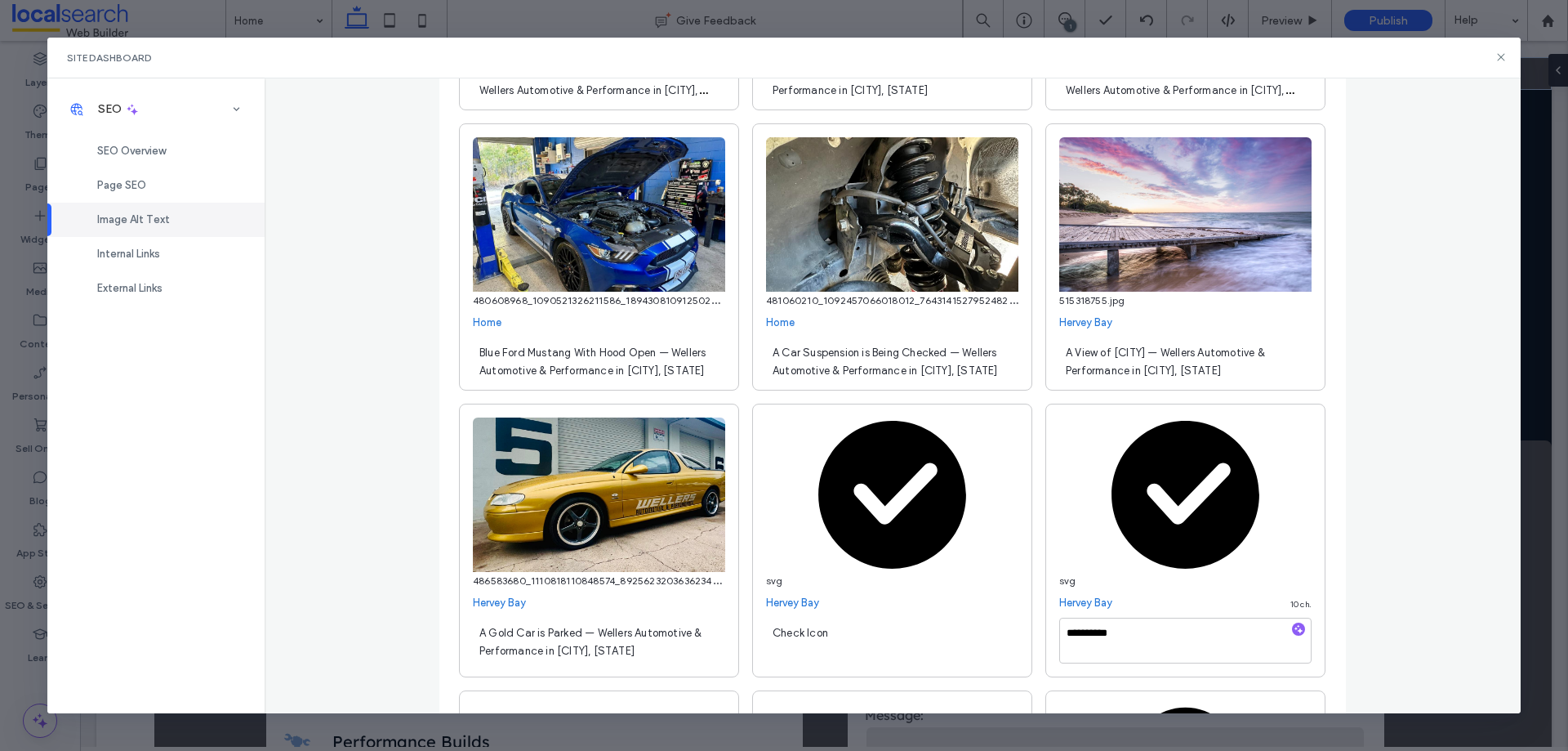 click on "**********" at bounding box center (893, 396) 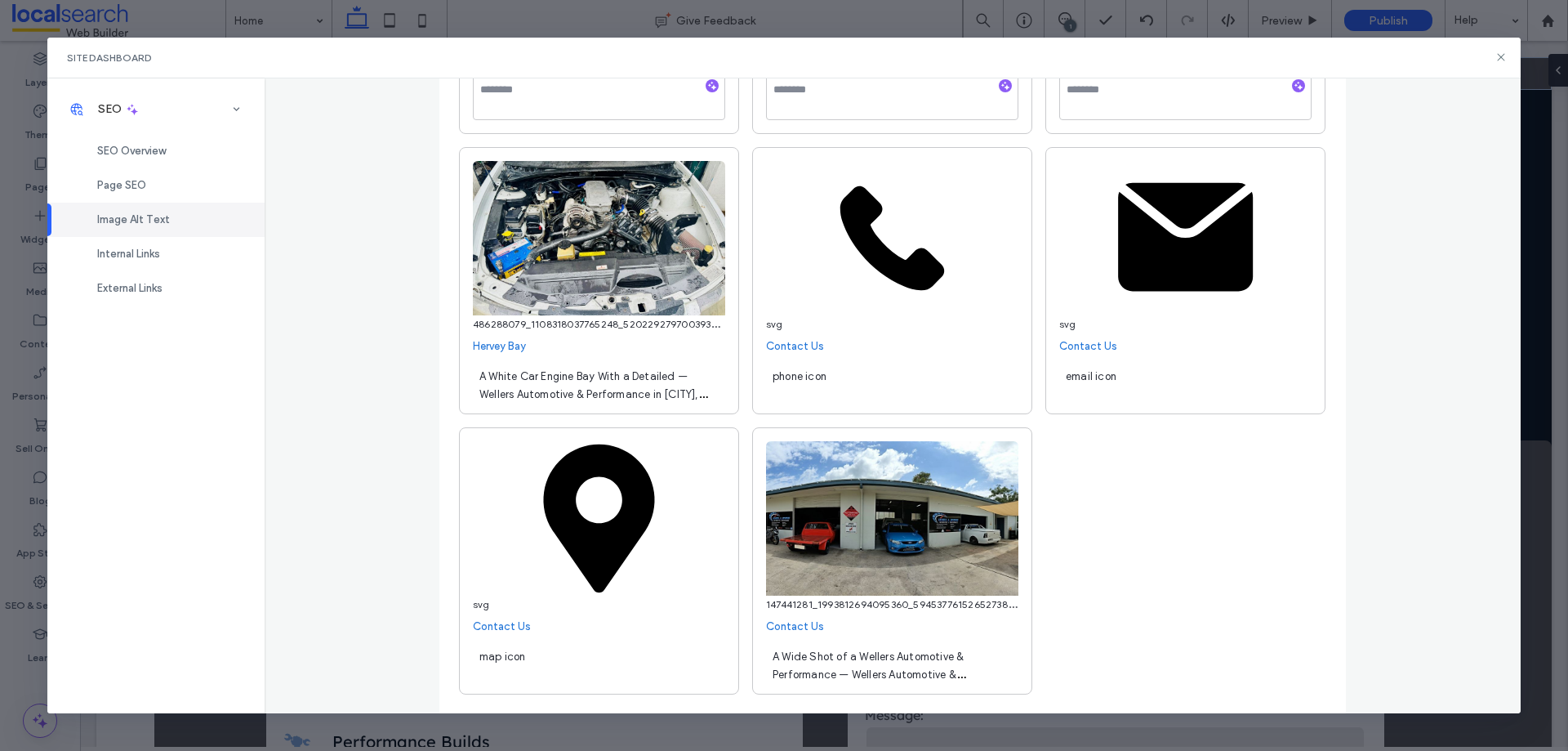 scroll, scrollTop: 8343, scrollLeft: 0, axis: vertical 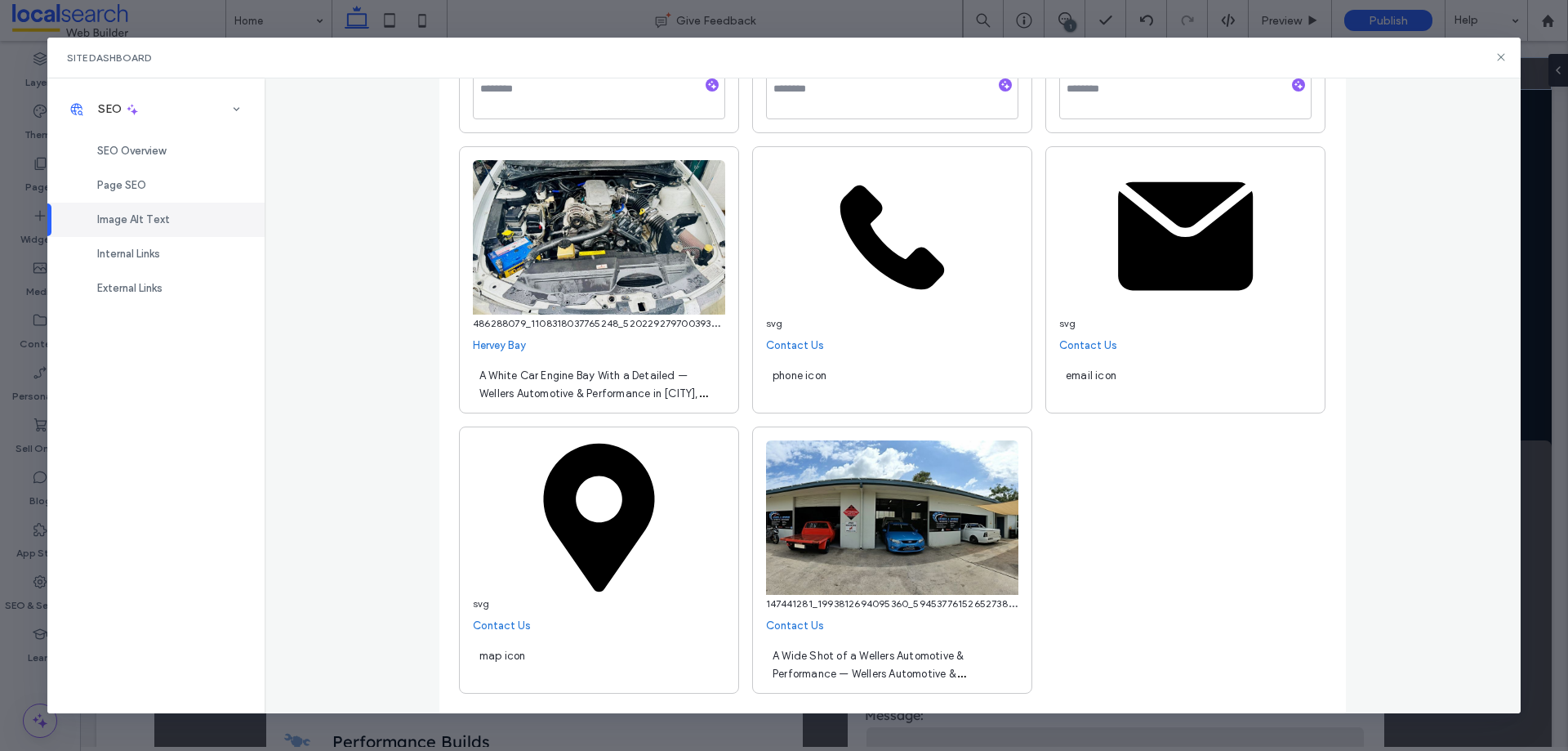 click on "map icon" at bounding box center [502, 655] 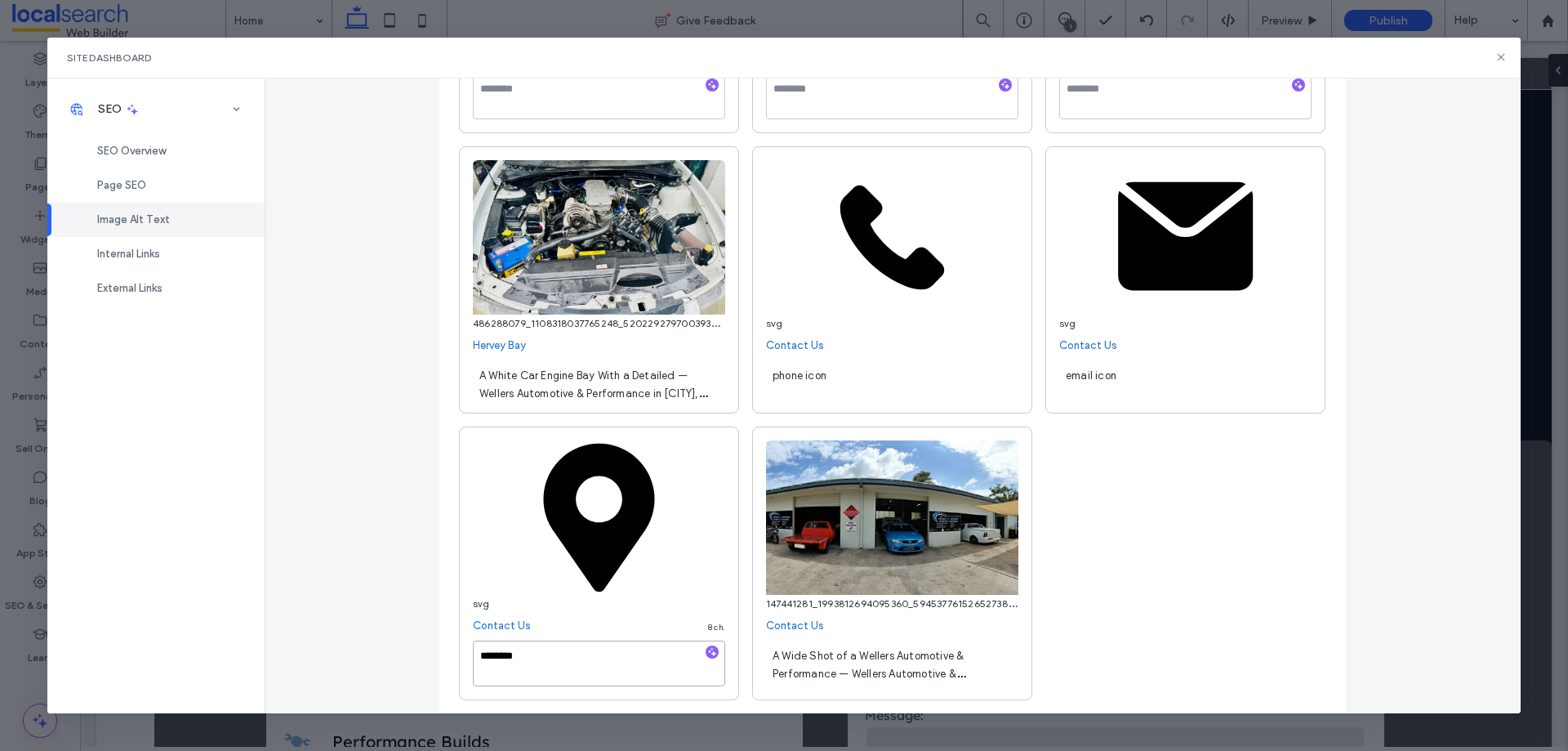 click on "********" at bounding box center [599, 664] 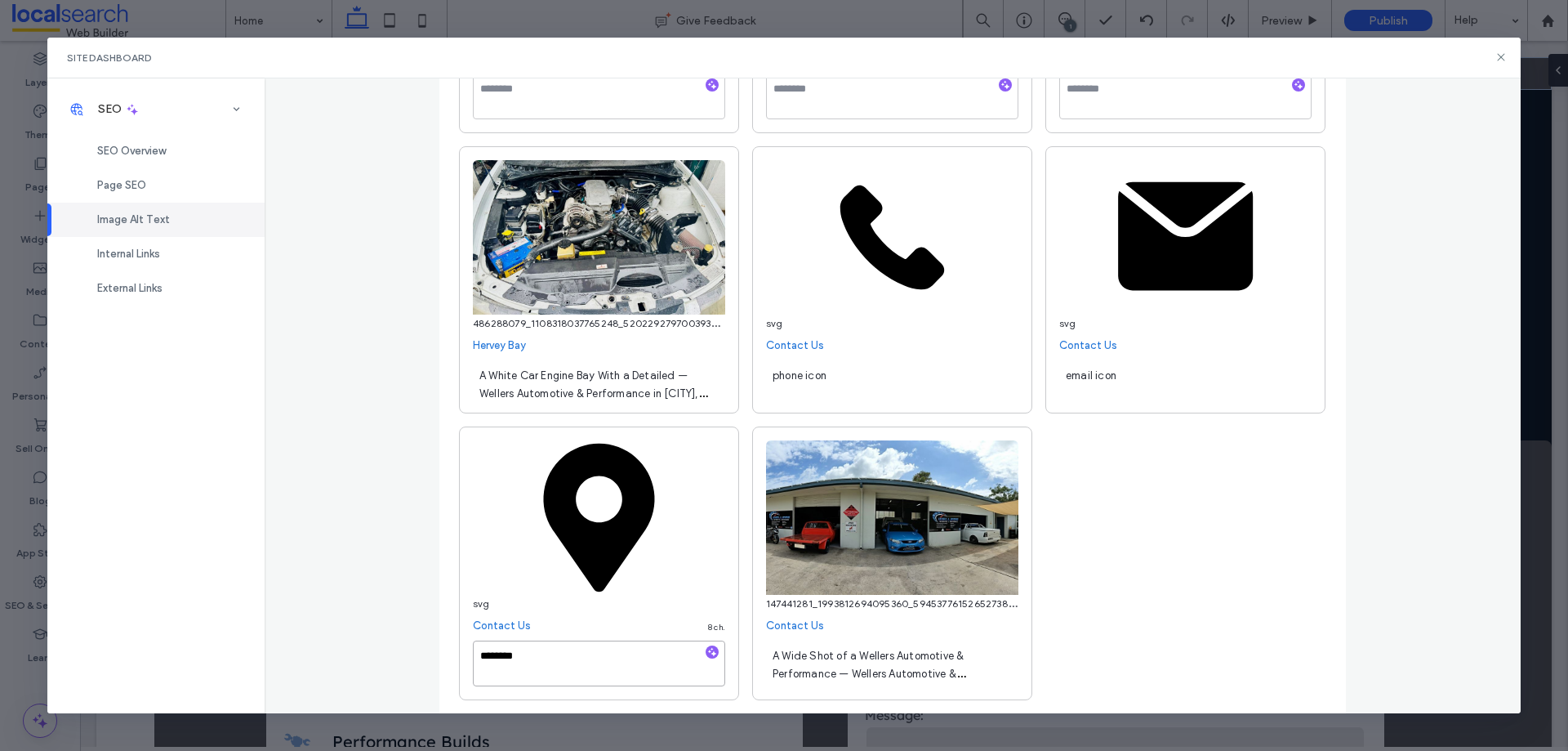 click on "********" at bounding box center [599, 664] 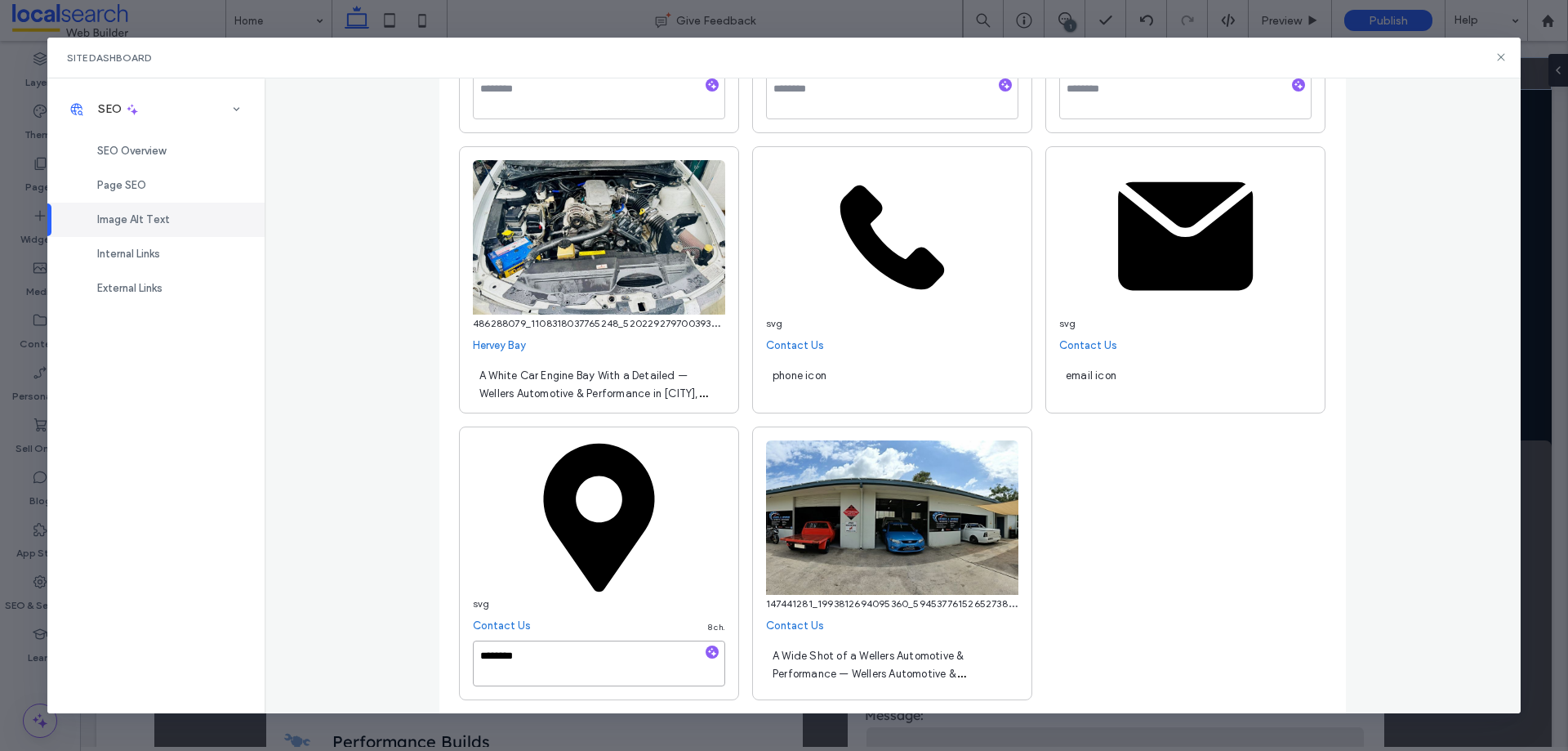 type on "********" 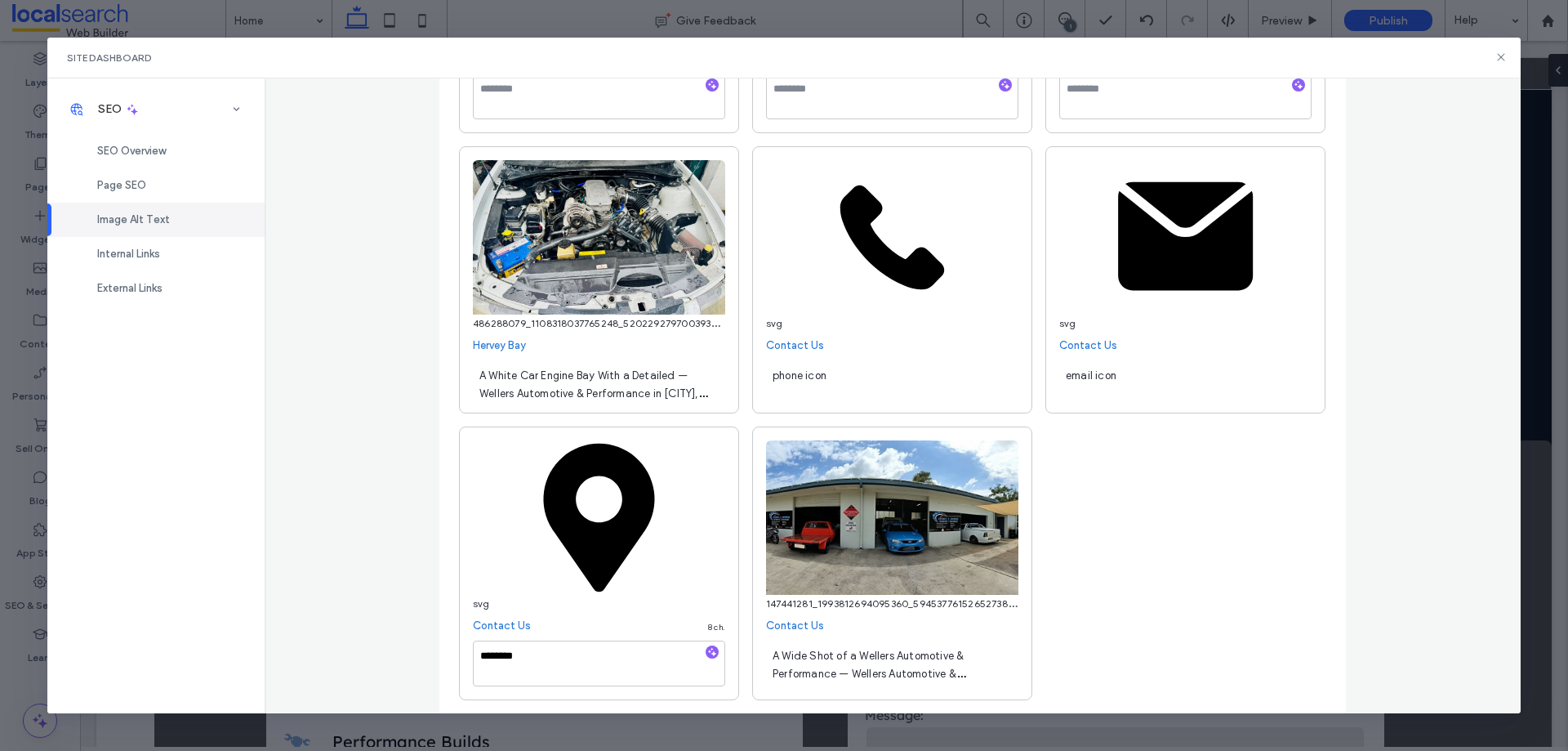 click on "**********" at bounding box center [893, -3682] 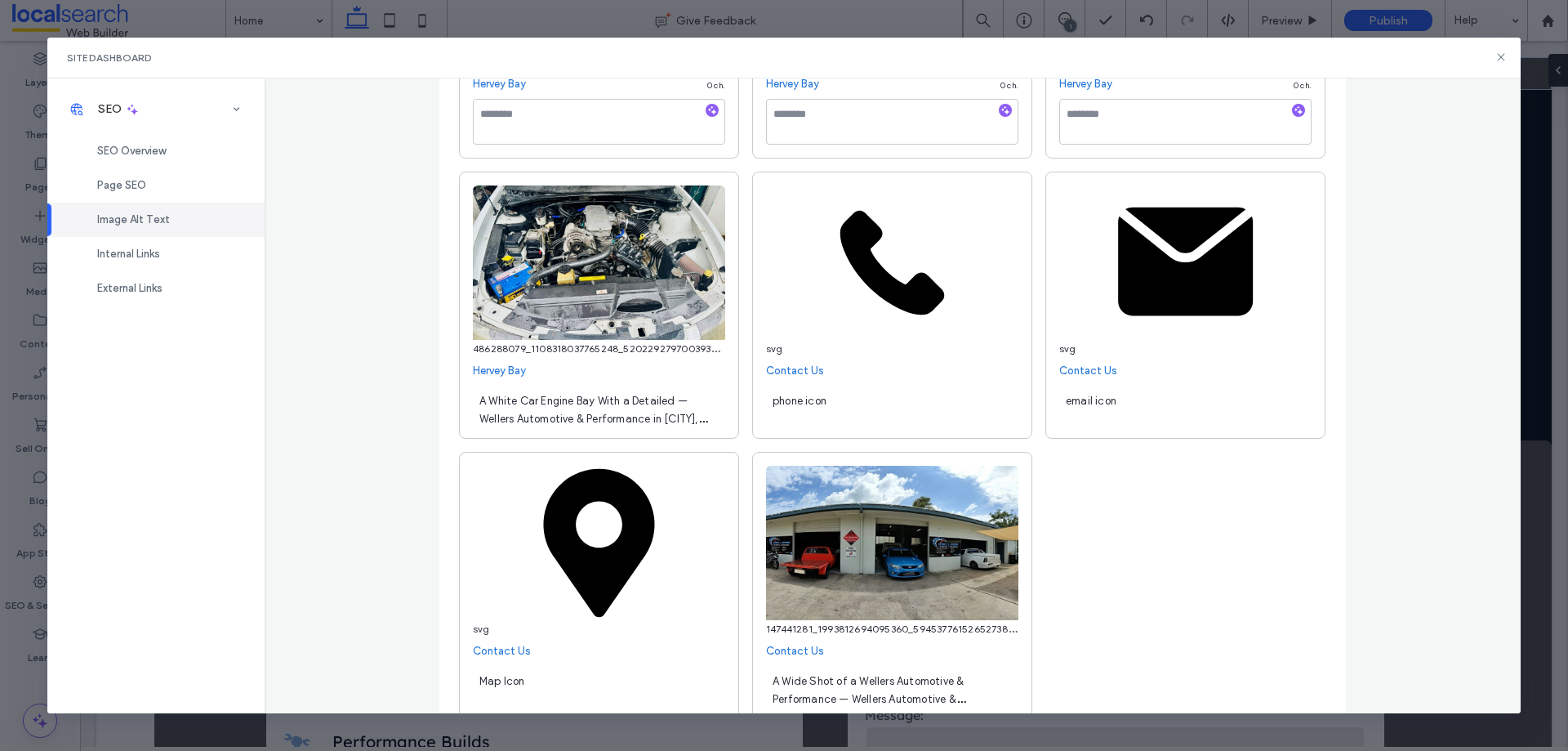 scroll, scrollTop: 8343, scrollLeft: 0, axis: vertical 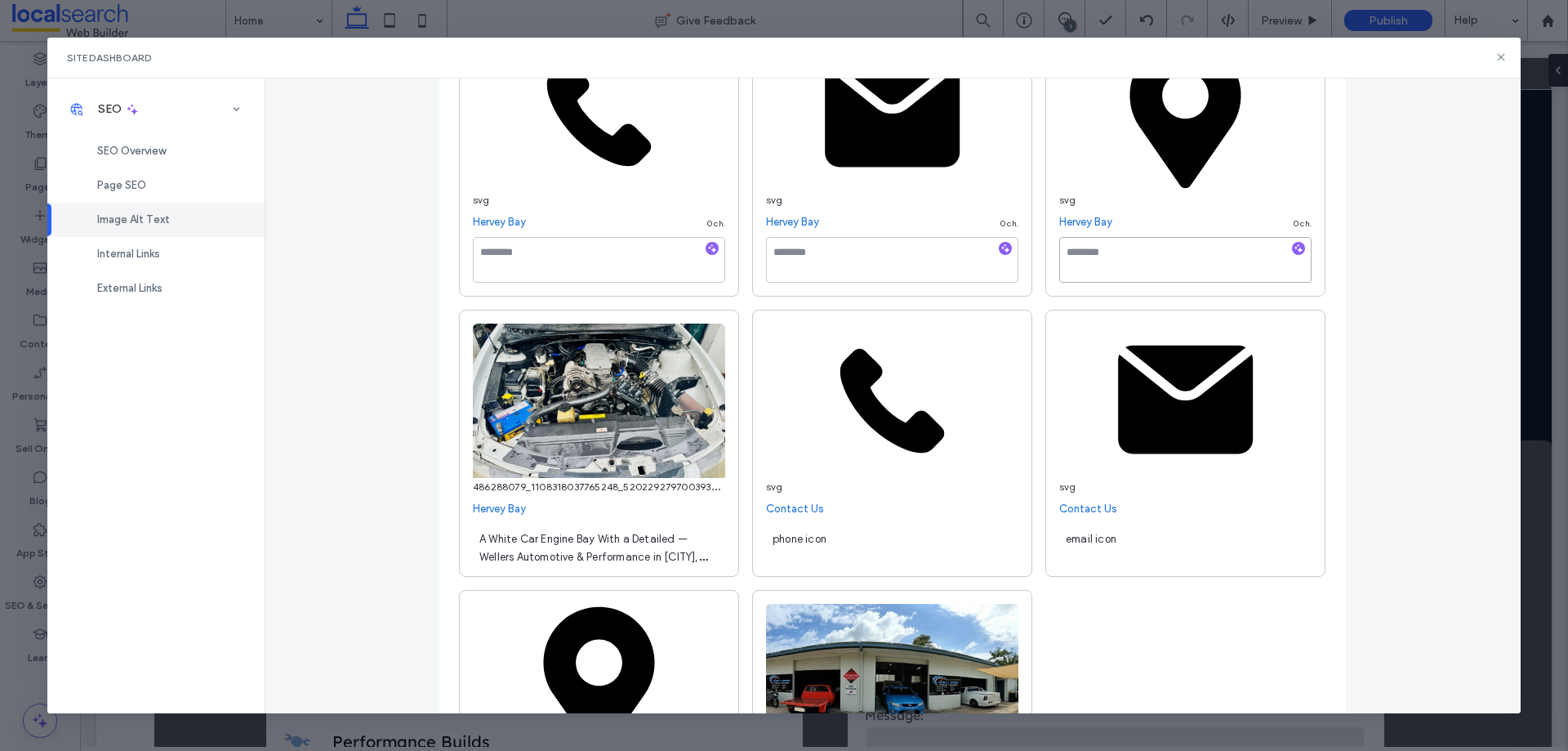 click at bounding box center (1185, 260) 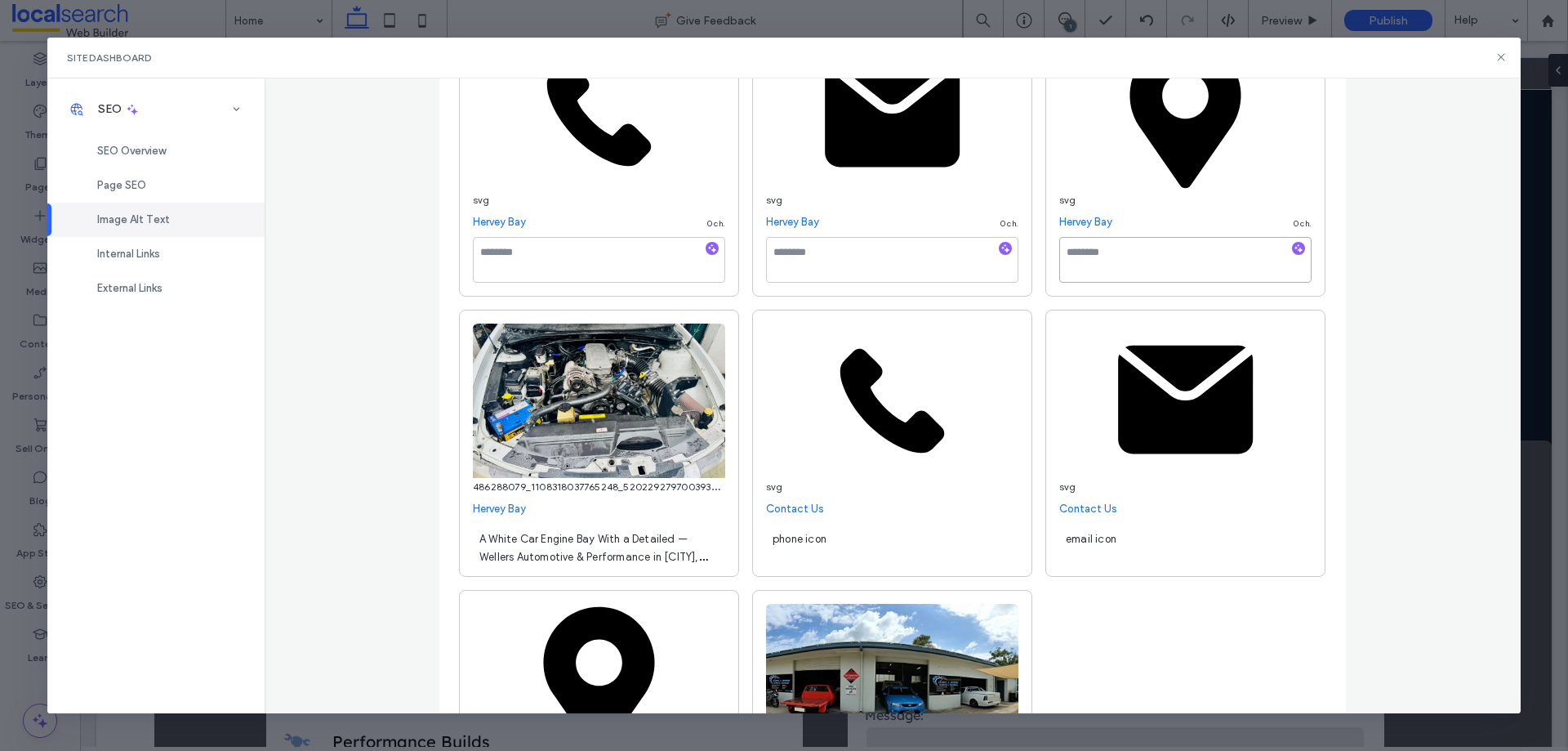 paste on "********" 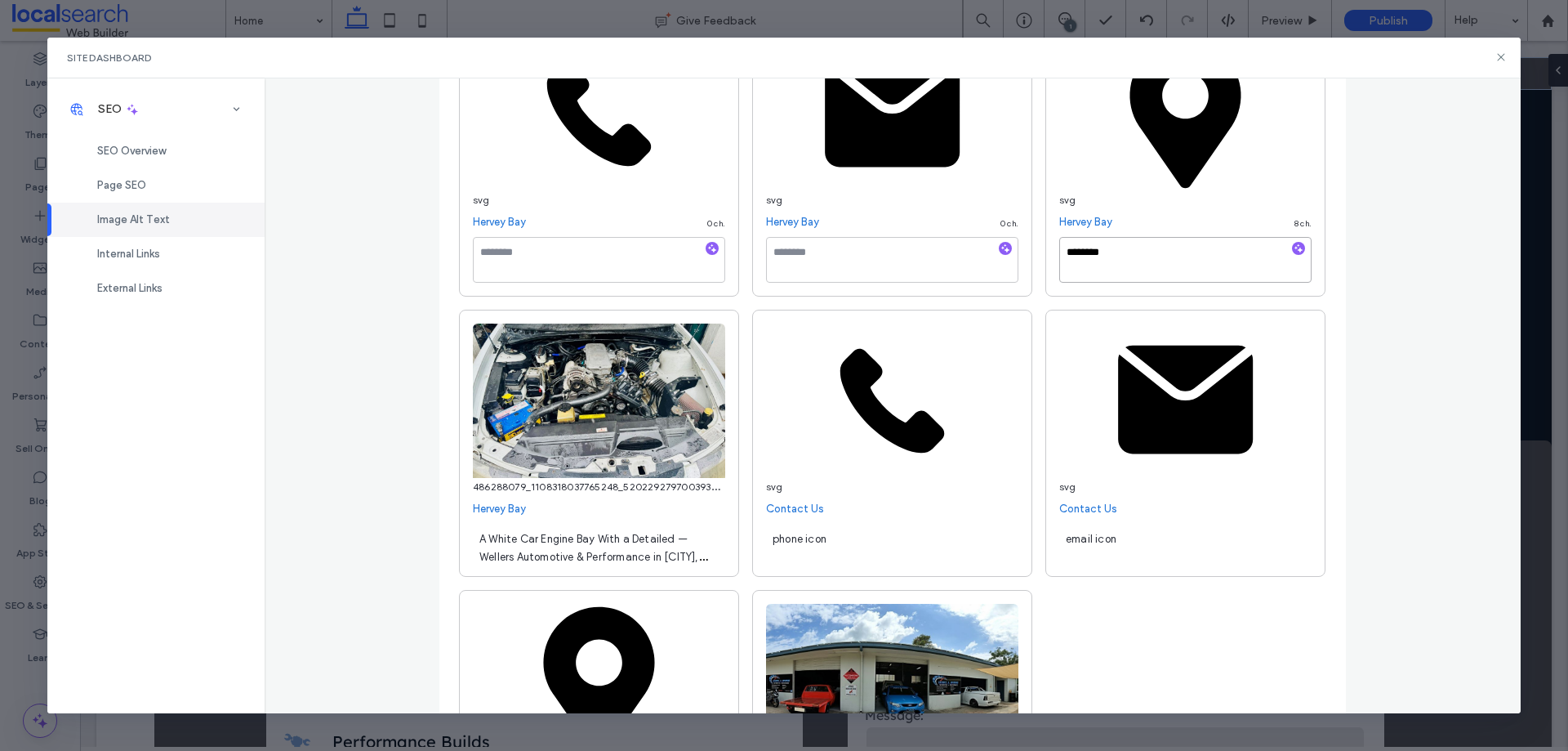 type on "********" 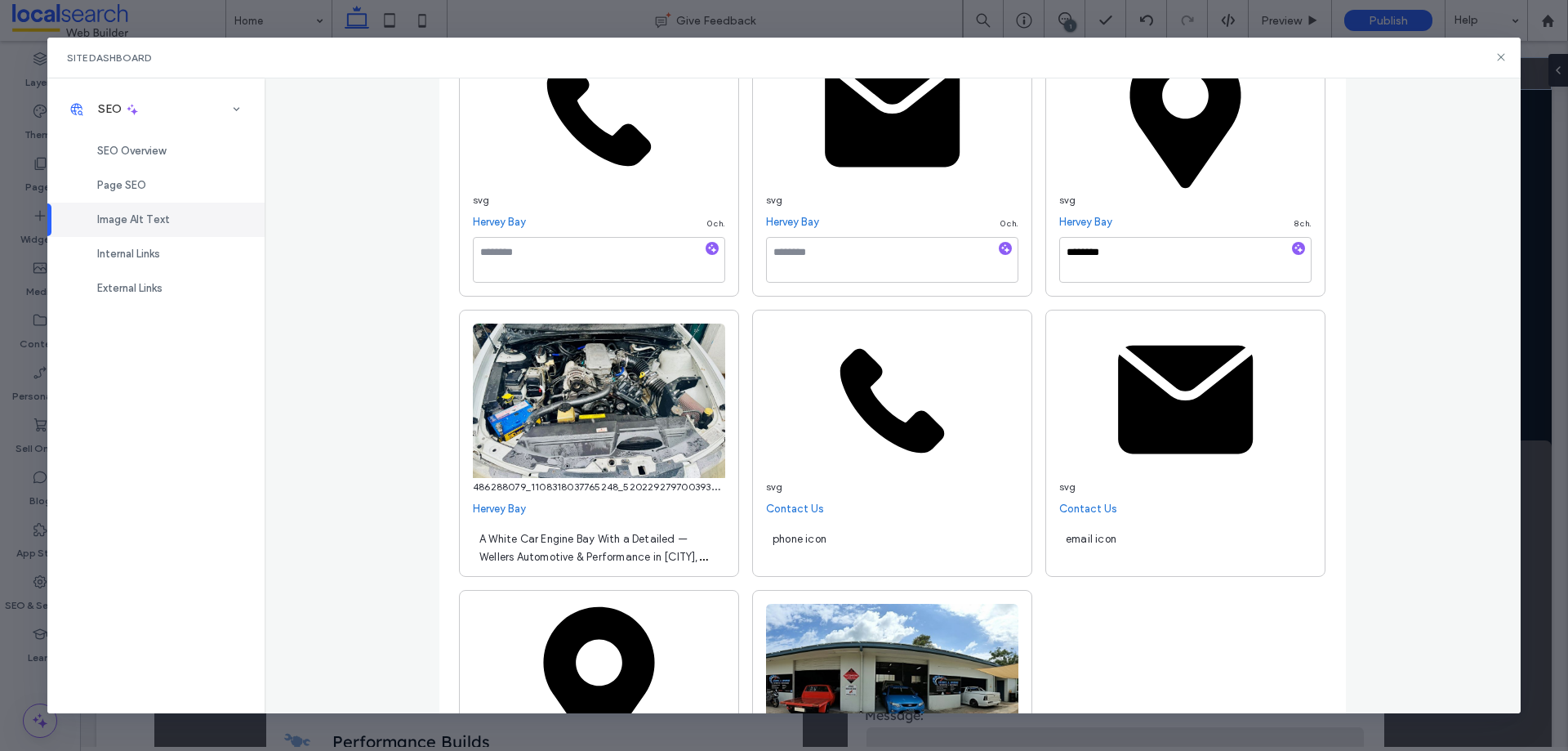 click on "**********" at bounding box center [893, 396] 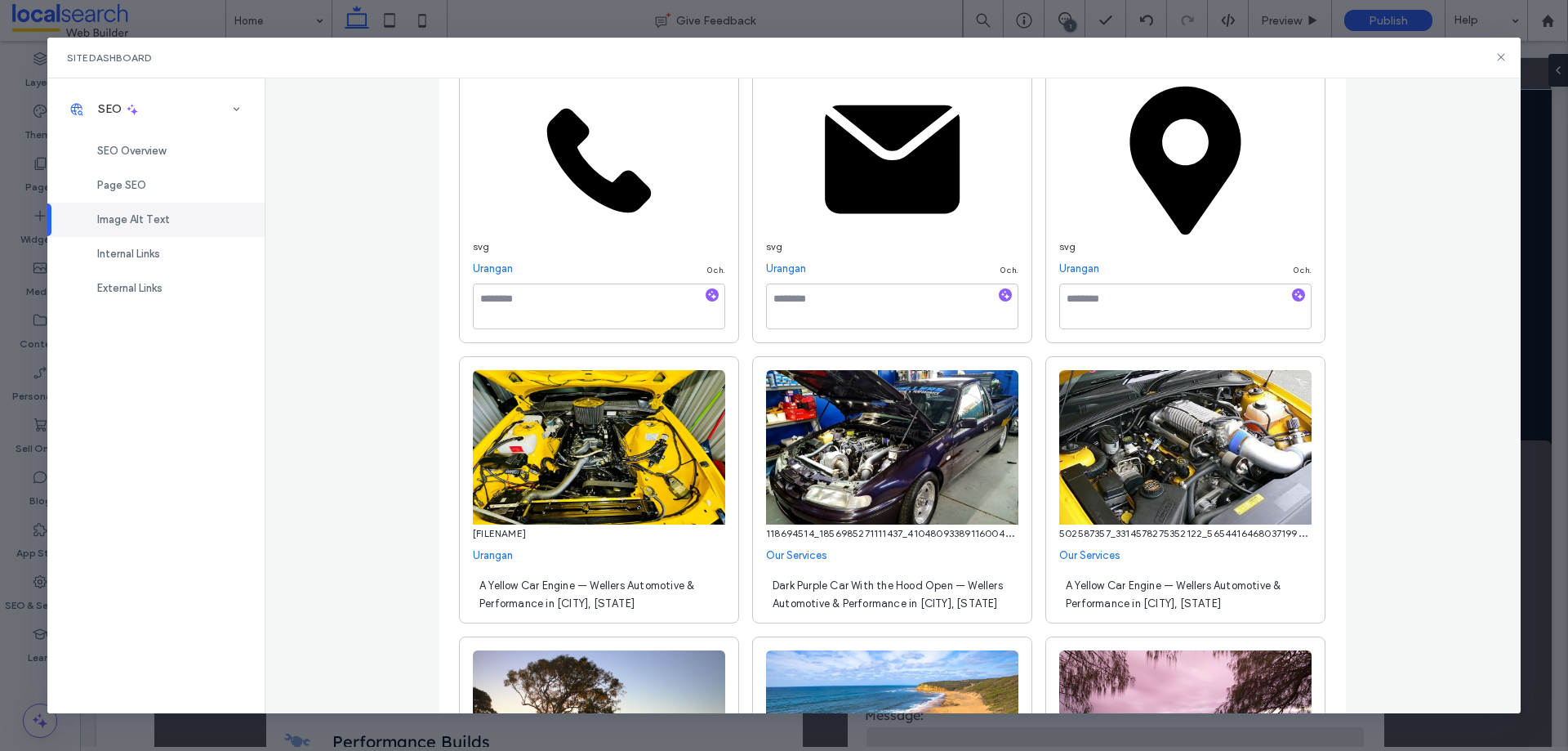 scroll, scrollTop: 5237, scrollLeft: 0, axis: vertical 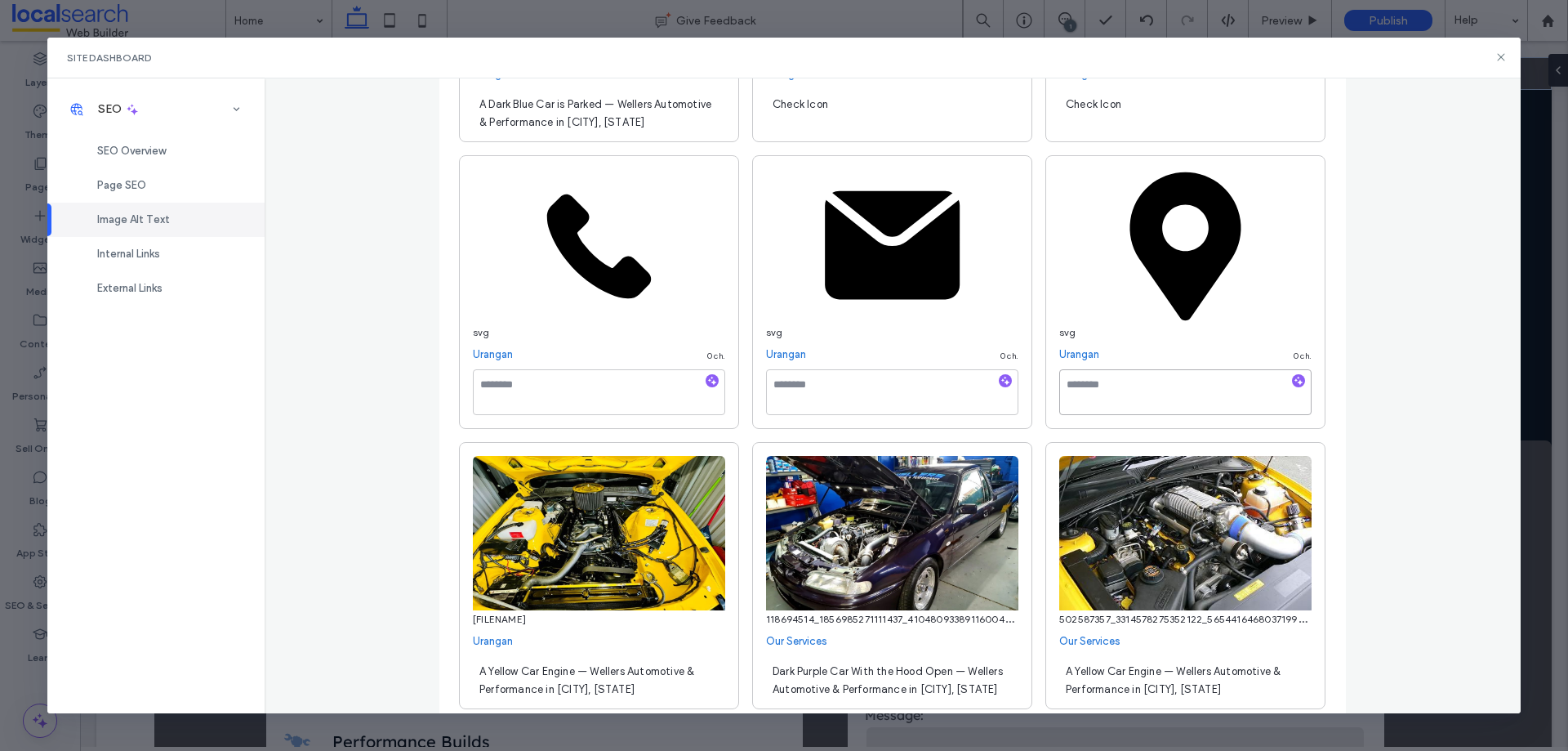 click at bounding box center [1185, 392] 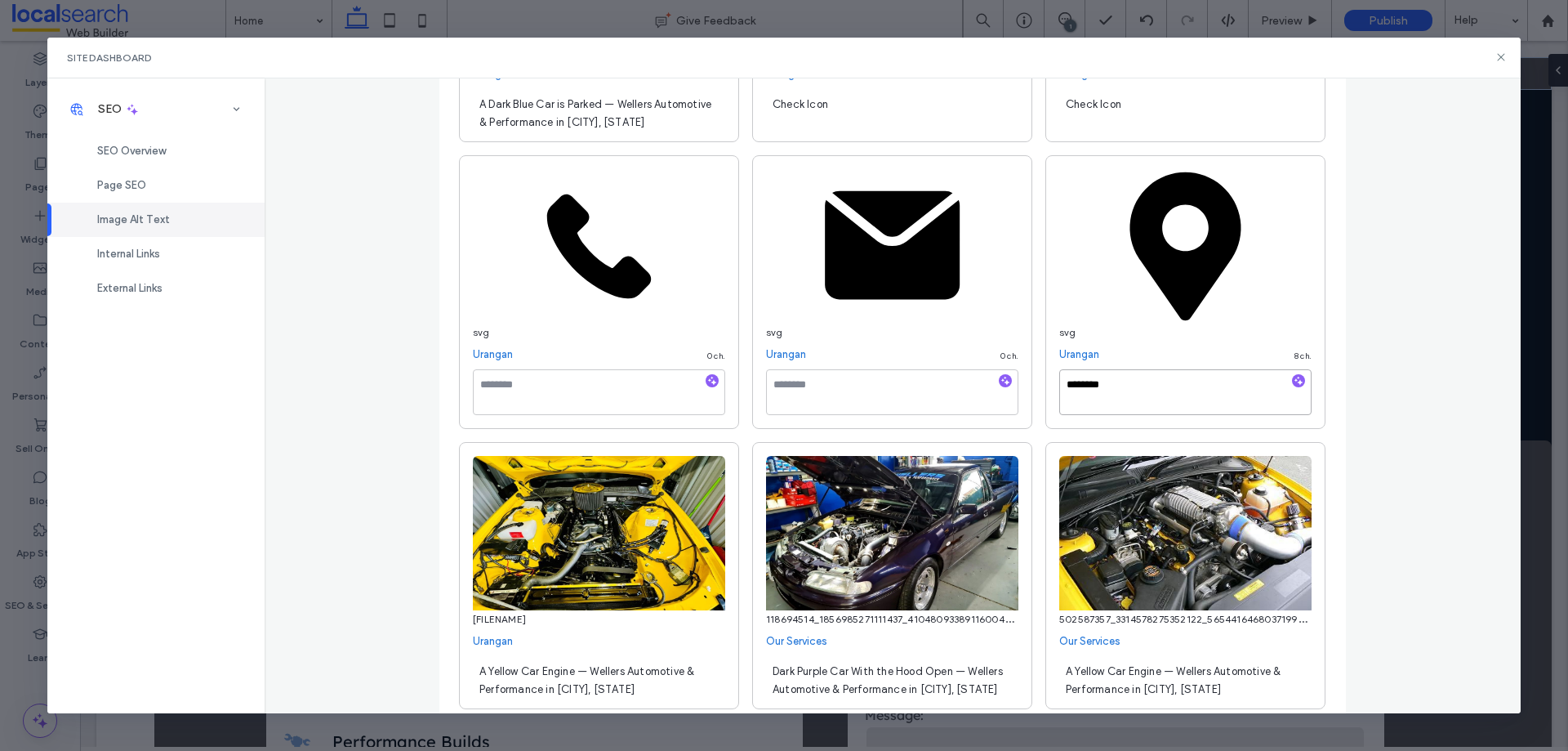 type on "********" 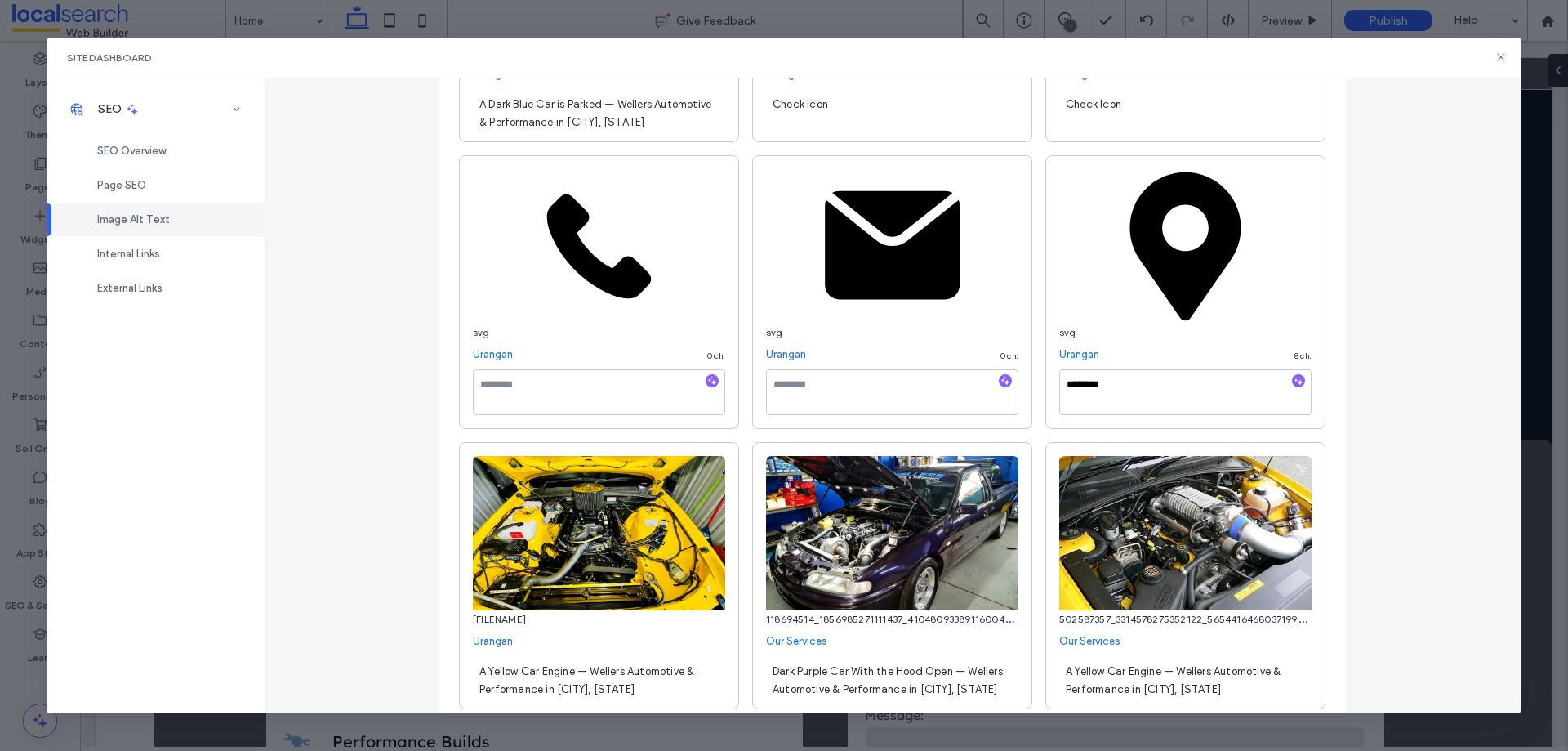 click on "**********" at bounding box center [893, 396] 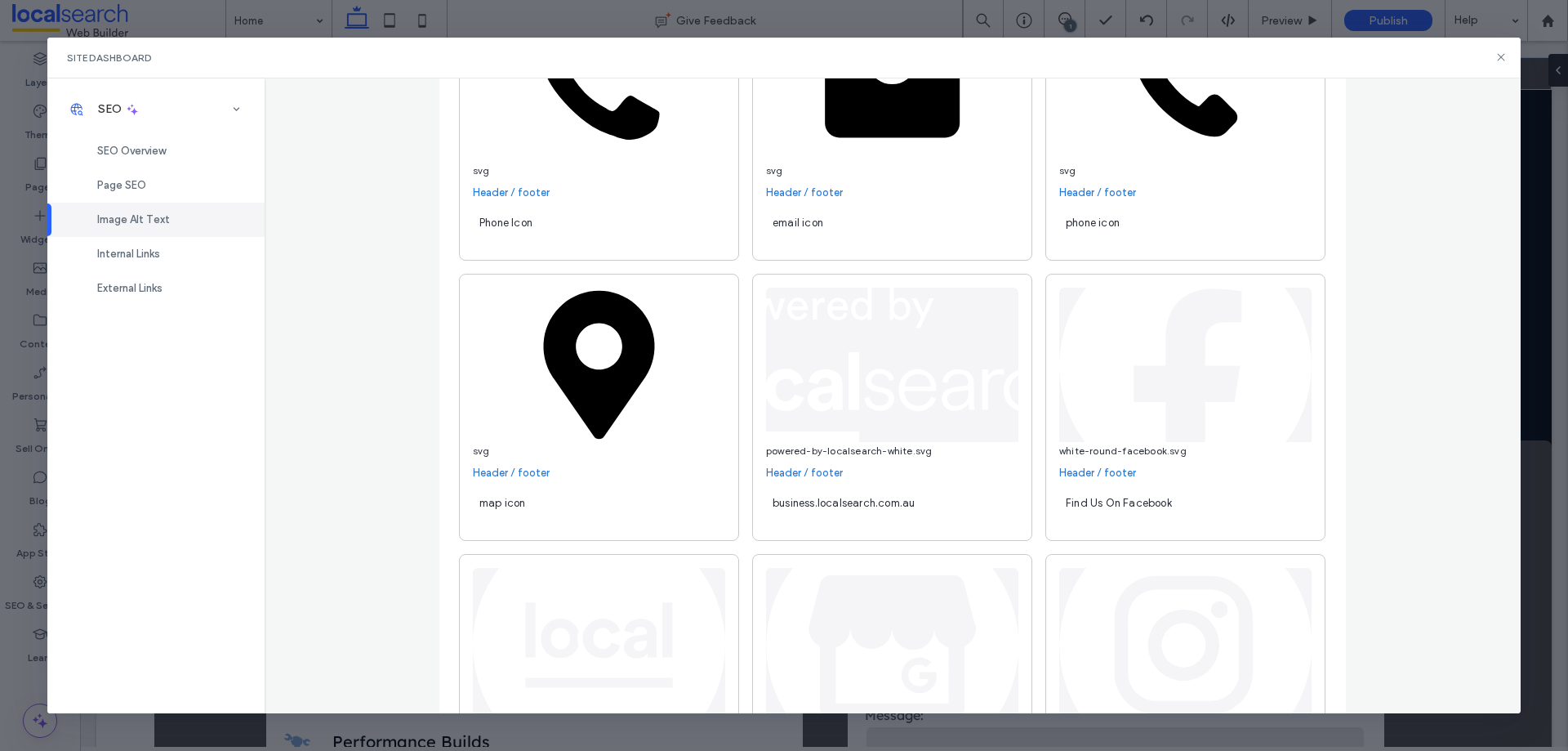 scroll, scrollTop: 3930, scrollLeft: 0, axis: vertical 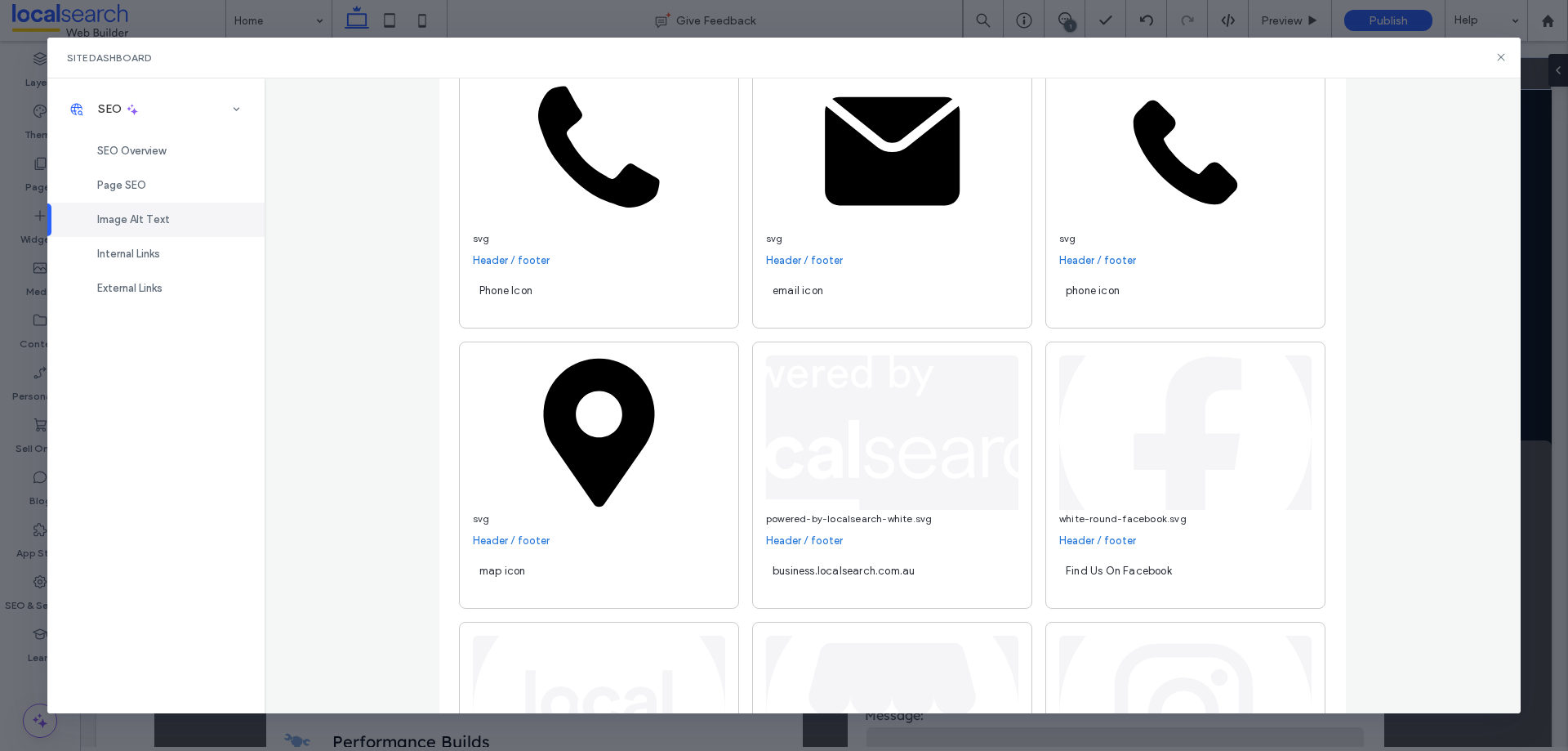 click on "map icon" at bounding box center [599, 579] 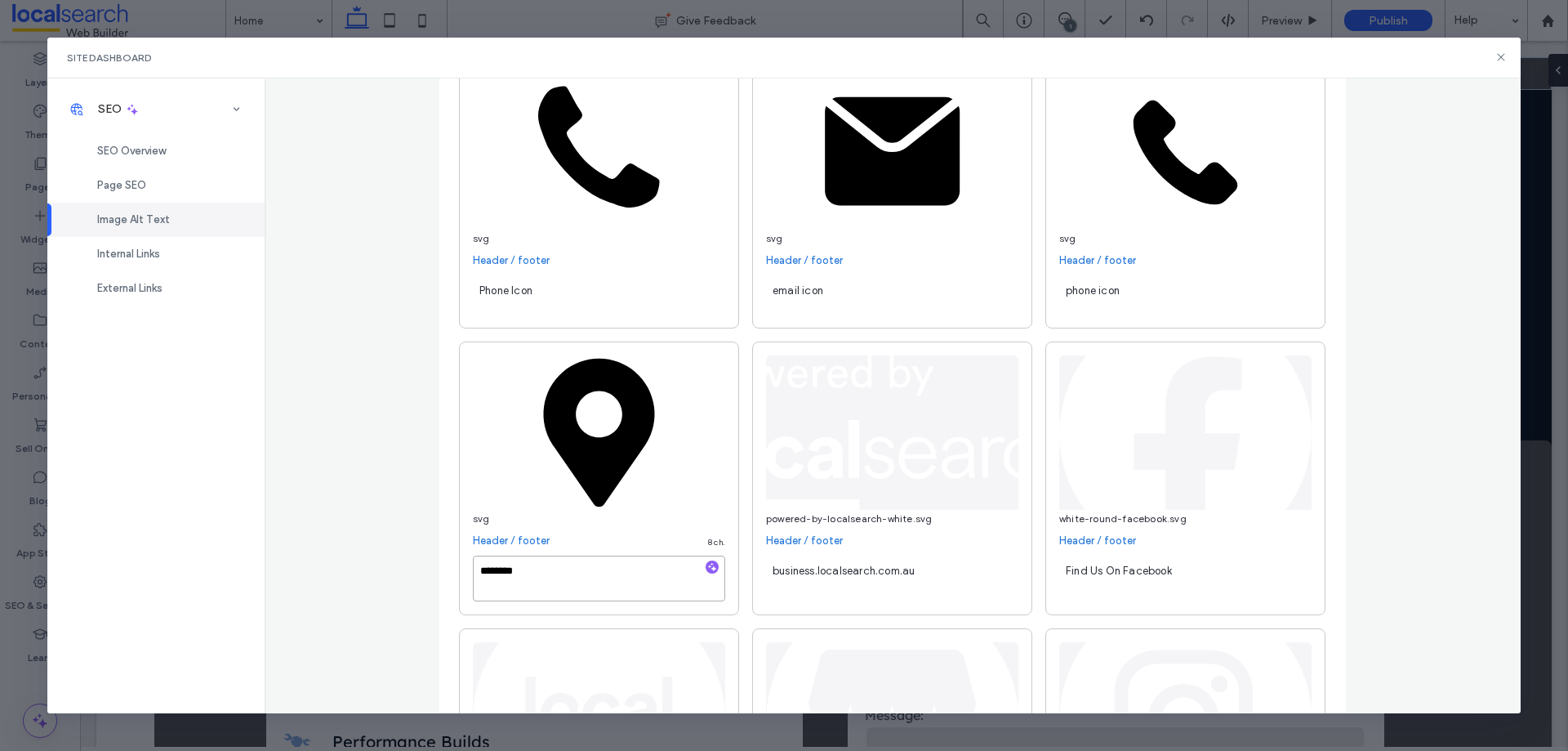 paste 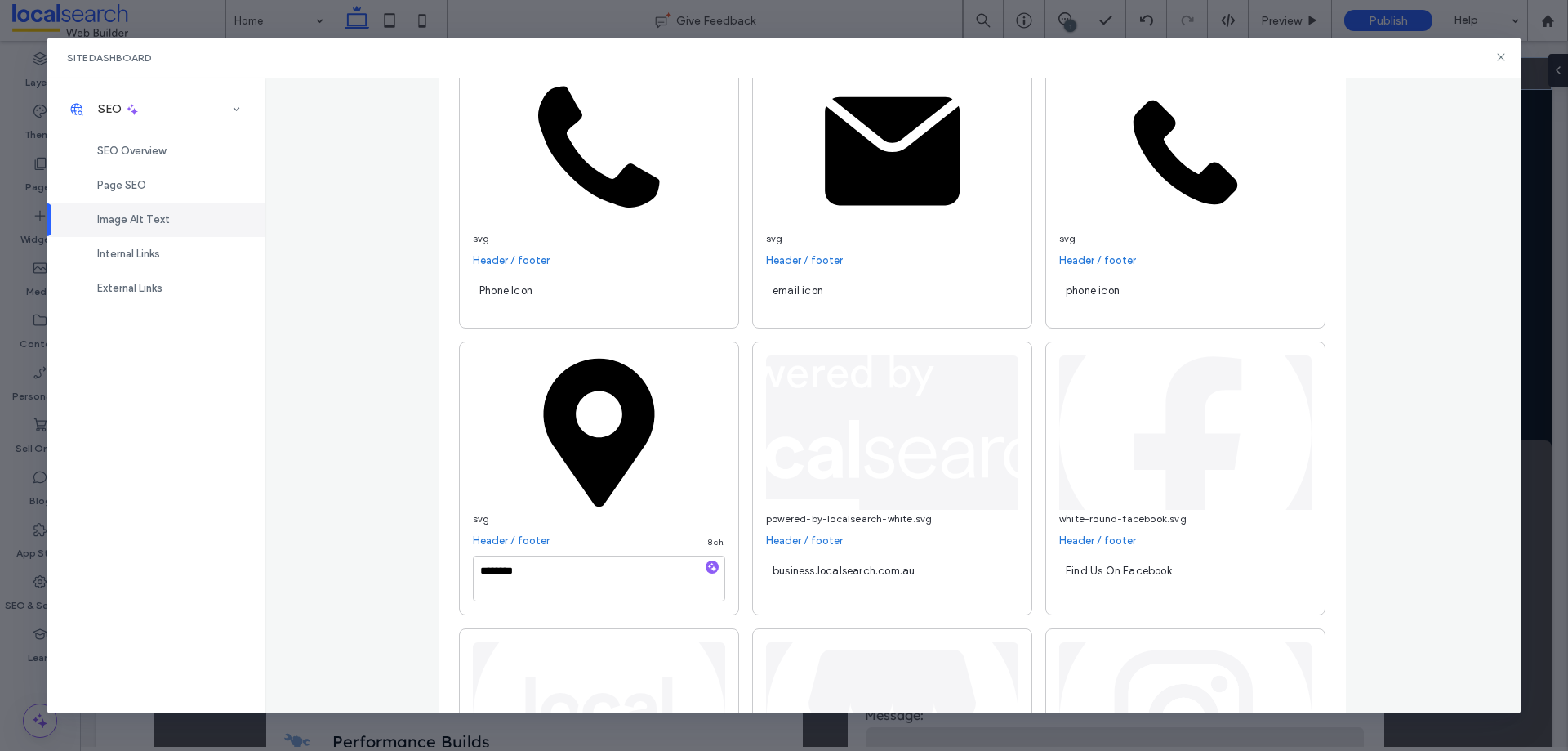 click on "**********" at bounding box center (893, 396) 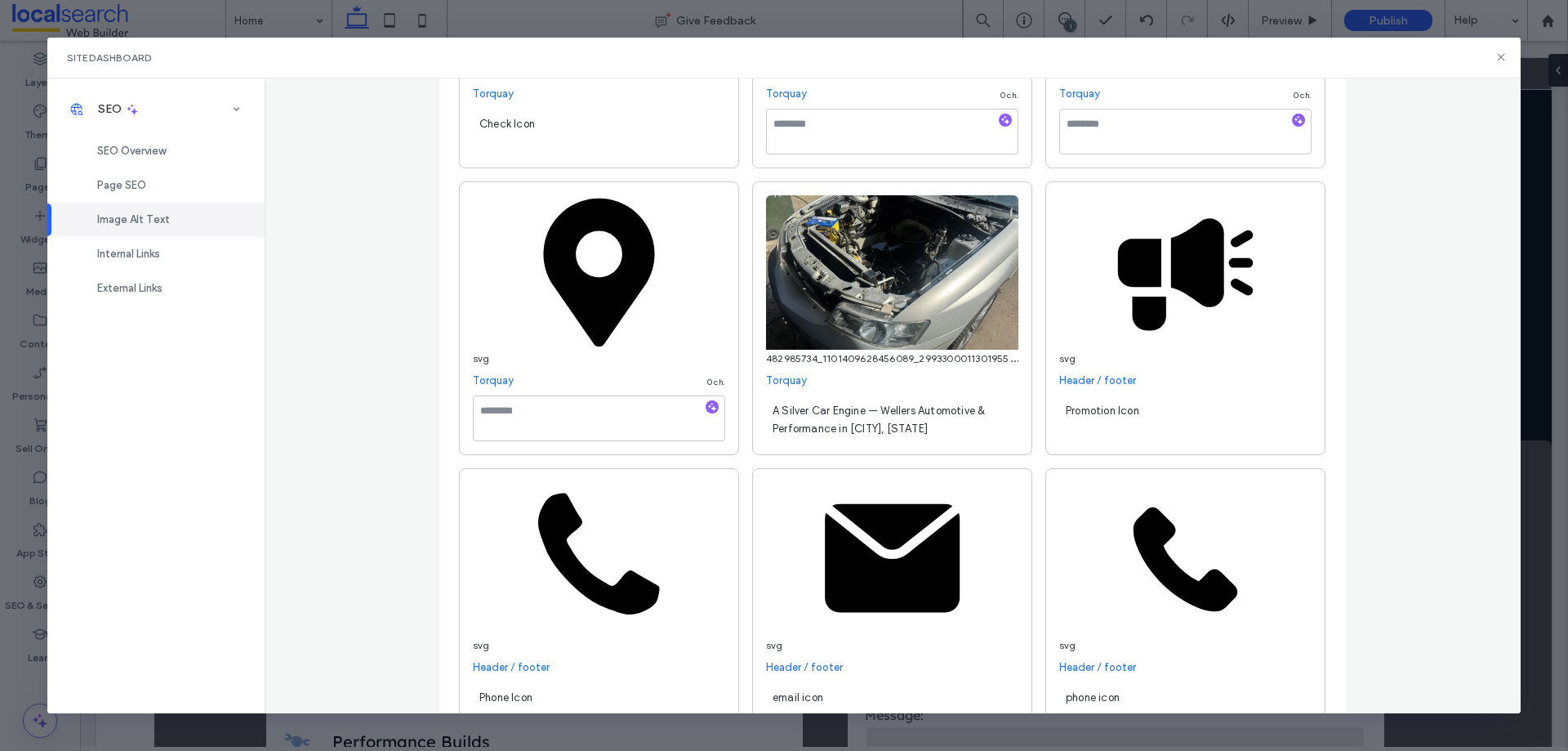 scroll, scrollTop: 3521, scrollLeft: 0, axis: vertical 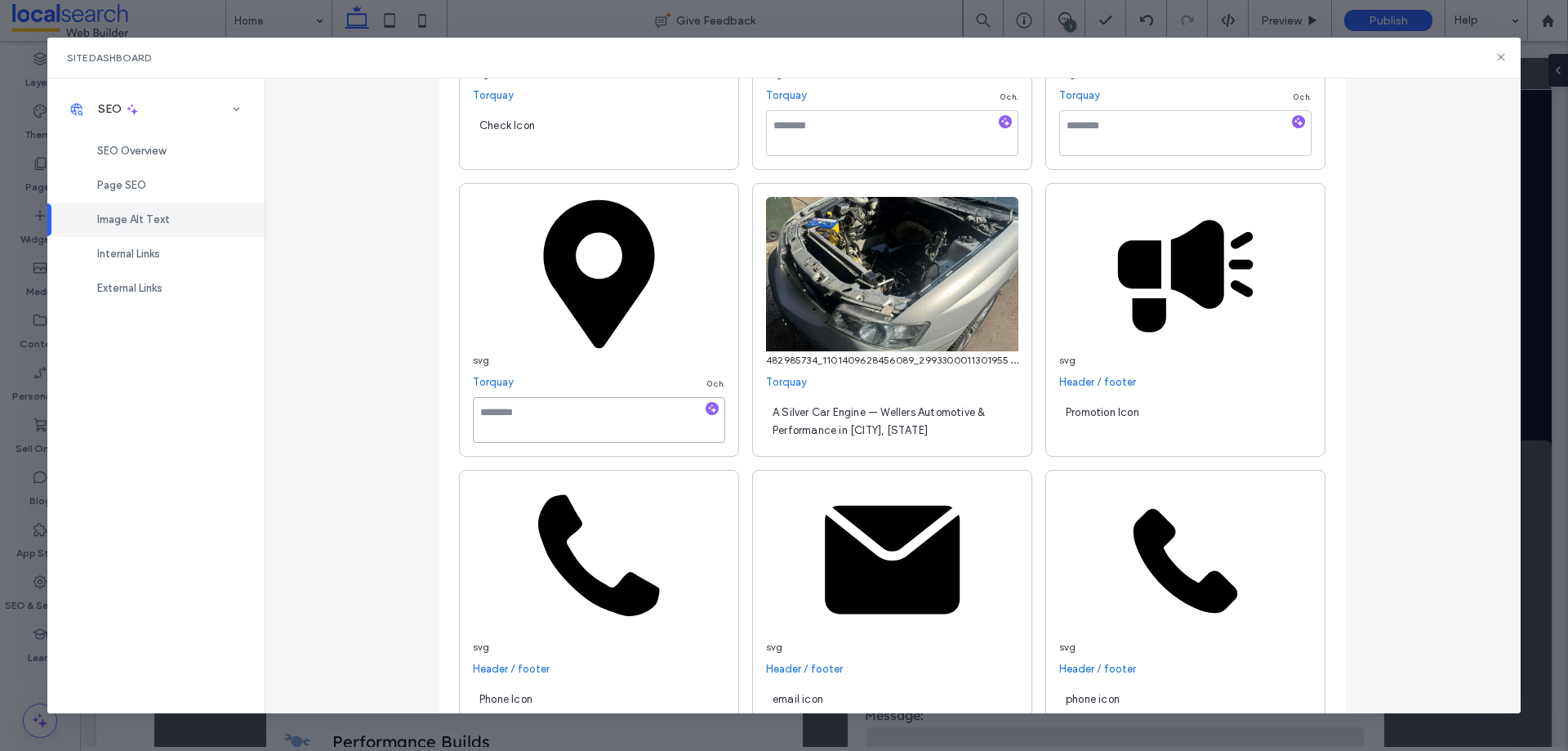 click at bounding box center (599, 420) 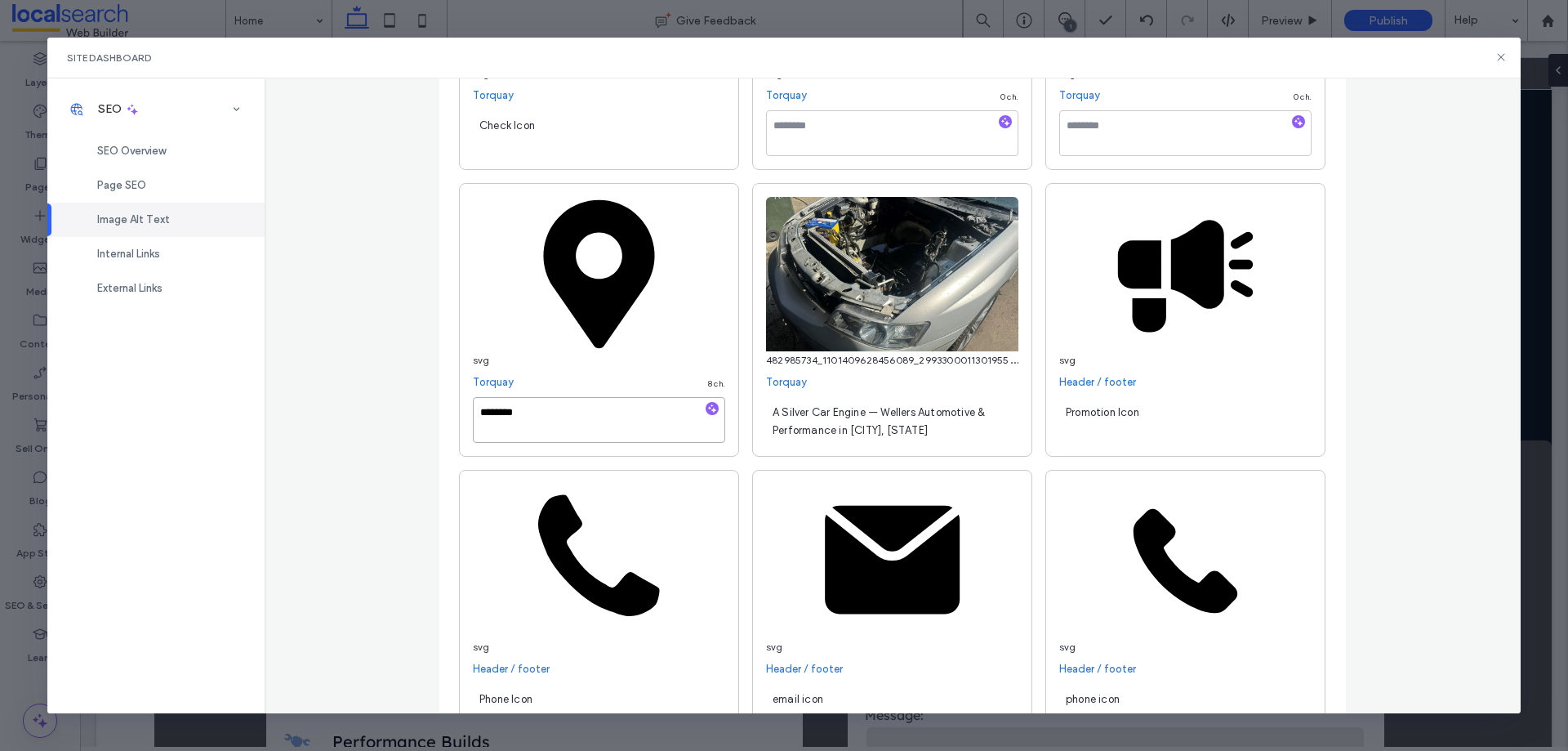 type on "********" 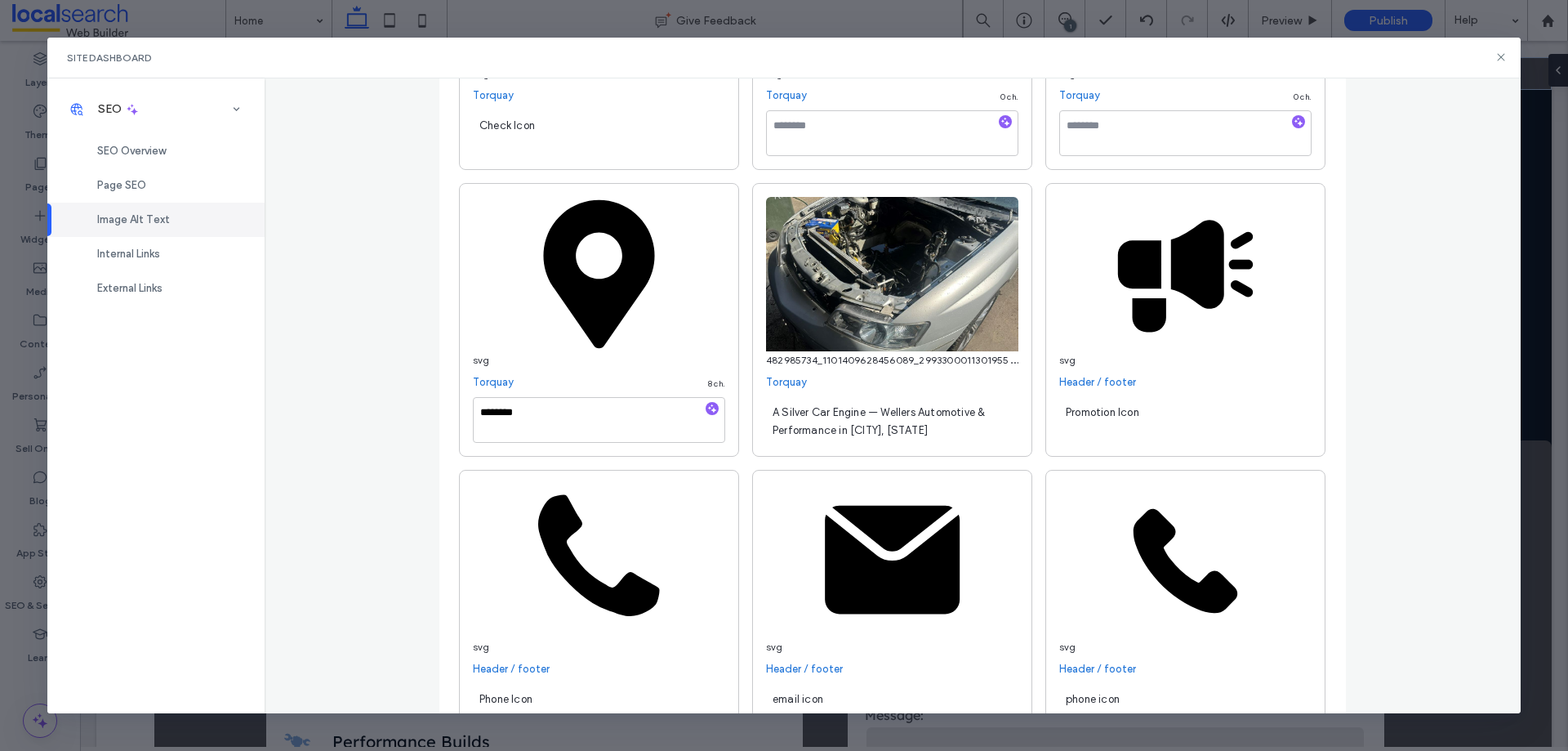 click on "**********" at bounding box center [893, 396] 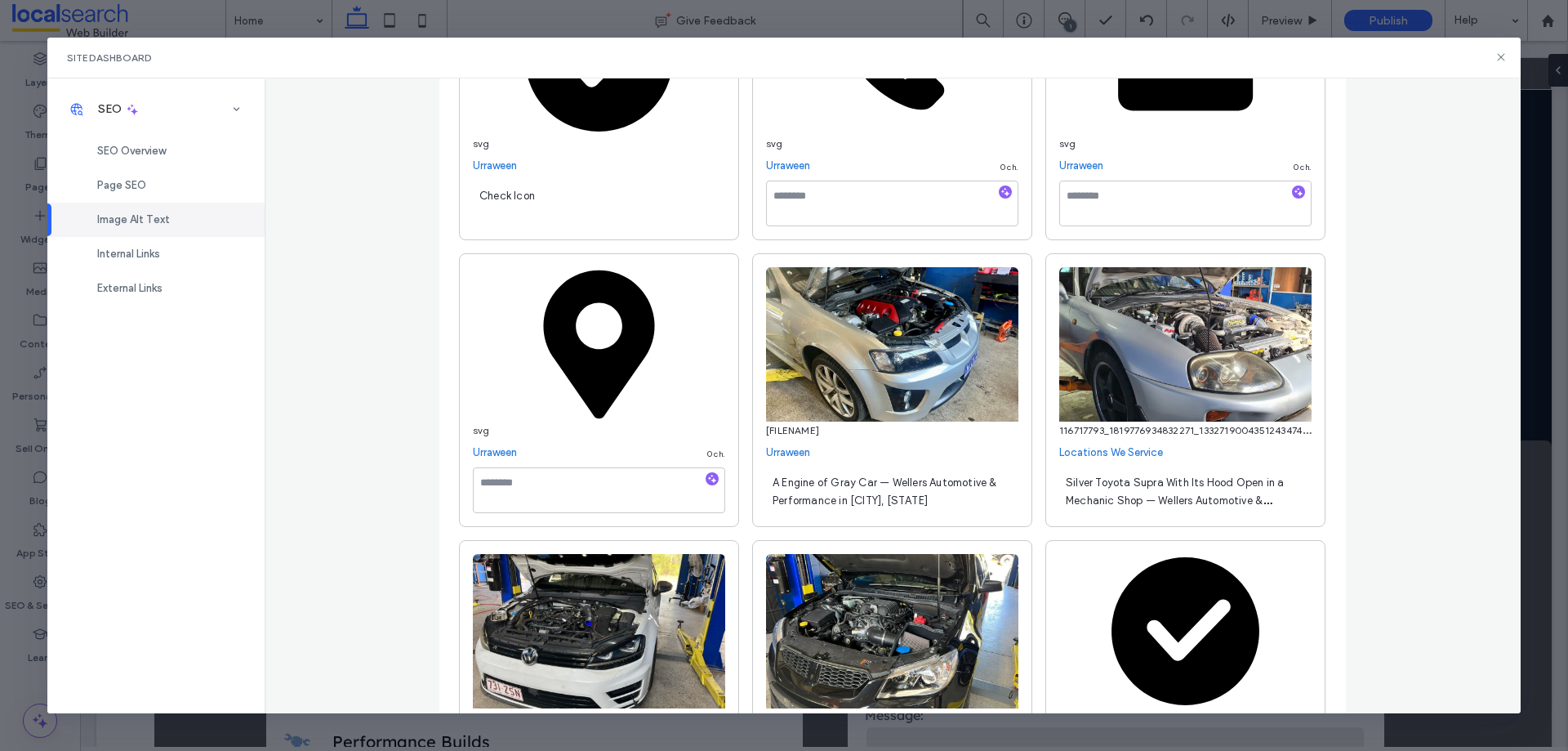scroll, scrollTop: 825, scrollLeft: 0, axis: vertical 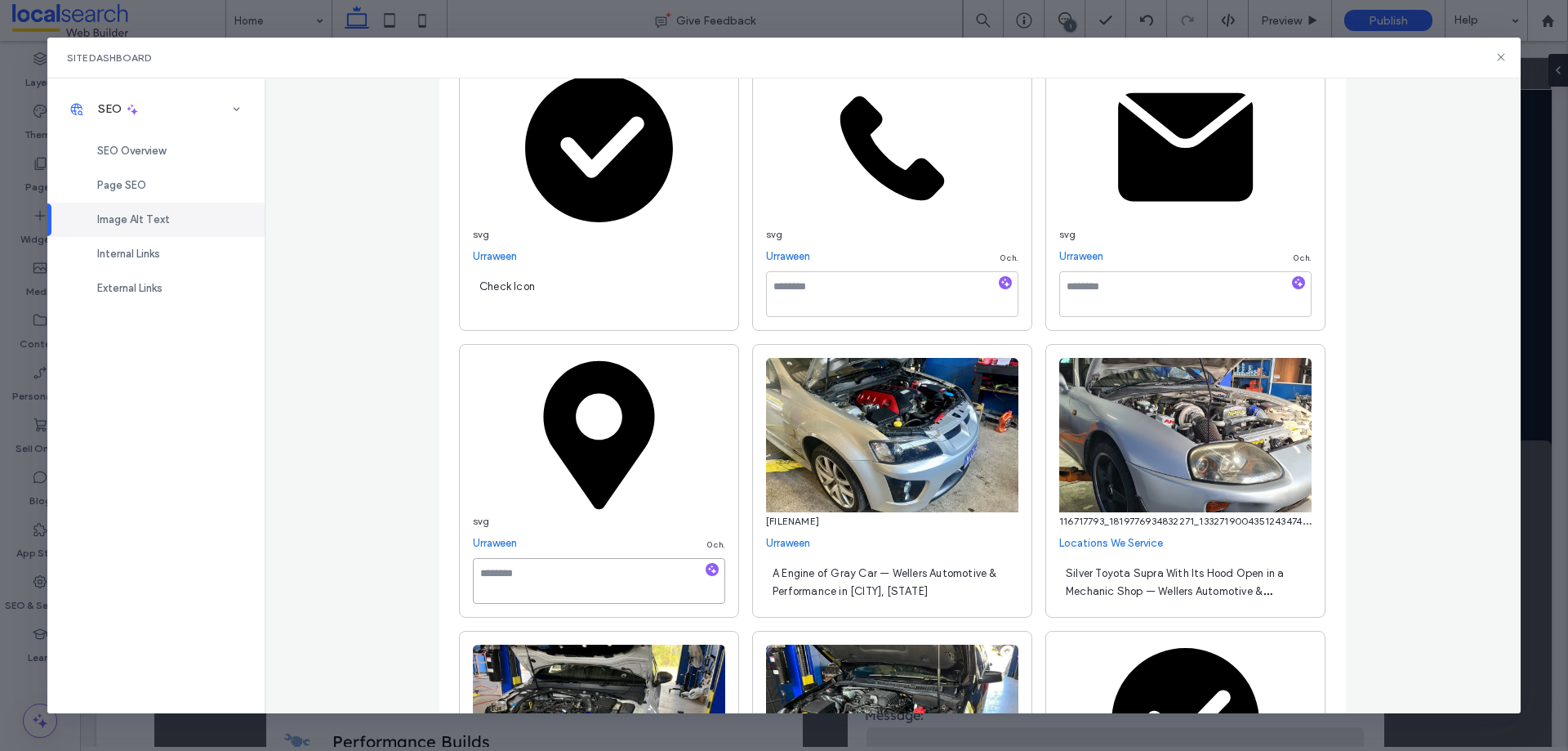click at bounding box center (599, 581) 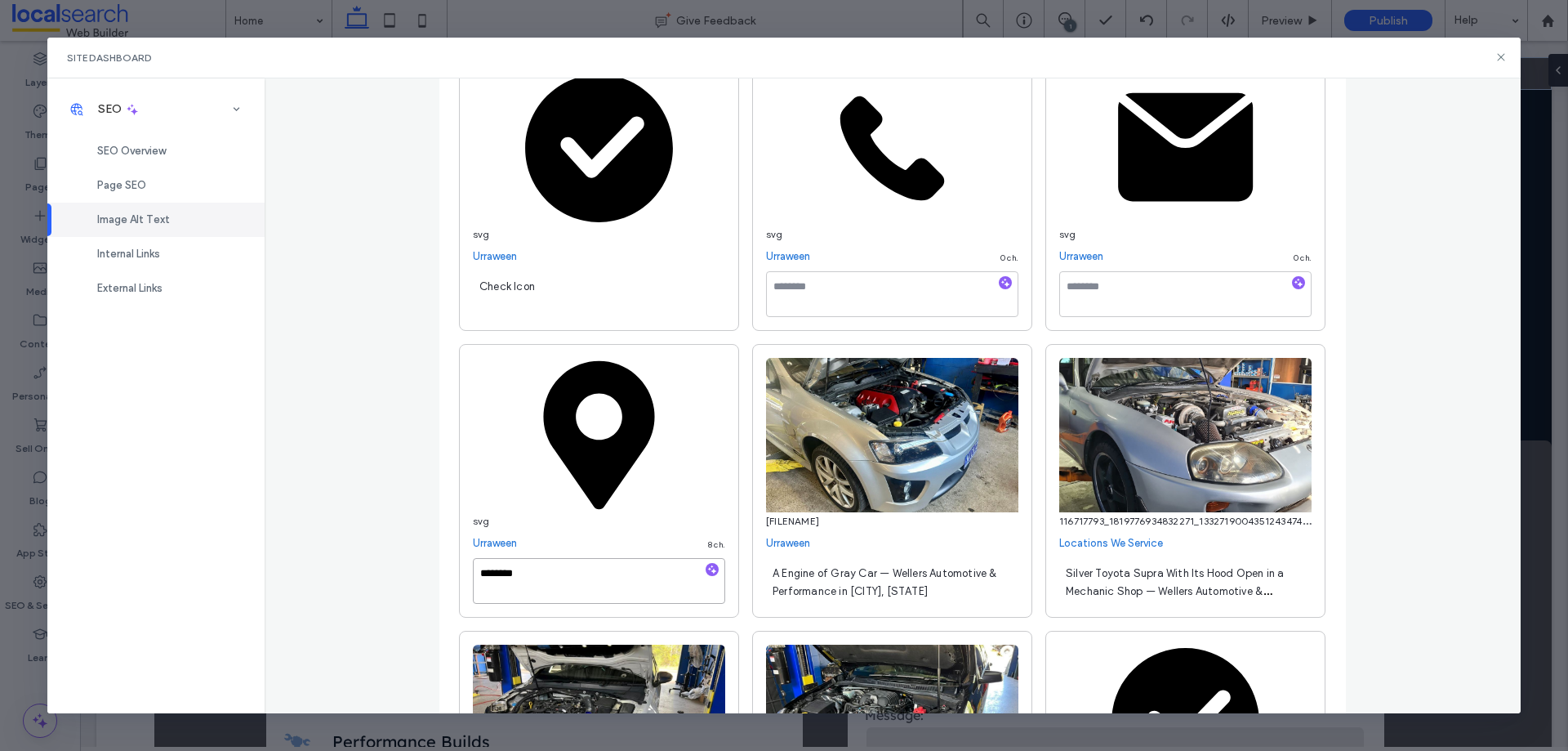 type on "********" 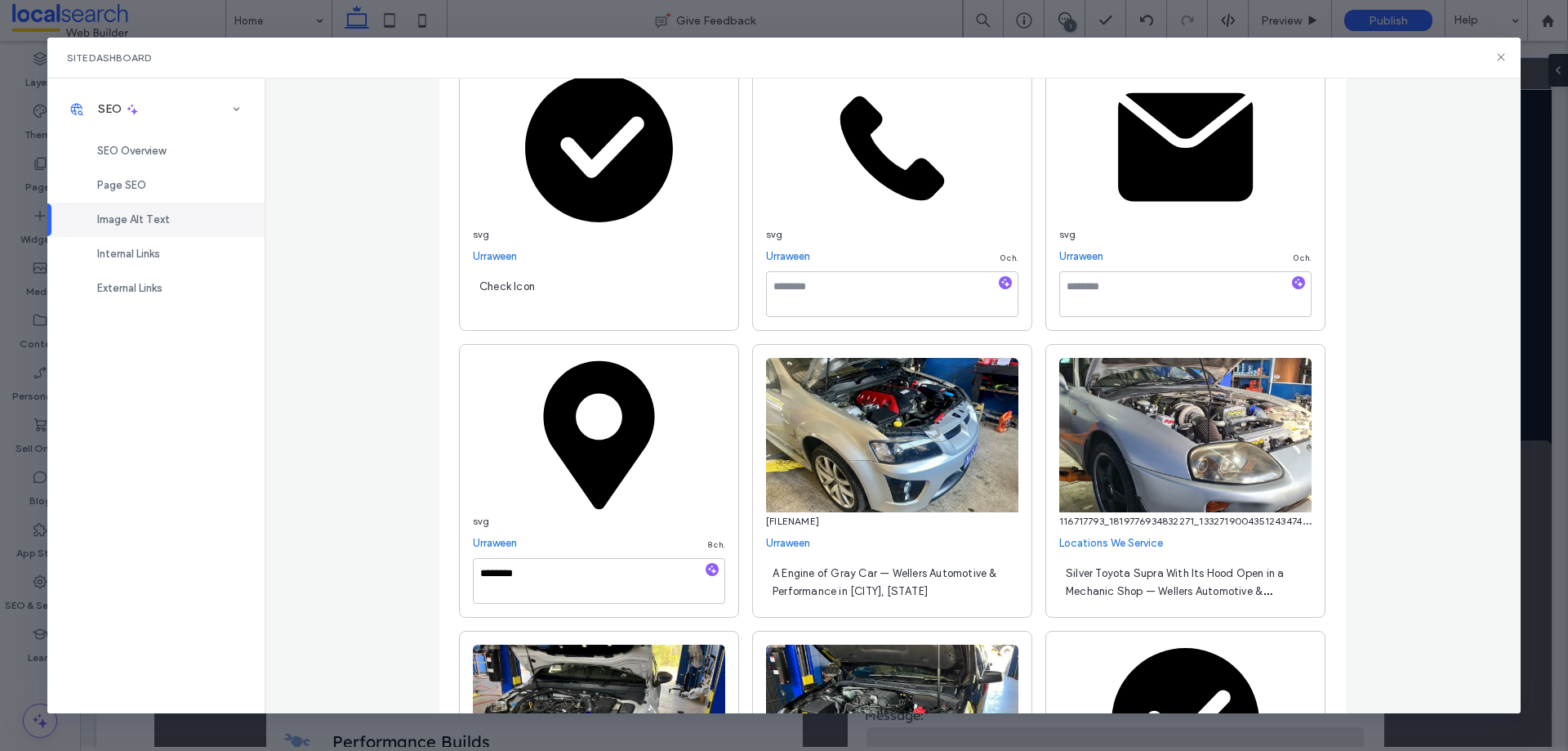 click on "**********" at bounding box center (893, 396) 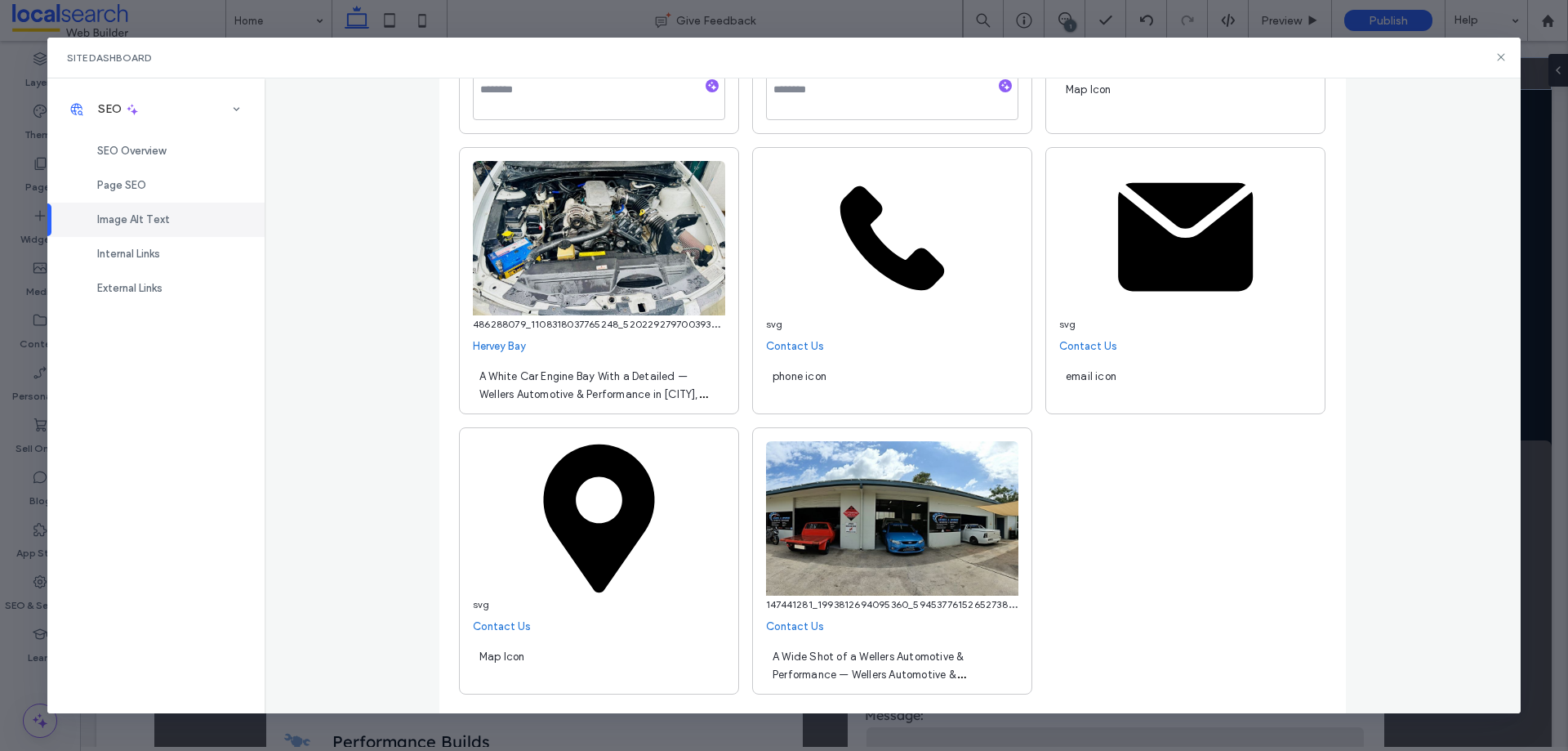 scroll, scrollTop: 8330, scrollLeft: 0, axis: vertical 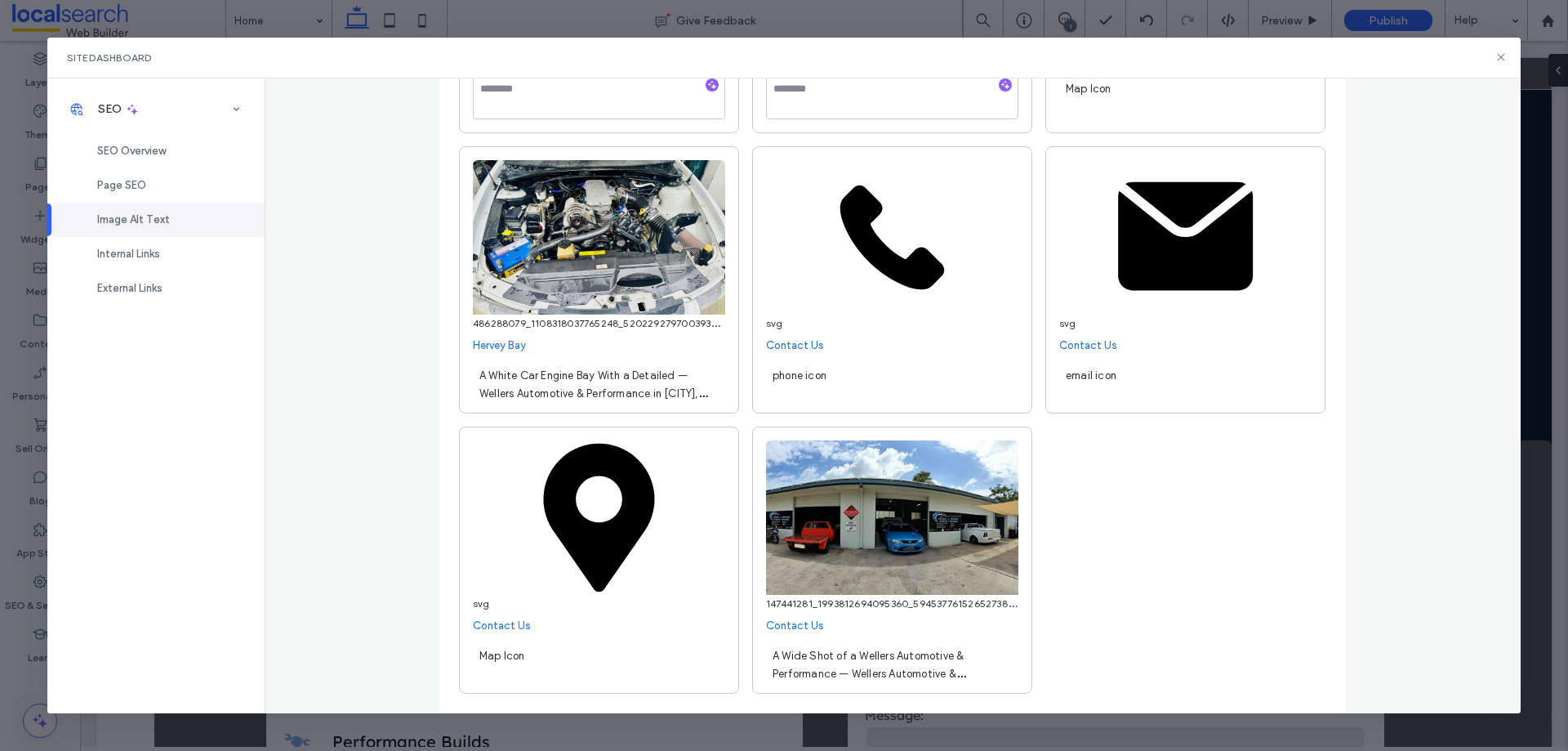 click on "email icon" at bounding box center [1185, 383] 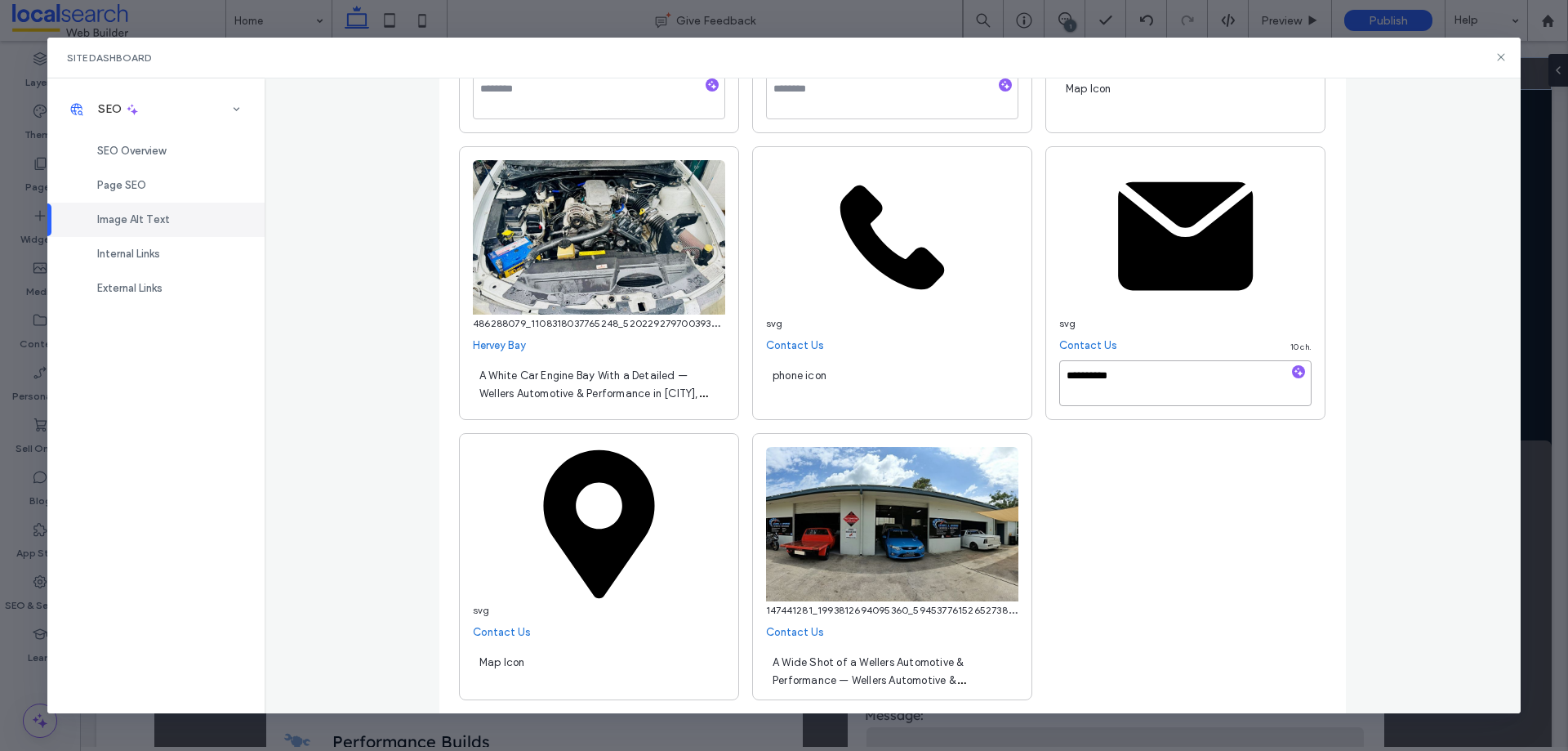 click on "**********" at bounding box center (1185, 383) 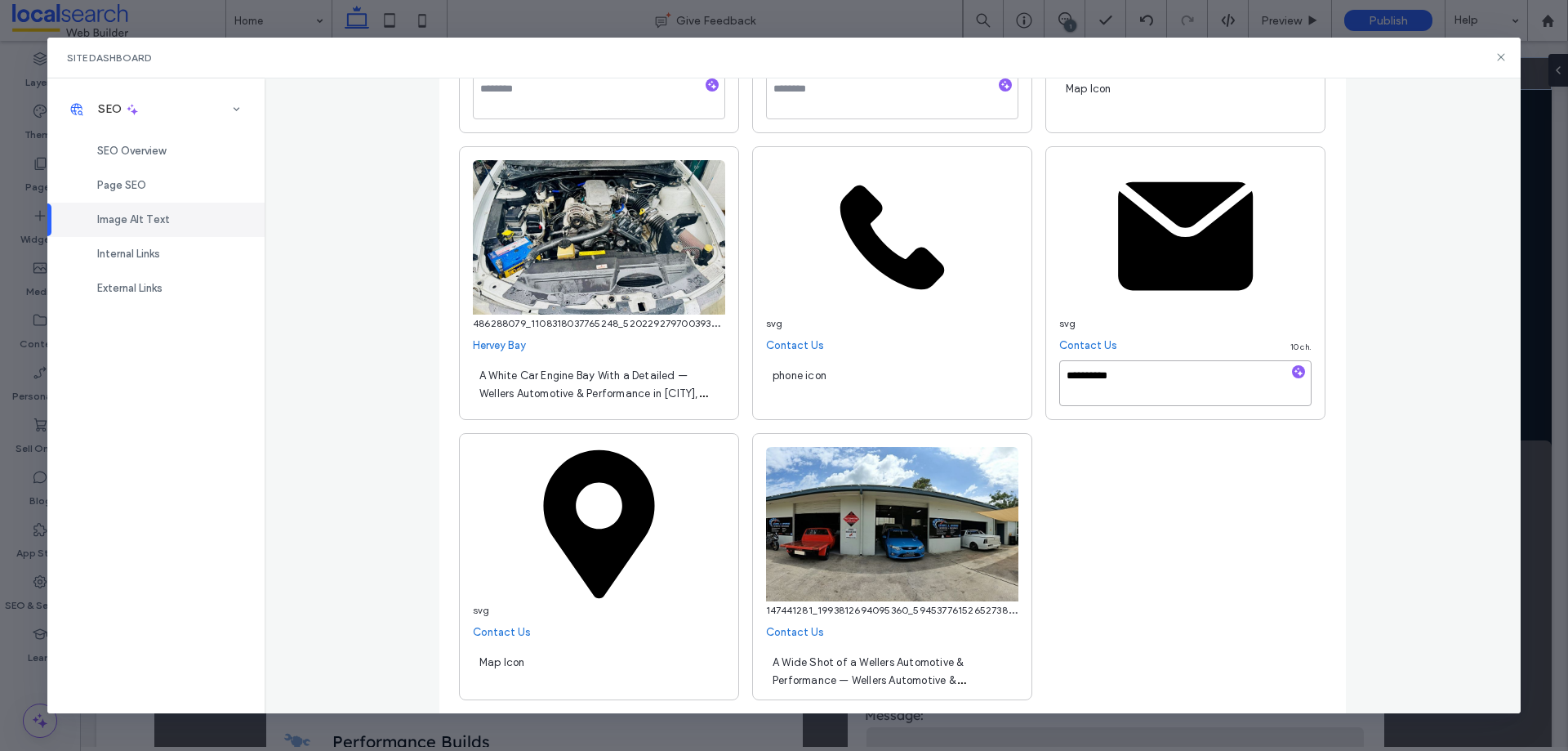 type on "**********" 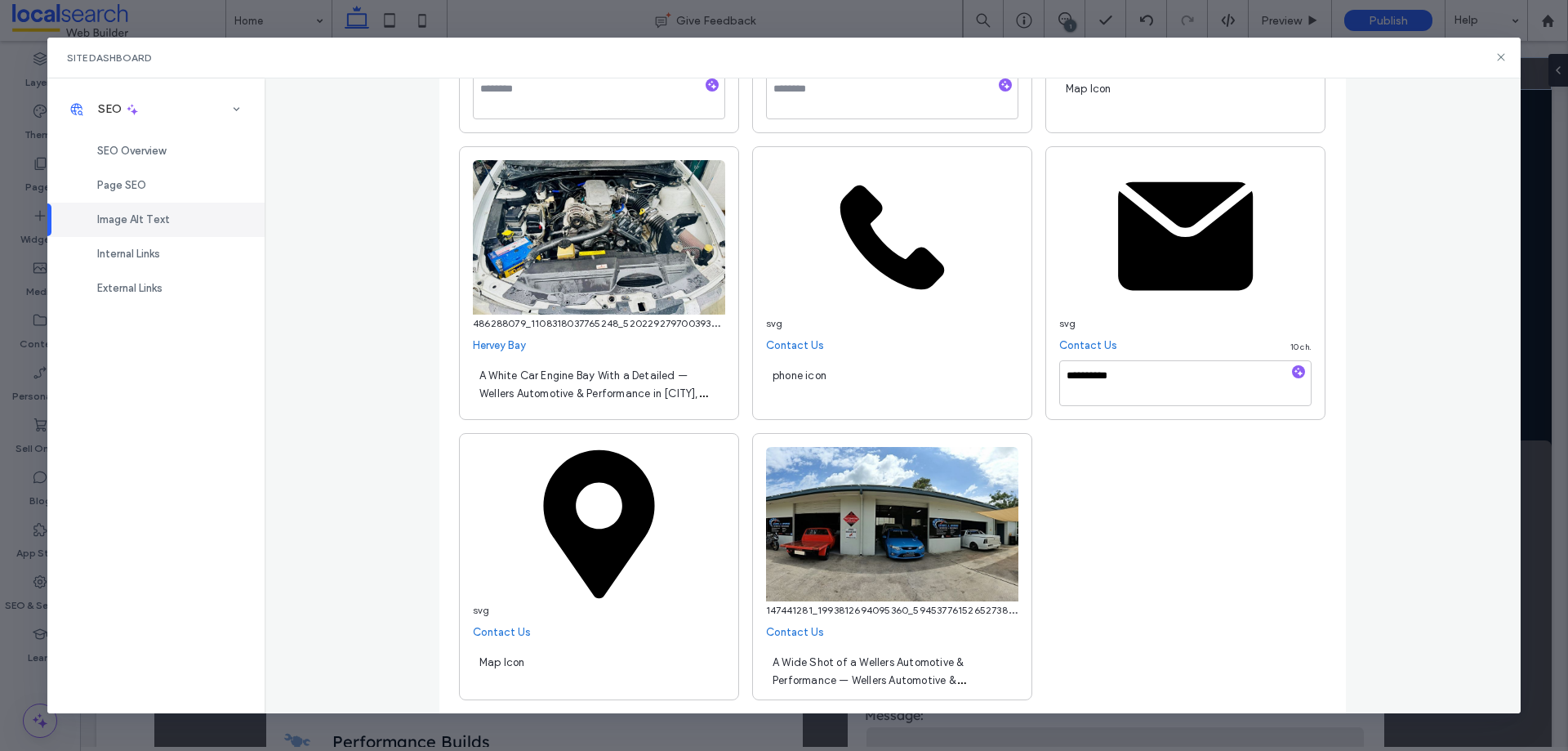 click on "**********" at bounding box center (893, 396) 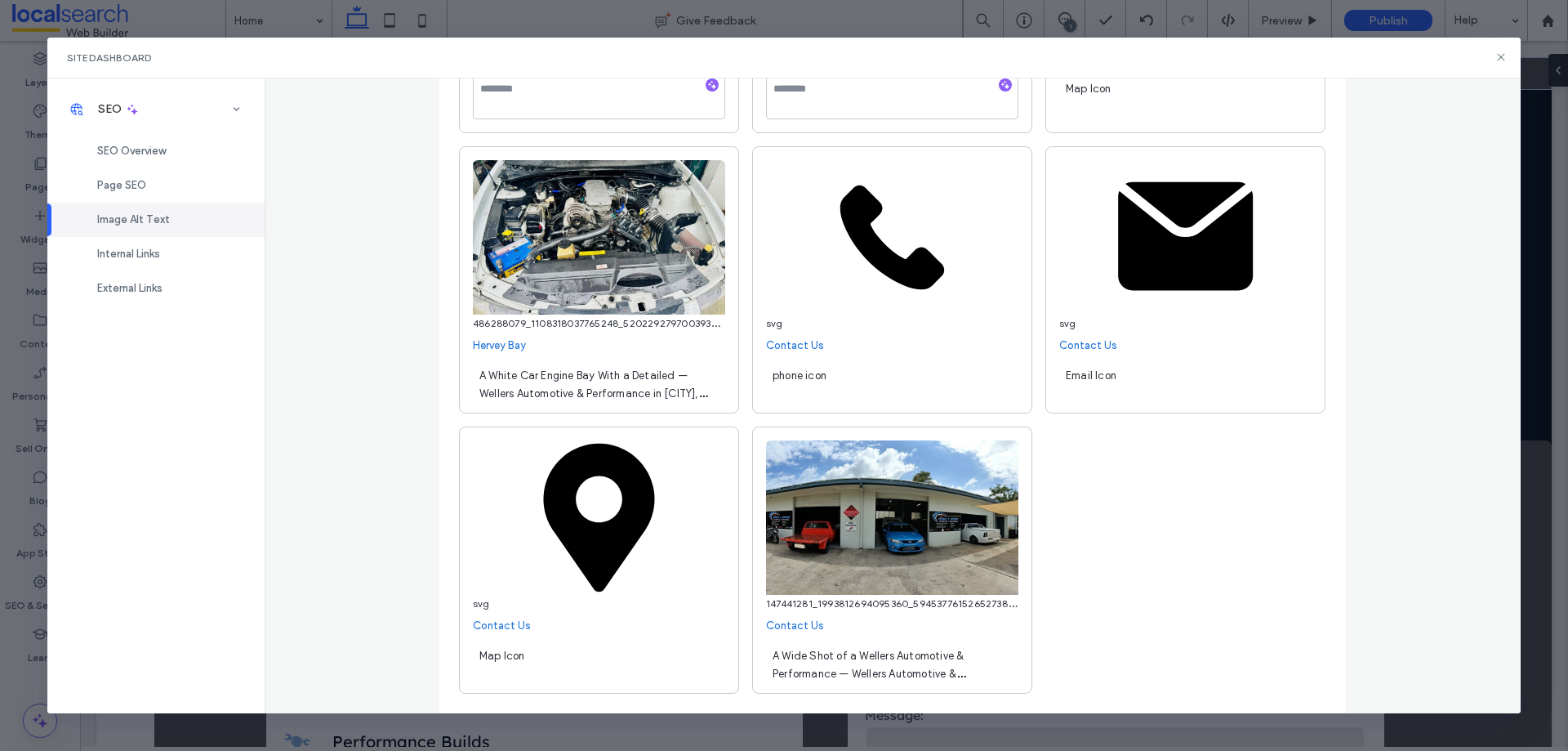 click on "phone icon" at bounding box center [892, 383] 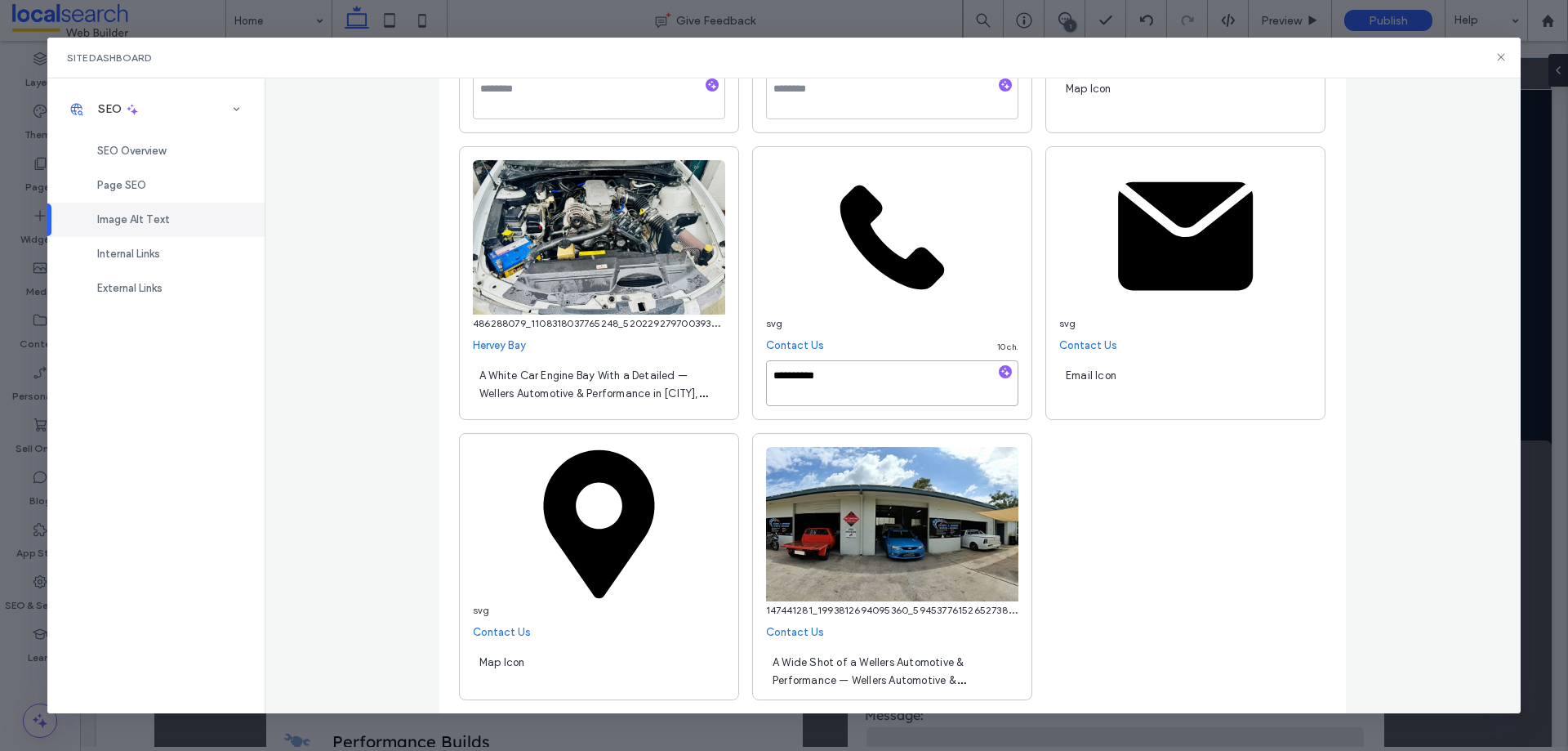 click on "**********" at bounding box center [892, 383] 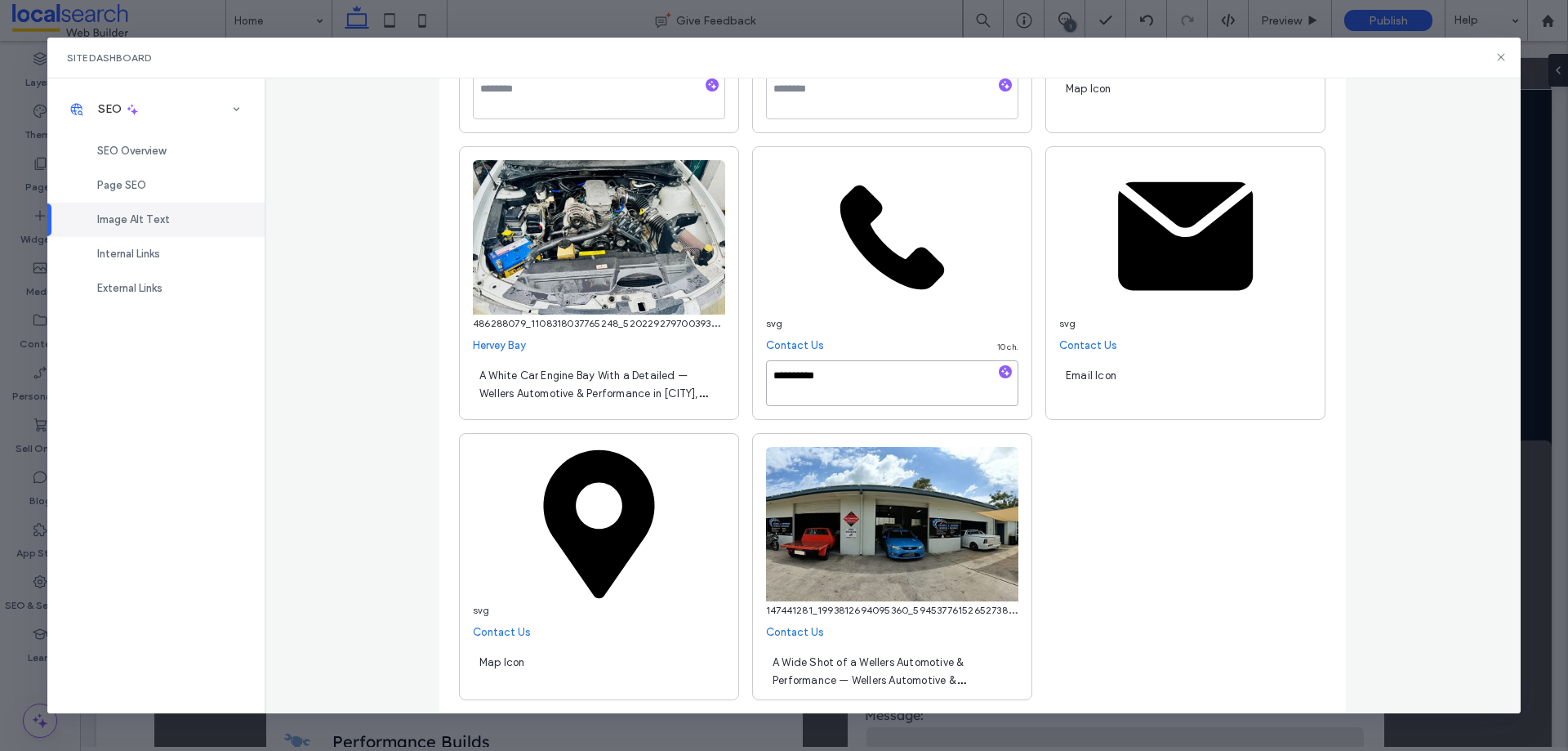 click on "**********" at bounding box center (892, 383) 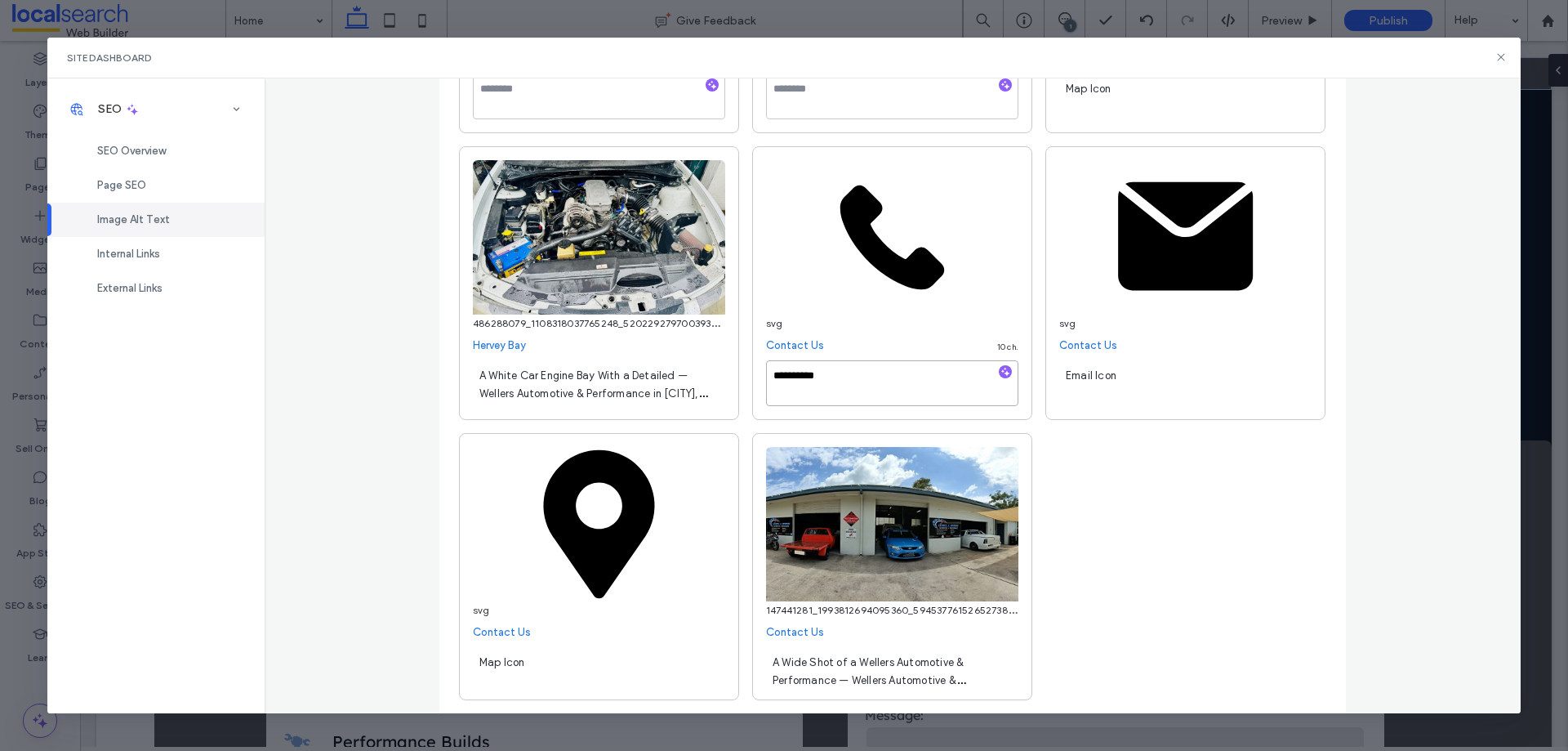 type on "**********" 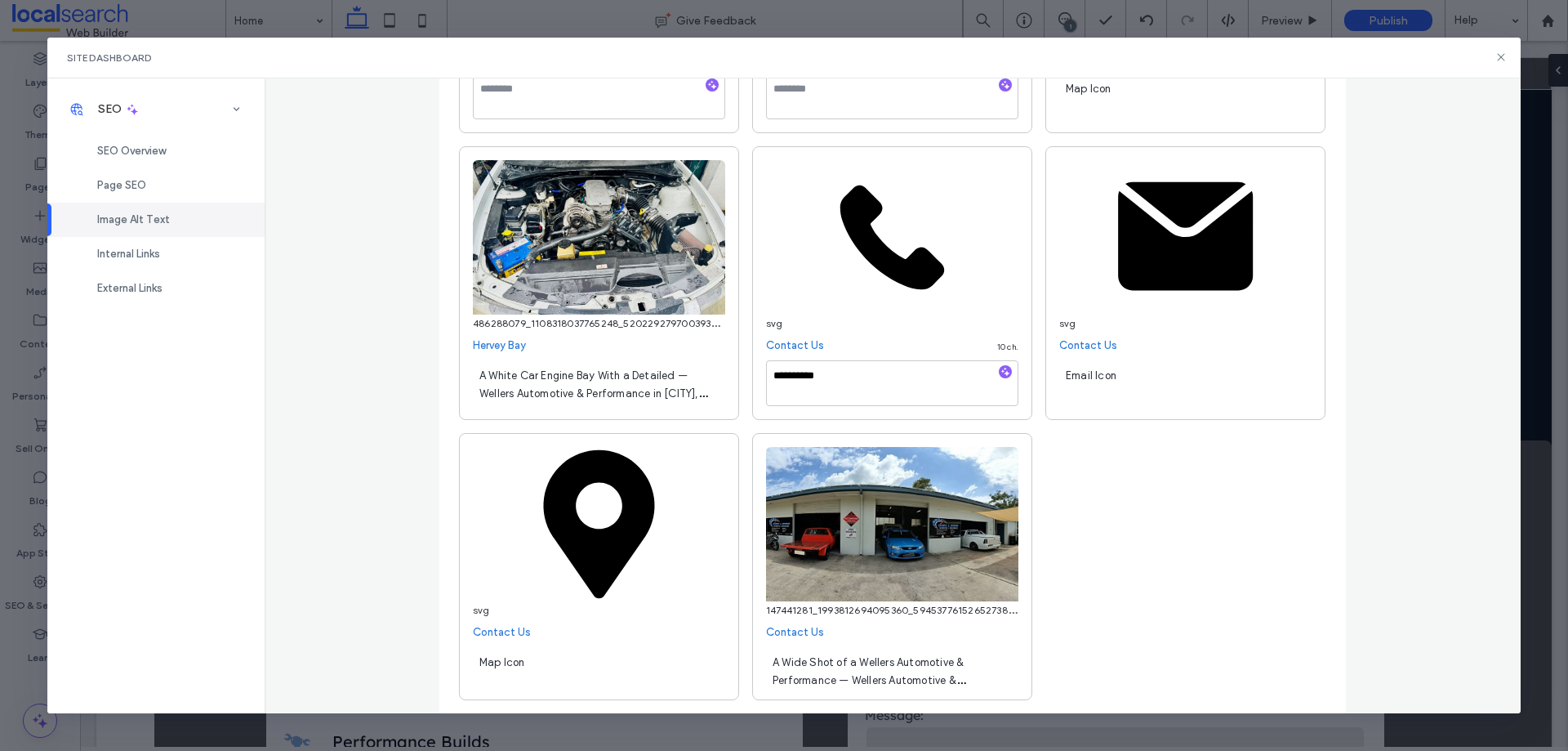click on "**********" at bounding box center [893, 396] 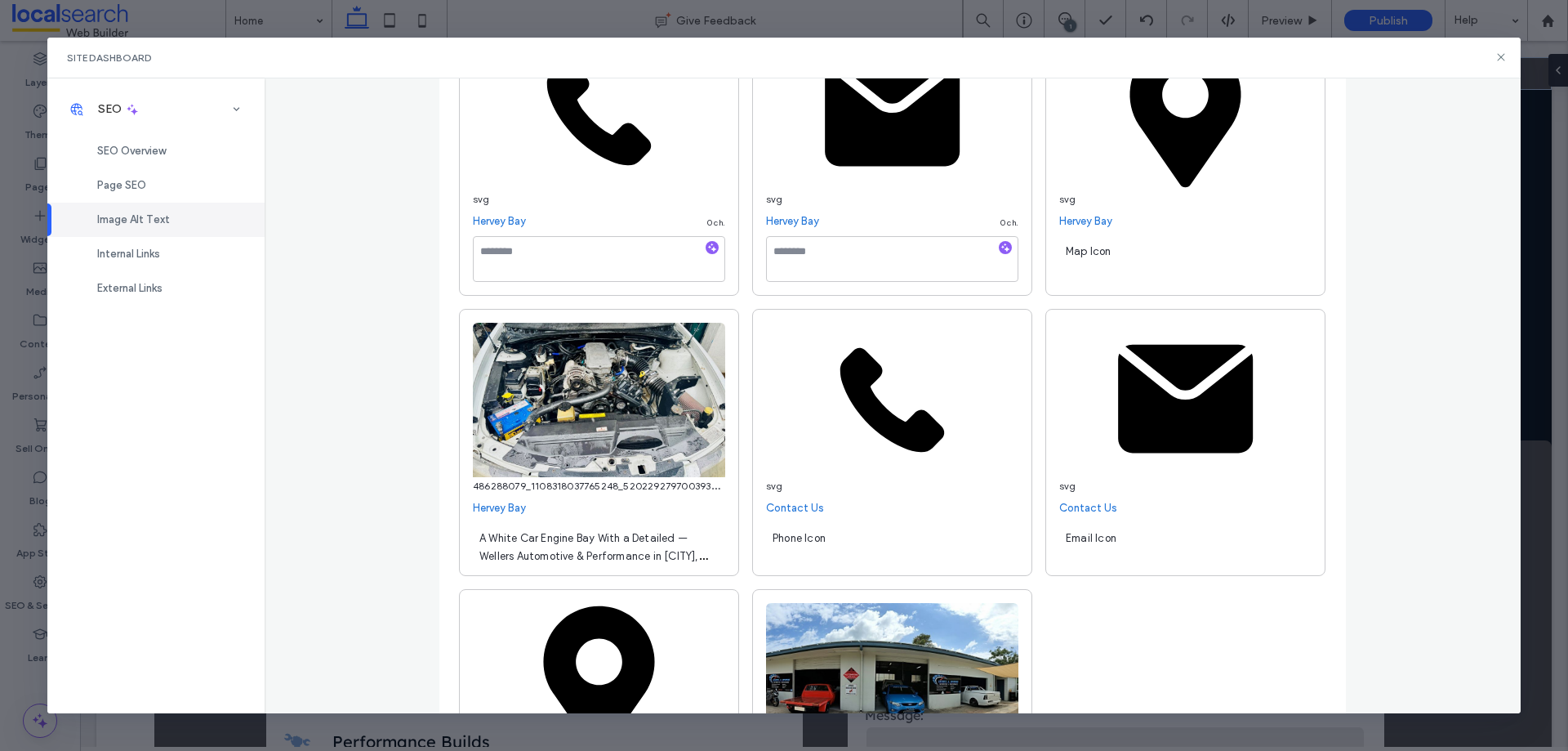 scroll, scrollTop: 8166, scrollLeft: 0, axis: vertical 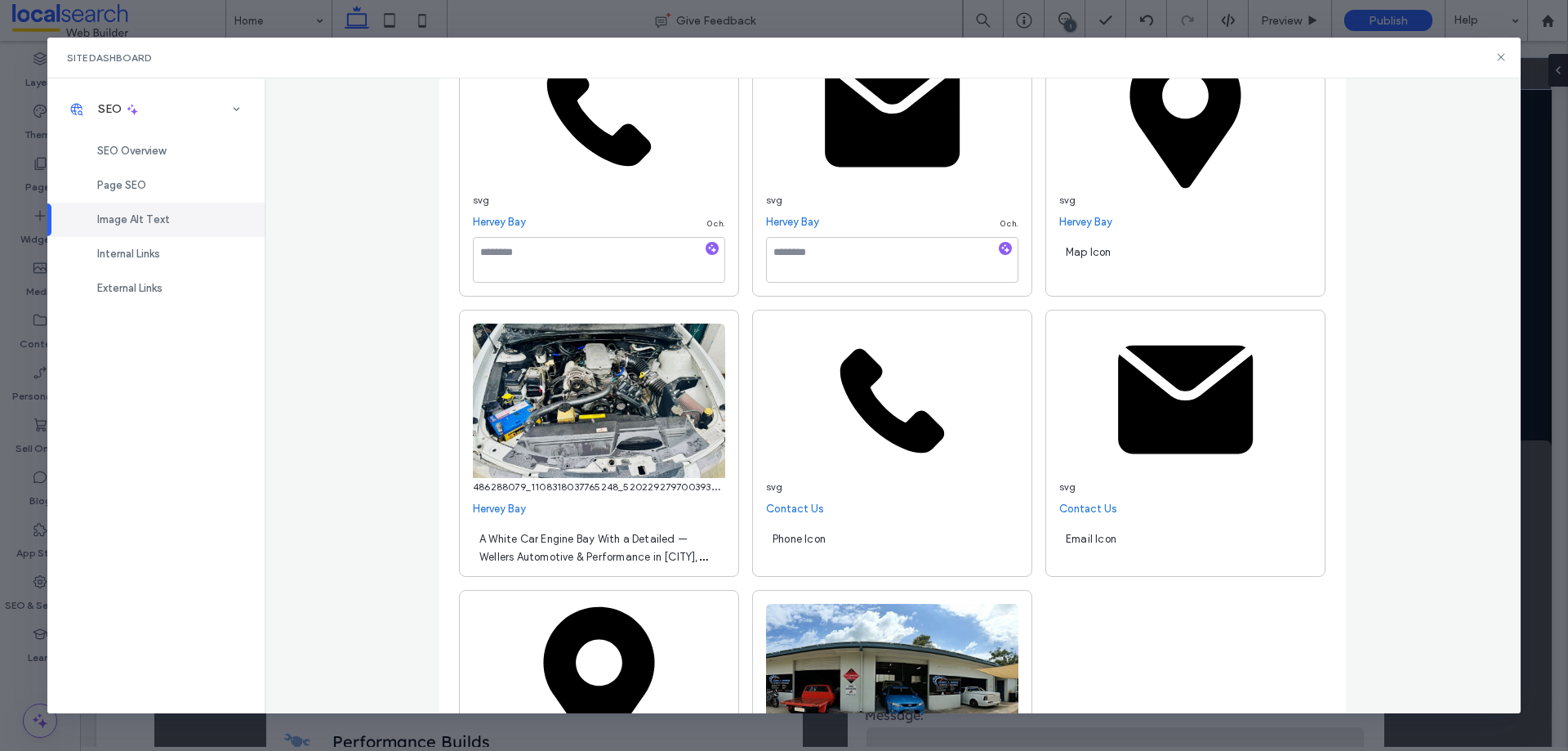 click on "Phone Icon" at bounding box center (892, 547) 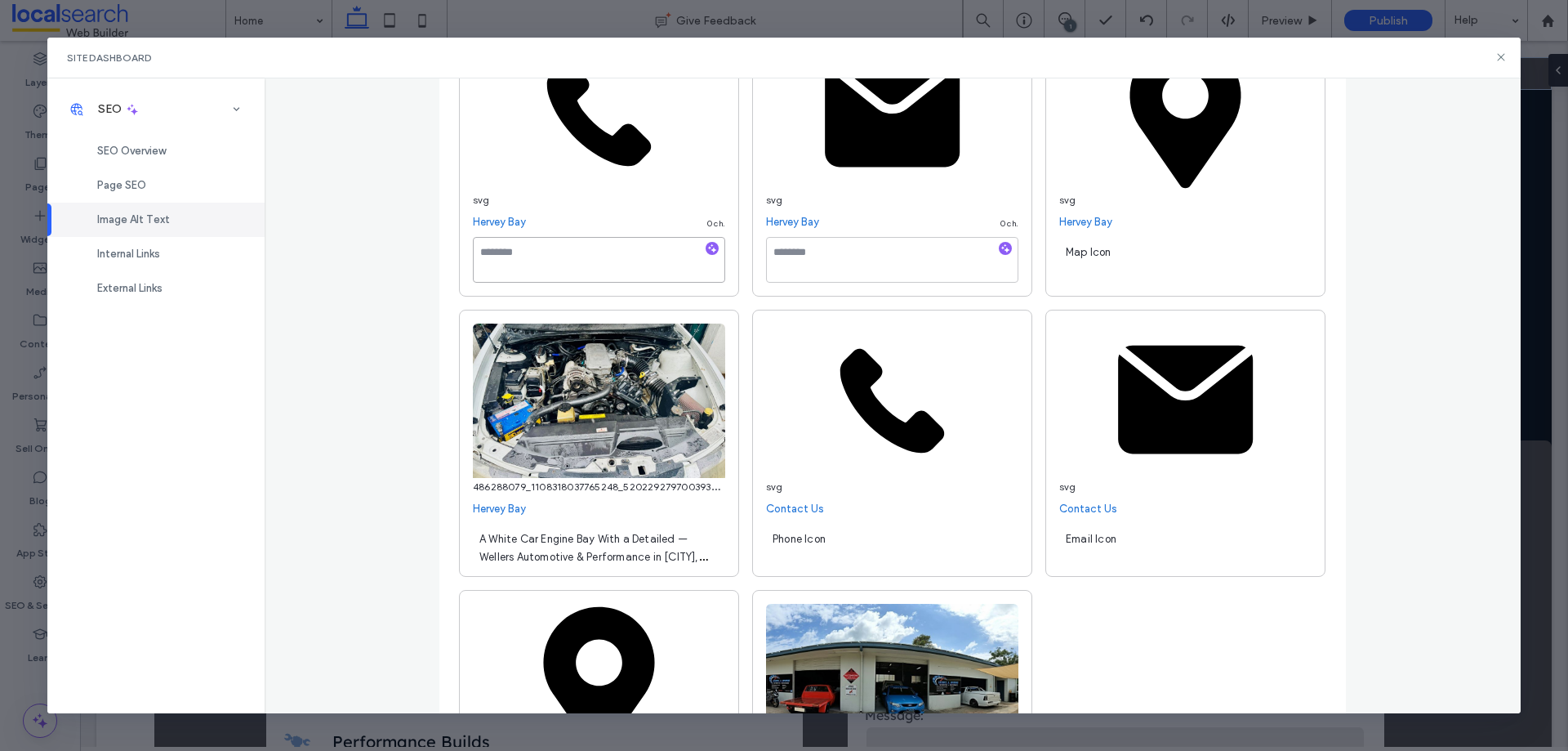 click at bounding box center [599, 260] 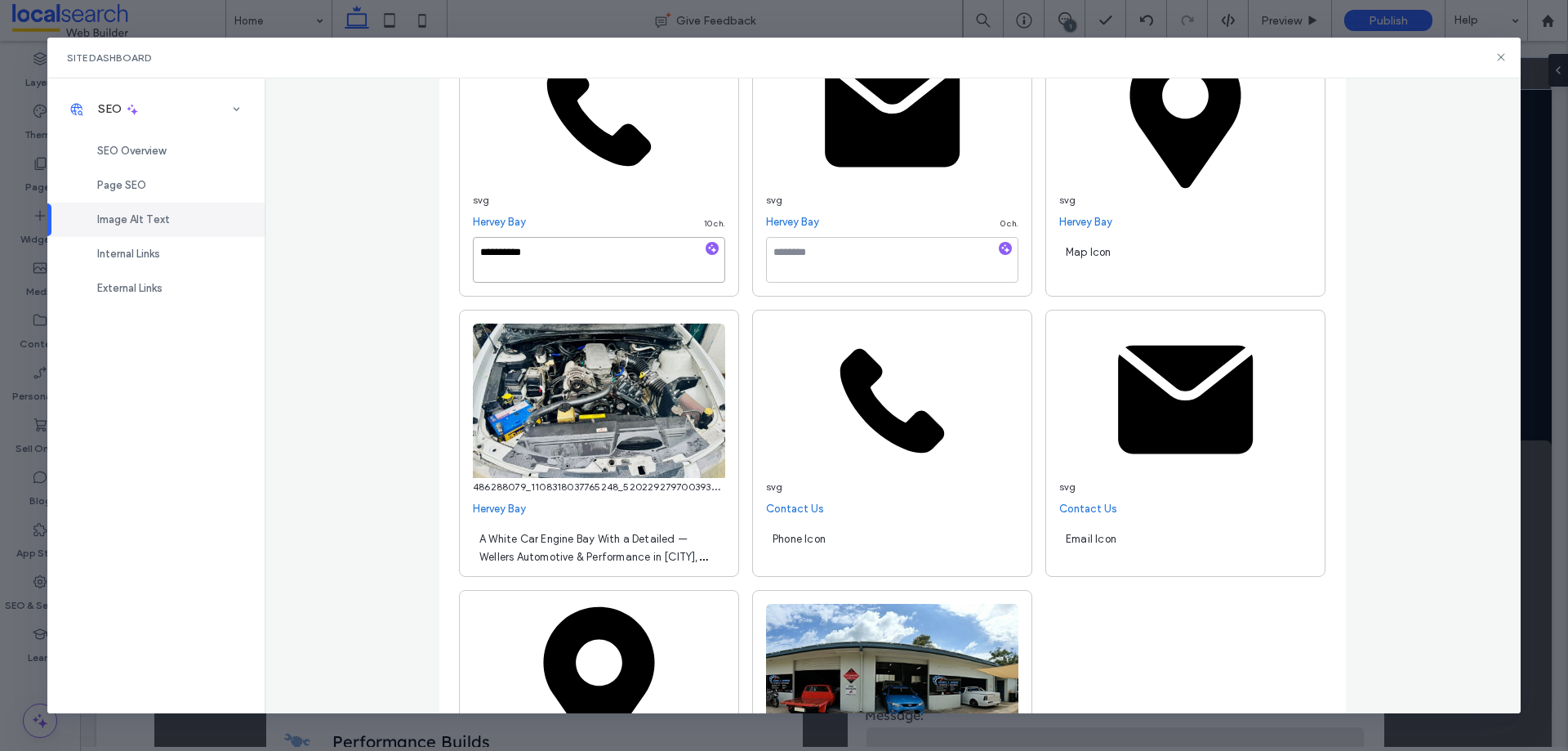 type on "**********" 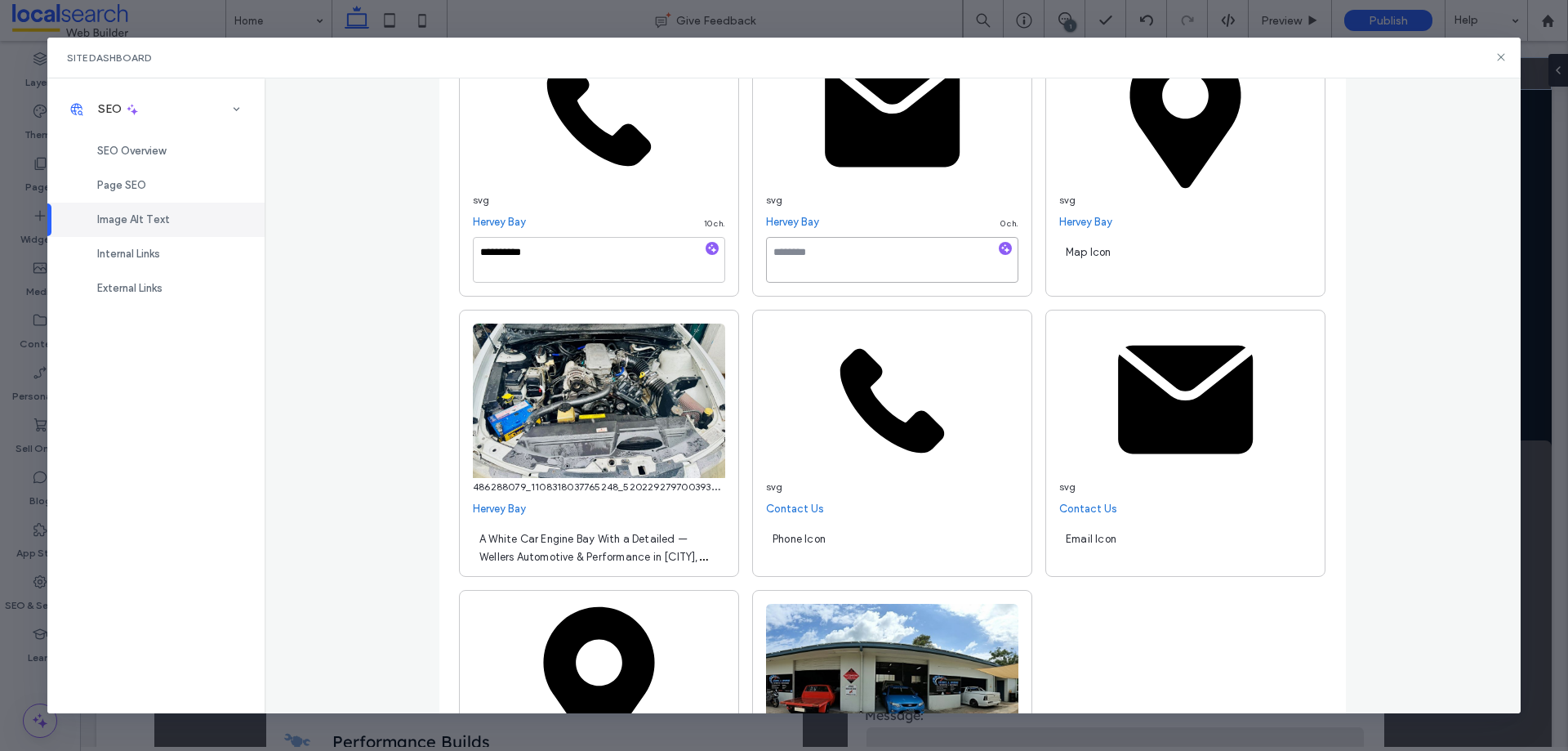 click at bounding box center (892, 260) 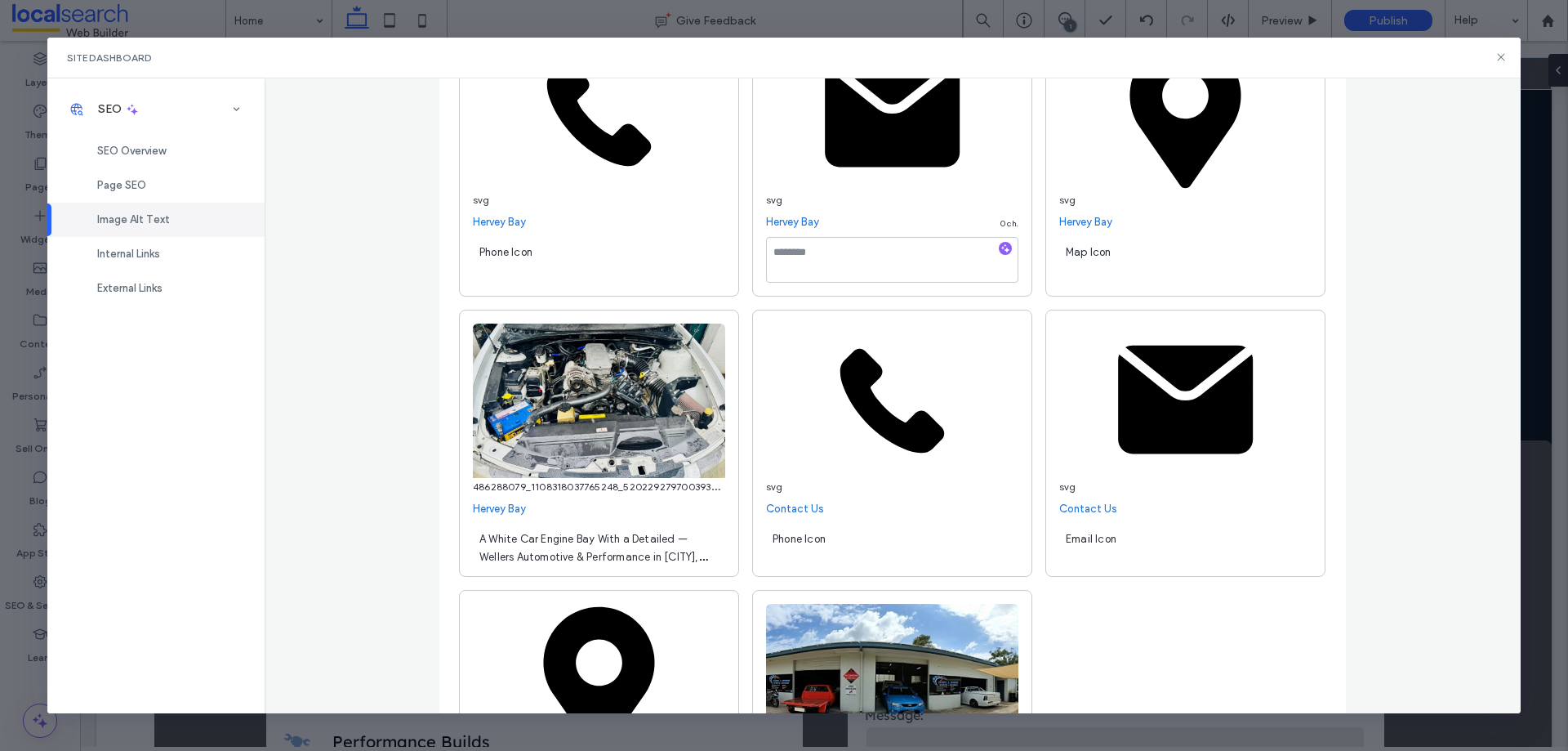 click on "Email Icon" at bounding box center [1185, 547] 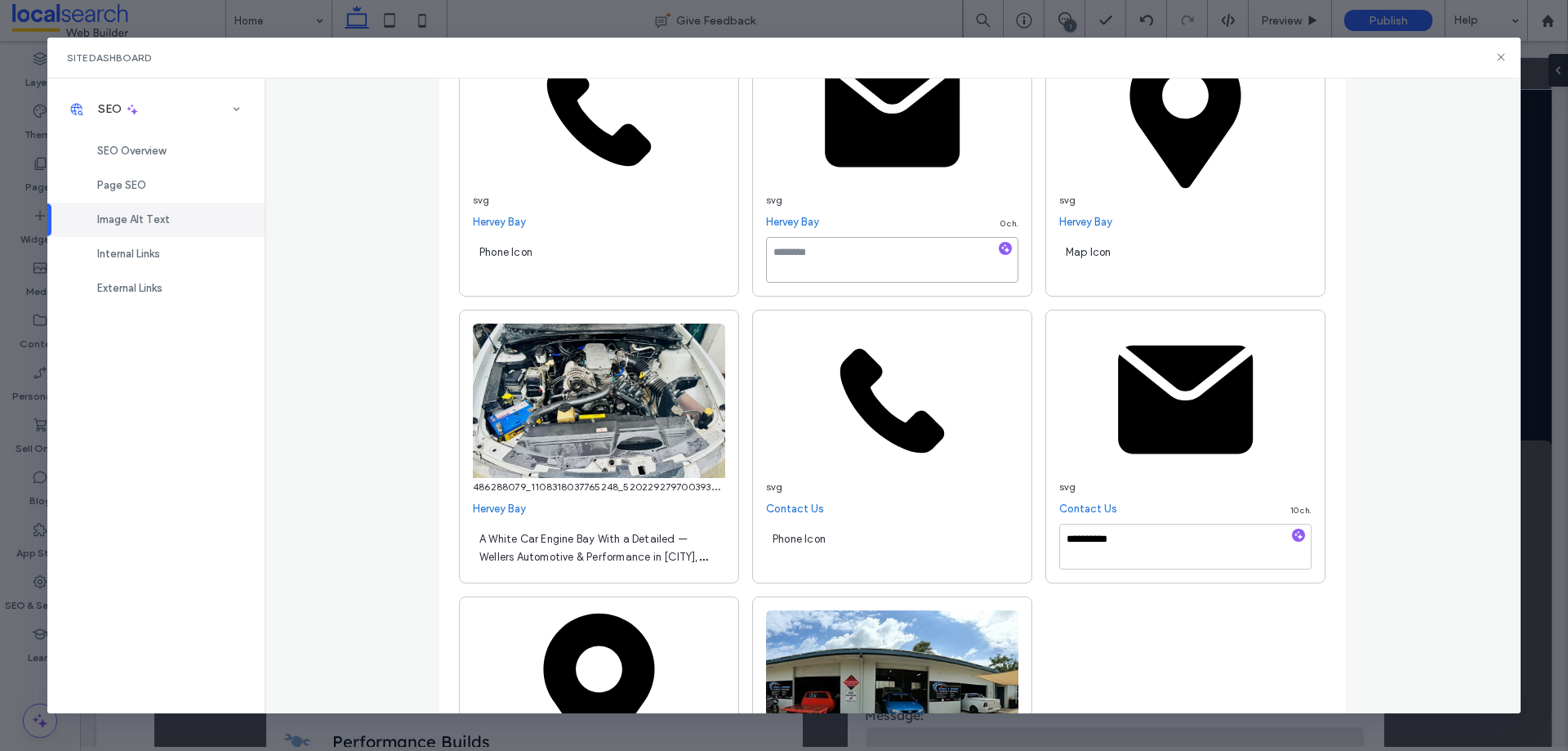 click at bounding box center [892, 260] 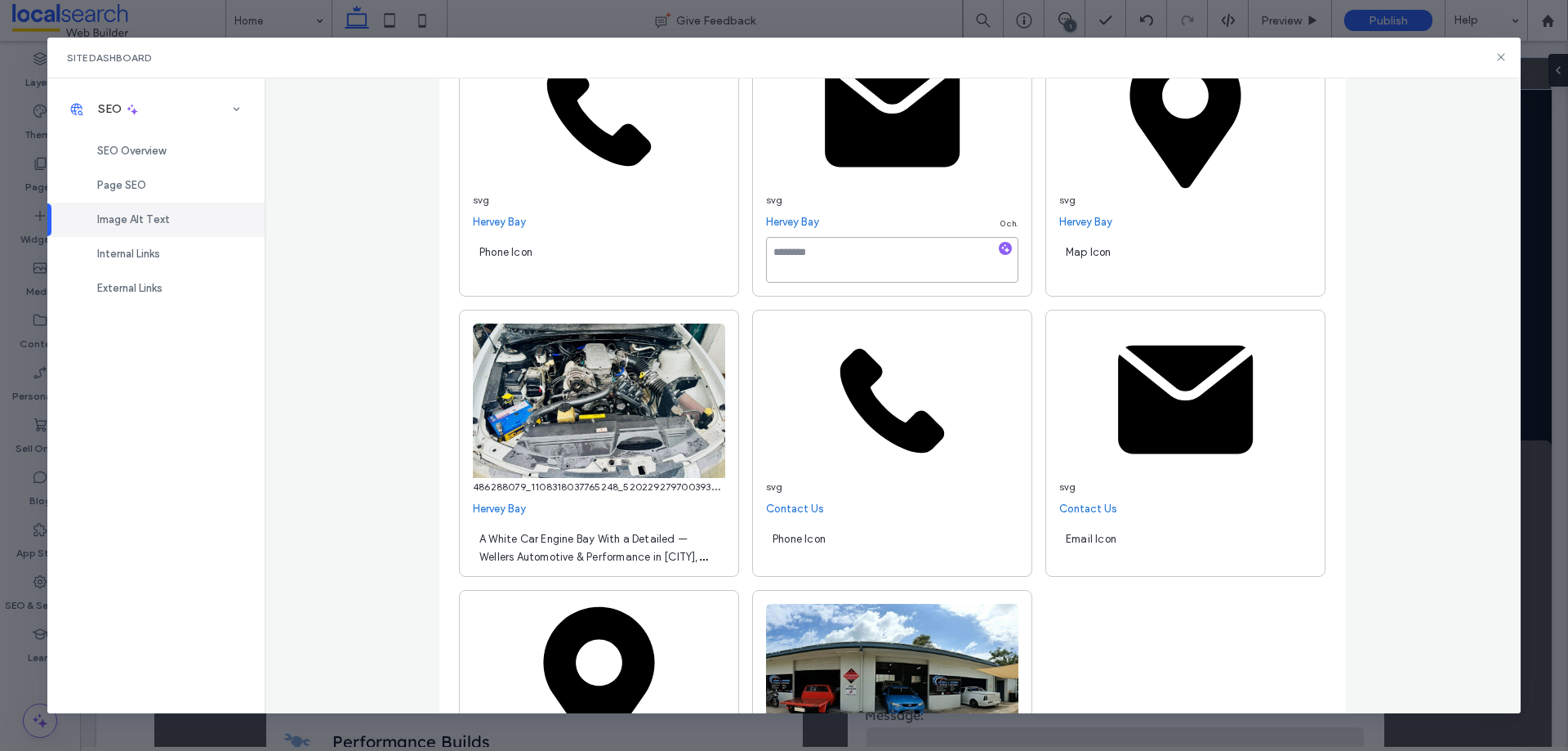 paste on "**********" 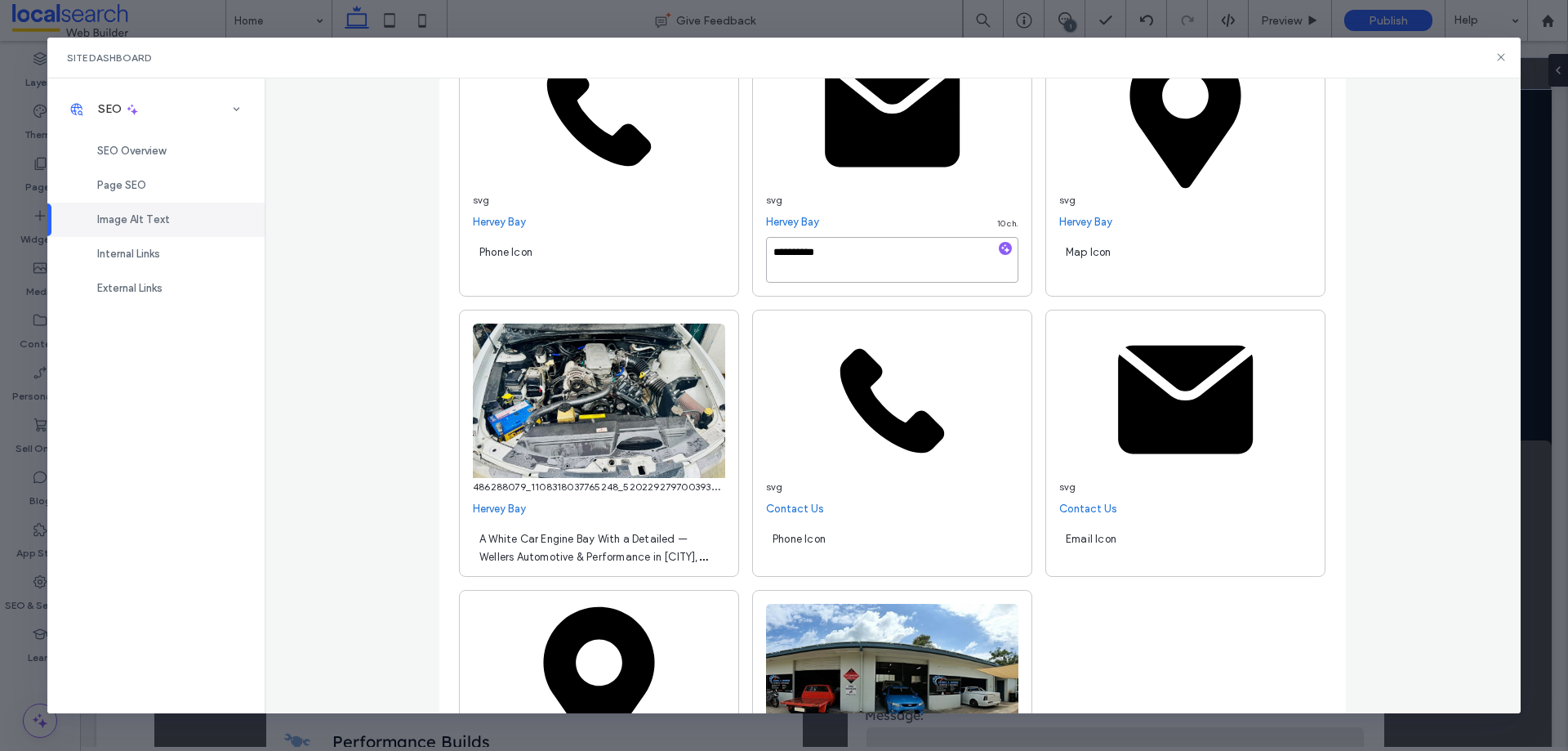 type on "**********" 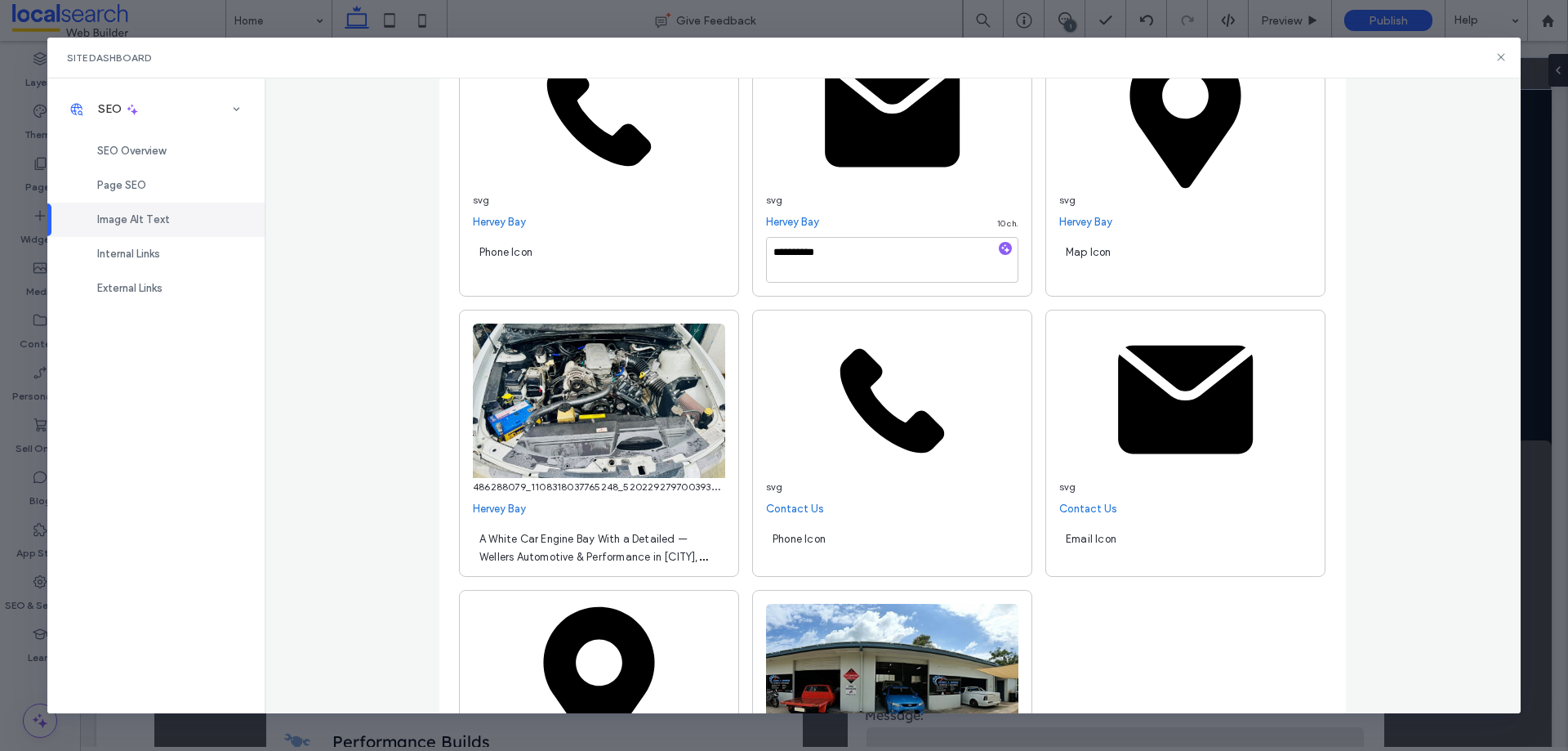 click on "**********" at bounding box center [893, 396] 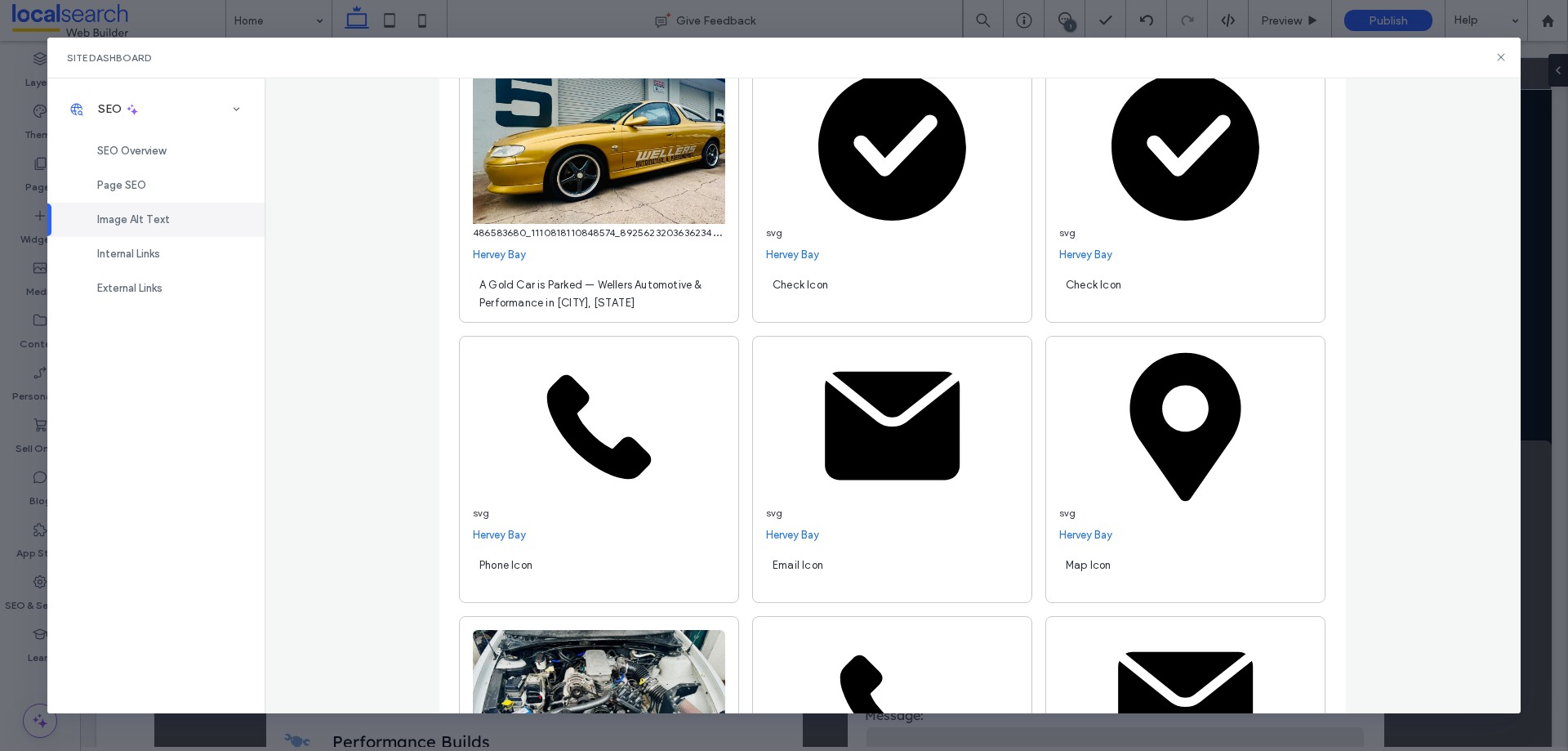 scroll, scrollTop: 7839, scrollLeft: 0, axis: vertical 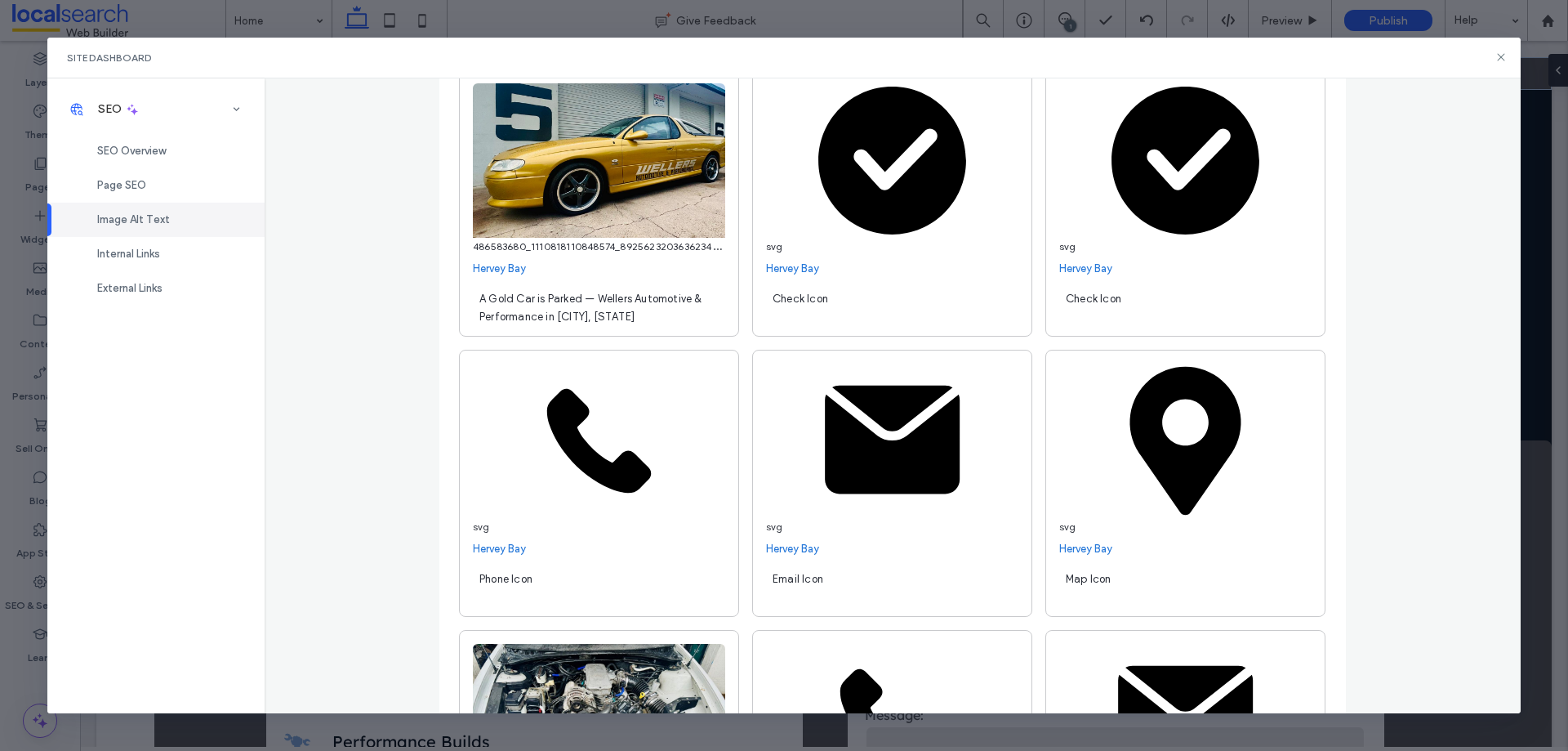 click on "Phone Icon" at bounding box center (599, 587) 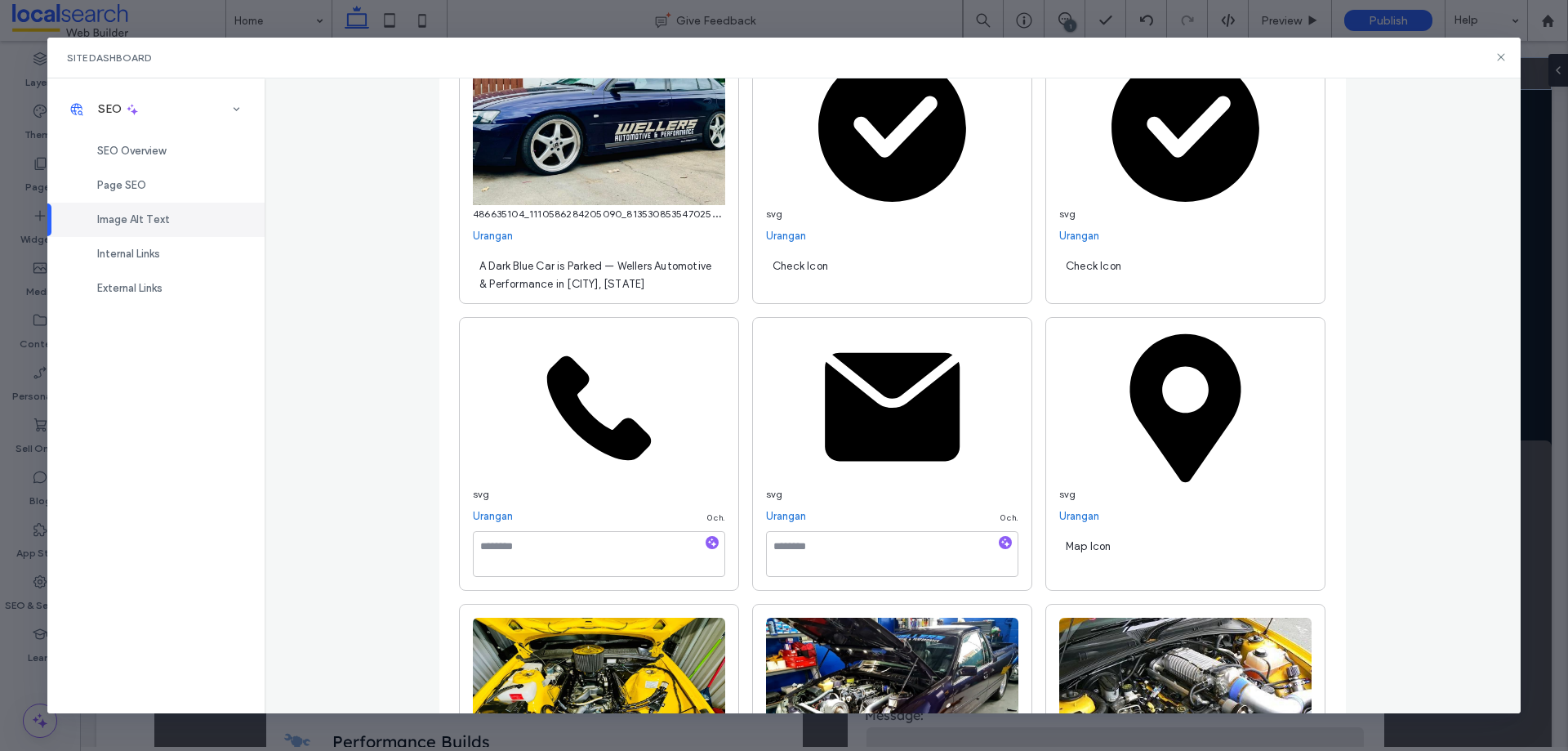 scroll, scrollTop: 5061, scrollLeft: 0, axis: vertical 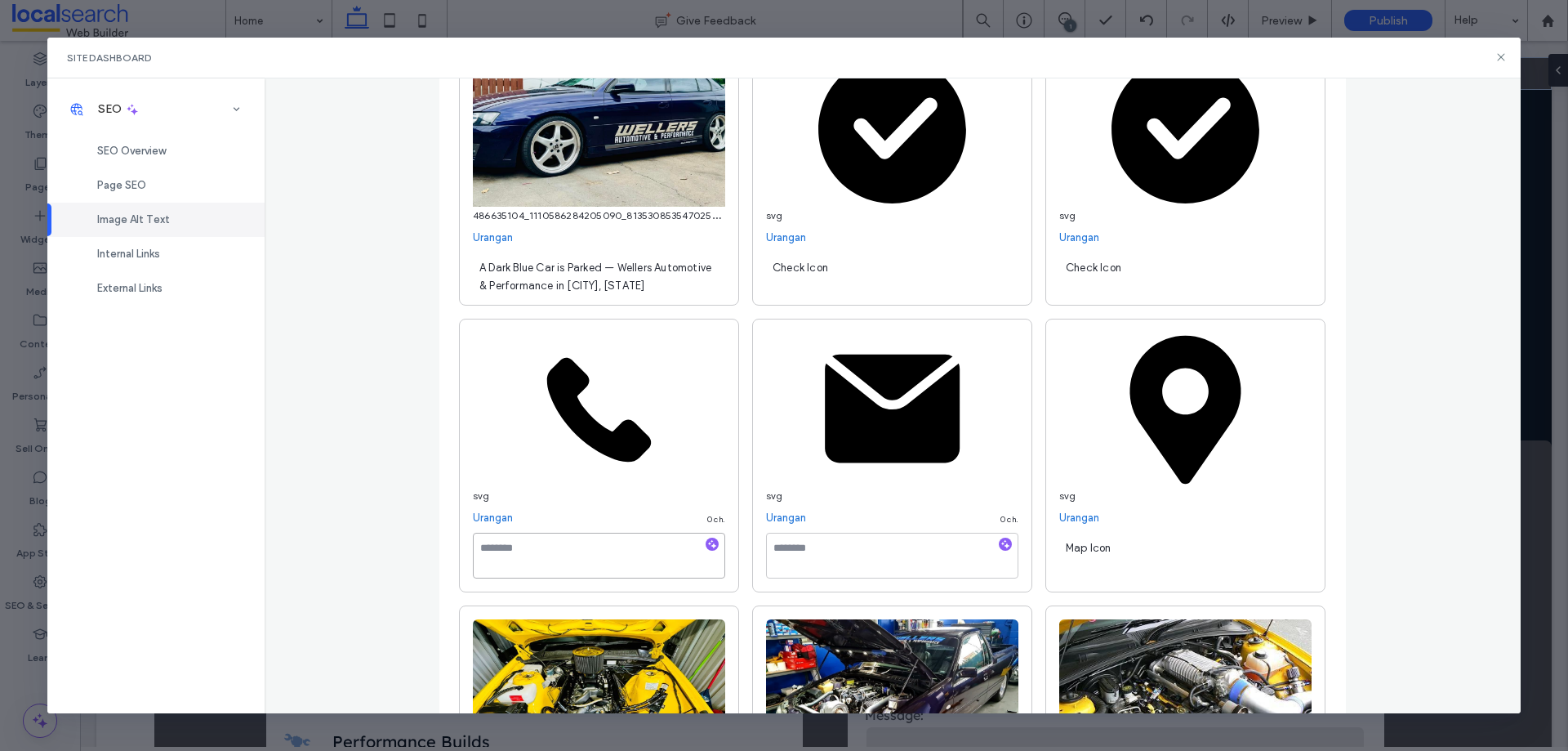 click at bounding box center [599, 556] 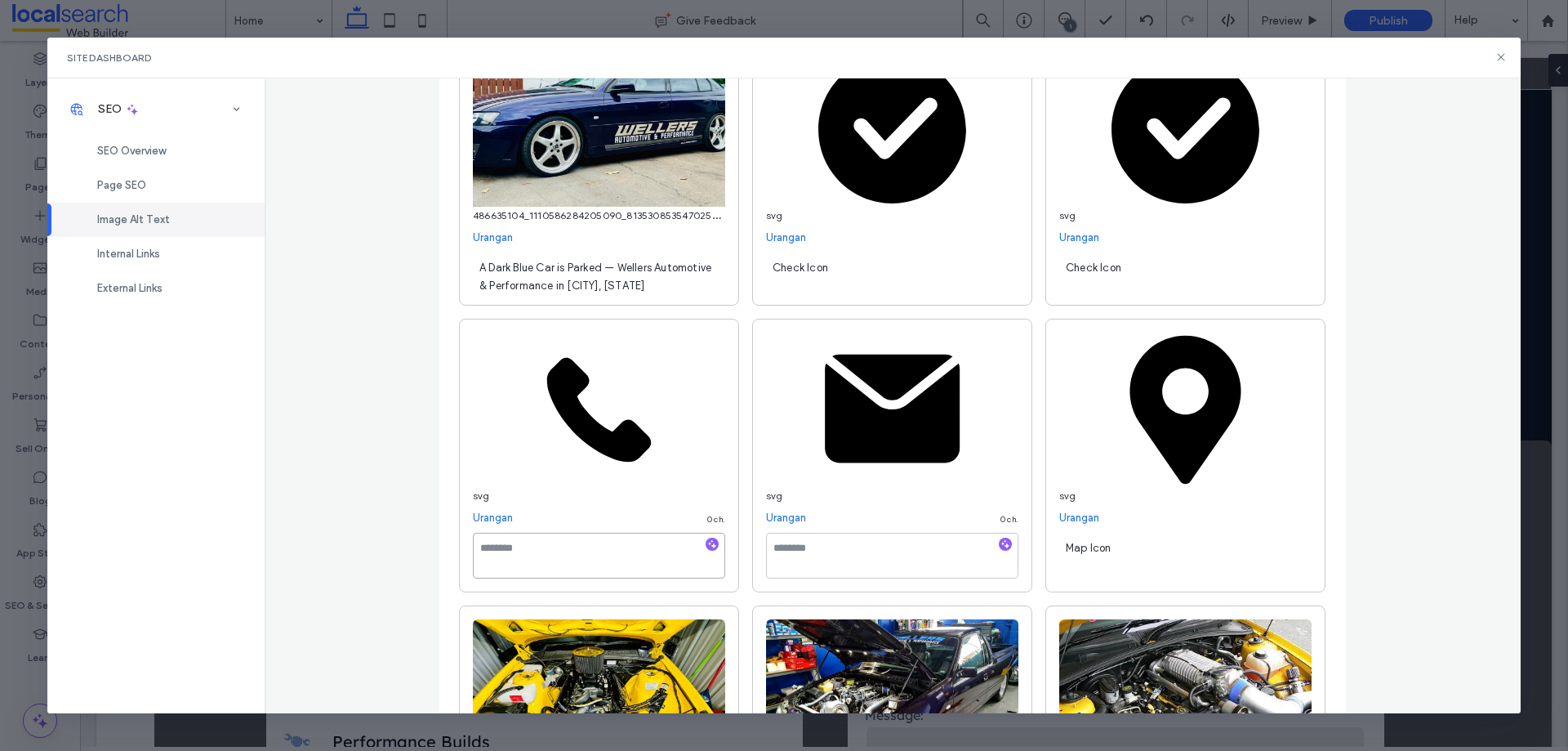 paste on "**********" 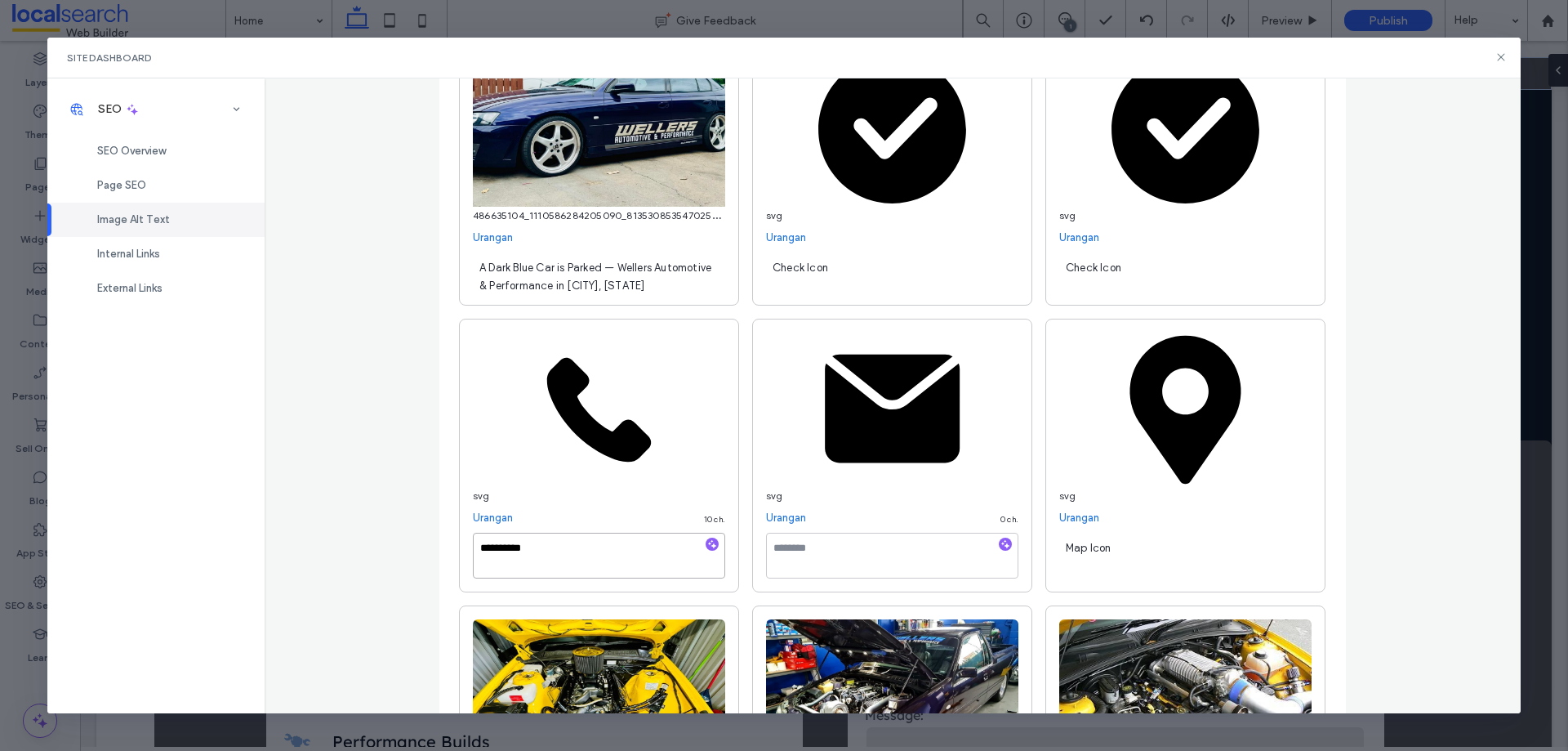 type on "**********" 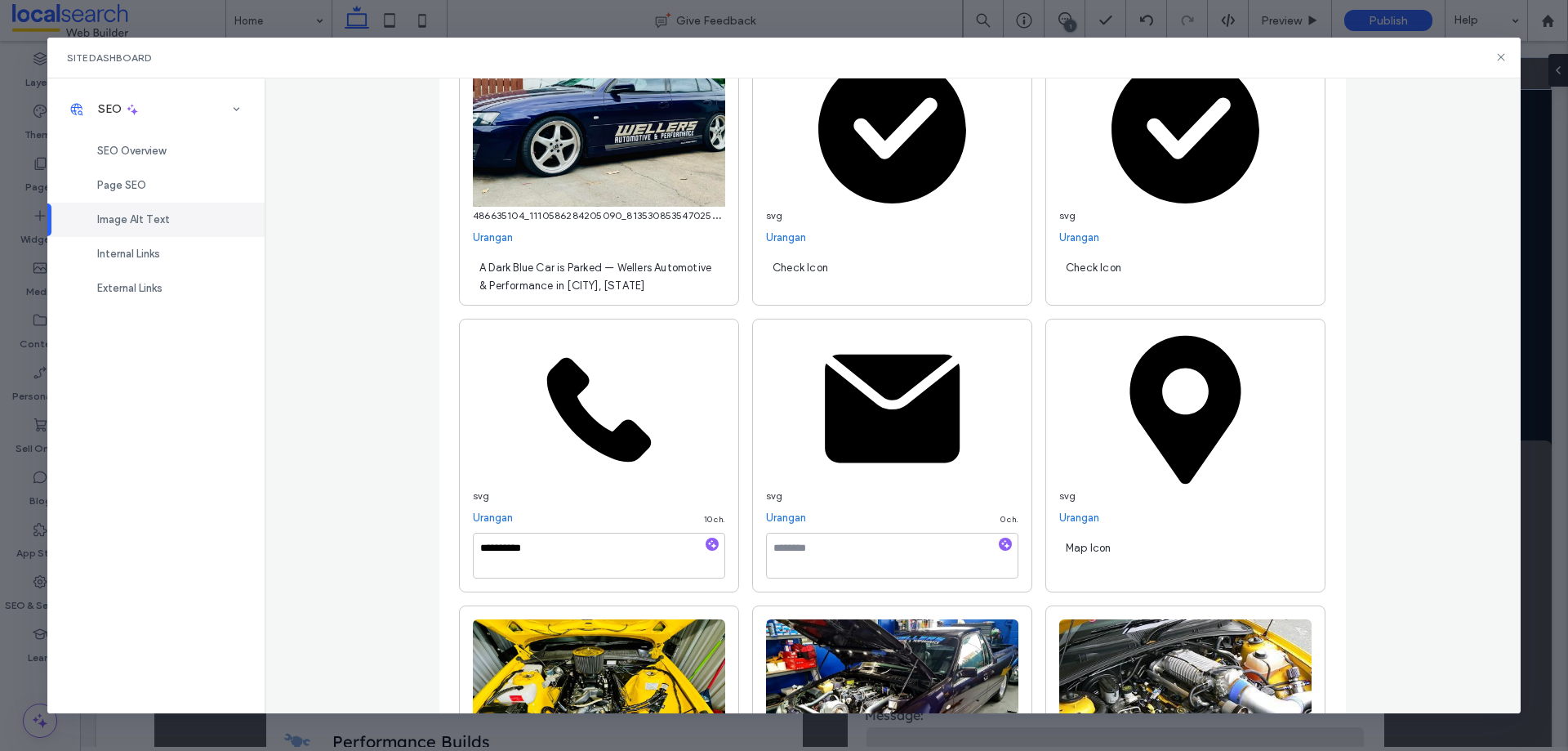 click on "**********" at bounding box center [893, 396] 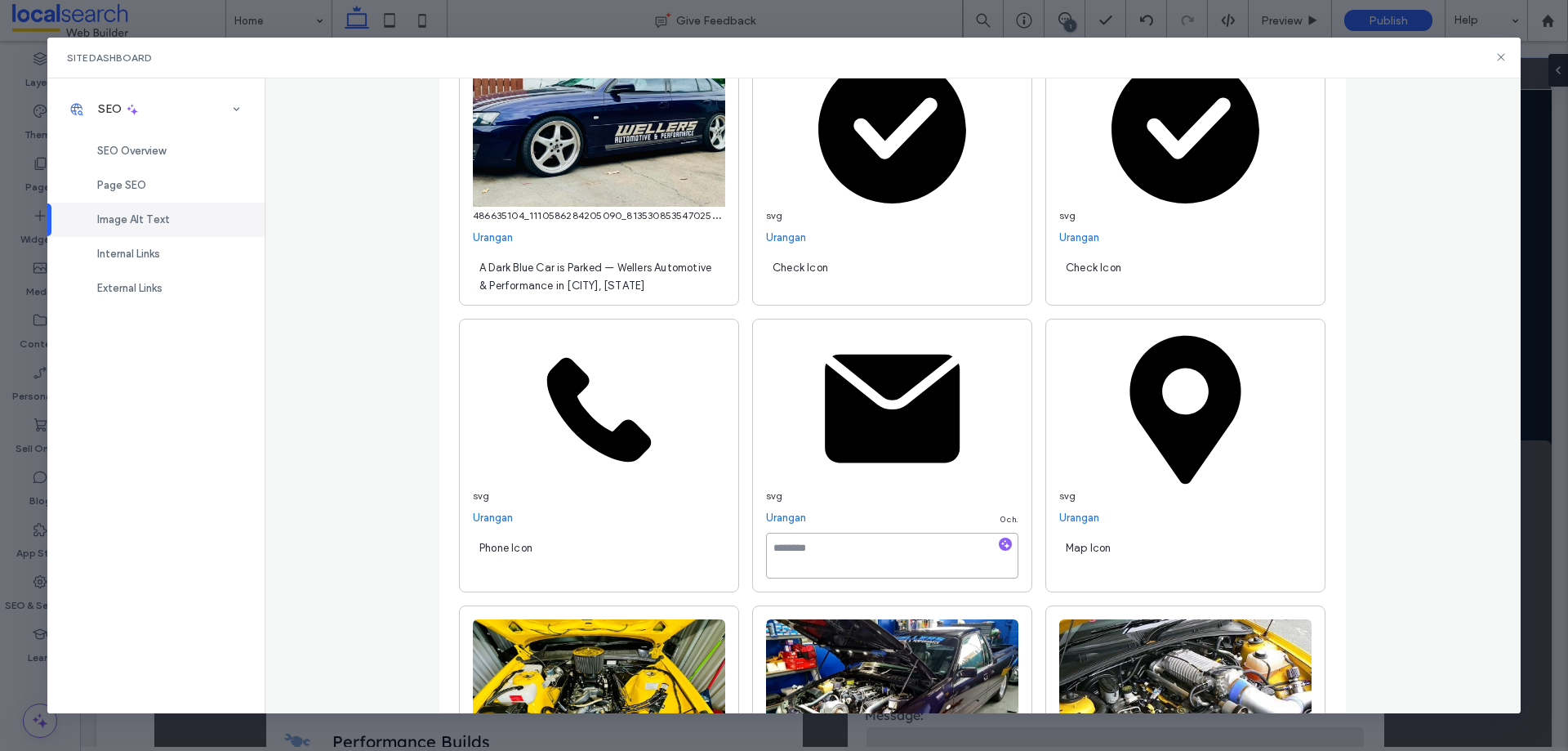 click at bounding box center (892, 556) 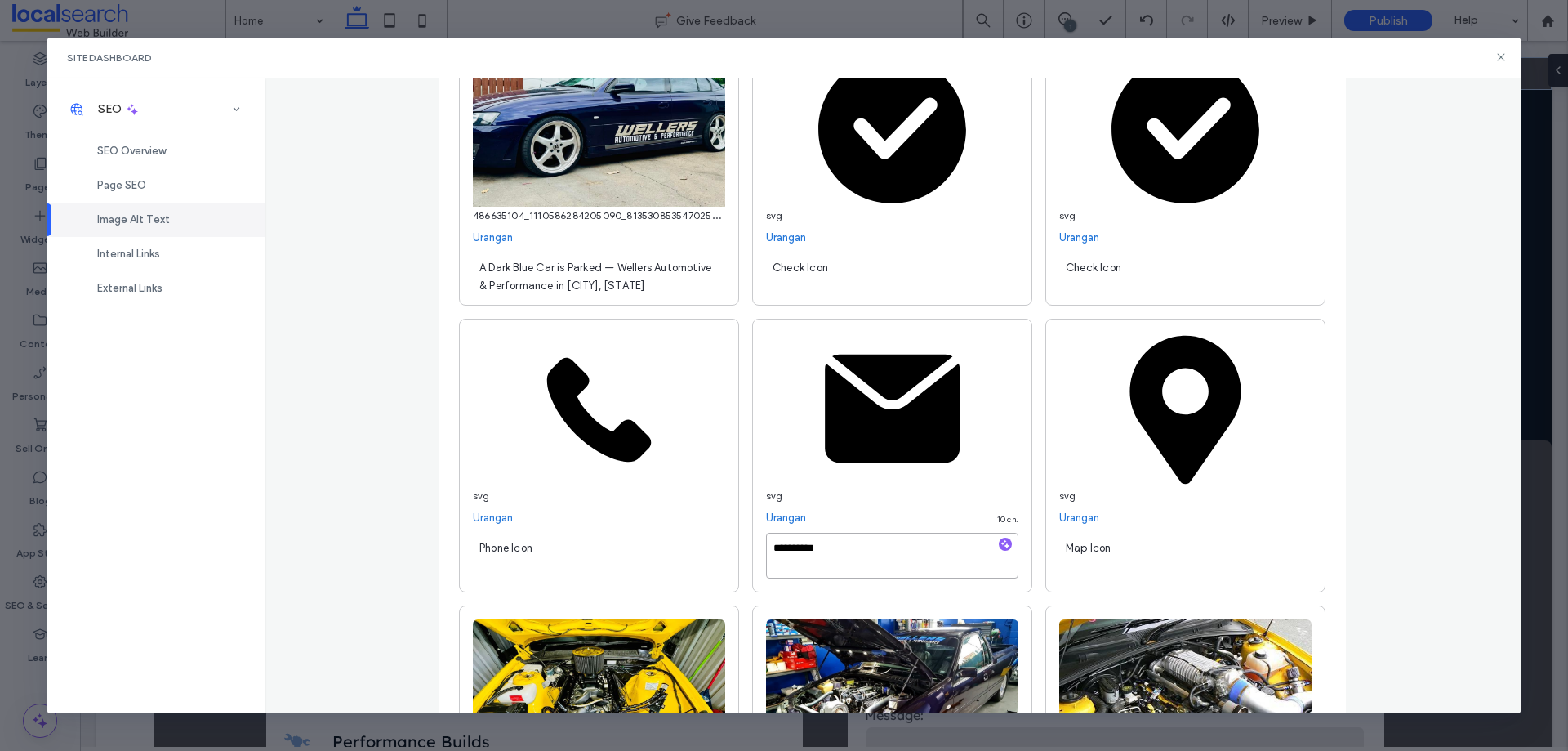 type on "**********" 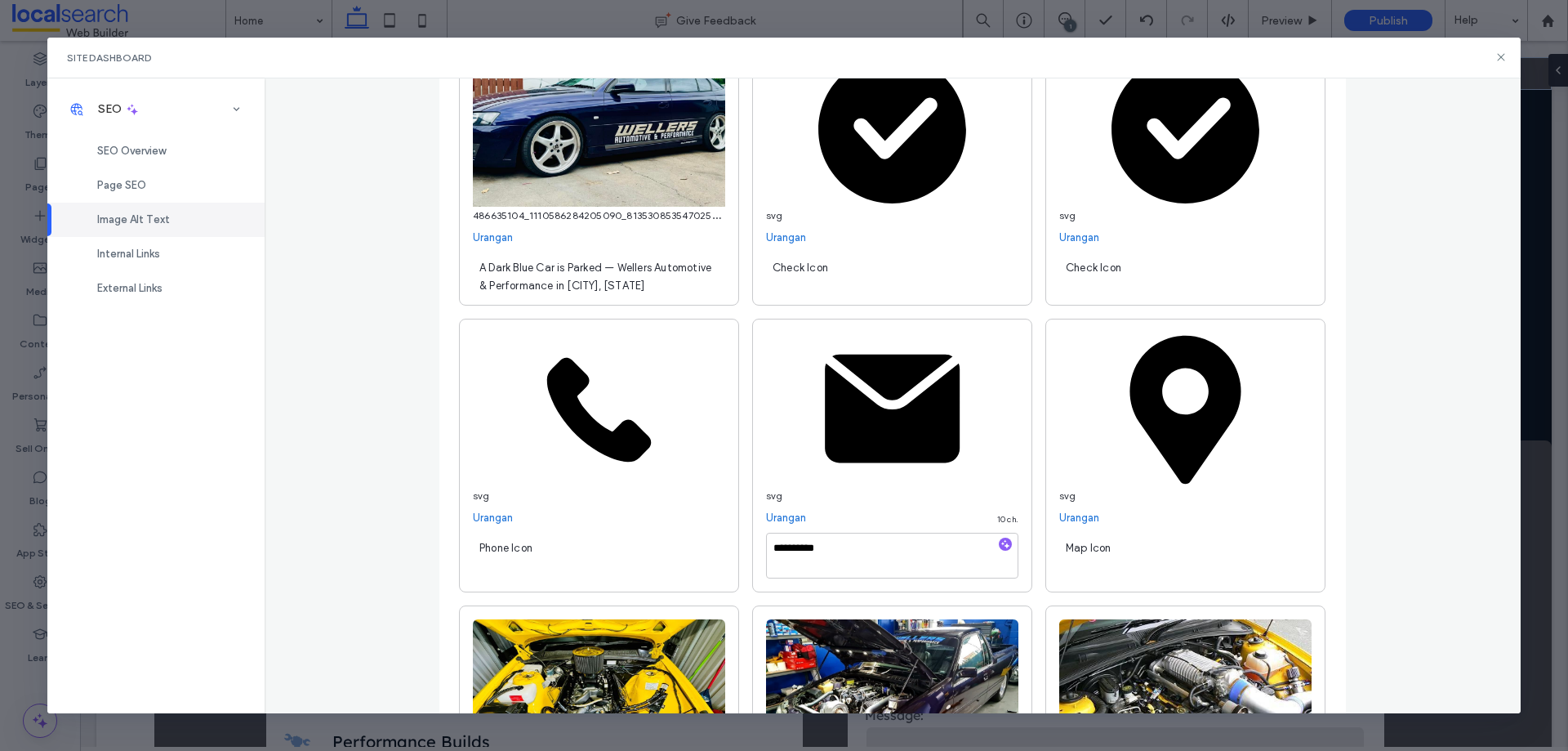 click on "**********" at bounding box center (893, 396) 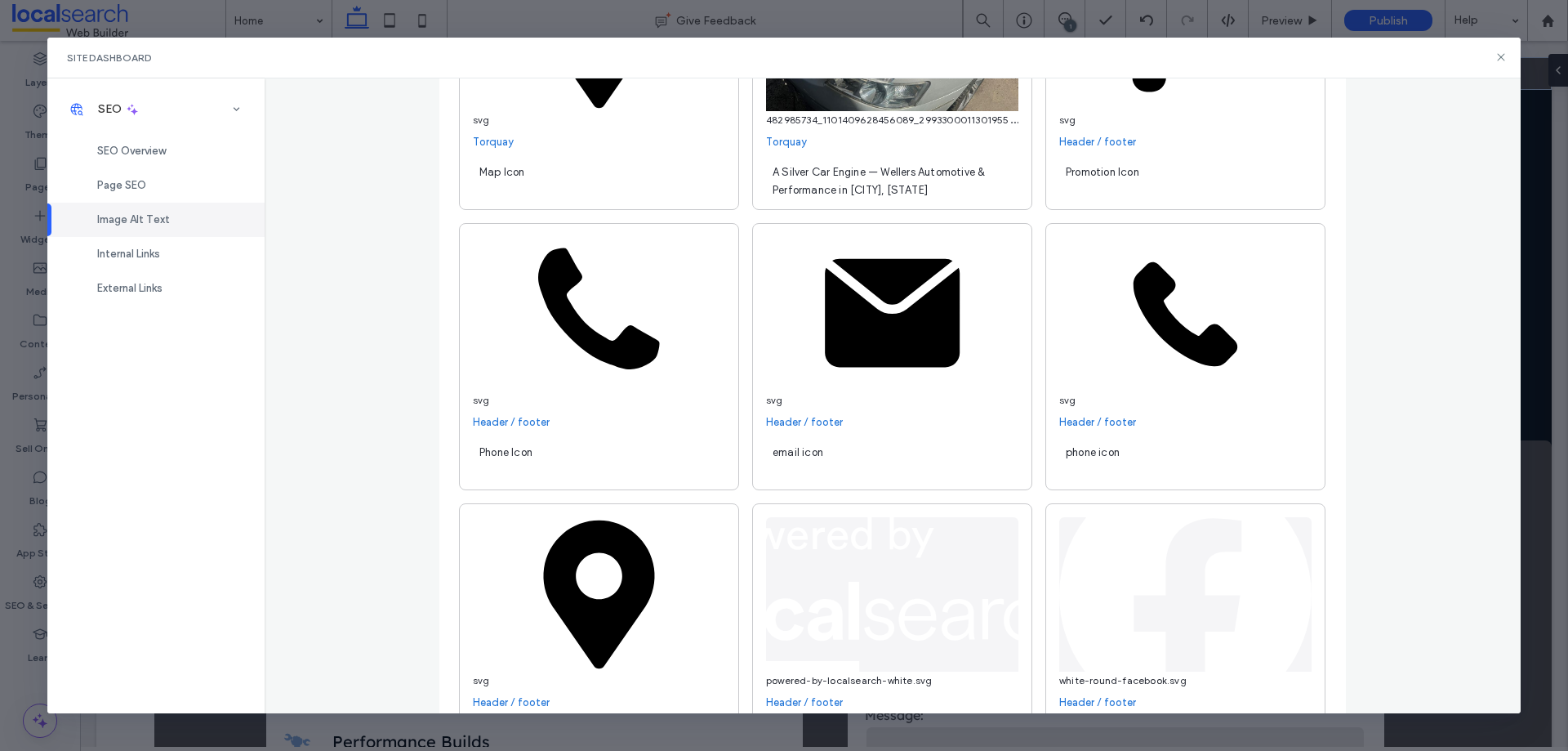 scroll, scrollTop: 3753, scrollLeft: 0, axis: vertical 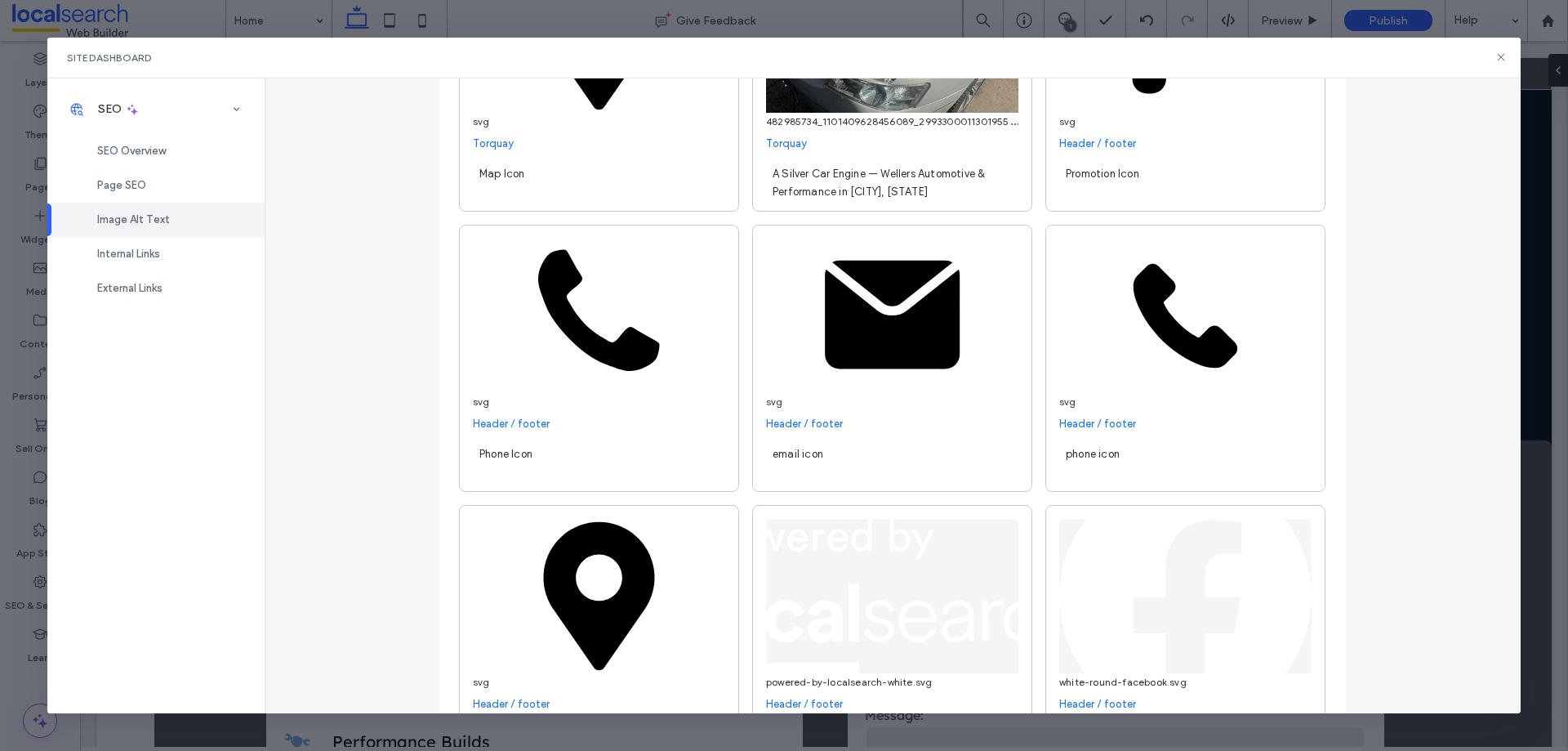 click on "email icon" at bounding box center (892, 462) 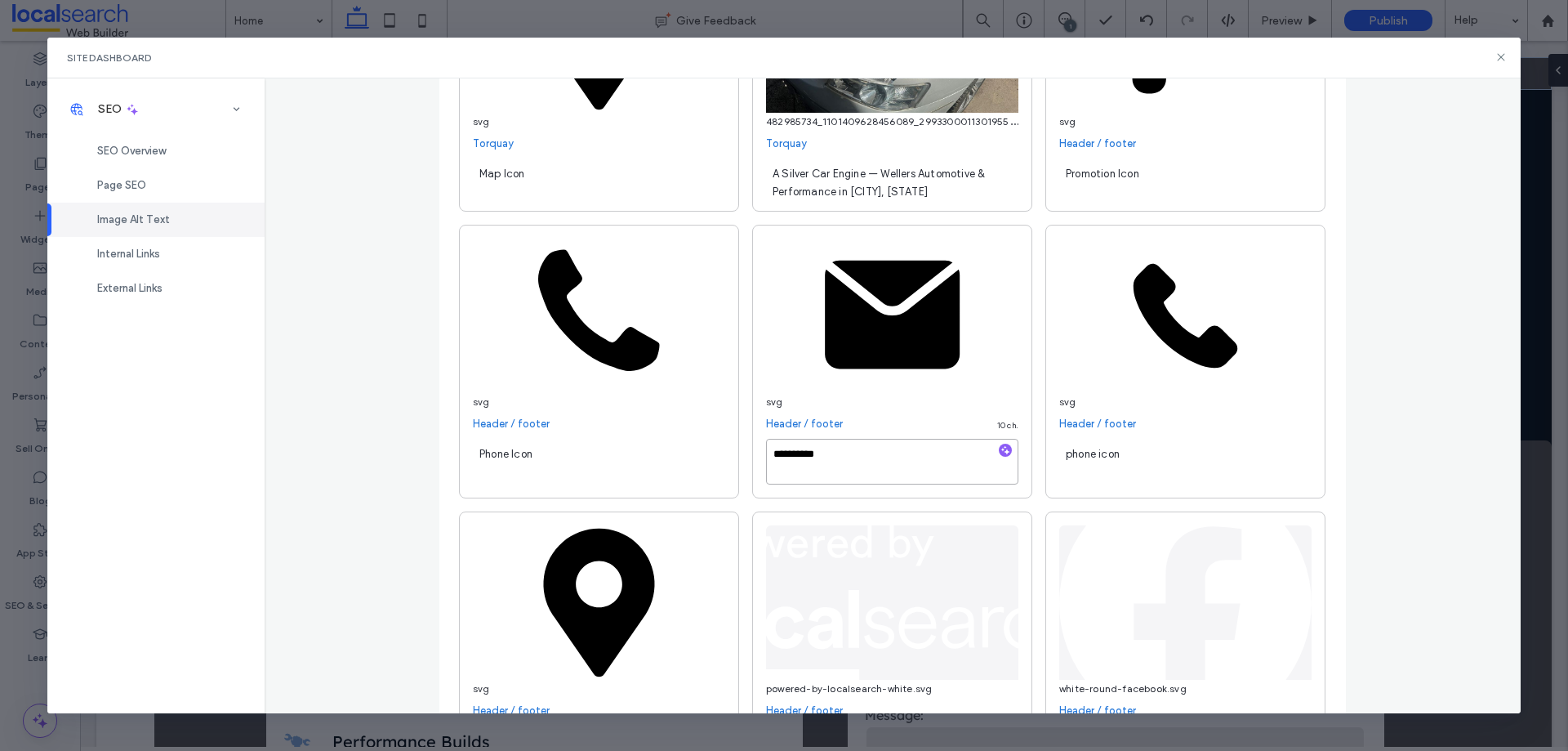 click on "**********" at bounding box center [892, 462] 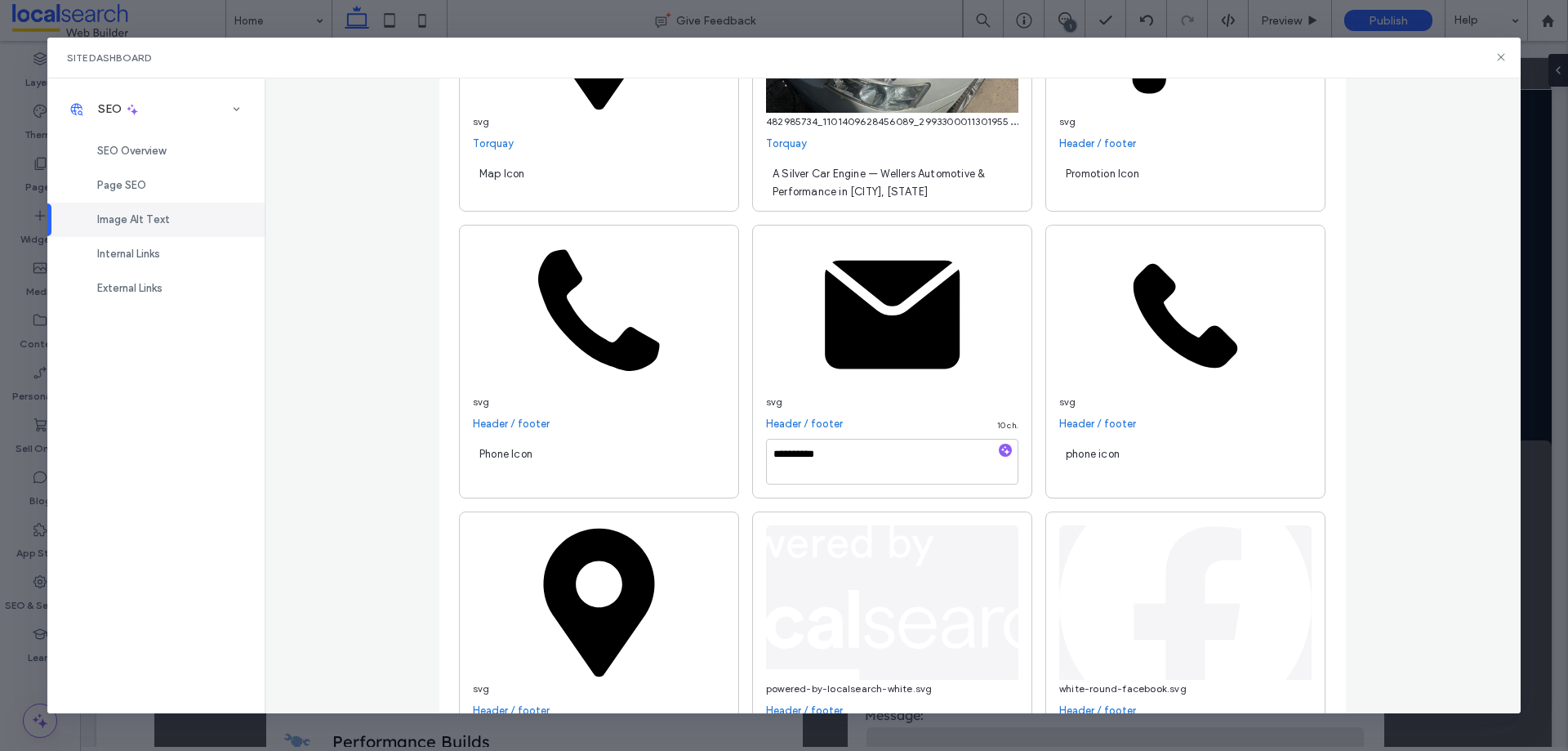 click on "**********" at bounding box center (893, 396) 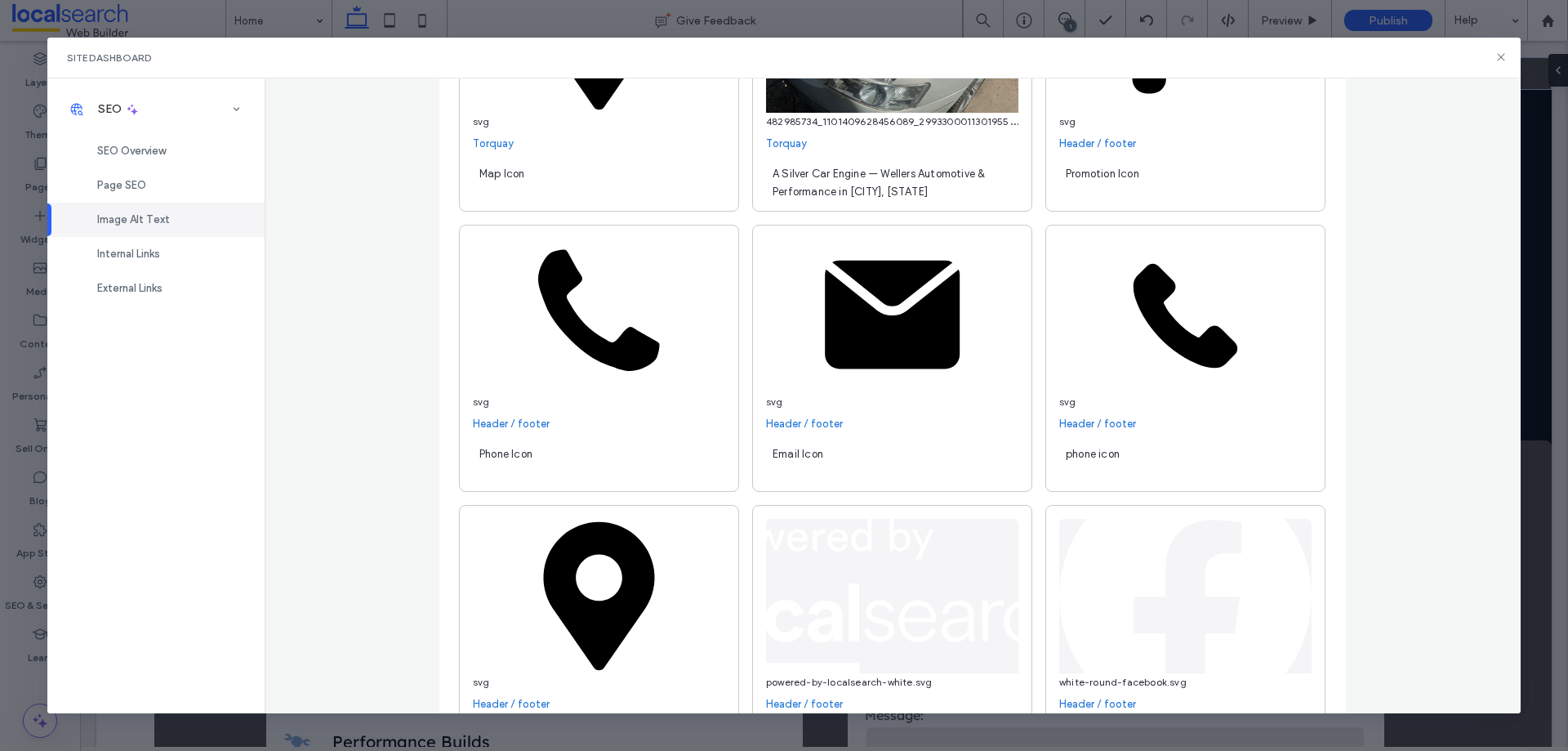 click on "phone icon" at bounding box center [1185, 462] 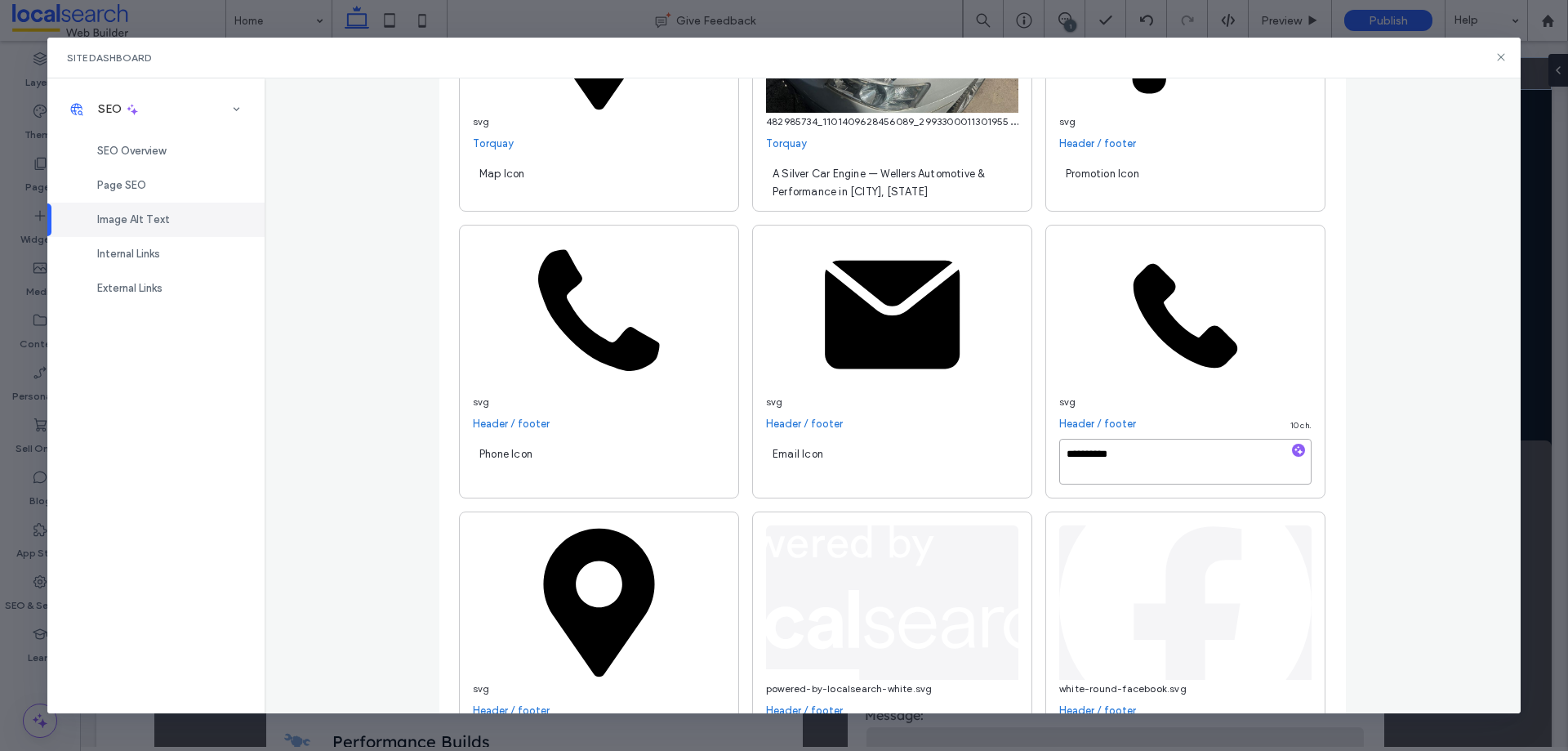 click on "**********" at bounding box center [1185, 462] 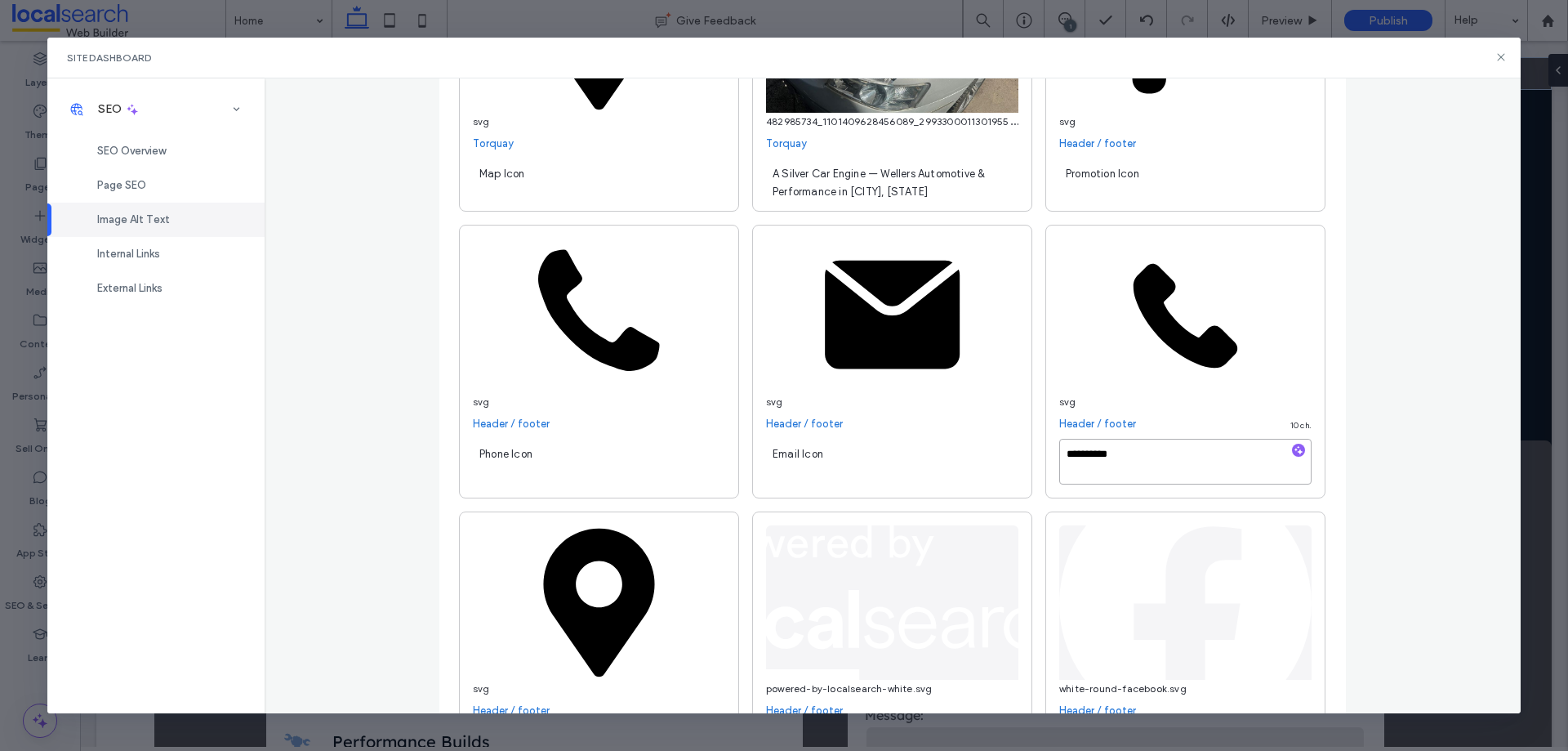 type on "**********" 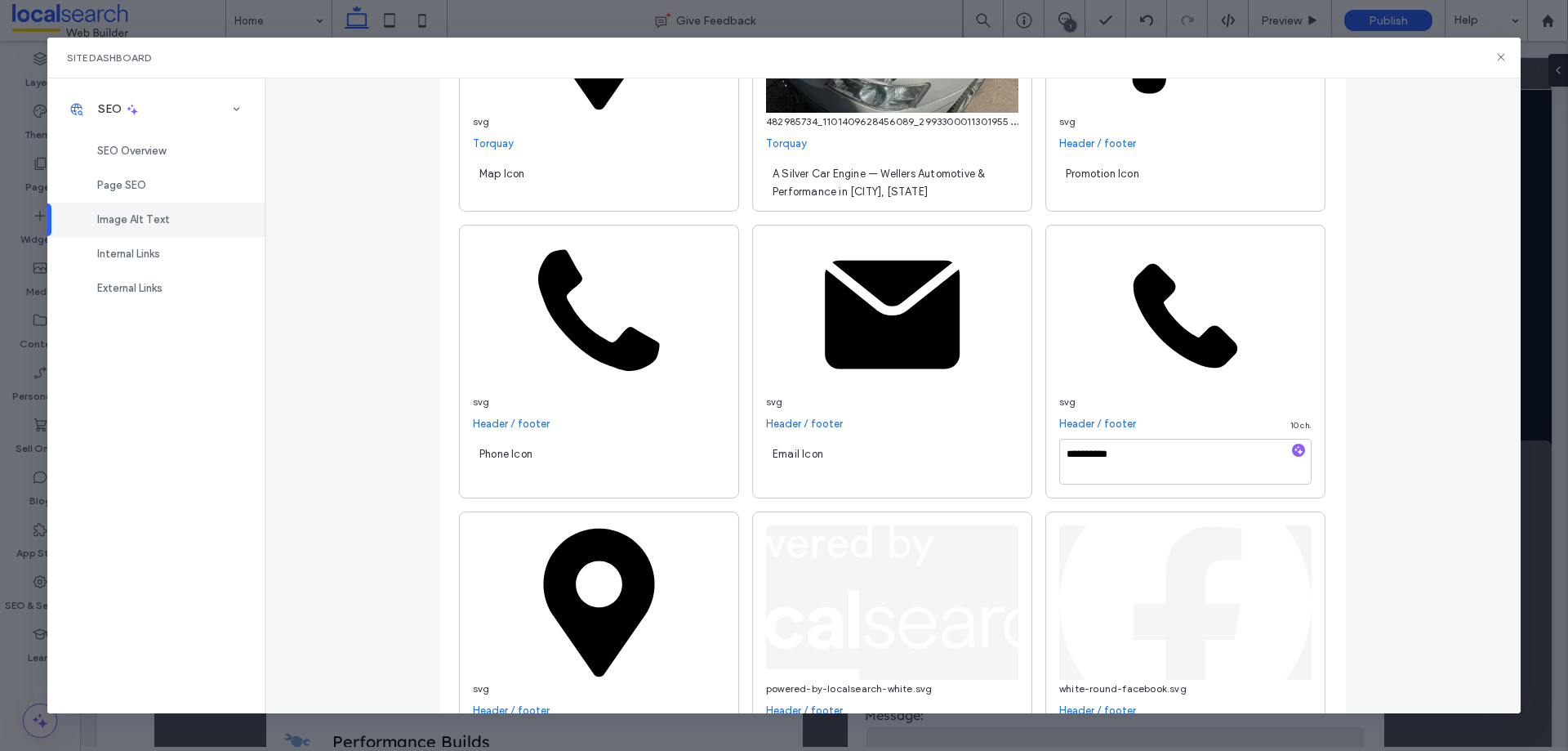 click on "**********" at bounding box center (893, 396) 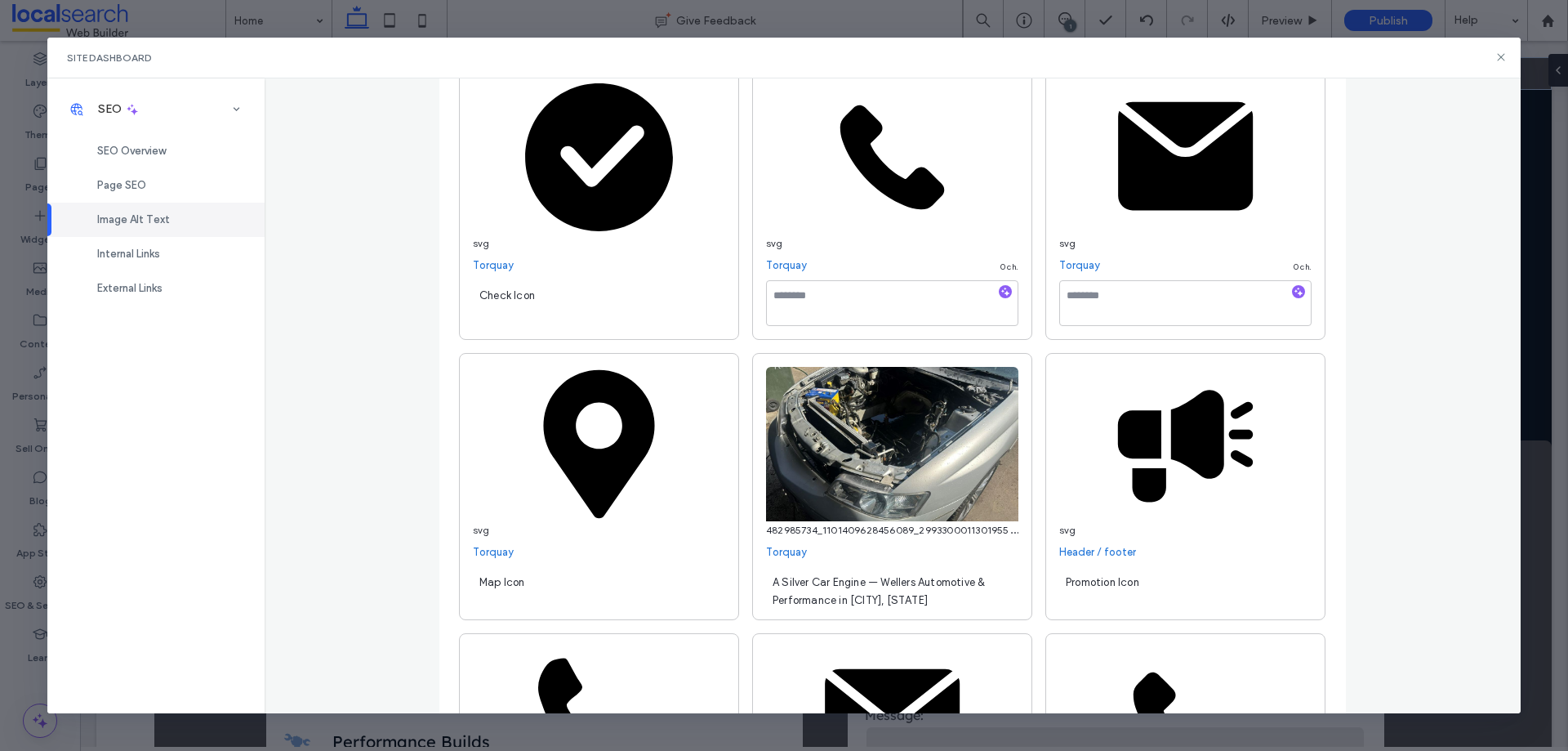 scroll, scrollTop: 3263, scrollLeft: 0, axis: vertical 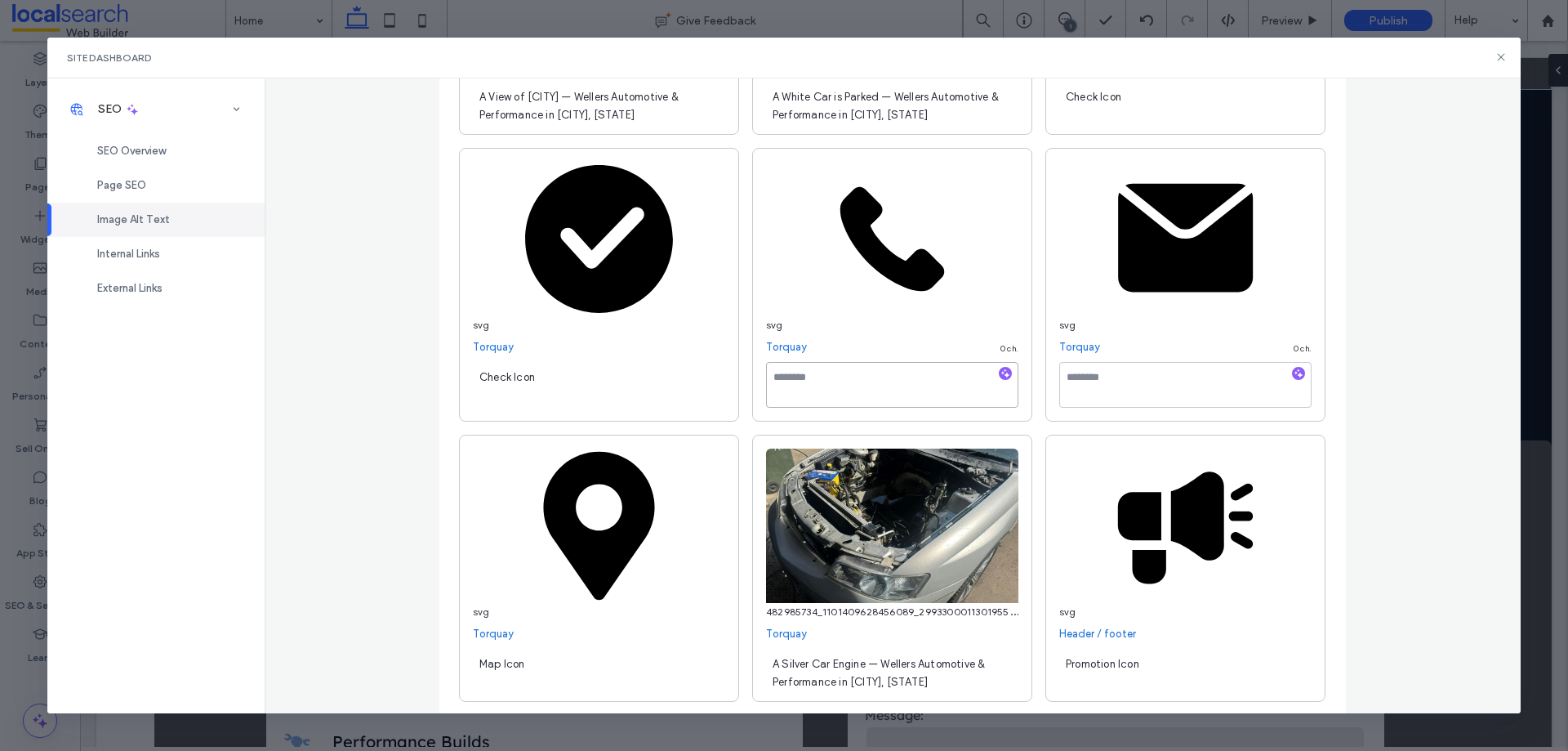 click at bounding box center [892, 385] 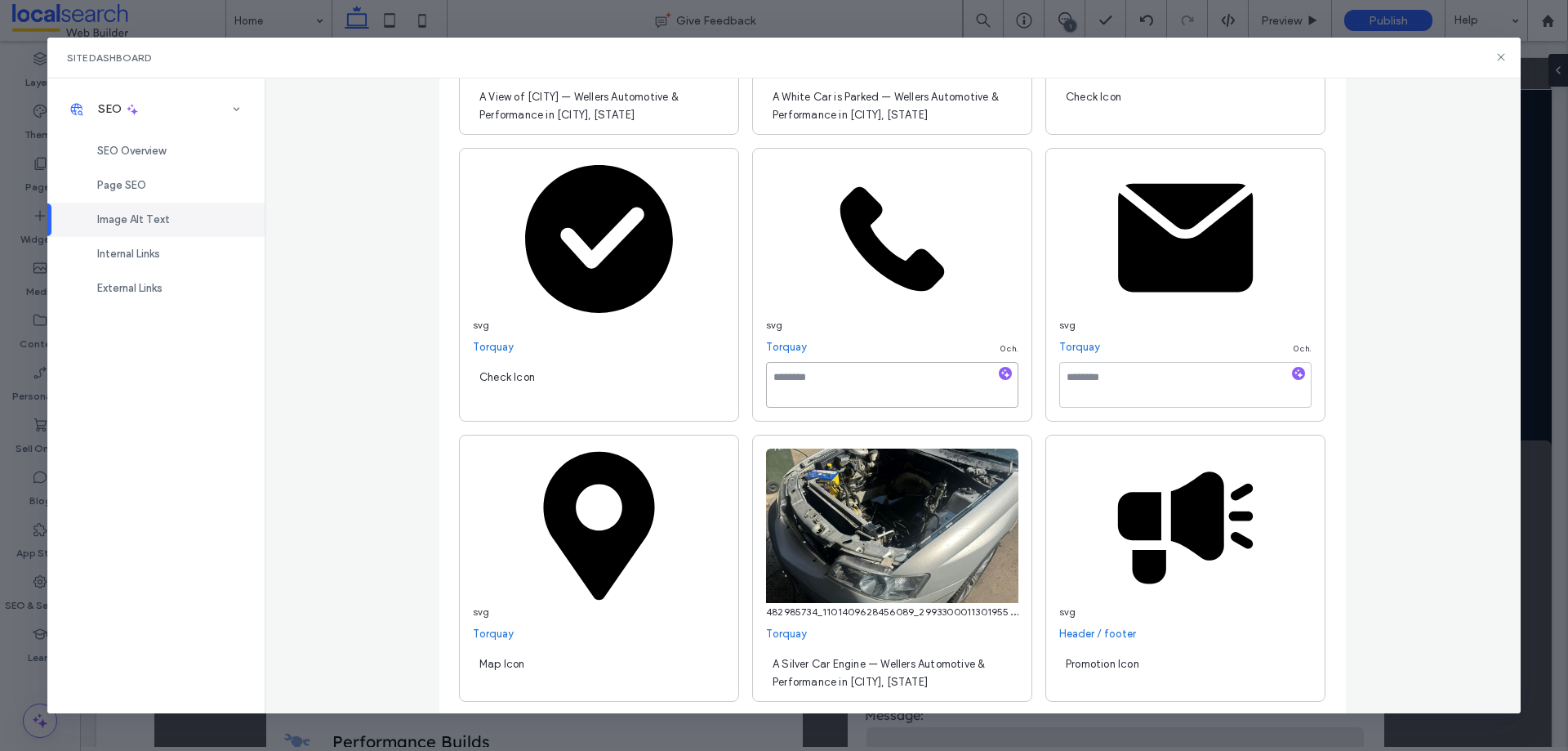 paste on "**********" 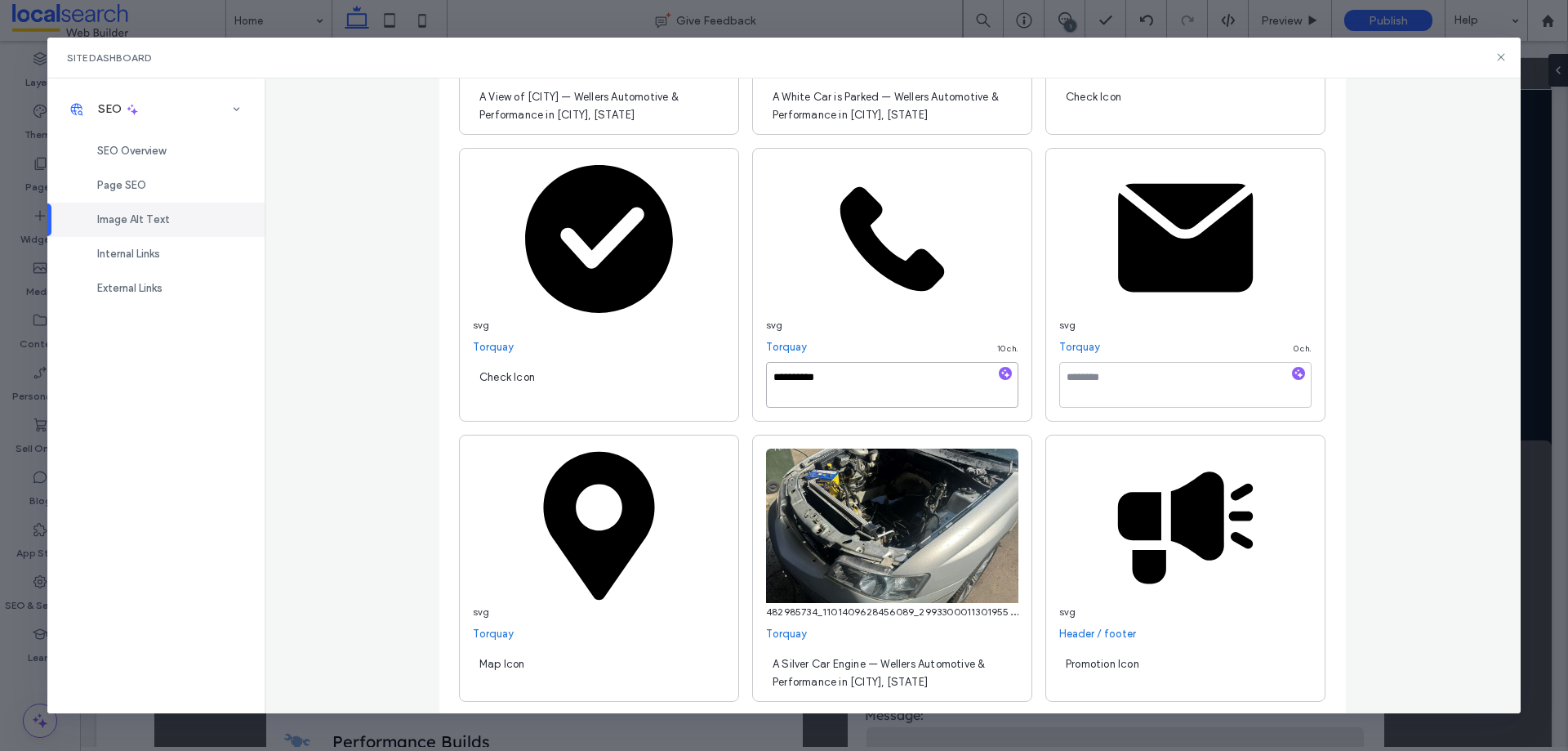 type on "**********" 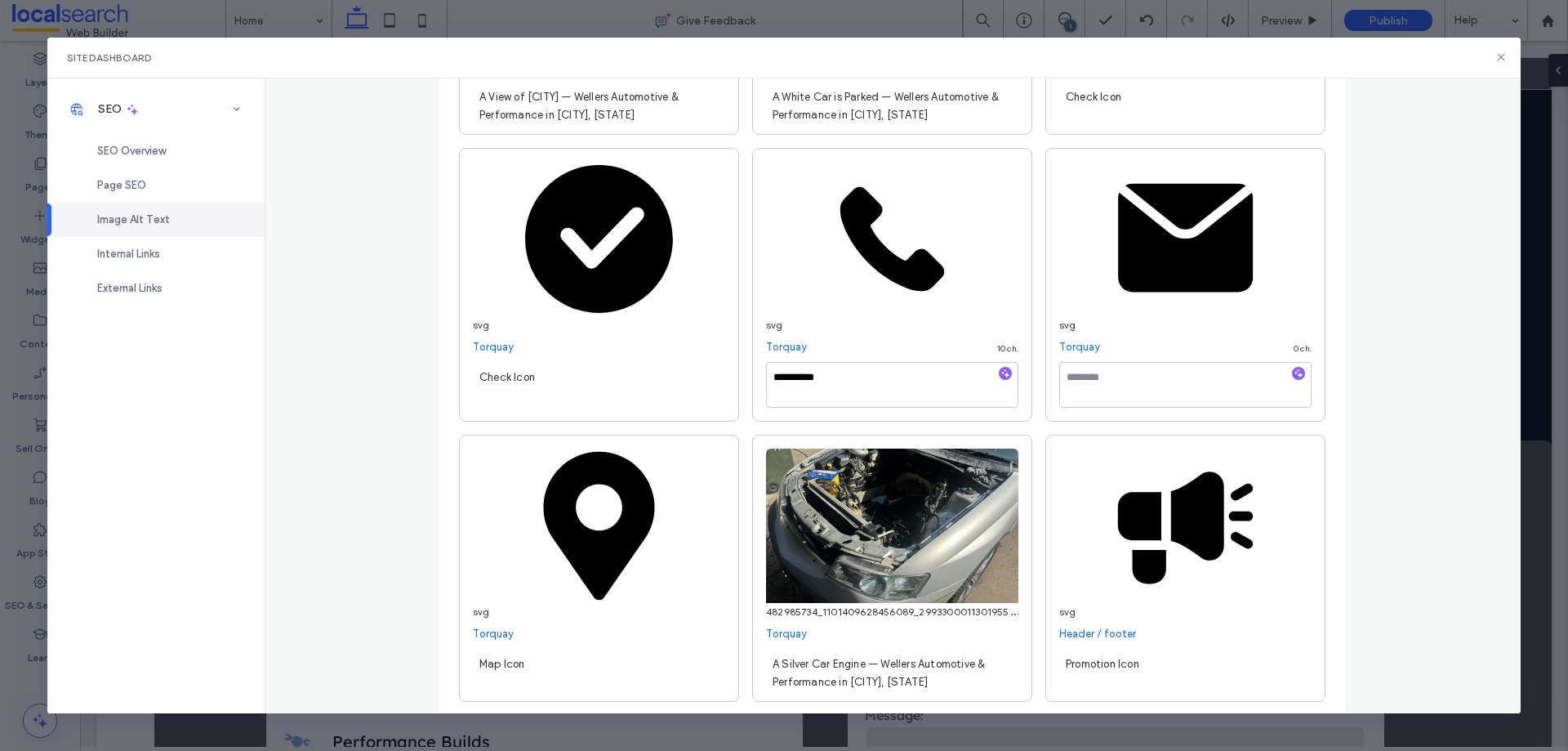 click on "**********" at bounding box center (893, 396) 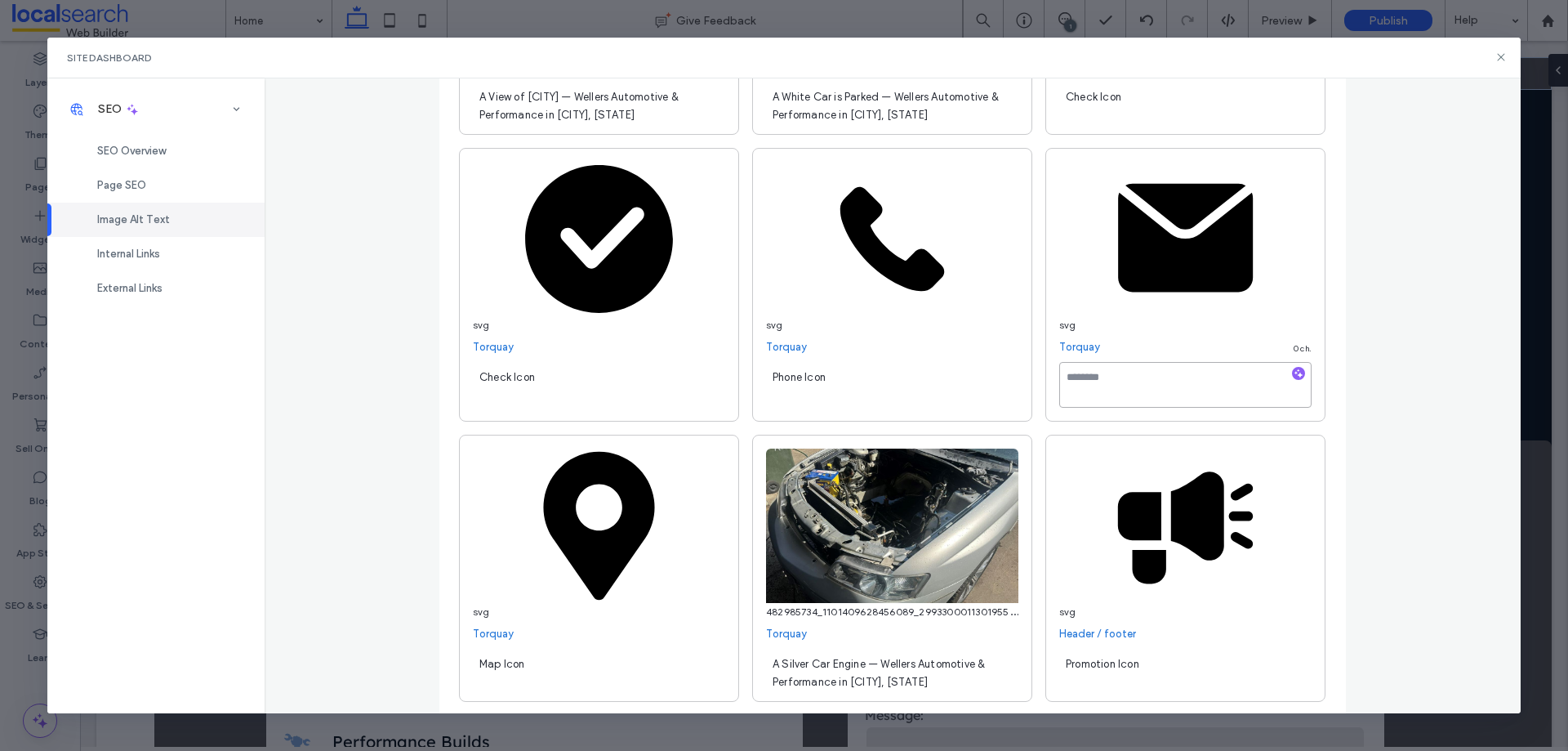 click at bounding box center (1185, 385) 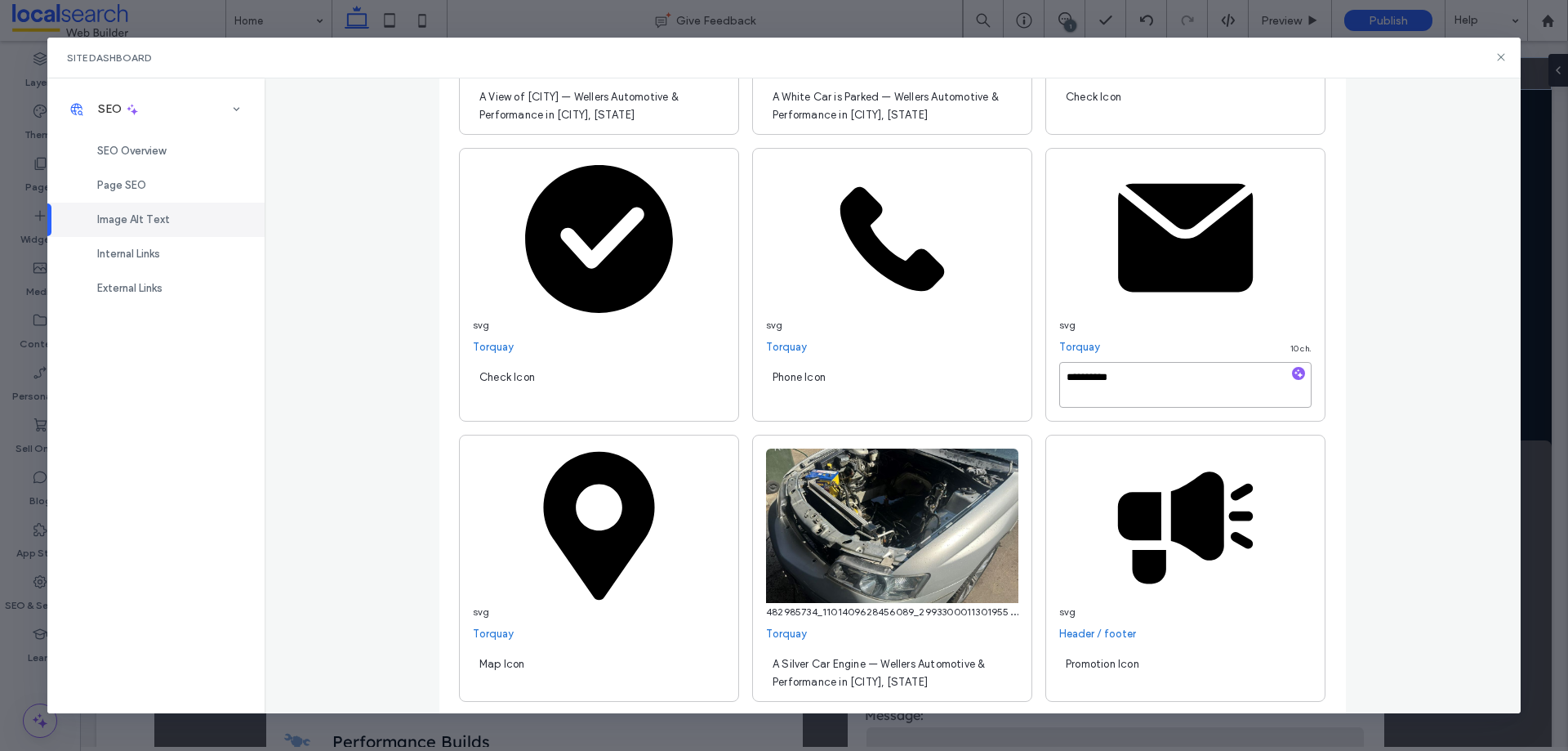 type on "**********" 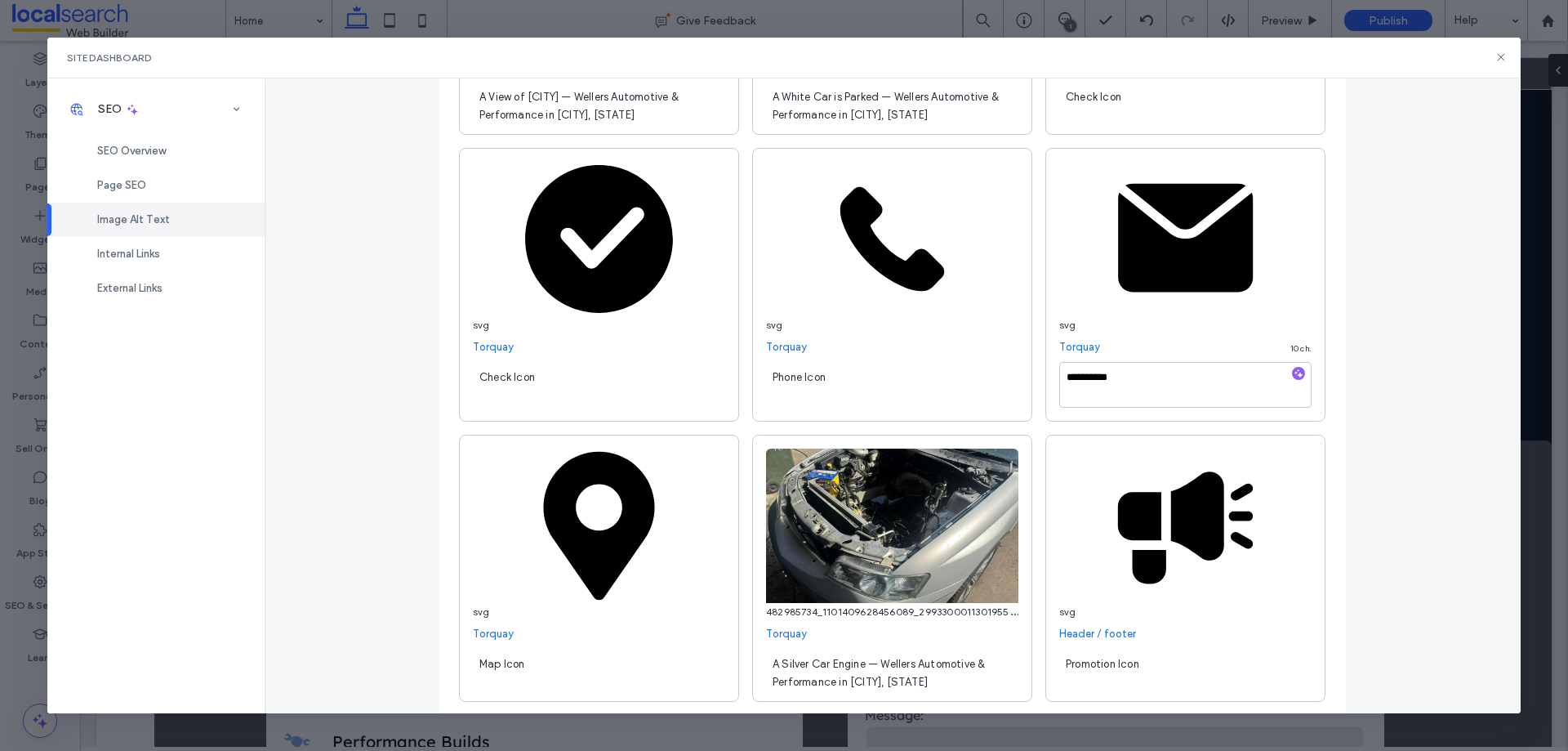 click on "**********" at bounding box center (893, 396) 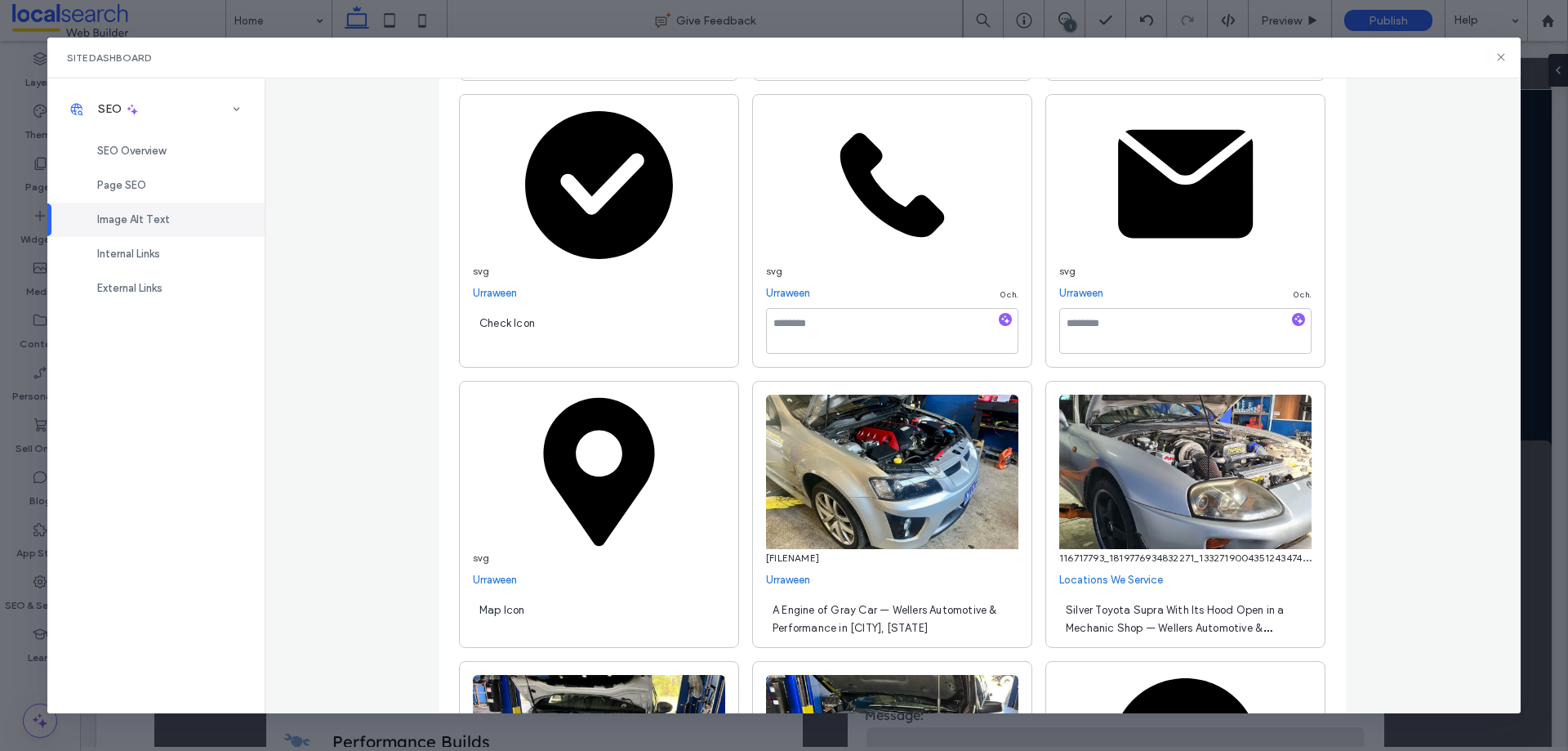 scroll, scrollTop: 730, scrollLeft: 0, axis: vertical 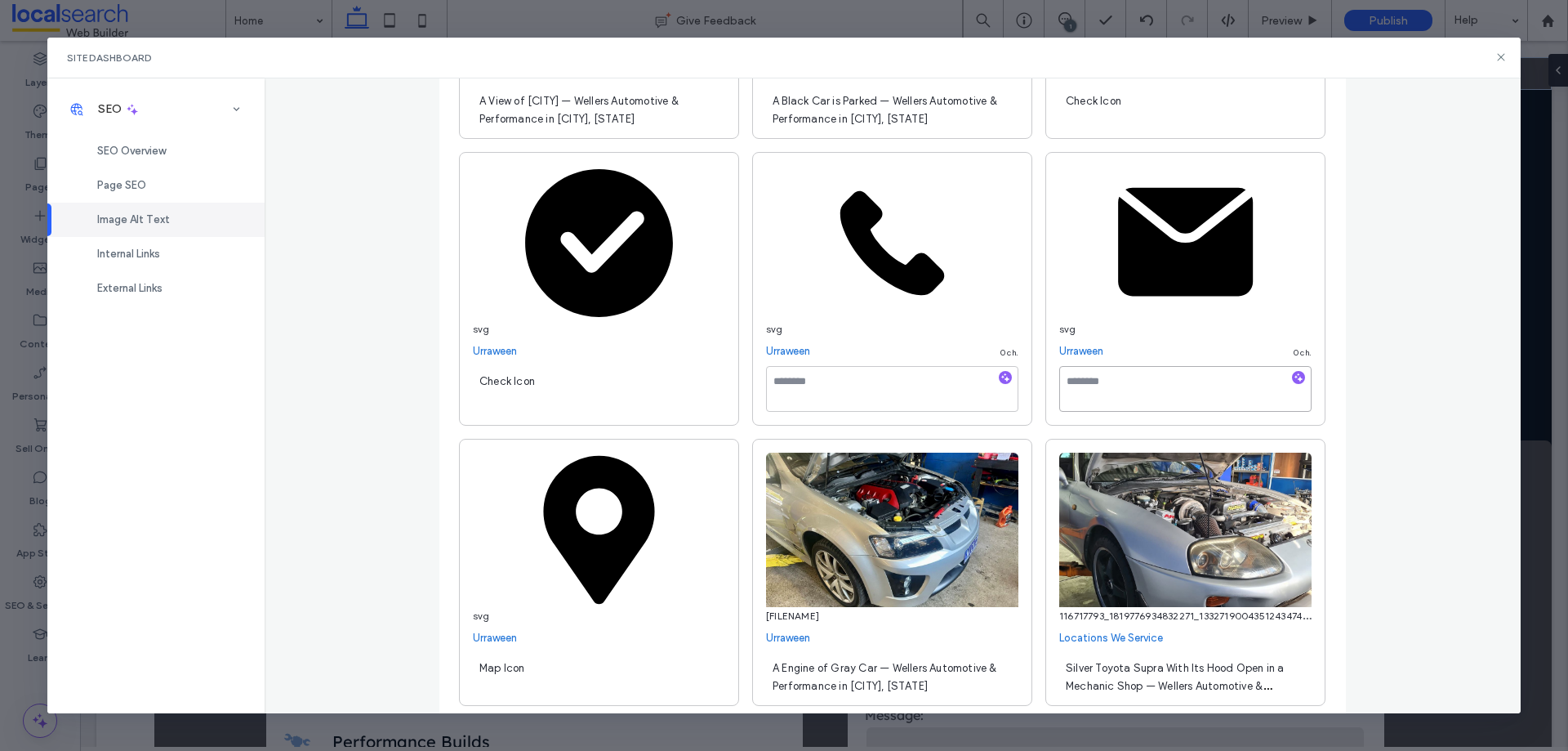 click at bounding box center (1185, 389) 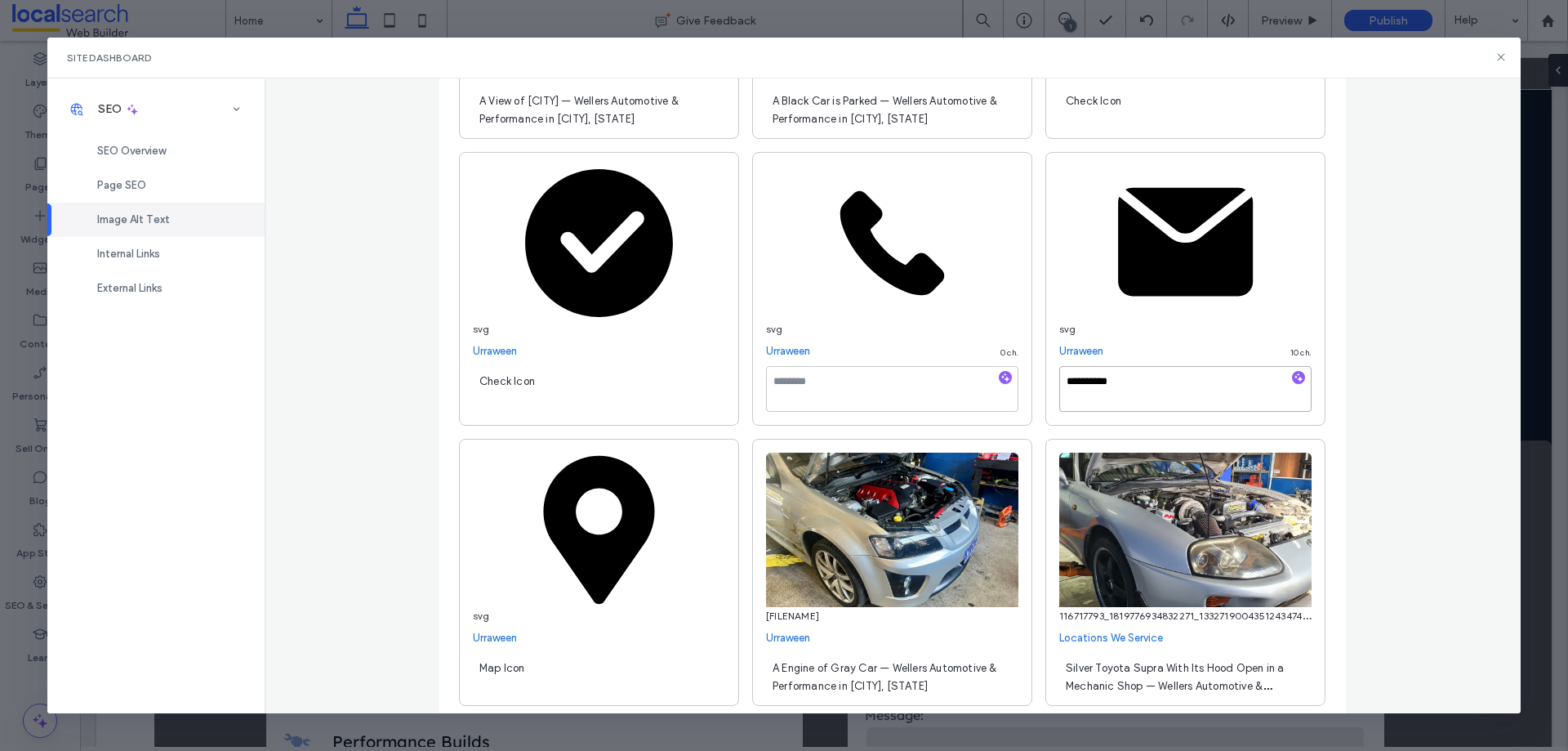 type on "**********" 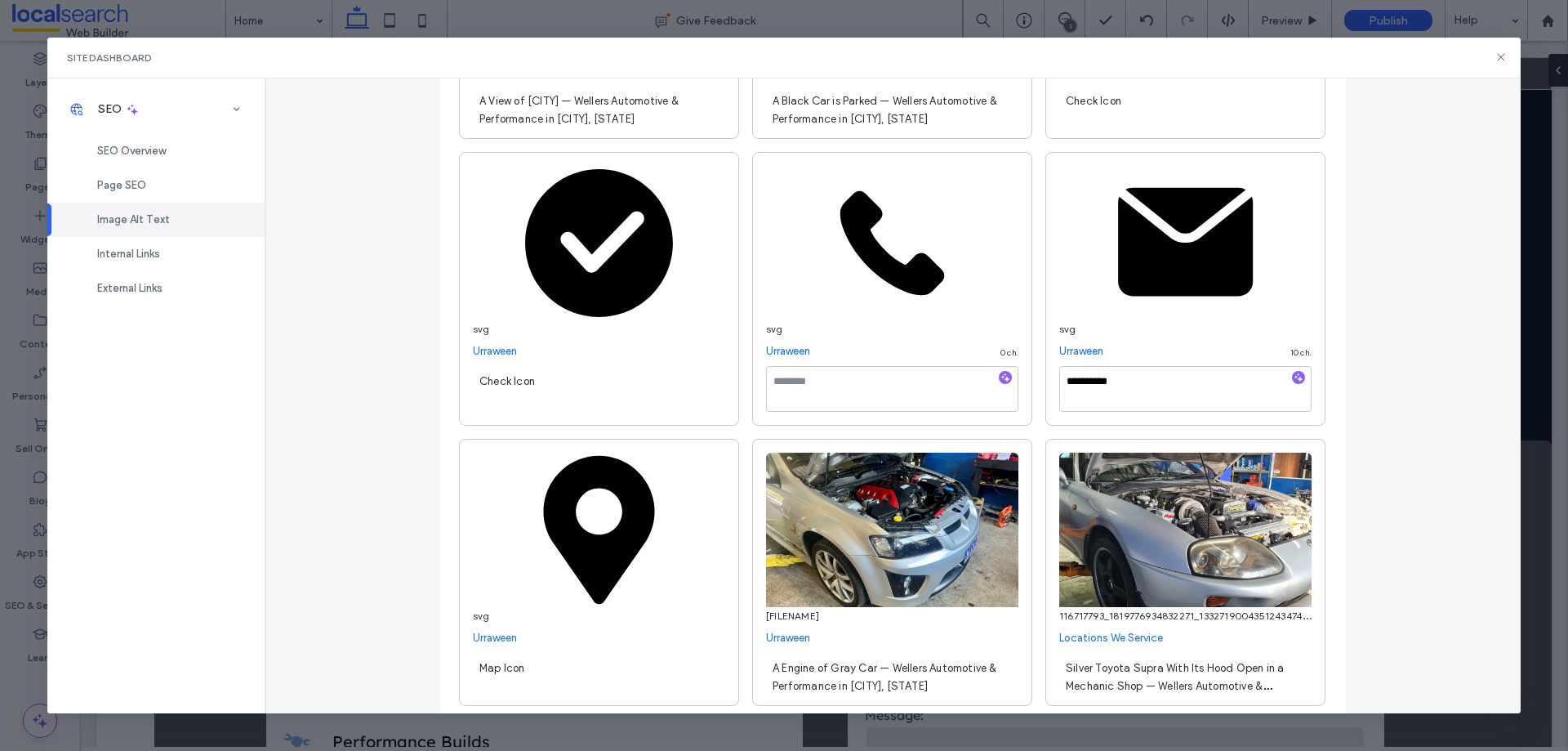 click on "**********" at bounding box center [893, 396] 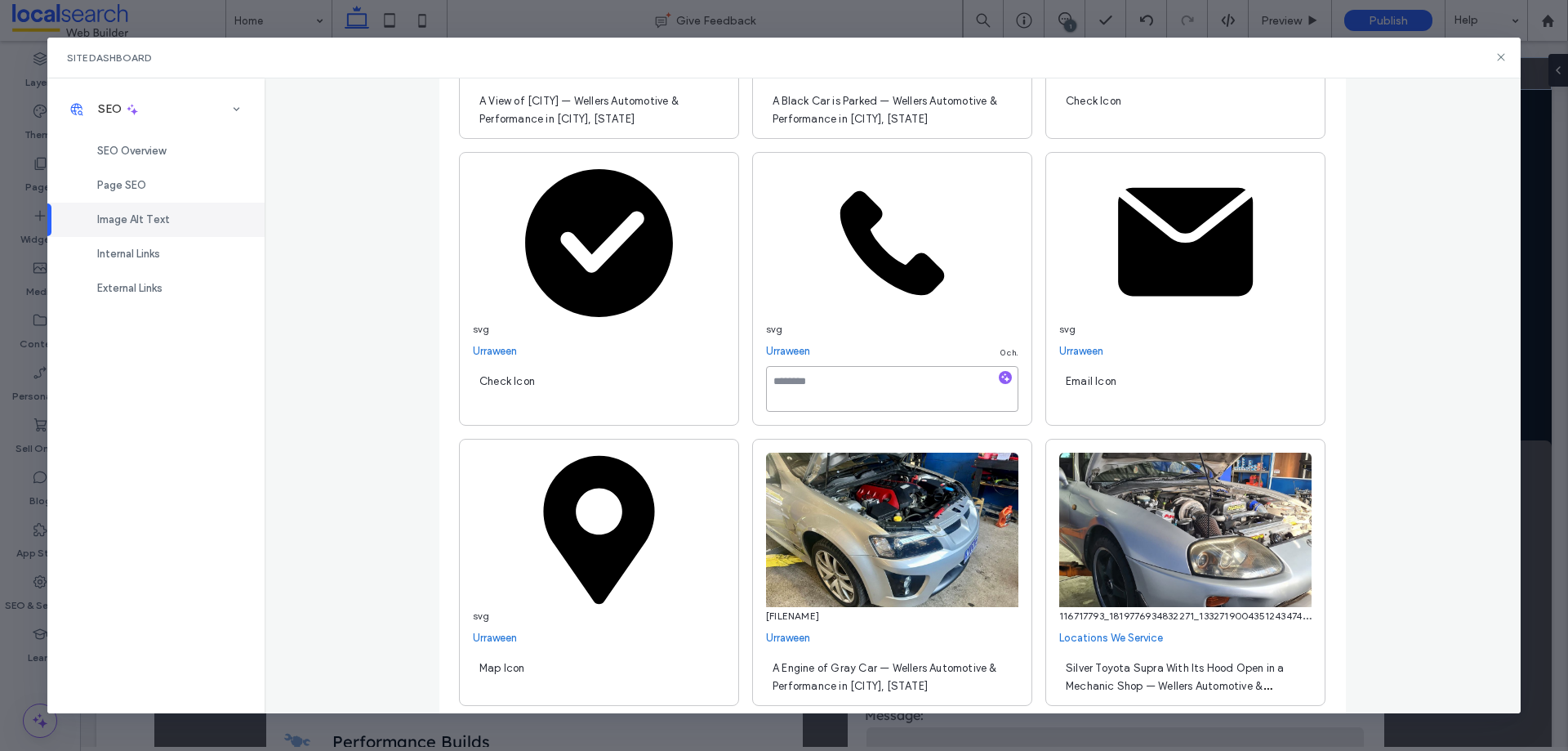 click at bounding box center [892, 389] 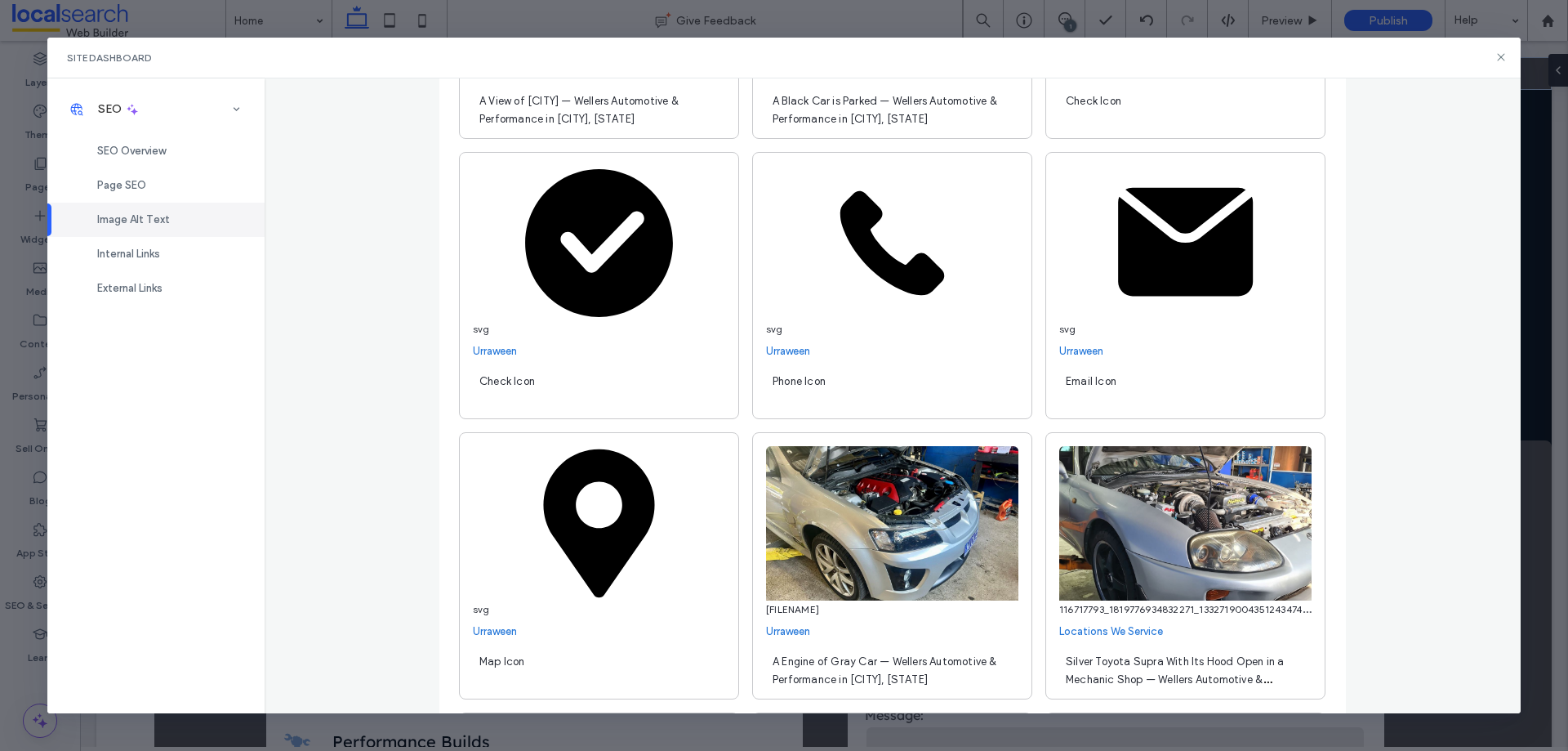 click on "Phone Icon" at bounding box center [799, 381] 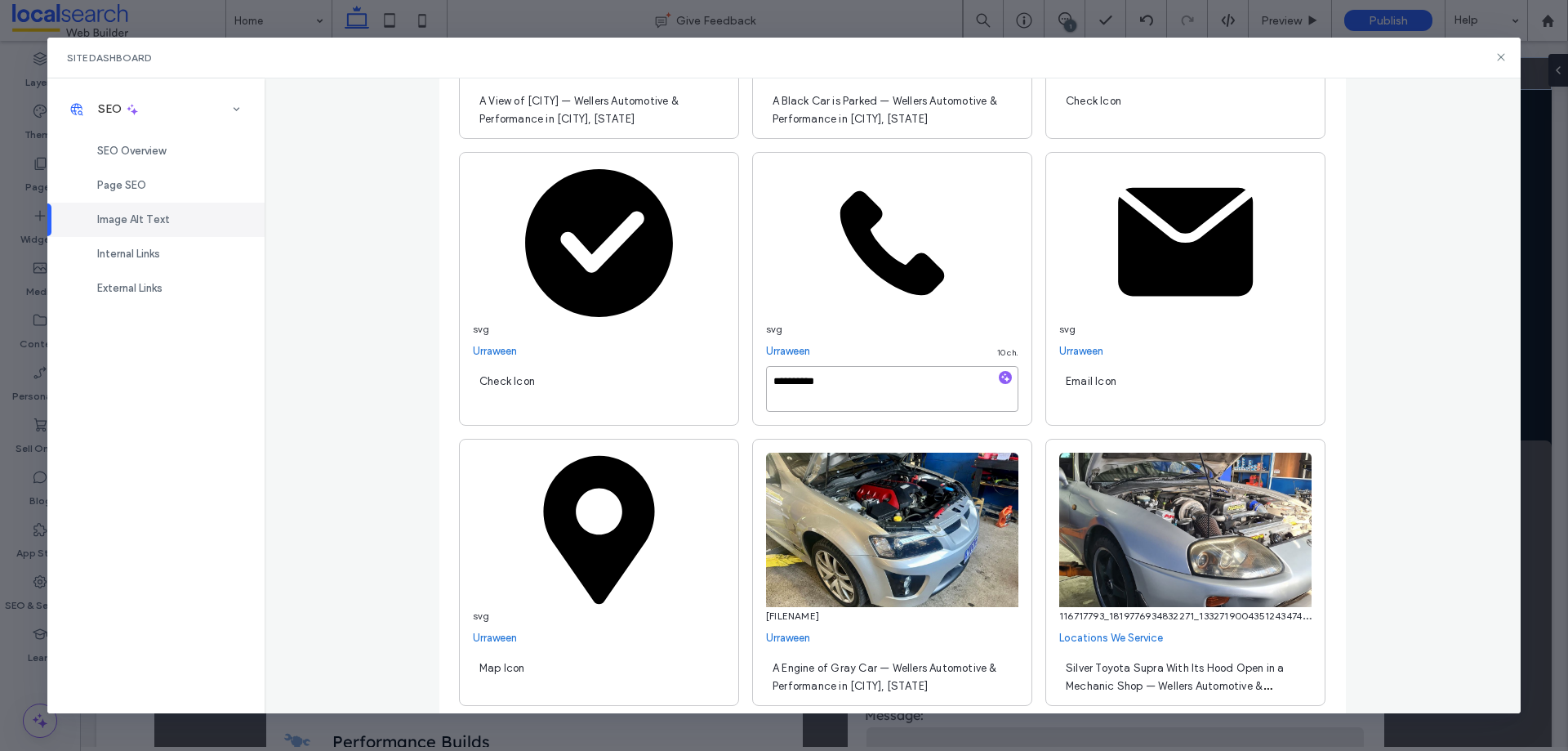 type on "**********" 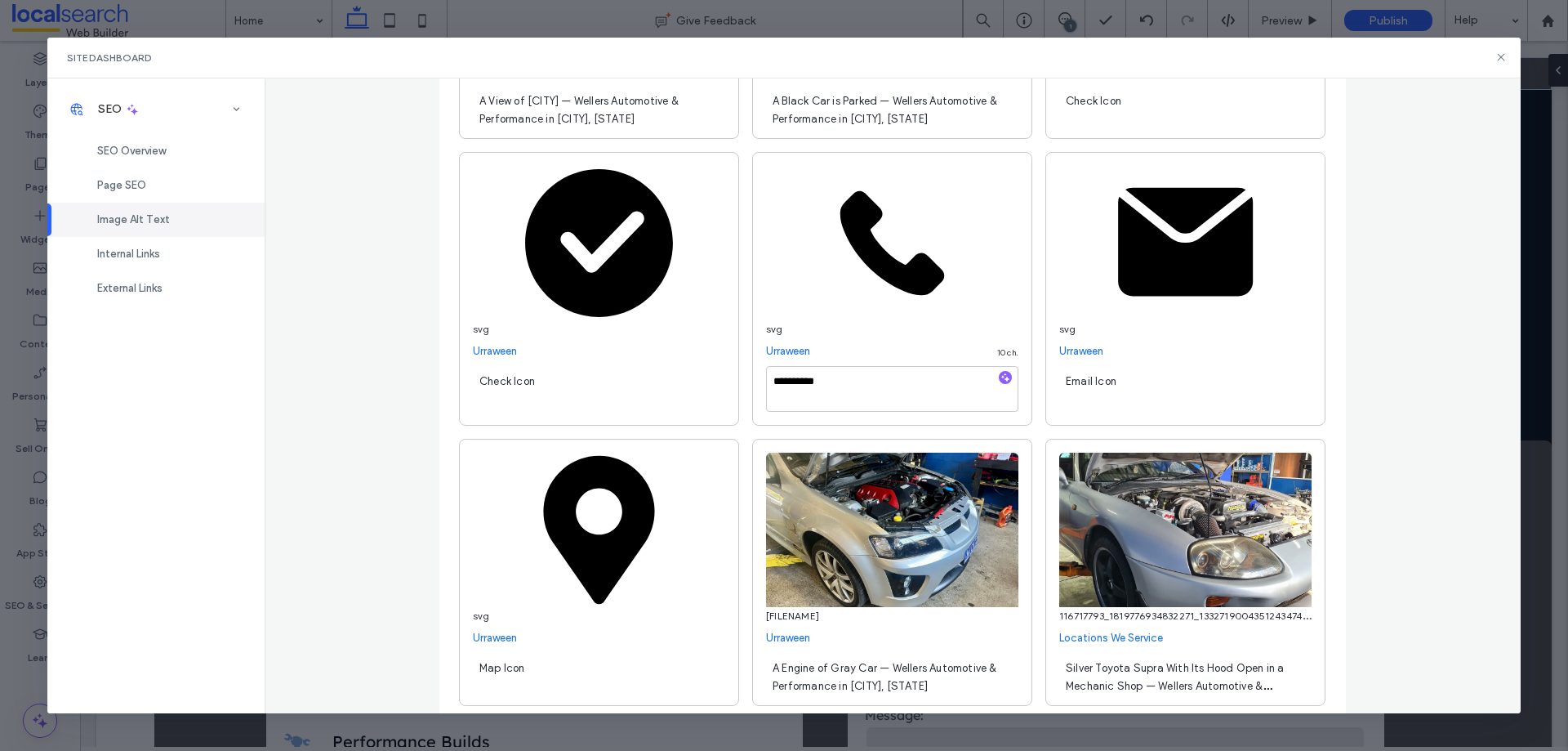 click on "**********" at bounding box center [893, 396] 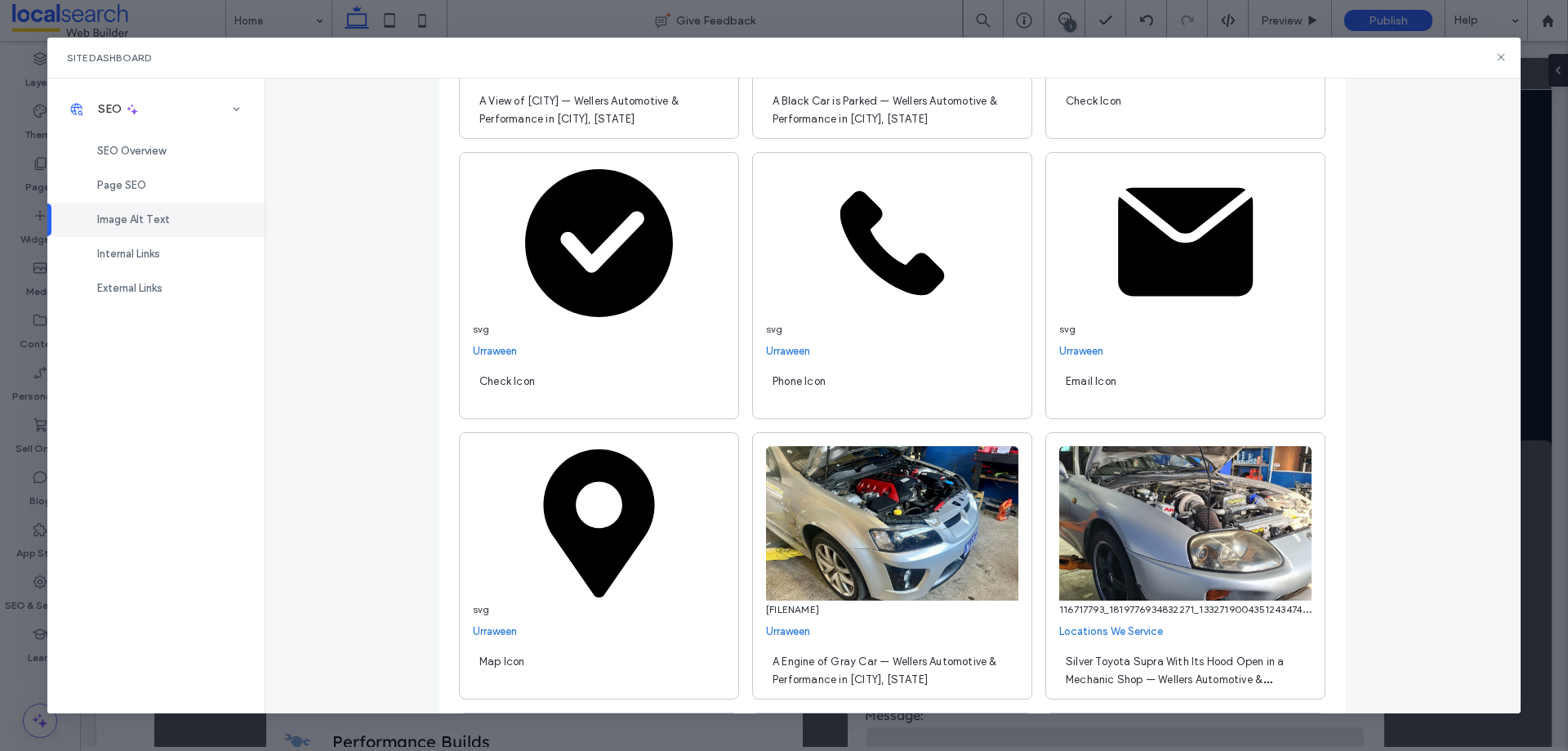 click on "Phone Icon" at bounding box center (892, 389) 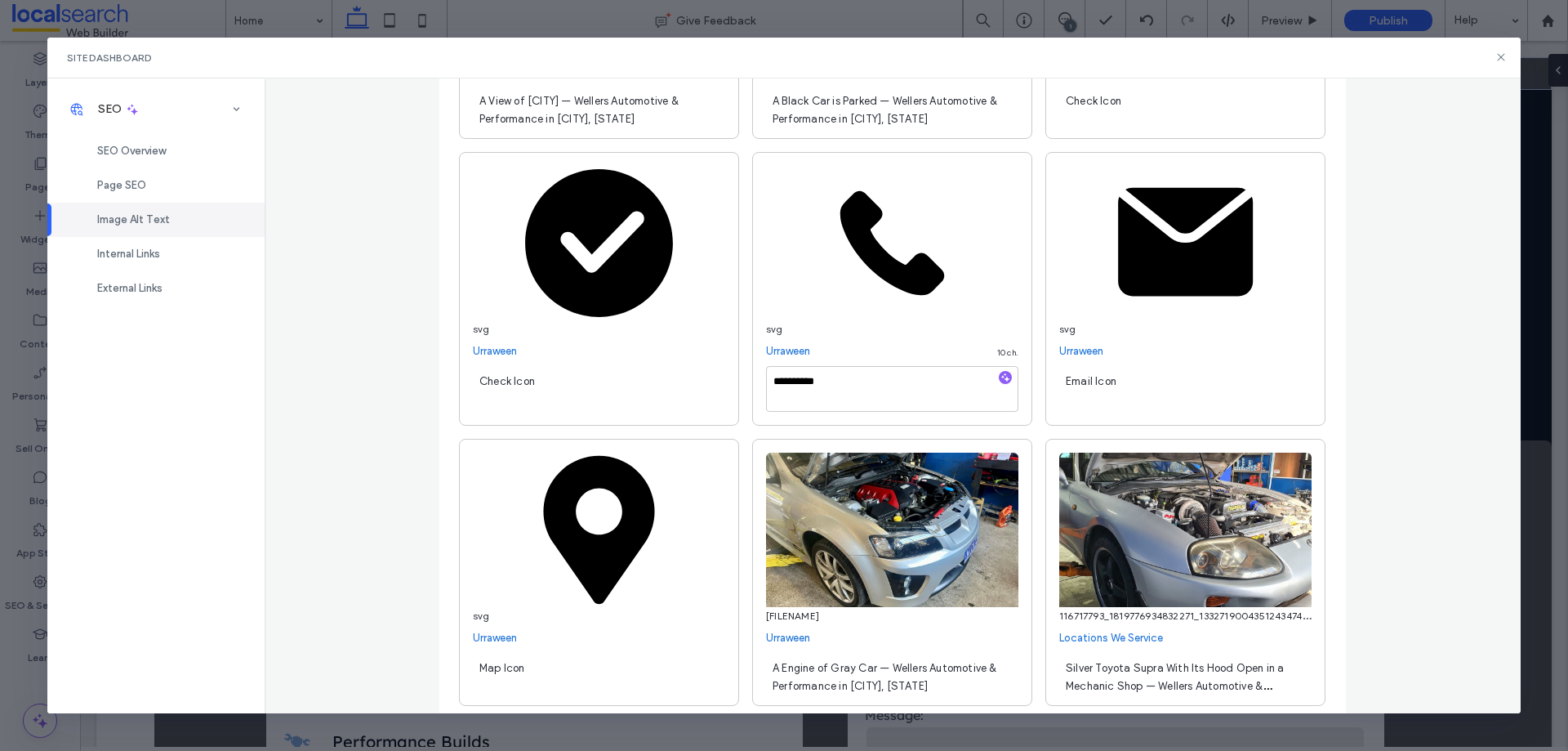 click on "**********" at bounding box center [893, 396] 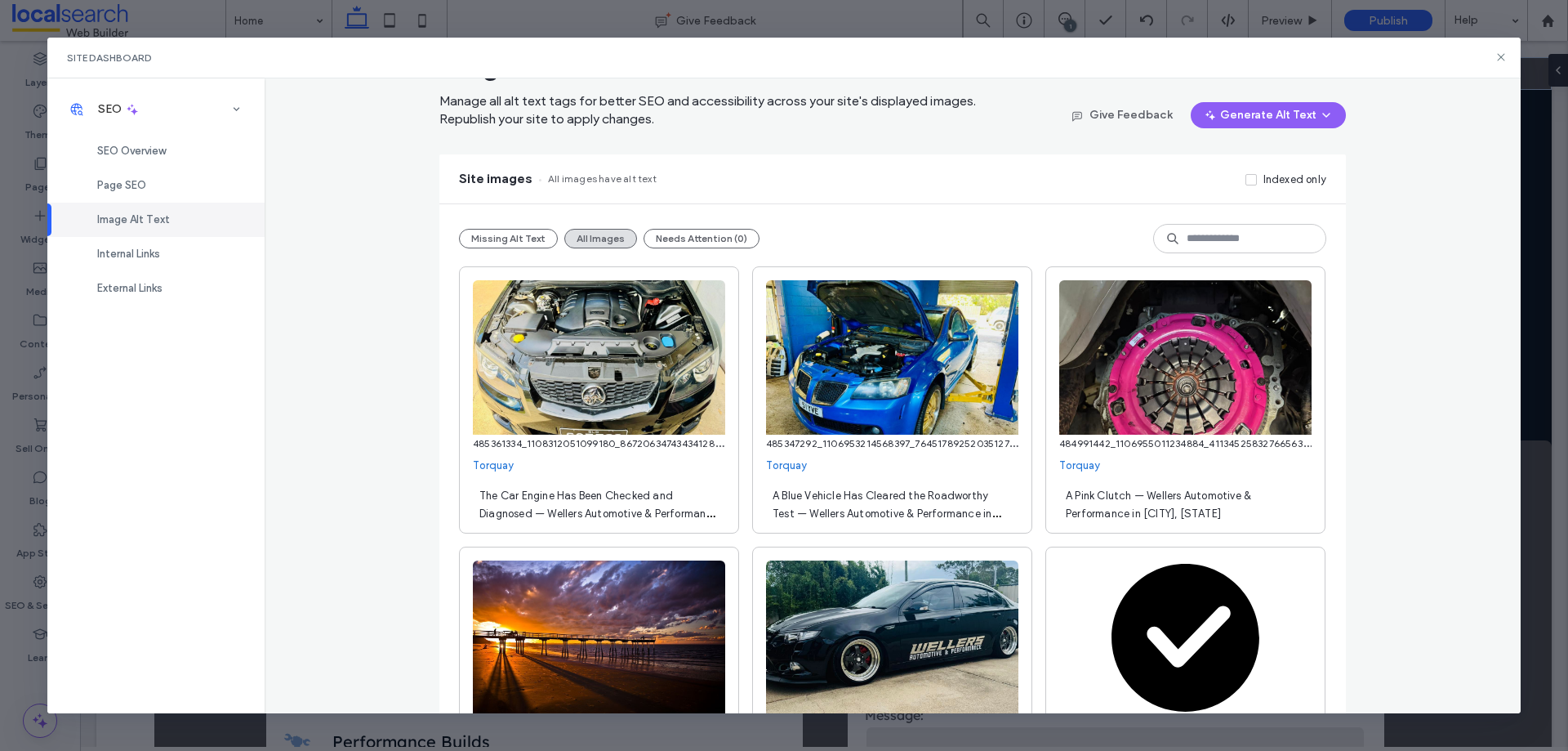 scroll, scrollTop: 0, scrollLeft: 0, axis: both 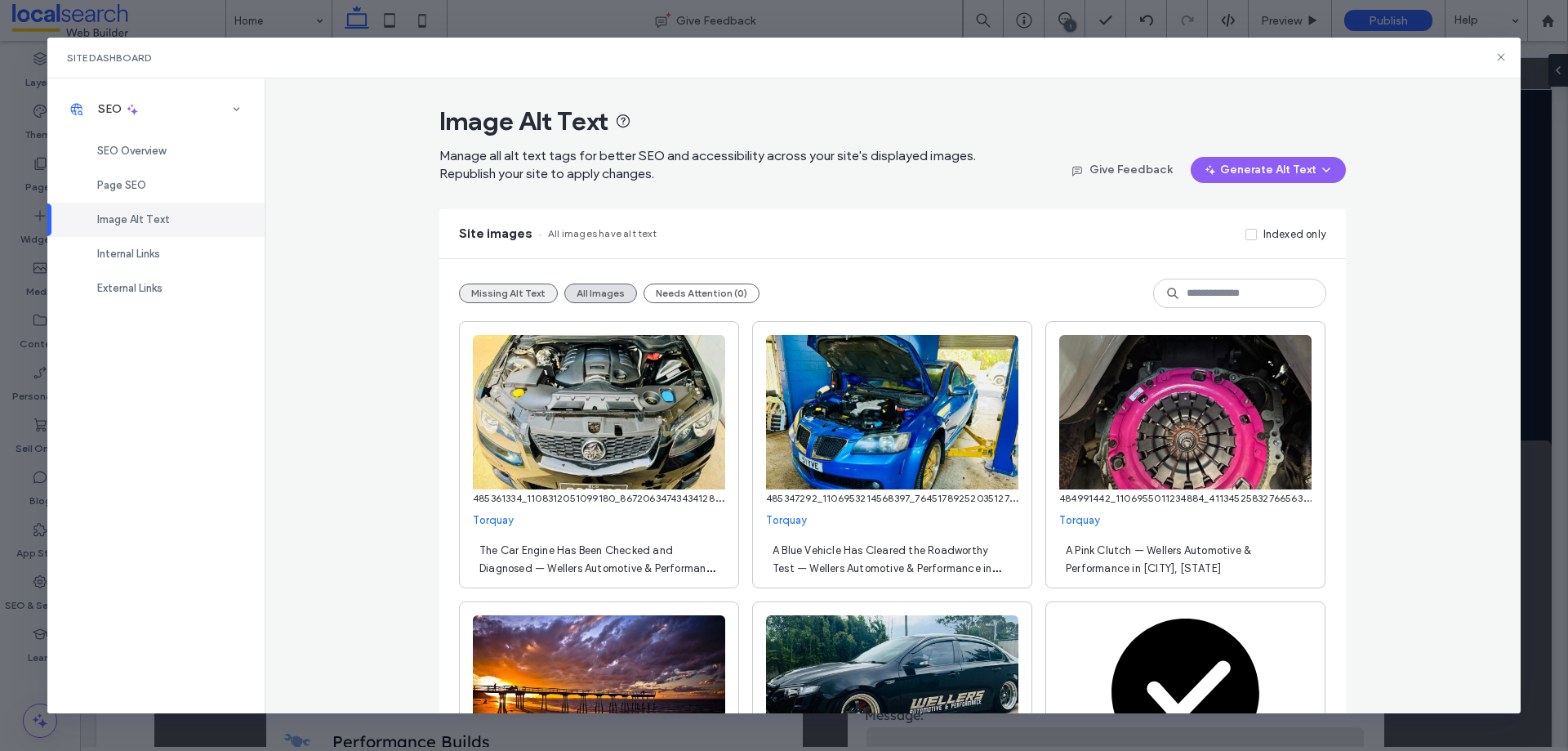 click on "Missing Alt Text" at bounding box center [508, 293] 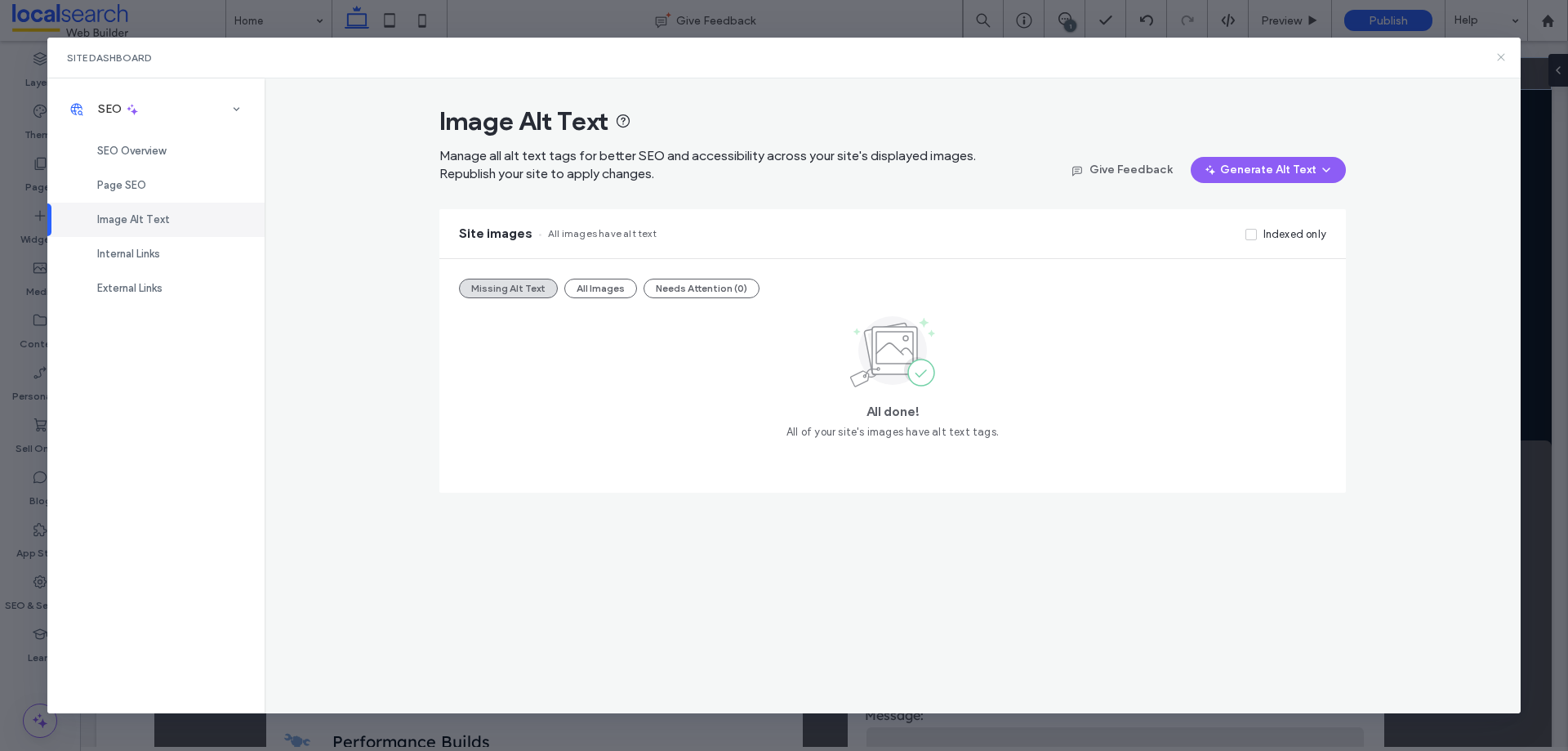 click 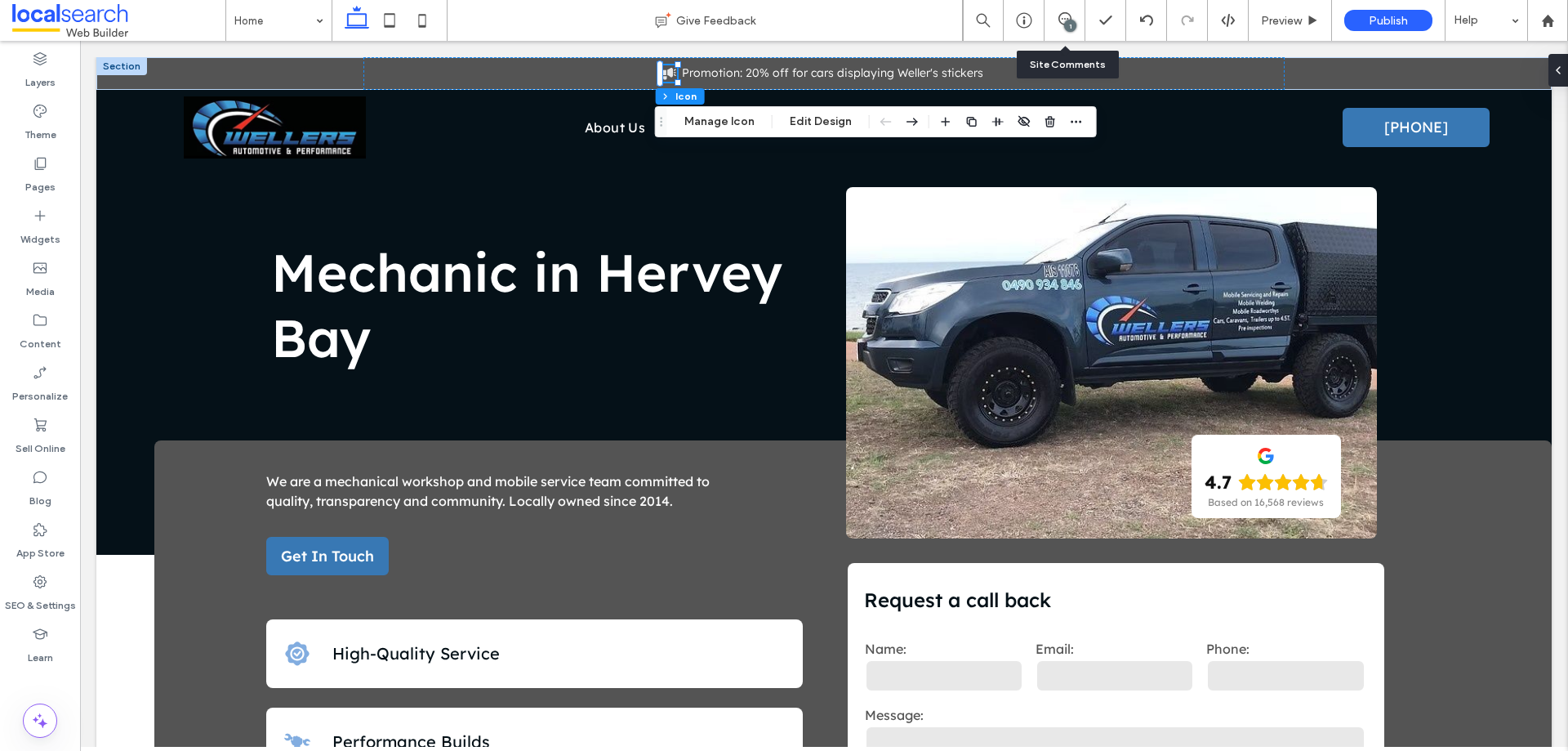 click on "1" at bounding box center [1065, 20] 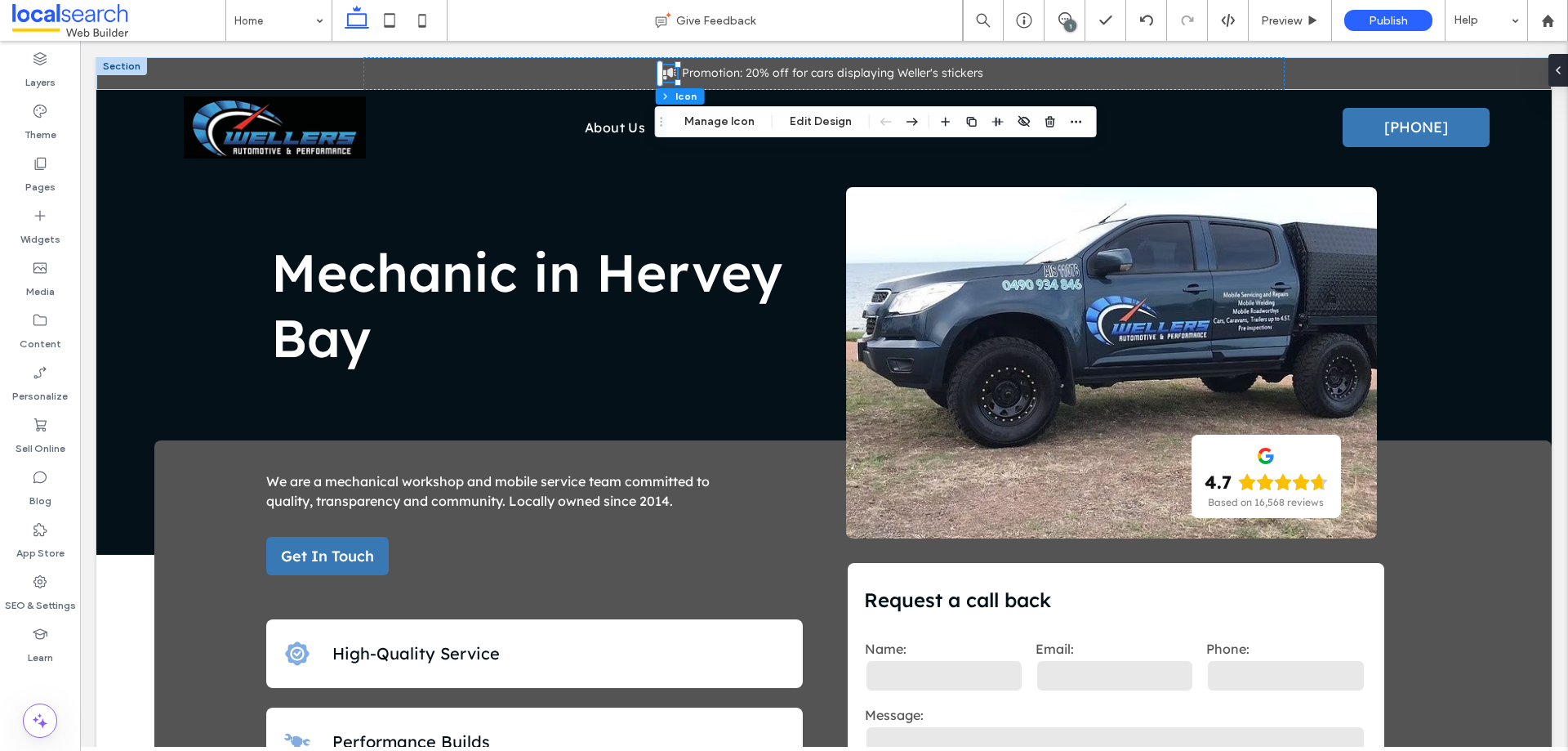 click on "1" at bounding box center (1070, 25) 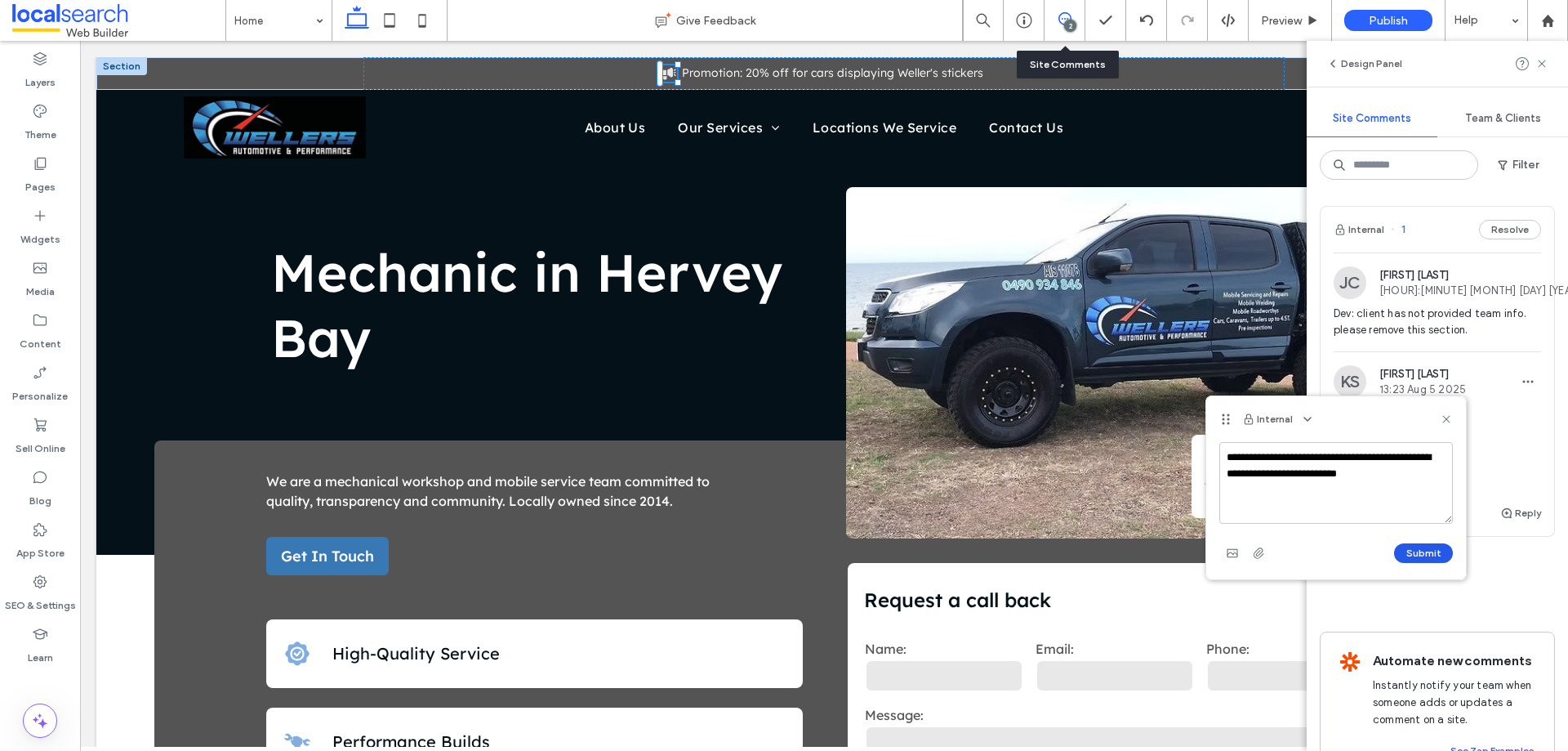 type on "**********" 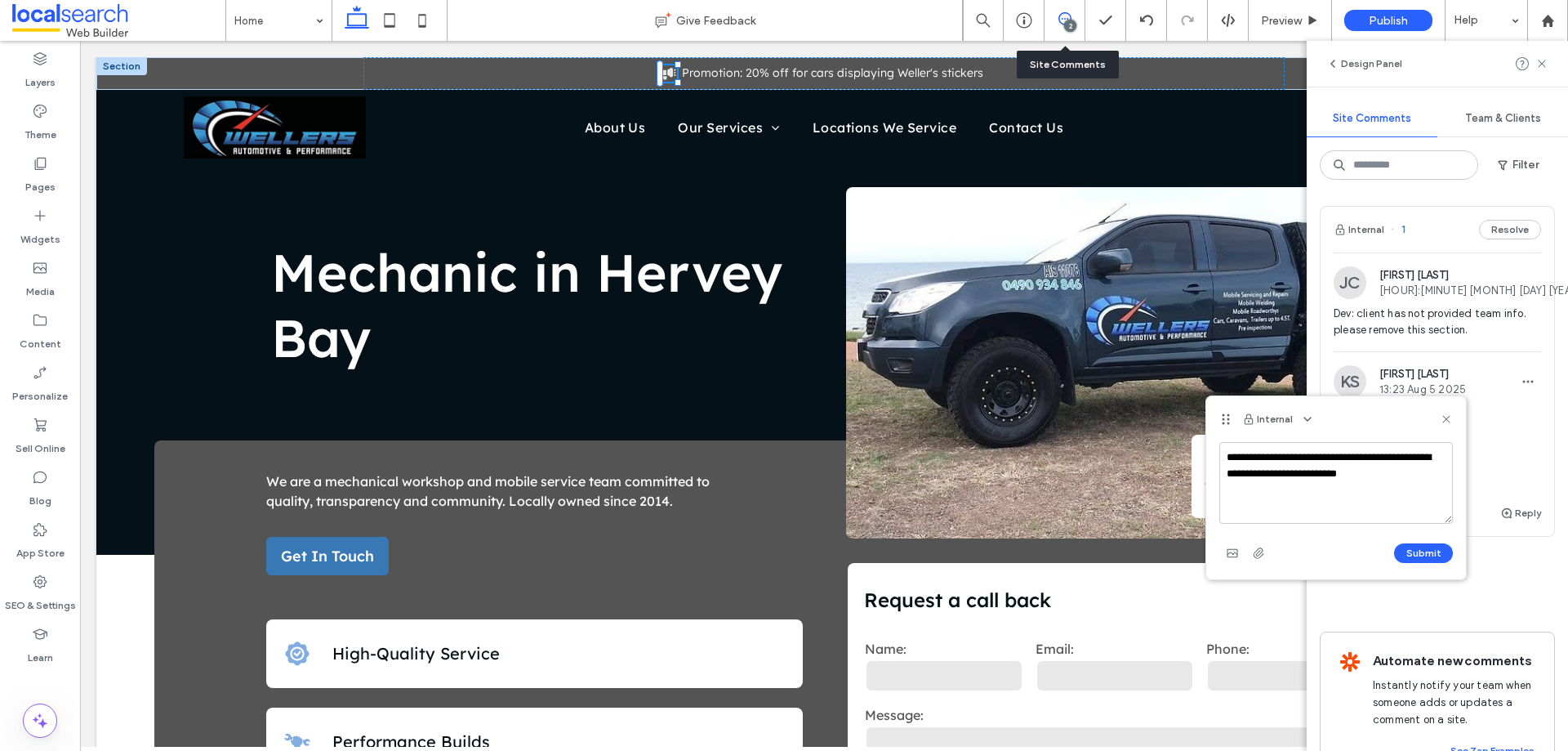 click on "Submit" at bounding box center (1423, 553) 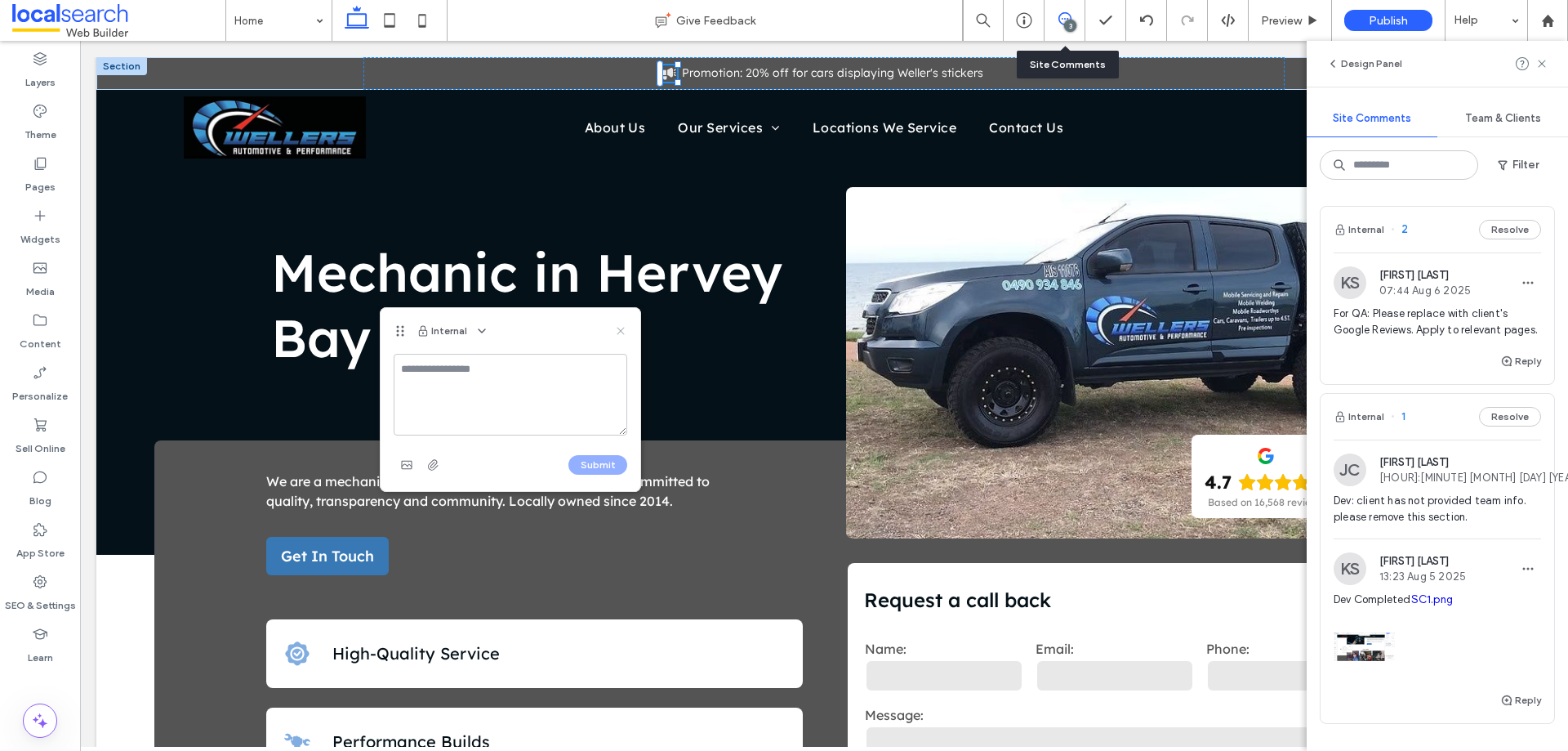 click 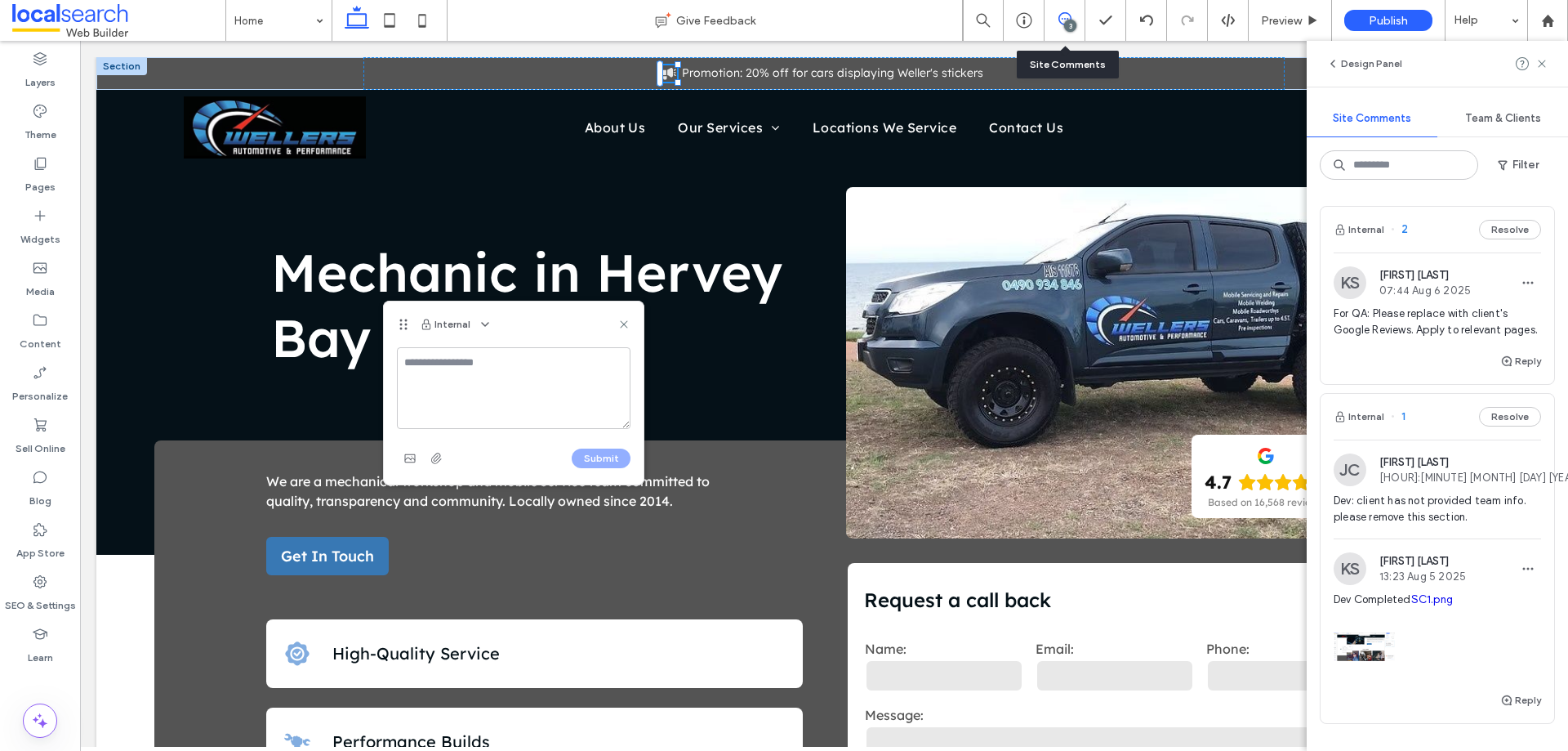 click at bounding box center [514, 388] 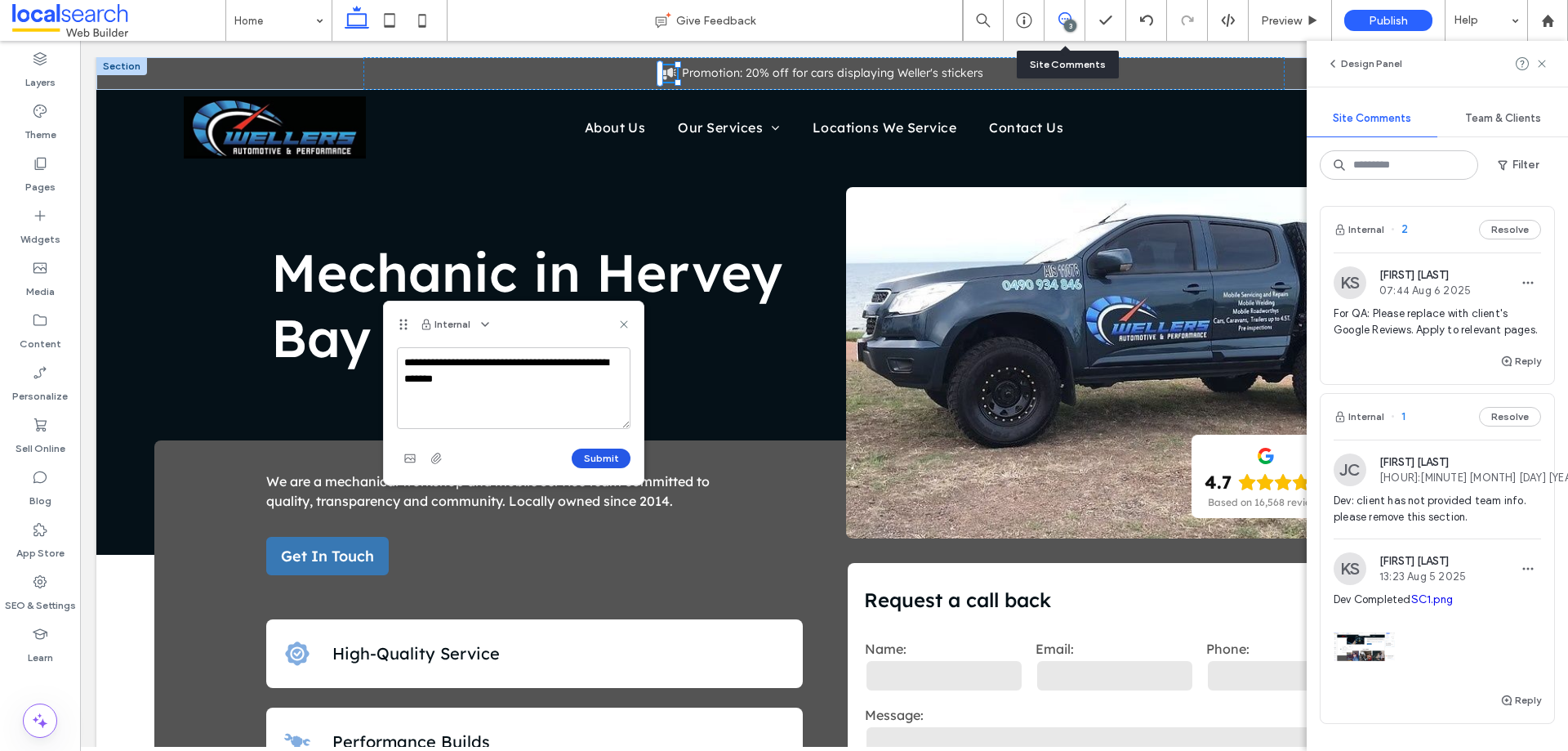 type on "**********" 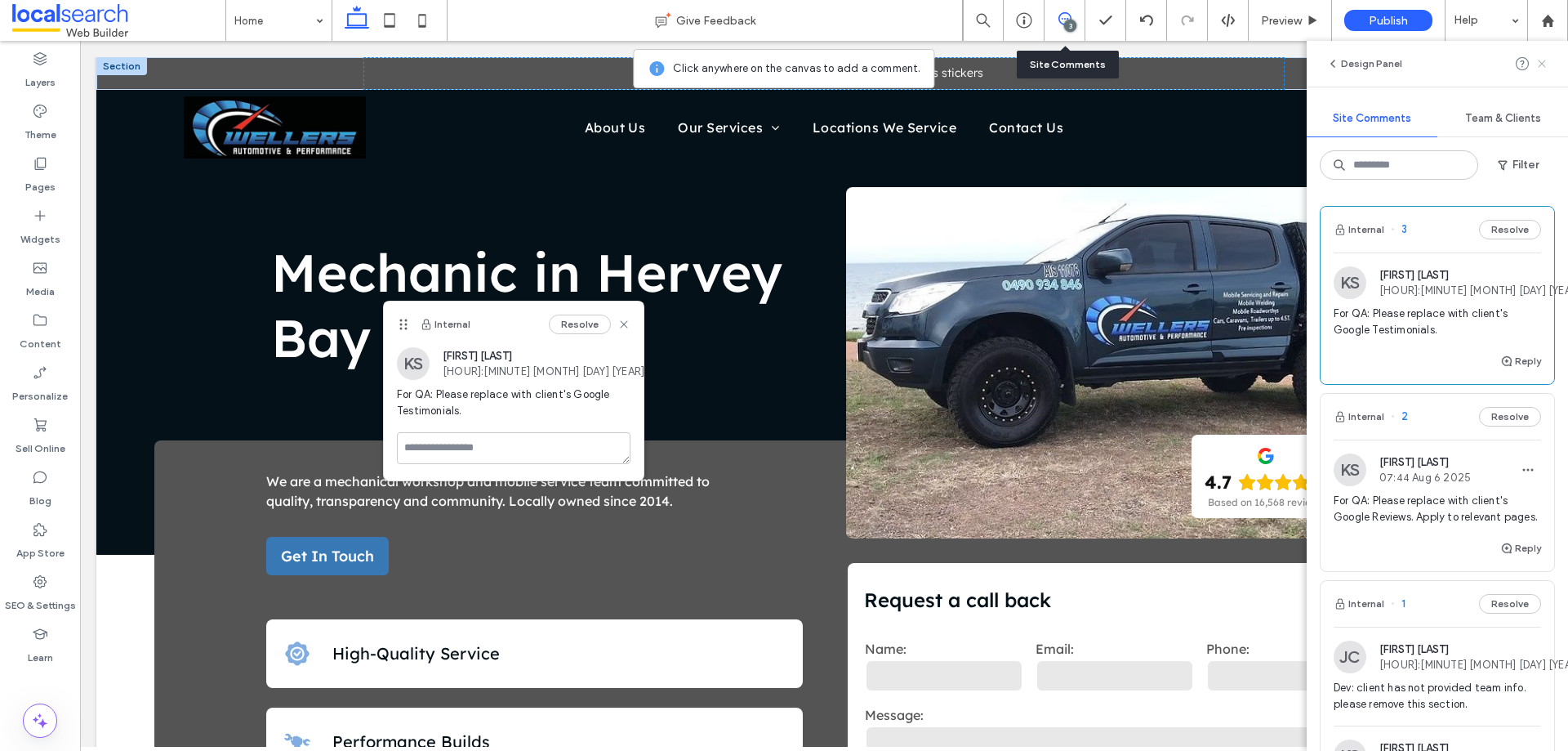 click 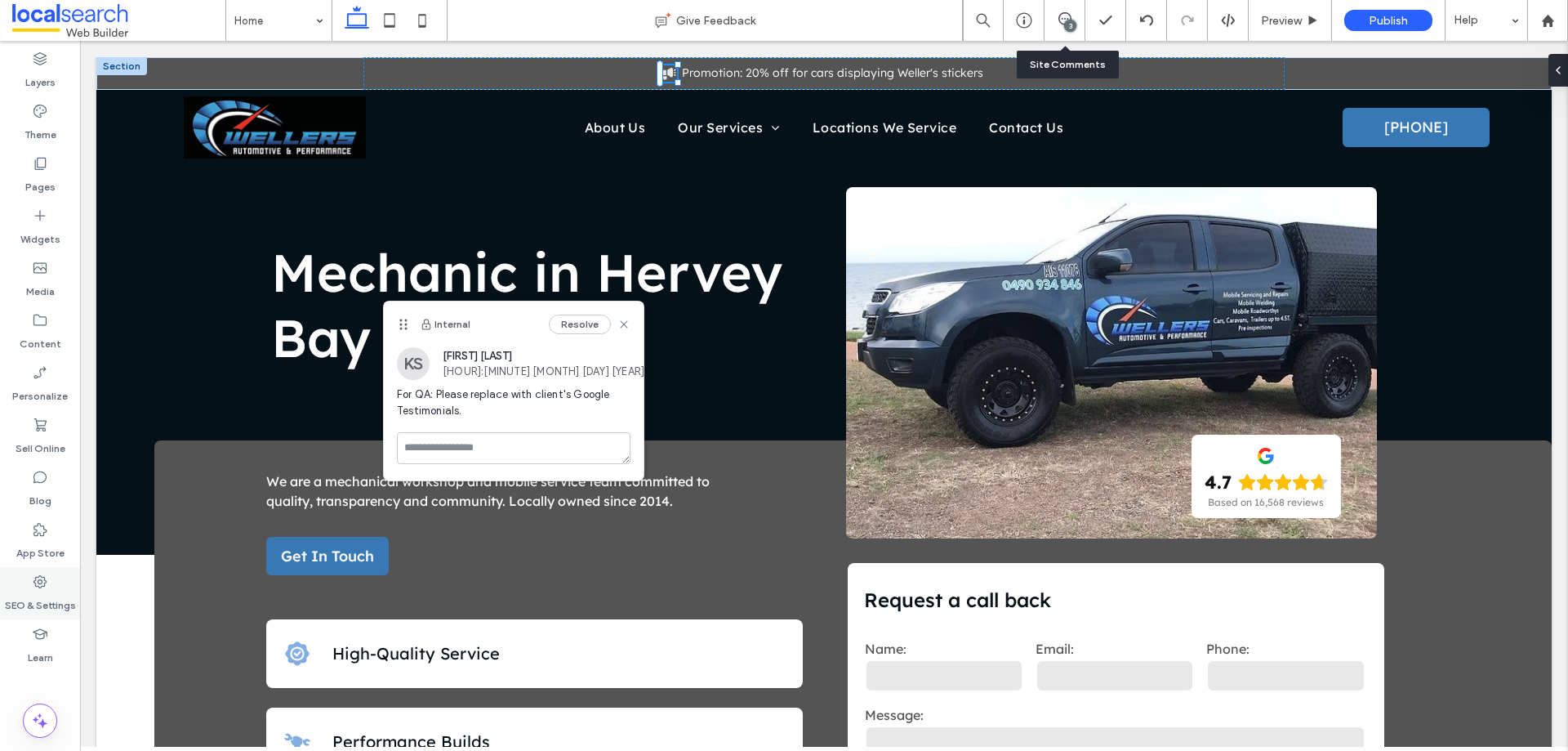 click on "SEO & Settings" at bounding box center (40, 601) 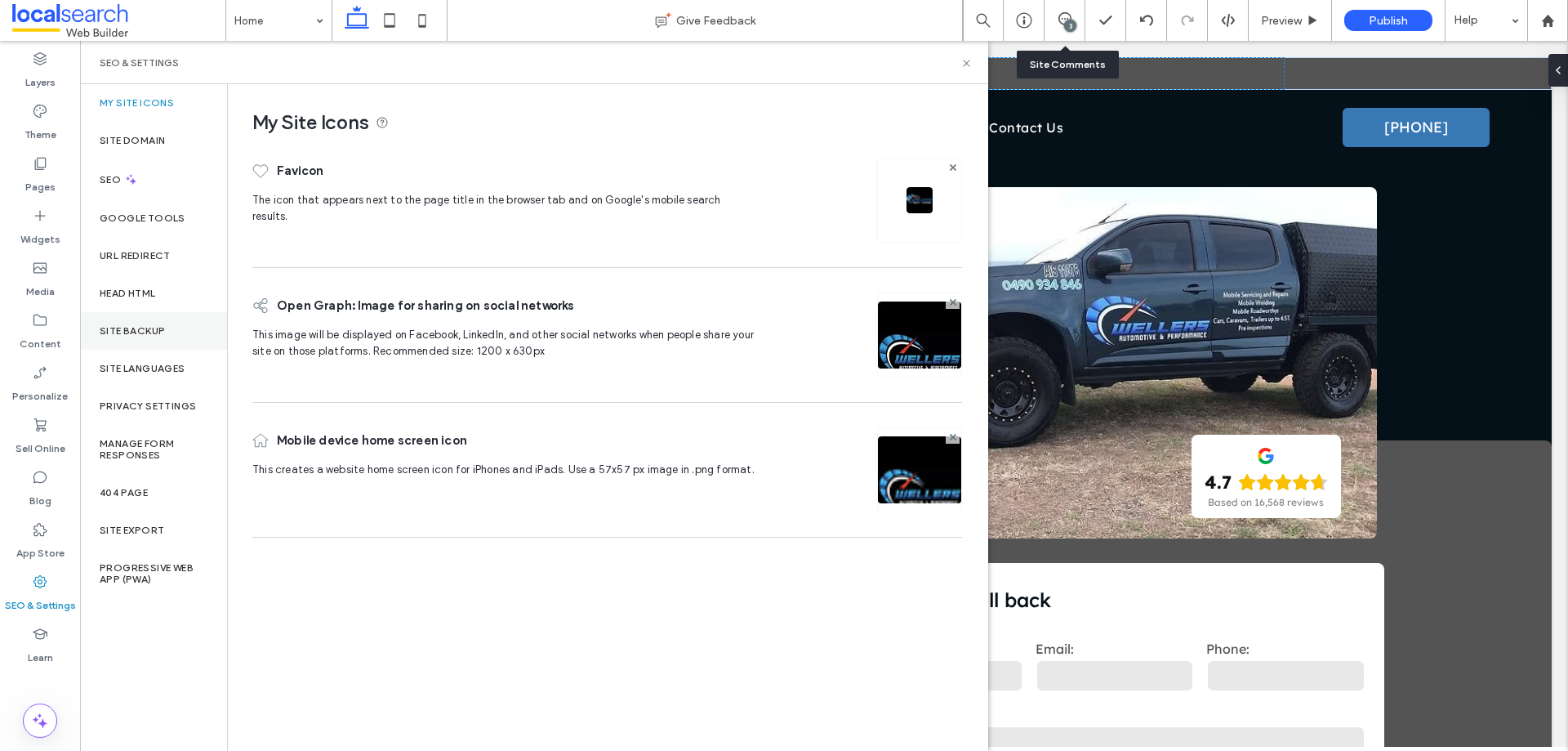 click on "Site Backup" at bounding box center (154, 331) 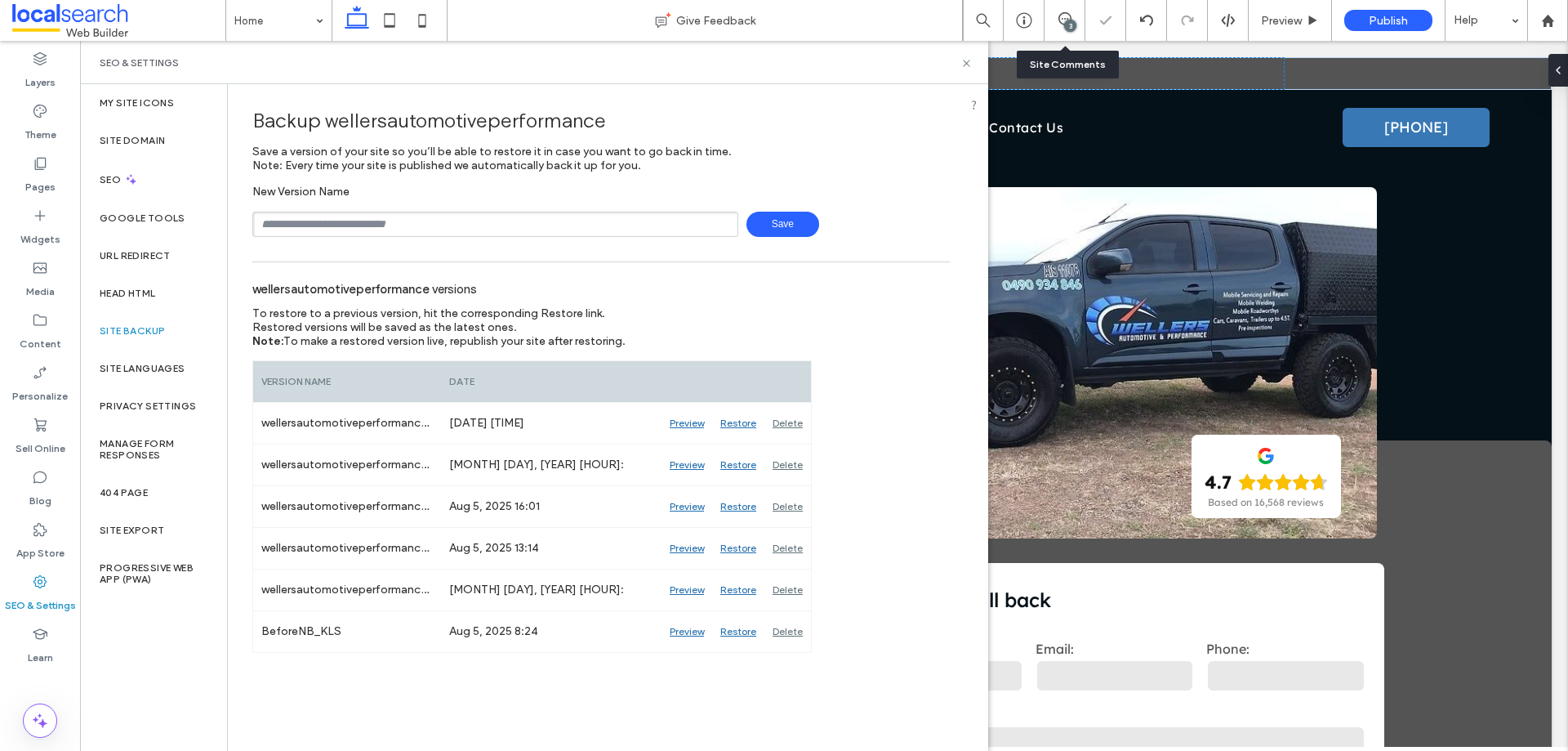 click on "Save" at bounding box center (782, 224) 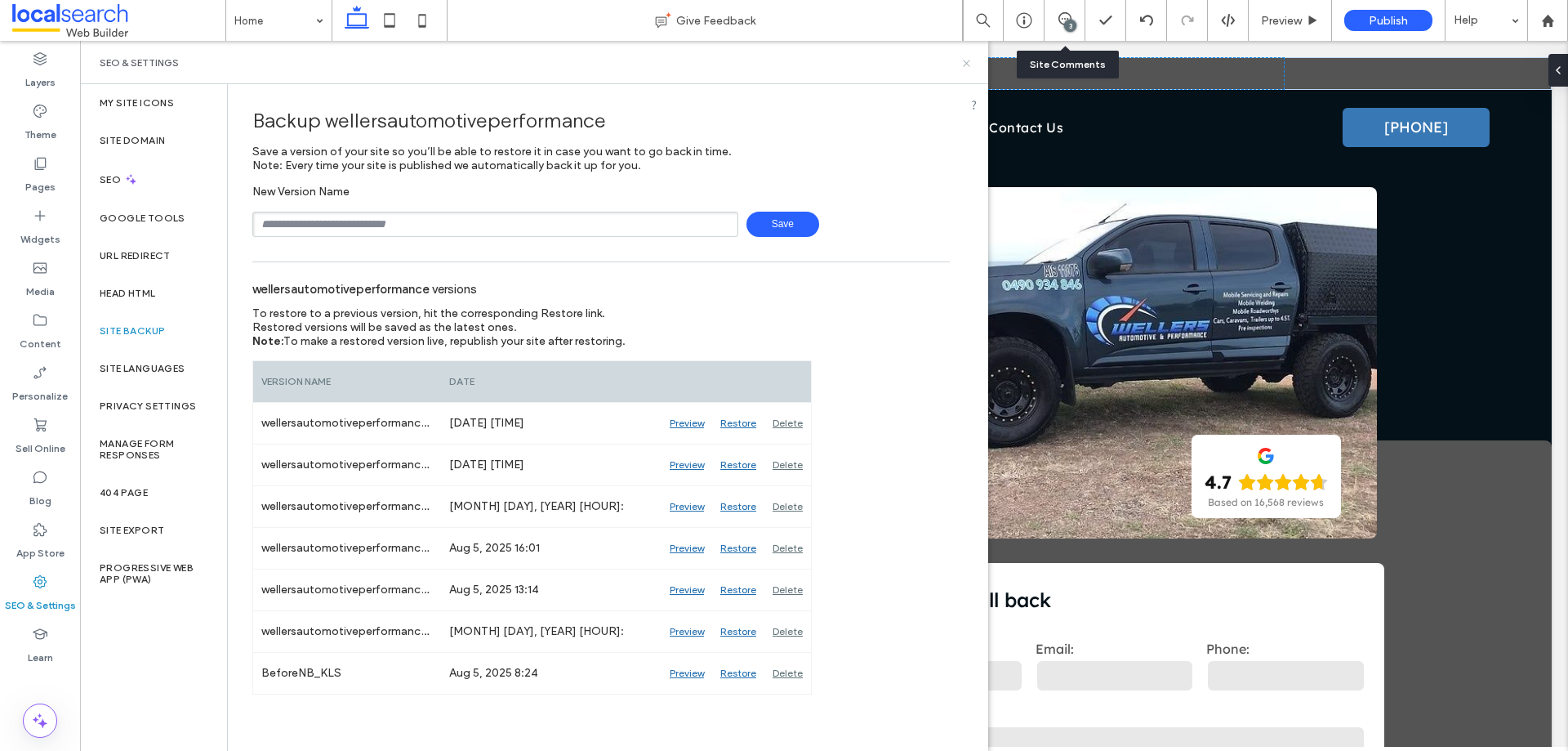 click 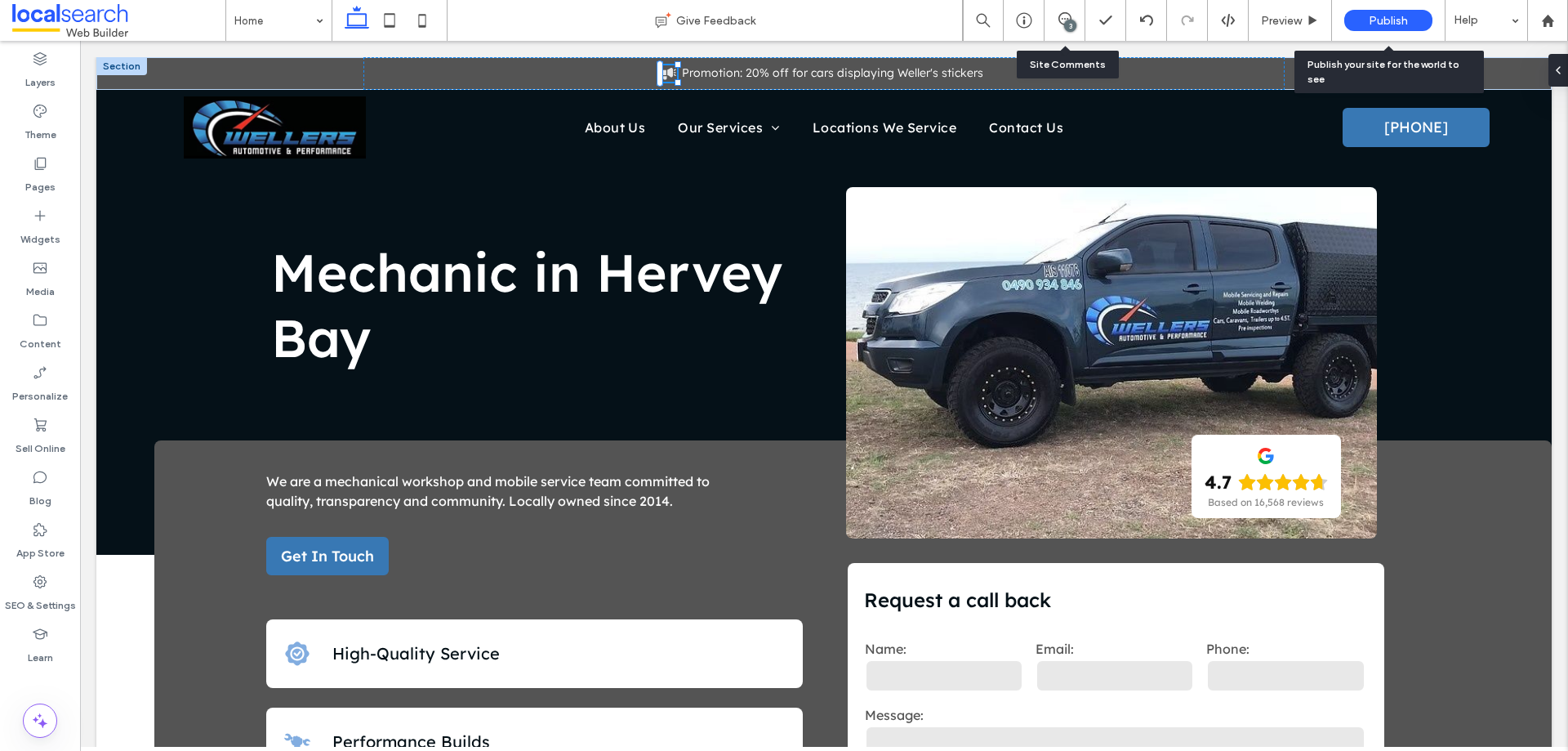 click on "Publish" at bounding box center (1388, 20) 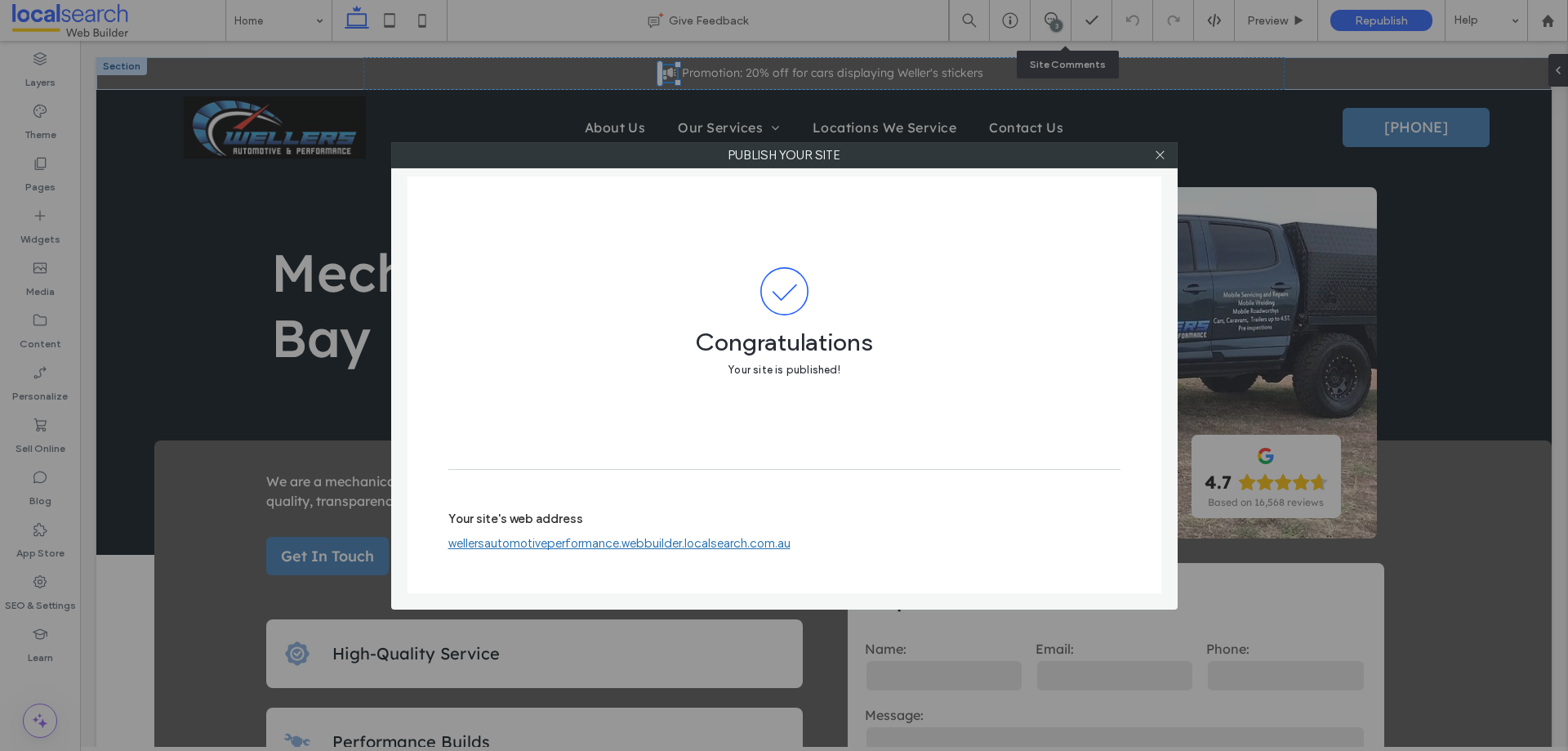 click on "wellersautomotiveperformance.webbuilder.localsearch.com.au" at bounding box center [619, 543] 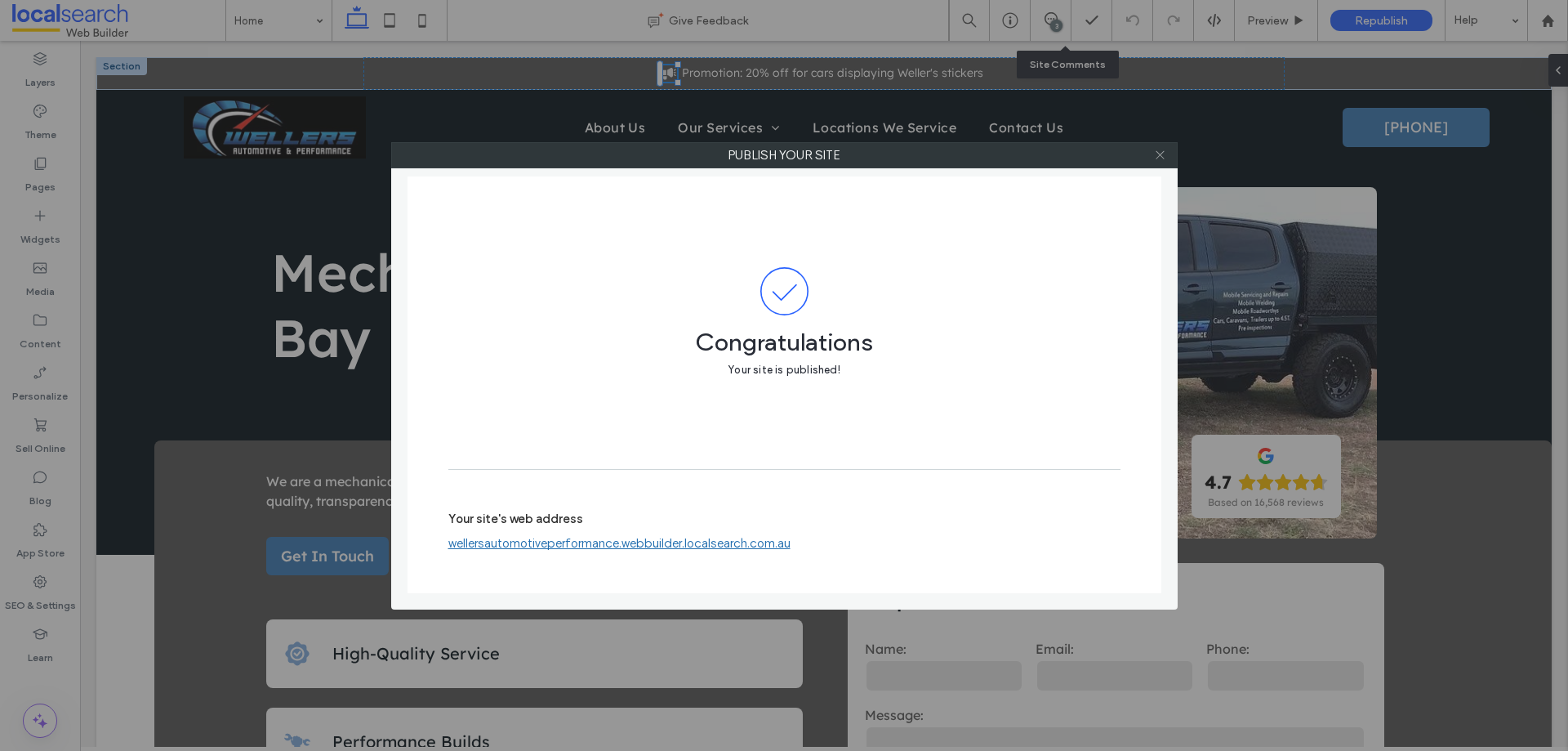 click 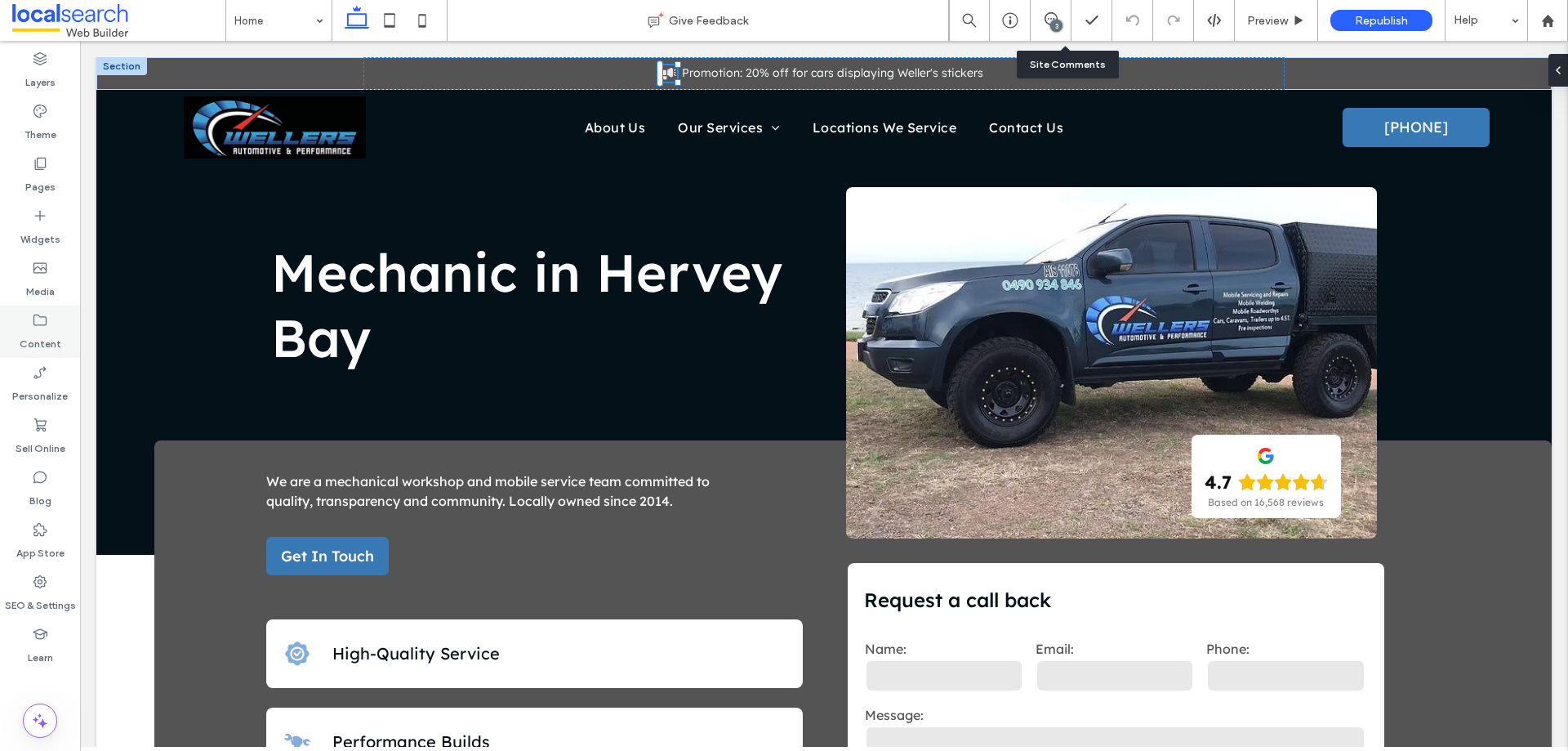 click on "Content" at bounding box center [40, 332] 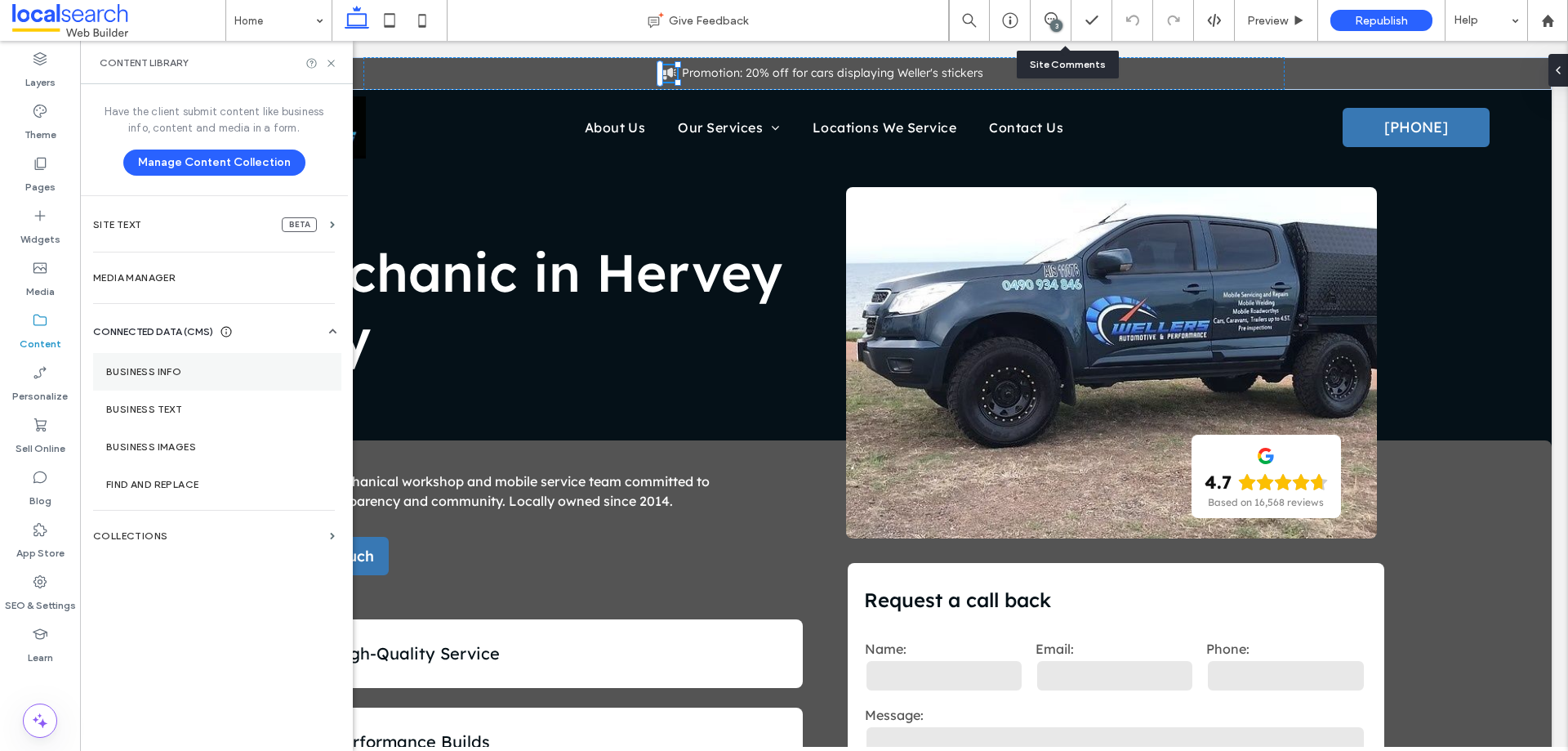 click on "Business Info" at bounding box center (217, 372) 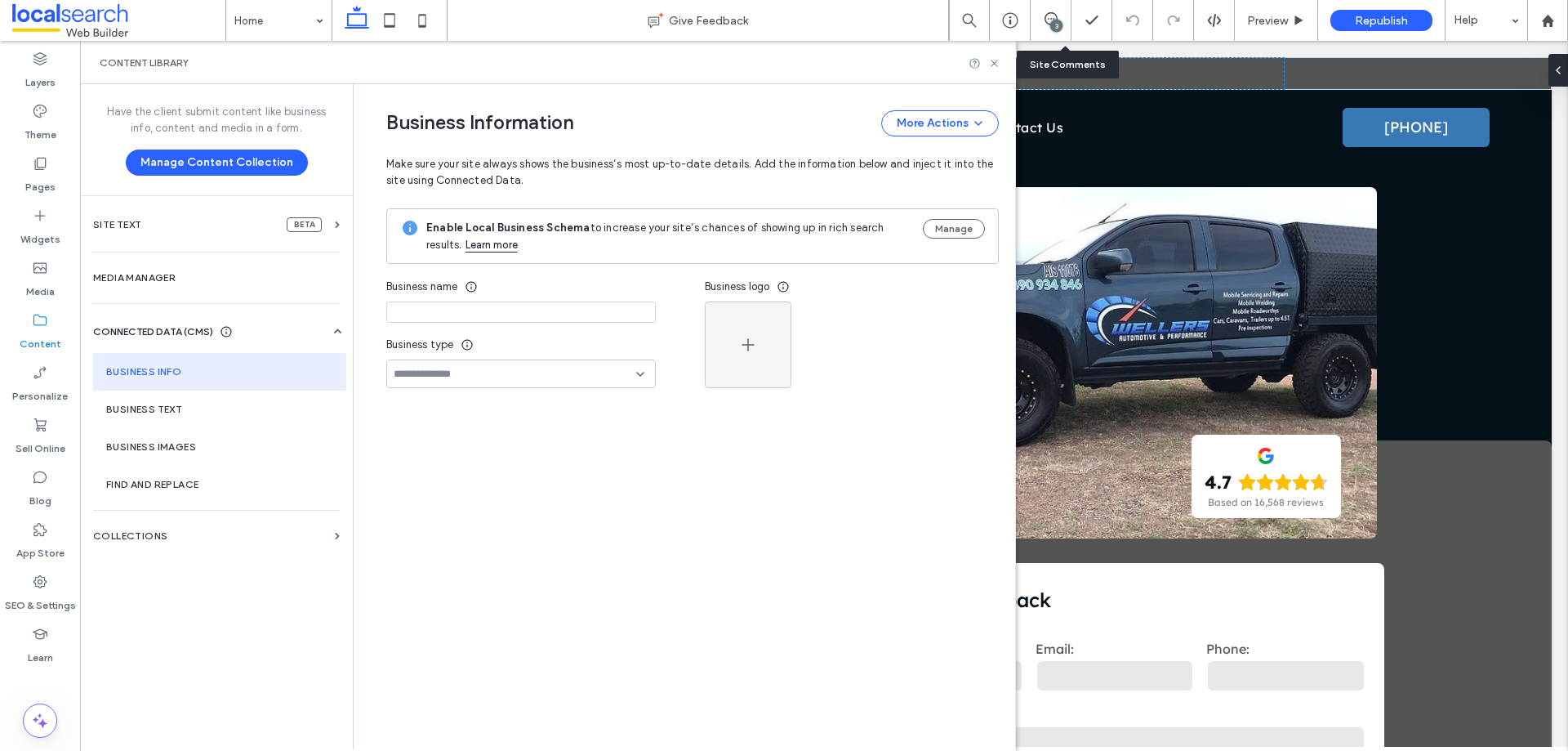 type on "**********" 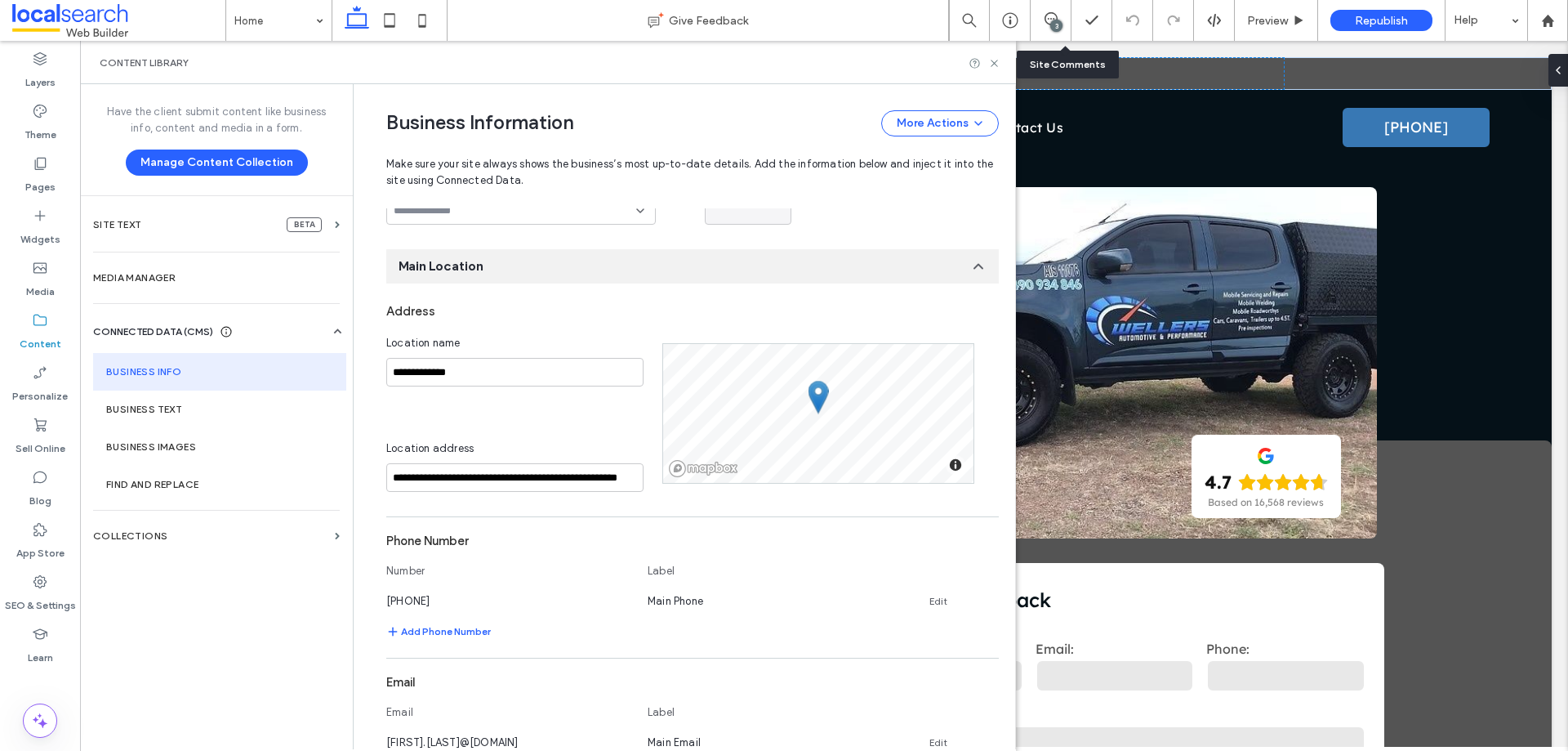 scroll, scrollTop: 245, scrollLeft: 0, axis: vertical 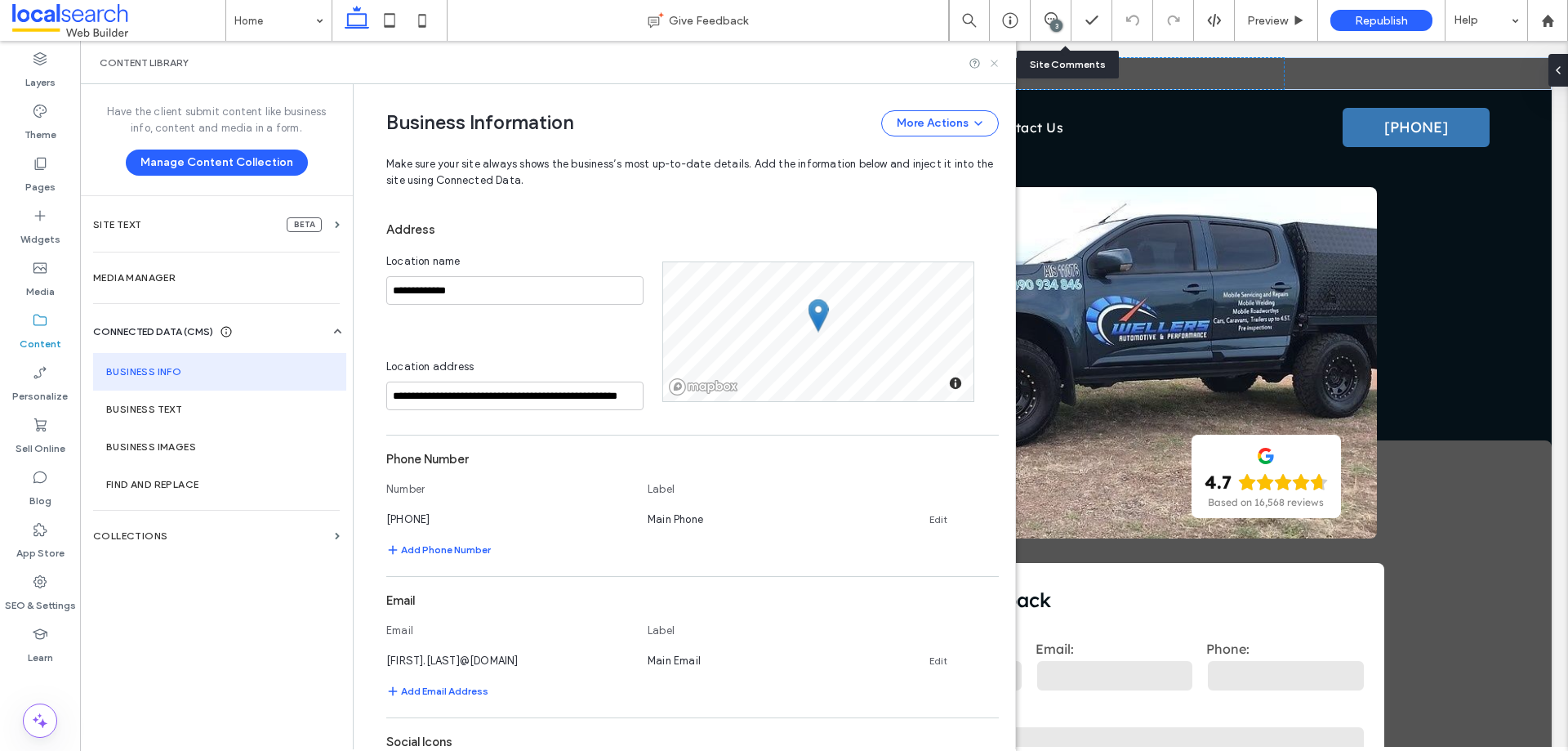 click 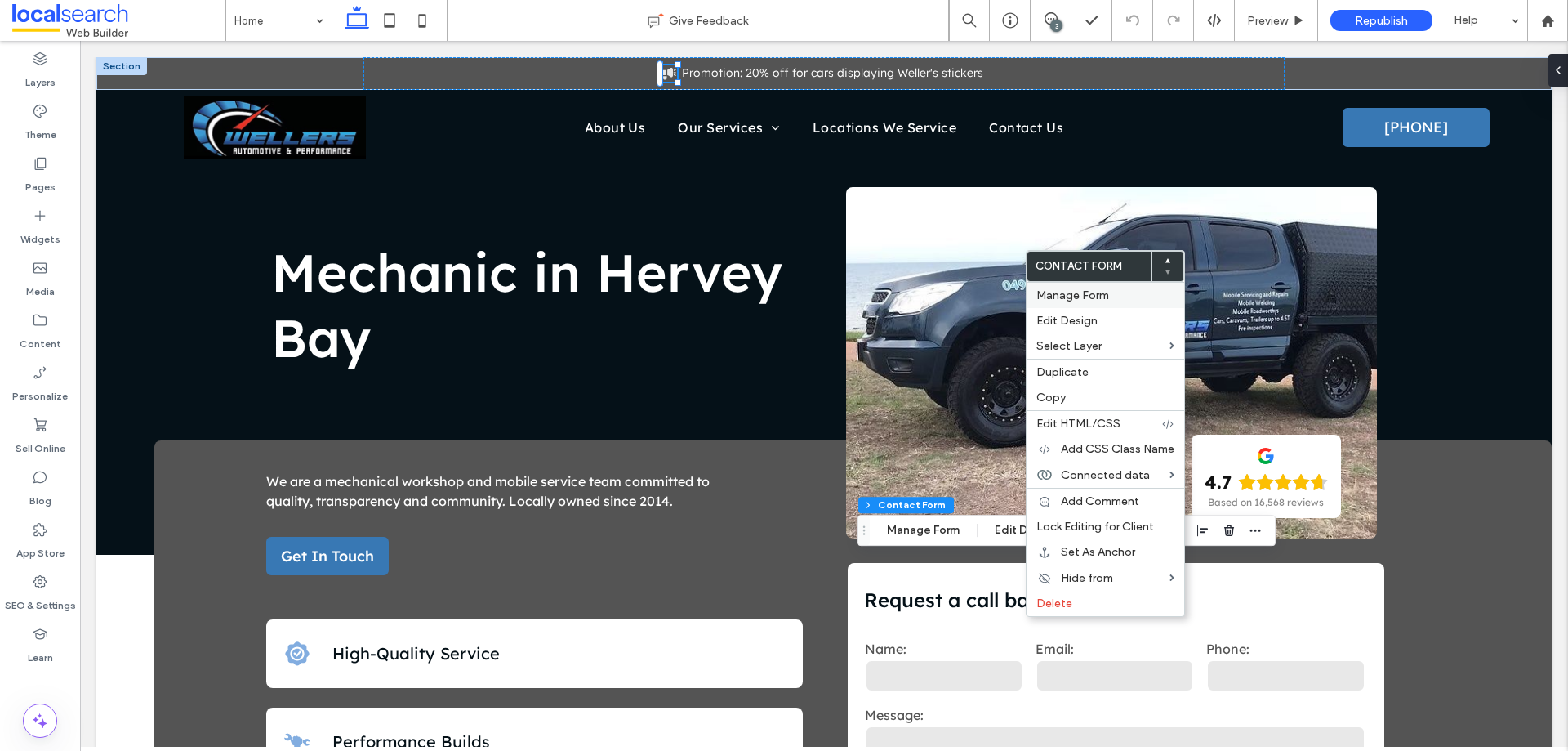type on "*" 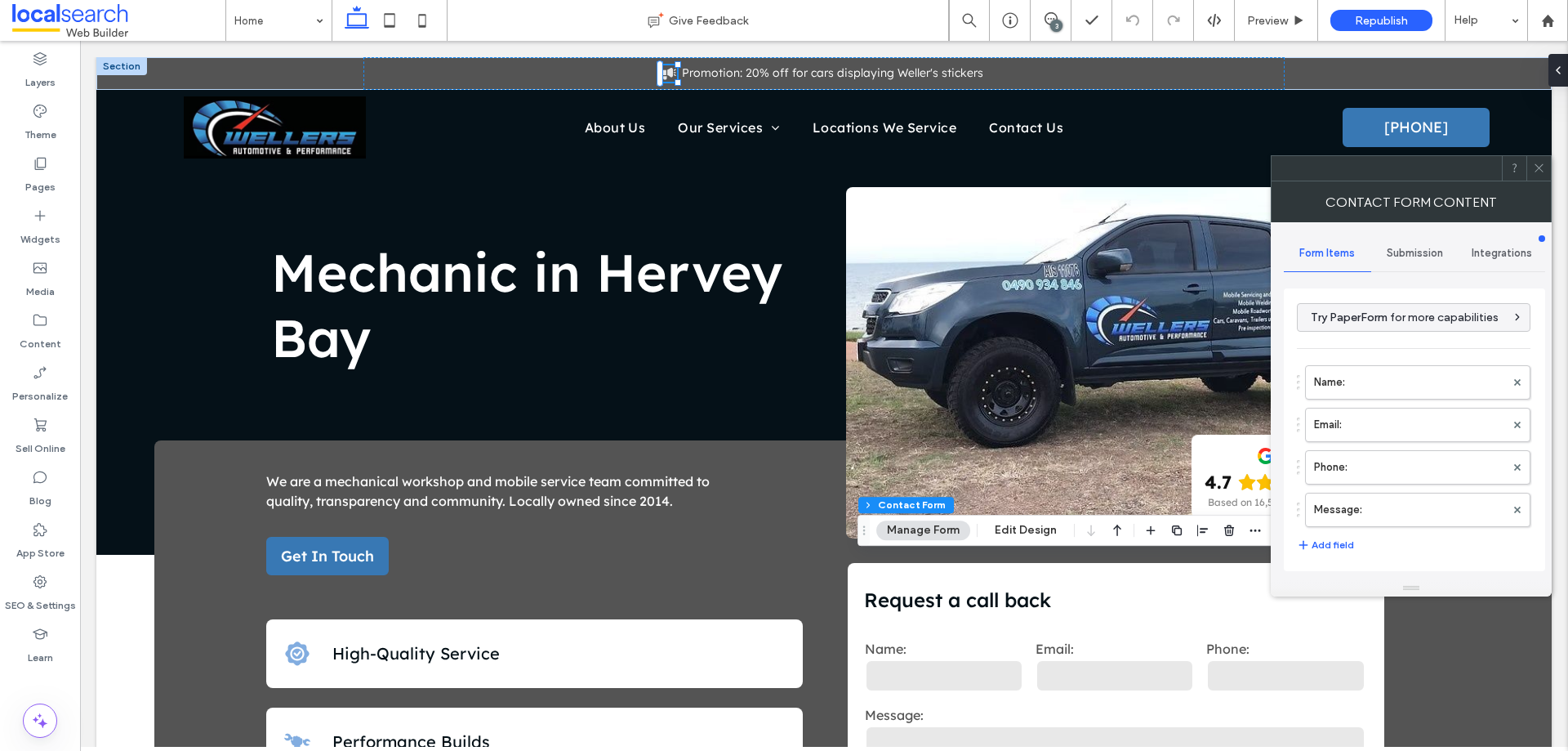 click on "Submission" at bounding box center [1414, 253] 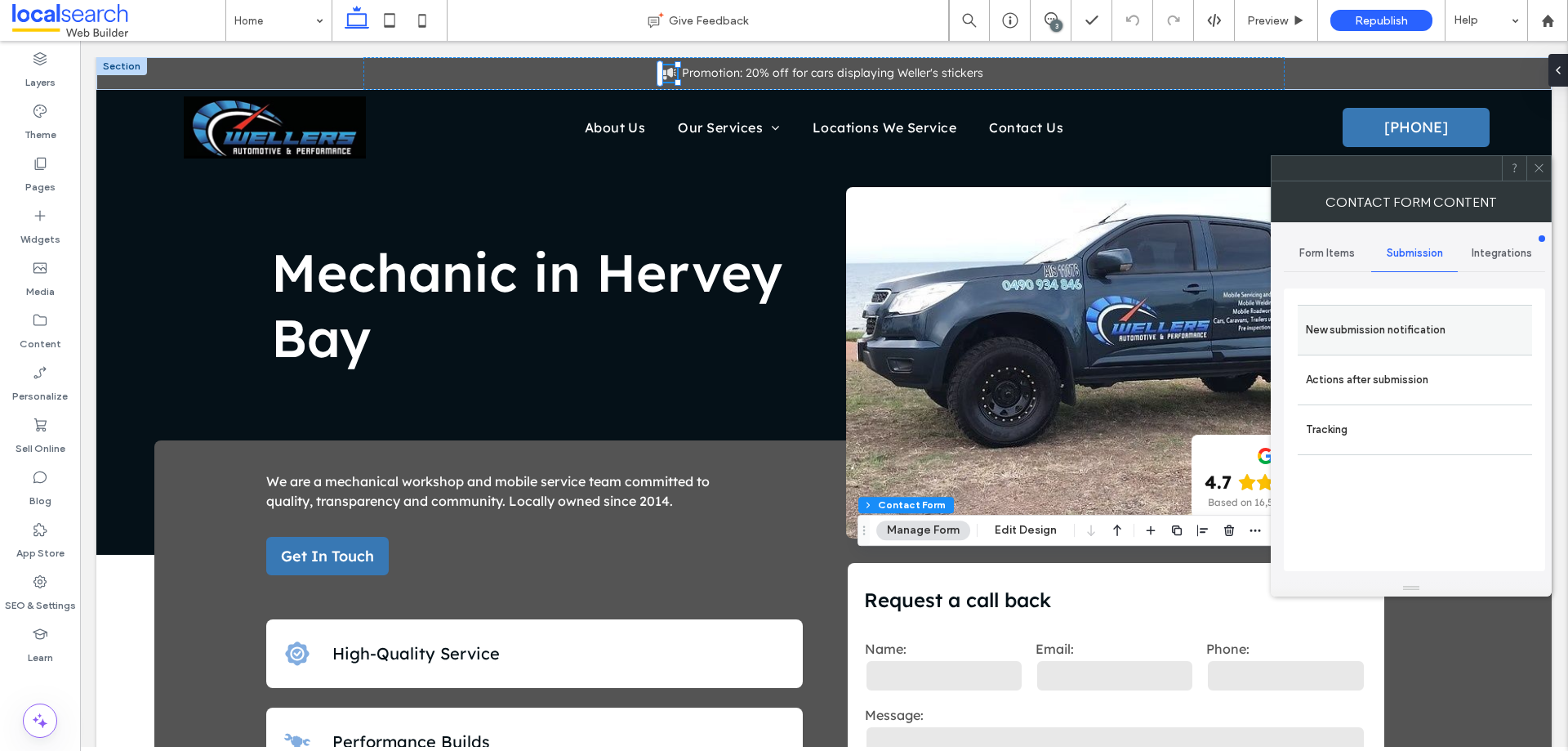 click on "New submission notification" at bounding box center [1414, 330] 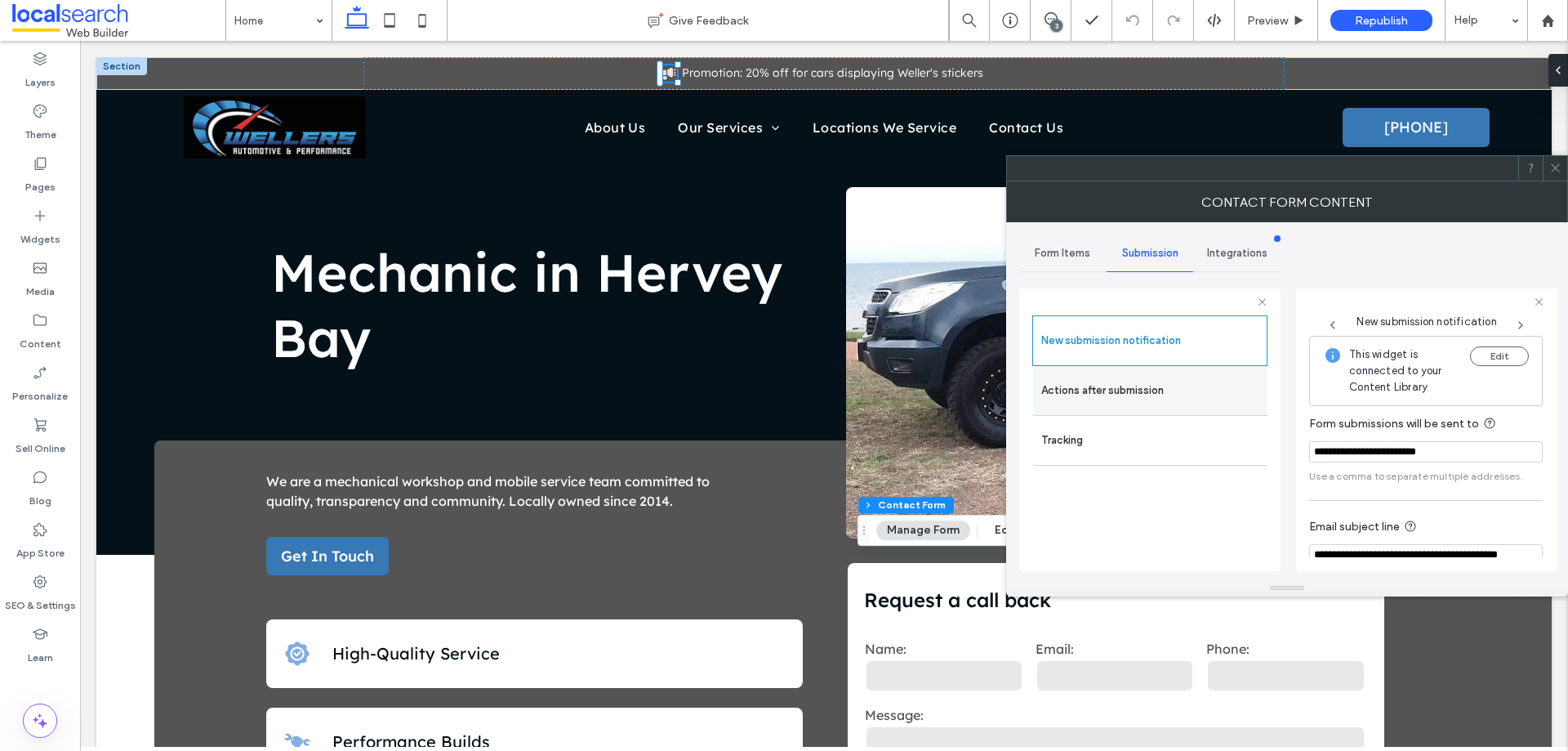 click on "Actions after submission" at bounding box center [1150, 391] 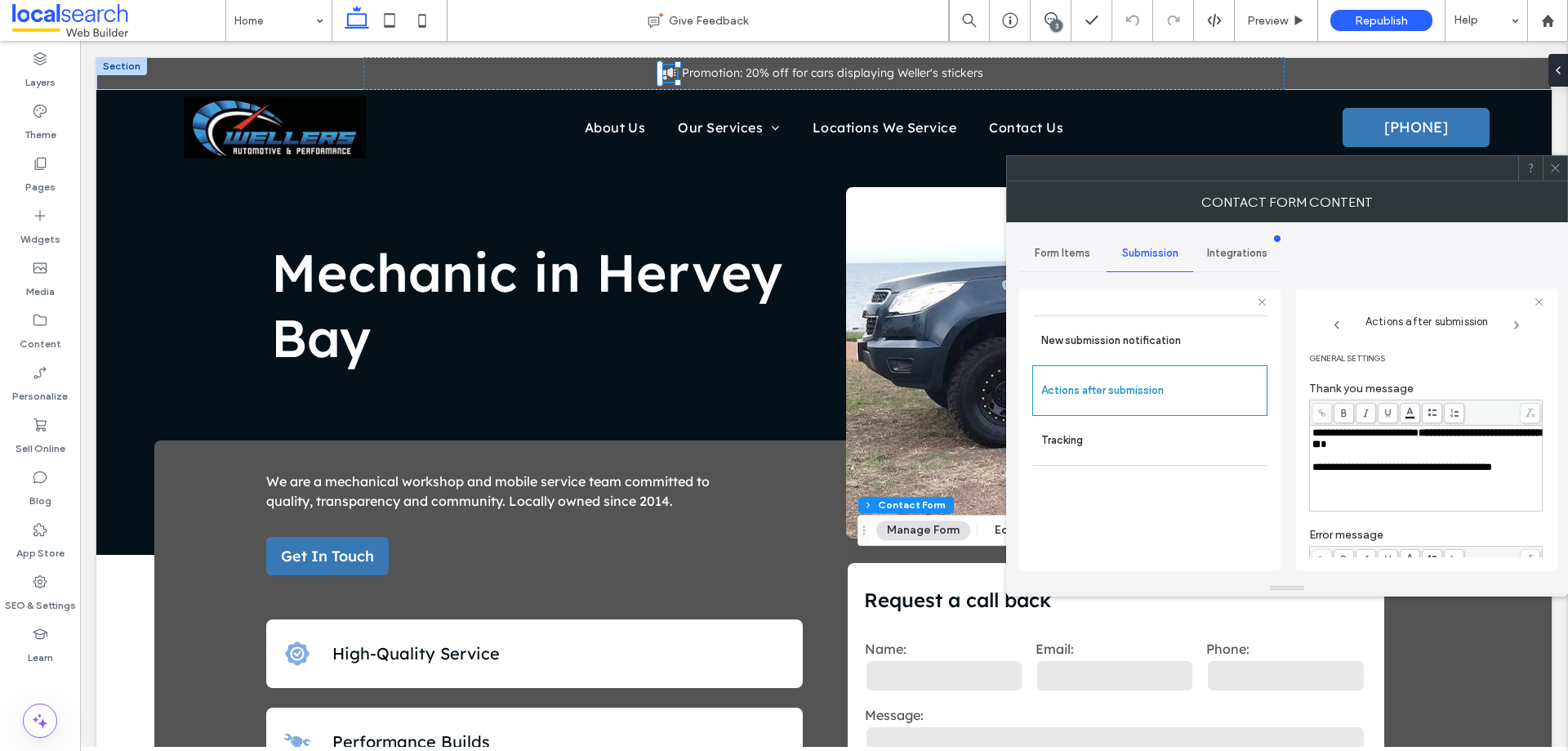 click on "**********" at bounding box center (1365, 432) 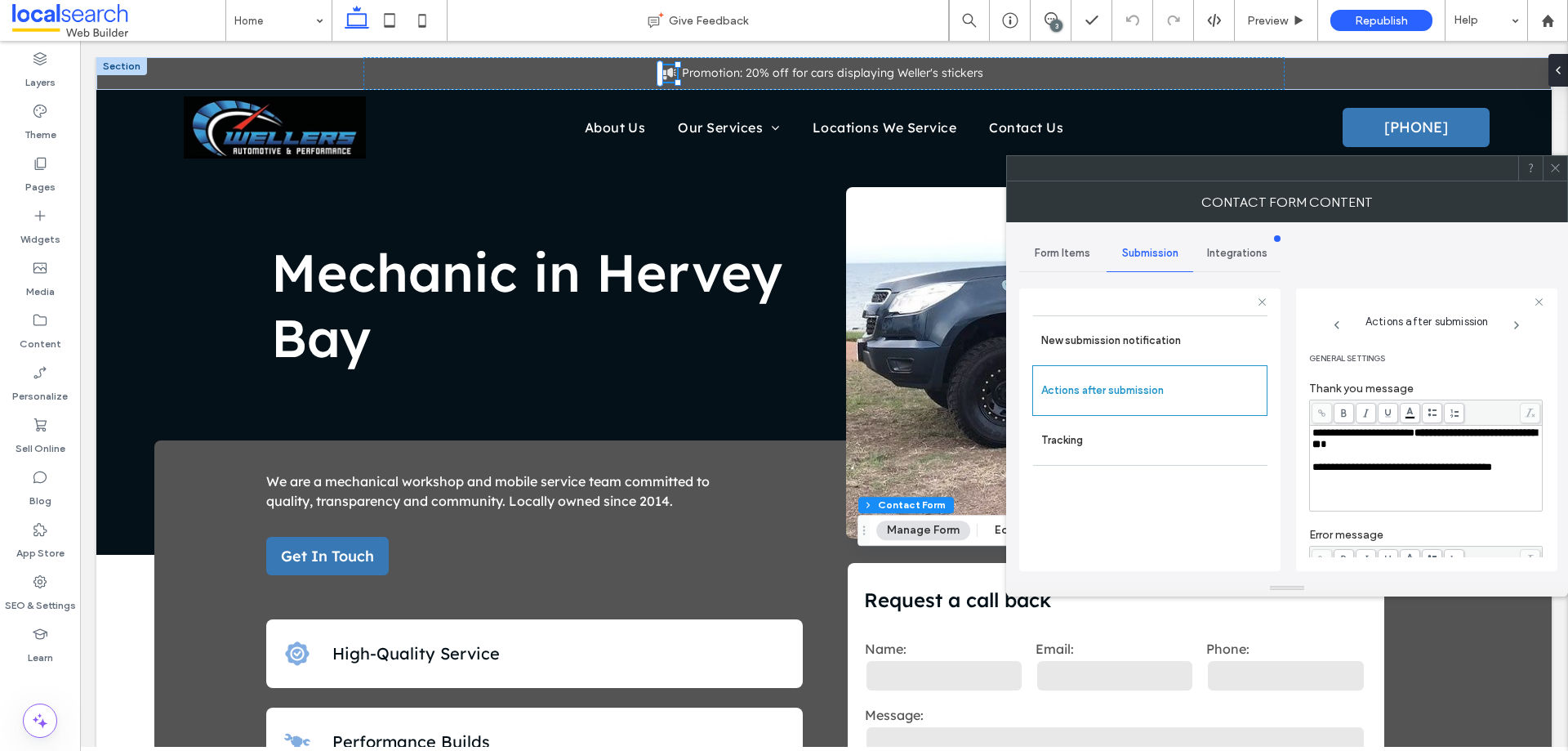 click on "**********" at bounding box center [1424, 438] 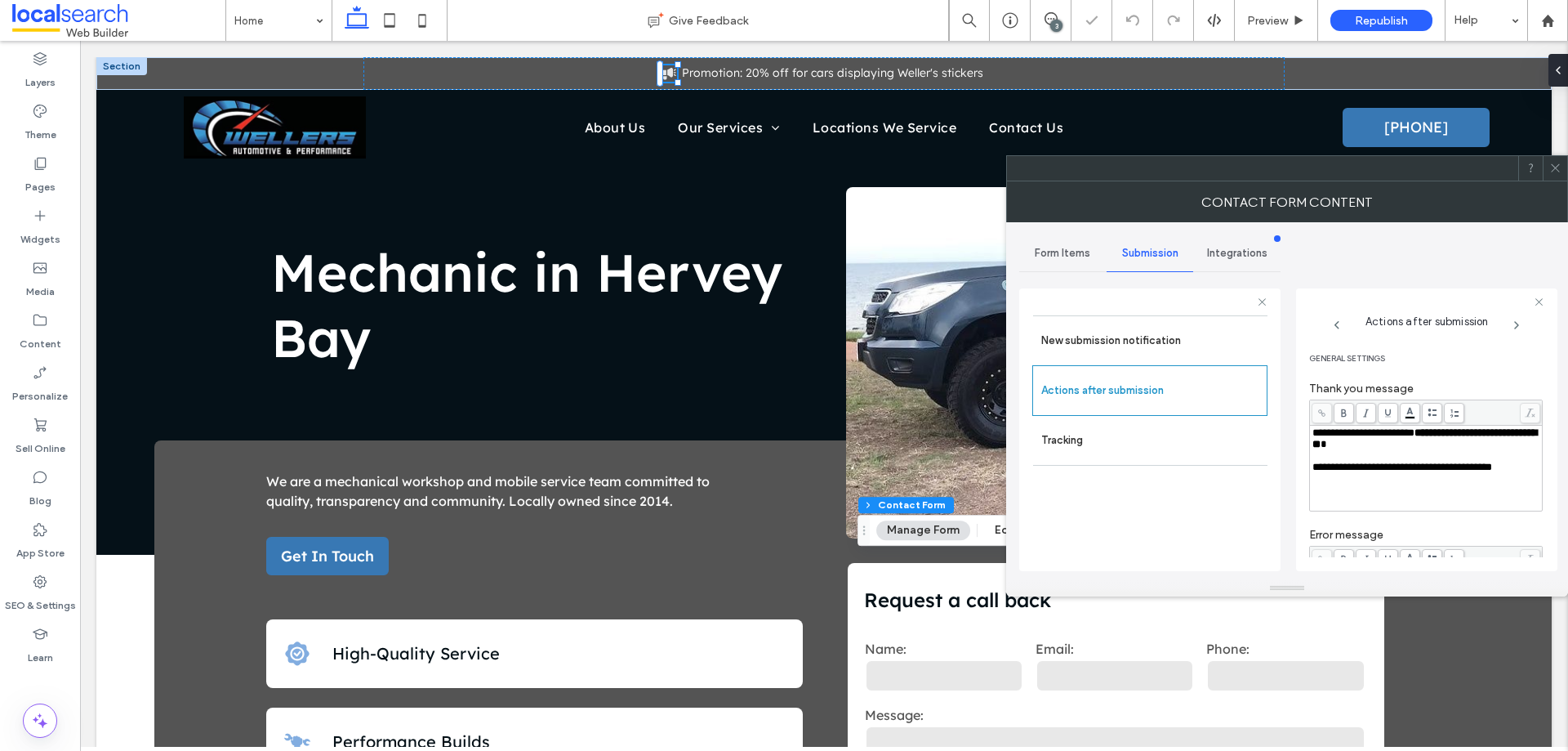 click on "Contact Form Content" at bounding box center [1287, 202] 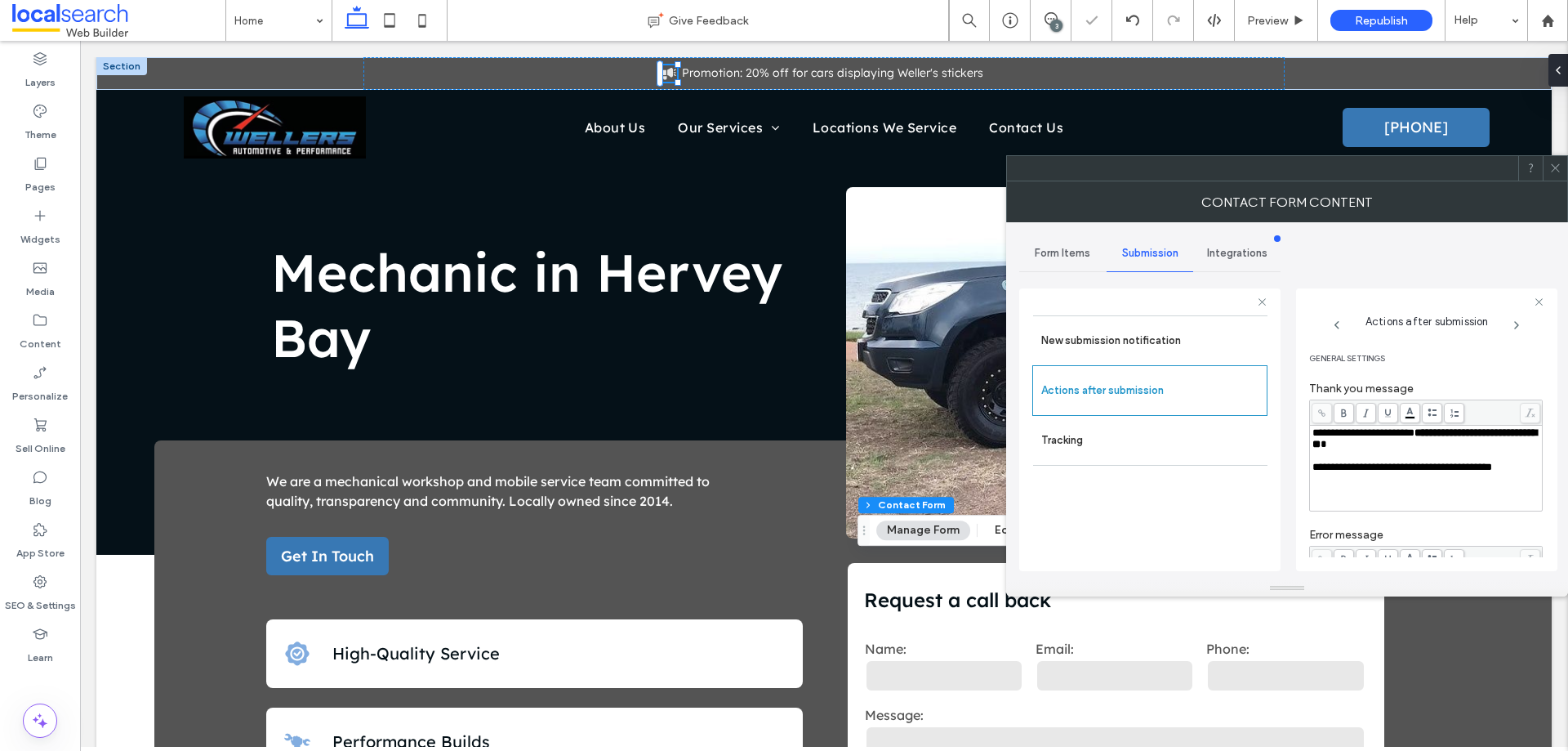click 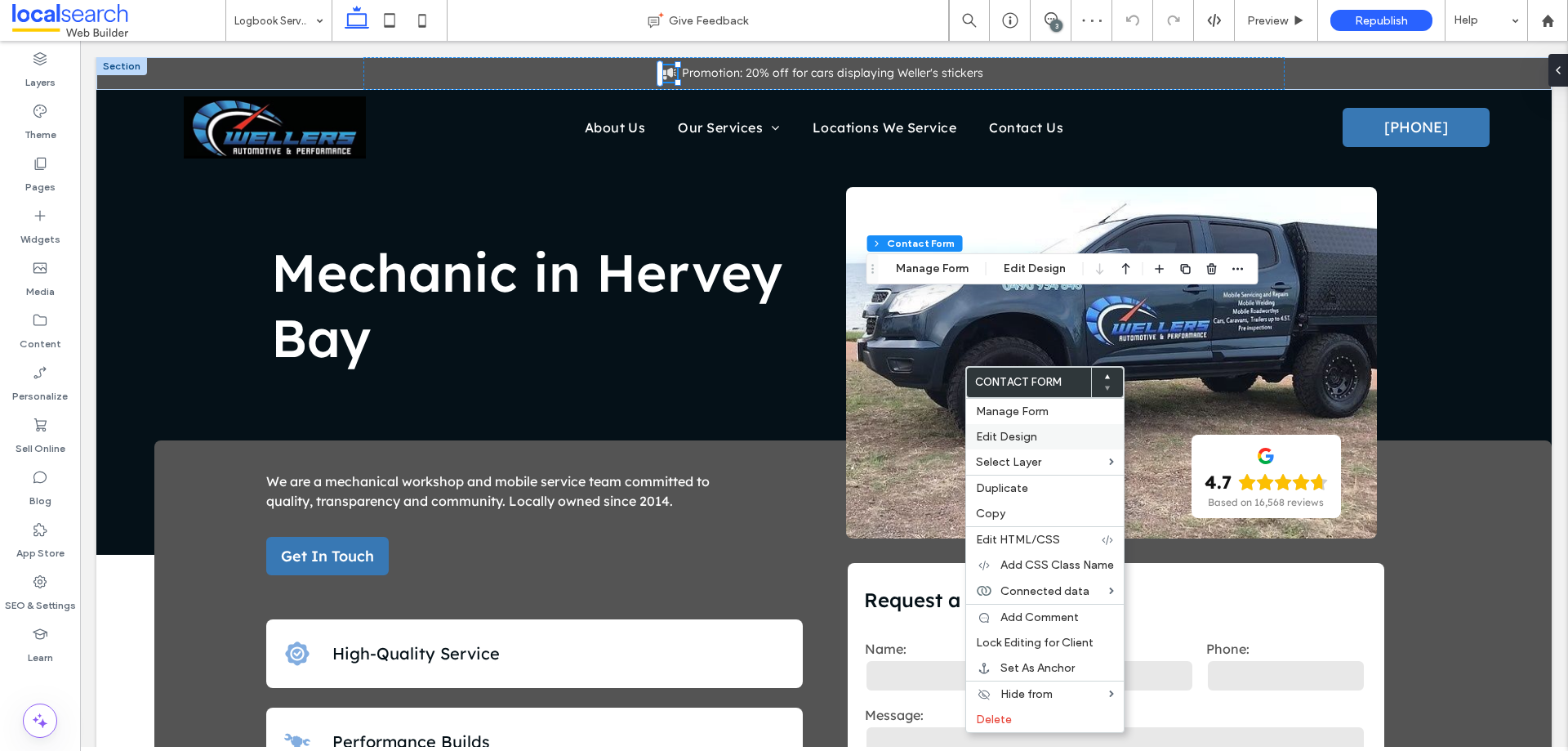 type on "*" 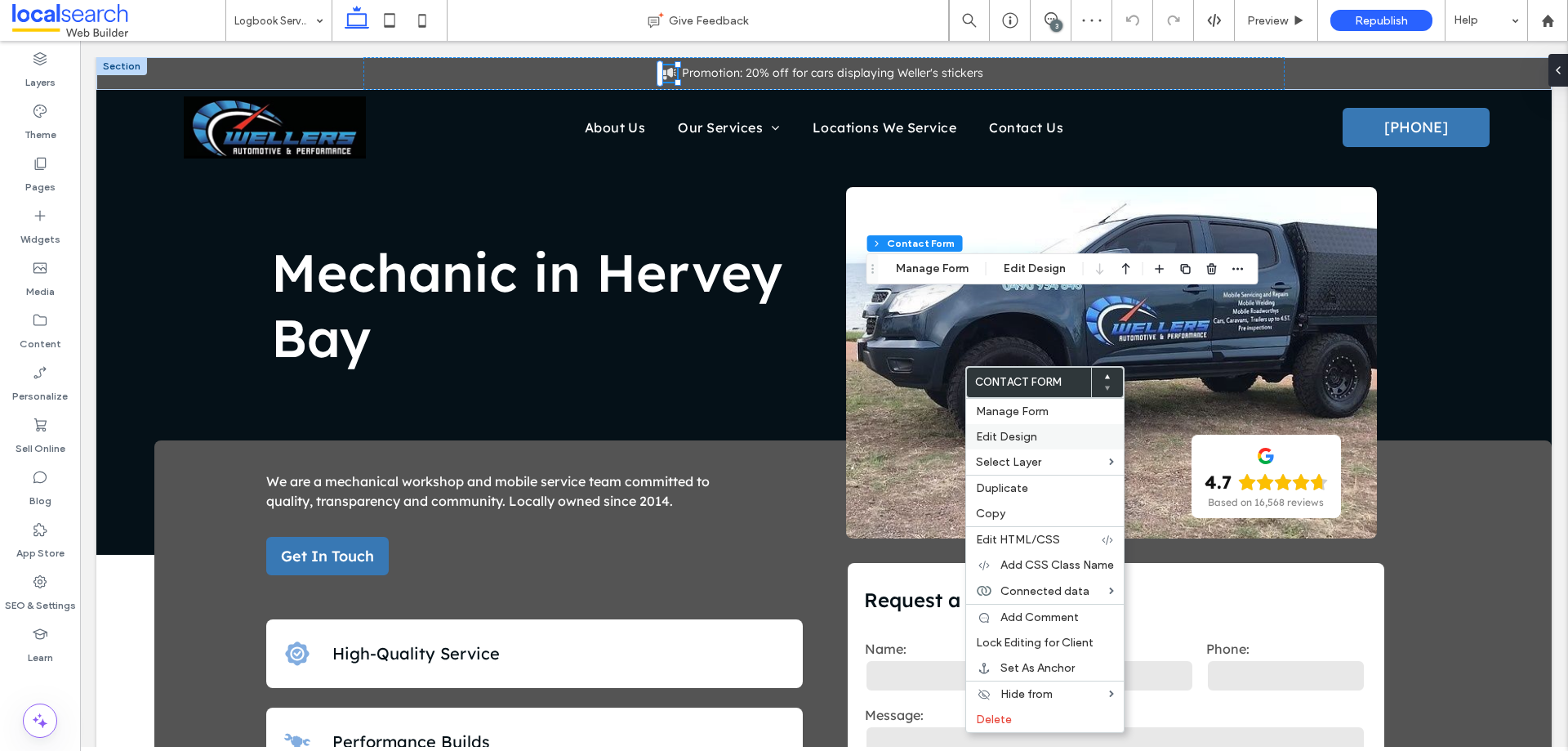 type on "***" 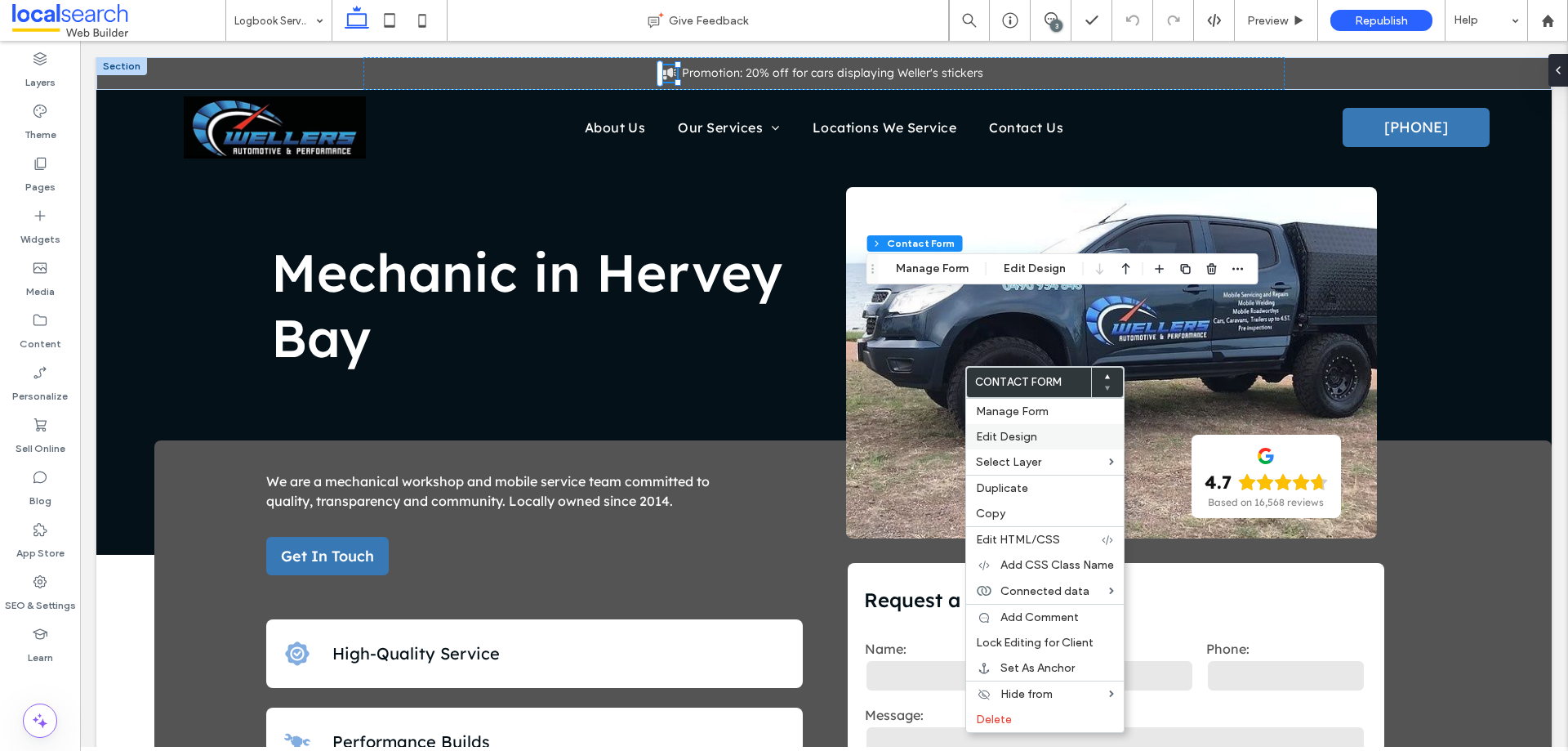 click on "Edit Design" at bounding box center (1006, 436) 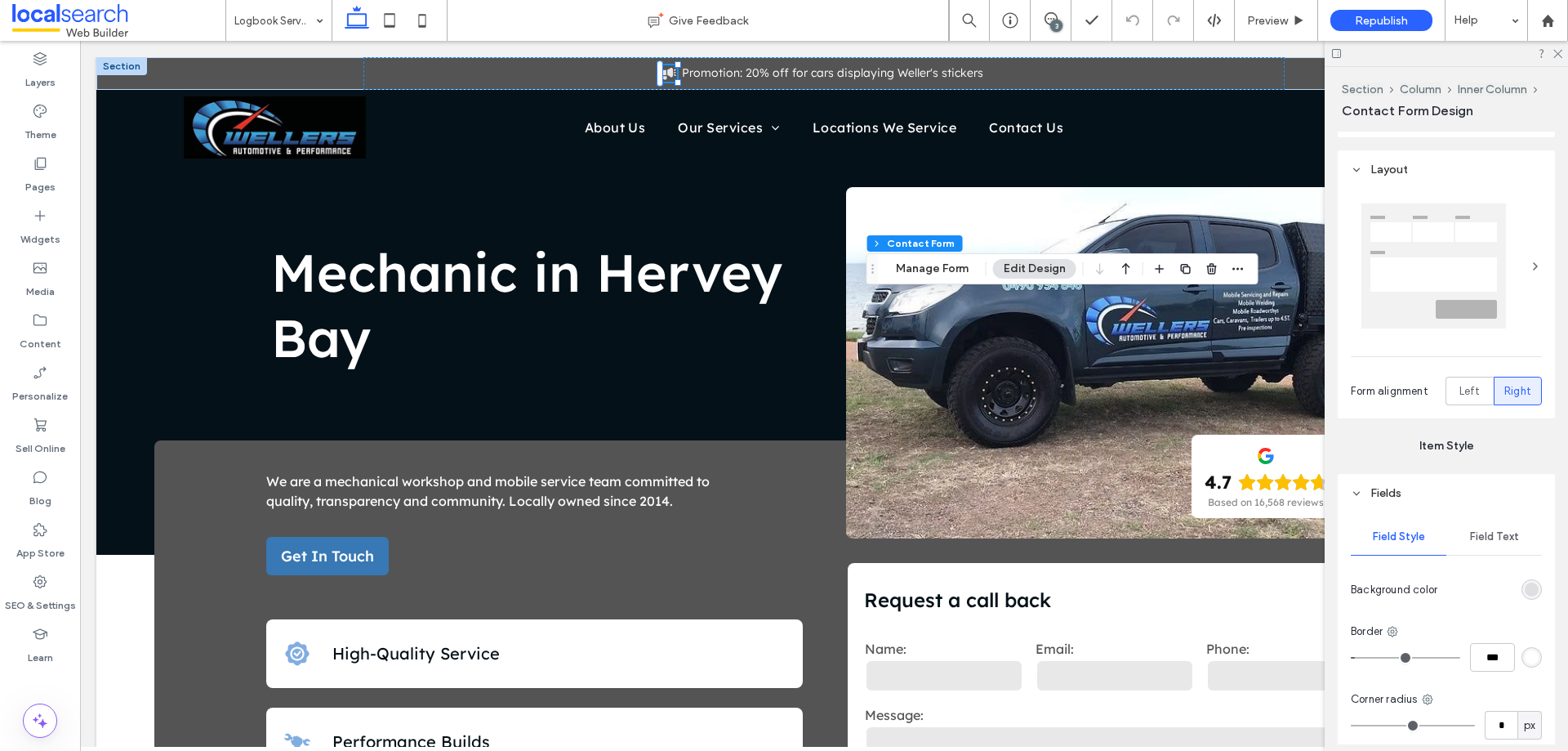 scroll, scrollTop: 245, scrollLeft: 0, axis: vertical 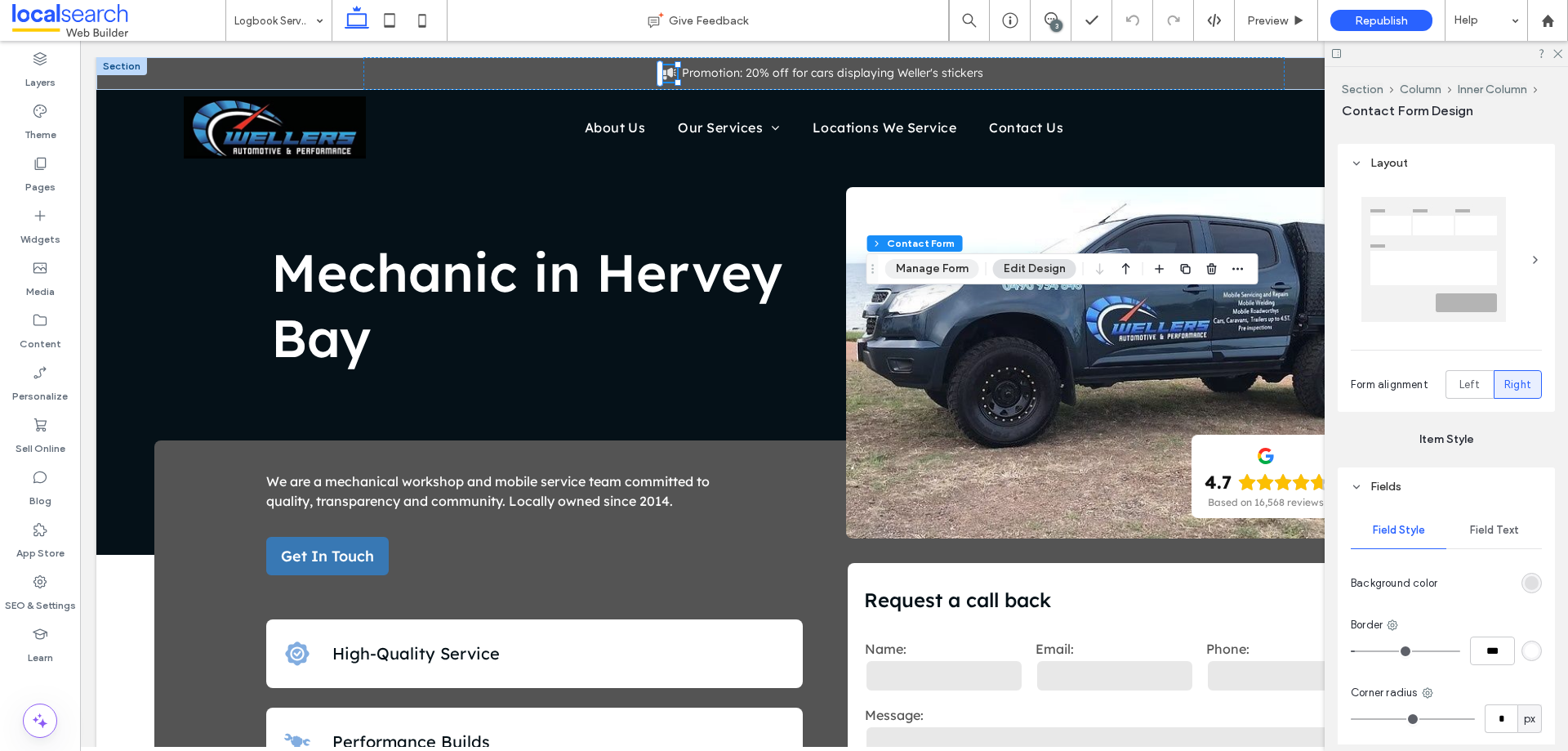 click on "Manage Form" at bounding box center [932, 269] 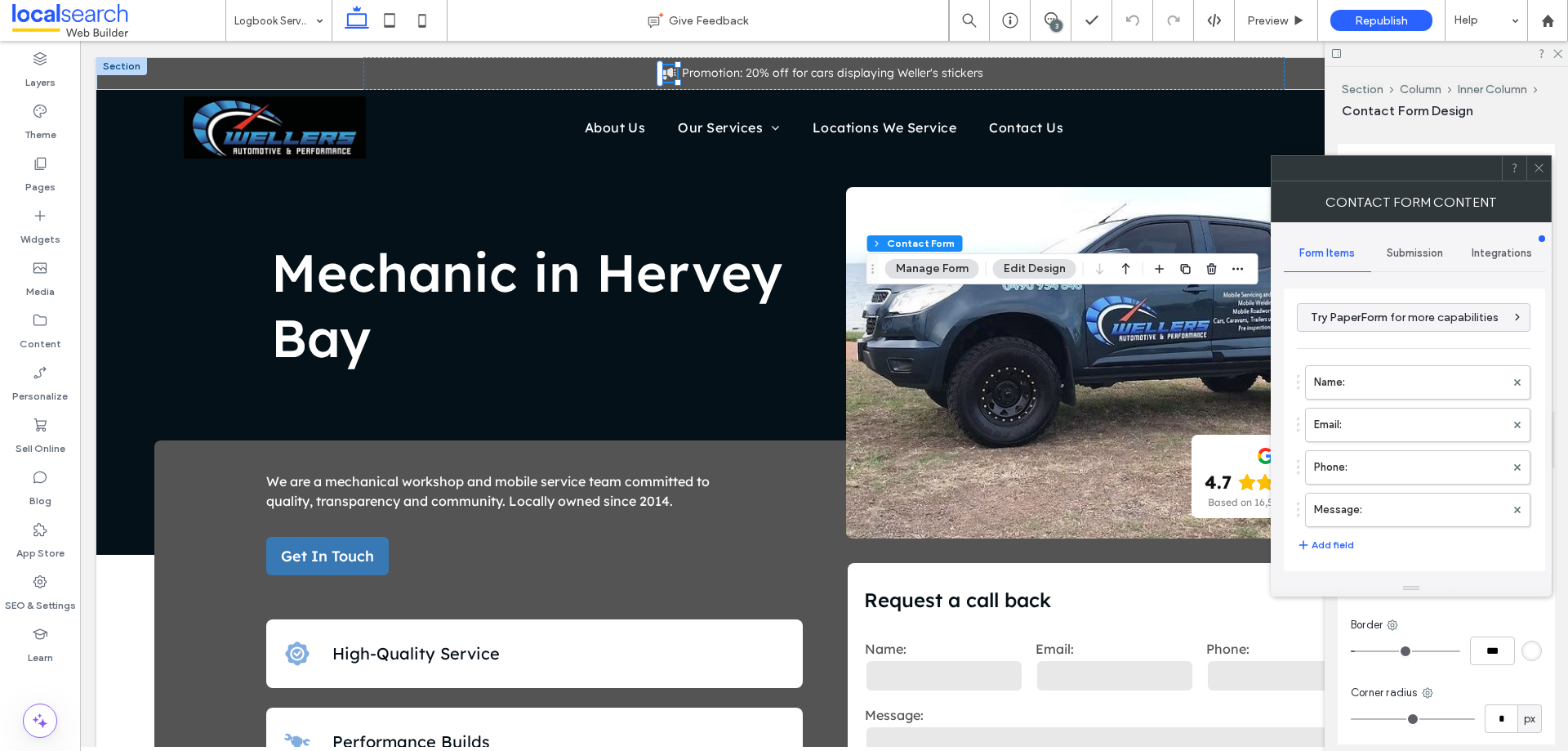 click on "Submission" at bounding box center [1414, 253] 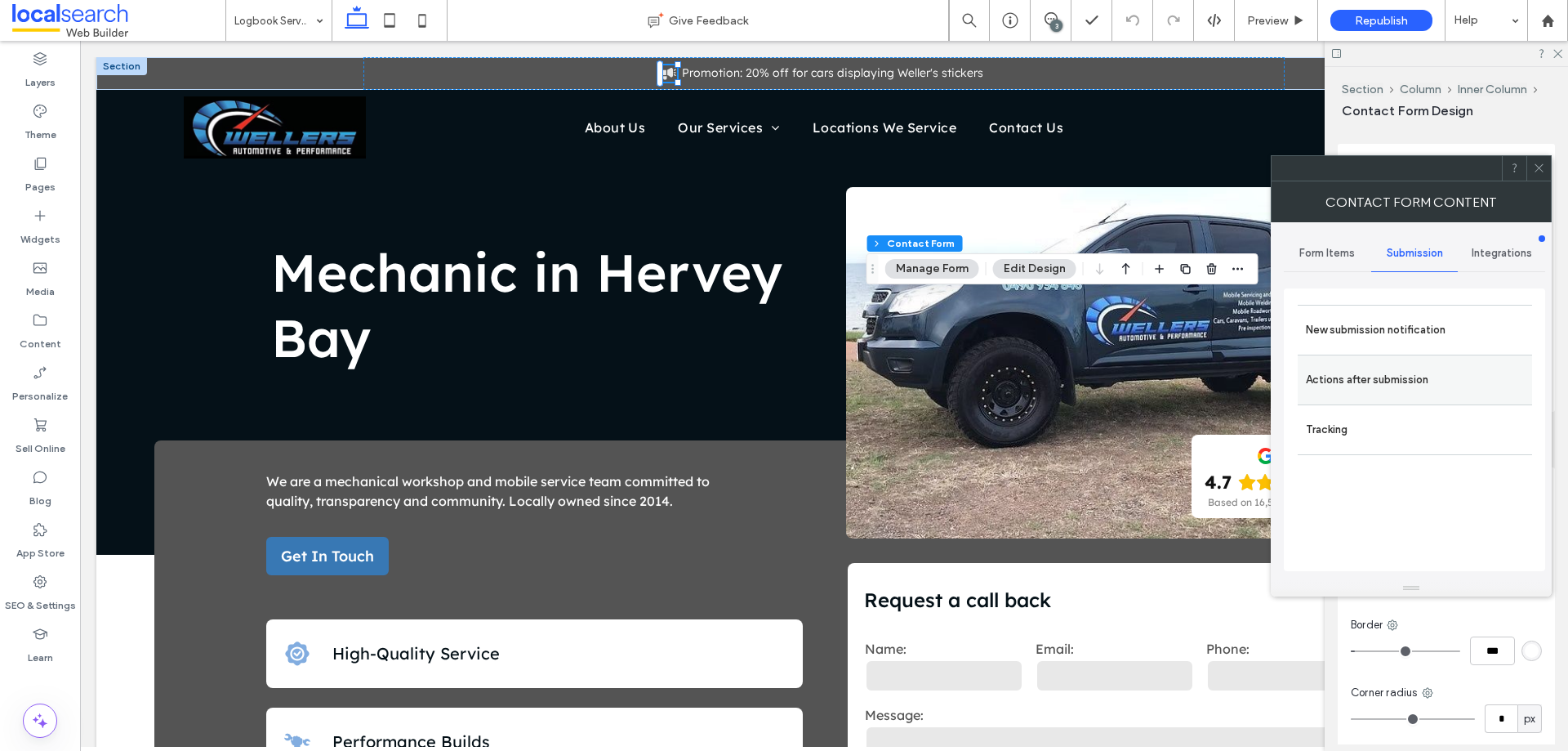 click on "Actions after submission" at bounding box center [1414, 380] 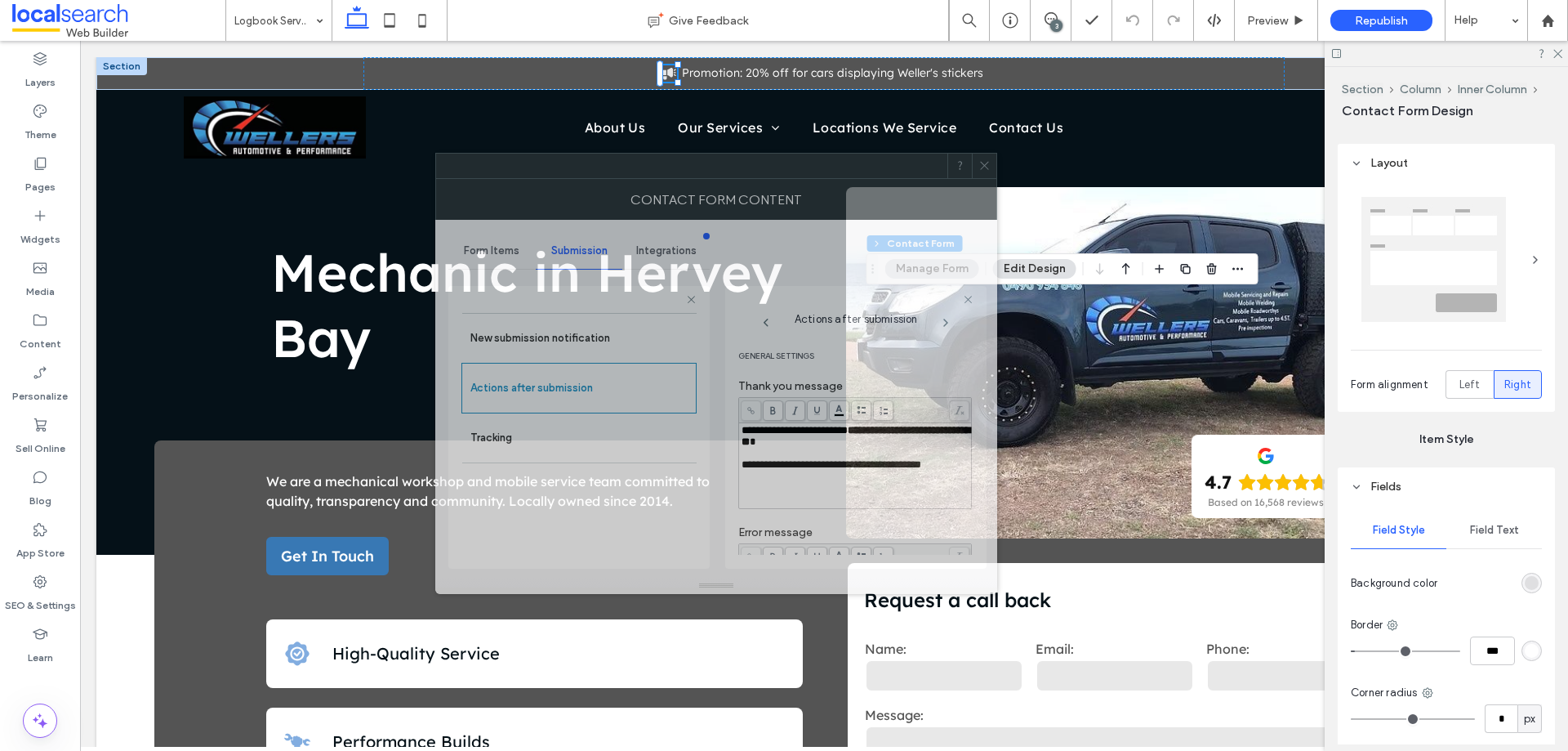 drag, startPoint x: 1336, startPoint y: 182, endPoint x: 750, endPoint y: 177, distance: 586.0213 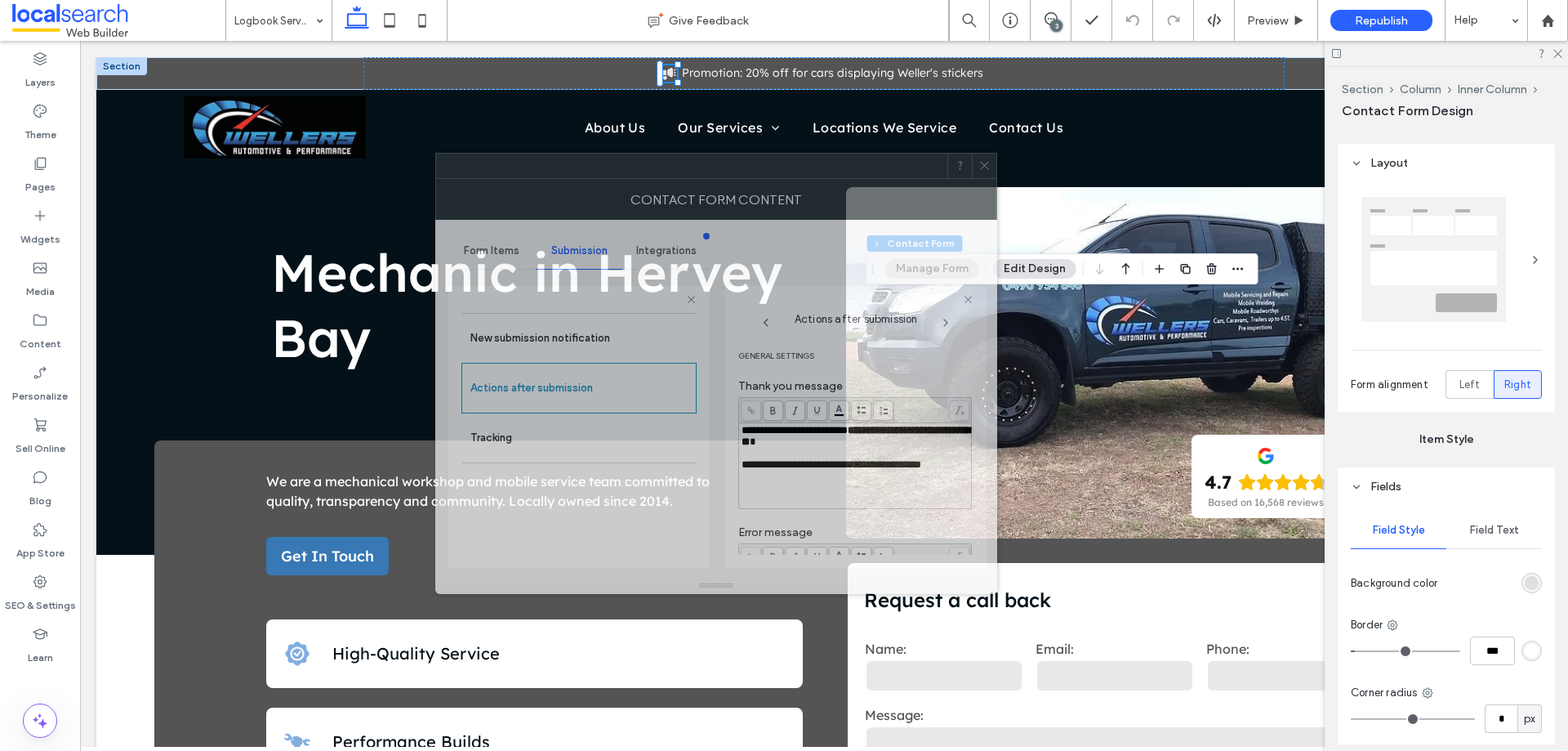 click on "Contact Form Content" at bounding box center [716, 199] 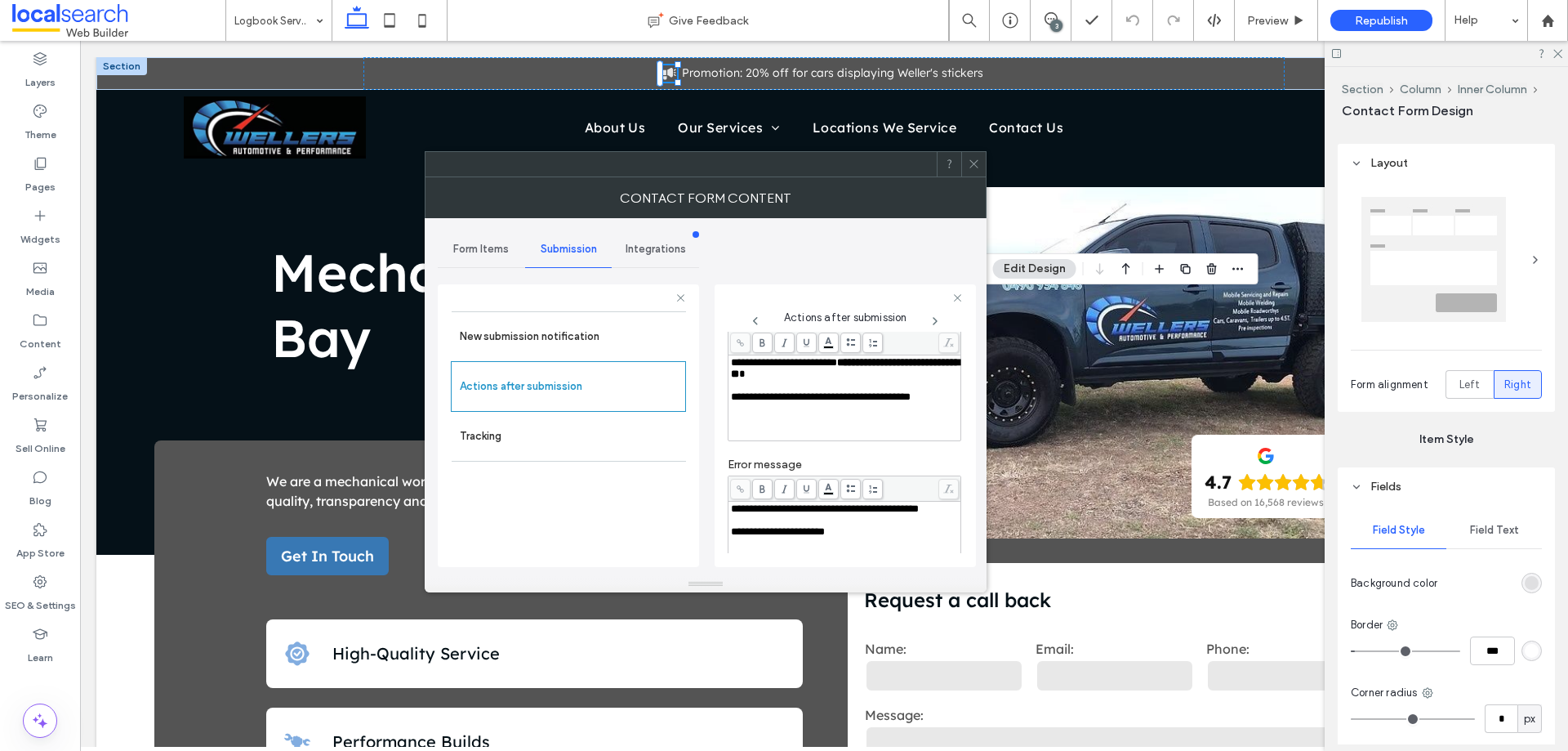 scroll, scrollTop: 0, scrollLeft: 0, axis: both 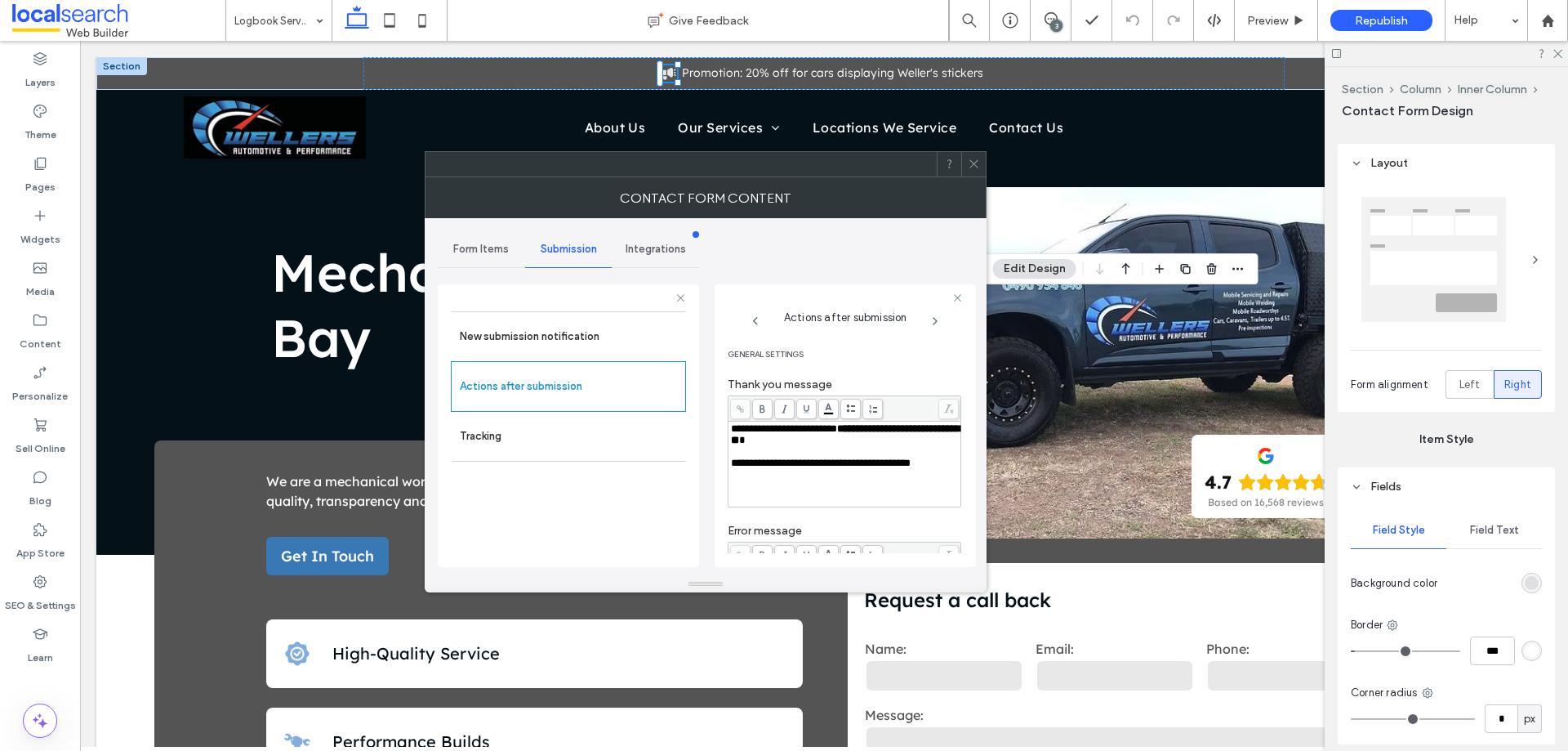 click on "**********" at bounding box center (845, 434) 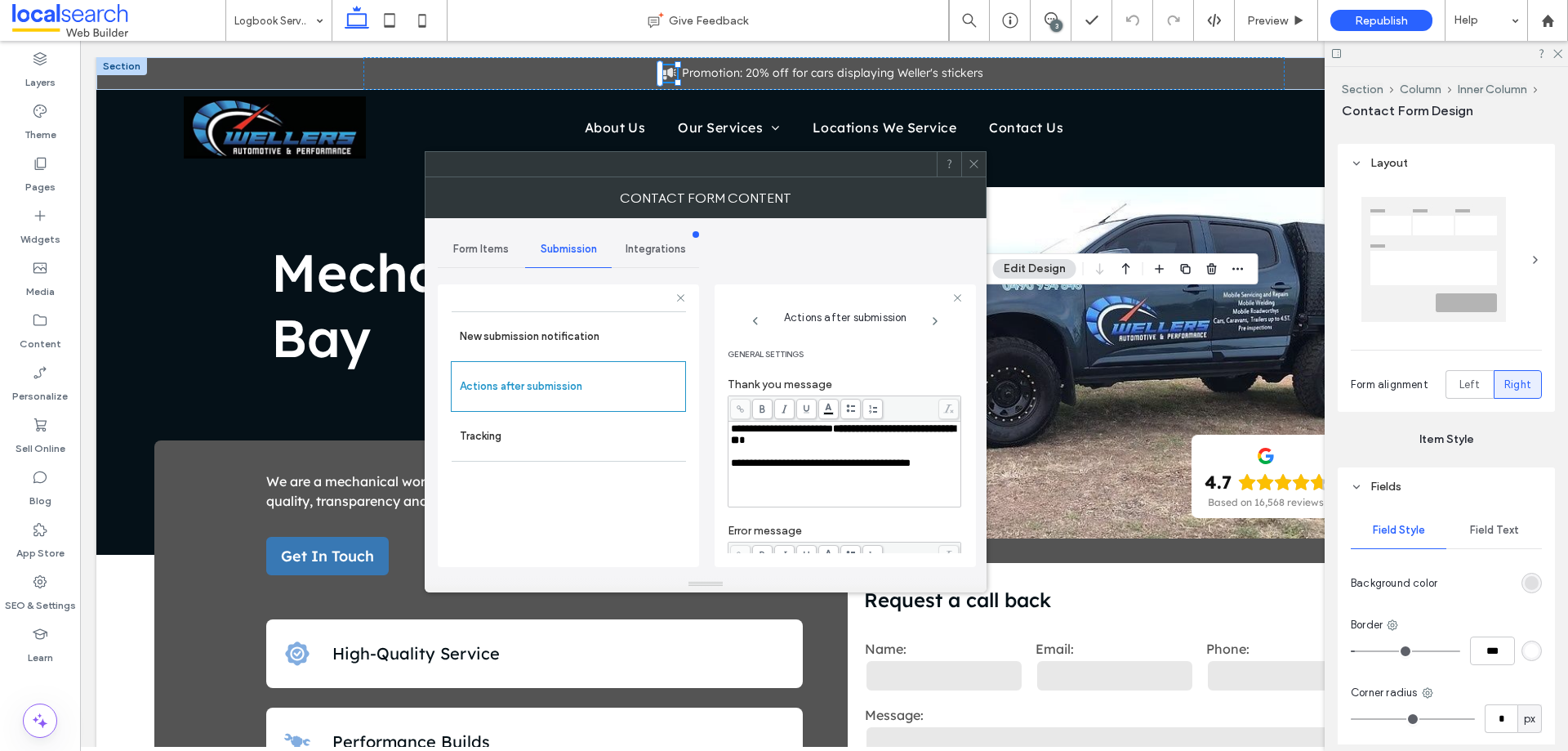 click on "Contact Form Content" at bounding box center (706, 198) 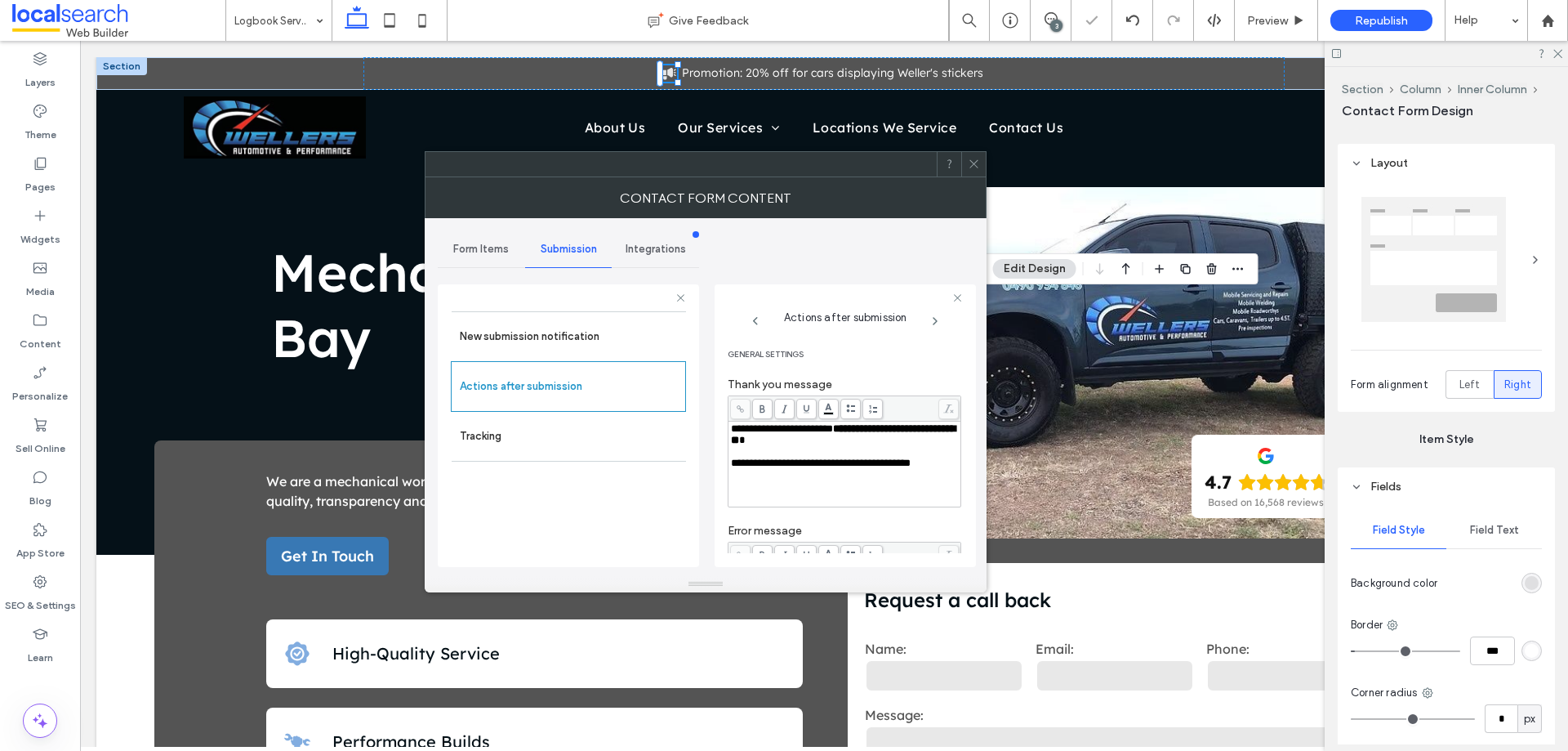 click 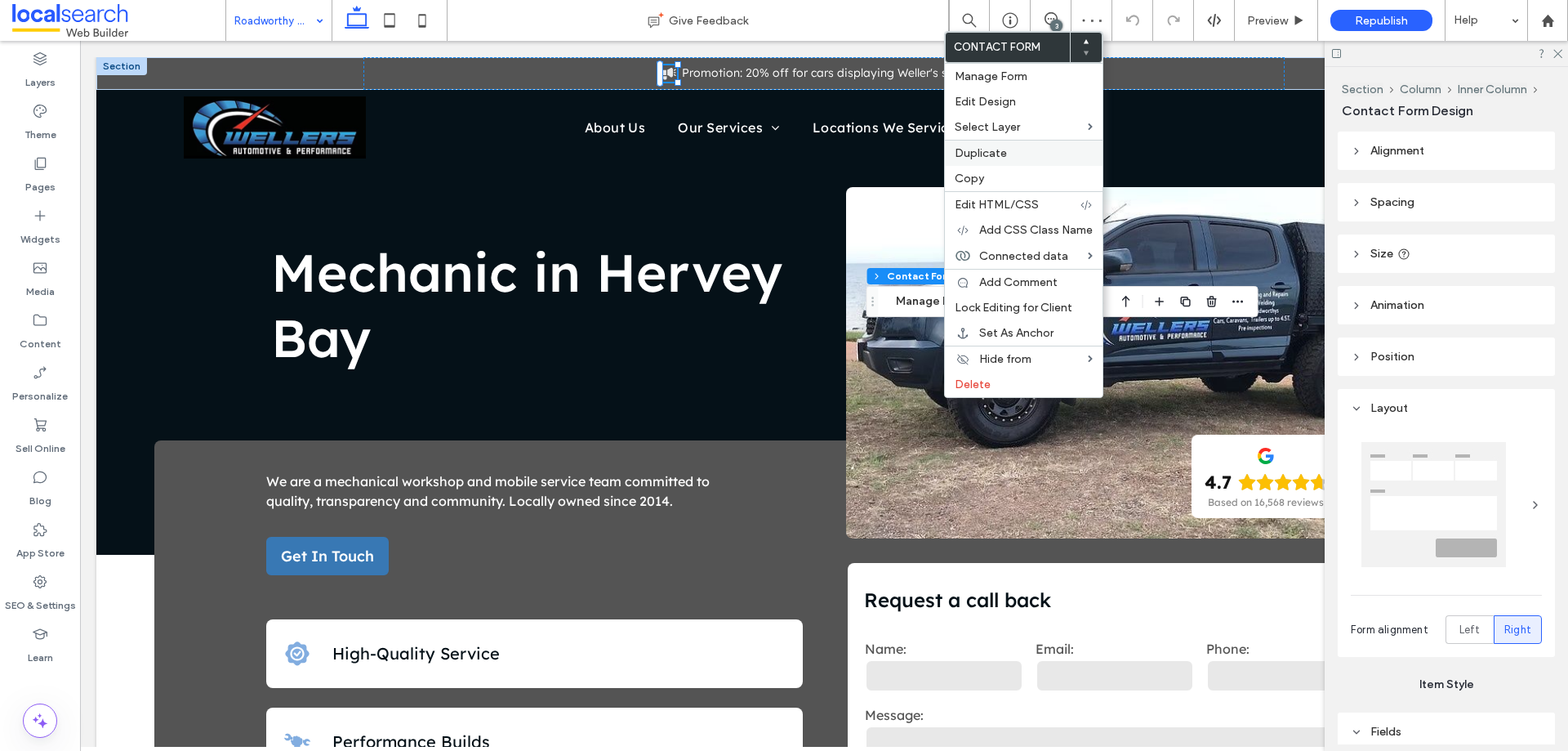 type on "*" 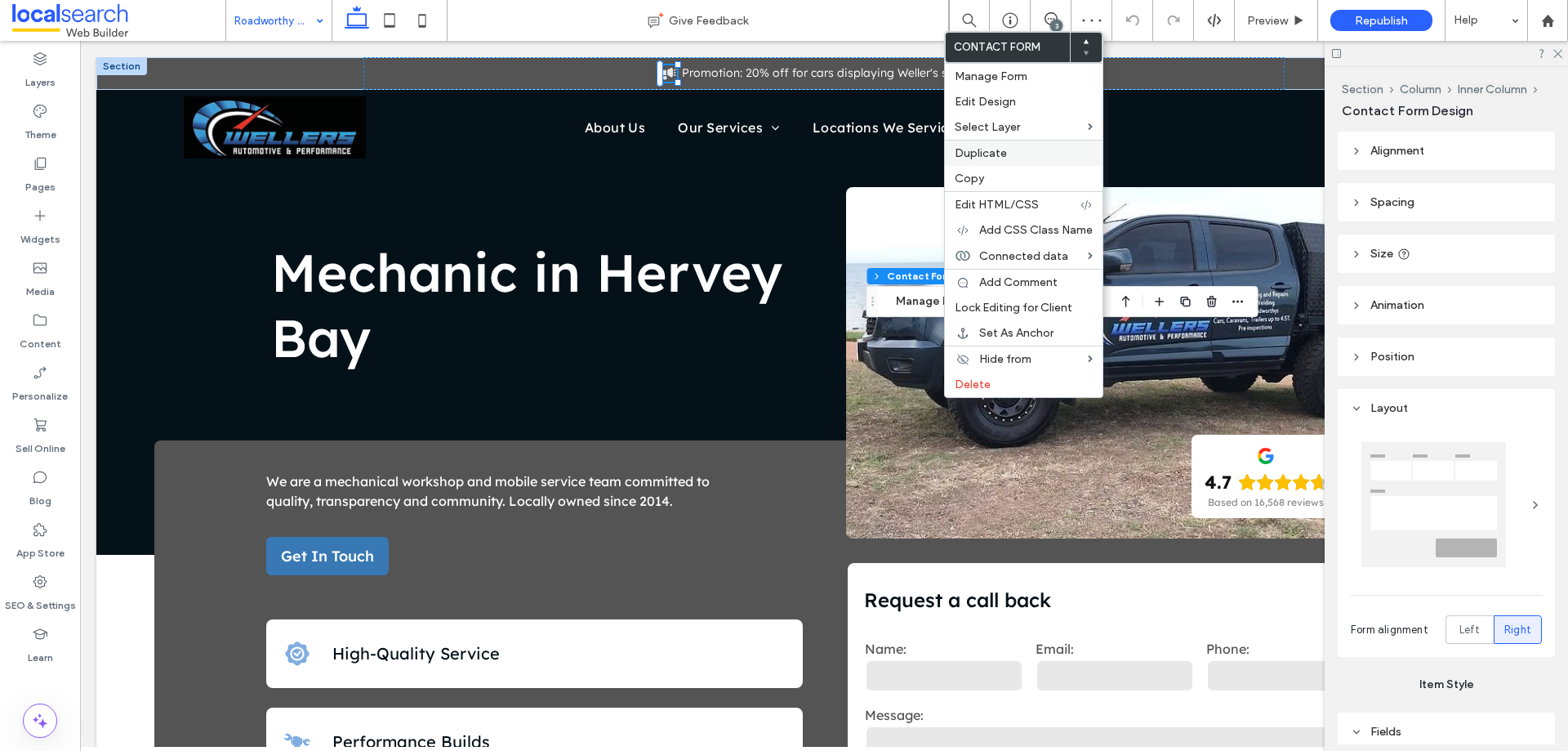 type on "***" 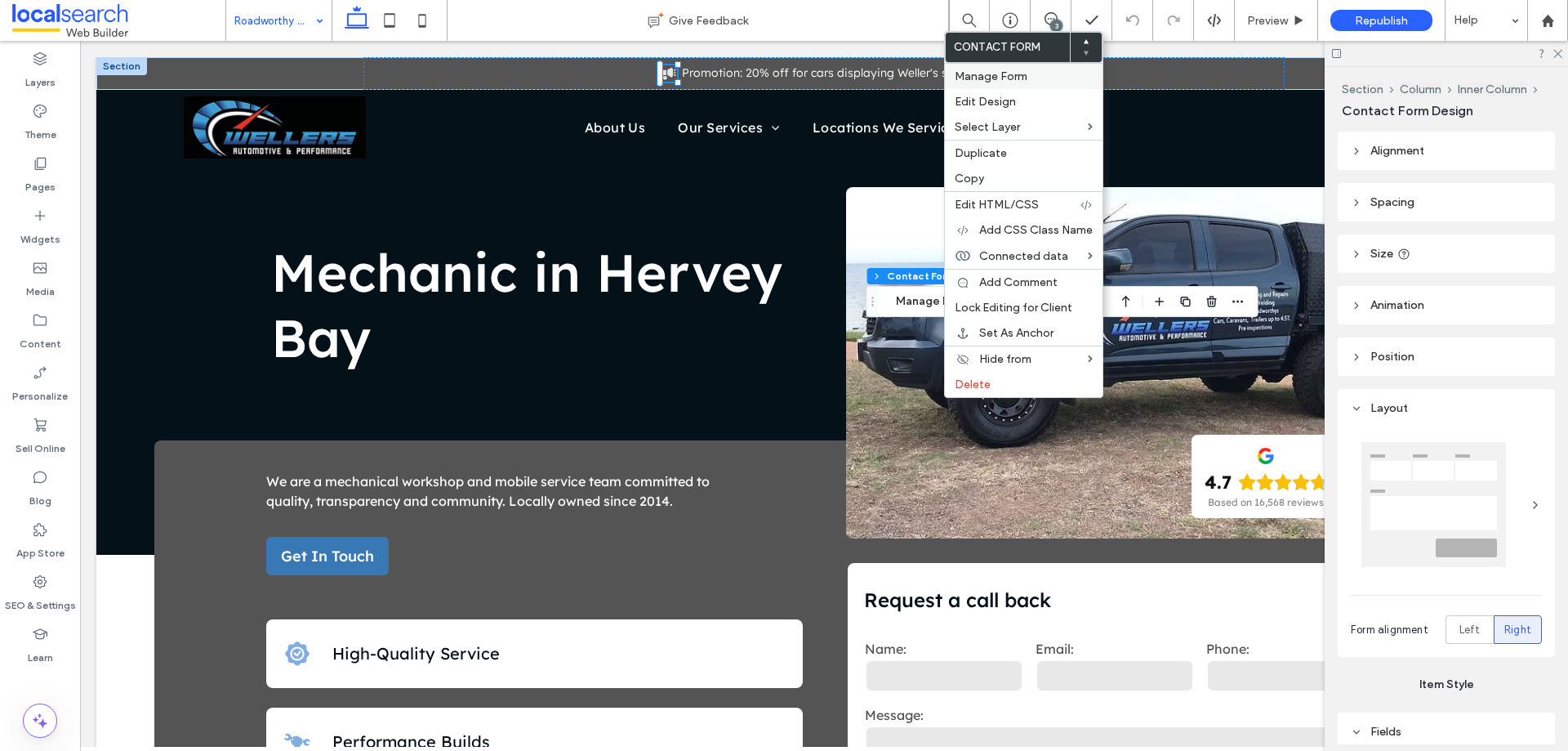 click on "Manage Form" at bounding box center [991, 76] 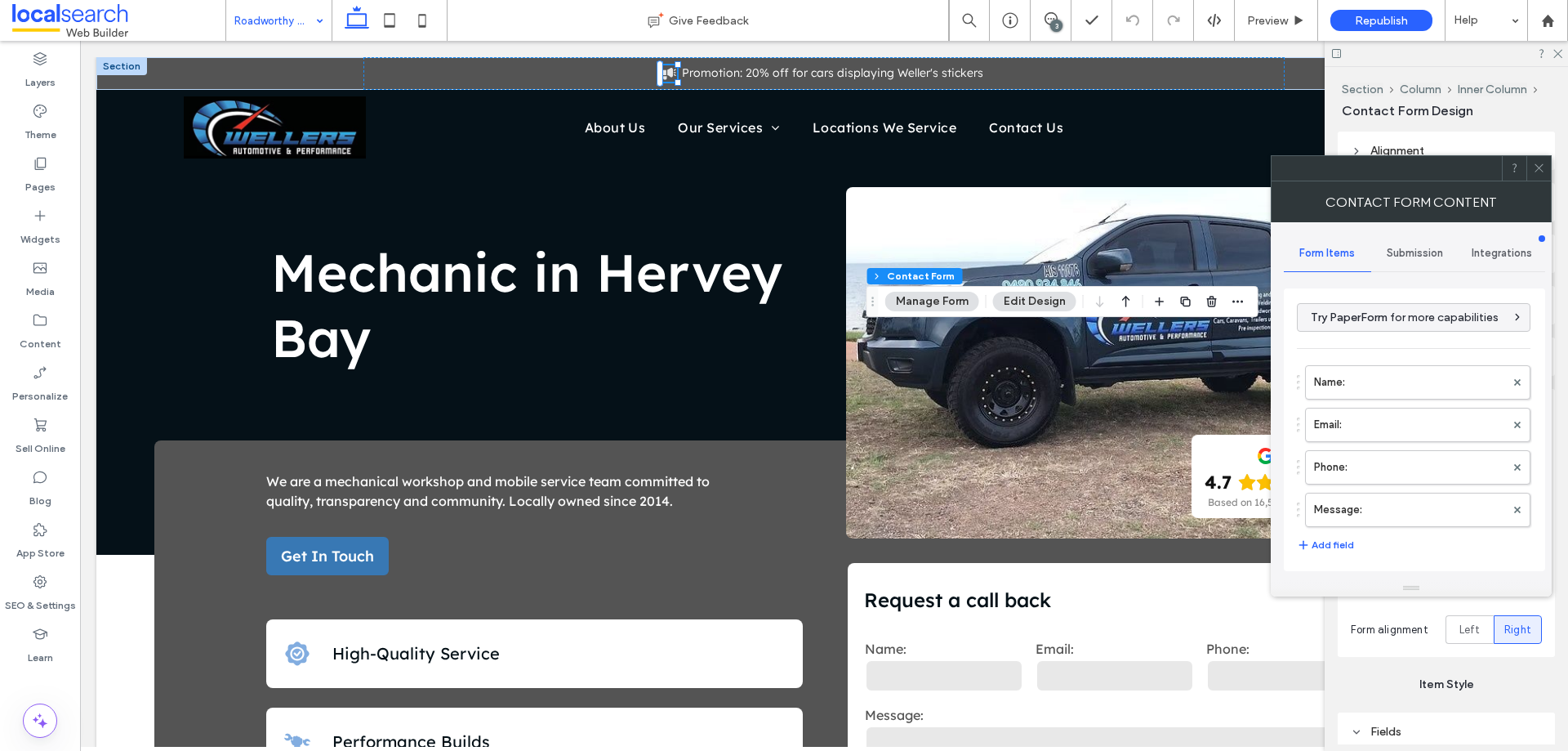 click on "Submission" at bounding box center [1414, 253] 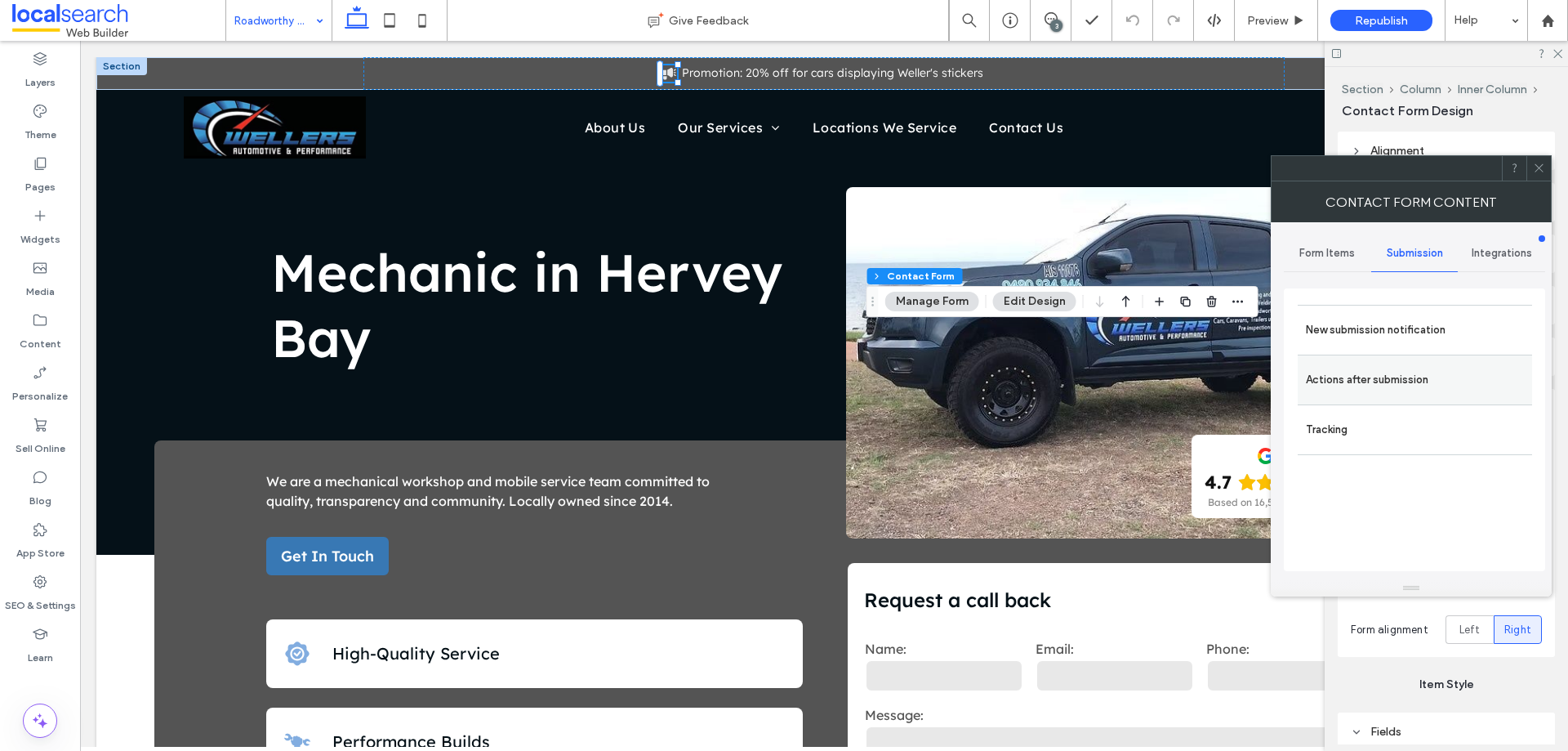 click on "Actions after submission" at bounding box center (1414, 380) 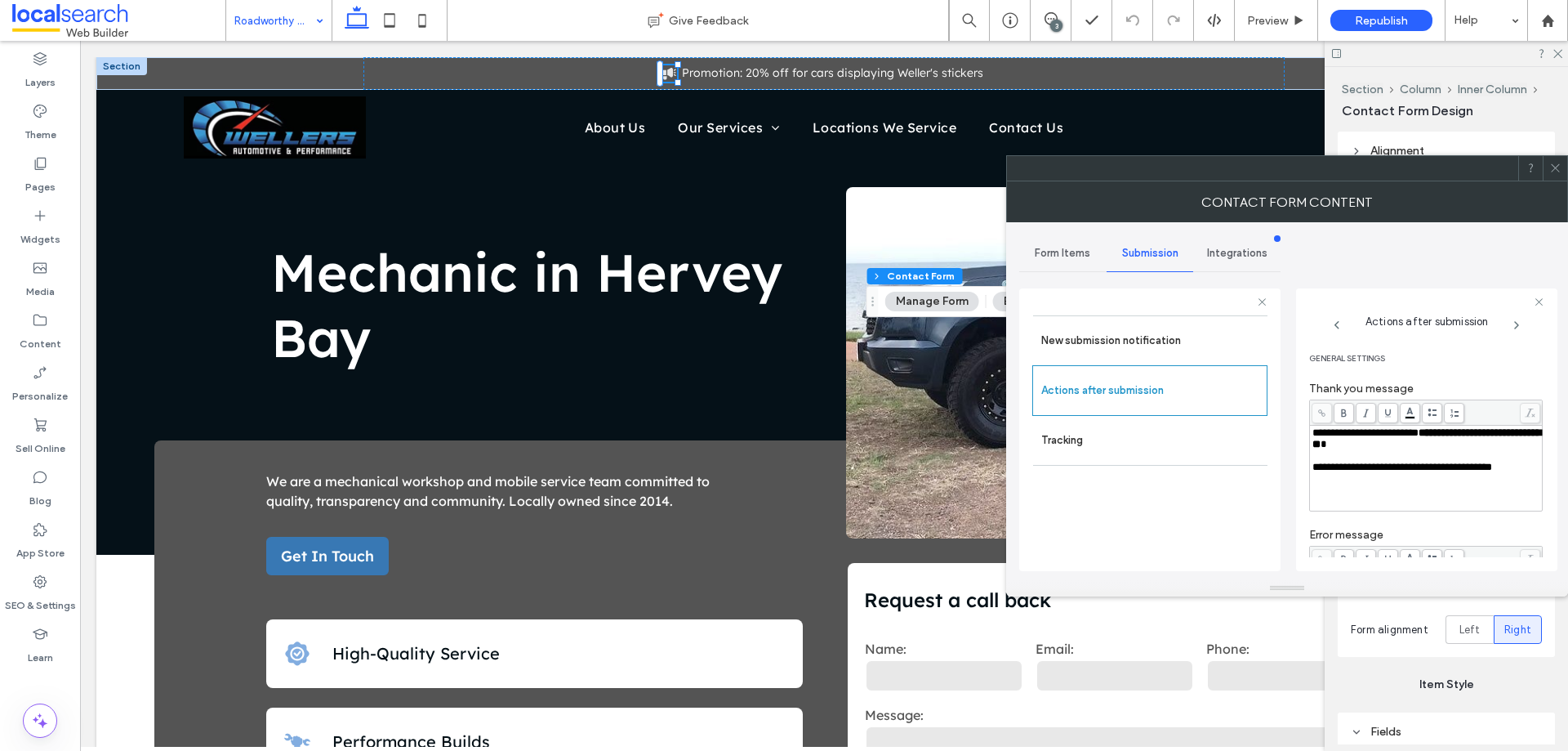 click on "**********" at bounding box center (1365, 432) 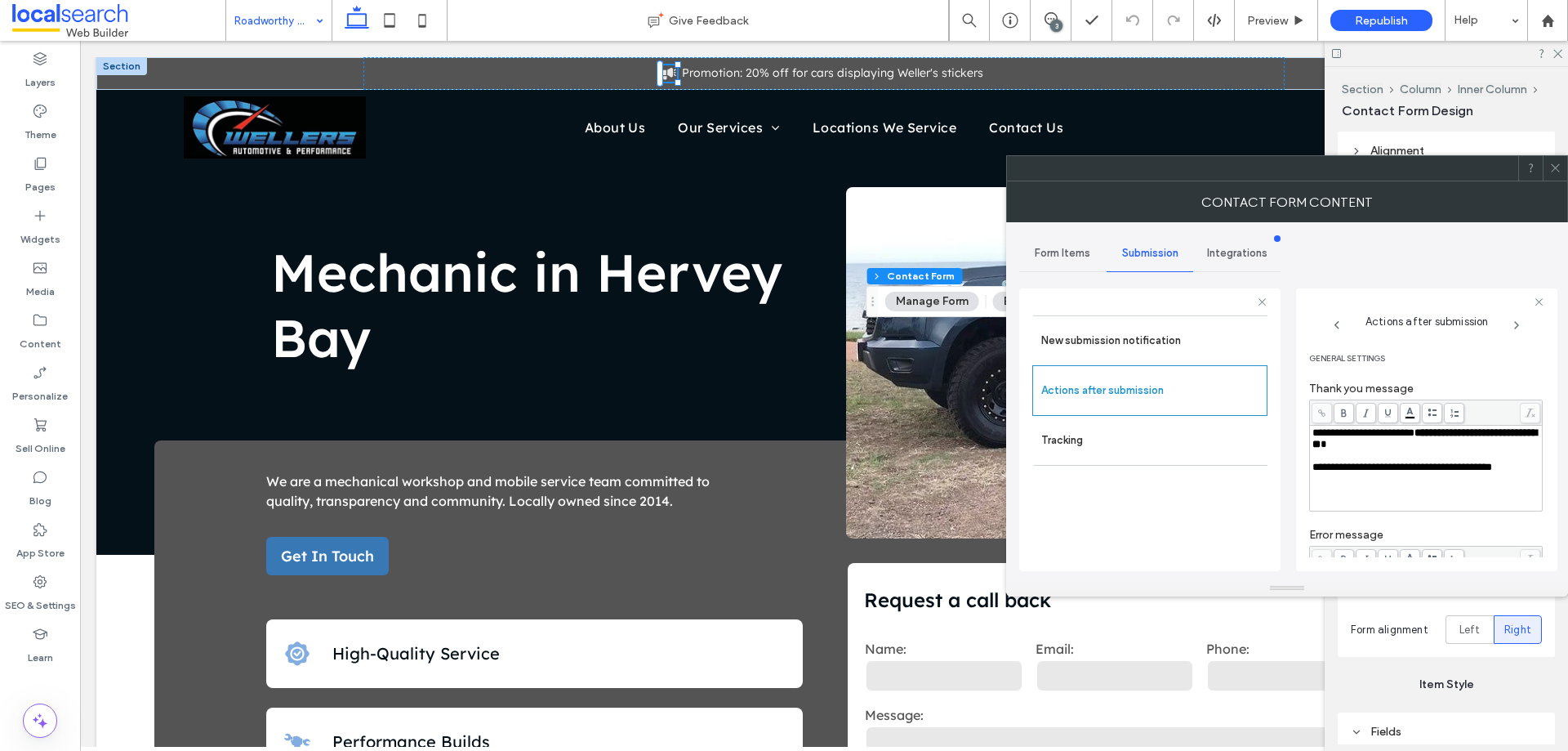 click on "Contact Form Content" at bounding box center [1287, 202] 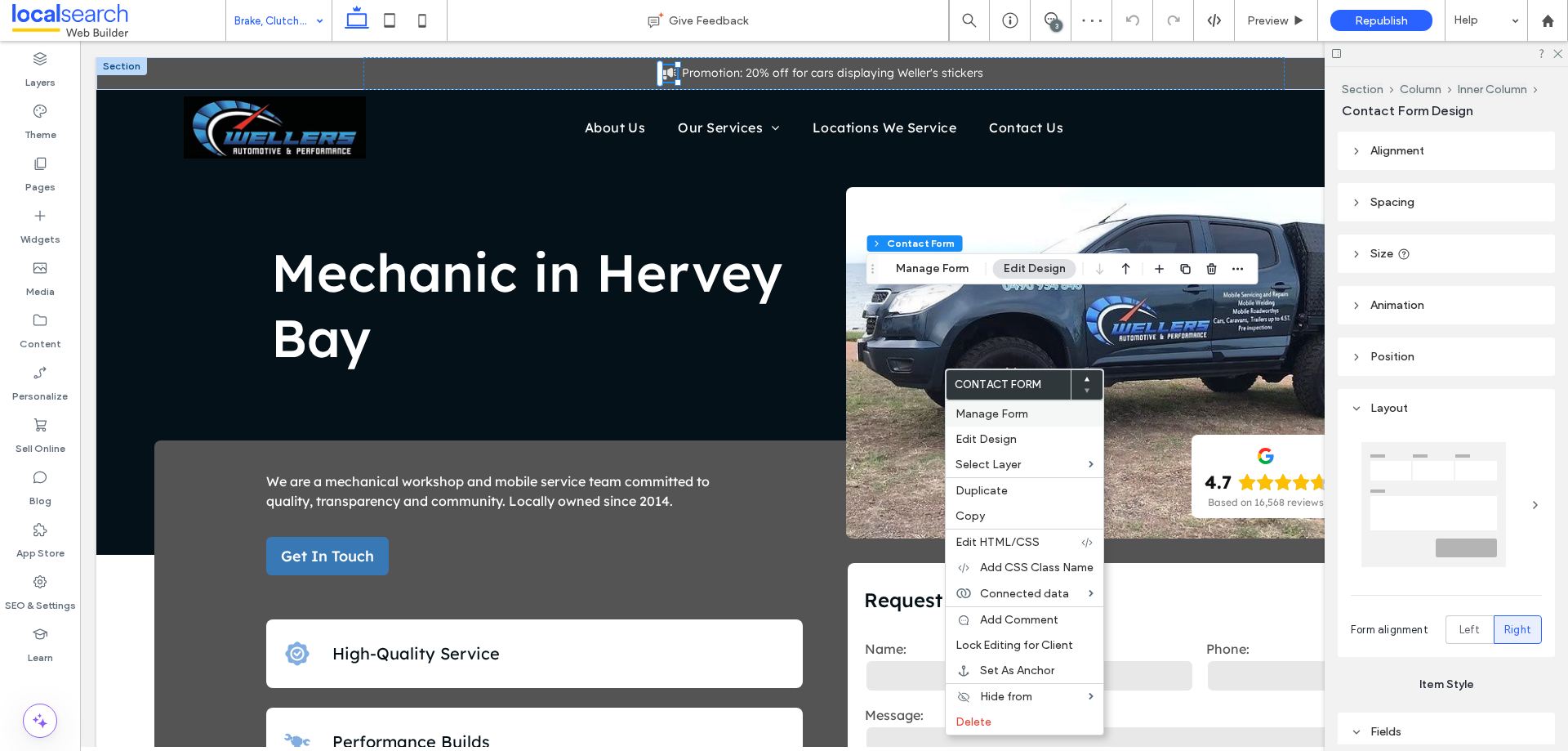 type on "*" 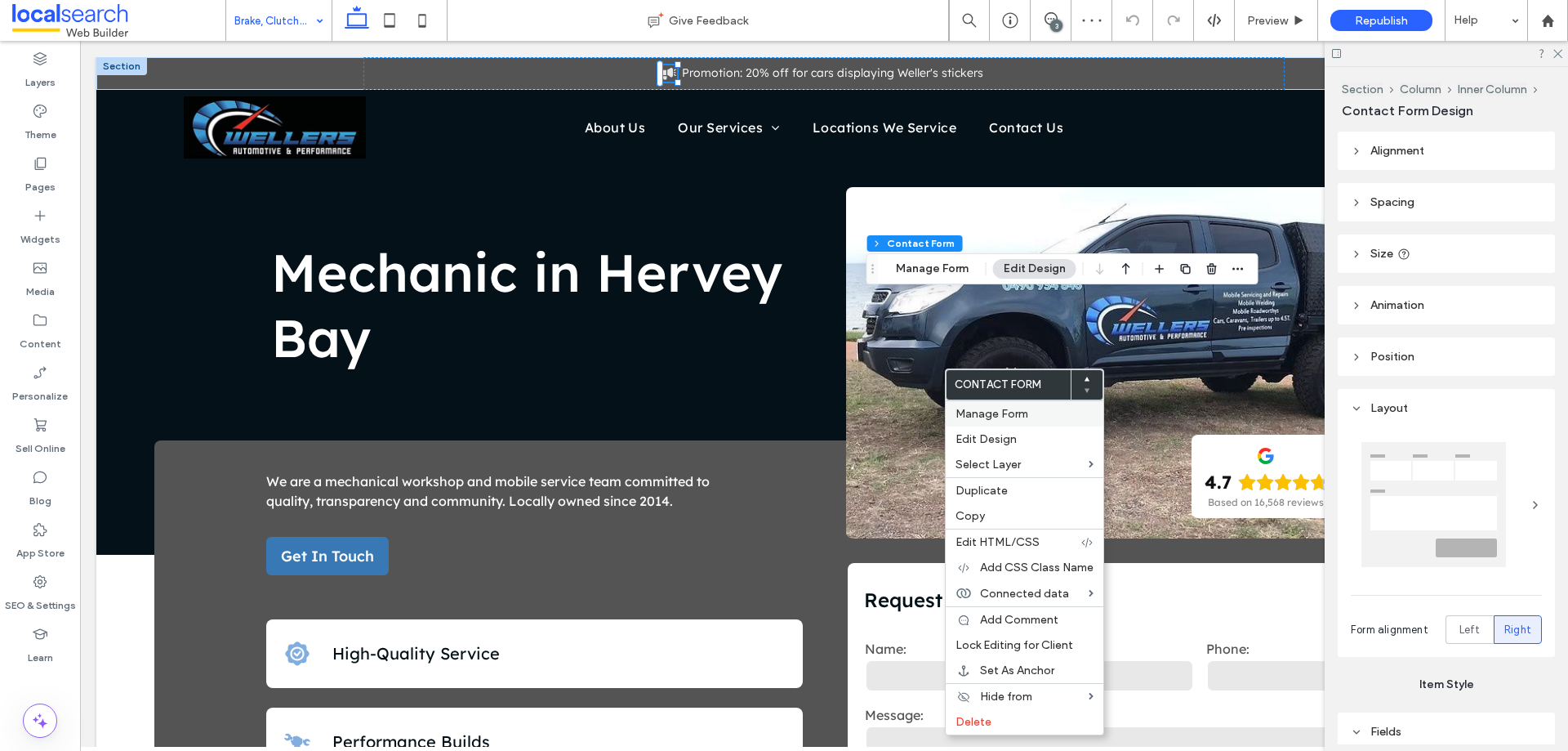 type on "***" 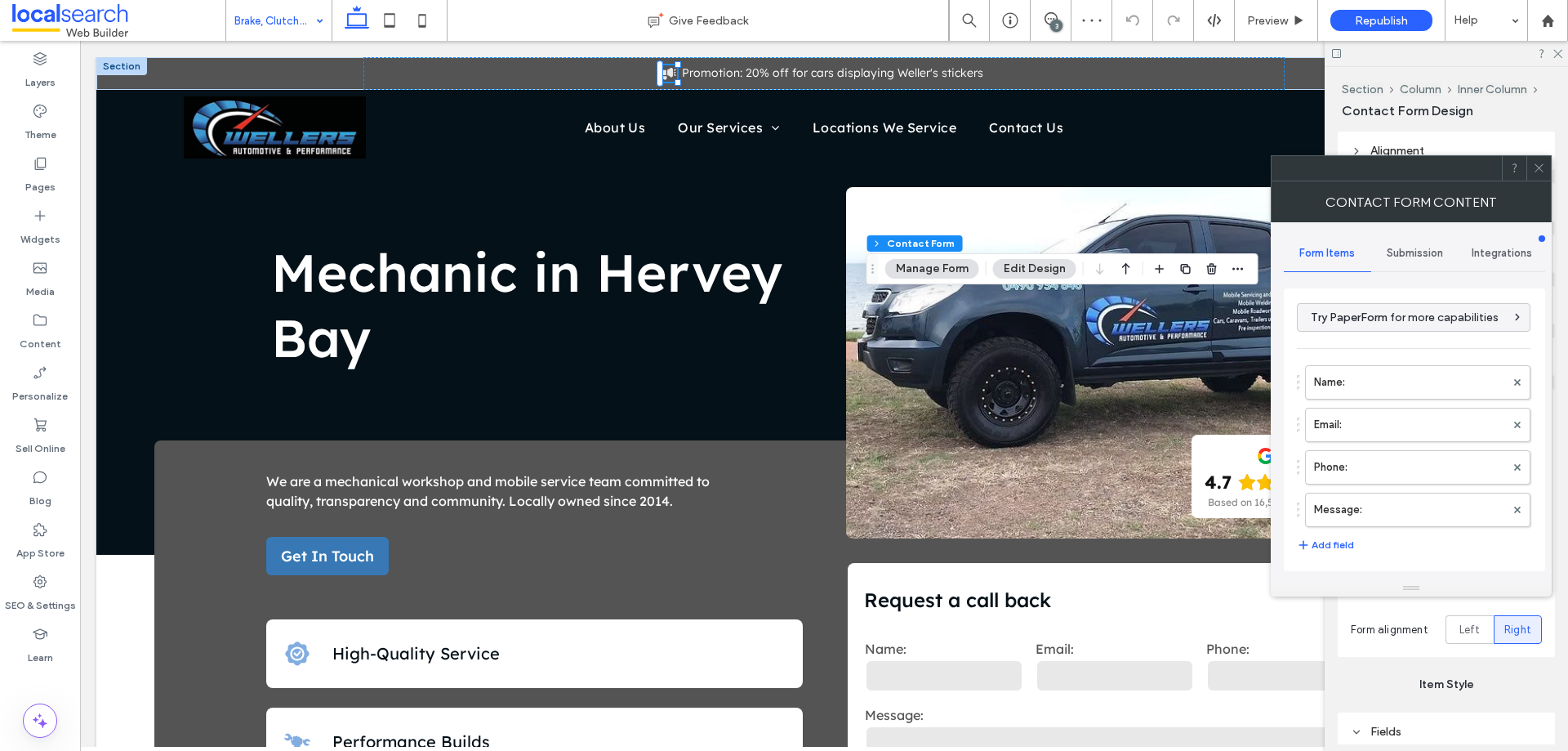 click on "Submission" at bounding box center [1414, 253] 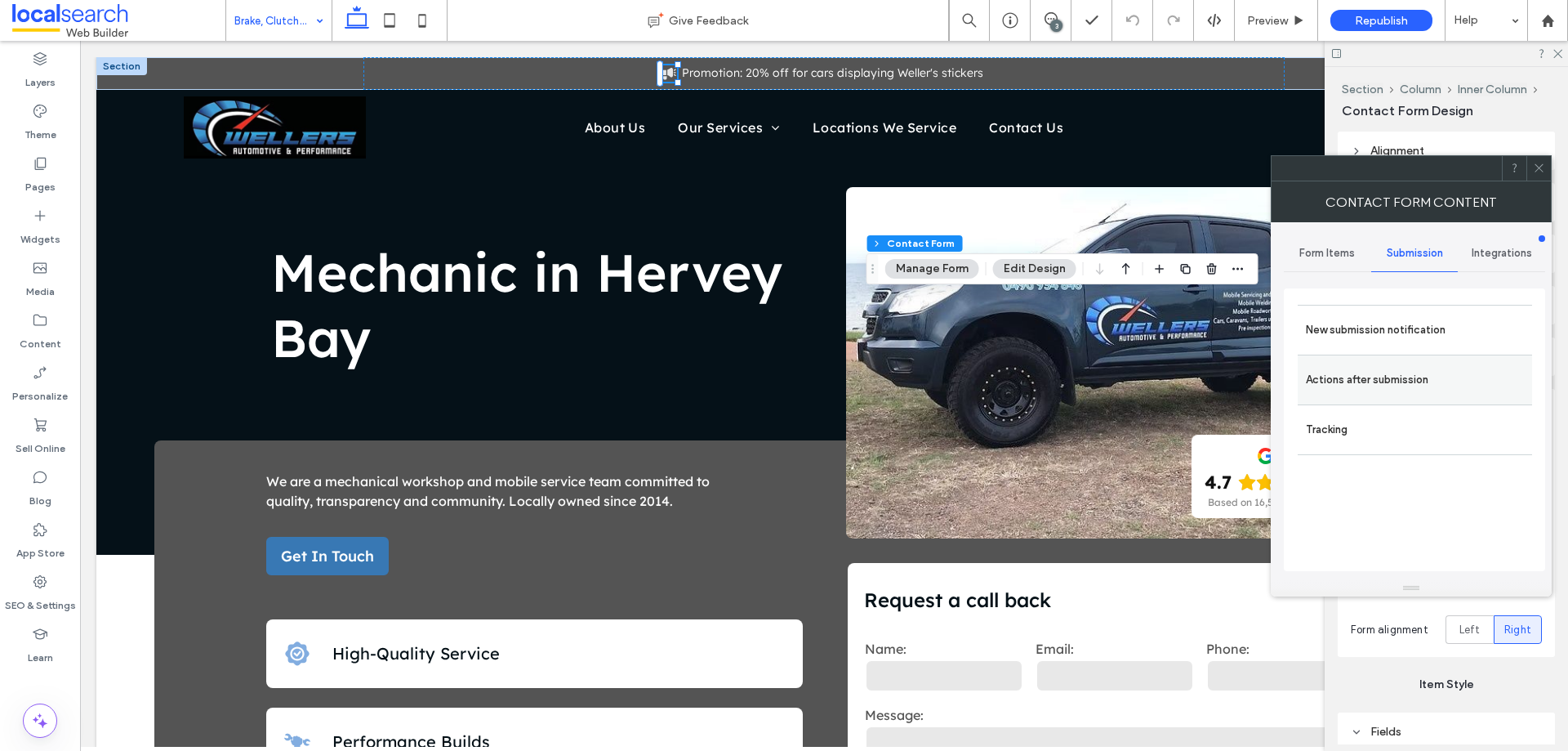 click on "Actions after submission" at bounding box center [1414, 380] 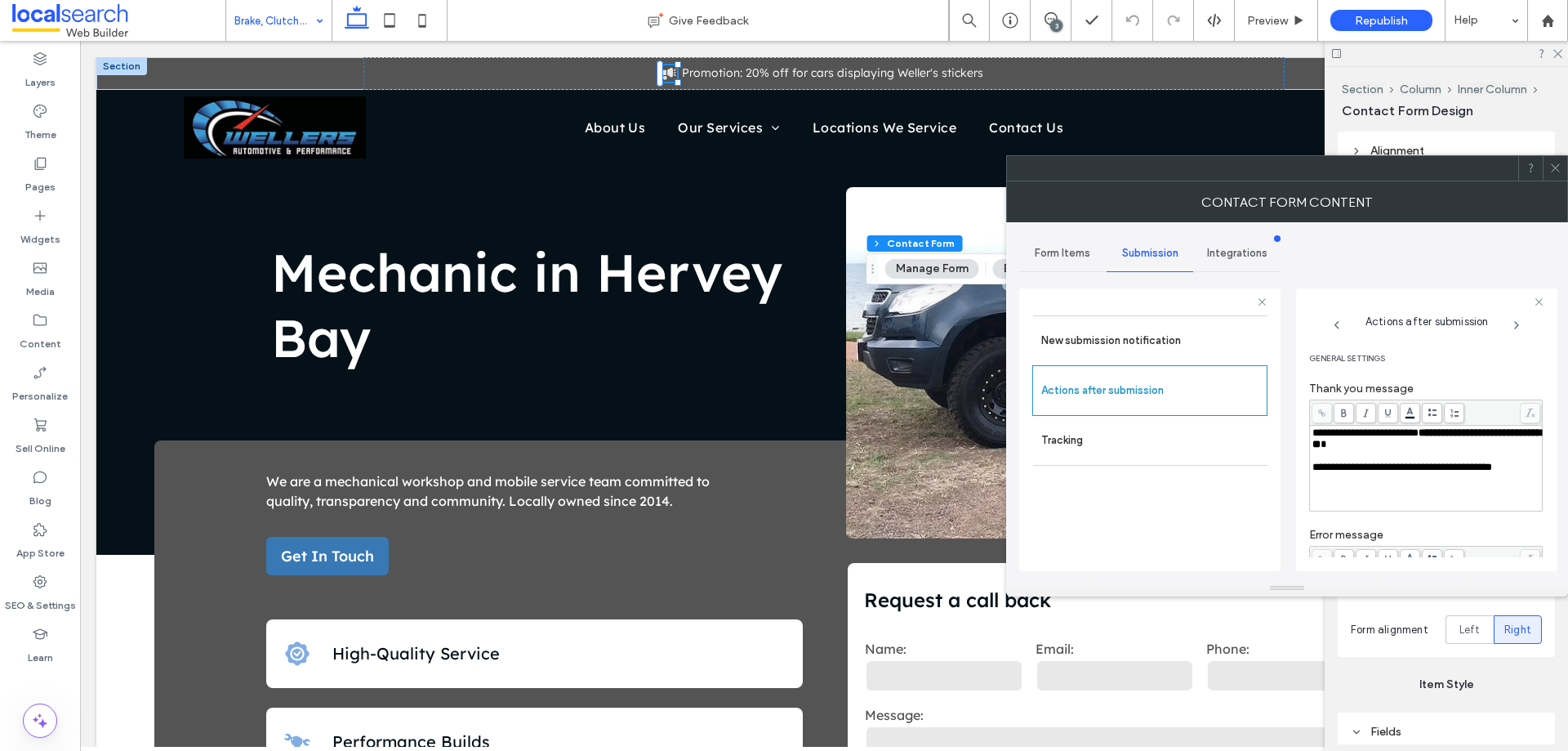click on "**********" at bounding box center [1427, 438] 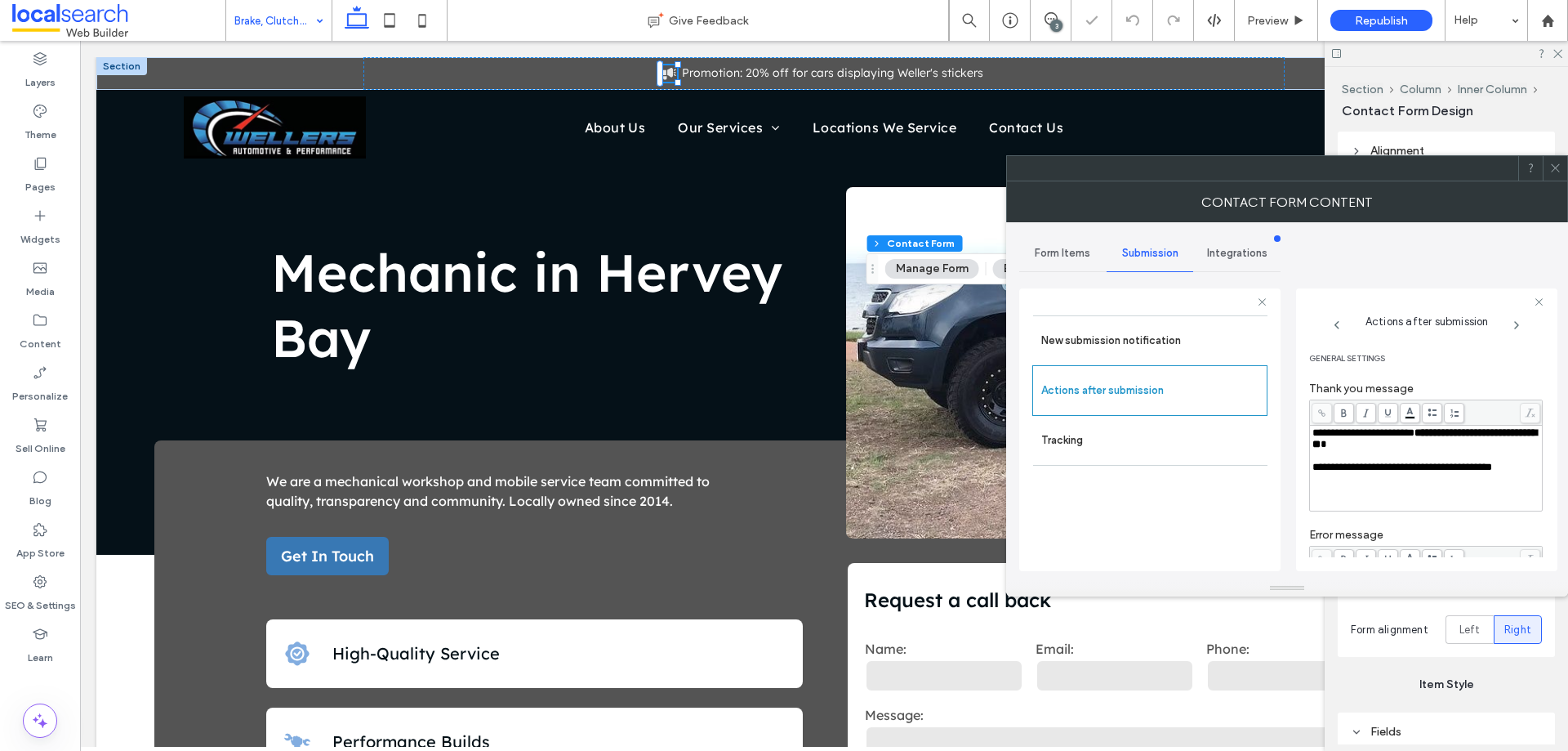 click on "Contact Form Content" at bounding box center [1287, 202] 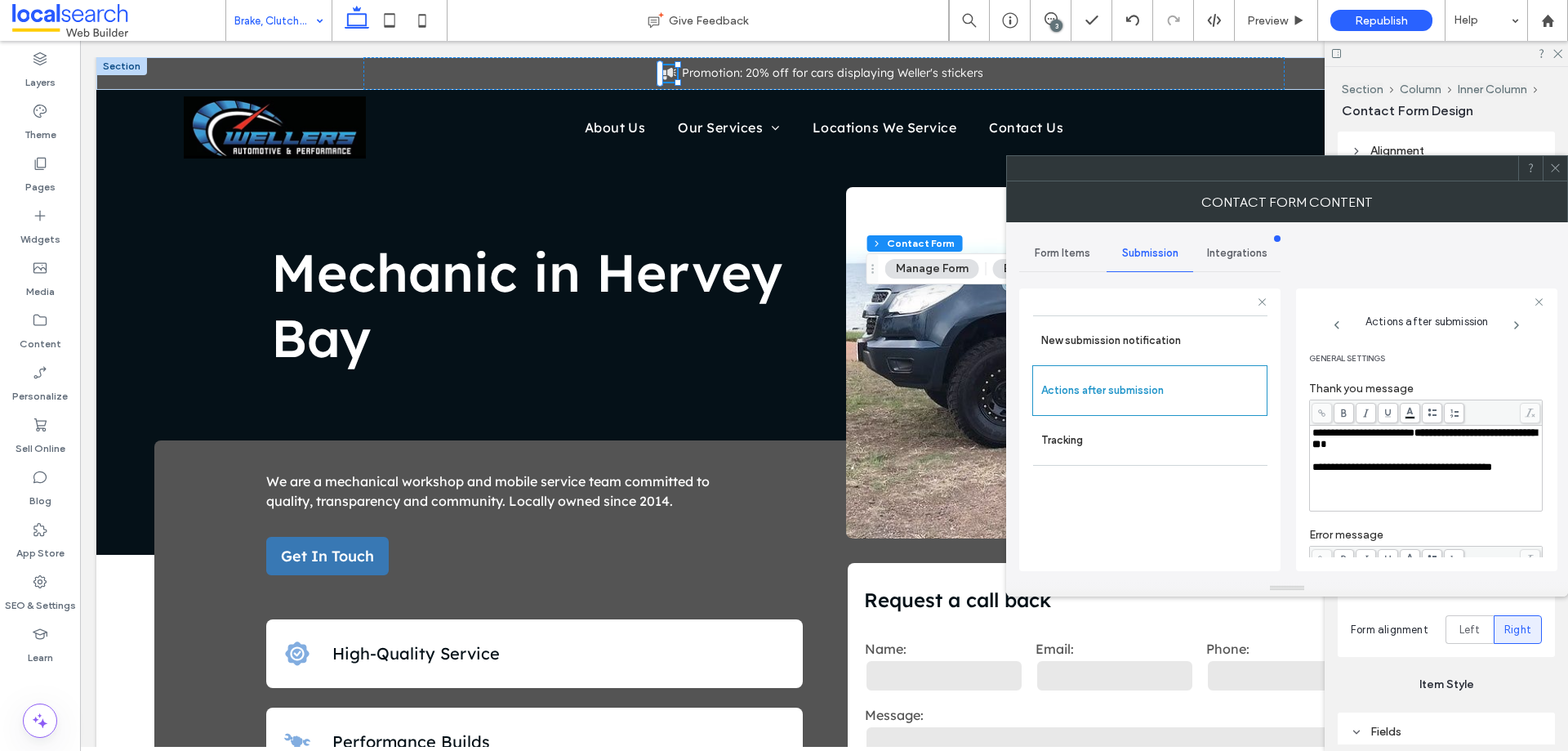 click 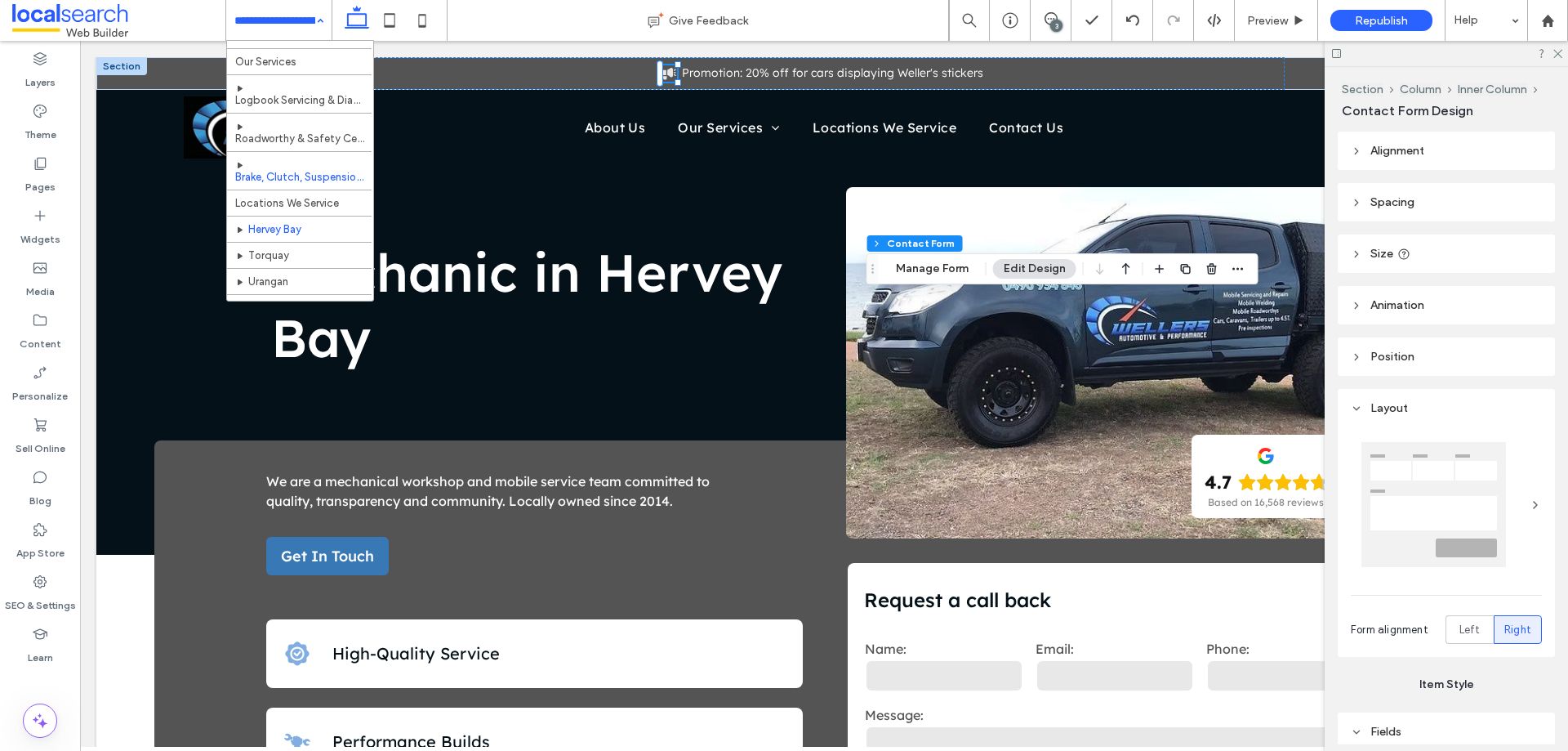 scroll, scrollTop: 82, scrollLeft: 0, axis: vertical 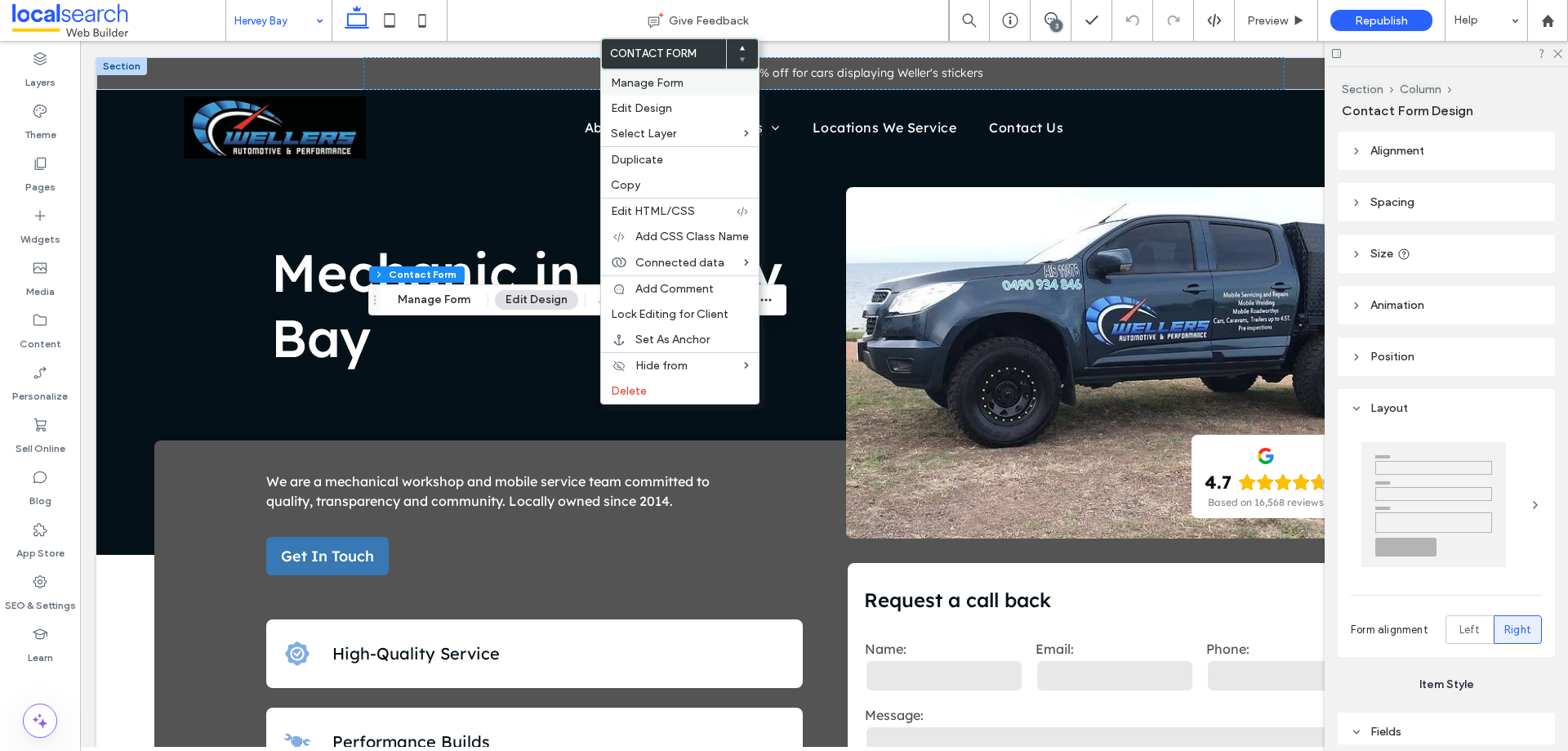type on "*" 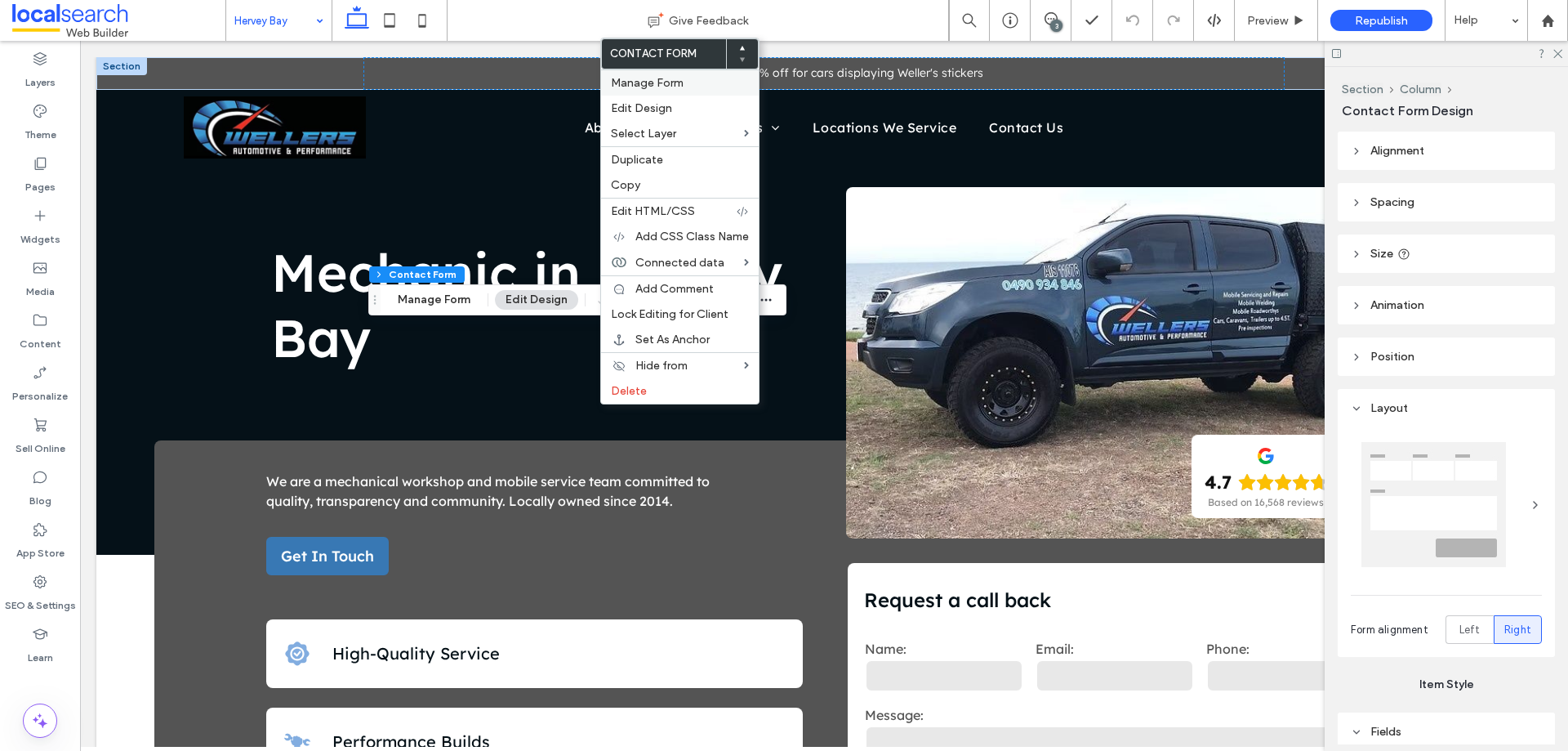 click on "Manage Form" at bounding box center [647, 83] 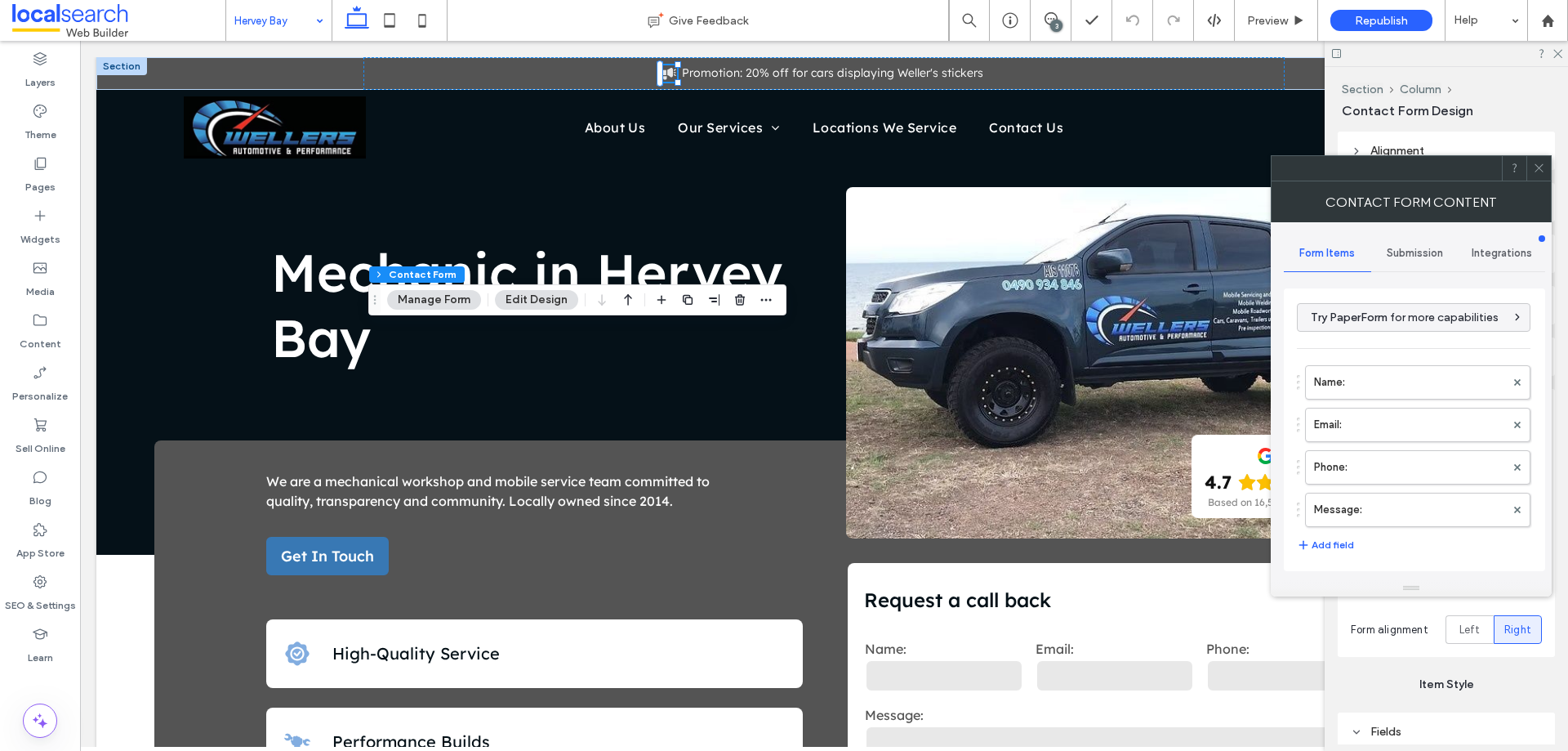 click on "Submission" at bounding box center [1414, 253] 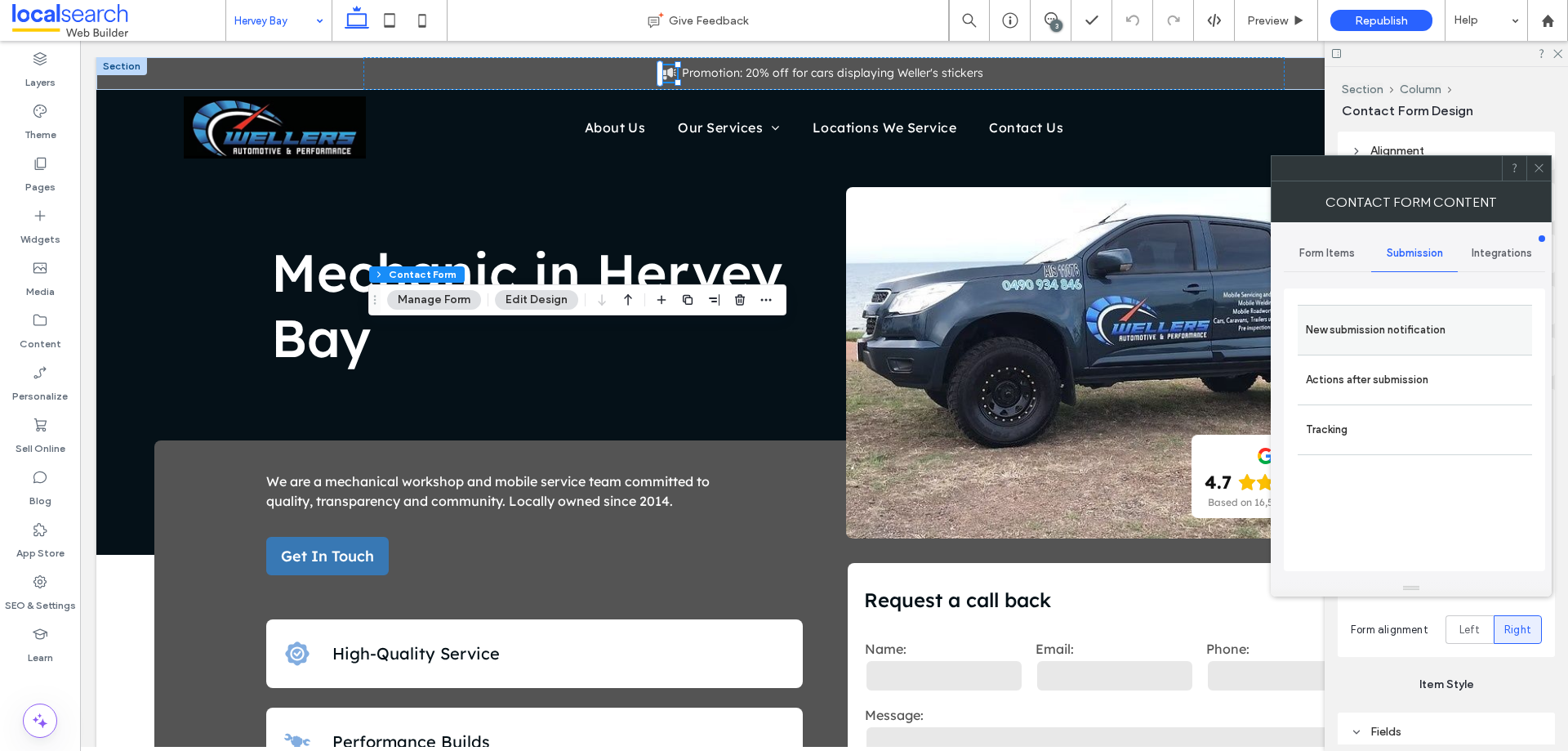 click on "New submission notification" at bounding box center (1414, 330) 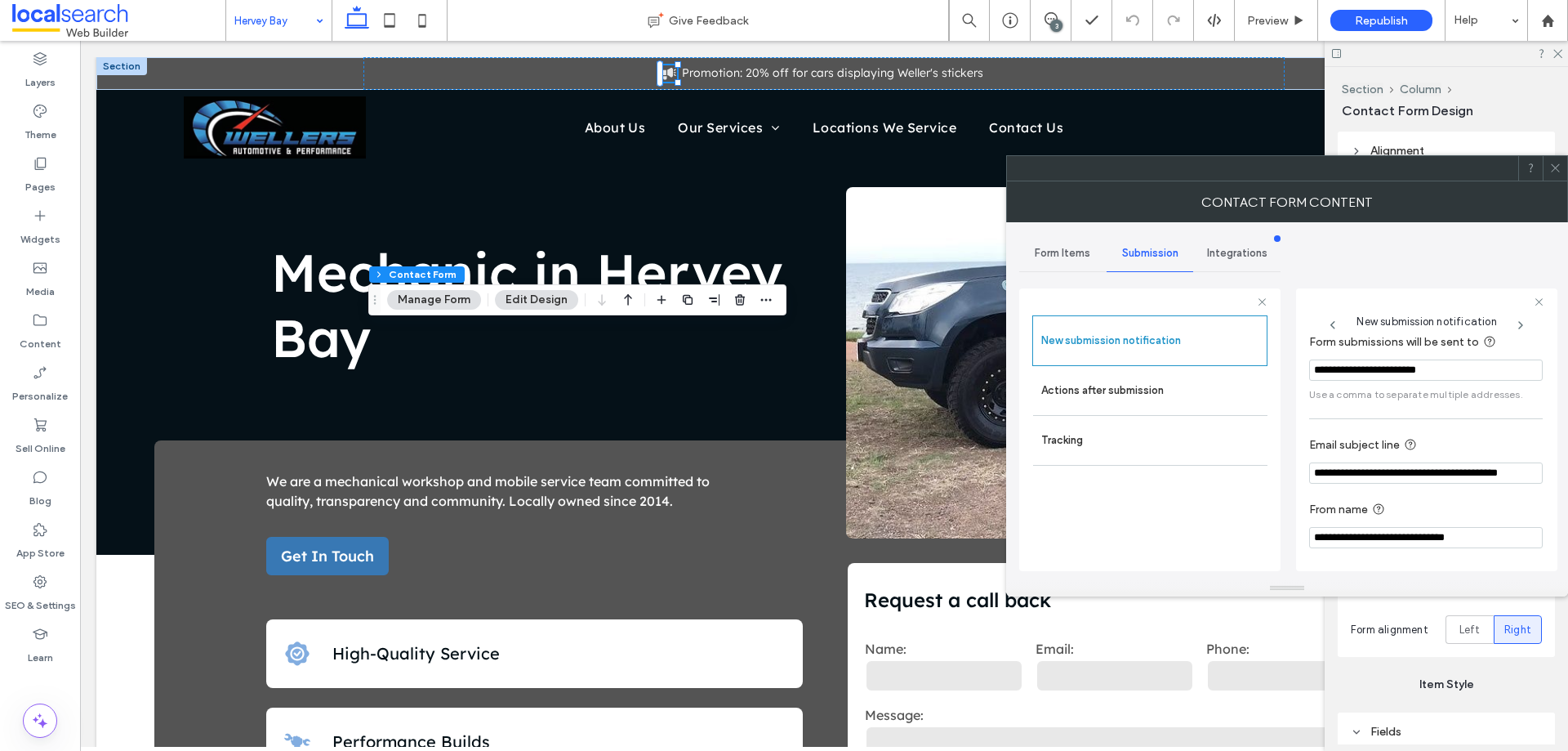 scroll, scrollTop: 85, scrollLeft: 0, axis: vertical 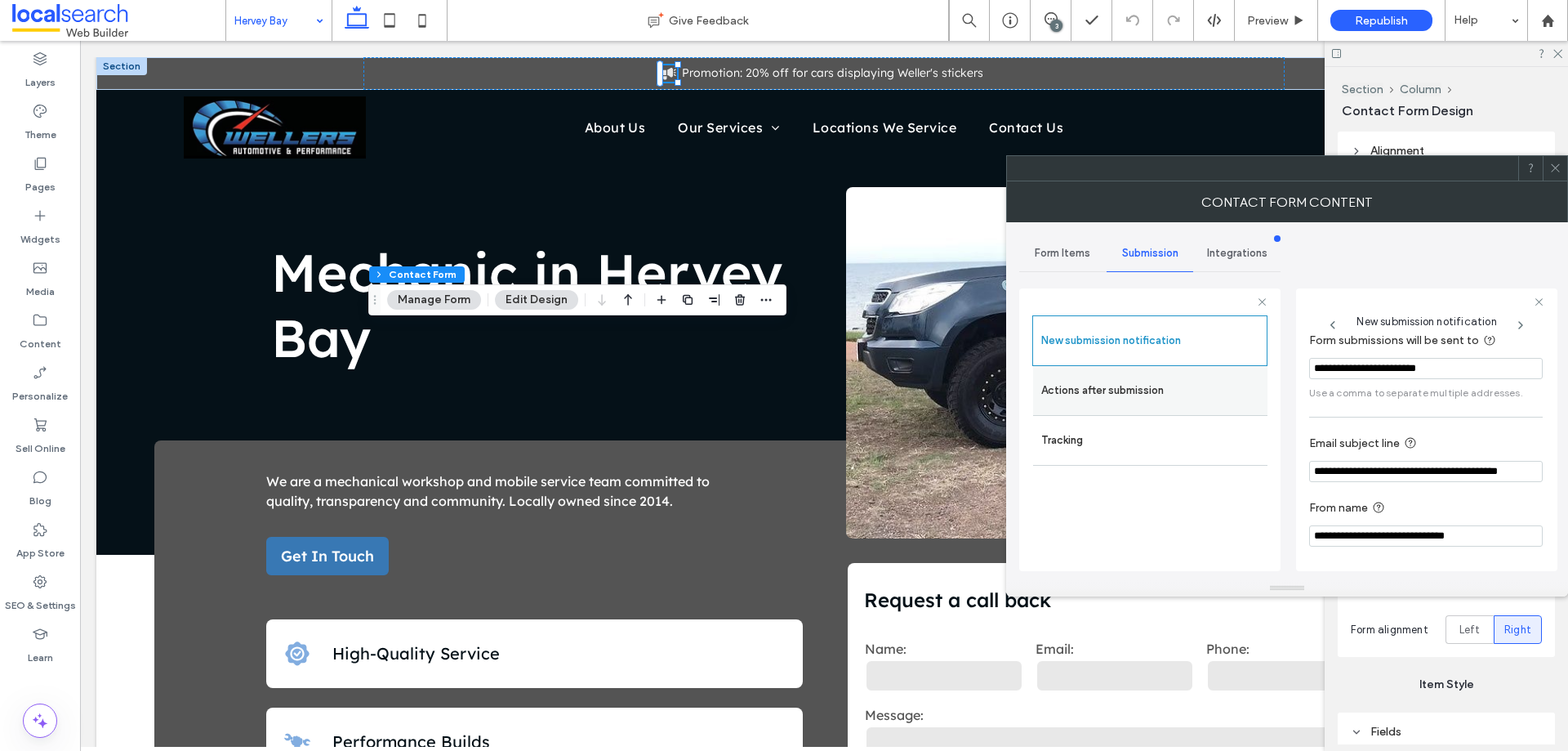 click on "Actions after submission" at bounding box center (1150, 391) 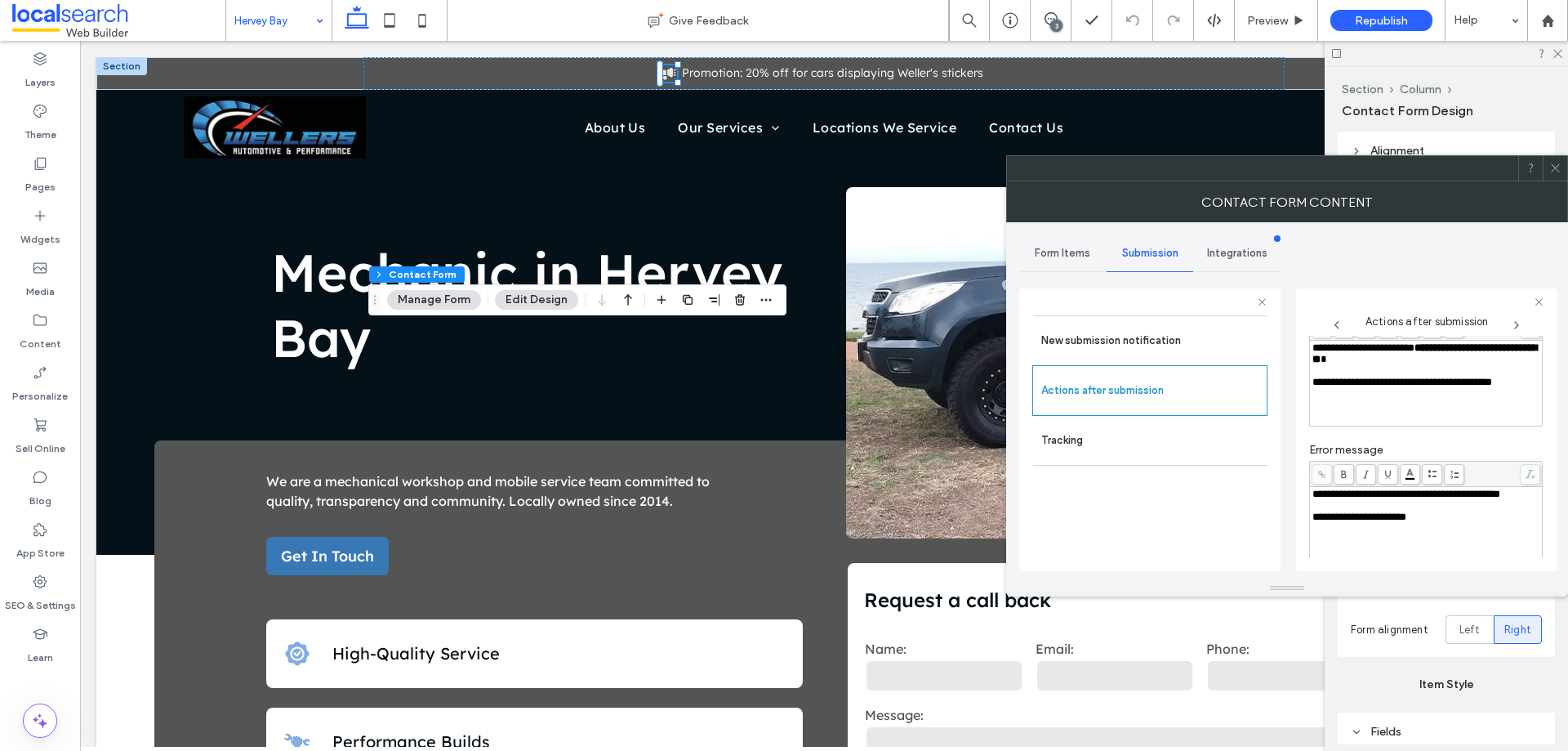 click on "**********" at bounding box center [1424, 353] 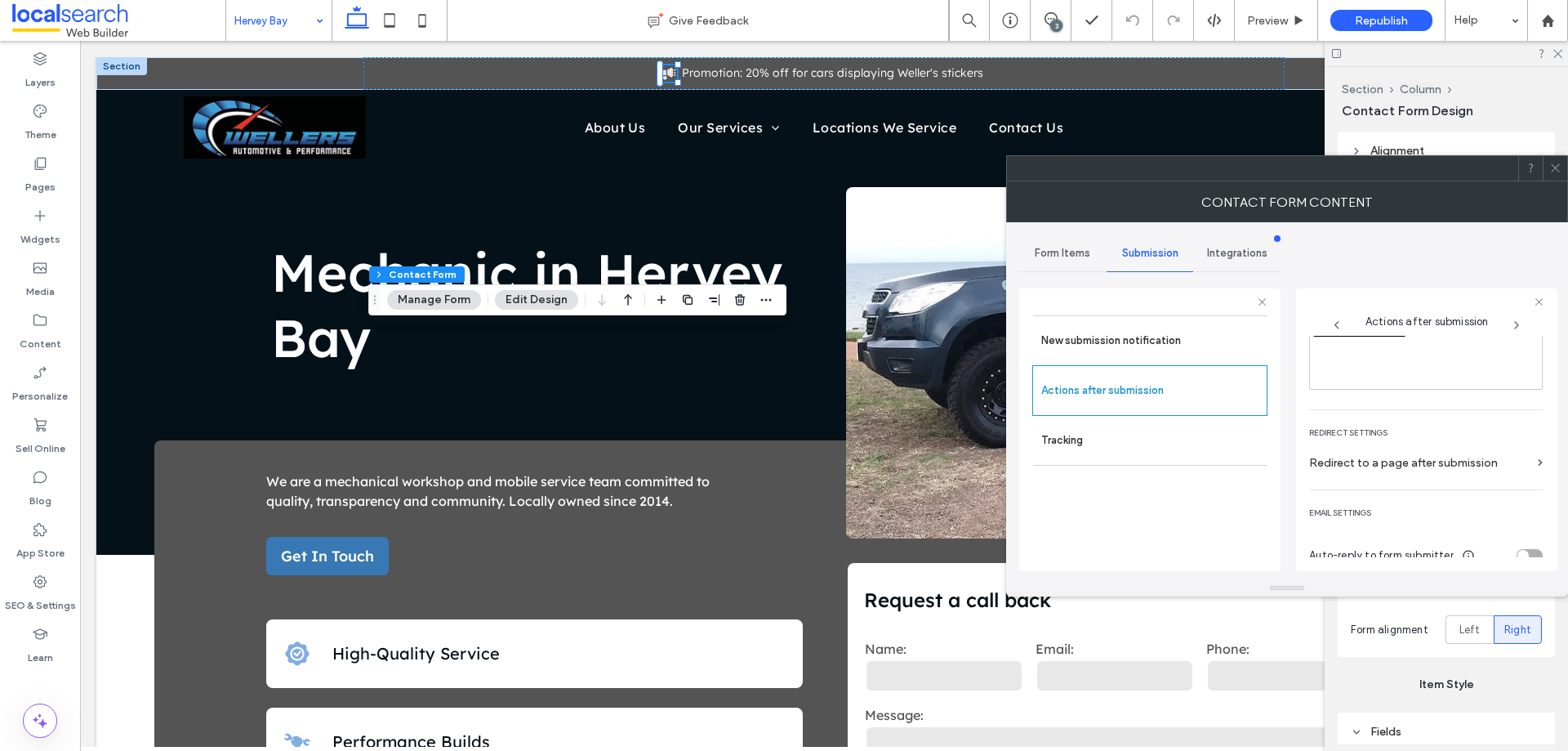 scroll, scrollTop: 282, scrollLeft: 0, axis: vertical 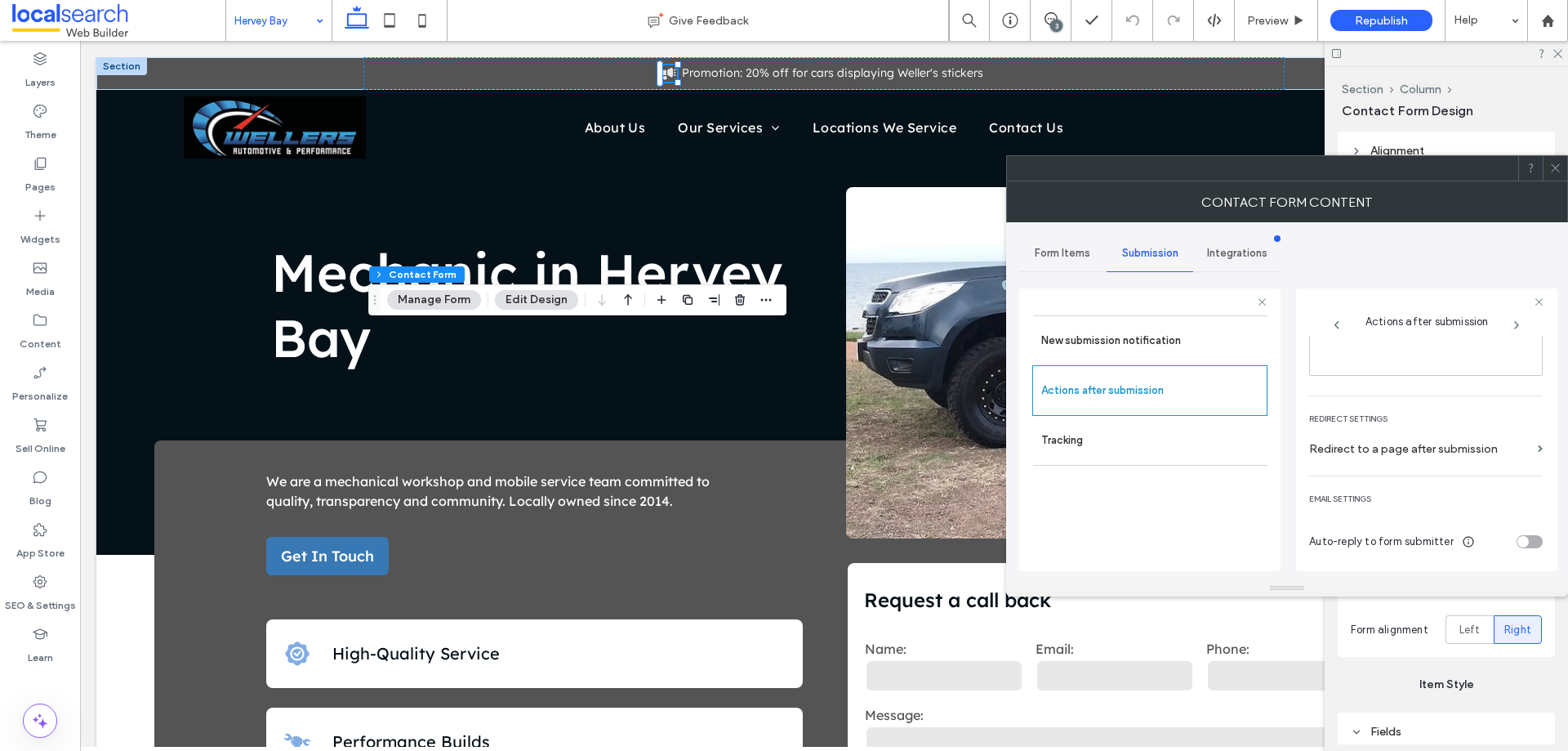 click 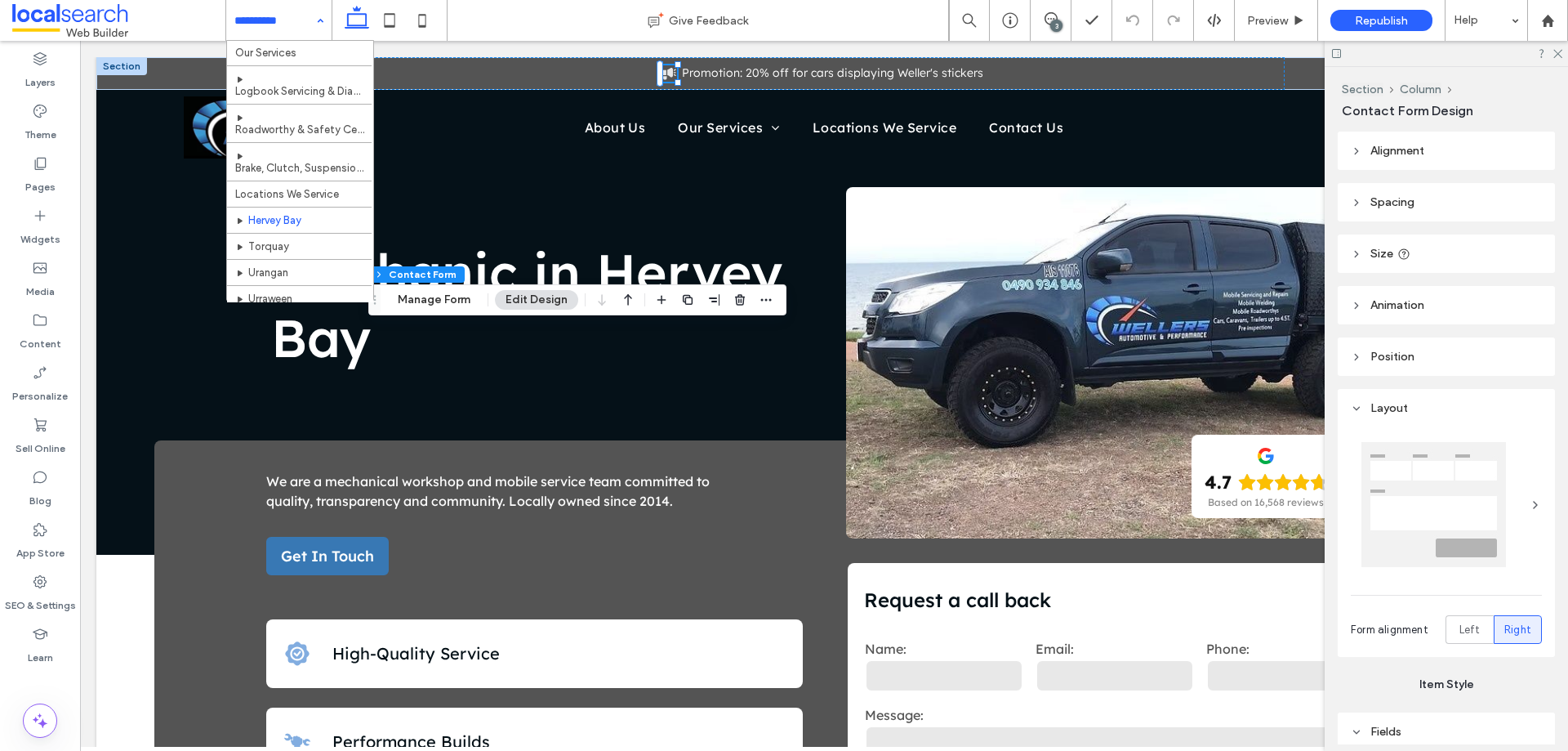 scroll, scrollTop: 82, scrollLeft: 0, axis: vertical 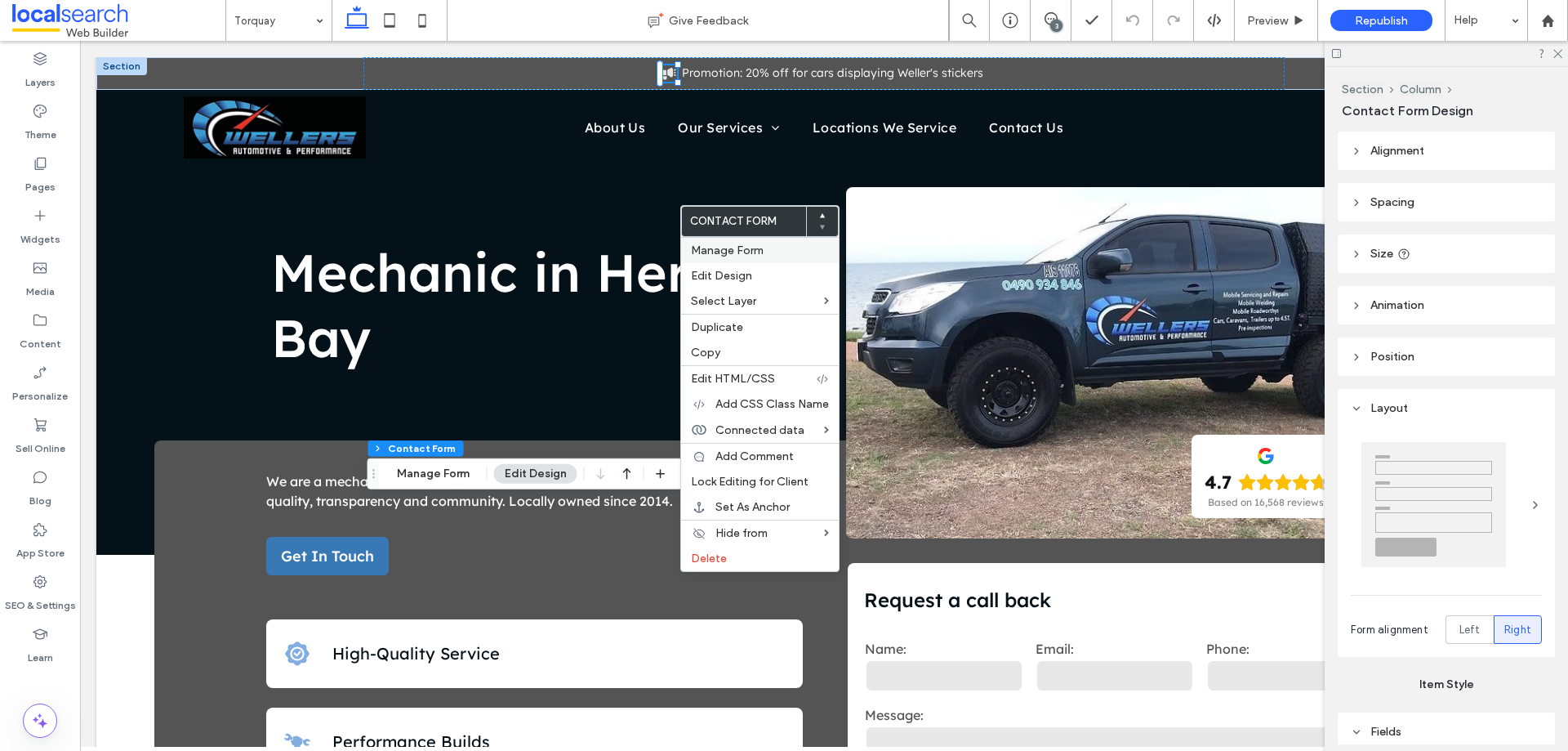 type on "*" 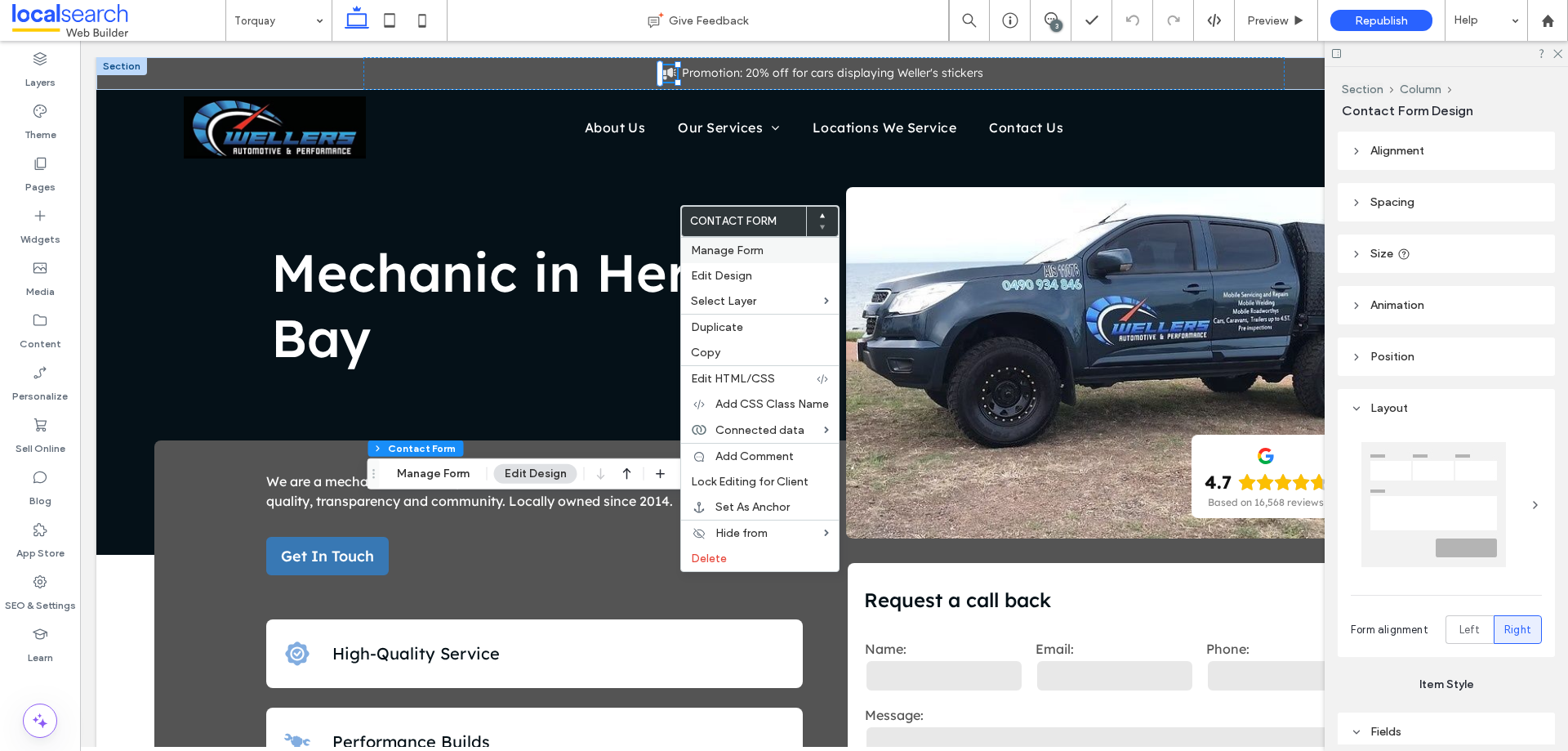 click on "Manage Form" at bounding box center [727, 250] 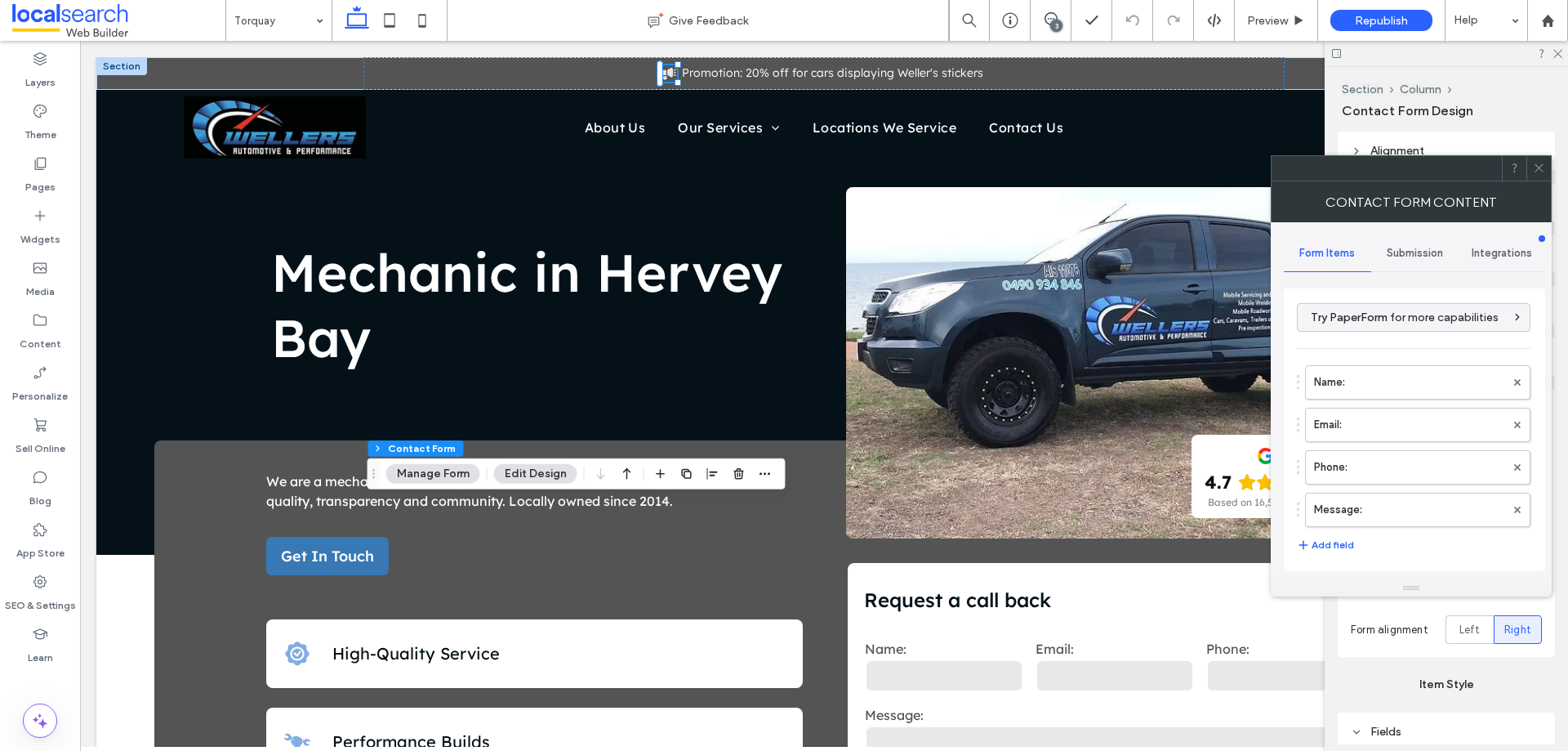 click on "Submission" at bounding box center (1414, 253) 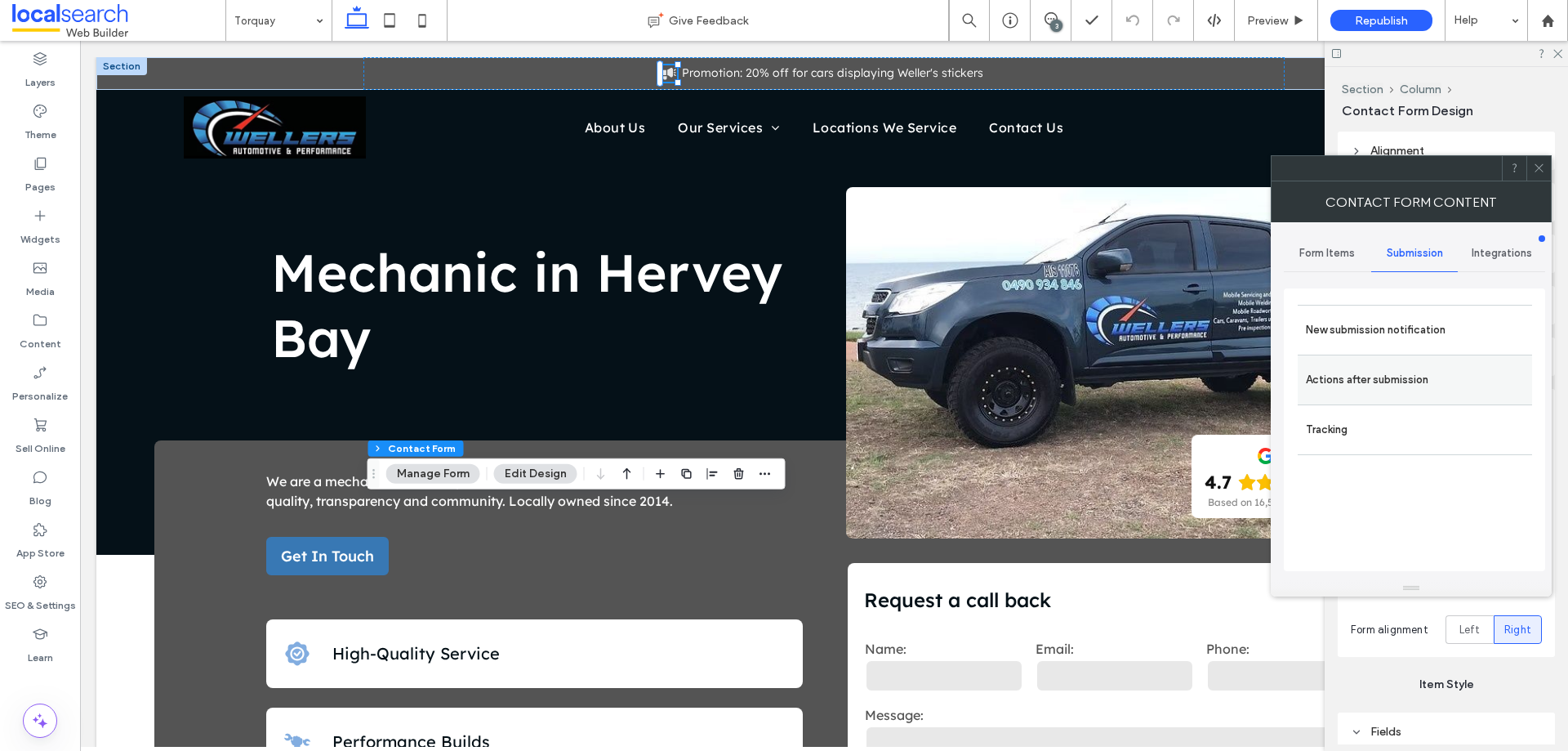 click on "Actions after submission" at bounding box center (1414, 380) 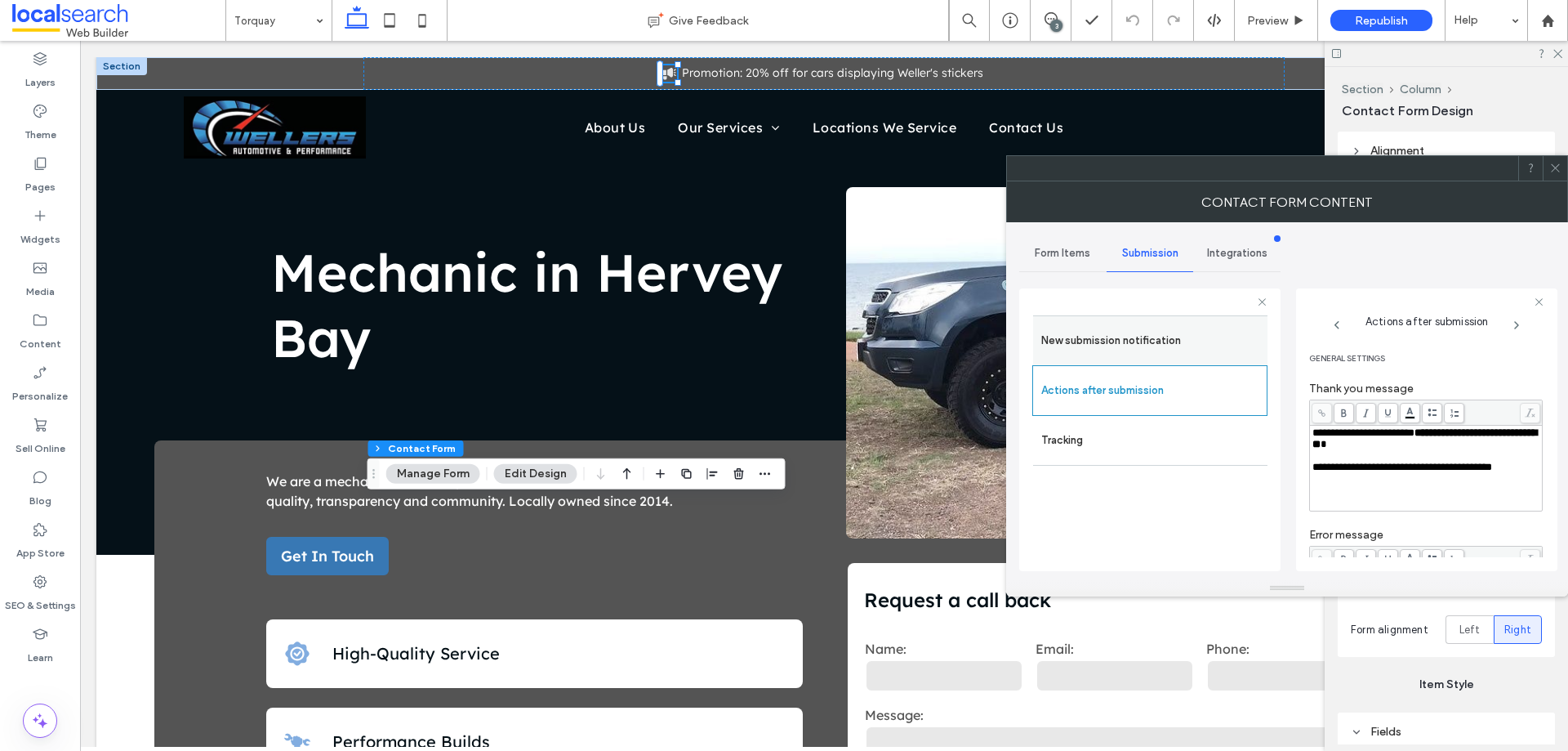click on "New submission notification" at bounding box center (1150, 341) 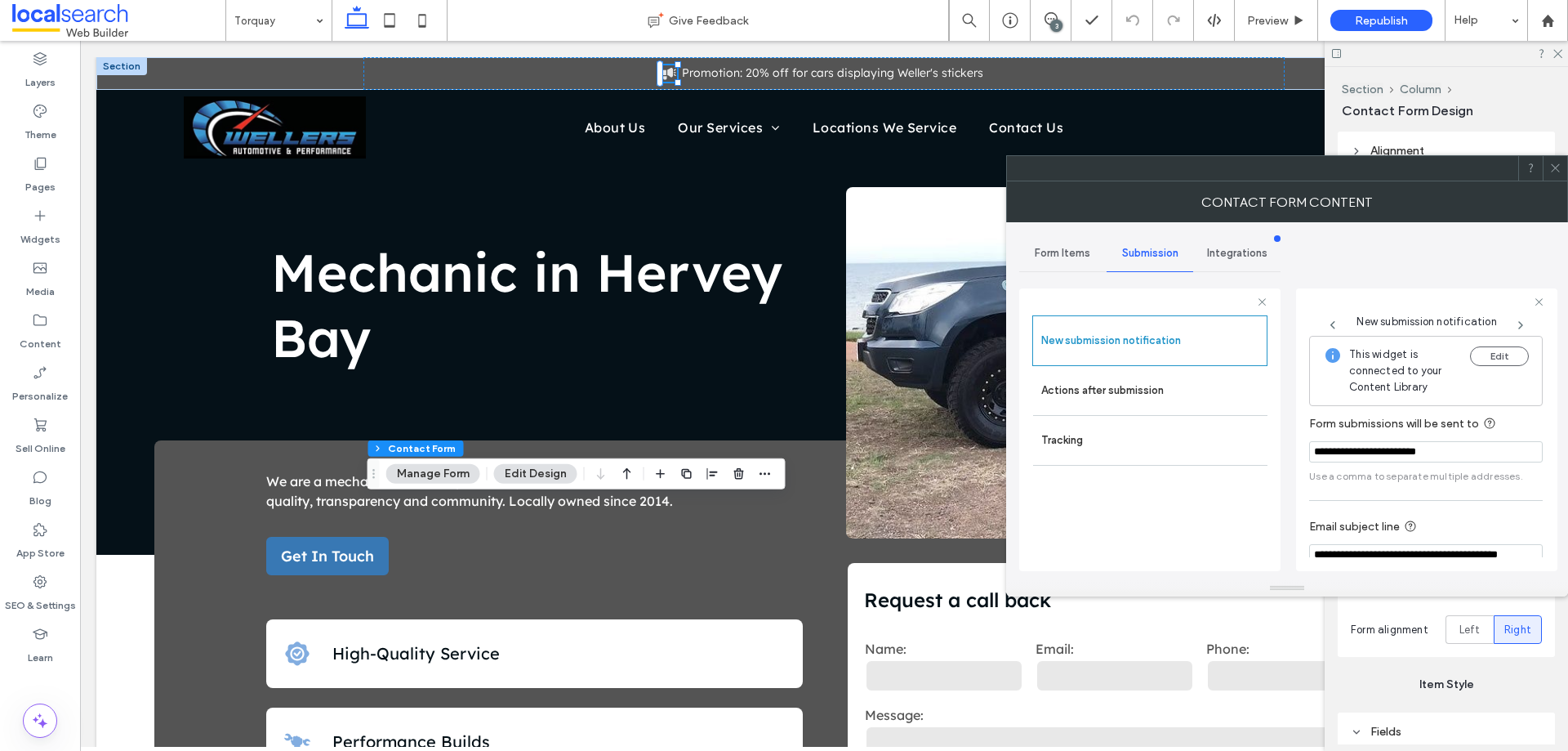 click 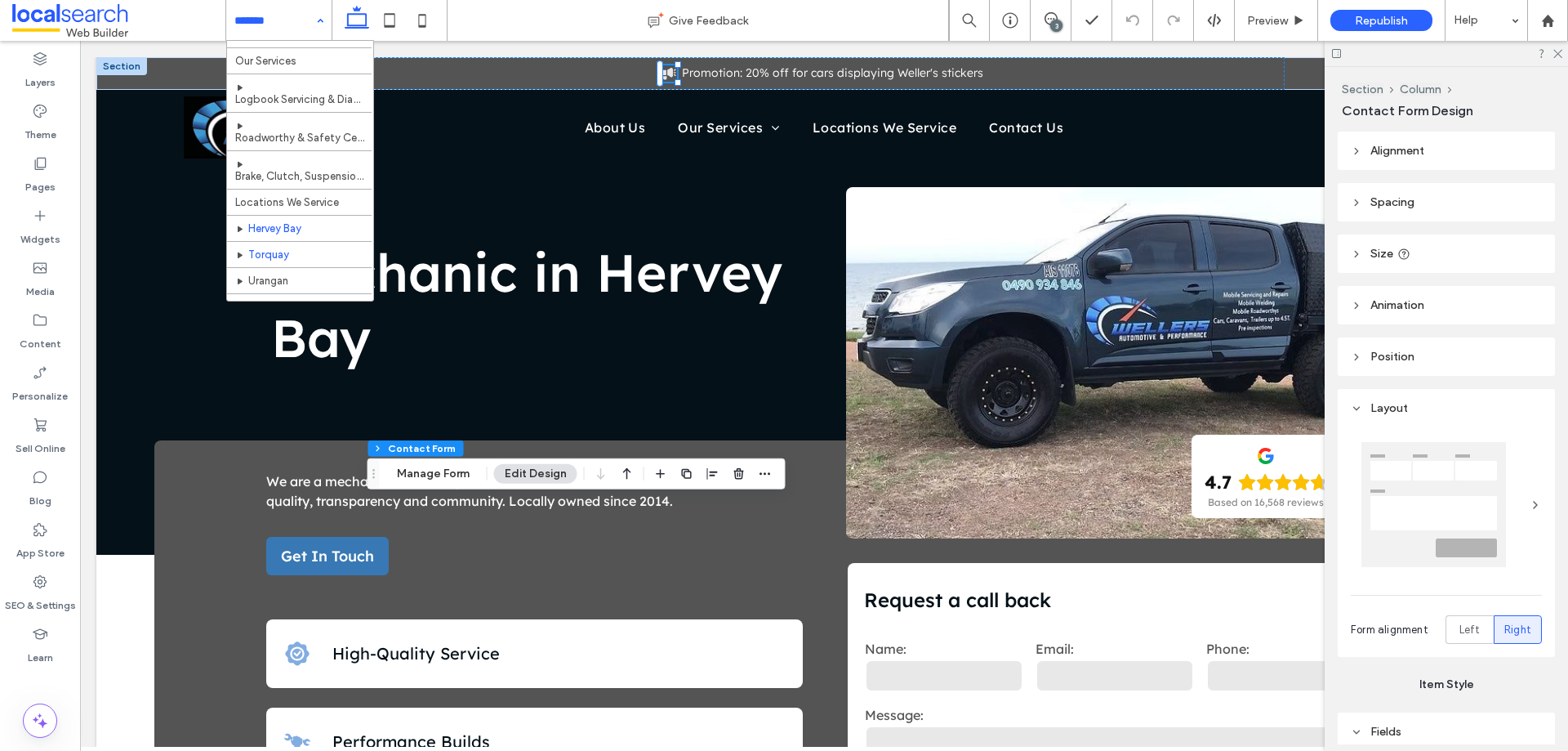 scroll, scrollTop: 82, scrollLeft: 0, axis: vertical 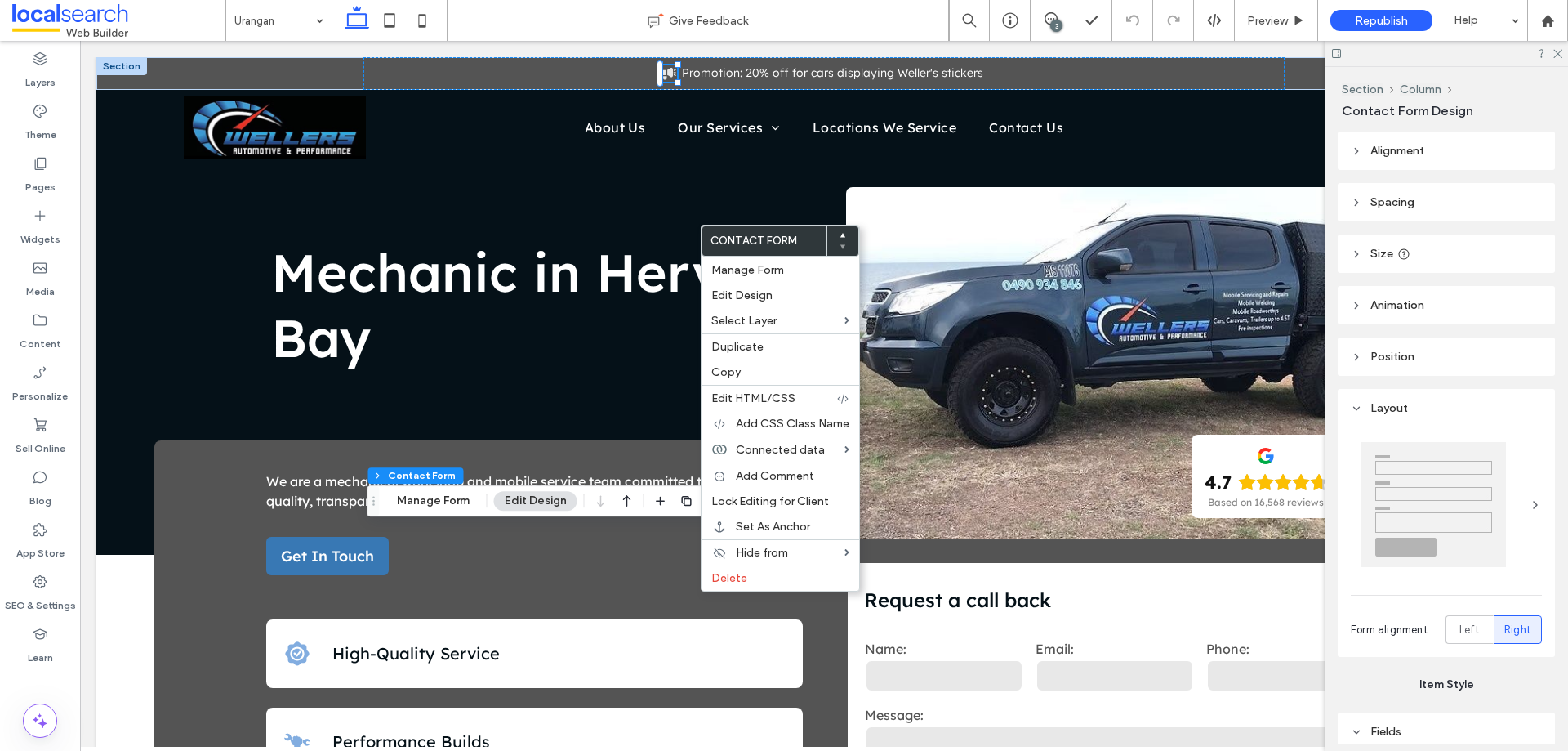 type on "*" 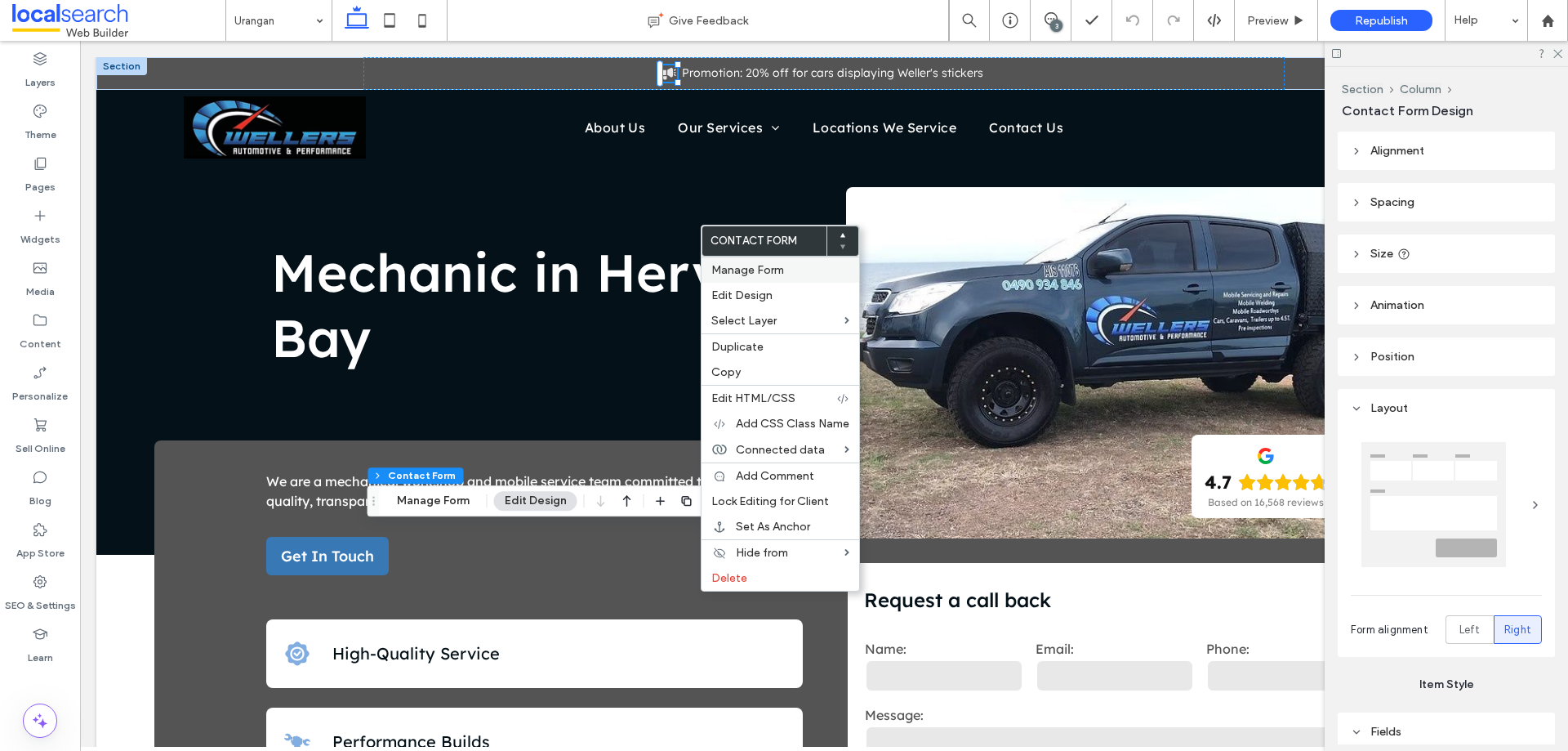 click on "Manage Form" at bounding box center (780, 270) 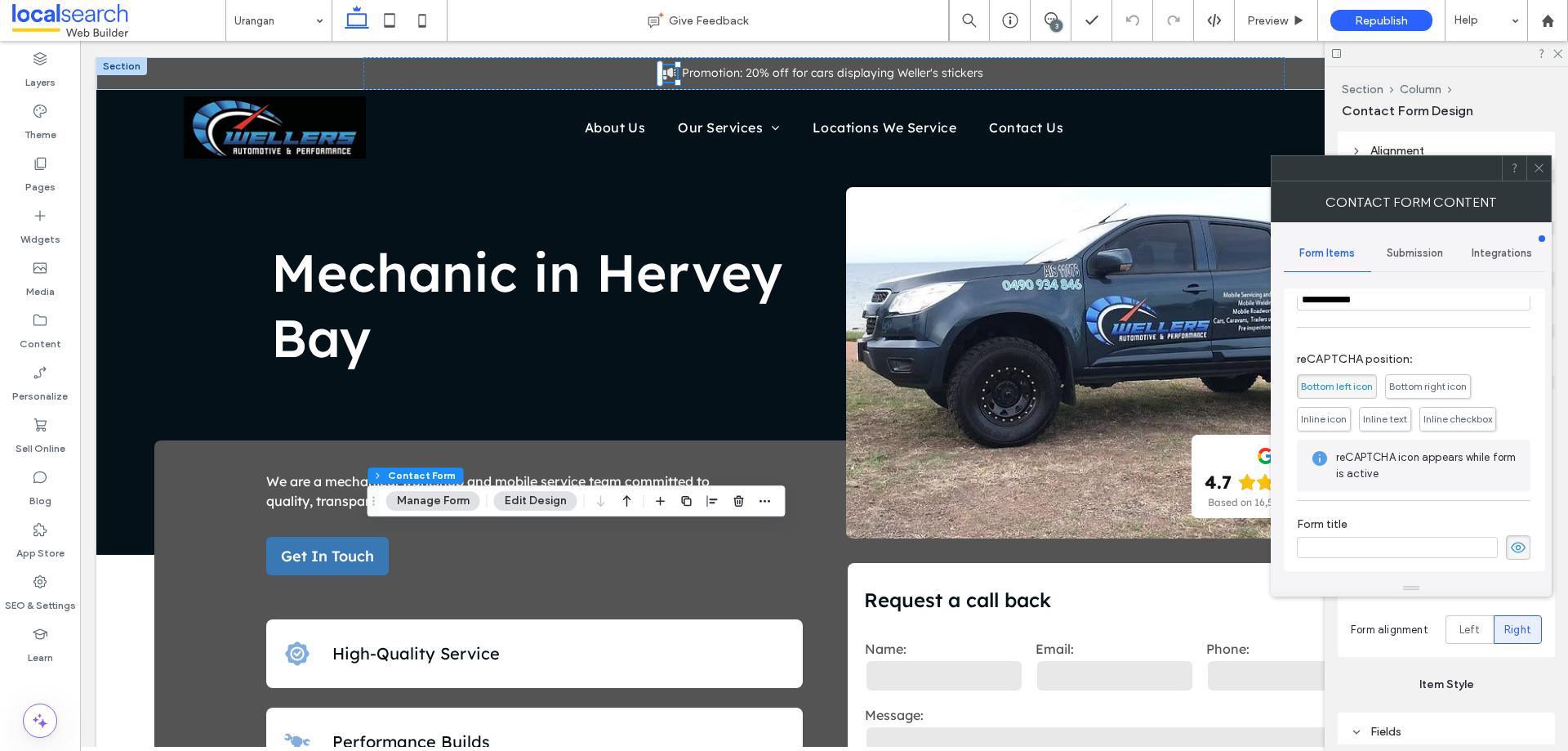 scroll, scrollTop: 327, scrollLeft: 0, axis: vertical 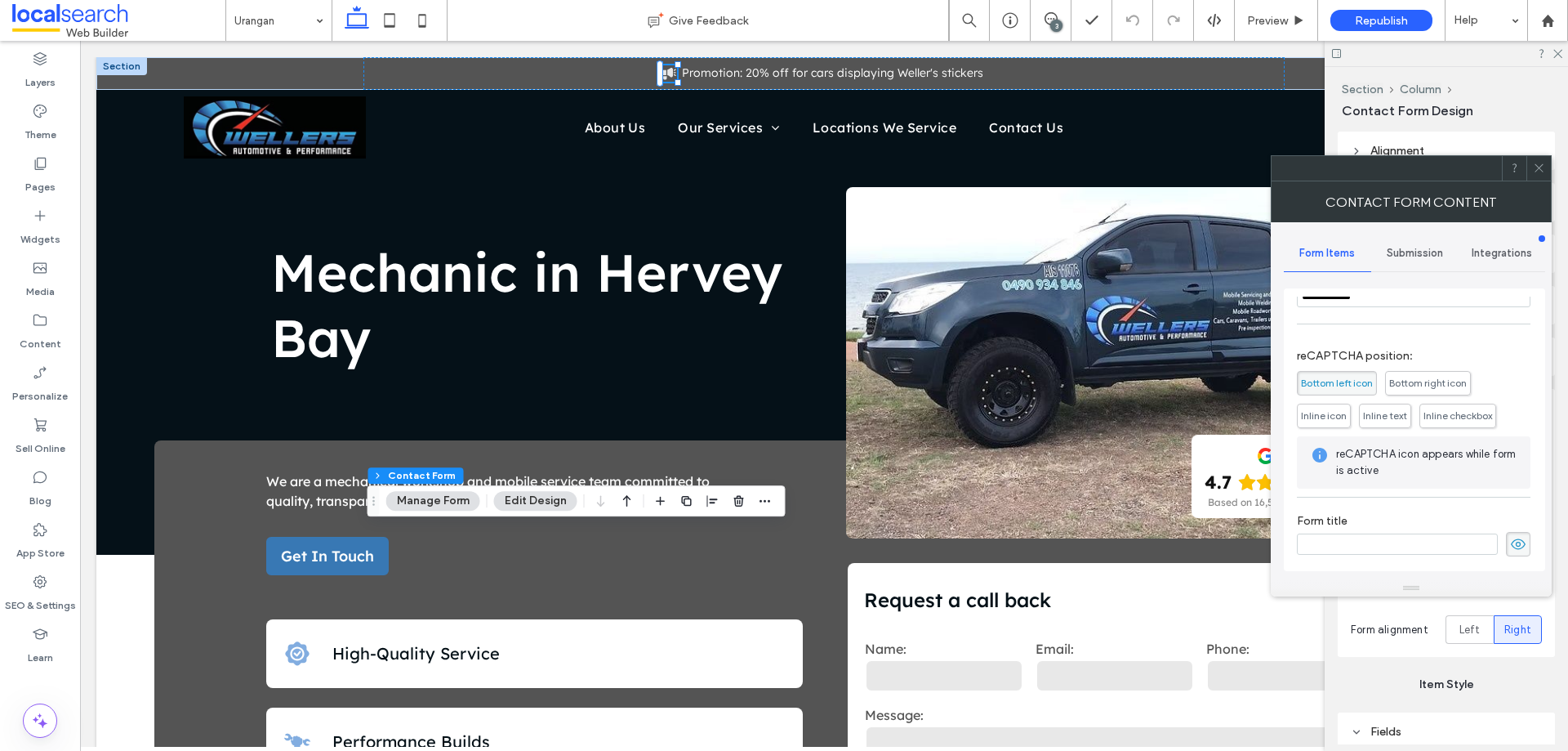 click on "Submission" at bounding box center [1414, 253] 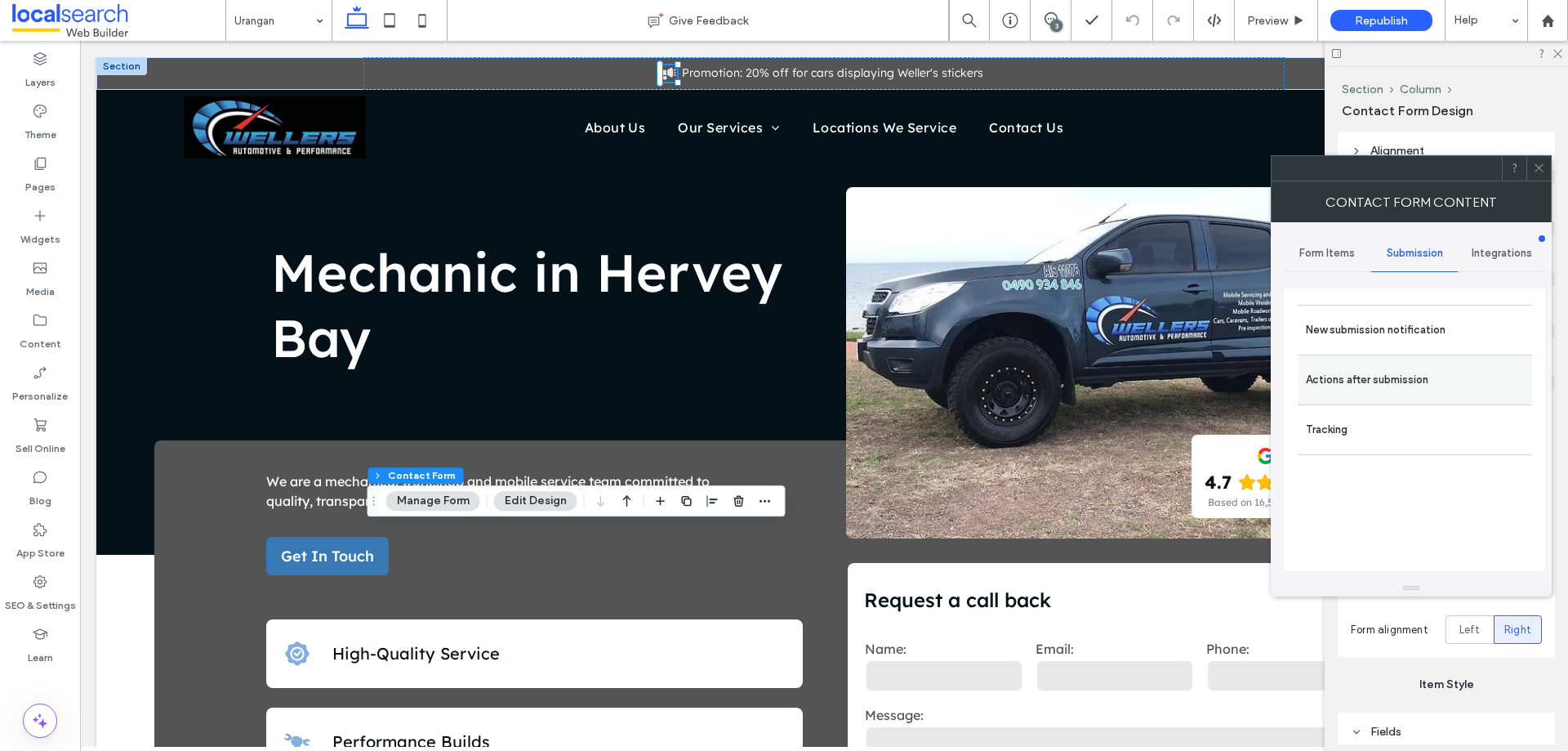 click on "Actions after submission" at bounding box center [1414, 380] 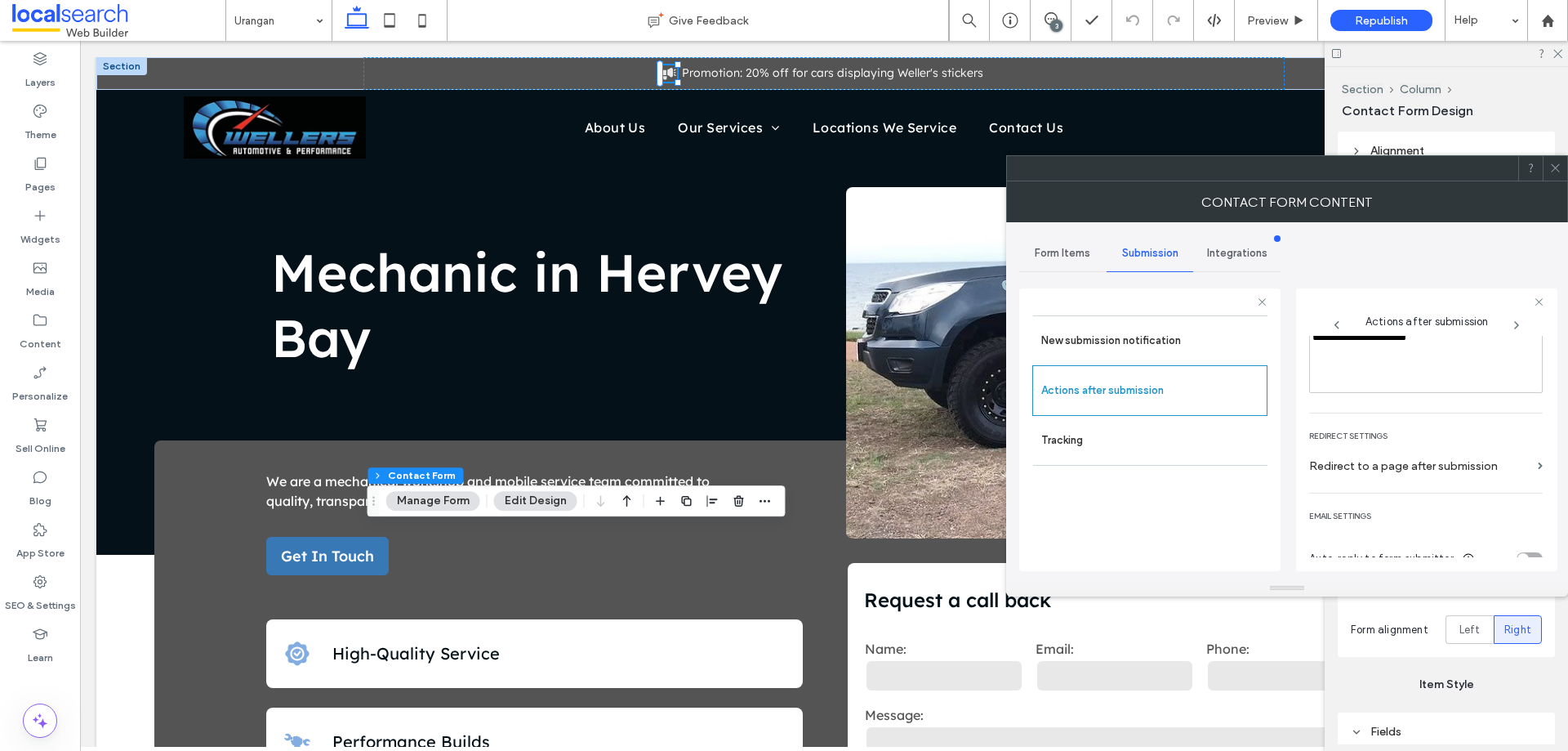 scroll, scrollTop: 282, scrollLeft: 0, axis: vertical 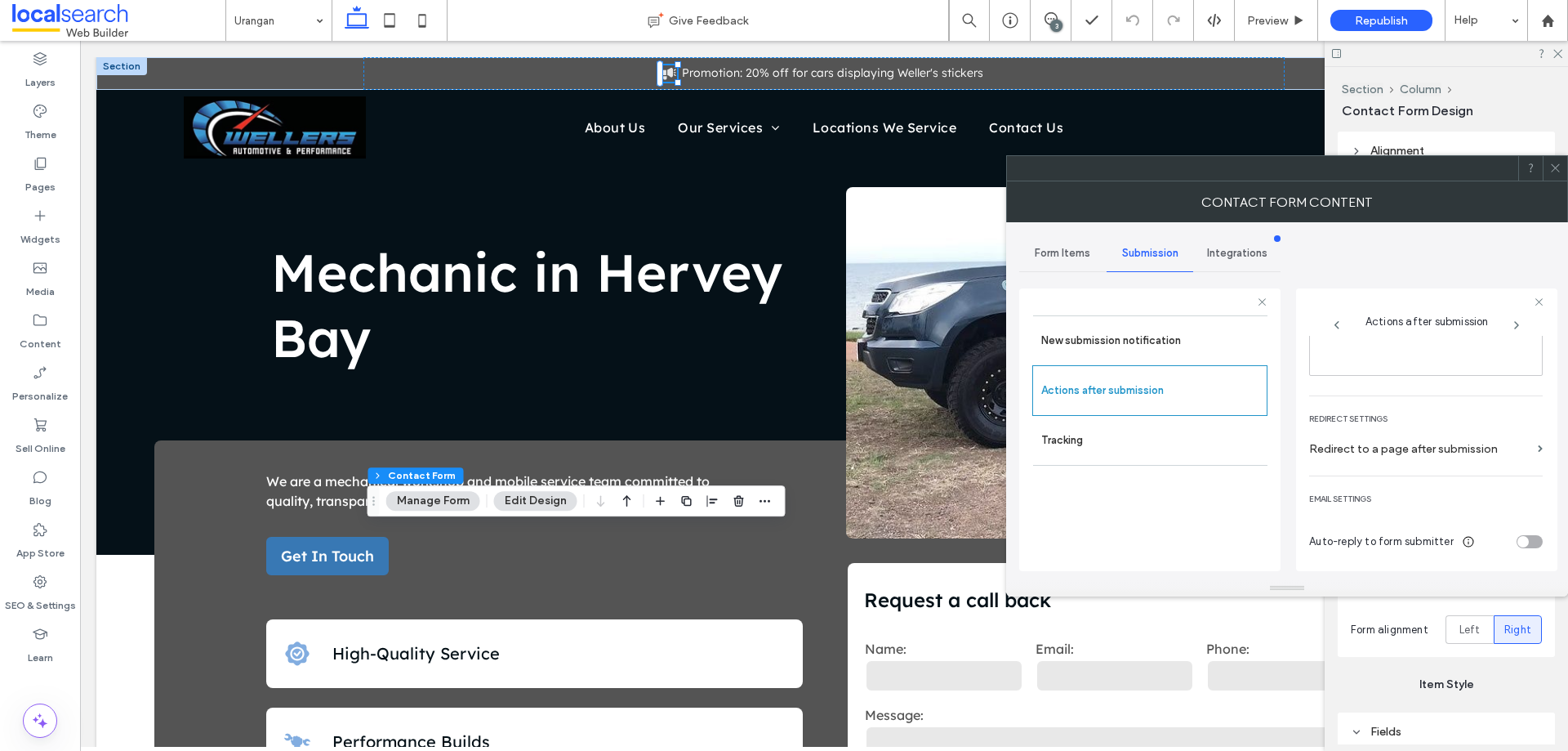 click 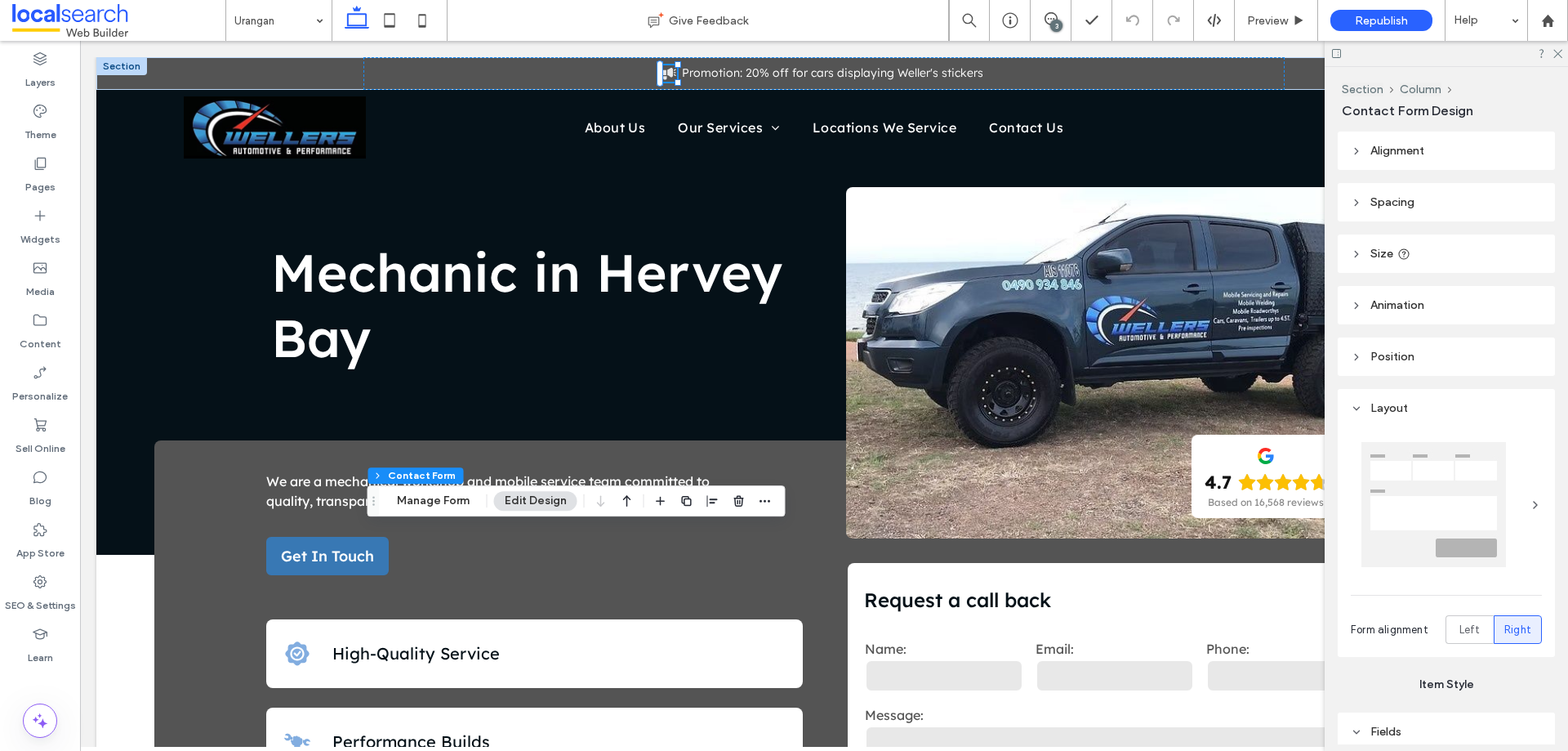 drag, startPoint x: 265, startPoint y: 25, endPoint x: 268, endPoint y: 33, distance: 8.544004 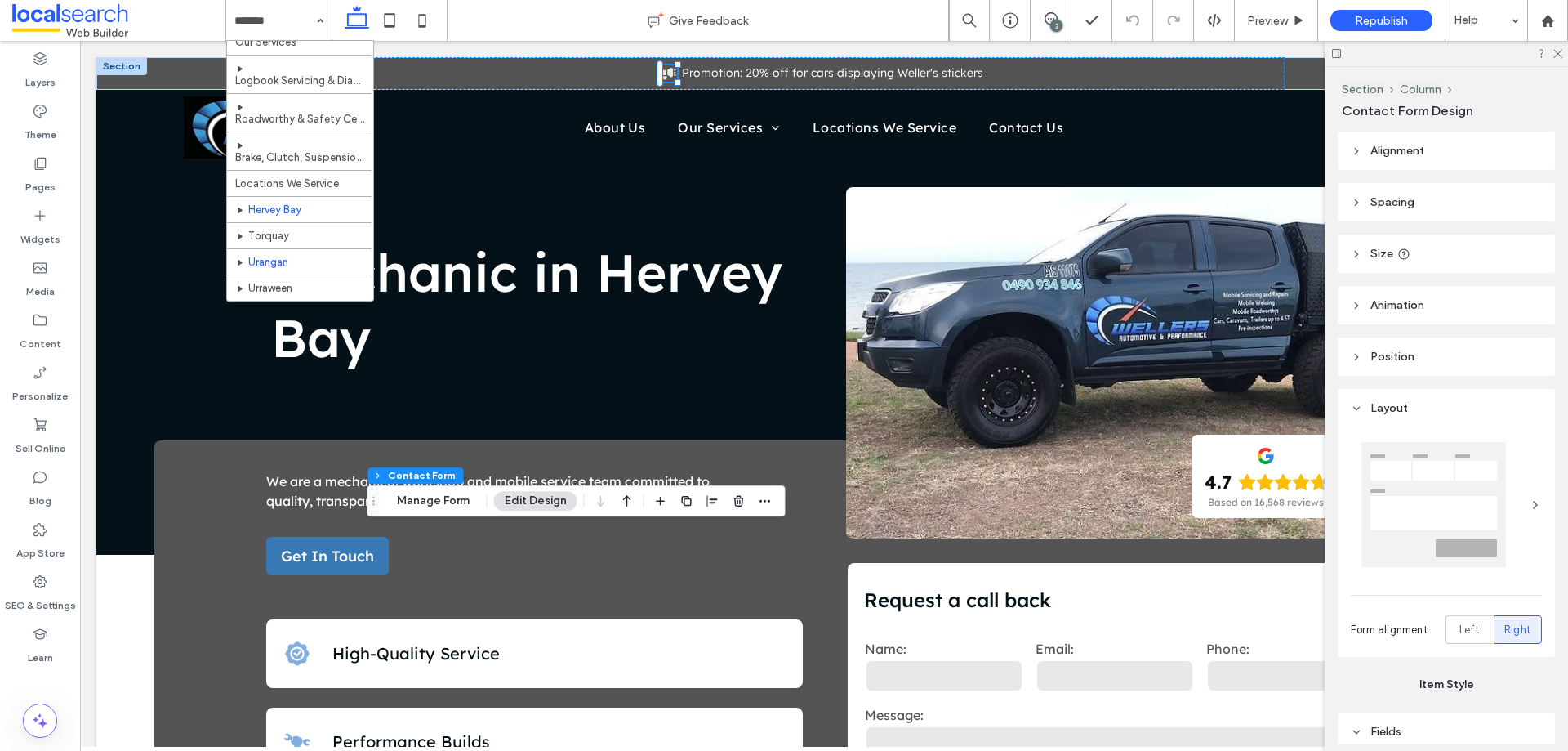 scroll, scrollTop: 82, scrollLeft: 0, axis: vertical 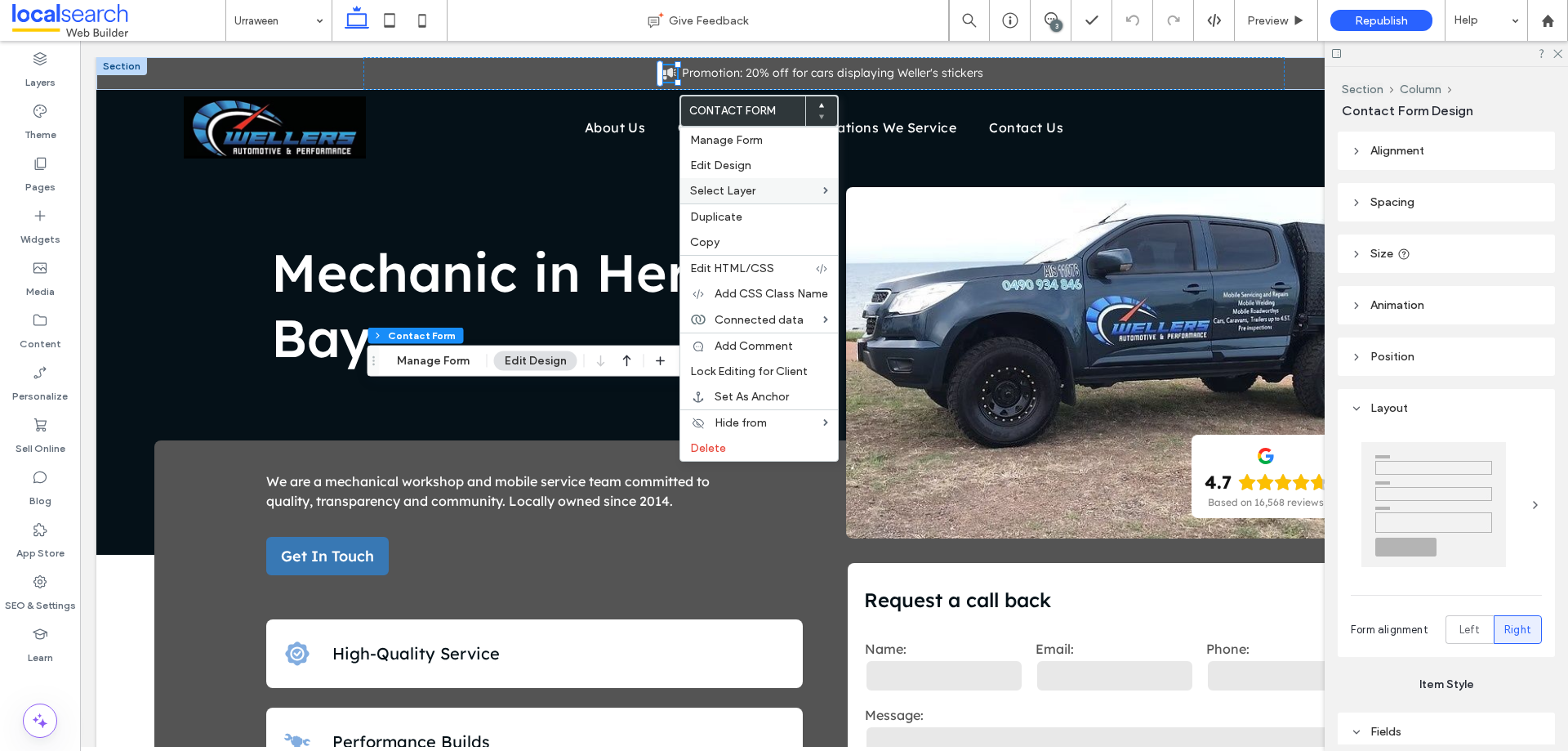 type on "*" 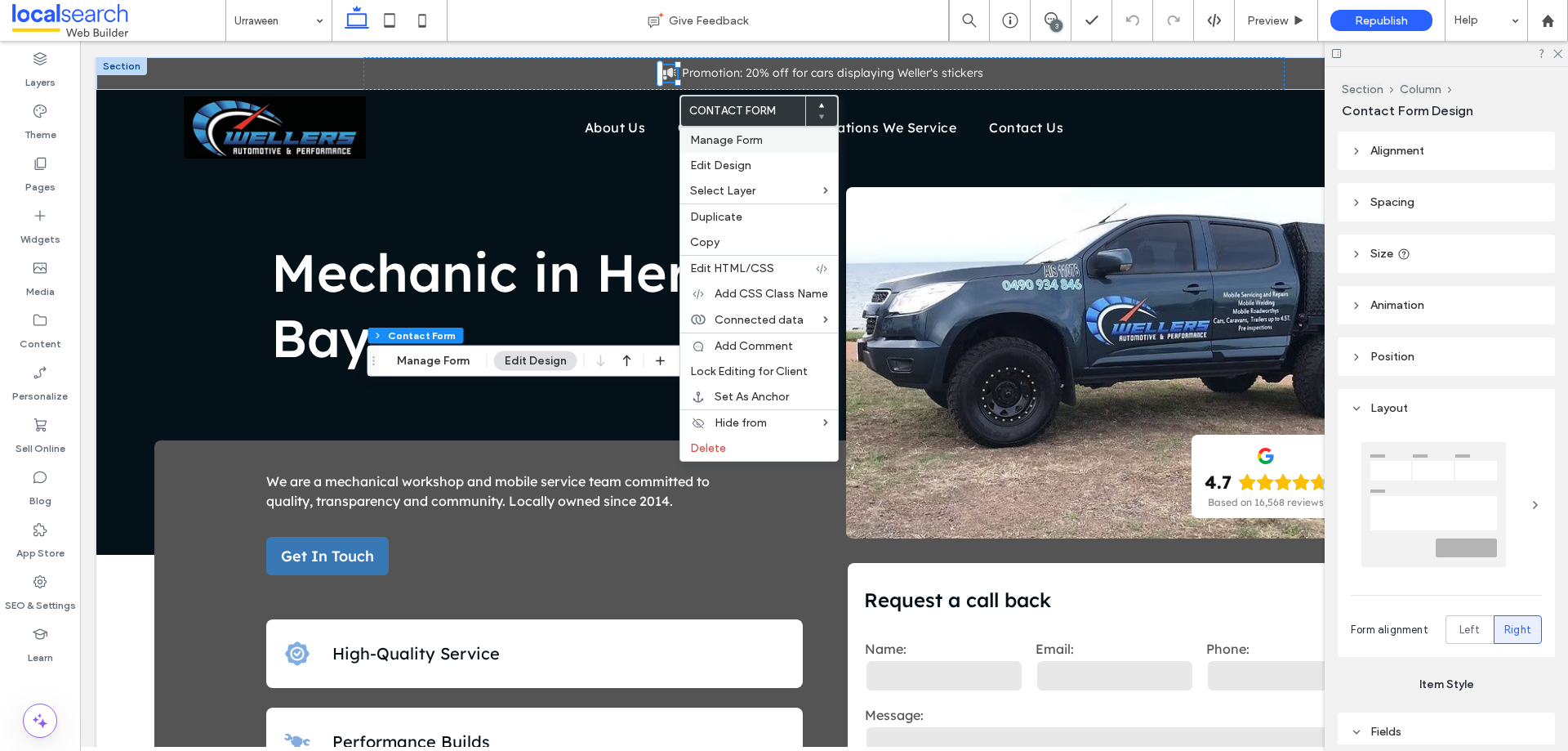 click on "Manage Form" at bounding box center (726, 140) 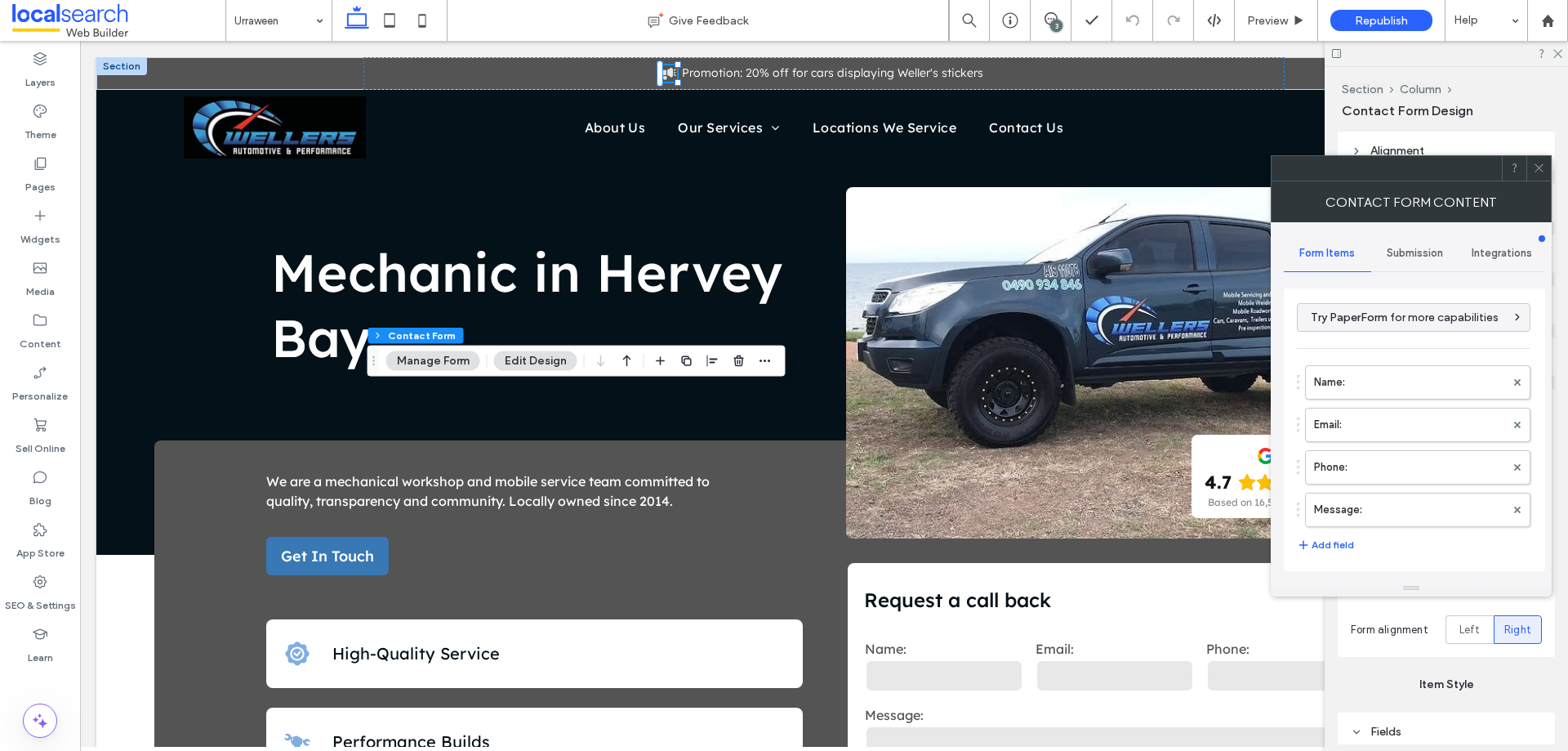 click on "Submission" at bounding box center [1414, 253] 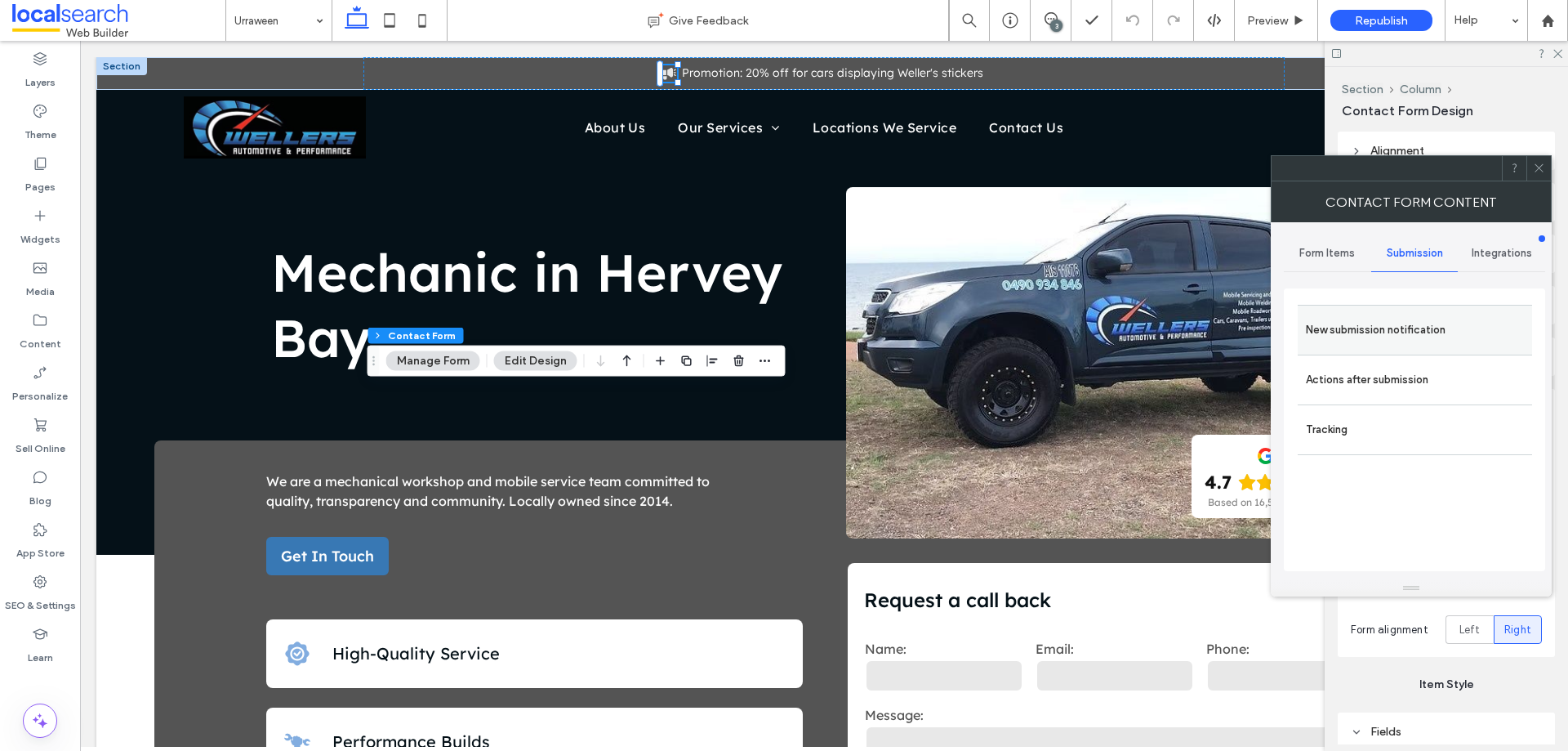 click on "New submission notification" at bounding box center [1414, 330] 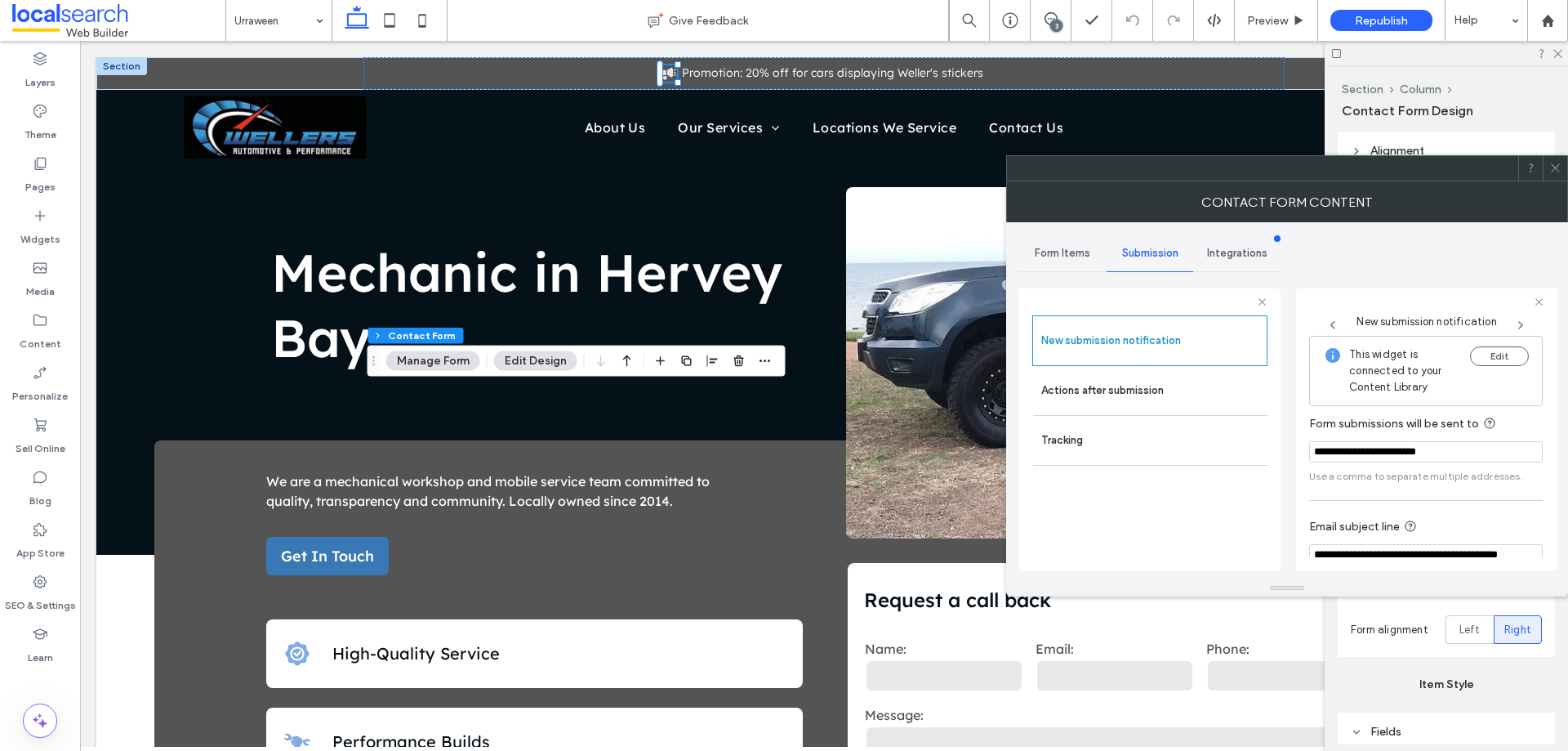 scroll, scrollTop: 85, scrollLeft: 0, axis: vertical 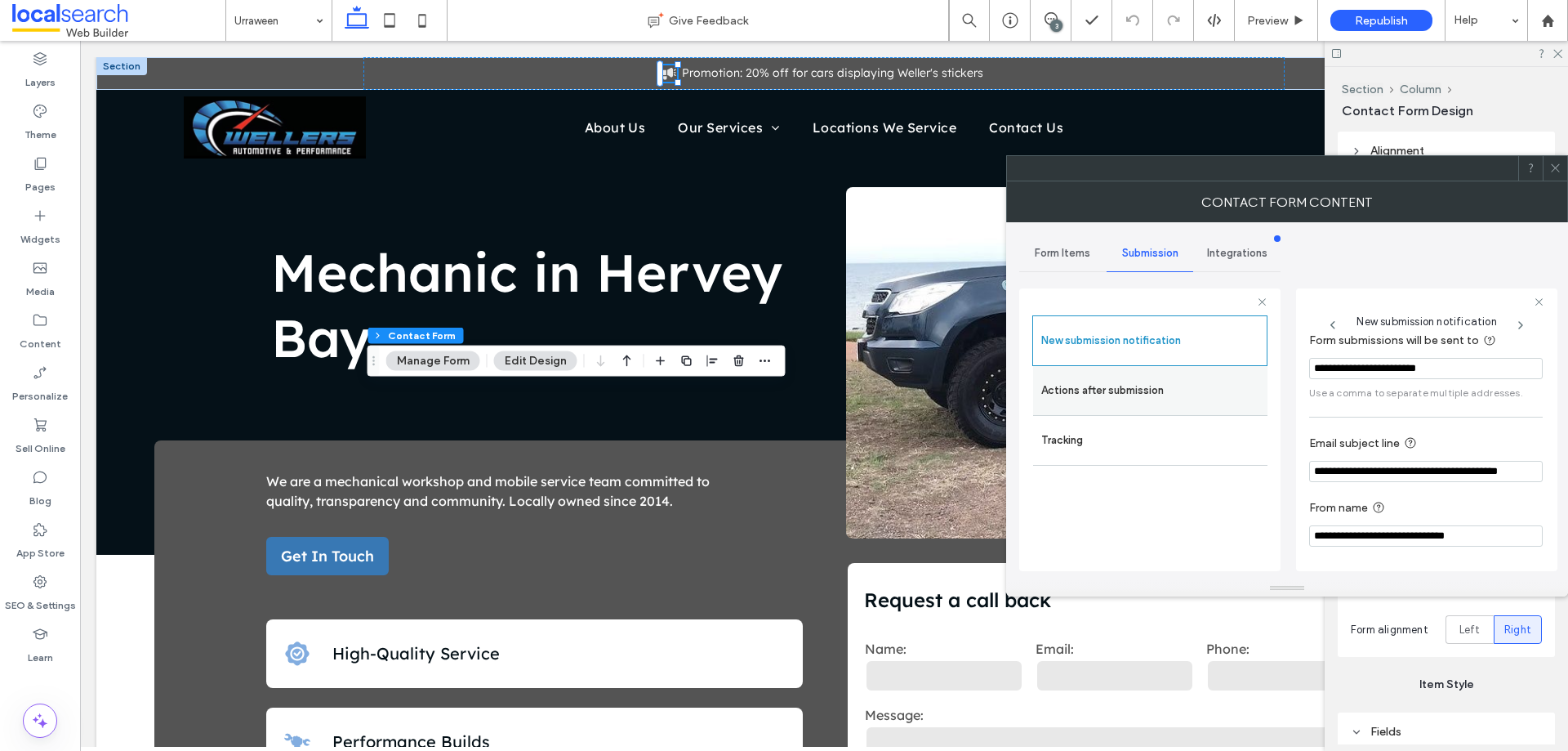 click on "Actions after submission" at bounding box center (1150, 391) 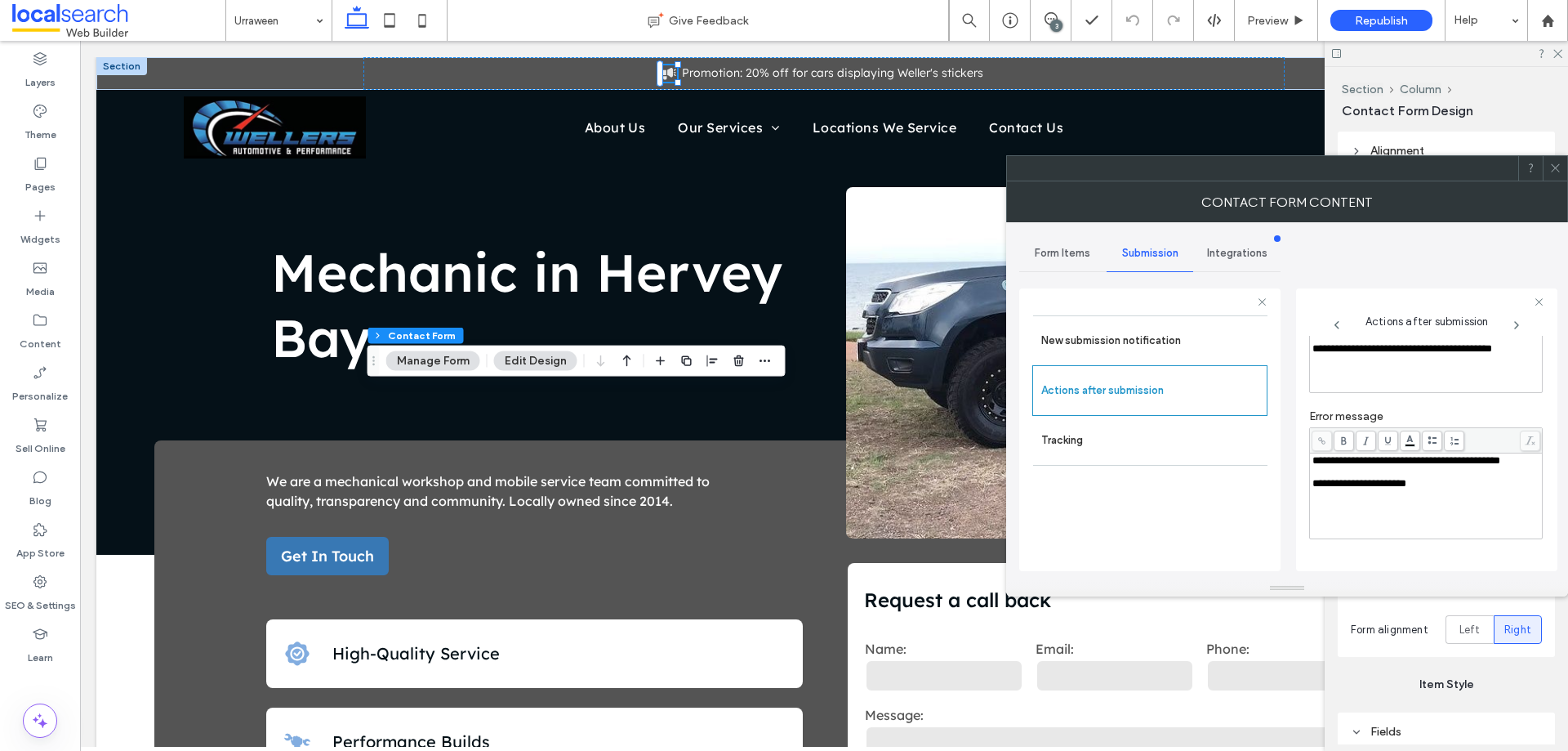 scroll, scrollTop: 37, scrollLeft: 0, axis: vertical 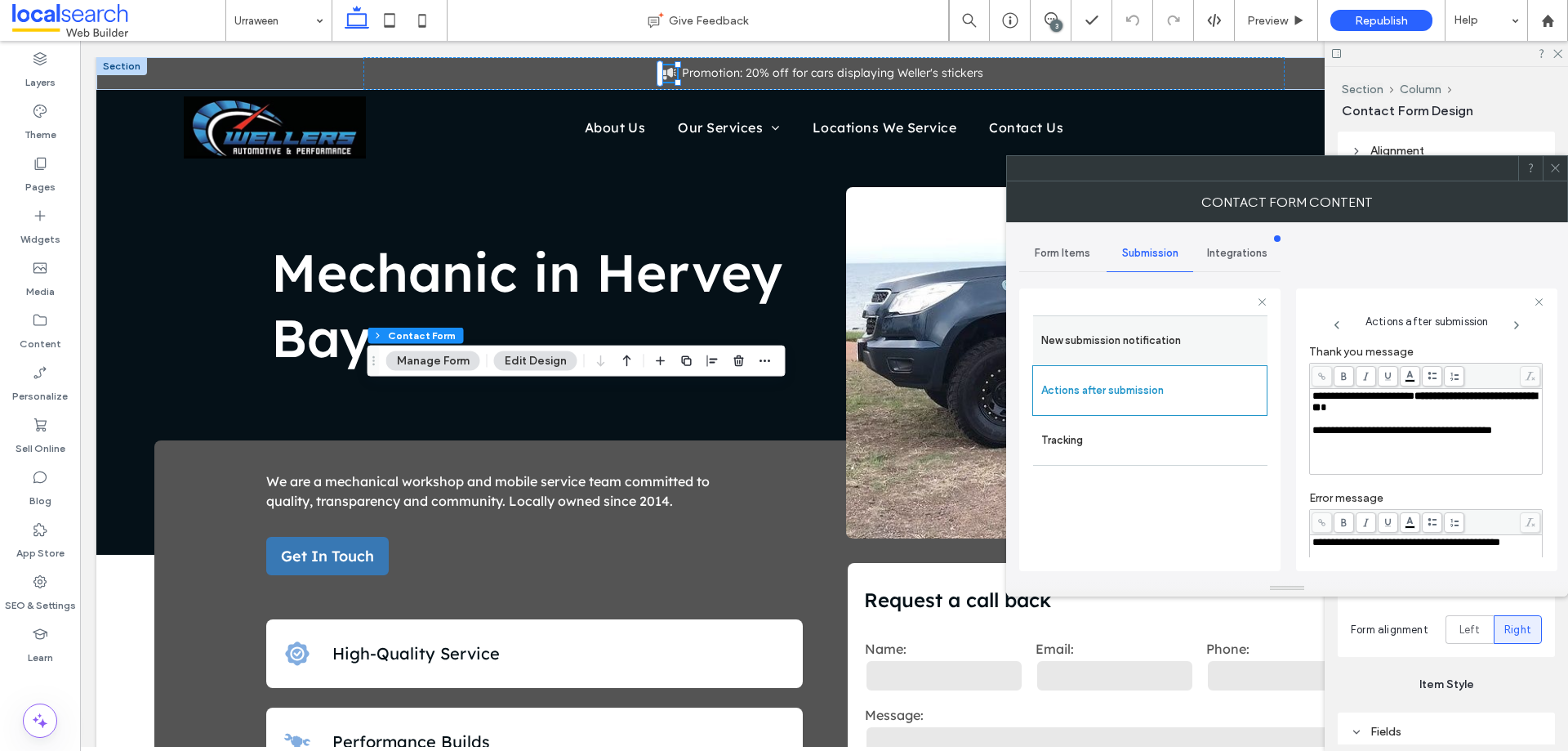 click on "New submission notification" at bounding box center [1150, 341] 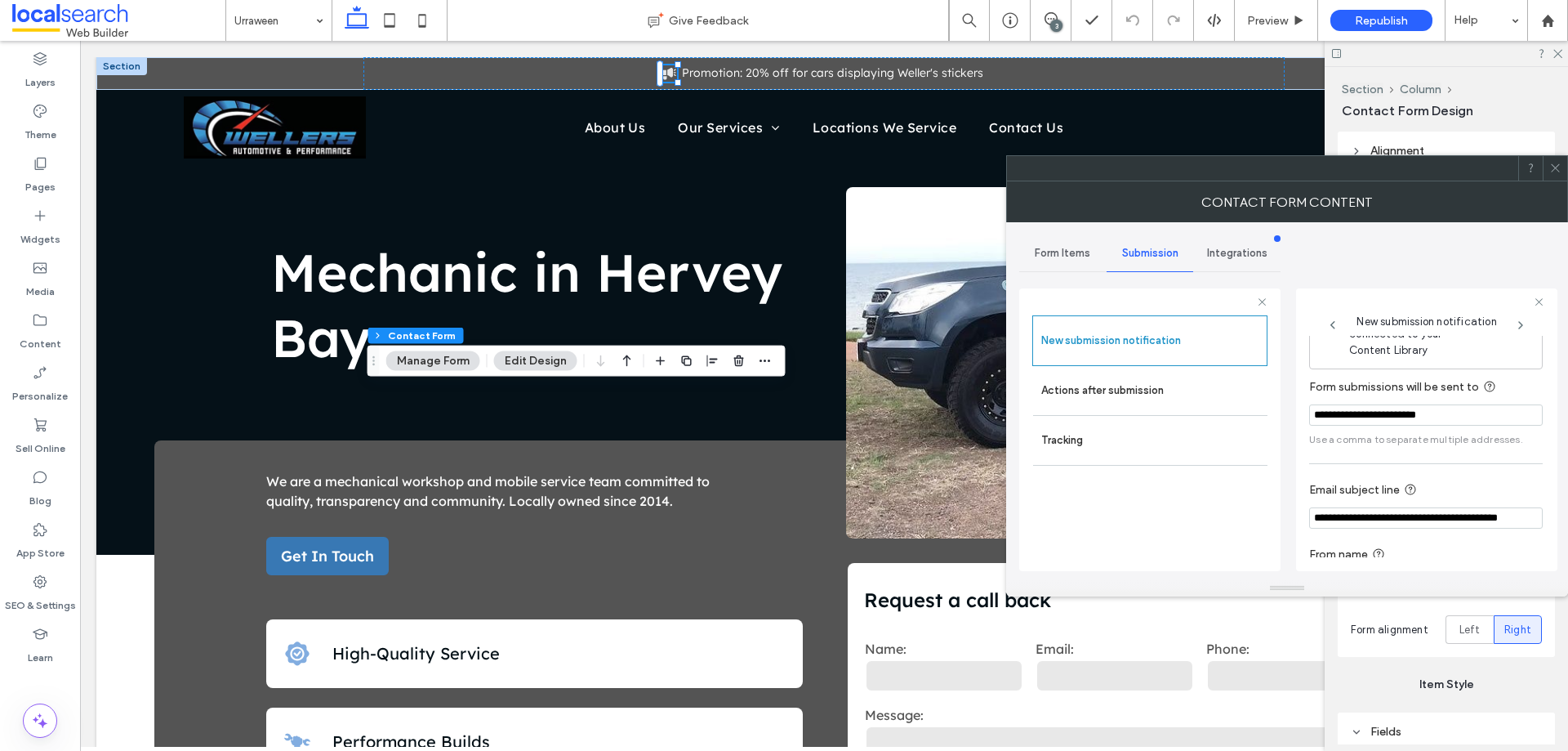 scroll, scrollTop: 85, scrollLeft: 0, axis: vertical 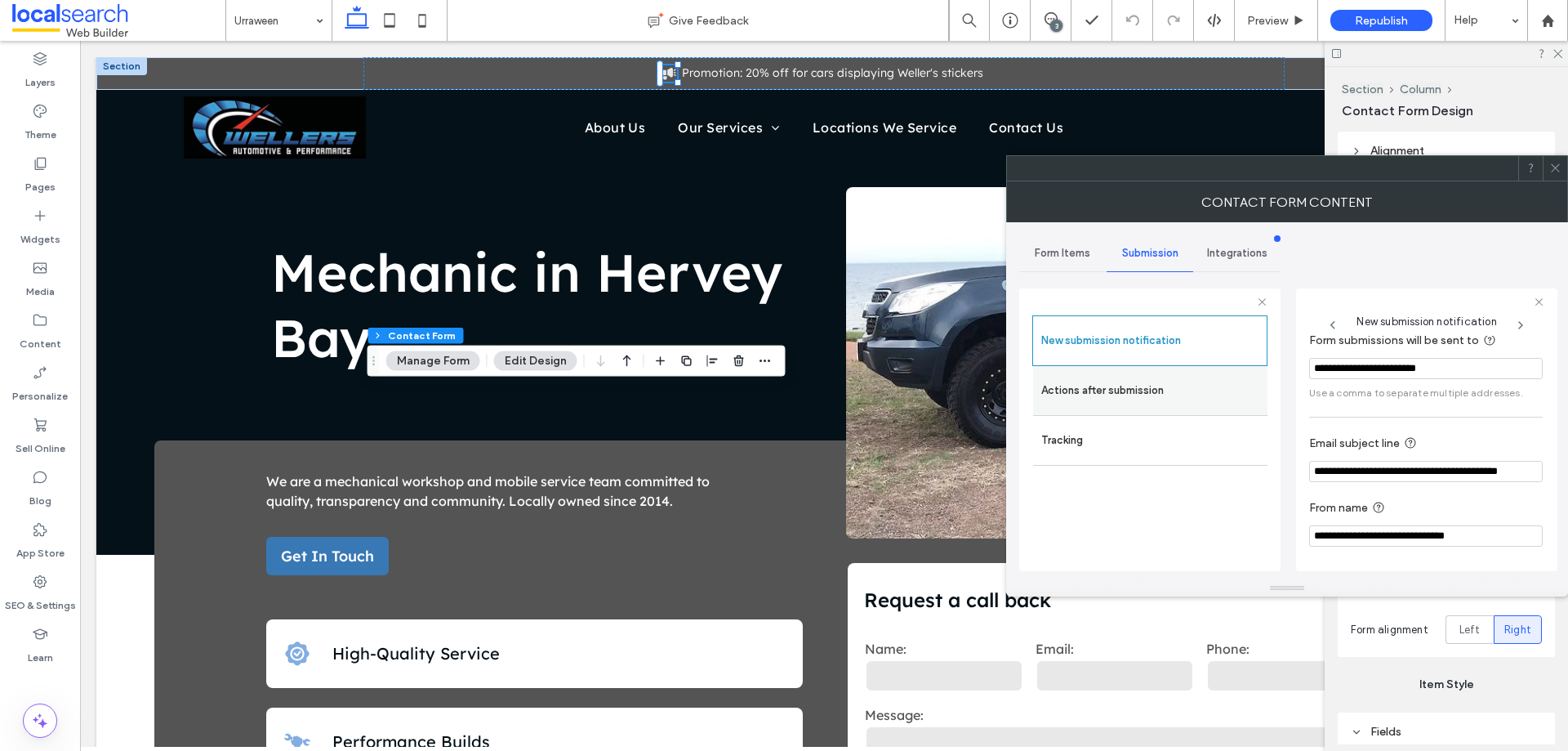 click on "Actions after submission" at bounding box center [1150, 391] 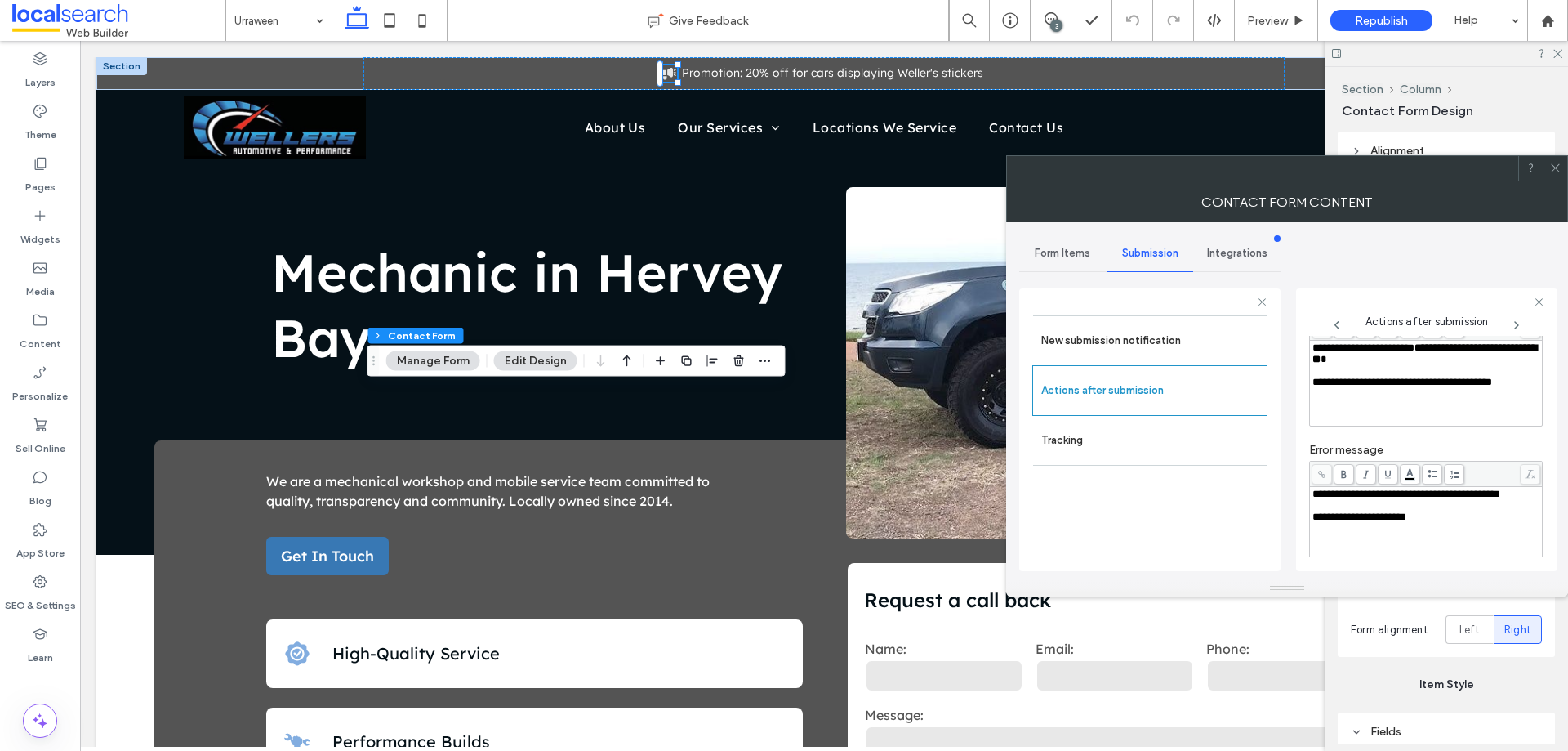 click 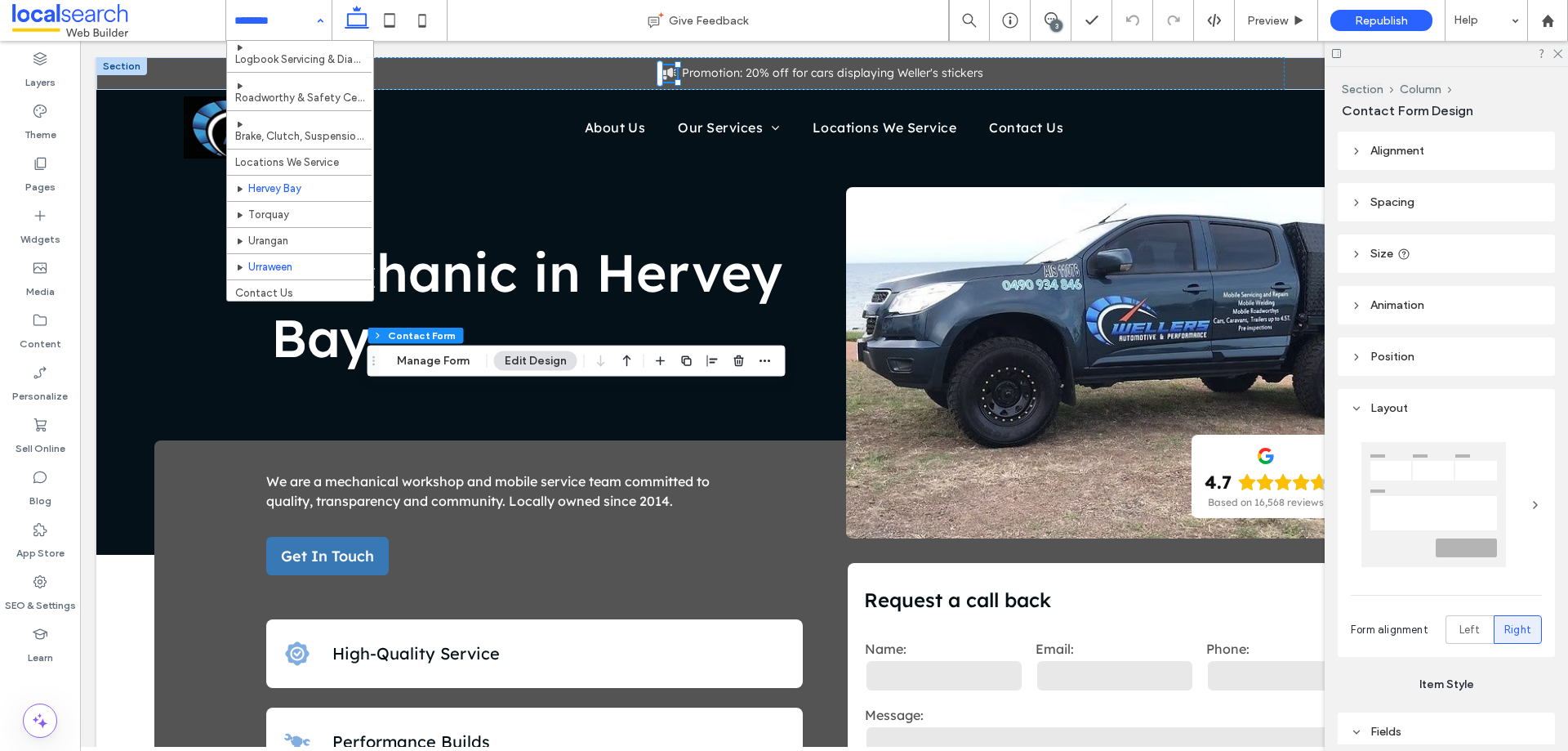 scroll, scrollTop: 88, scrollLeft: 0, axis: vertical 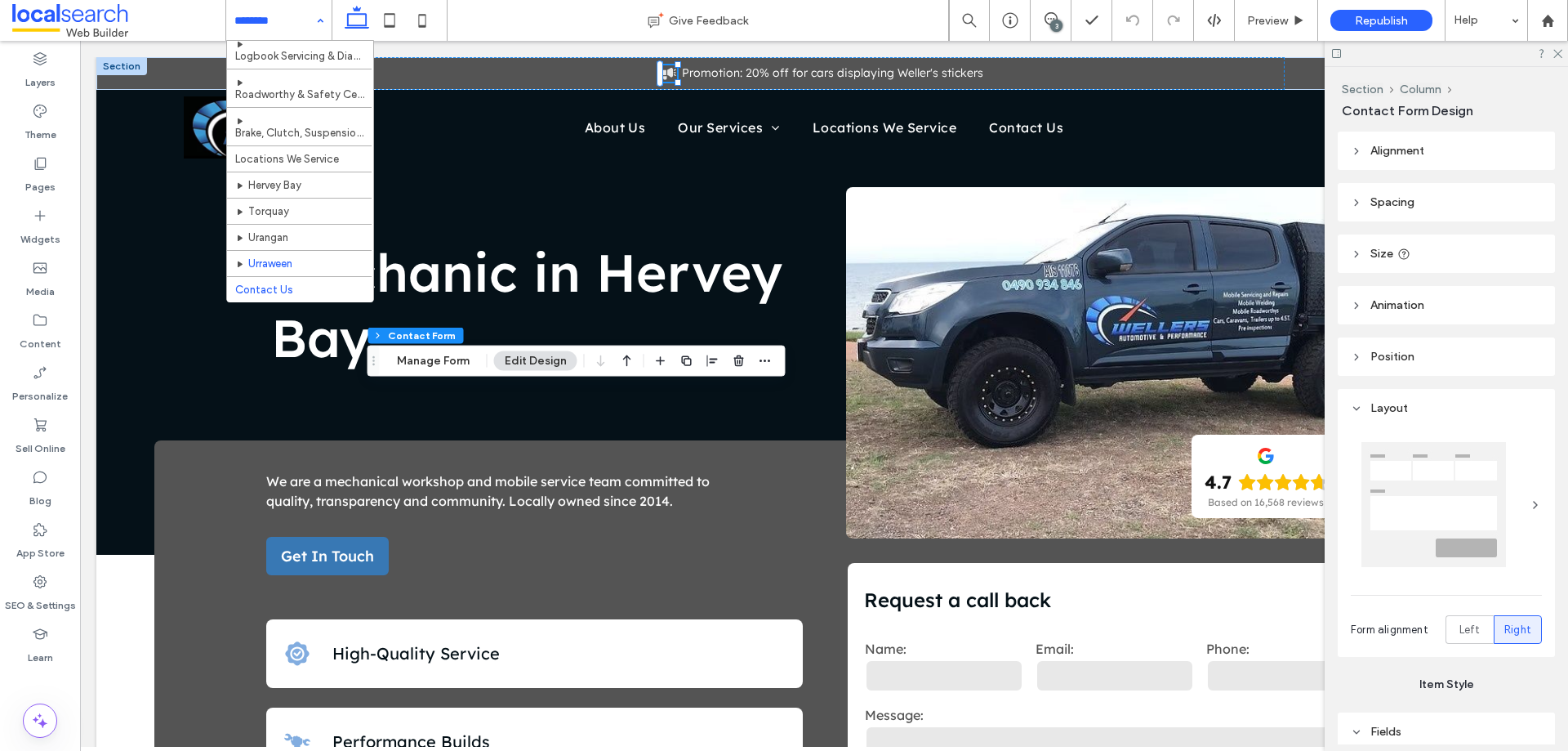 drag, startPoint x: 288, startPoint y: 284, endPoint x: 548, endPoint y: 279, distance: 260.0481 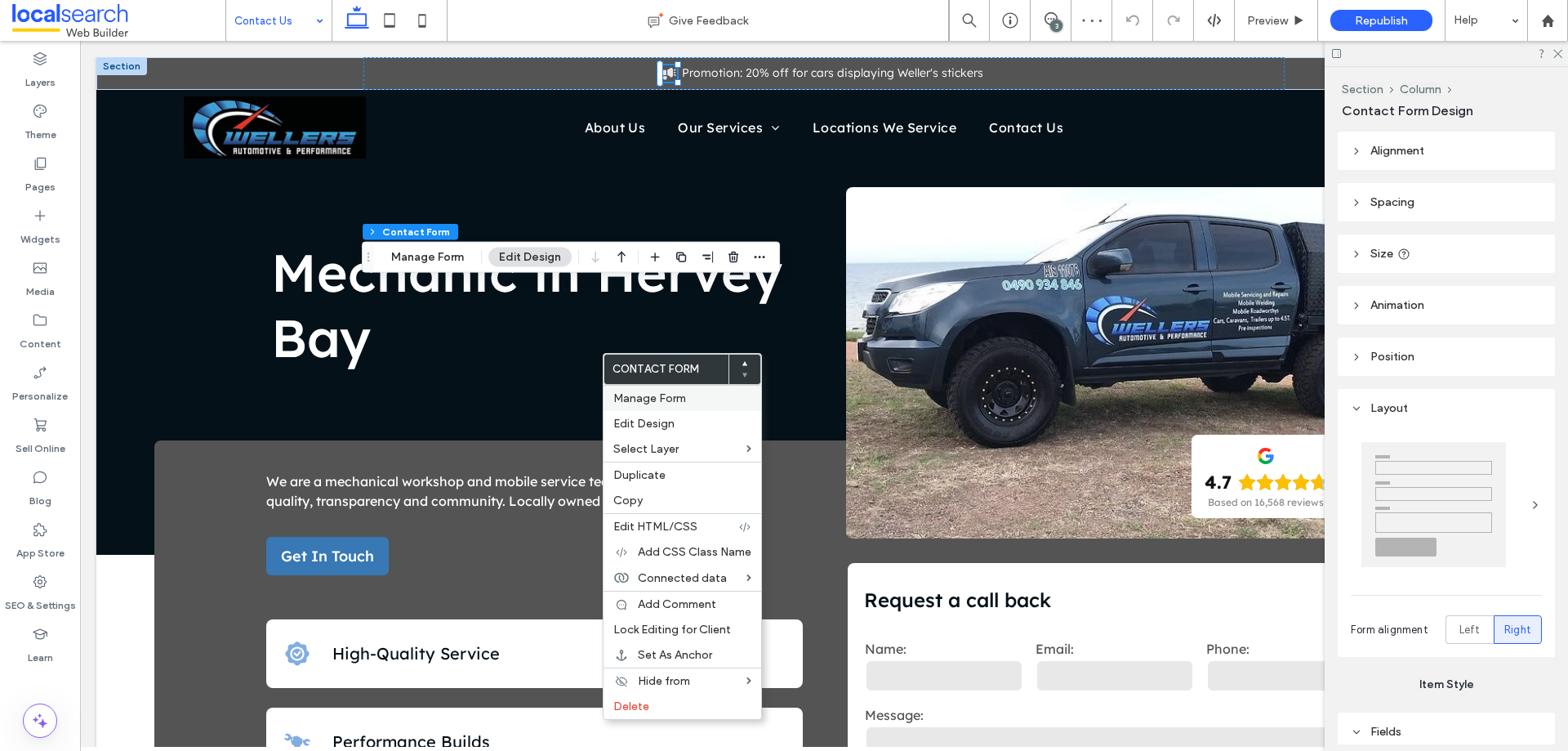 type on "*" 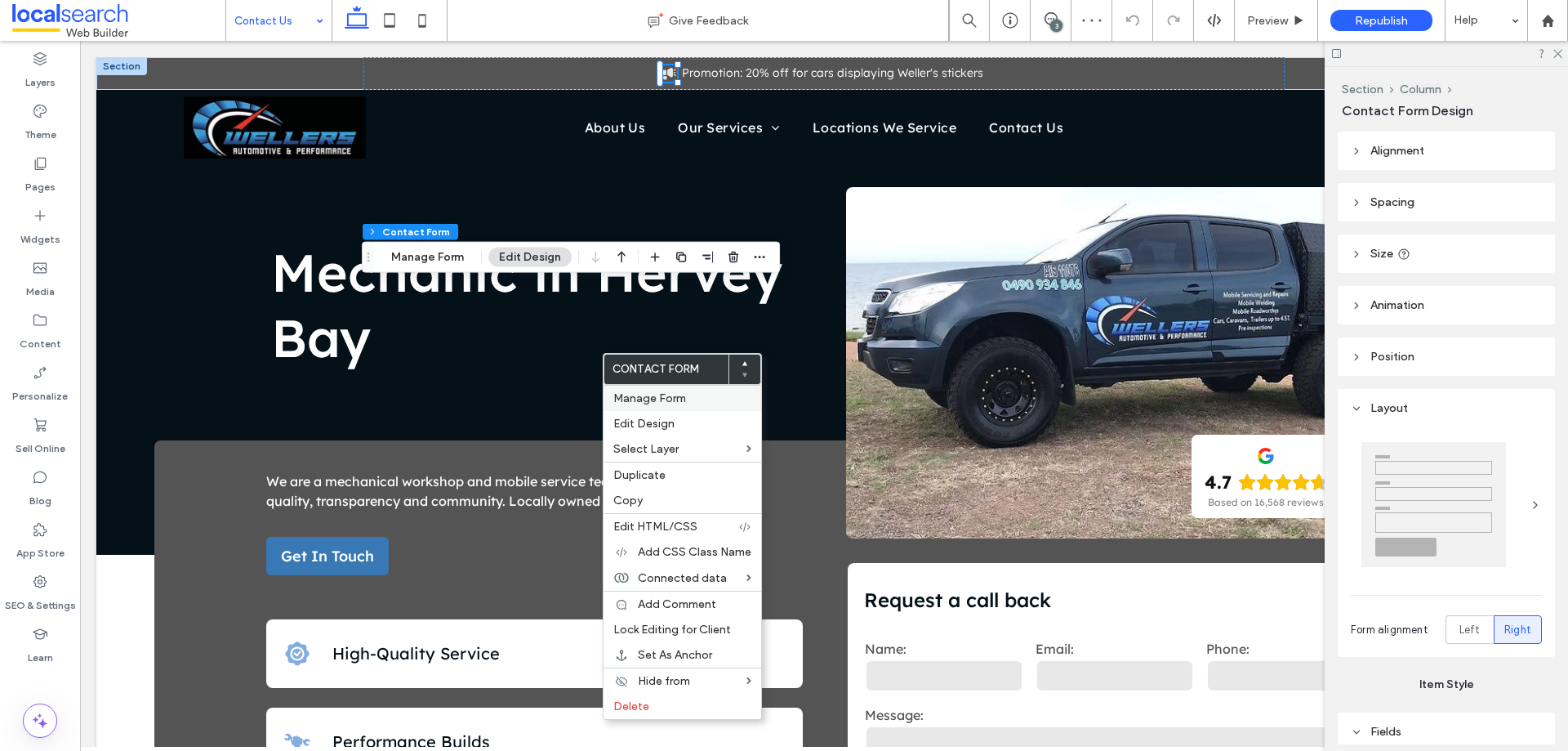 type on "***" 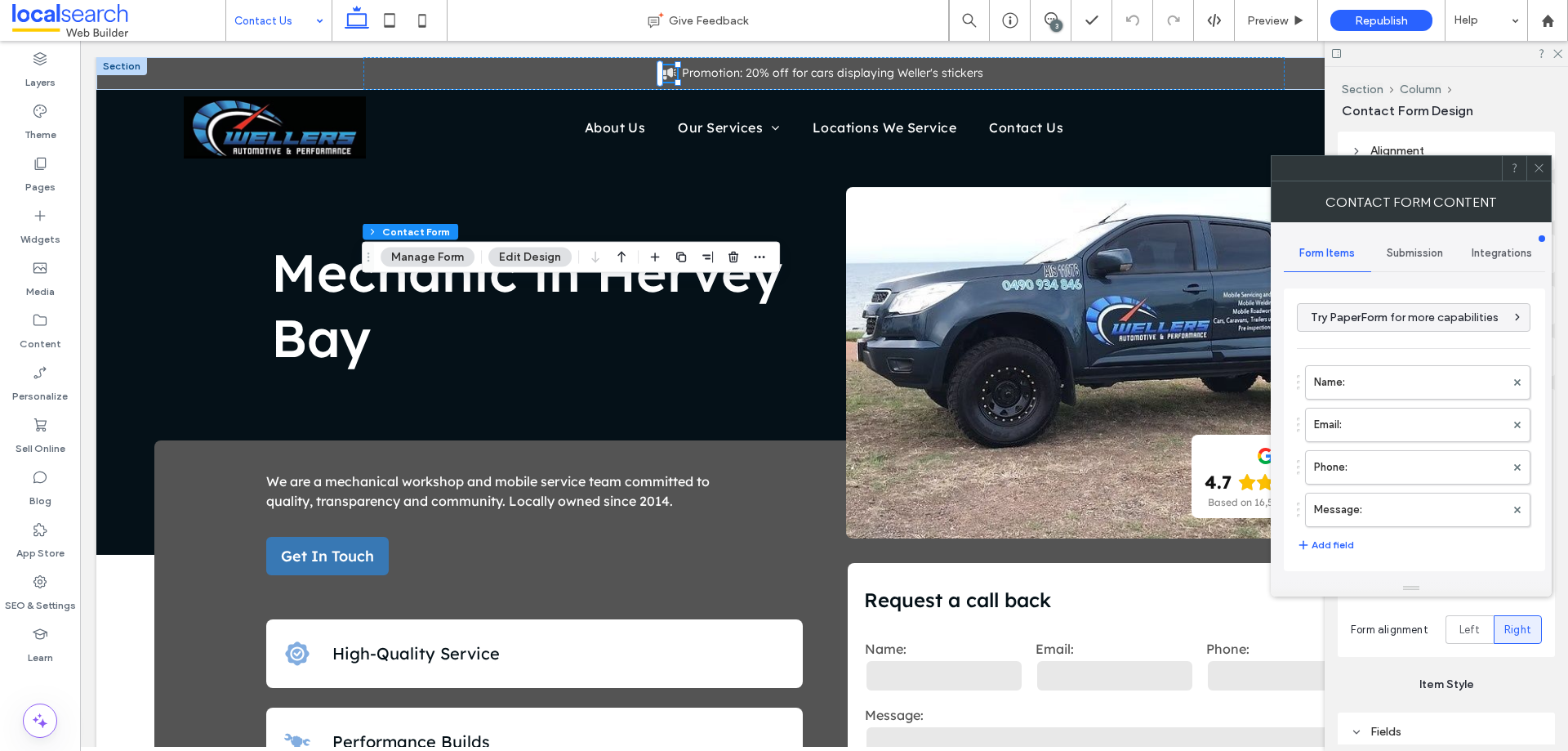 click on "Submission" at bounding box center [1414, 253] 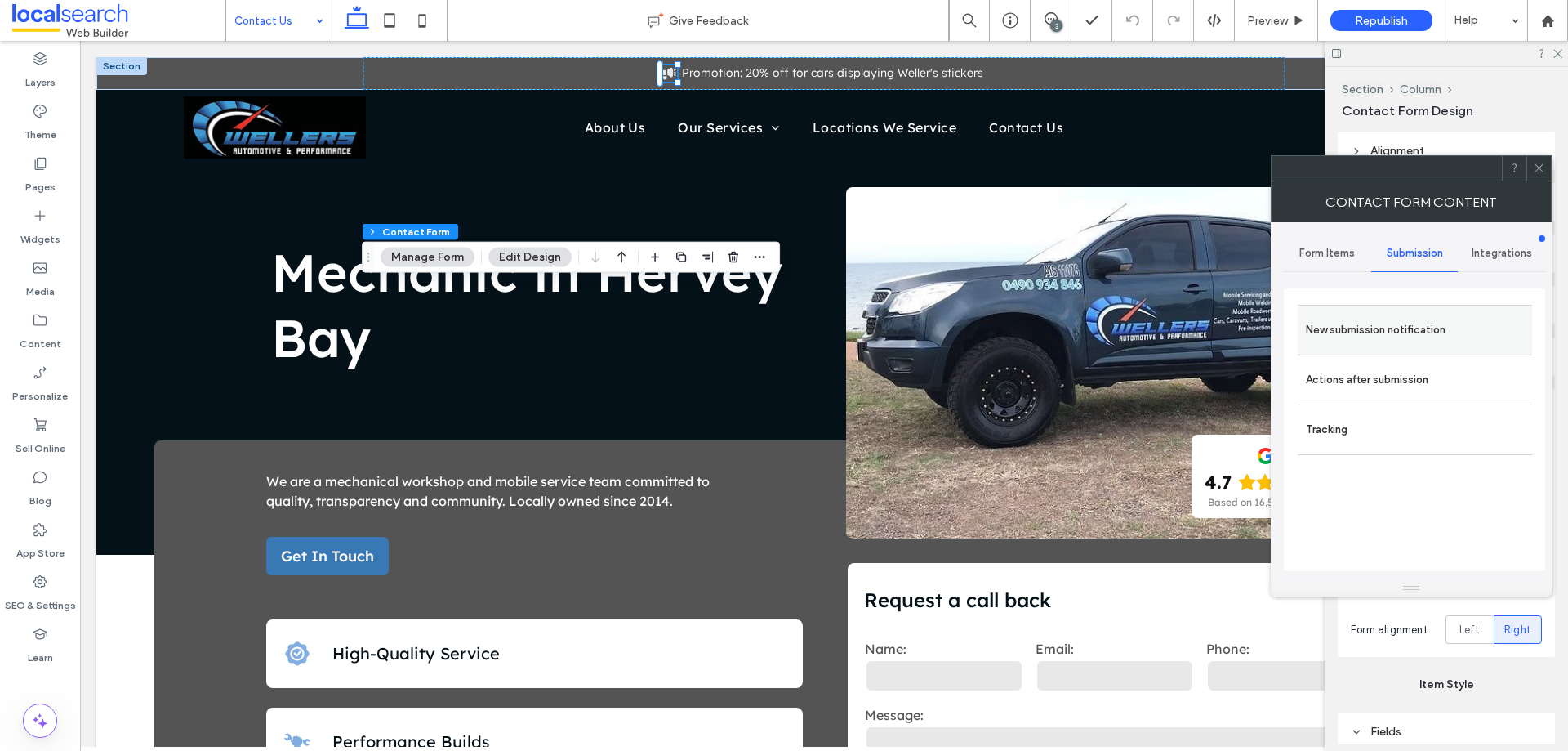 click on "New submission notification" at bounding box center (1414, 330) 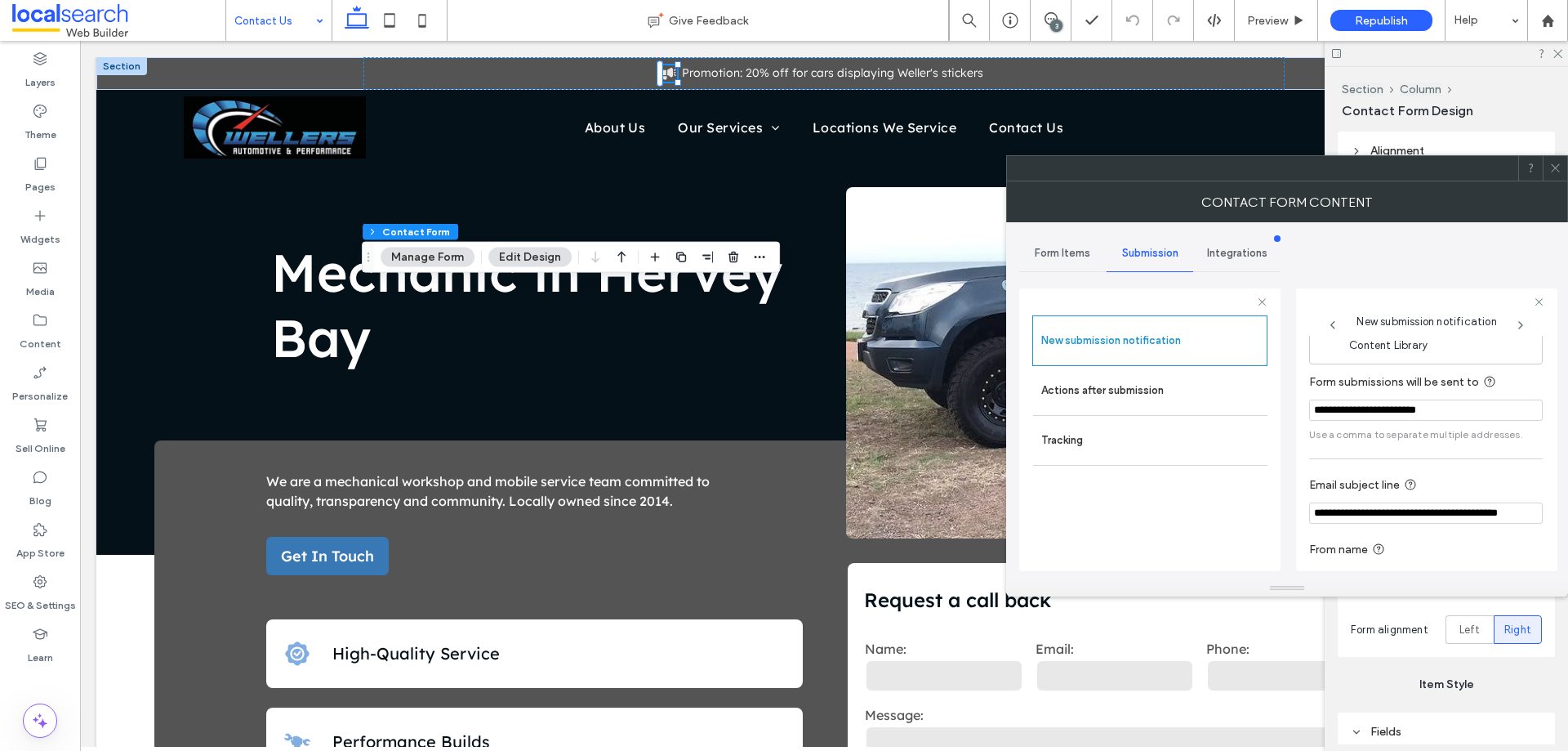scroll, scrollTop: 82, scrollLeft: 0, axis: vertical 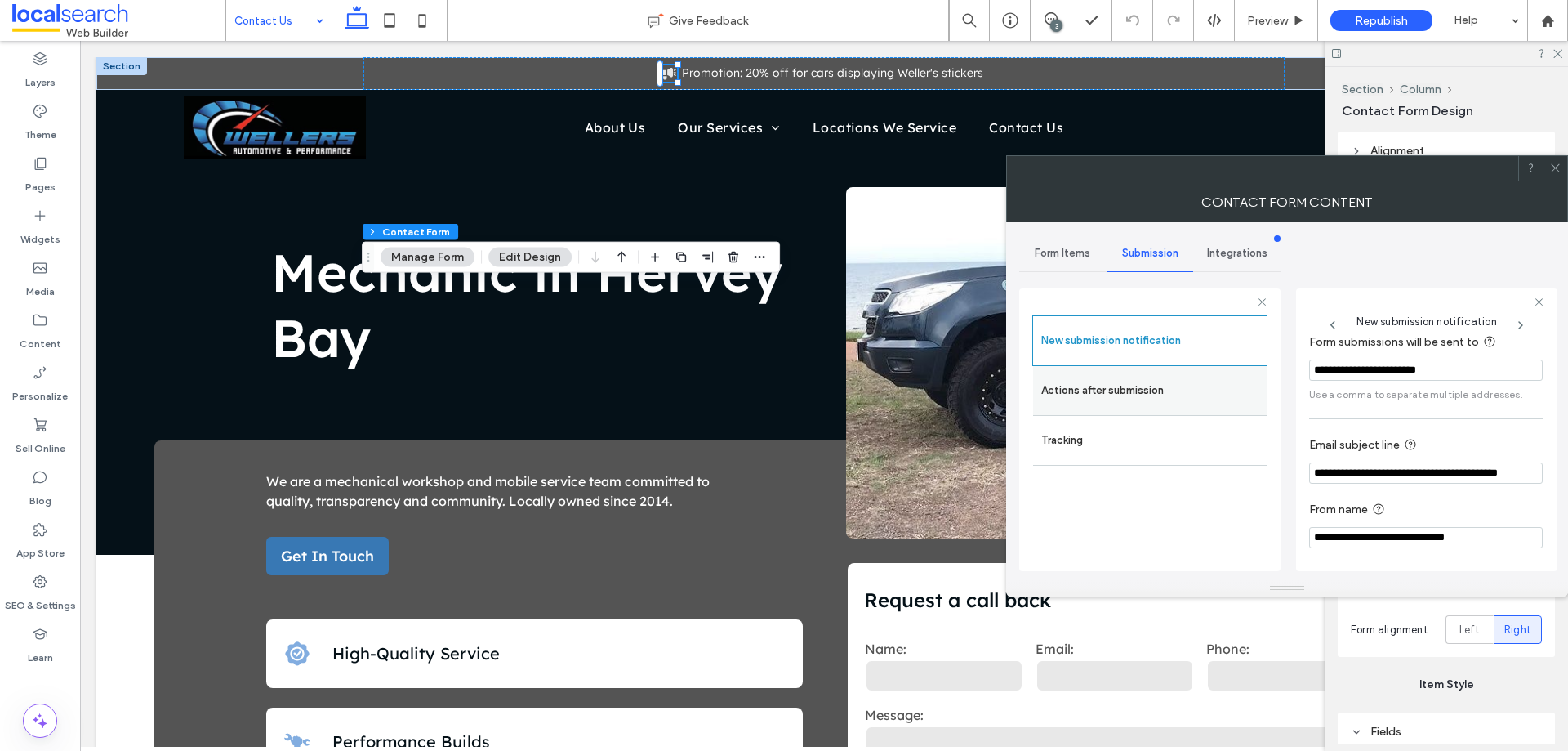 click on "Actions after submission" at bounding box center (1150, 391) 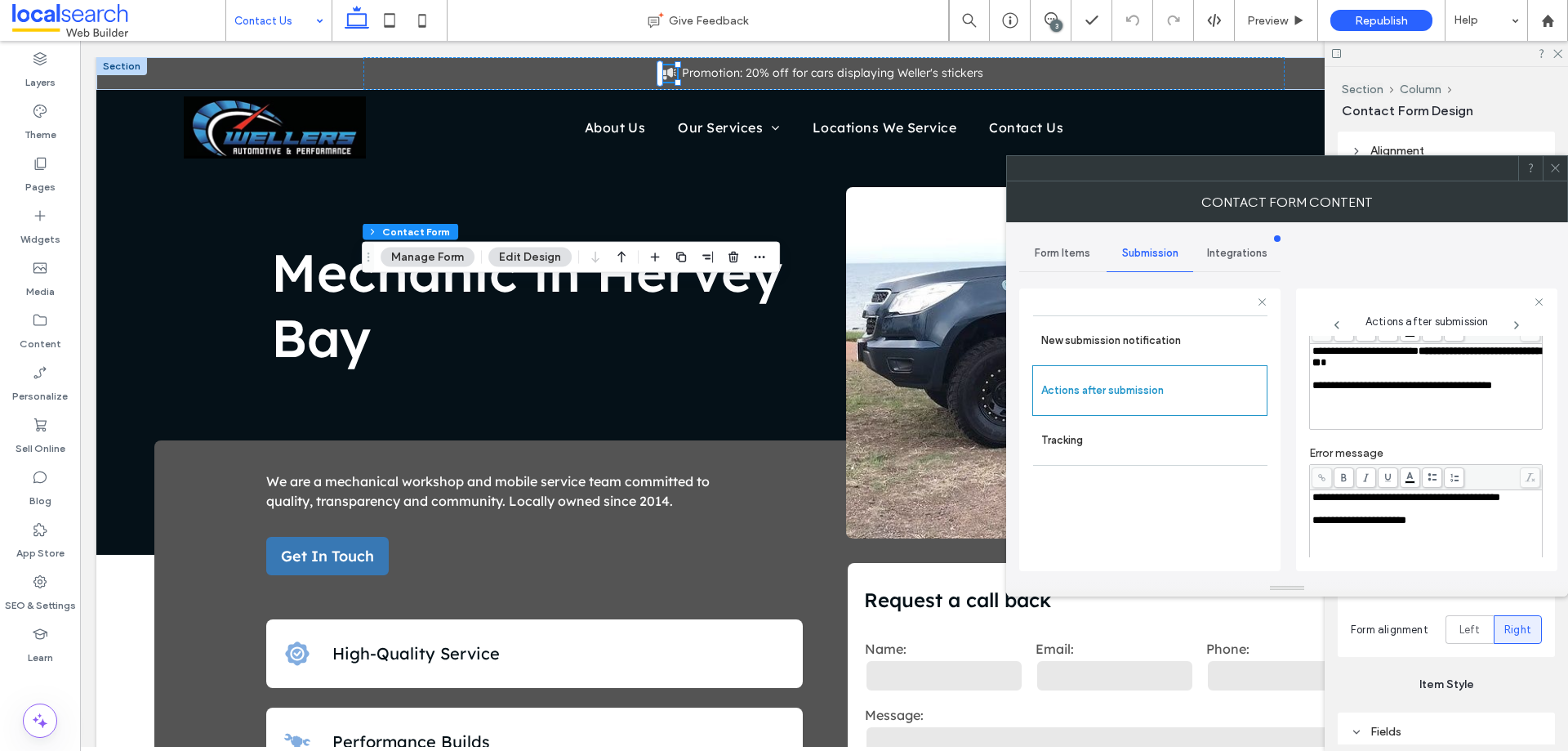 click 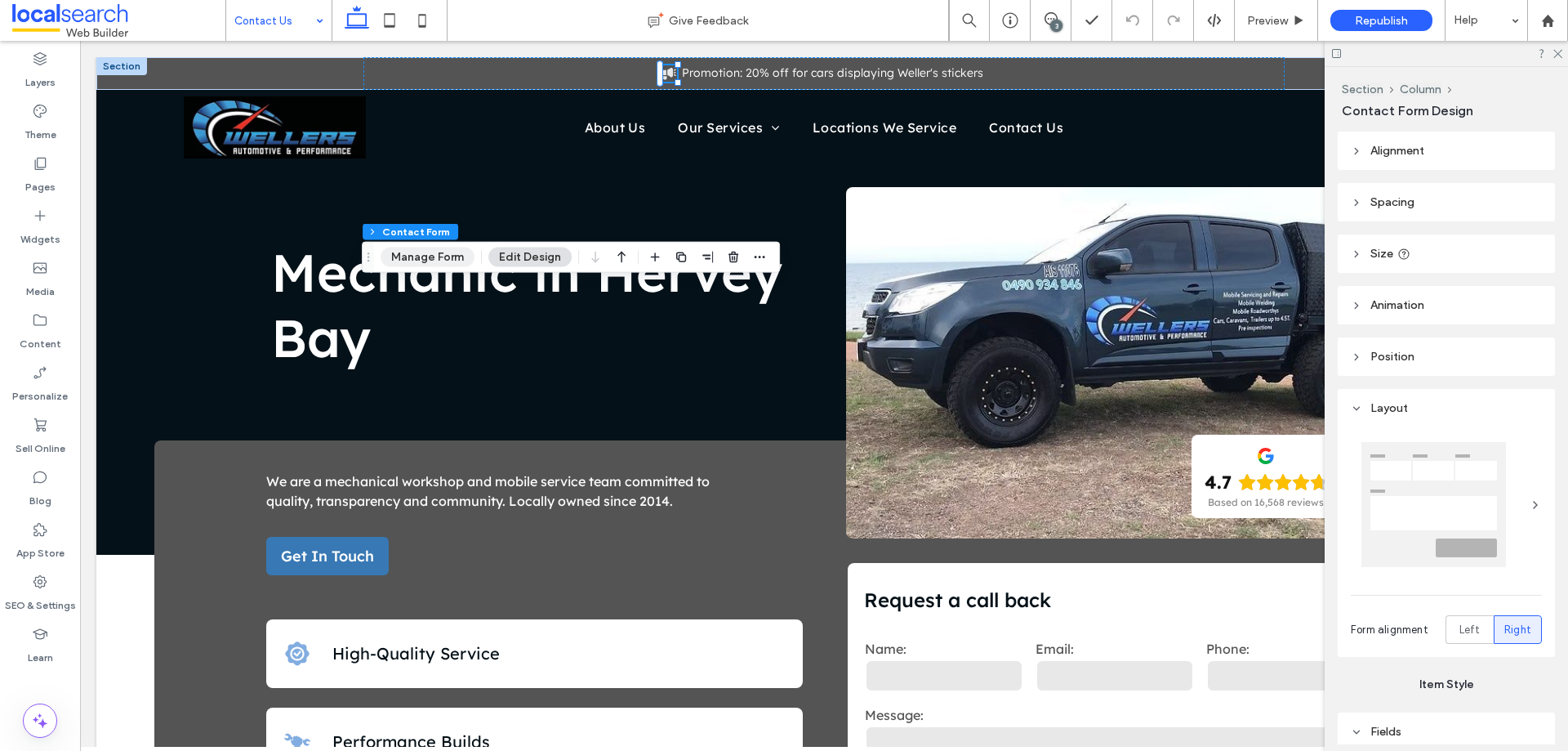 click on "Manage Form" at bounding box center [427, 257] 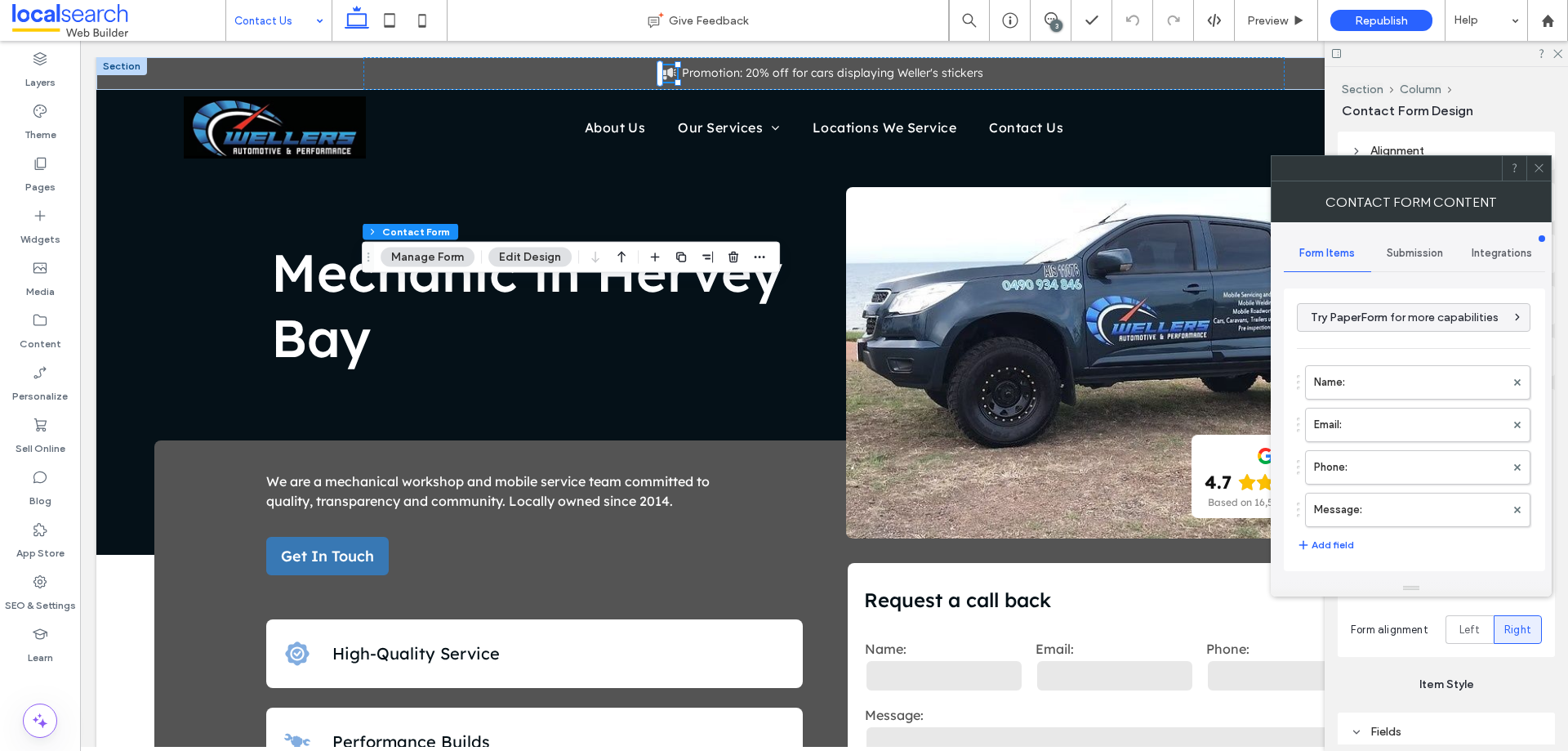 click on "Submission" at bounding box center [1414, 253] 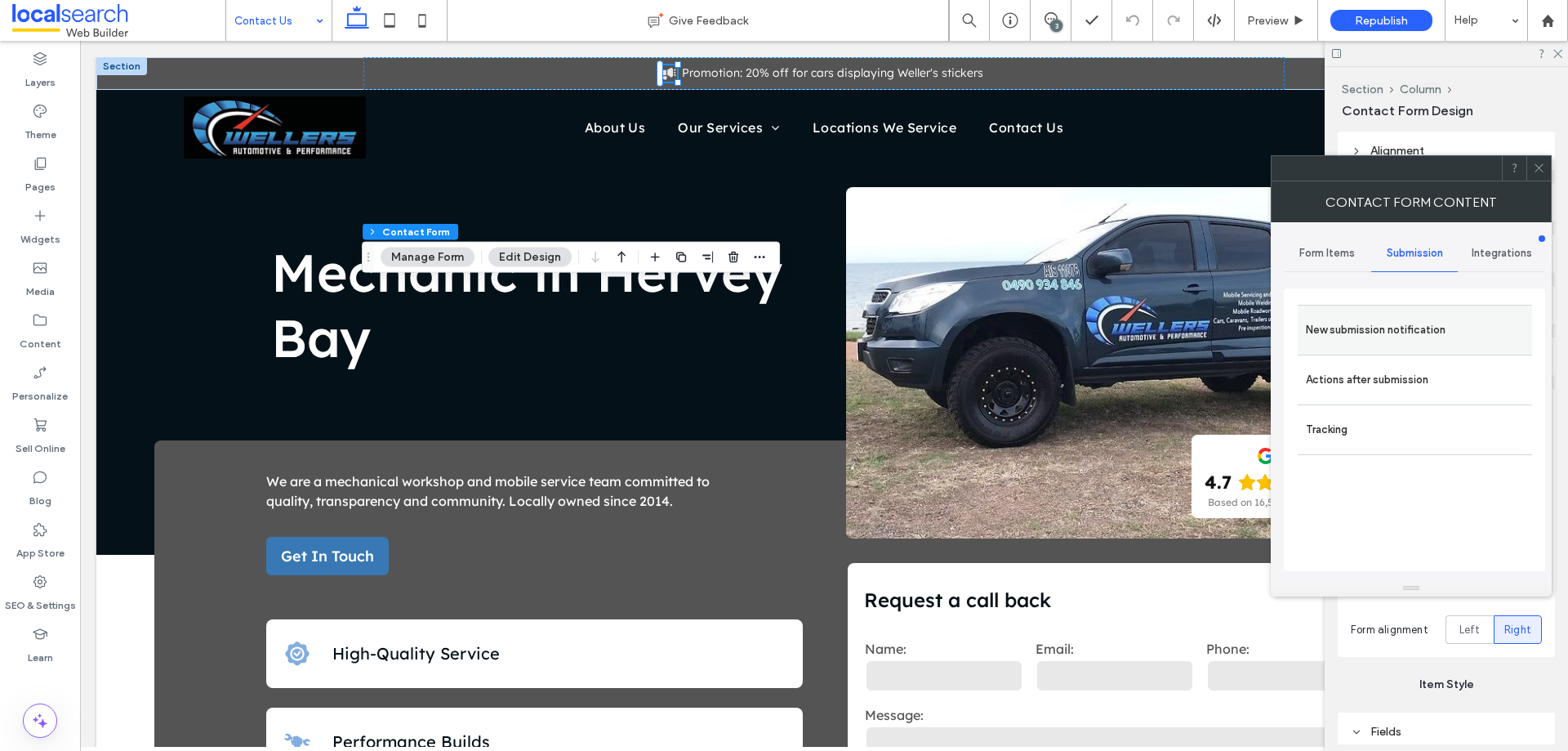 click on "New submission notification" at bounding box center [1414, 330] 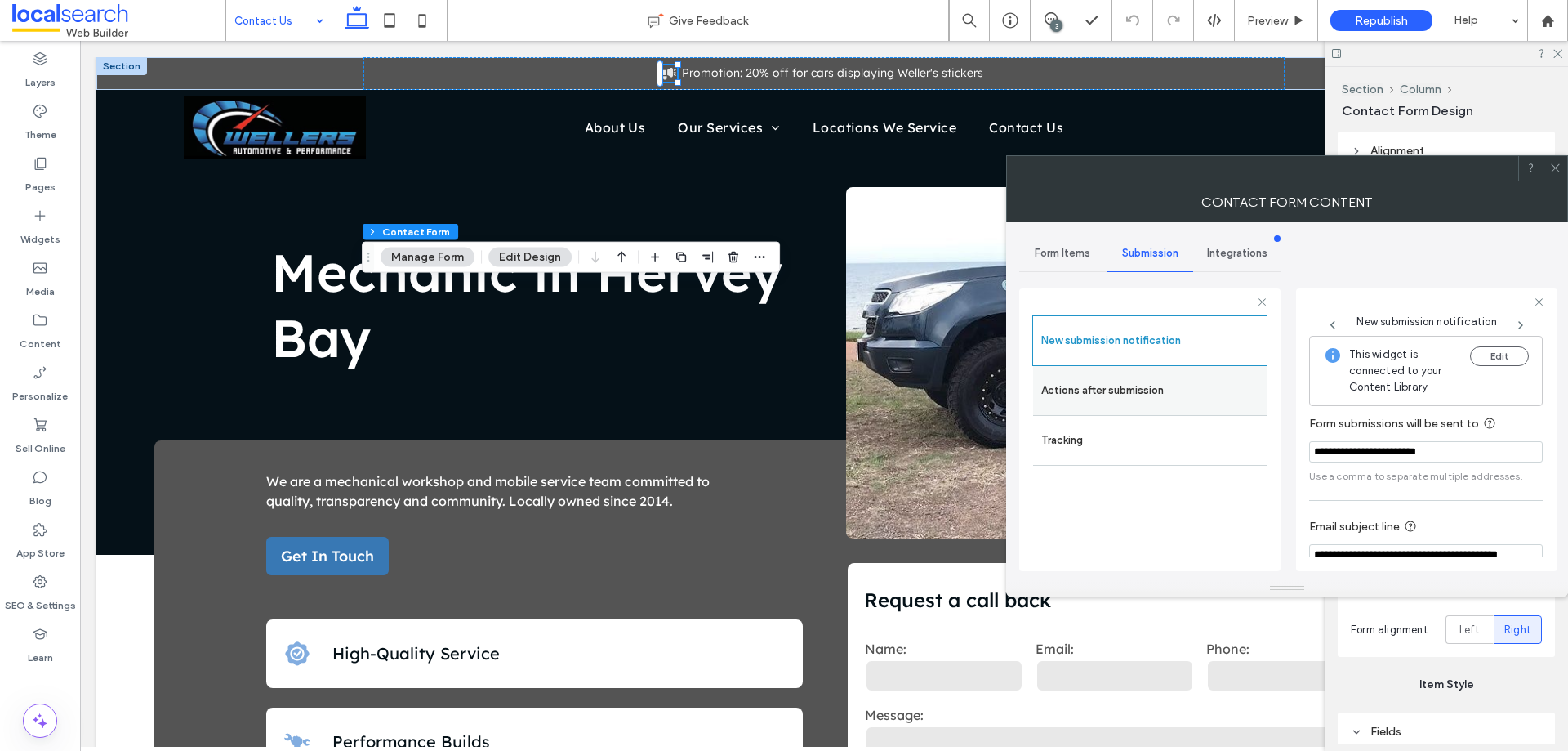 click on "Actions after submission" at bounding box center (1150, 391) 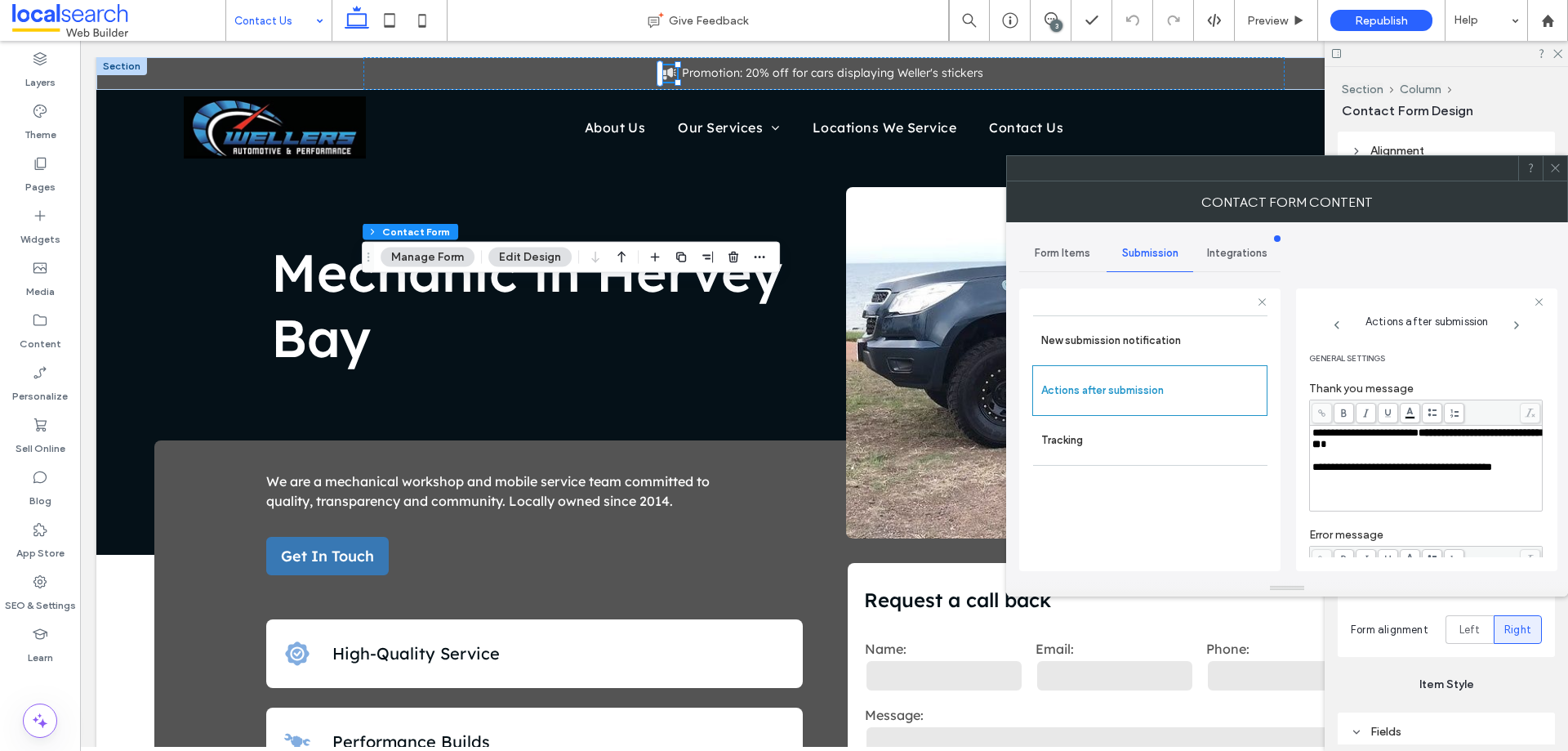 click on "**********" at bounding box center [1427, 438] 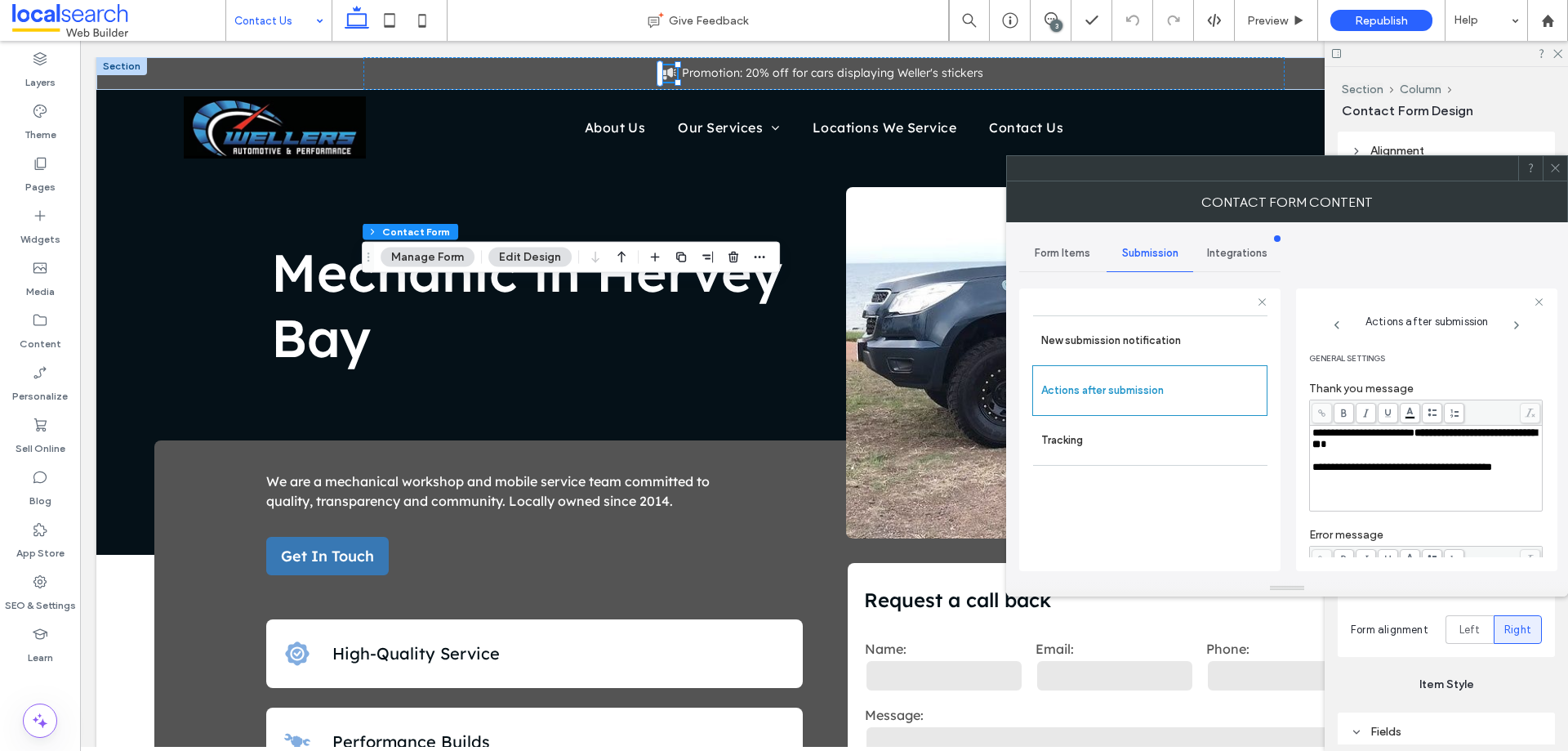 click on "**********" at bounding box center (1426, 439) 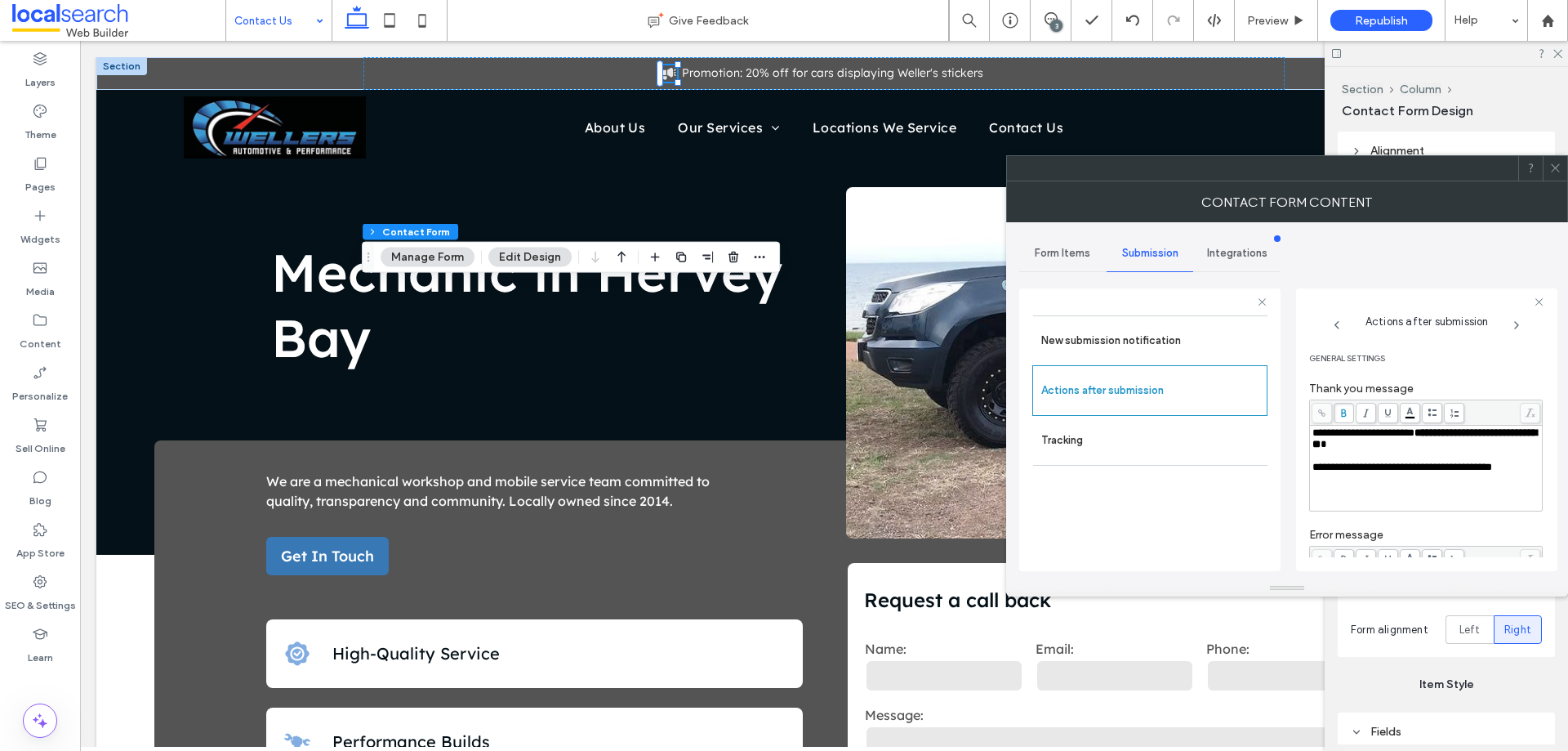 click on "**********" at bounding box center [1426, 439] 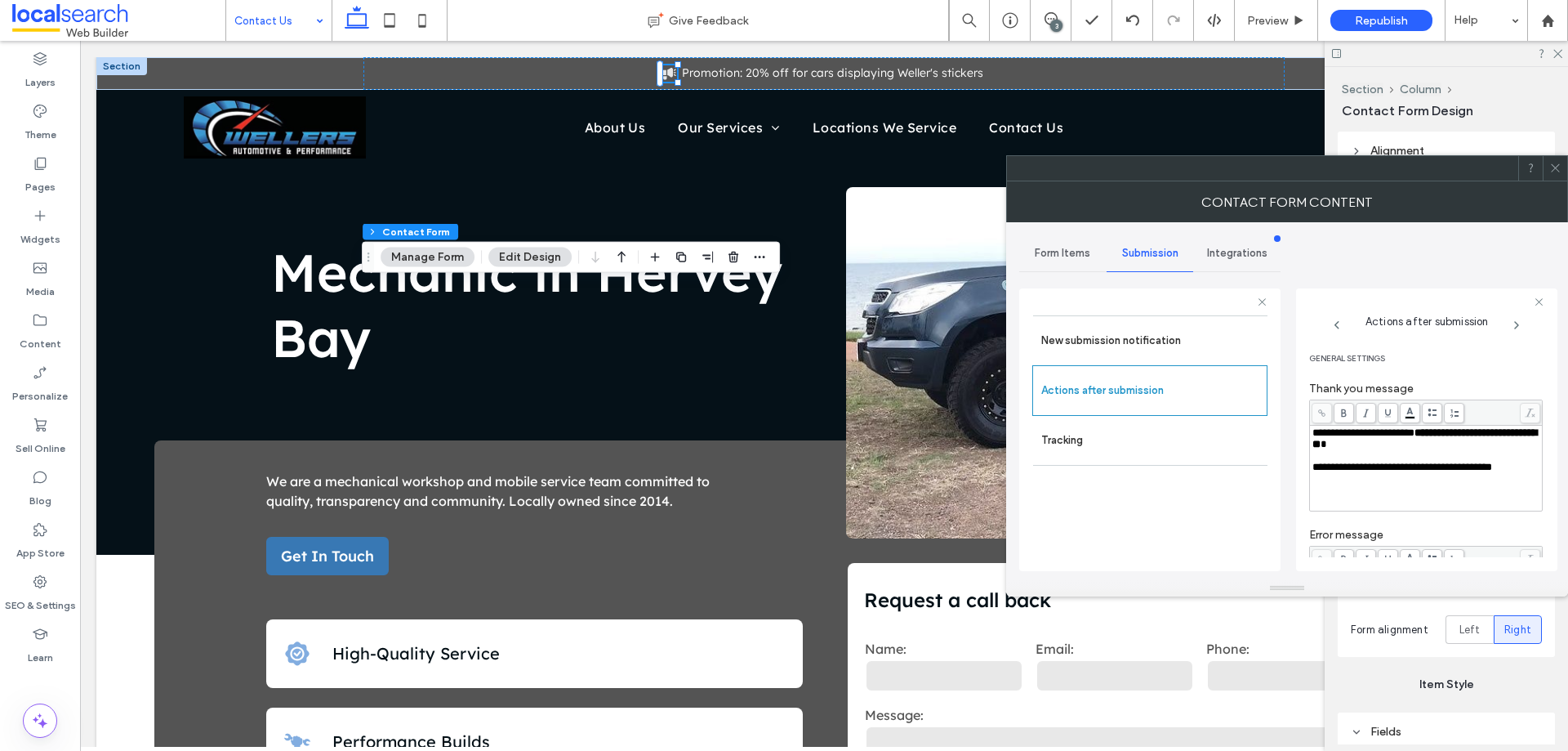 click 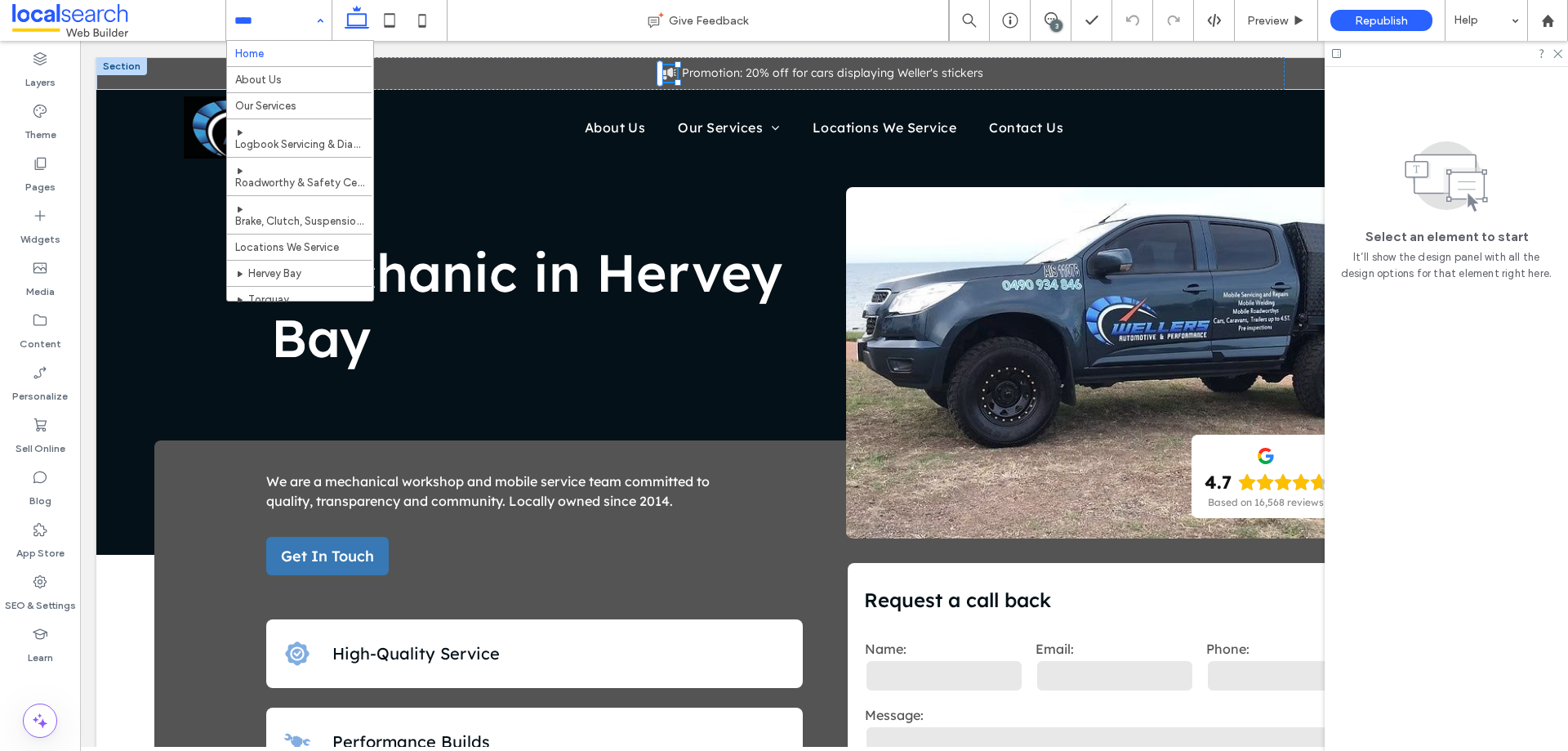 click on "Home About Us Our Services Logbook Servicing & Diagnostics Roadworthy & Safety Certificates Brake, Clutch, Suspension Services & Repairs Locations We Service Hervey Bay Torquay Urangan Urraween Contact Us" at bounding box center [278, 20] 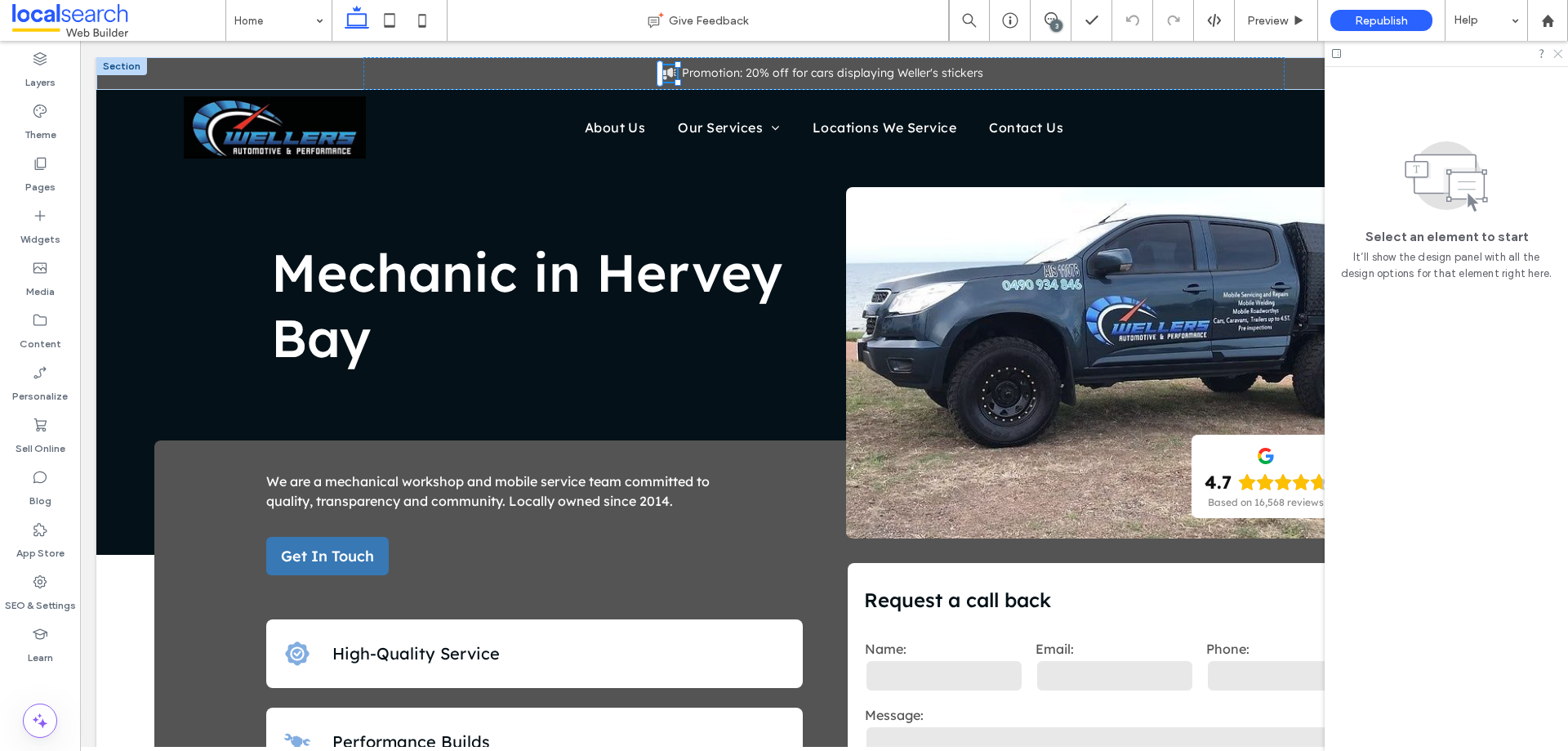 click 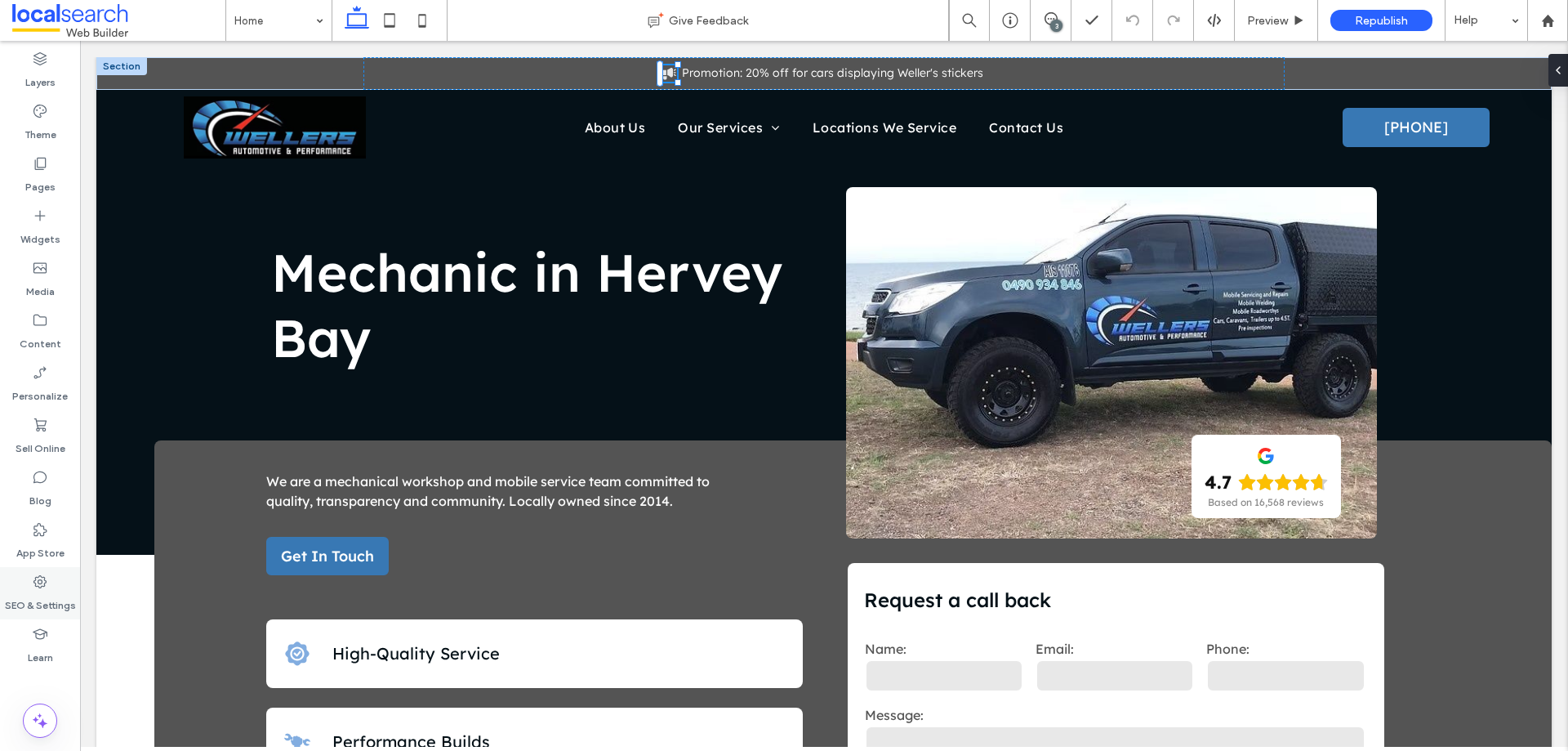 click on "SEO & Settings" at bounding box center [40, 601] 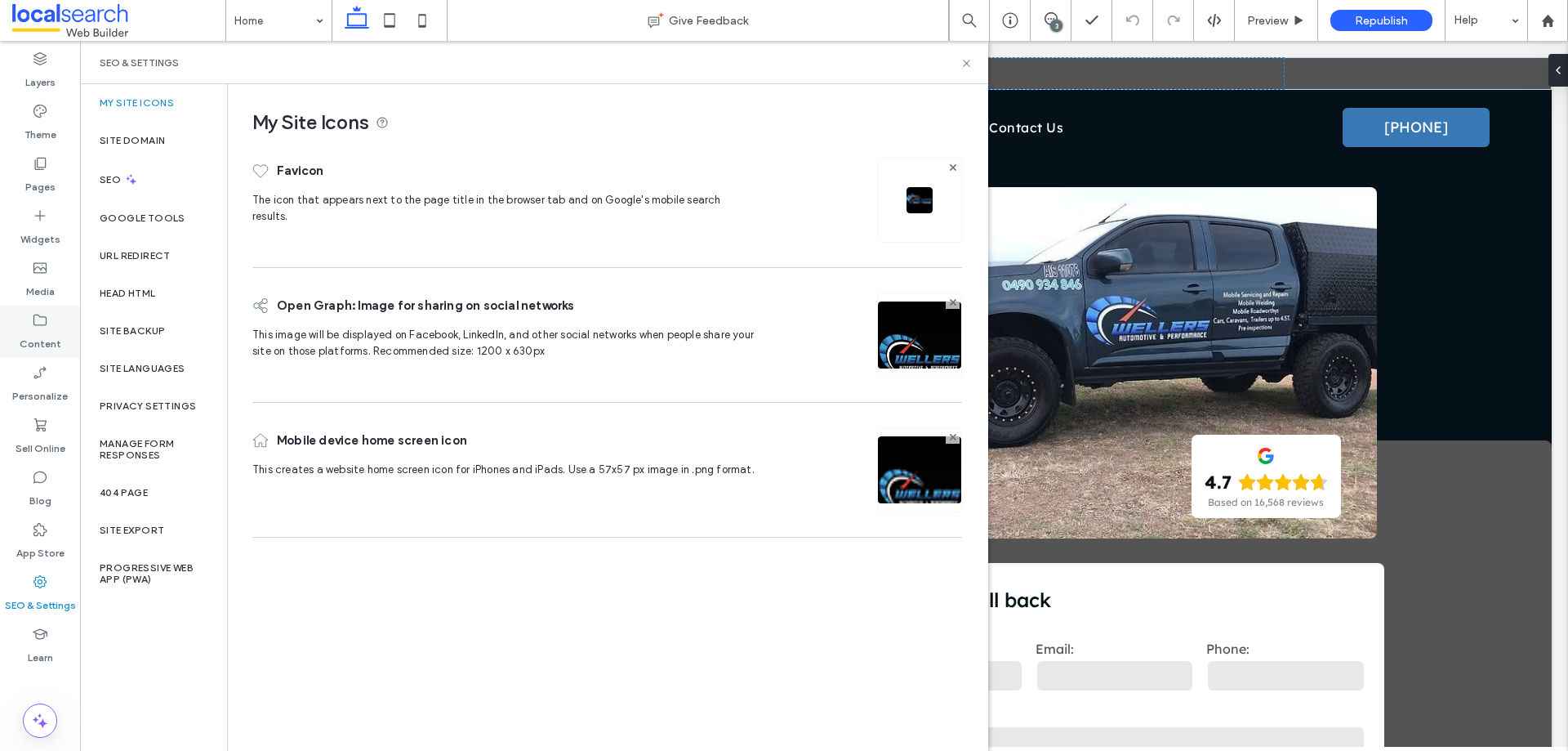 click 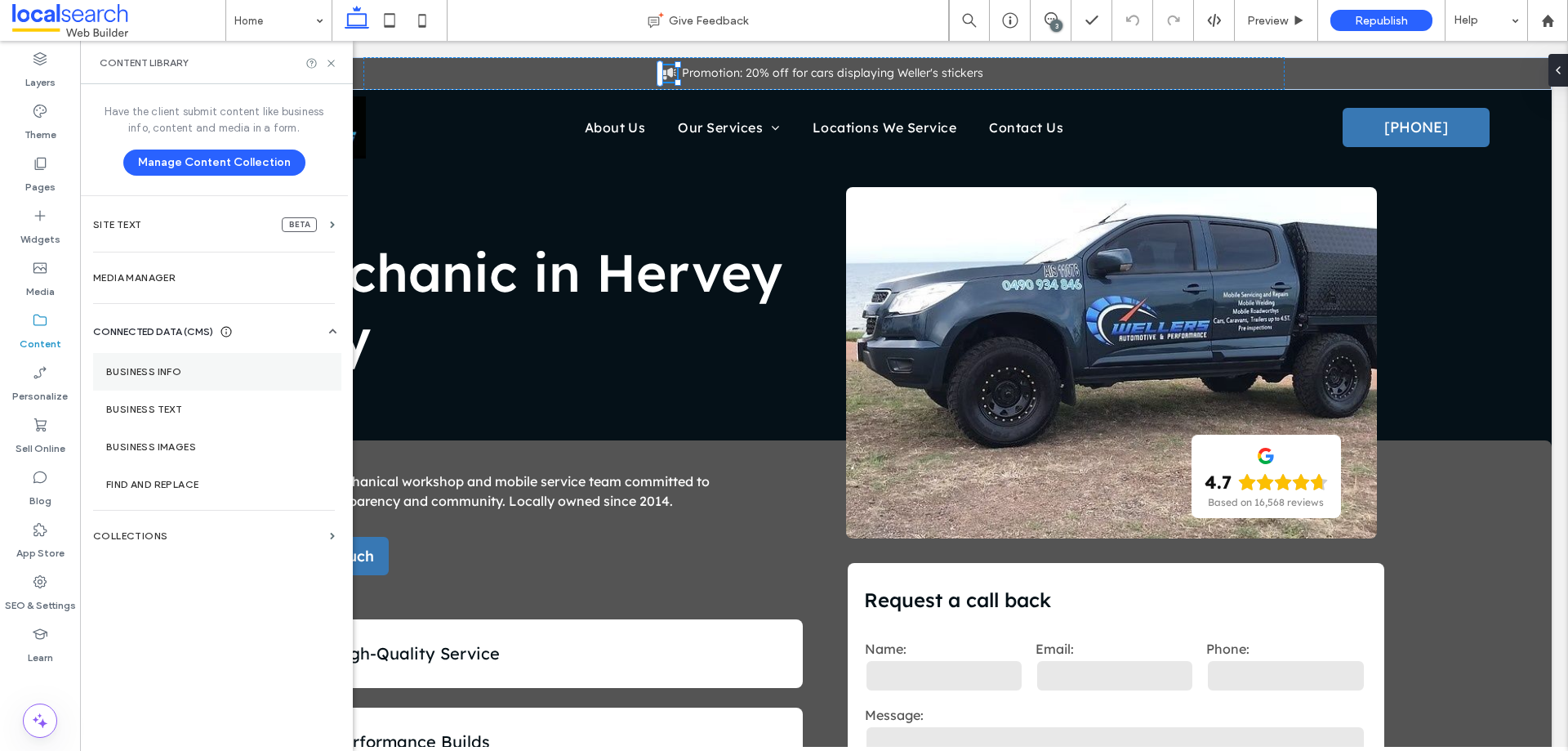 click on "Business Info" at bounding box center [217, 372] 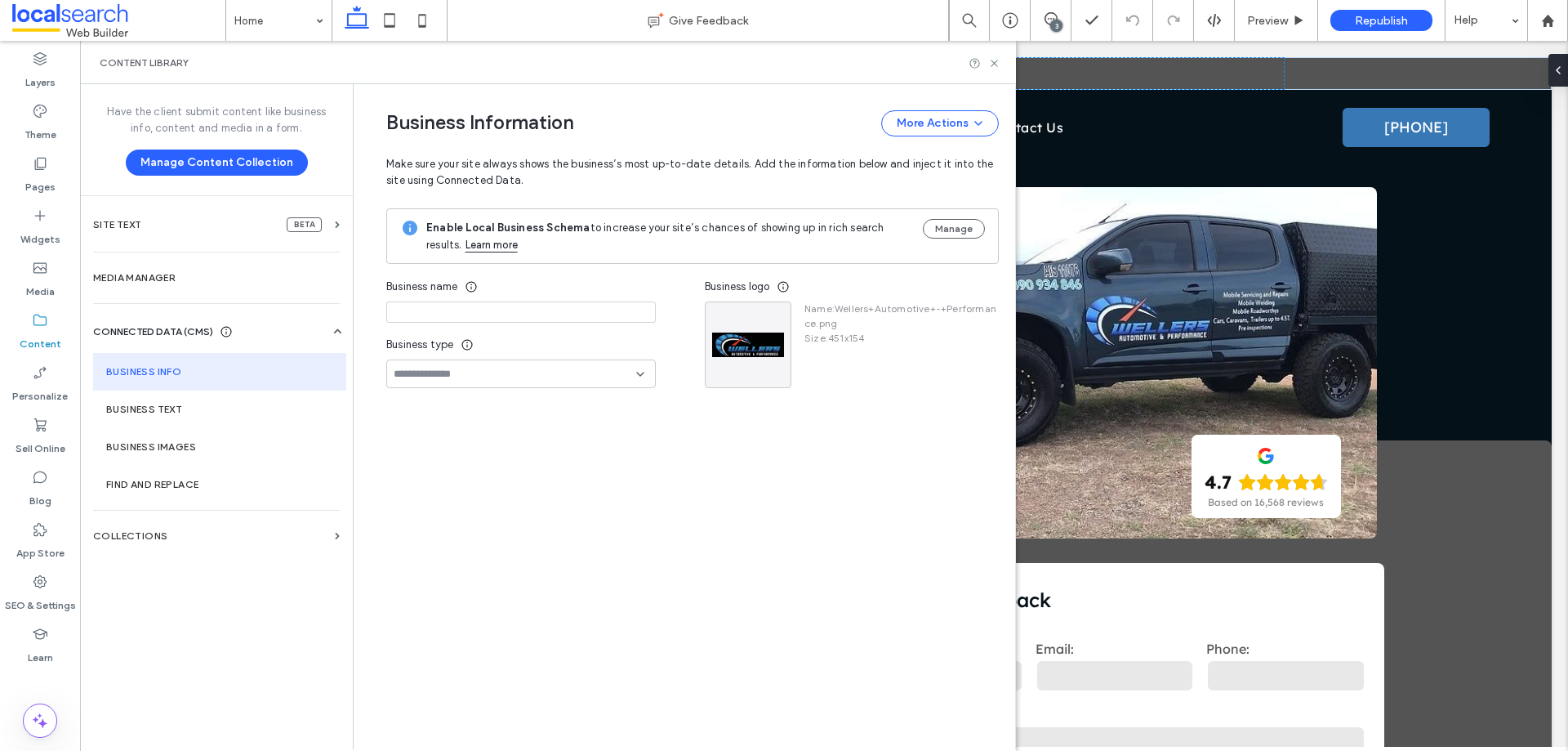 type on "**********" 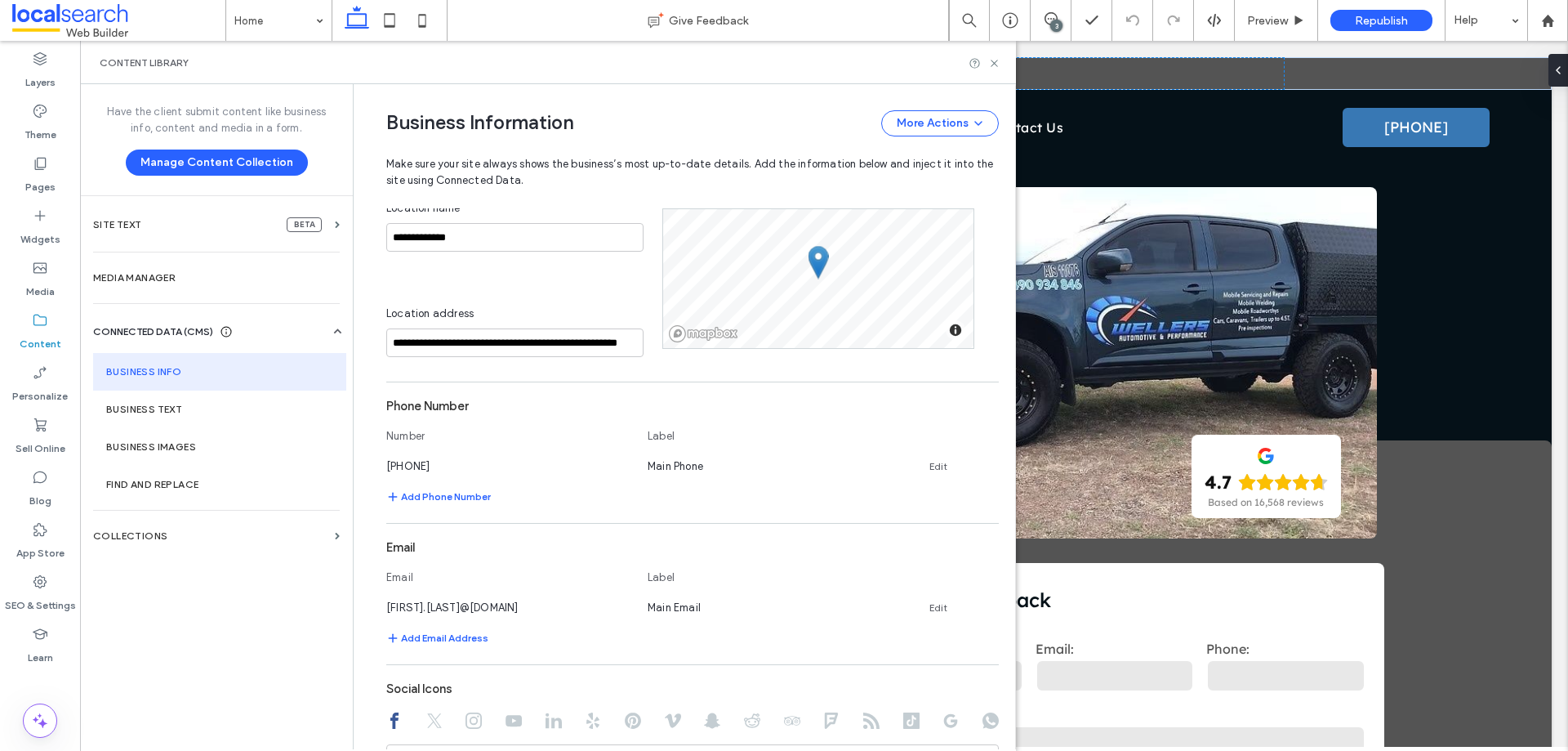 scroll, scrollTop: 327, scrollLeft: 0, axis: vertical 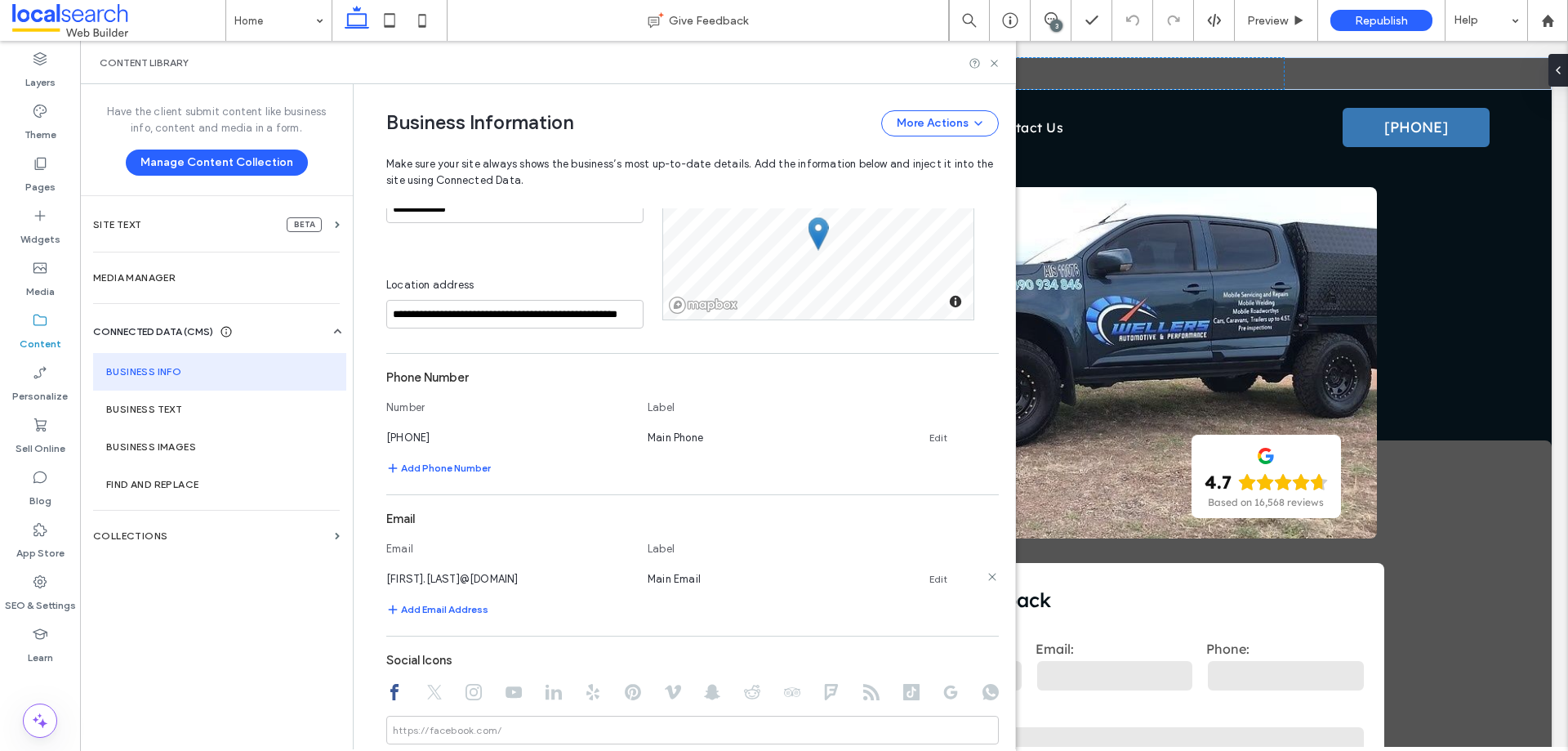 click on "Edit" at bounding box center [938, 579] 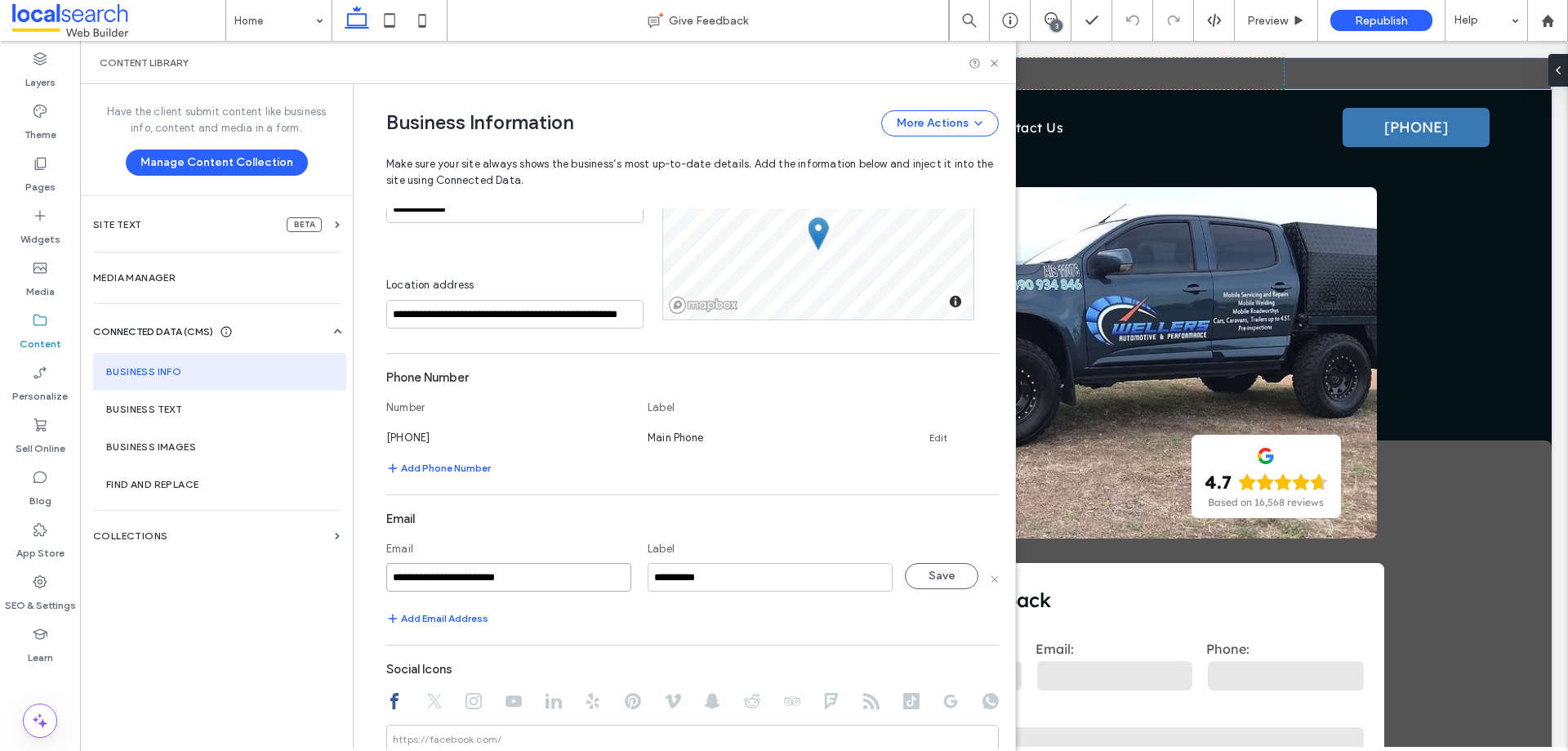 drag, startPoint x: 538, startPoint y: 574, endPoint x: 385, endPoint y: 573, distance: 153.00327 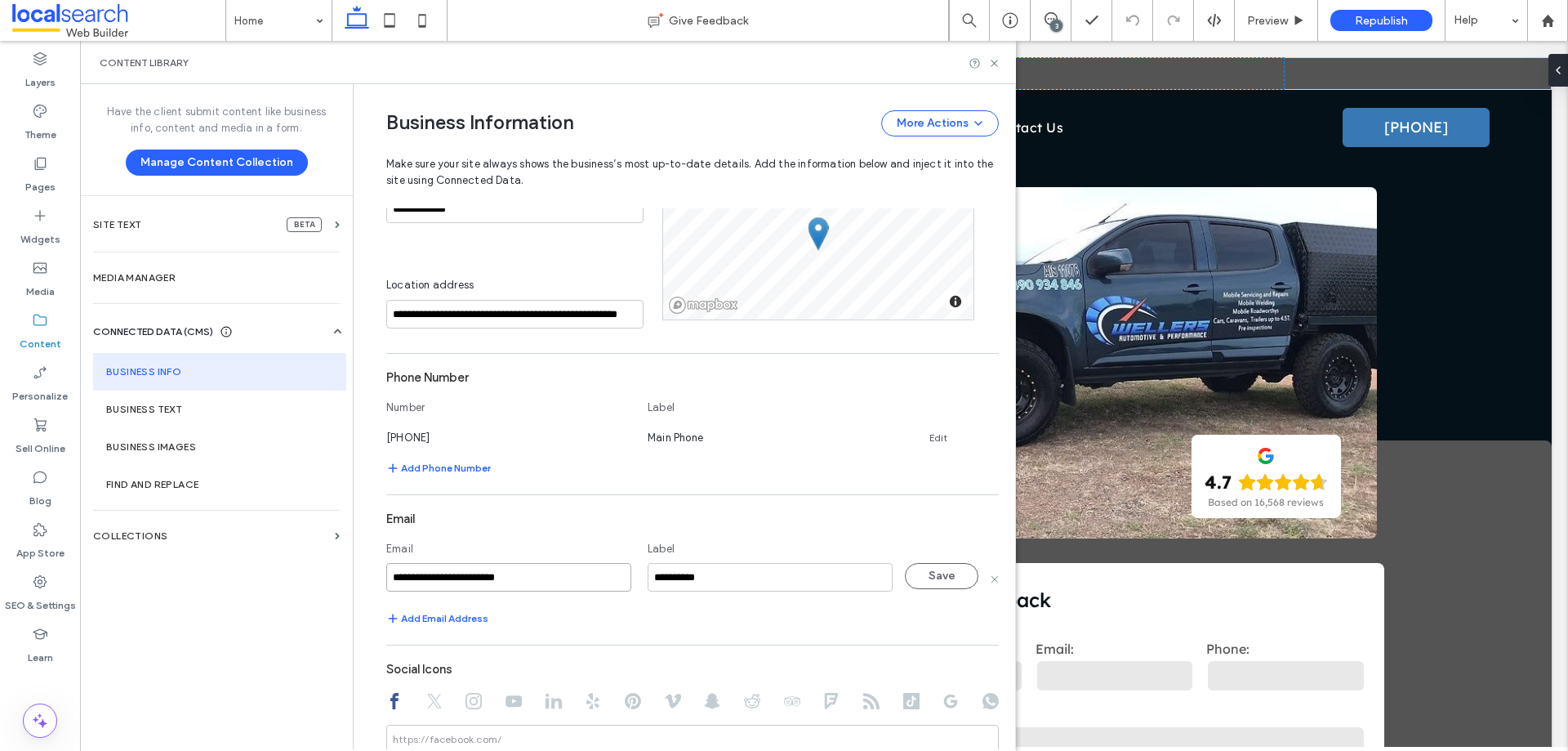 paste on "****" 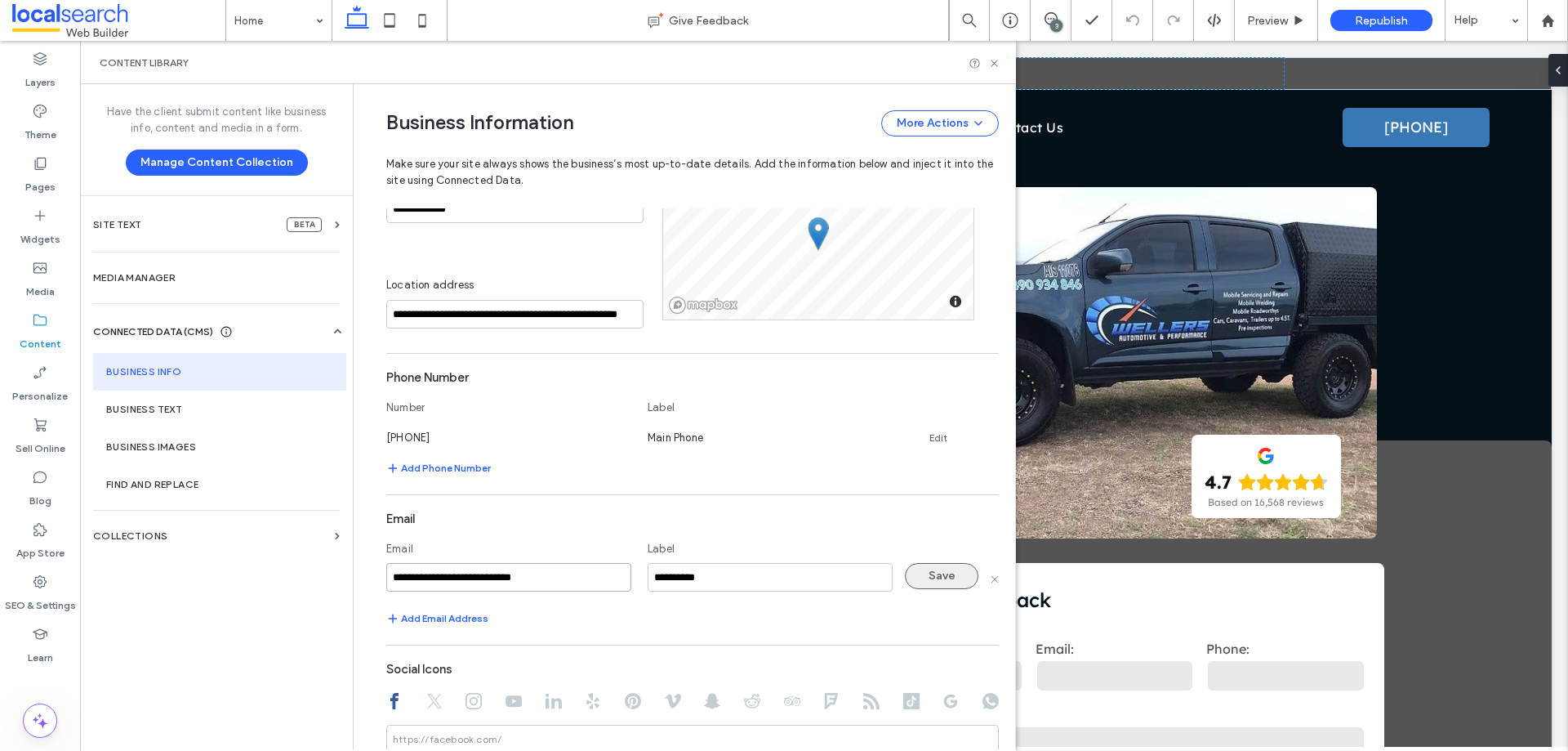 type on "**********" 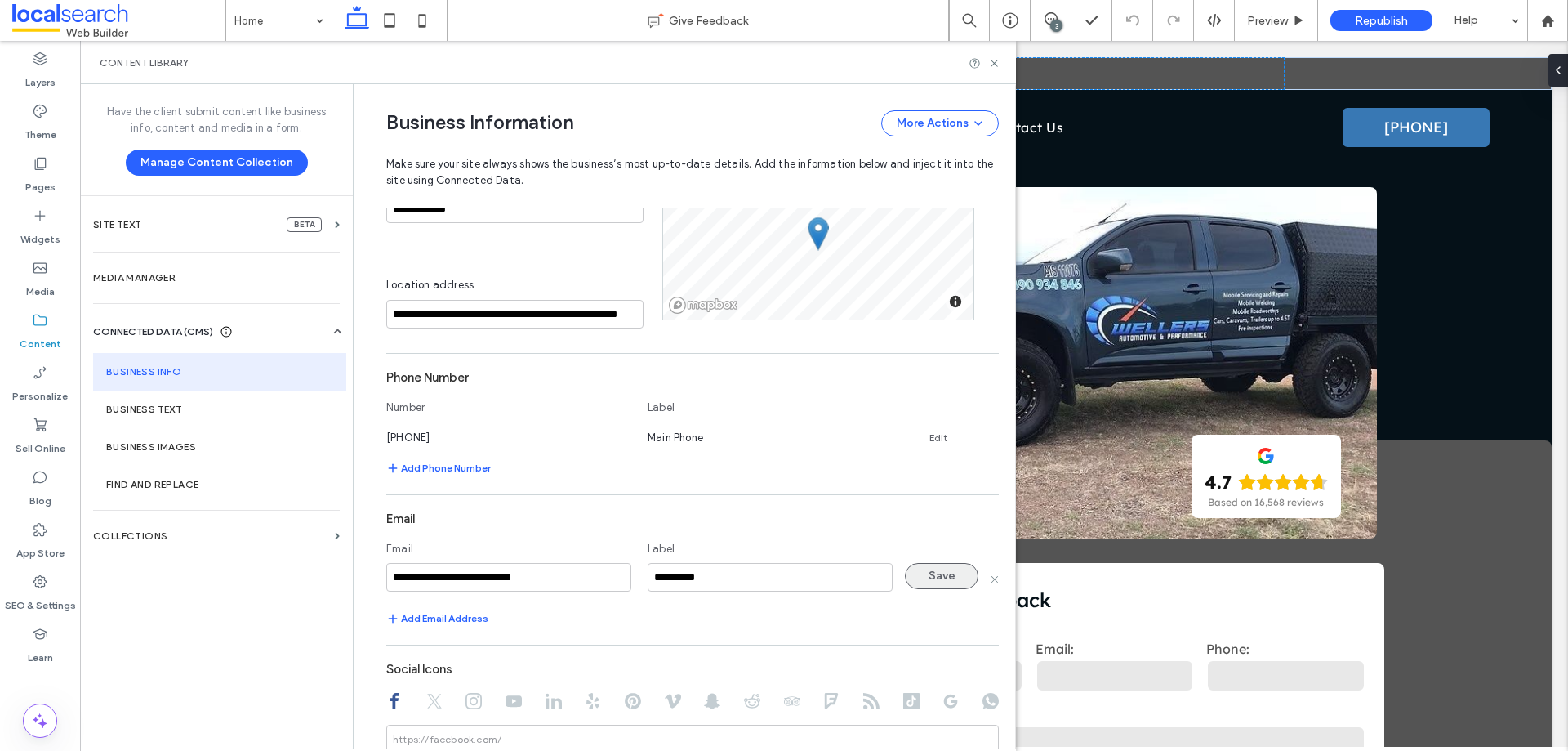 click on "Save" at bounding box center [942, 576] 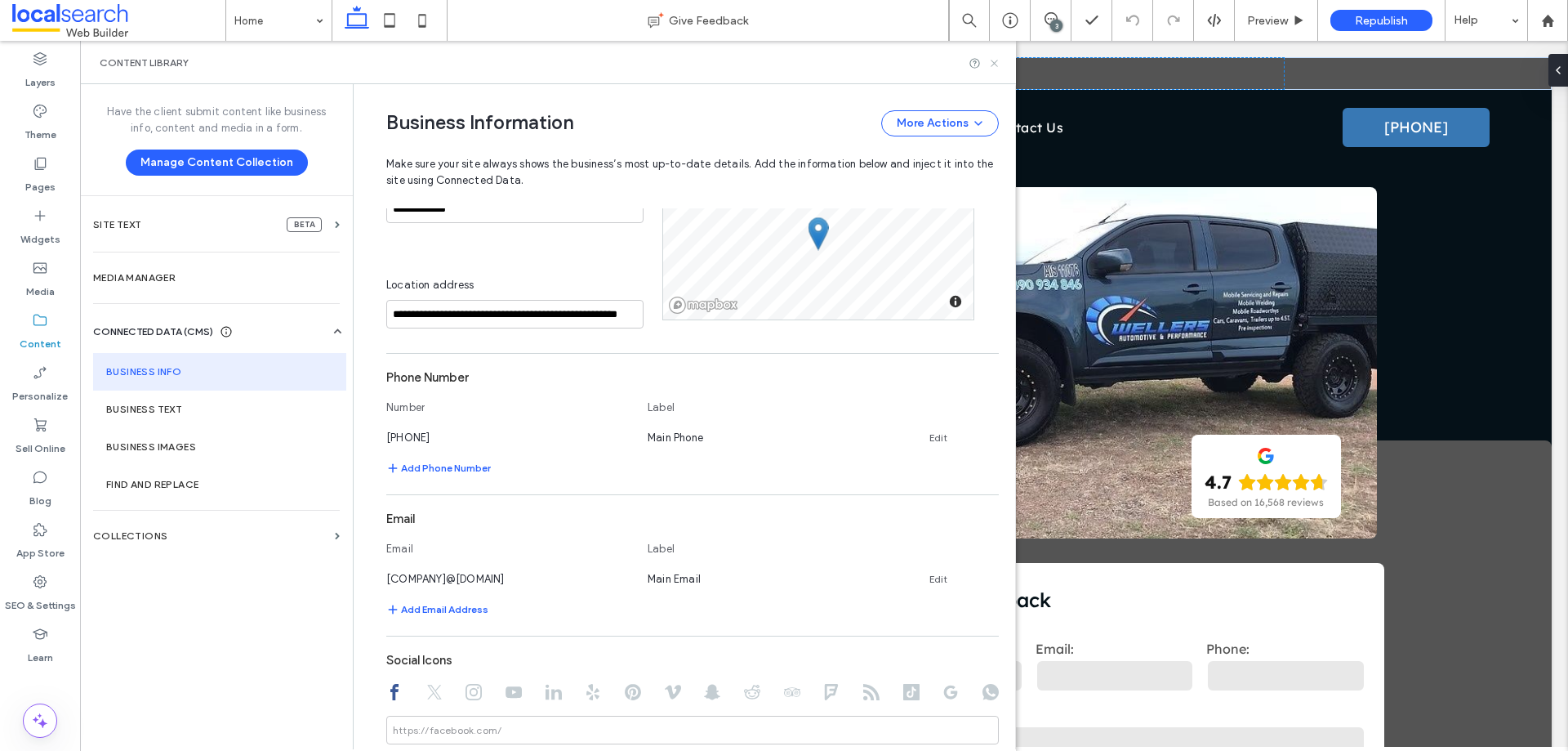 click 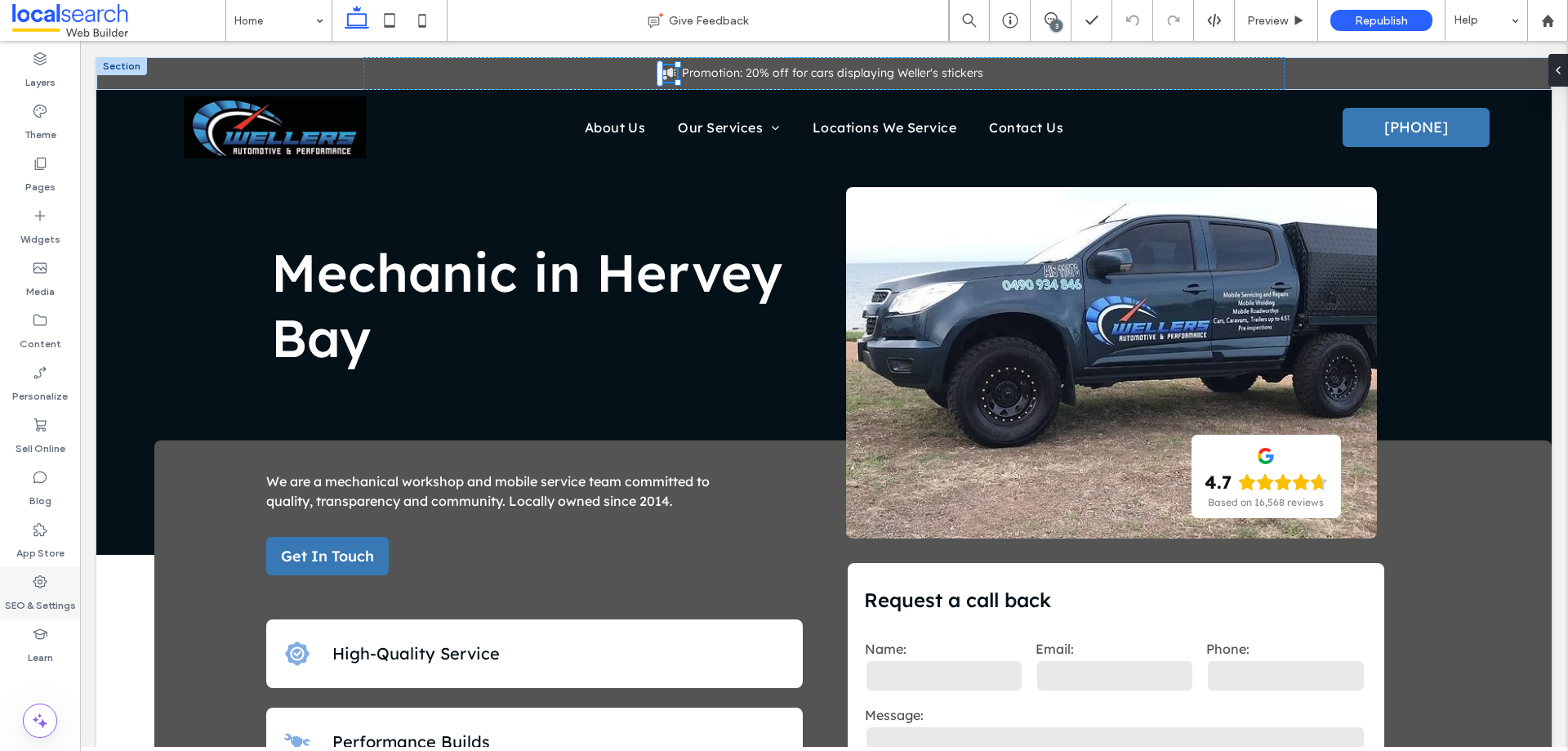 click on "SEO & Settings" at bounding box center (40, 593) 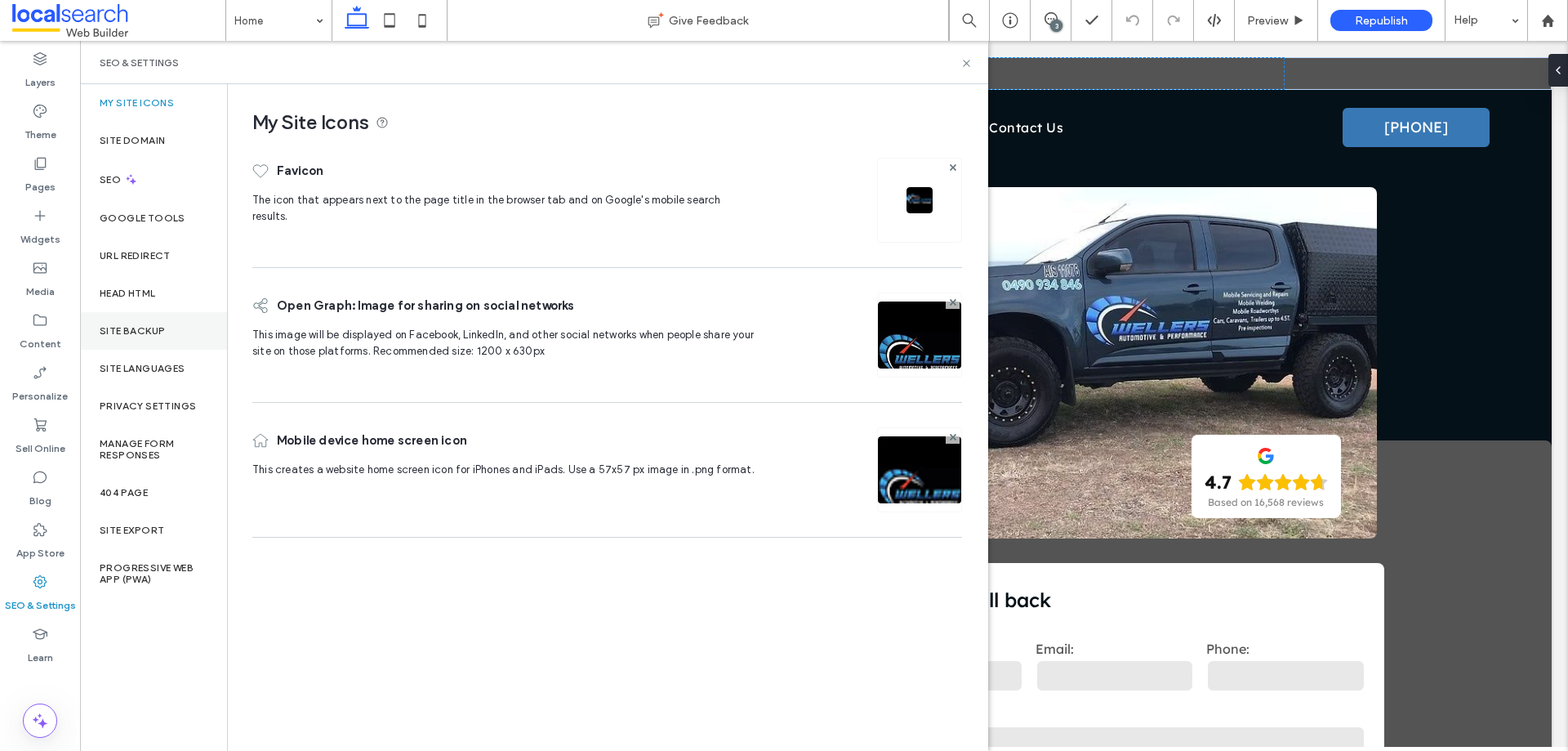 click on "Site Backup" at bounding box center [132, 331] 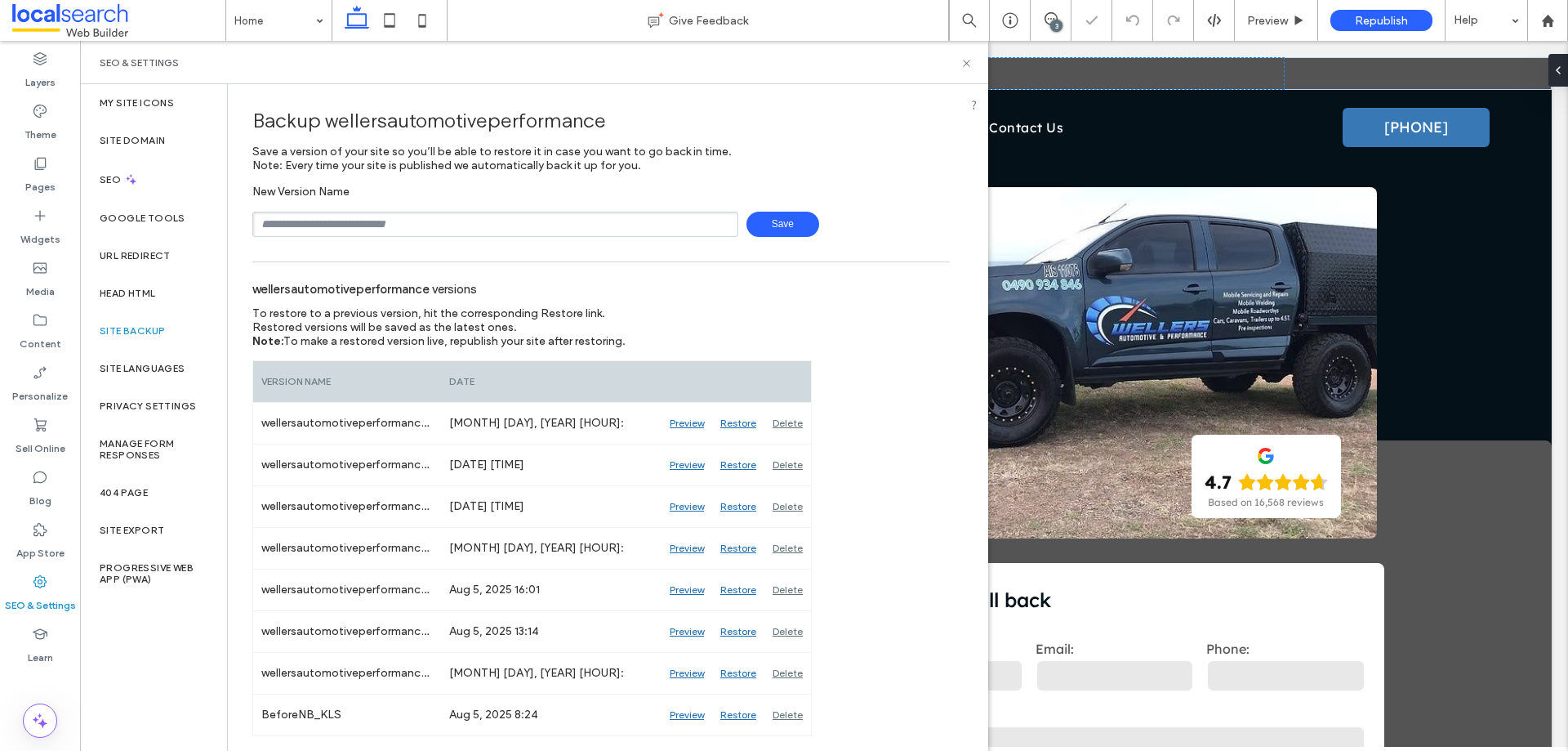 click on "Save" at bounding box center [782, 224] 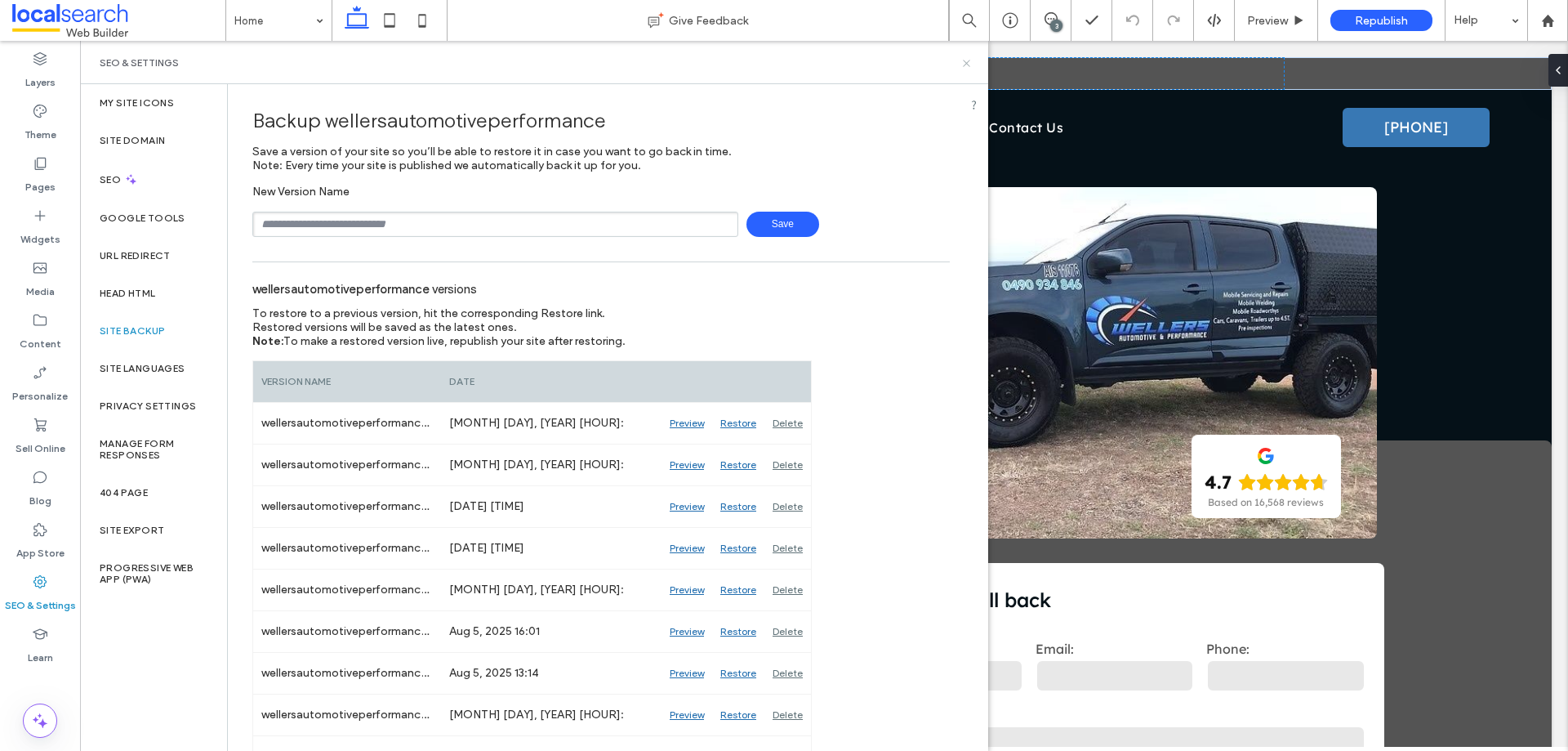 click 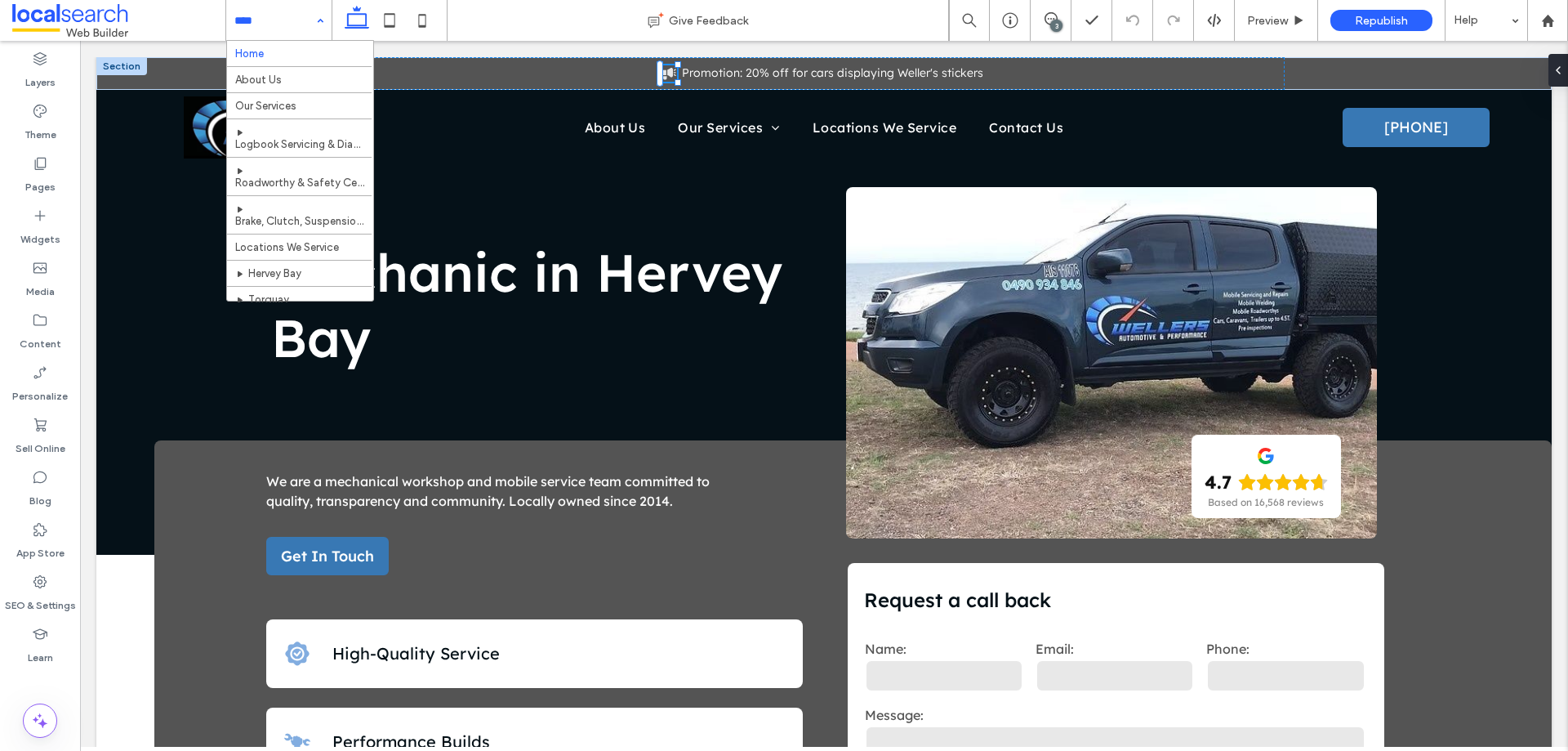 click on "Home About Us Our Services Logbook Servicing & Diagnostics Roadworthy & Safety Certificates Brake, Clutch, Suspension Services & Repairs Locations We Service Hervey Bay Torquay Urangan Urraween Contact Us" at bounding box center (278, 20) 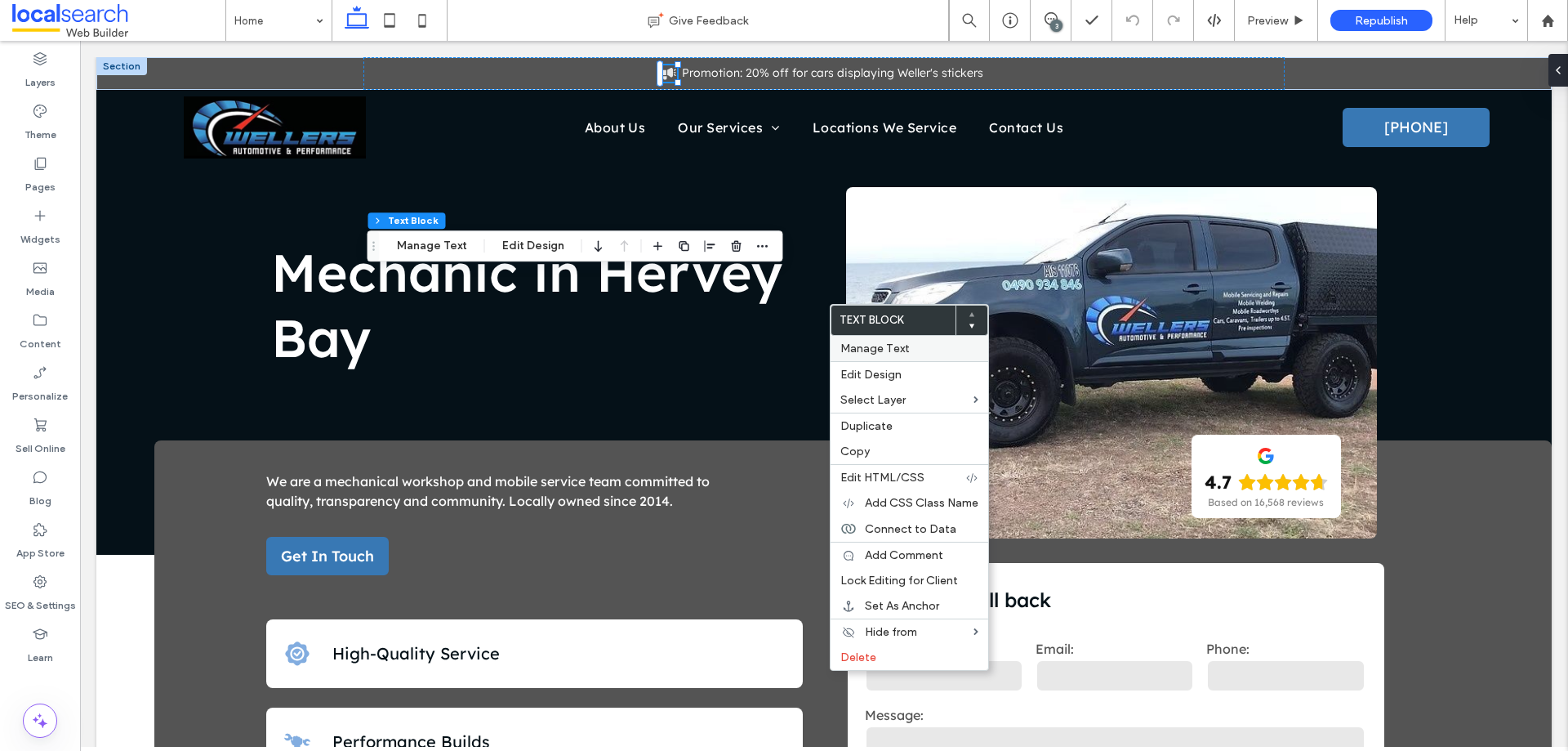 click on "Manage Text" at bounding box center [875, 348] 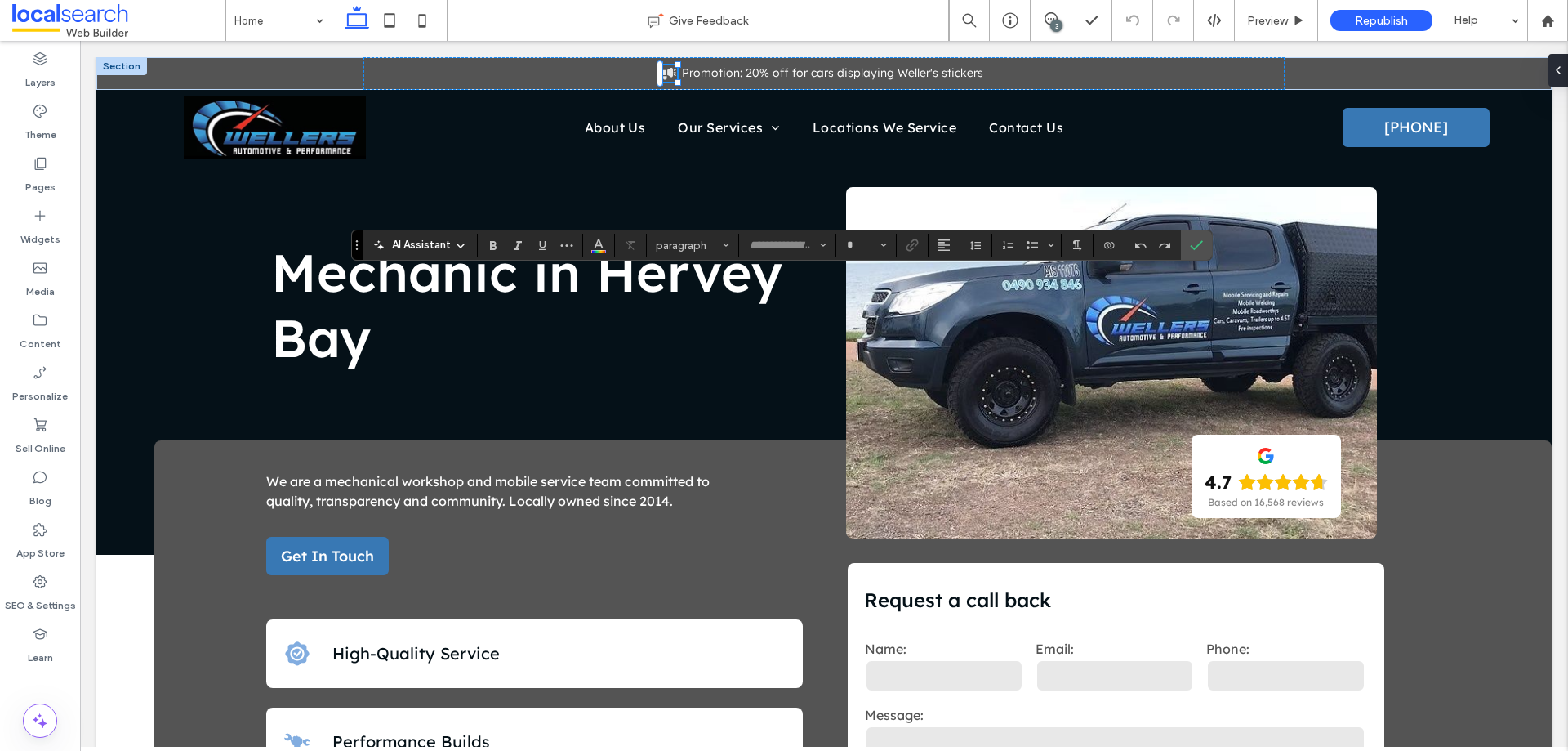 type on "**********" 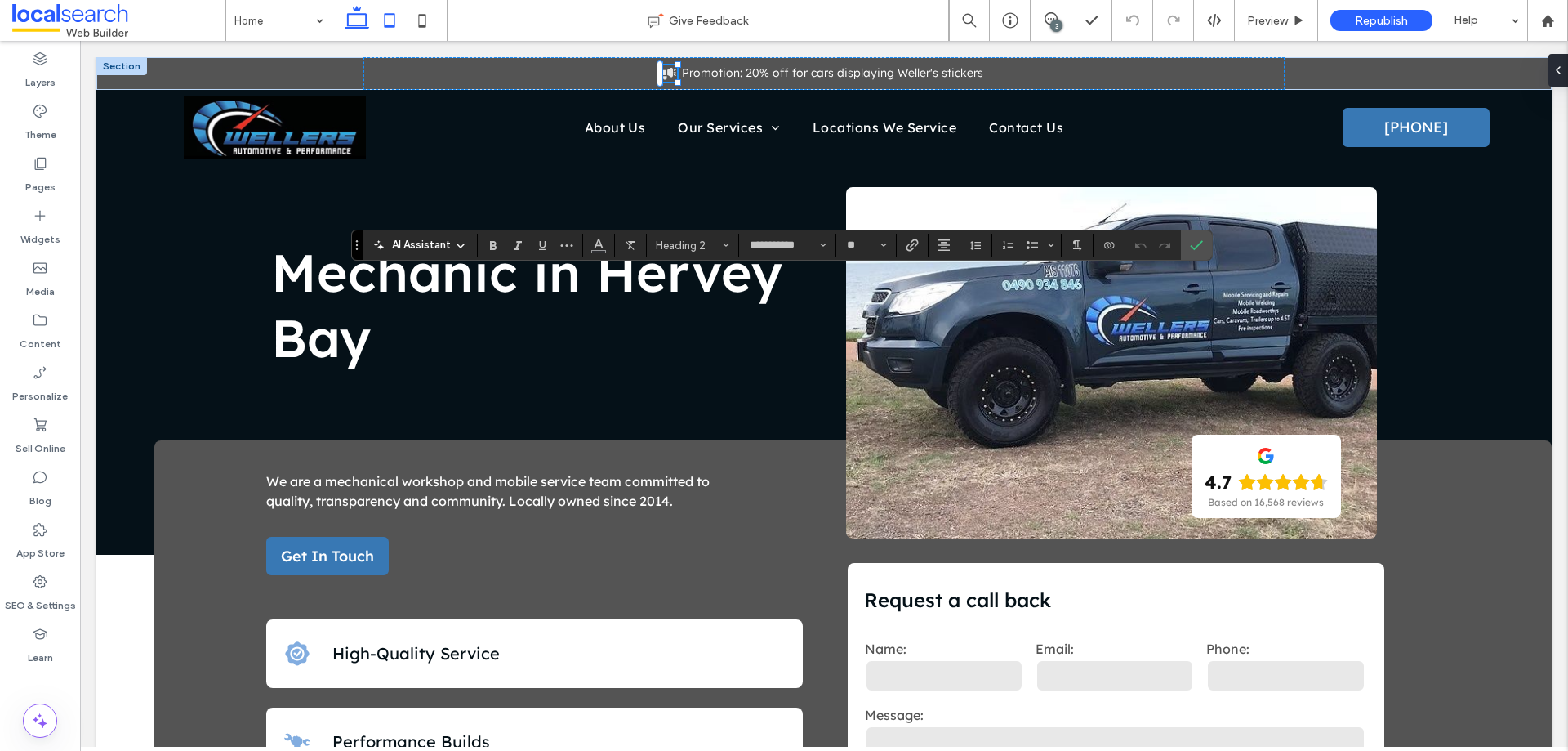 click 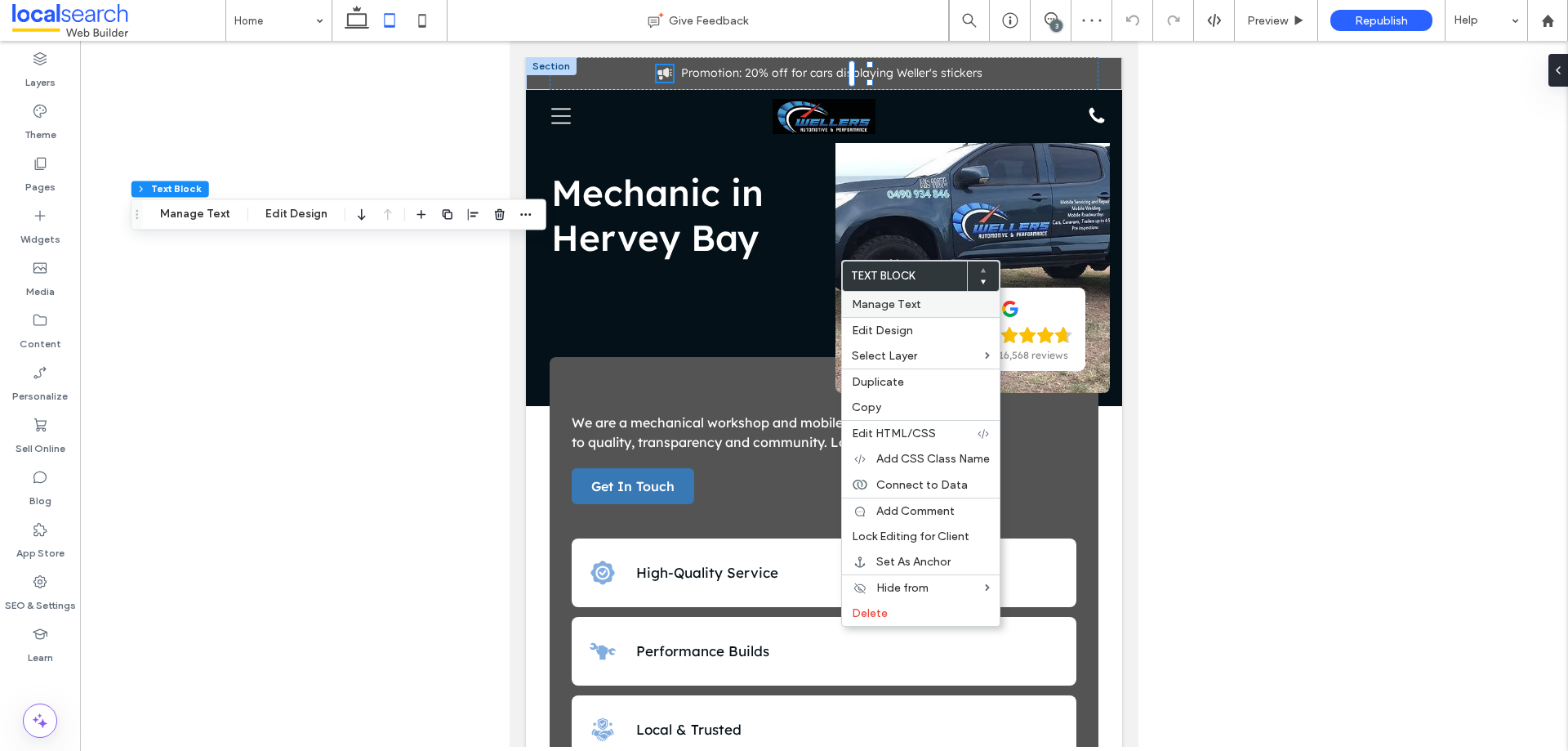 click on "Manage Text" at bounding box center (886, 304) 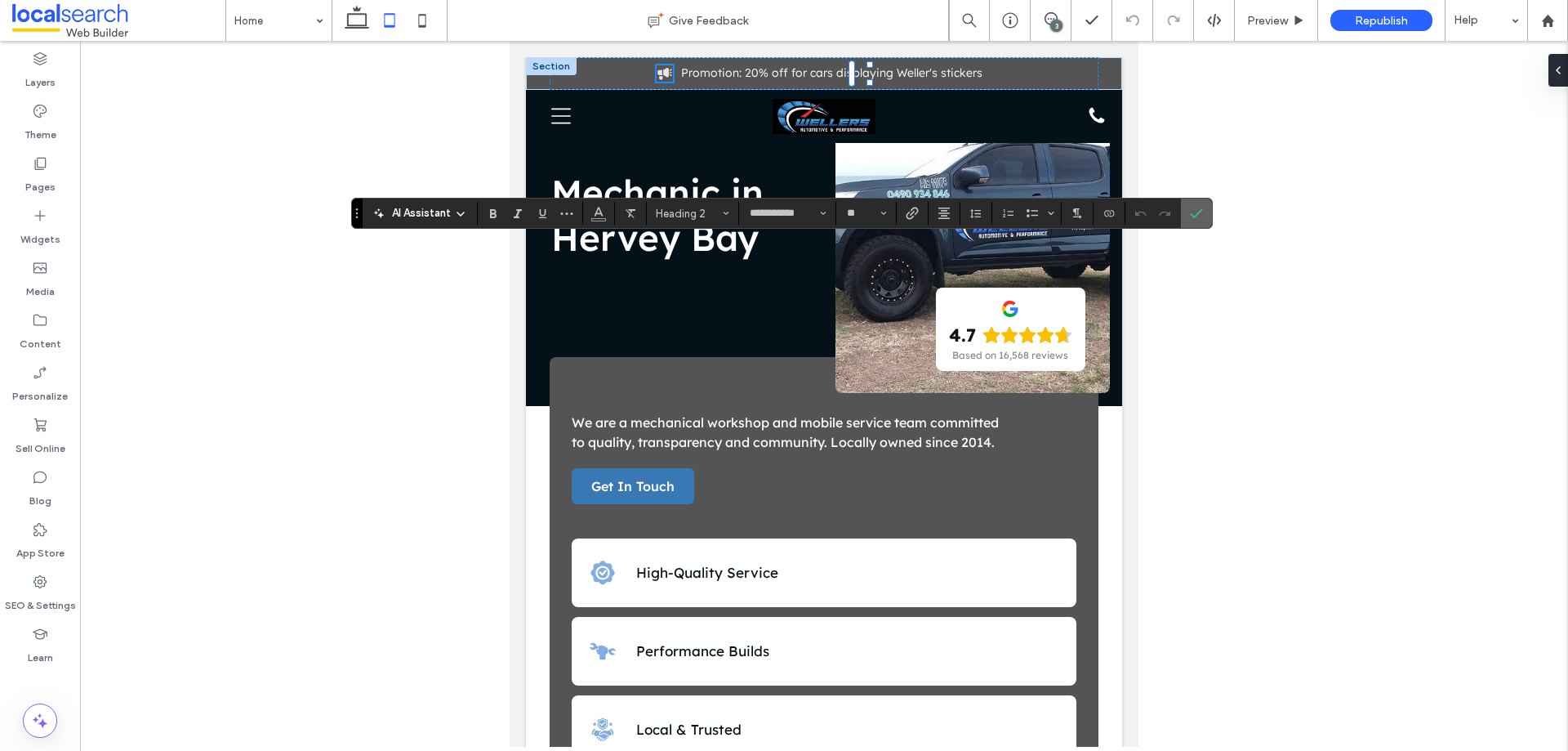 click 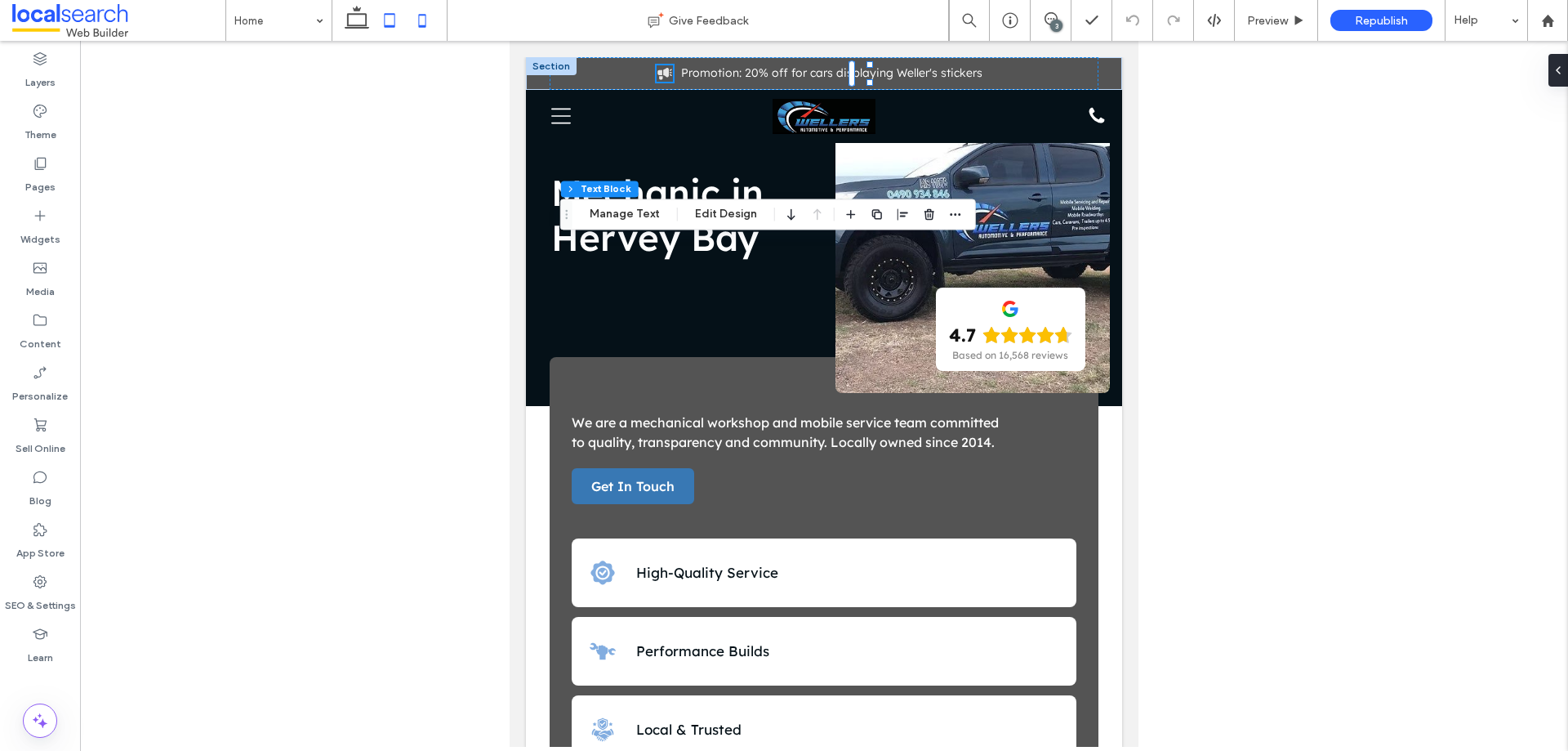 click 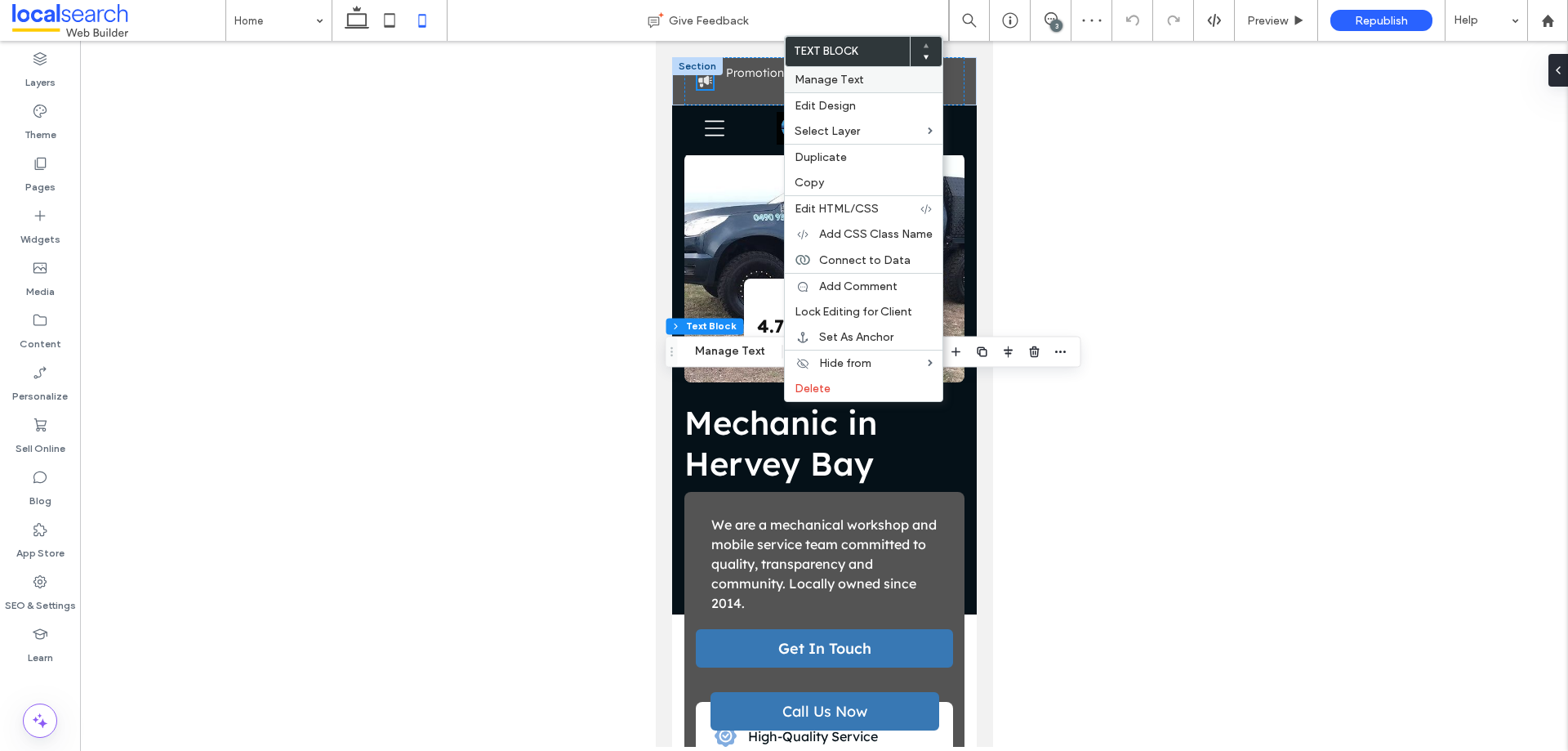 click on "Manage Text" at bounding box center (829, 79) 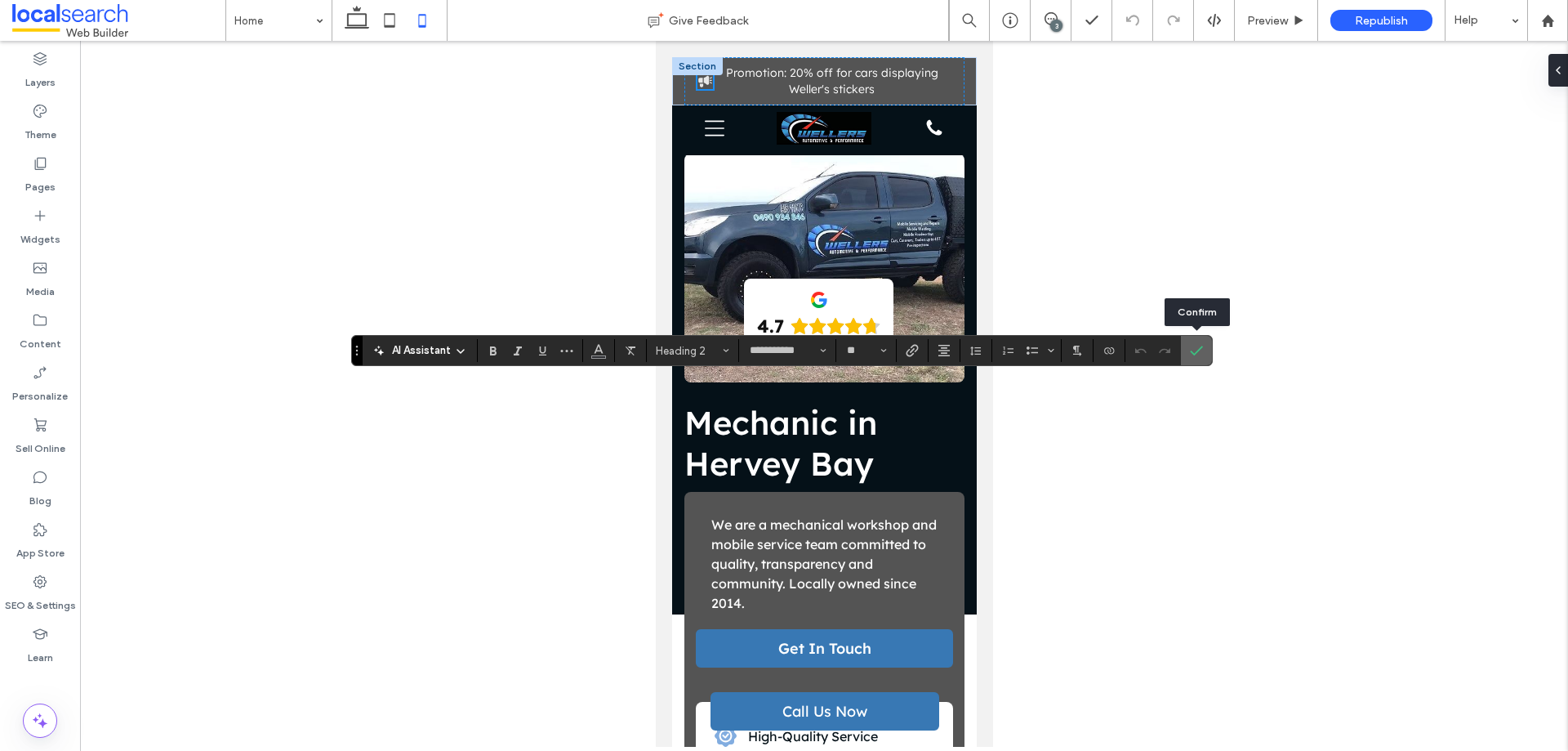 click 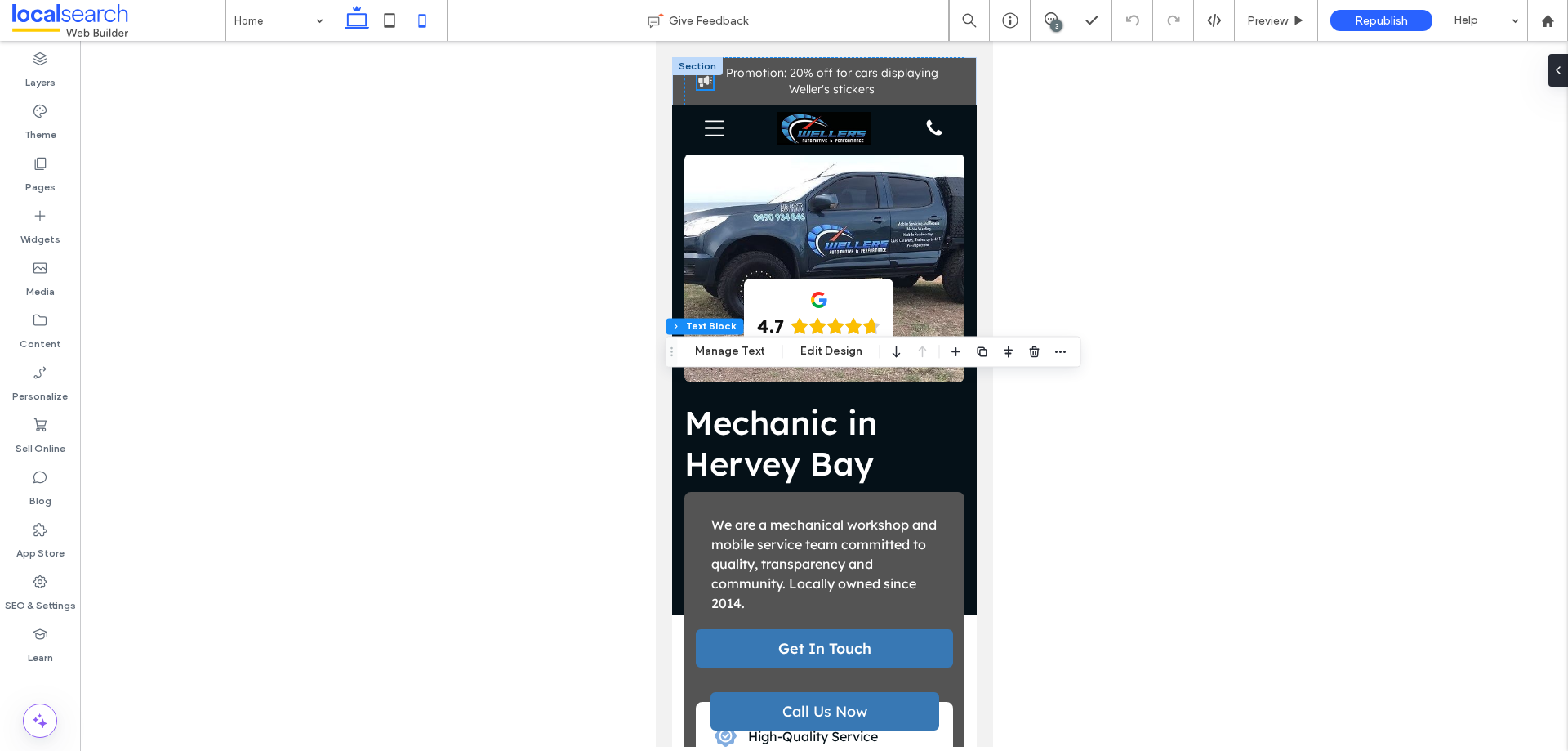click 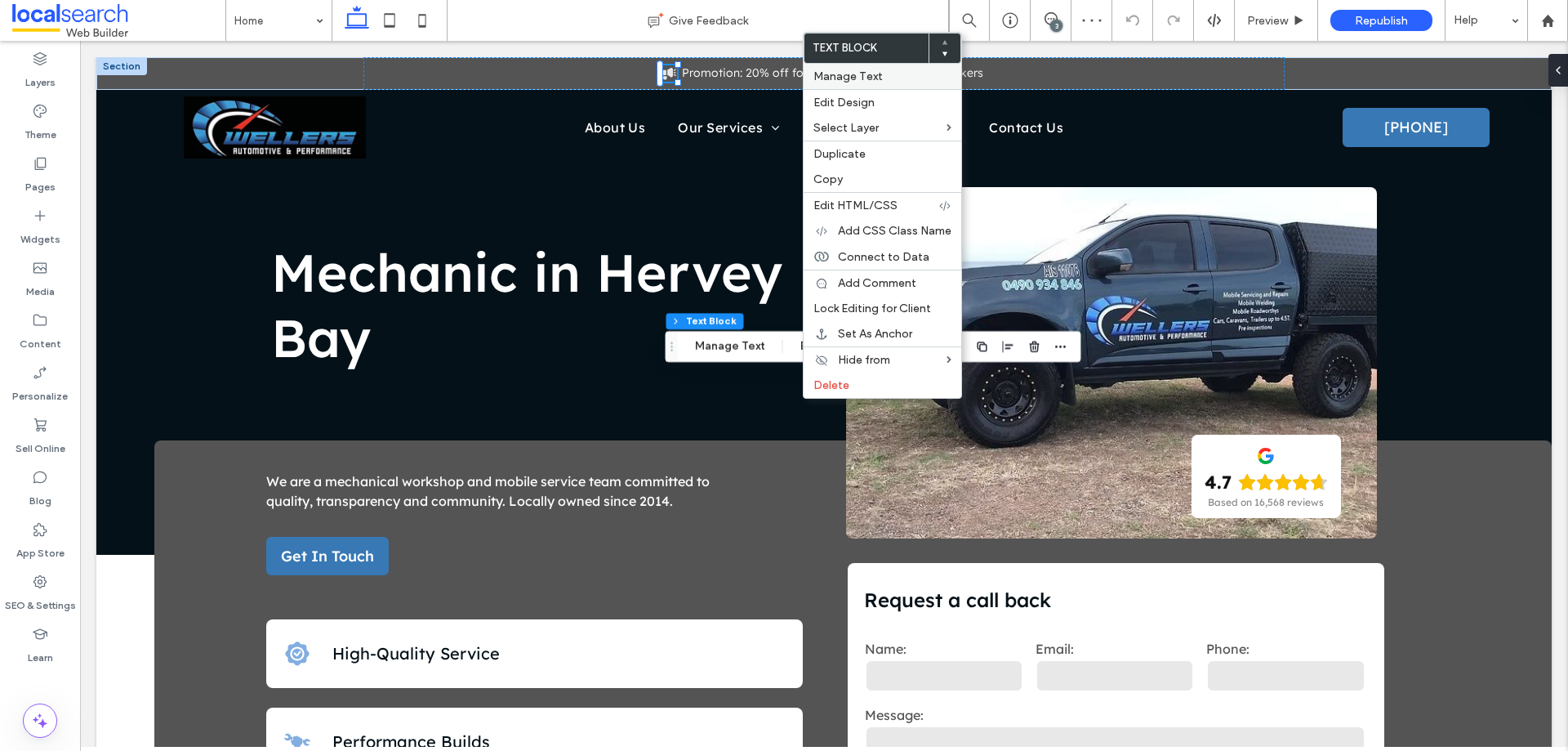 click on "Manage Text" at bounding box center [848, 76] 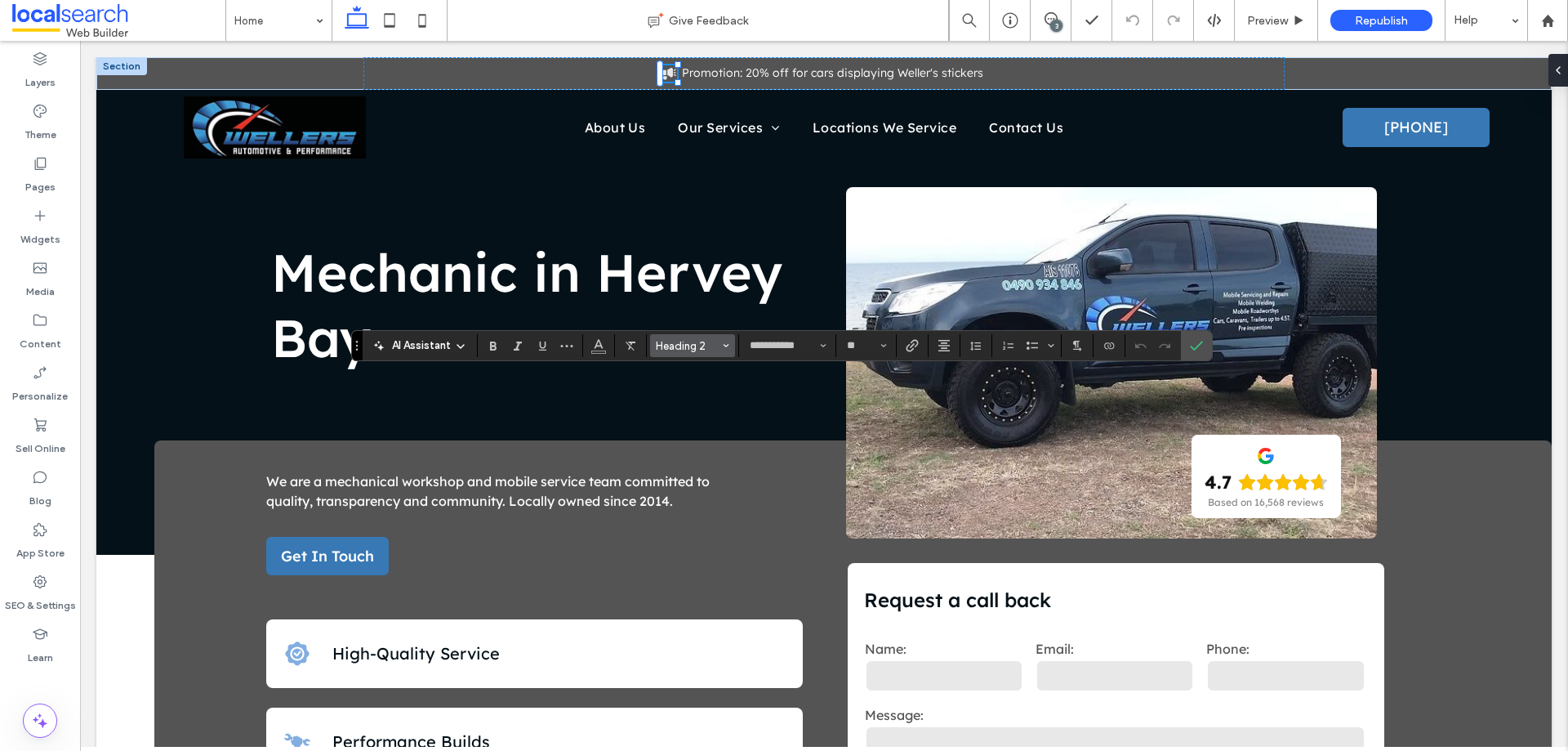 click on "Heading 2" at bounding box center (693, 346) 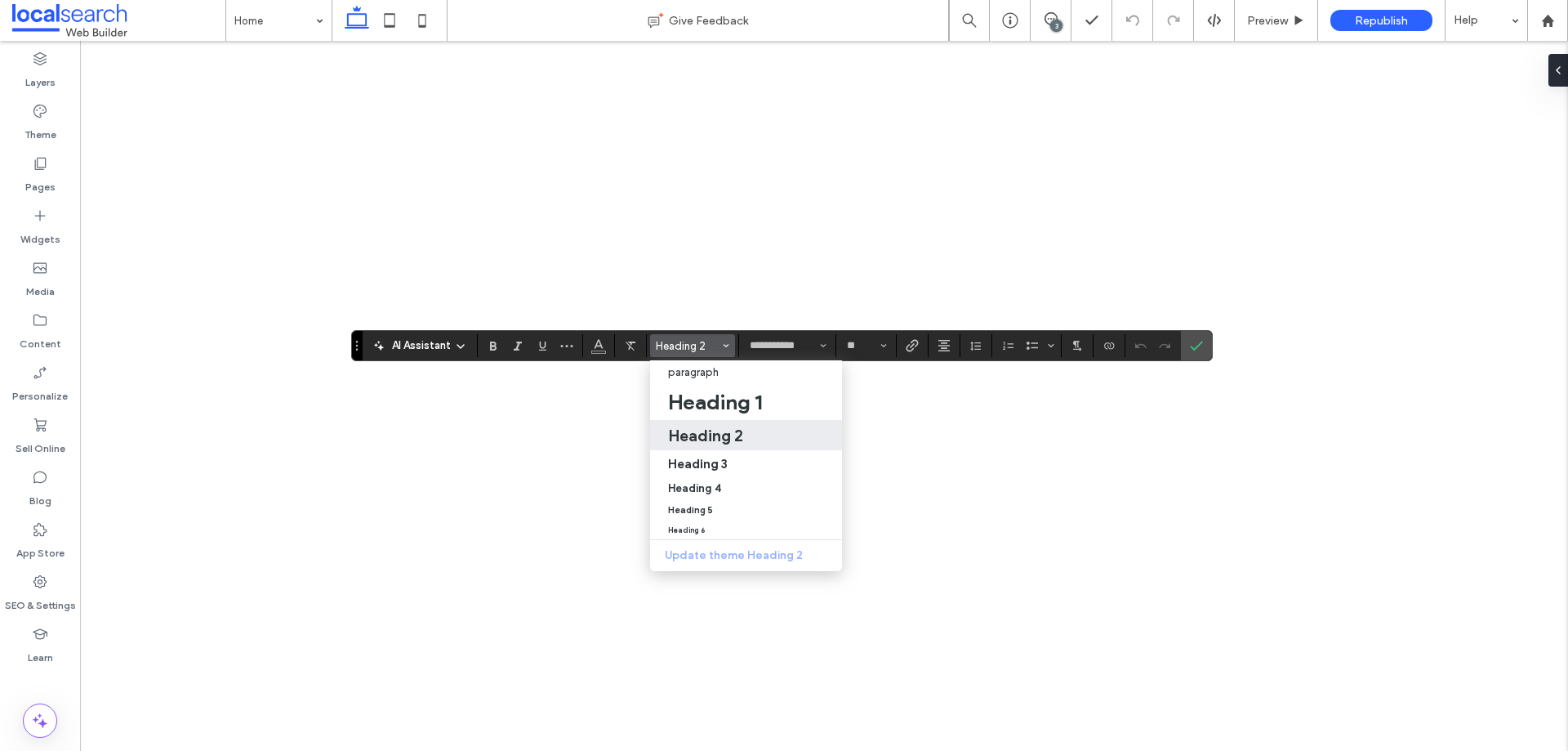 click on "Heading 3" at bounding box center (697, 463) 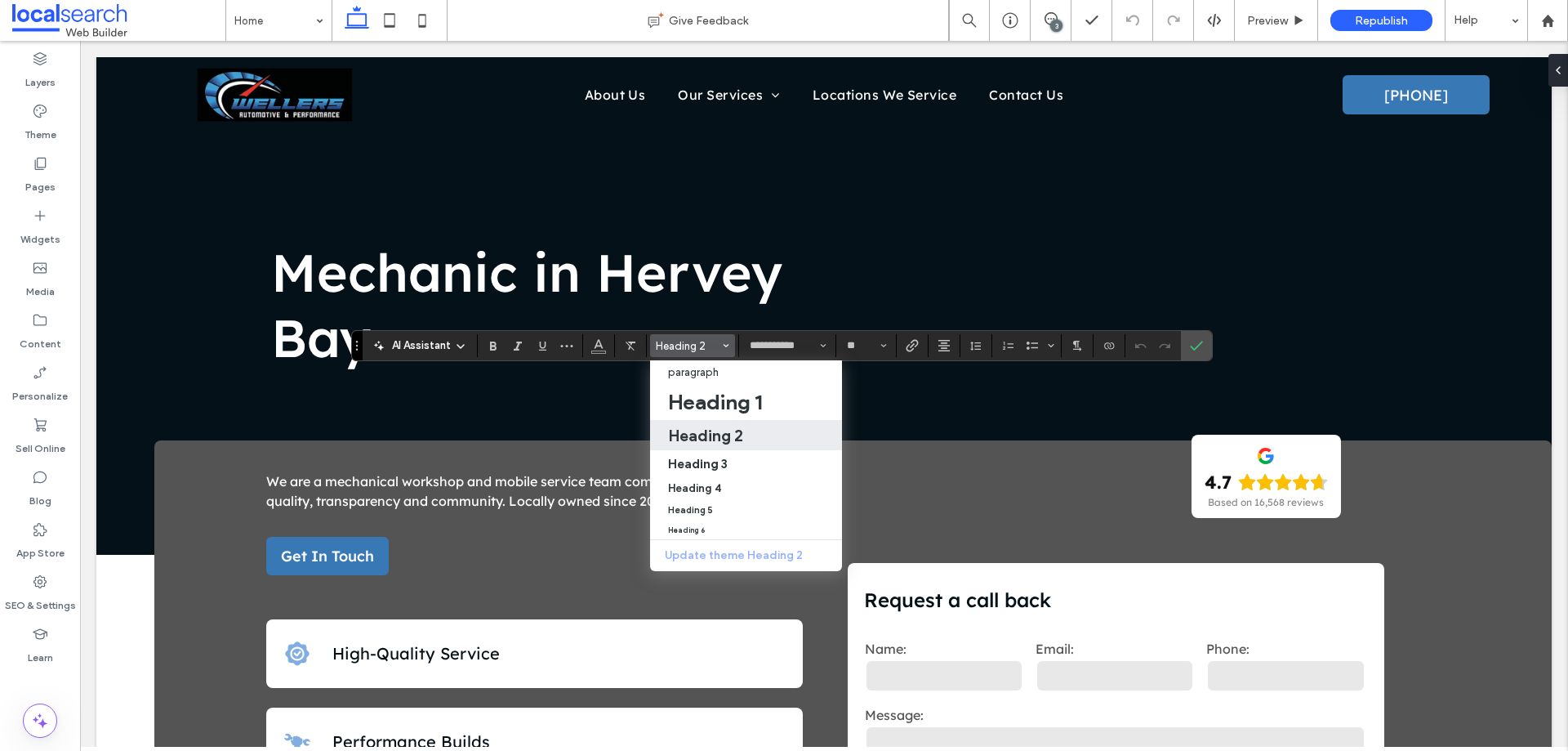 scroll, scrollTop: 0, scrollLeft: 0, axis: both 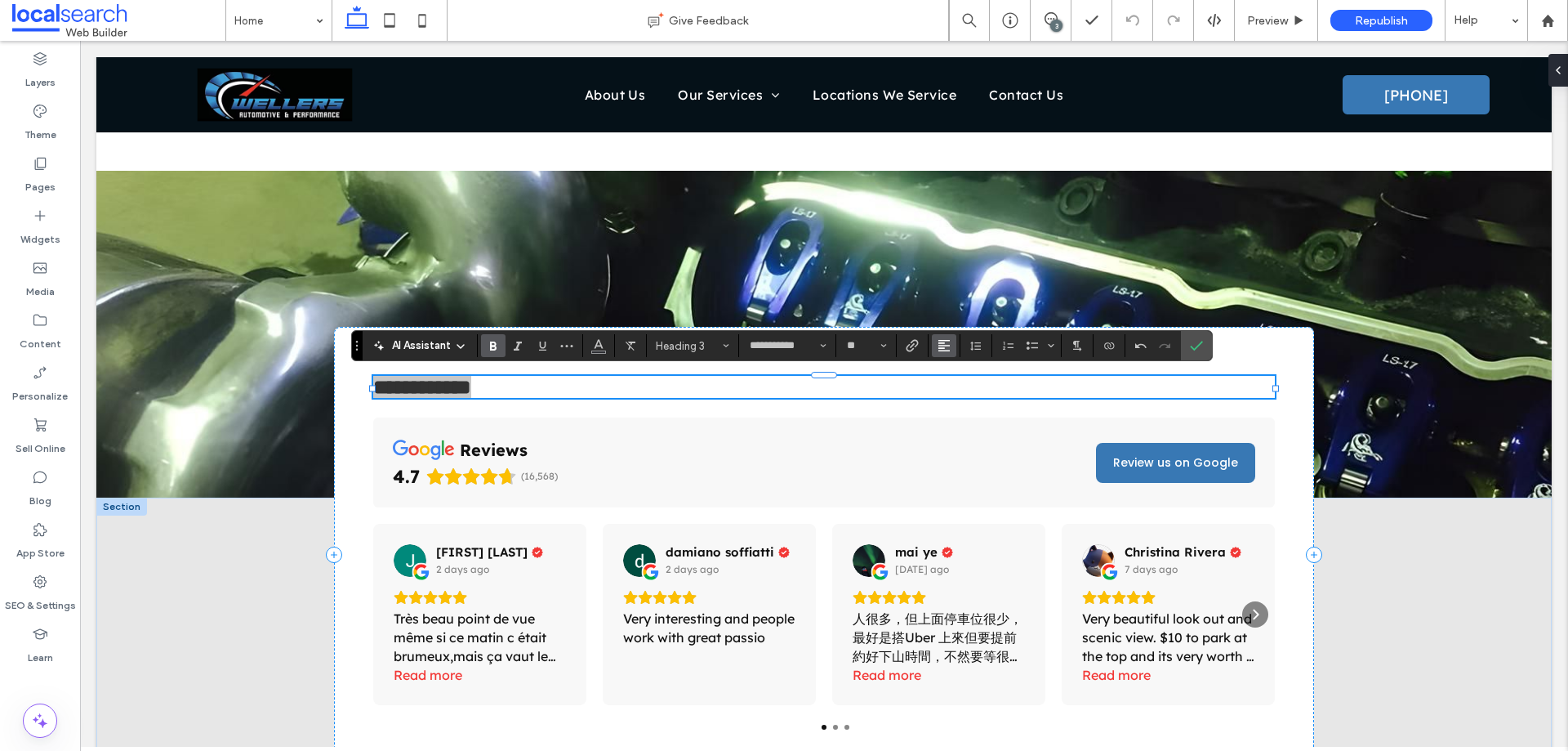 click 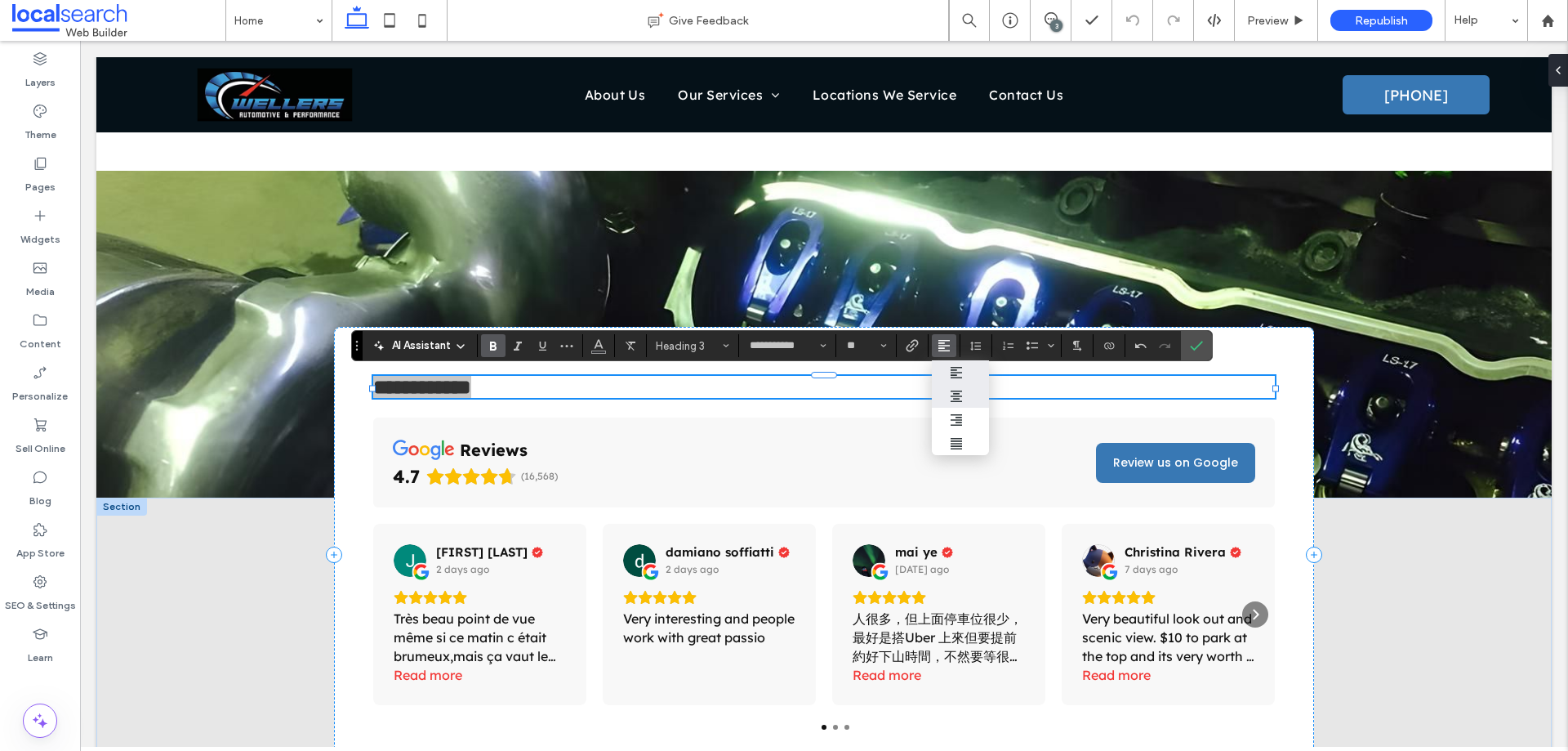 click 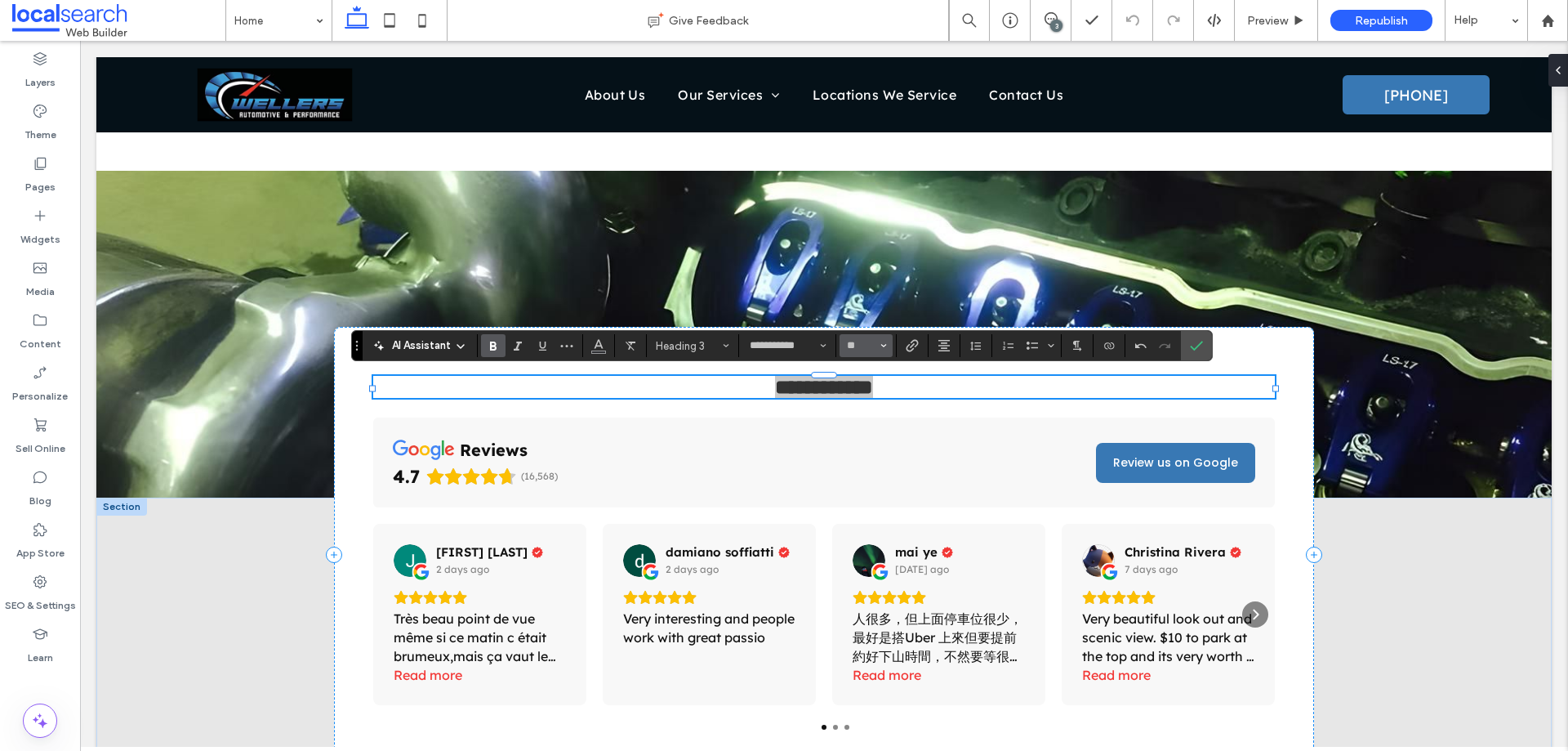 click on "**" at bounding box center [866, 346] 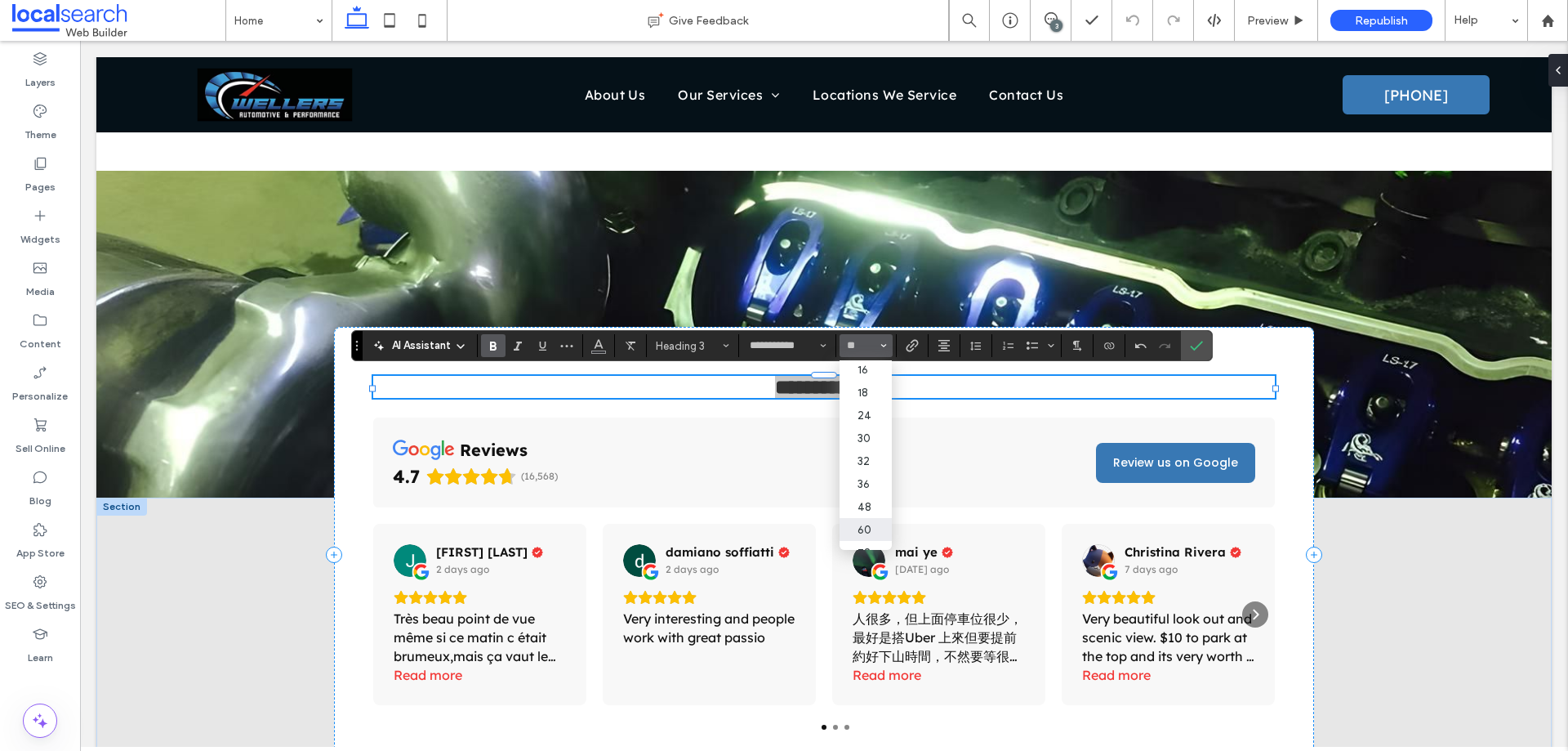 scroll, scrollTop: 163, scrollLeft: 0, axis: vertical 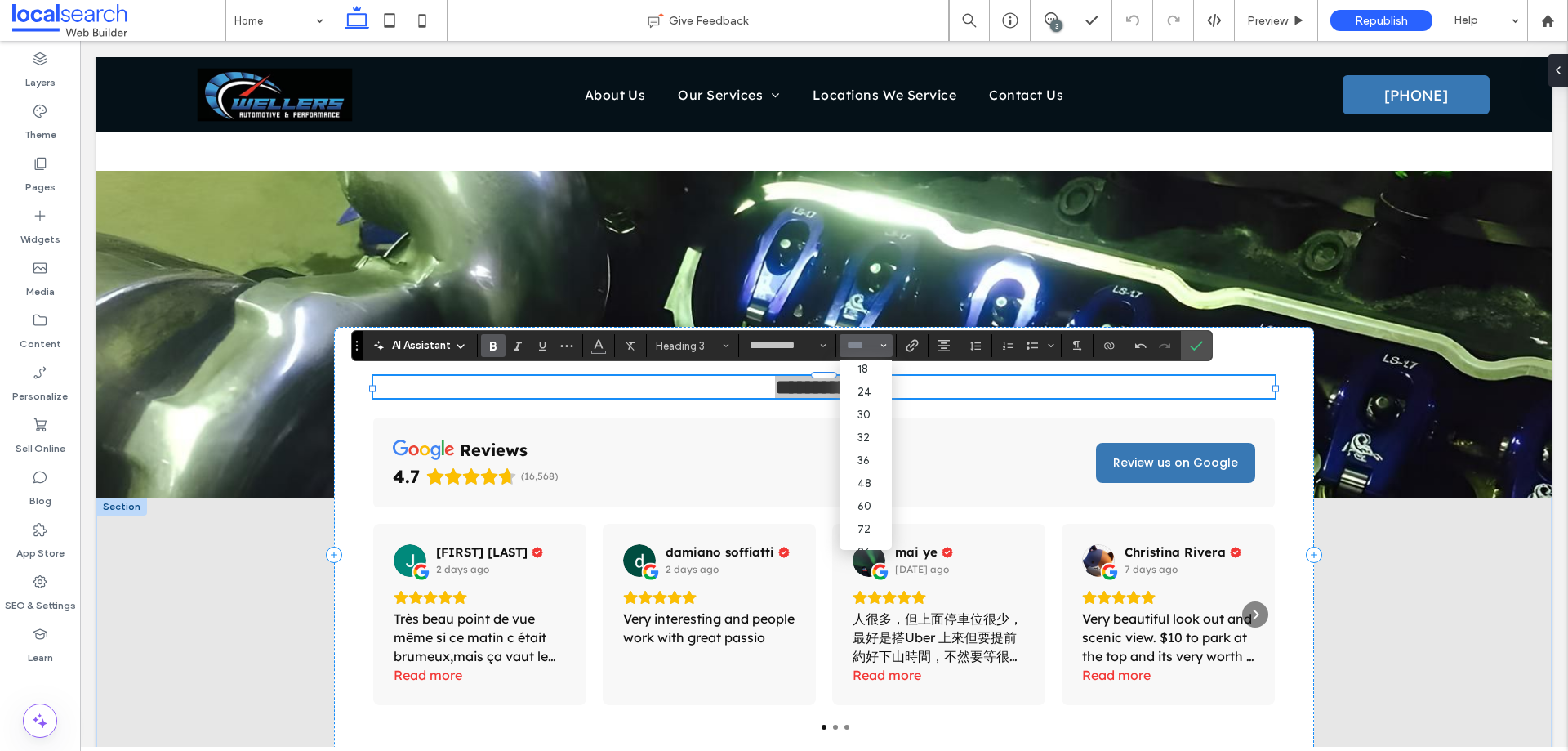 click at bounding box center (861, 346) 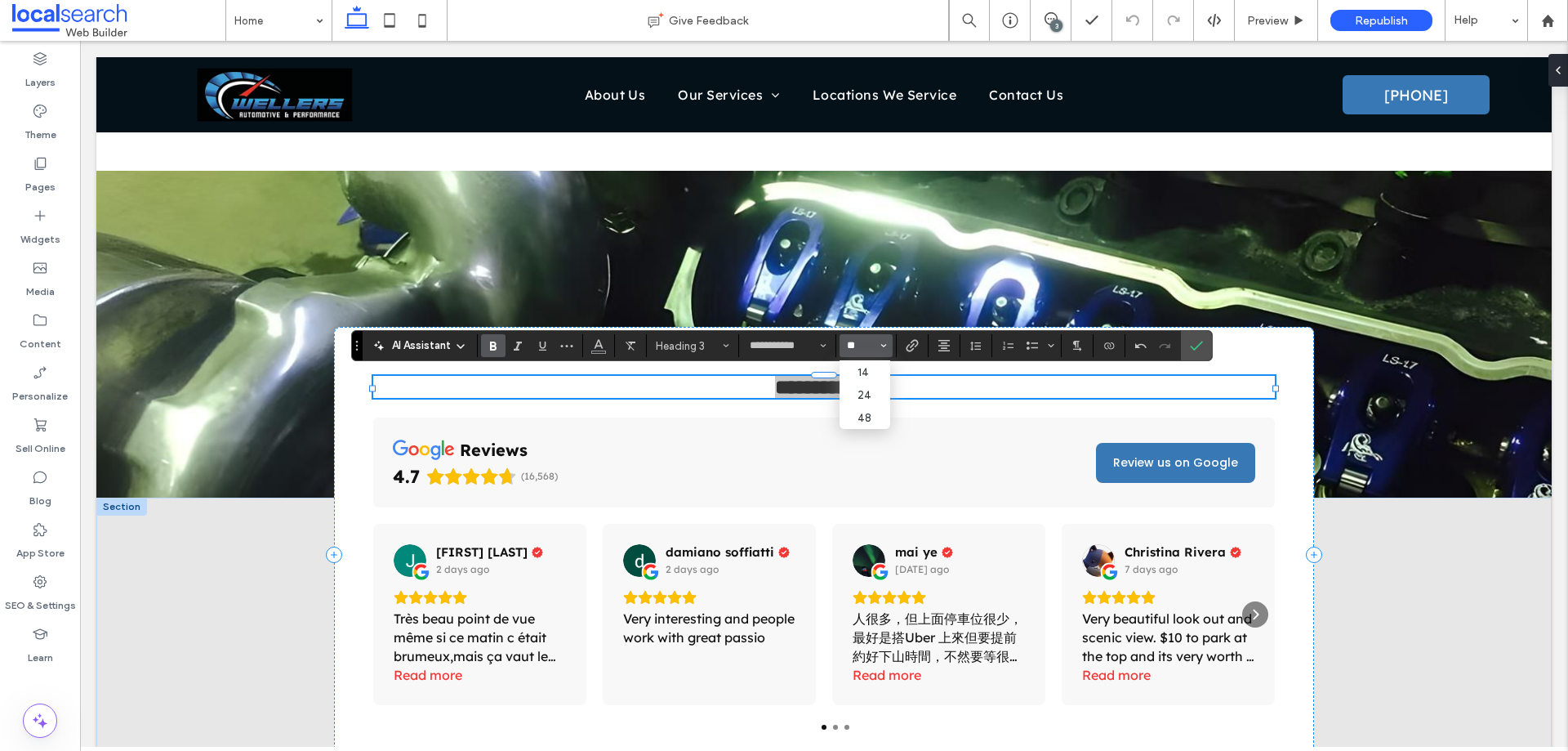 scroll, scrollTop: 0, scrollLeft: 0, axis: both 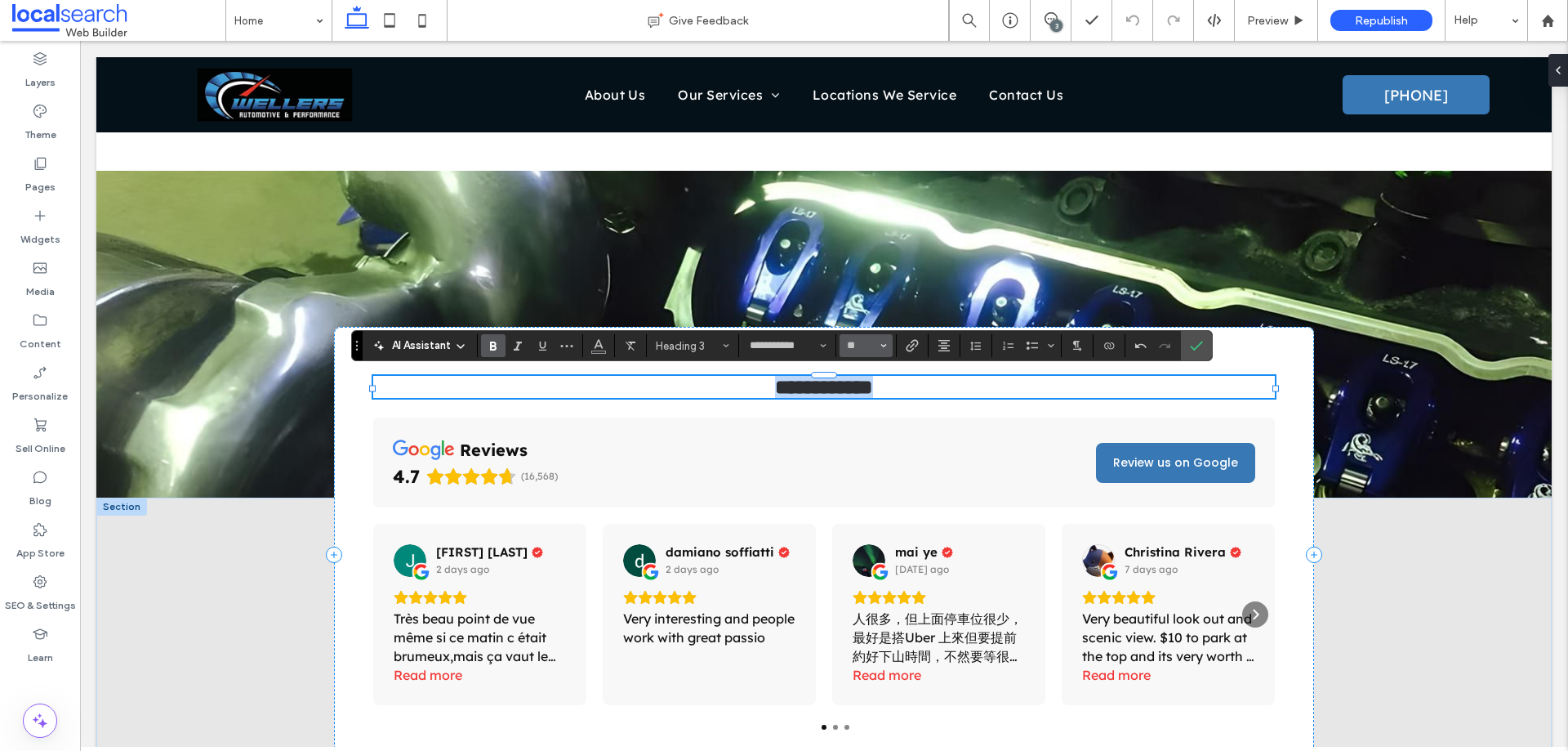 type on "**" 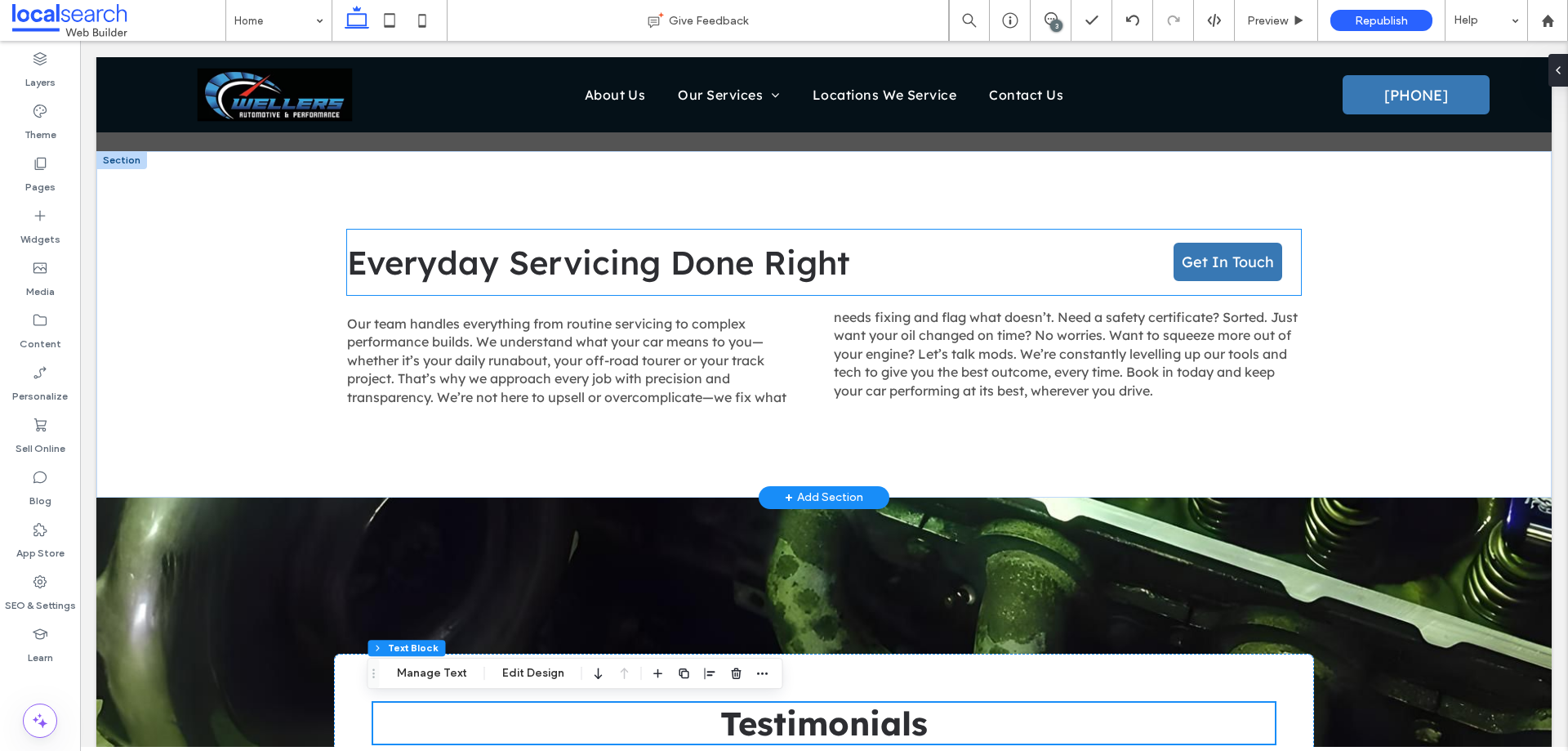 scroll, scrollTop: 2351, scrollLeft: 0, axis: vertical 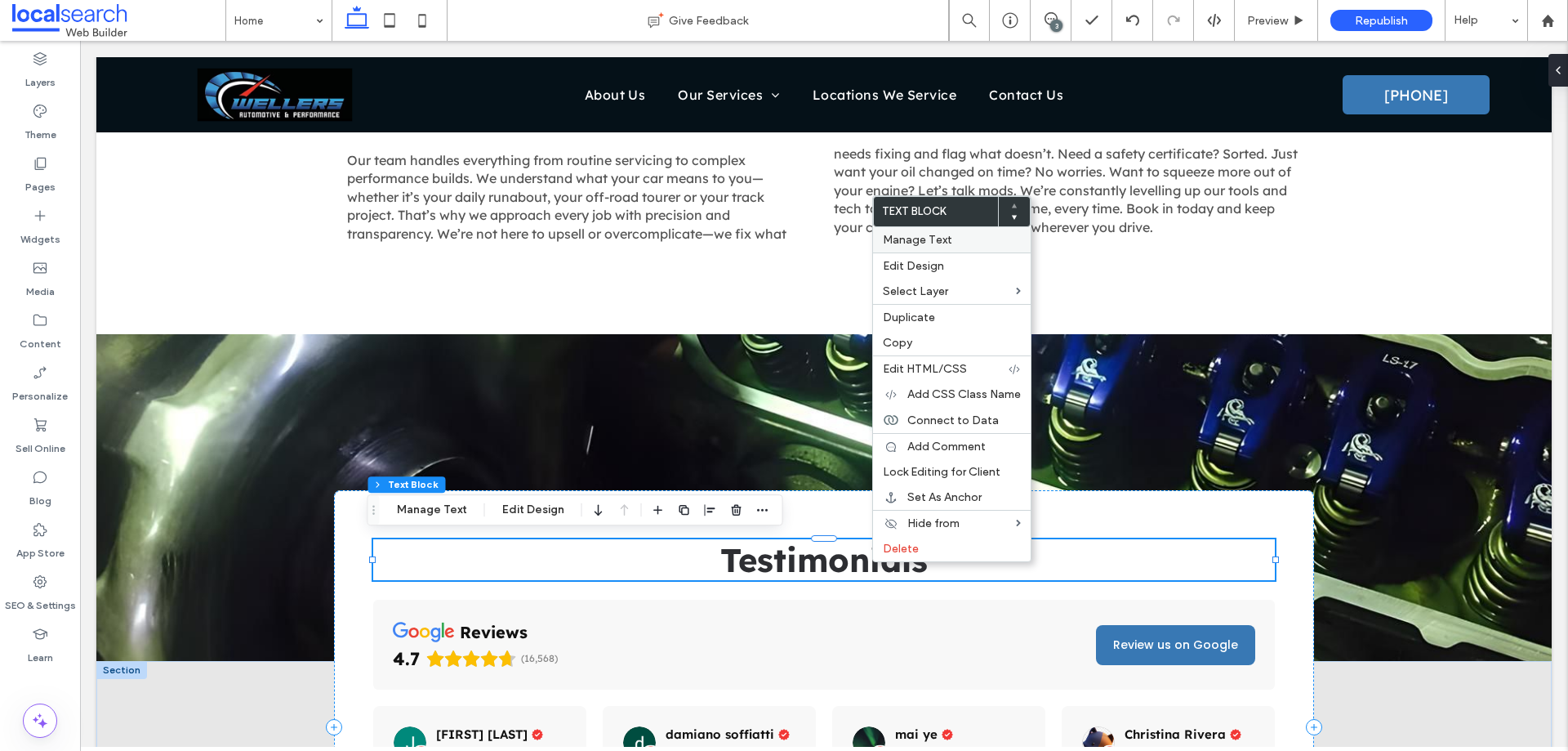 click on "Manage Text" at bounding box center (917, 239) 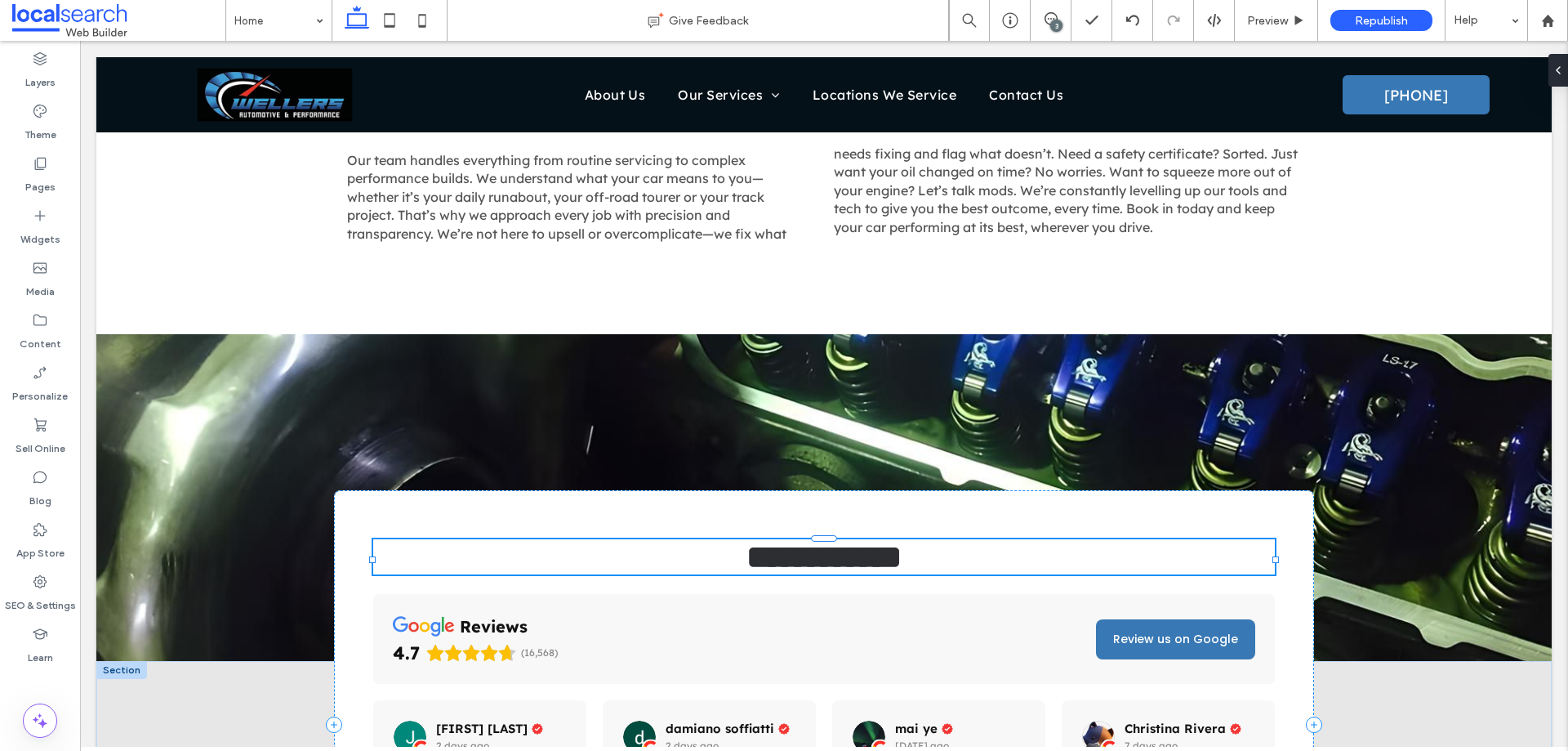 type on "**********" 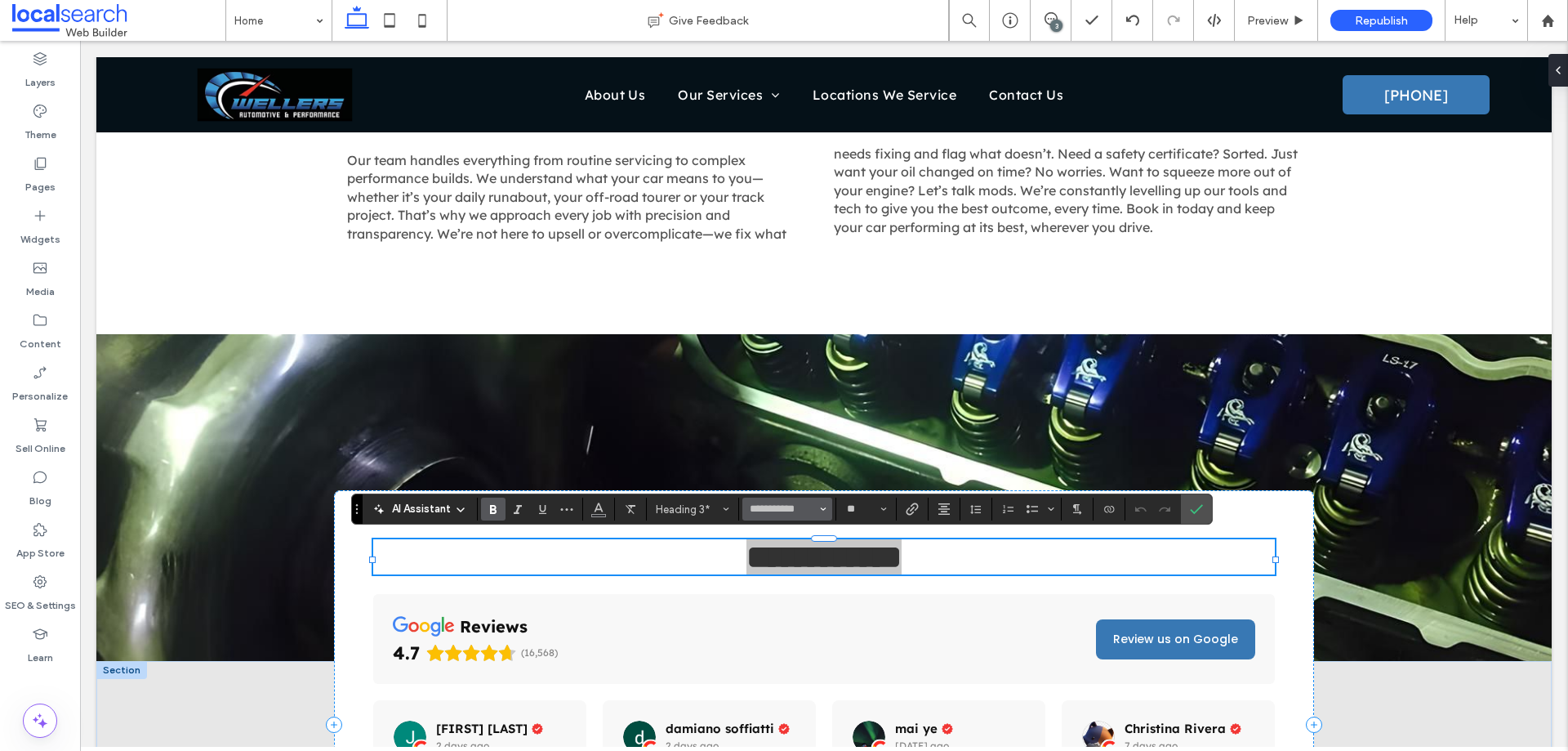 click 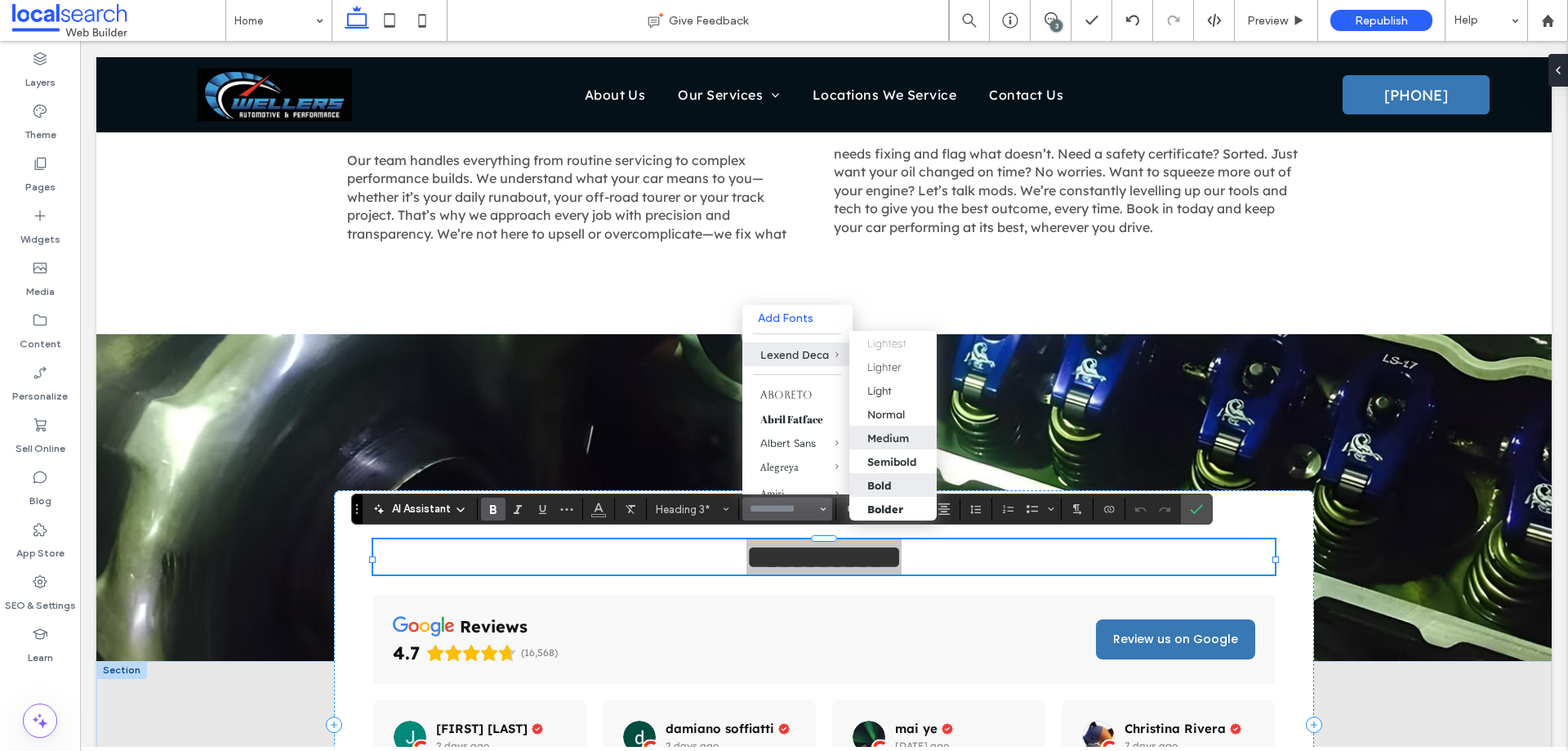 click on "Medium" at bounding box center (888, 438) 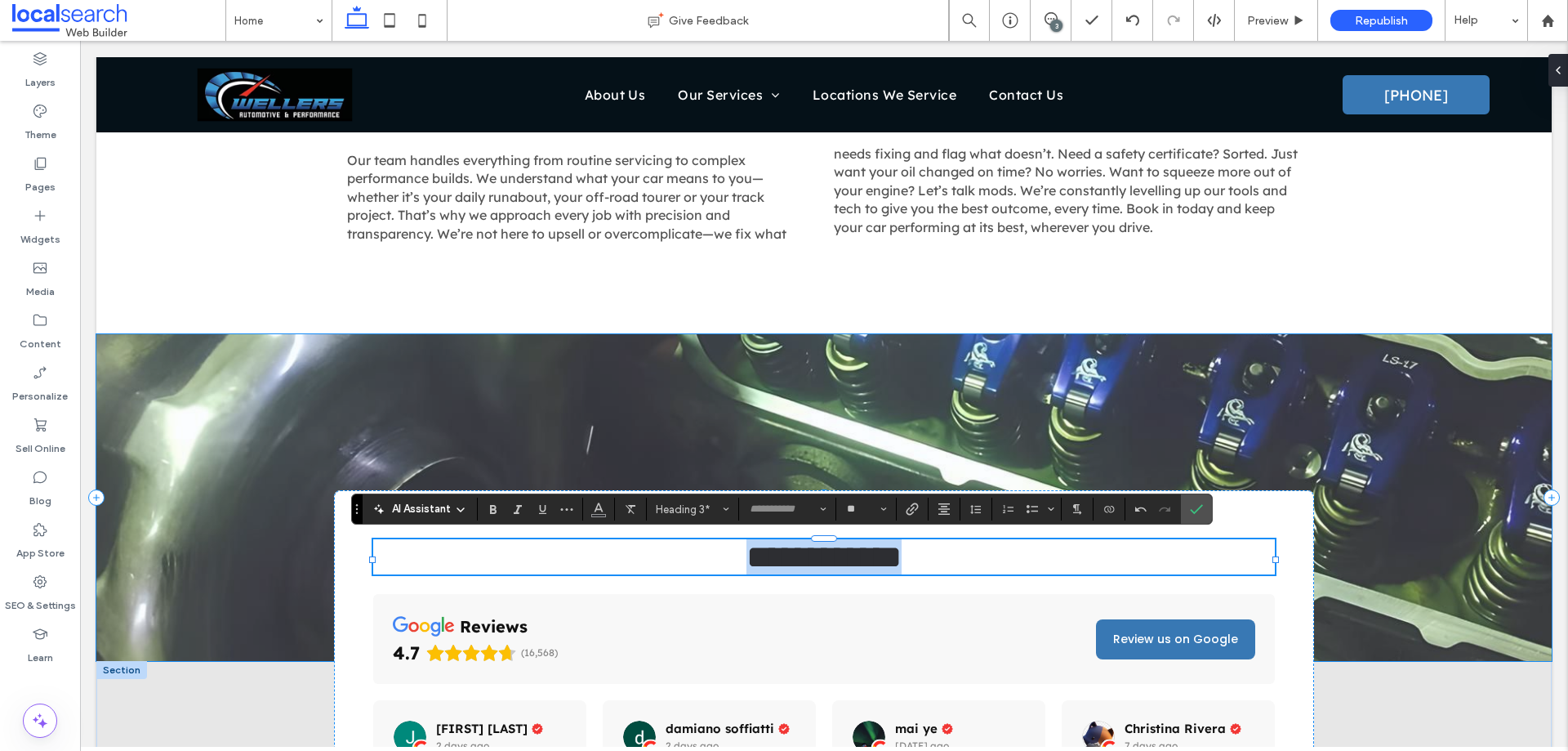type on "**********" 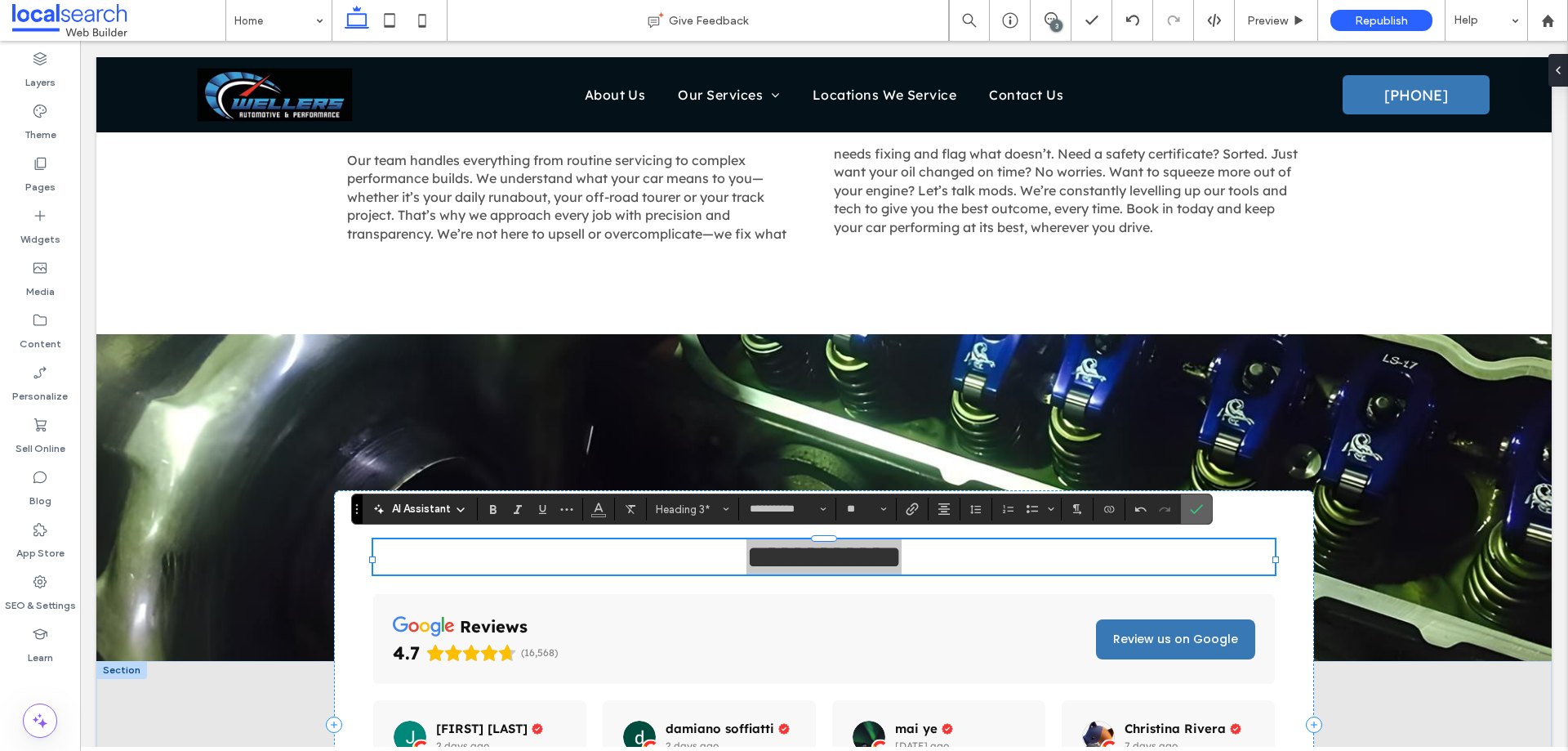 drag, startPoint x: 1193, startPoint y: 511, endPoint x: 1101, endPoint y: 469, distance: 101.13358 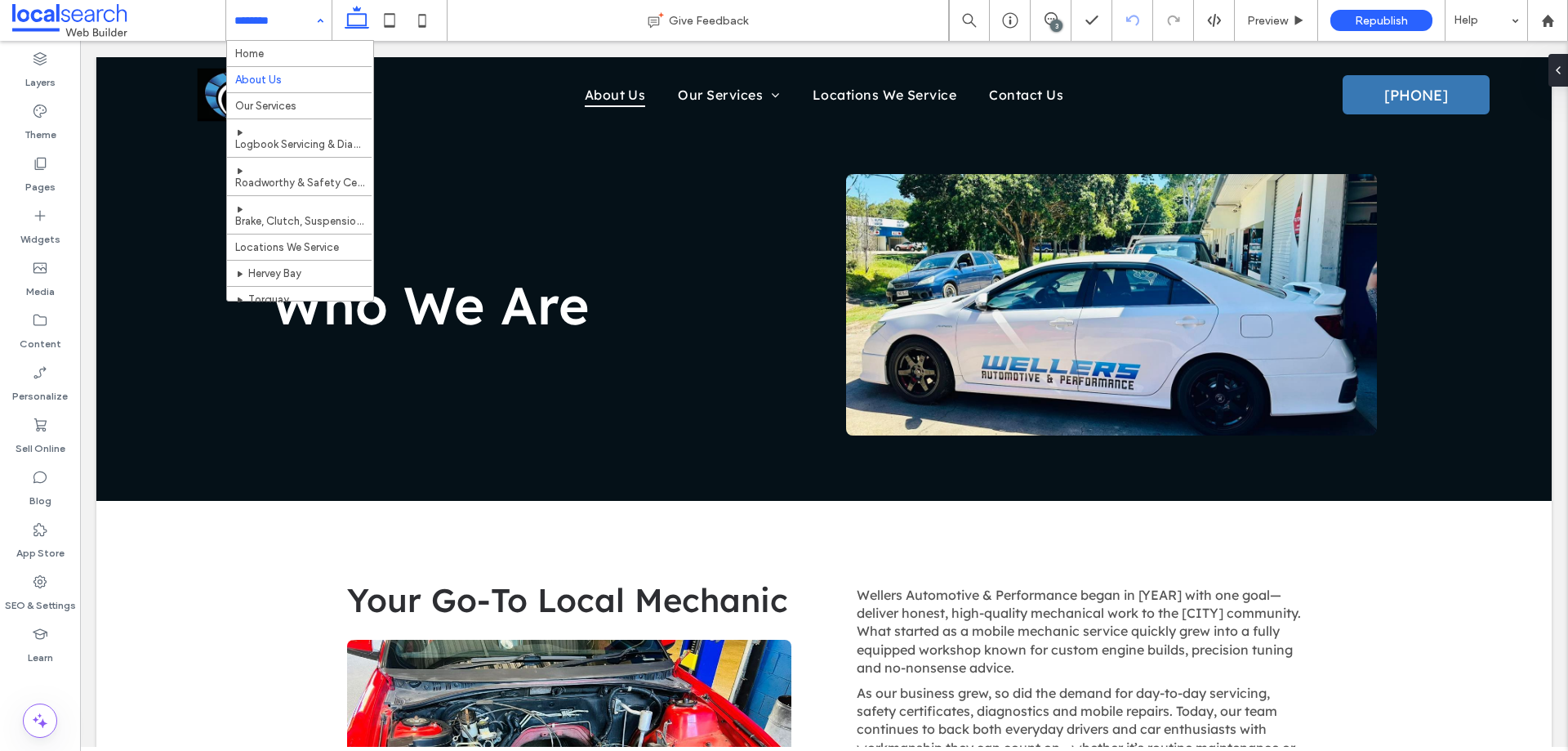scroll, scrollTop: 572, scrollLeft: 0, axis: vertical 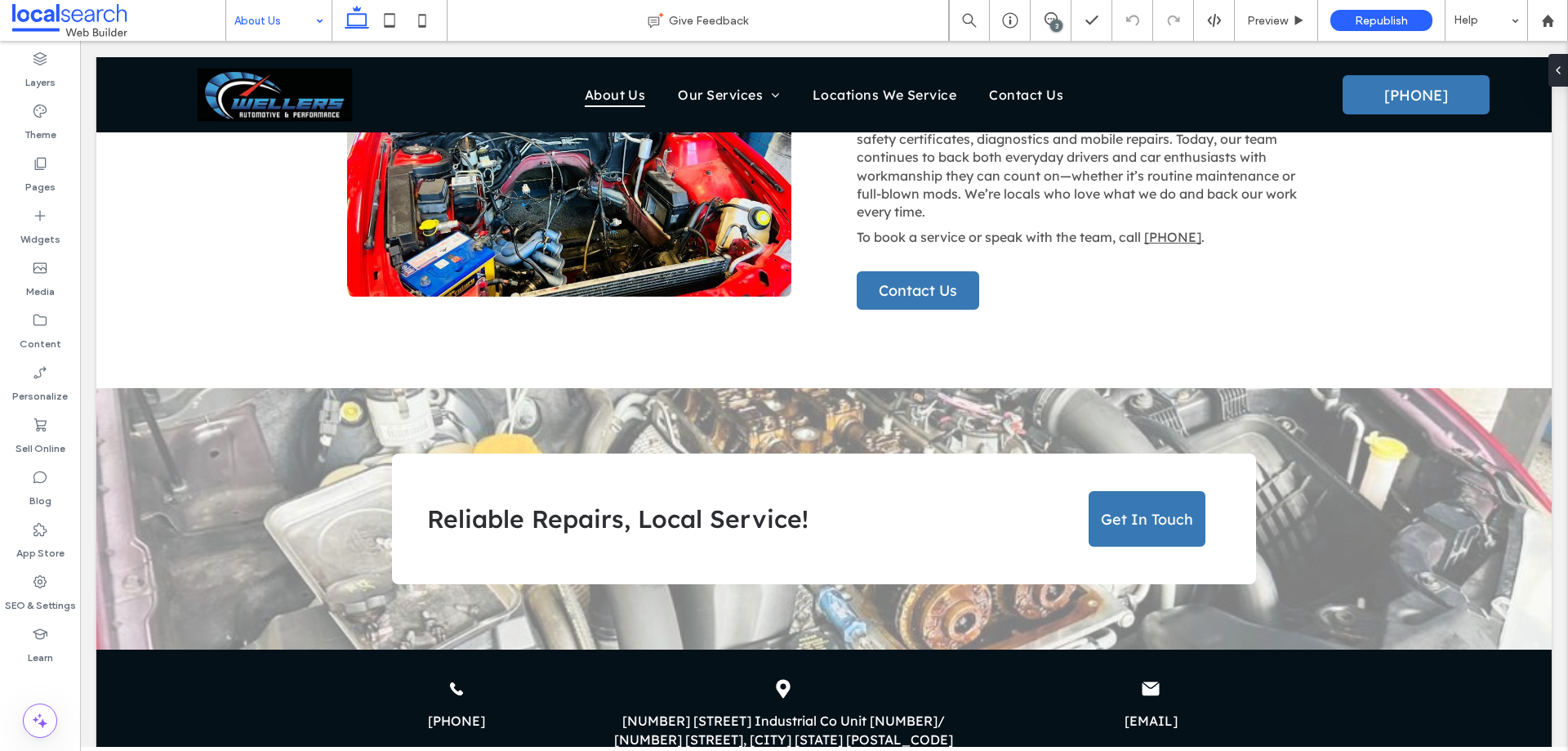 click on "About Us" at bounding box center [278, 20] 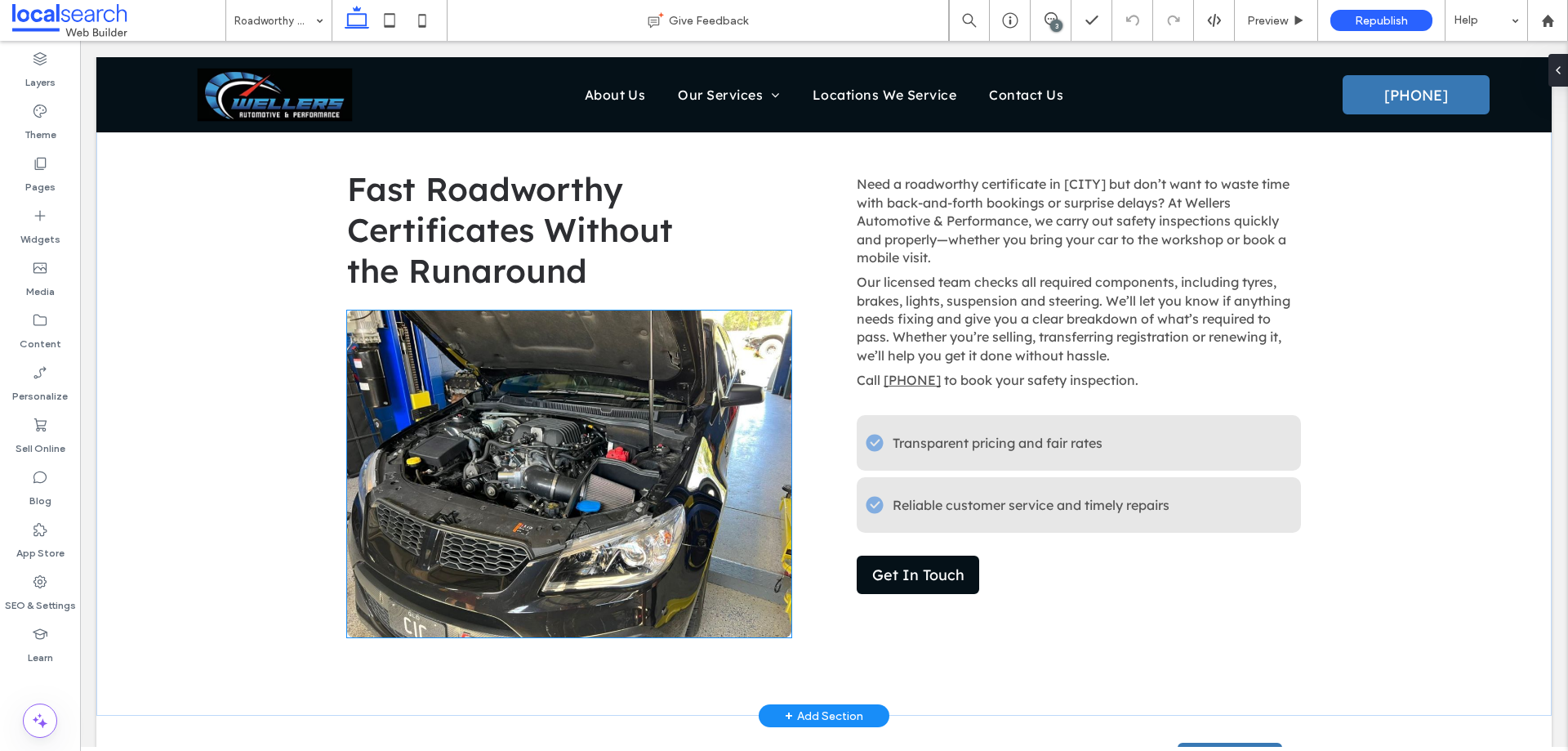 scroll, scrollTop: 572, scrollLeft: 0, axis: vertical 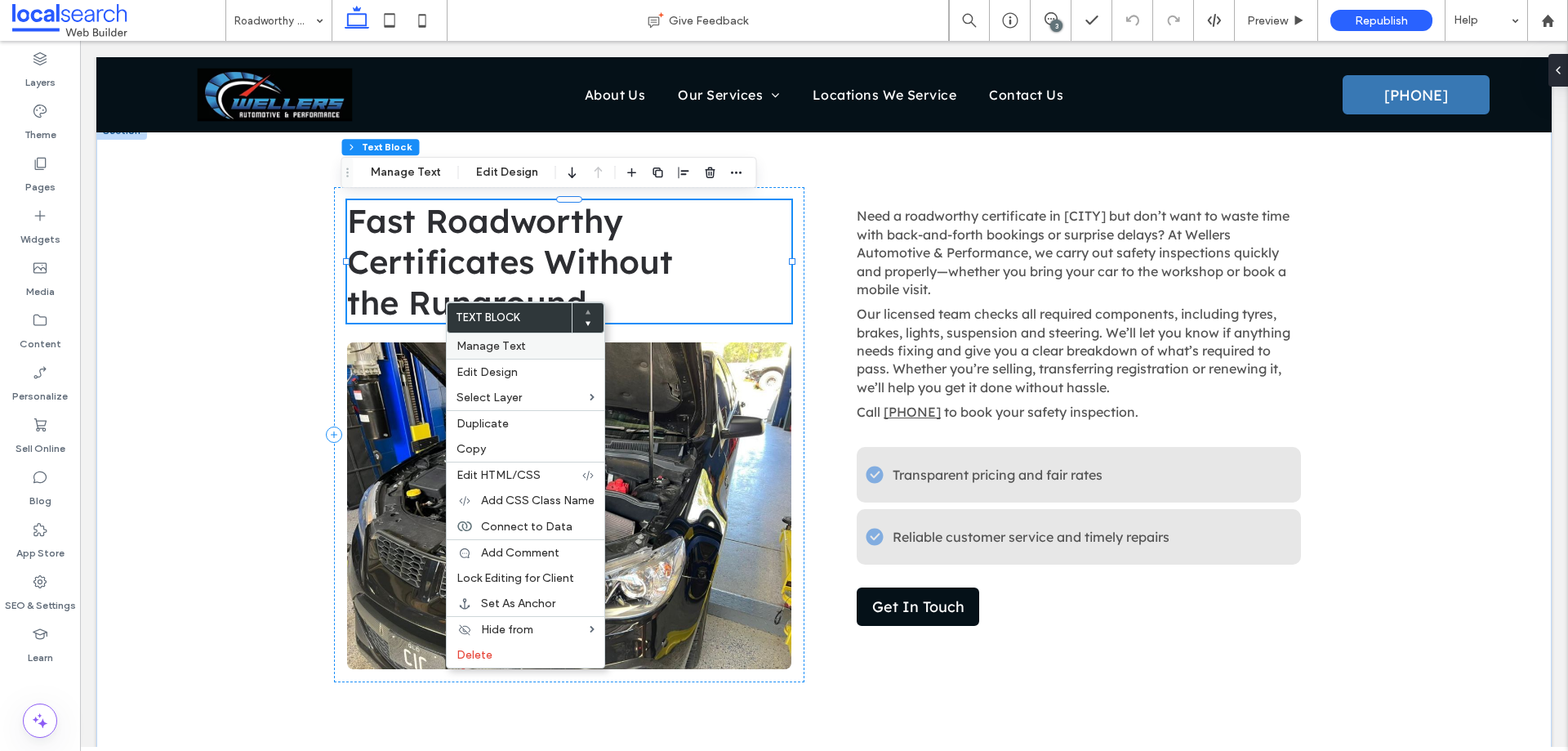 click on "Manage Text" at bounding box center (491, 346) 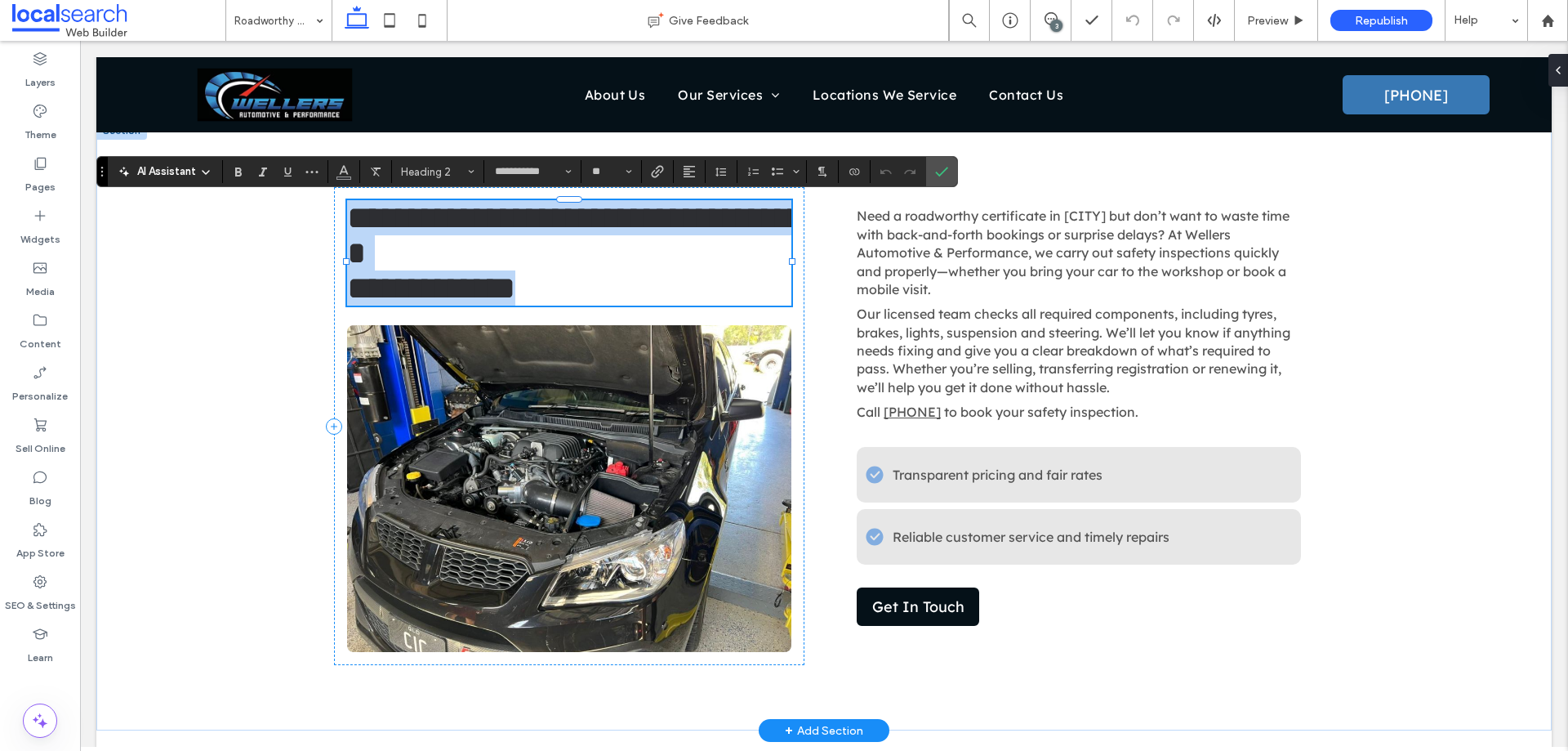 click on "**********" at bounding box center (431, 288) 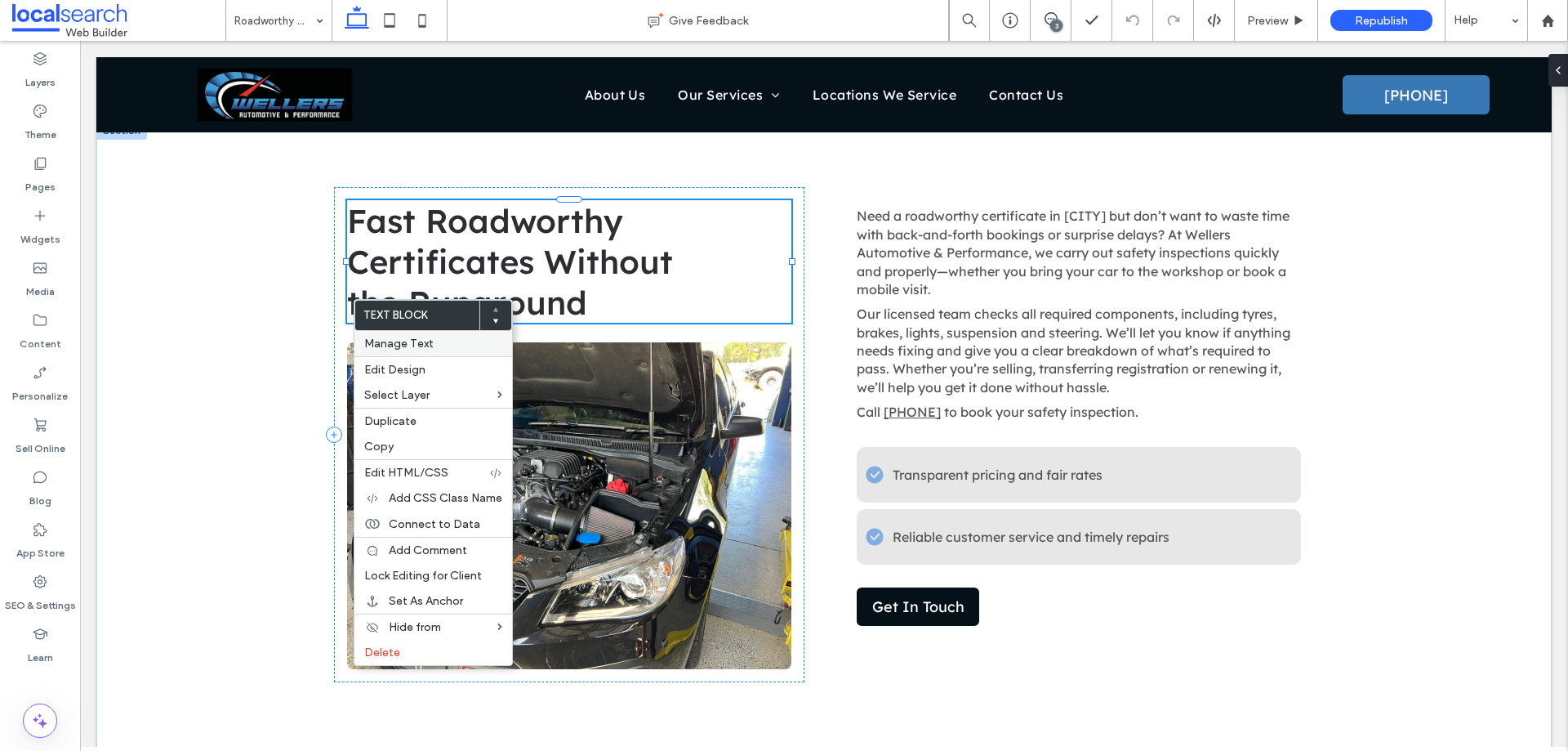 click on "Manage Text" at bounding box center [433, 343] 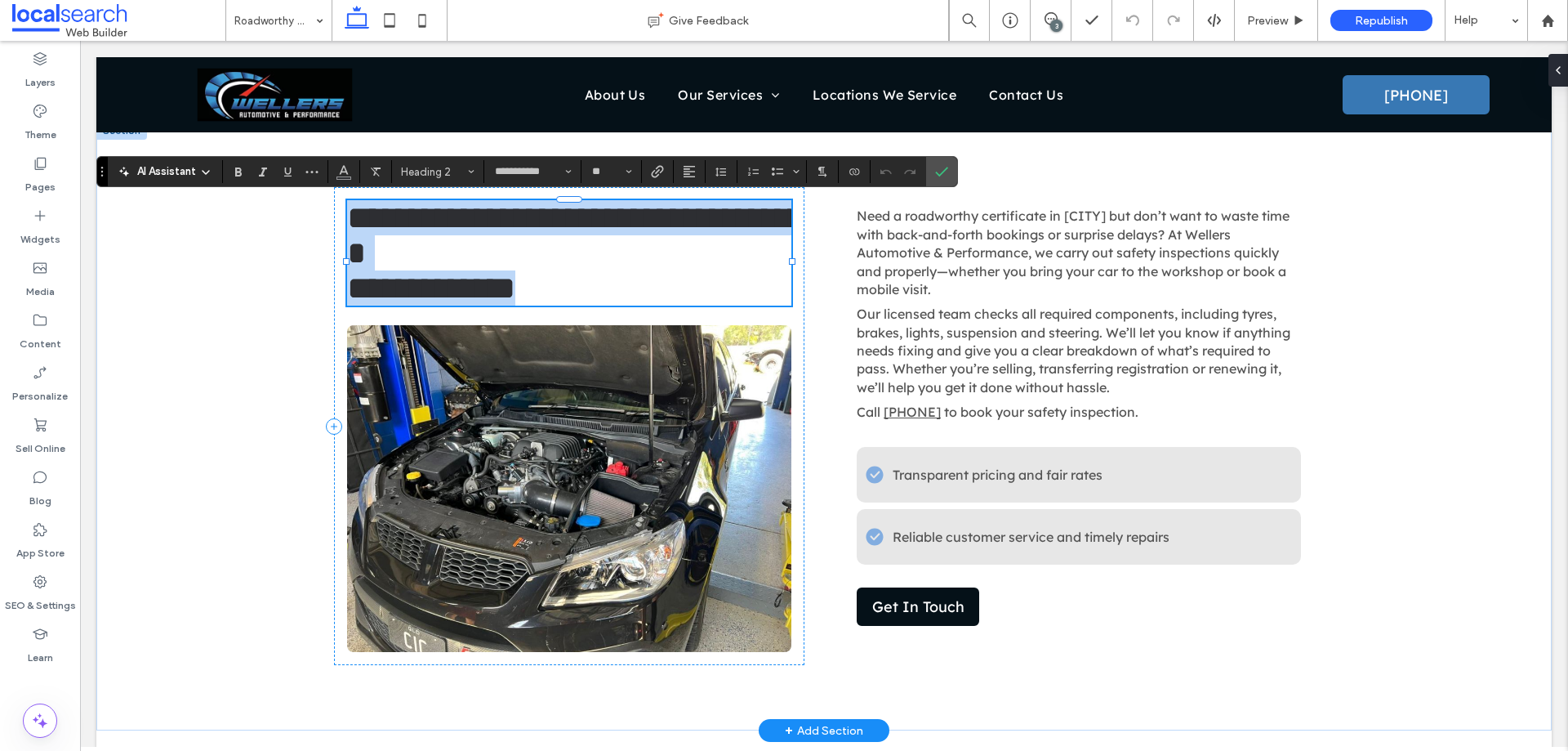 click on "**********" at bounding box center (431, 288) 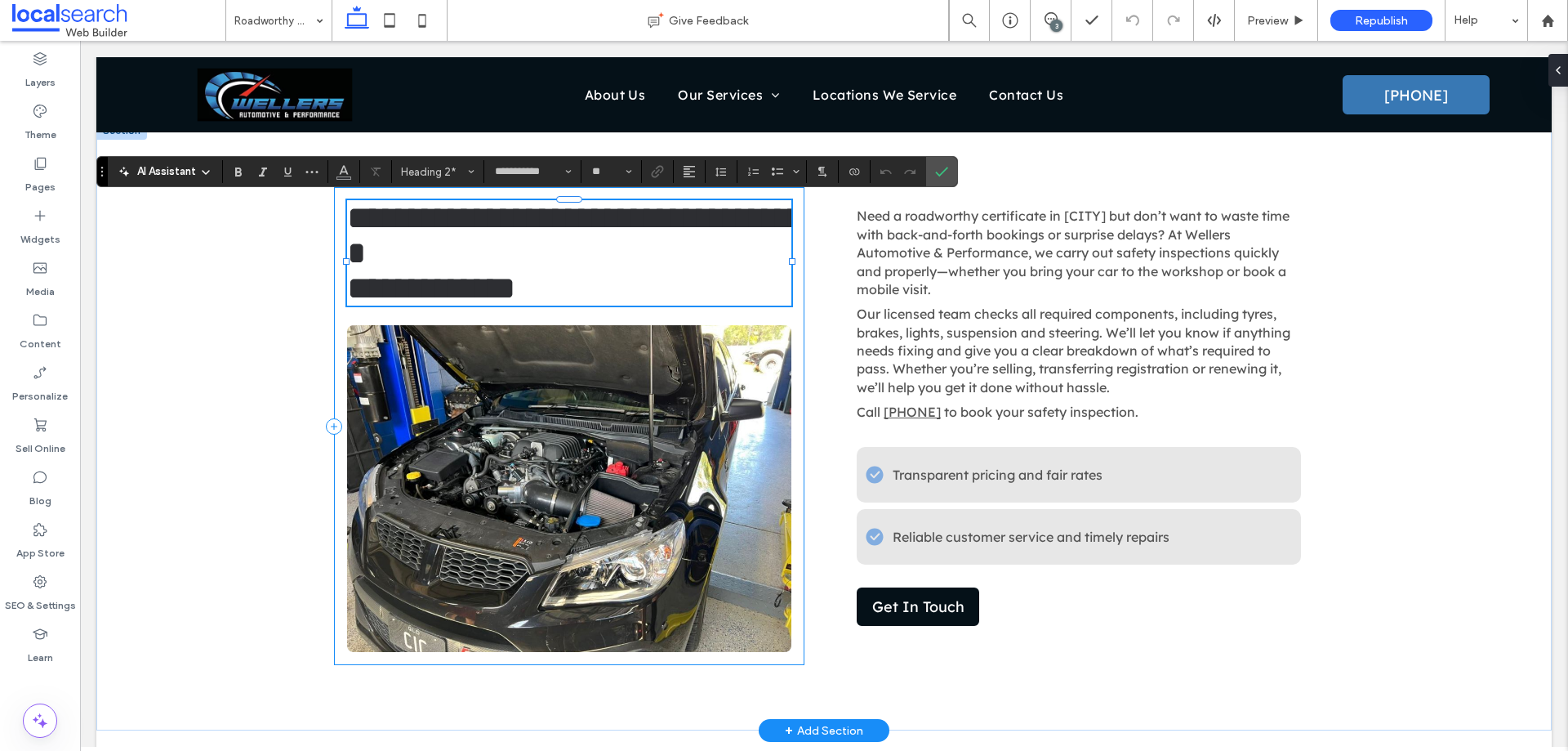 click on "**********" at bounding box center [569, 426] 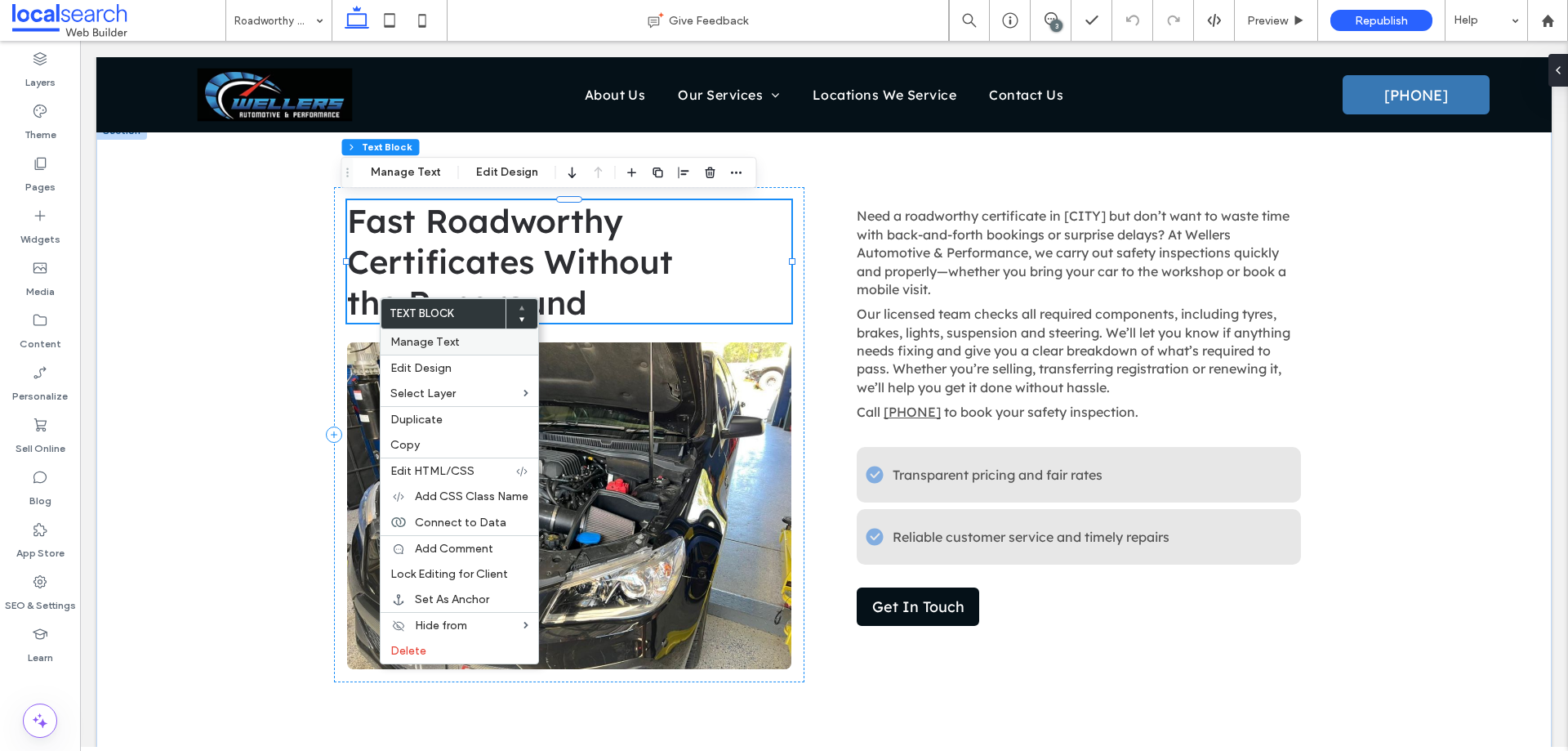 click on "Manage Text" at bounding box center (459, 342) 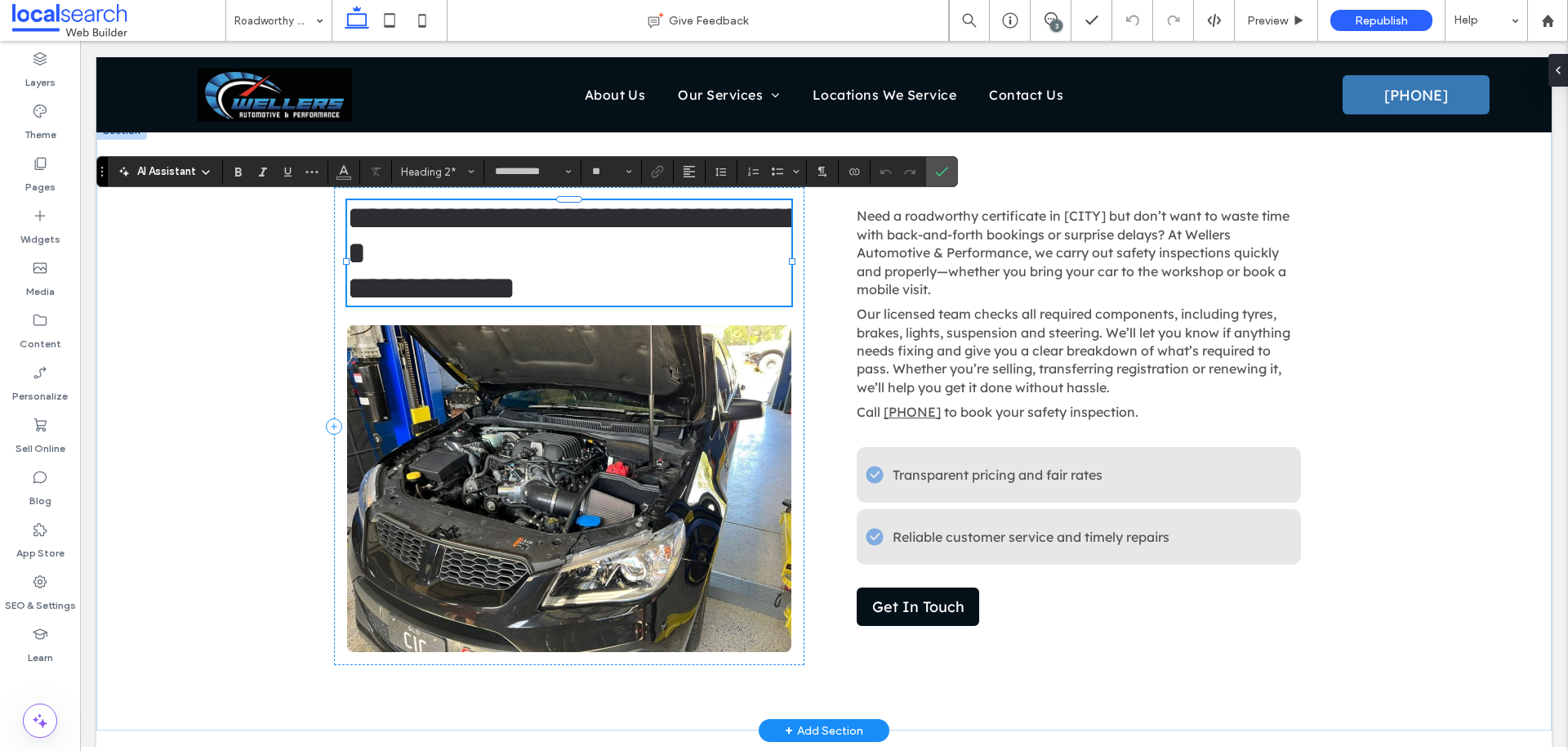 click on "**********" at bounding box center (431, 288) 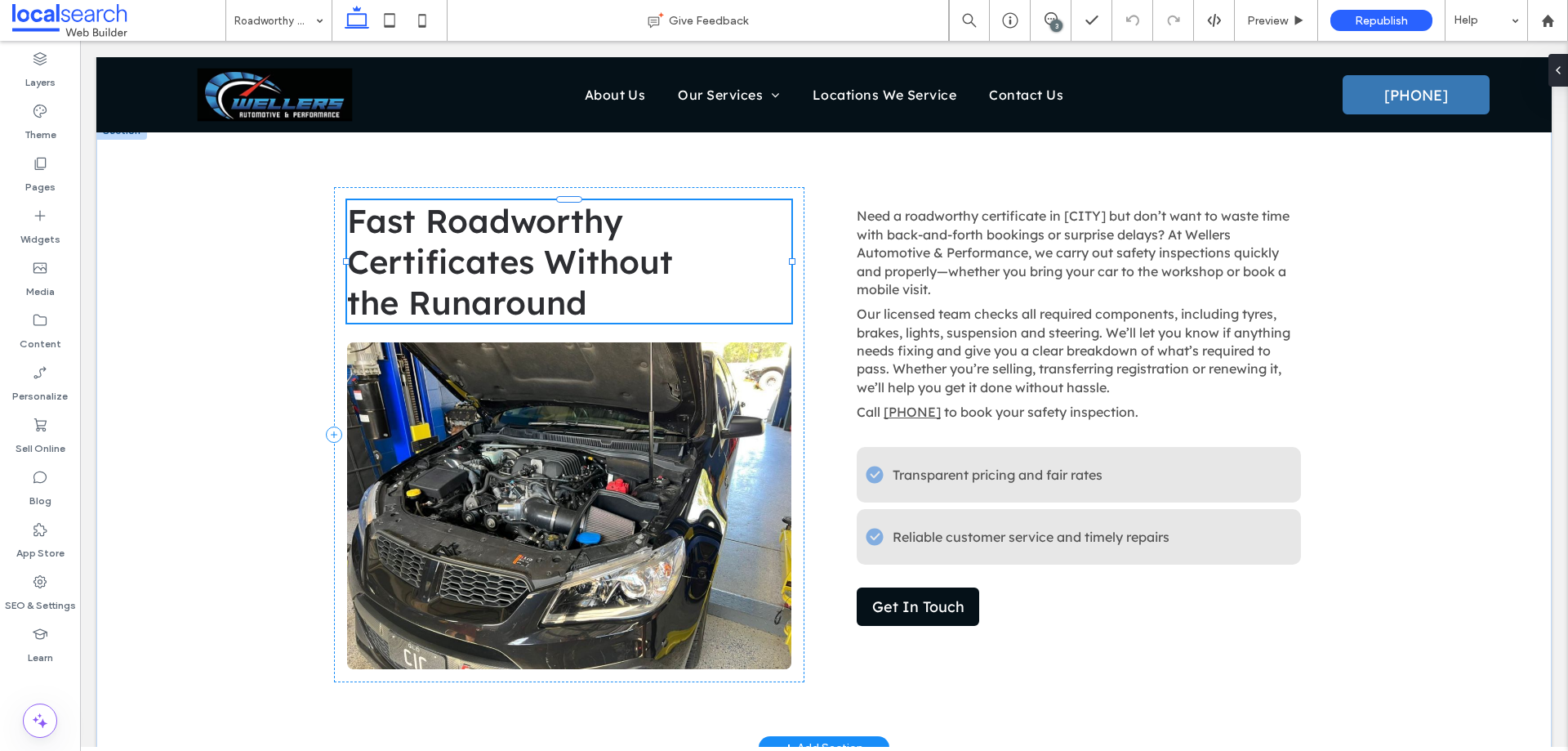 click on "the Runaround" at bounding box center (569, 302) 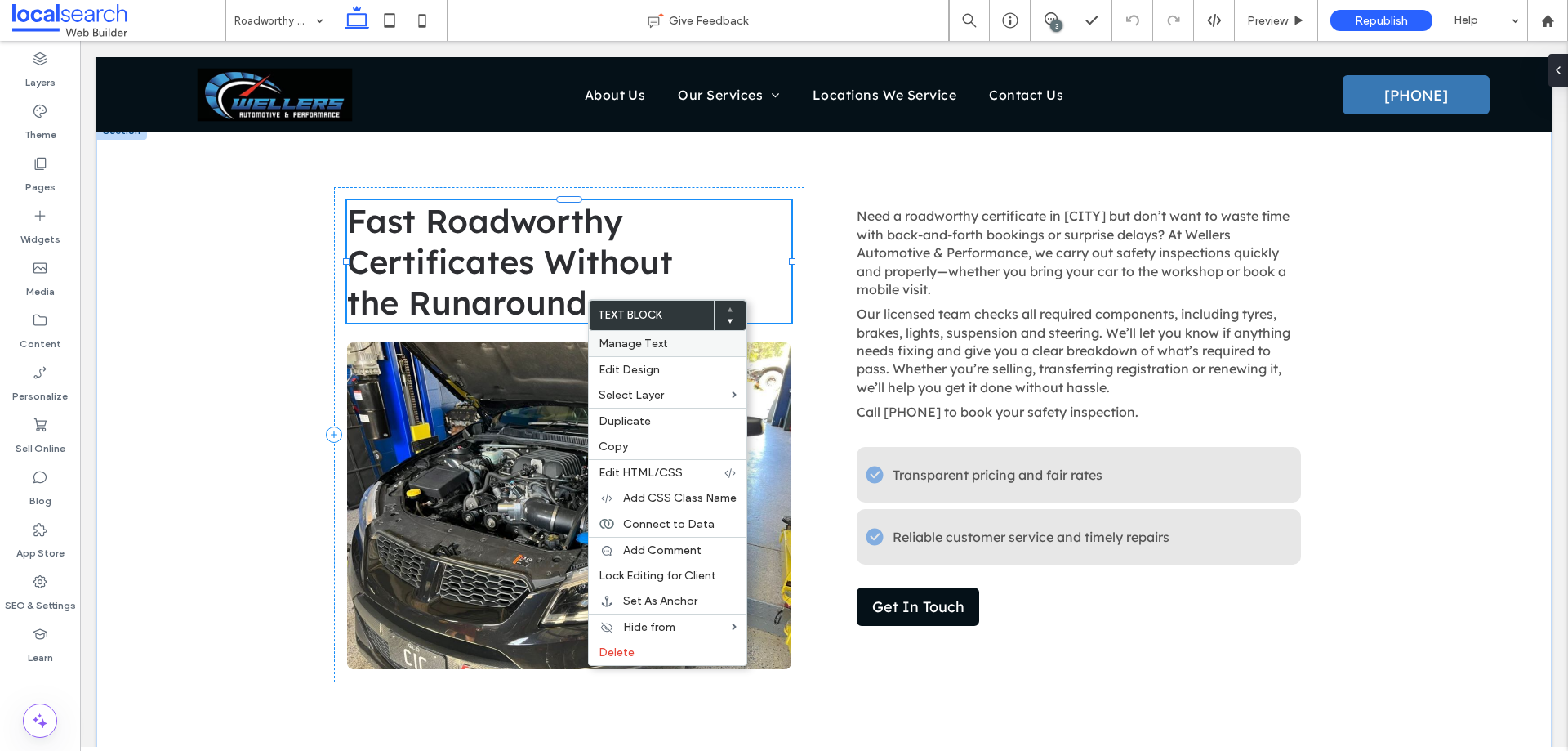 click on "Manage Text" at bounding box center (633, 343) 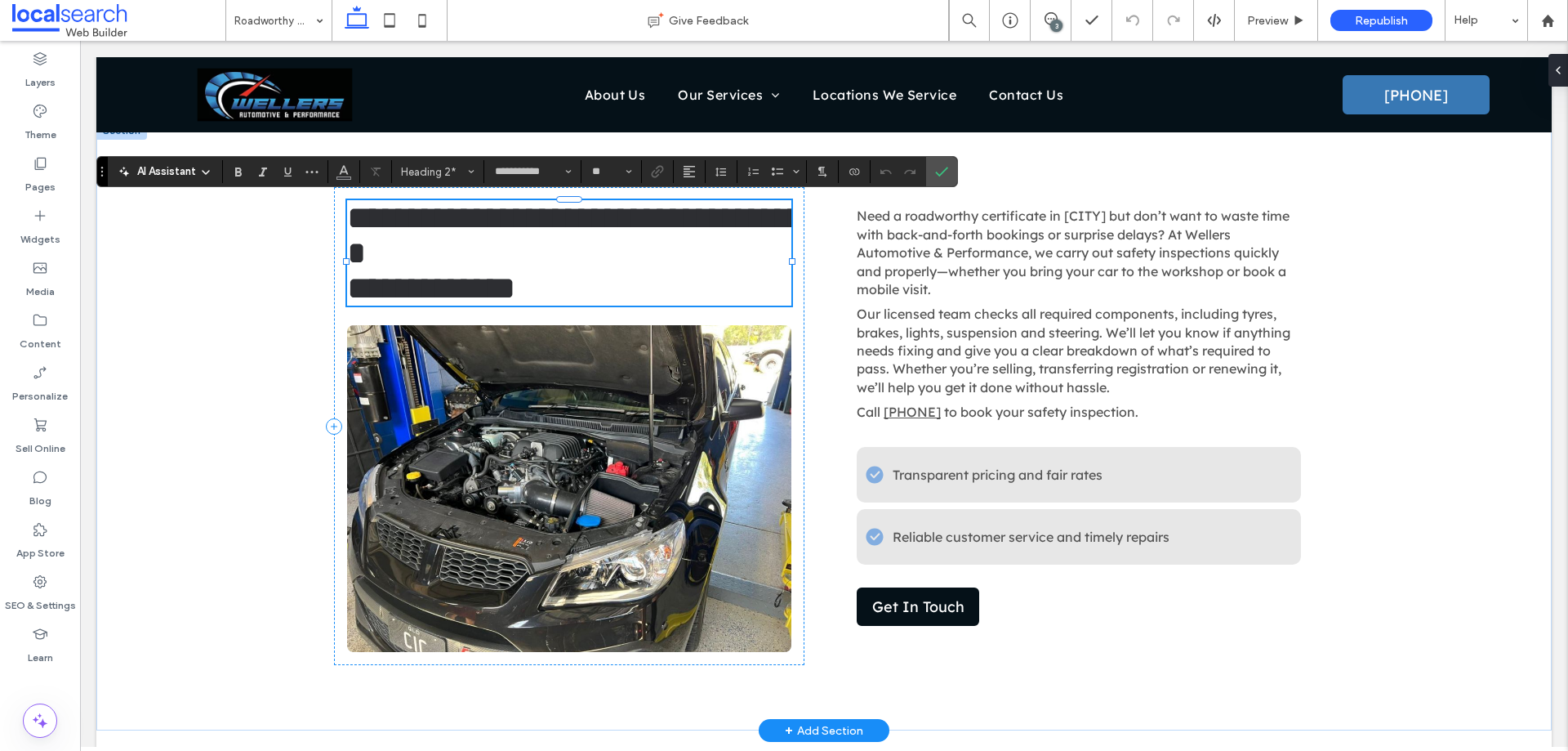 click on "**********" at bounding box center (569, 288) 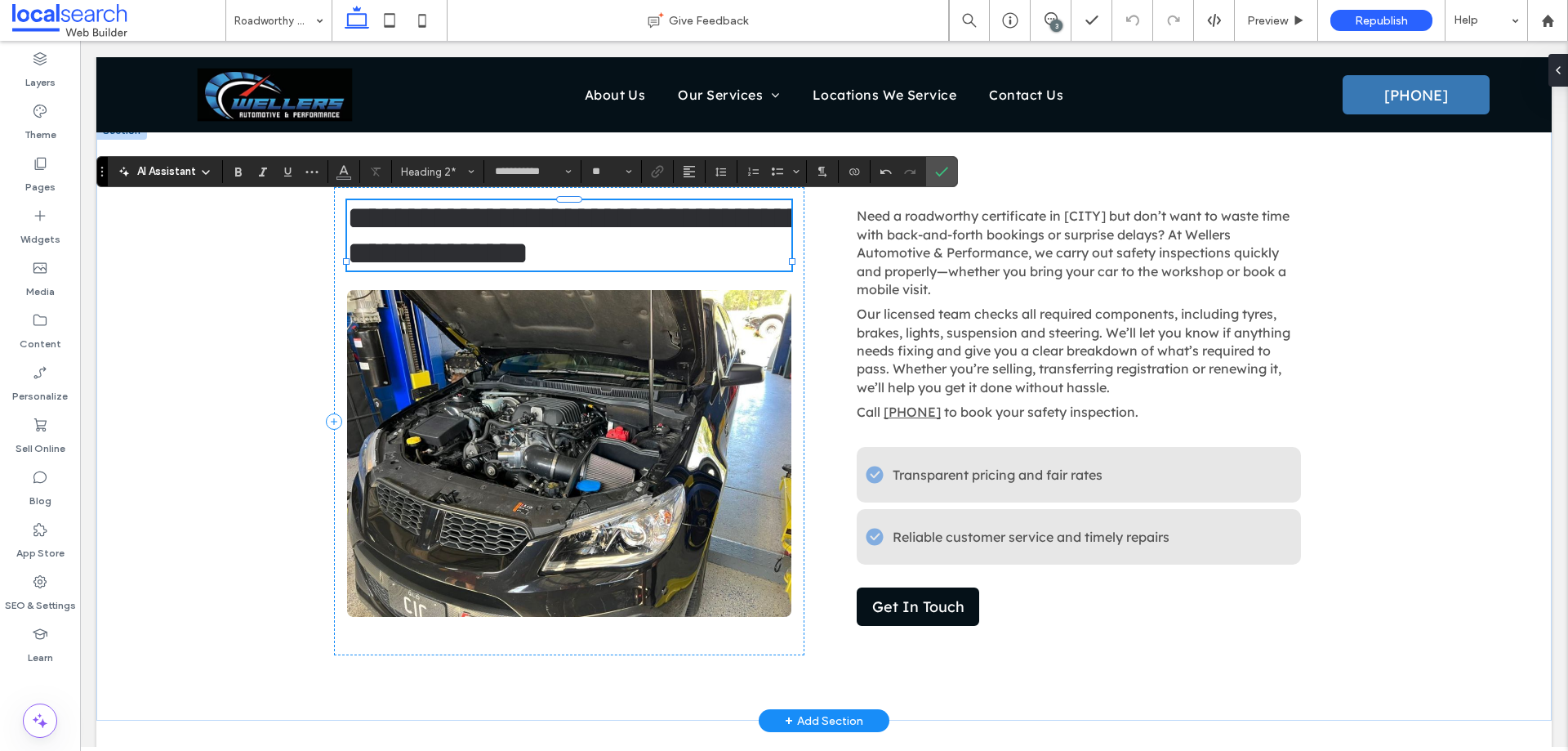 type 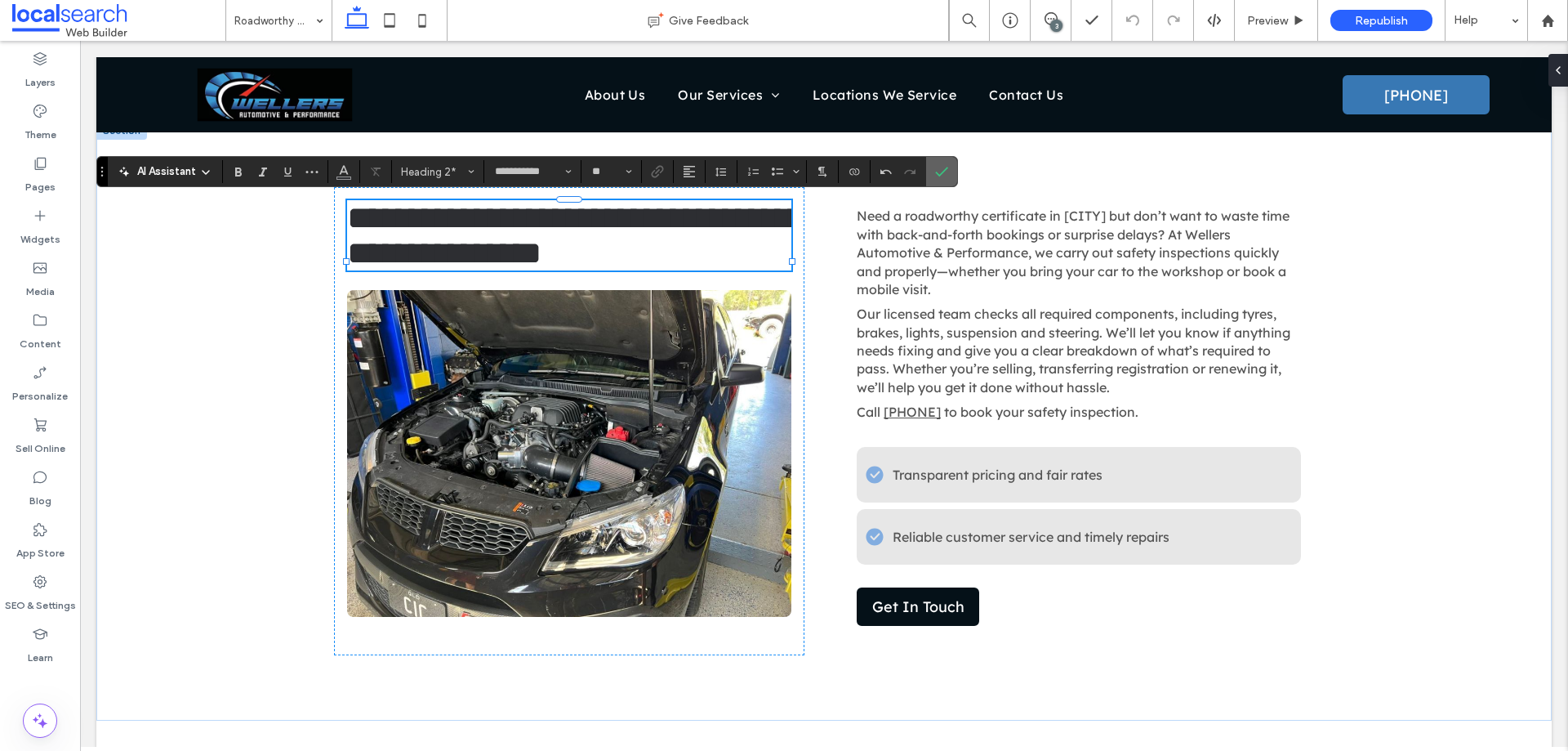 drag, startPoint x: 938, startPoint y: 175, endPoint x: 782, endPoint y: 159, distance: 156.81837 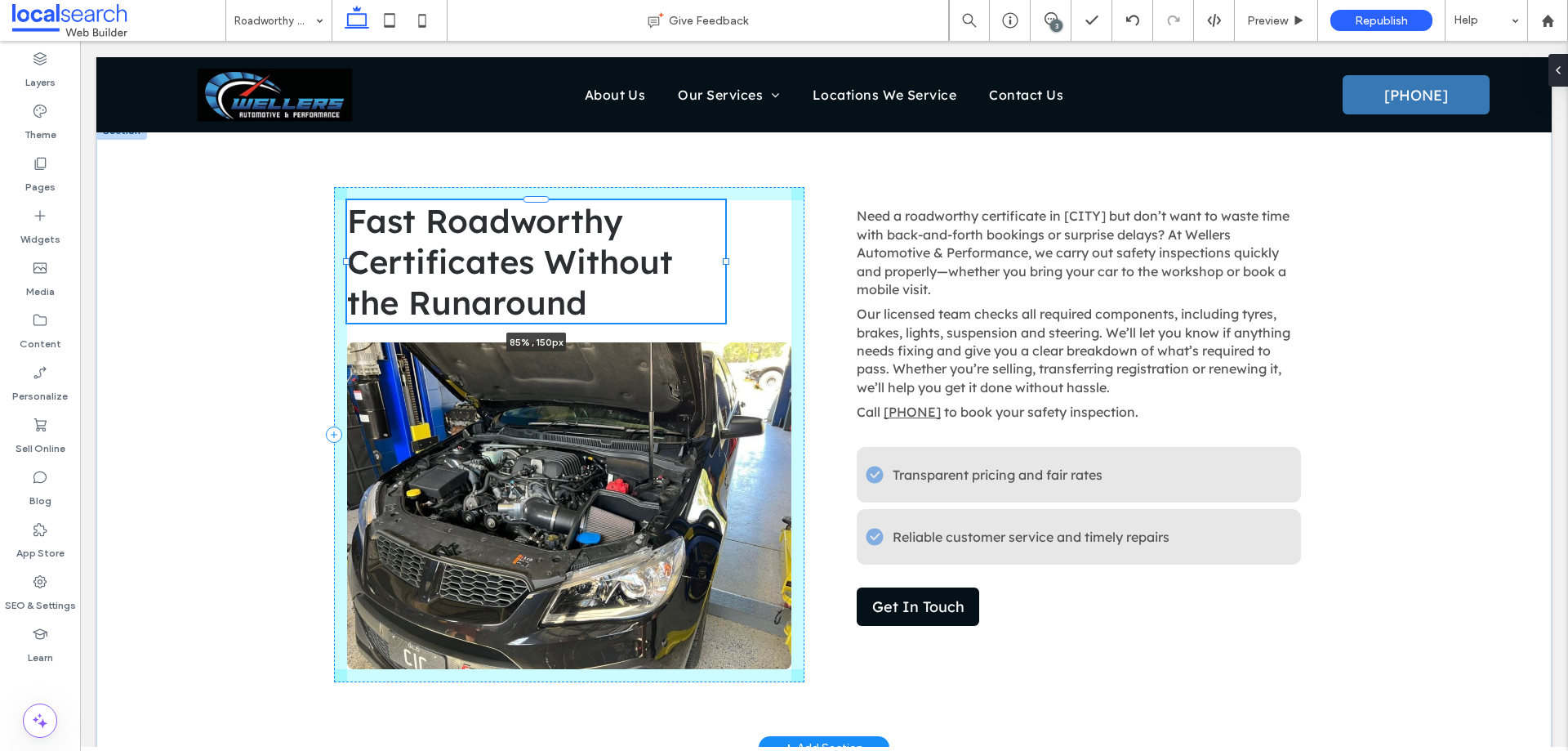 drag, startPoint x: 787, startPoint y: 262, endPoint x: 721, endPoint y: 253, distance: 66.61081 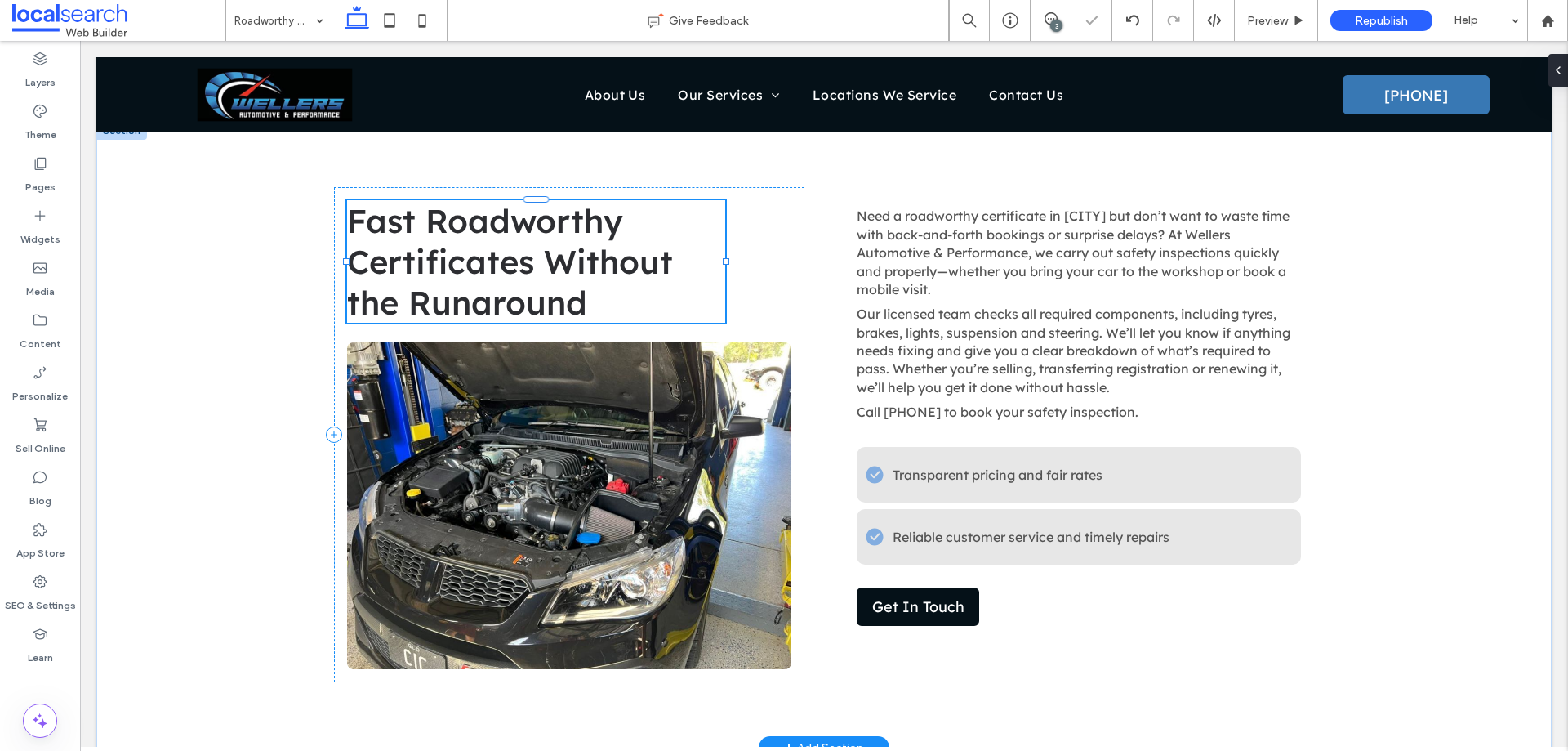type on "**" 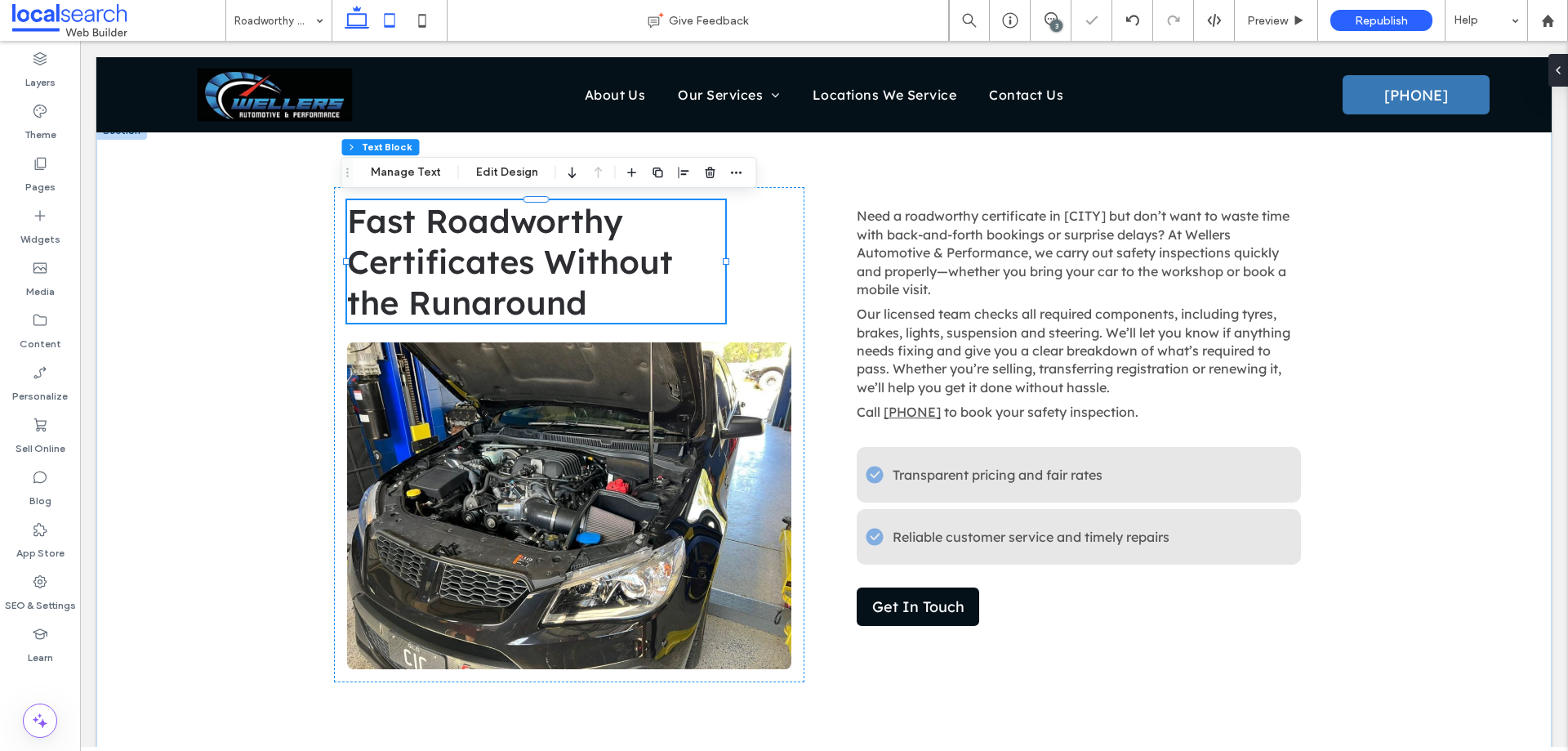 click 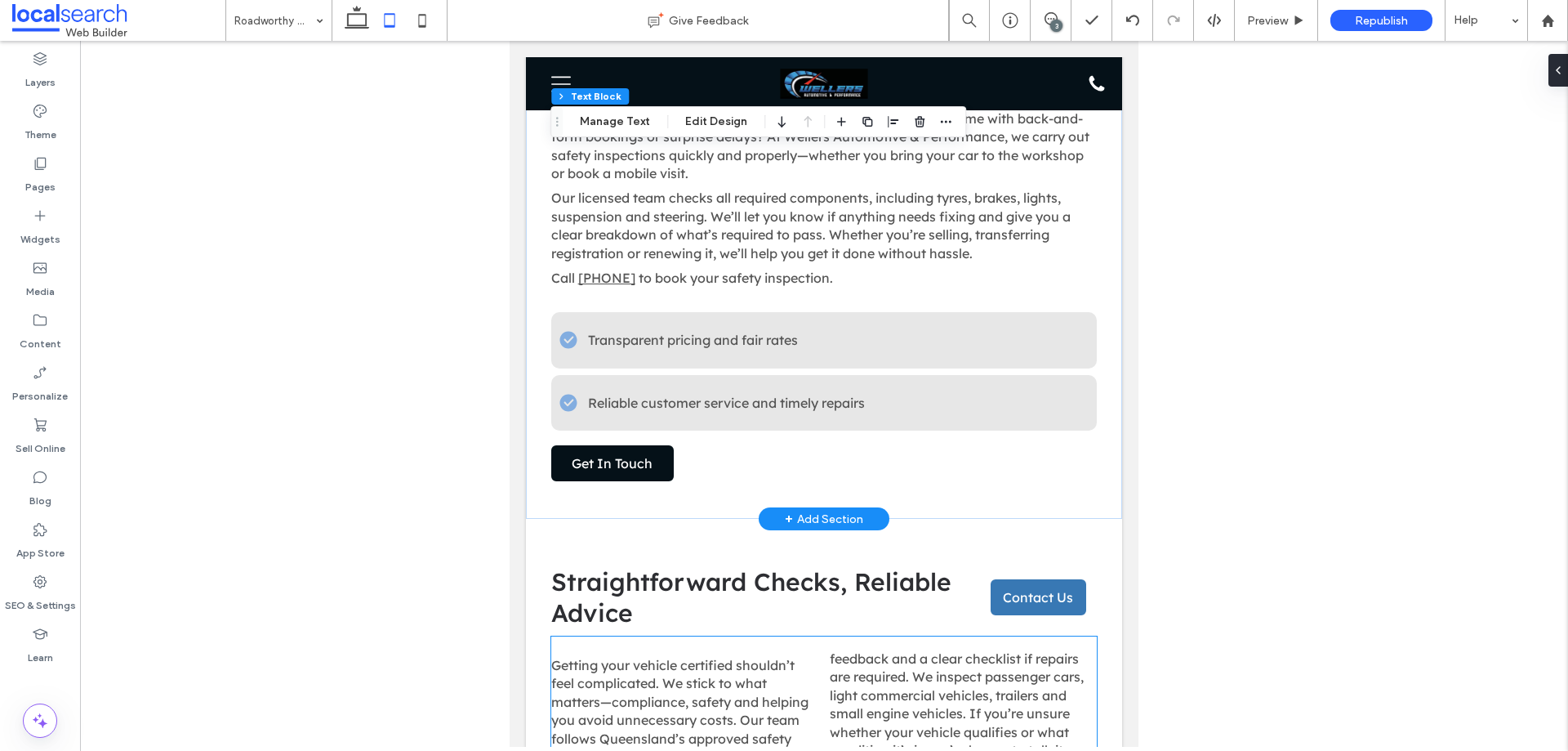 scroll, scrollTop: 1176, scrollLeft: 0, axis: vertical 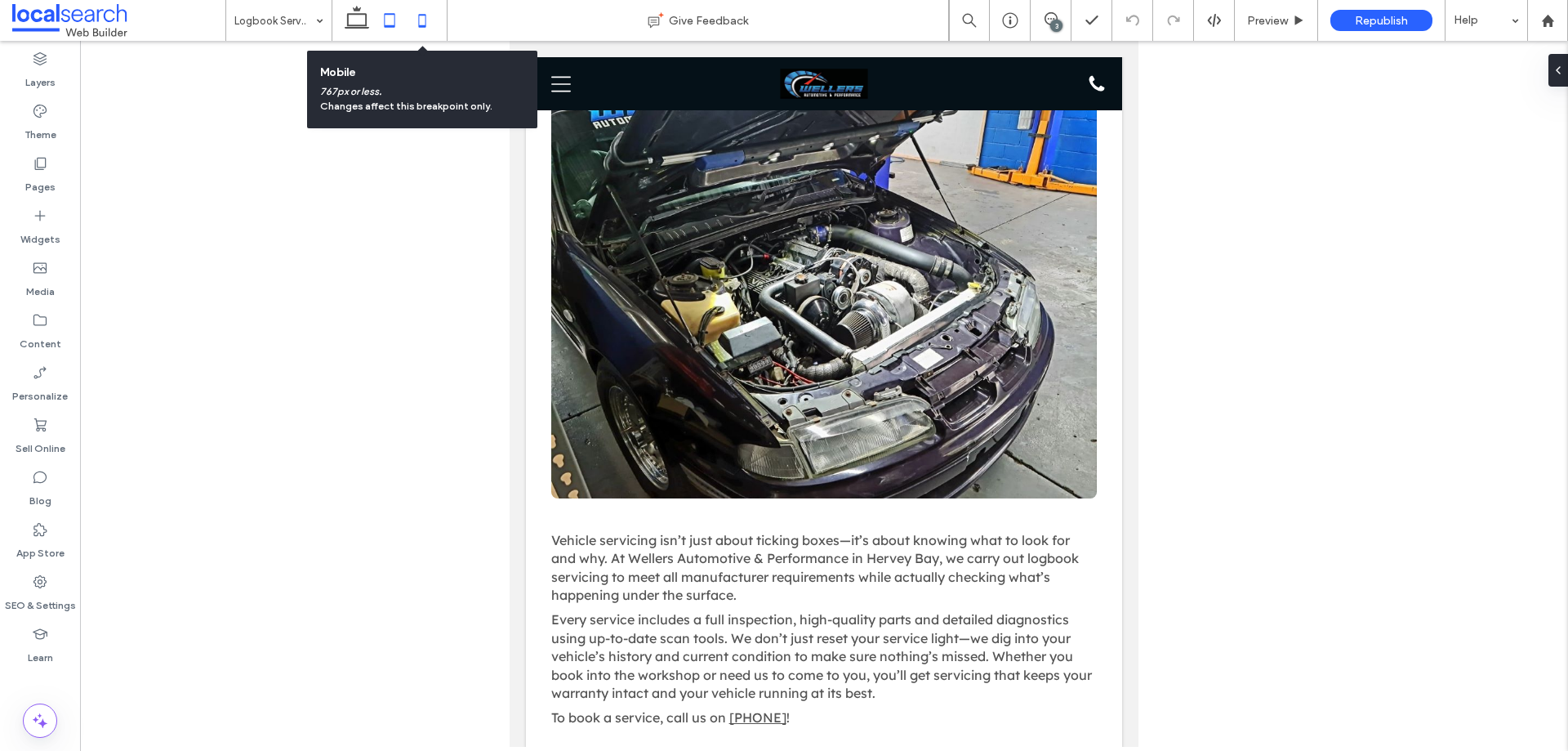 click 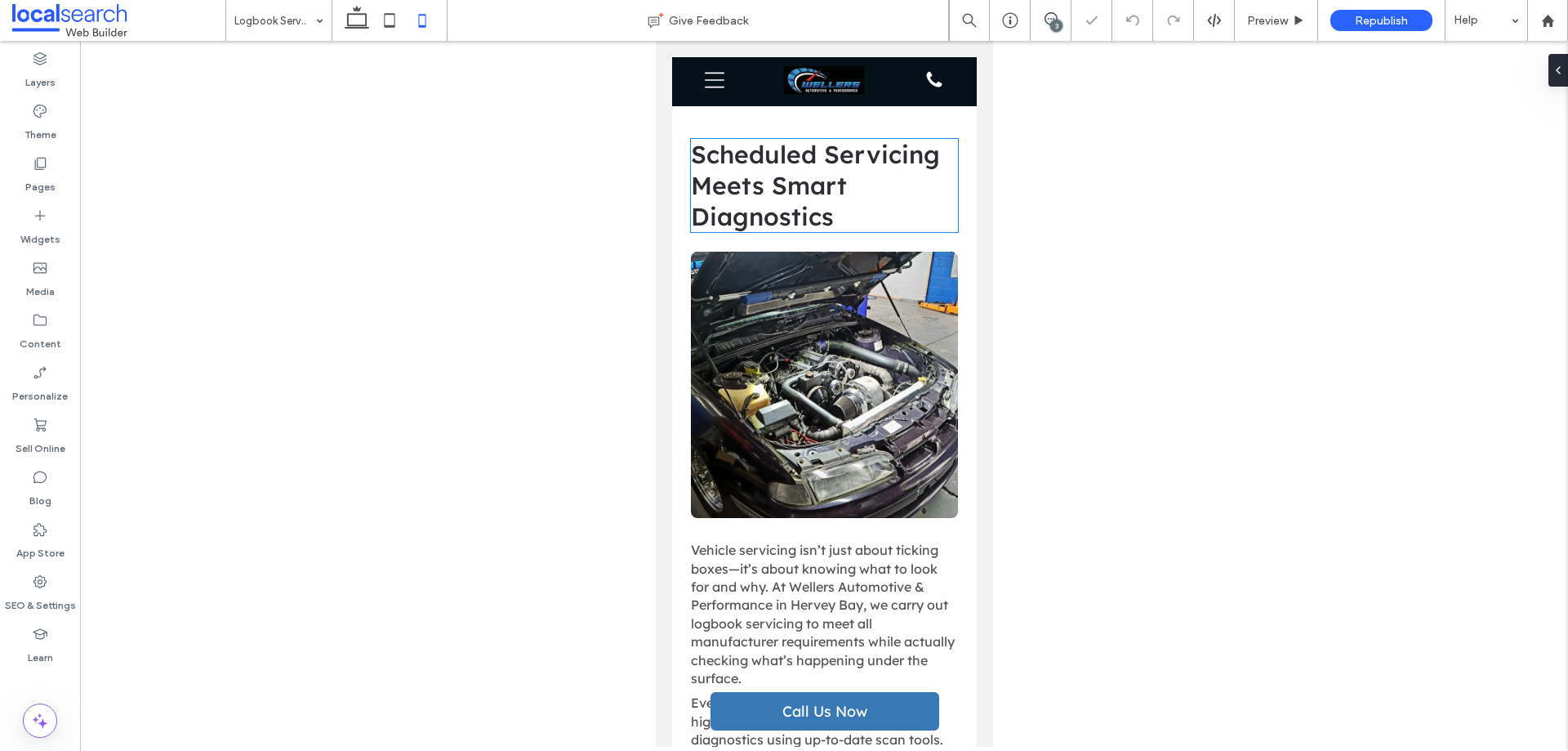 scroll, scrollTop: 915, scrollLeft: 0, axis: vertical 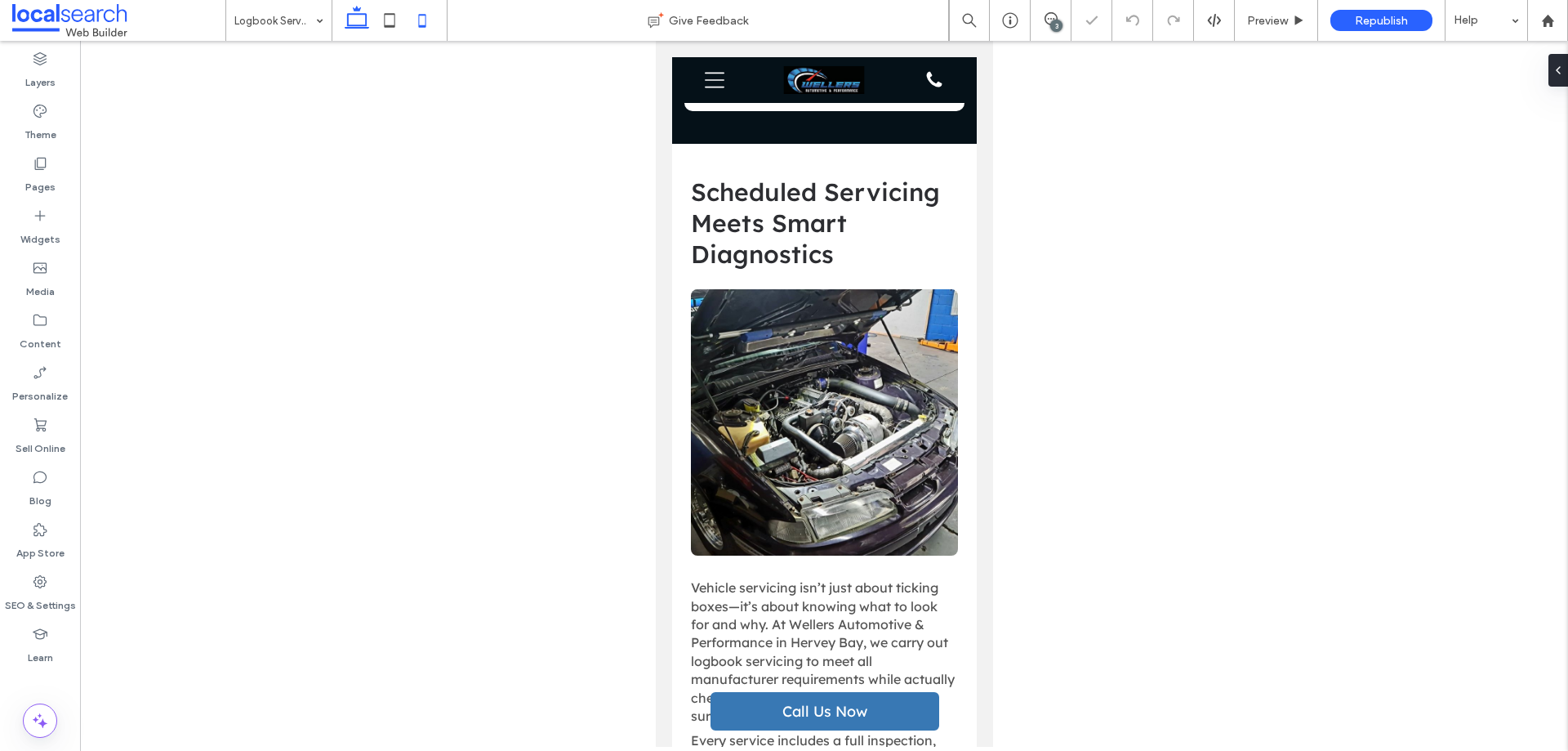 click 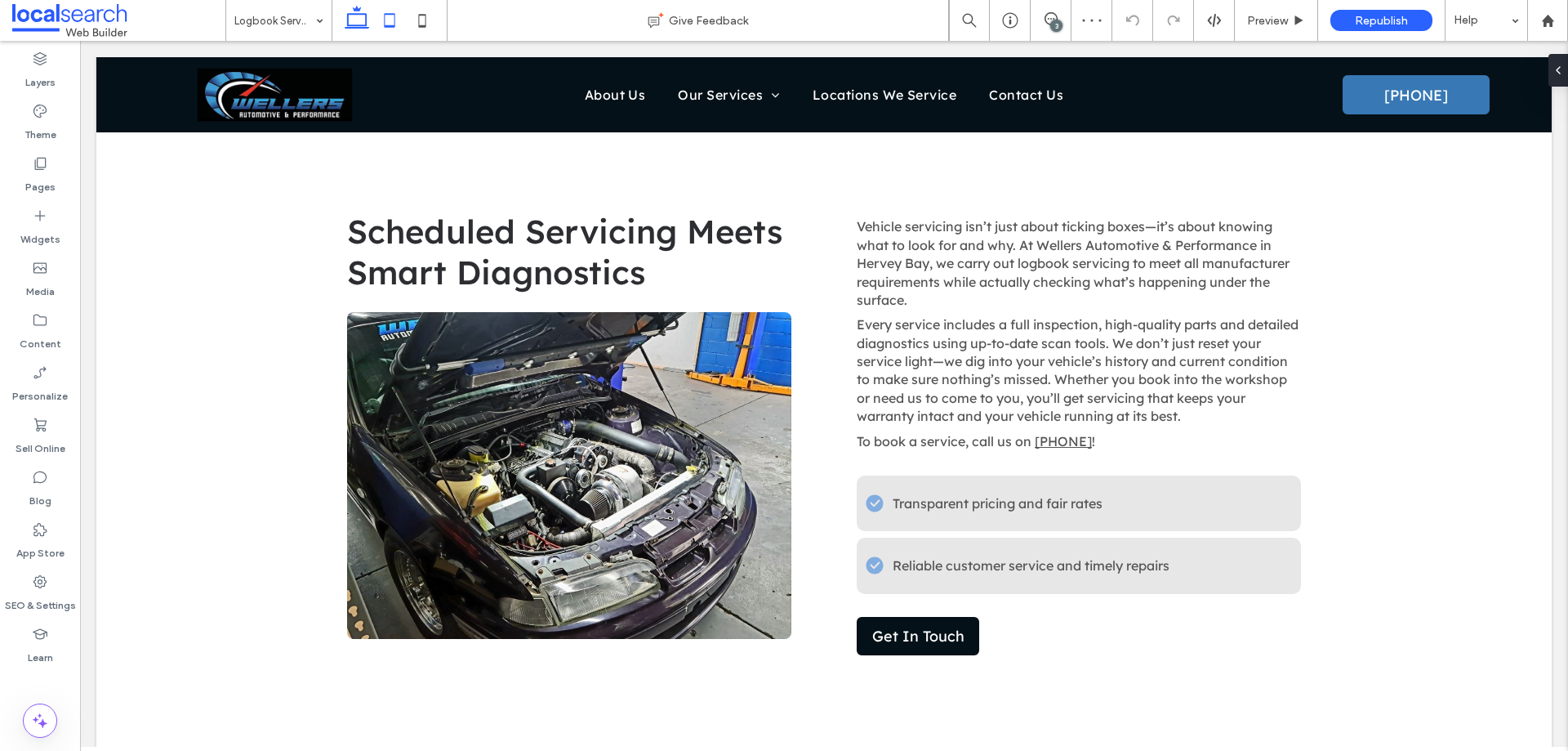 click 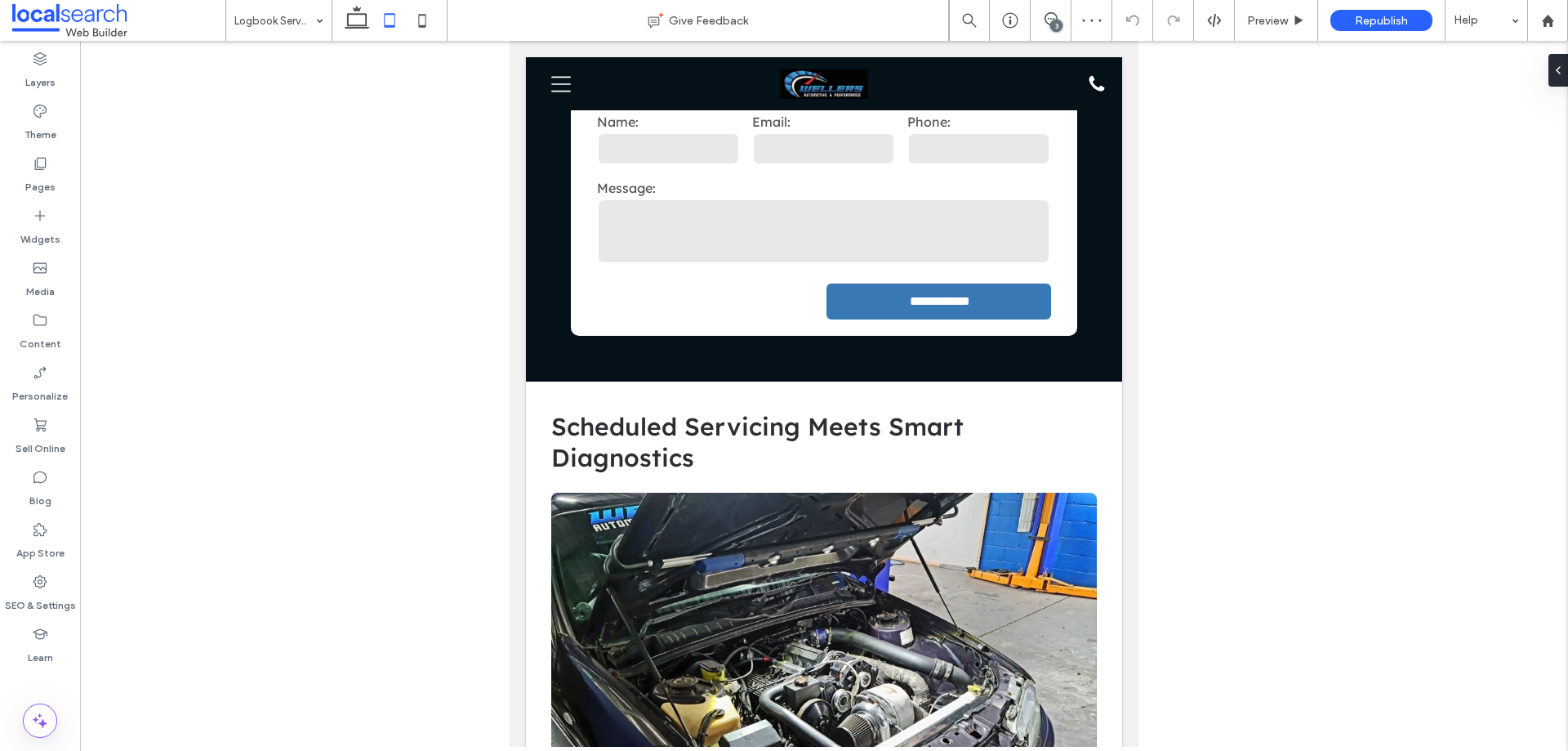 scroll, scrollTop: 767, scrollLeft: 0, axis: vertical 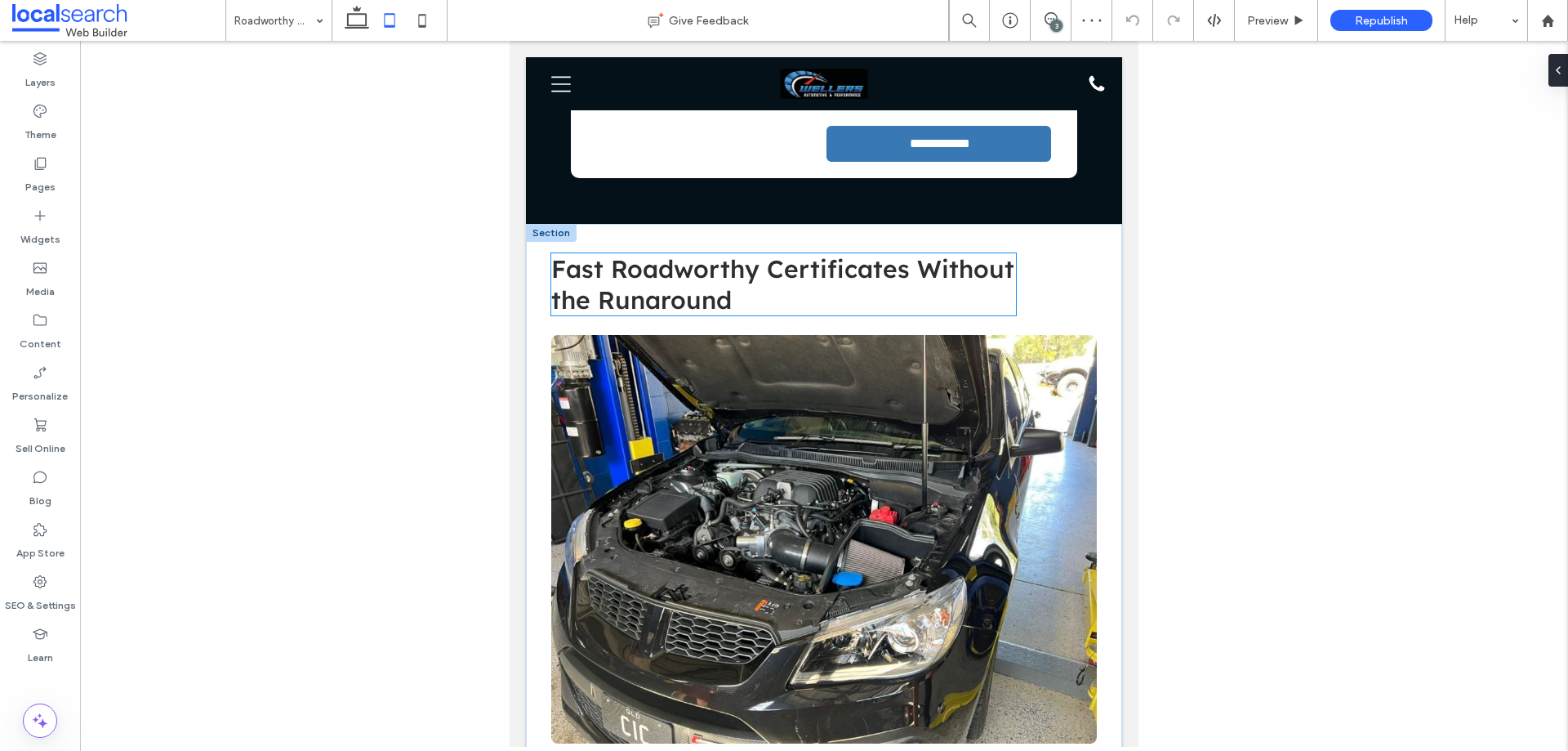click on "Fast Roadworthy Certificates Without the Runaround" at bounding box center [783, 284] 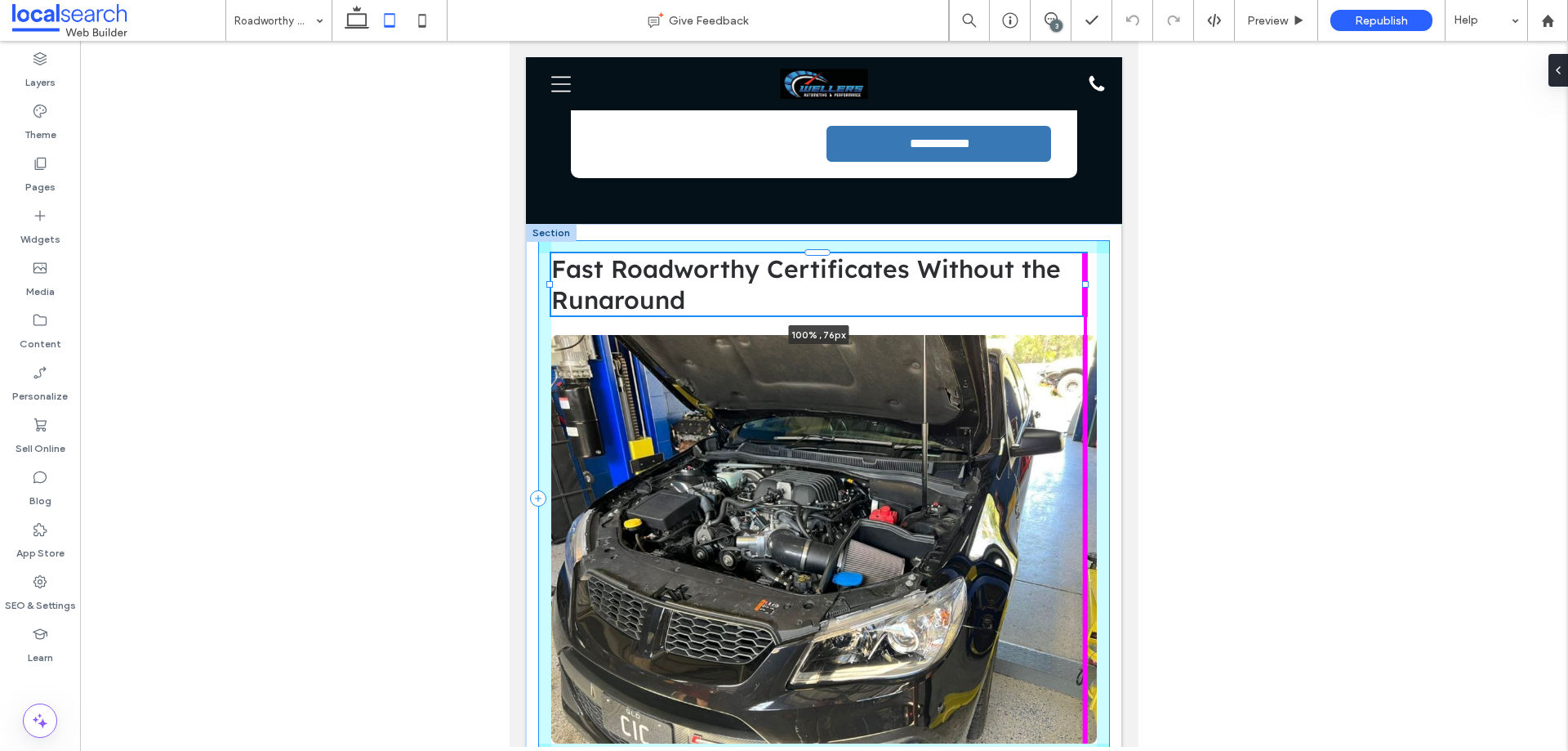 drag, startPoint x: 1007, startPoint y: 284, endPoint x: 1085, endPoint y: 280, distance: 78.102497 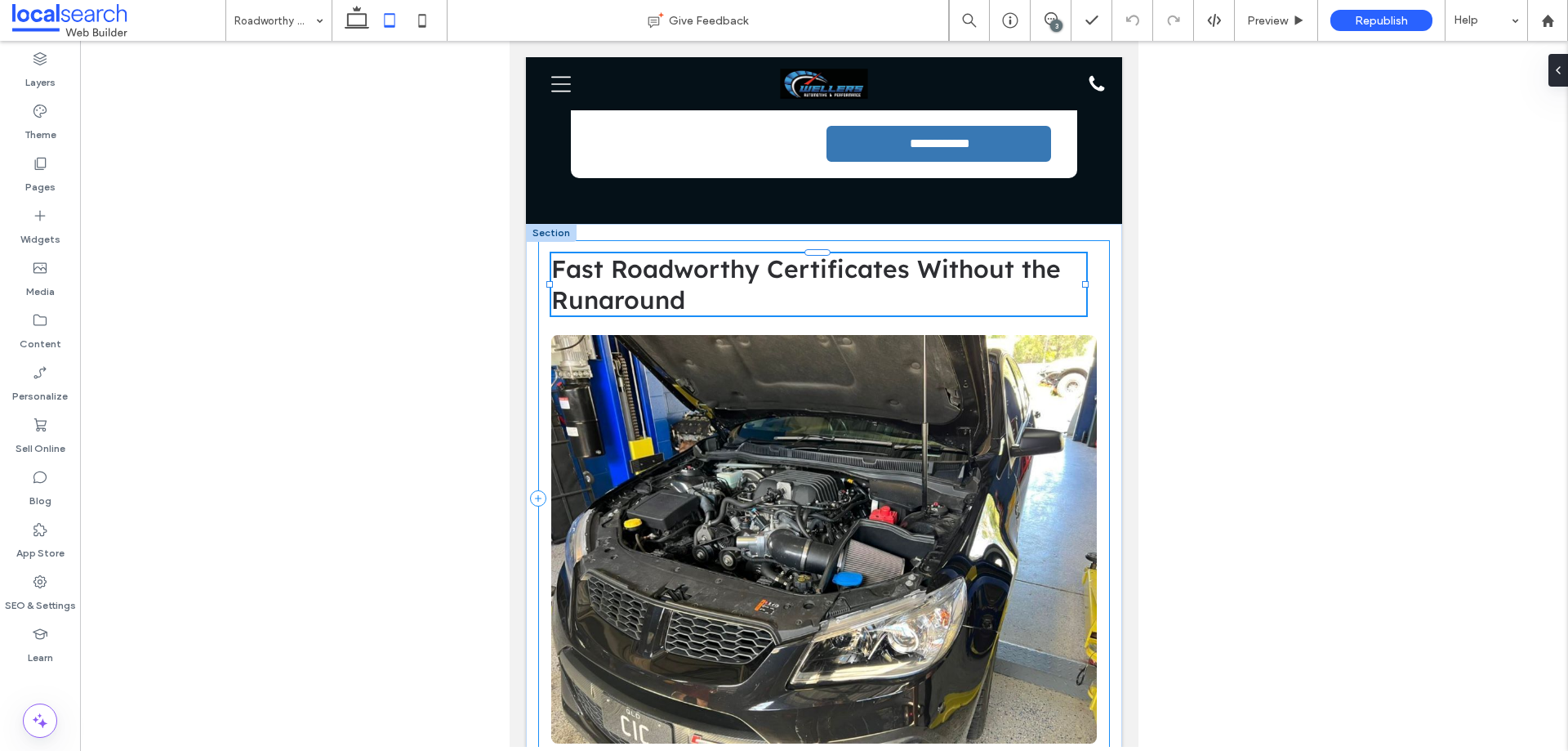 type on "***" 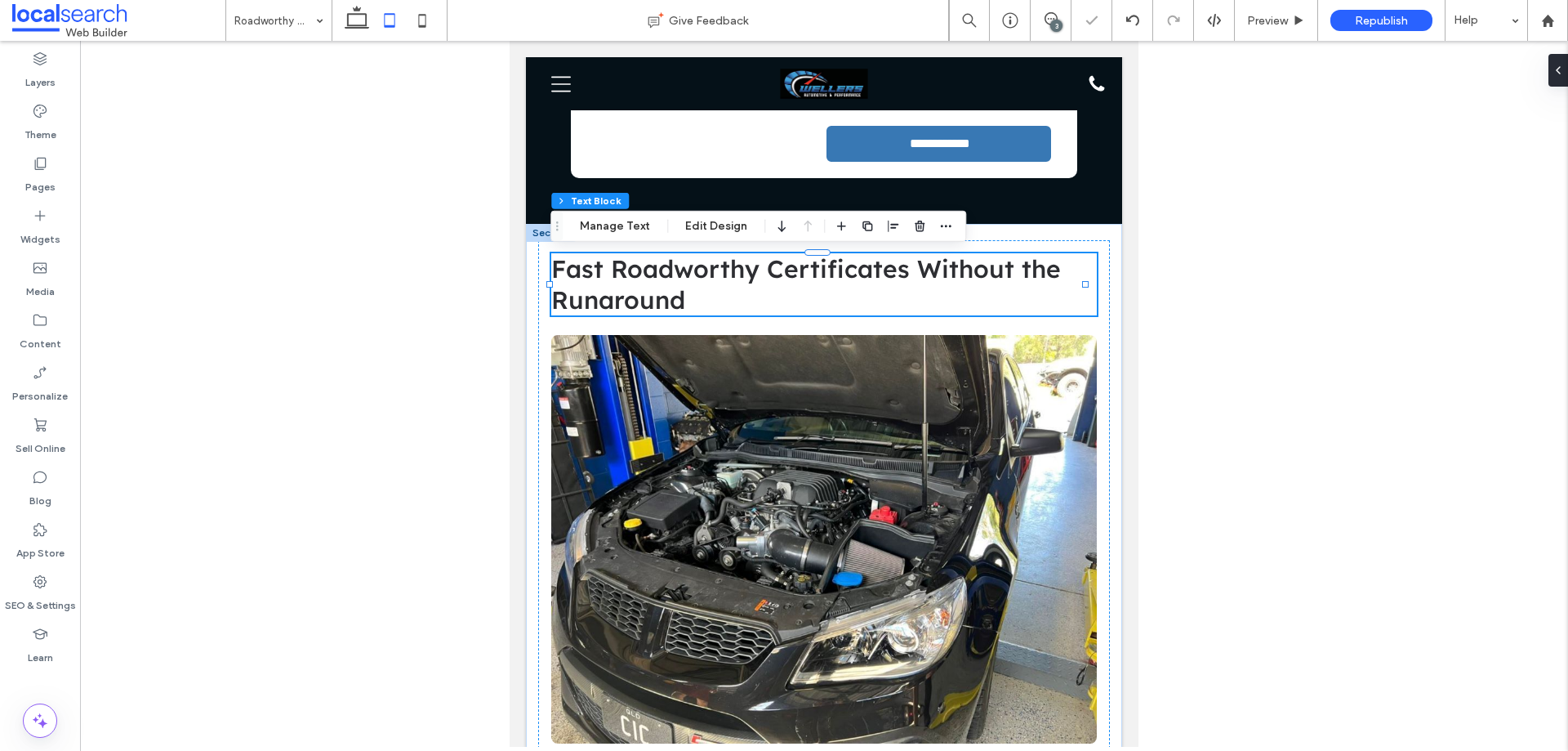 click at bounding box center [824, 394] 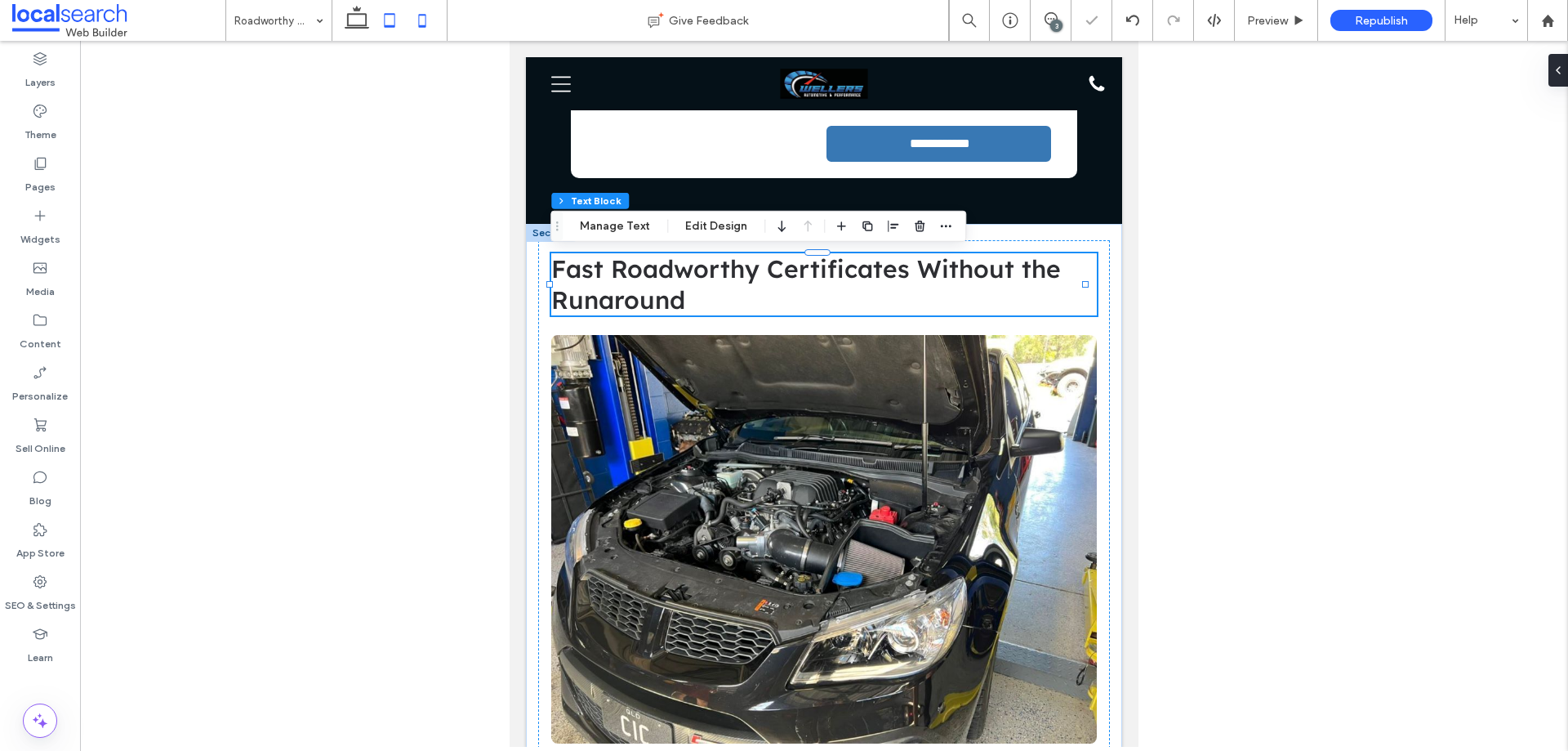 click 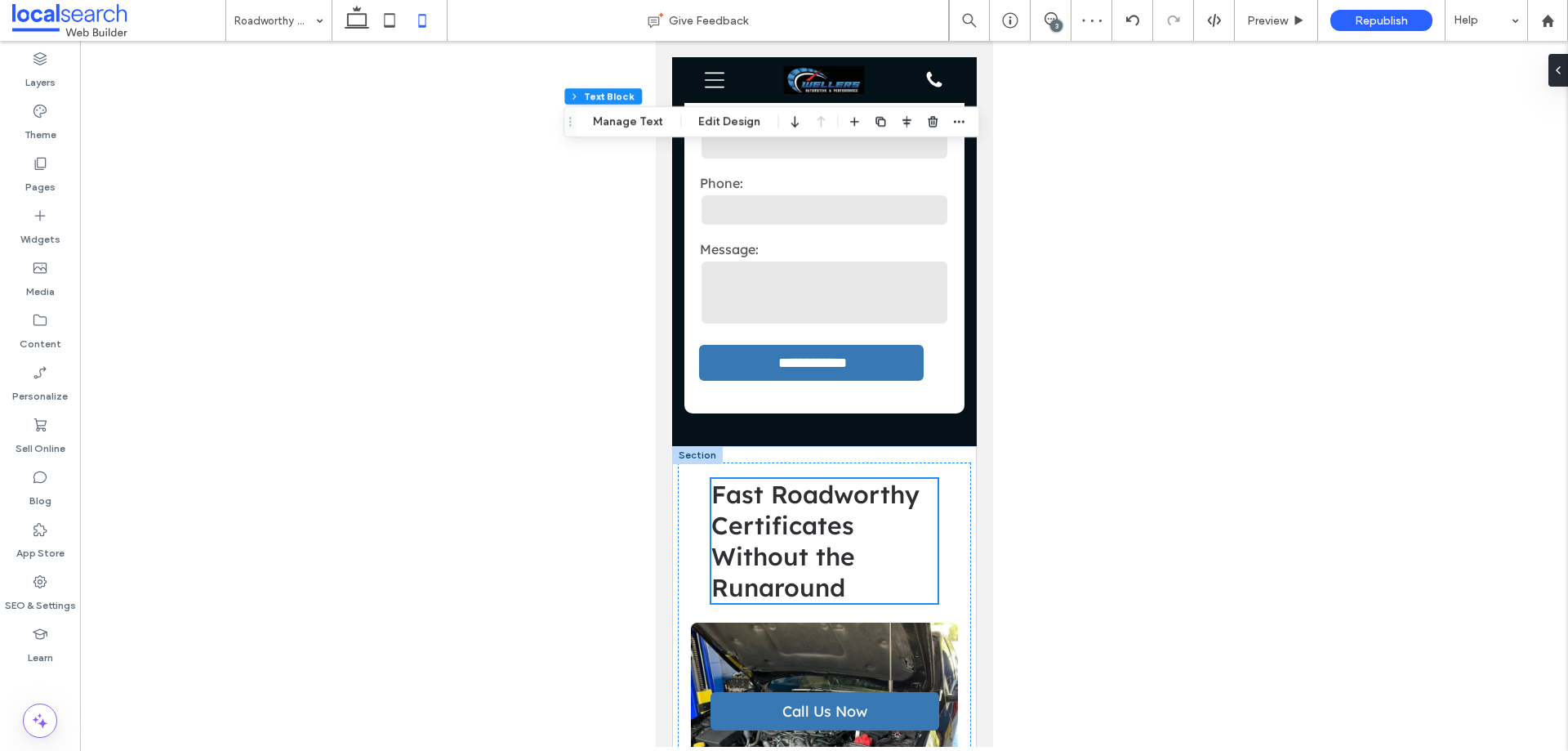 type on "**" 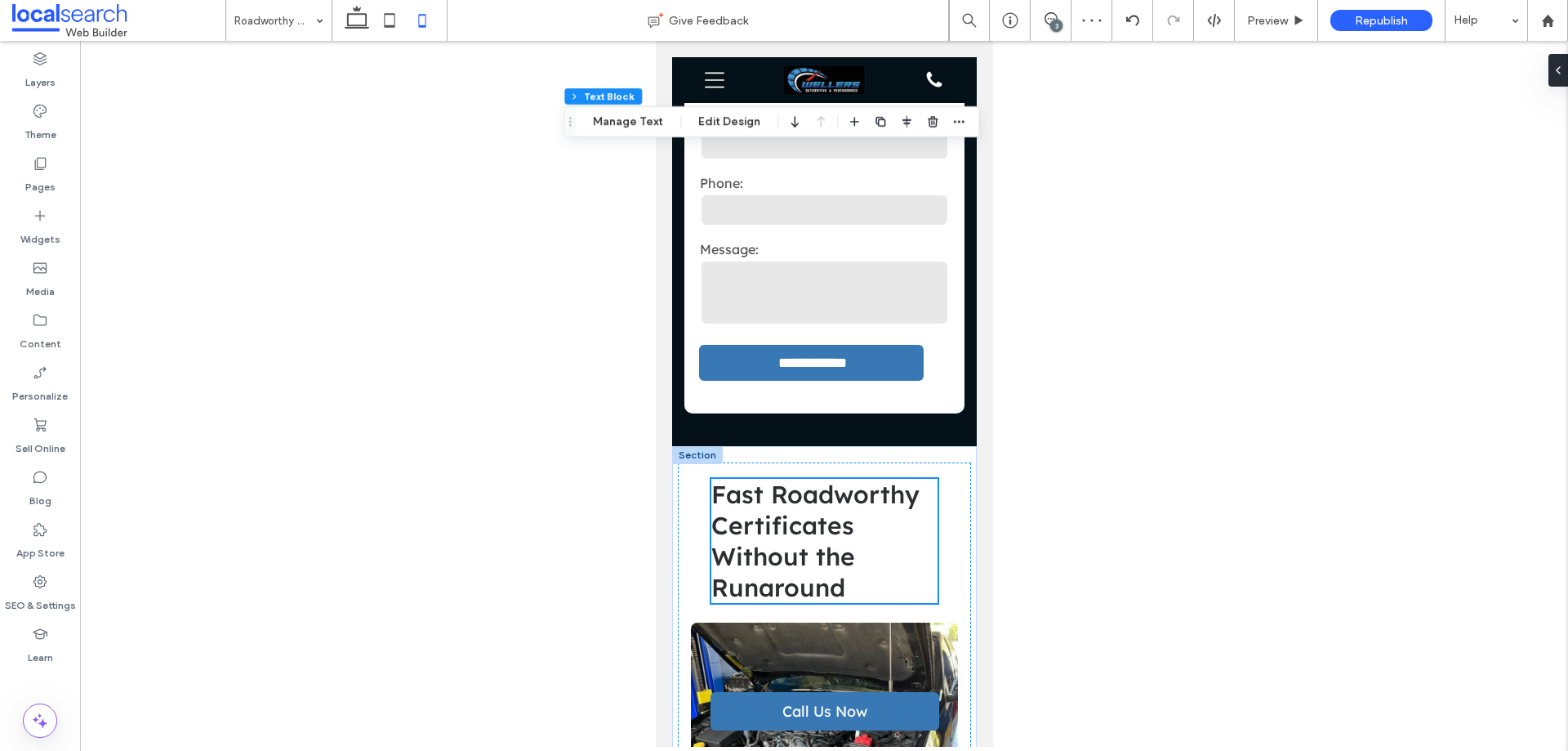 type on "****" 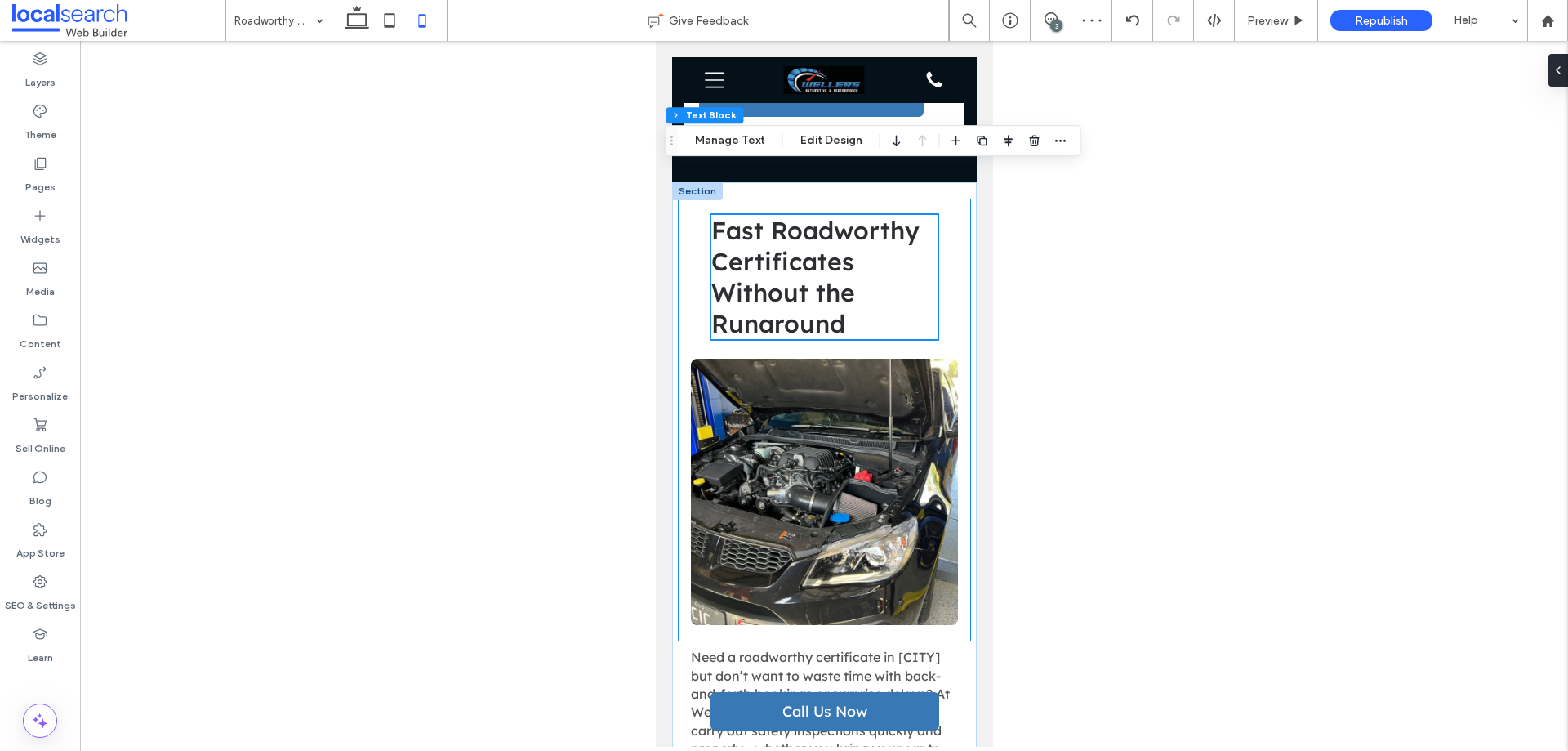 scroll, scrollTop: 915, scrollLeft: 0, axis: vertical 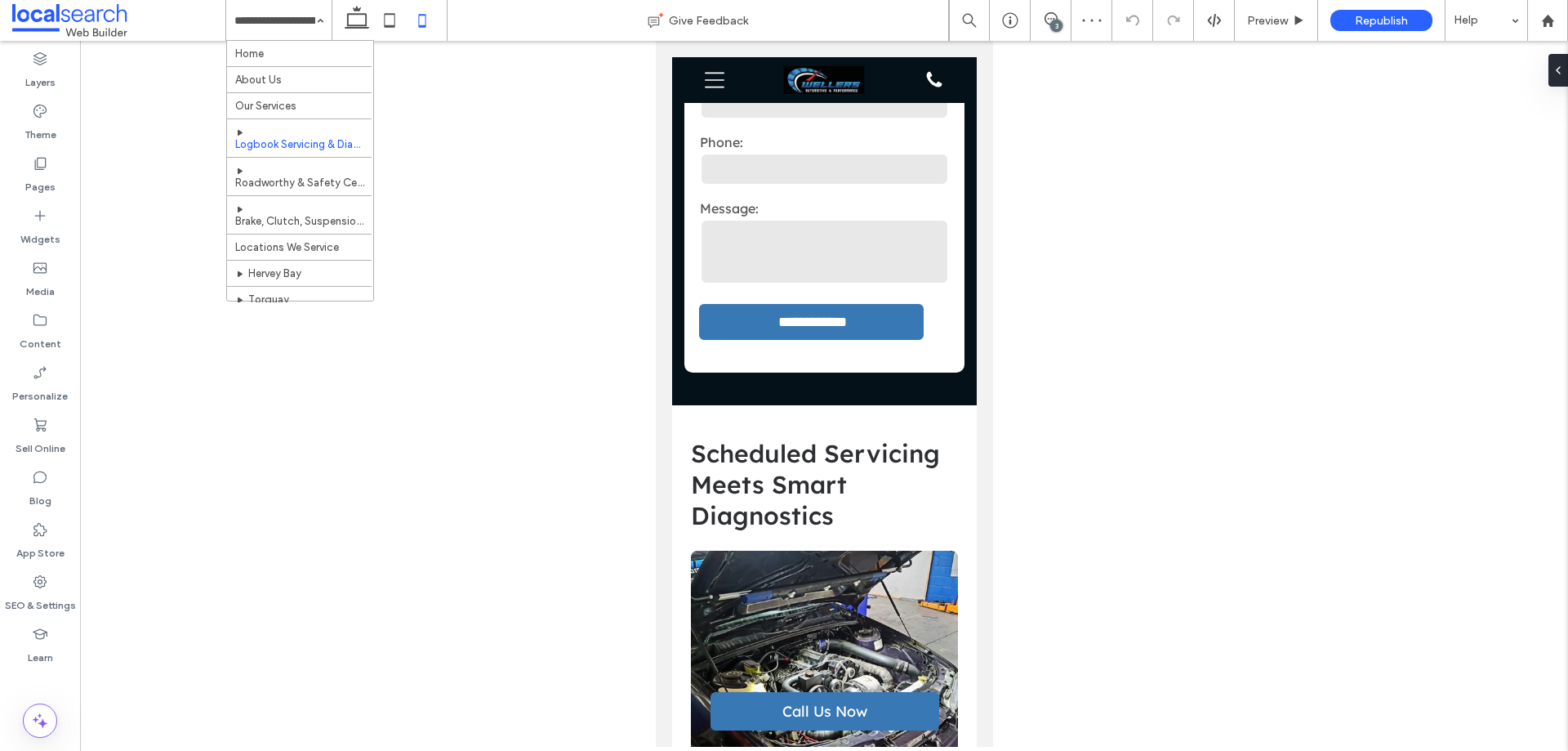 click at bounding box center (274, 20) 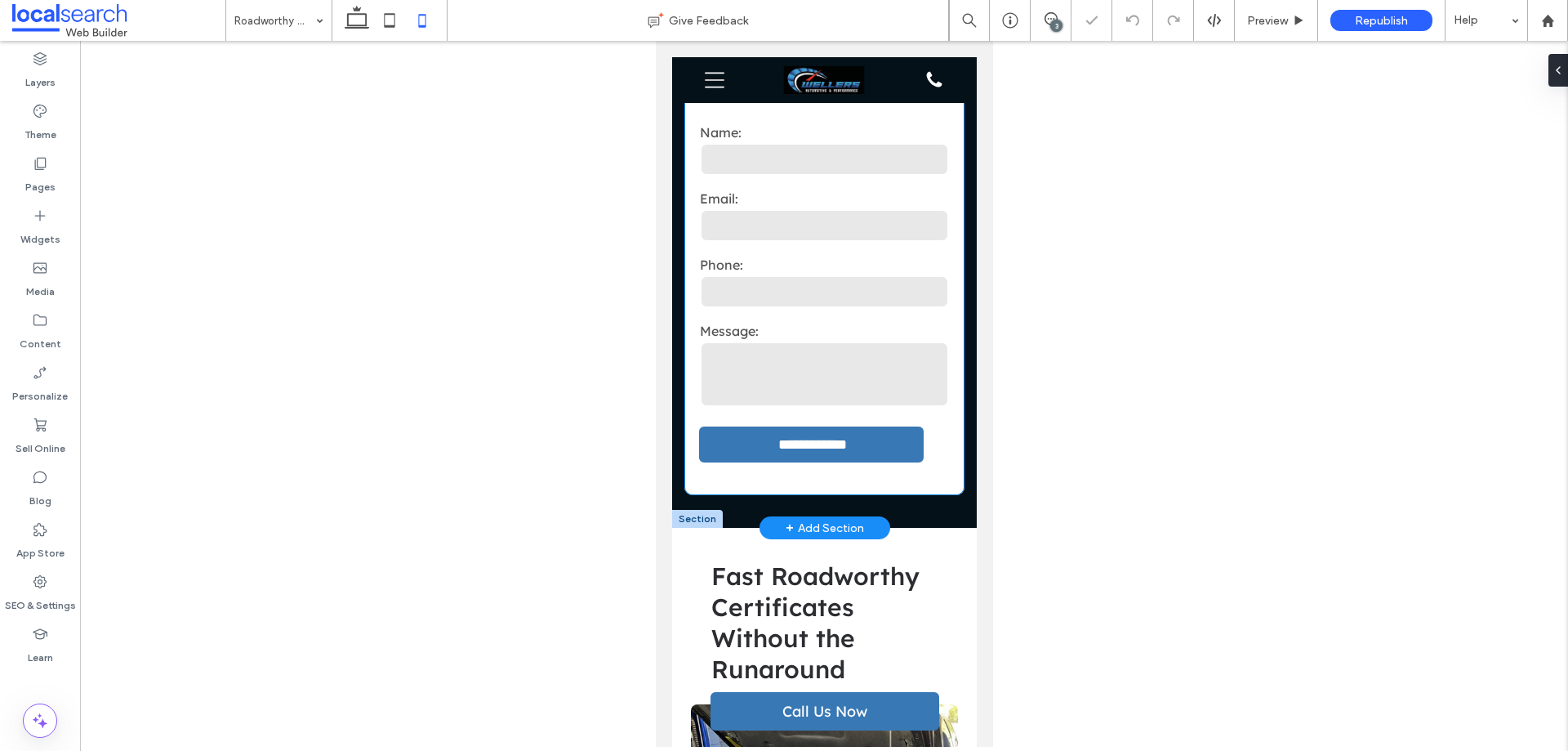 scroll, scrollTop: 654, scrollLeft: 0, axis: vertical 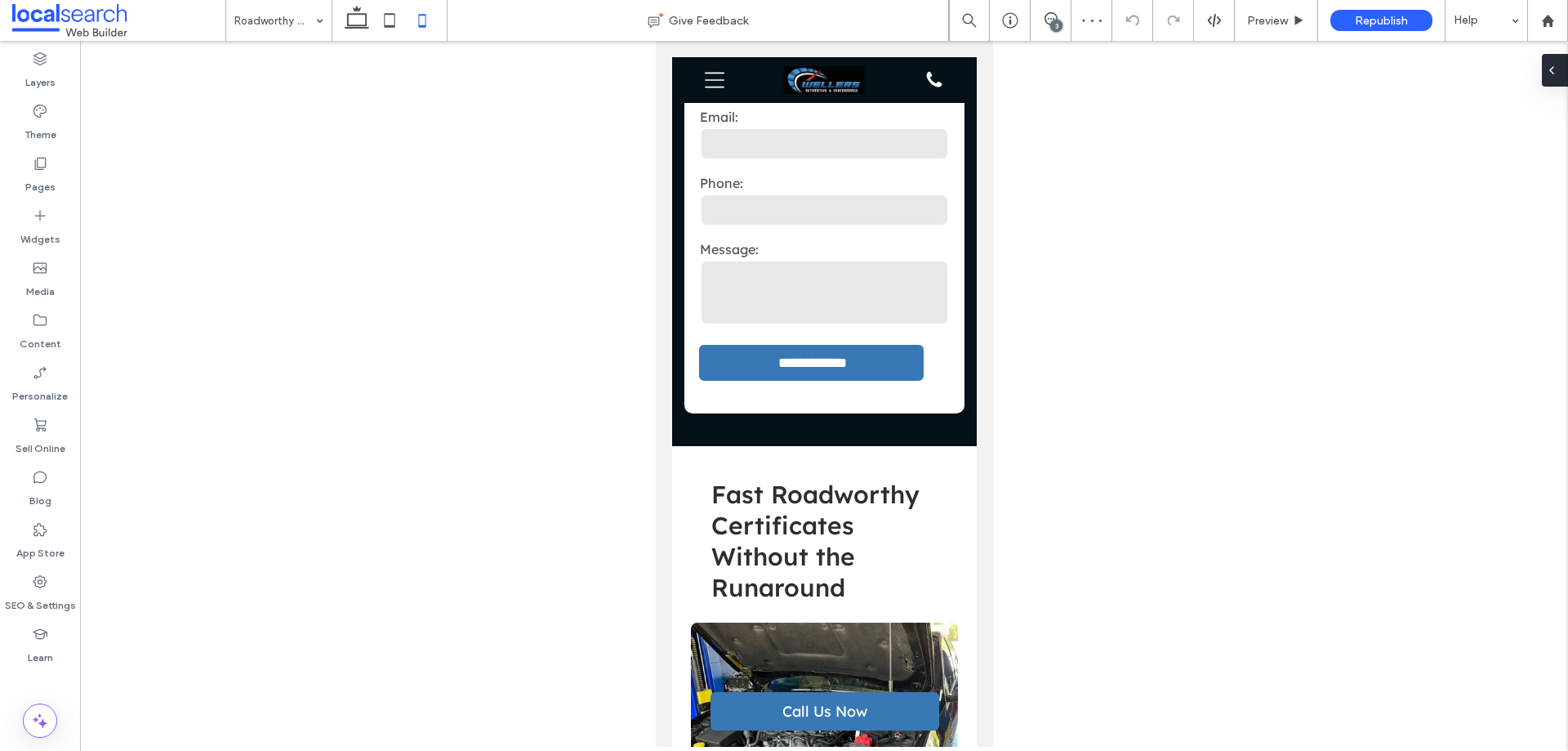 click 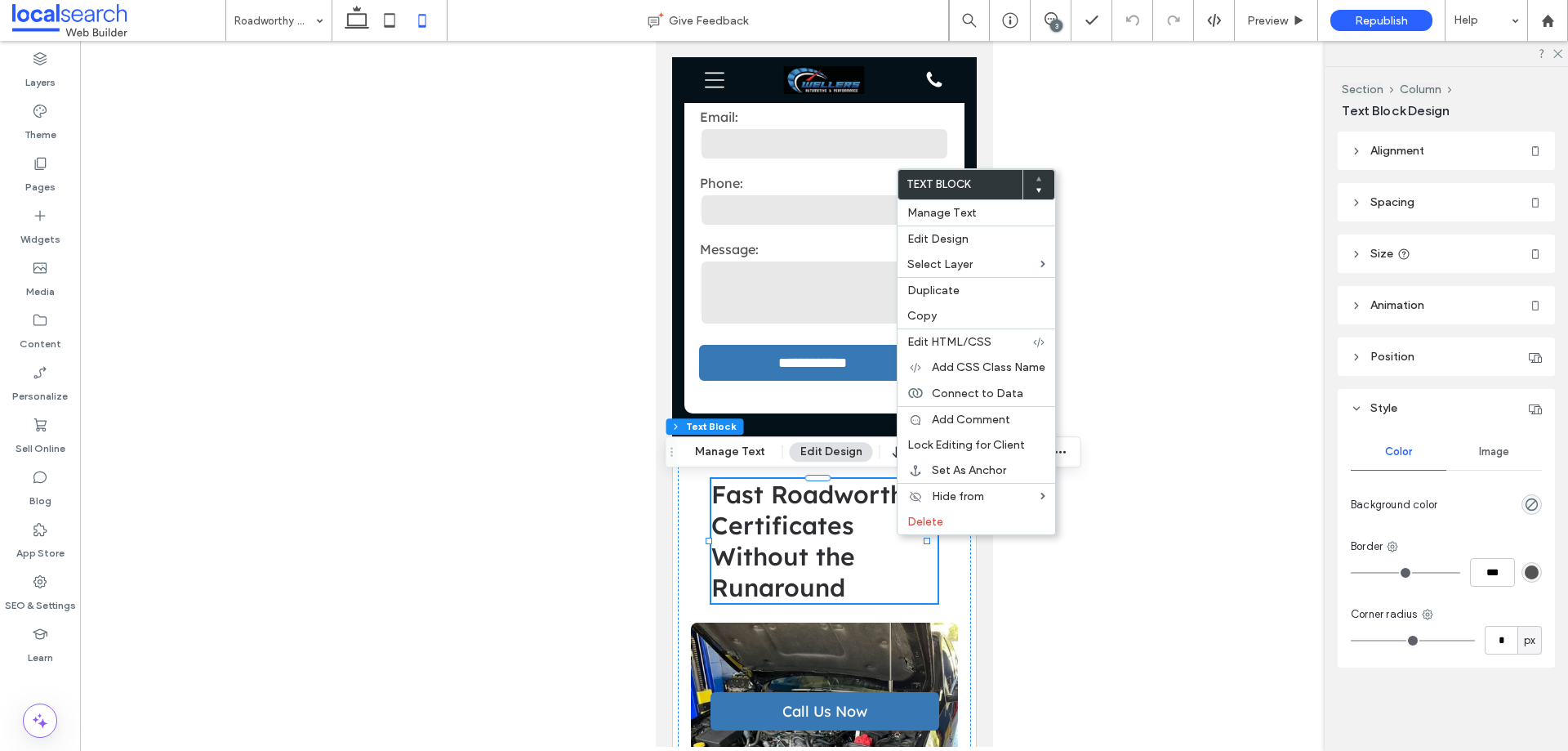 click 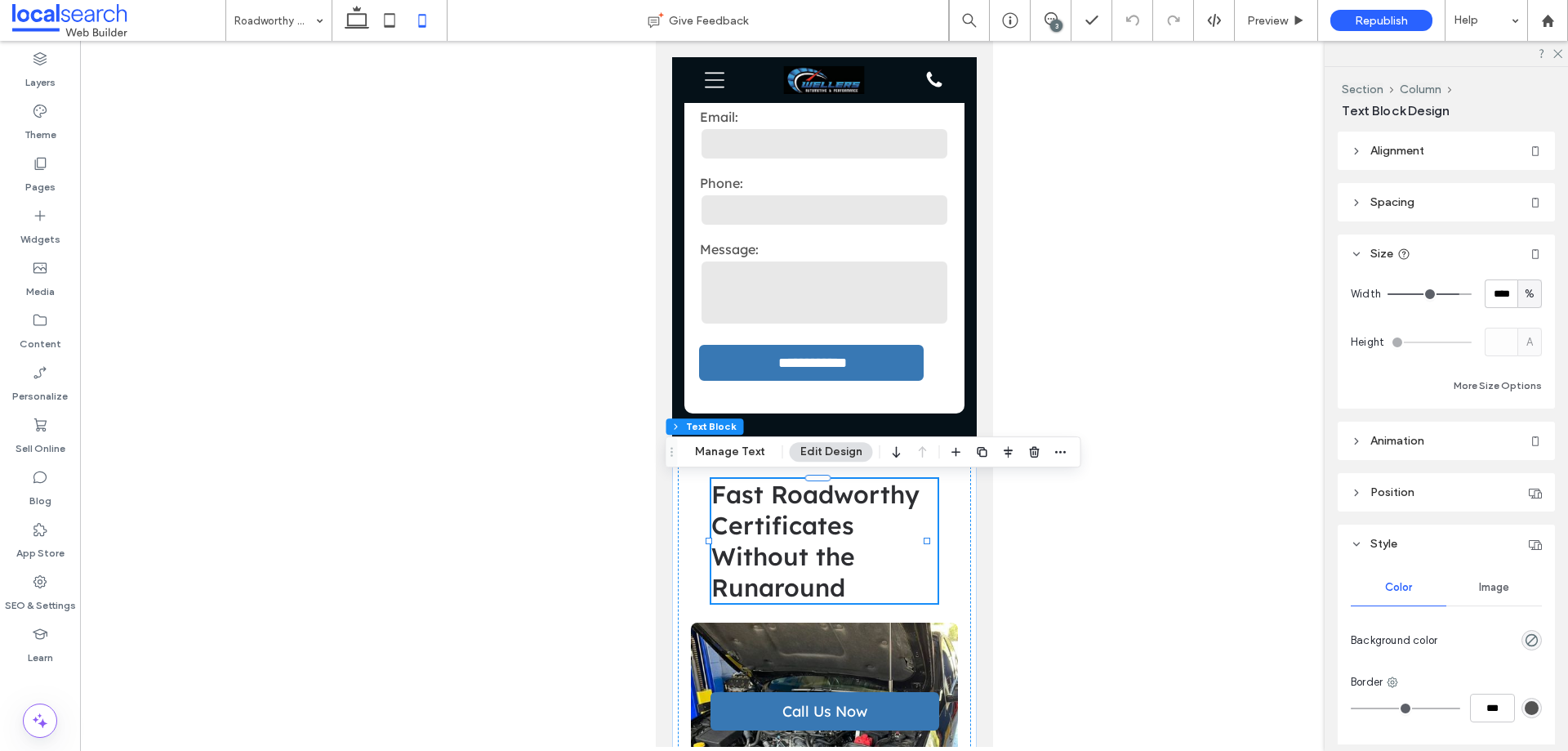 type on "**" 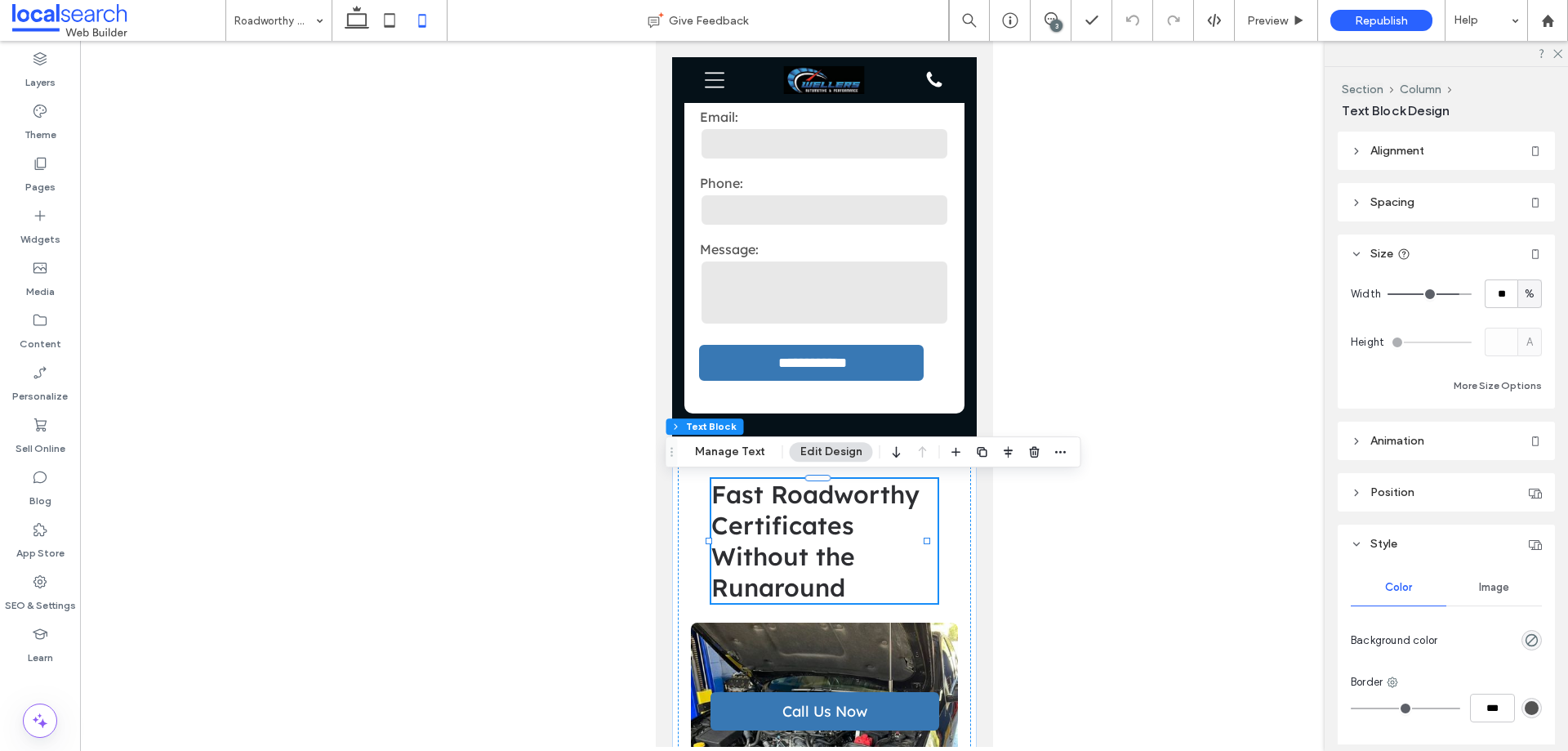 type on "**" 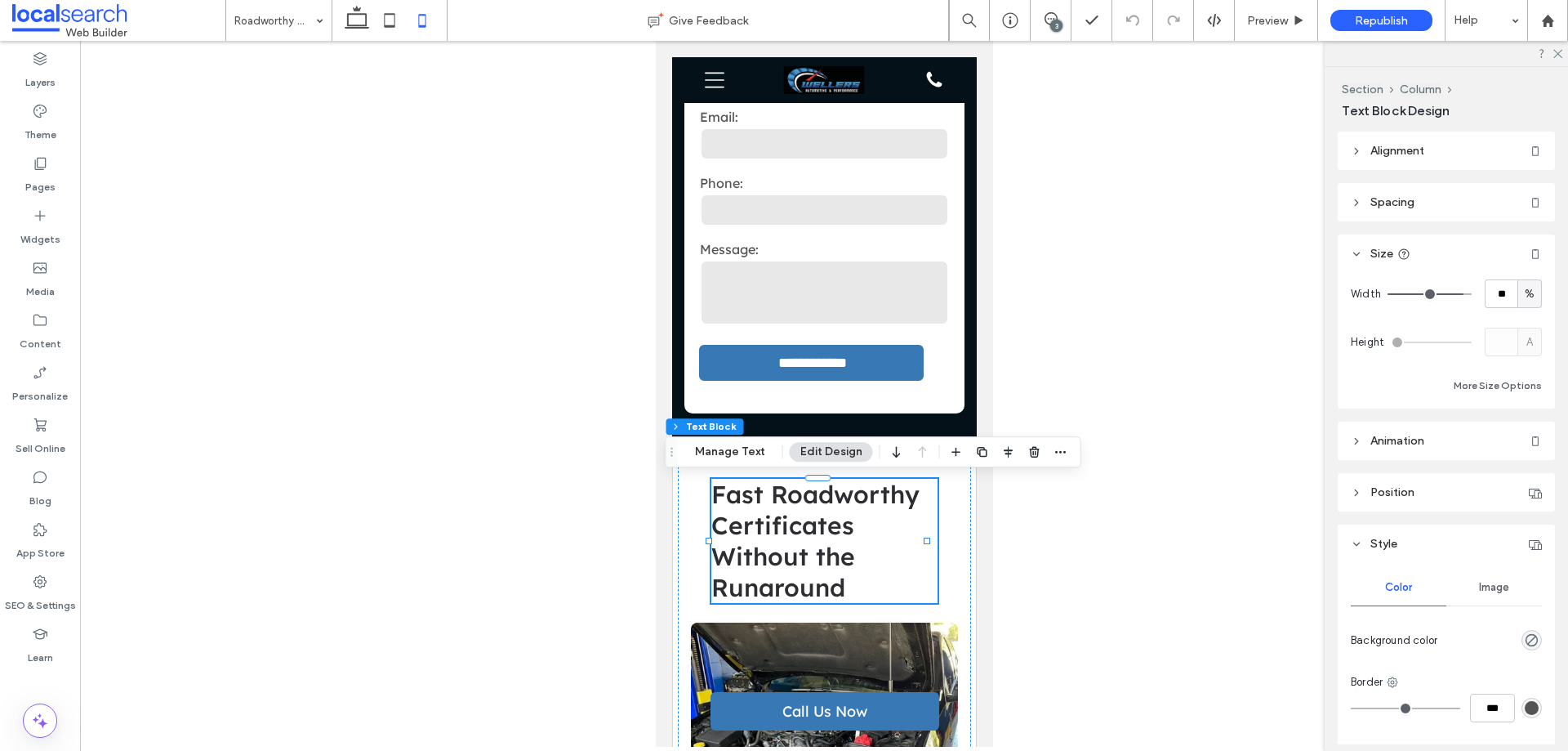 type on "**" 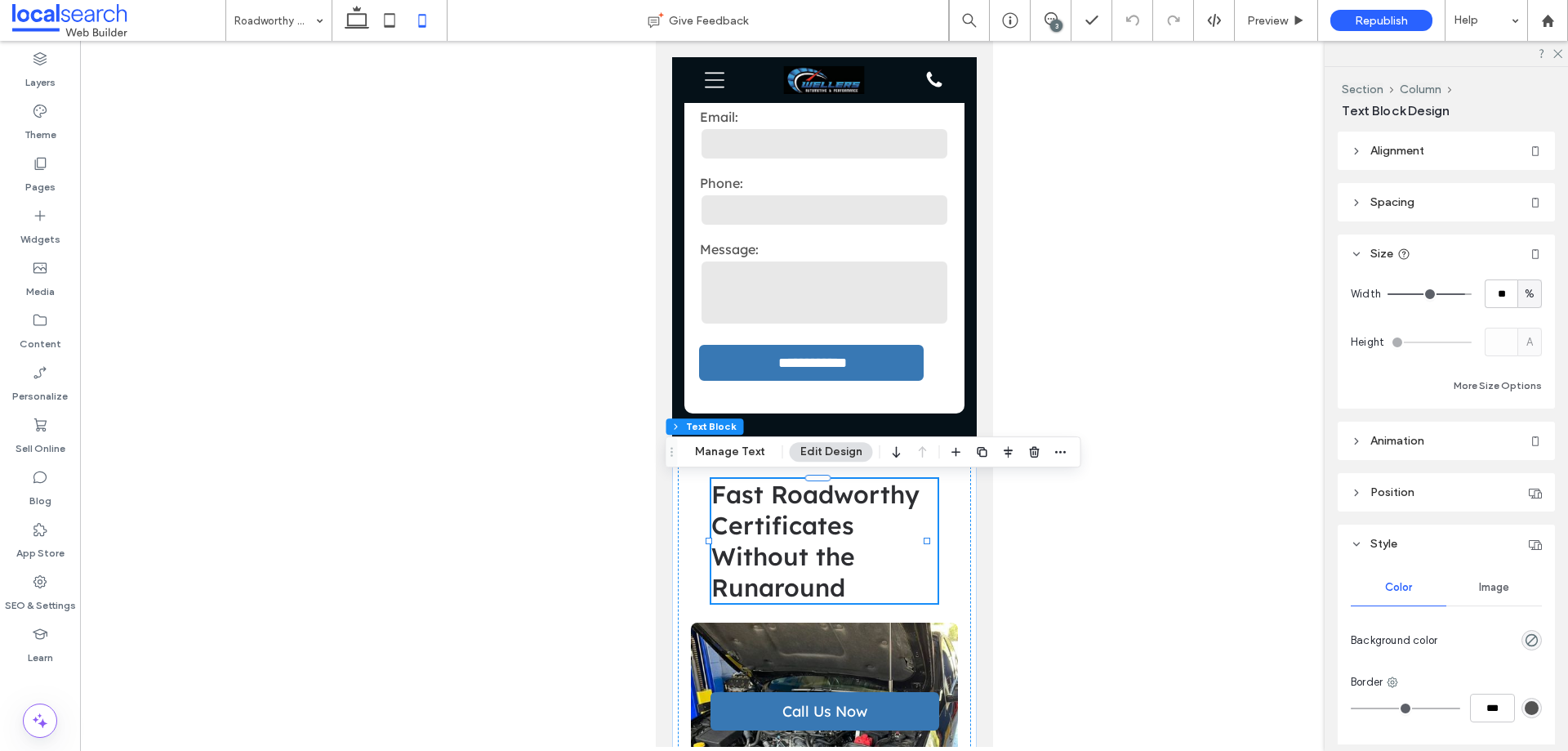 type on "**" 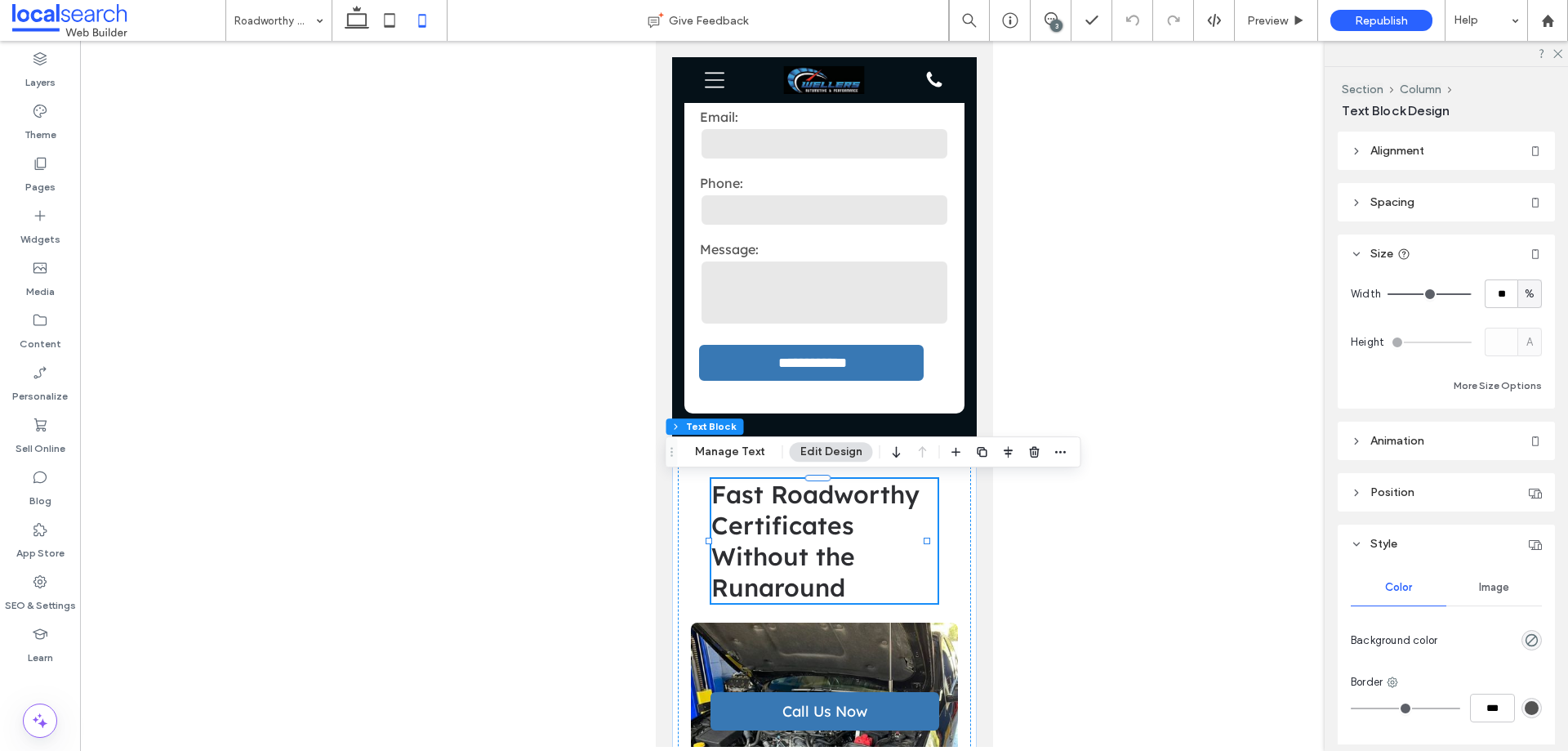 click at bounding box center [1429, 294] 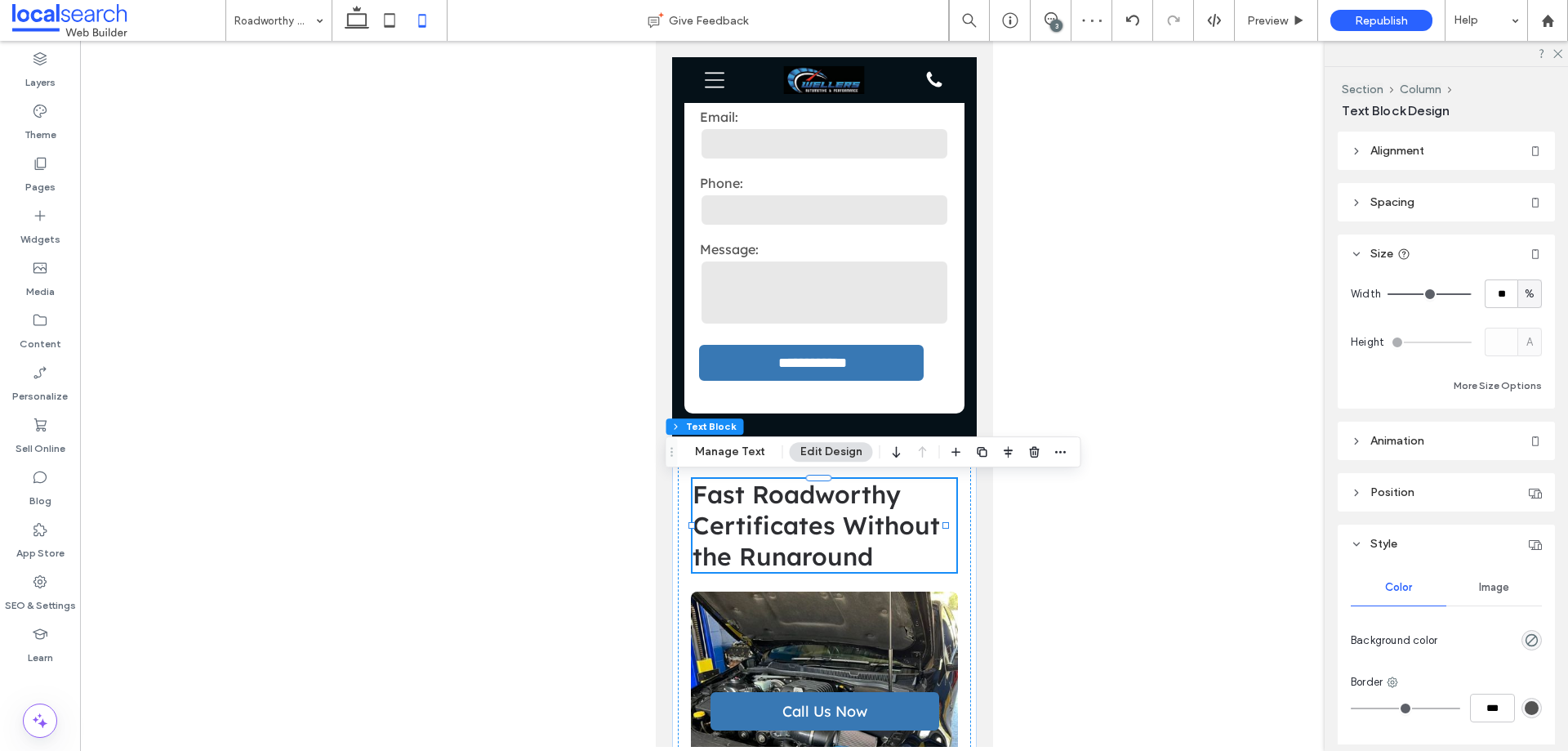 type on "**" 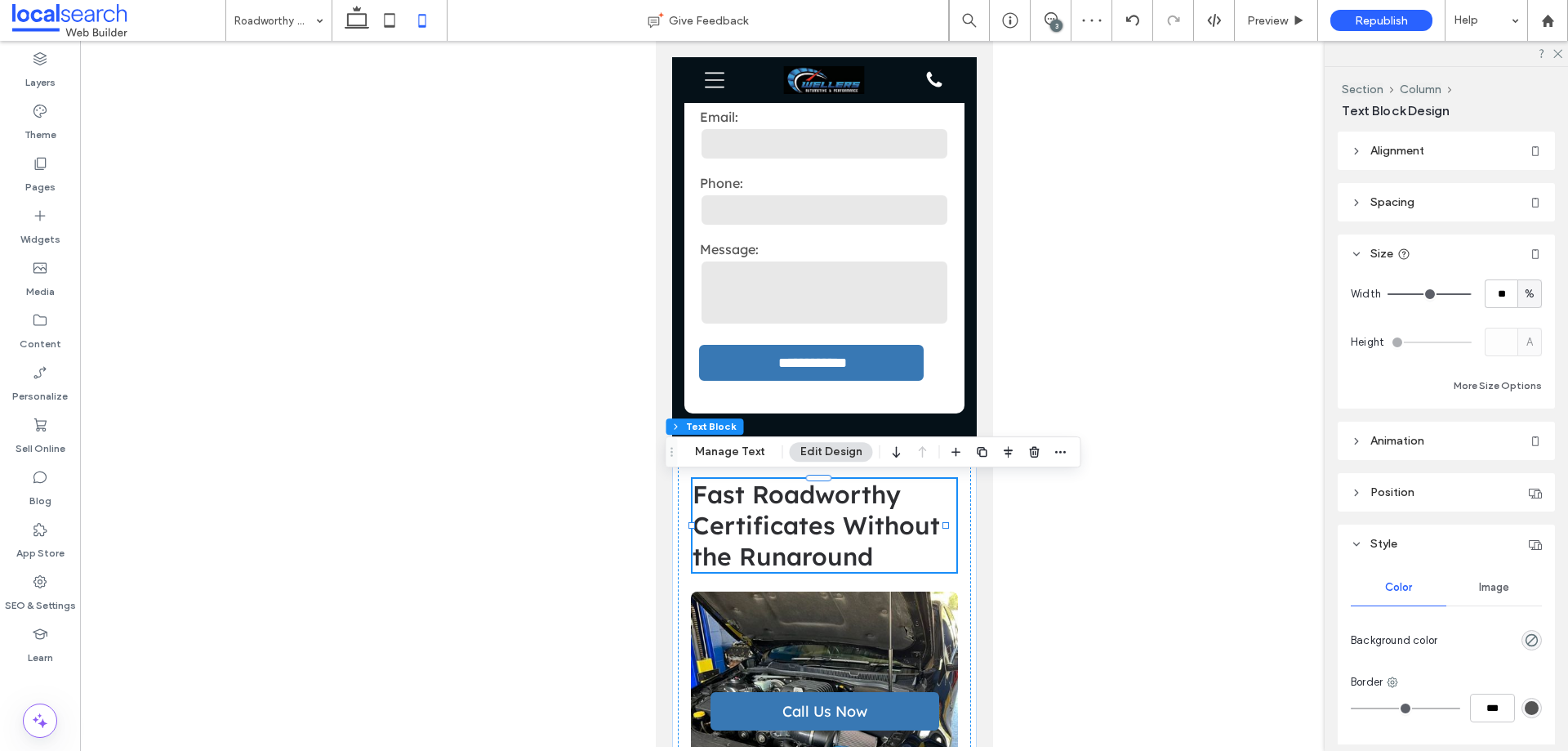 type on "**" 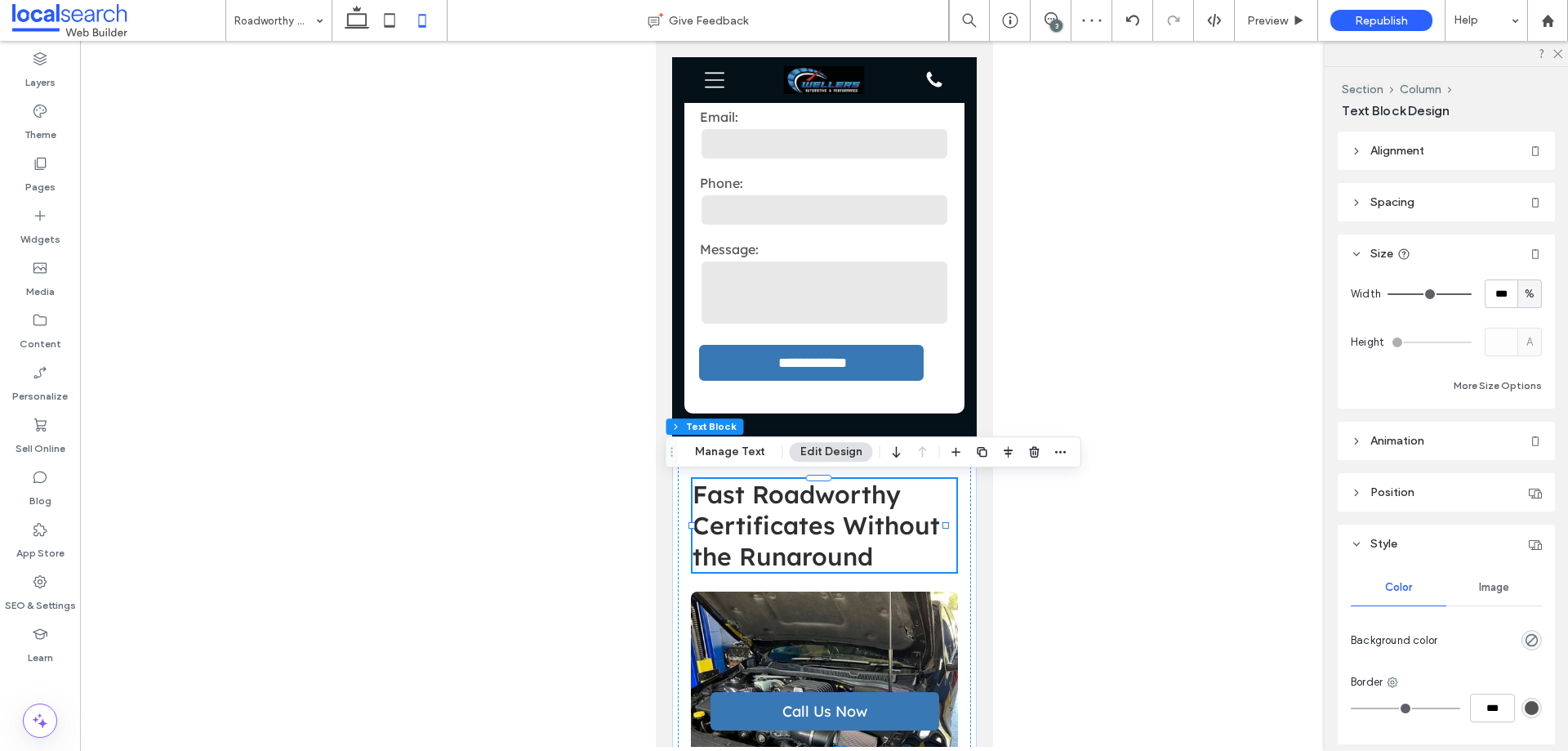 drag, startPoint x: 1454, startPoint y: 297, endPoint x: 1462, endPoint y: 295, distance: 8.246211 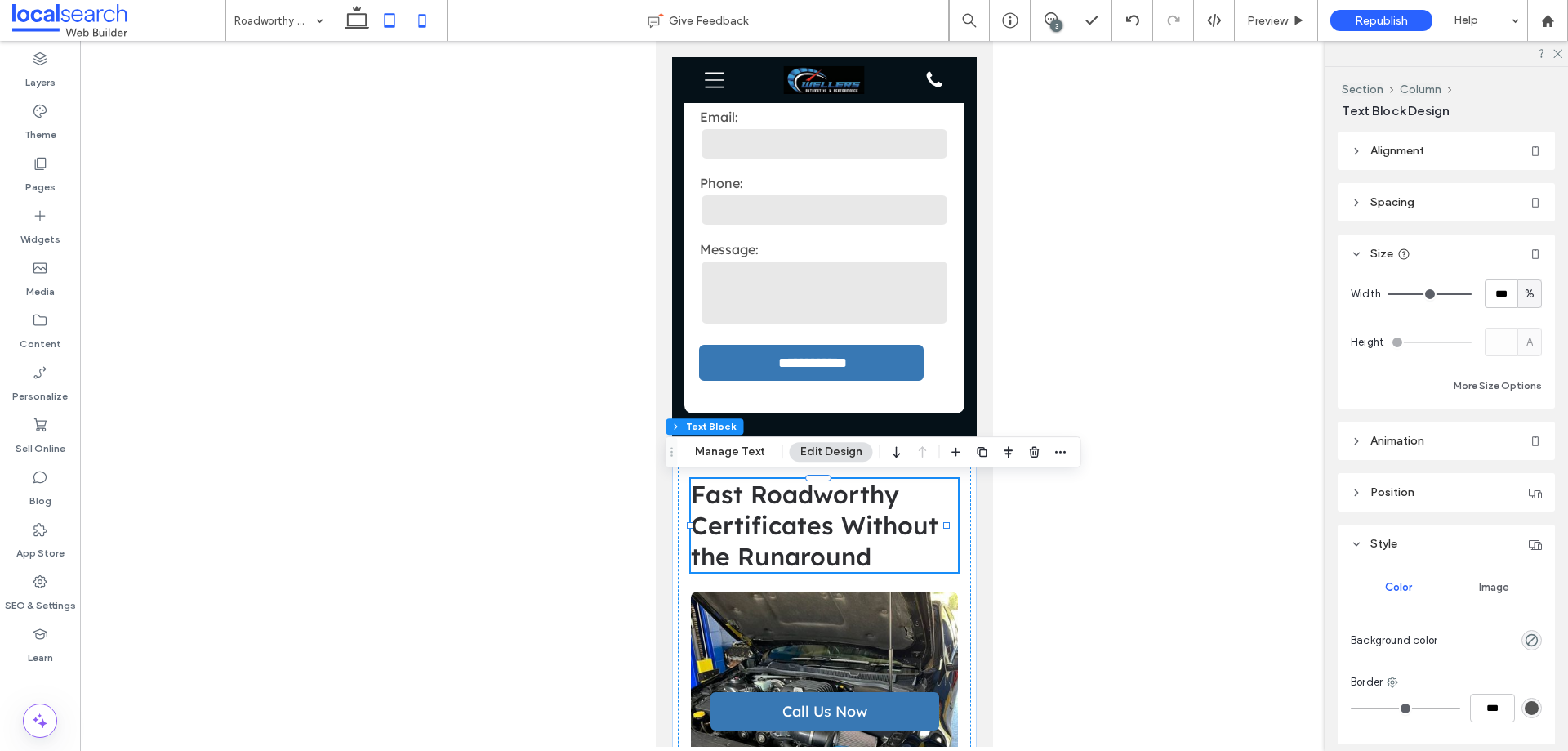 click 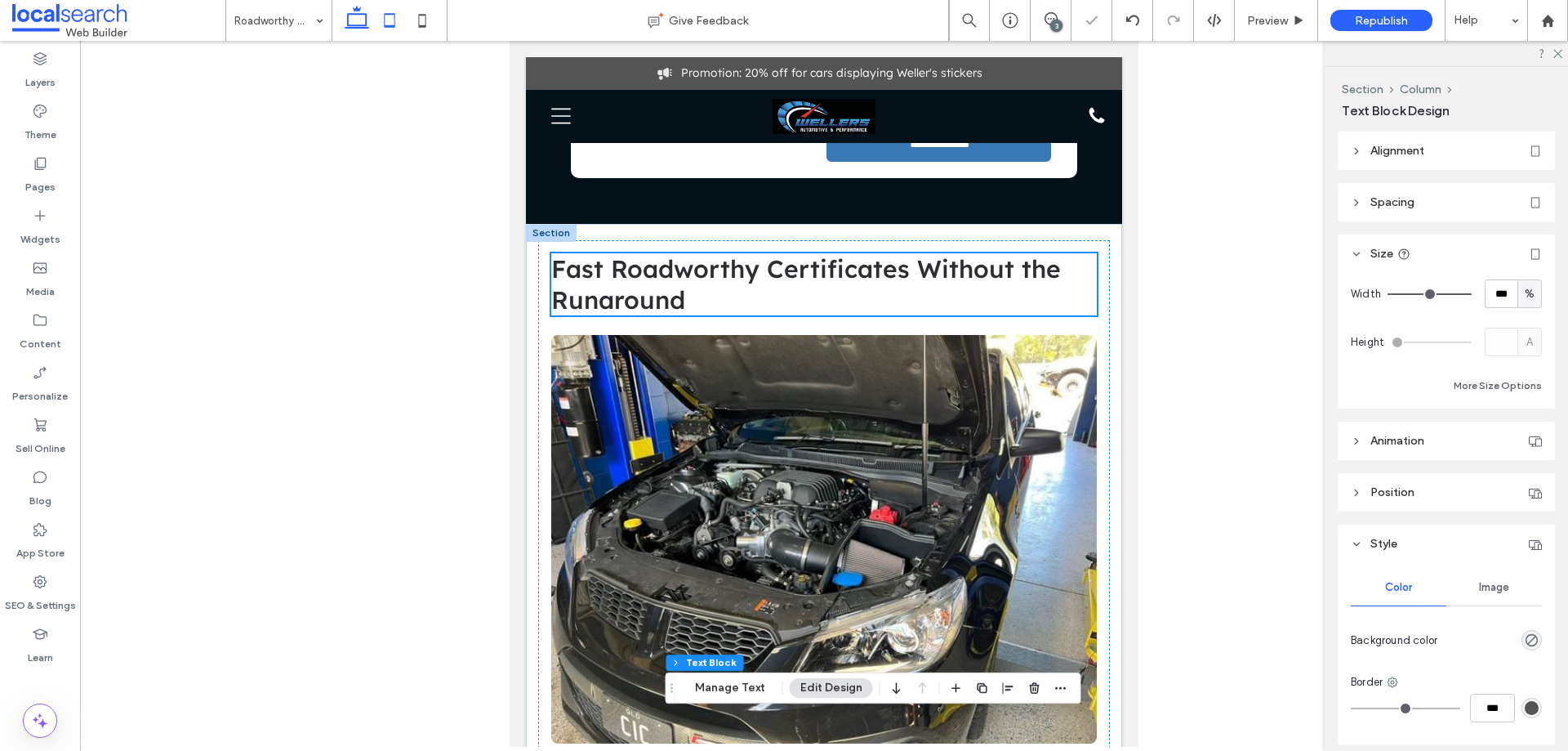 click 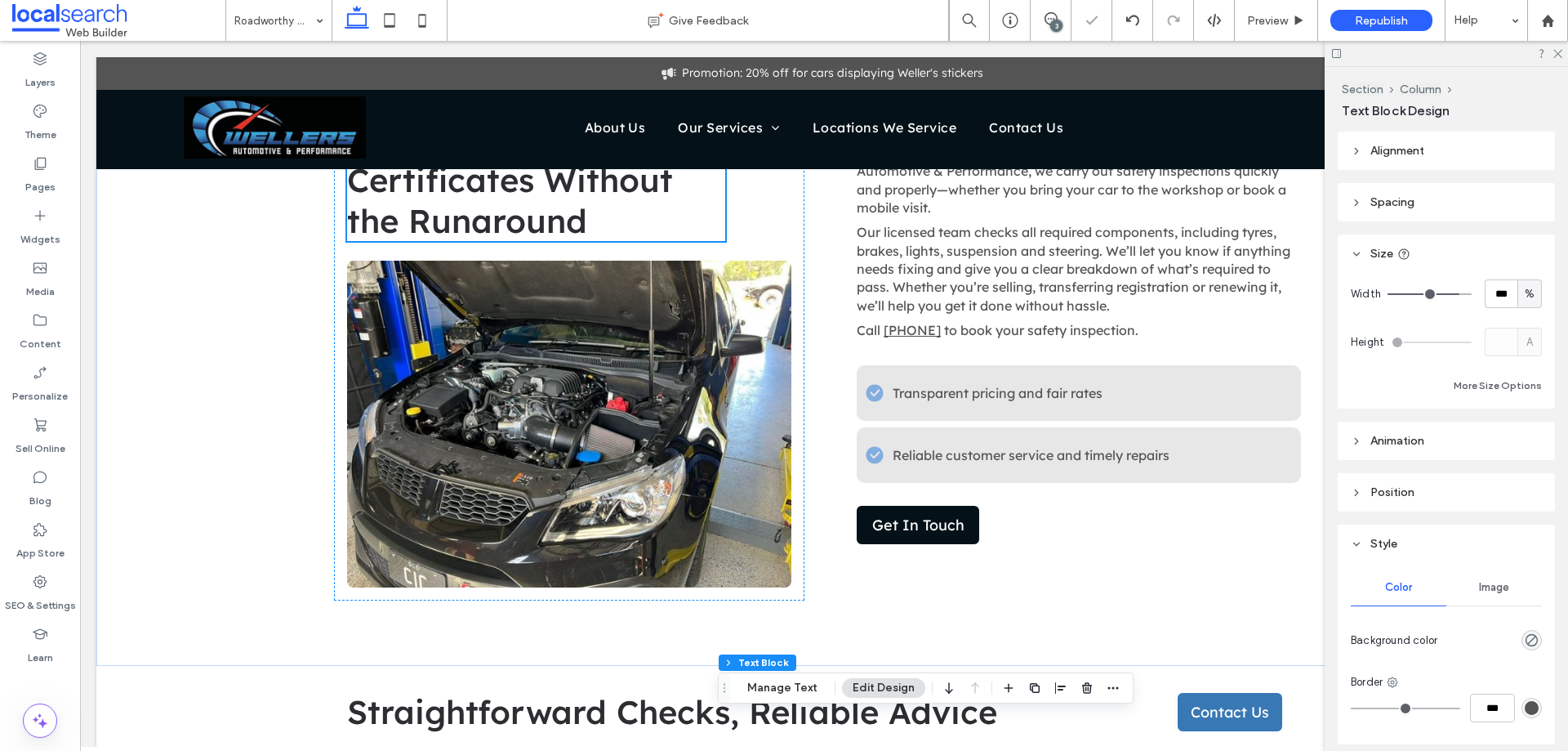 type on "**" 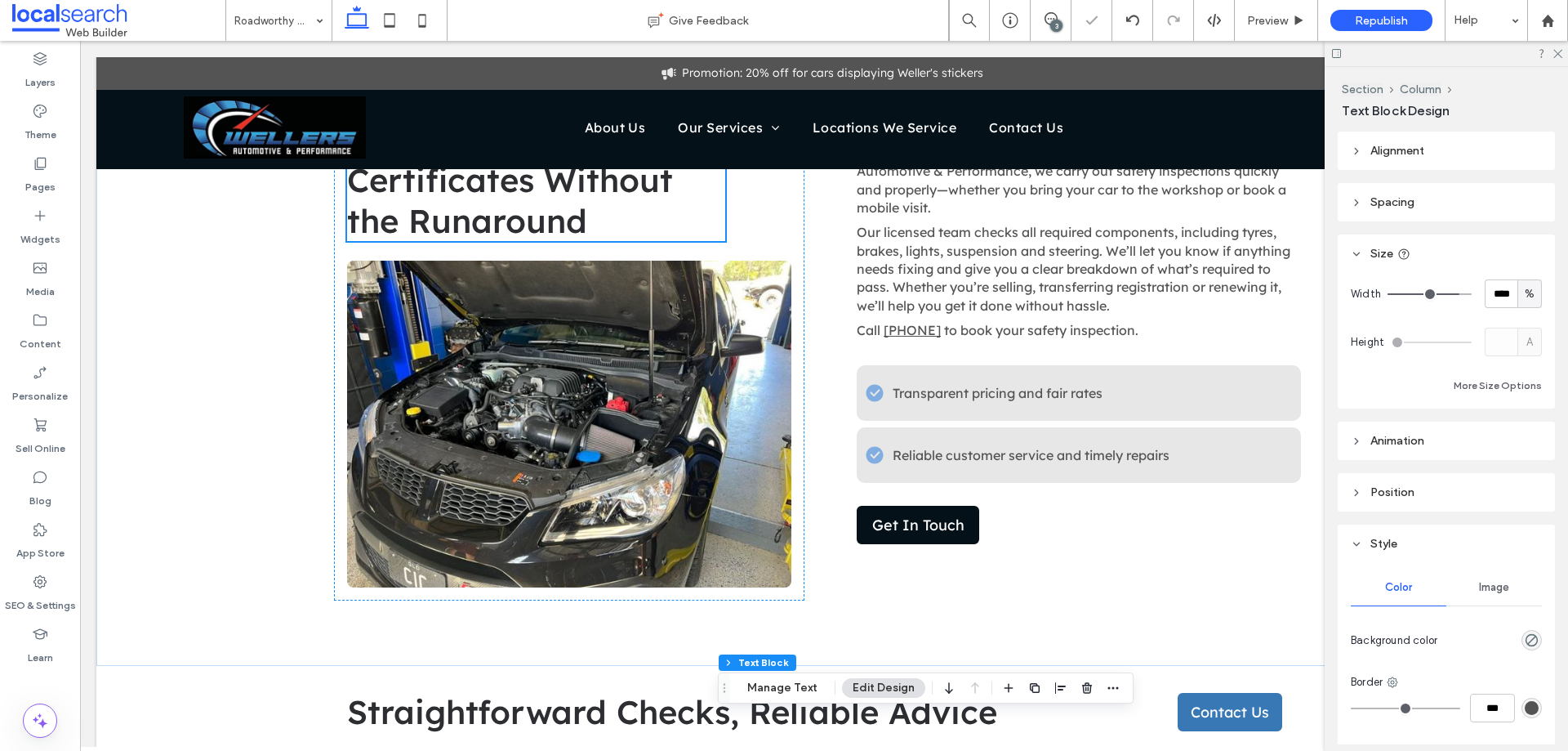 scroll, scrollTop: 0, scrollLeft: 0, axis: both 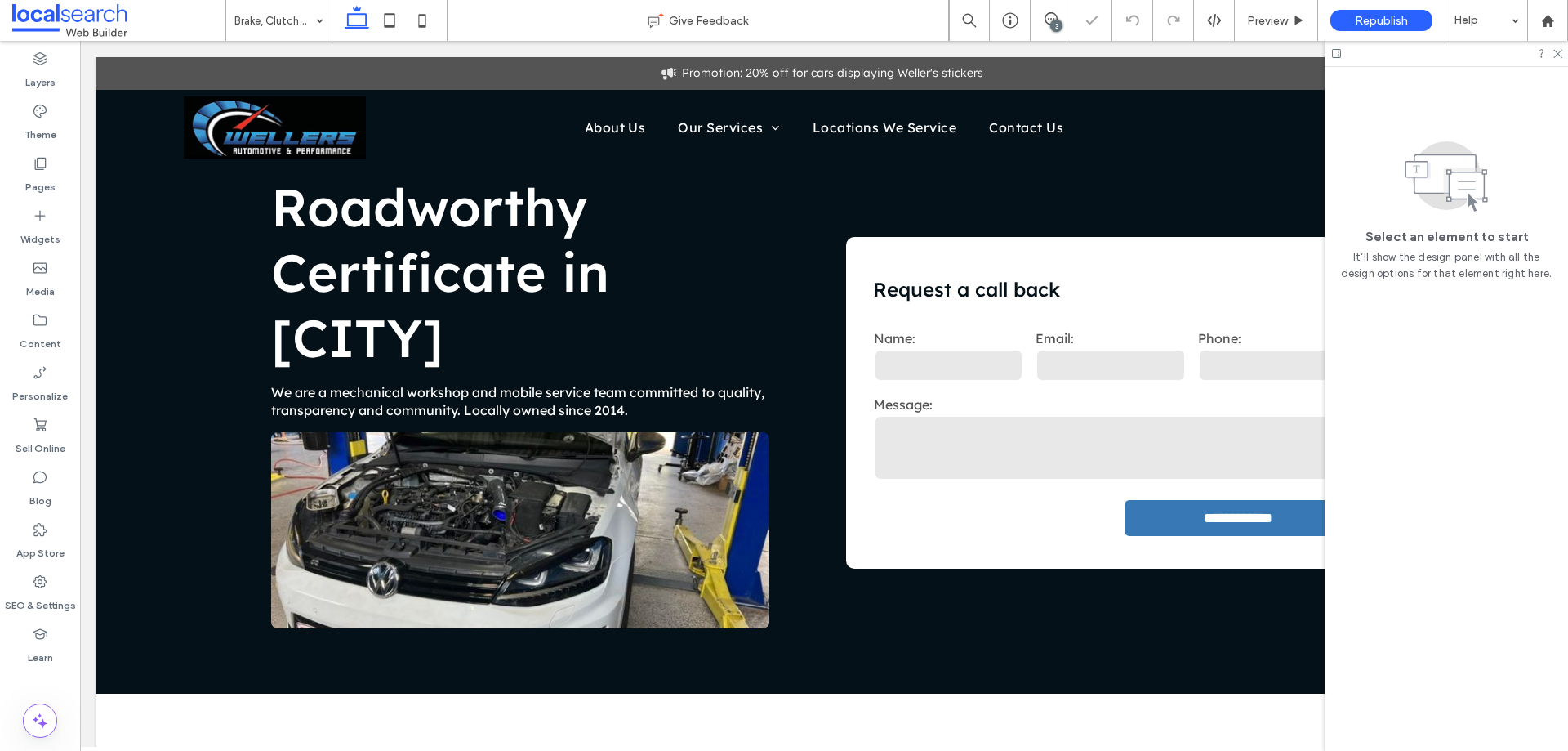 click at bounding box center (274, 20) 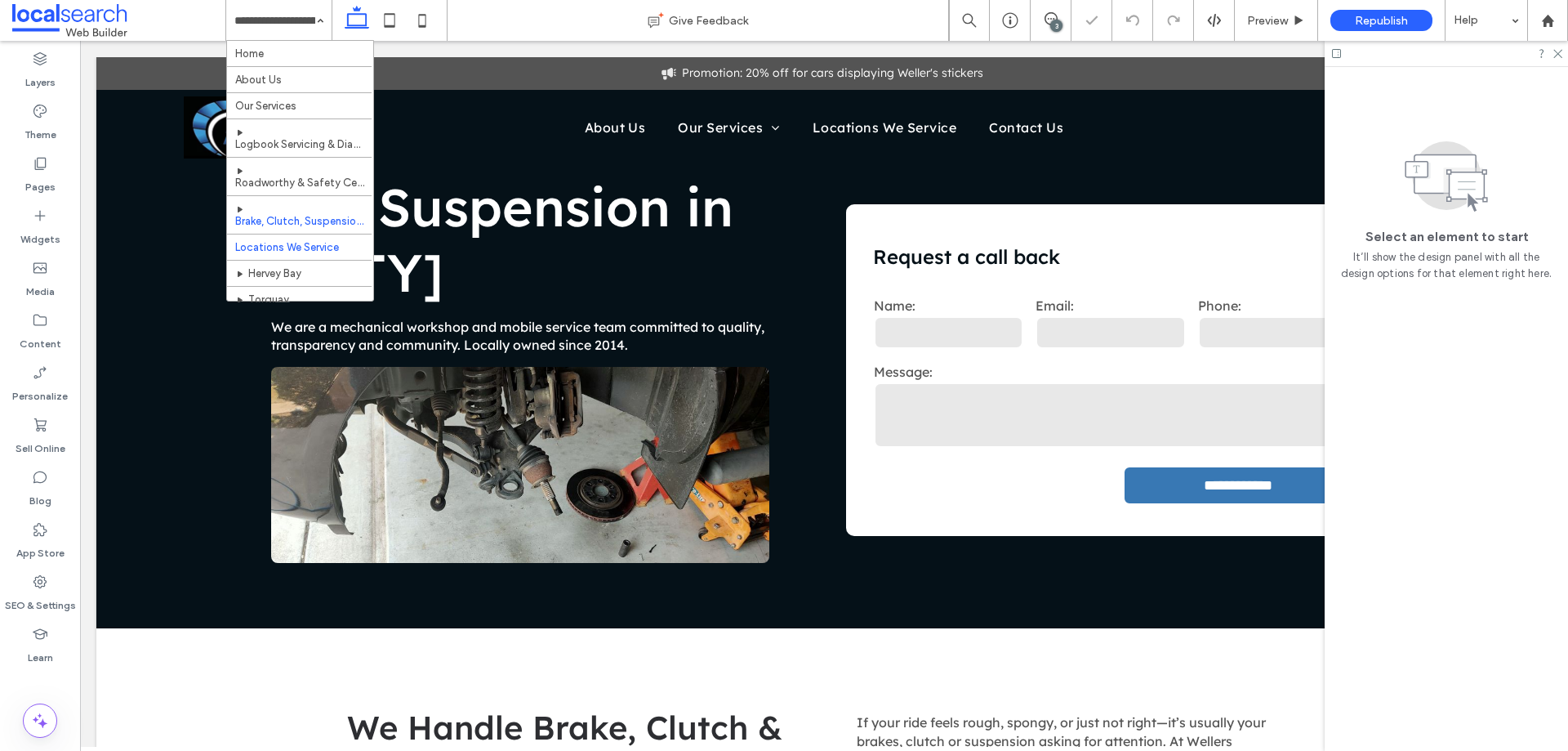 scroll, scrollTop: 0, scrollLeft: 0, axis: both 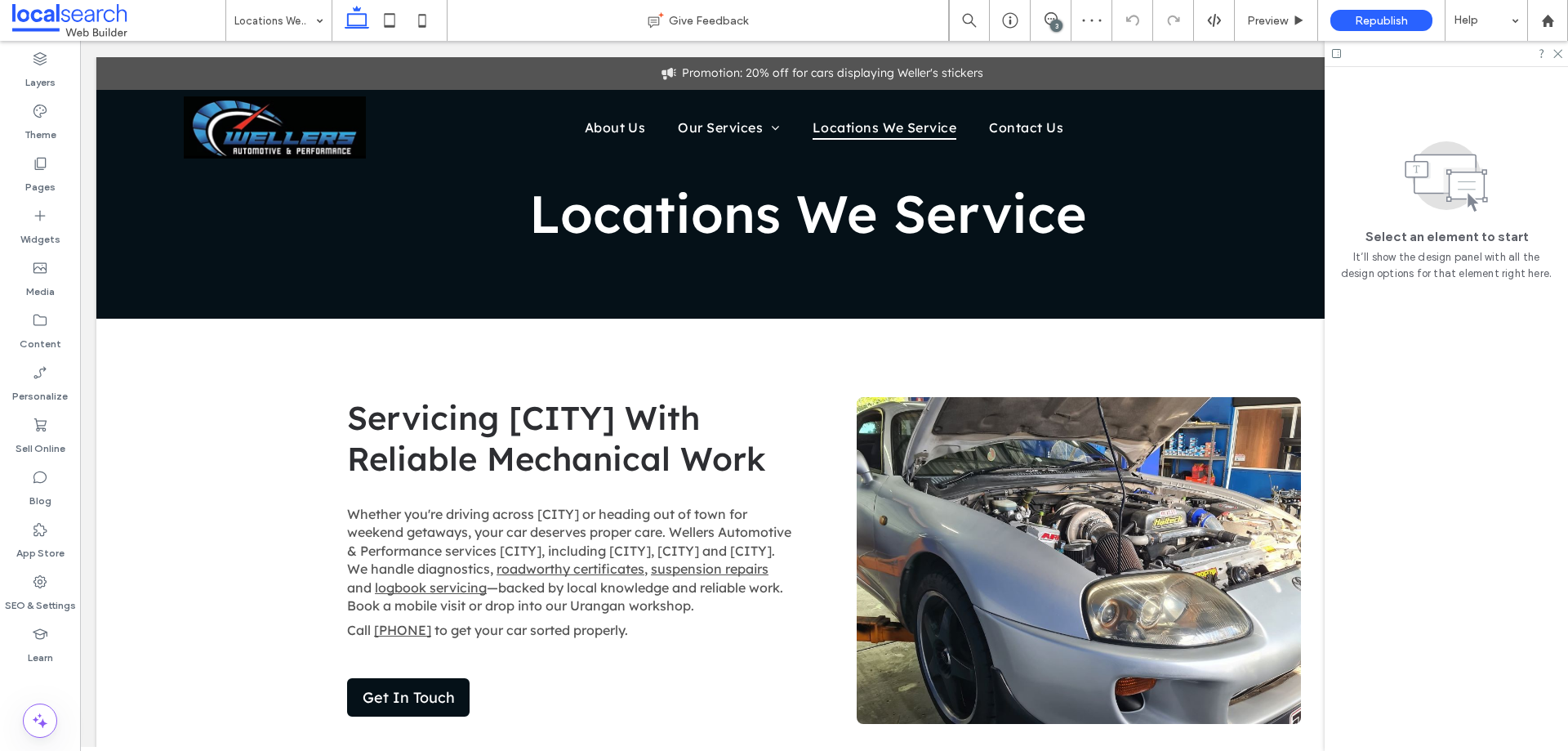 click at bounding box center [274, 20] 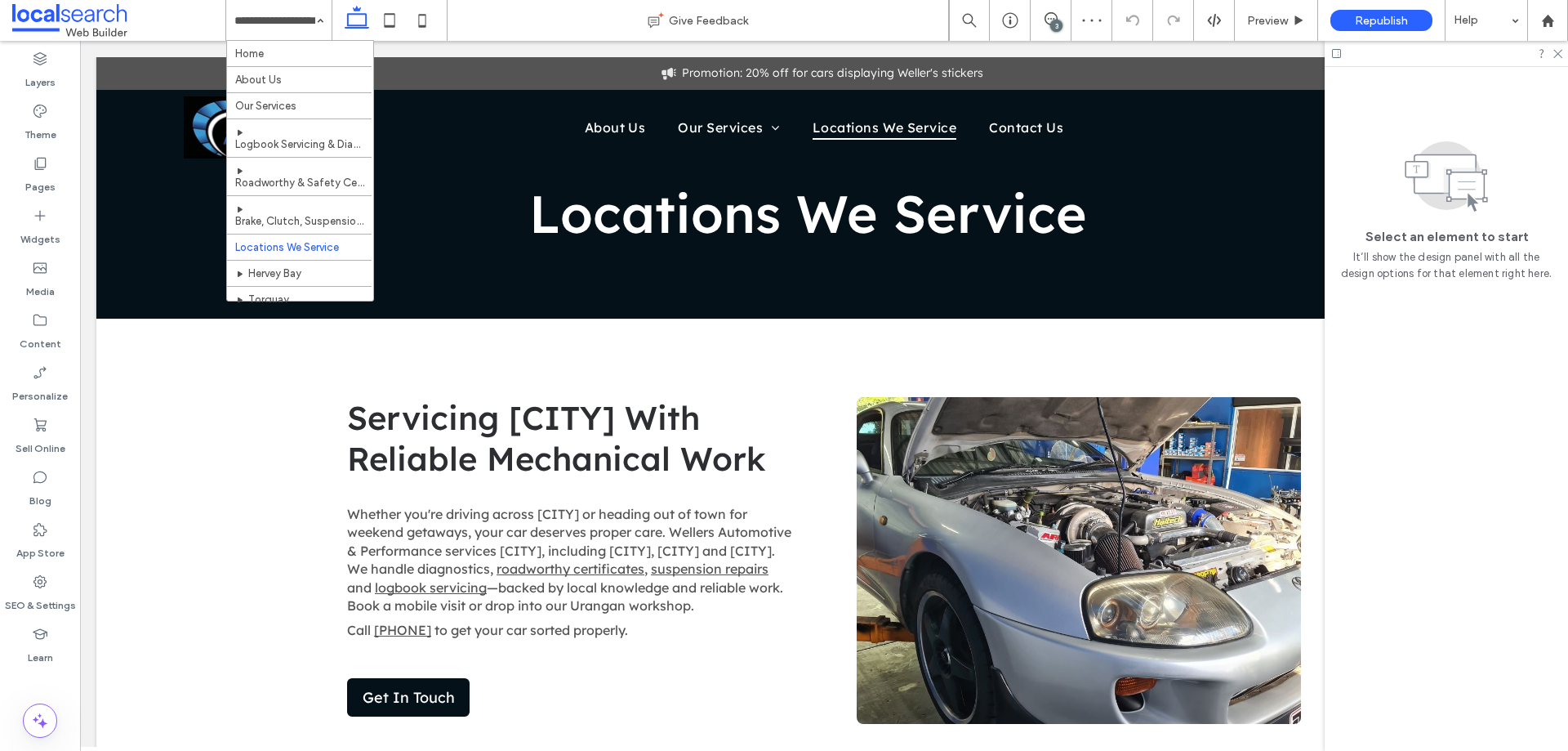 scroll, scrollTop: 0, scrollLeft: 0, axis: both 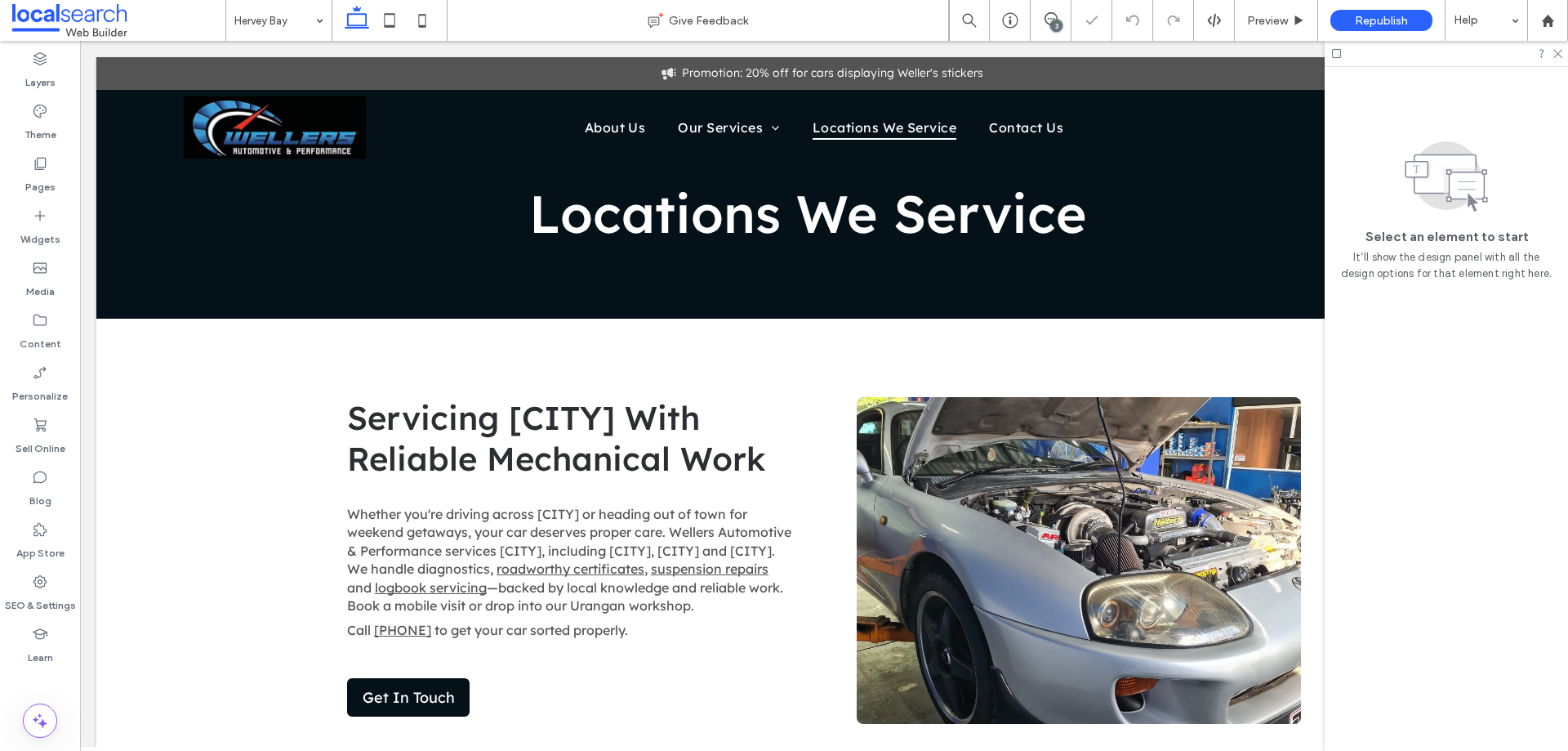 click at bounding box center [274, 20] 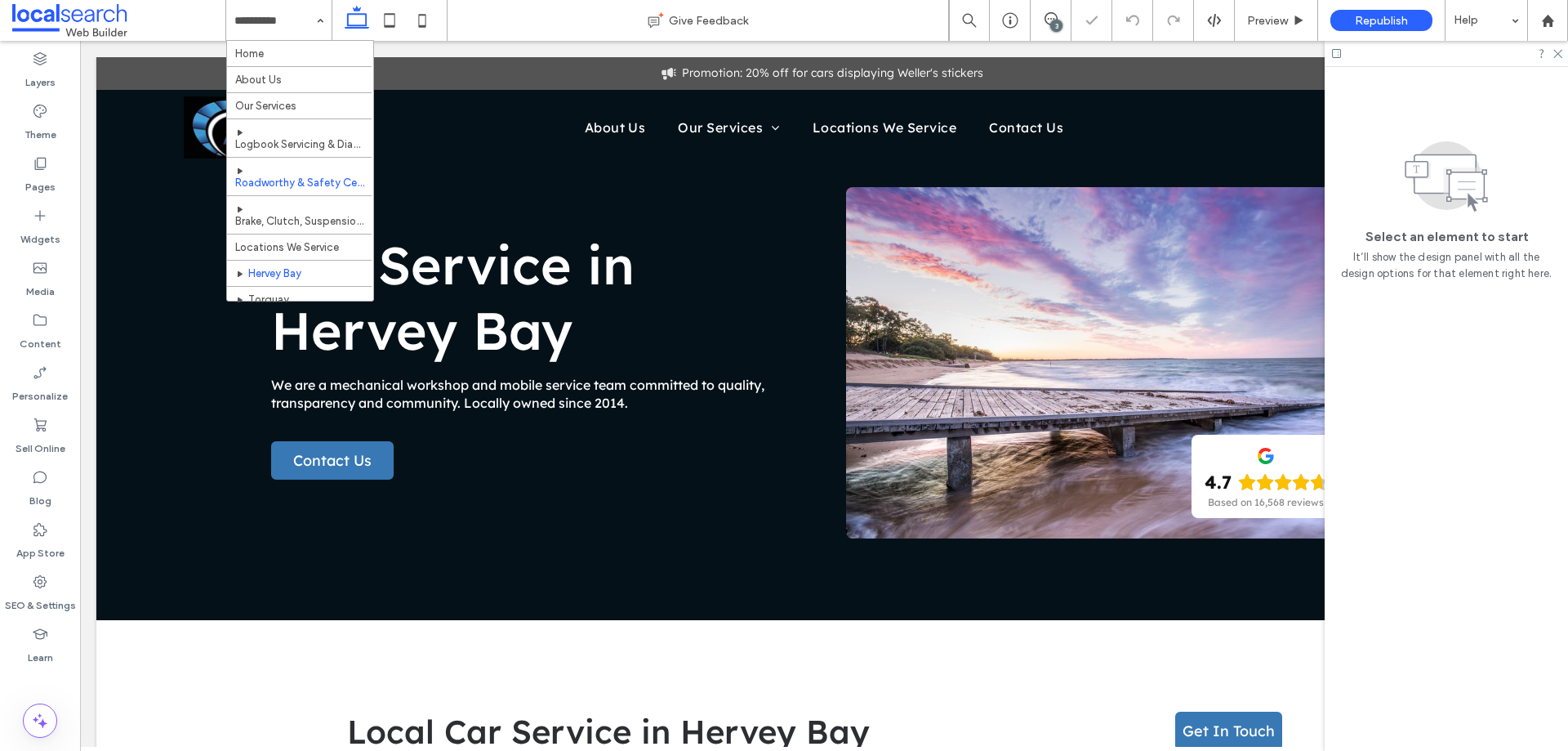 scroll, scrollTop: 0, scrollLeft: 0, axis: both 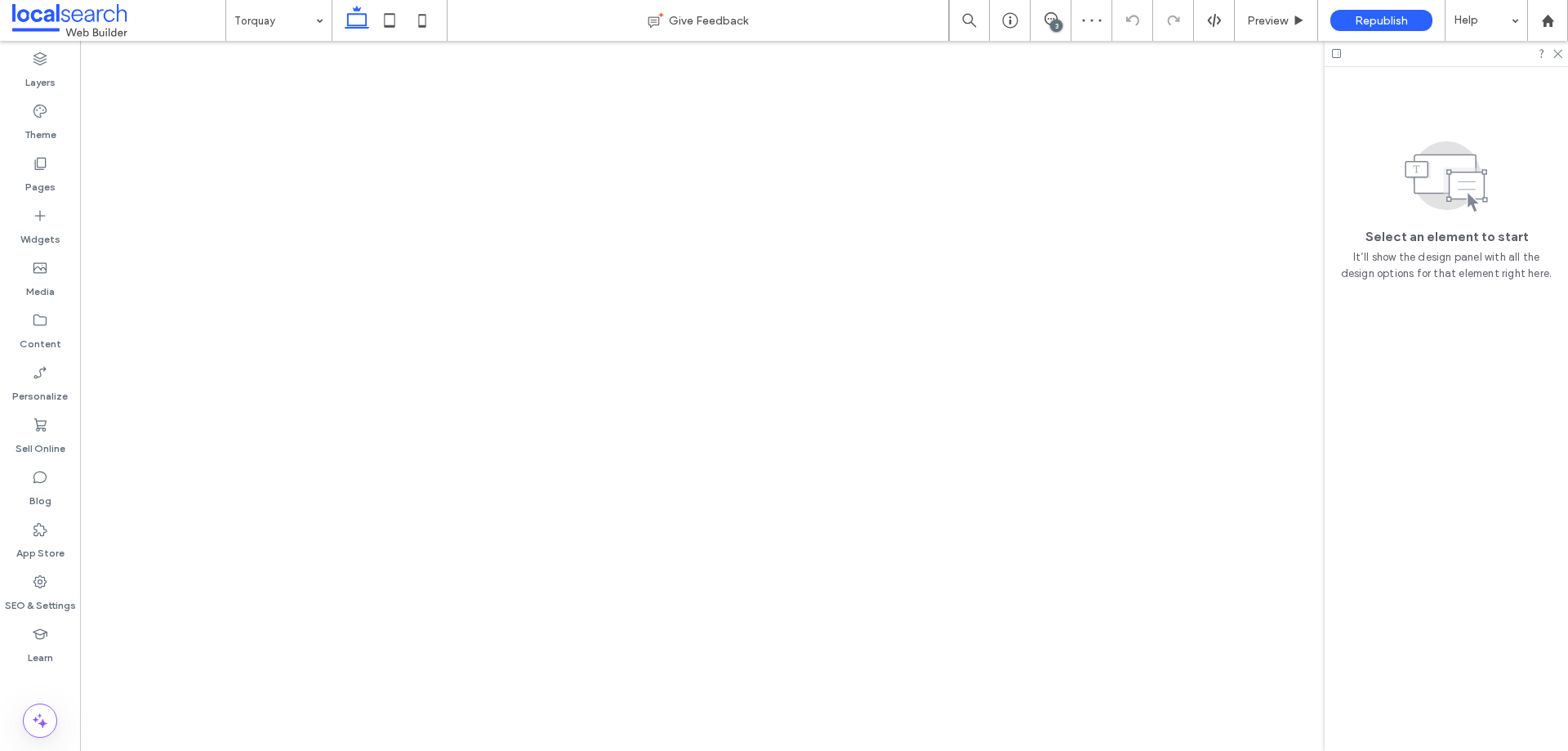 click at bounding box center [274, 20] 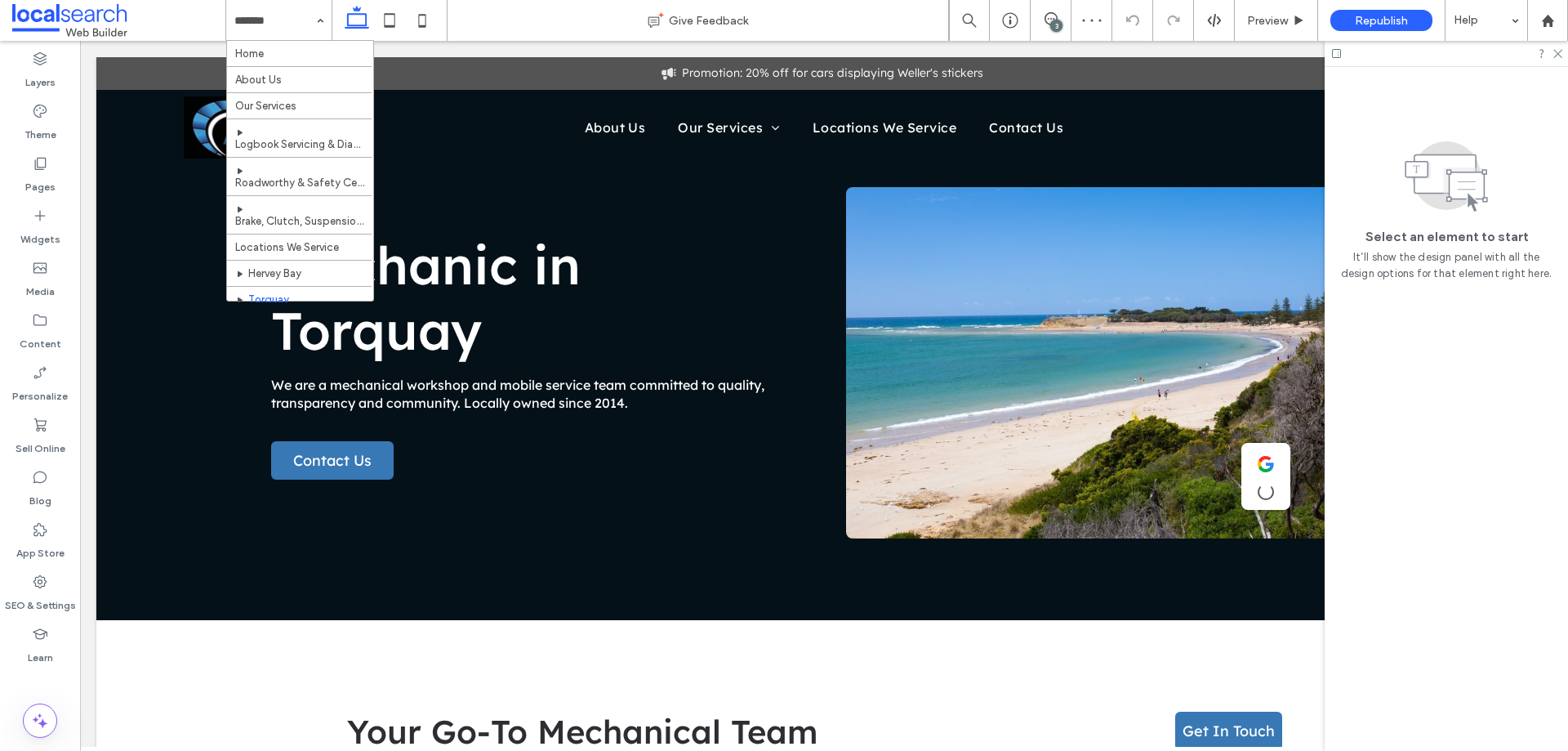 scroll, scrollTop: 0, scrollLeft: 0, axis: both 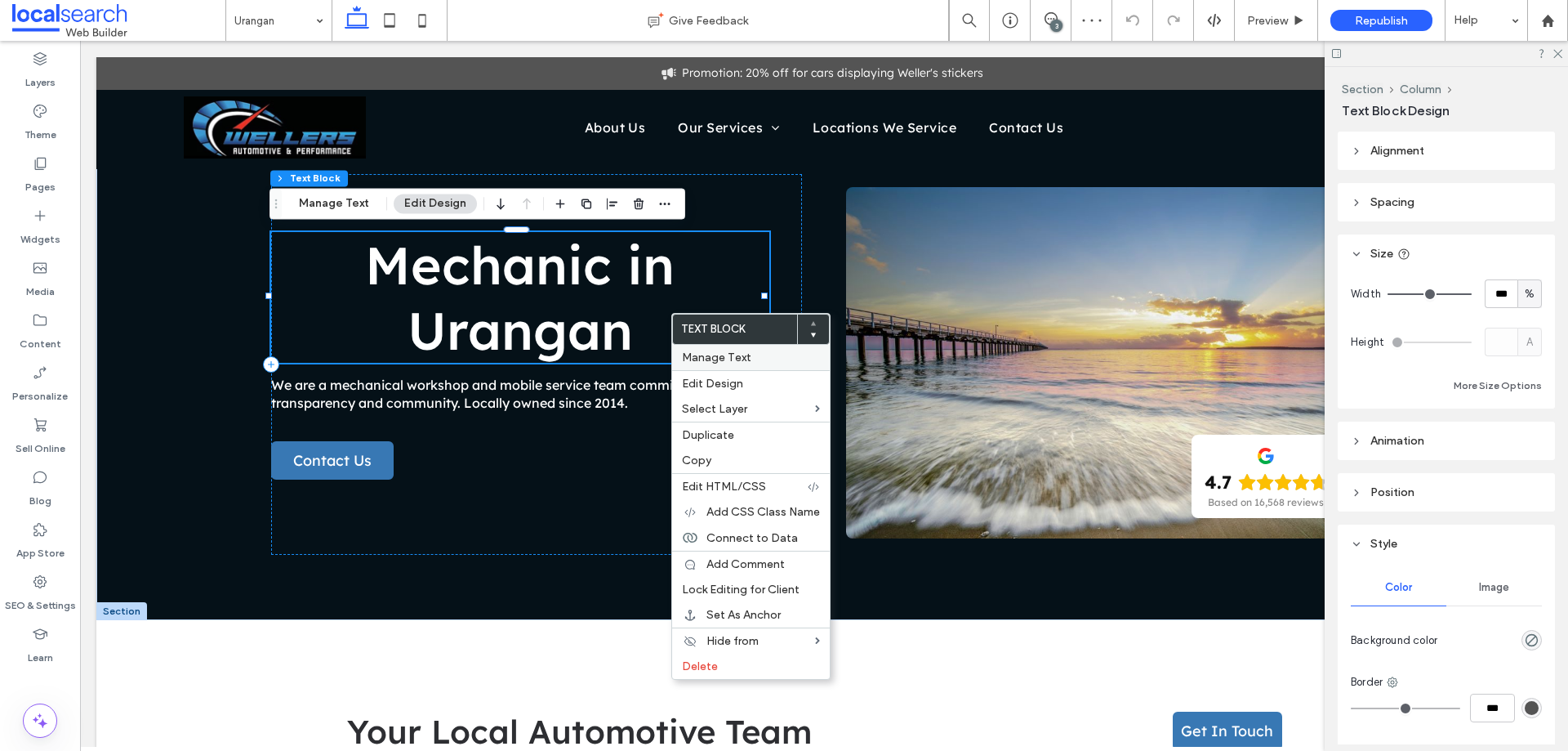 click on "Manage Text" at bounding box center [716, 357] 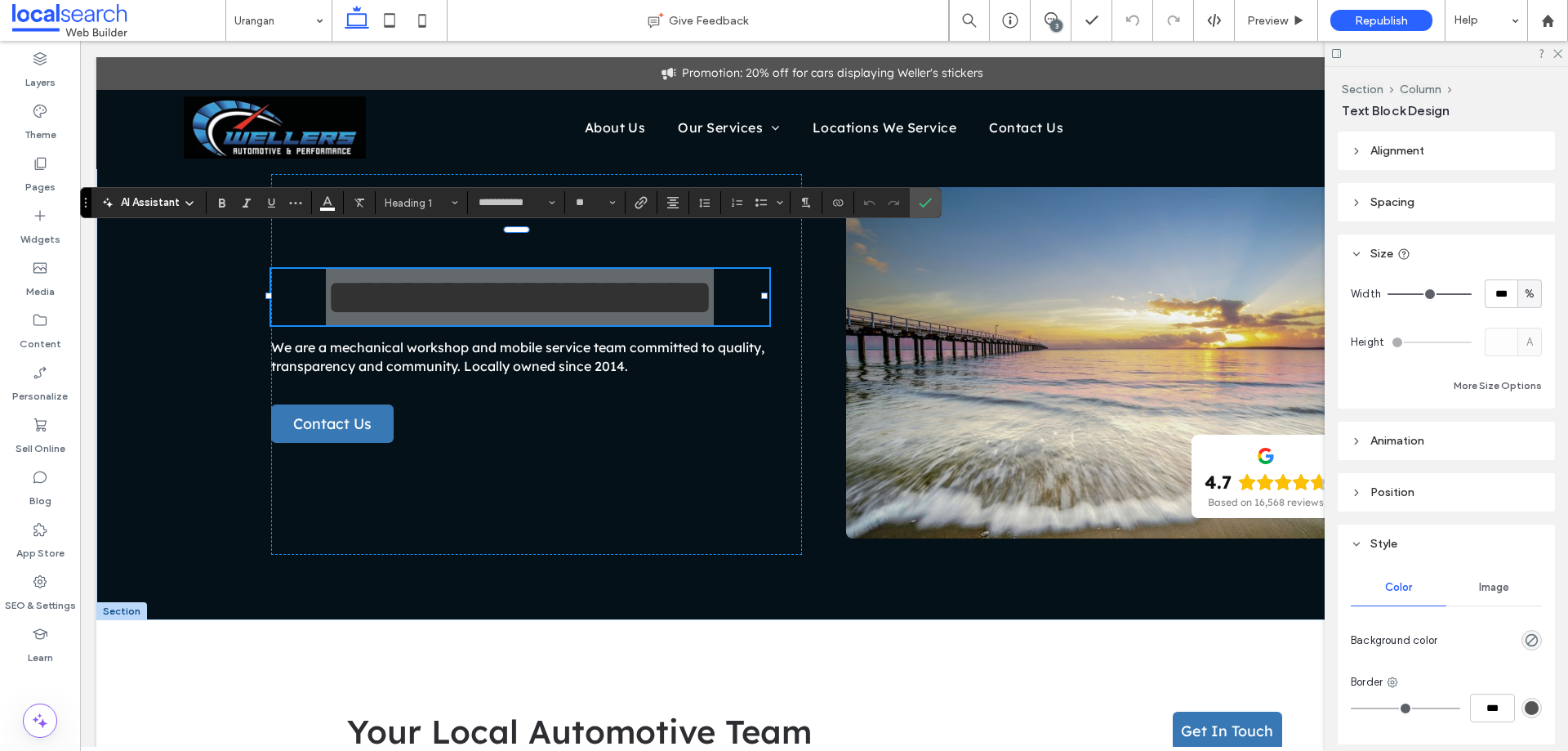 click on "Alignment" at bounding box center (1446, 150) 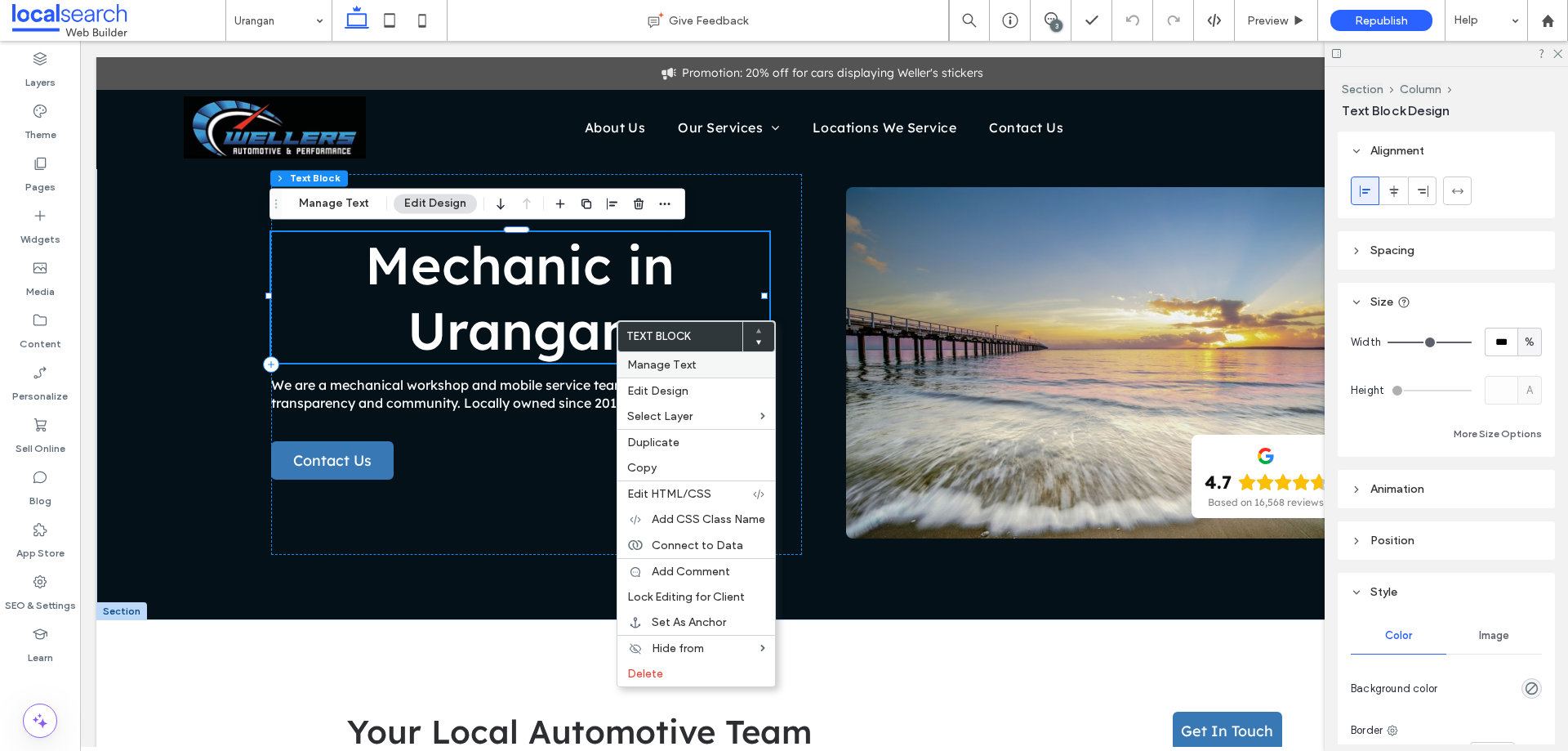 click on "Manage Text" at bounding box center [662, 364] 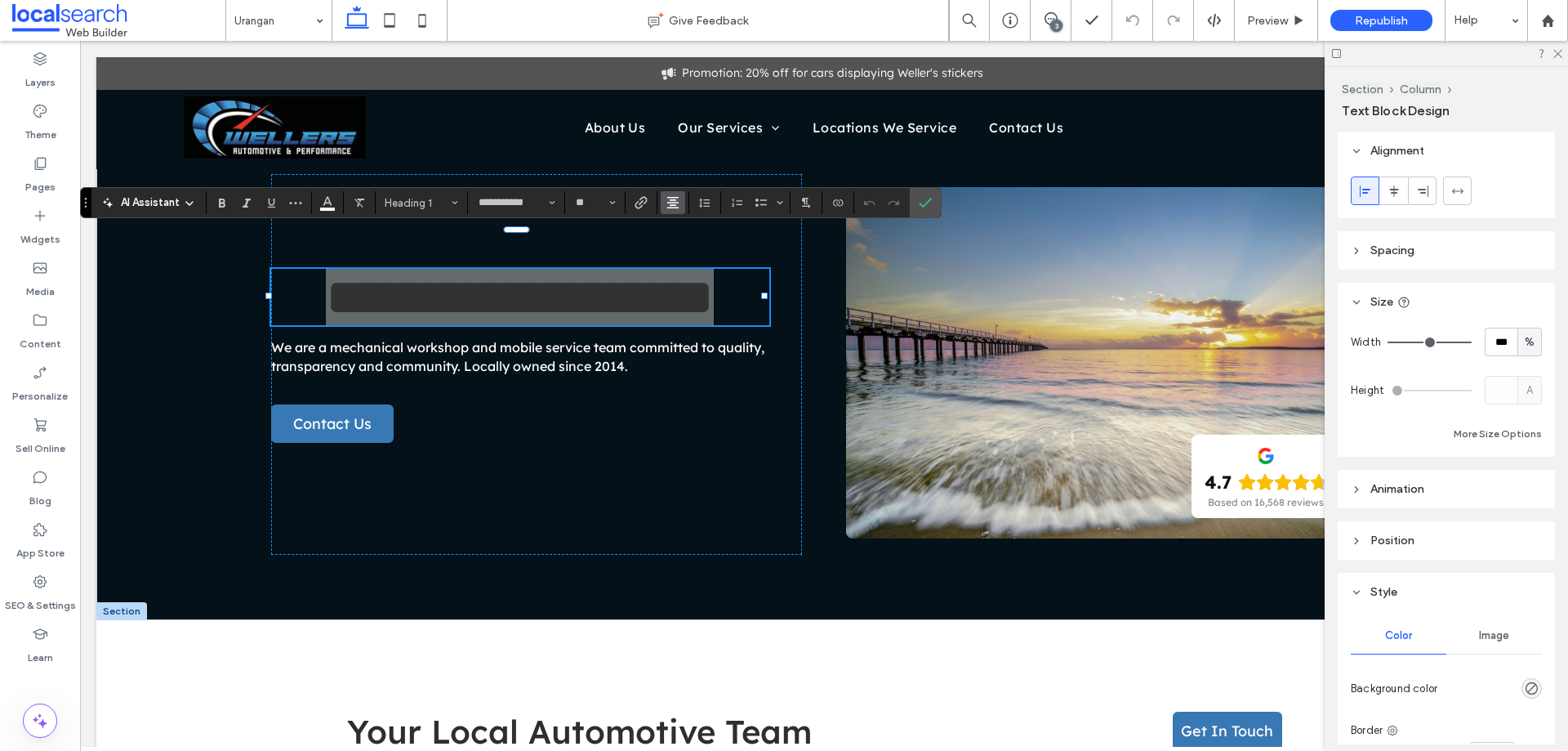 click 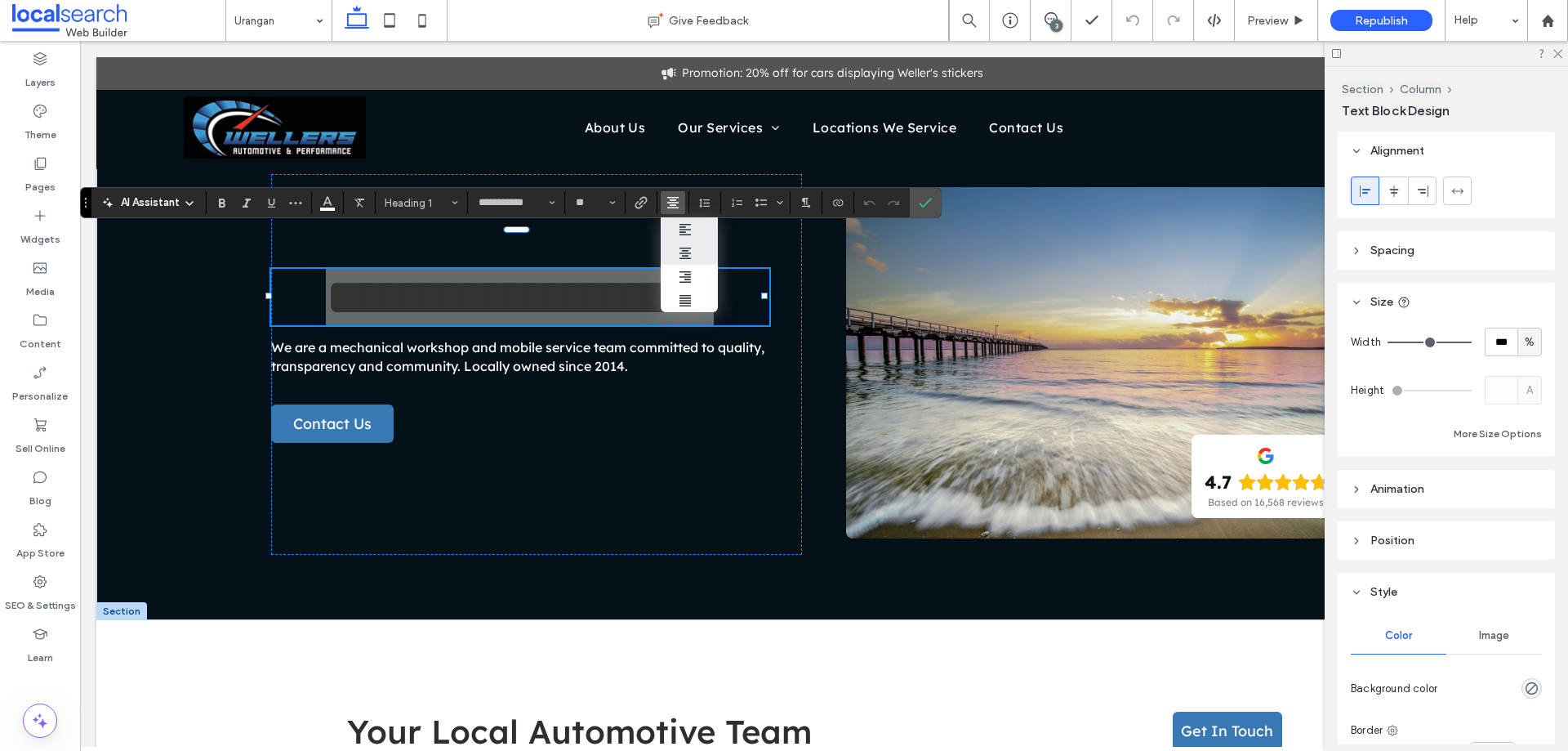 click 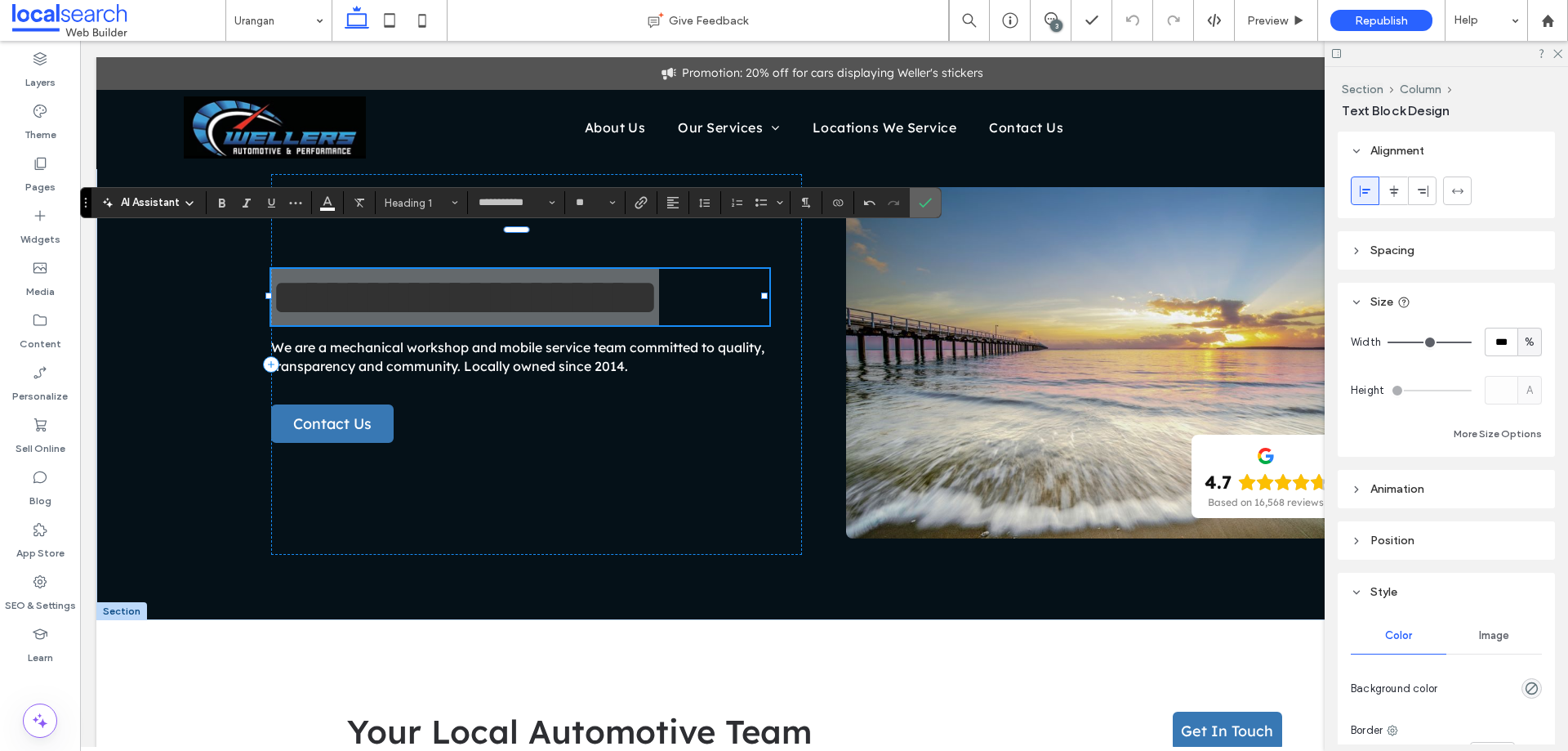 click 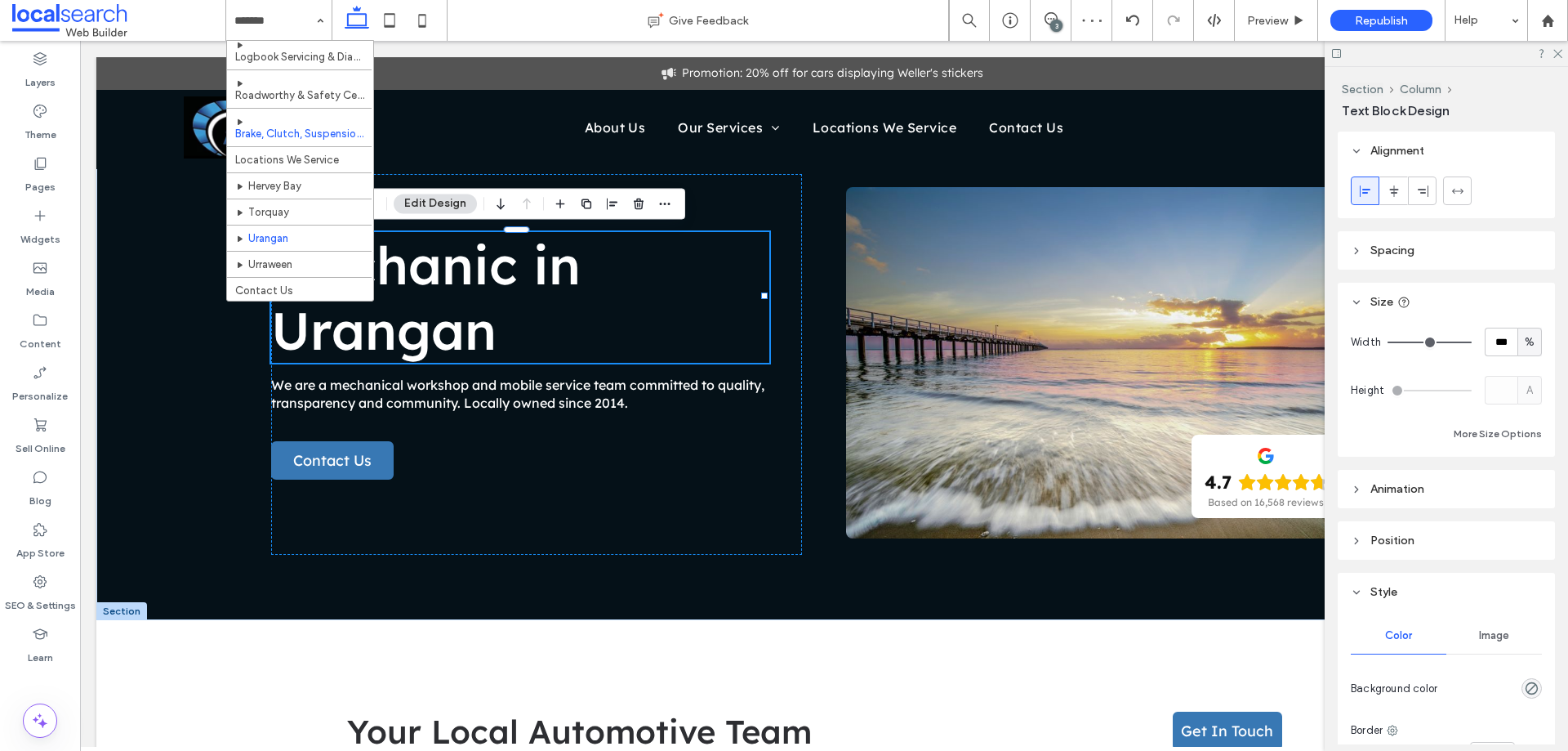 scroll, scrollTop: 88, scrollLeft: 0, axis: vertical 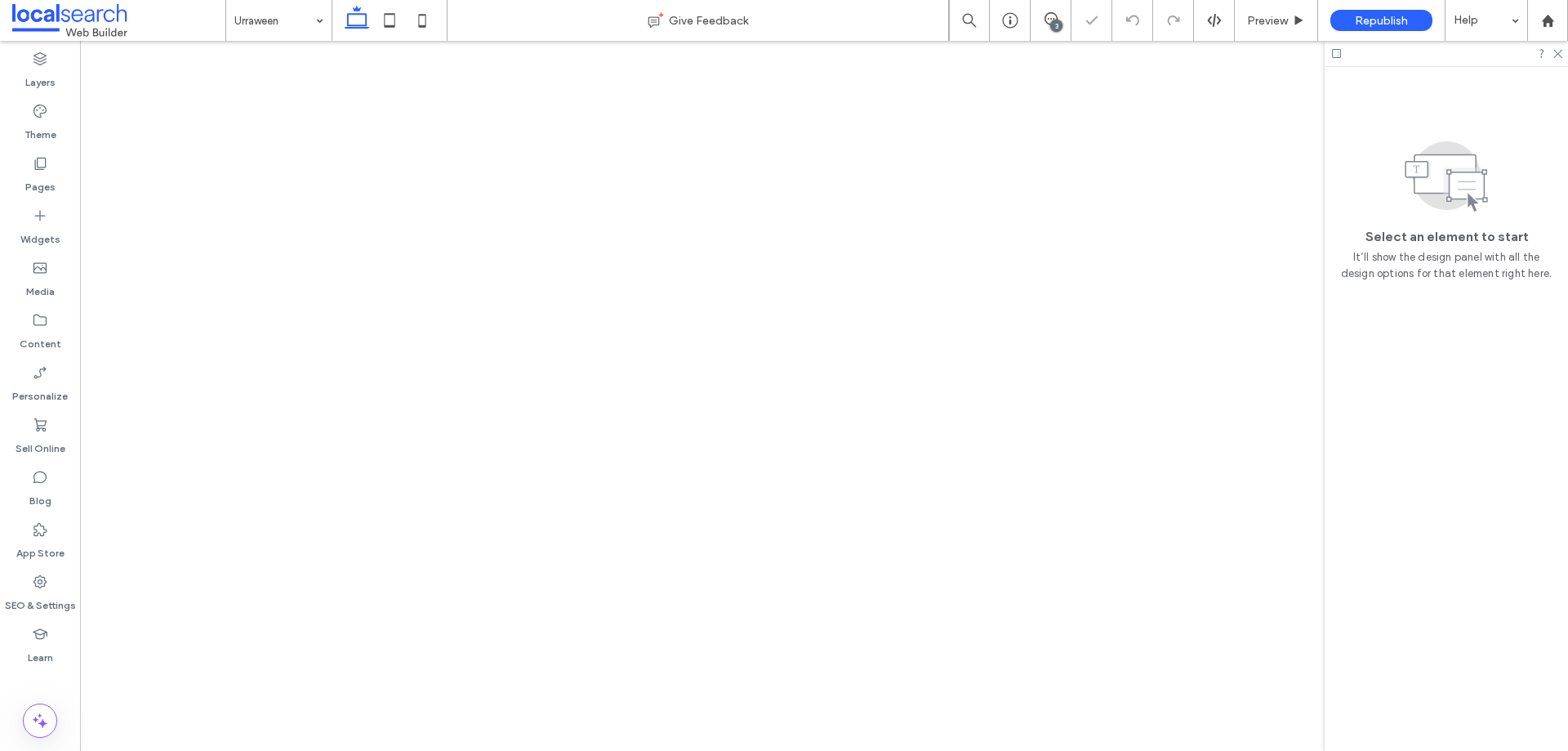 click on "Urraween" at bounding box center (278, 20) 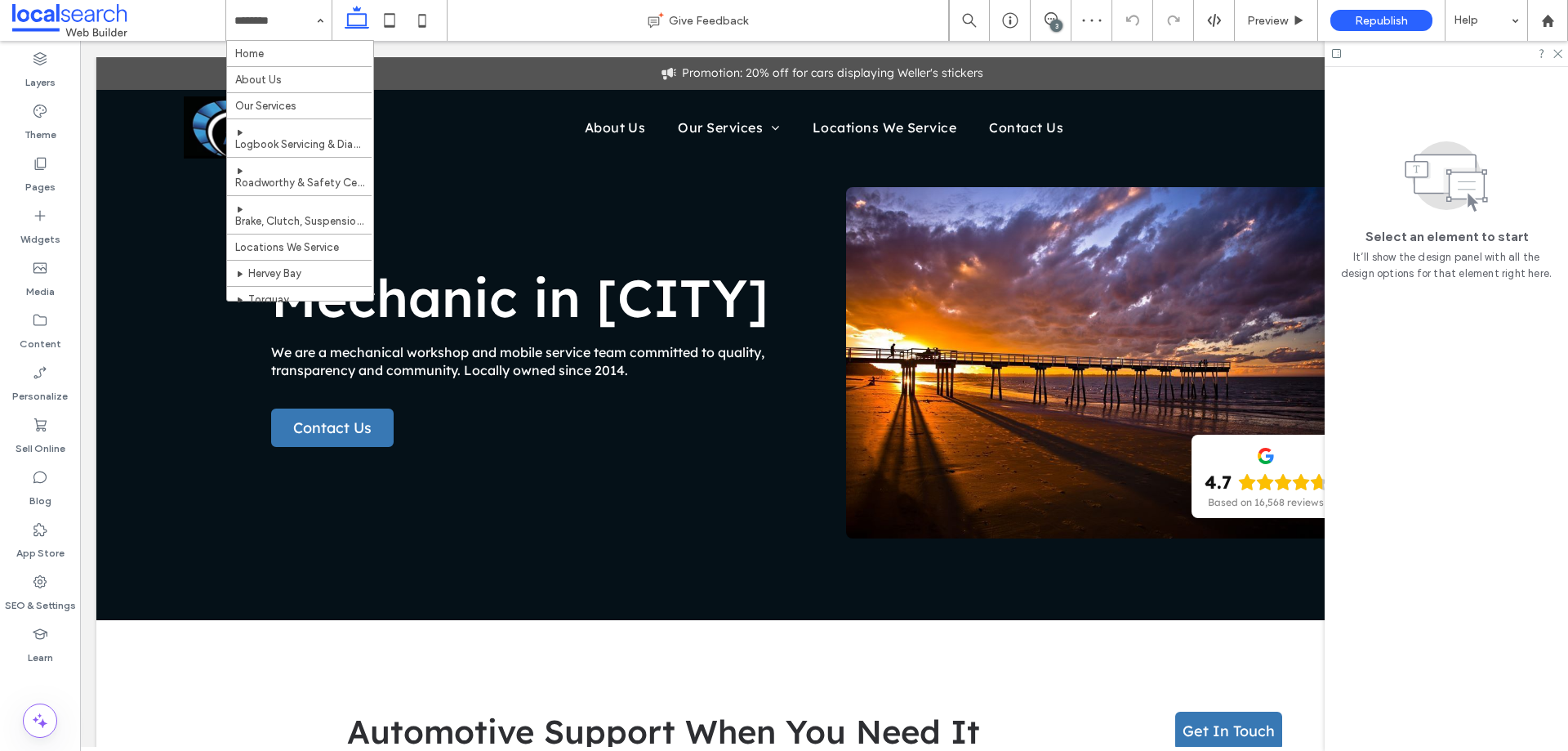 scroll, scrollTop: 0, scrollLeft: 0, axis: both 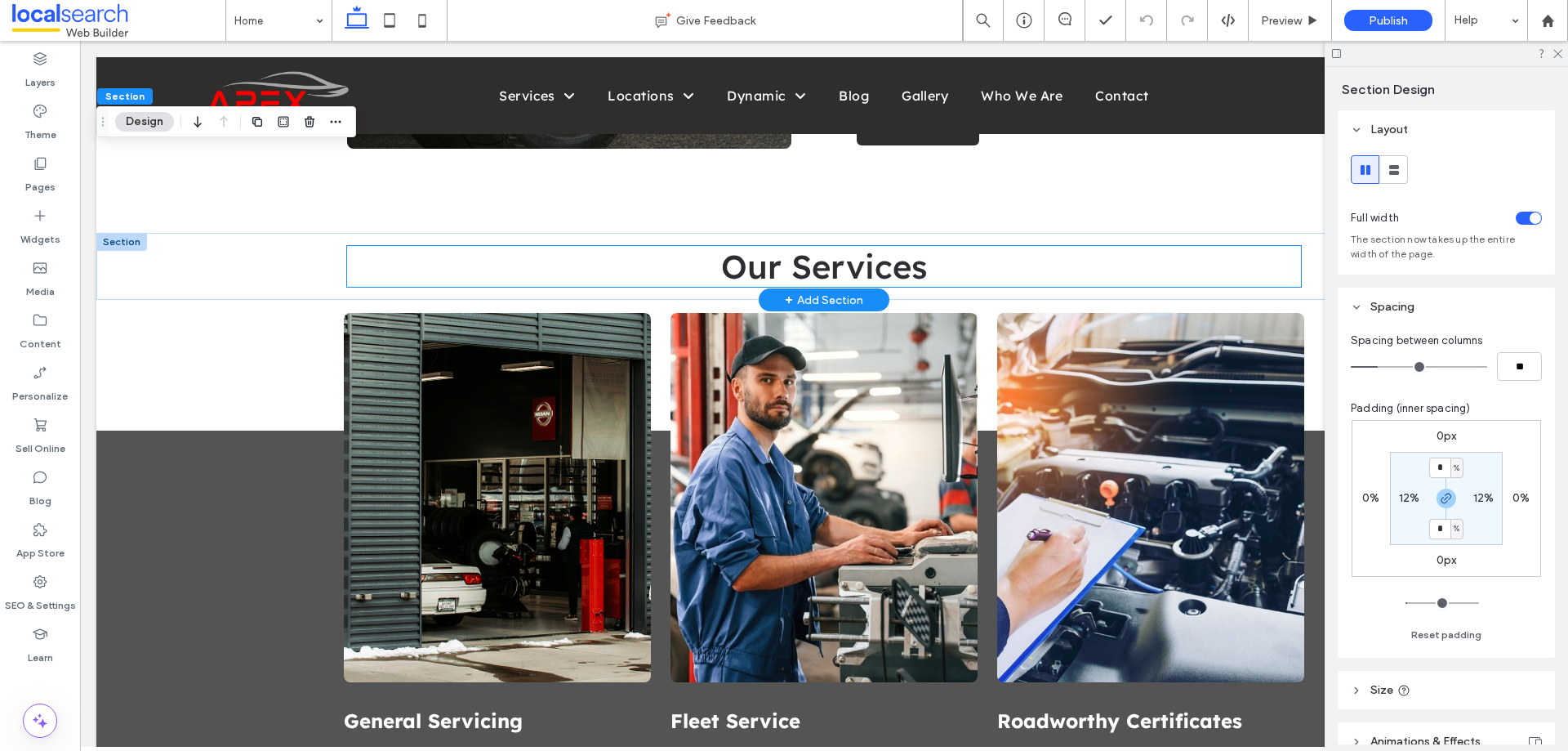 click on "Our Services" at bounding box center [824, 266] 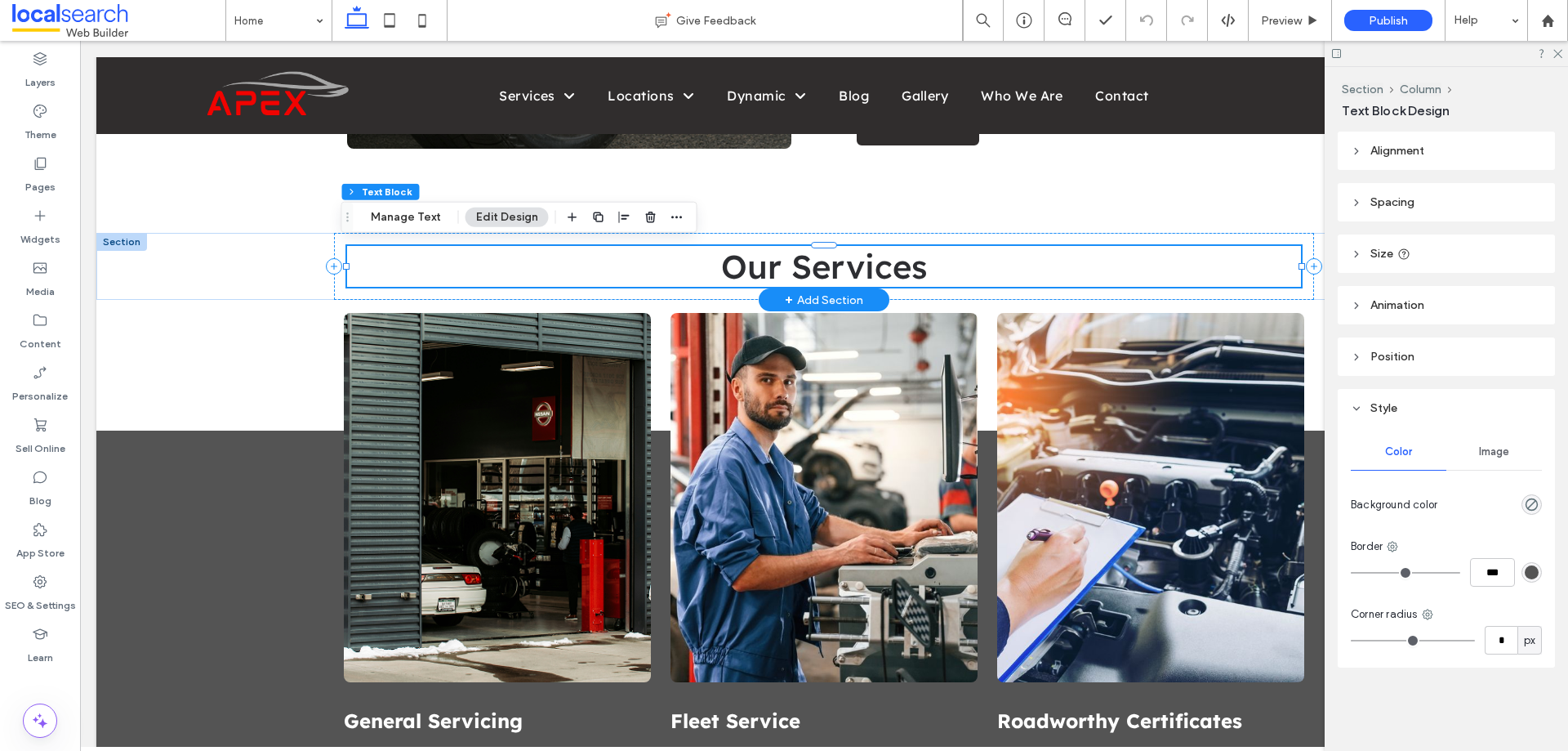 click on "Our Services" at bounding box center [824, 266] 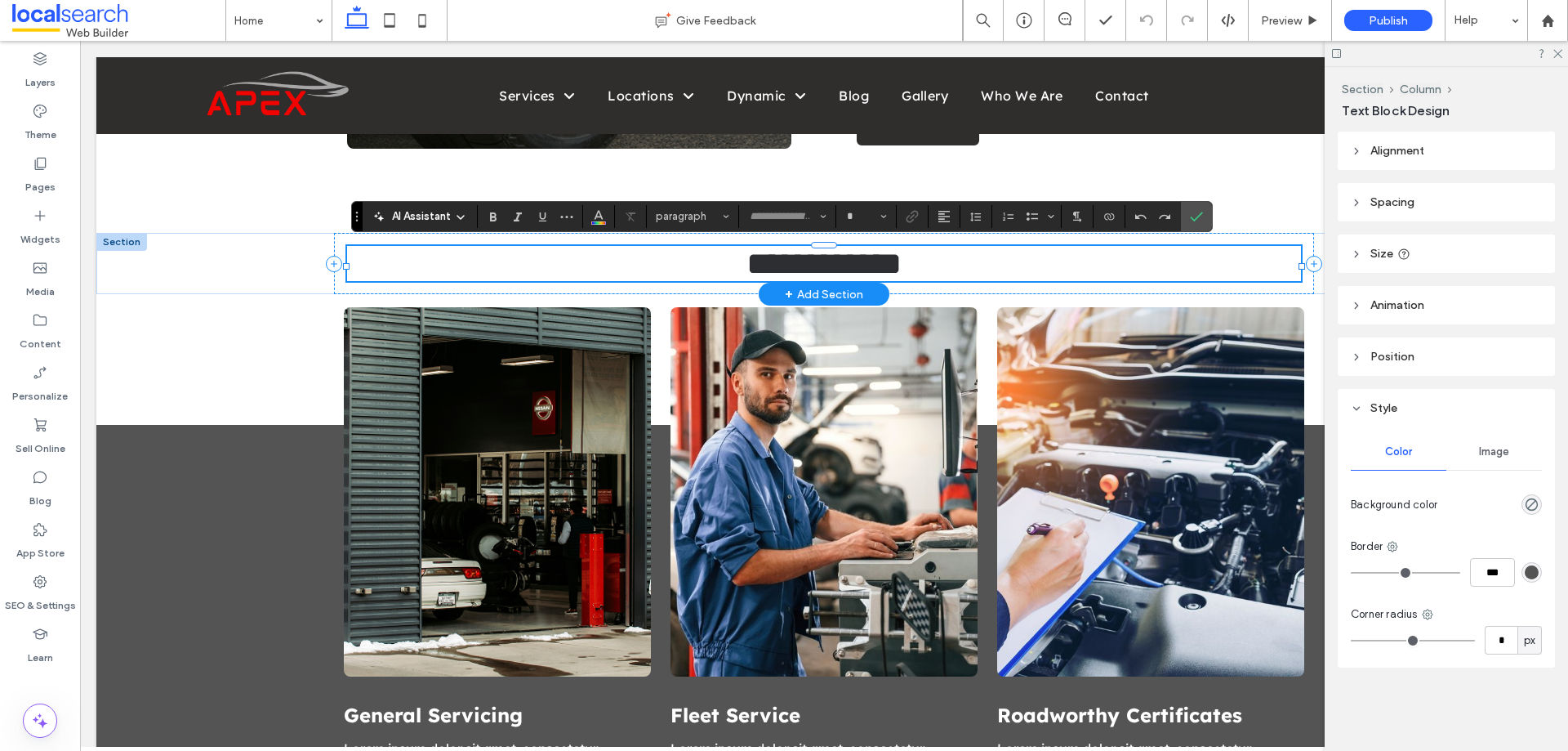 type on "**********" 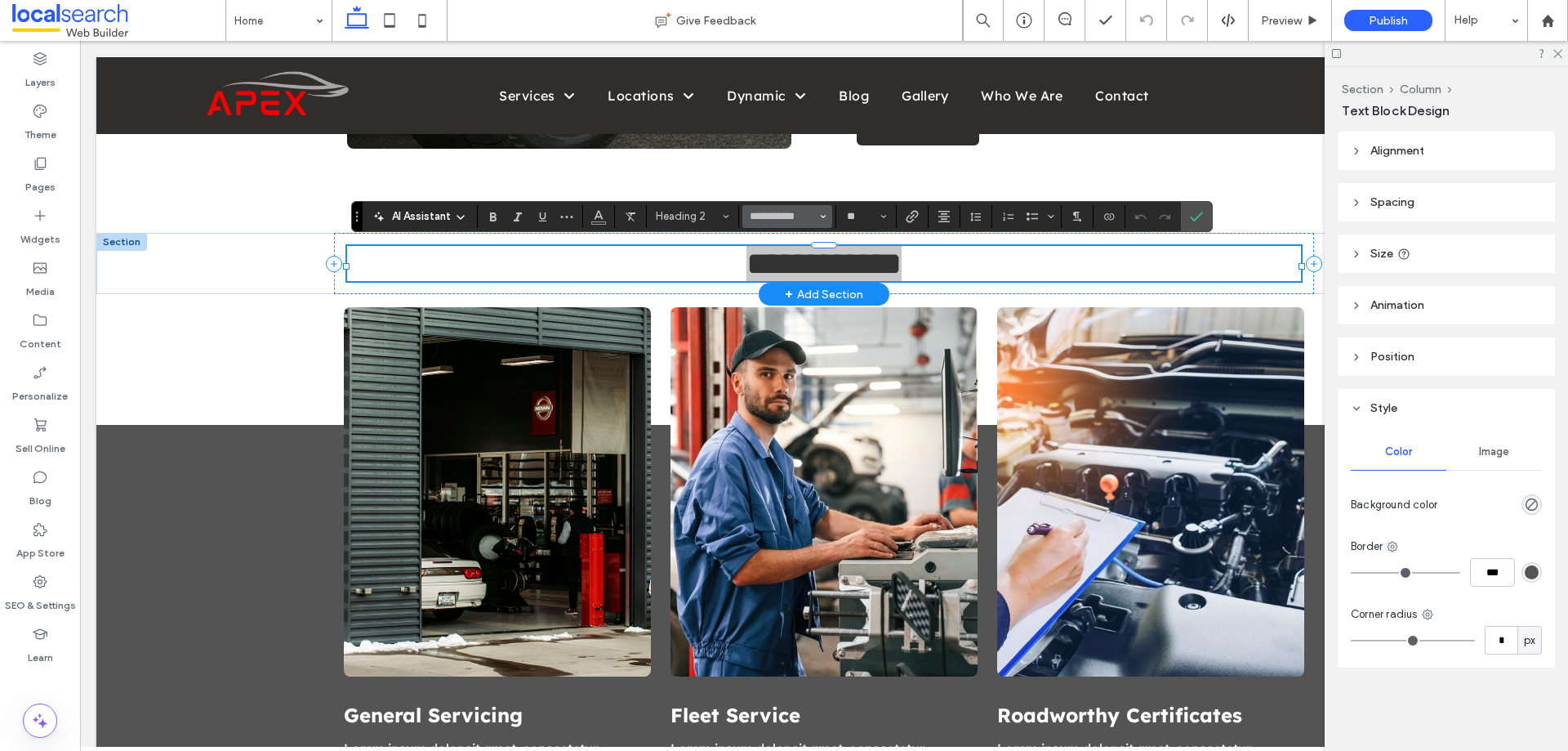click on "**********" at bounding box center [787, 217] 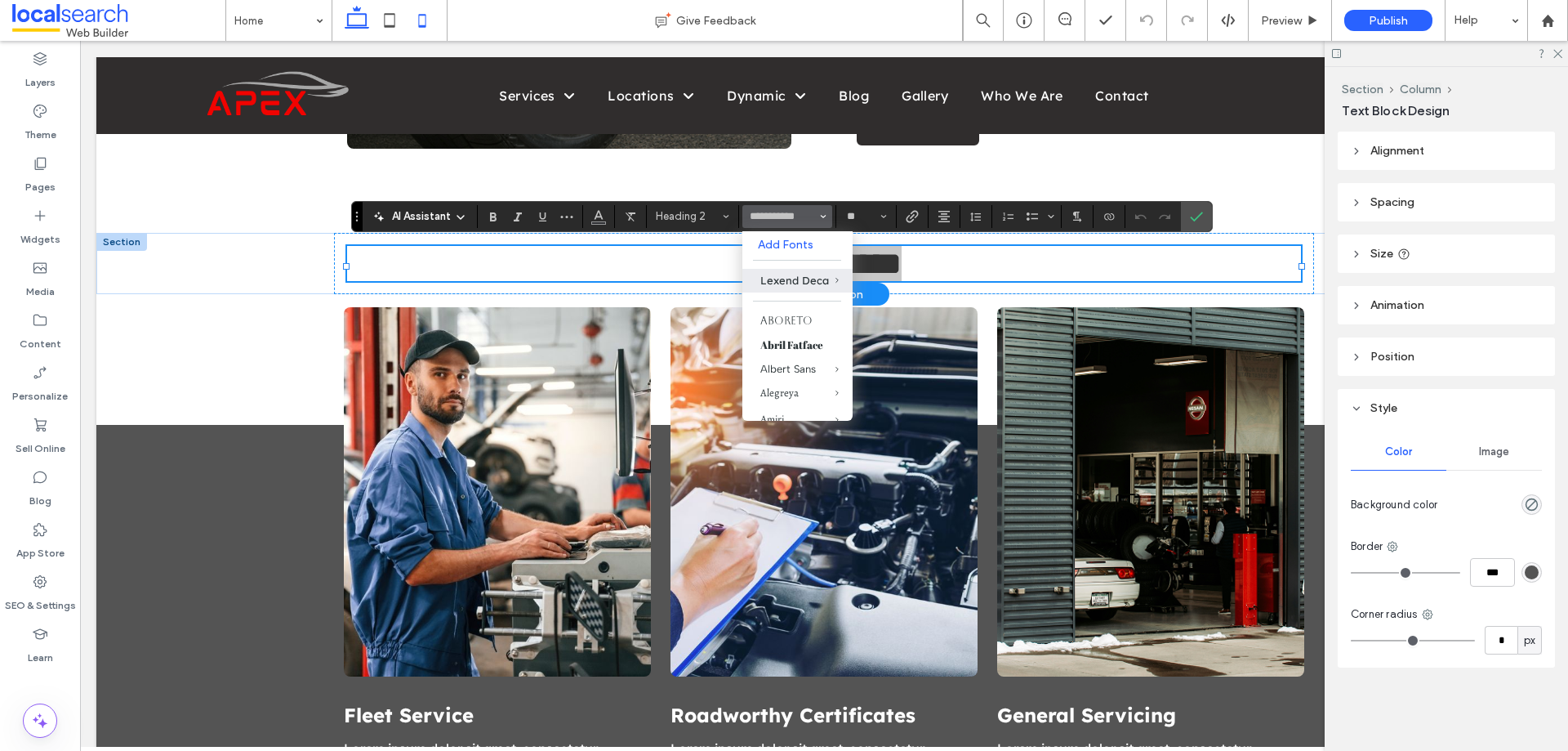 click 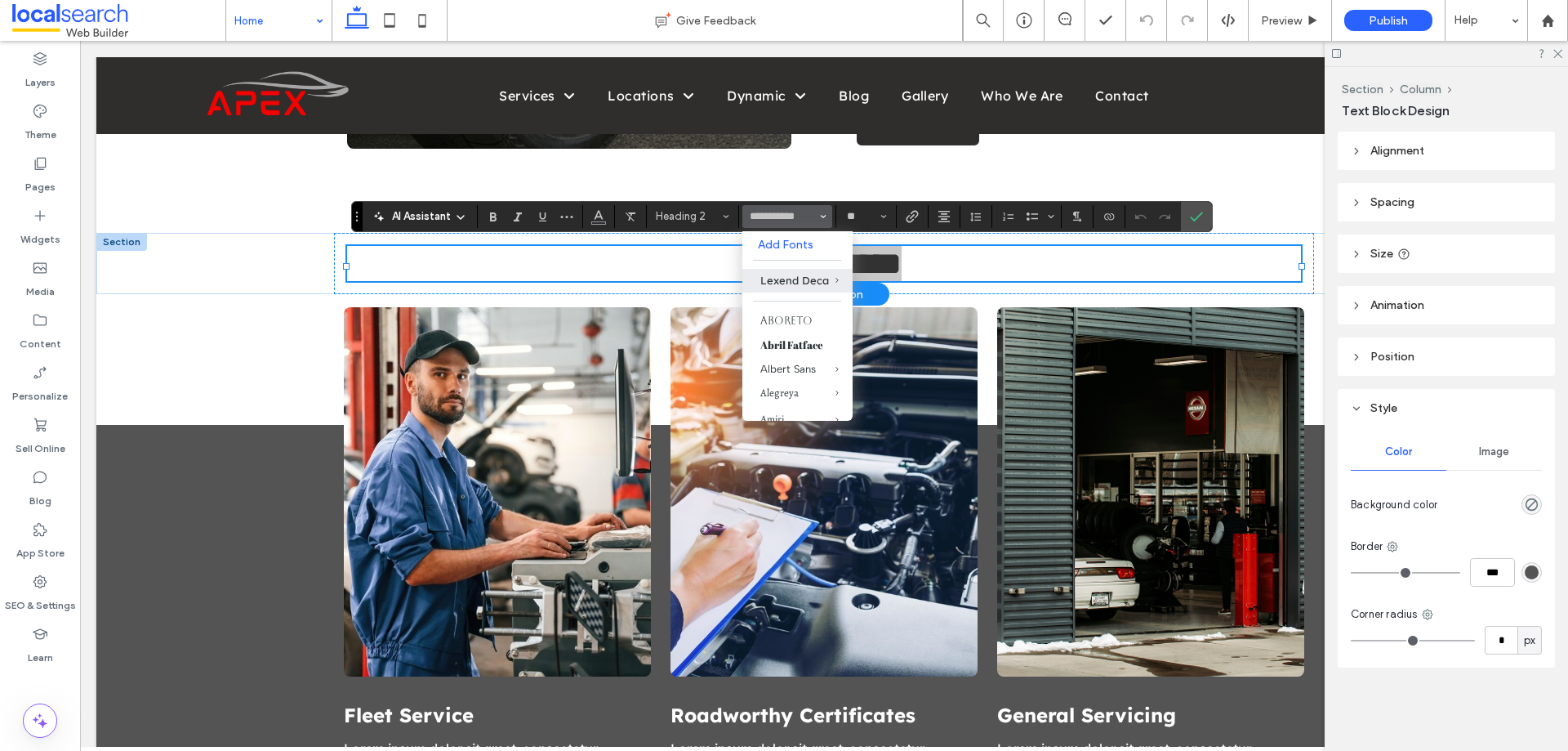scroll, scrollTop: 2396, scrollLeft: 0, axis: vertical 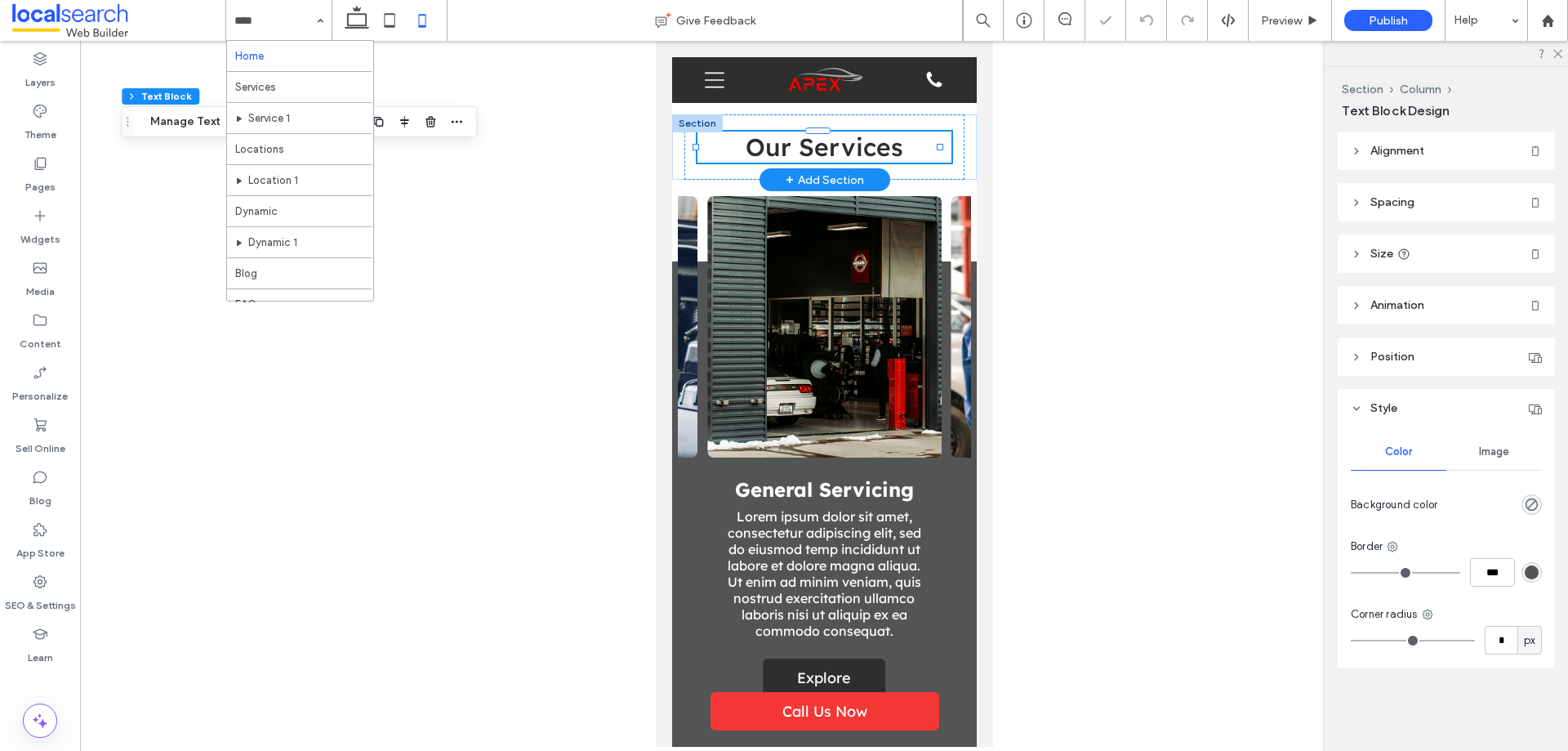 drag, startPoint x: 285, startPoint y: 118, endPoint x: 296, endPoint y: 117, distance: 11.045361 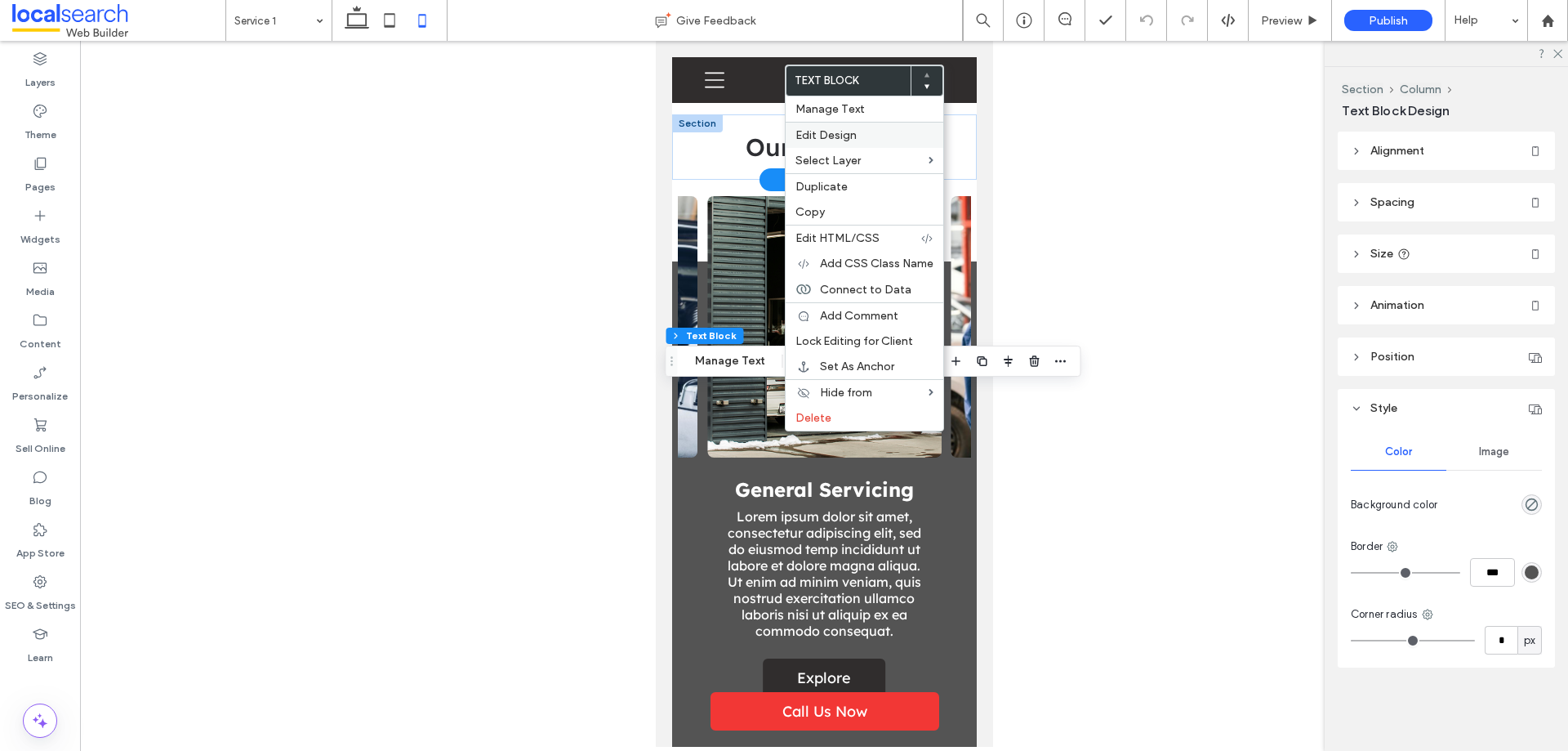 click on "Edit Design" at bounding box center [864, 135] 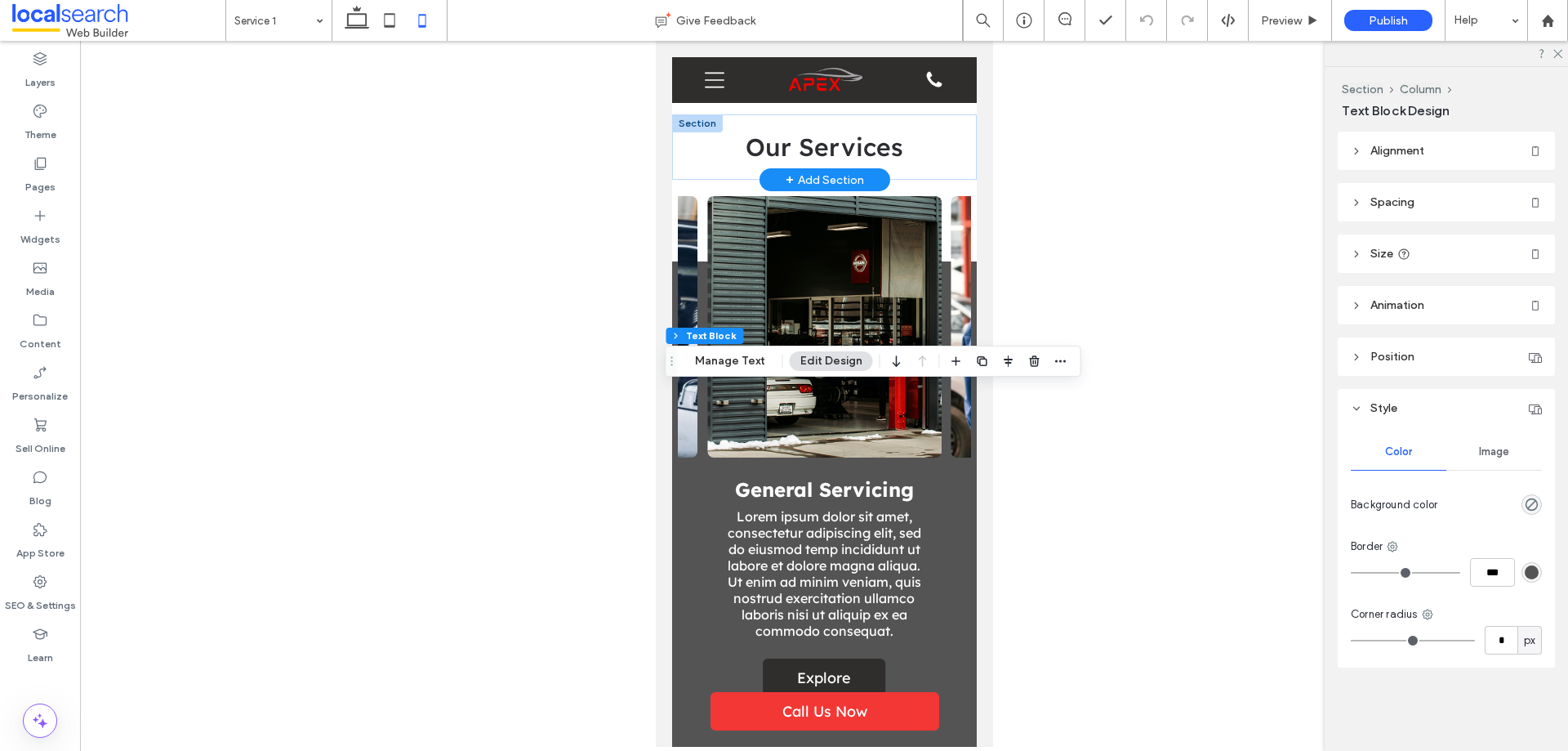 click on "Size" at bounding box center [1446, 253] 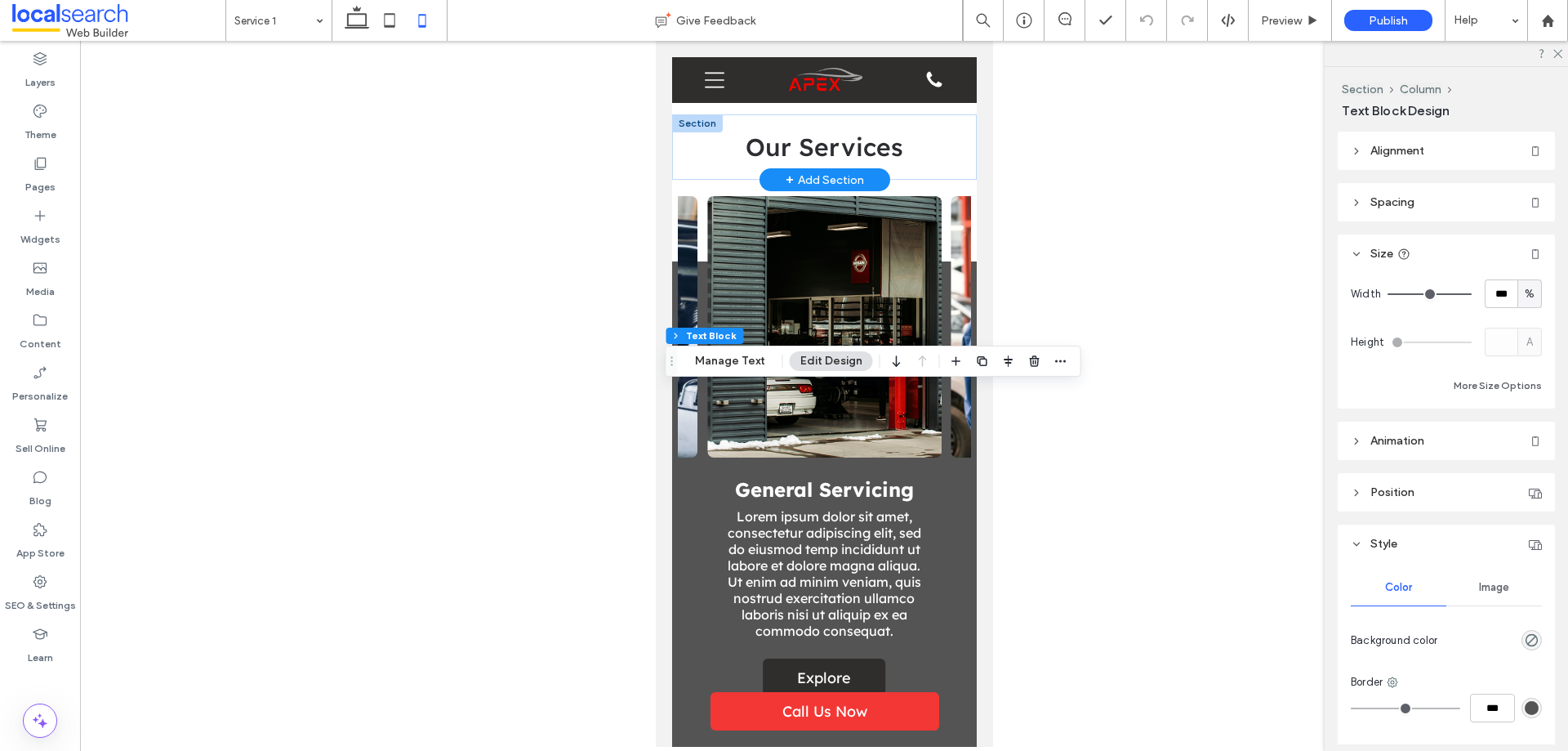 click on "Size" at bounding box center [1446, 253] 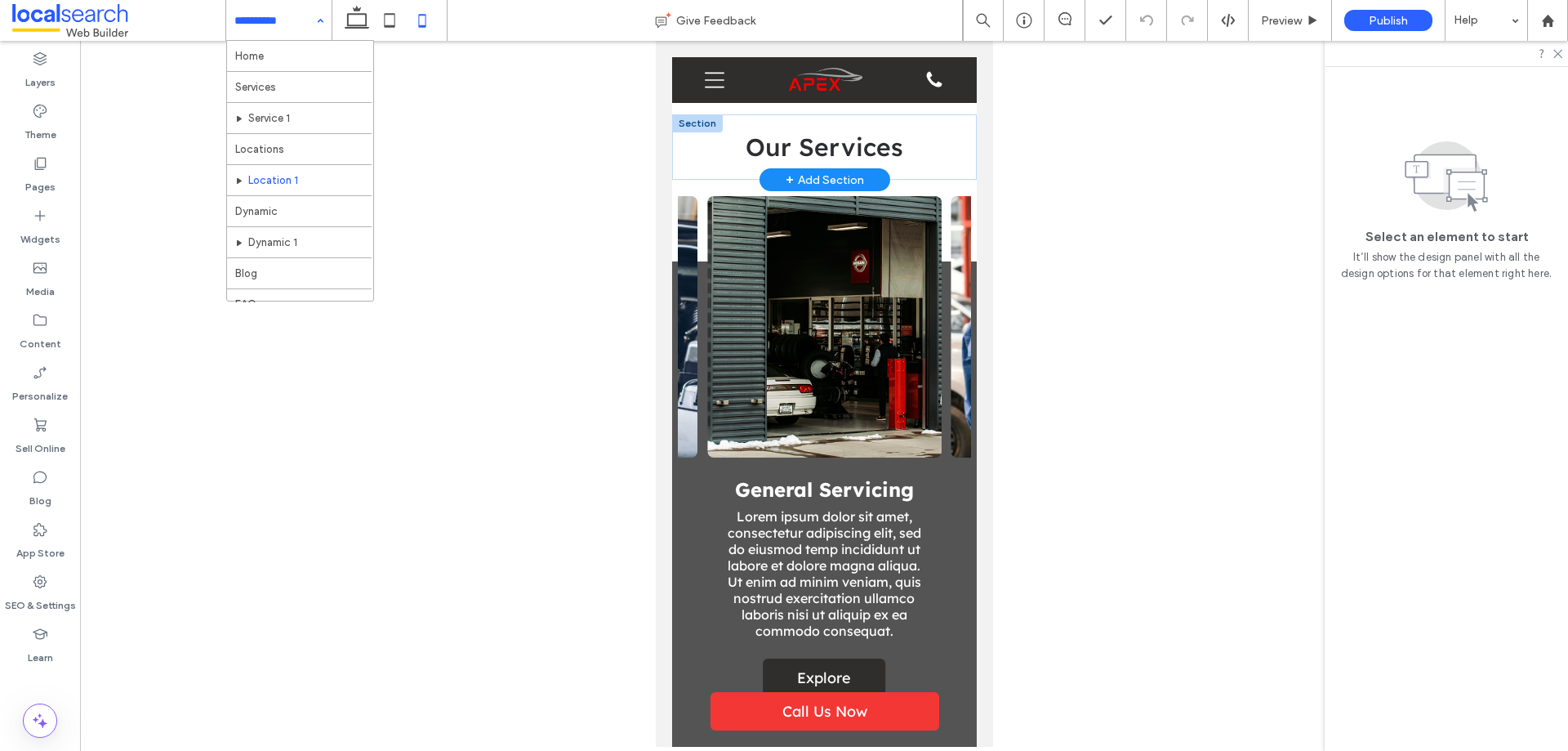 click 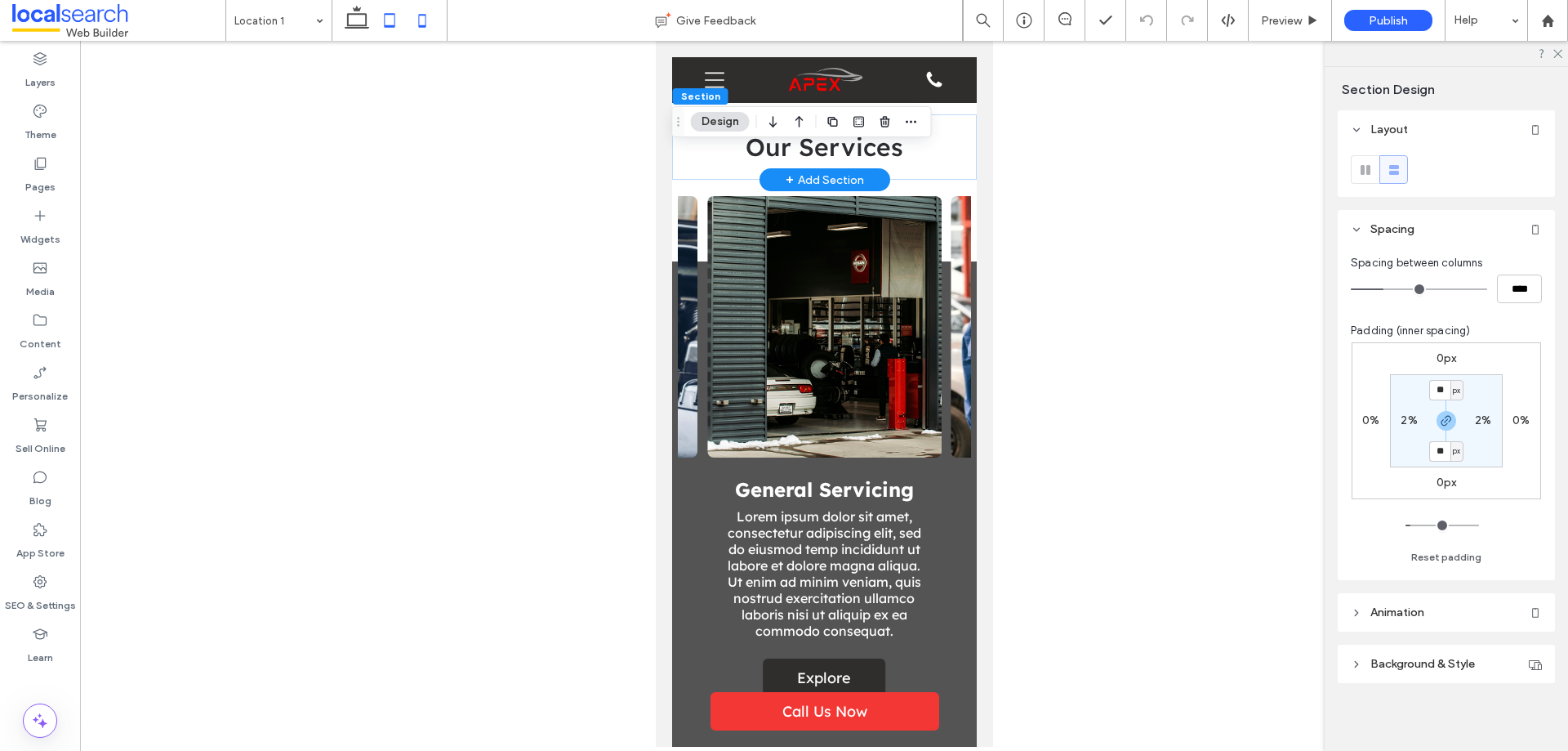 click 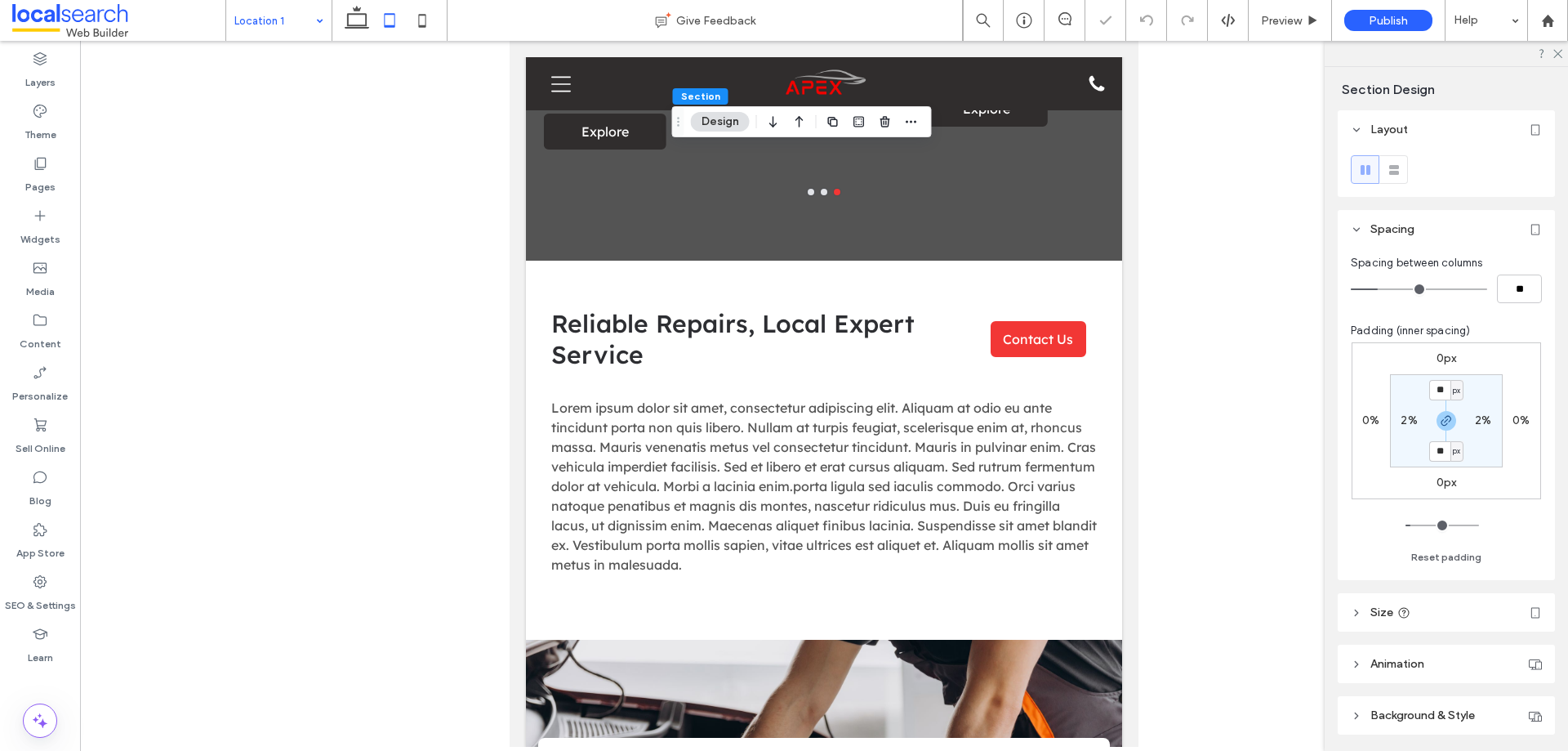 type on "**" 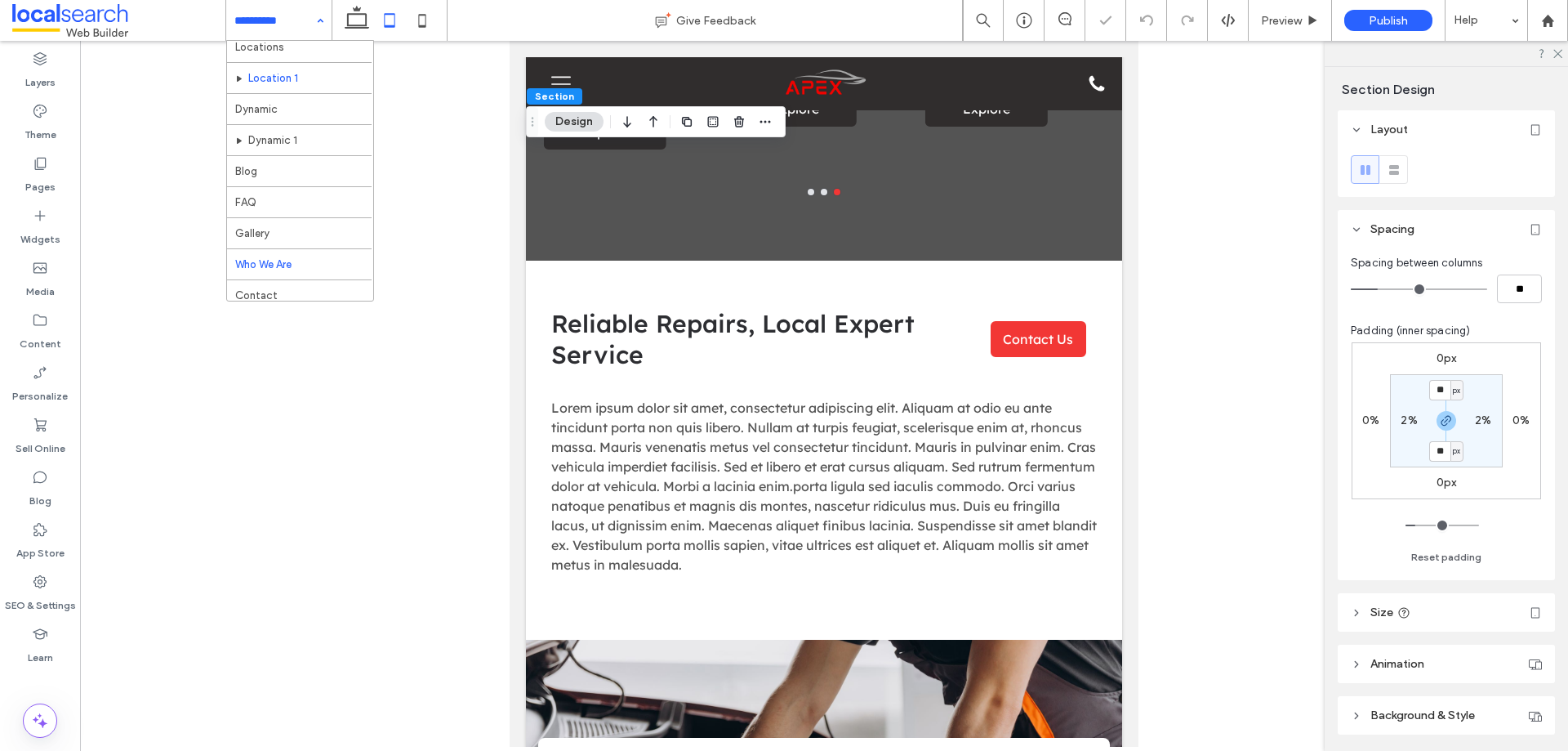 scroll, scrollTop: 110, scrollLeft: 0, axis: vertical 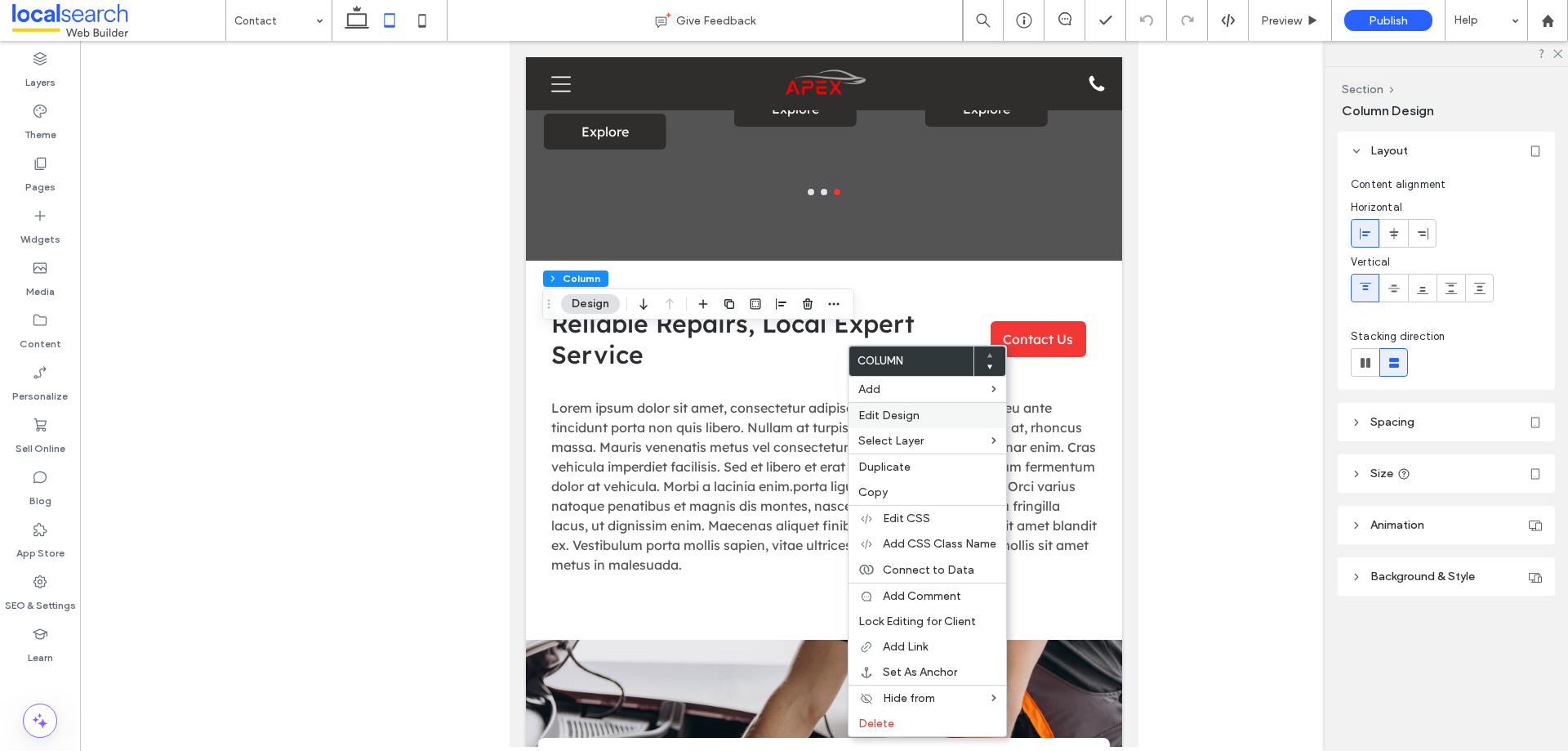 click on "Edit Design" at bounding box center [927, 415] 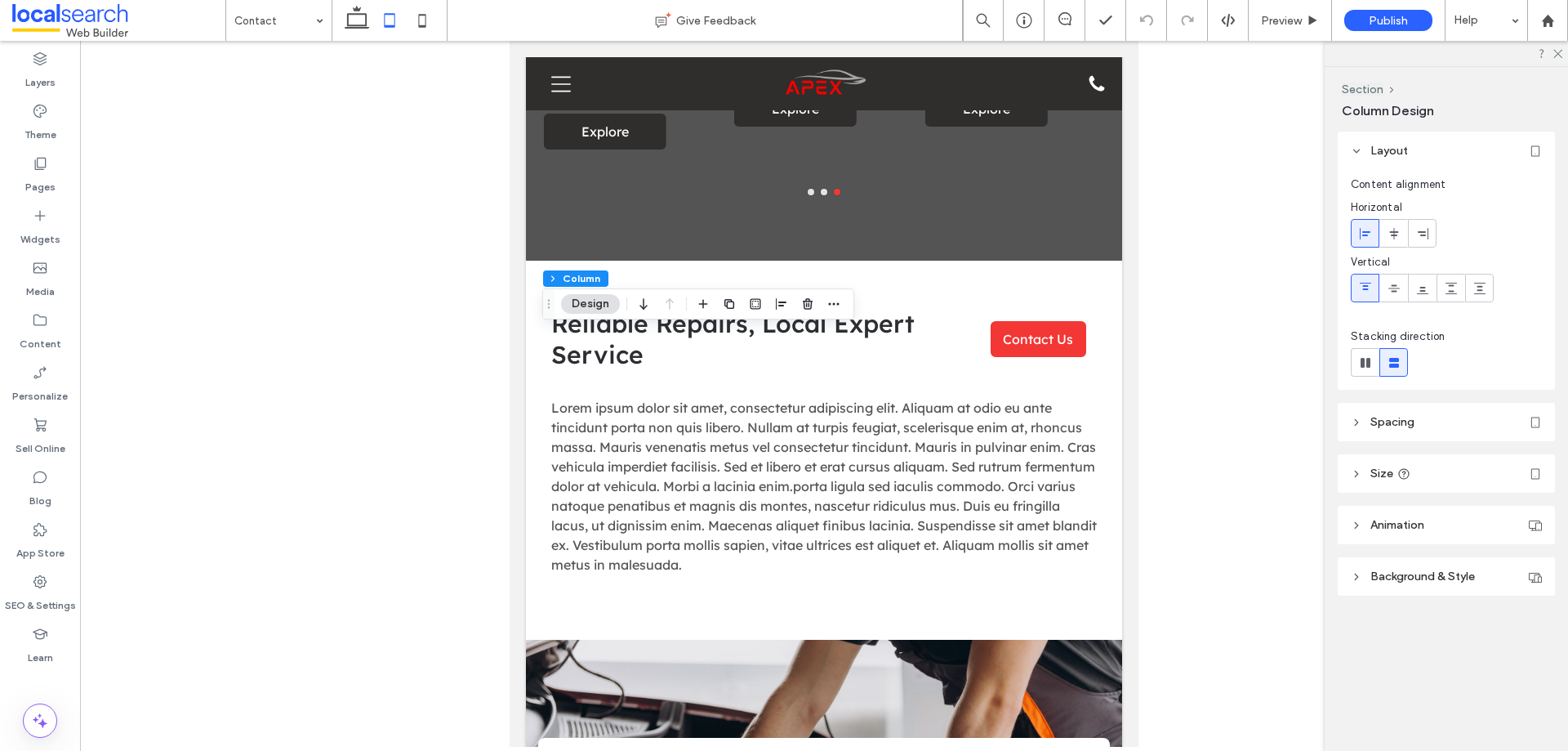 click on "Spacing" at bounding box center [1392, 422] 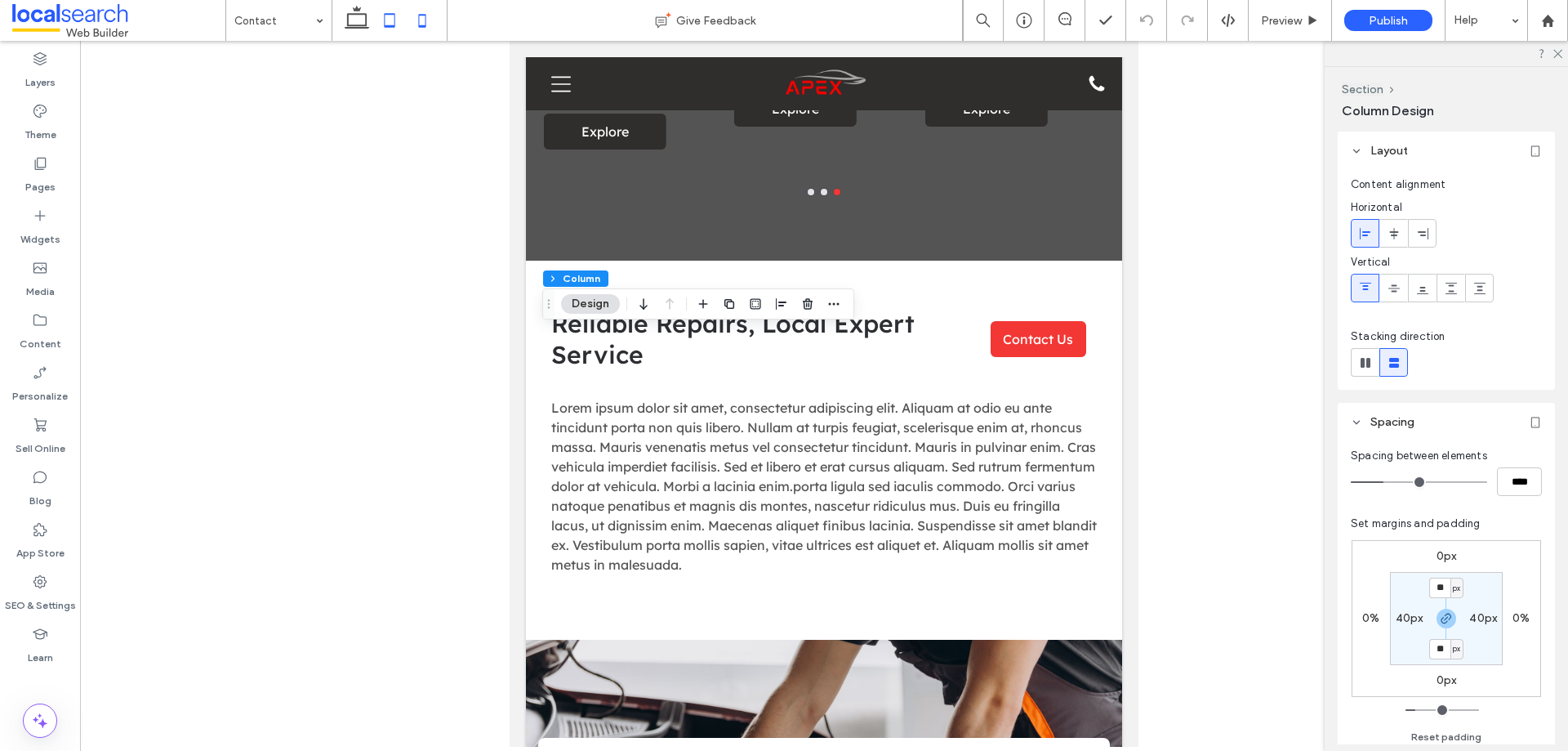 click 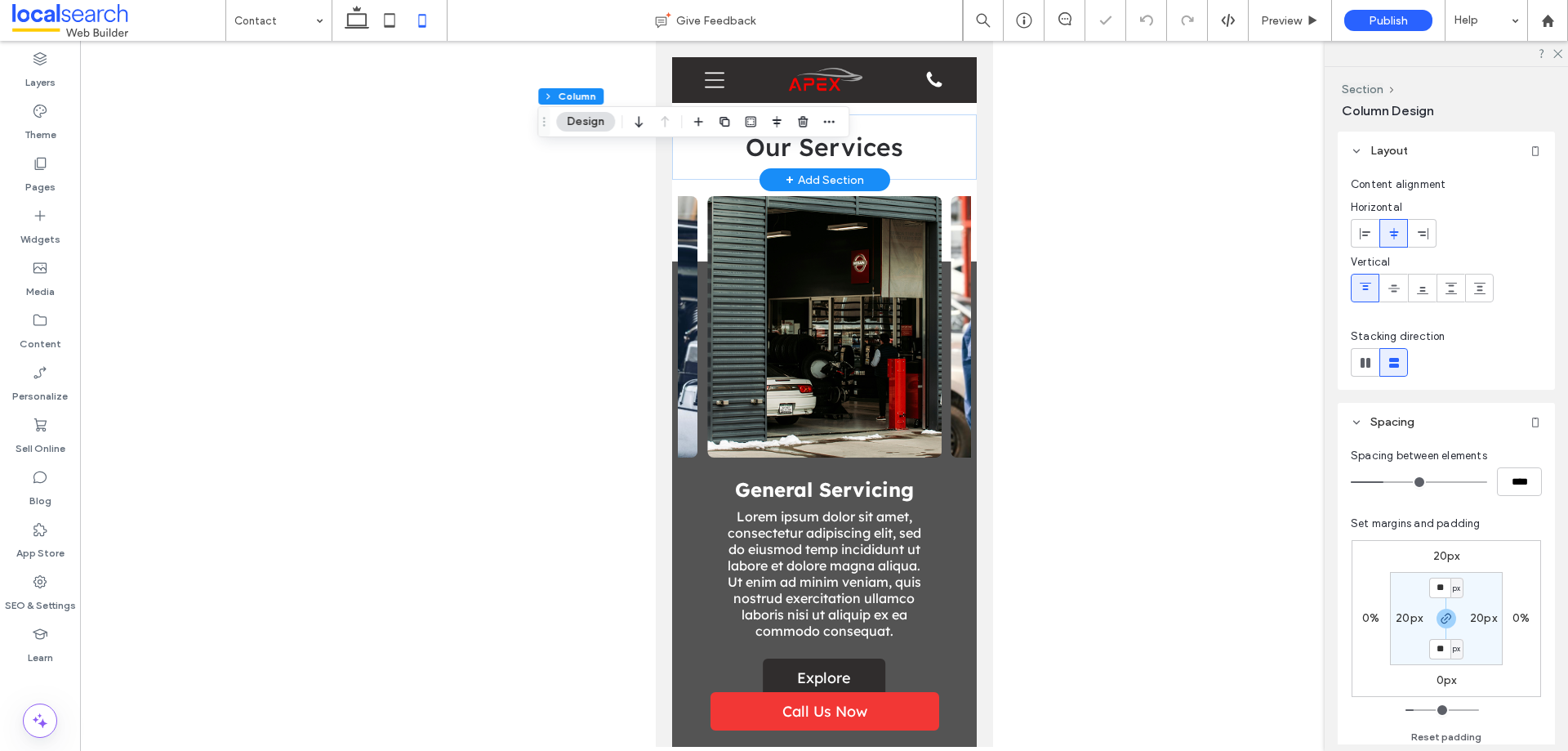 type on "**" 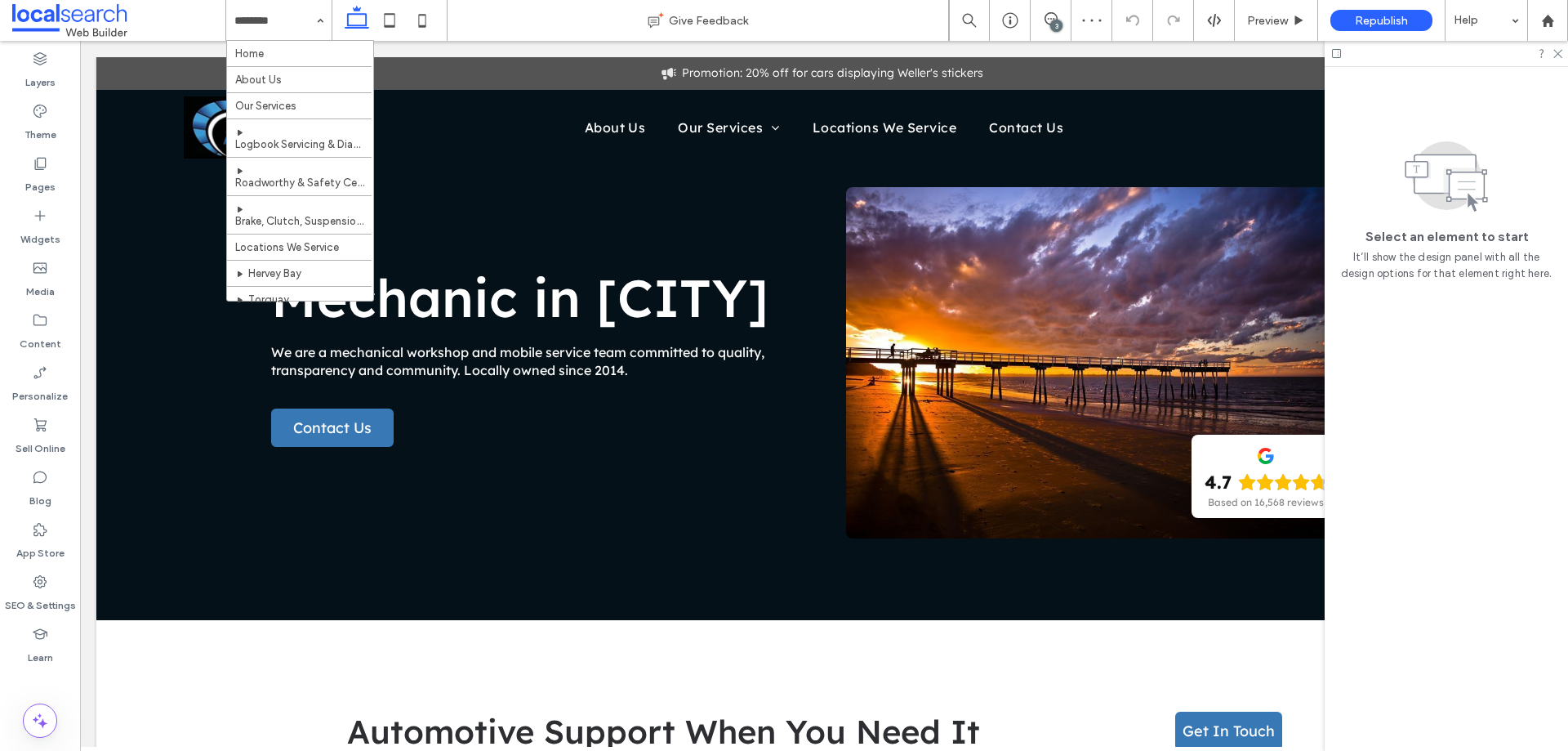 scroll, scrollTop: 0, scrollLeft: 0, axis: both 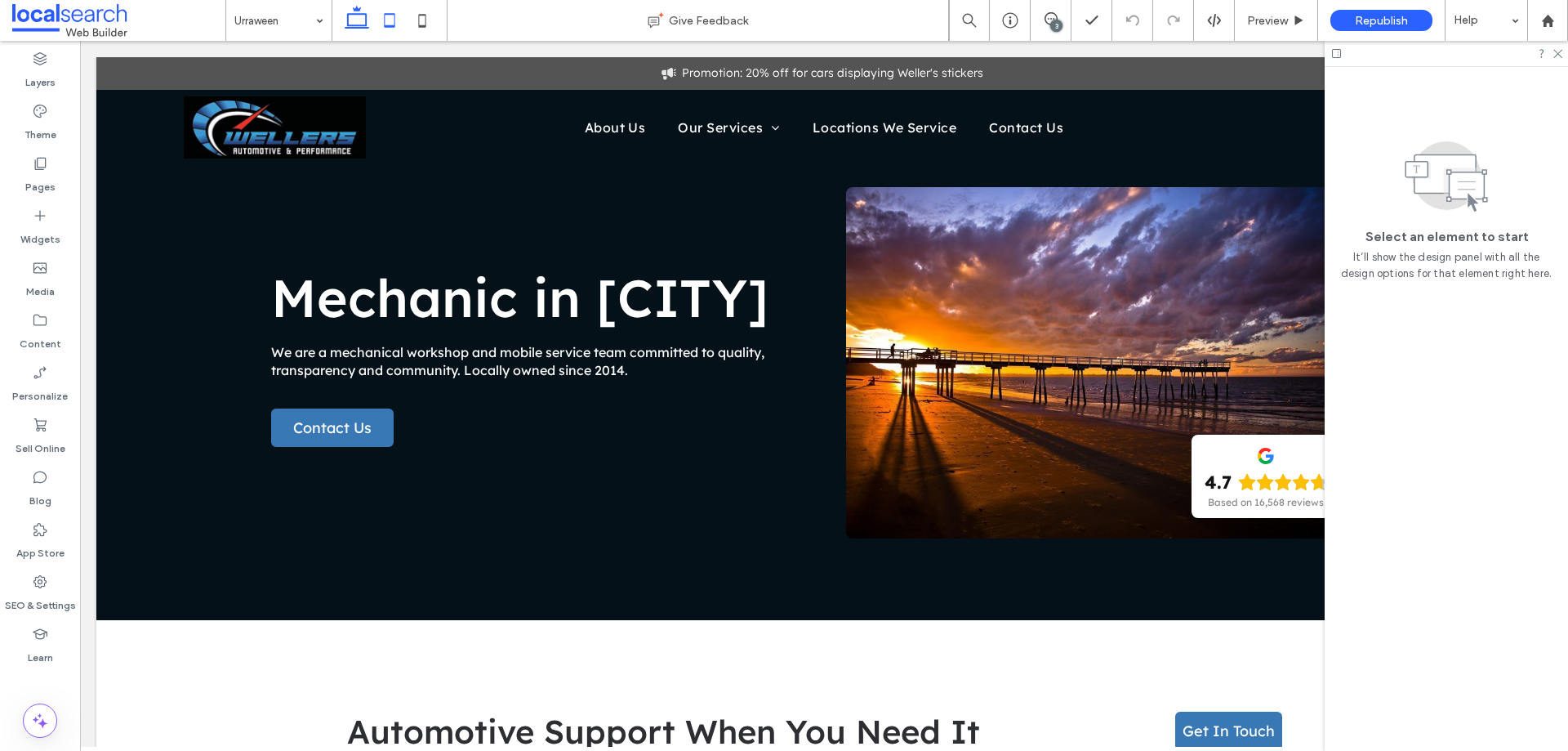 click 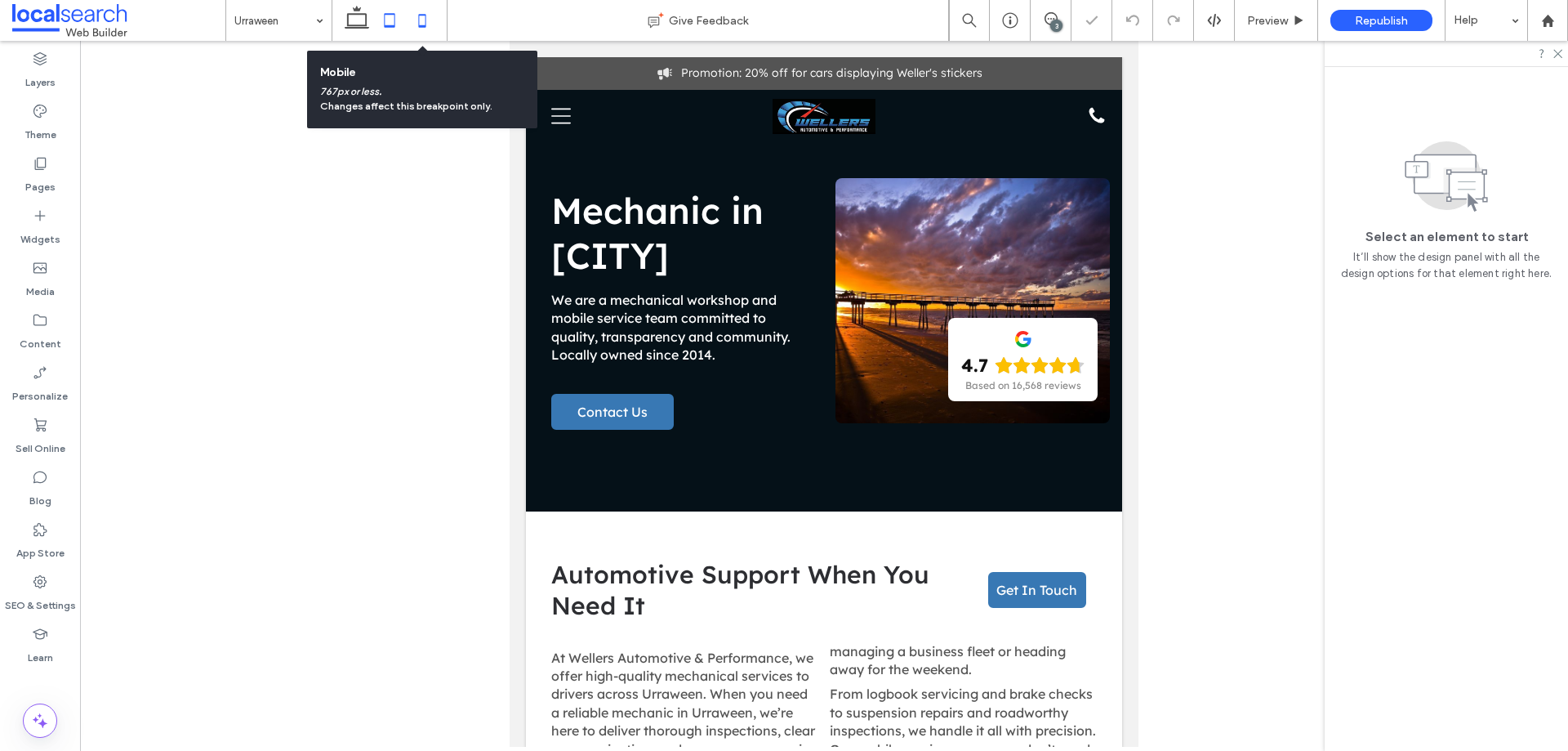 click 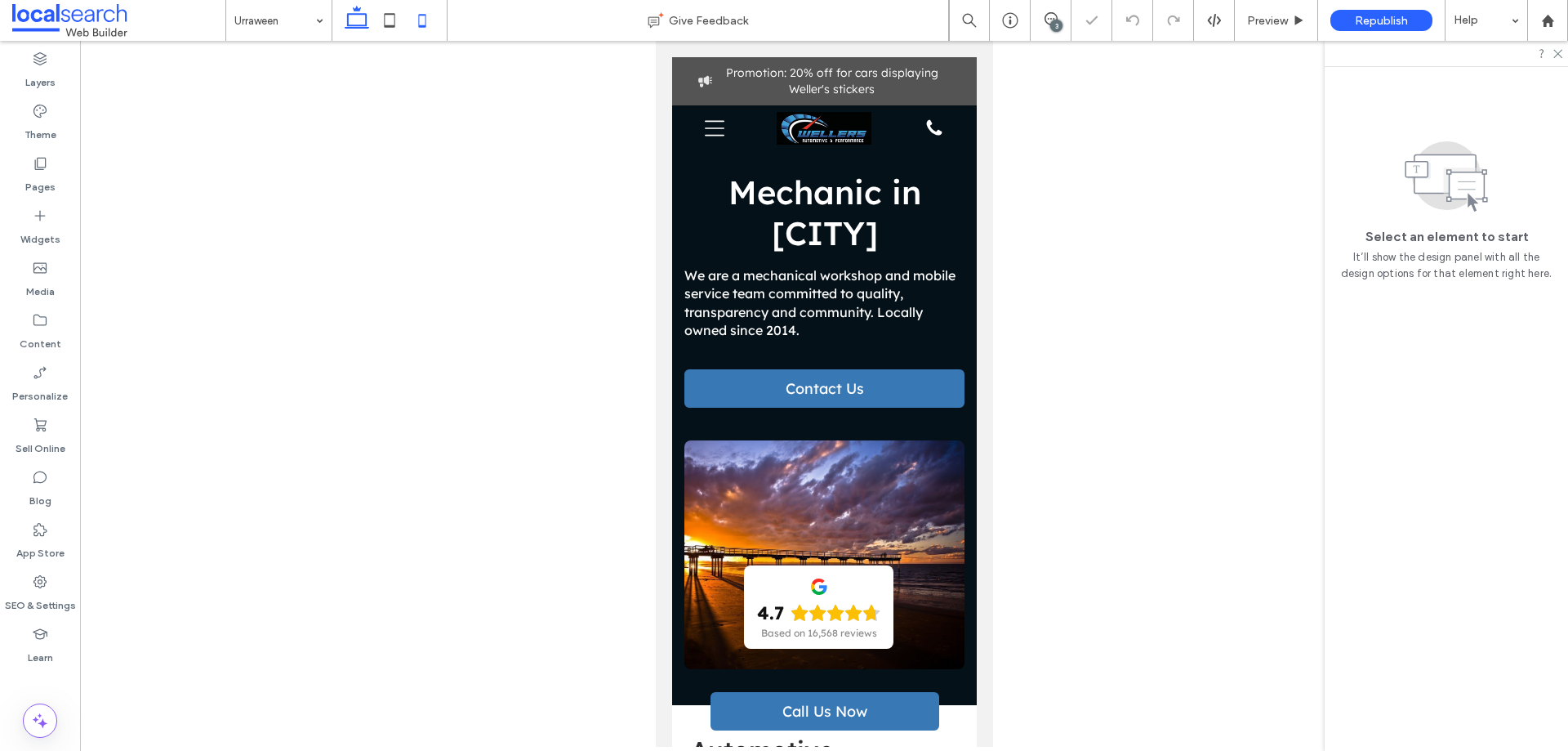 click 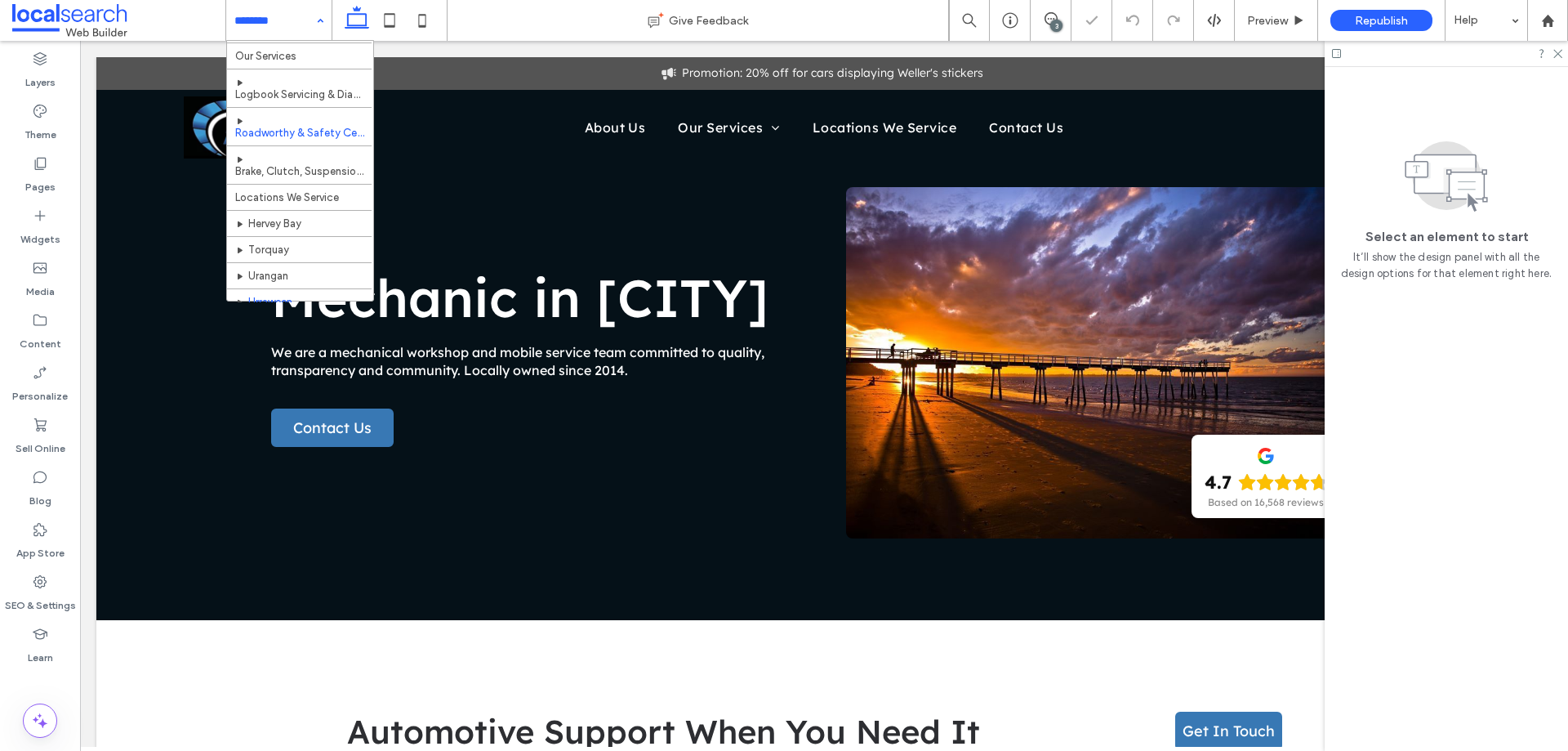 scroll, scrollTop: 88, scrollLeft: 0, axis: vertical 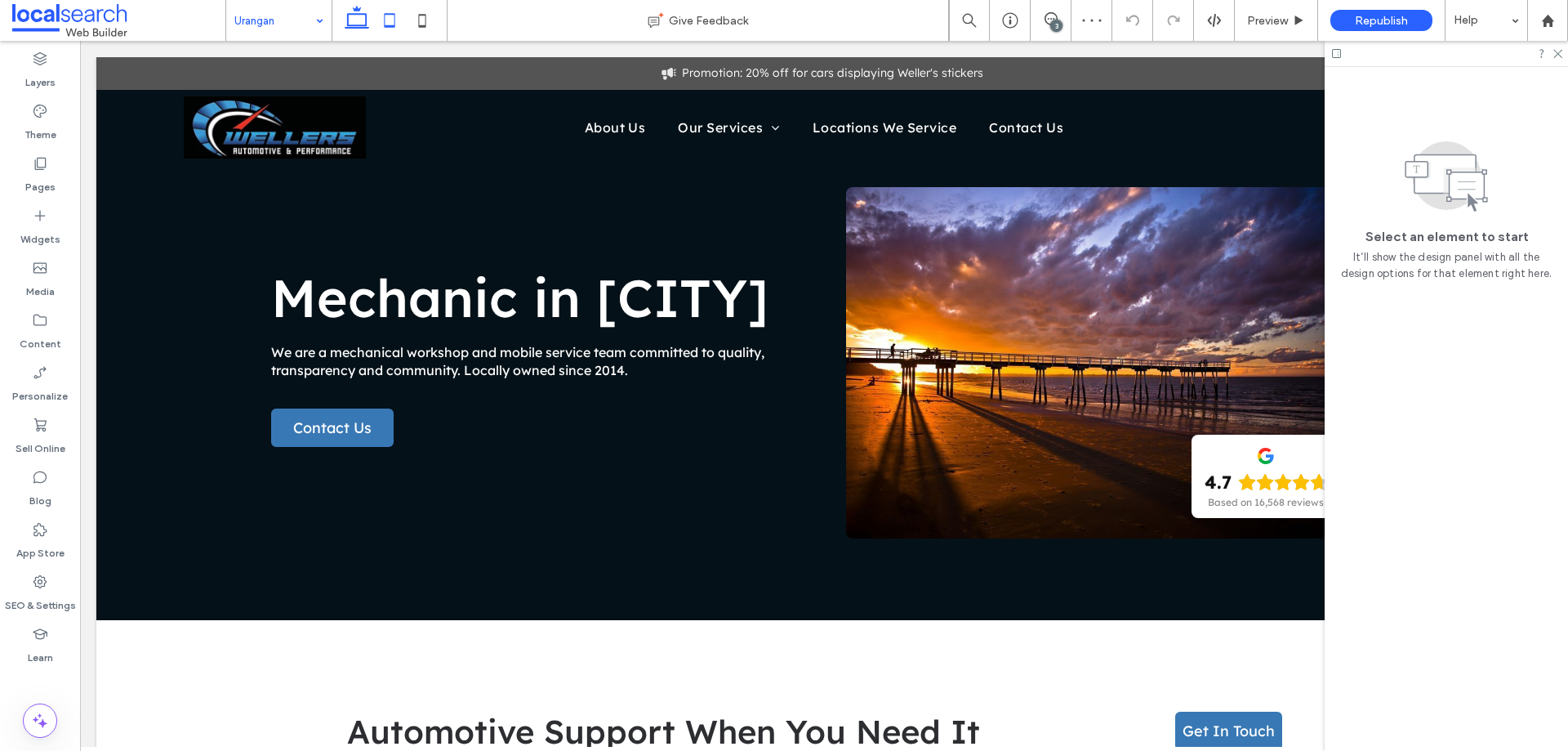 click 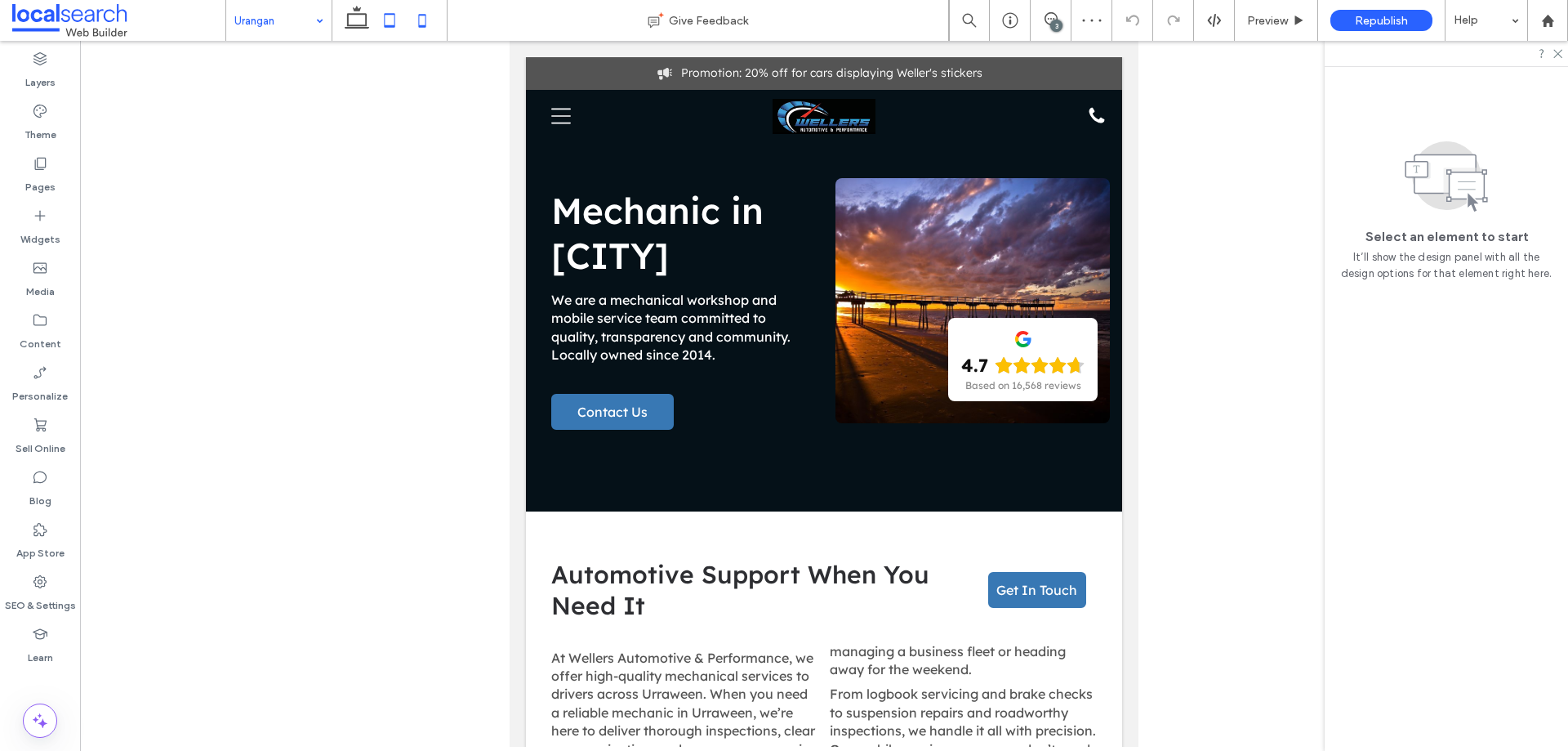 click 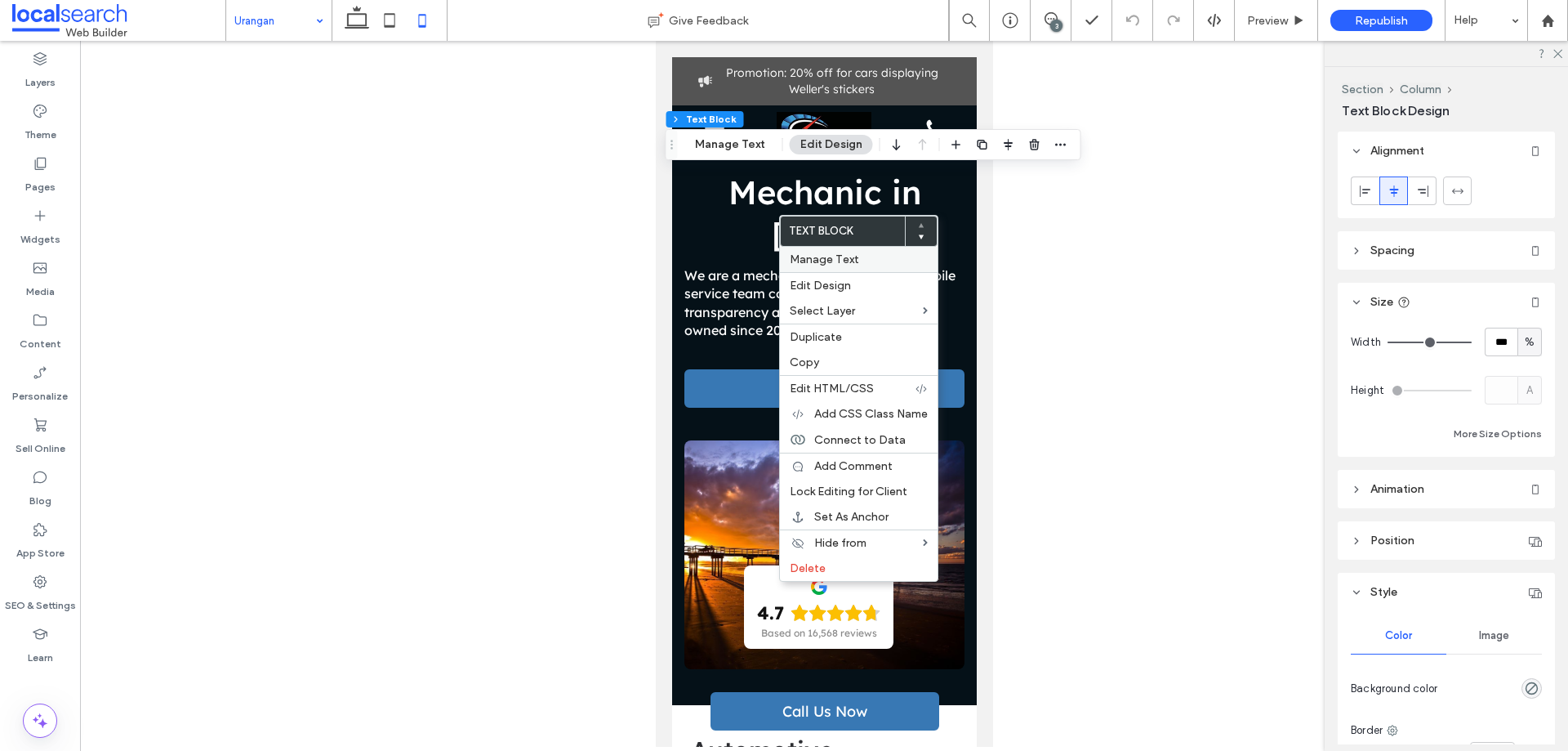 click on "Manage Text" at bounding box center (824, 259) 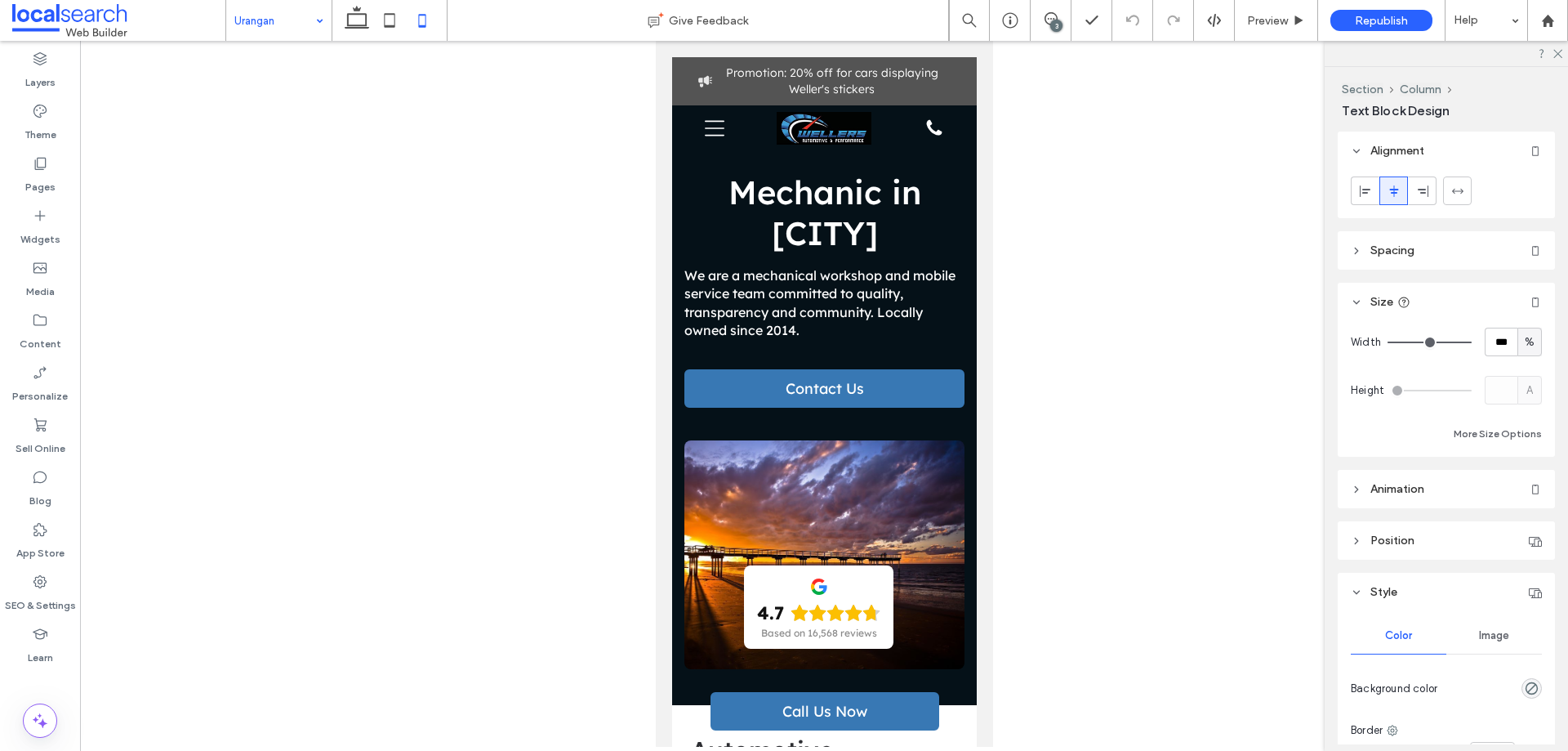 type on "**********" 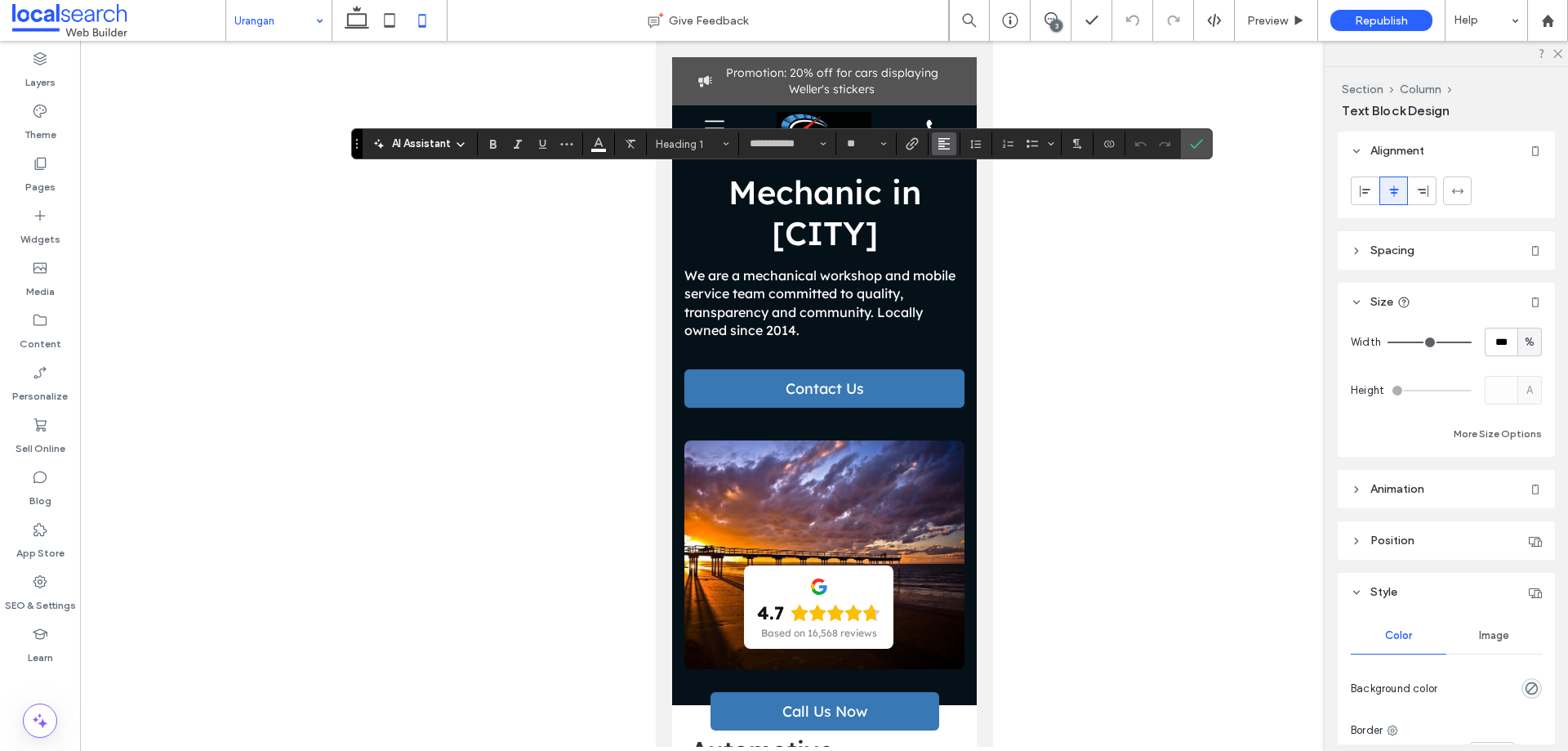 click 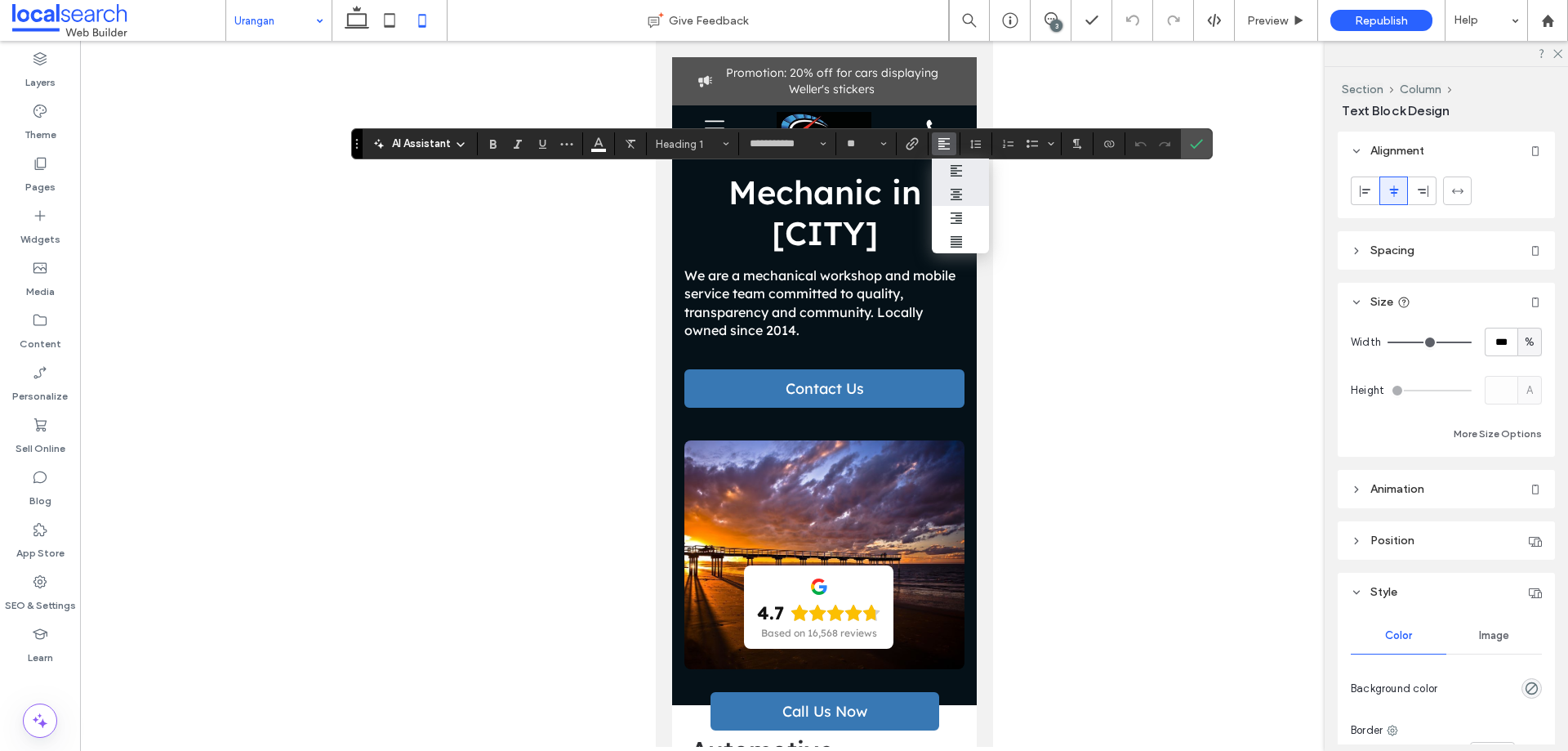 click at bounding box center (960, 194) 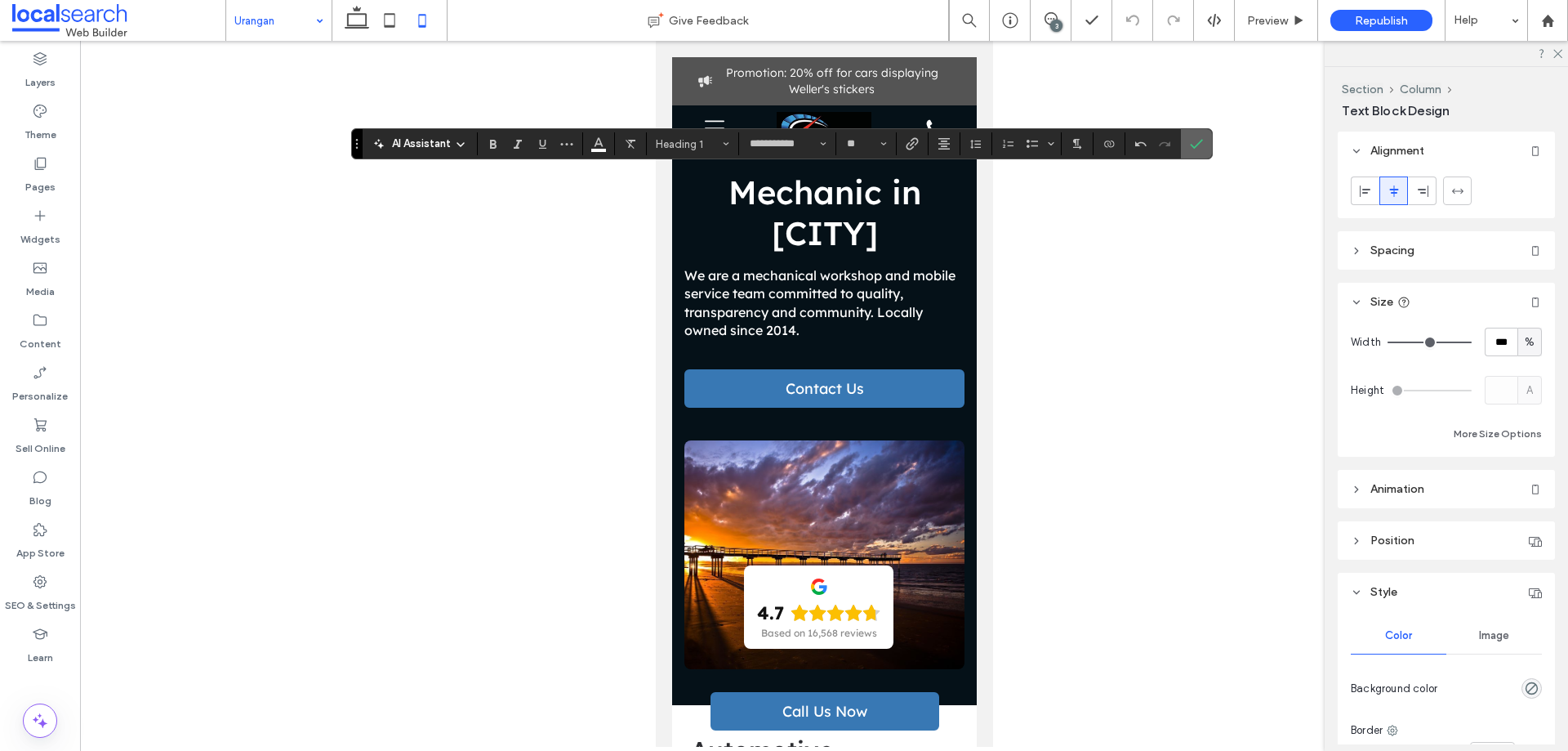 click 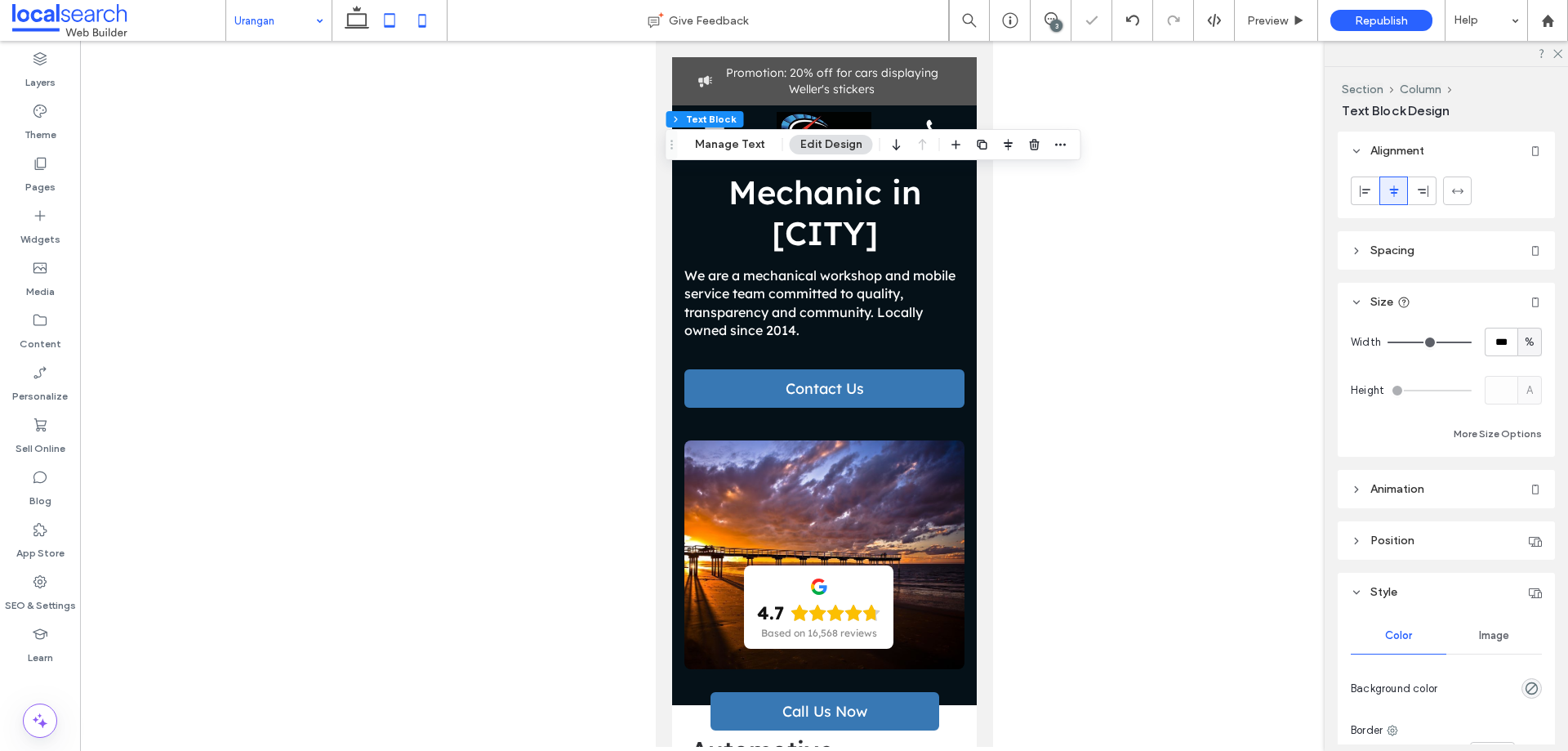 click 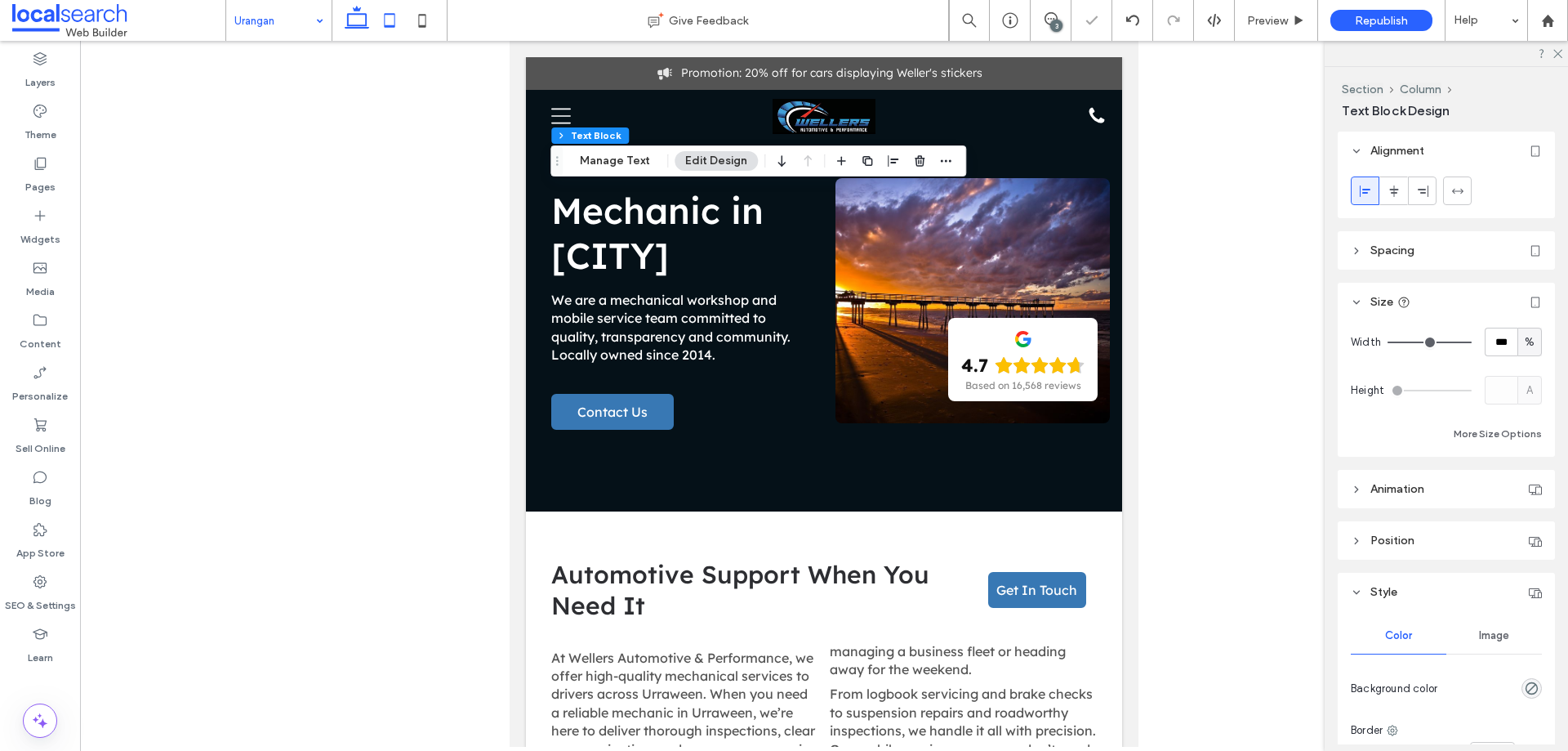 click 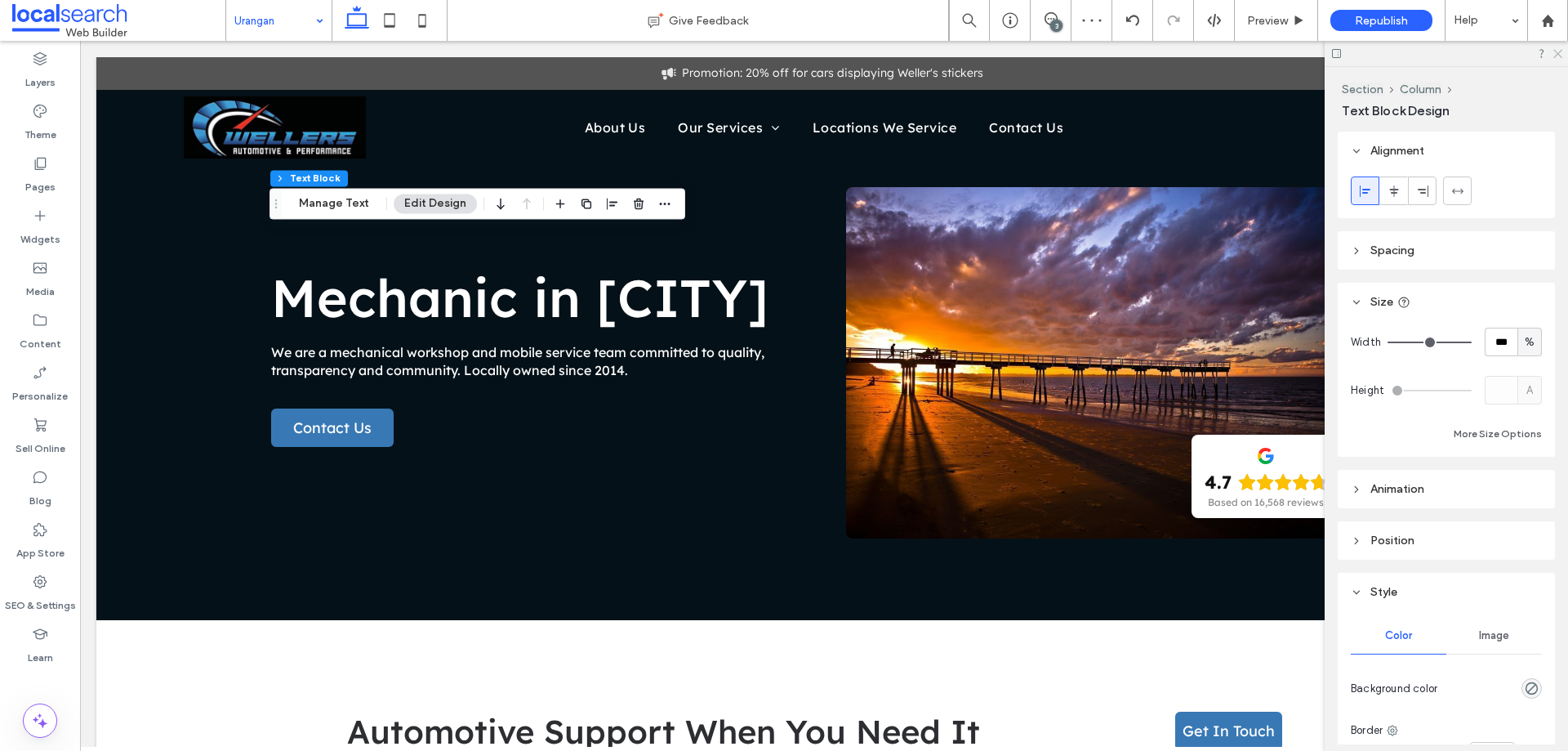 click 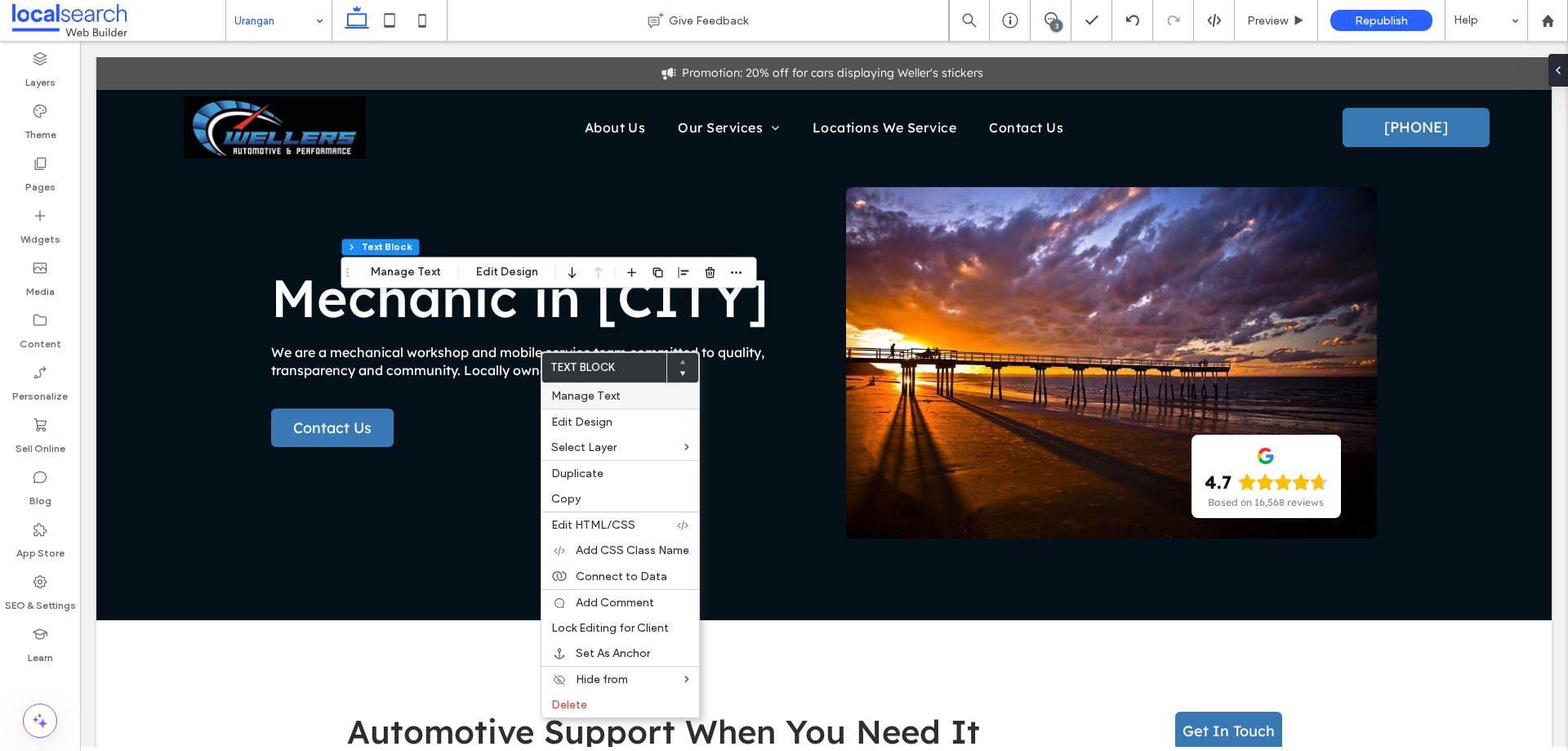 click on "Manage Text" at bounding box center (620, 396) 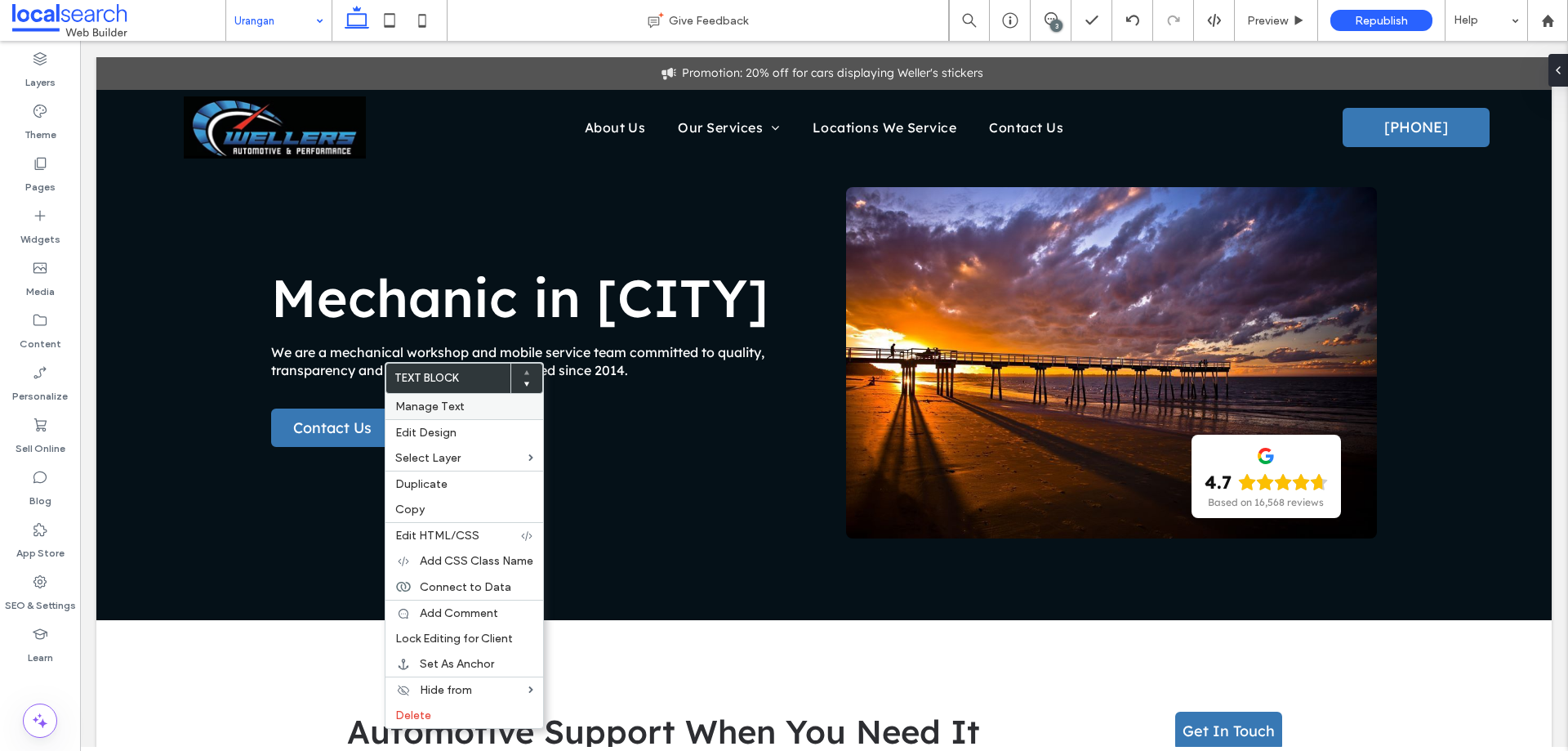 click on "Manage Text" at bounding box center [430, 406] 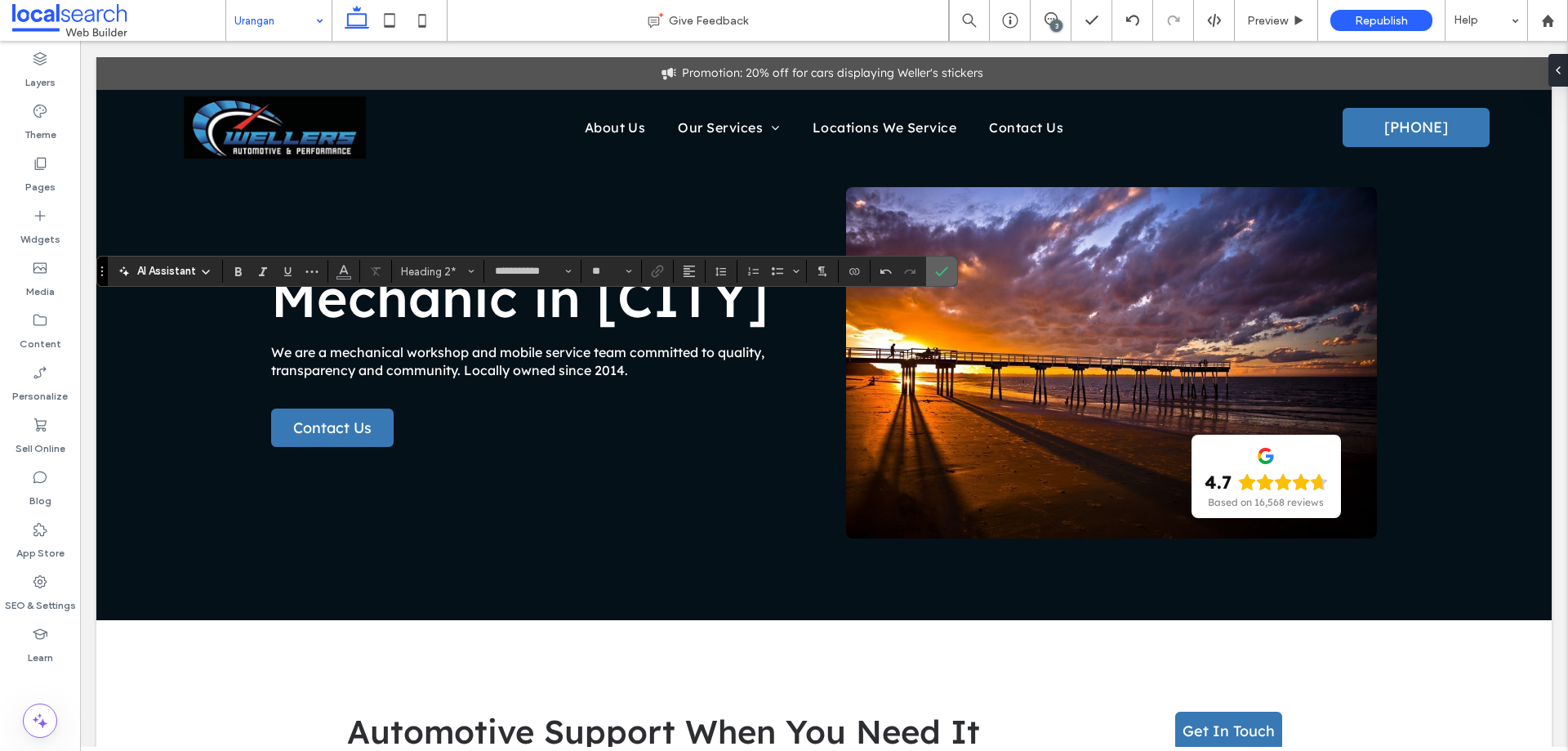 click 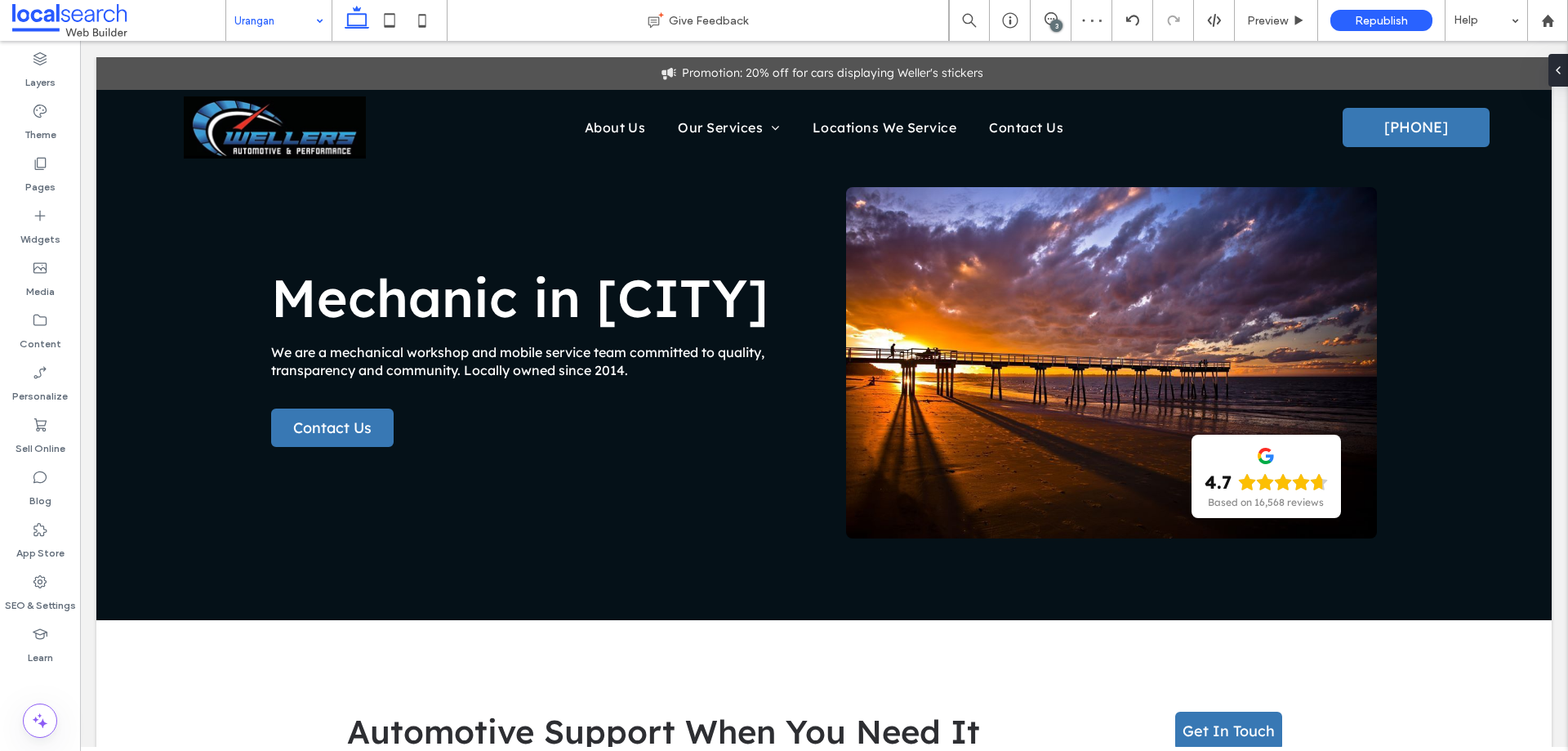 type on "**" 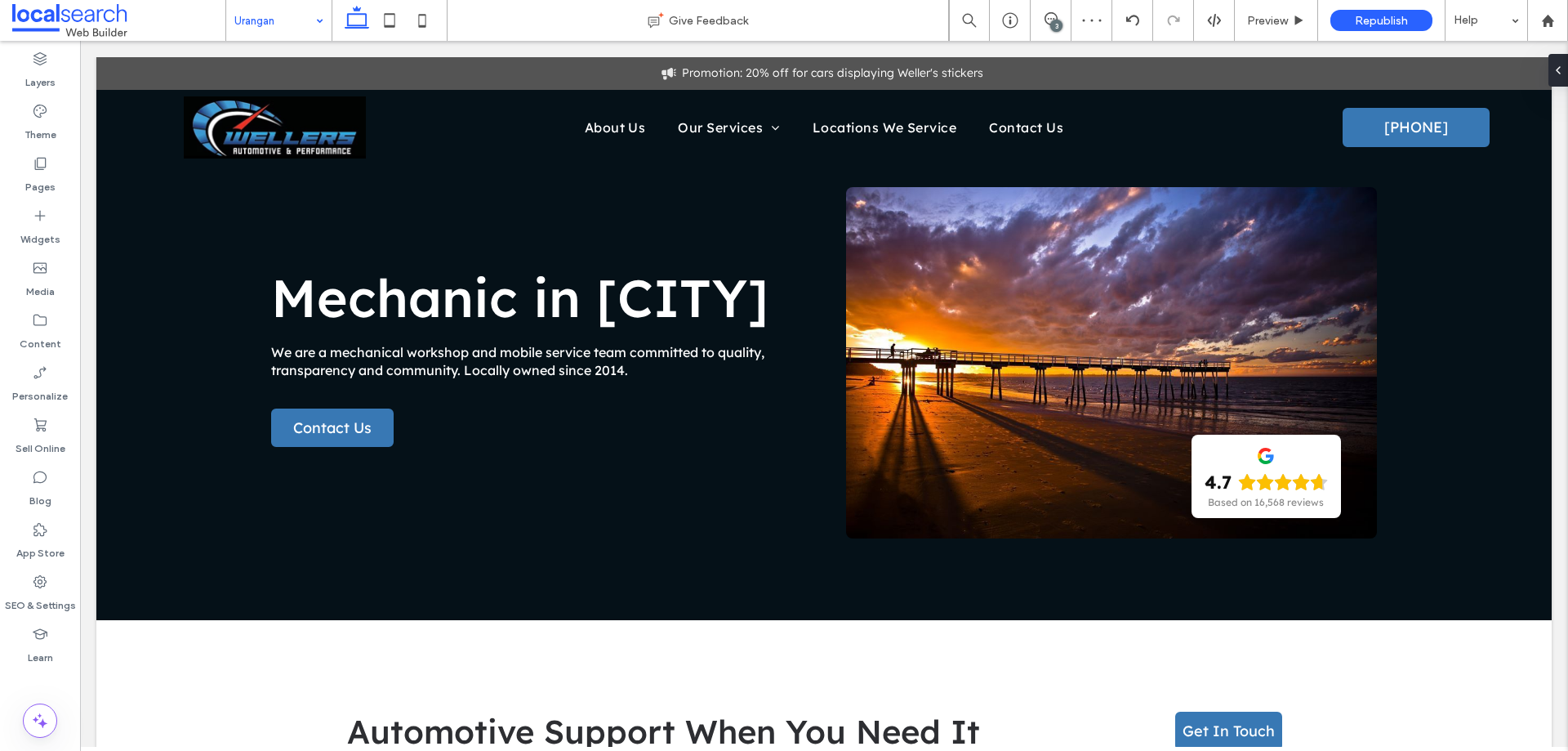 type on "****" 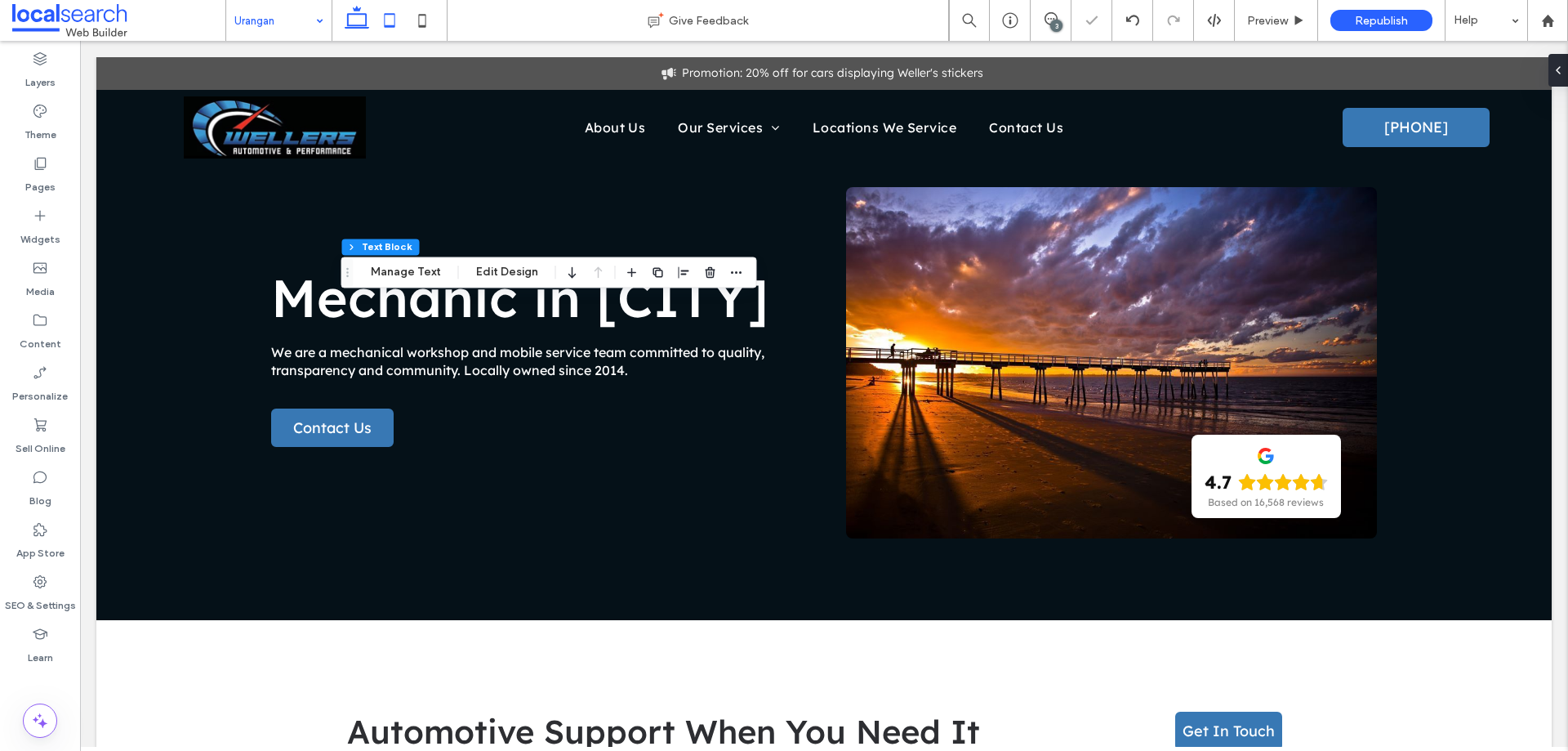 click 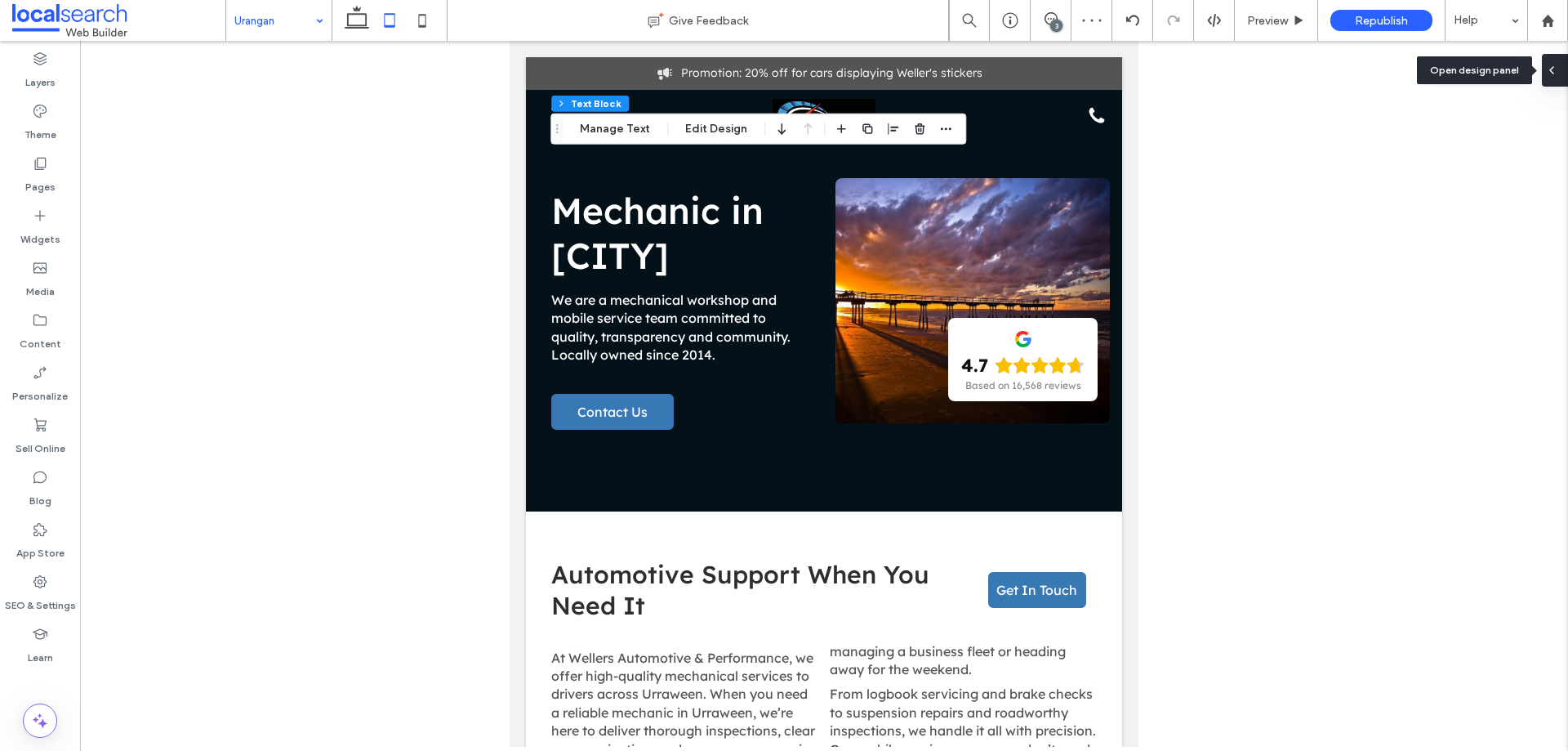 click 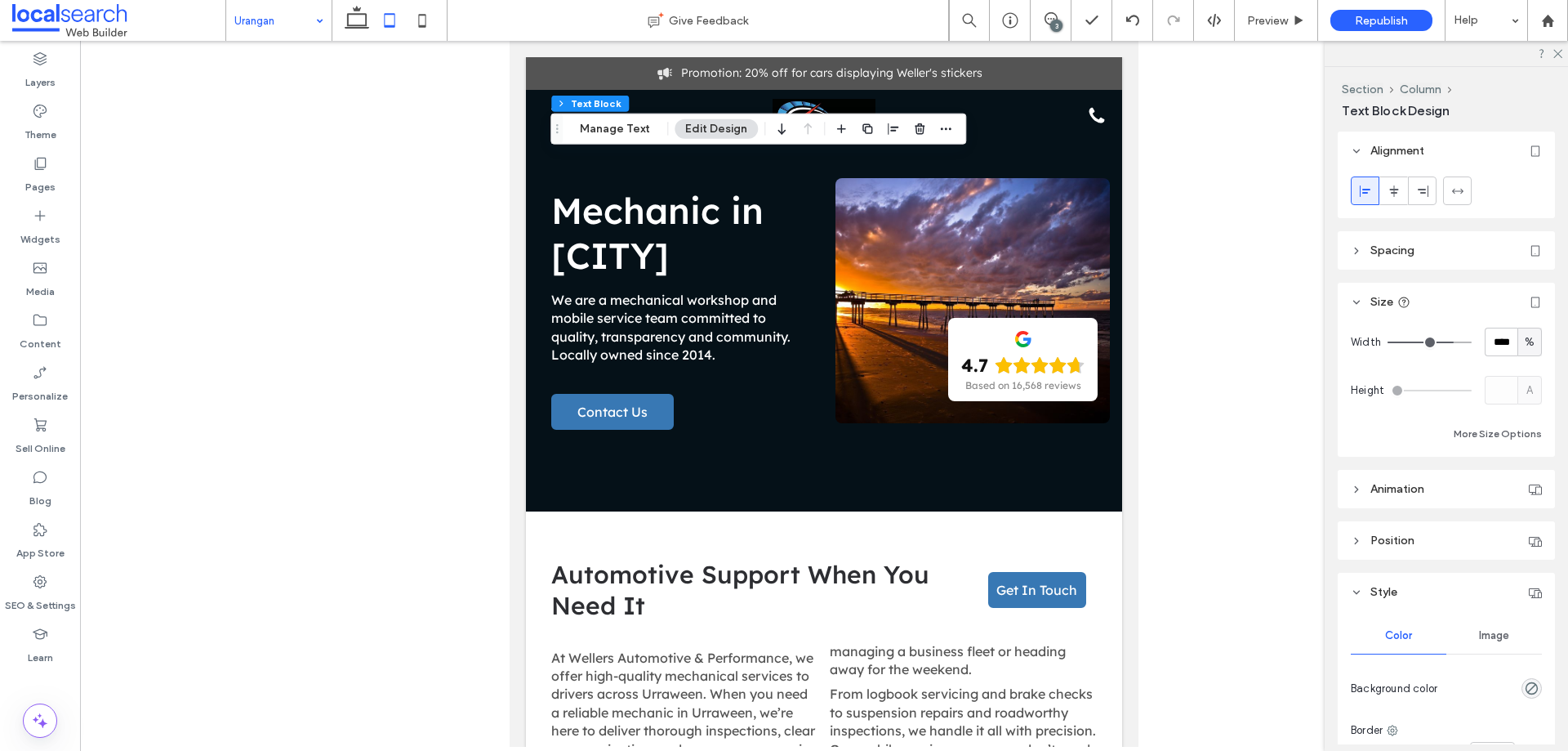 type on "**" 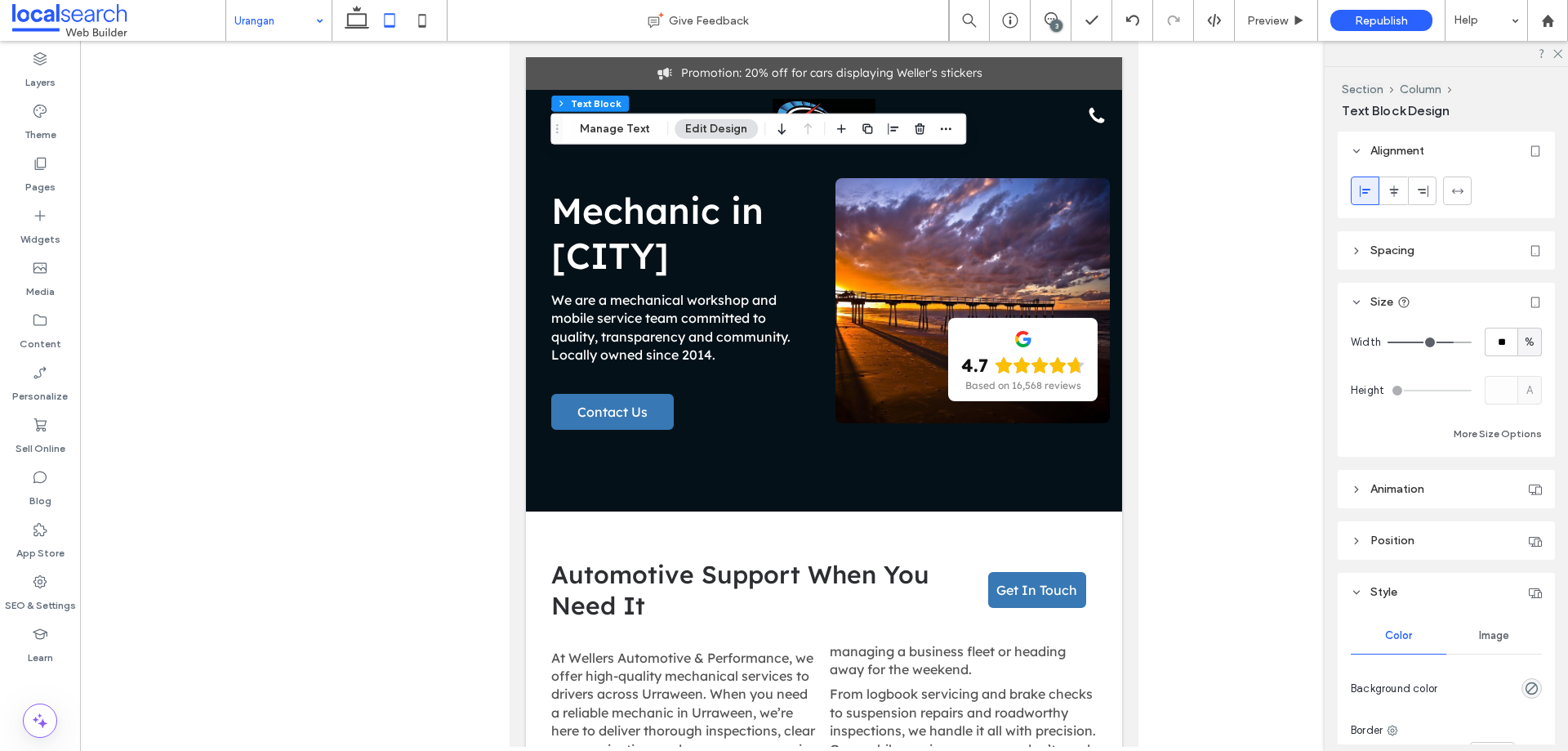 type on "**" 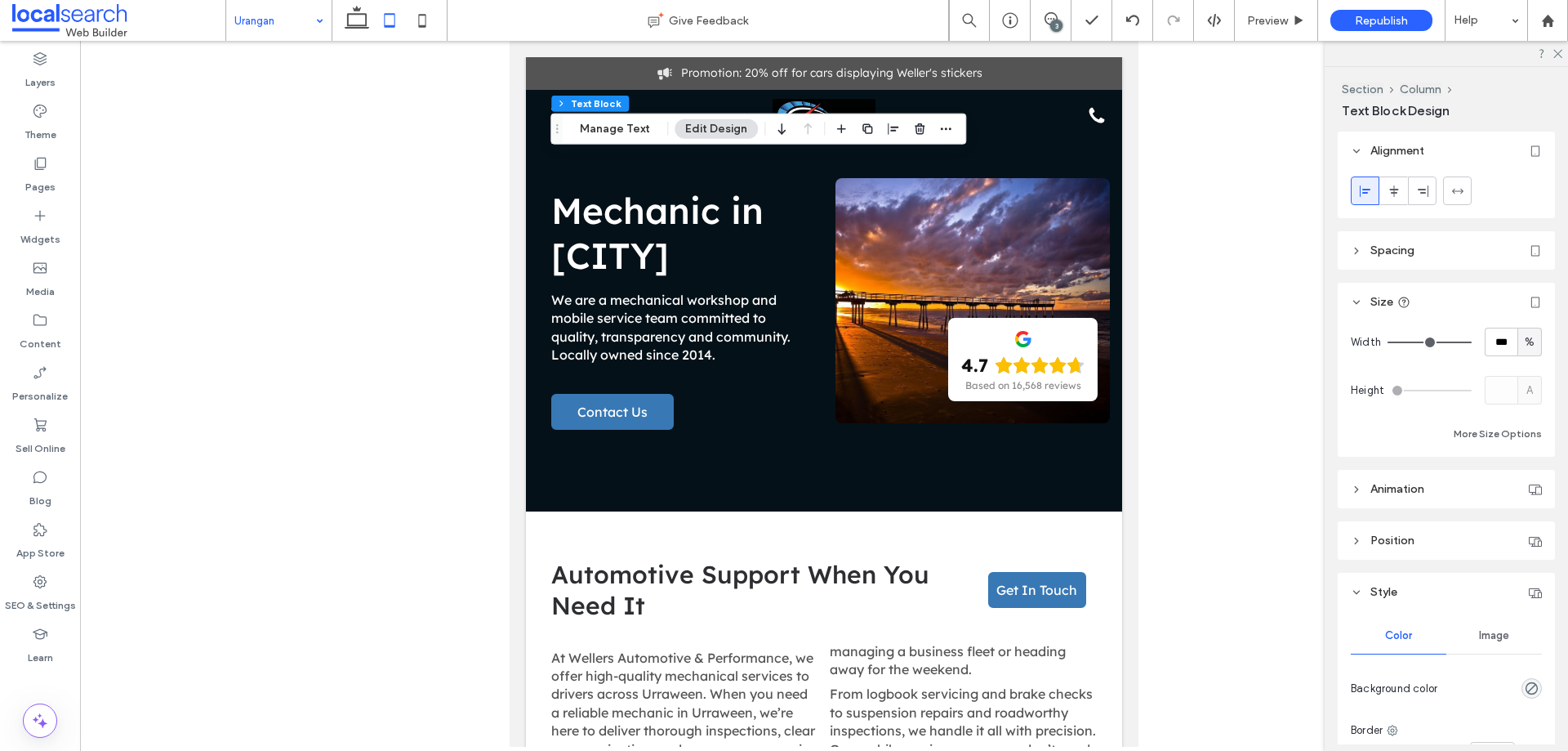 drag, startPoint x: 1446, startPoint y: 343, endPoint x: 1483, endPoint y: 343, distance: 37 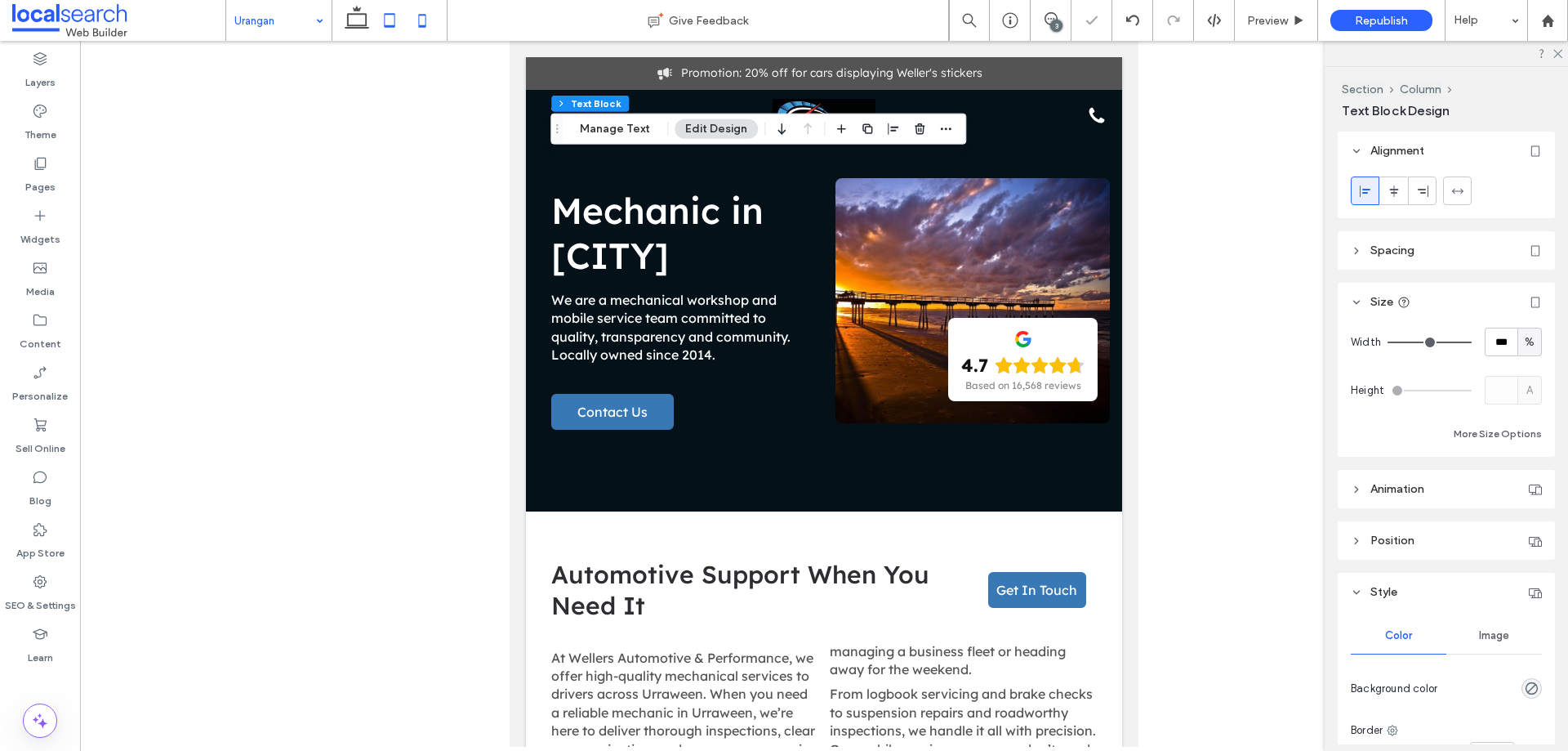 click 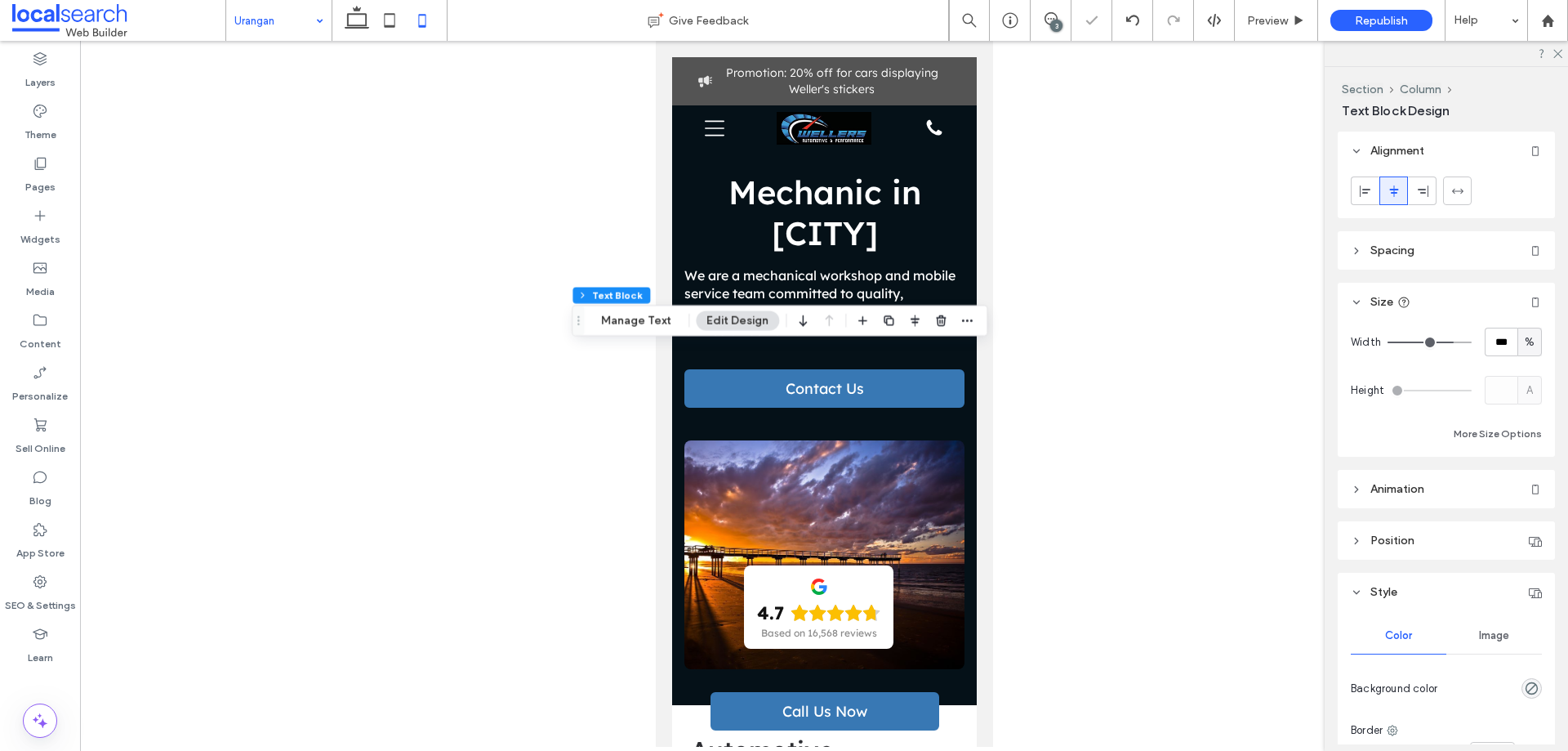 type on "**" 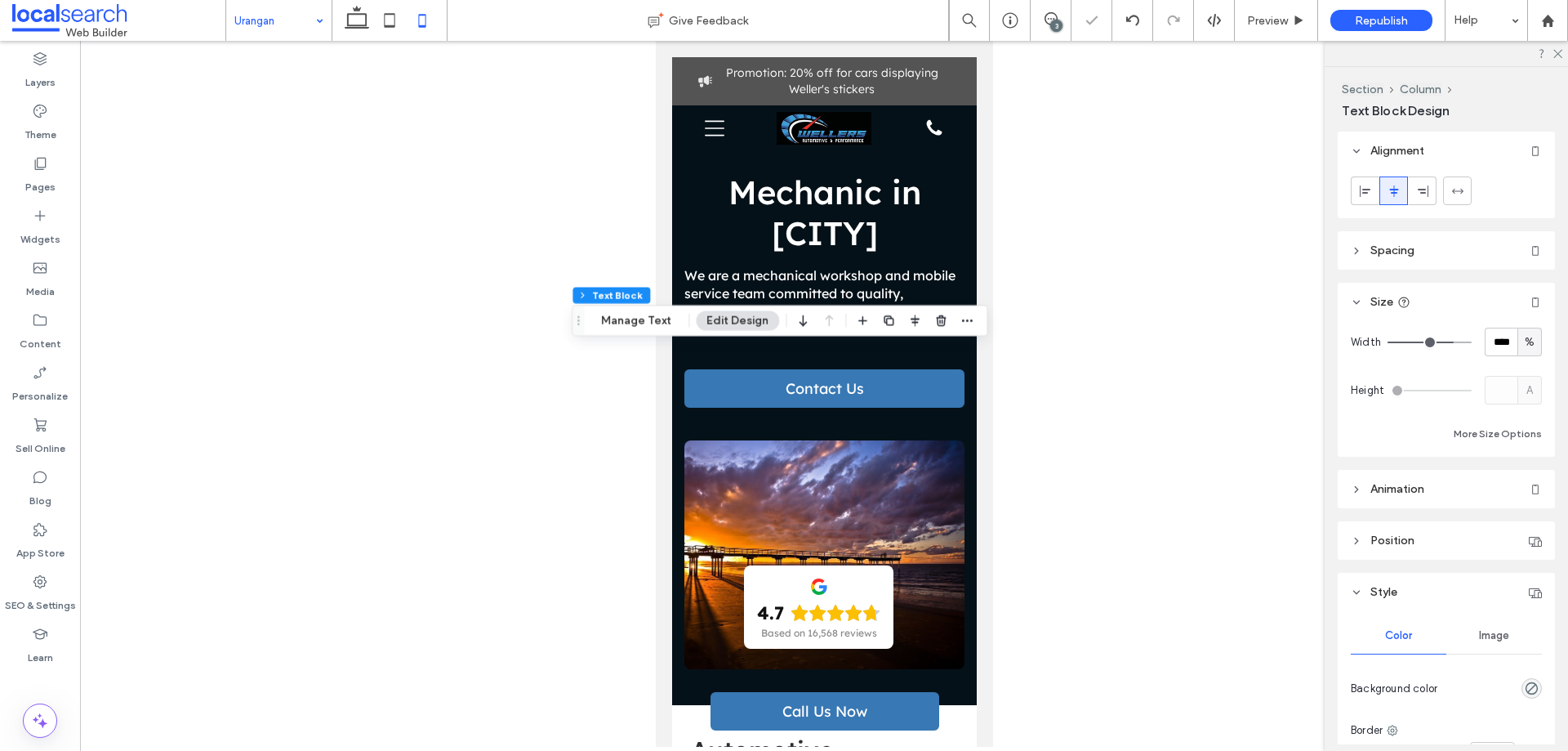 type on "**" 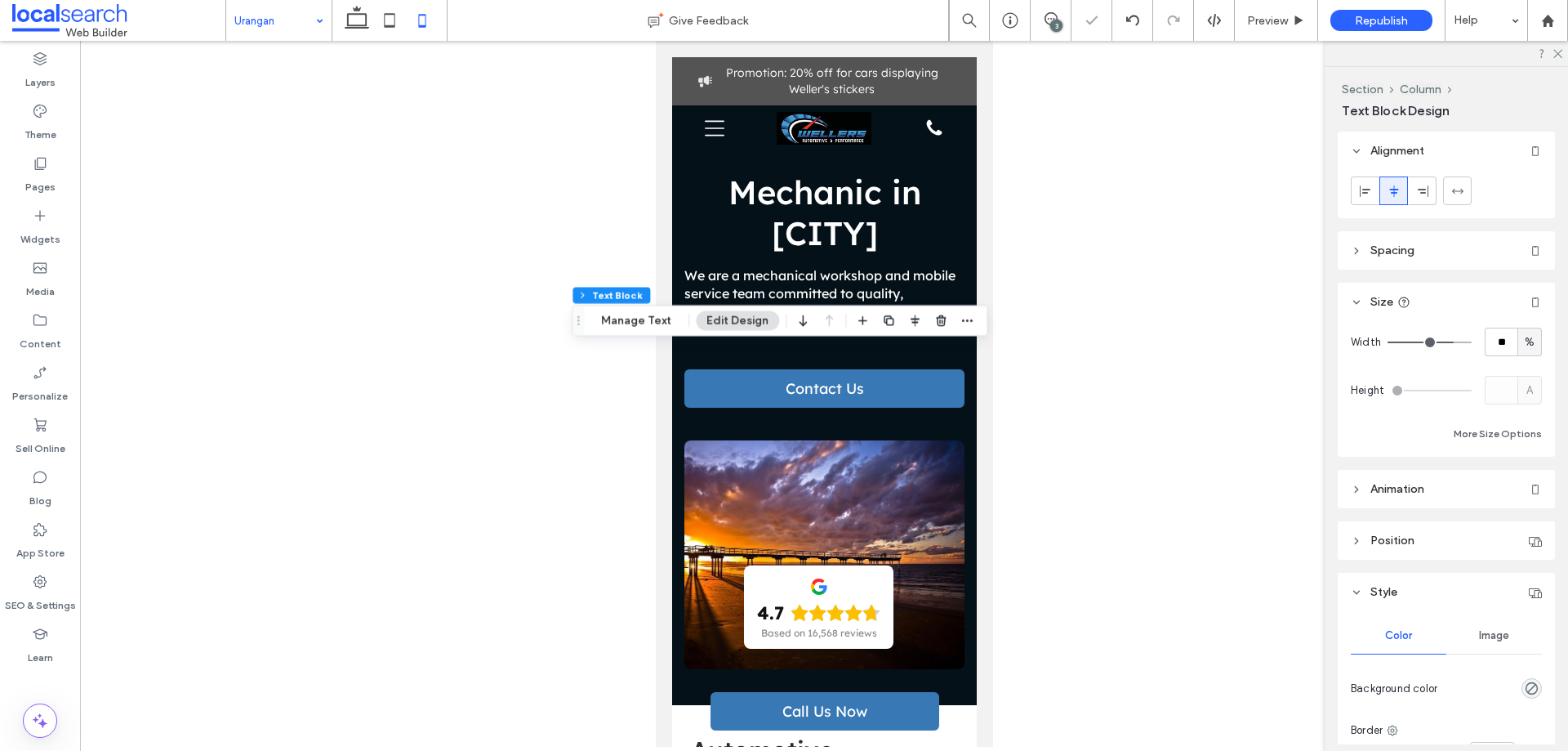 type on "**" 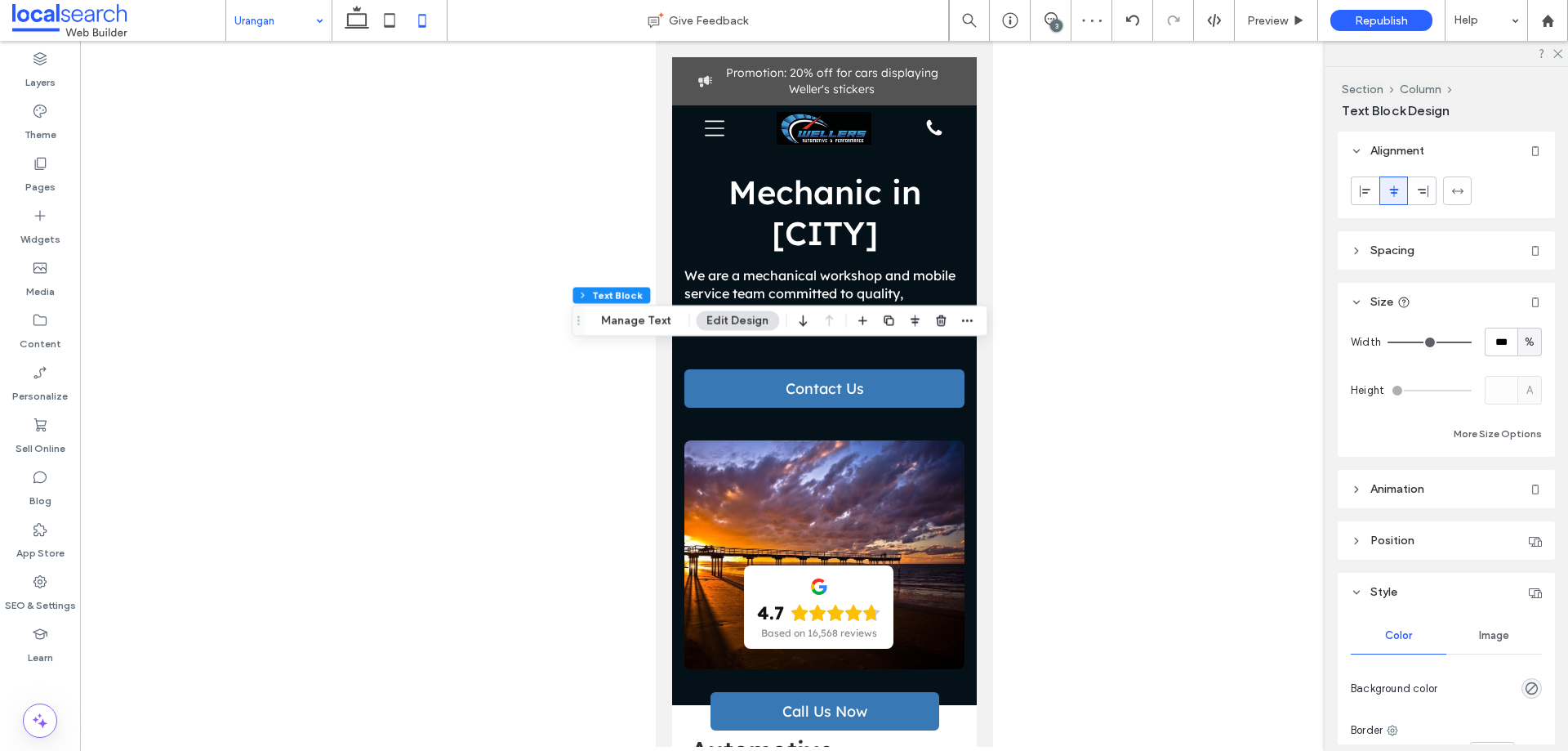 drag, startPoint x: 1446, startPoint y: 342, endPoint x: 1490, endPoint y: 351, distance: 44.911 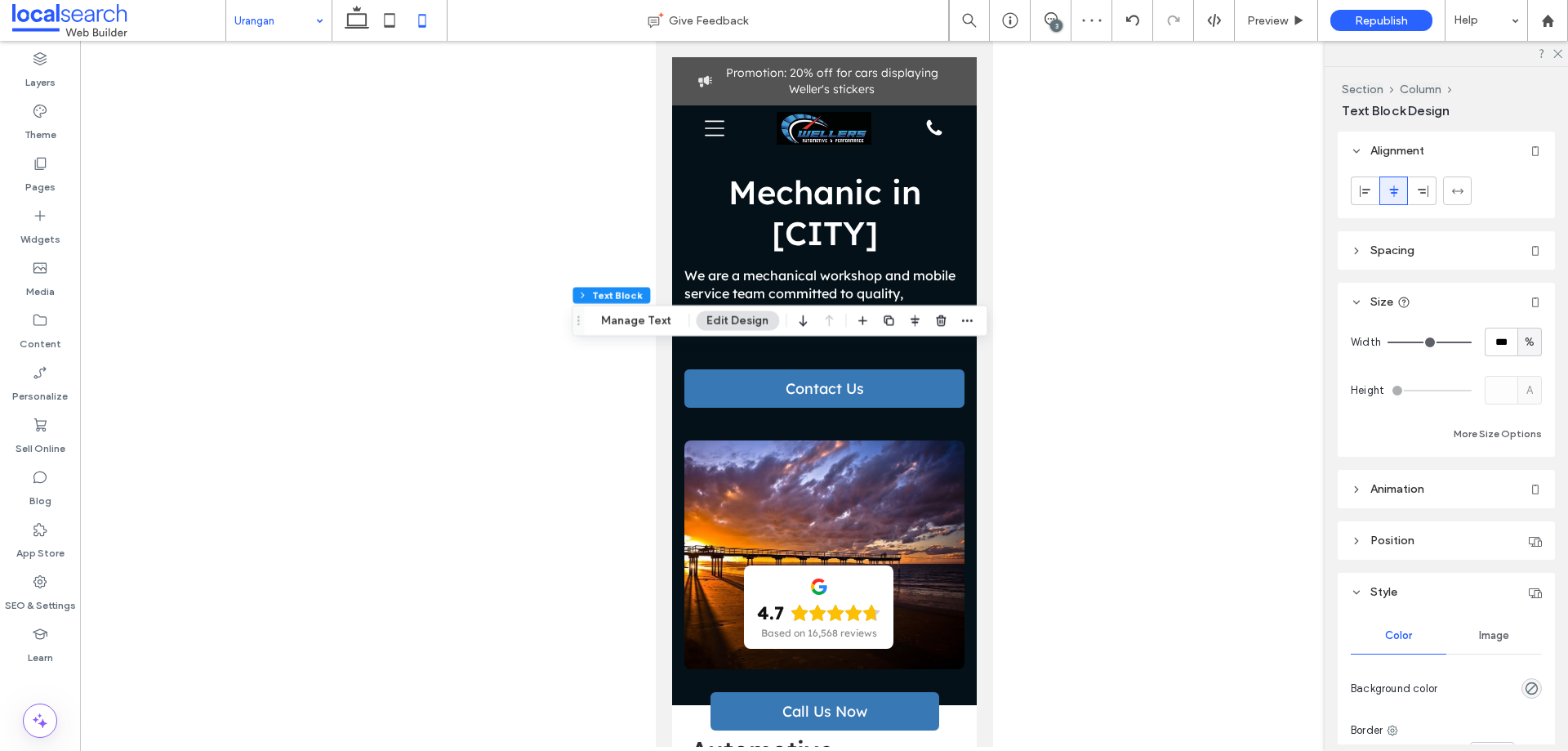 click at bounding box center [1429, 342] 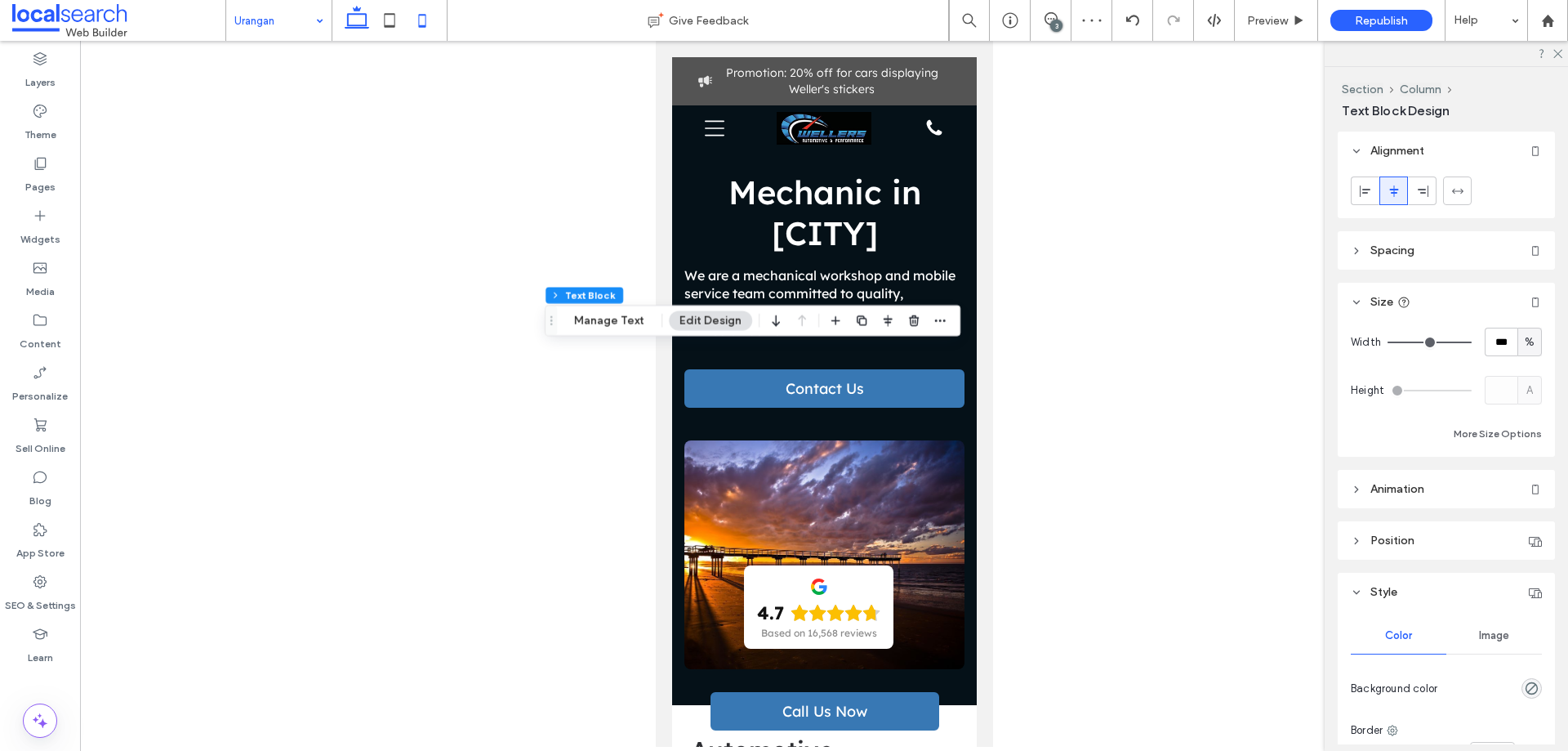 click 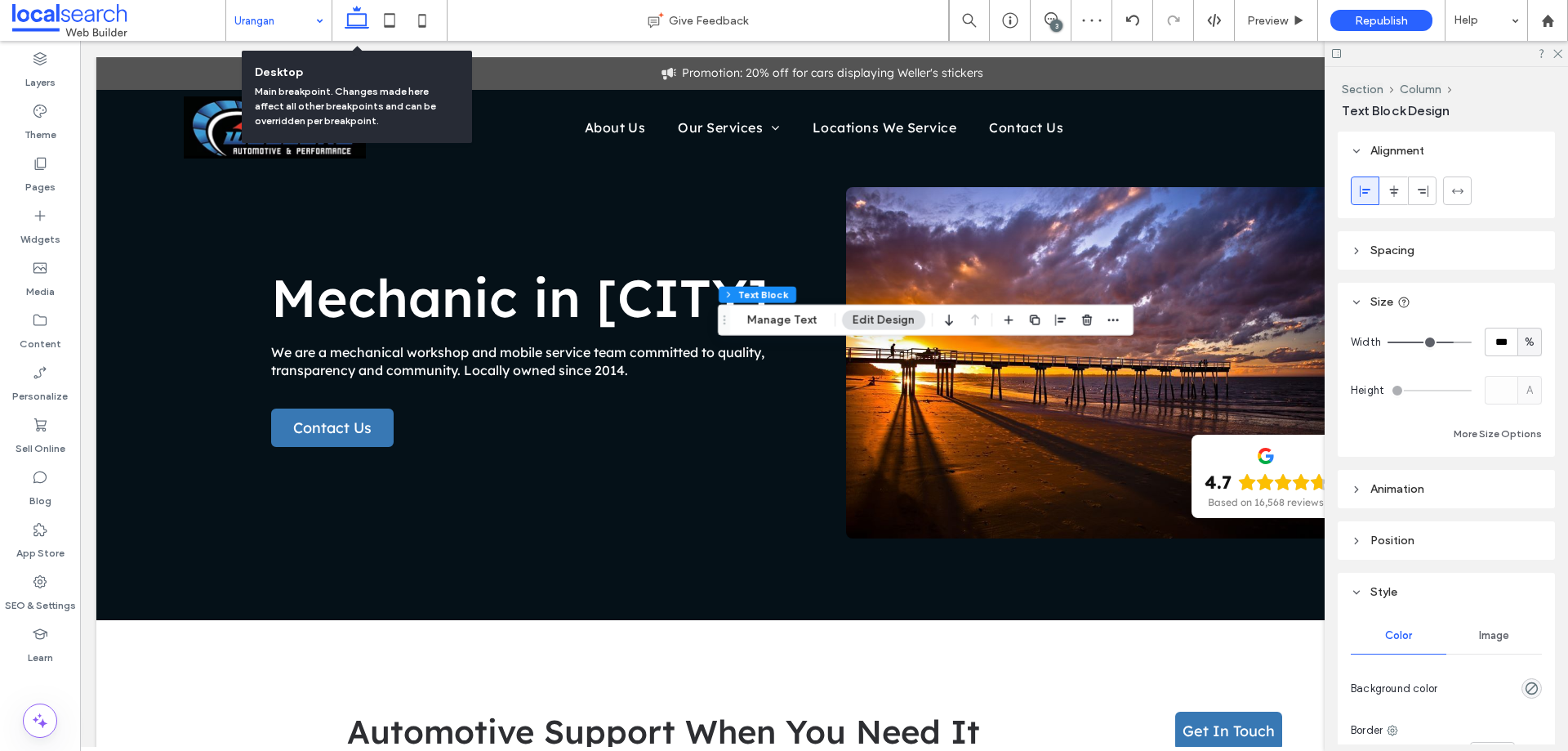 type on "**" 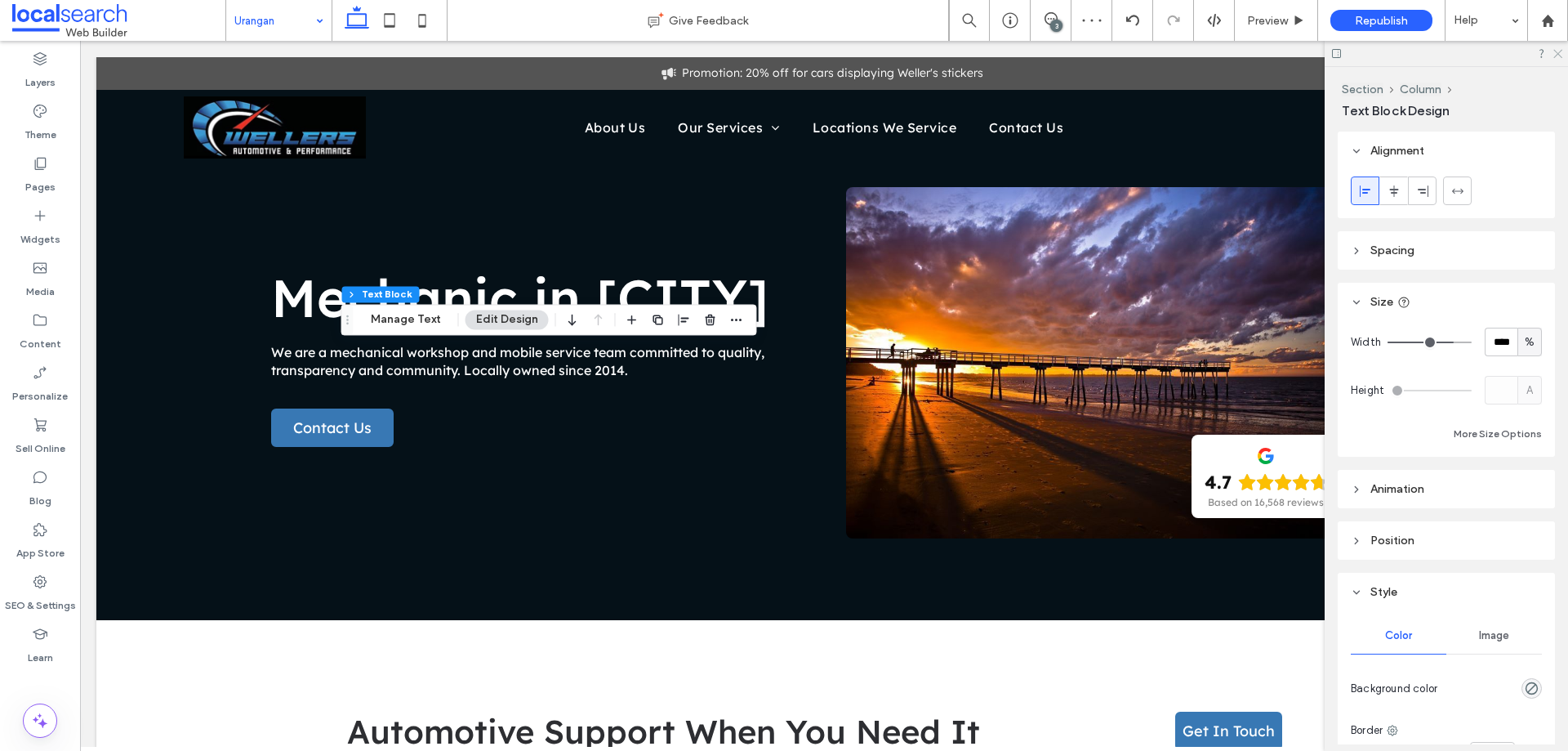 click 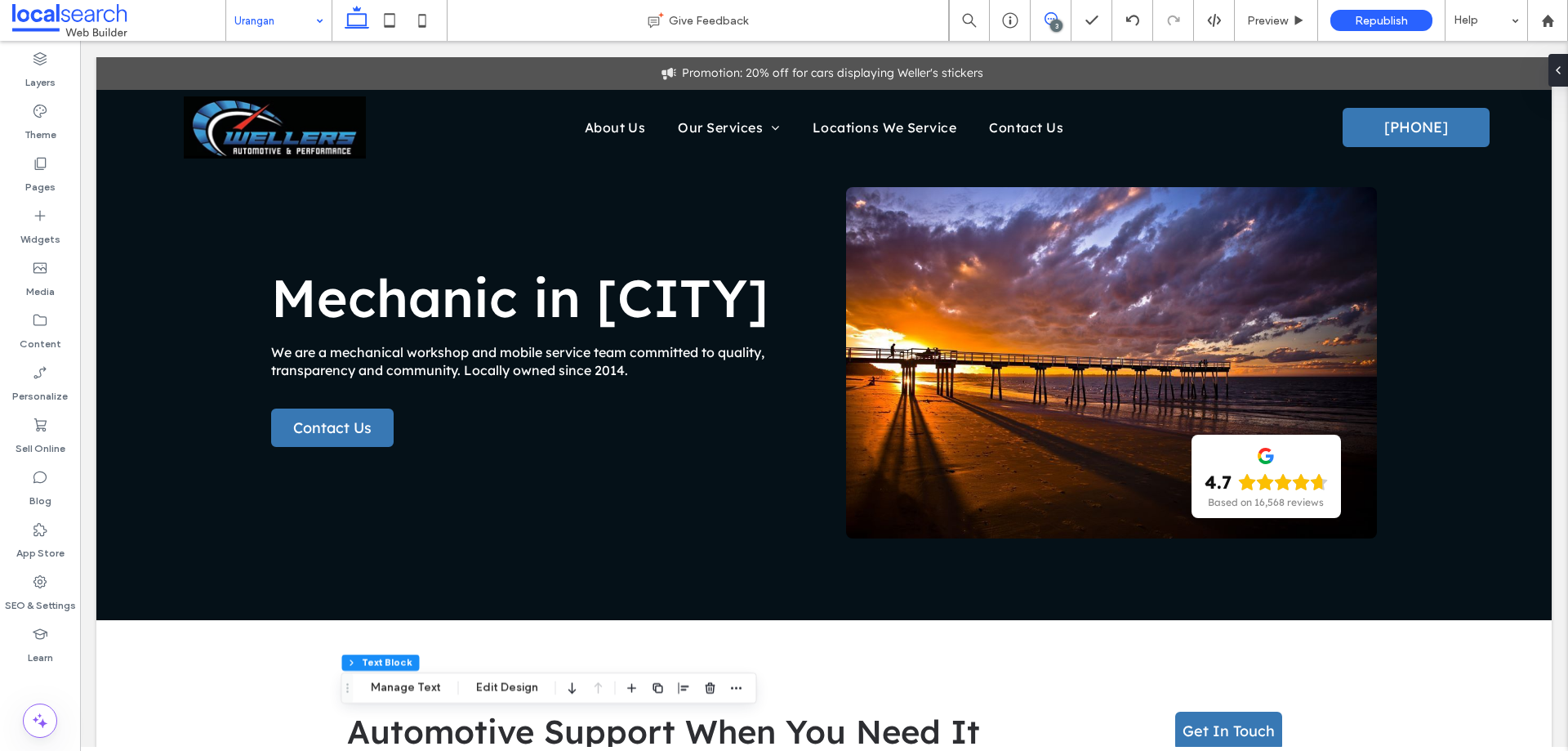 click 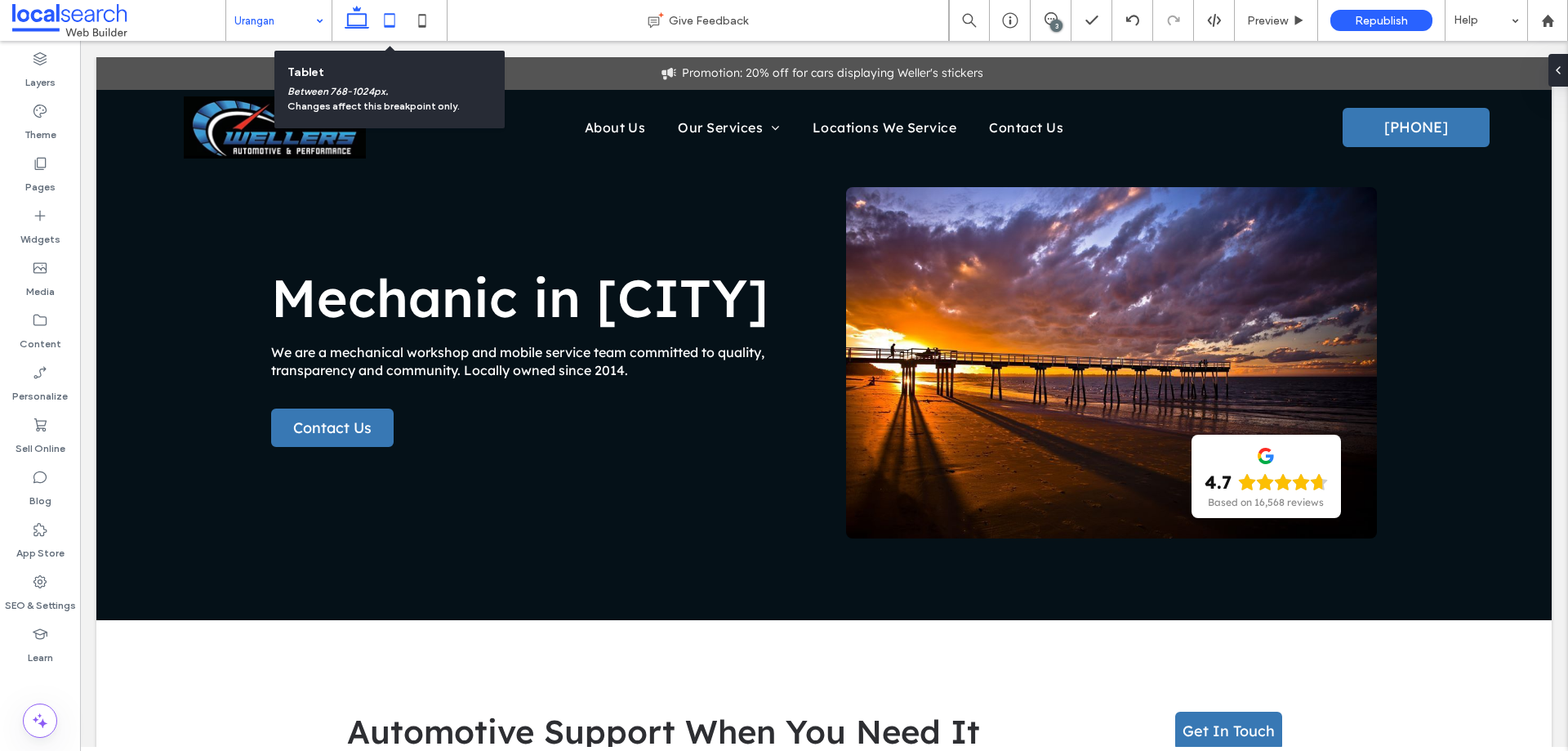 click 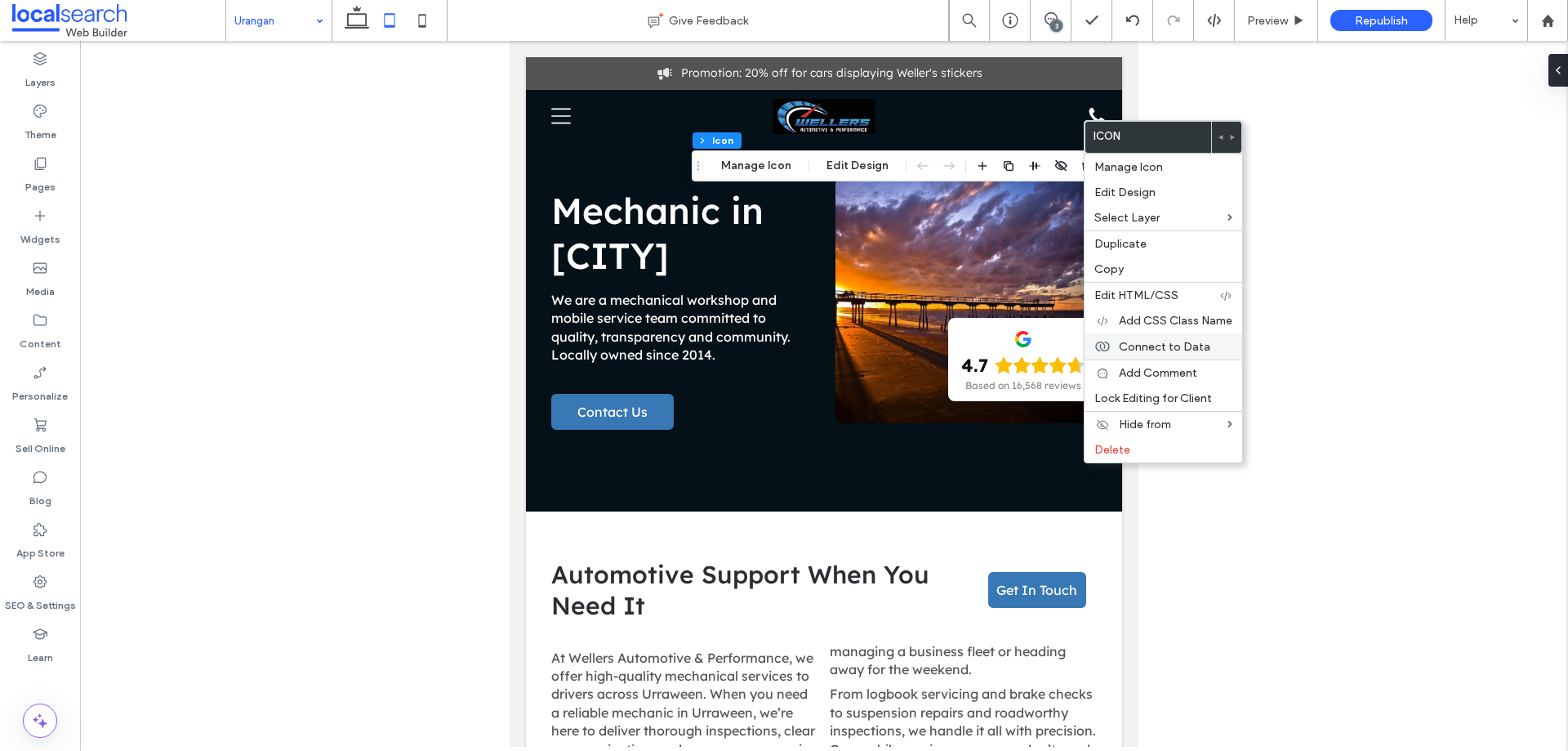 click on "Connect to Data" at bounding box center [1165, 346] 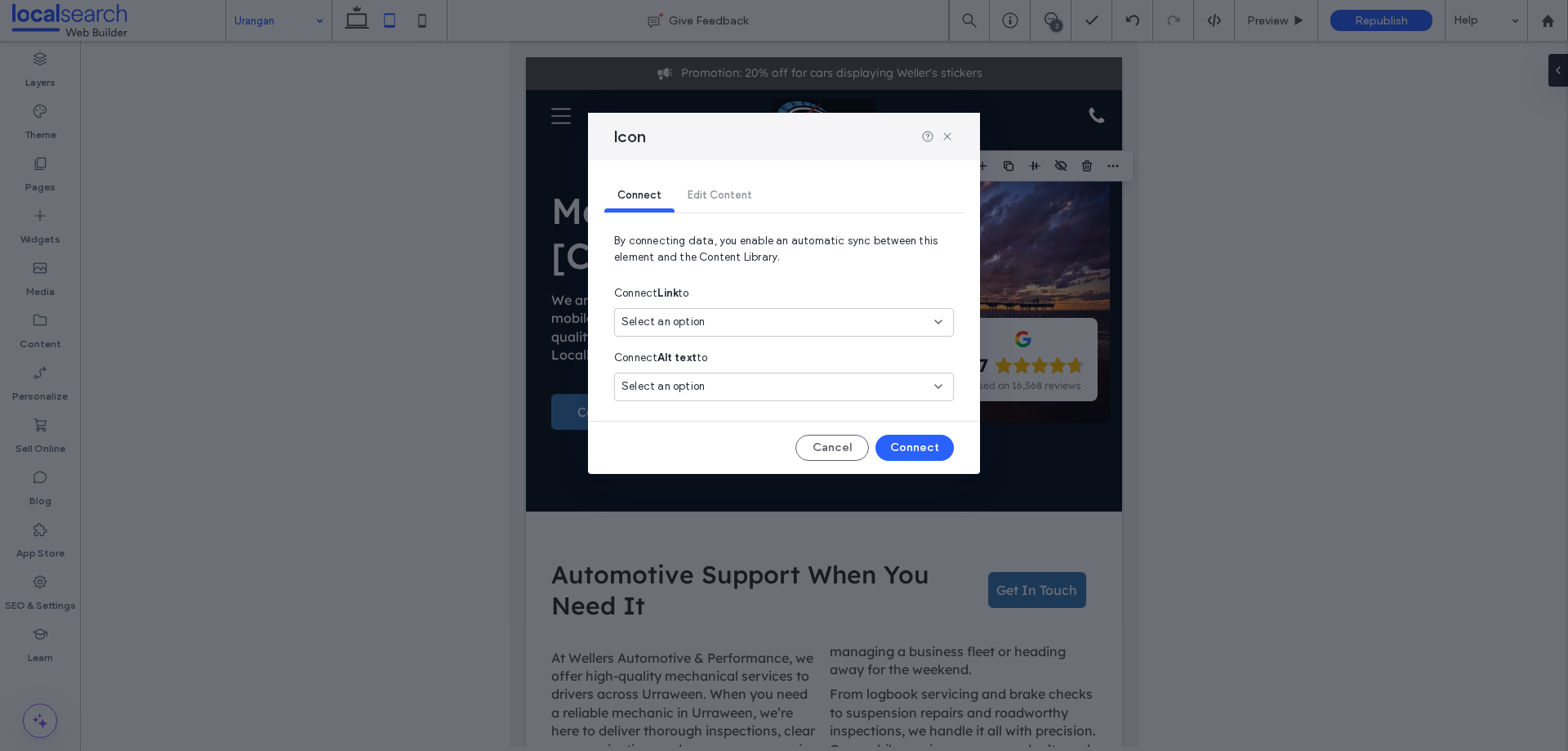click on "Select an option" at bounding box center [774, 322] 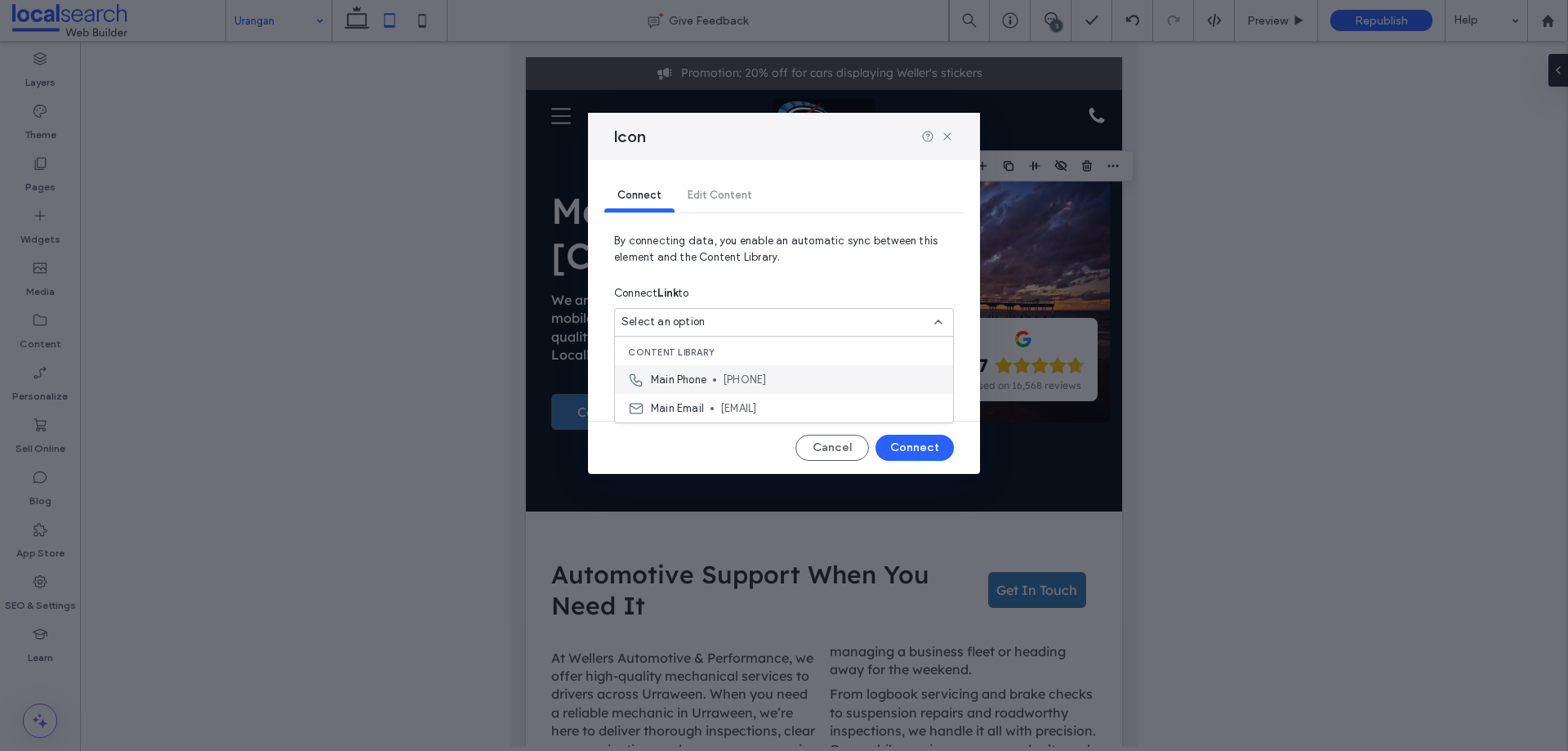 click on "[PHONE]" at bounding box center [831, 380] 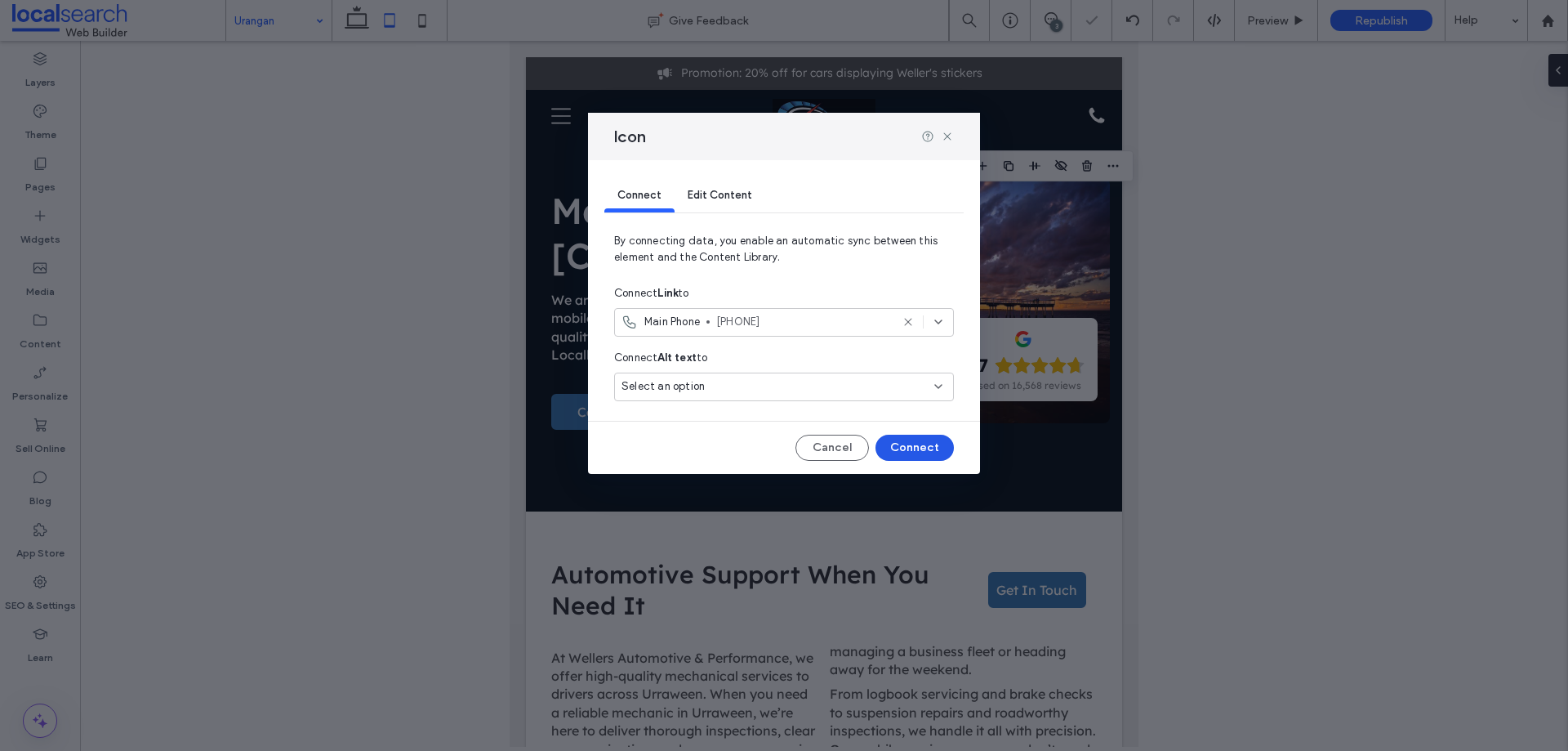 click on "Connect" at bounding box center [915, 448] 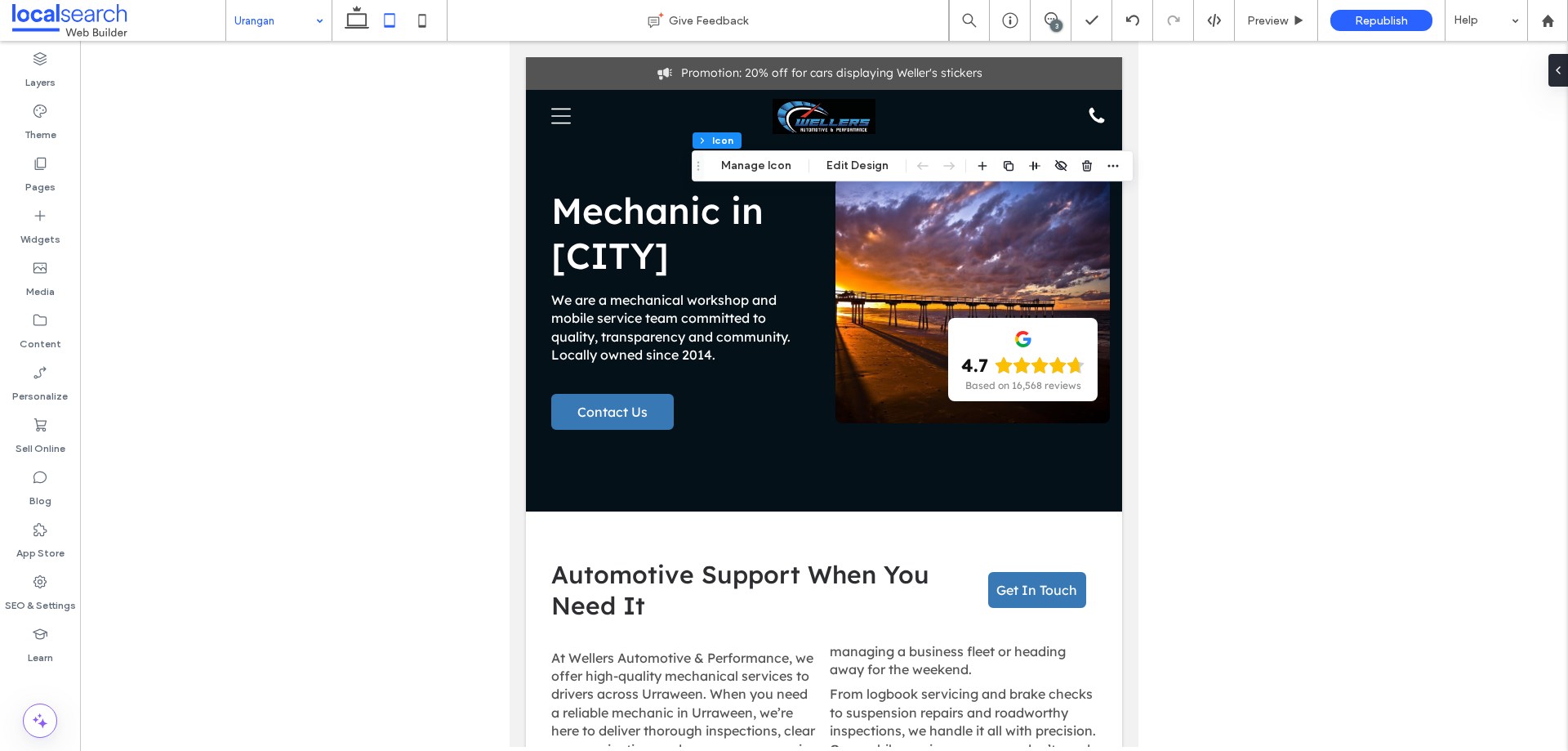 click at bounding box center [824, 394] 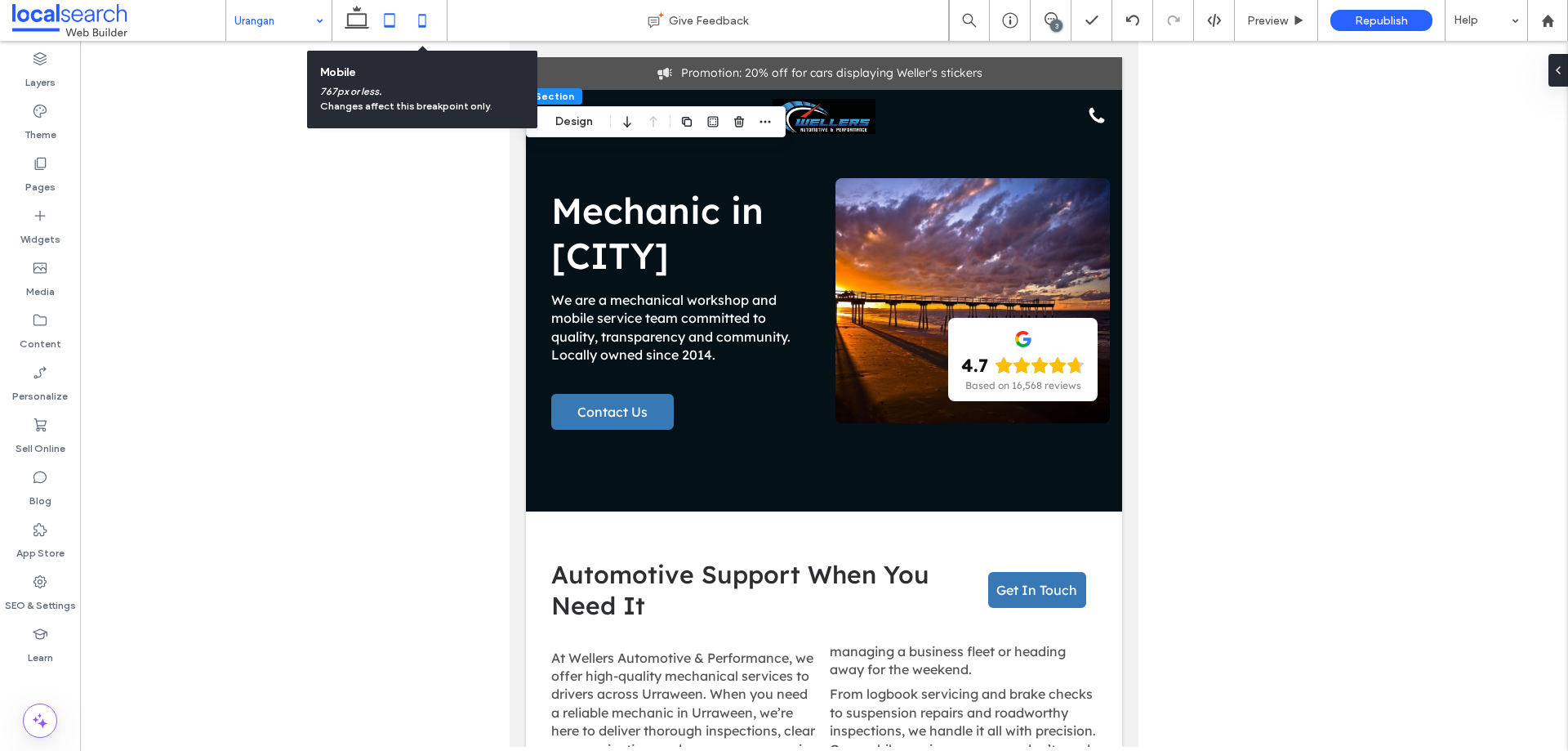 click 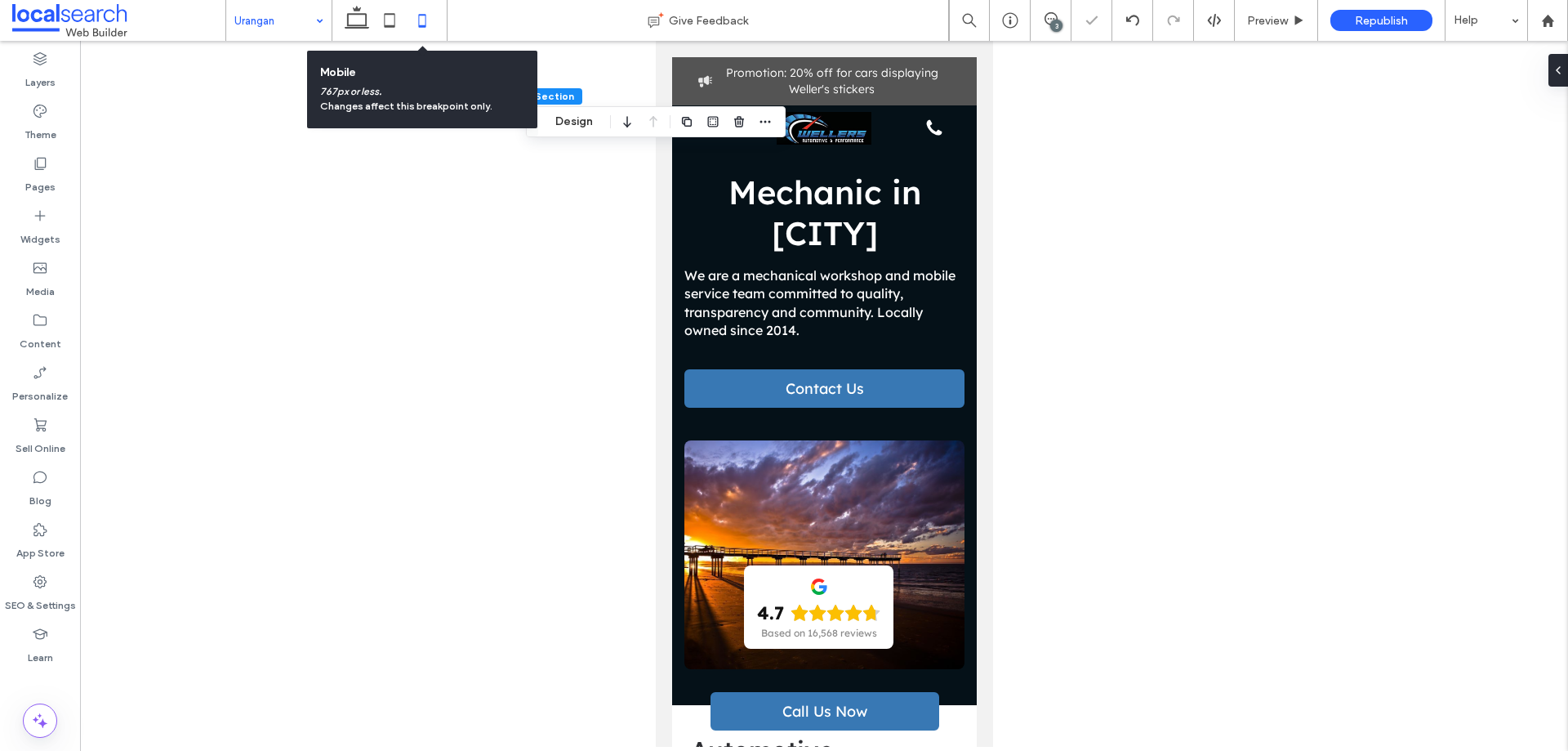type on "**" 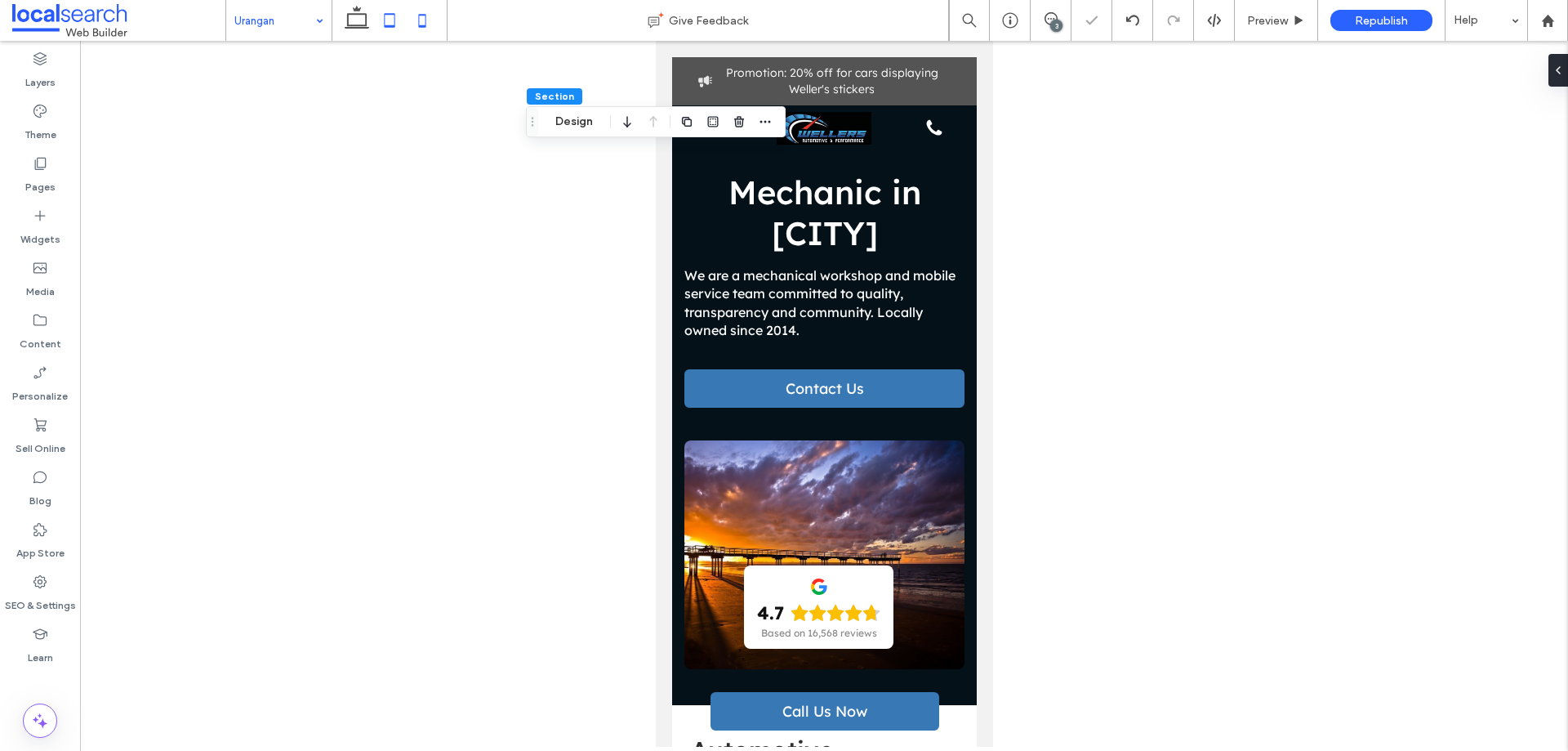 click 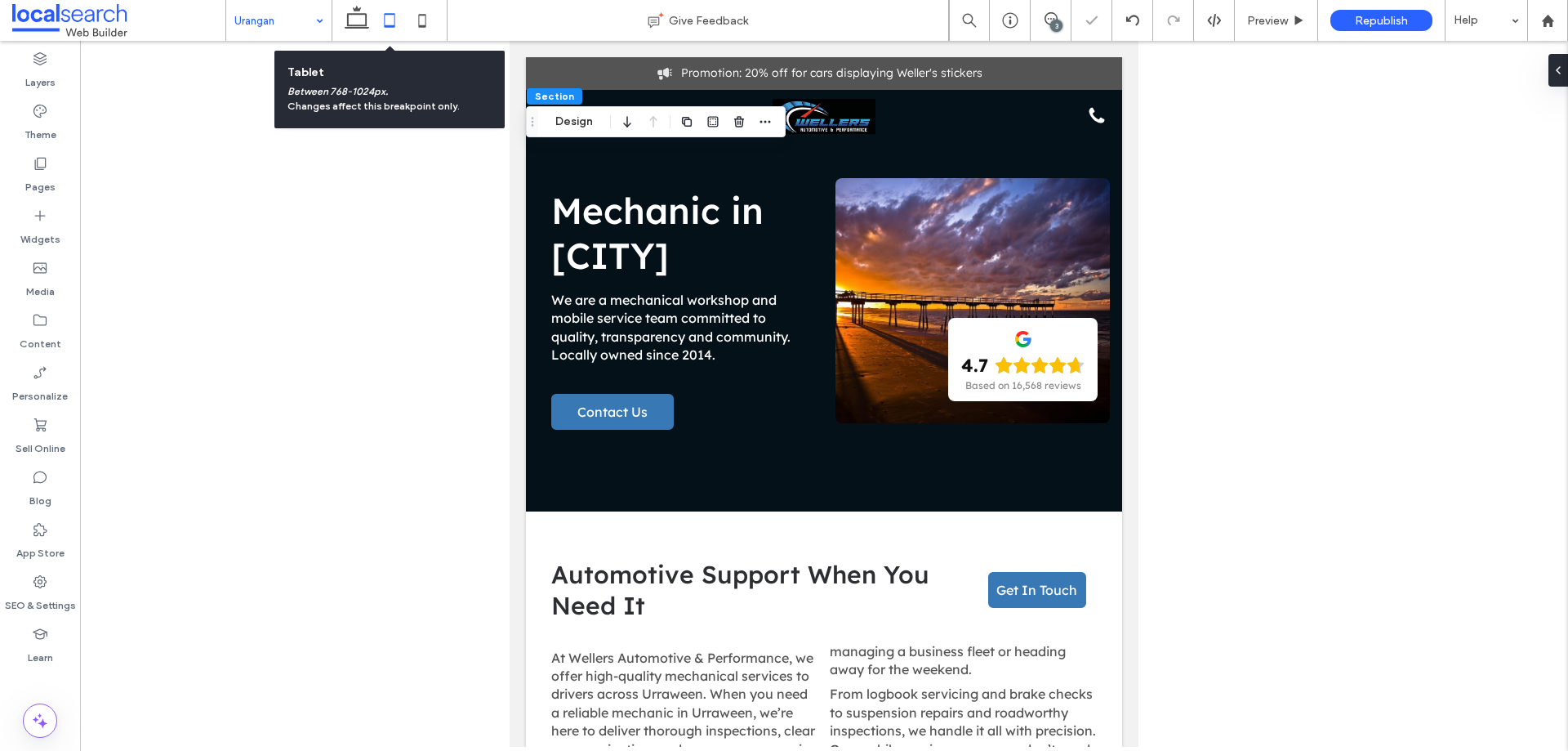 type on "**" 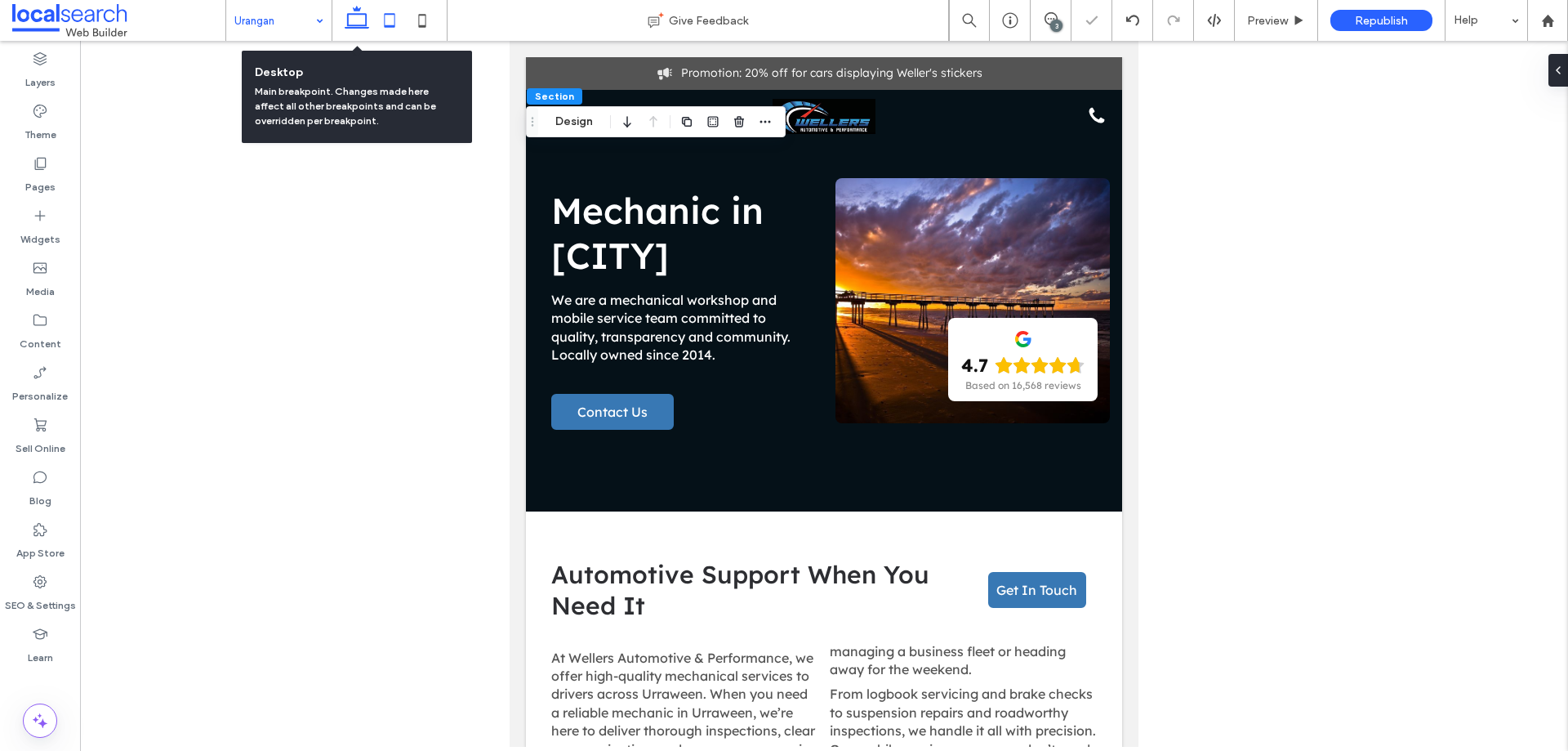 click 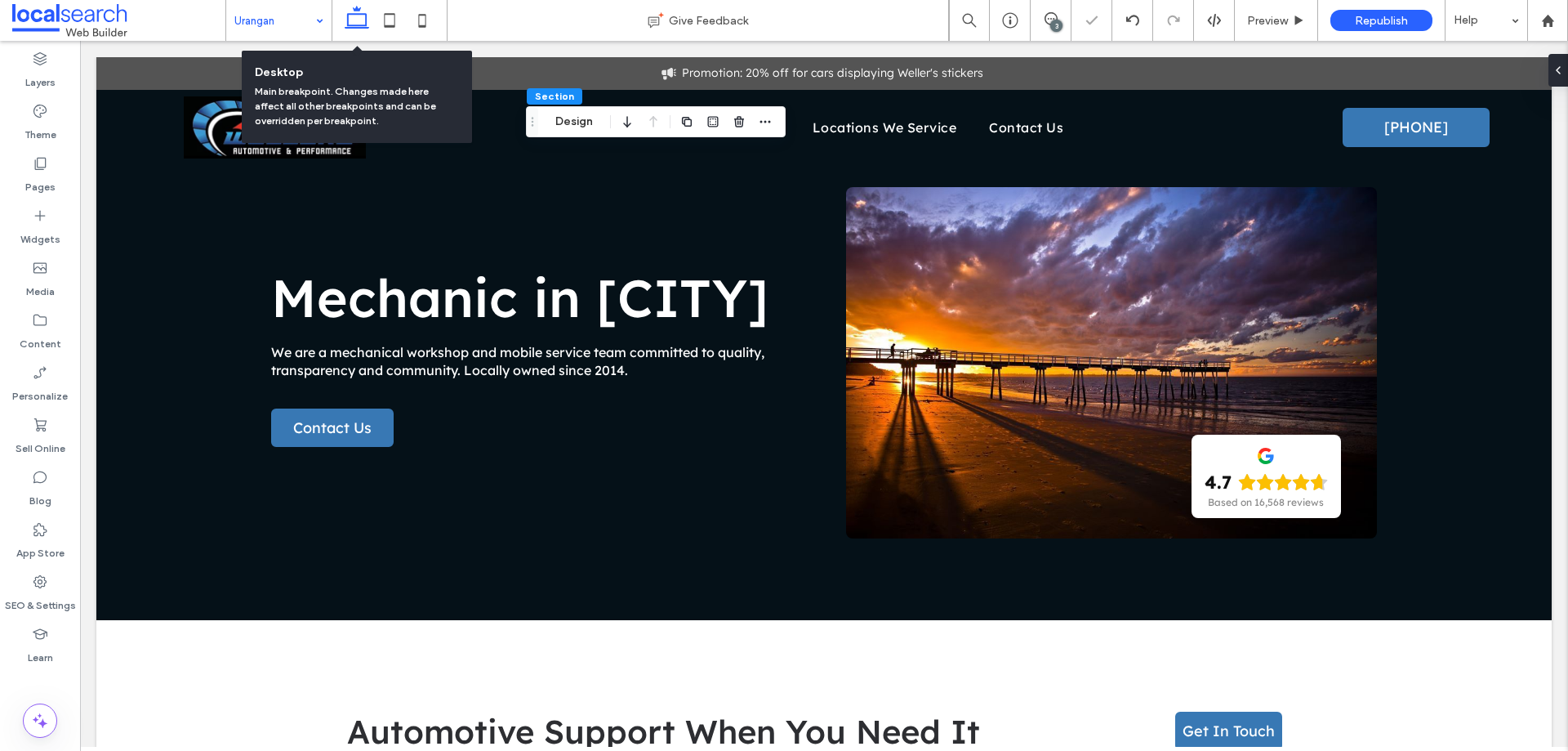 type on "*" 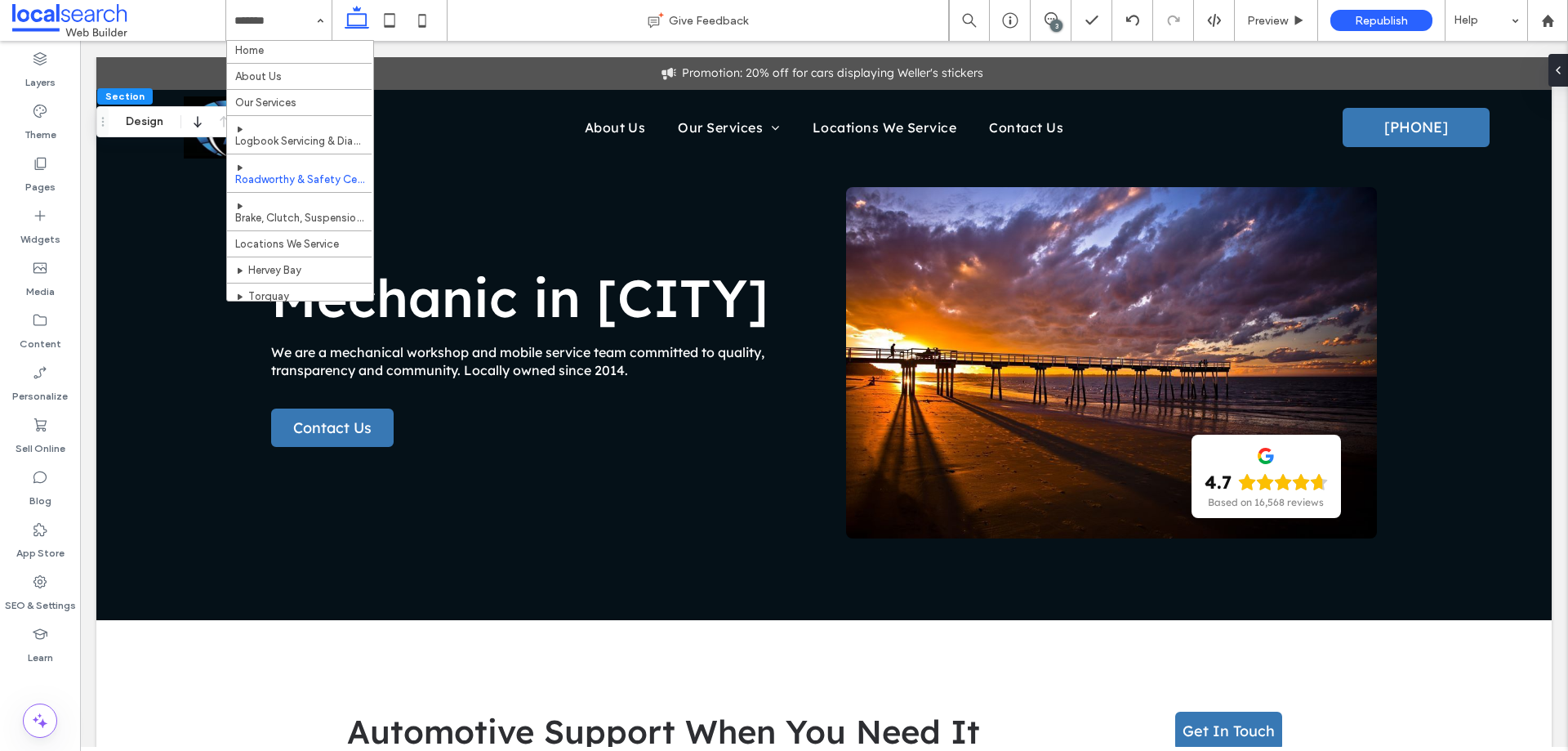 scroll, scrollTop: 0, scrollLeft: 0, axis: both 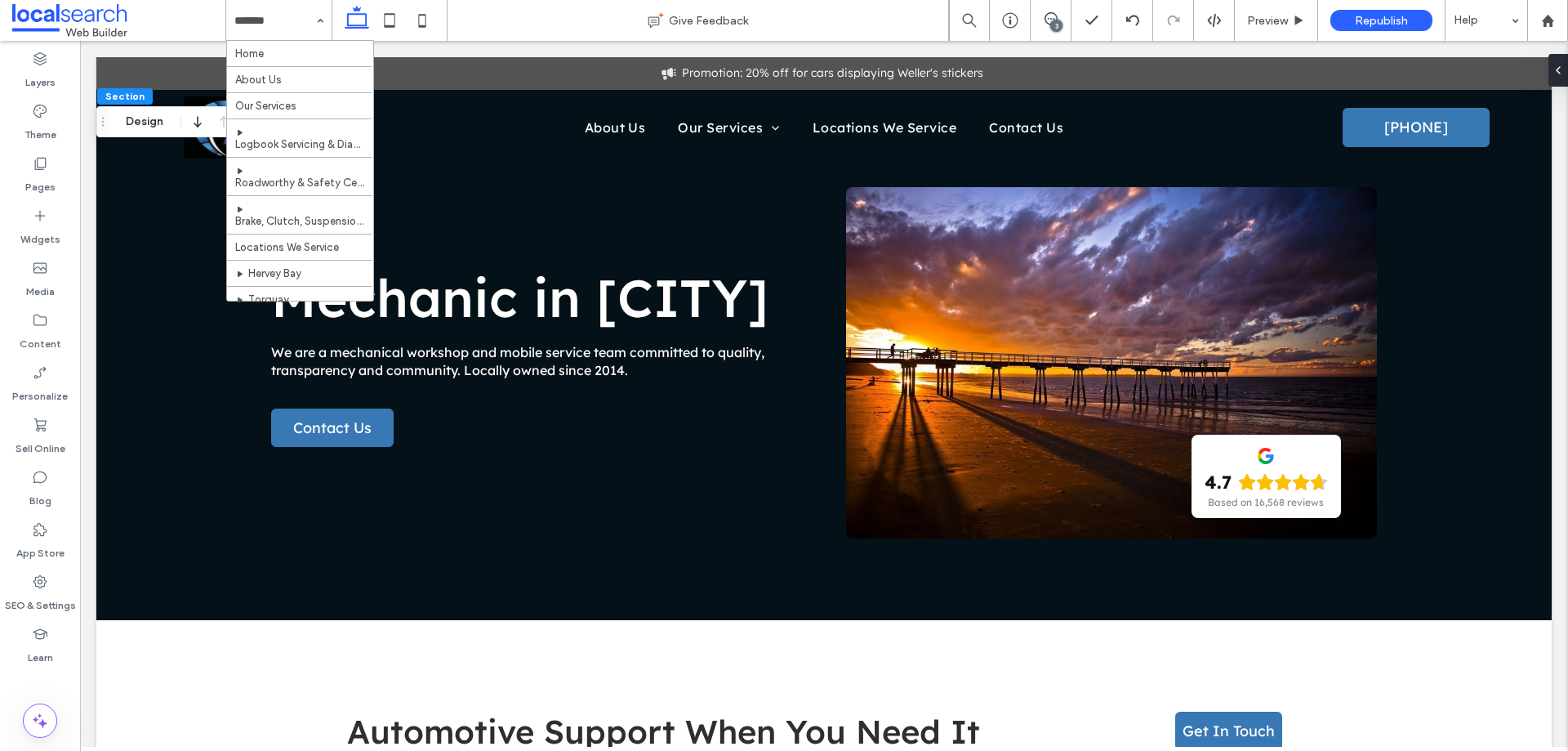 click on "Home About Us Our Services Logbook Servicing & Diagnostics Roadworthy & Safety Certificates Brake, Clutch, Suspension Services & Repairs Locations We Service Hervey Bay Torquay Urangan Urraween Contact Us" at bounding box center (278, 20) 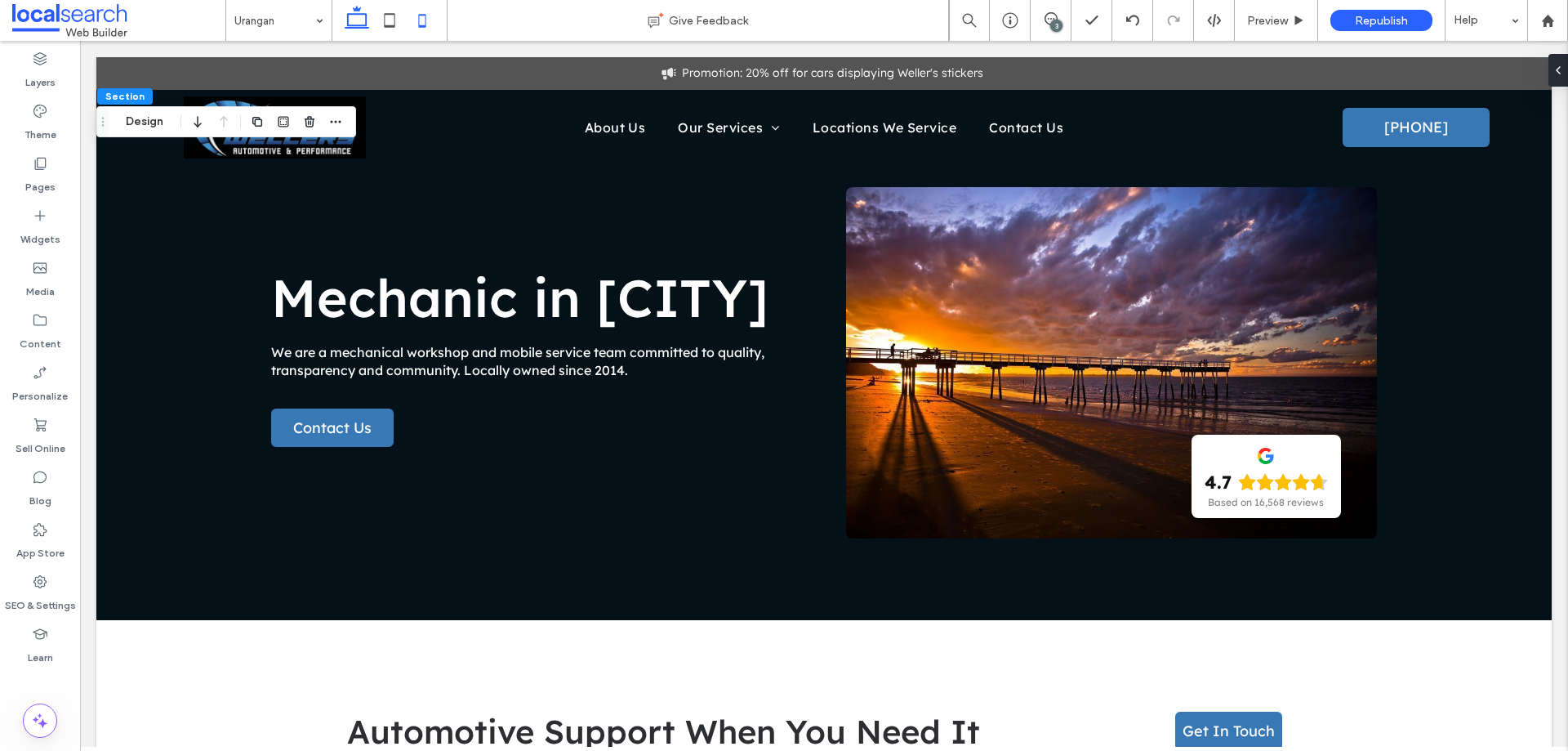 click 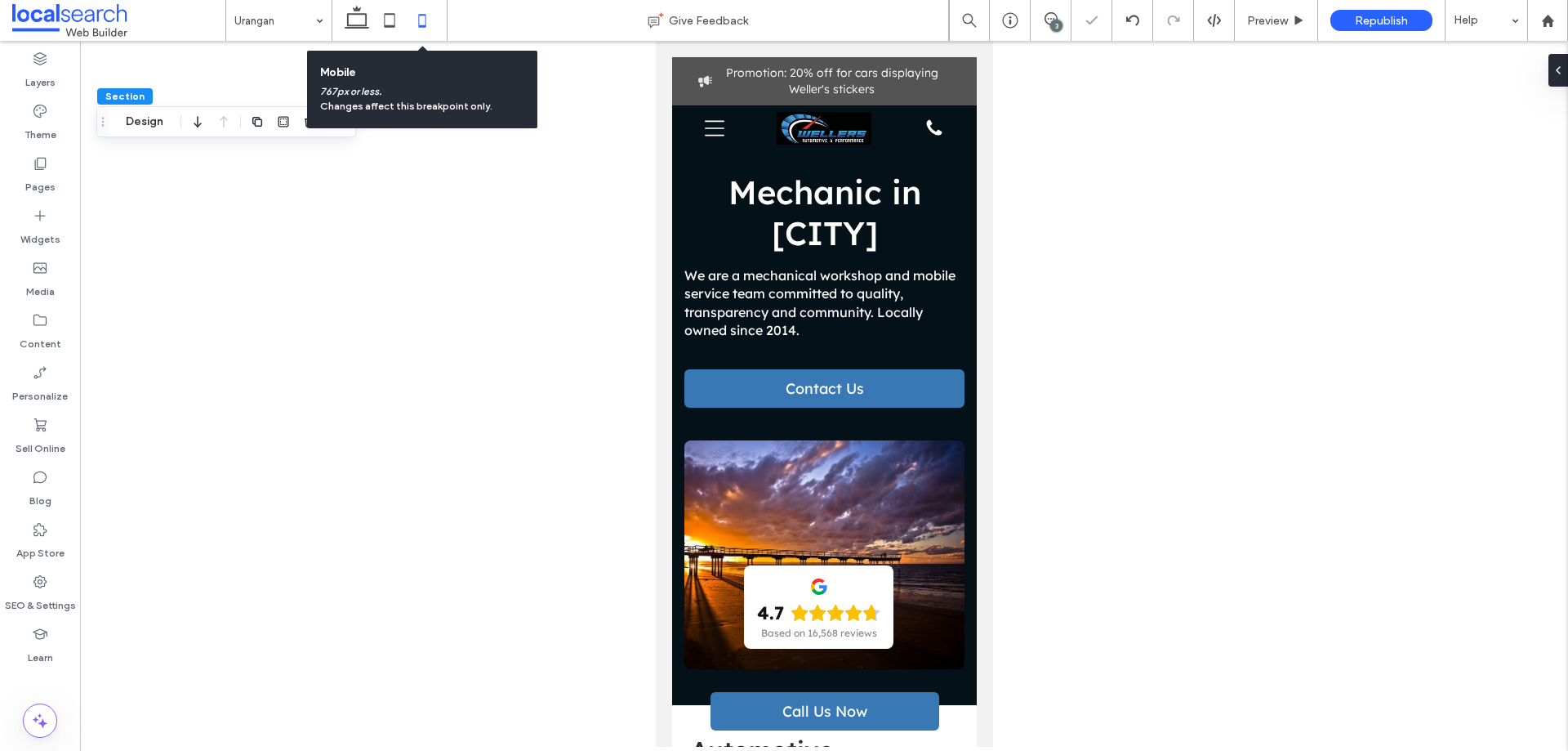 type on "**" 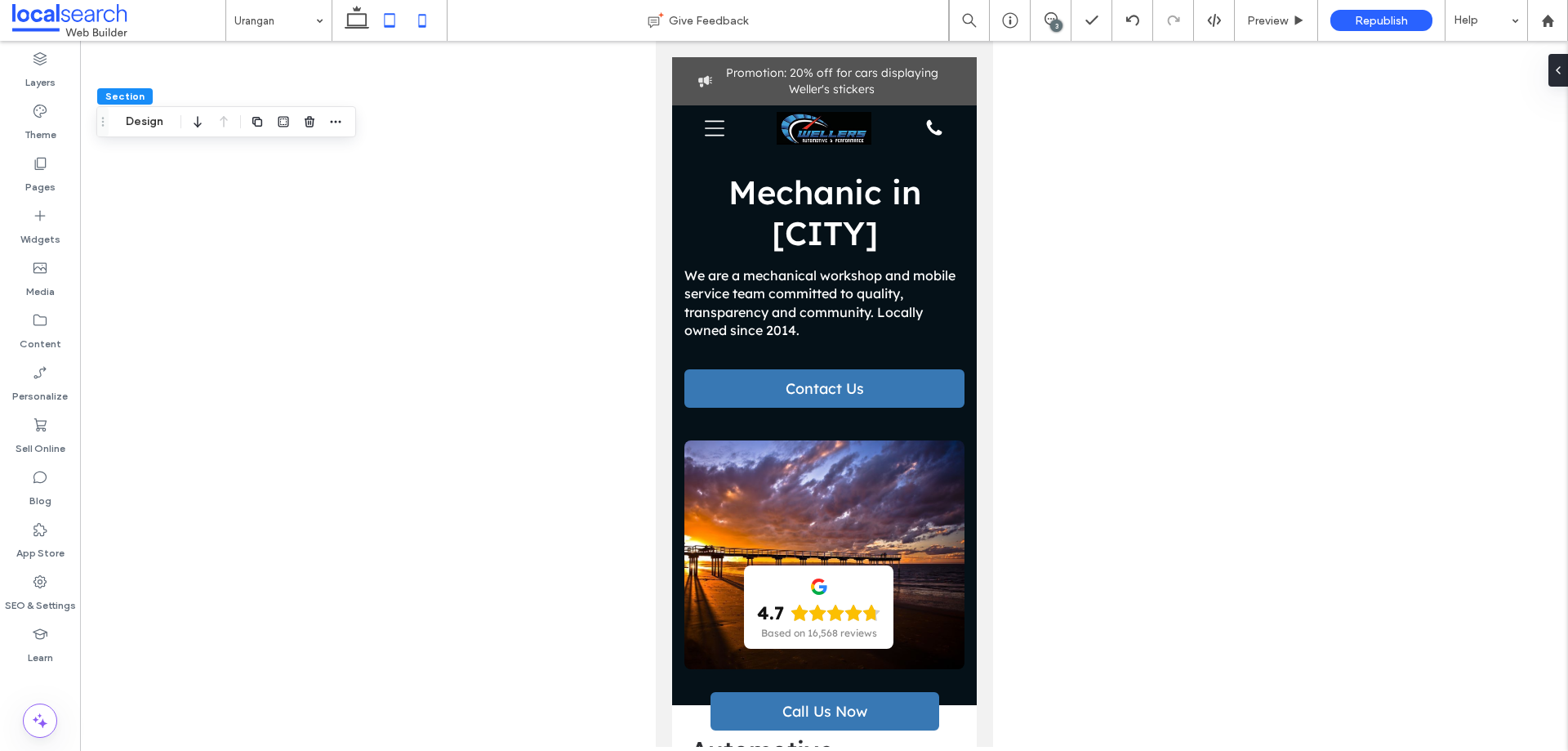click 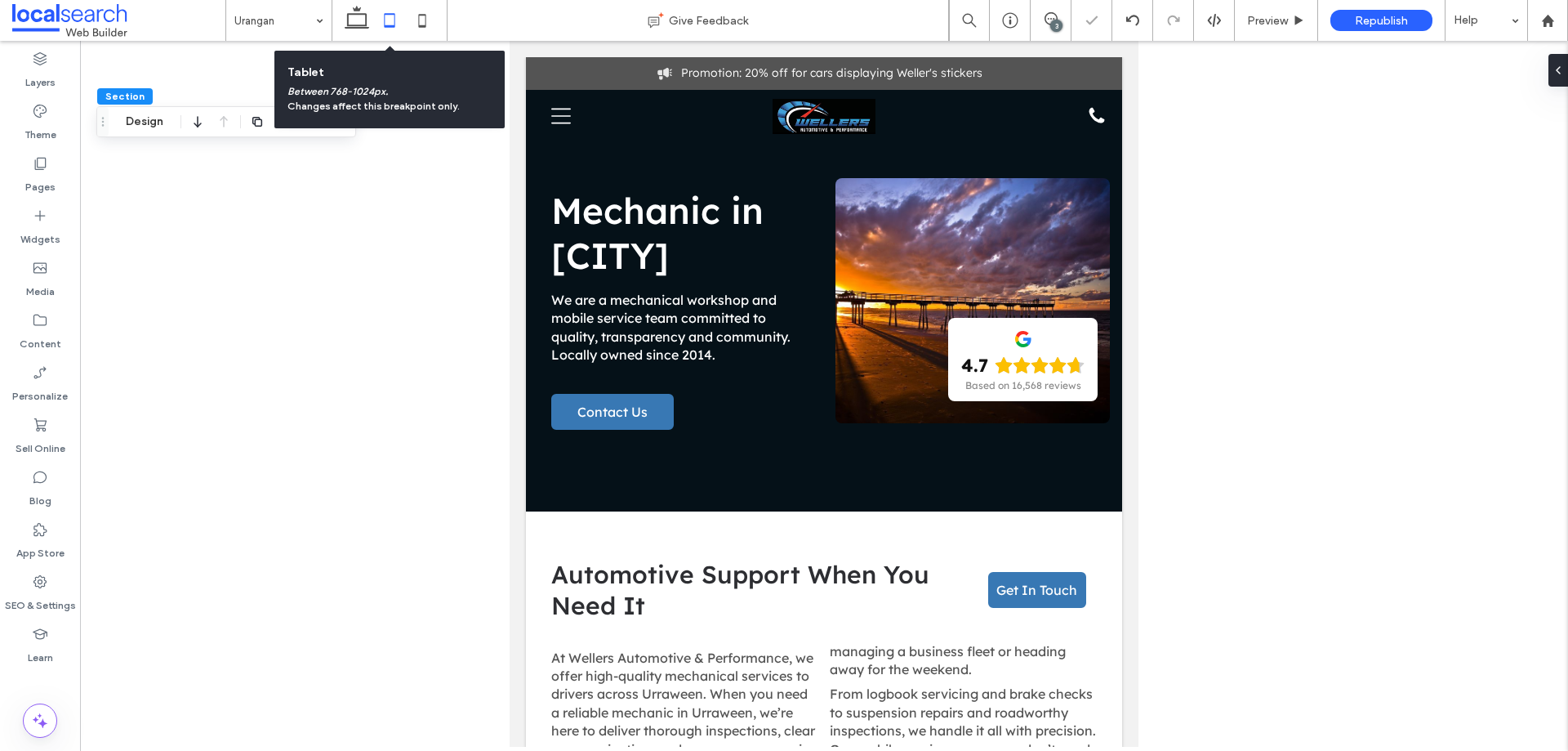 type on "**" 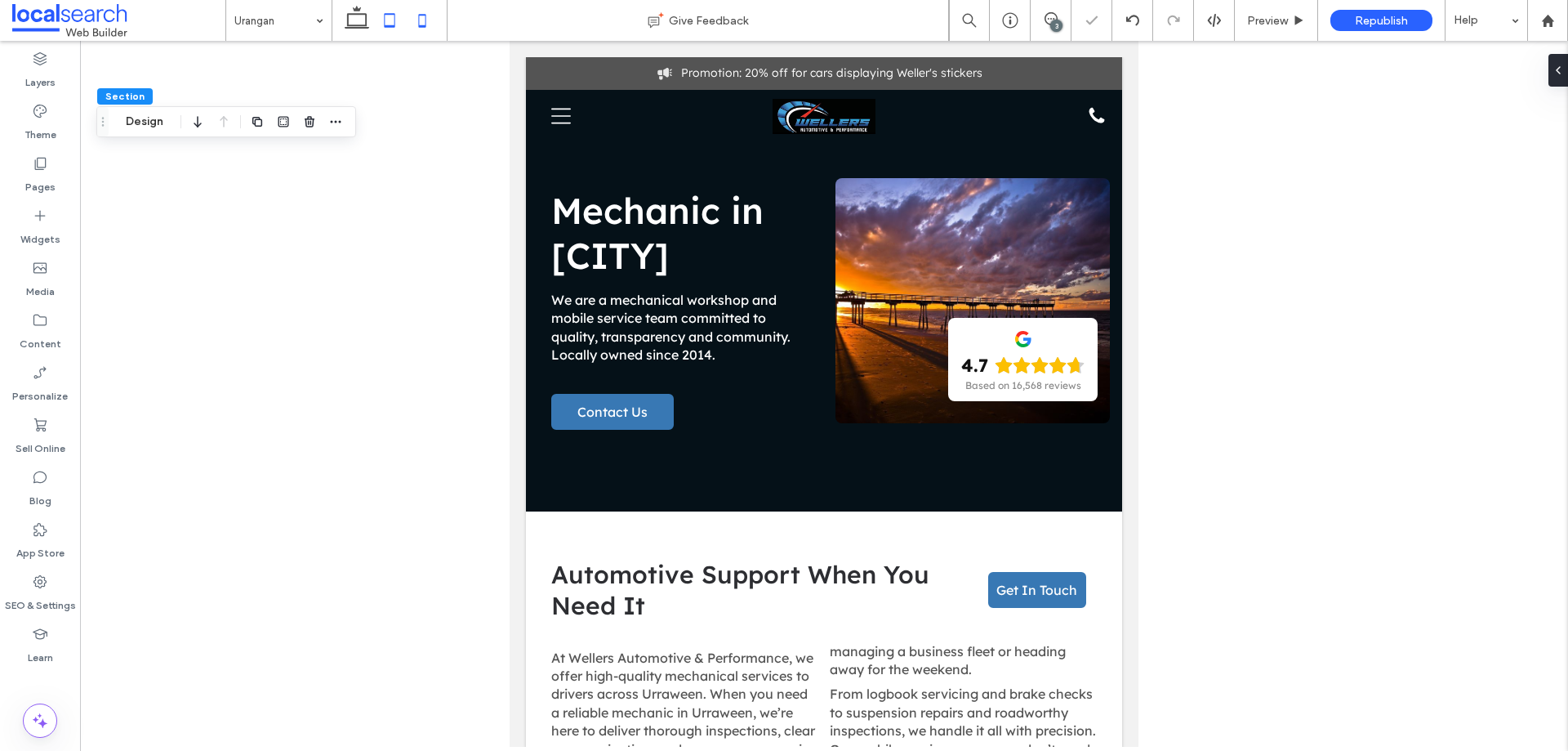 click 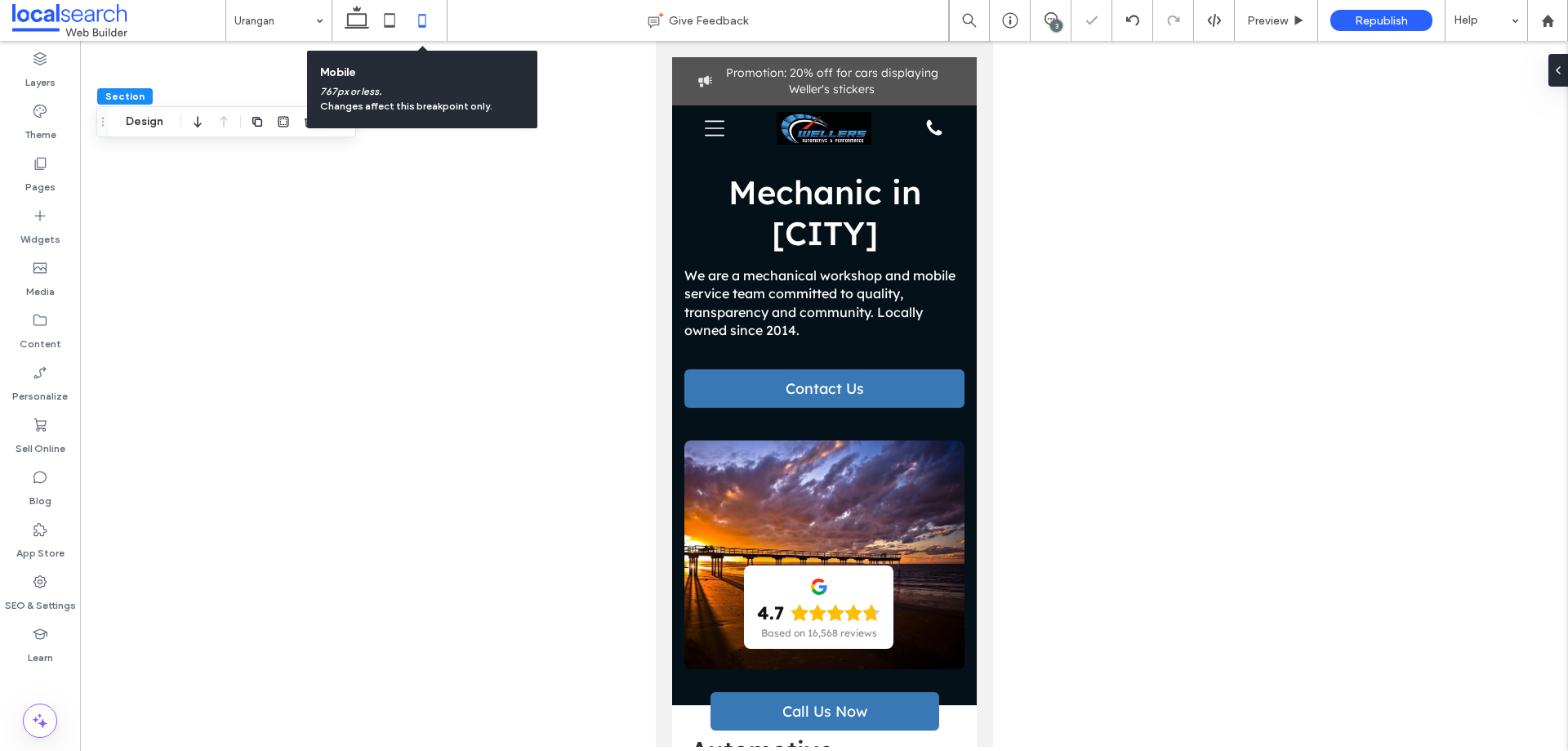 type on "**" 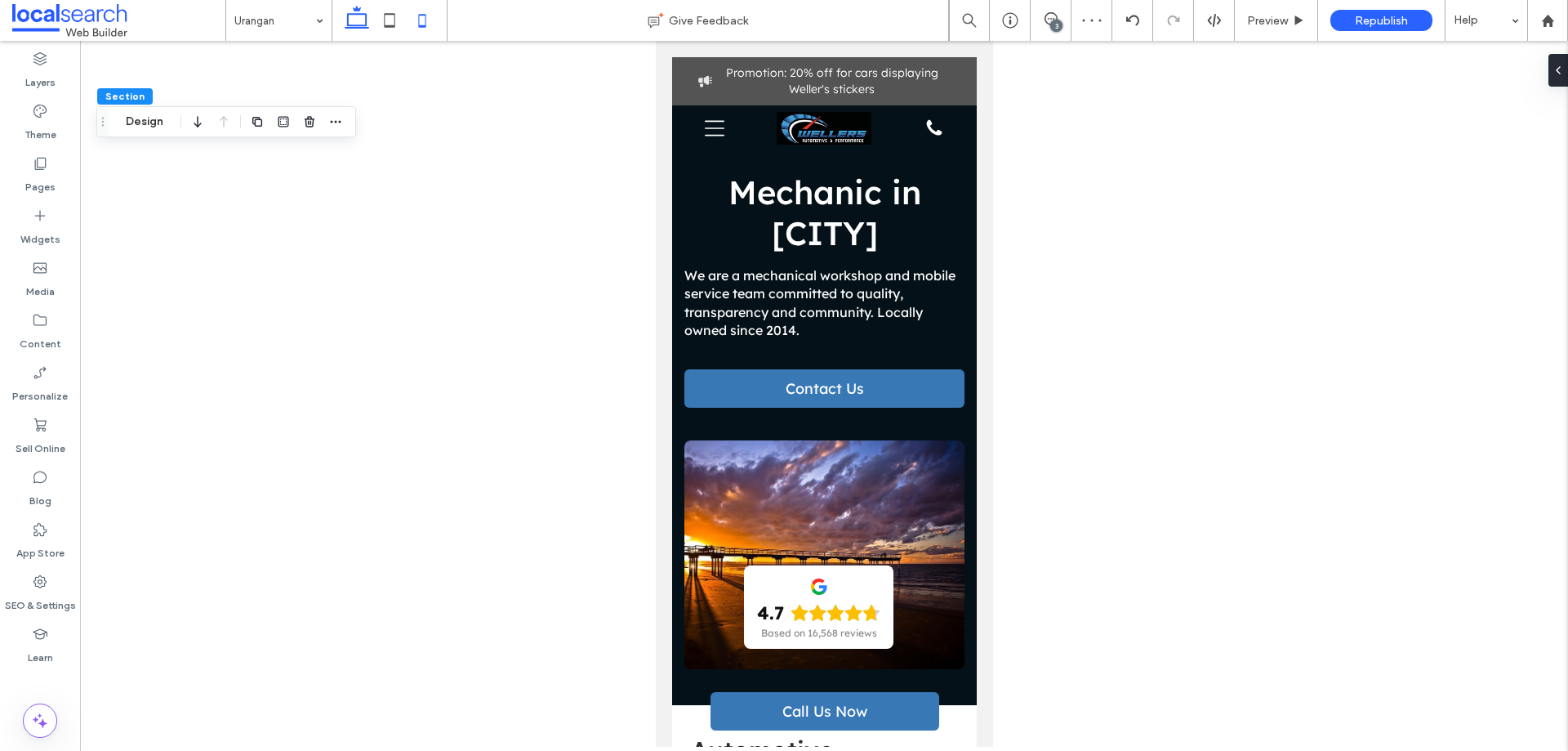 click 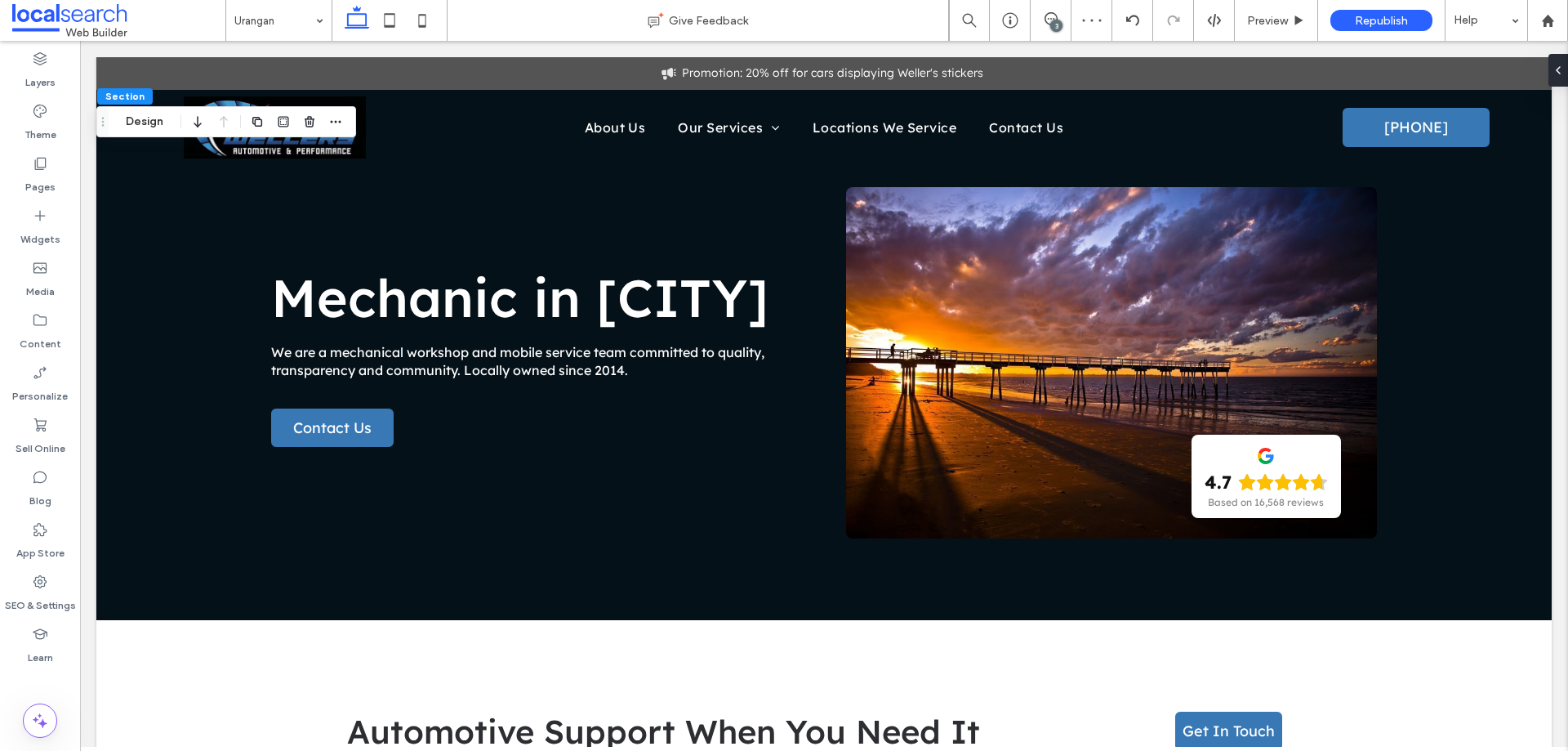 type on "*" 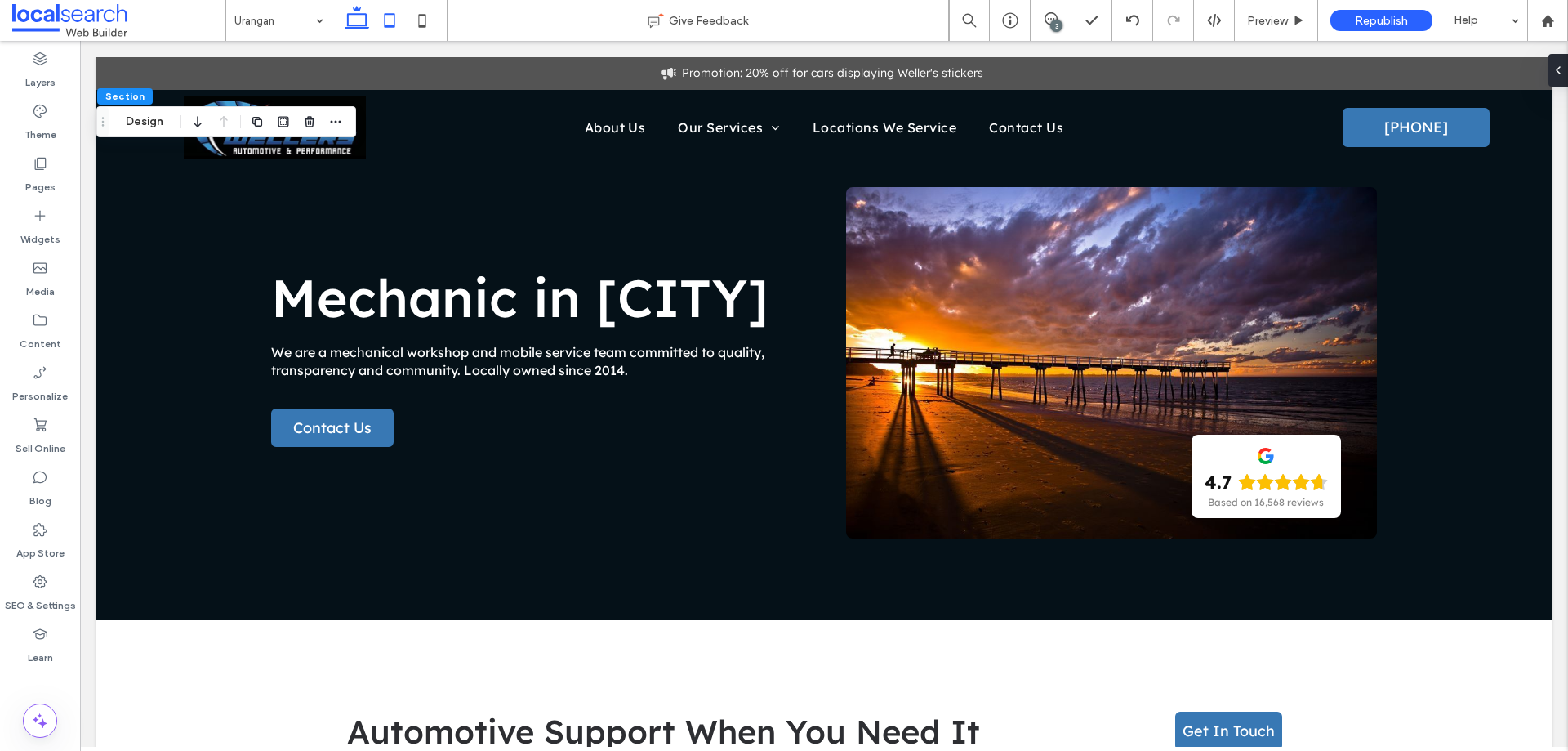 click 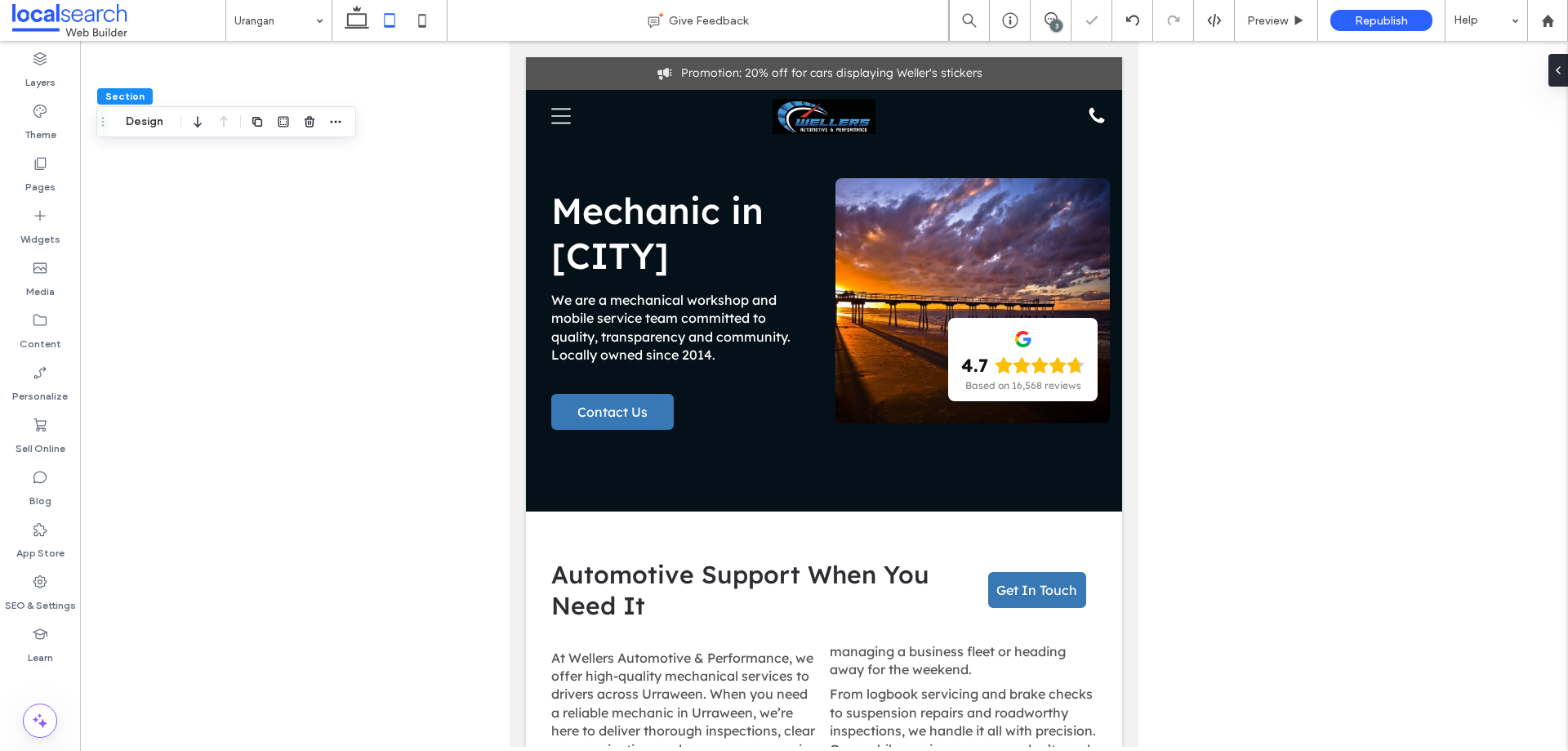 type on "**" 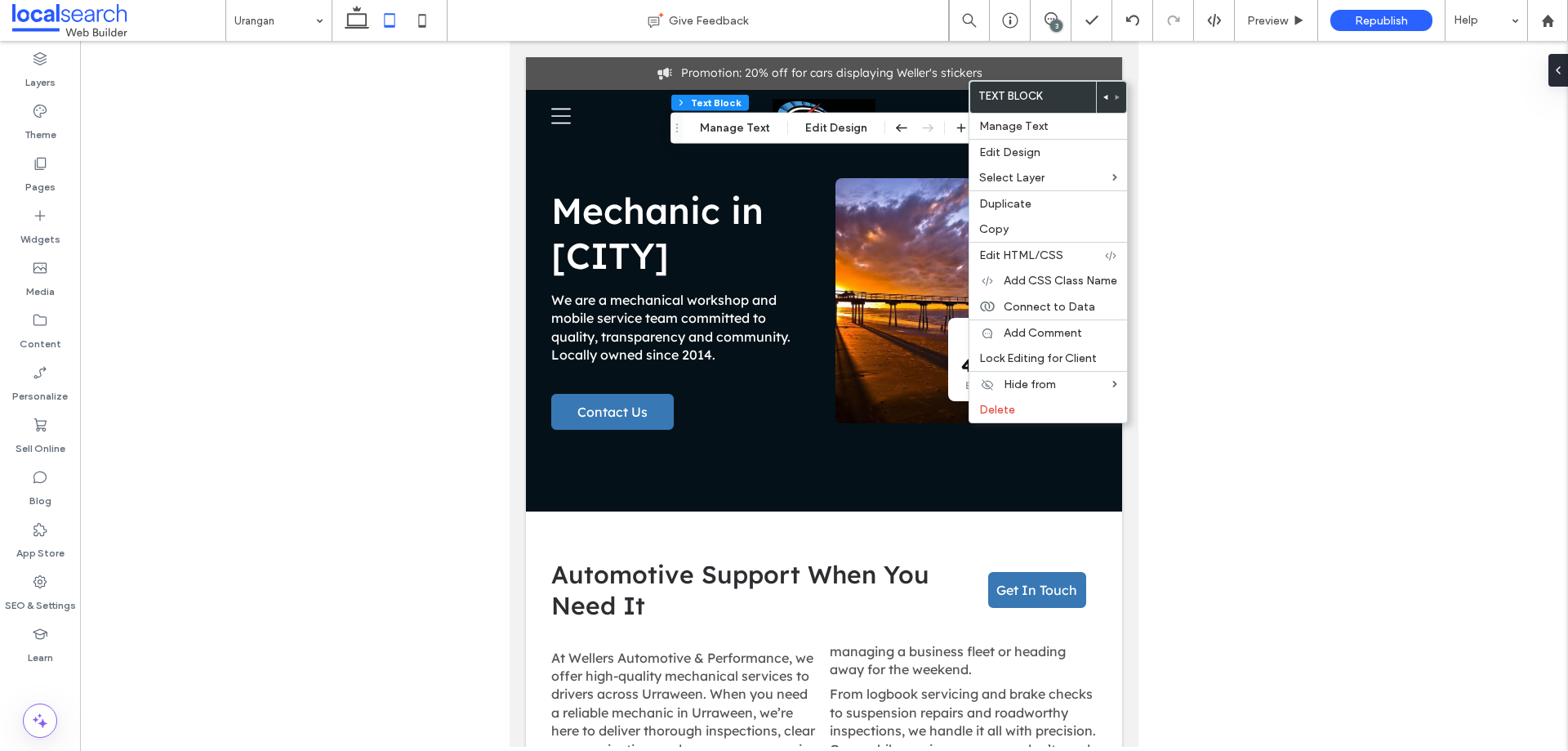 type on "*" 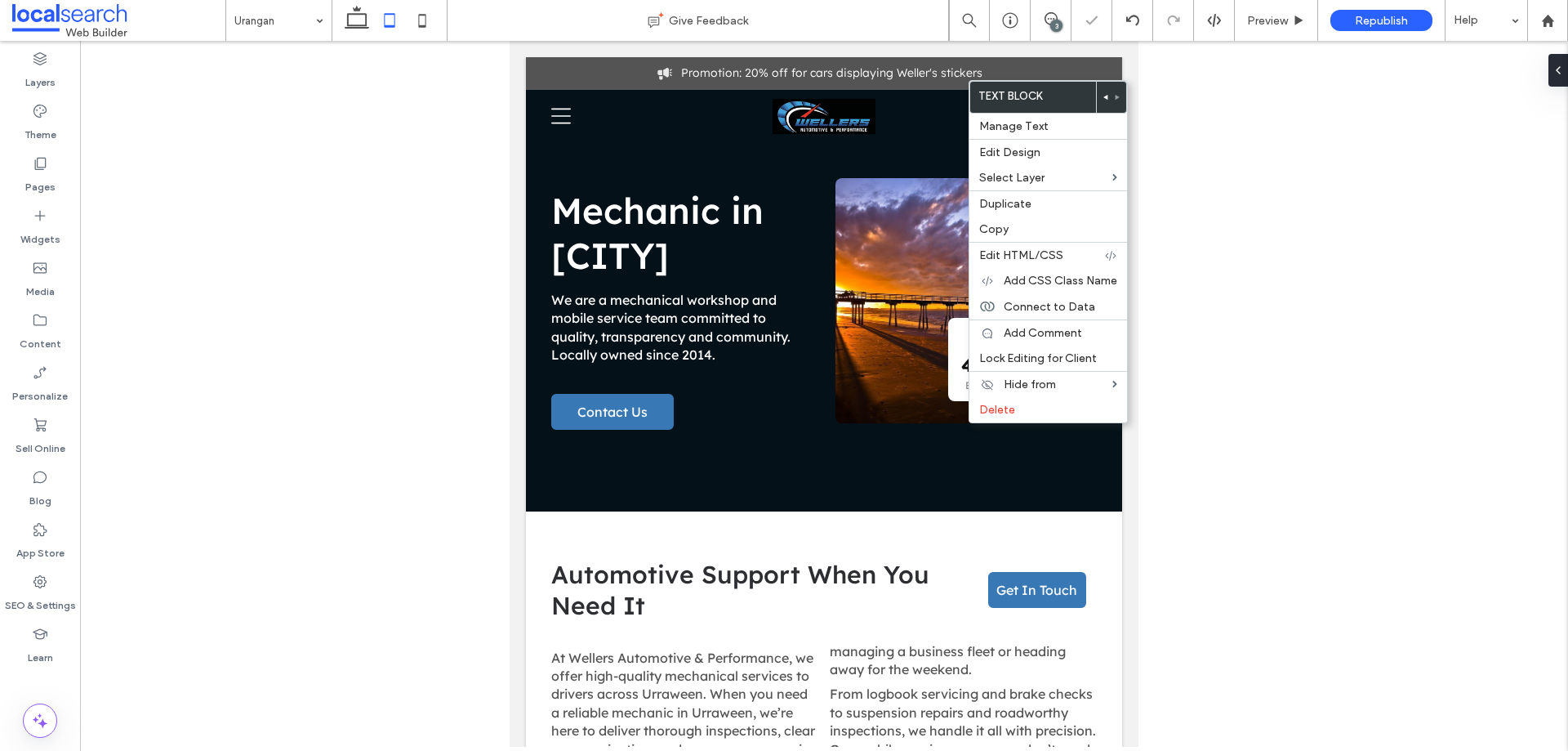 type on "**" 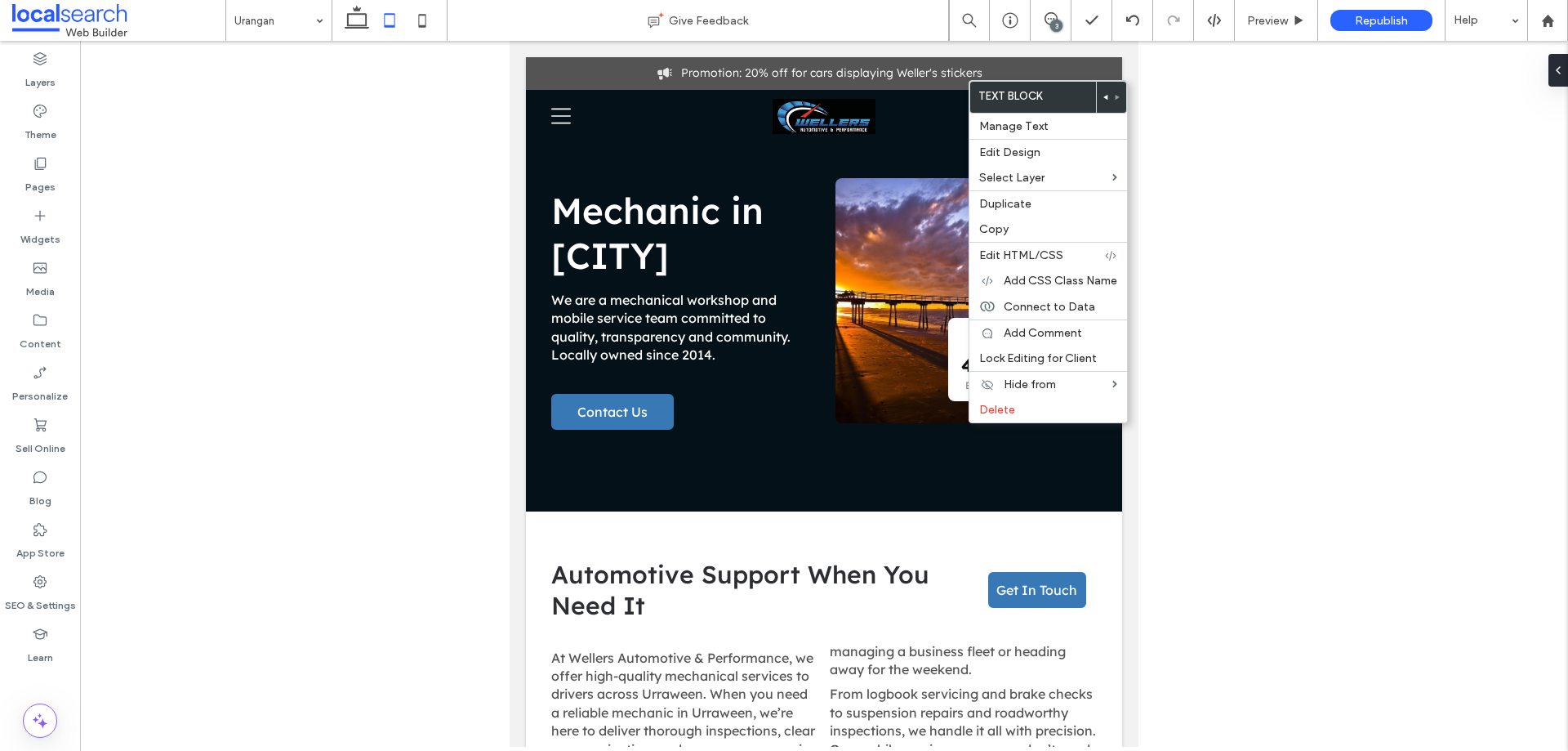 type on "**" 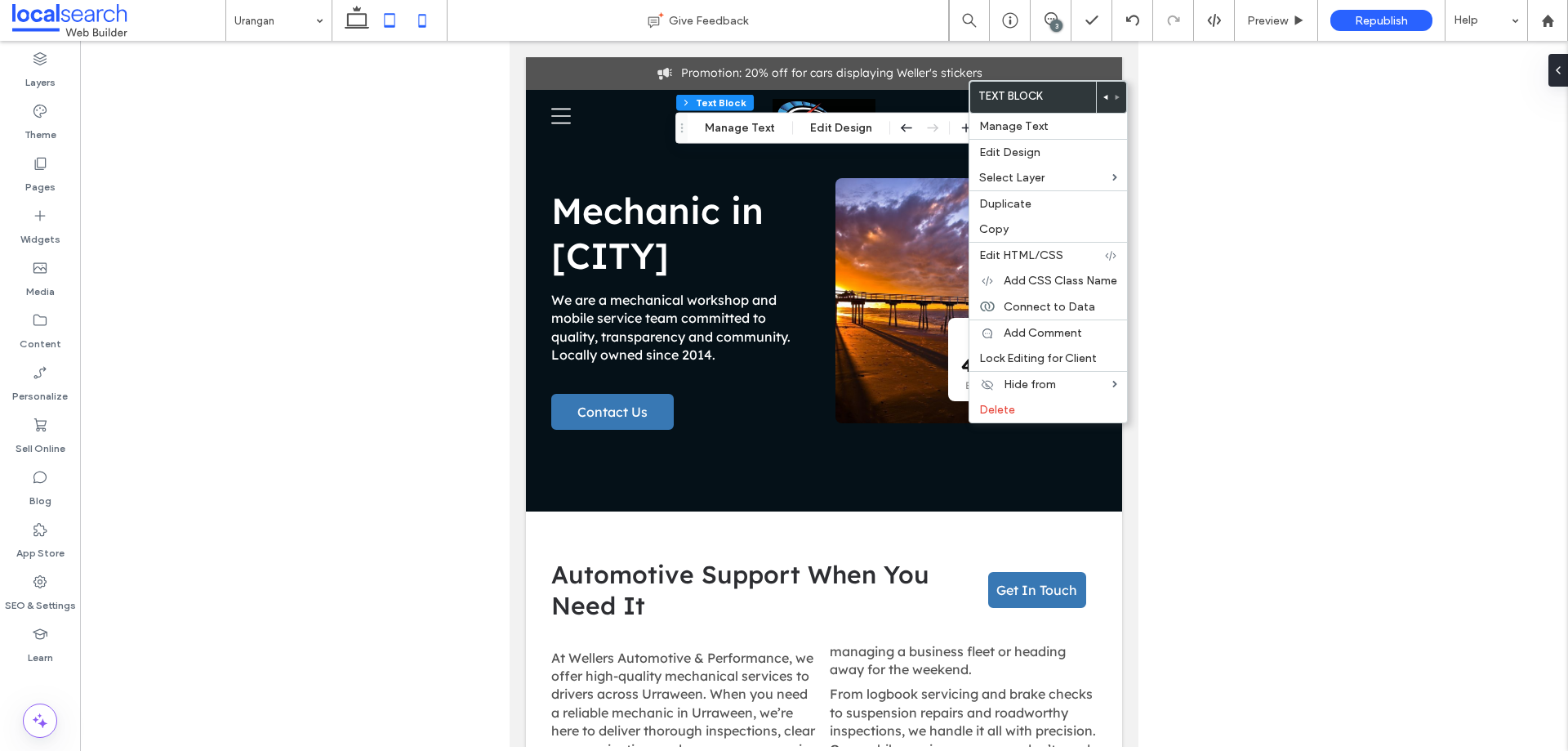 click 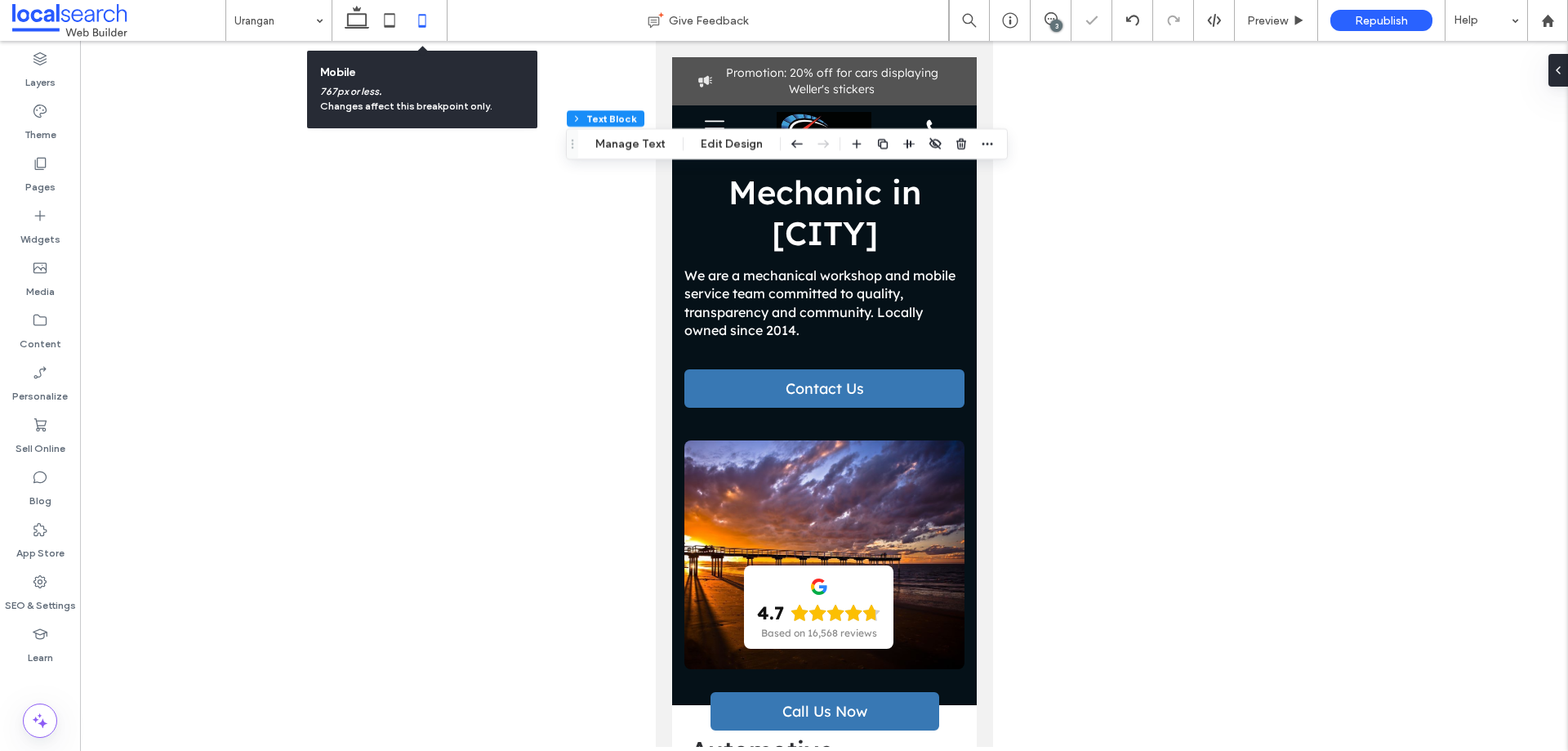 type on "***" 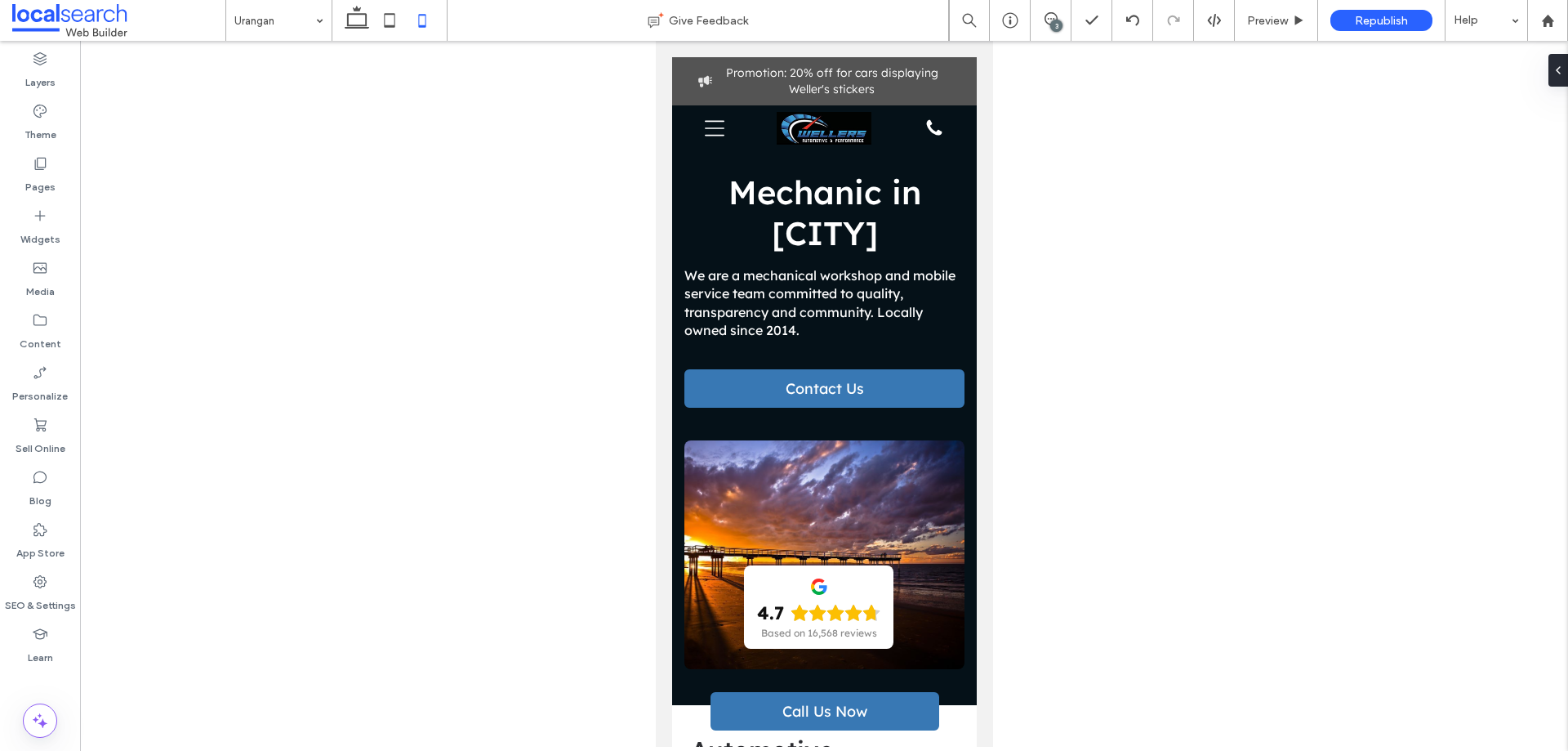 type on "**" 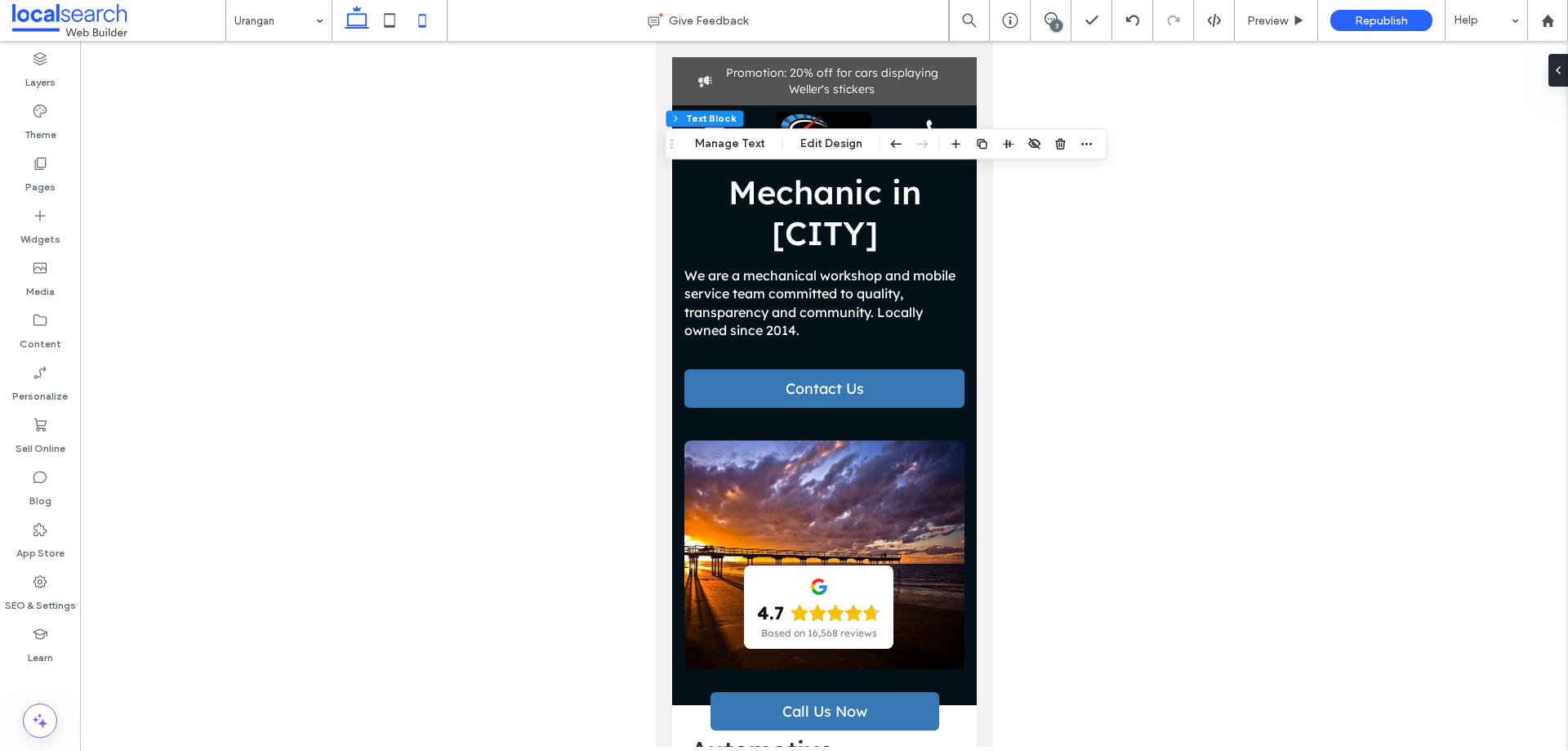 drag, startPoint x: 357, startPoint y: 14, endPoint x: 356, endPoint y: 23, distance: 9.055385 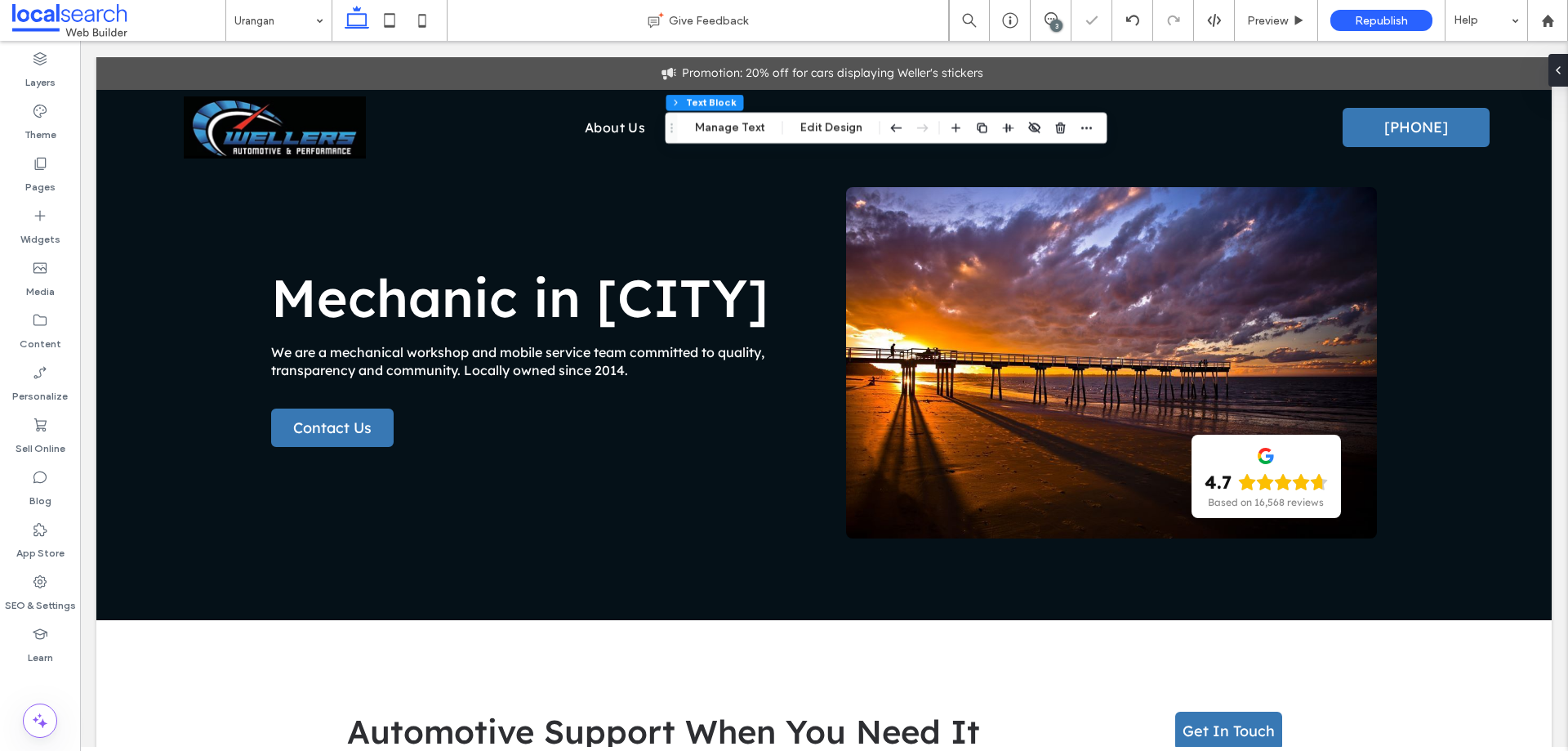 type on "**" 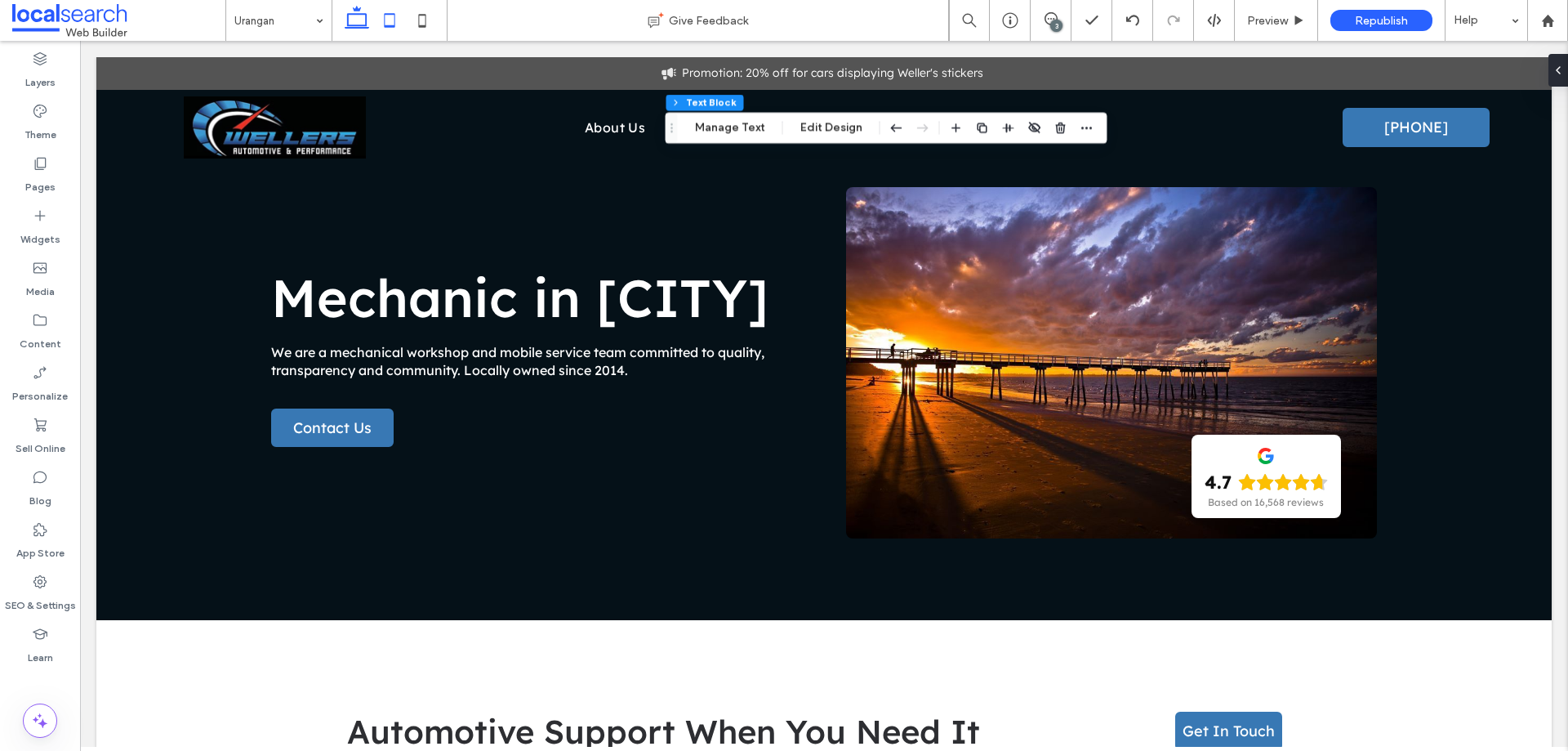 click 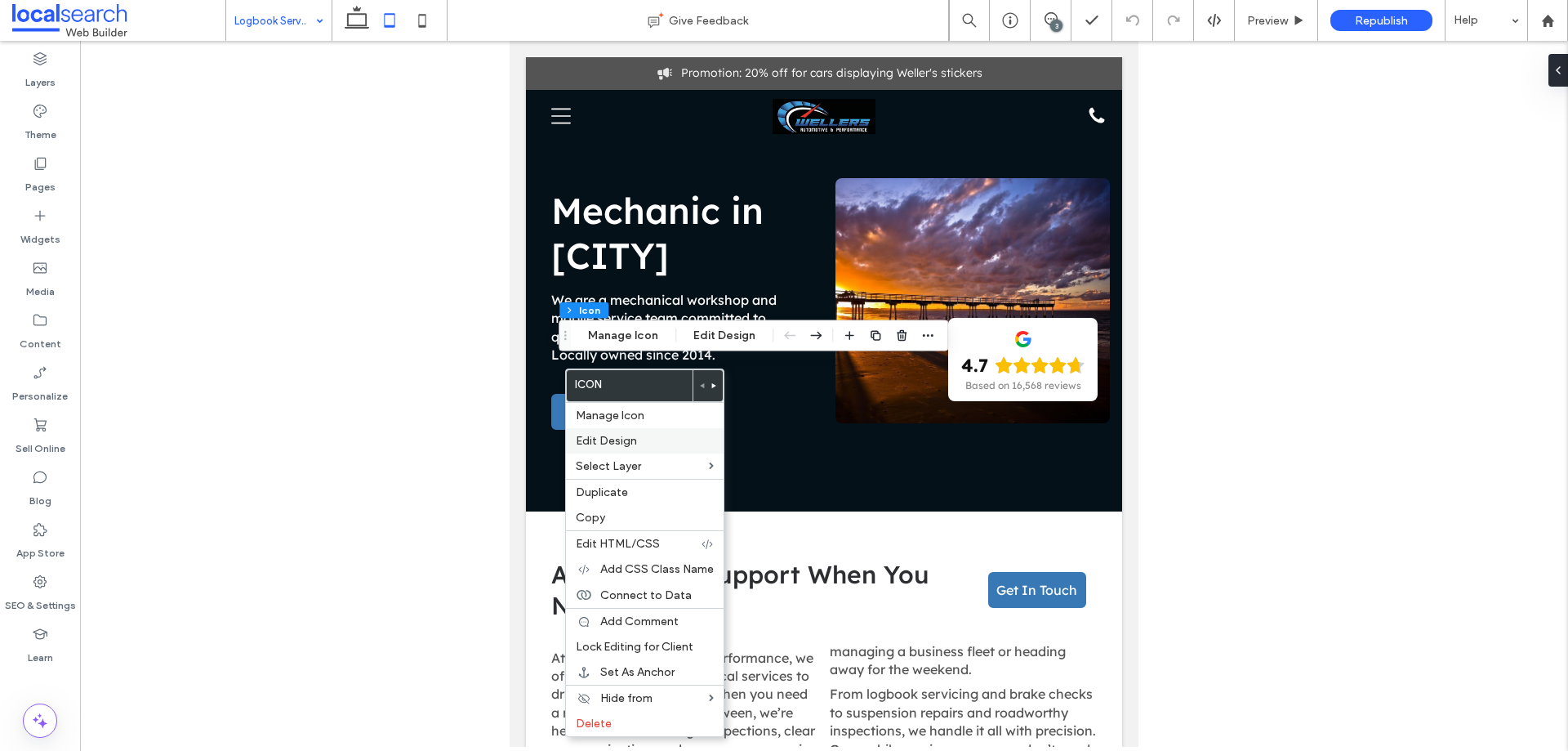 click on "Edit Design" at bounding box center (606, 440) 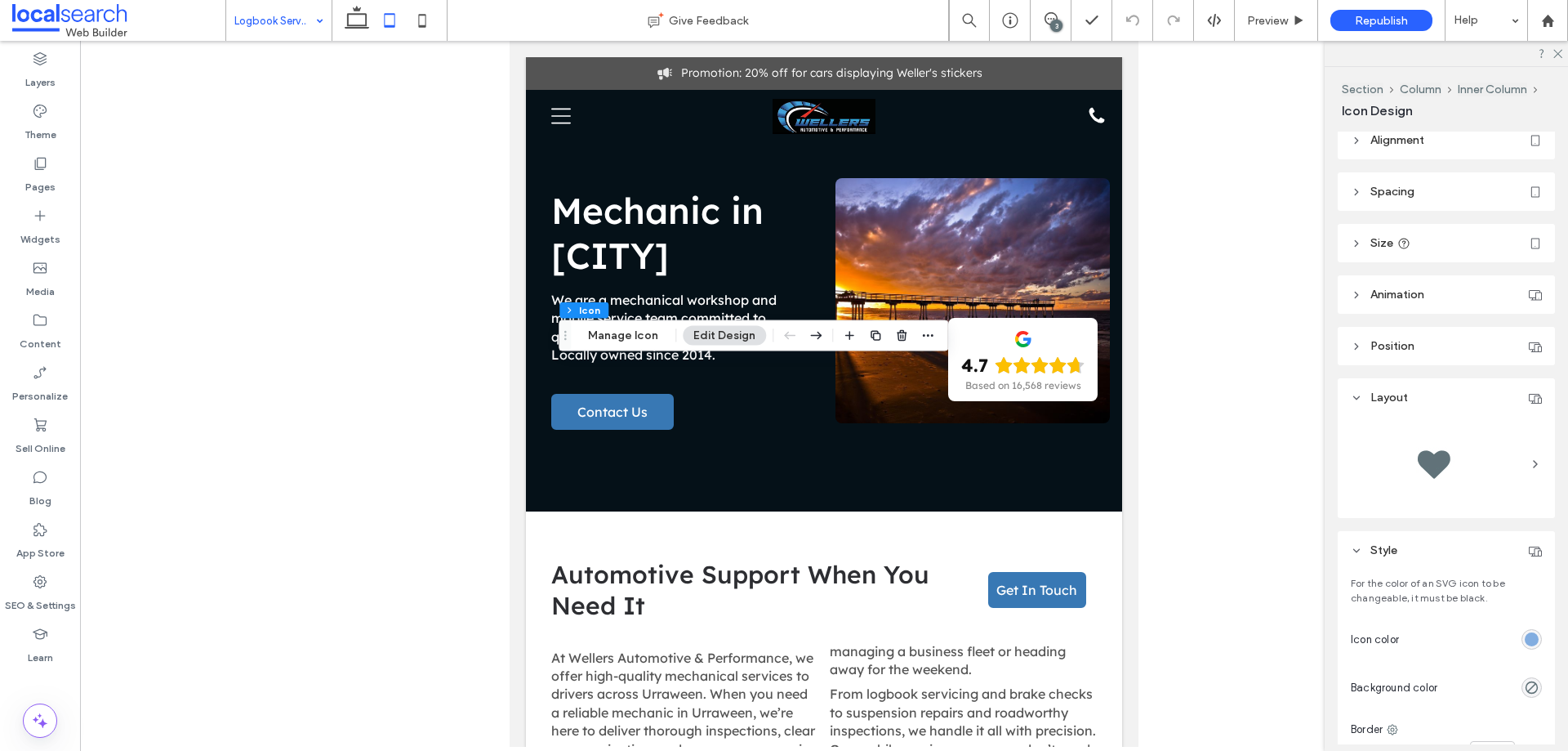 scroll, scrollTop: 0, scrollLeft: 0, axis: both 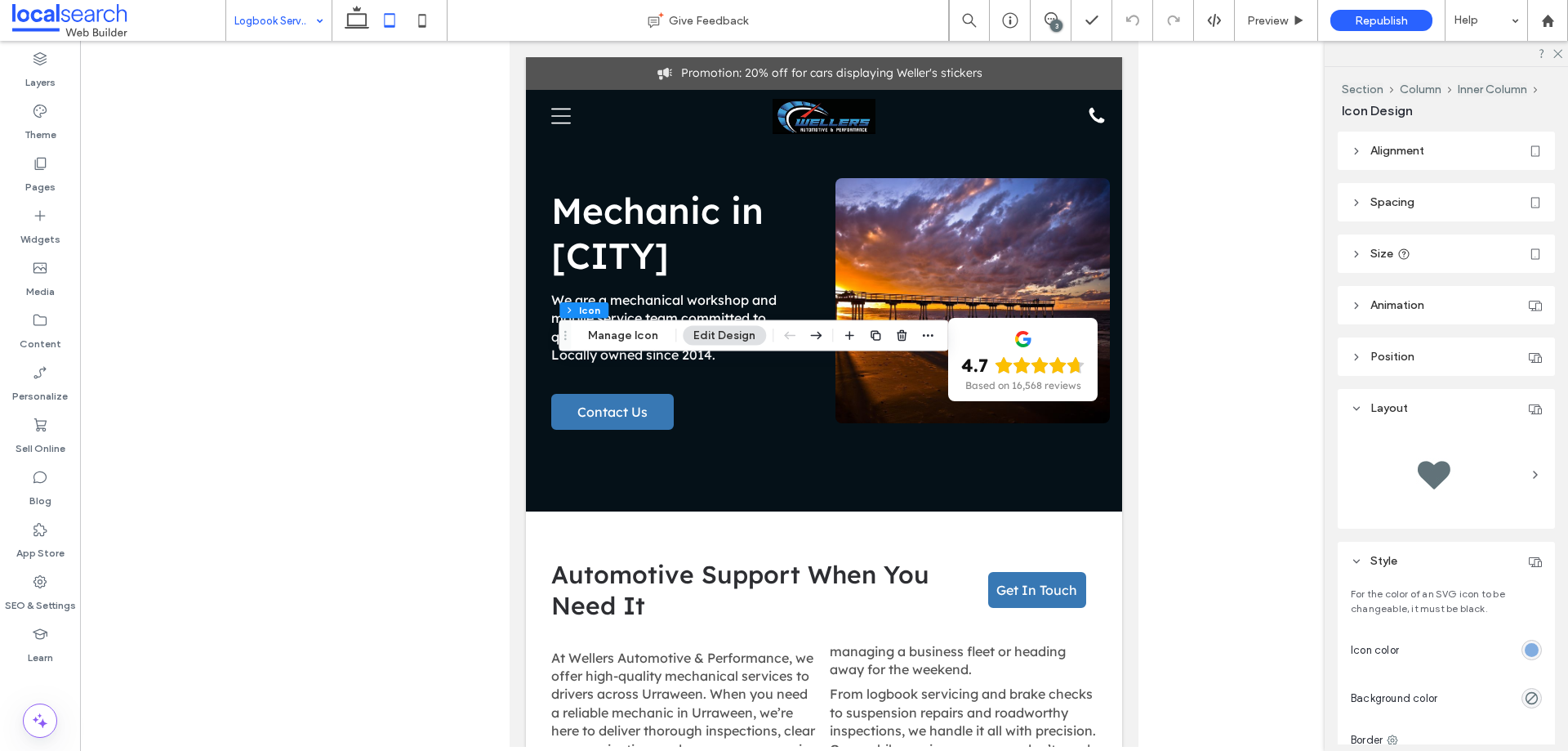 click 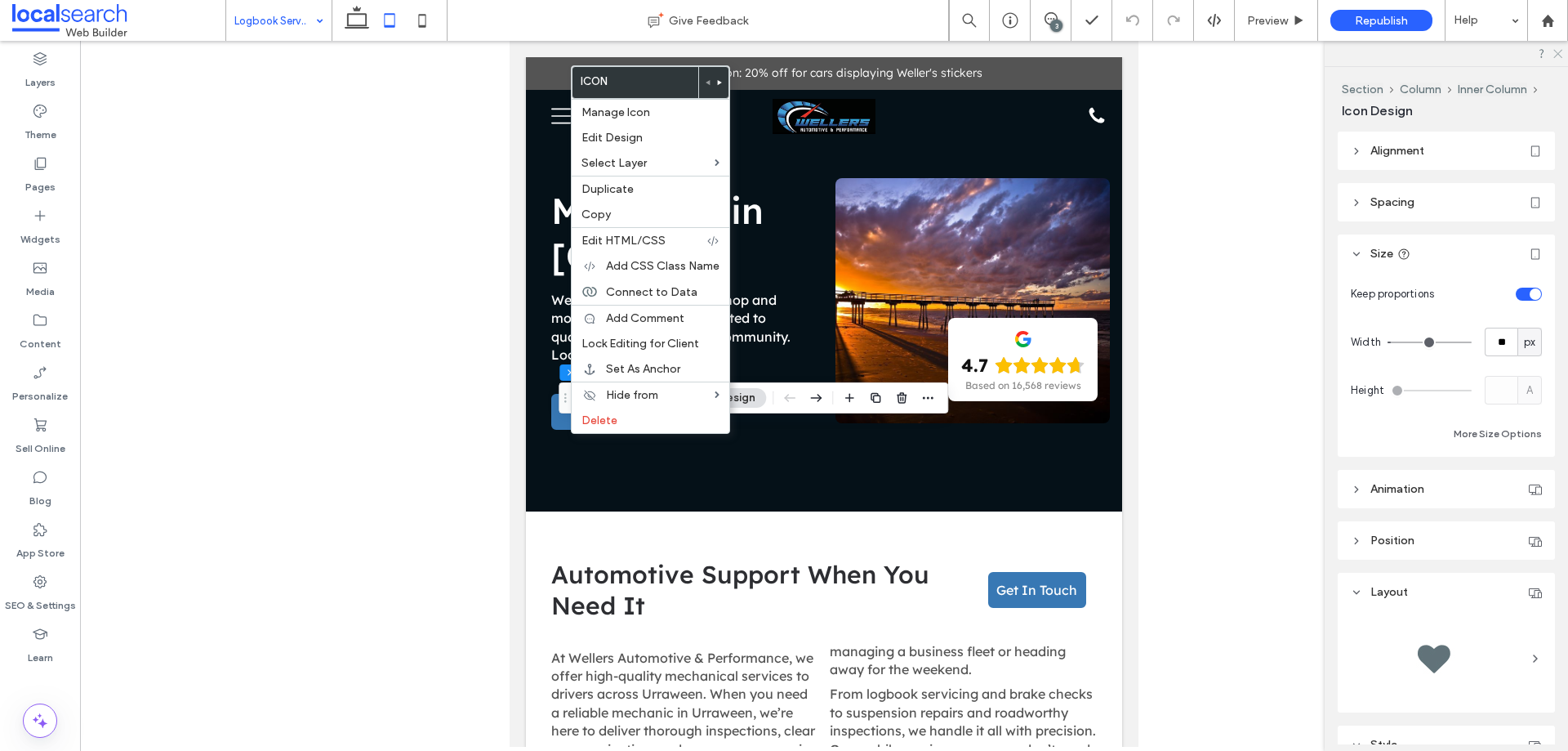 click 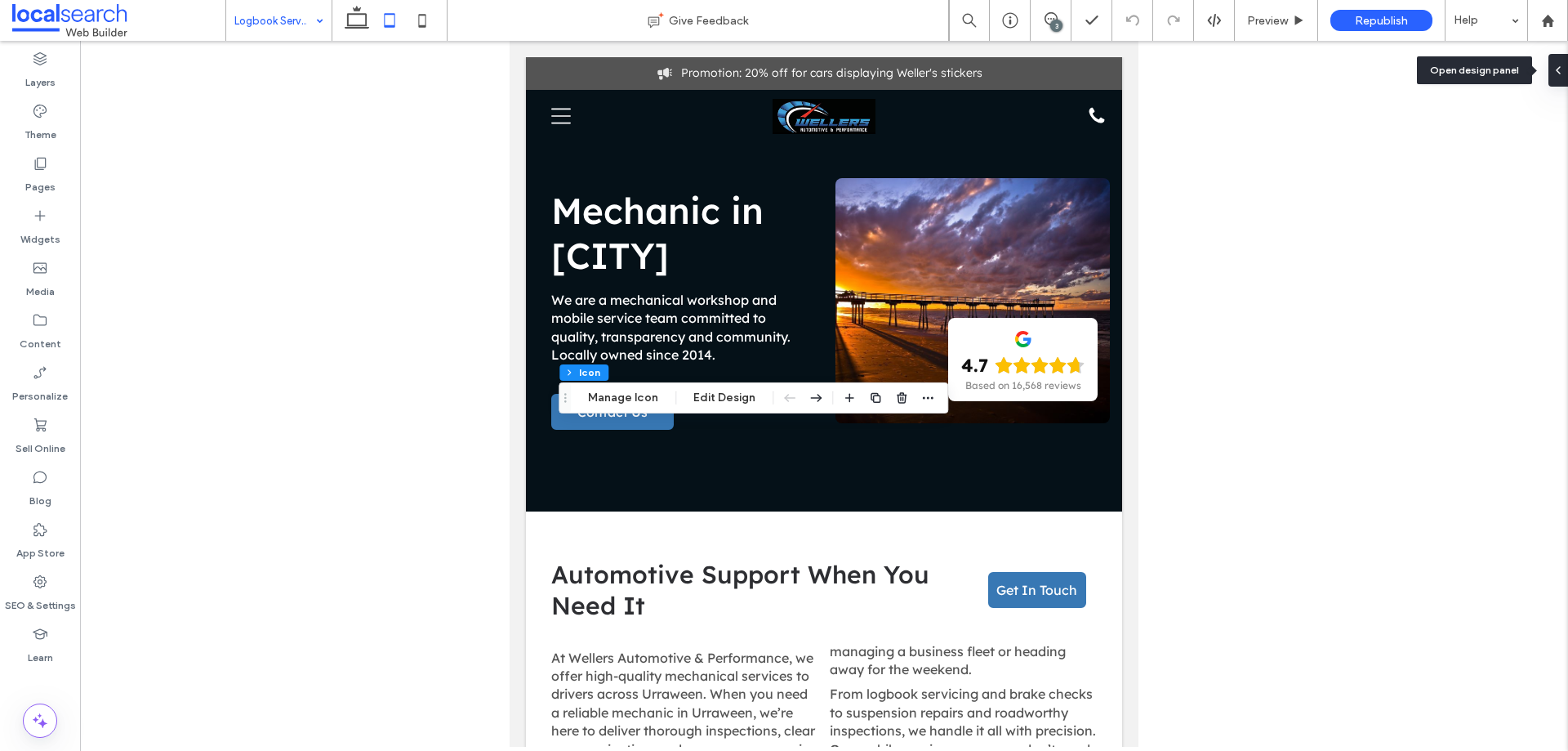 drag, startPoint x: 1556, startPoint y: 78, endPoint x: 1499, endPoint y: 96, distance: 59.77458 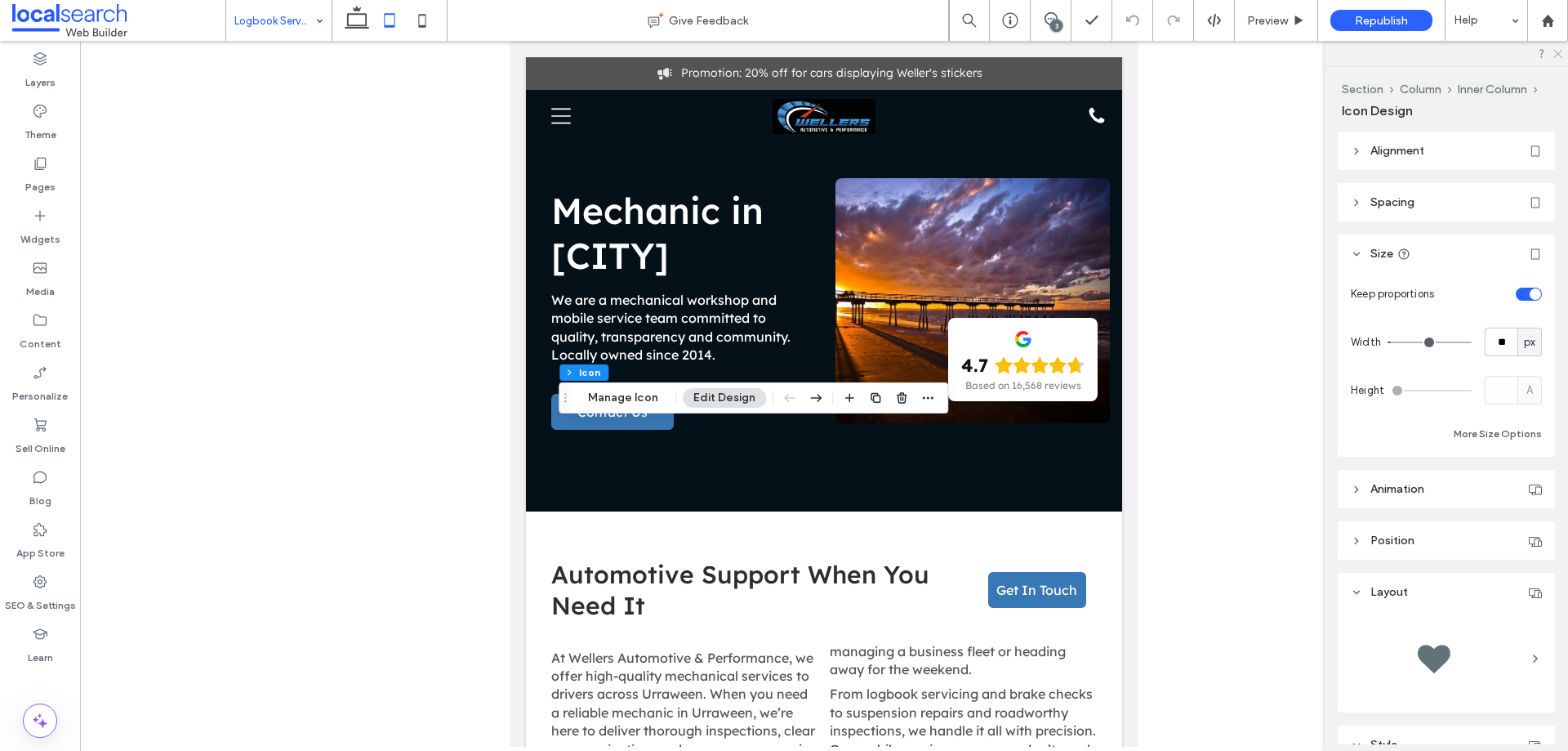 click 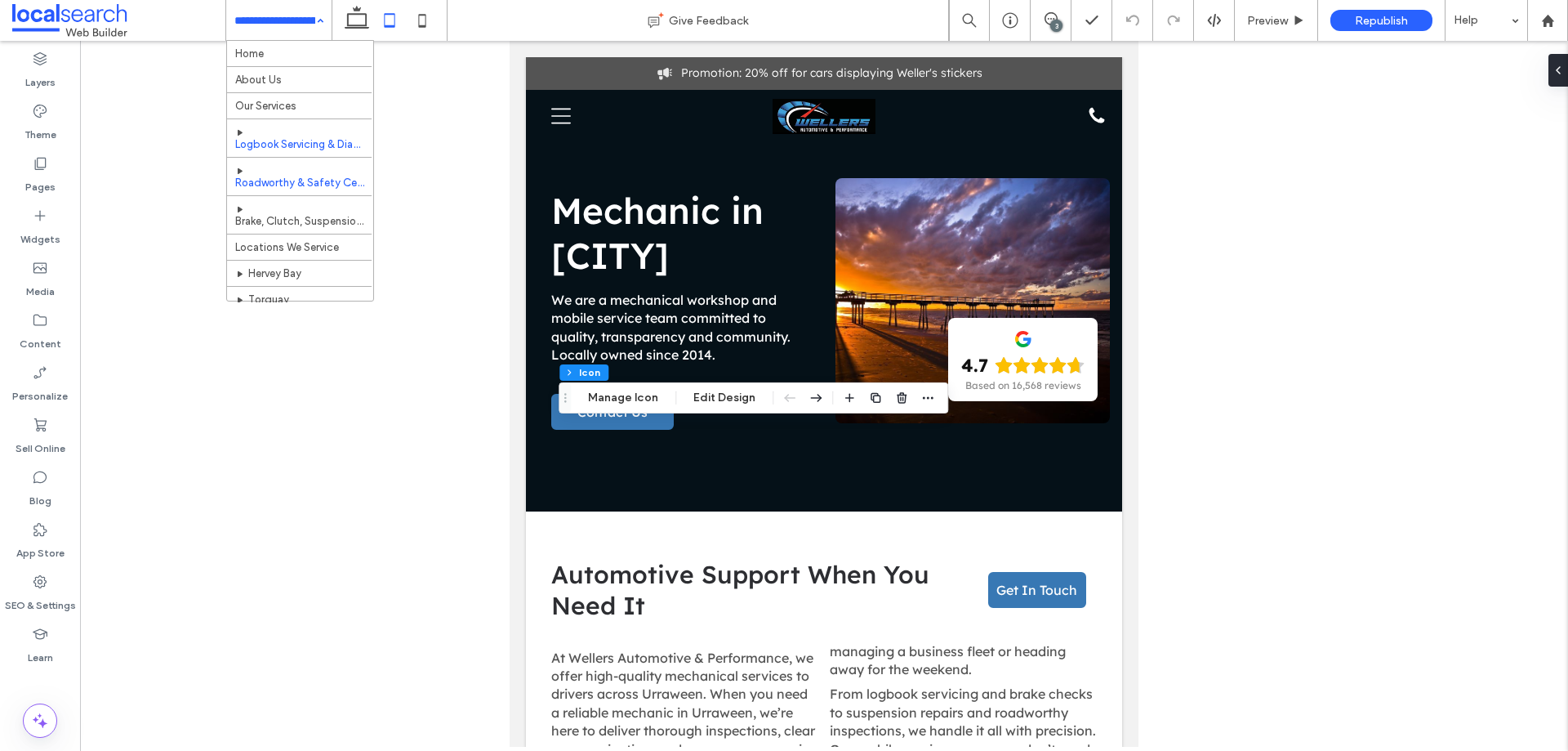 scroll, scrollTop: 82, scrollLeft: 0, axis: vertical 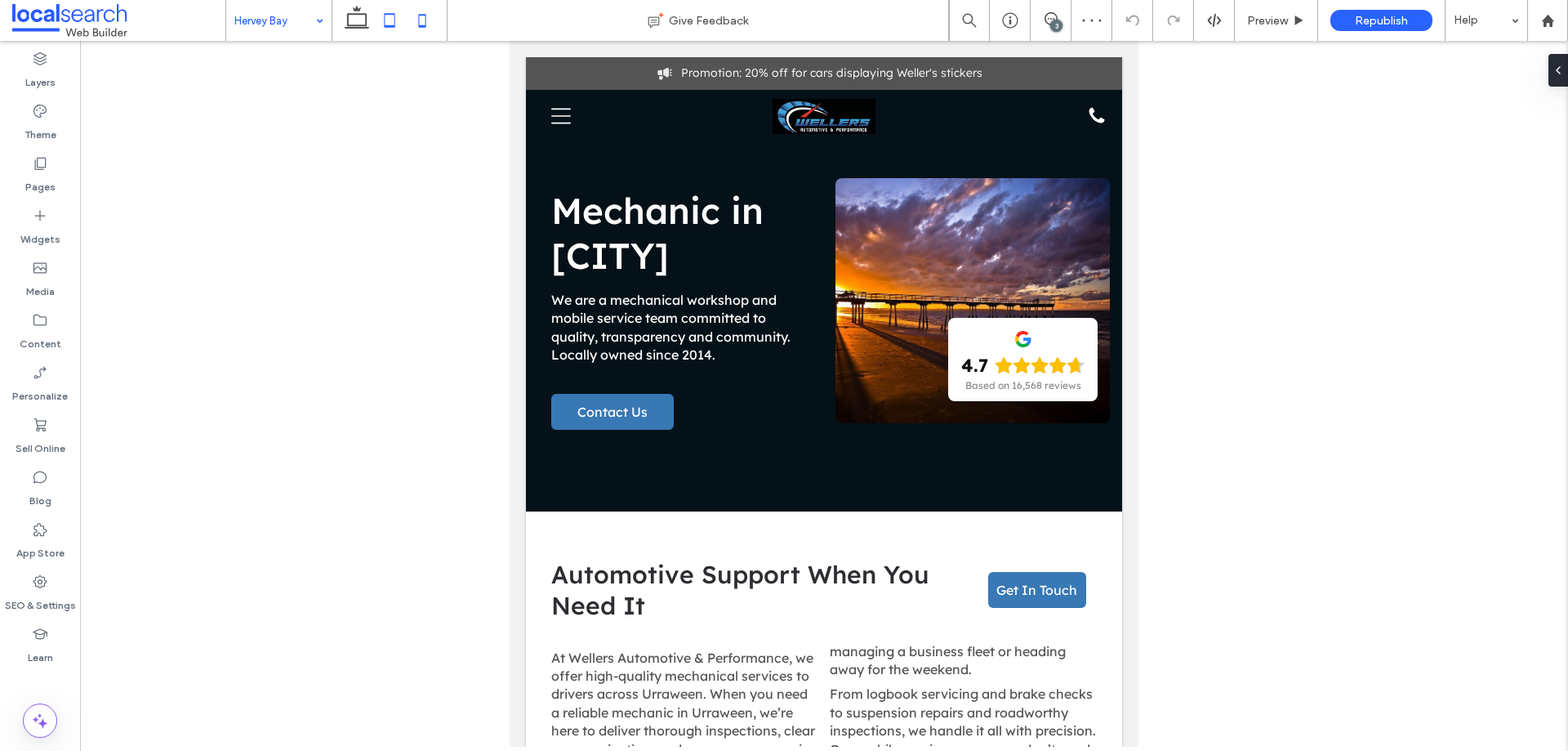 click 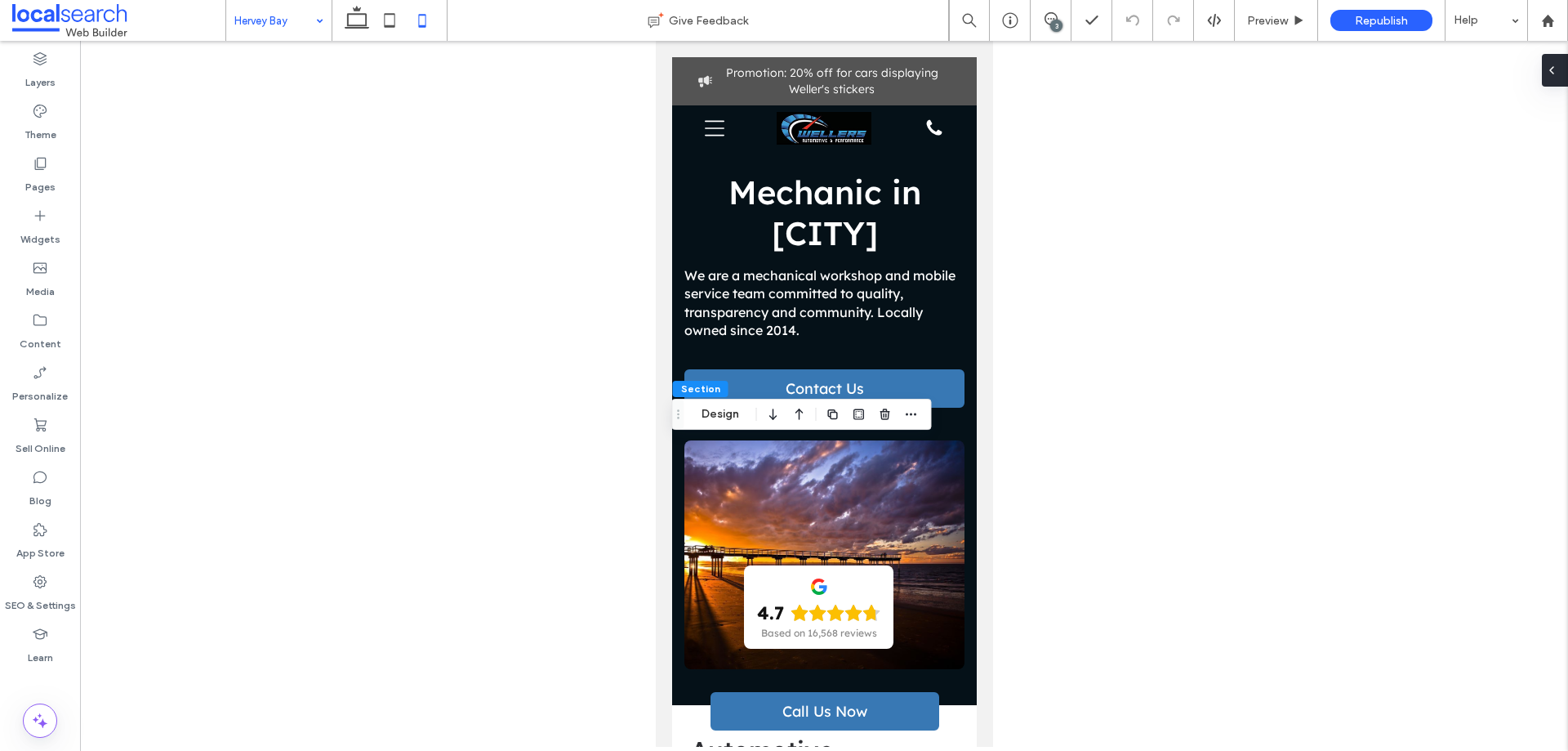 click at bounding box center (1552, 70) 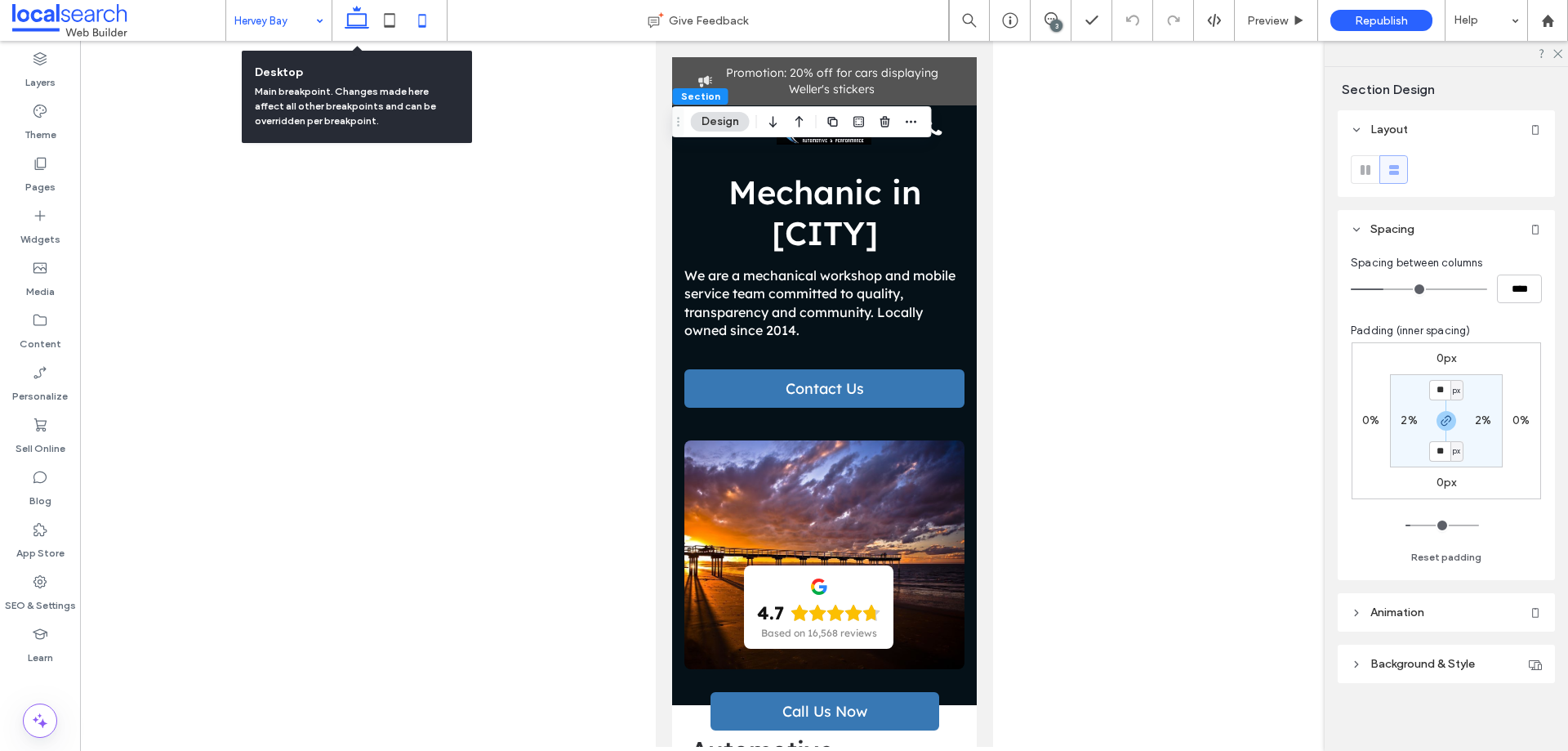 click 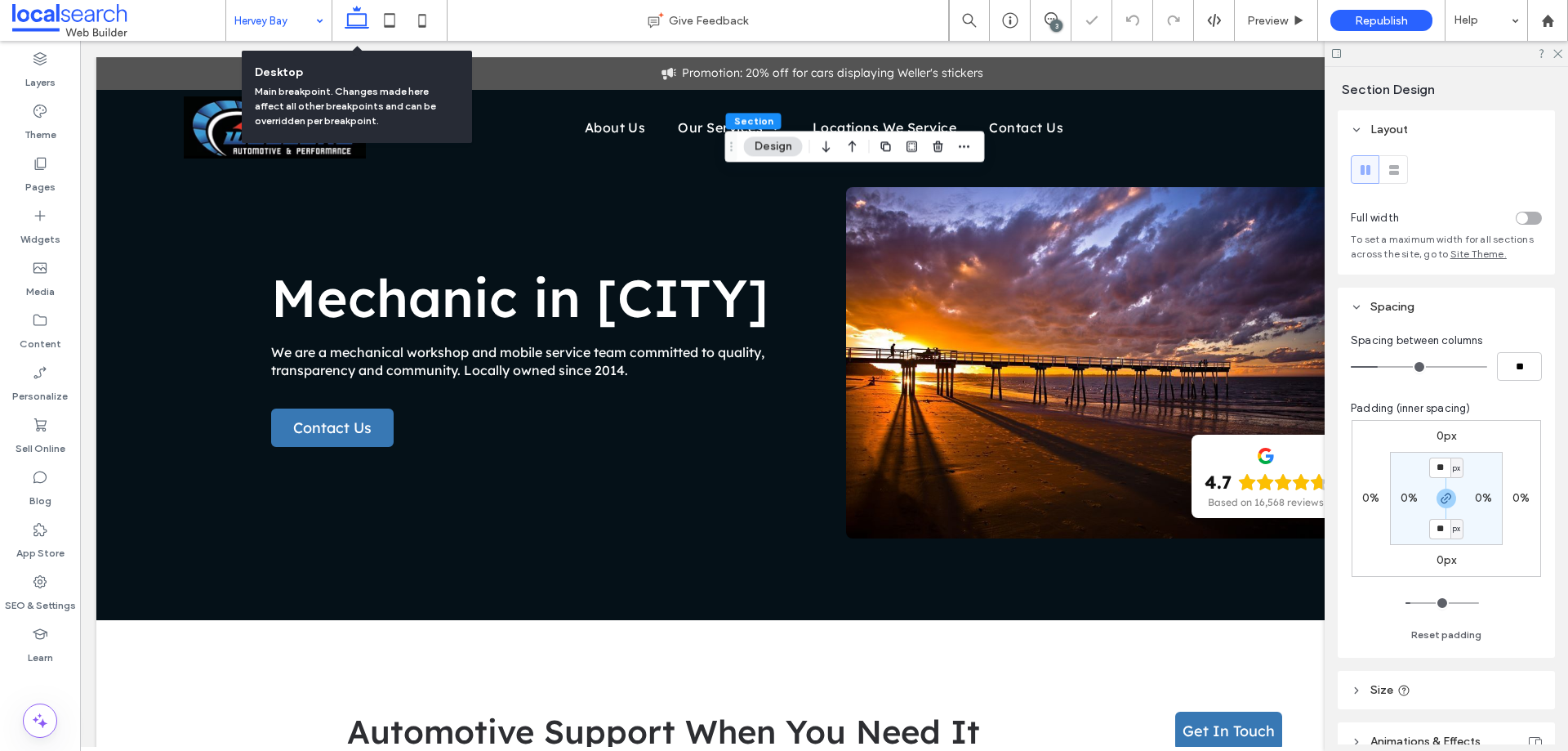 type on "**" 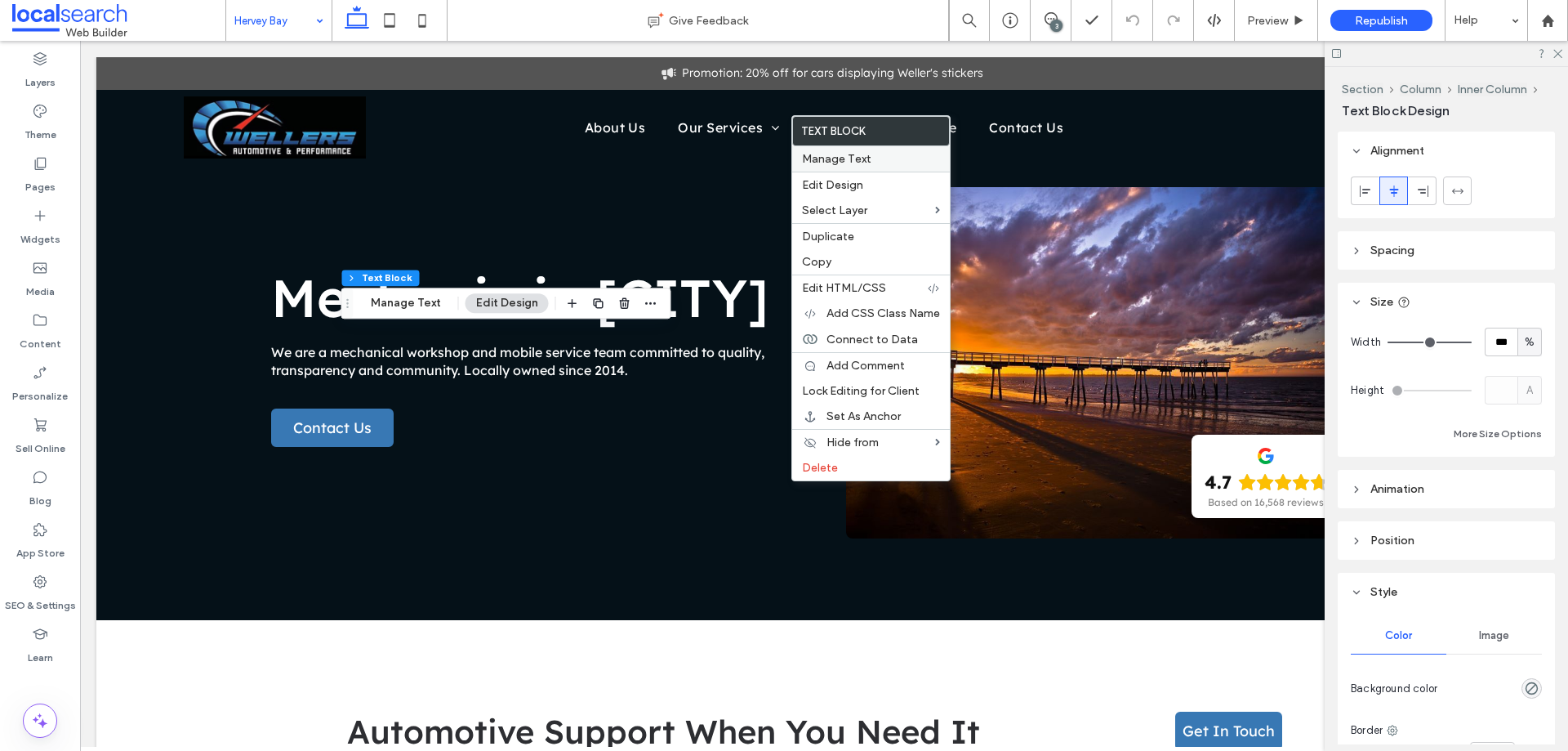 click on "Manage Text" at bounding box center [836, 159] 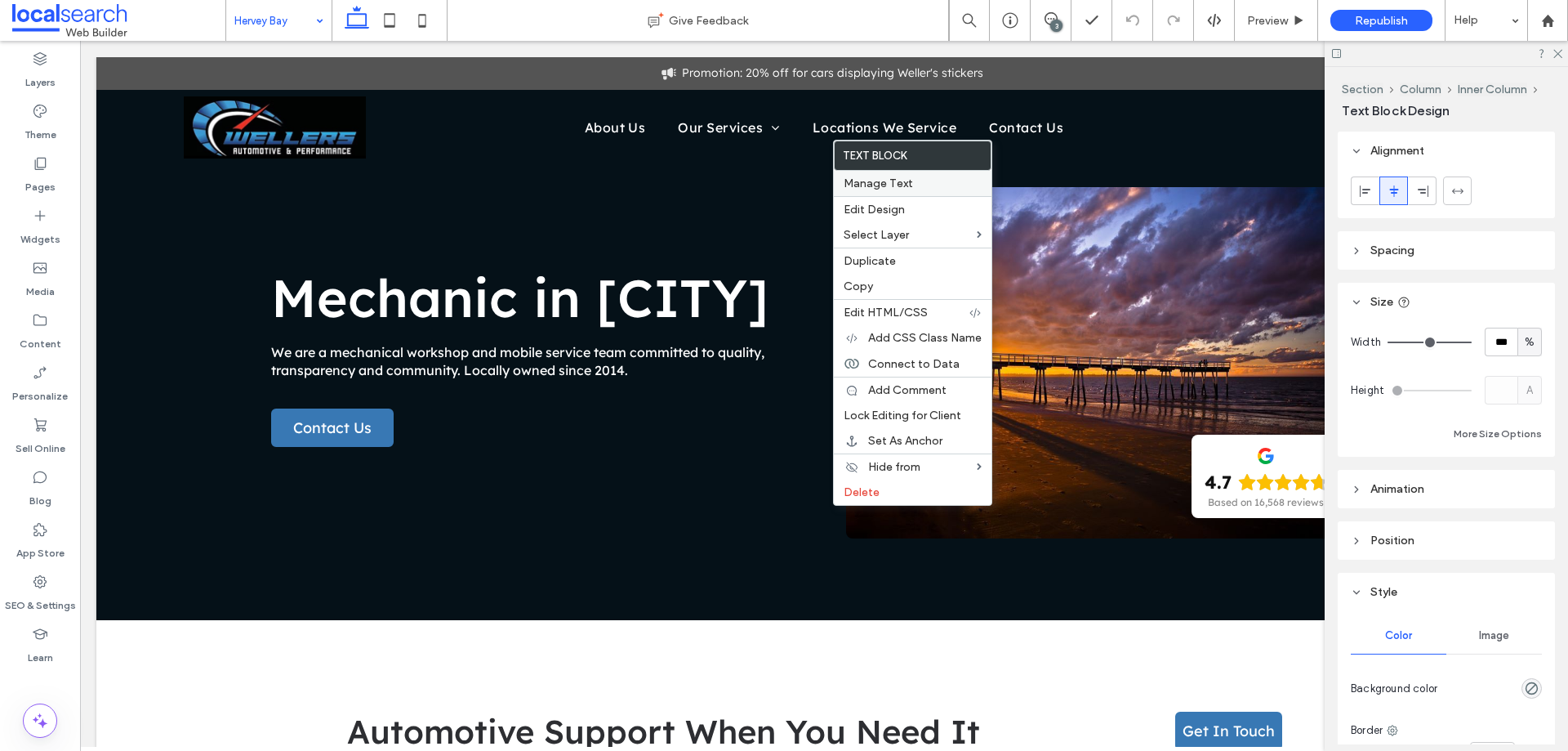 click on "Manage Text" at bounding box center [878, 183] 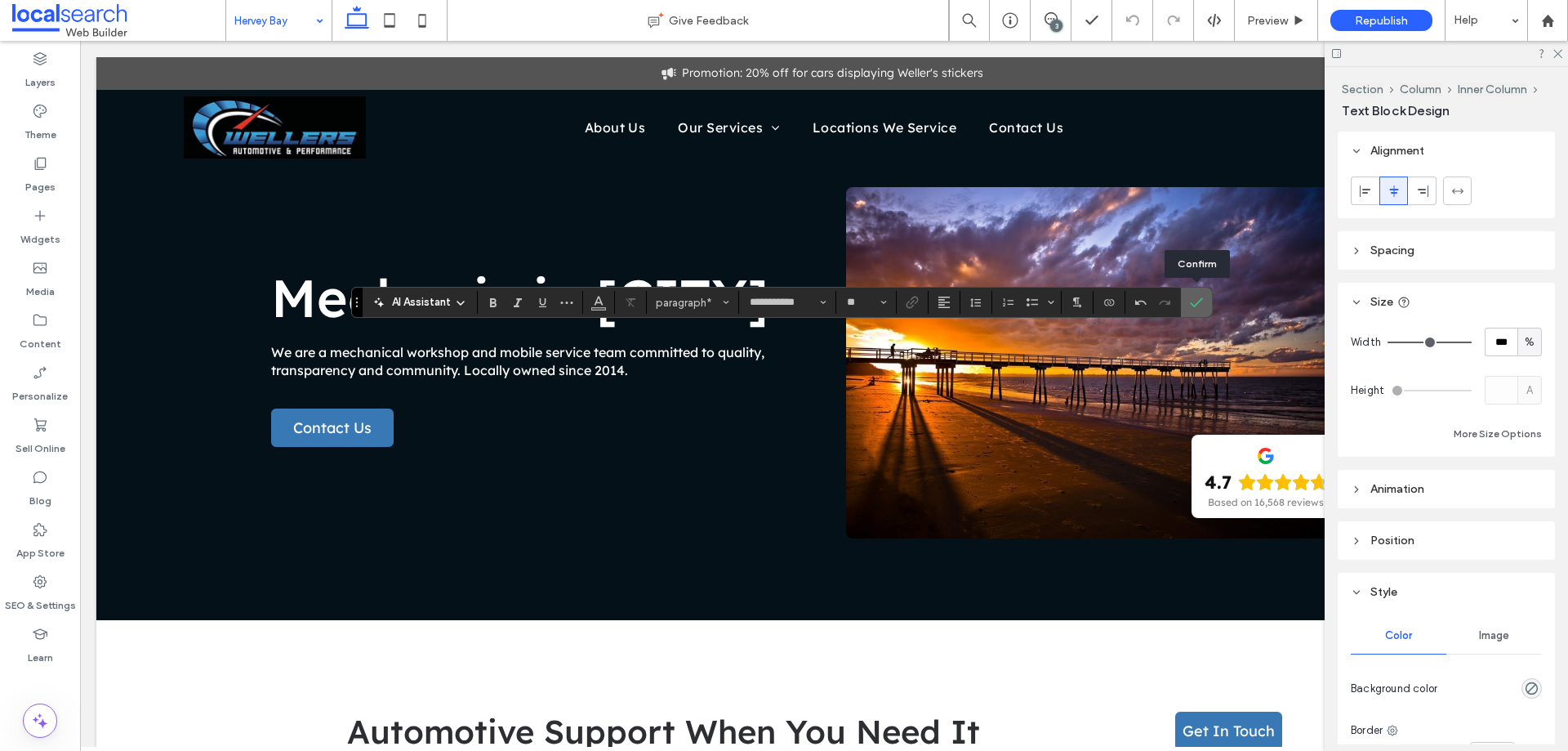 click 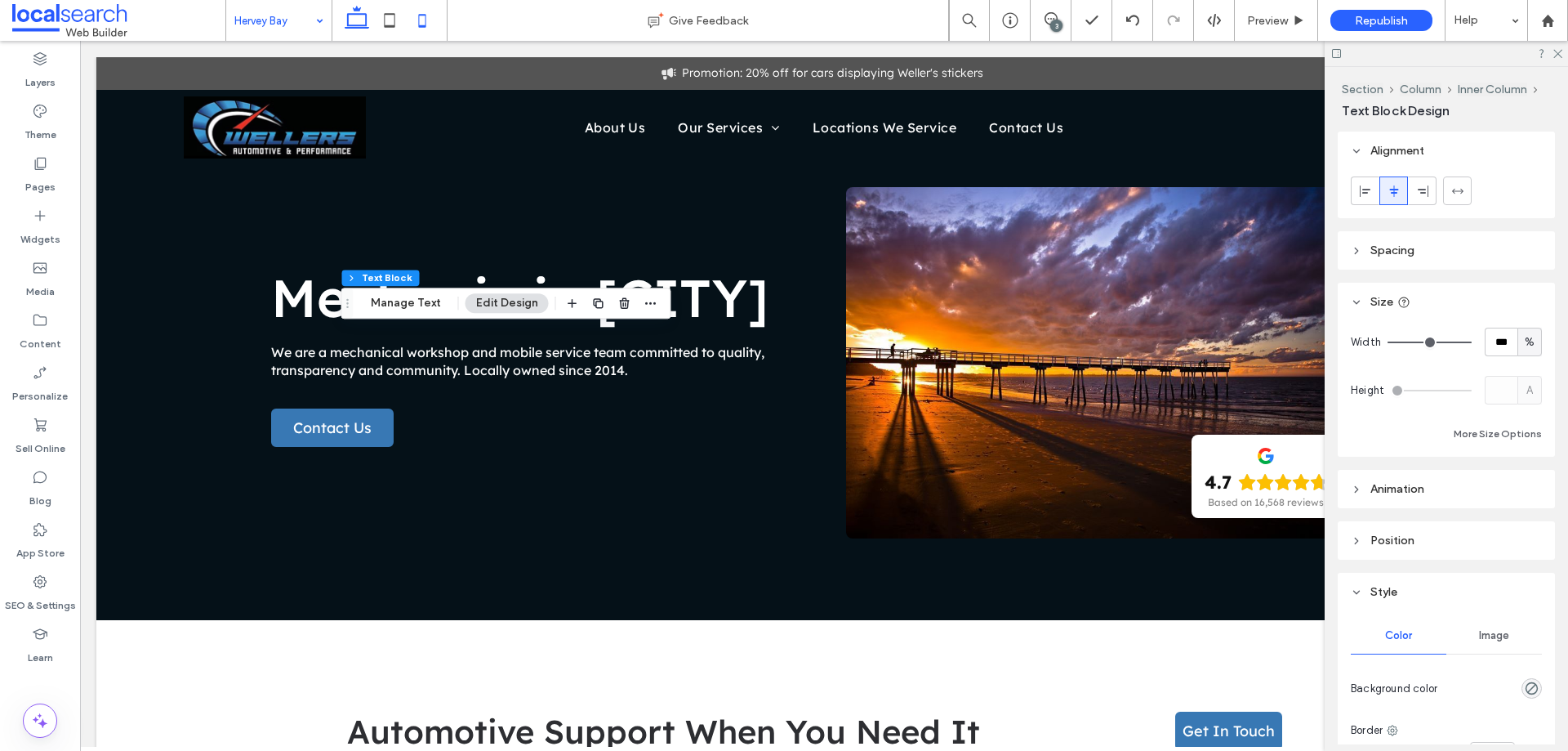 click 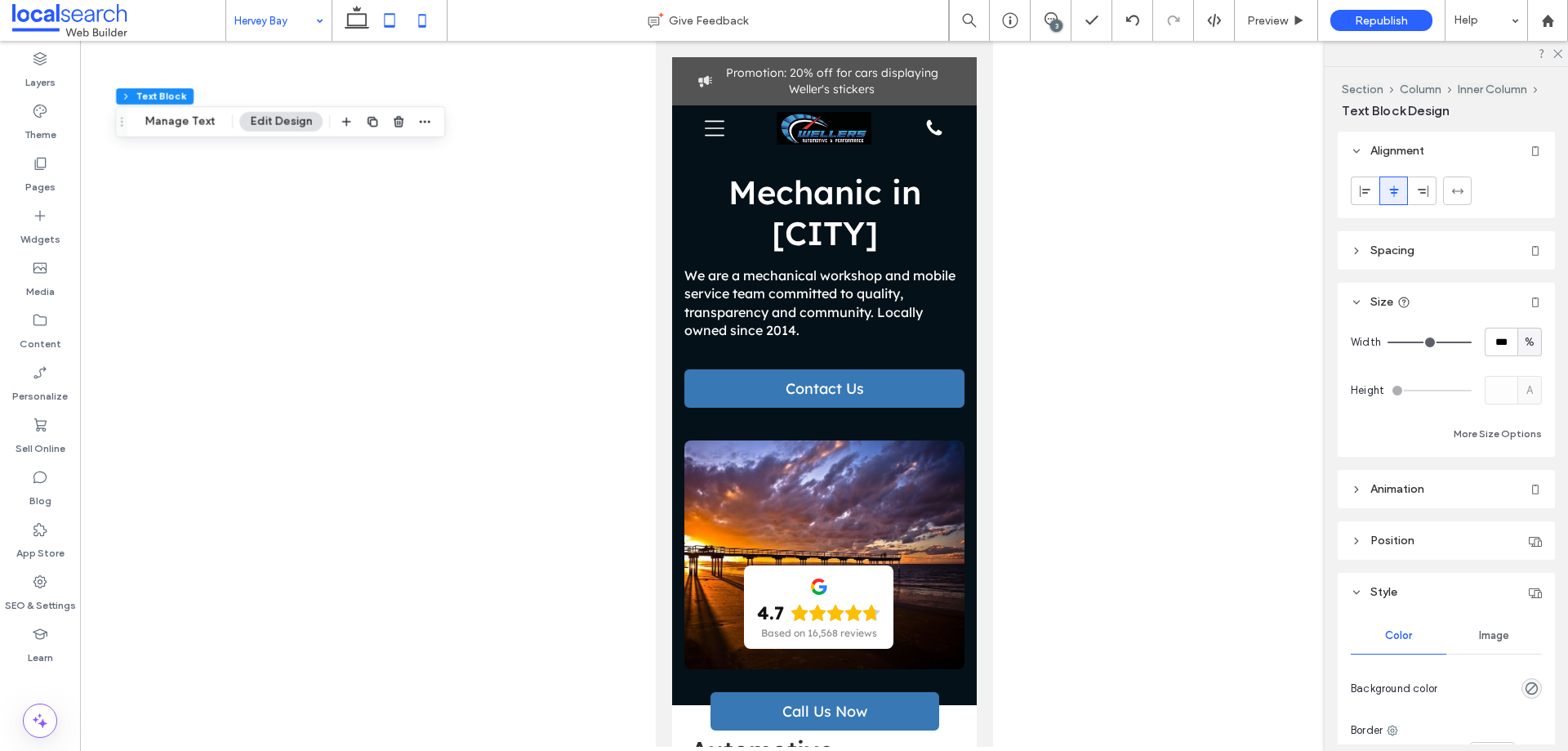 click 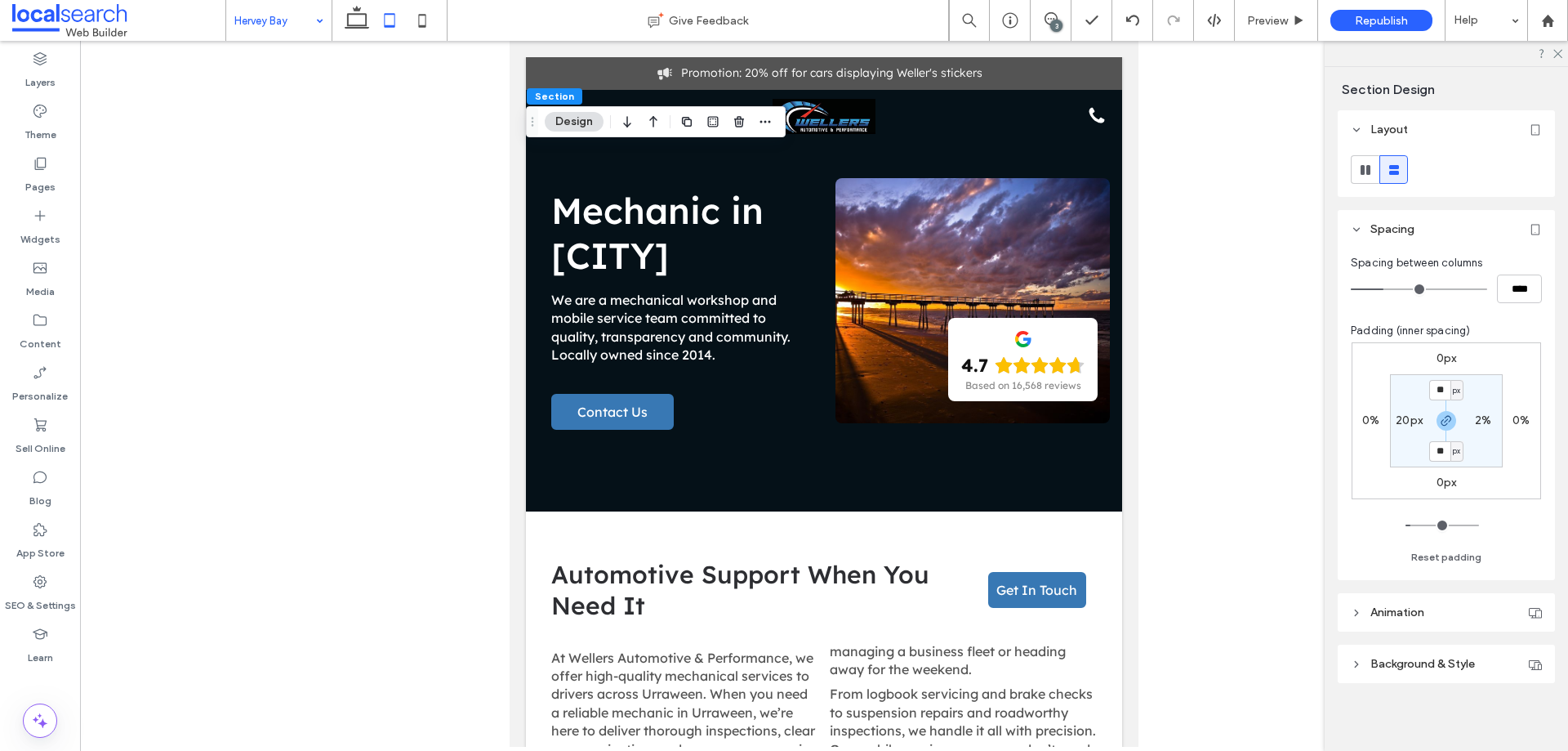 type on "**" 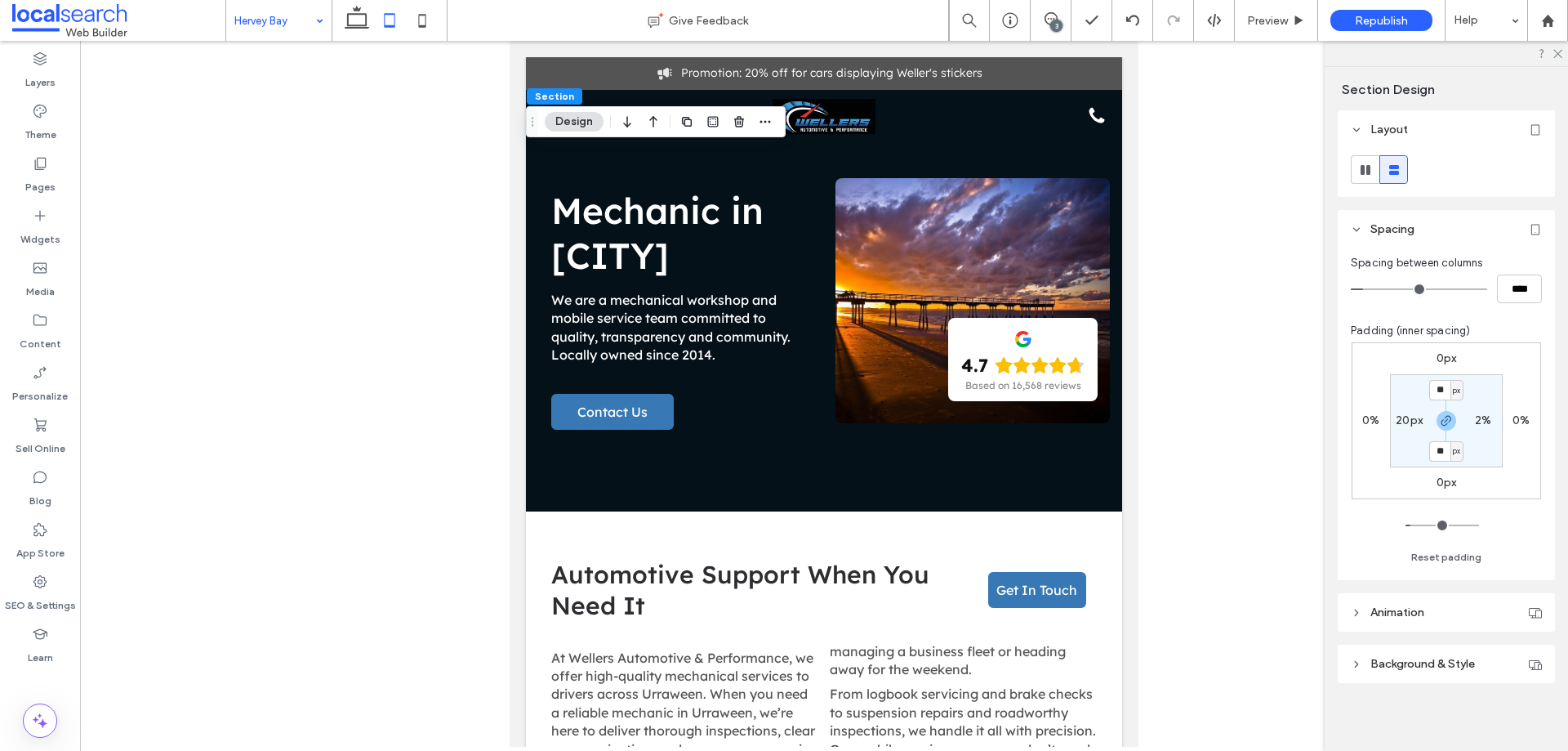 type on "***" 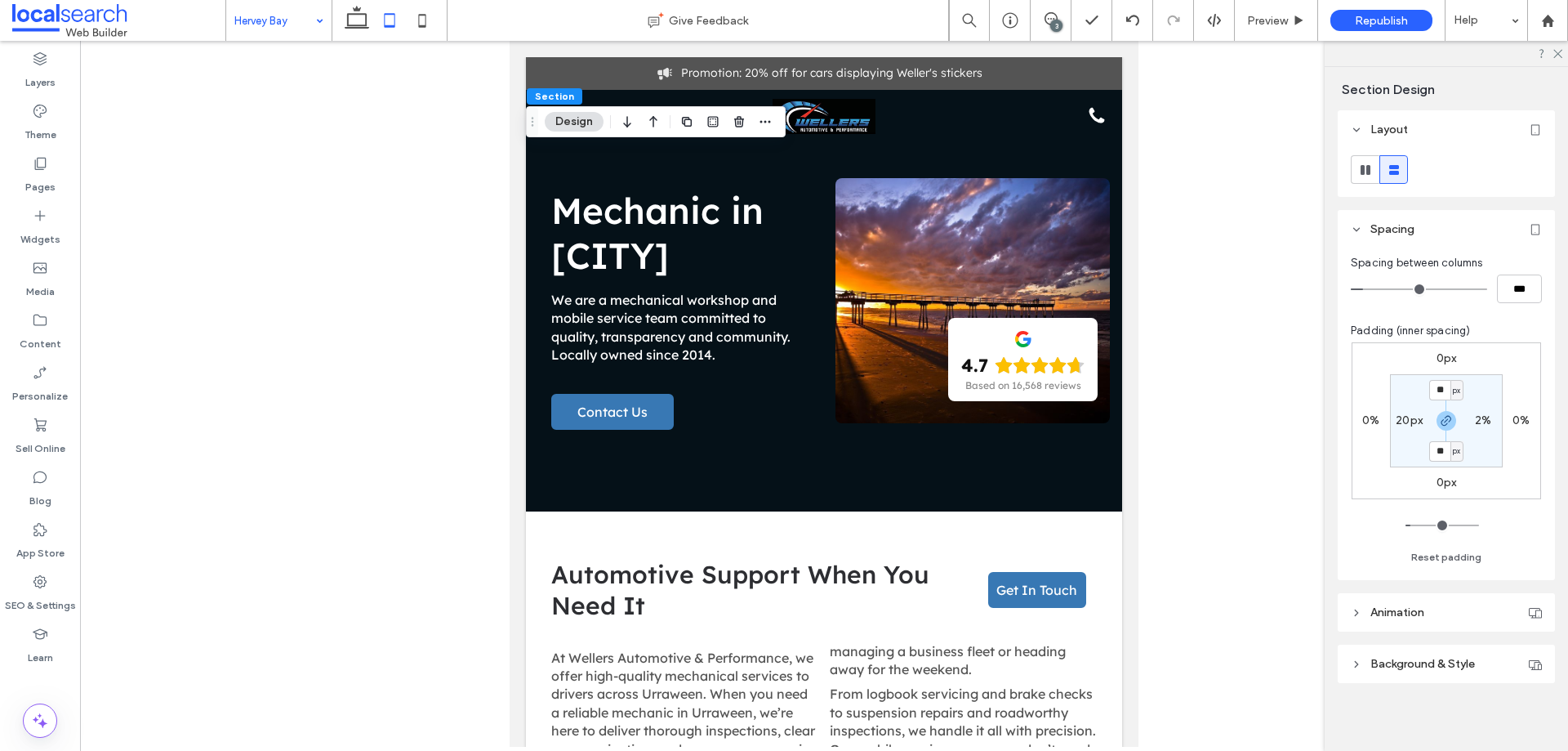type on "*" 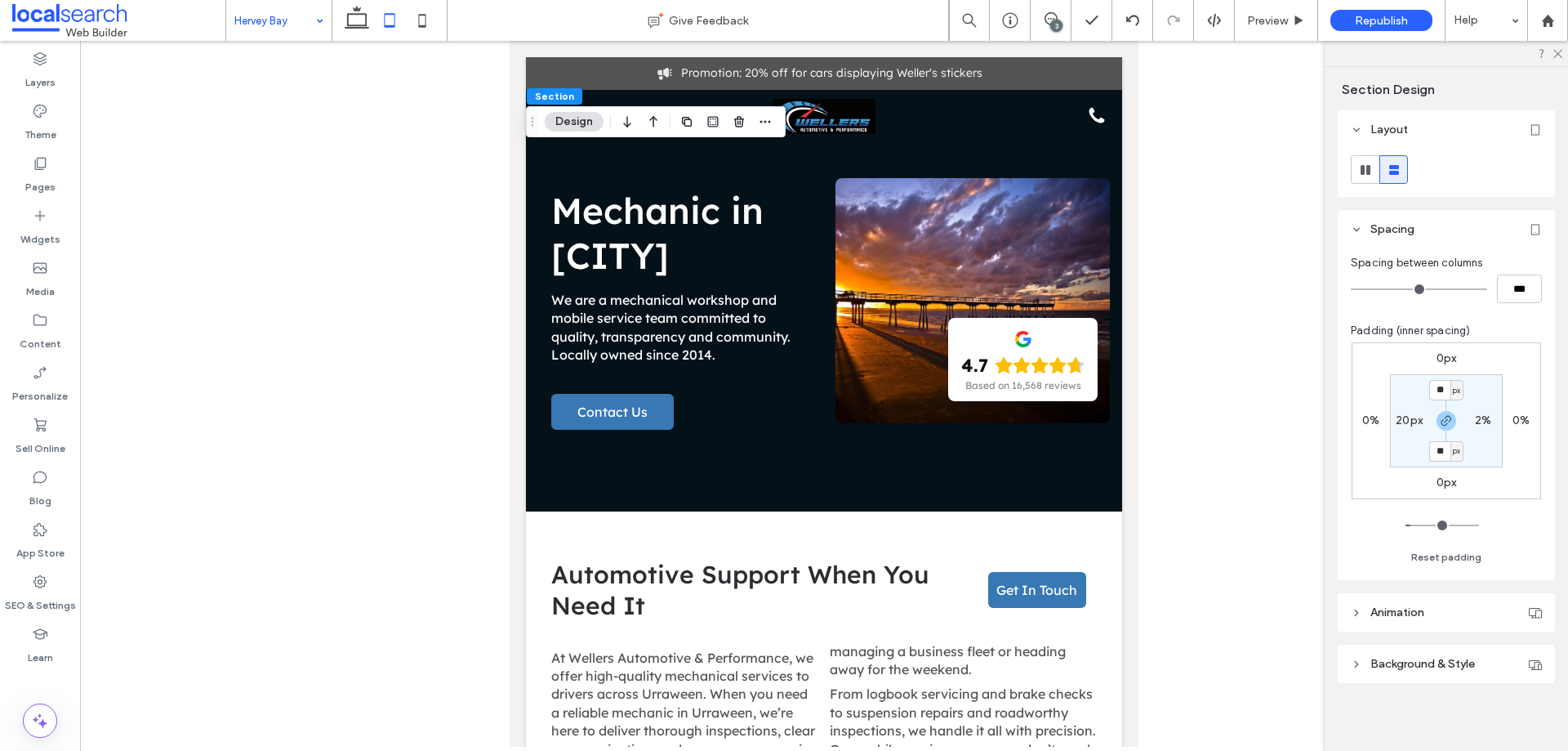 drag, startPoint x: 1378, startPoint y: 288, endPoint x: 1355, endPoint y: 287, distance: 23.02173 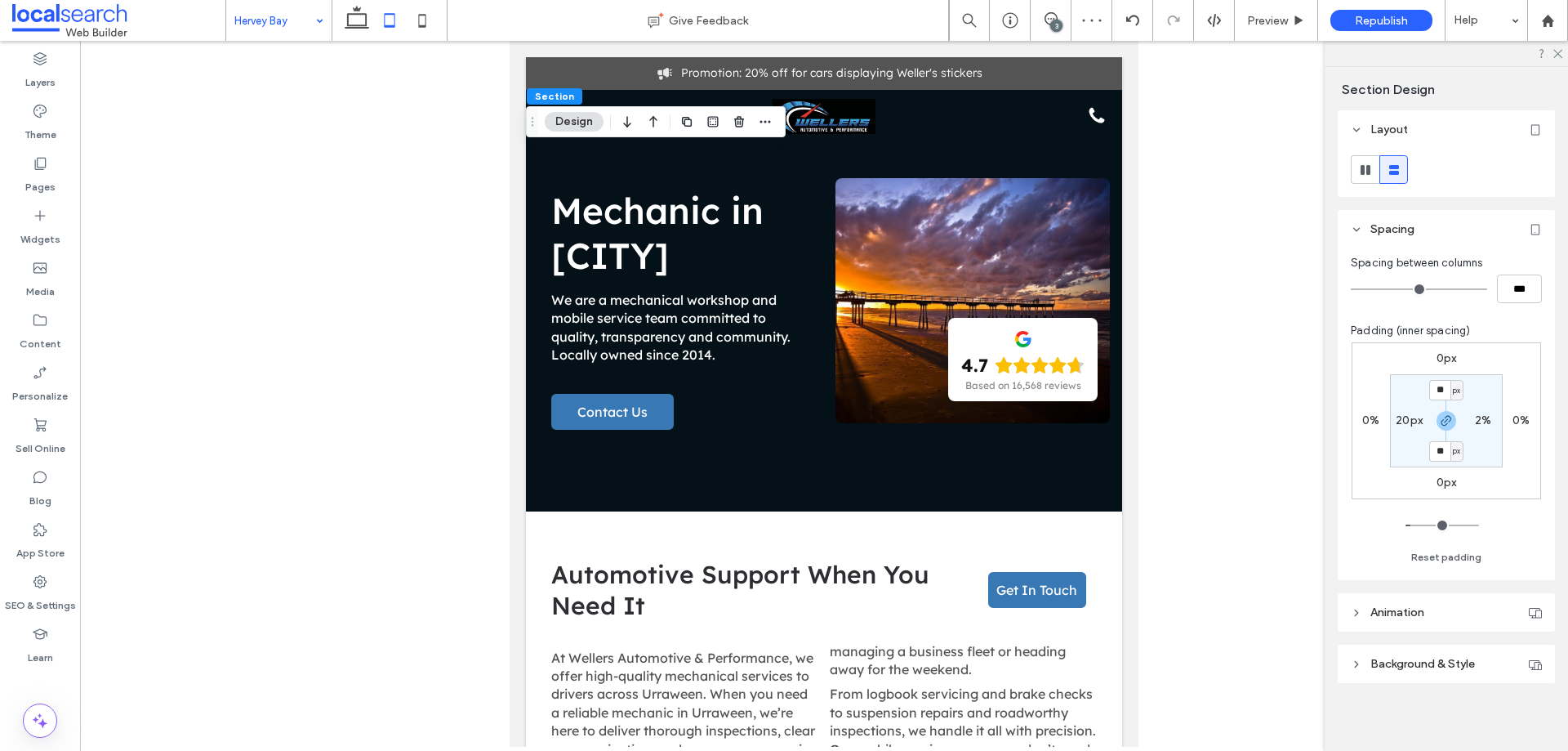 click on "0px" at bounding box center (1446, 358) 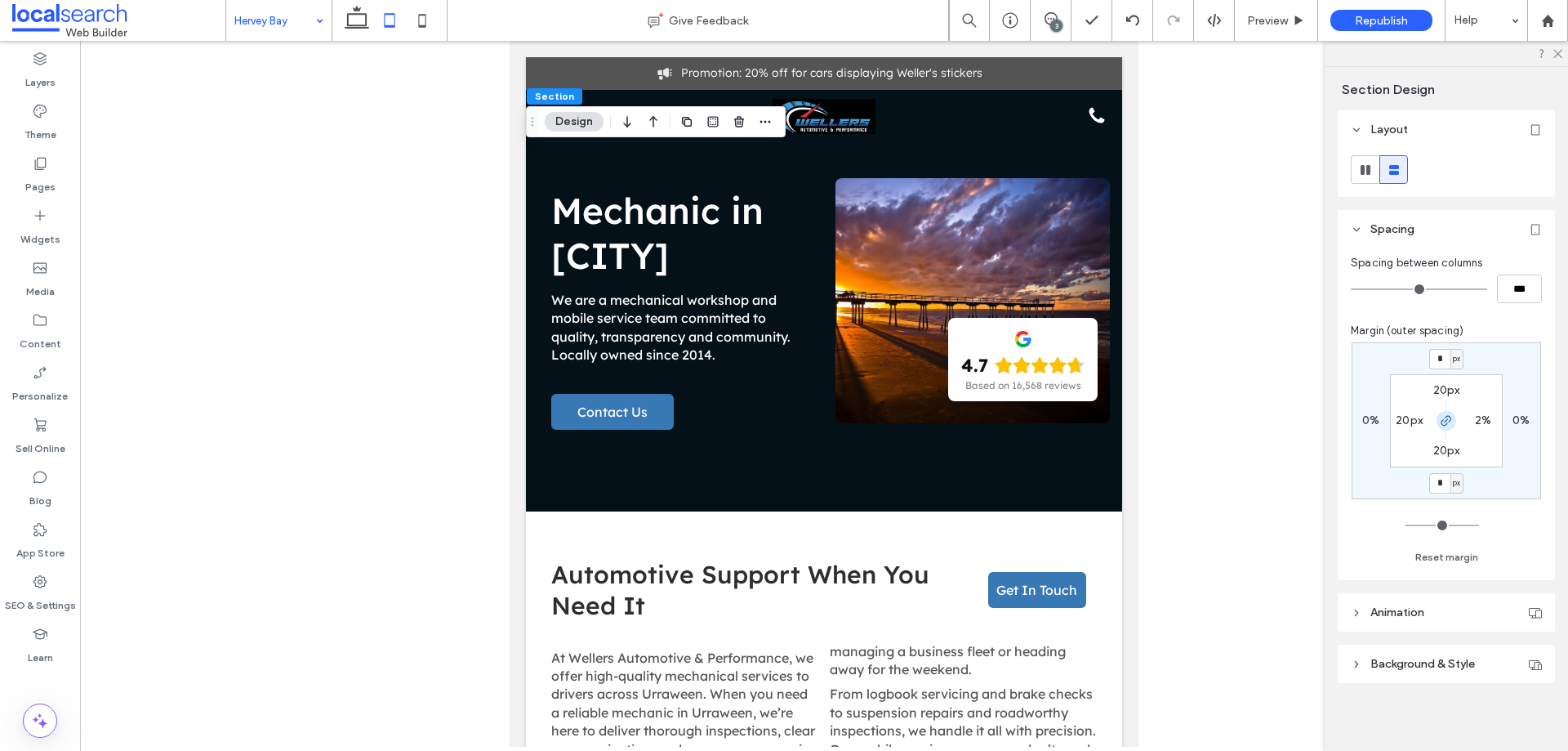 click at bounding box center [1446, 421] 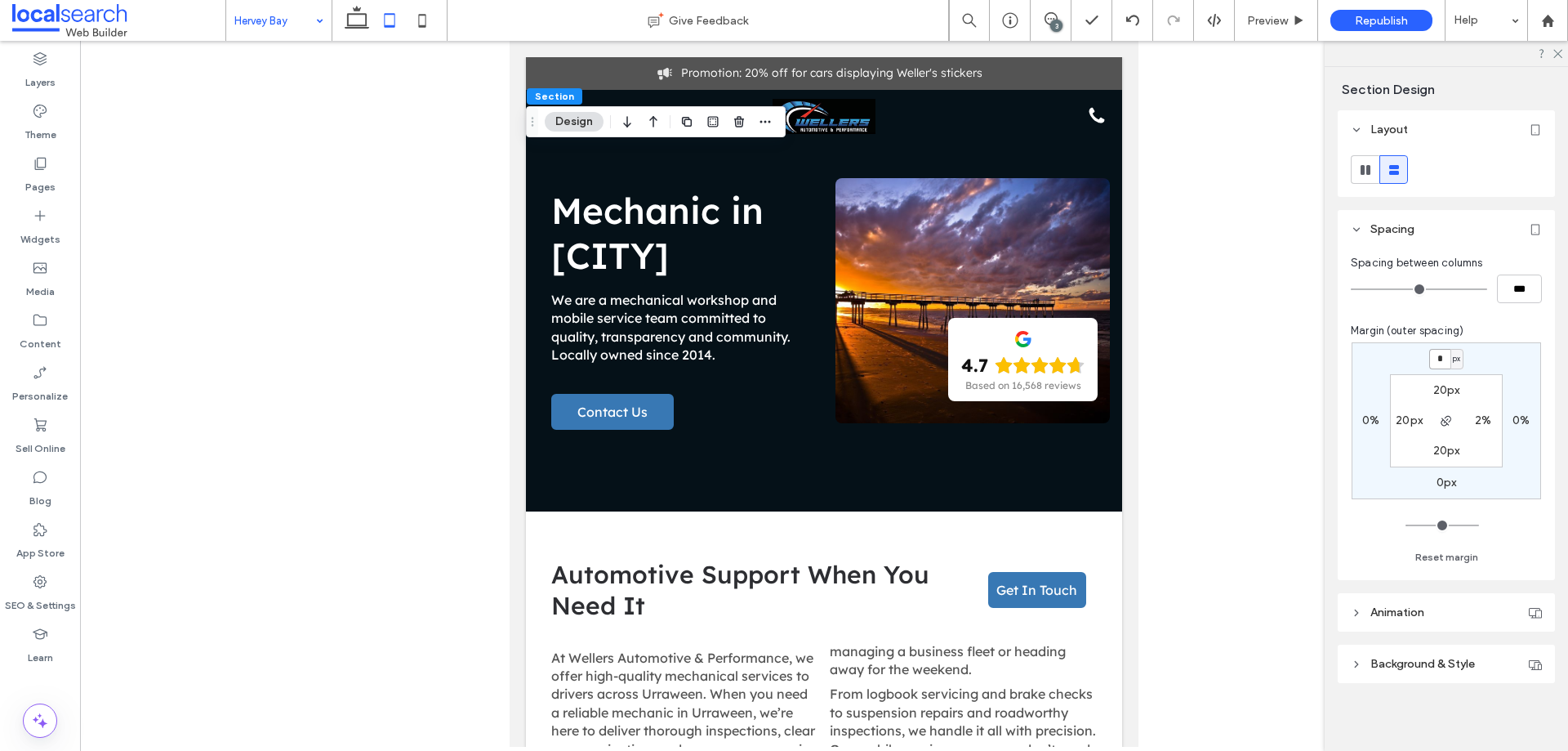 click on "*" at bounding box center (1440, 359) 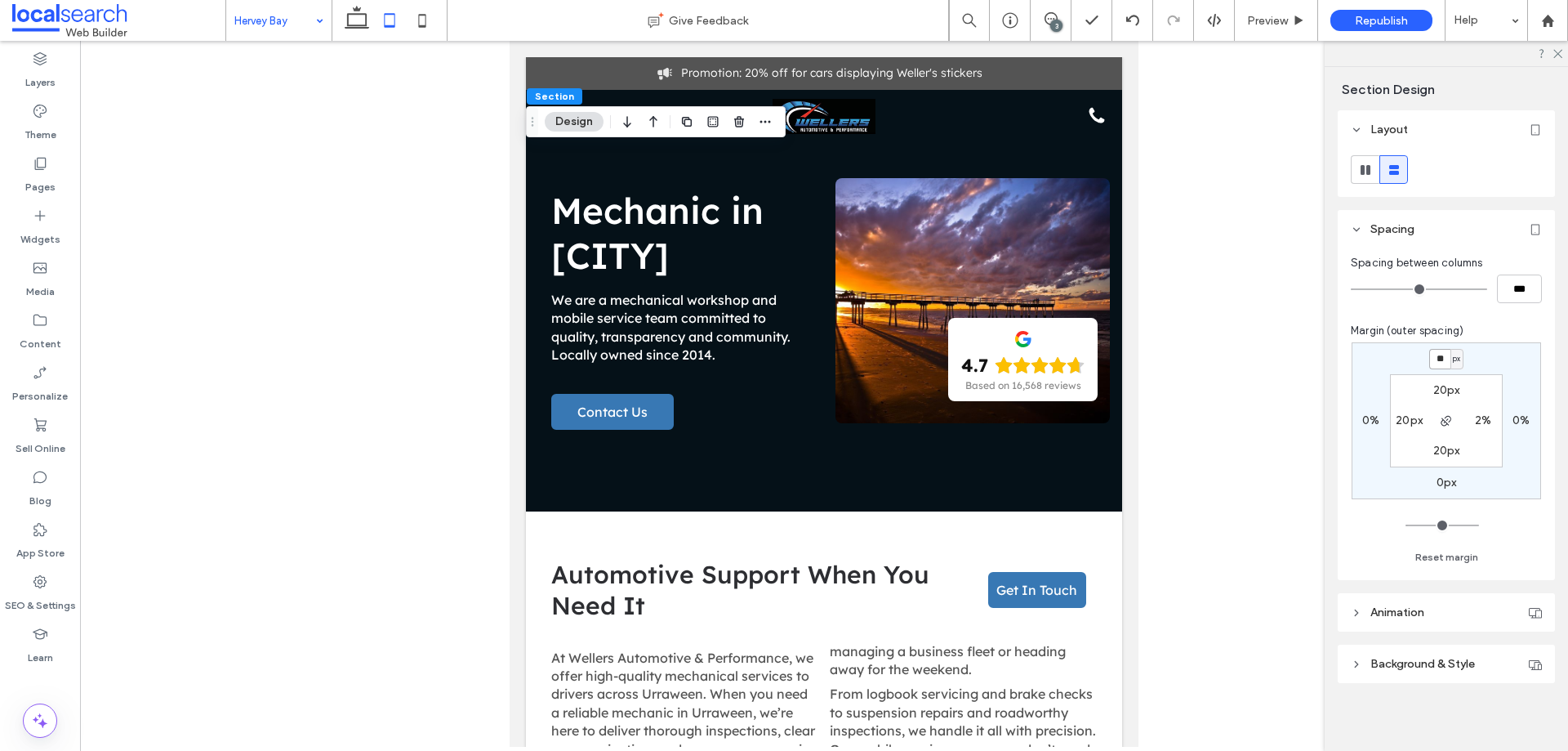 type on "**" 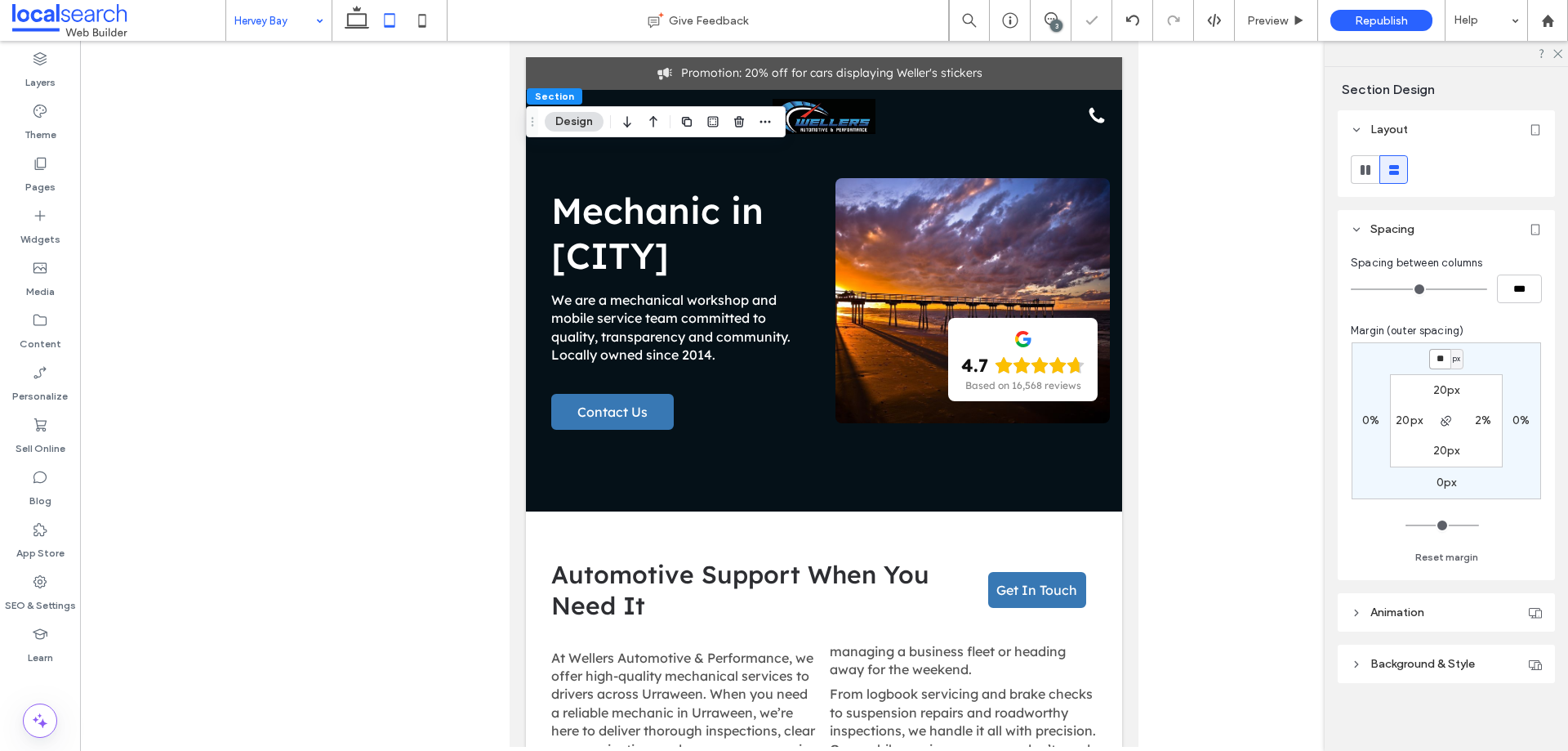 type on "*" 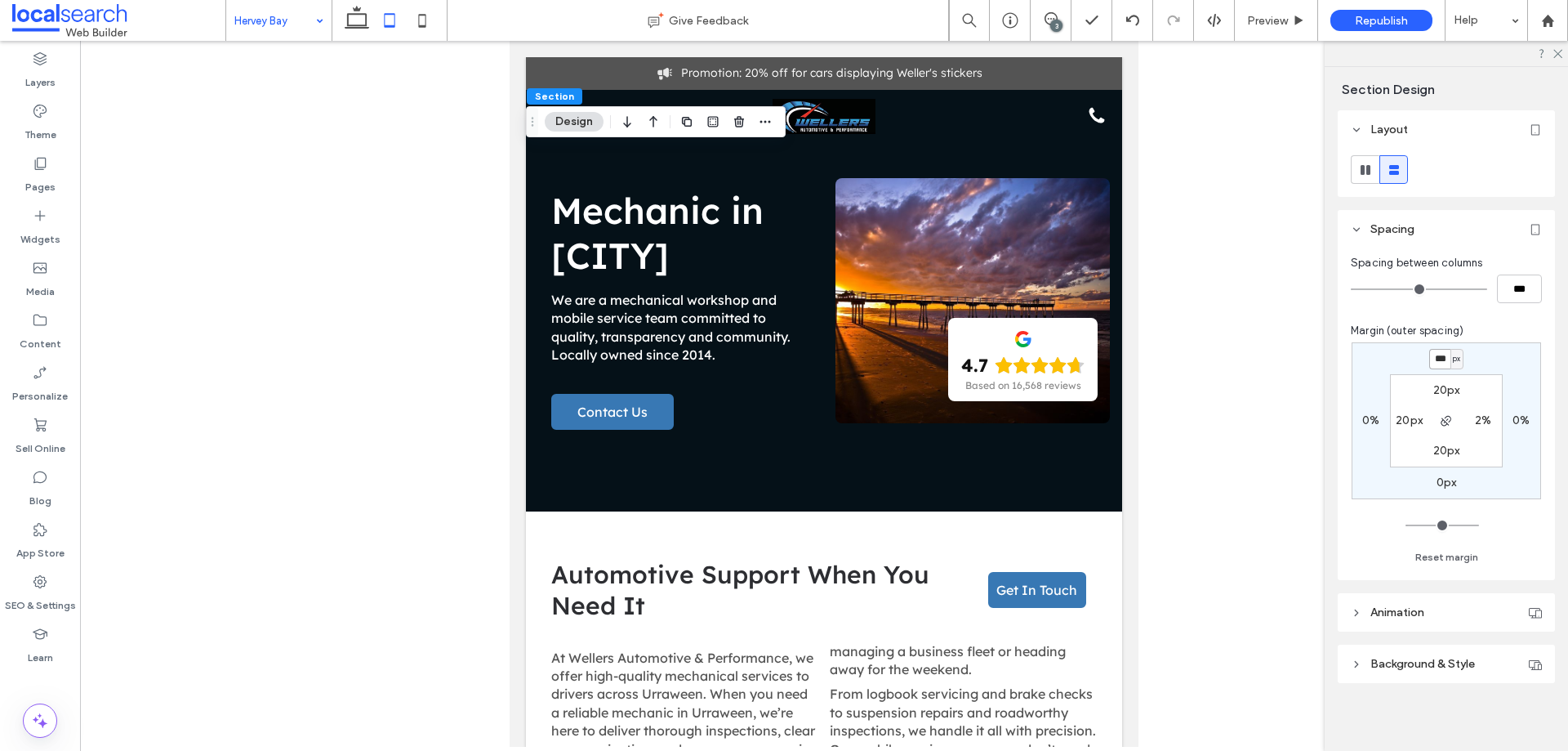 type on "***" 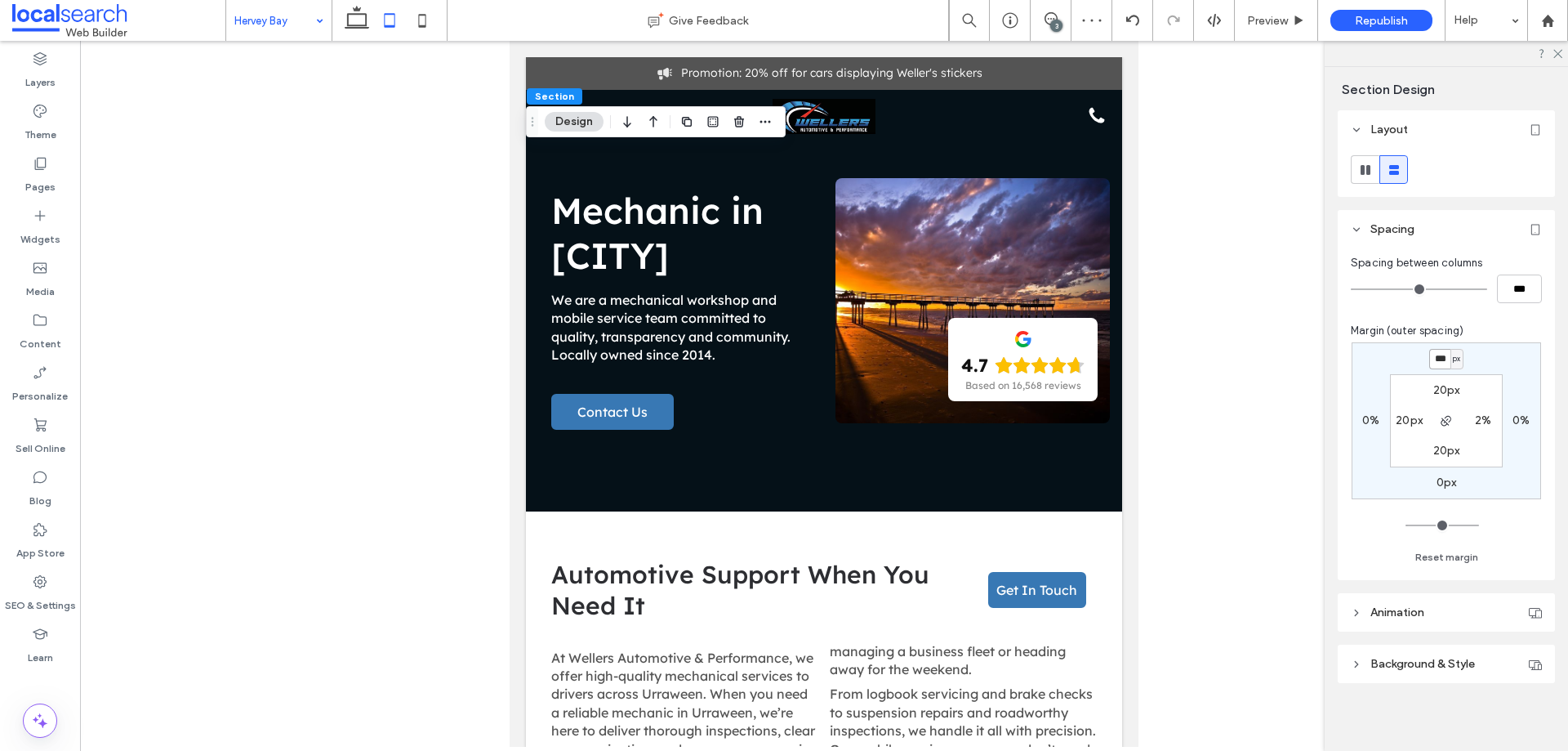 click on "***" at bounding box center [1440, 359] 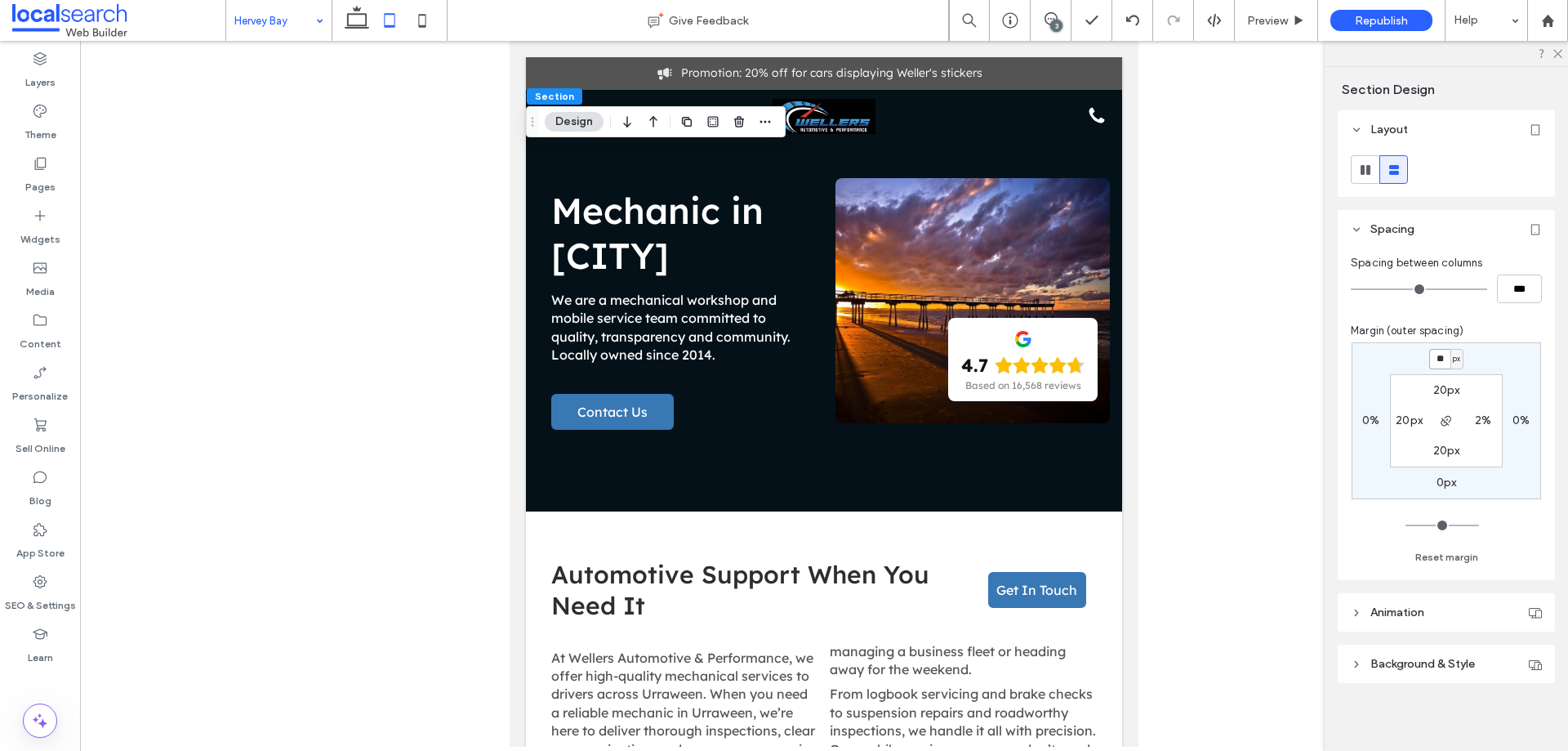 click on "**" at bounding box center (1440, 359) 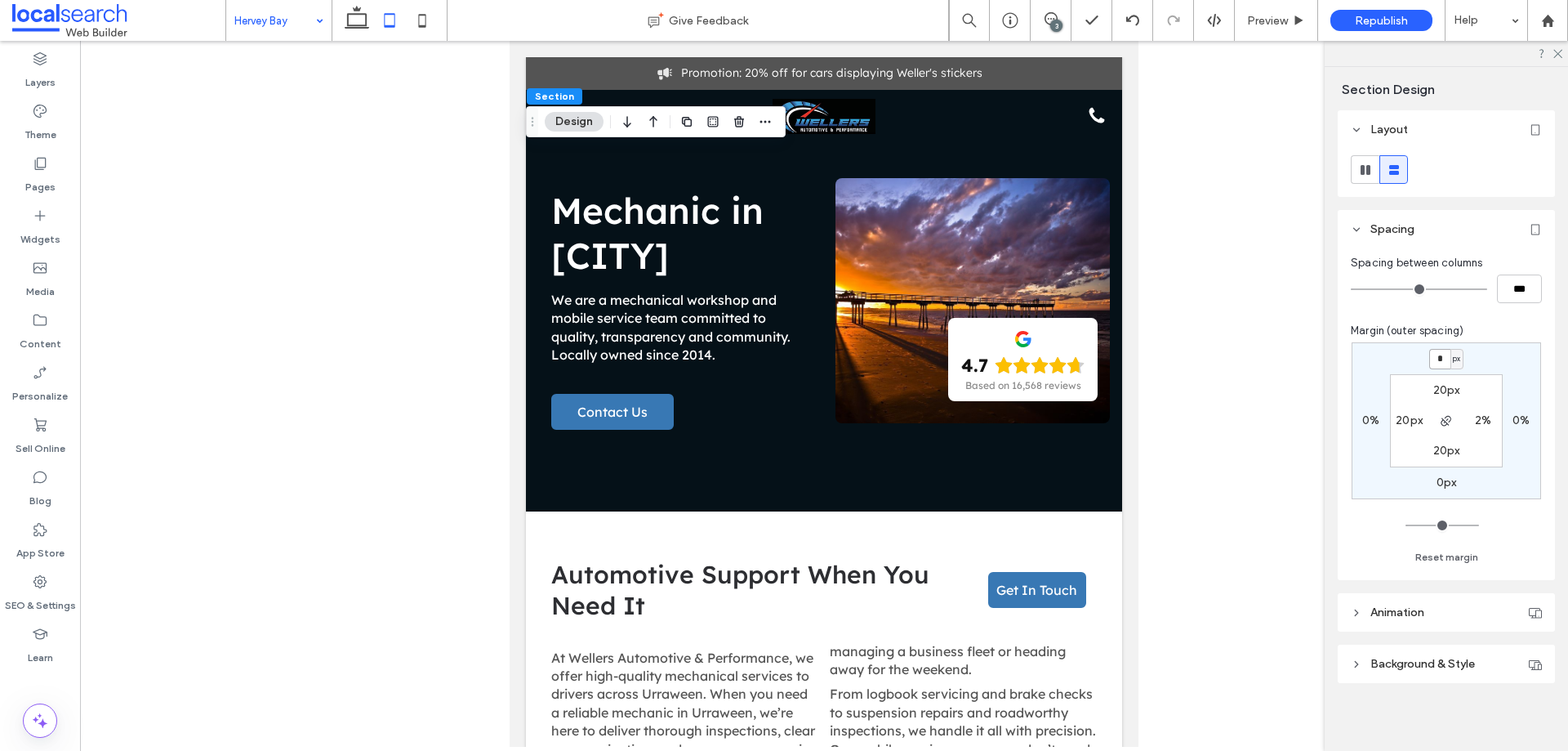 type on "*" 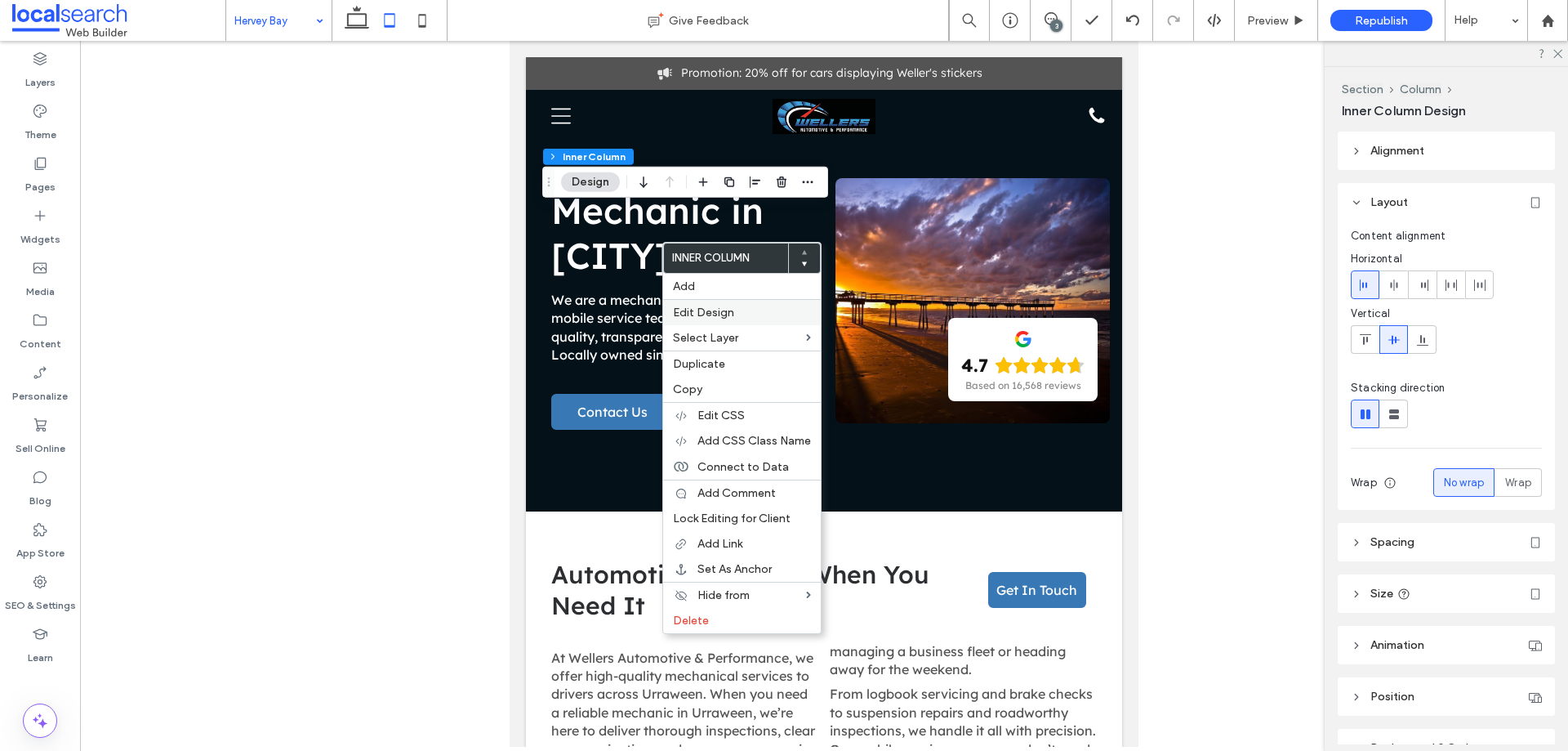 click on "Edit Design" at bounding box center (703, 312) 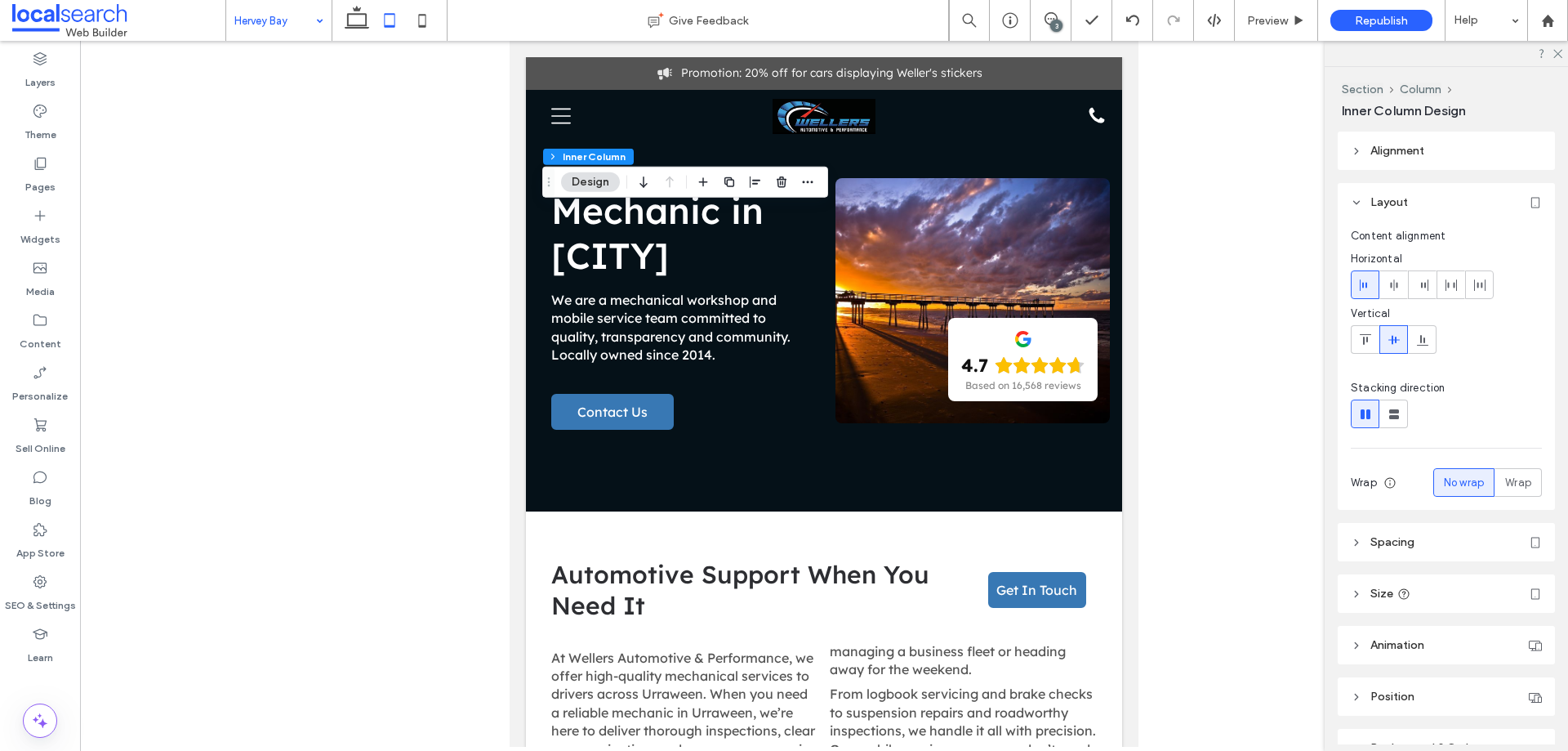 click on "Spacing" at bounding box center (1392, 542) 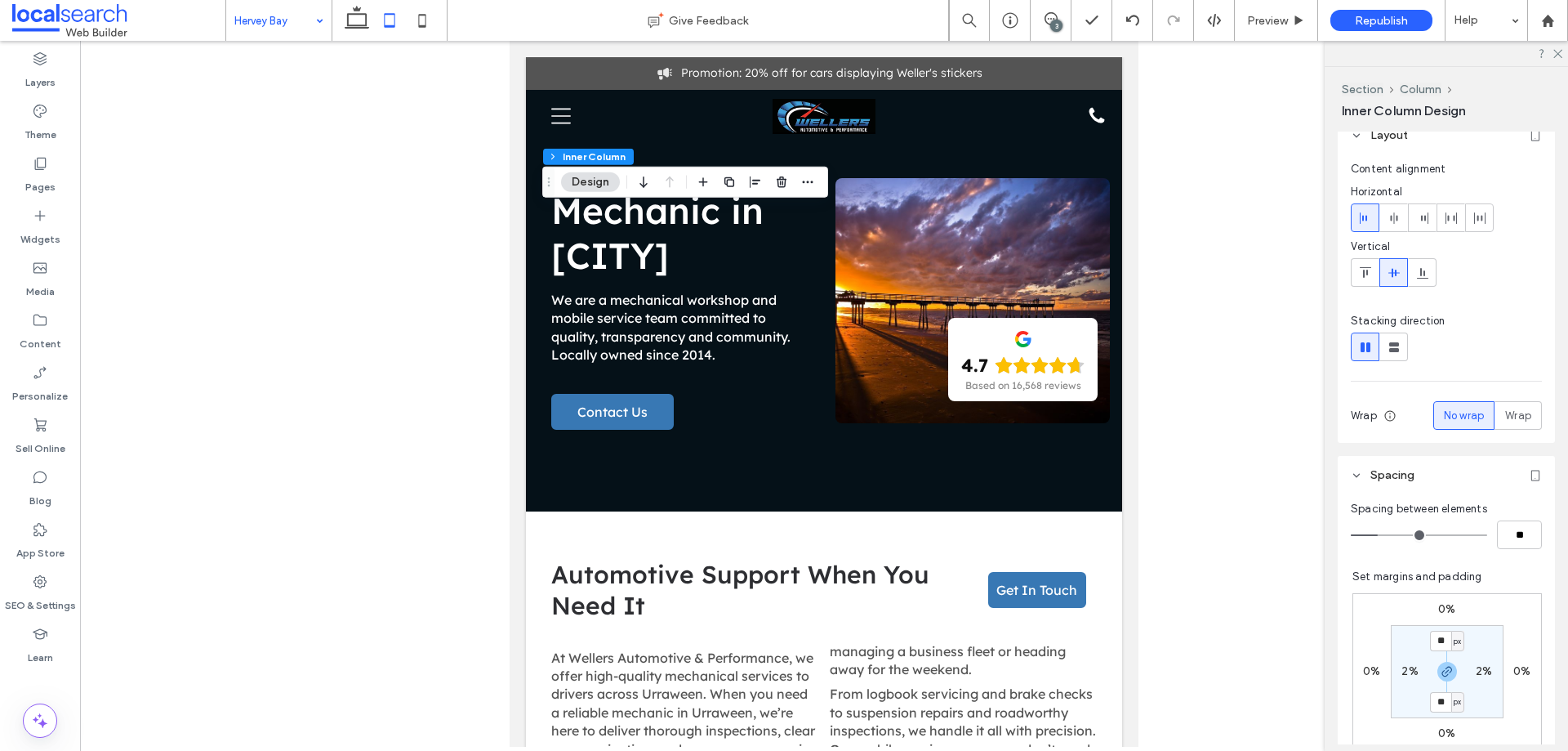 scroll, scrollTop: 82, scrollLeft: 0, axis: vertical 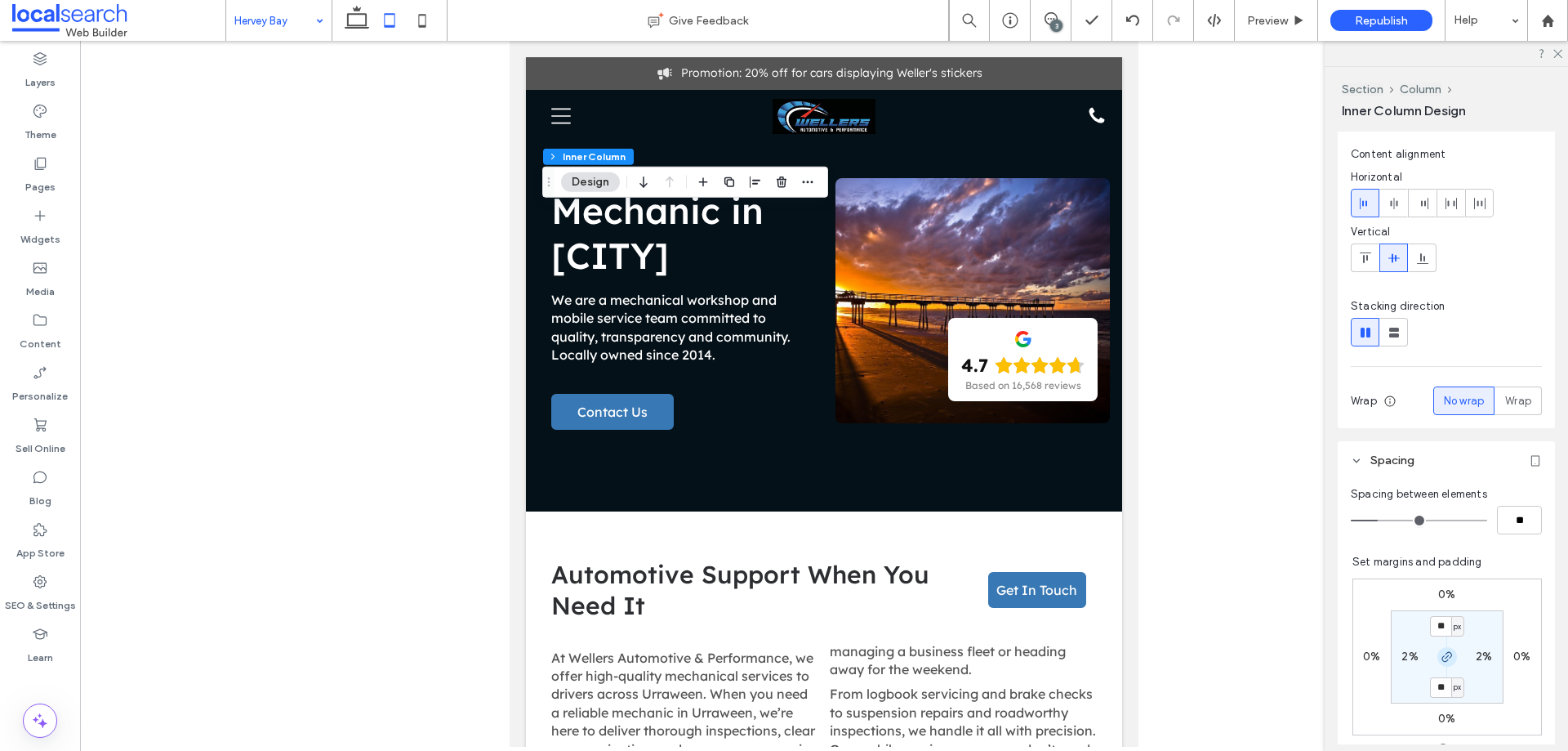click 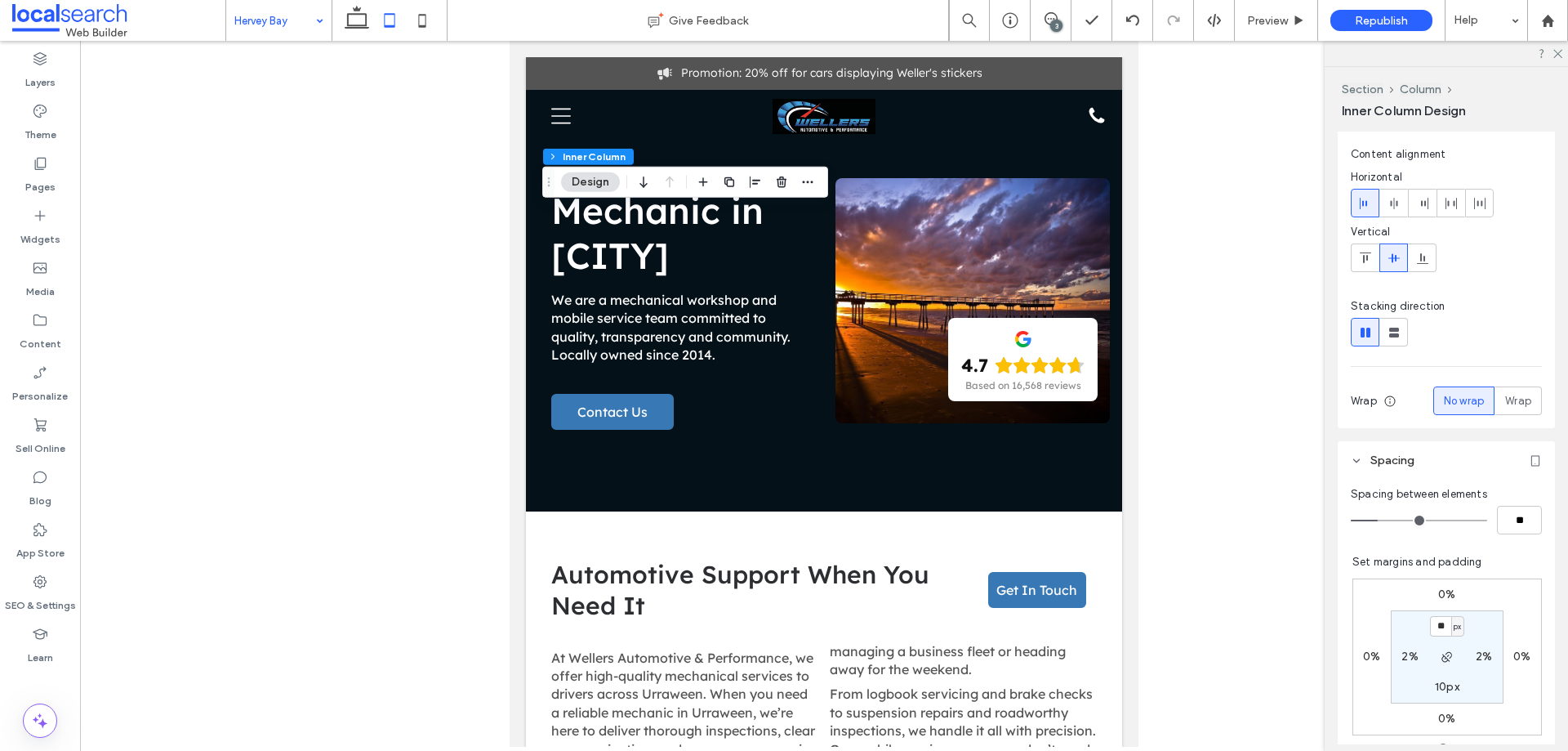 click on "0%" at bounding box center [1446, 594] 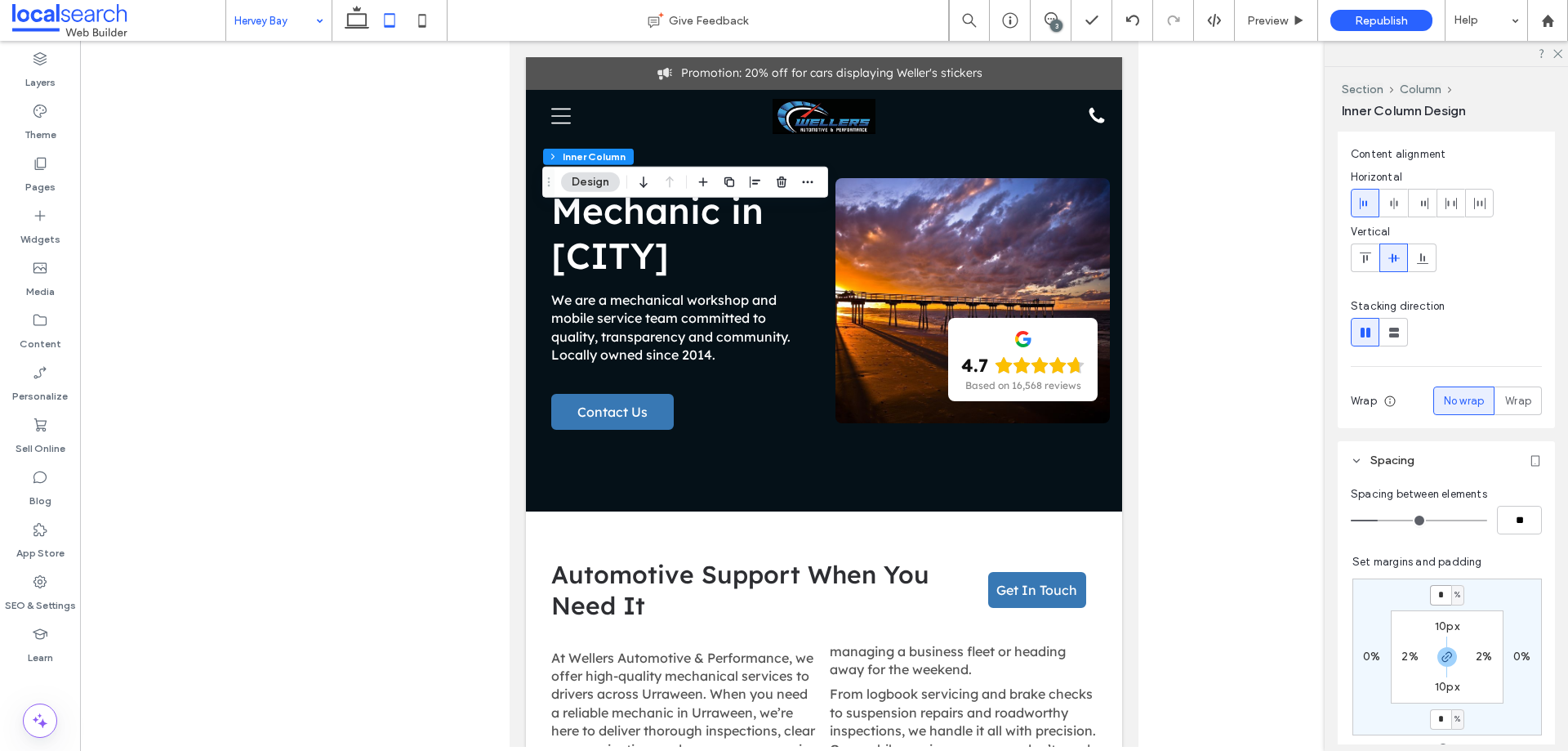 click on "*" at bounding box center (1441, 595) 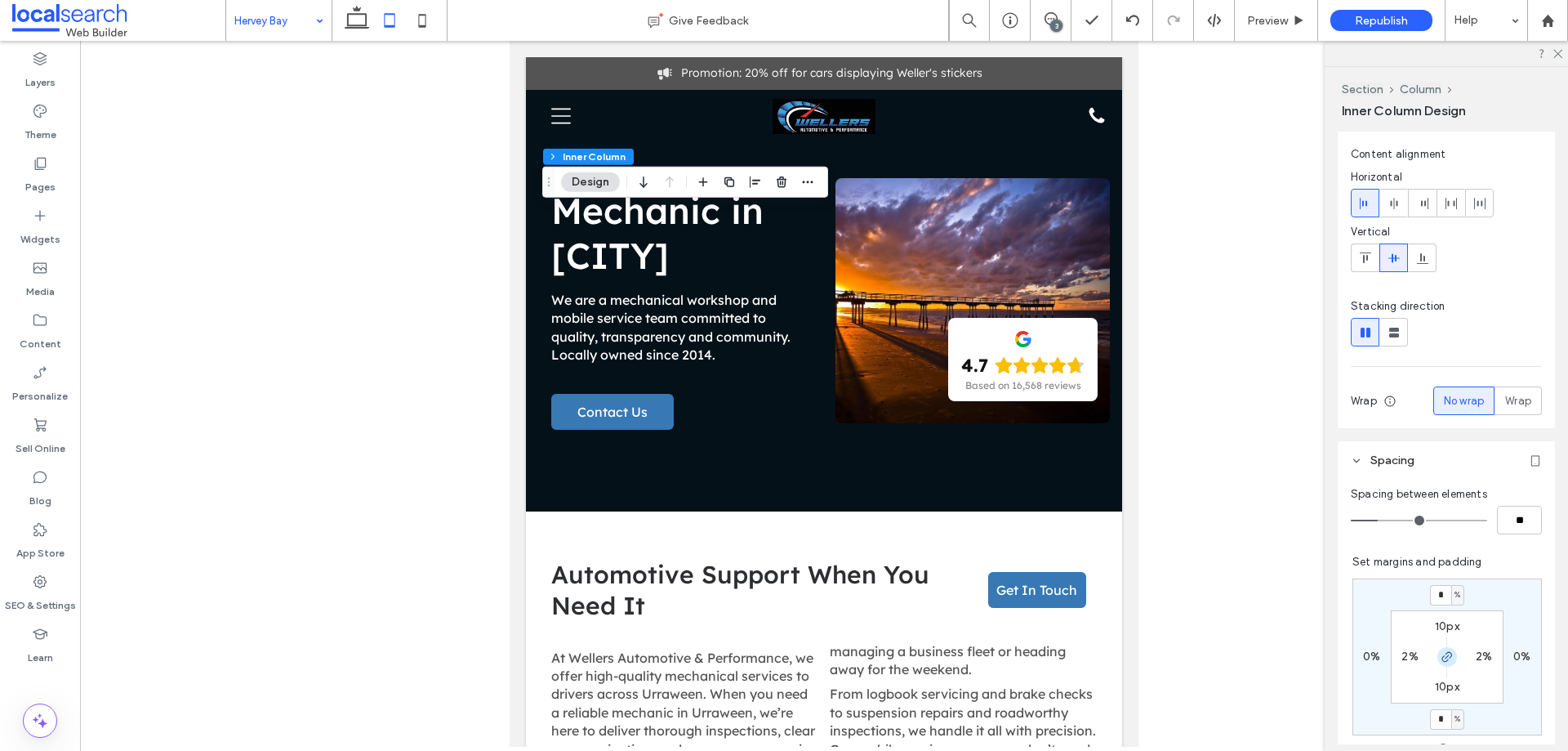 click 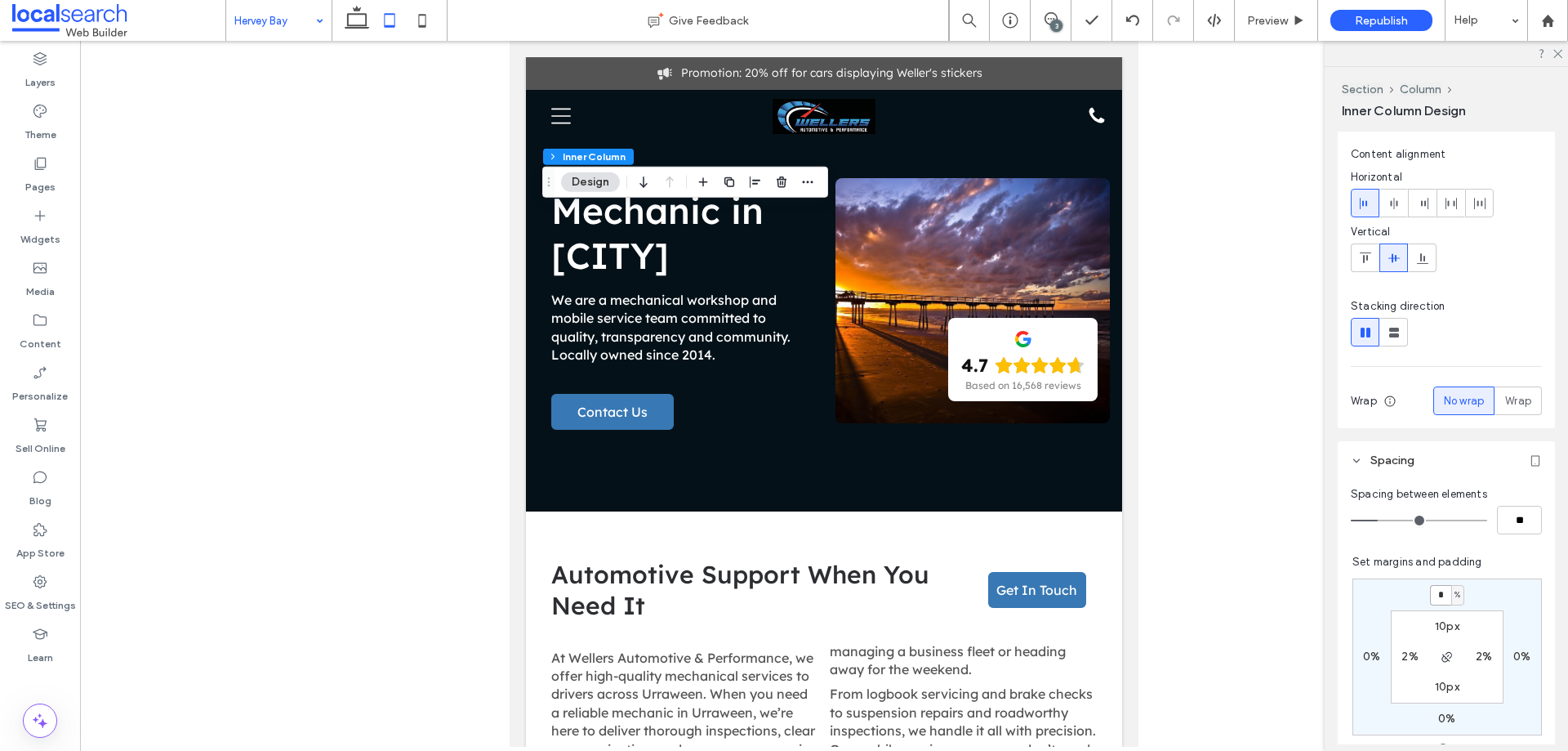 click on "*" at bounding box center [1441, 595] 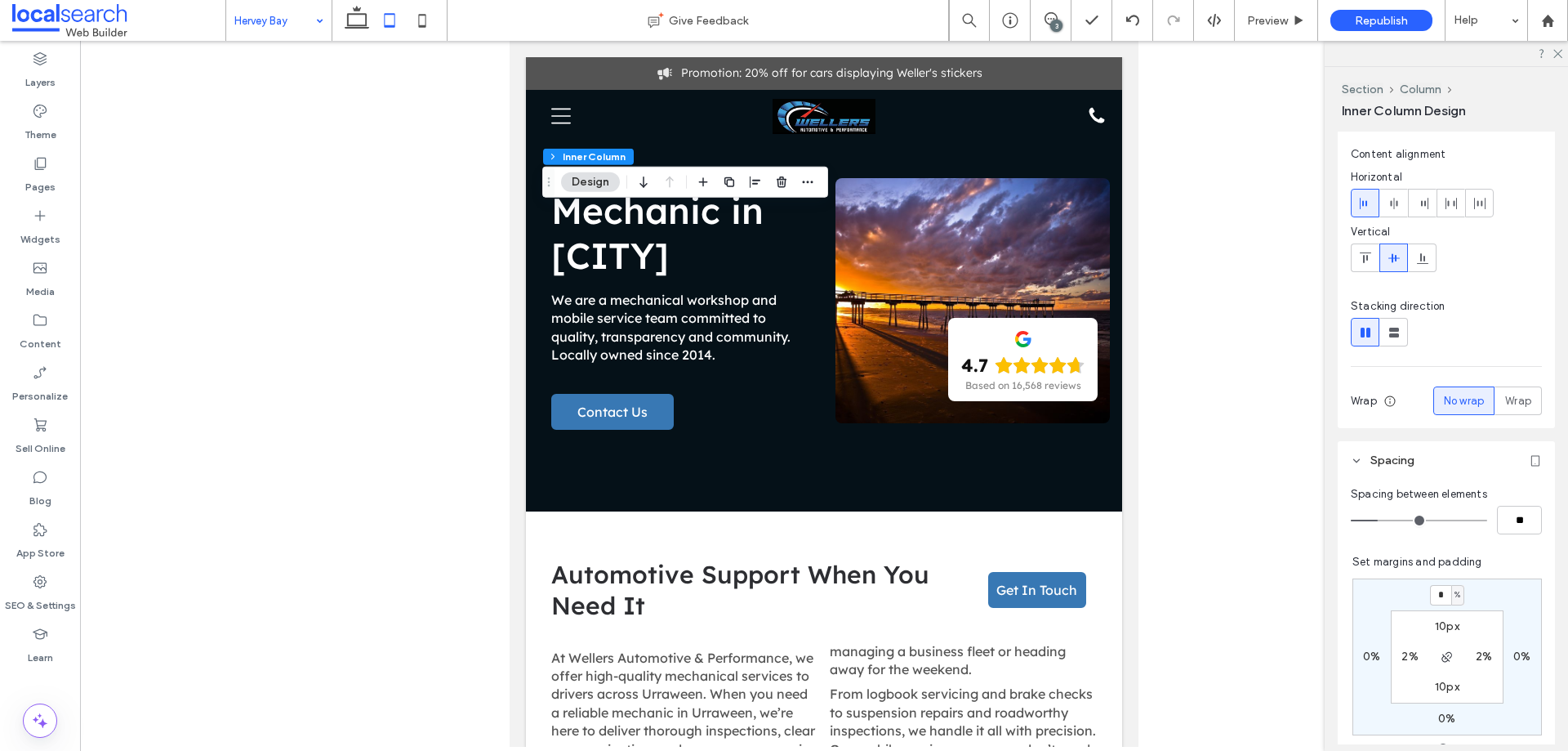 click on "%" at bounding box center (1458, 595) 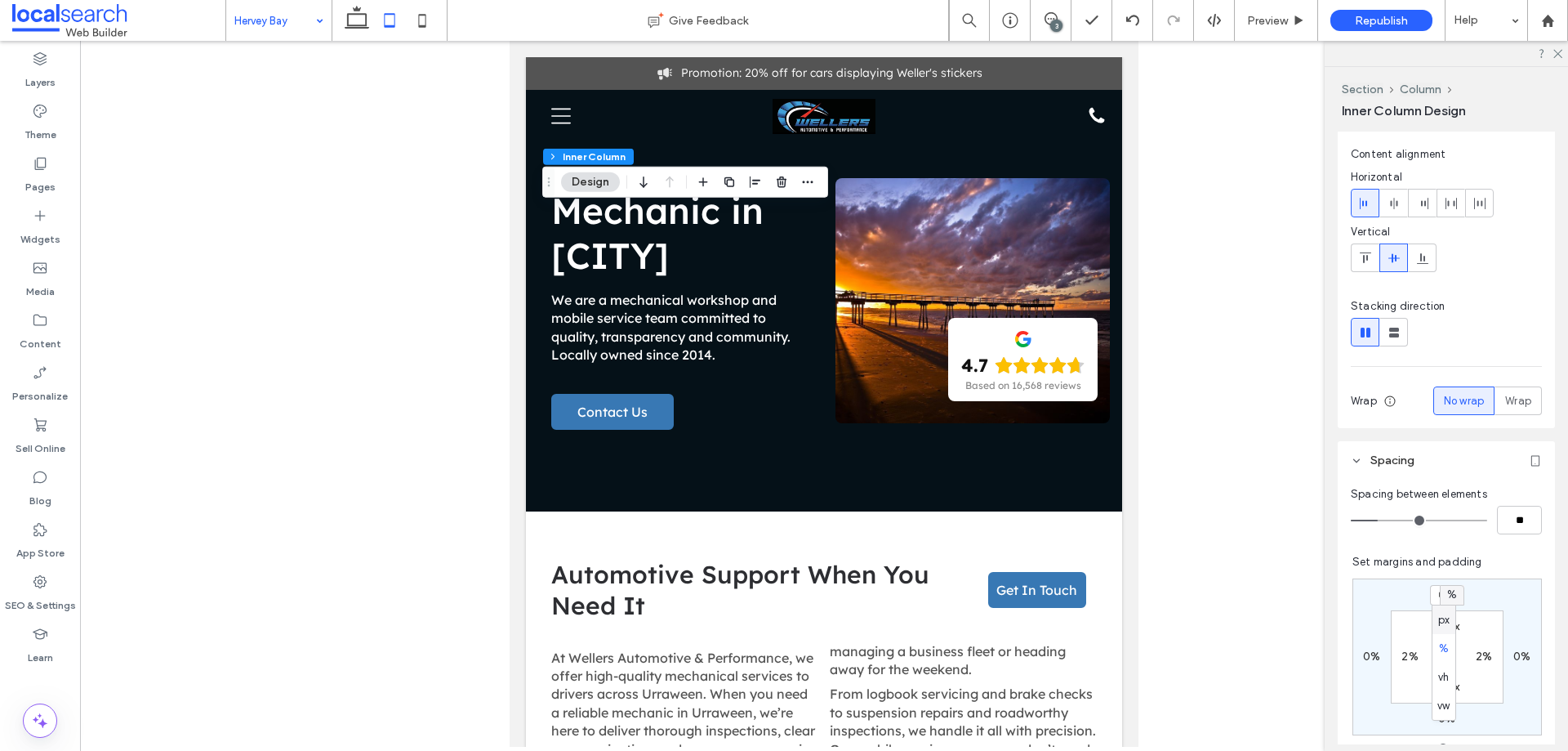click on "px" at bounding box center (1444, 620) 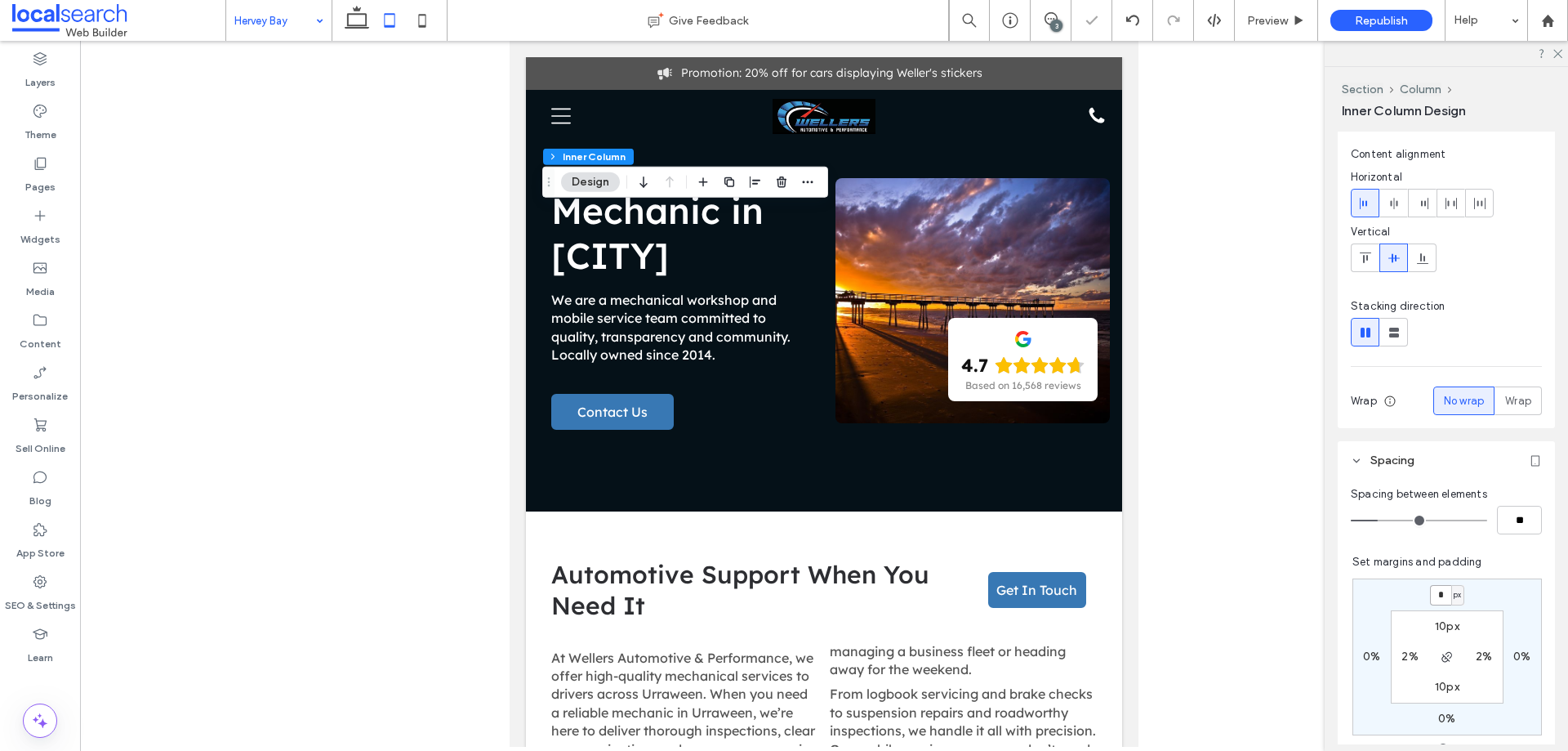 click on "*" at bounding box center [1441, 595] 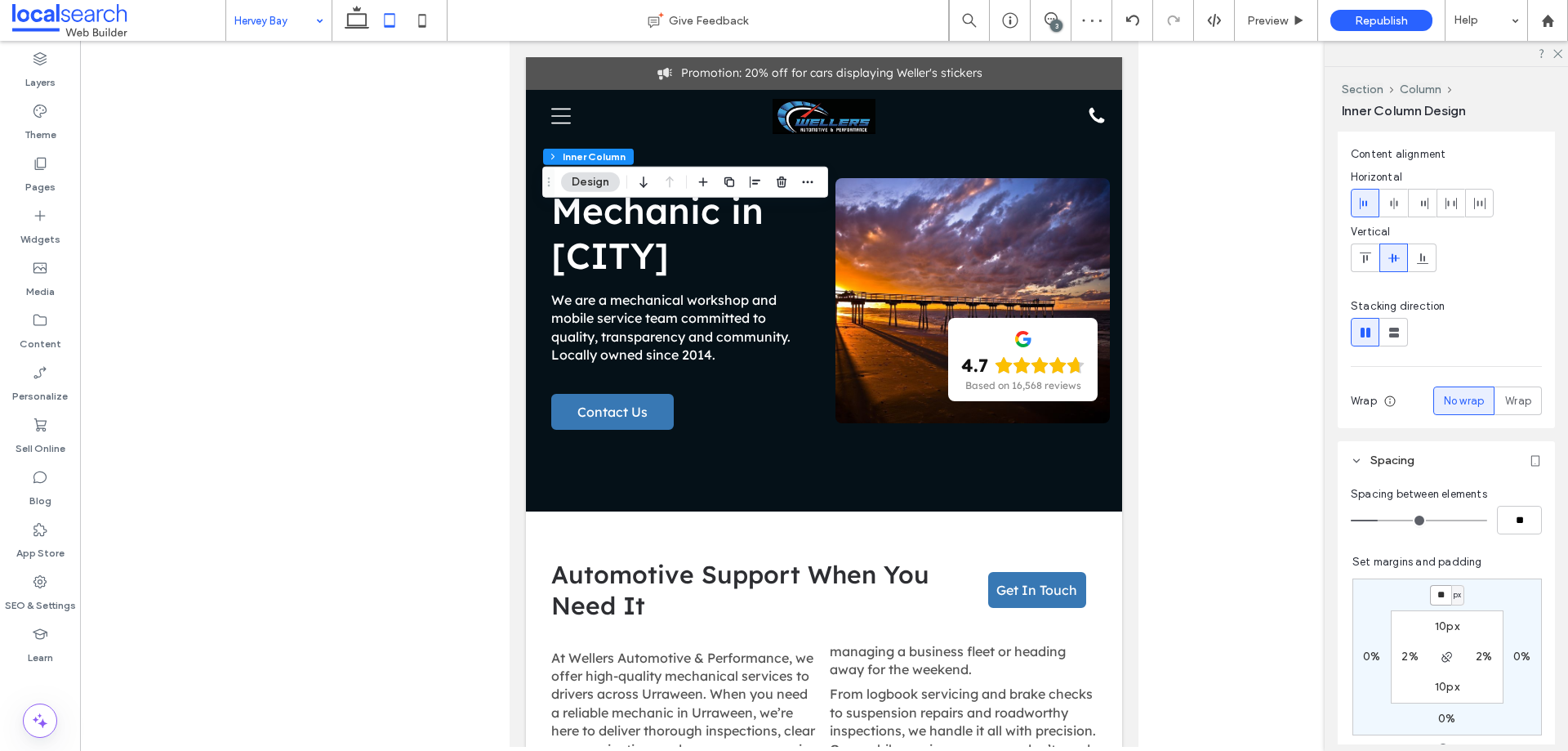 type on "**" 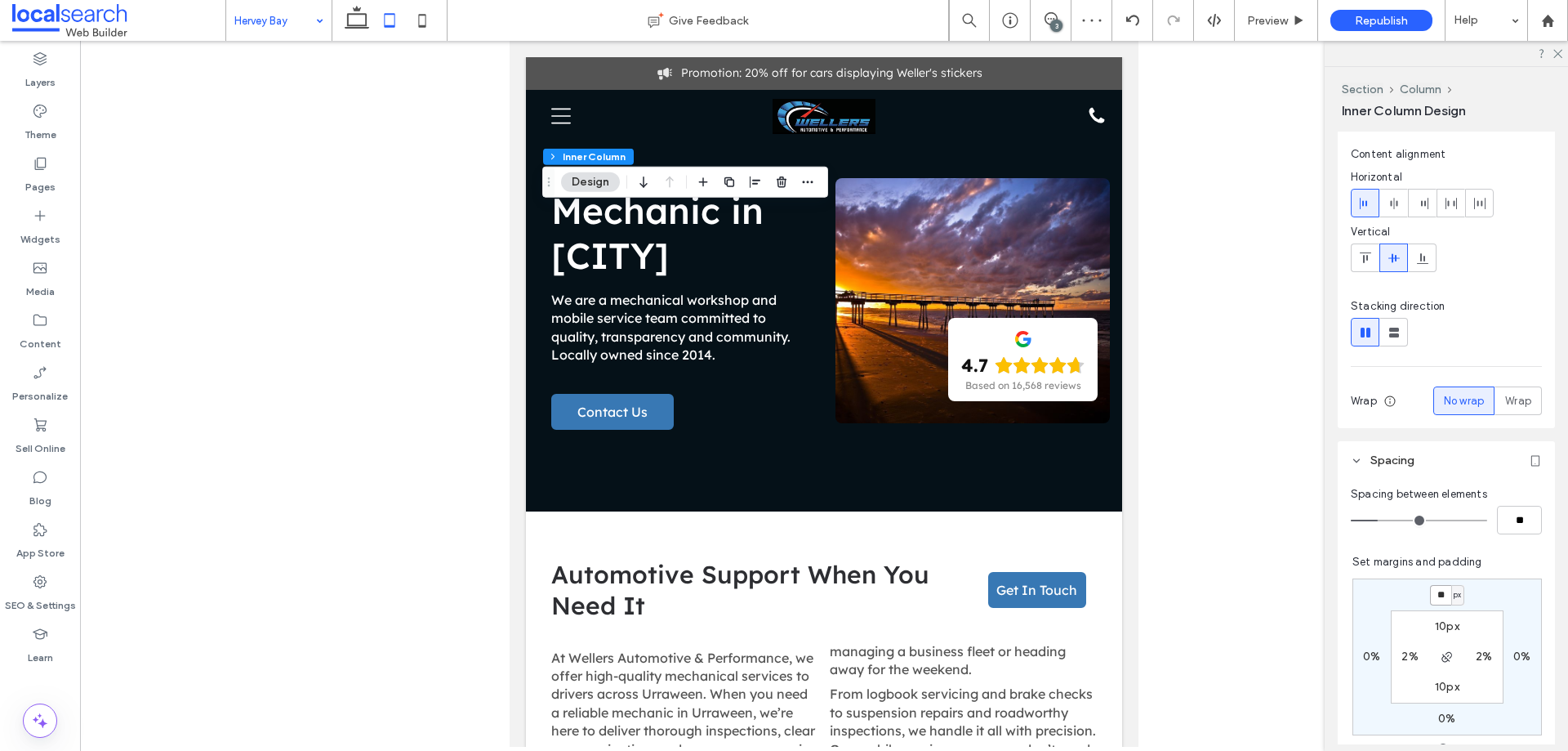 type on "*" 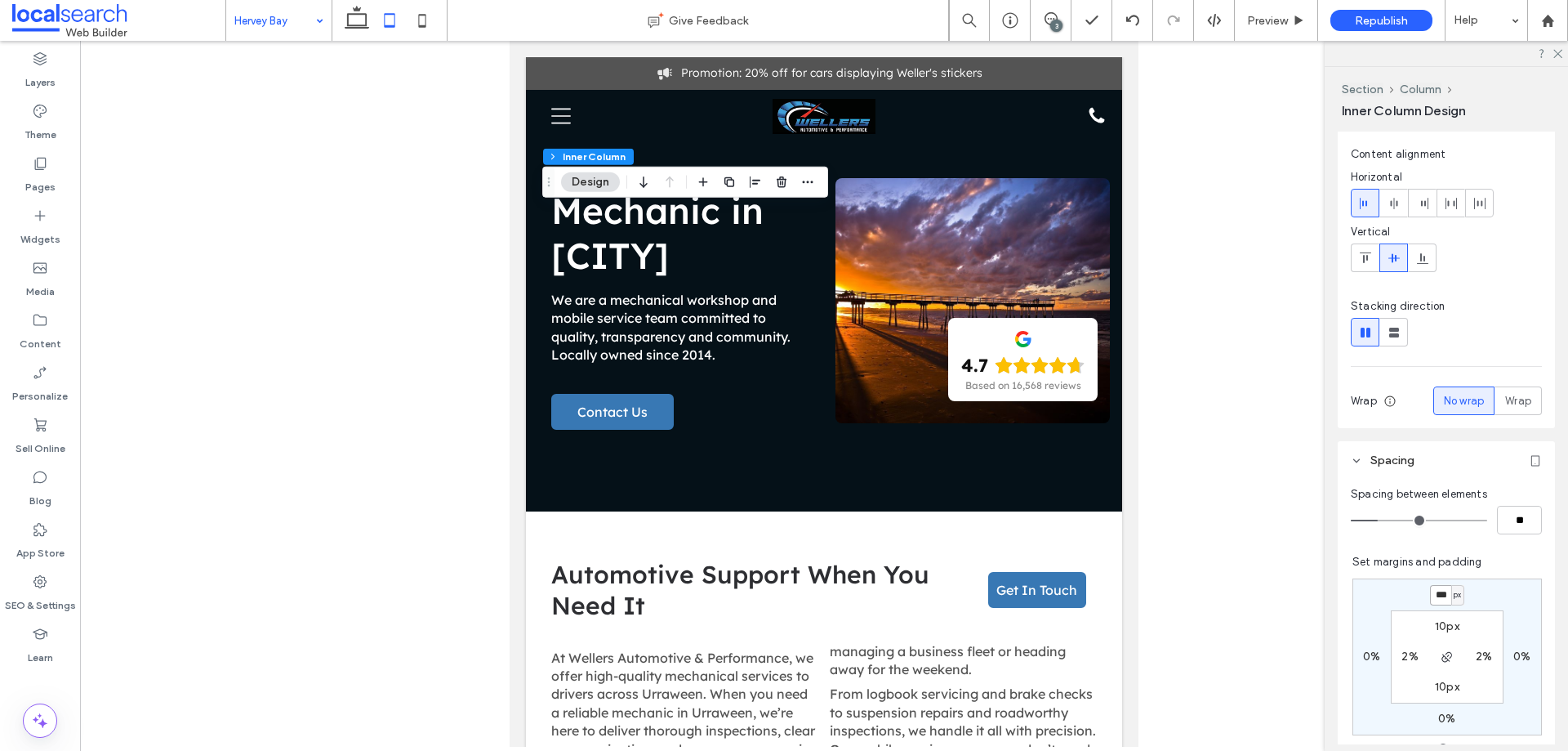 type on "***" 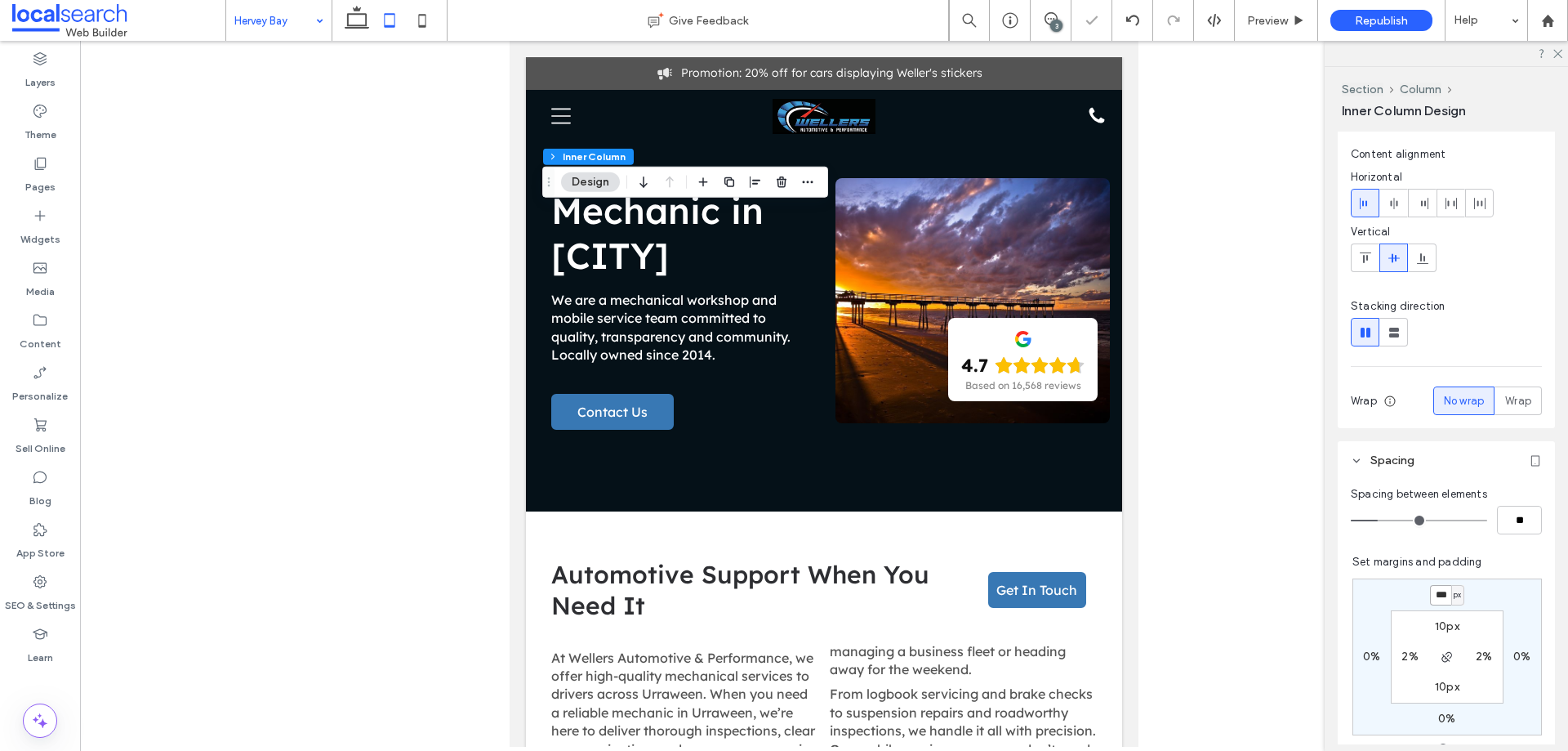 type on "*" 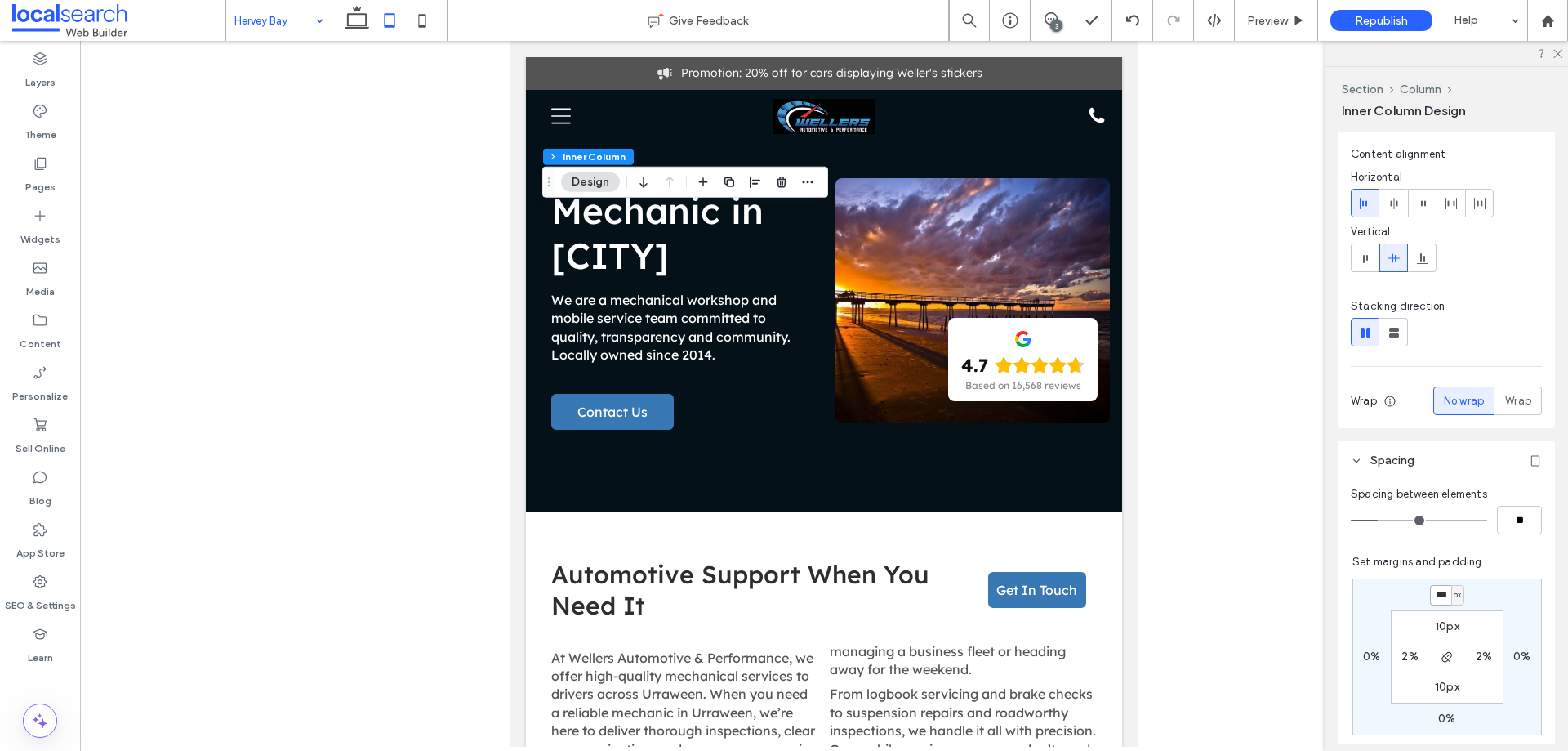 type on "***" 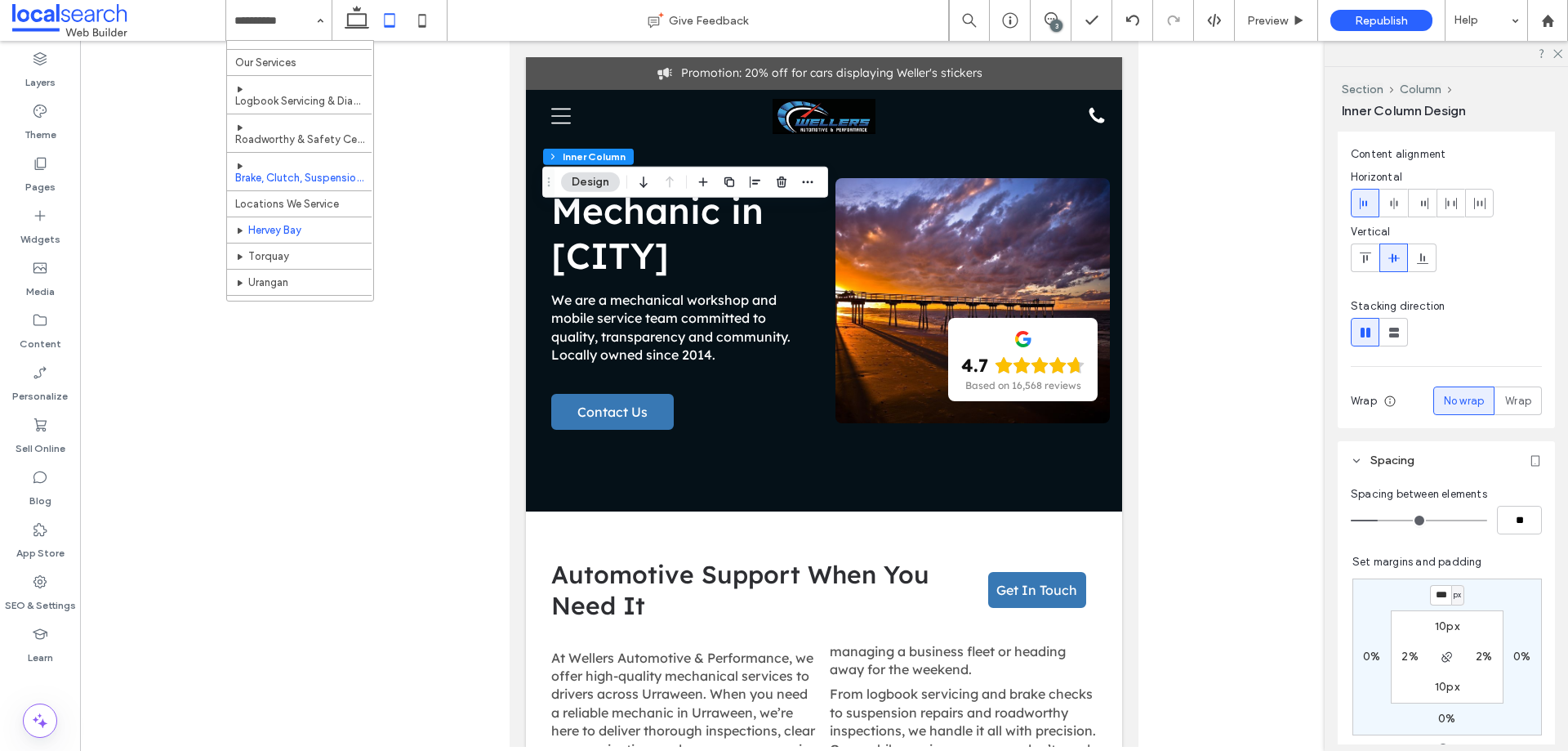 scroll, scrollTop: 82, scrollLeft: 0, axis: vertical 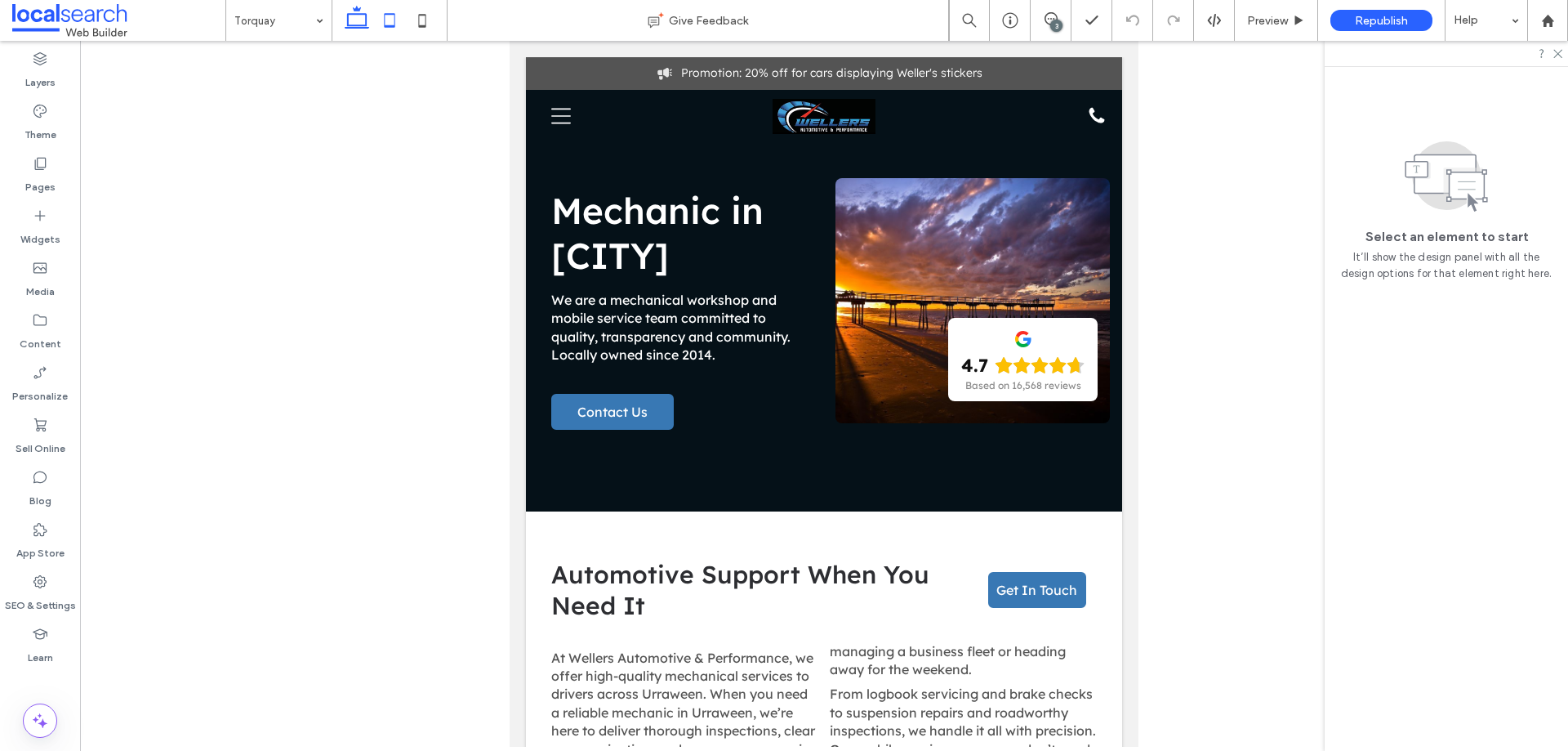 click 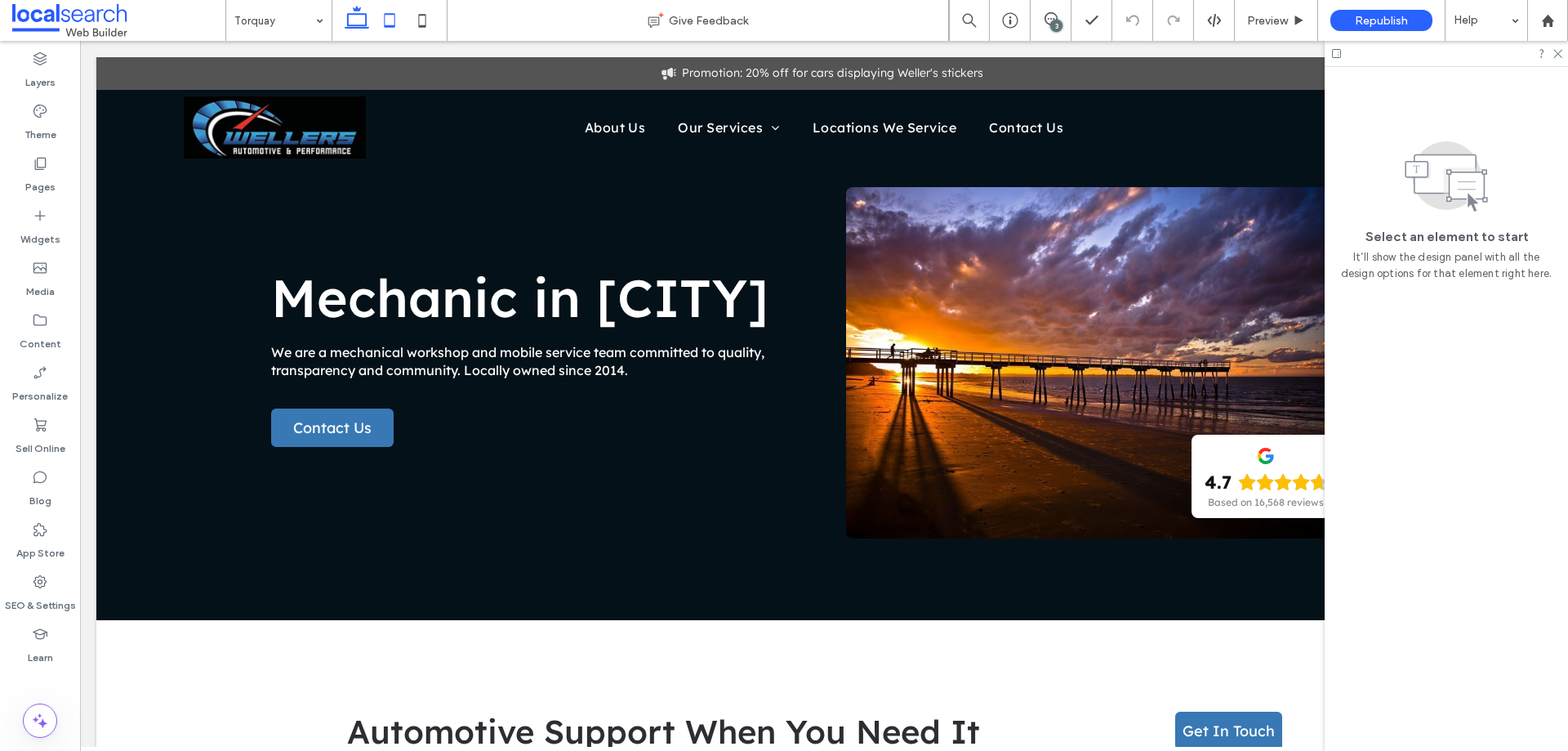 click 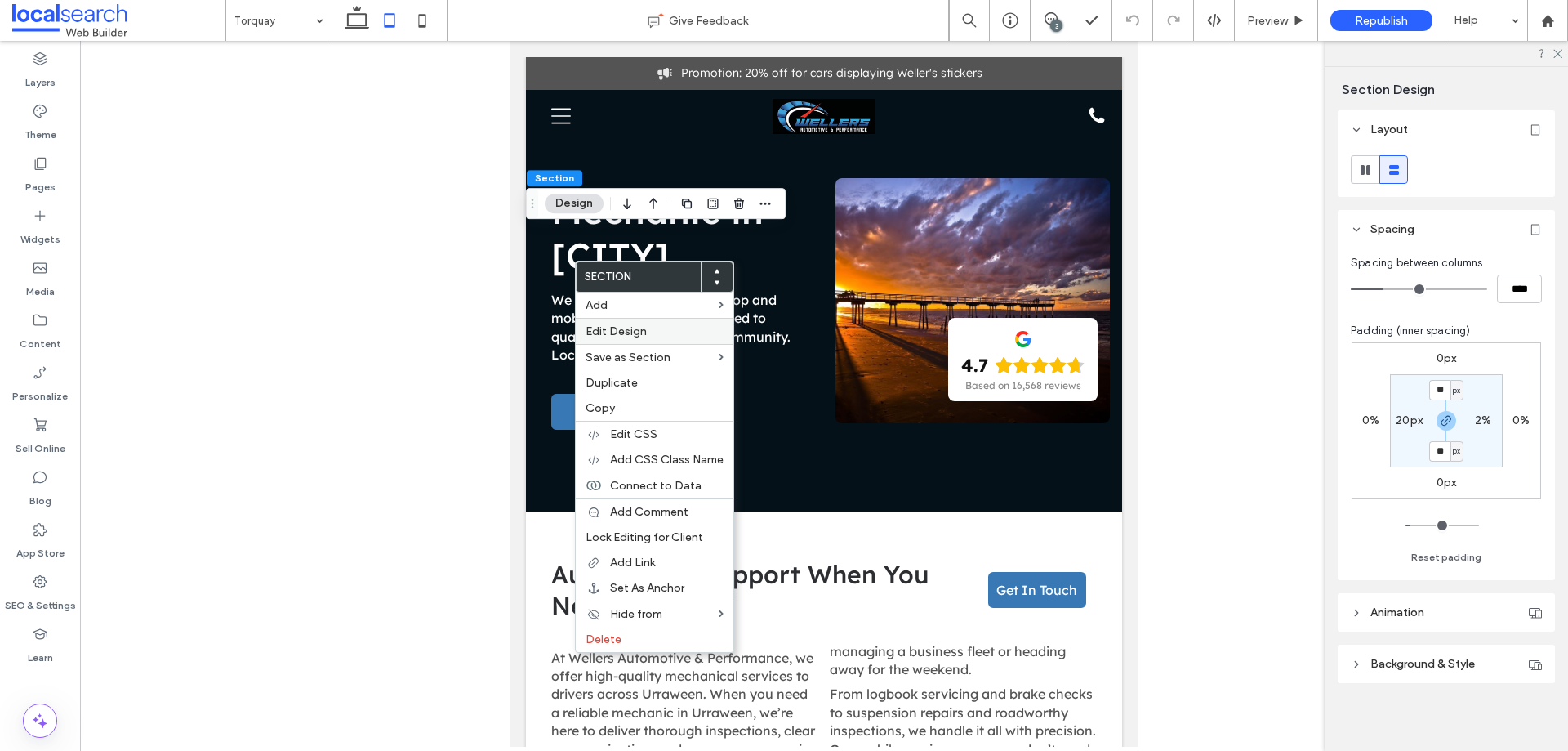 click on "Edit Design" at bounding box center [616, 331] 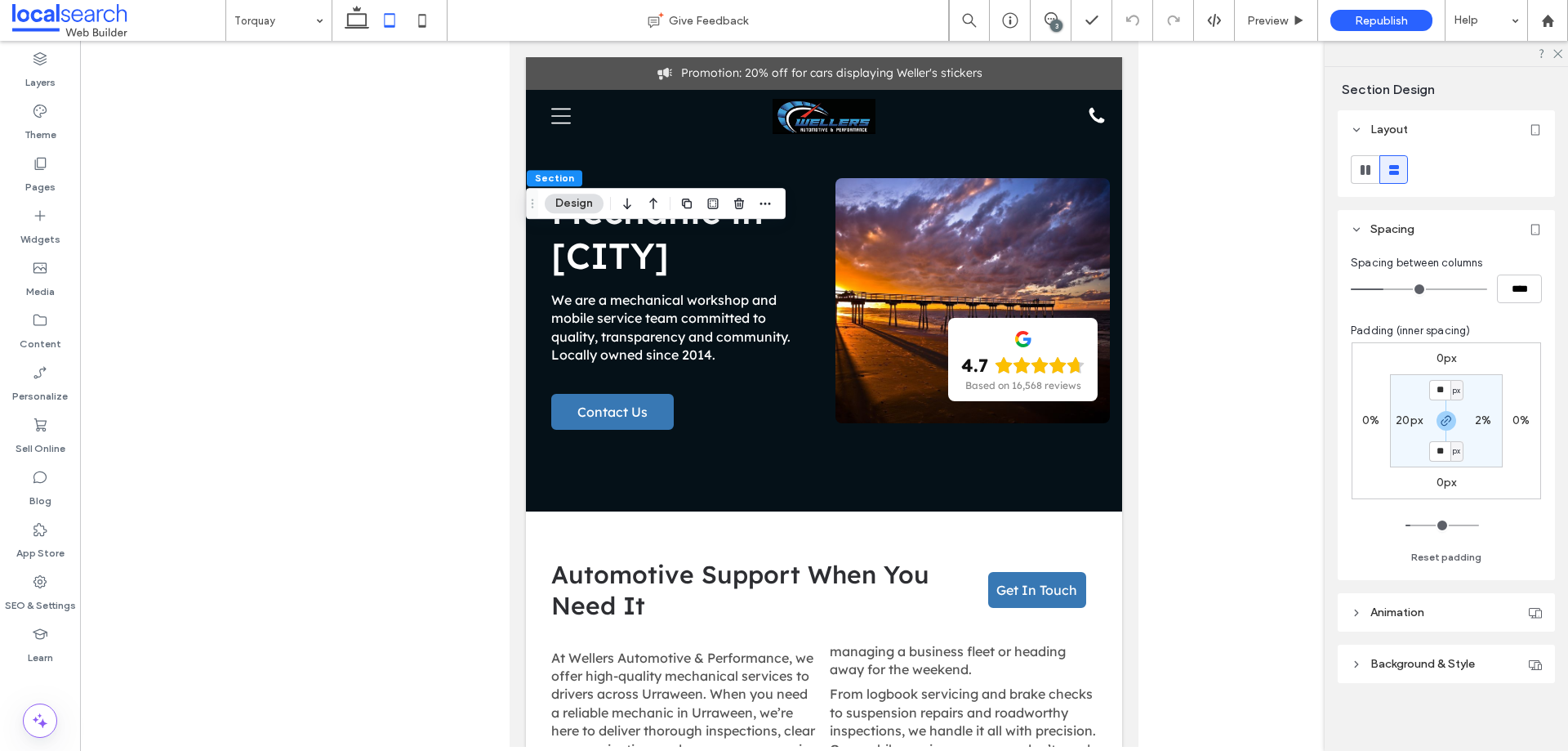type on "**" 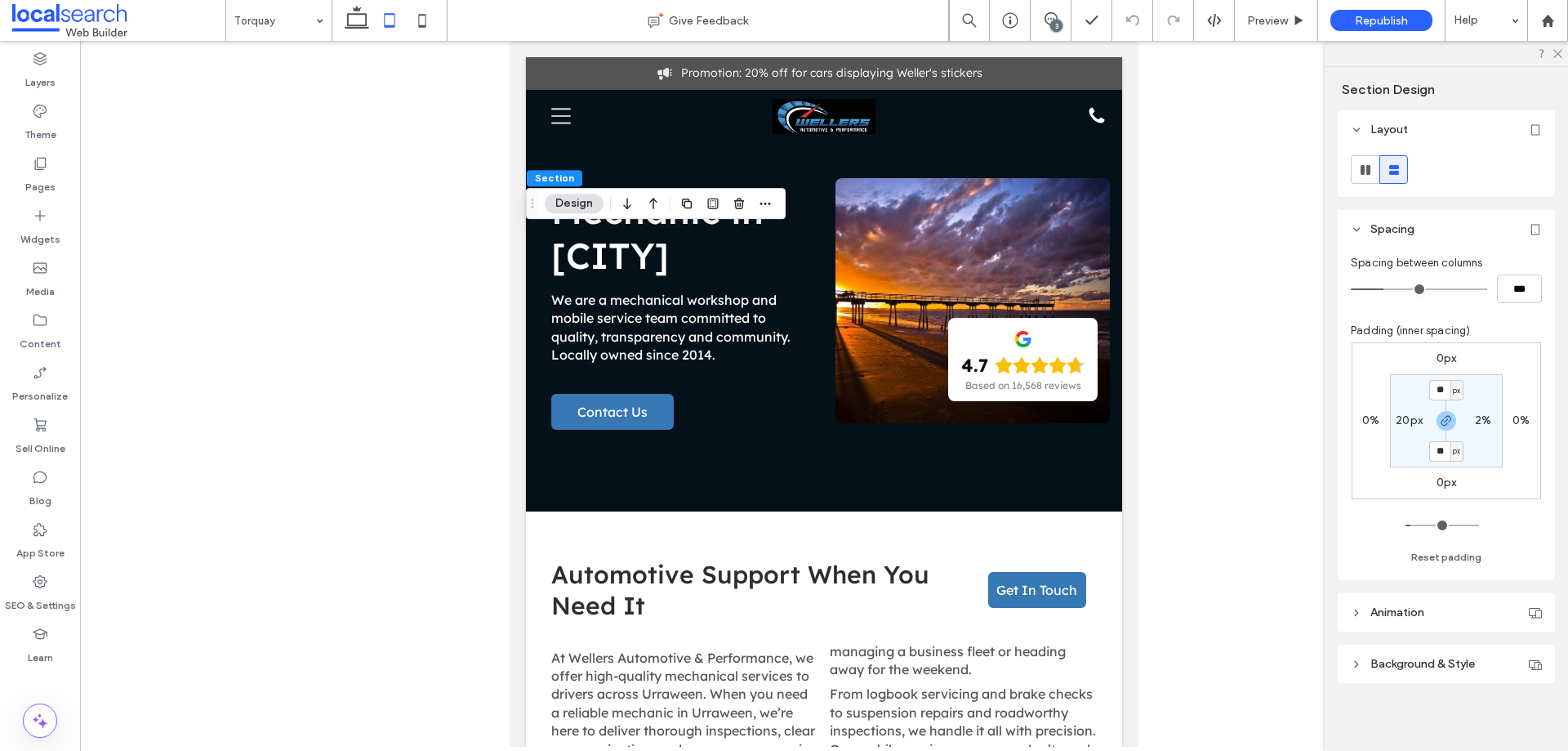 drag, startPoint x: 1381, startPoint y: 288, endPoint x: 1312, endPoint y: 295, distance: 69.35416 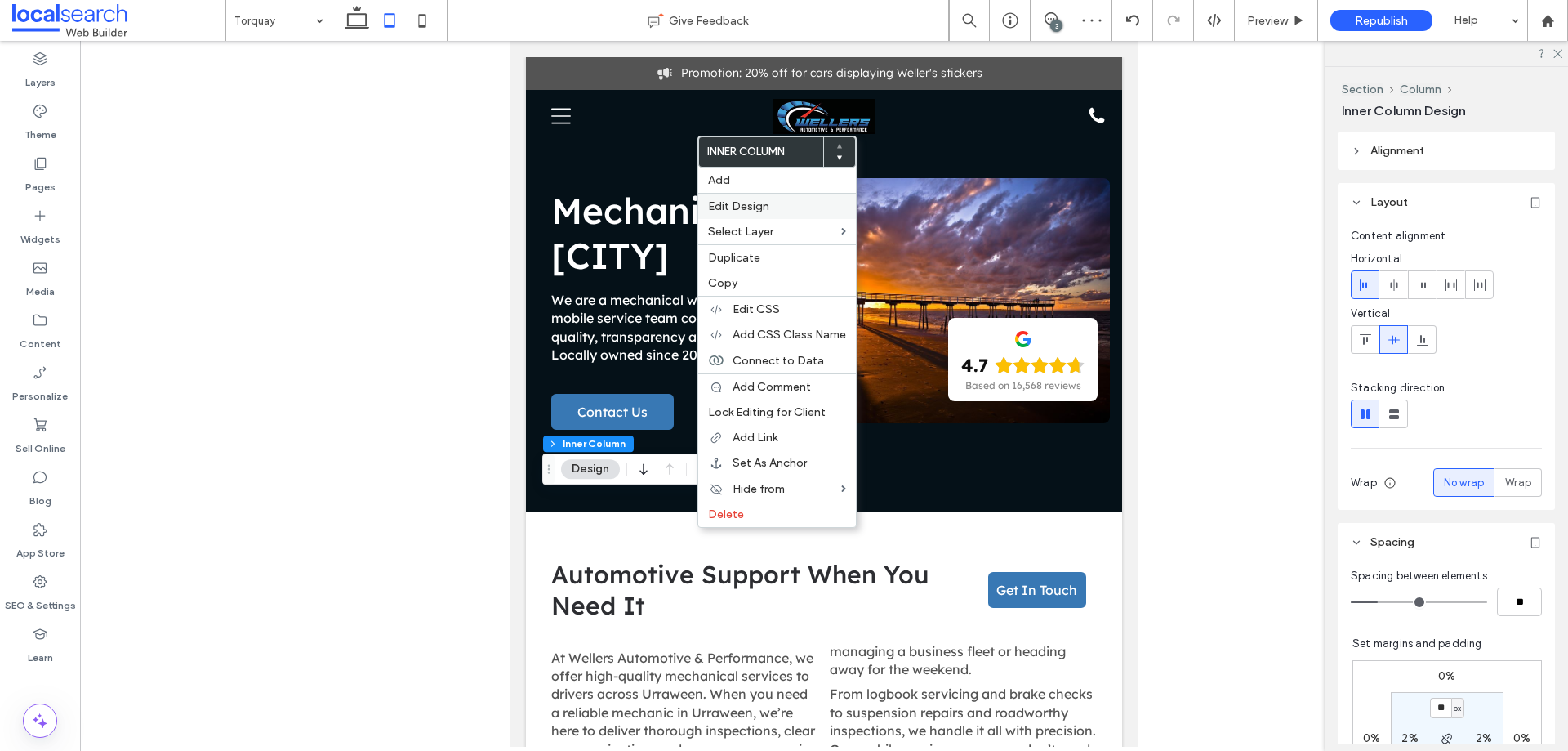 click on "Edit Design" at bounding box center (738, 206) 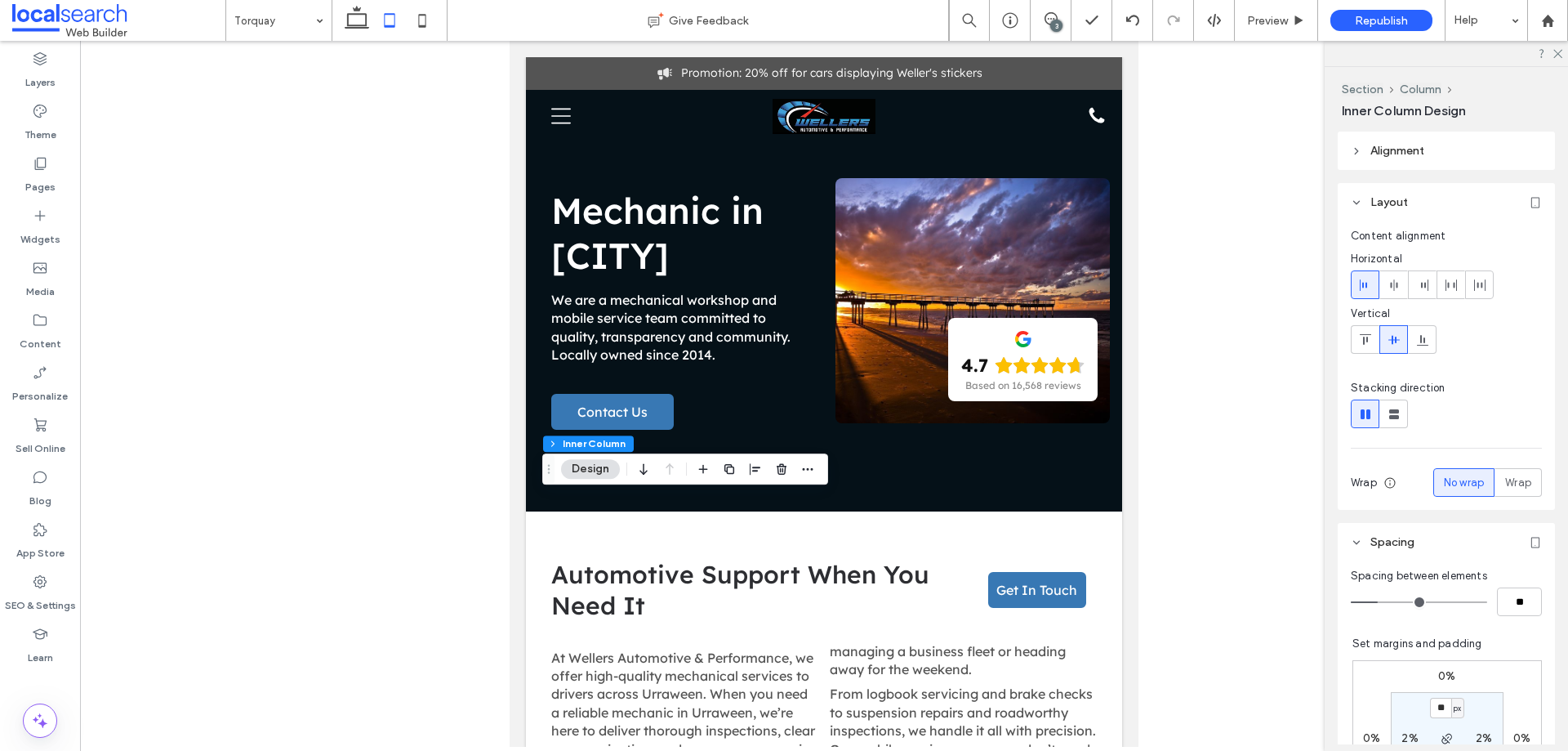 scroll, scrollTop: 82, scrollLeft: 0, axis: vertical 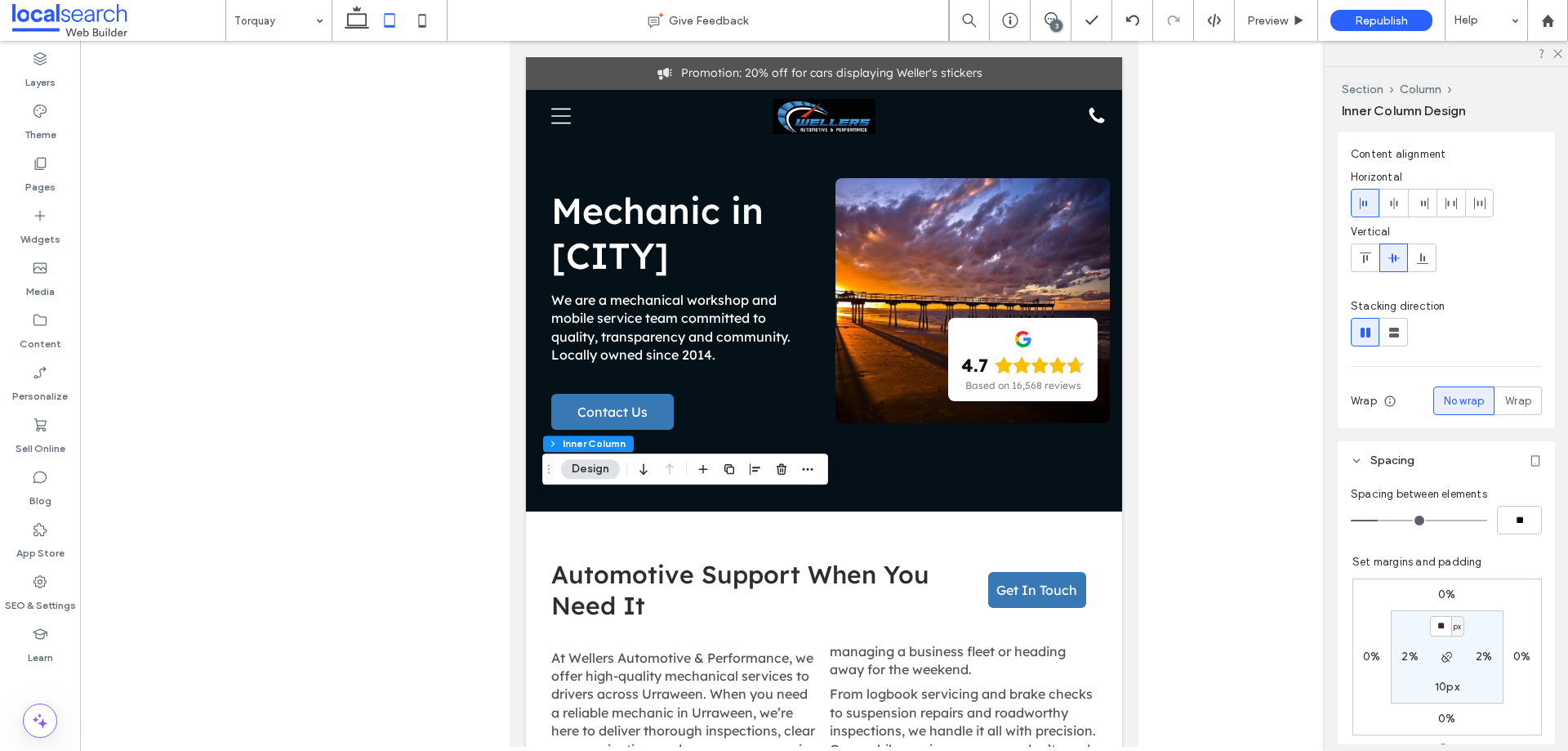 click on "0%" at bounding box center [1446, 594] 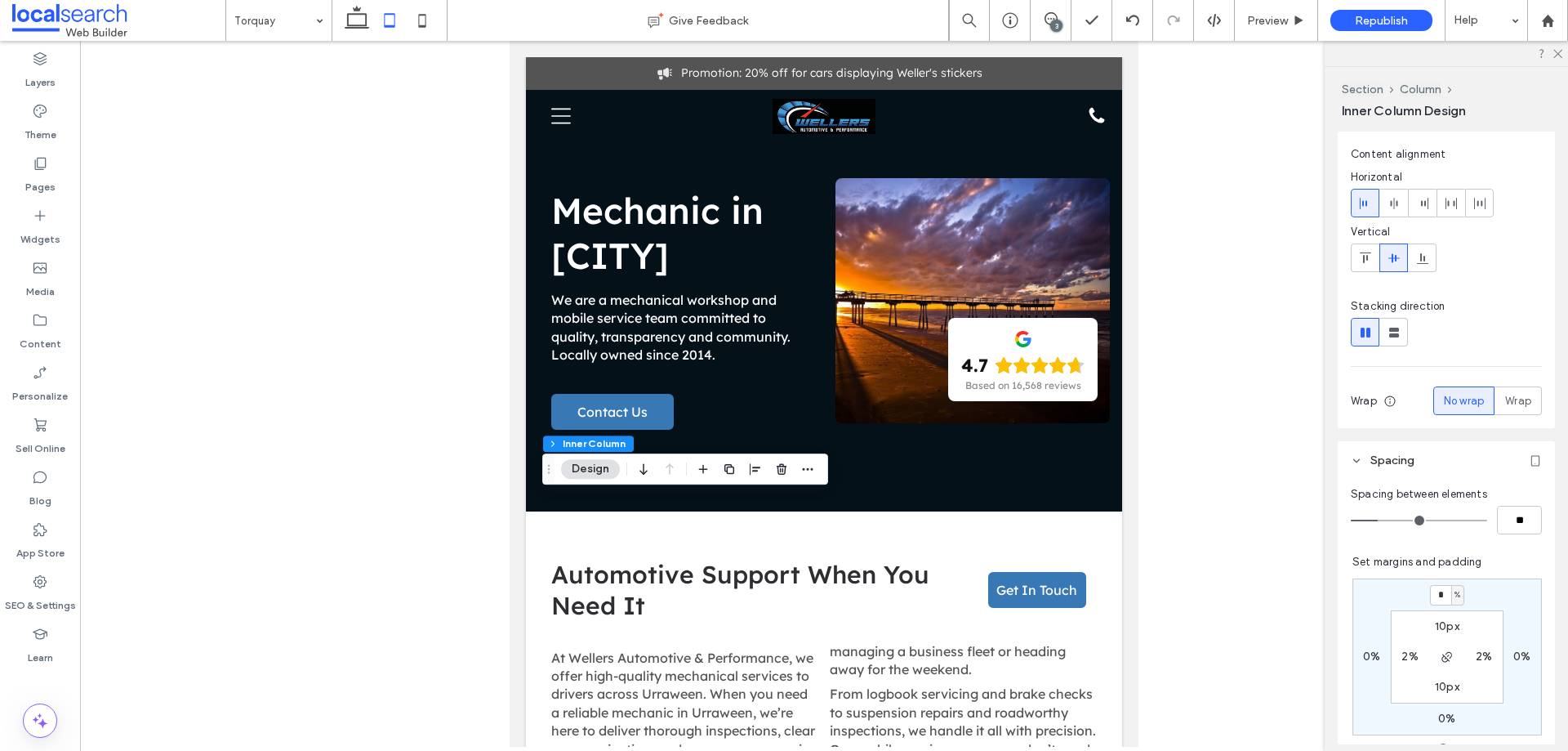 click on "%" at bounding box center [1458, 595] 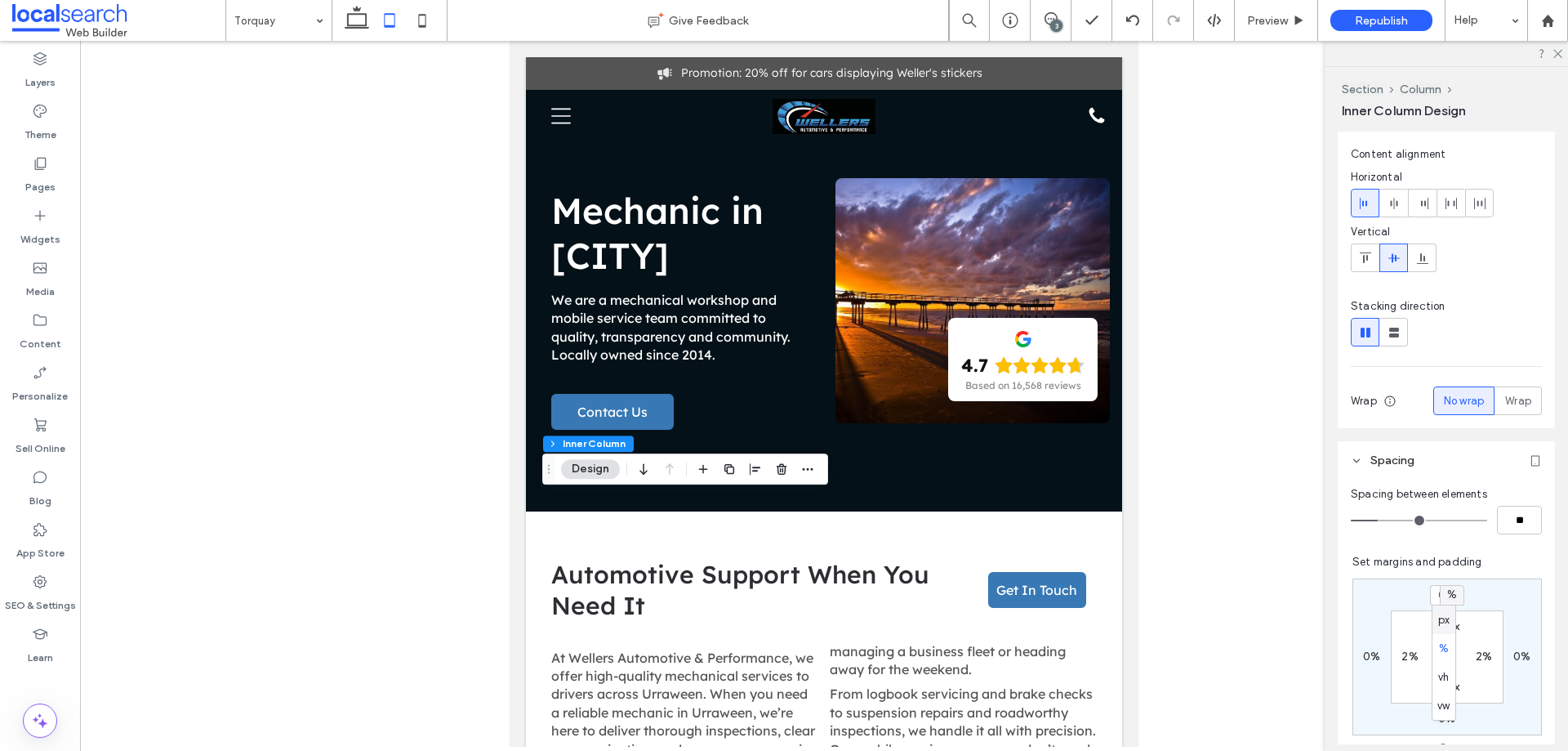 click on "px" at bounding box center [1444, 620] 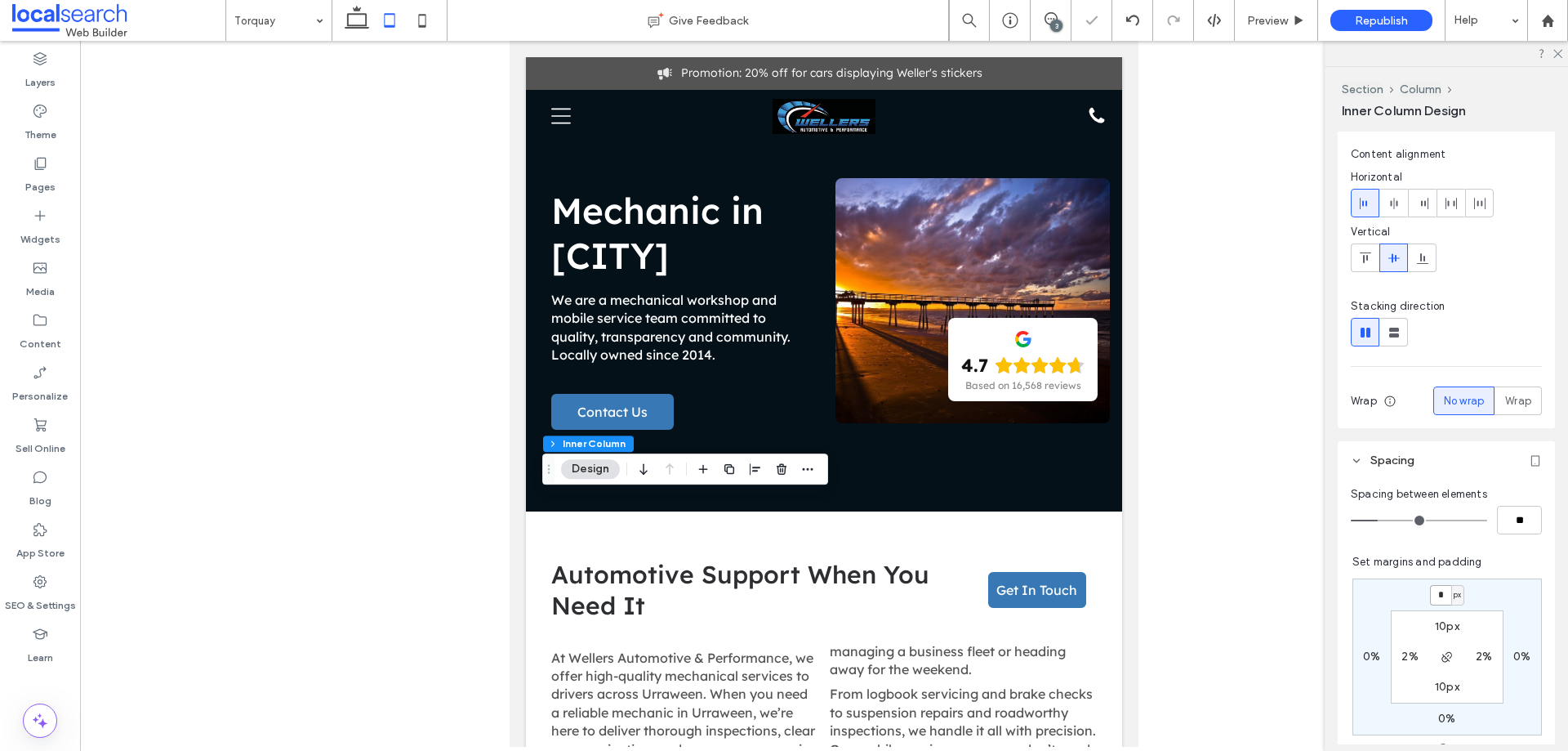 click on "*" at bounding box center [1441, 595] 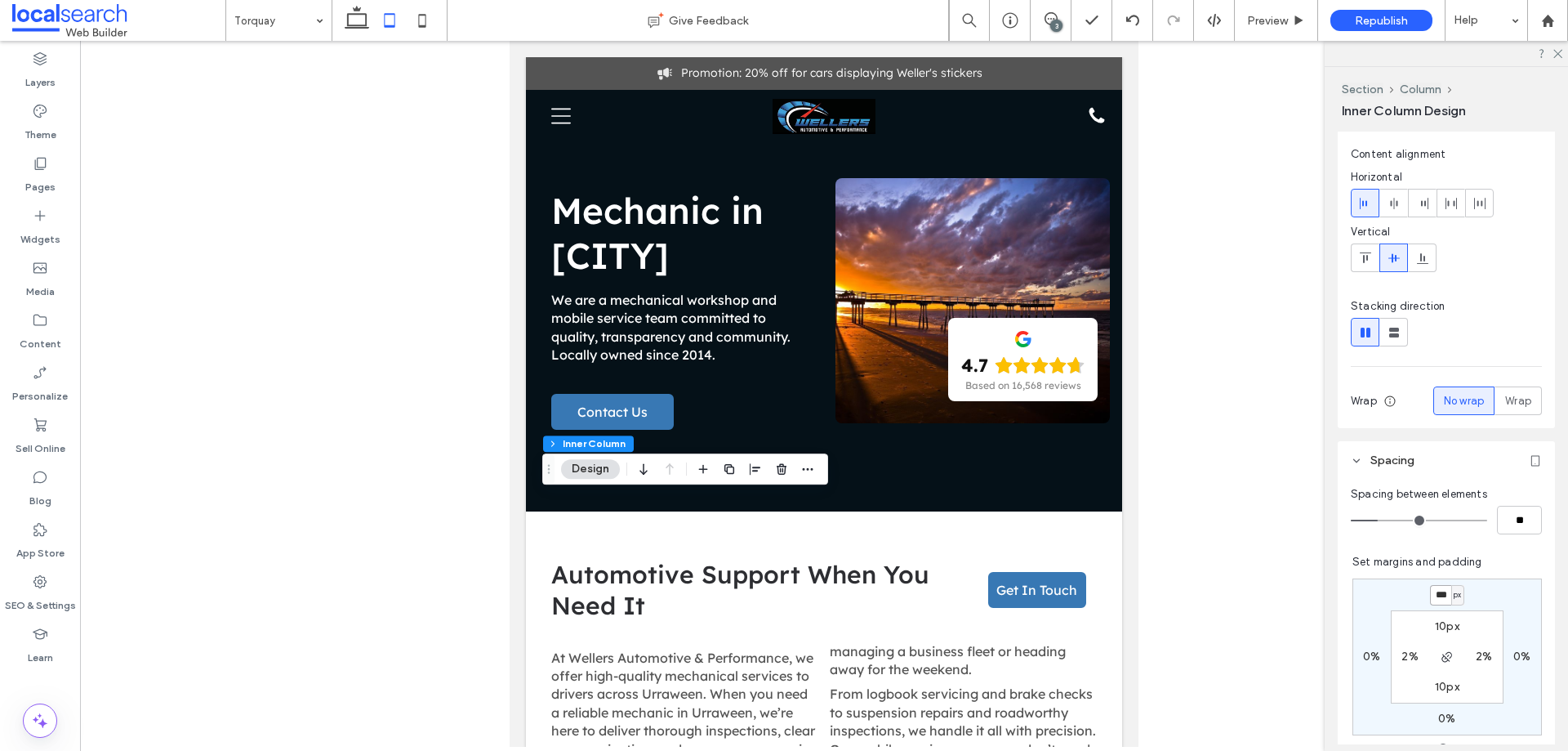 type on "***" 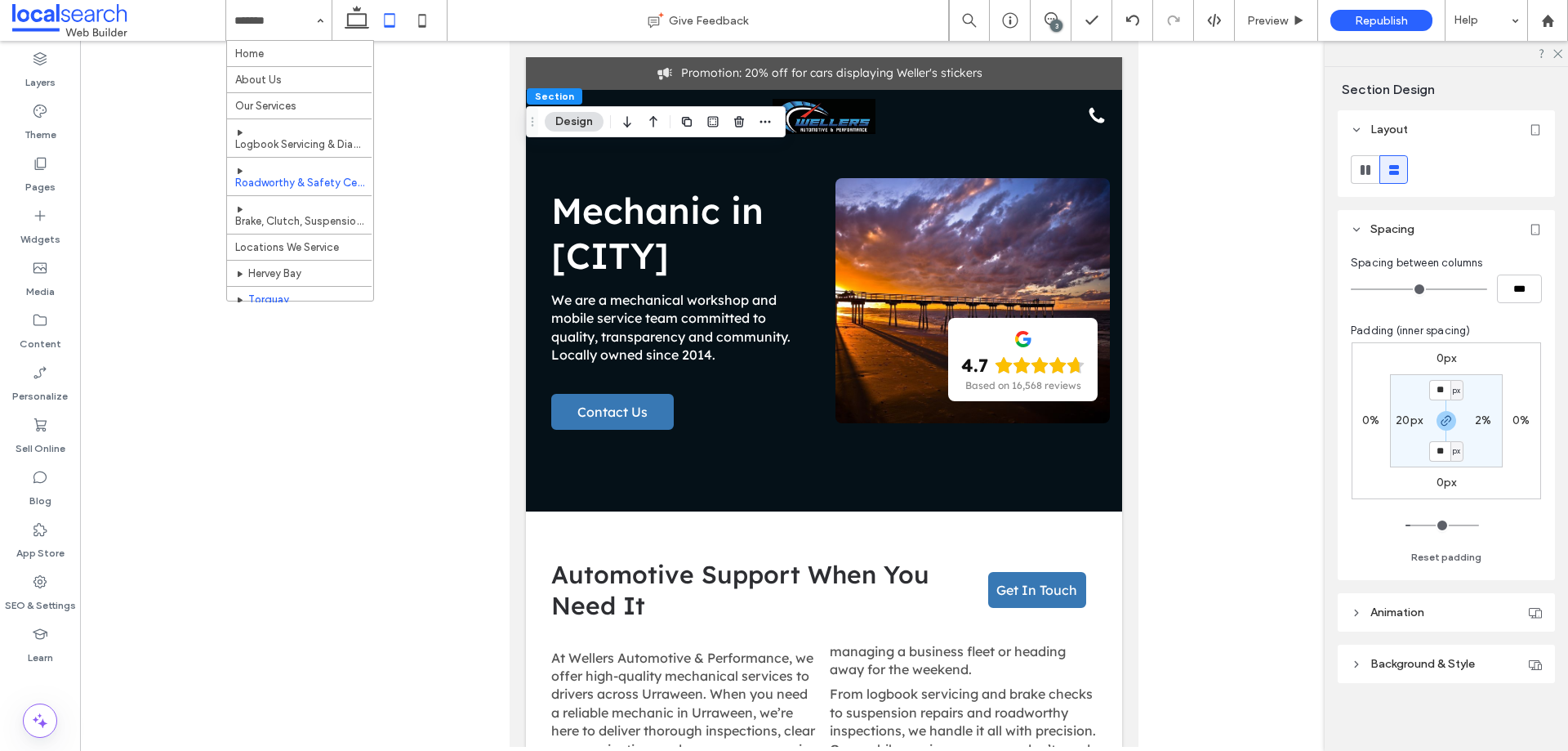 scroll, scrollTop: 82, scrollLeft: 0, axis: vertical 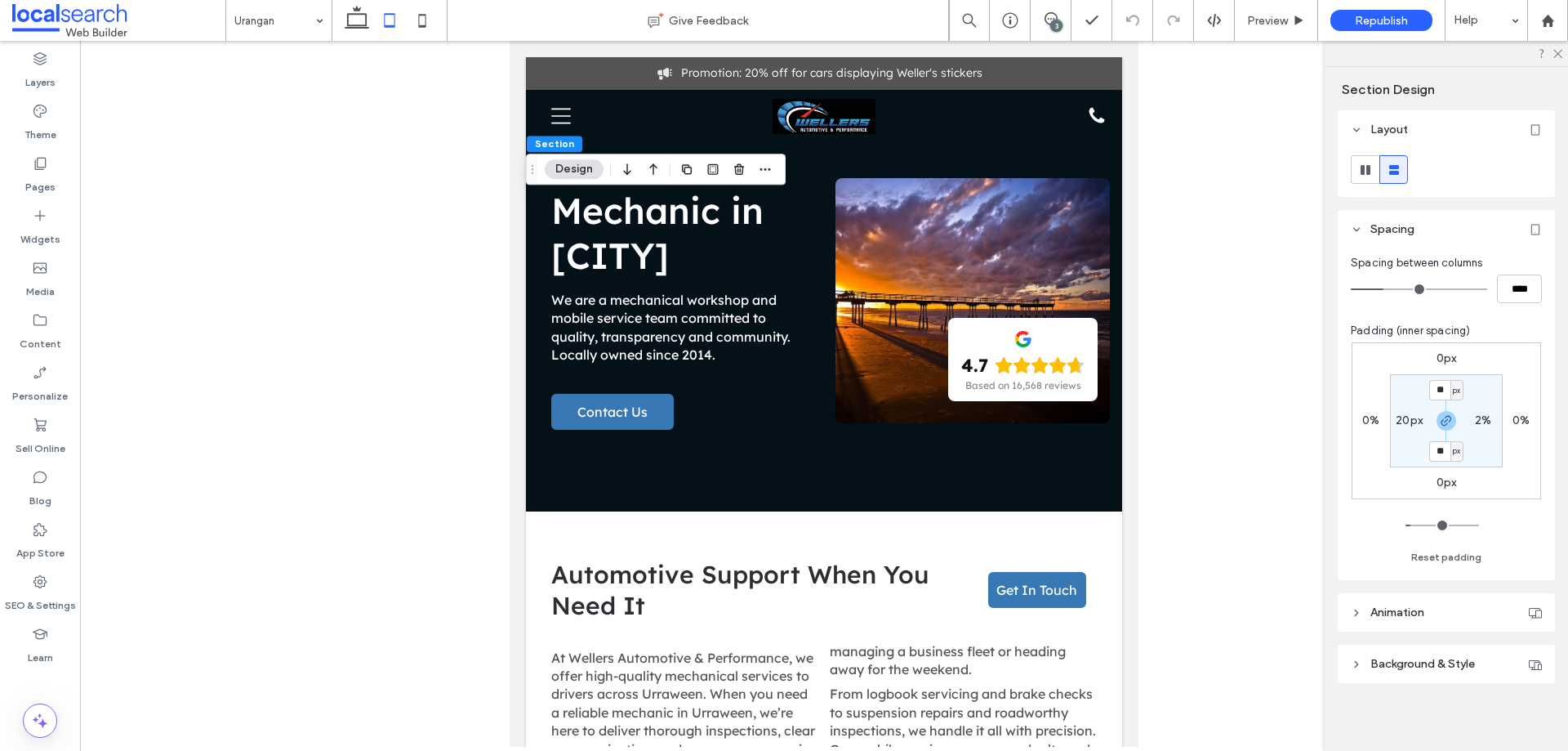 type on "**" 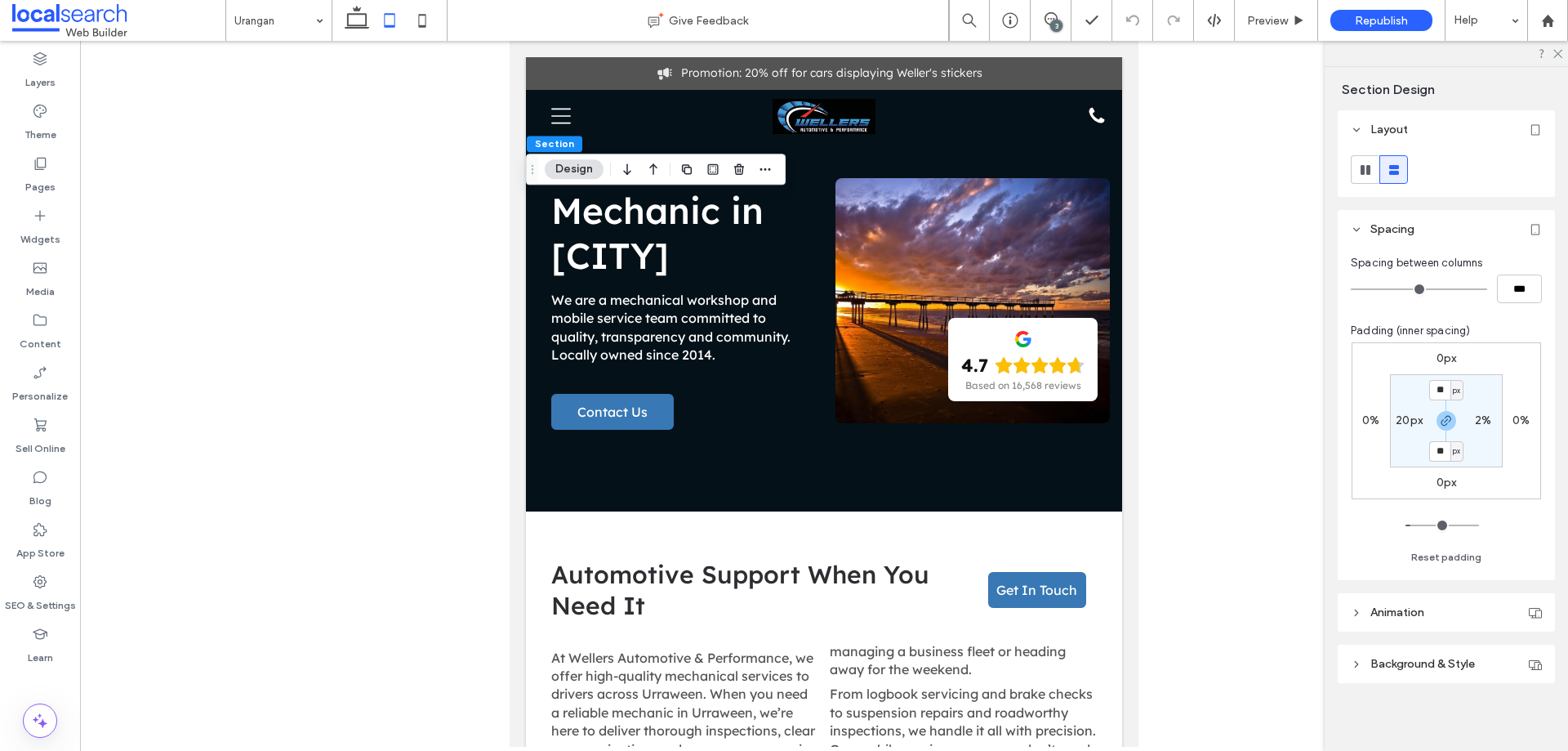 drag, startPoint x: 1381, startPoint y: 289, endPoint x: 1341, endPoint y: 289, distance: 40 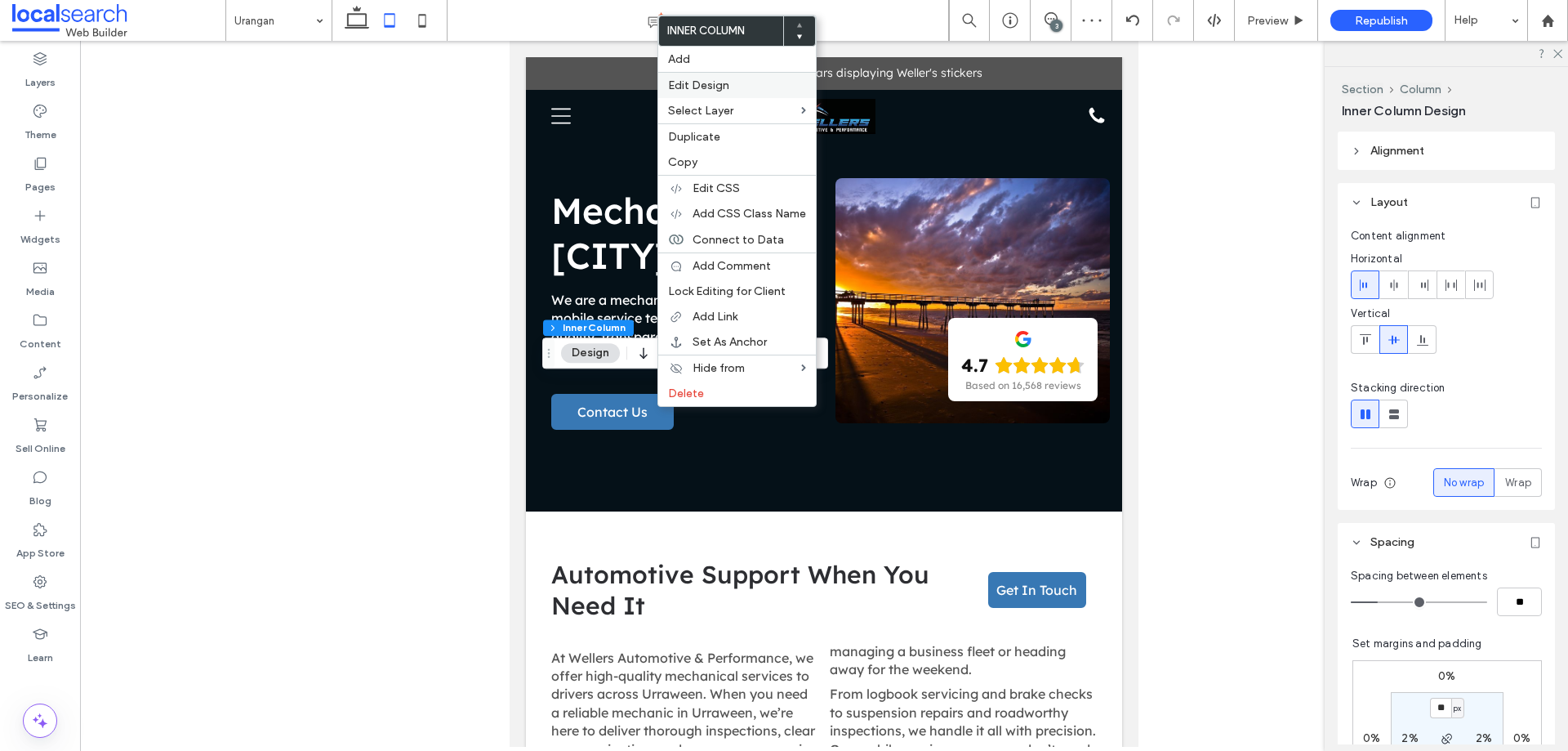 click on "Edit Design" at bounding box center [737, 85] 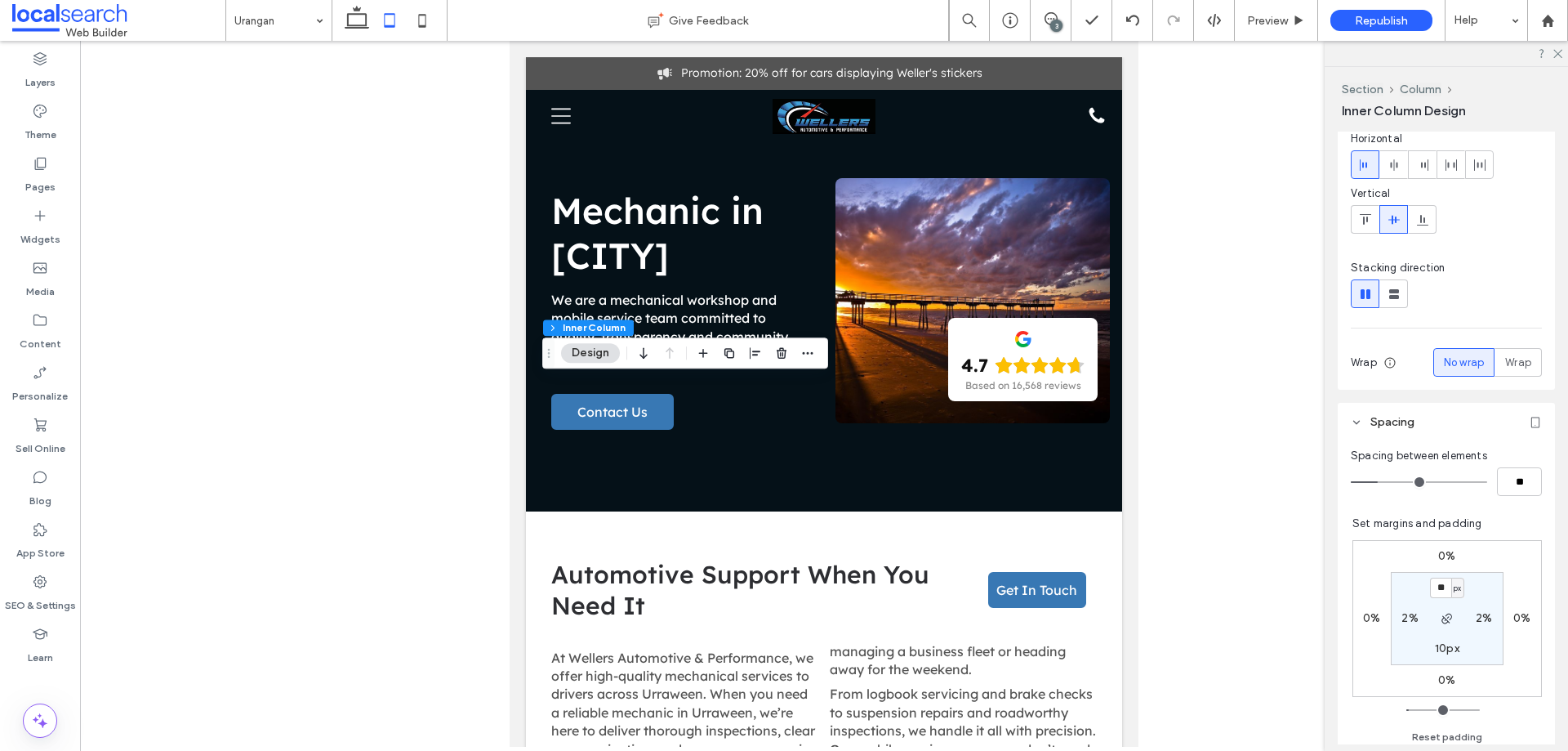 scroll, scrollTop: 163, scrollLeft: 0, axis: vertical 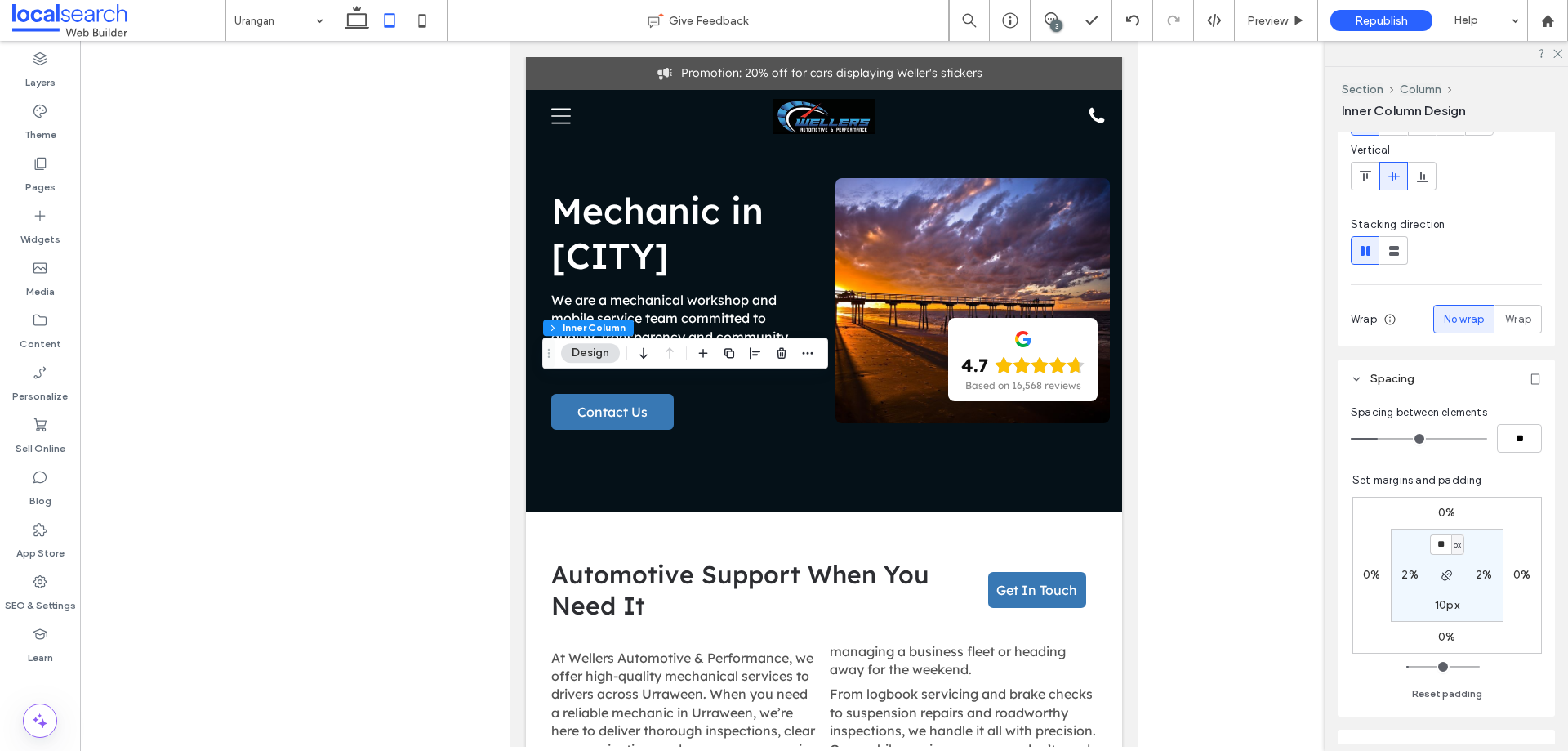 click on "0%" at bounding box center [1446, 512] 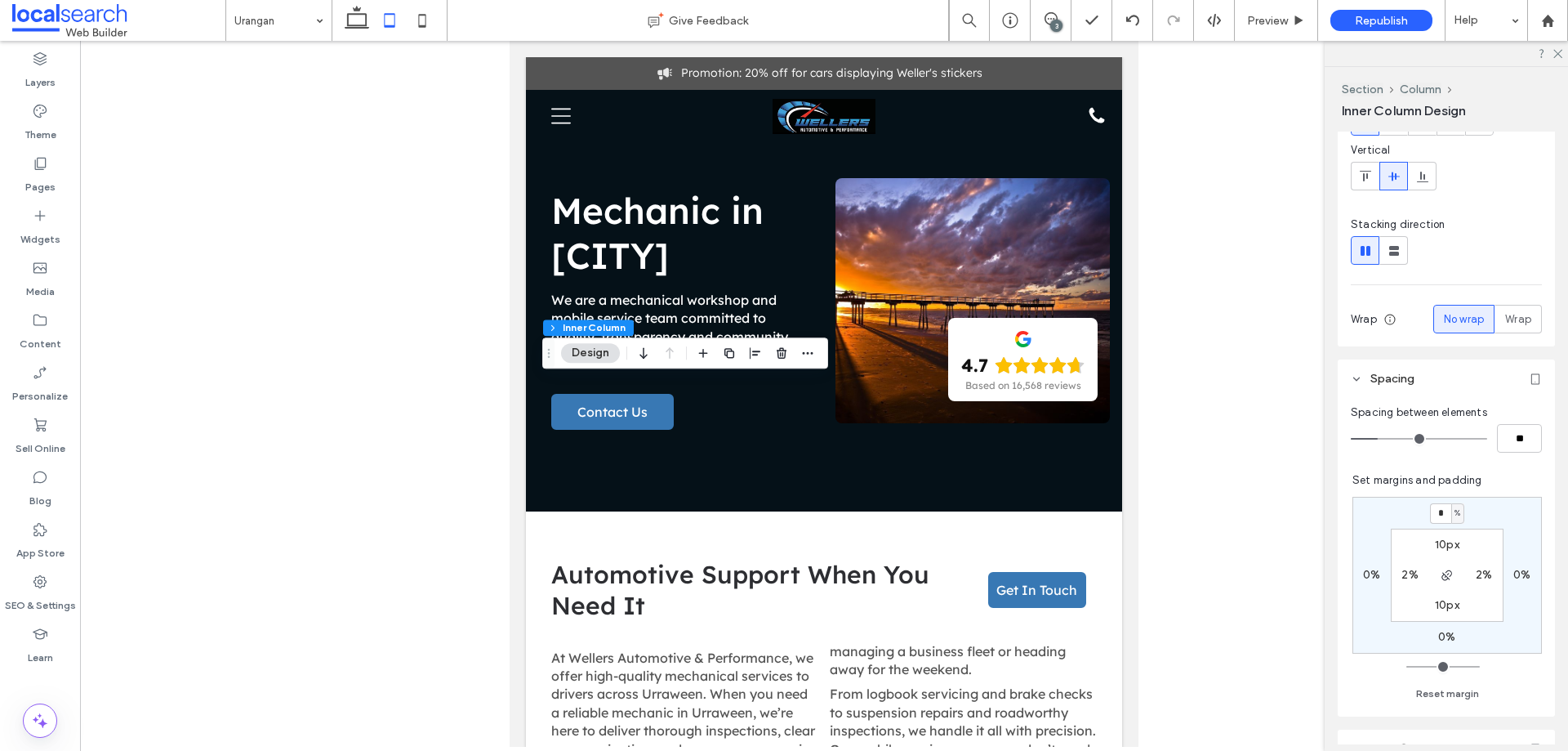 click on "%" at bounding box center [1457, 513] 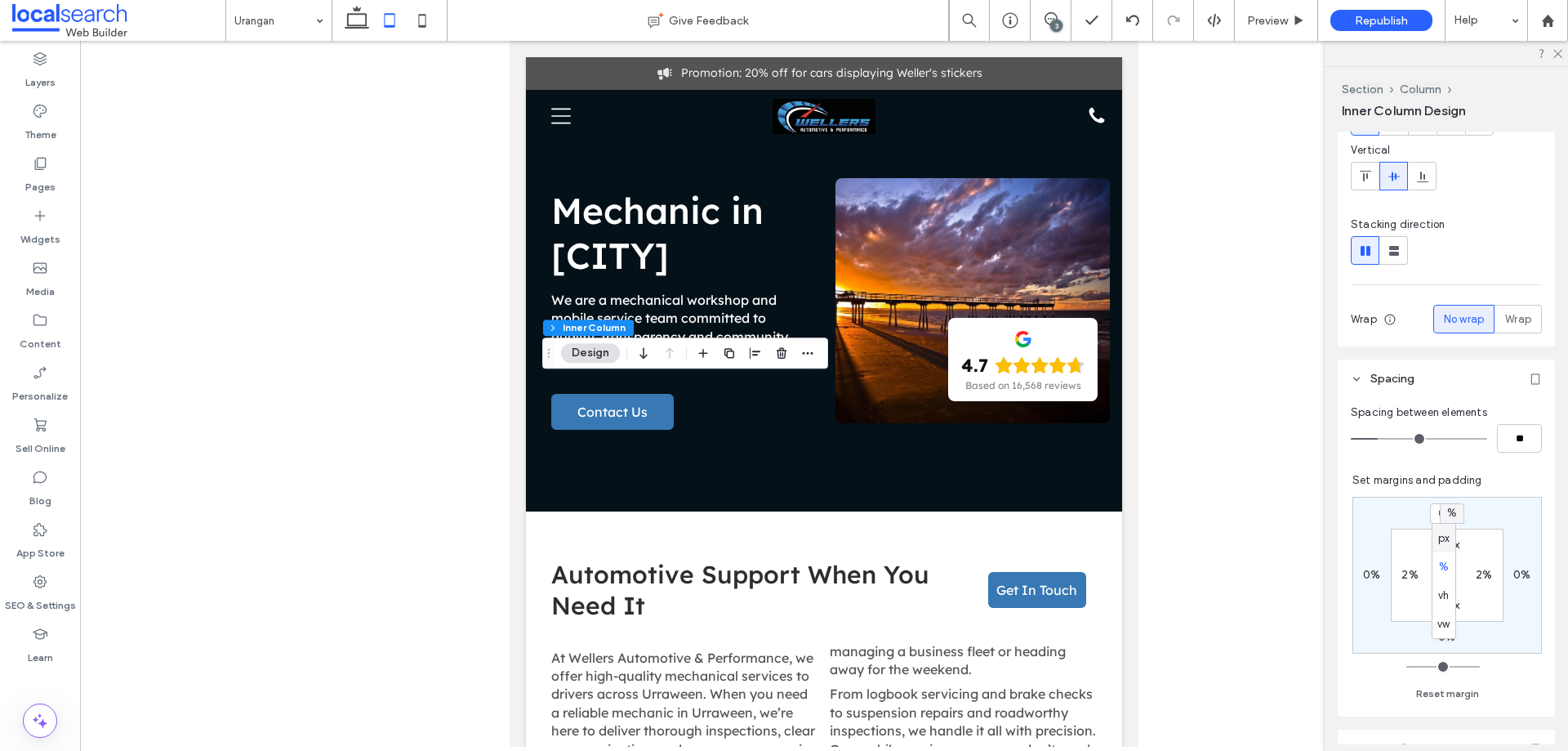 click on "px" at bounding box center [1444, 539] 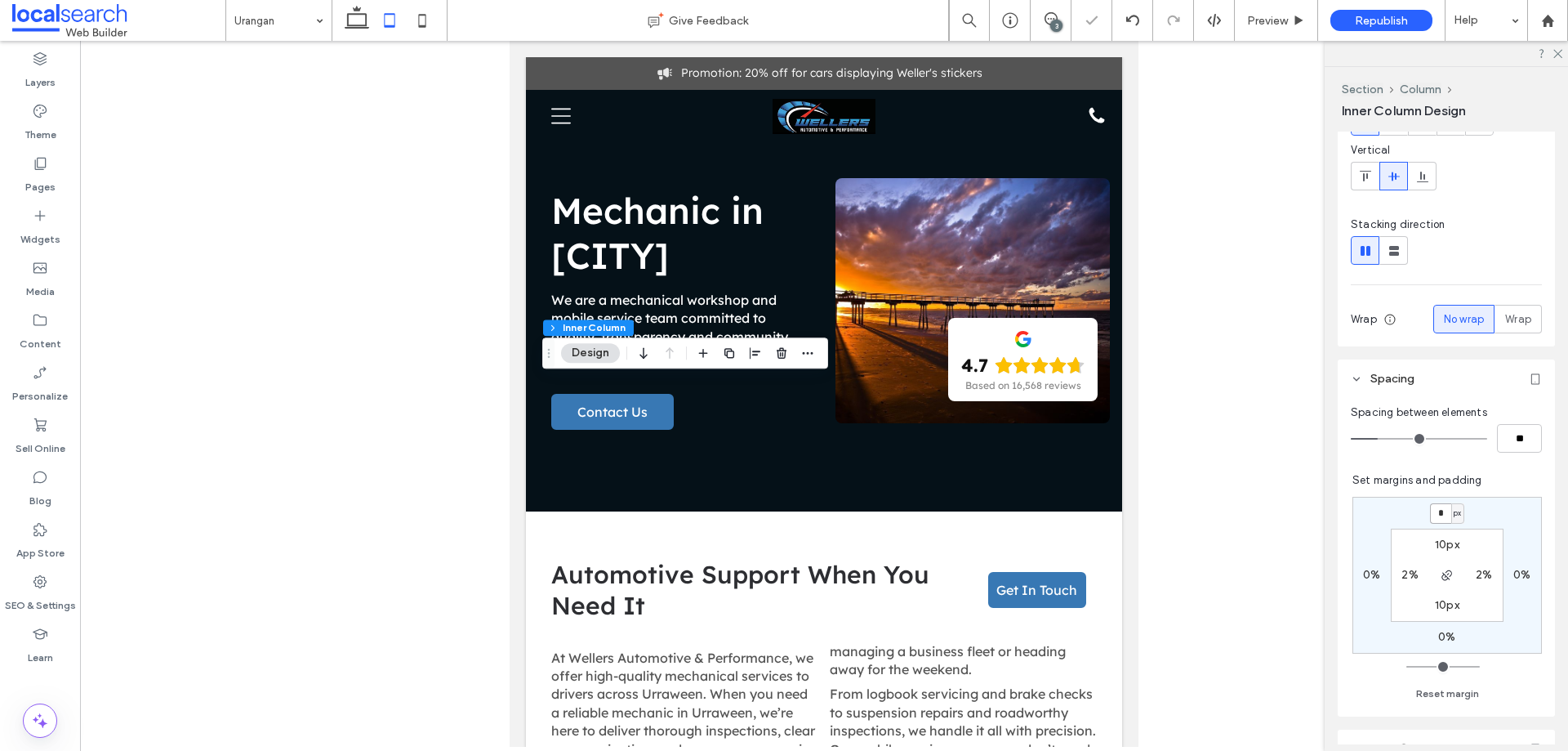 click on "*" at bounding box center (1441, 513) 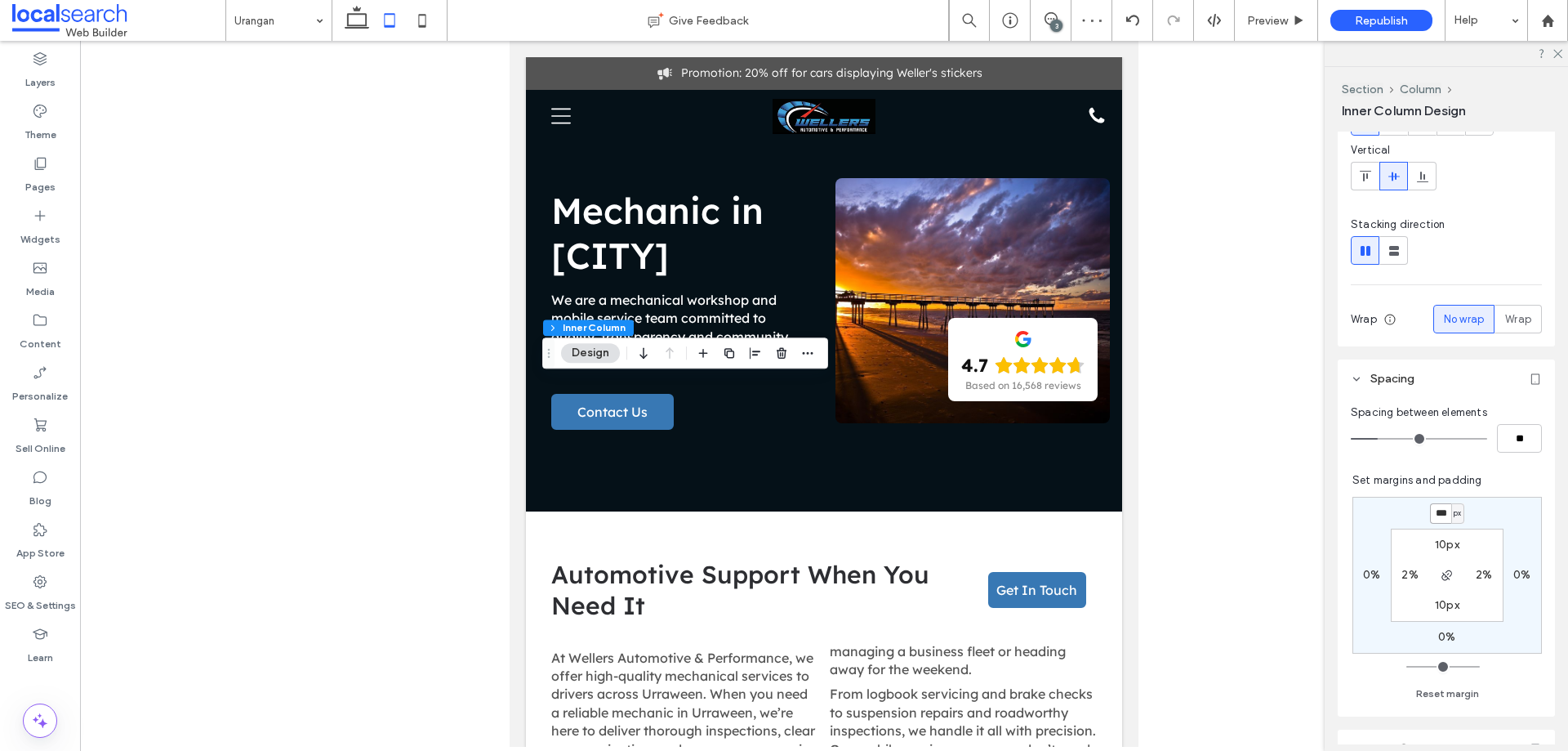 type on "***" 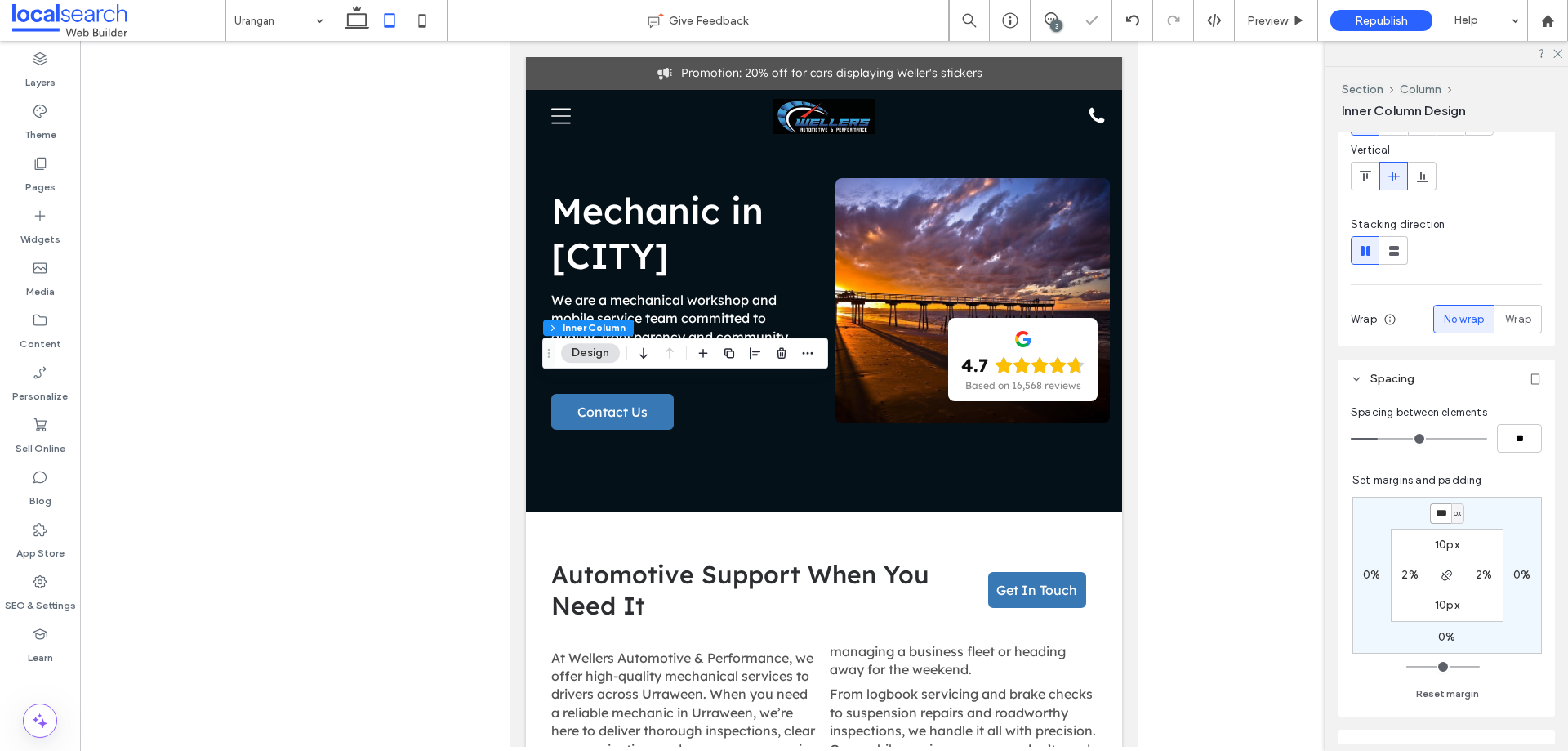type on "*" 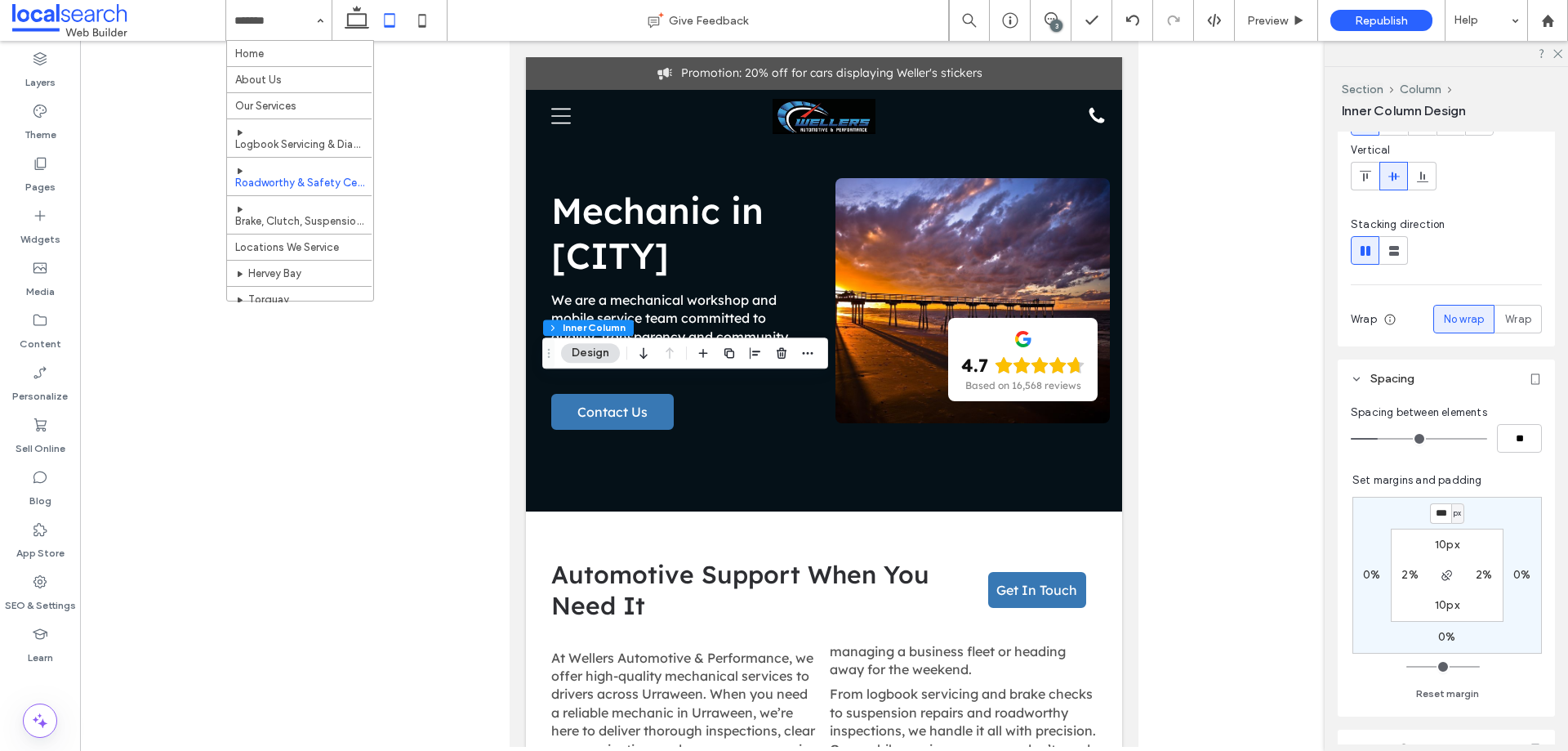 scroll, scrollTop: 88, scrollLeft: 0, axis: vertical 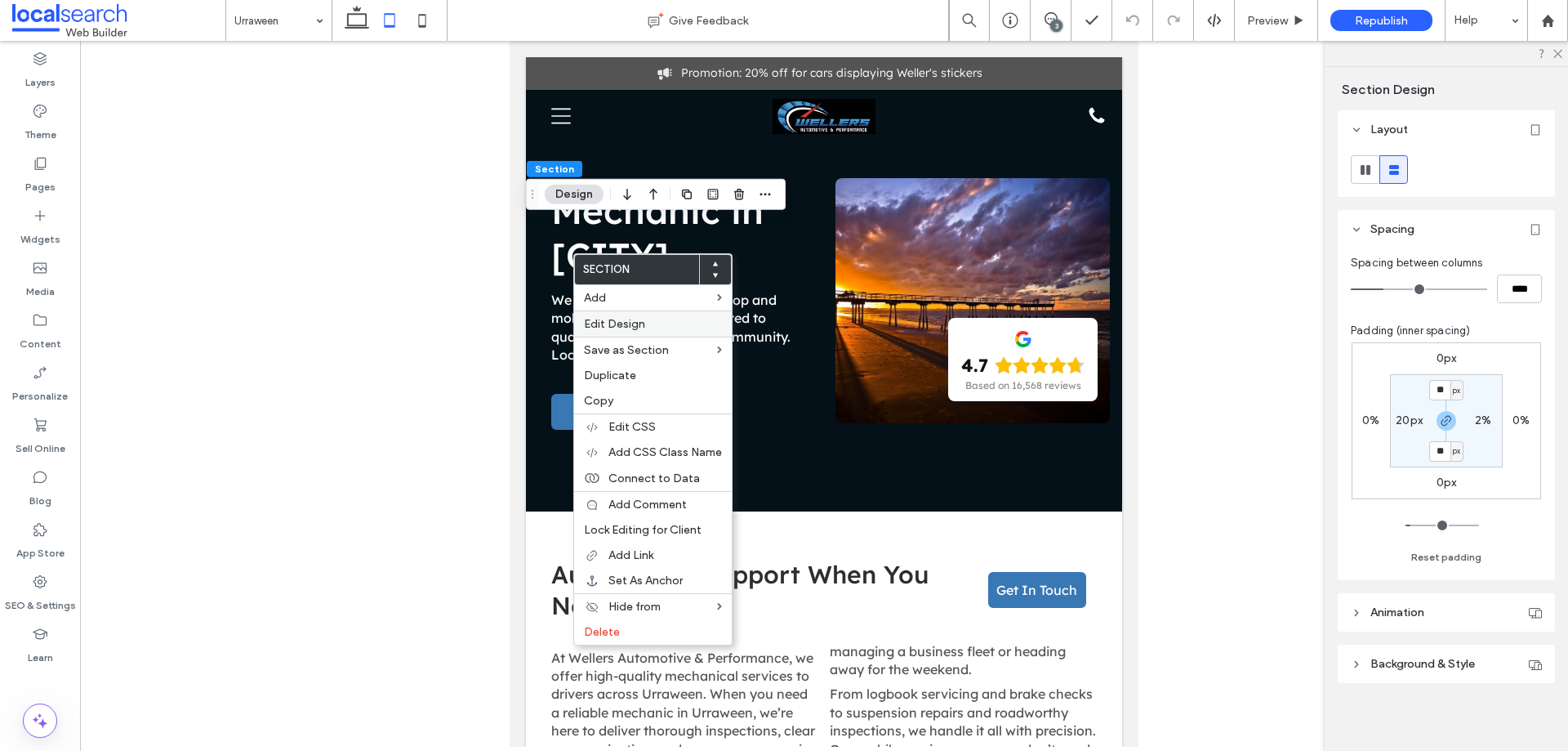 click on "Edit Design" at bounding box center [653, 324] 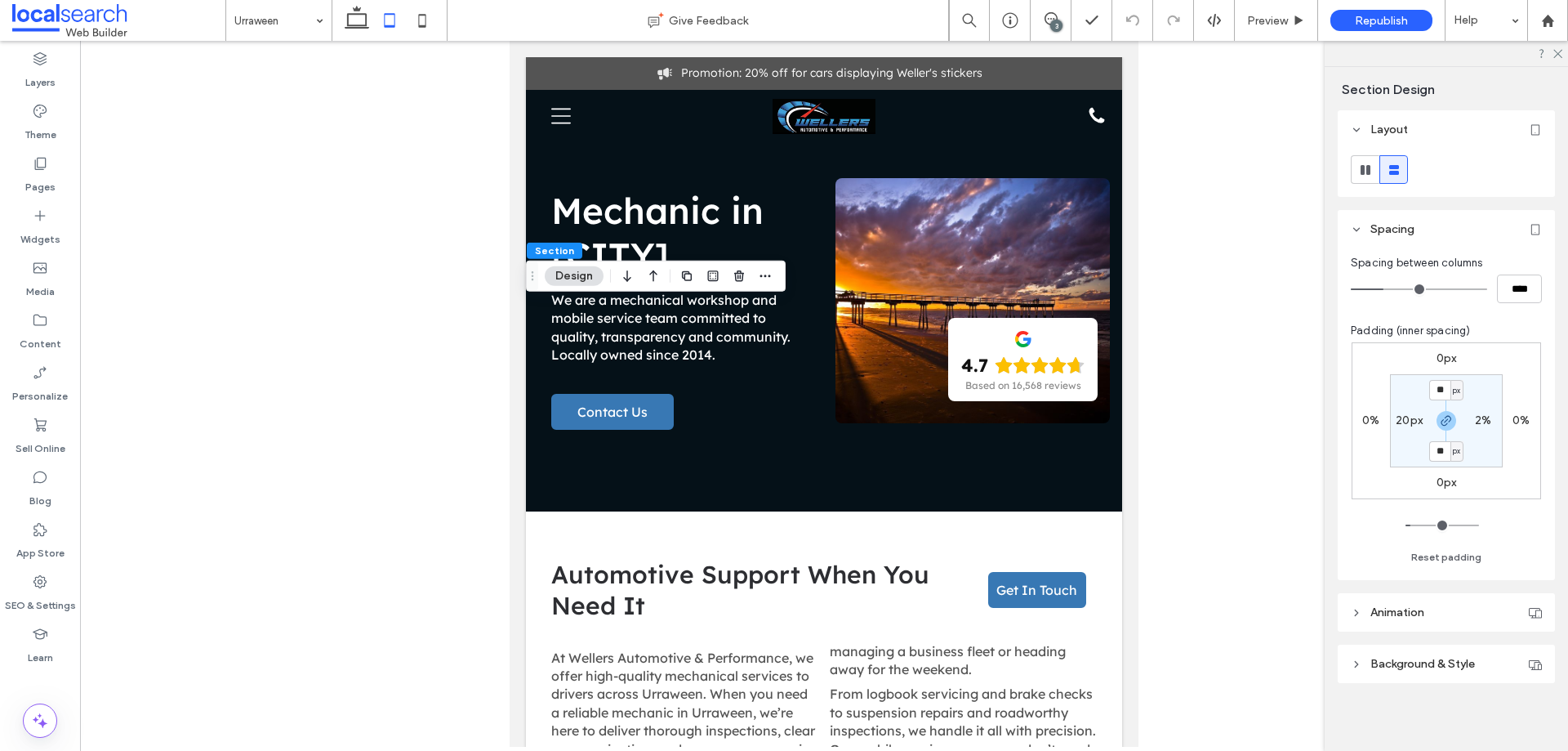 type on "**" 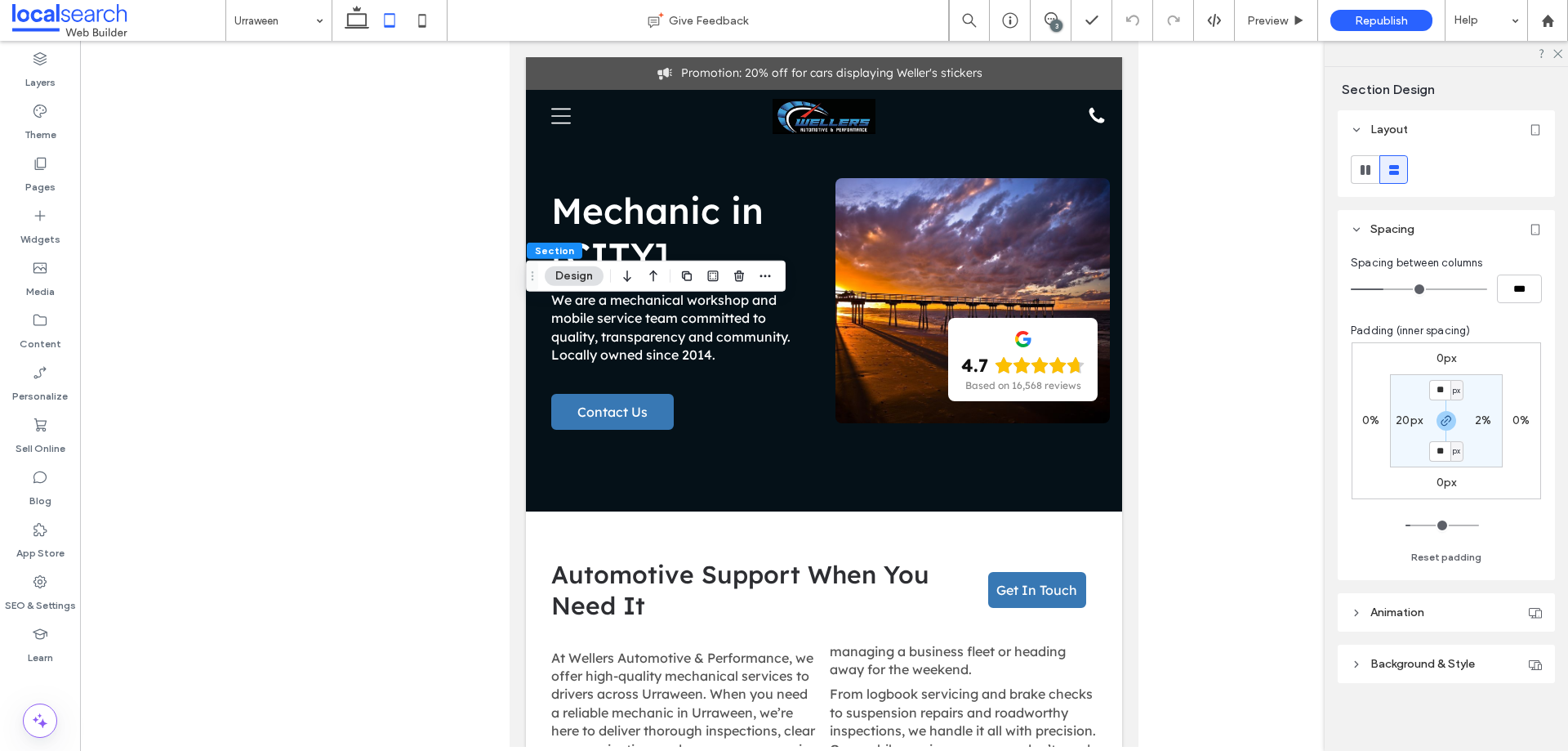 type on "*" 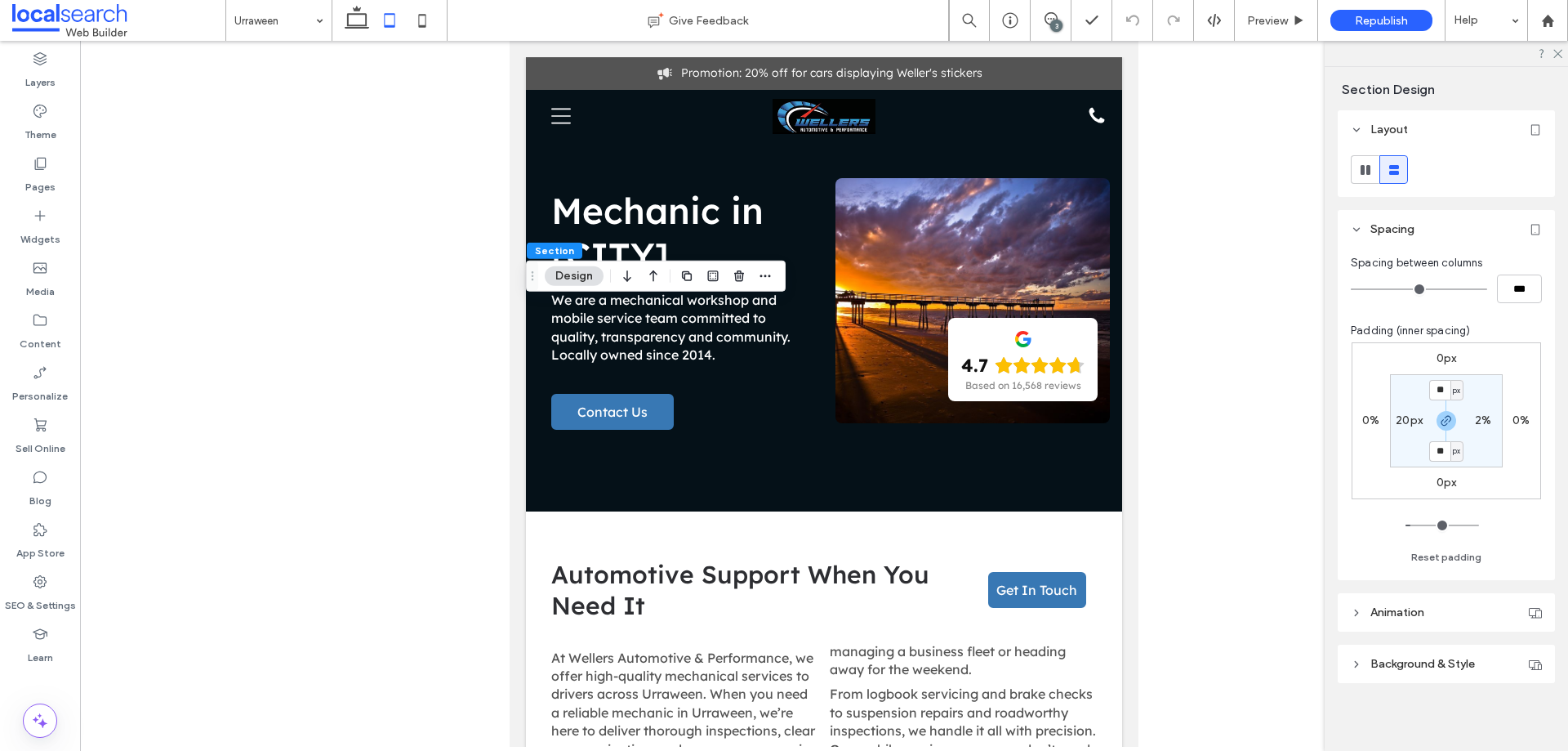 drag, startPoint x: 1383, startPoint y: 289, endPoint x: 1339, endPoint y: 288, distance: 44.01136 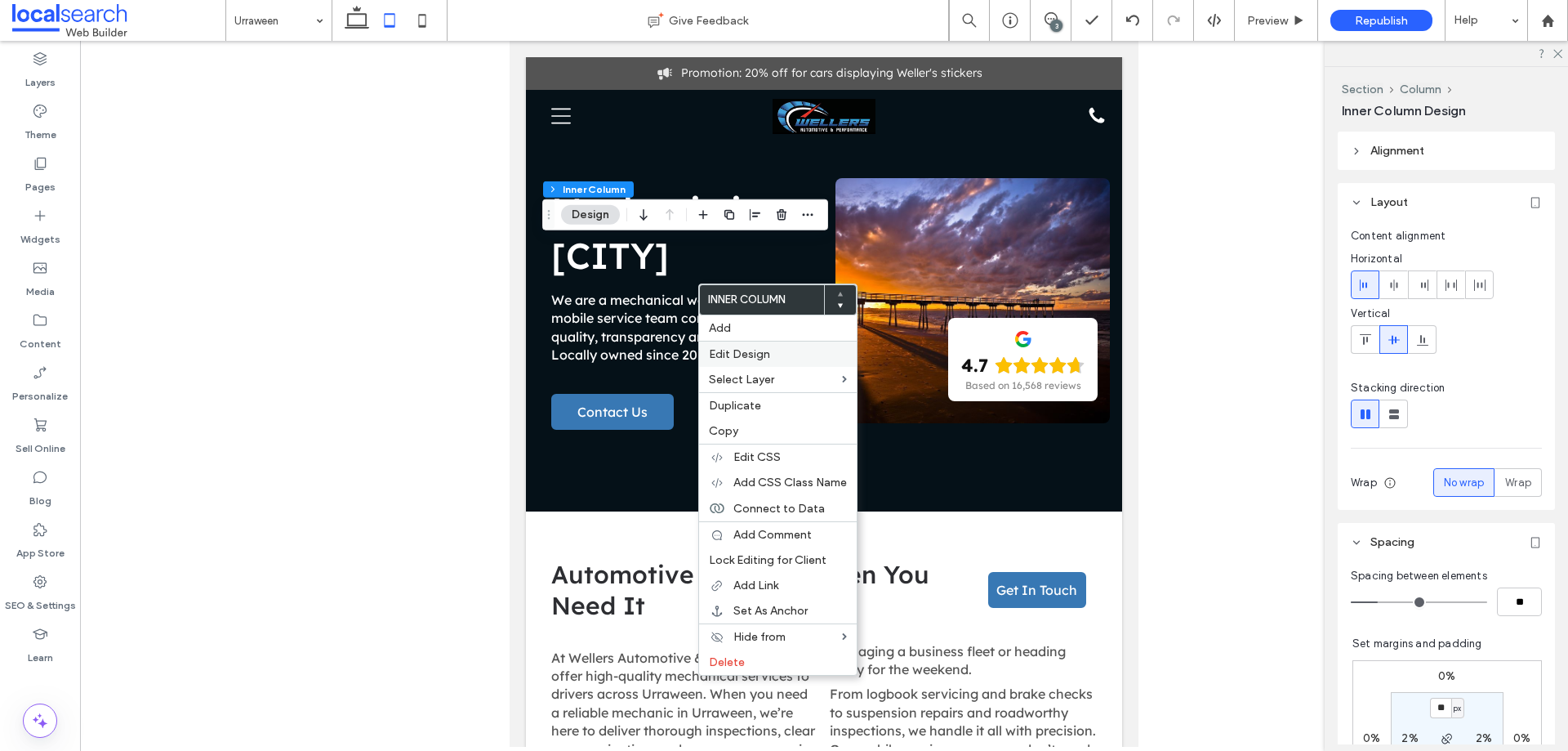 click on "Edit Design" at bounding box center [739, 354] 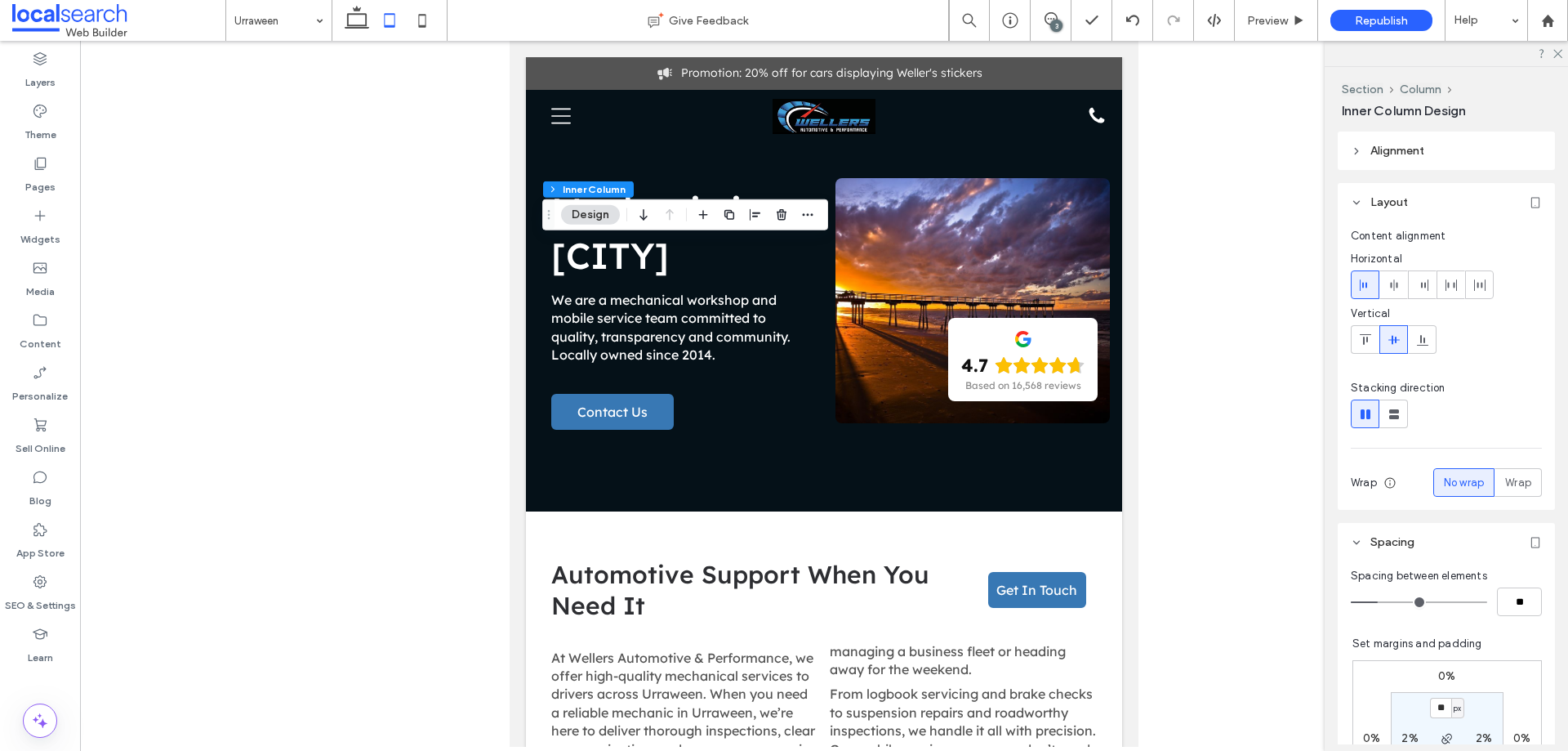 scroll, scrollTop: 82, scrollLeft: 0, axis: vertical 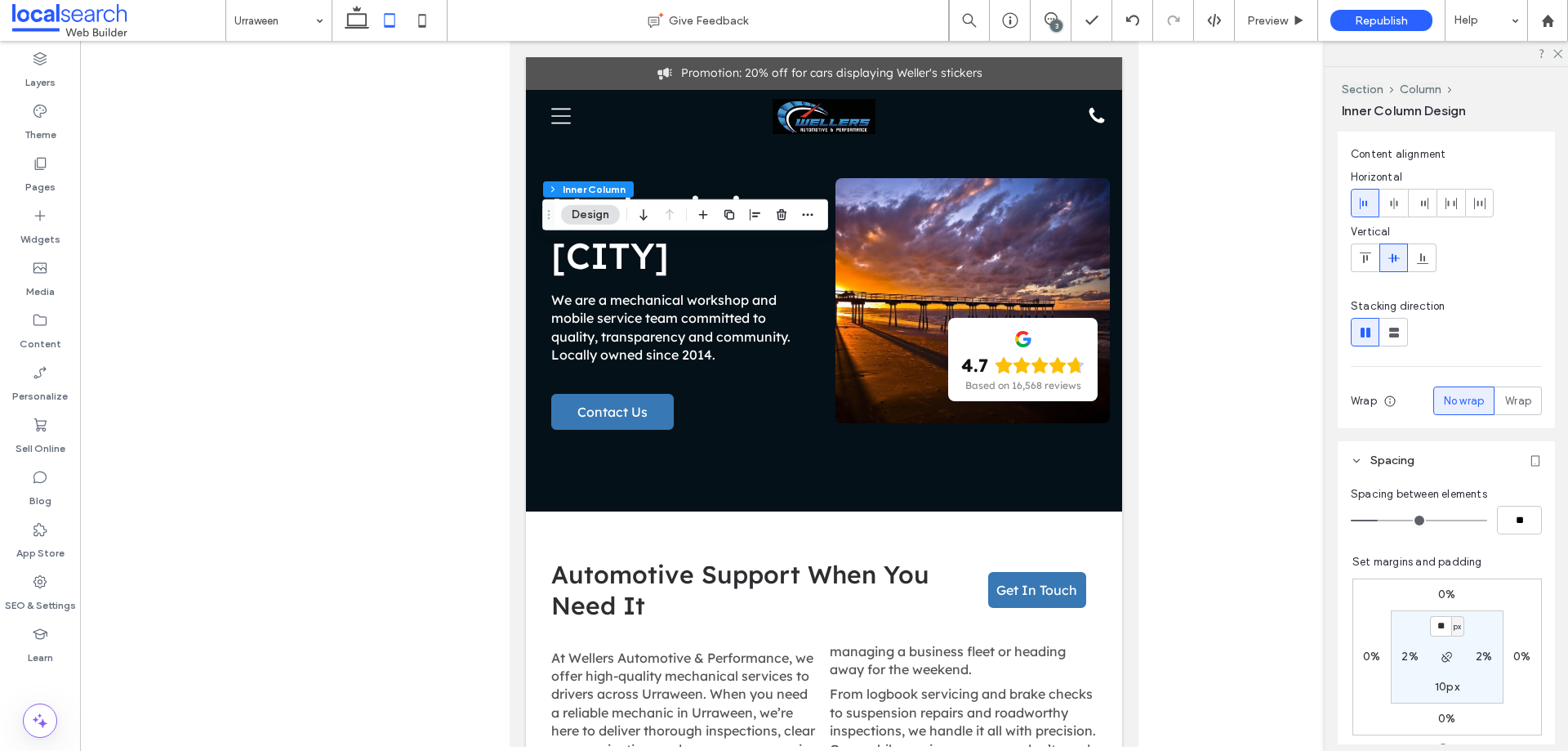 click on "0%" at bounding box center (1446, 594) 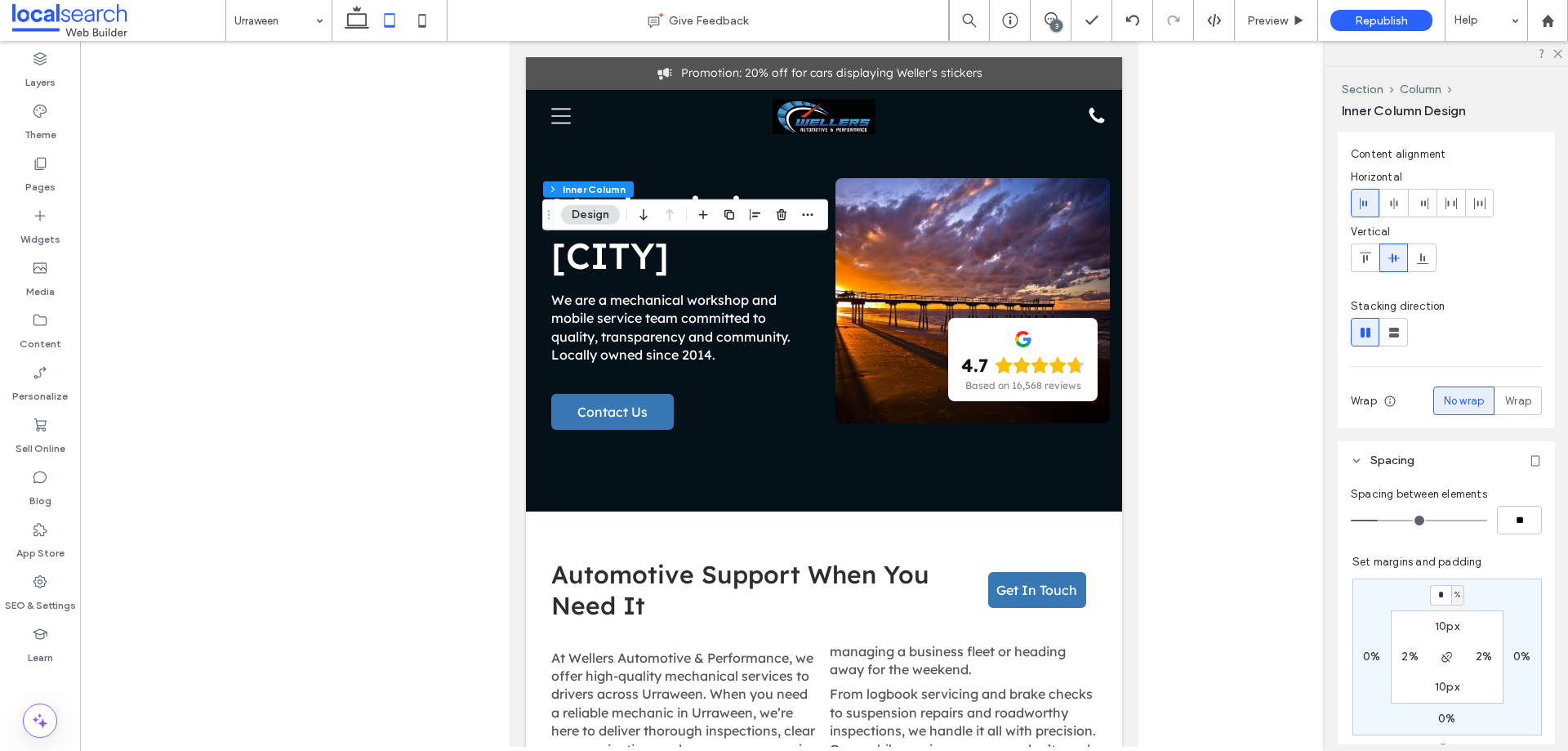 click on "%" at bounding box center (1457, 595) 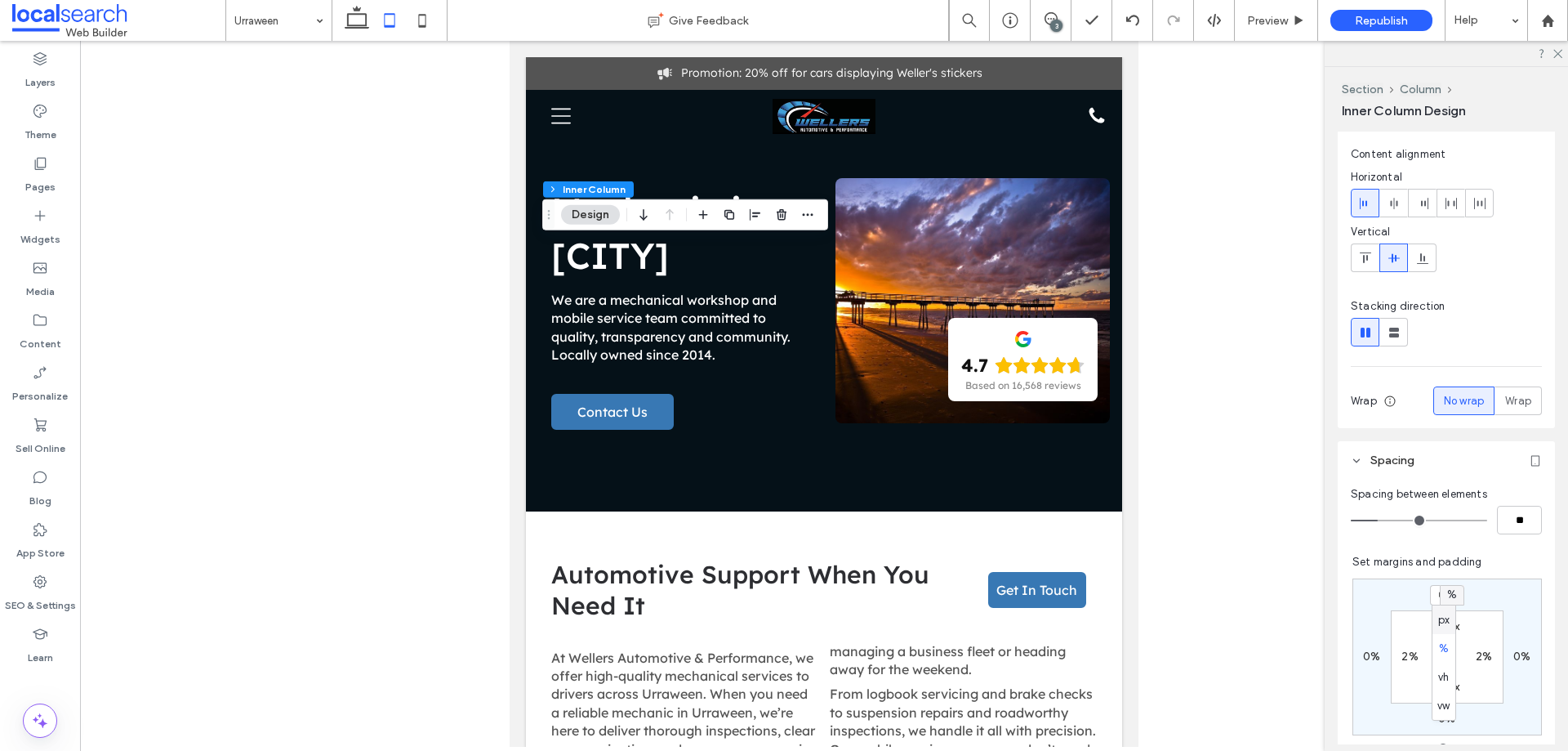 click on "px" at bounding box center [1444, 620] 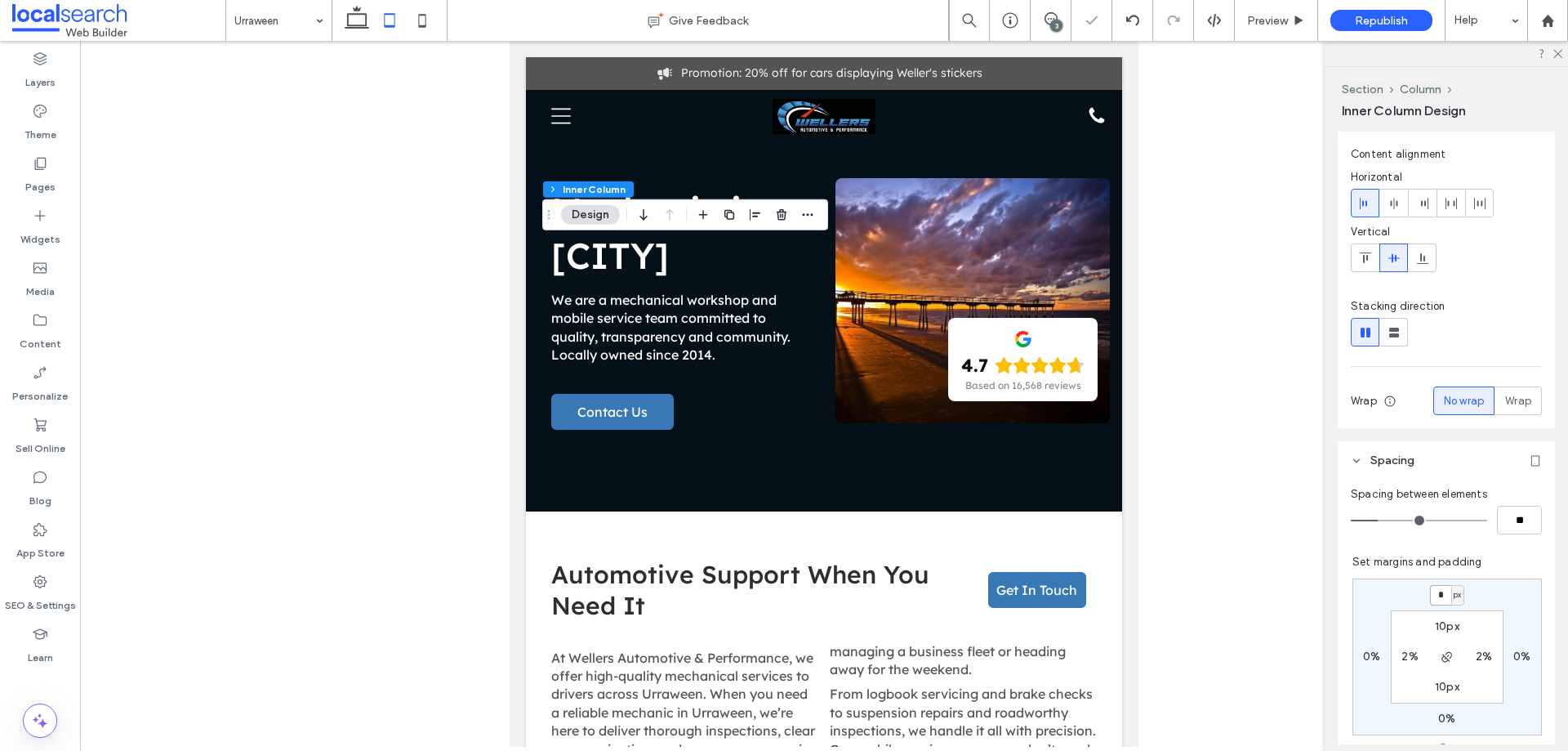 click on "*" at bounding box center (1441, 595) 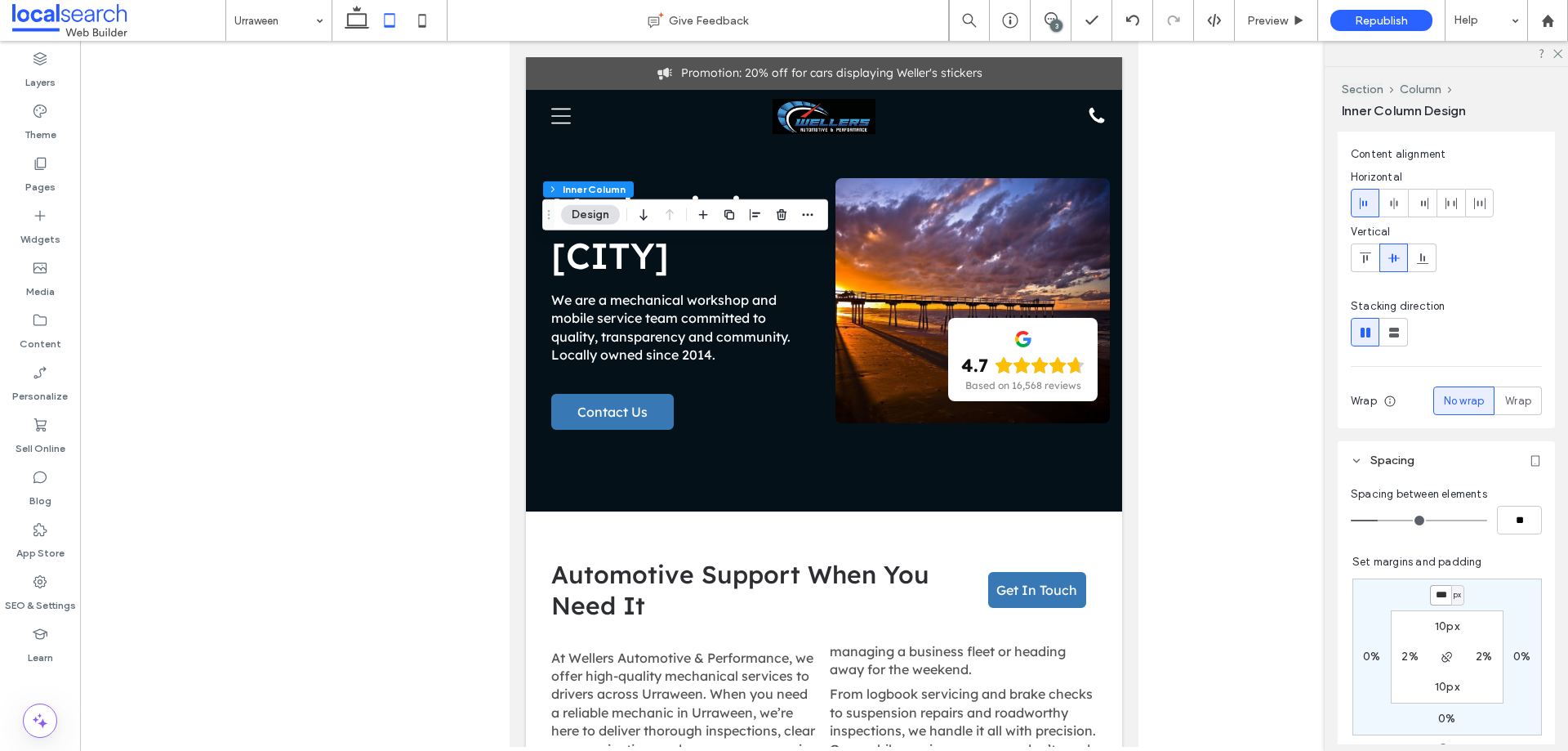 type on "***" 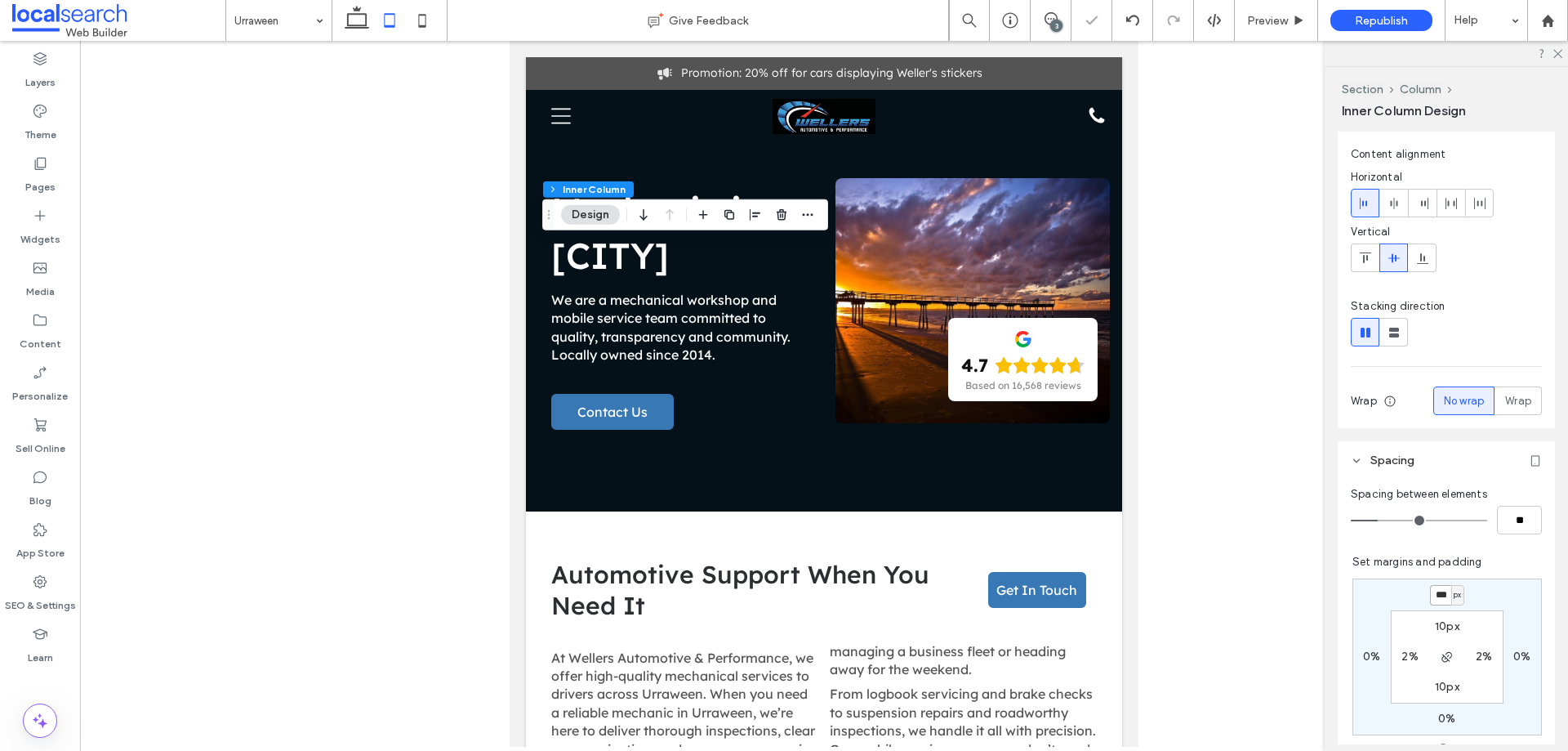 type on "*" 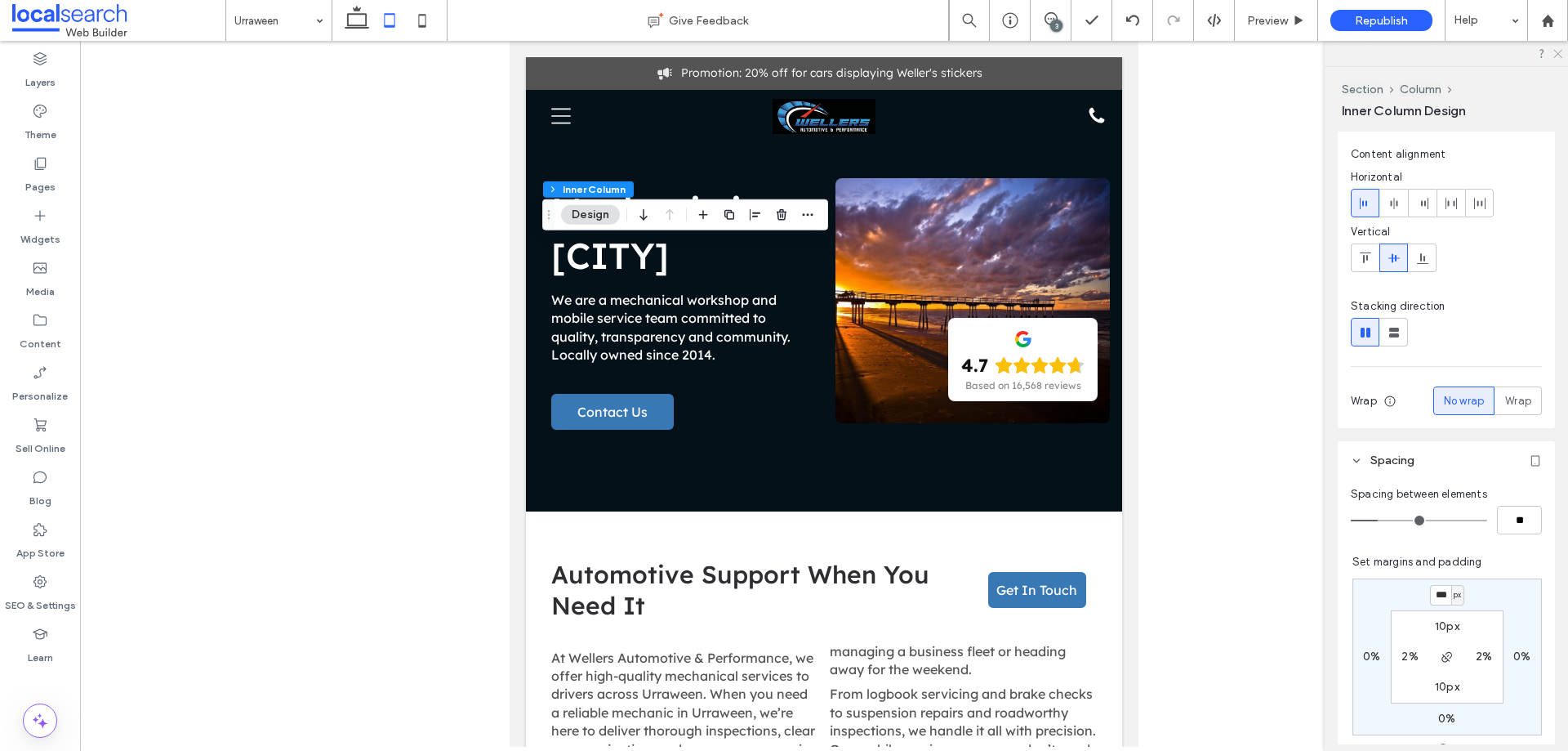 click 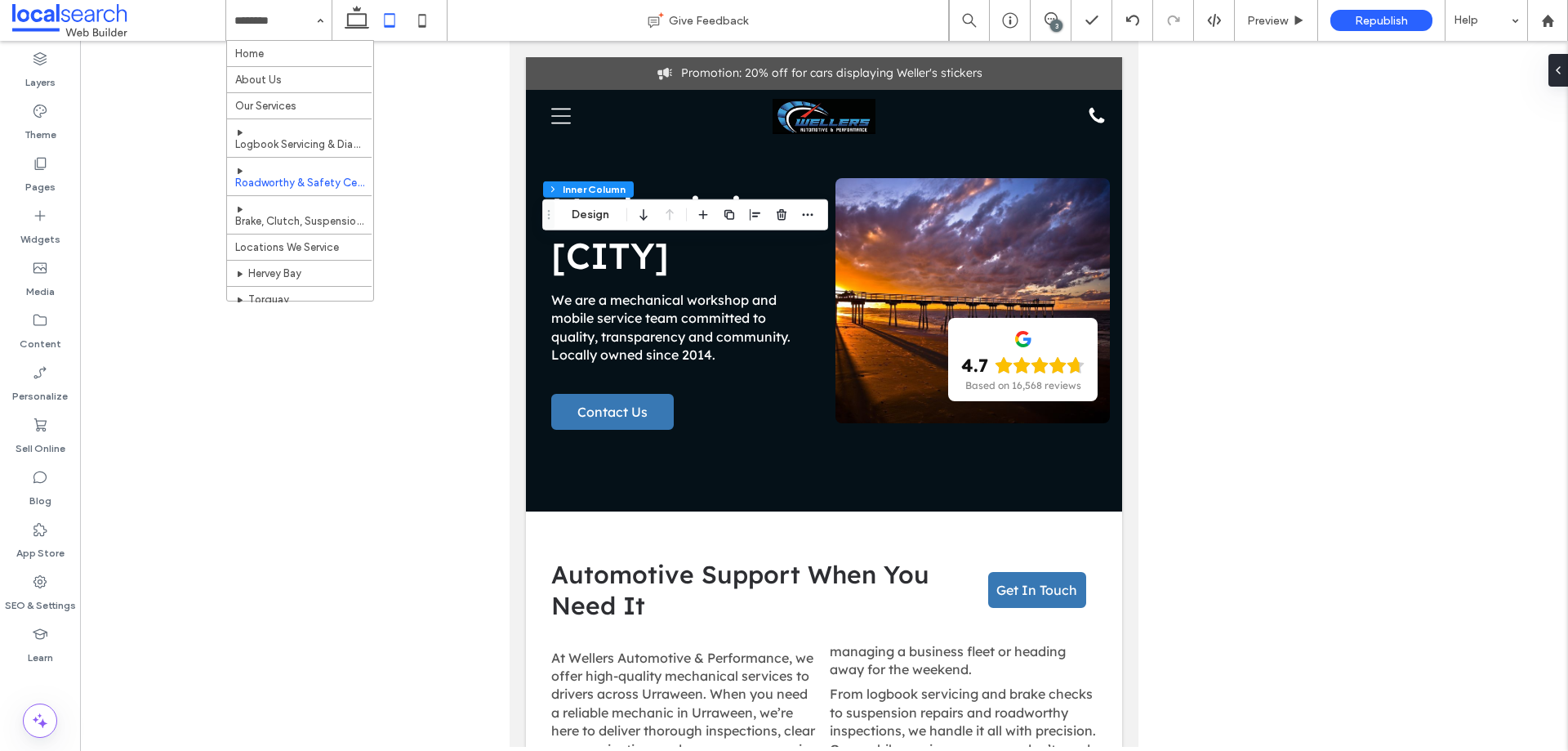 scroll, scrollTop: 88, scrollLeft: 0, axis: vertical 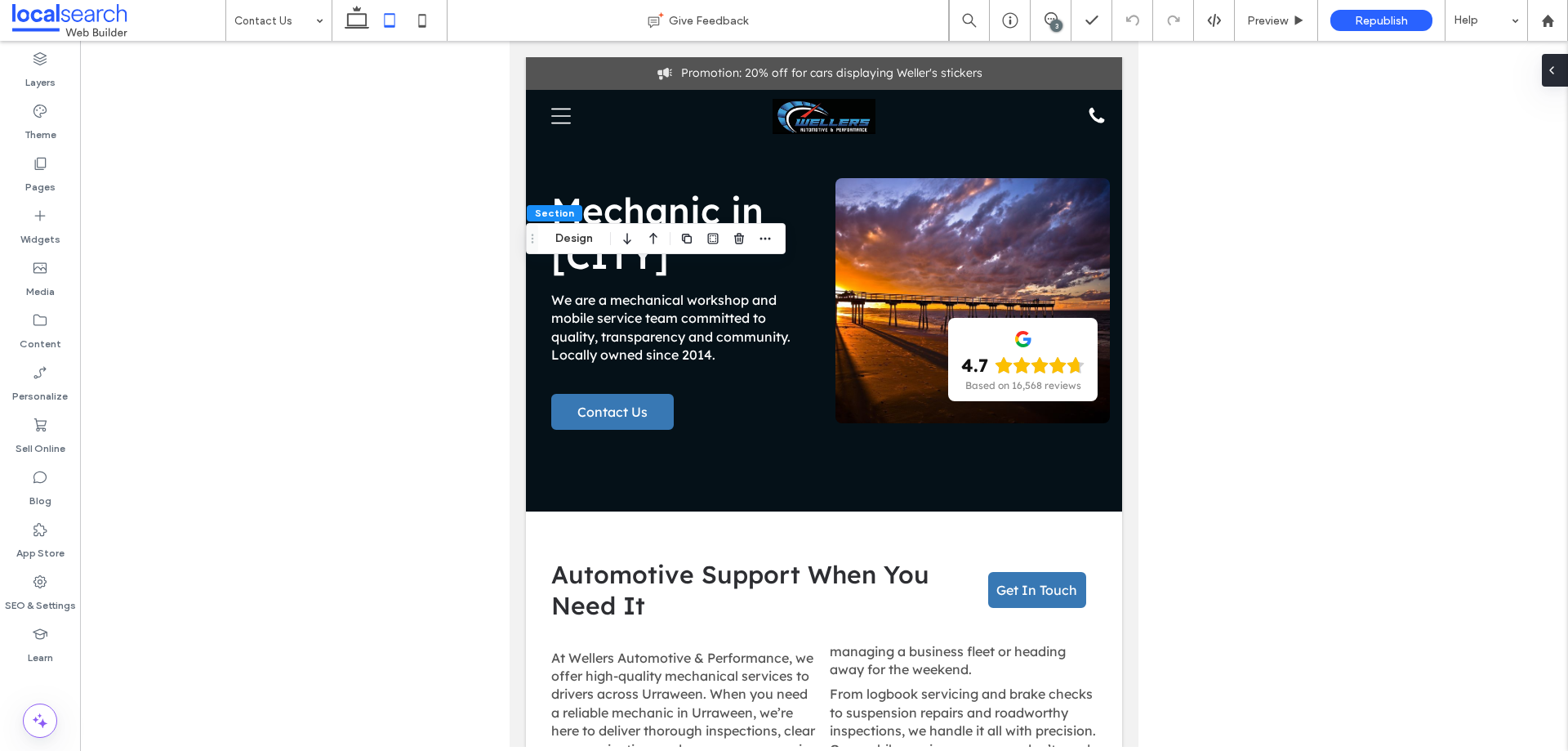 click at bounding box center [1555, 70] 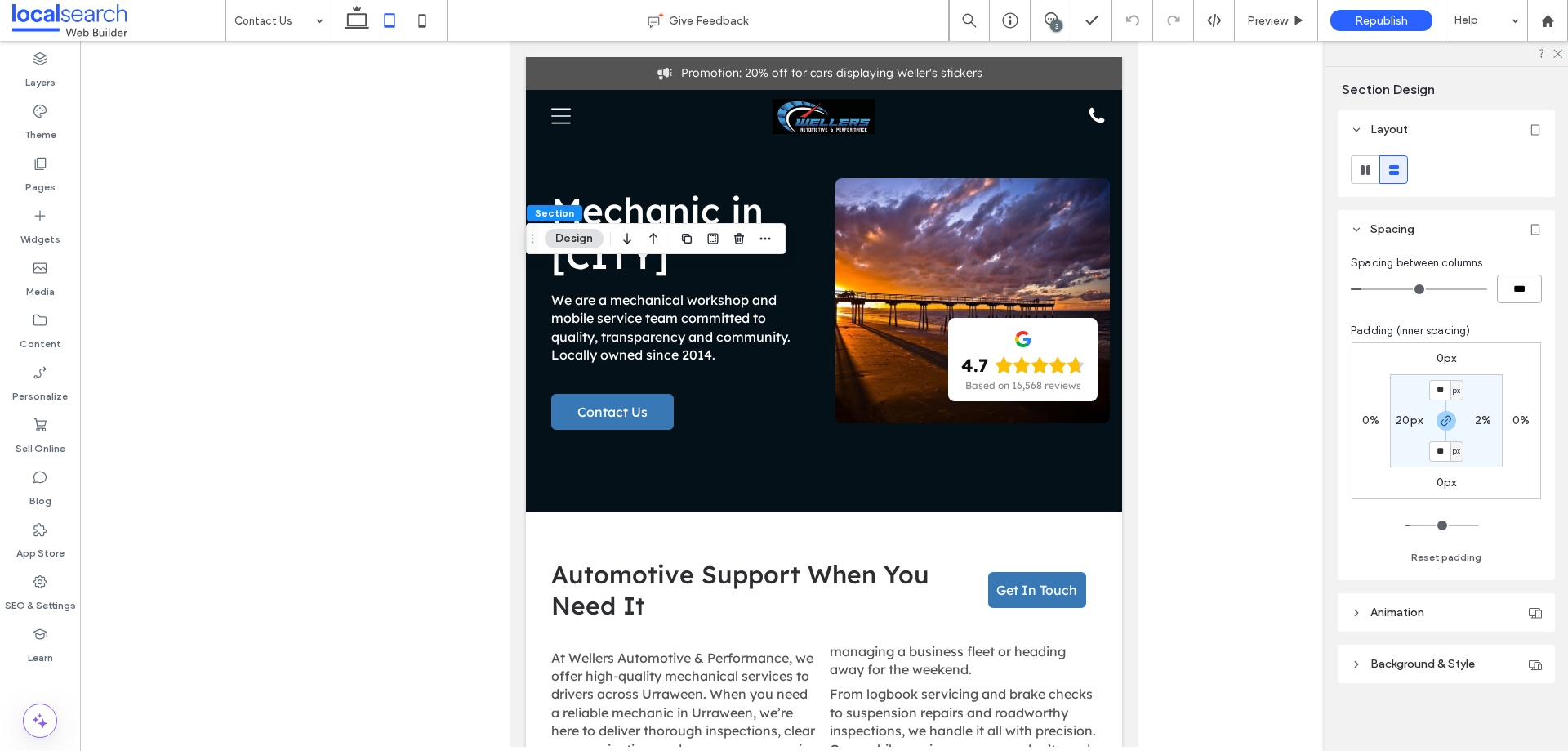 click on "***" at bounding box center (1519, 288) 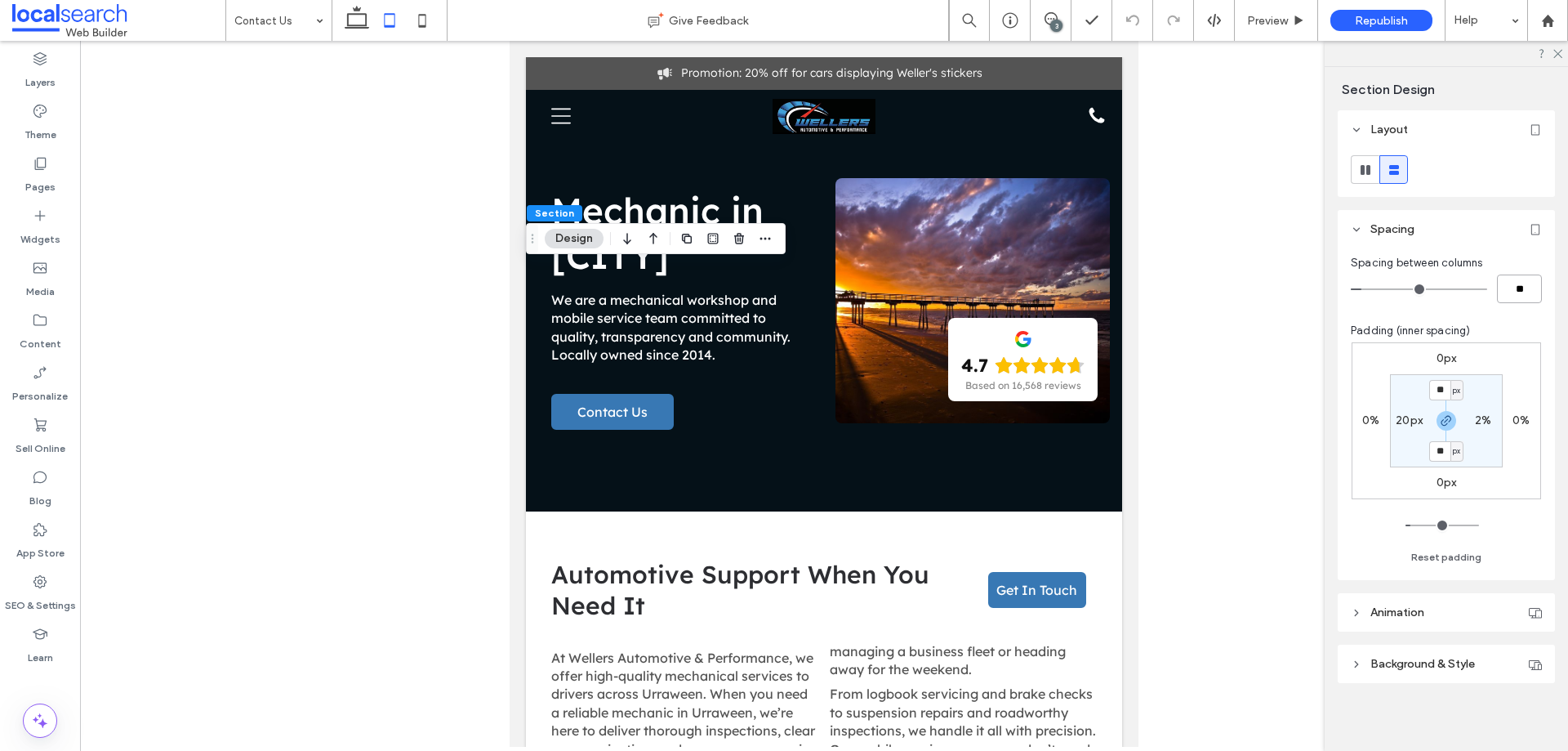 type on "**" 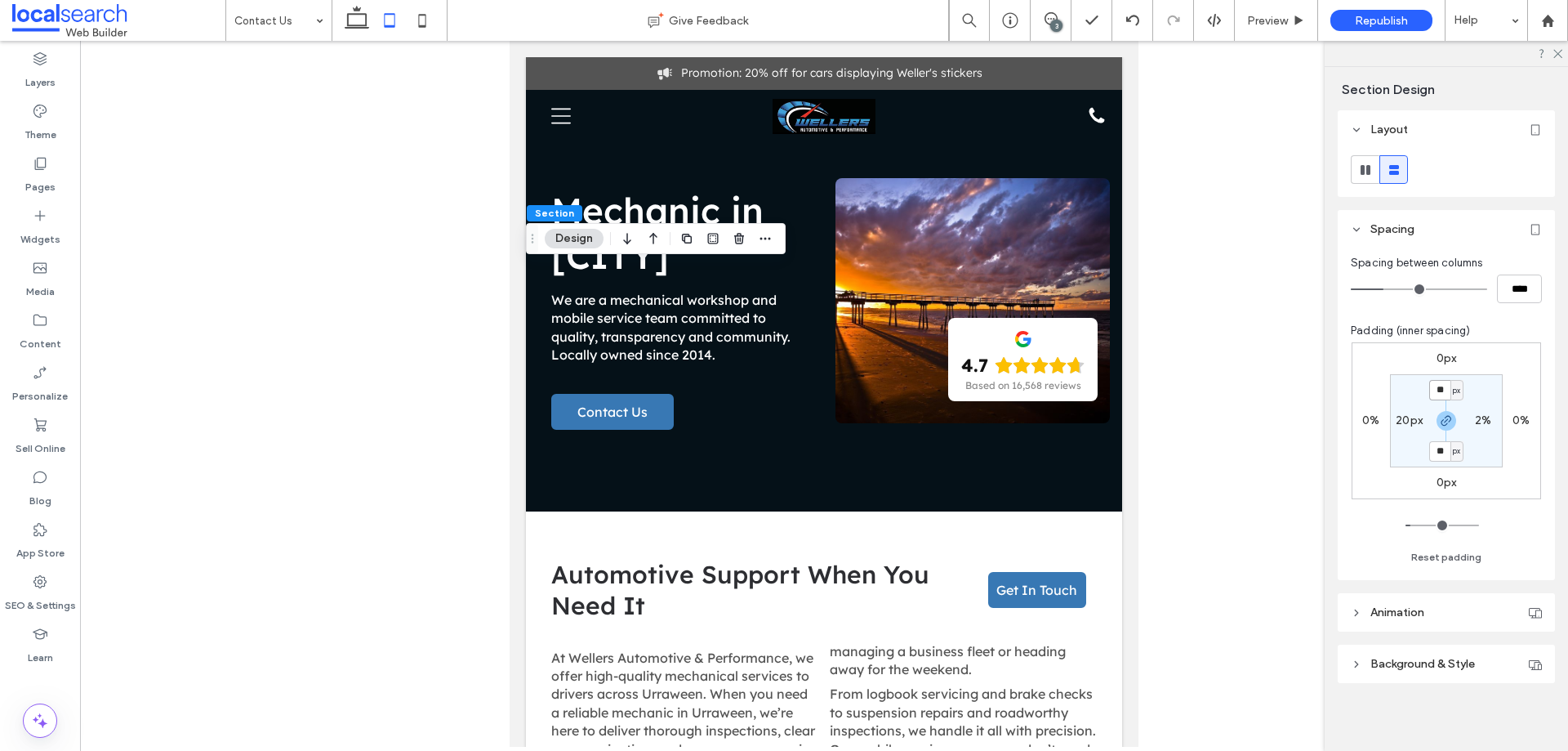 click on "**" at bounding box center (1440, 390) 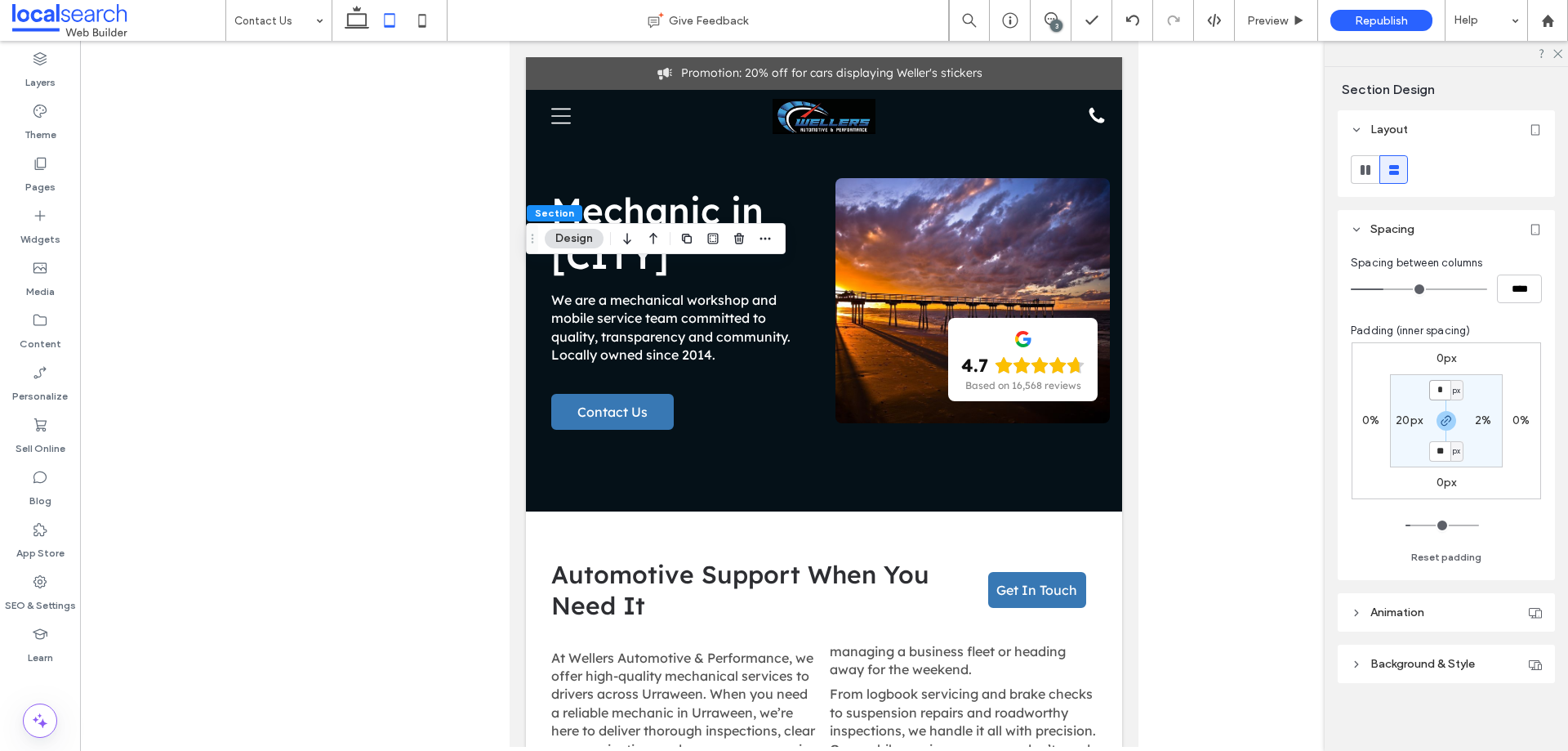 type on "*" 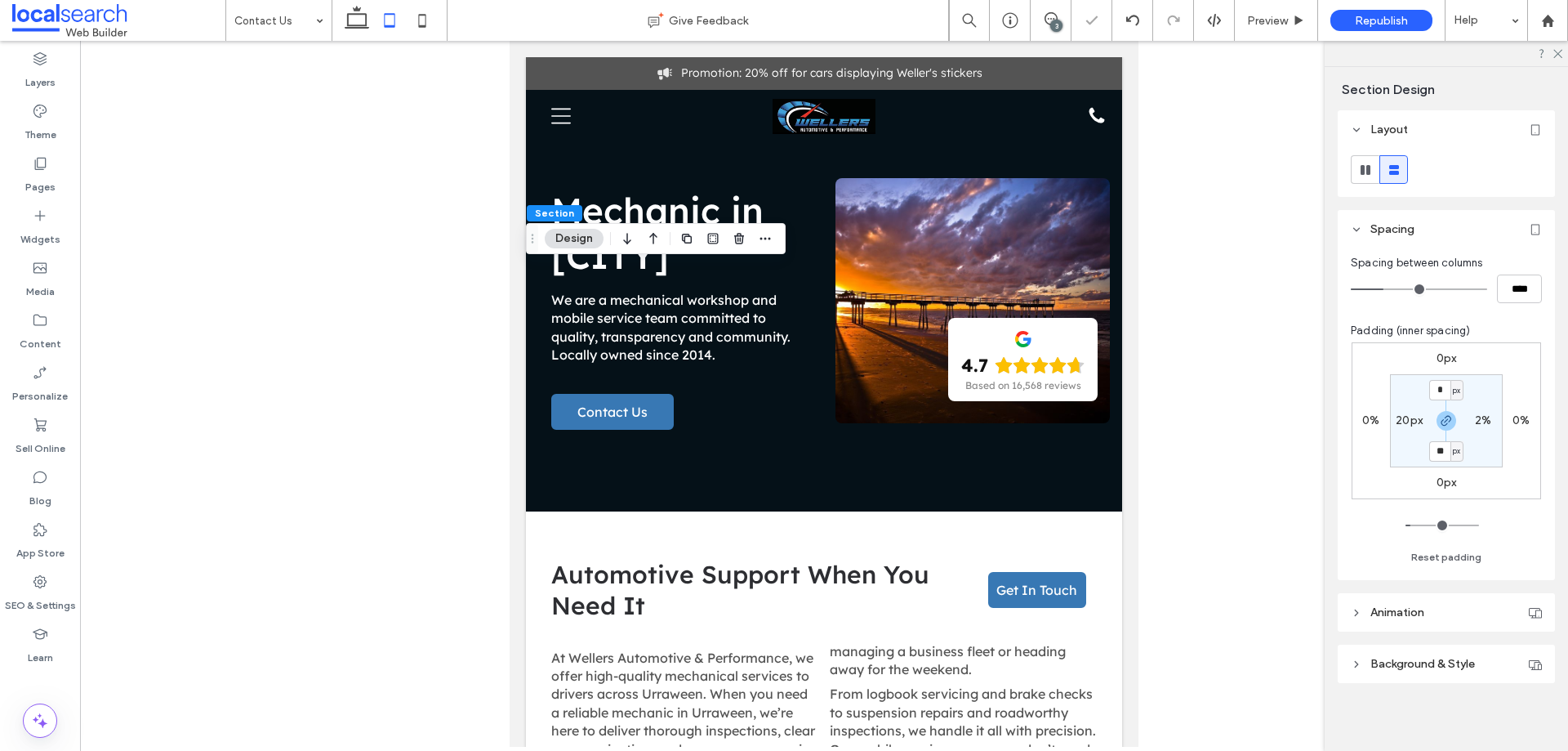 type on "*" 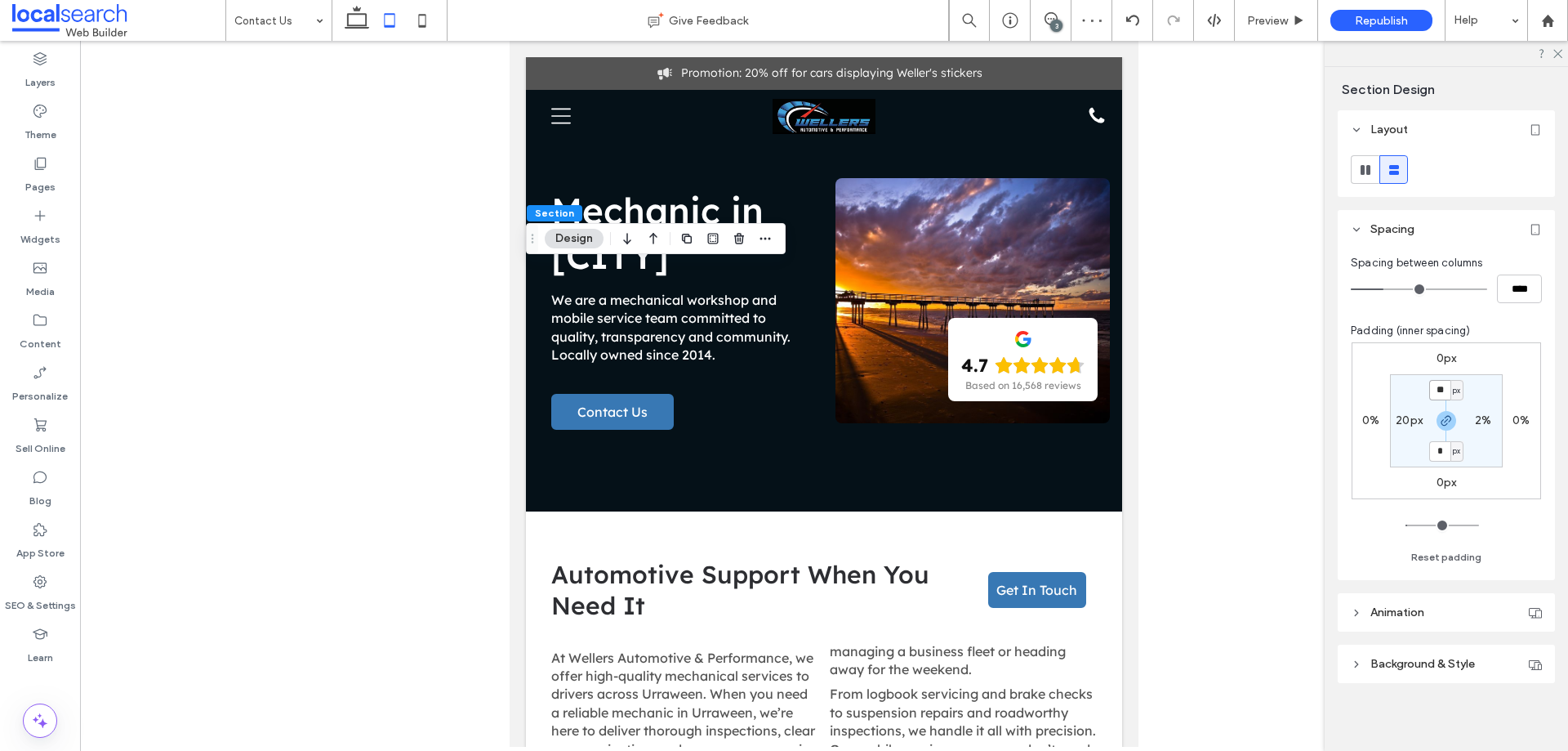type on "**" 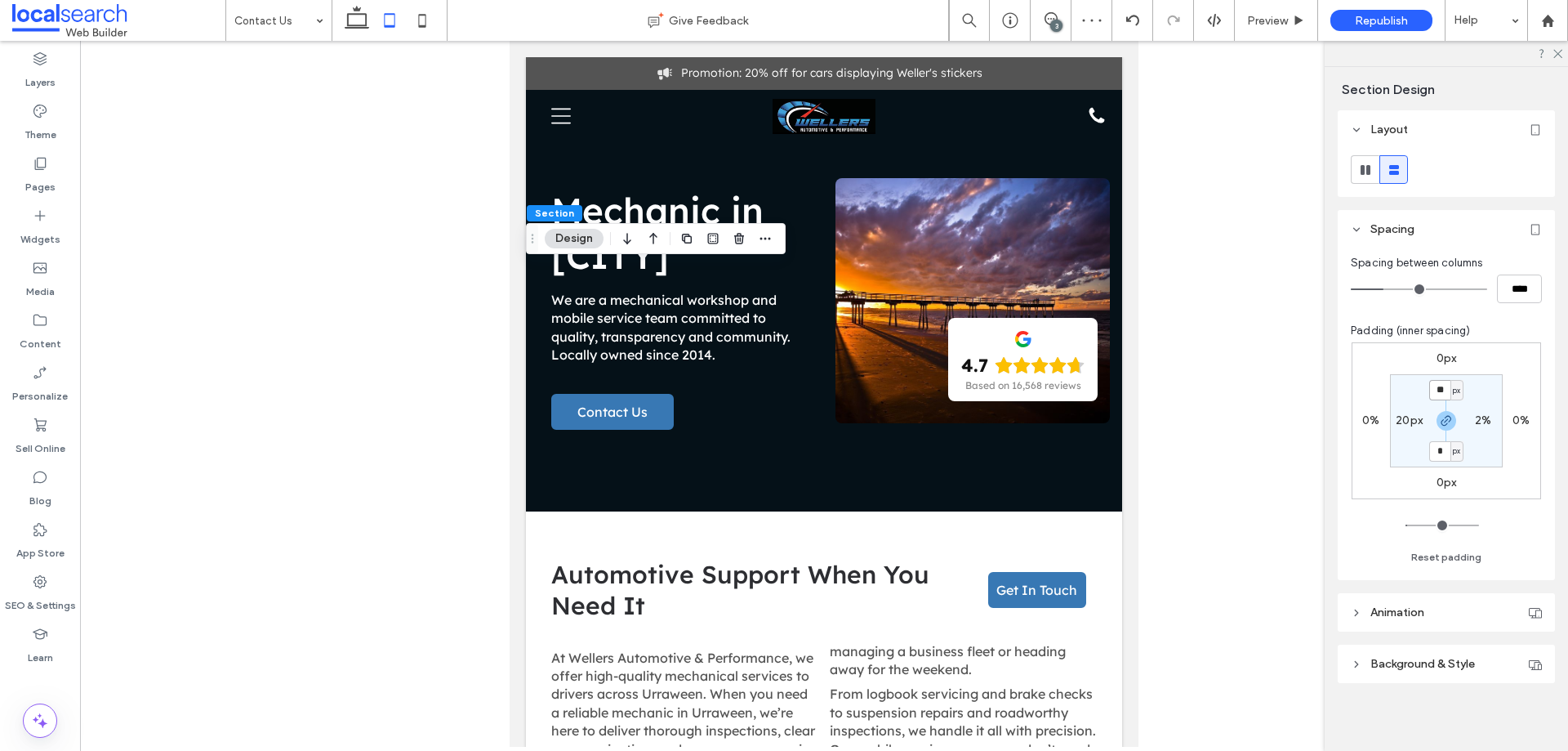 type on "**" 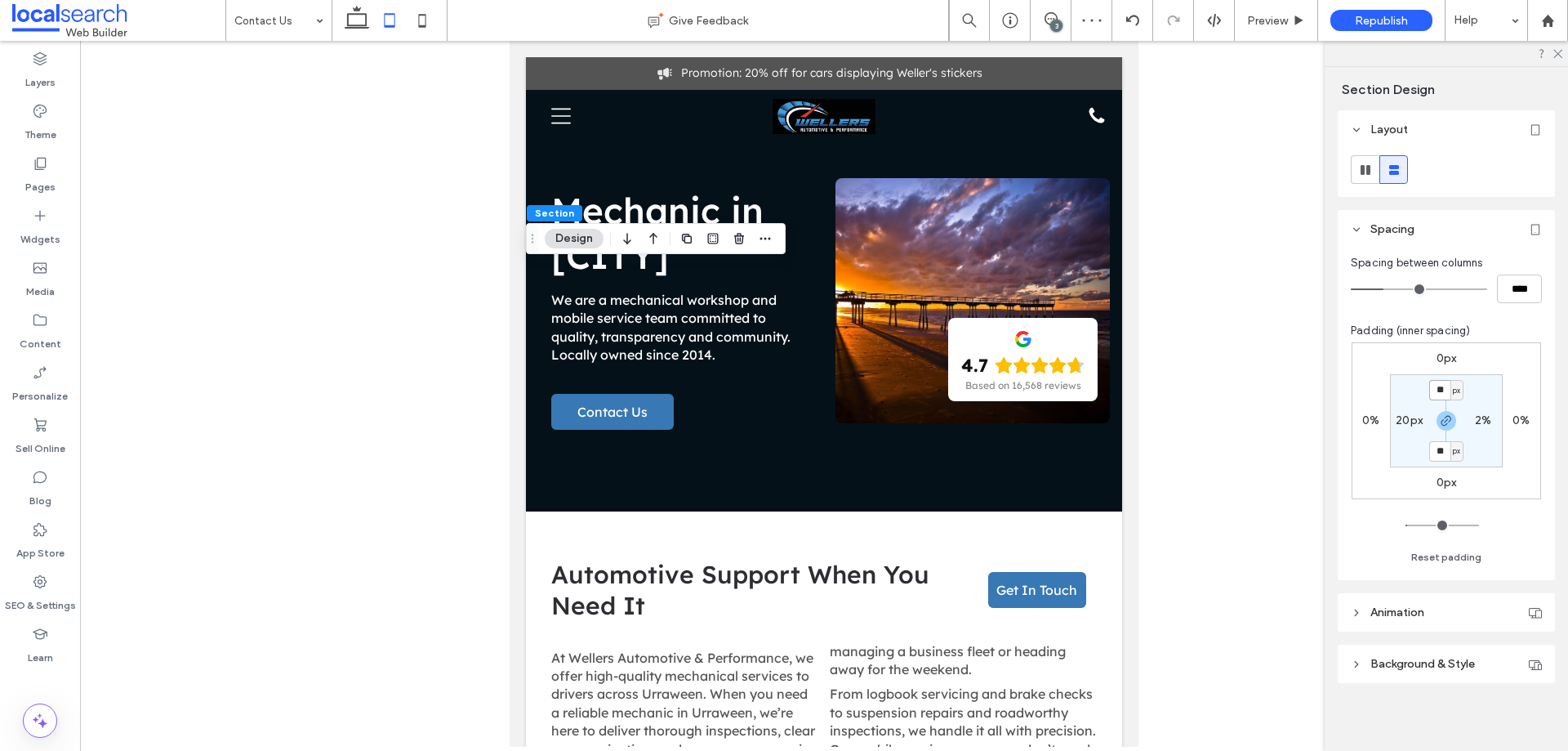 type on "**" 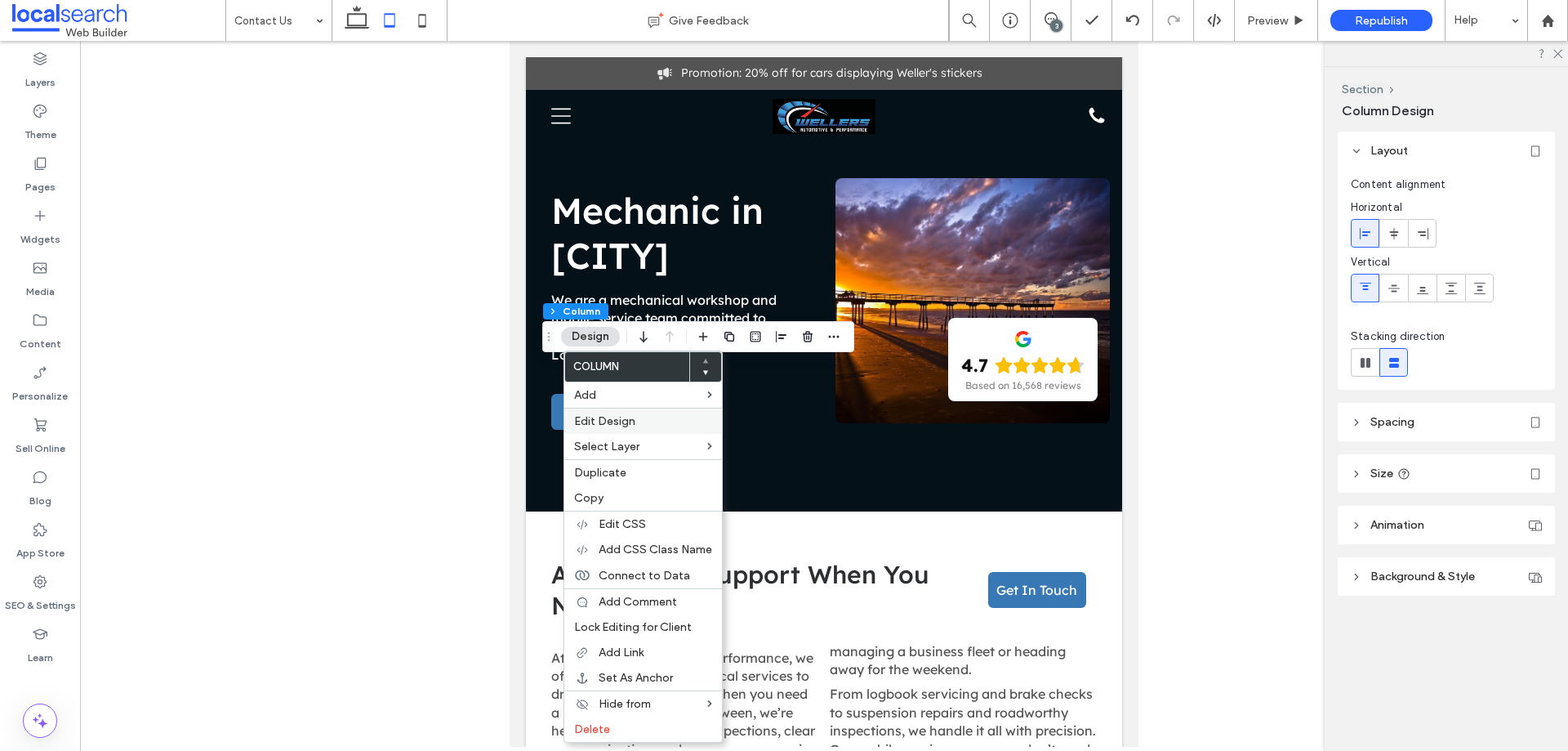 click on "Edit Design" at bounding box center (604, 421) 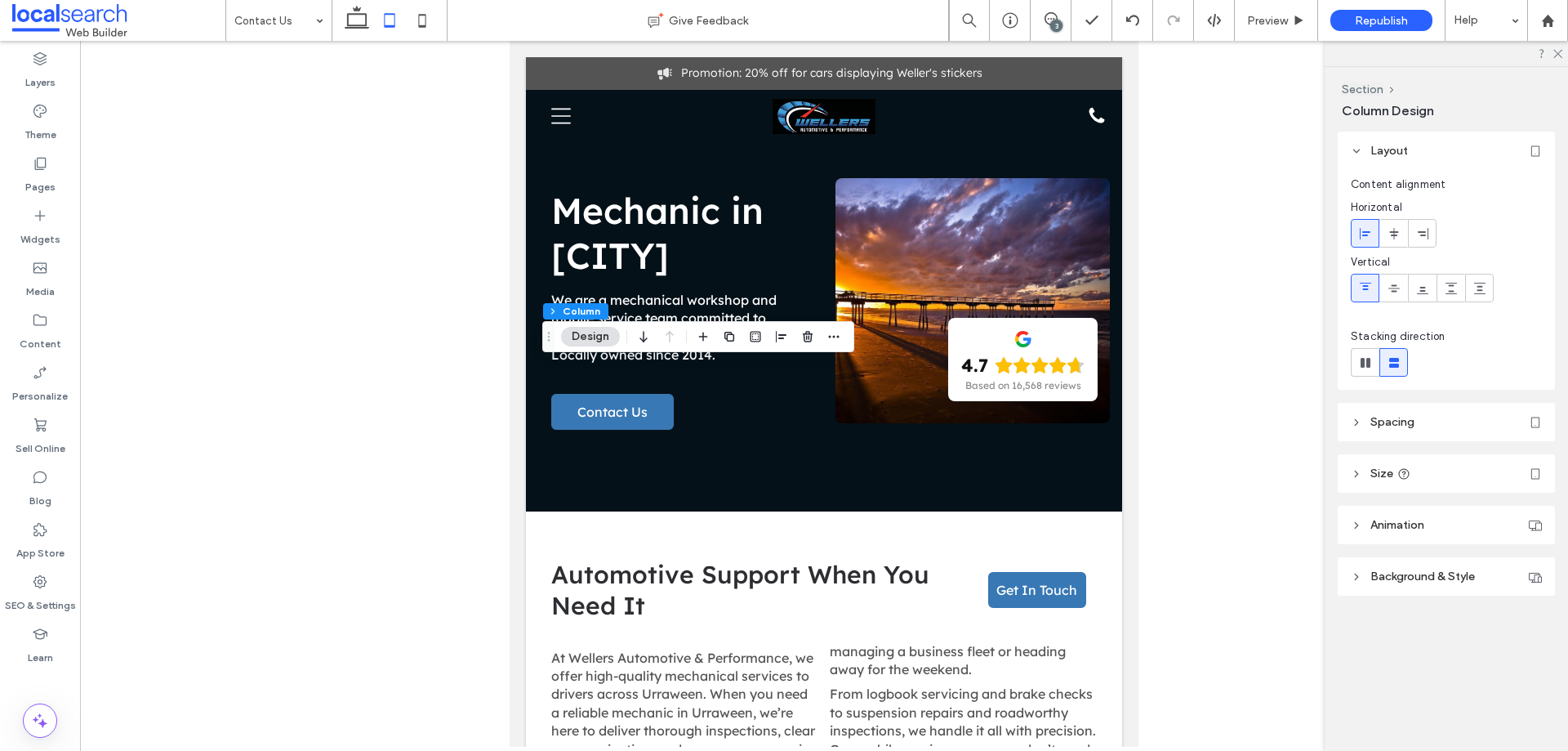 click on "Spacing" at bounding box center (1446, 422) 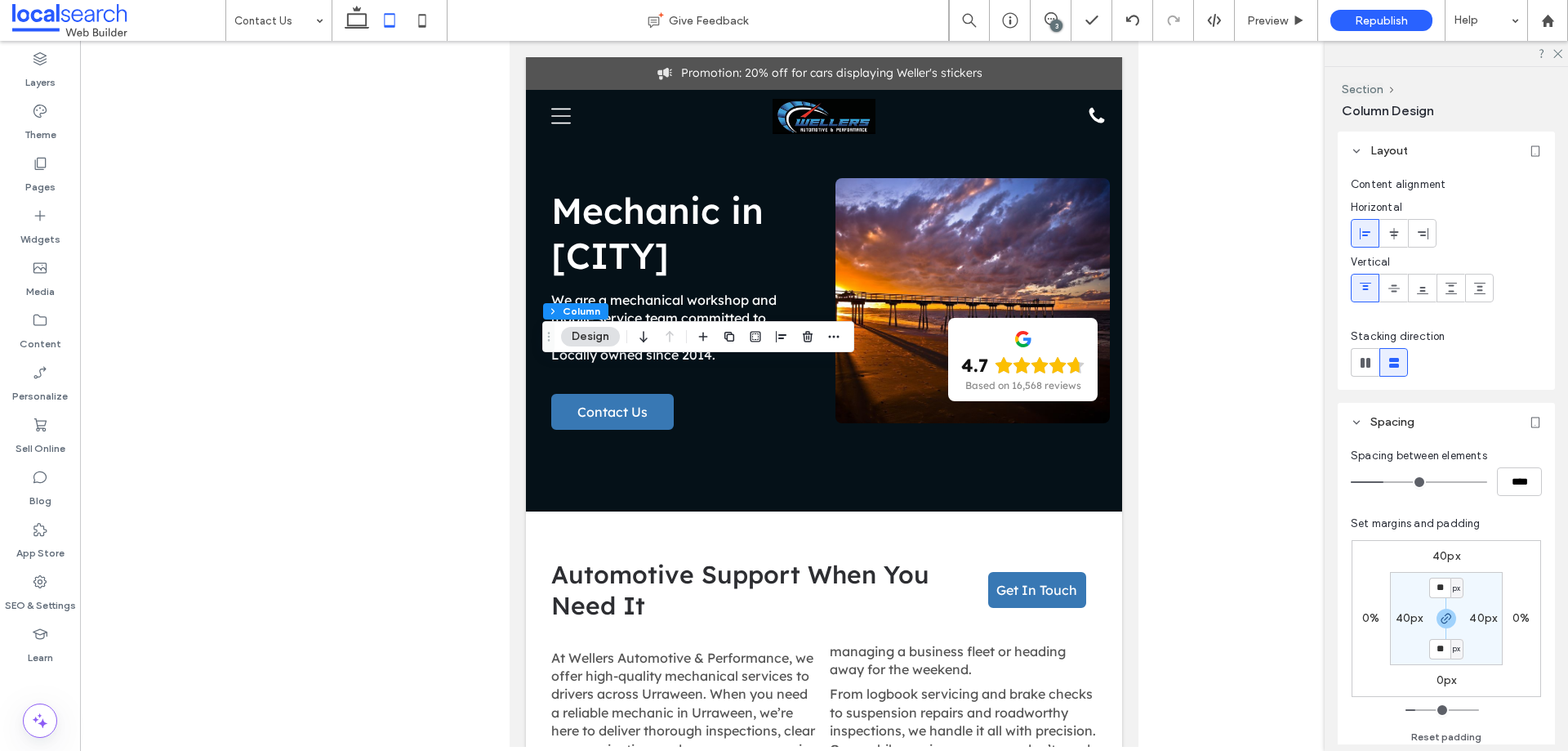 click on "40px" at bounding box center [1446, 556] 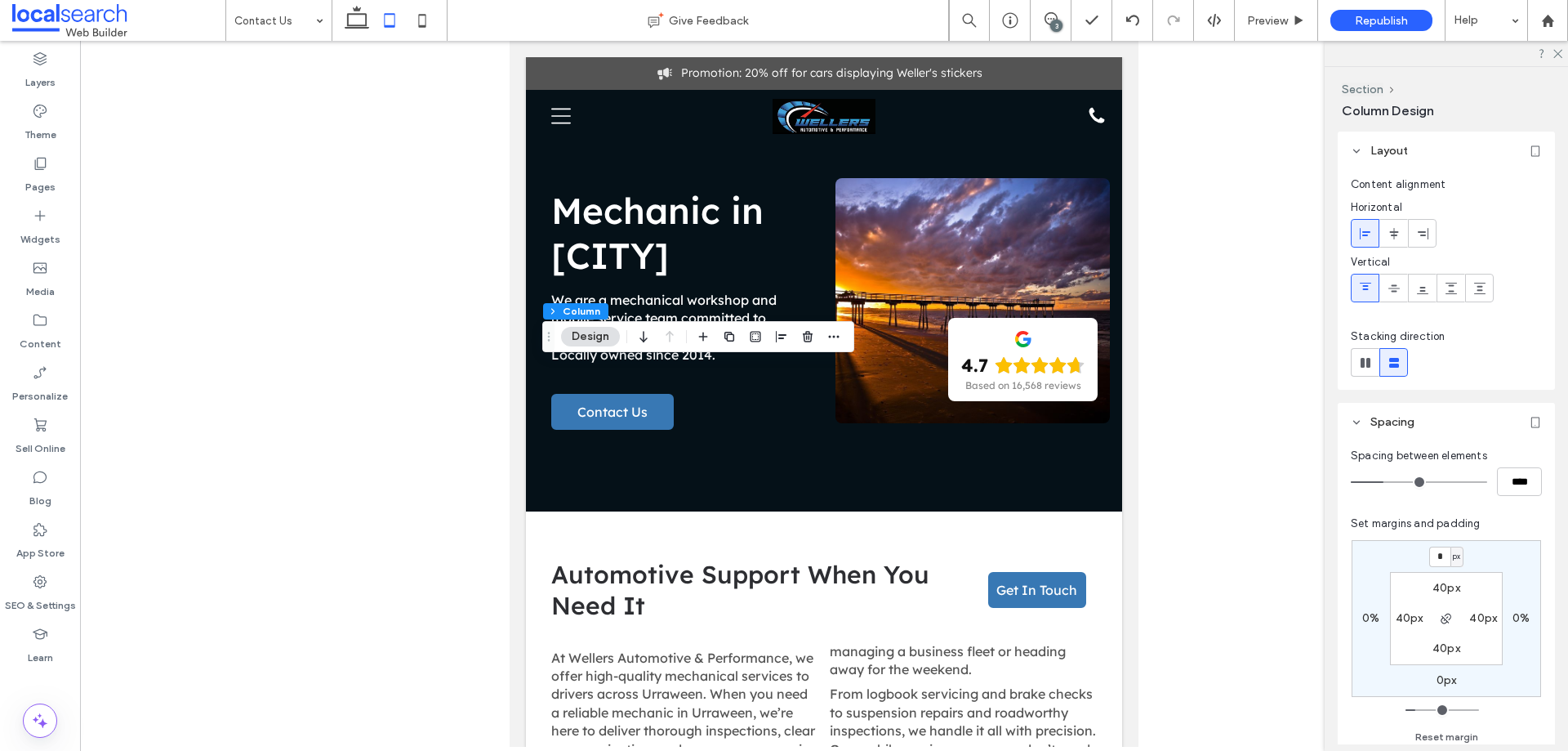 type on "*" 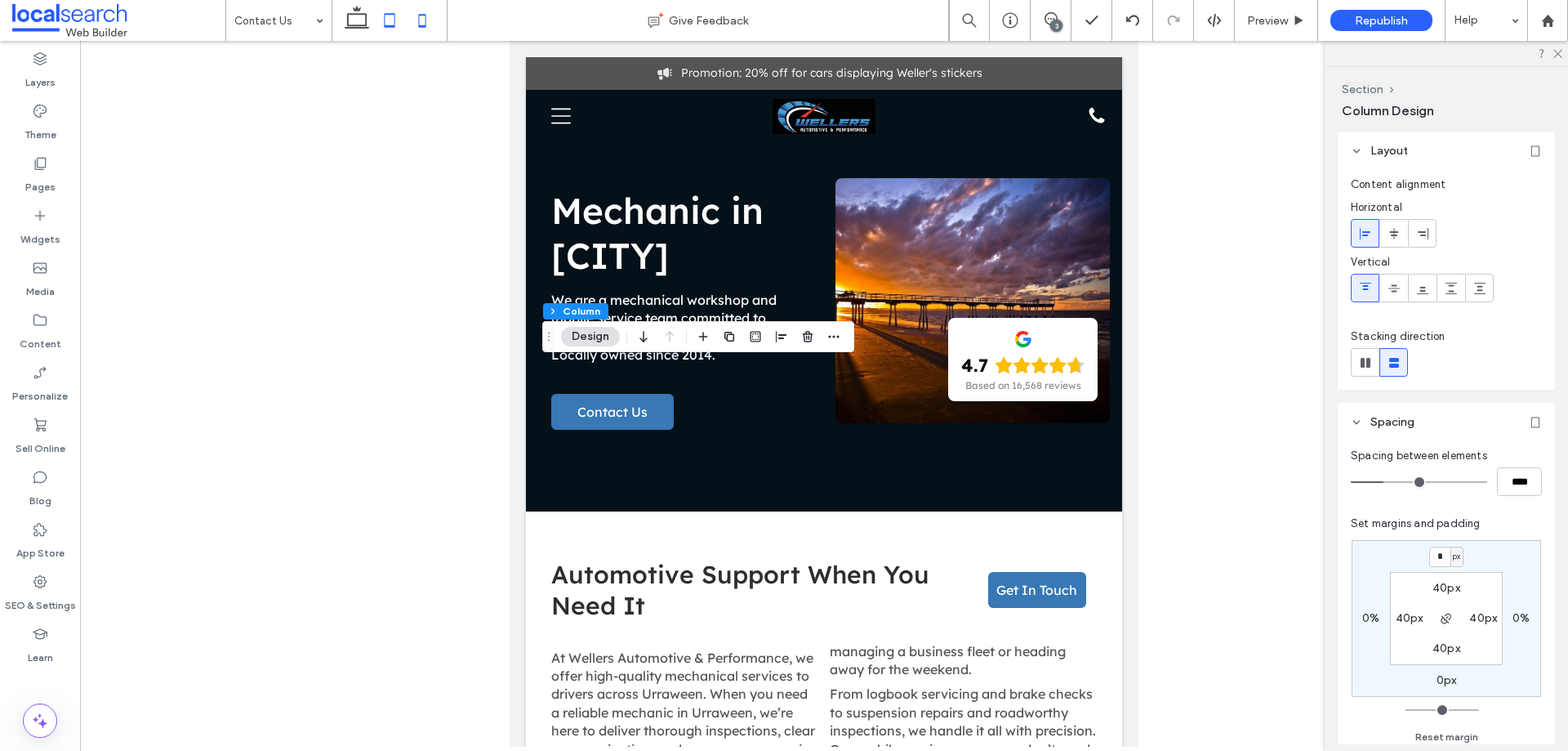 click 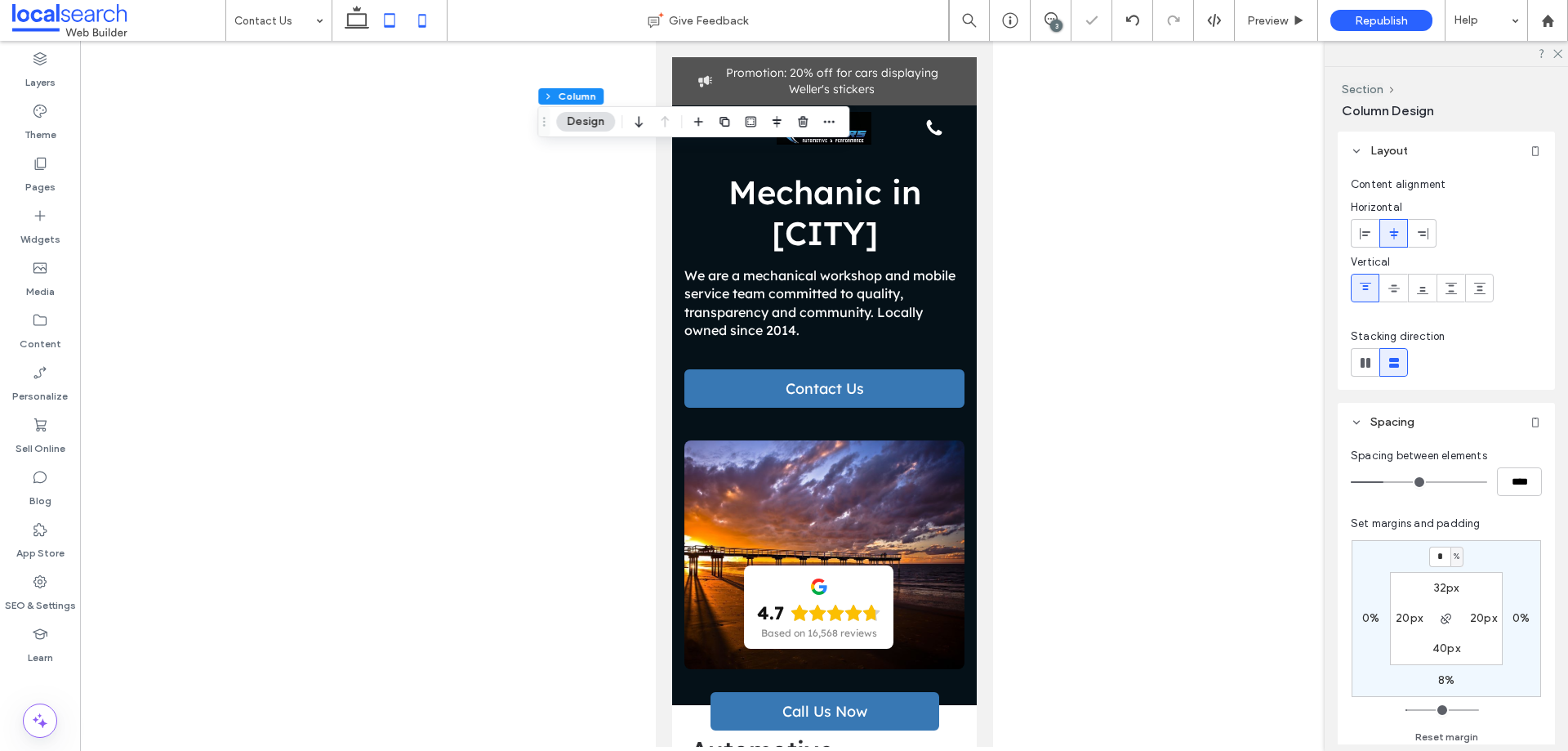 type on "*" 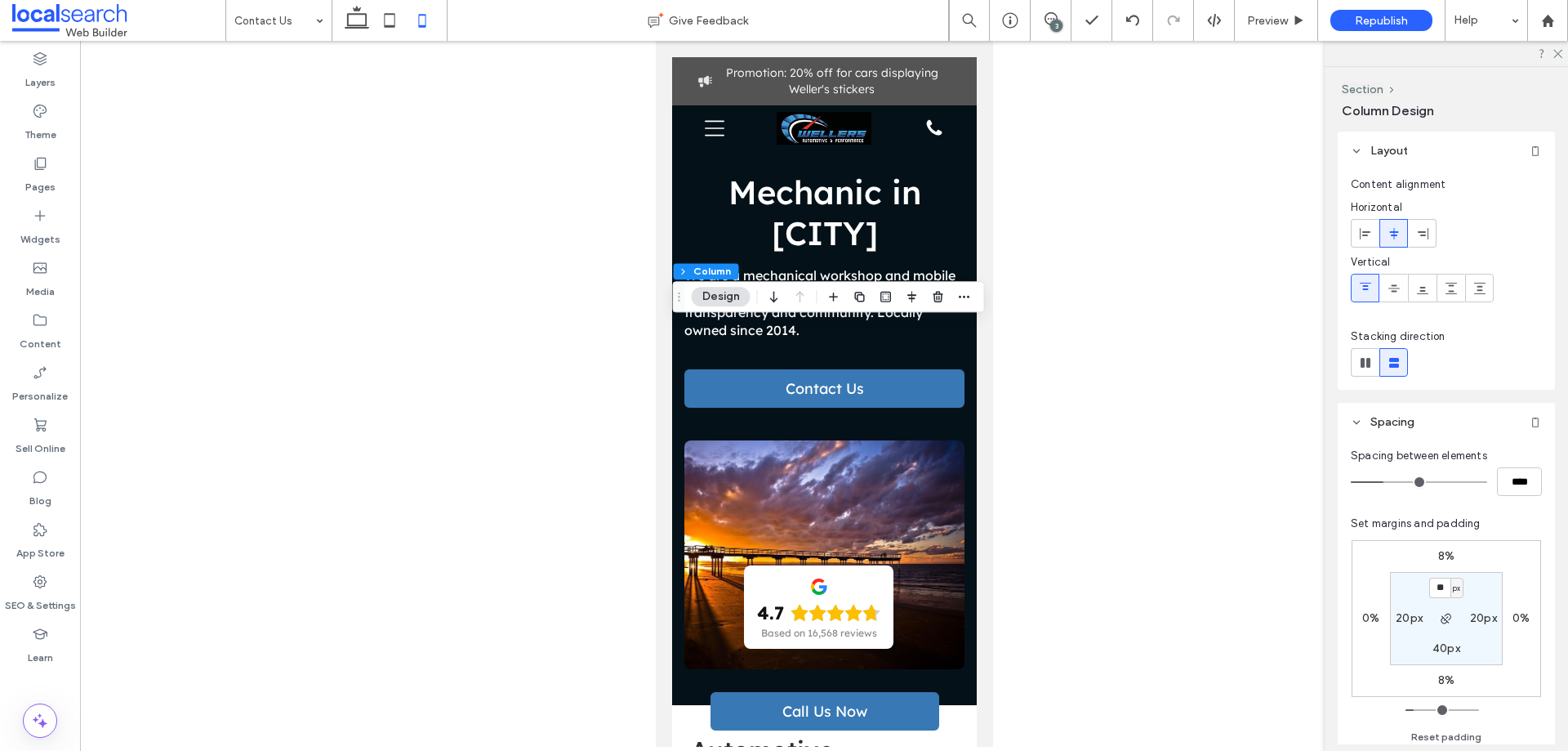 click on "8%" at bounding box center (1446, 680) 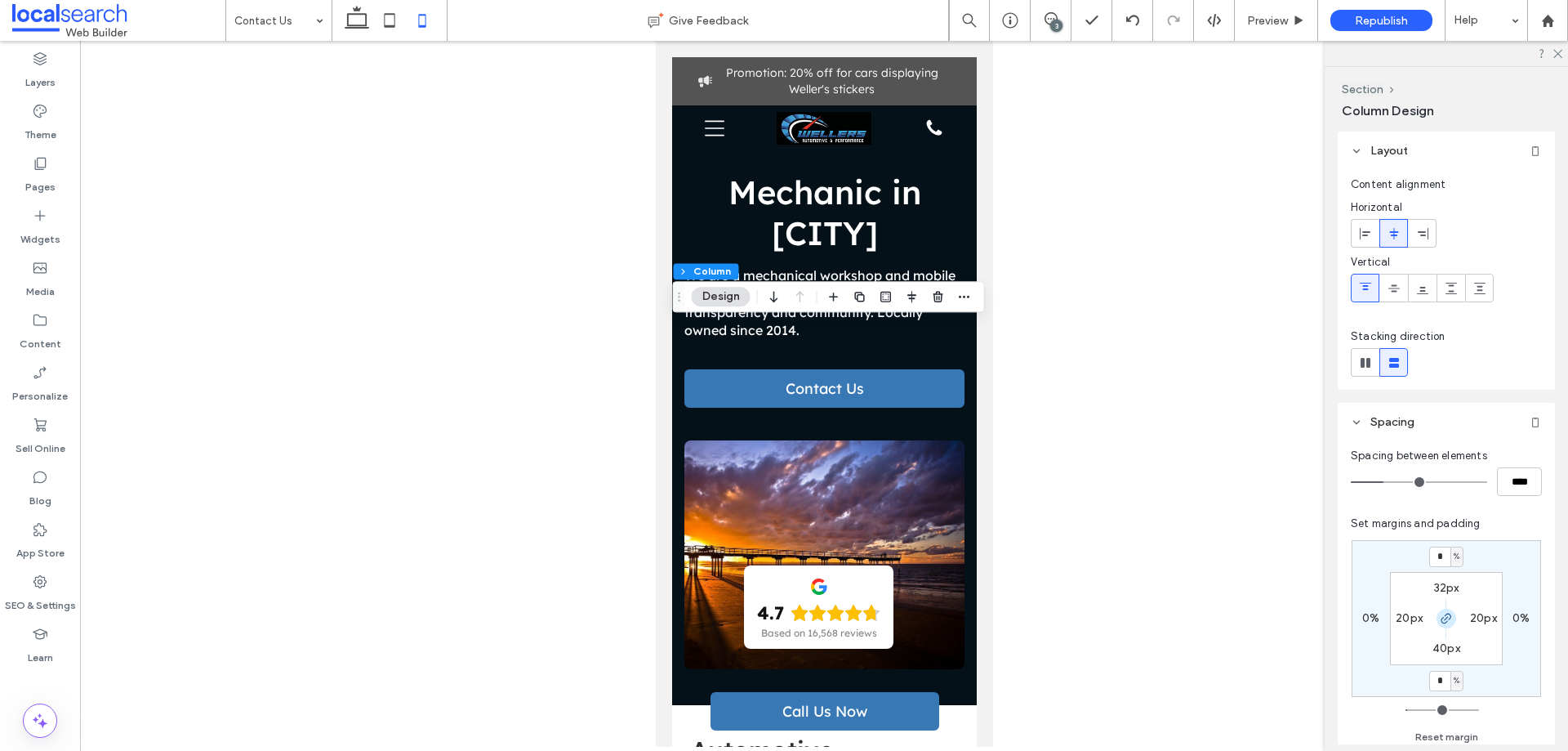 click 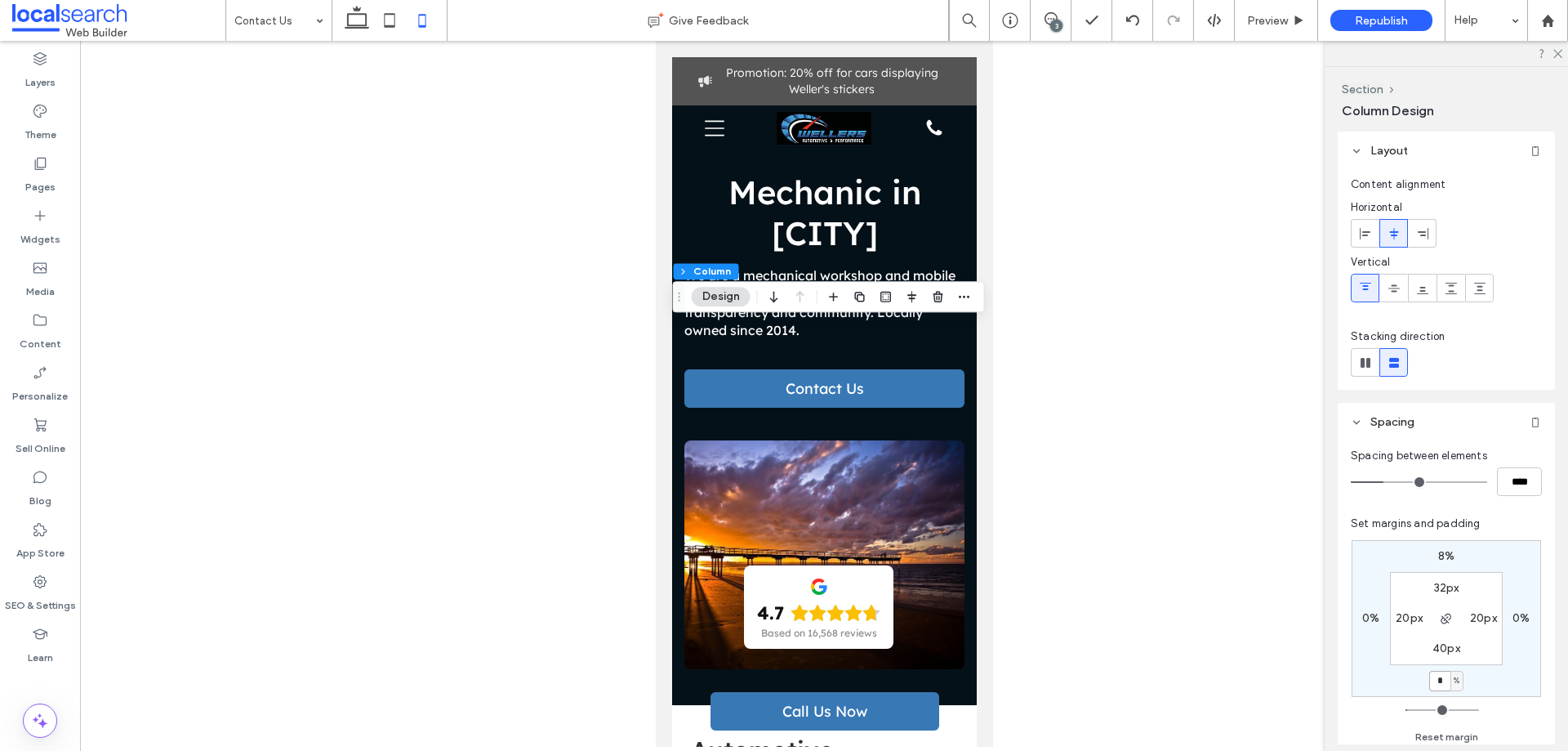 click on "*" at bounding box center [1440, 681] 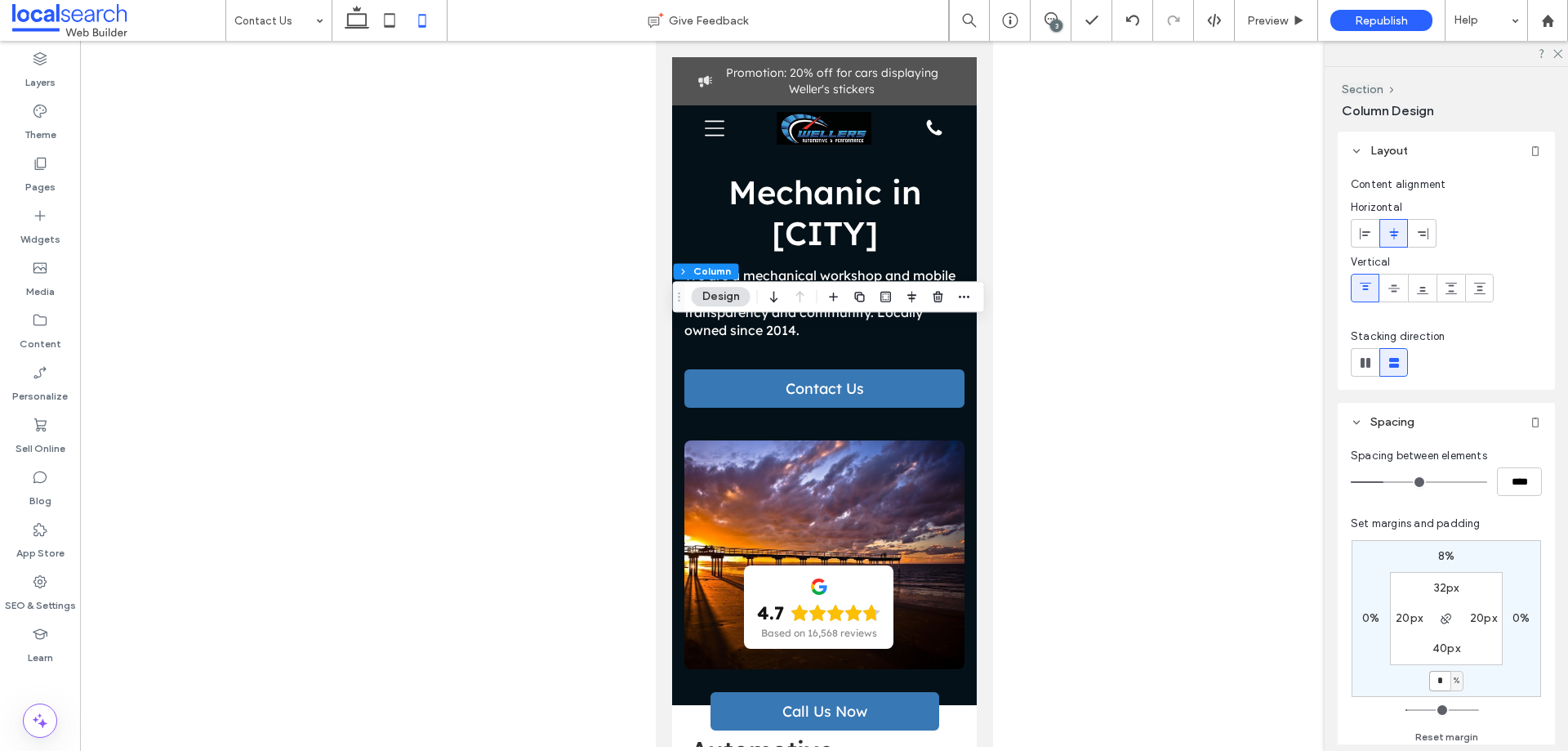 type on "*" 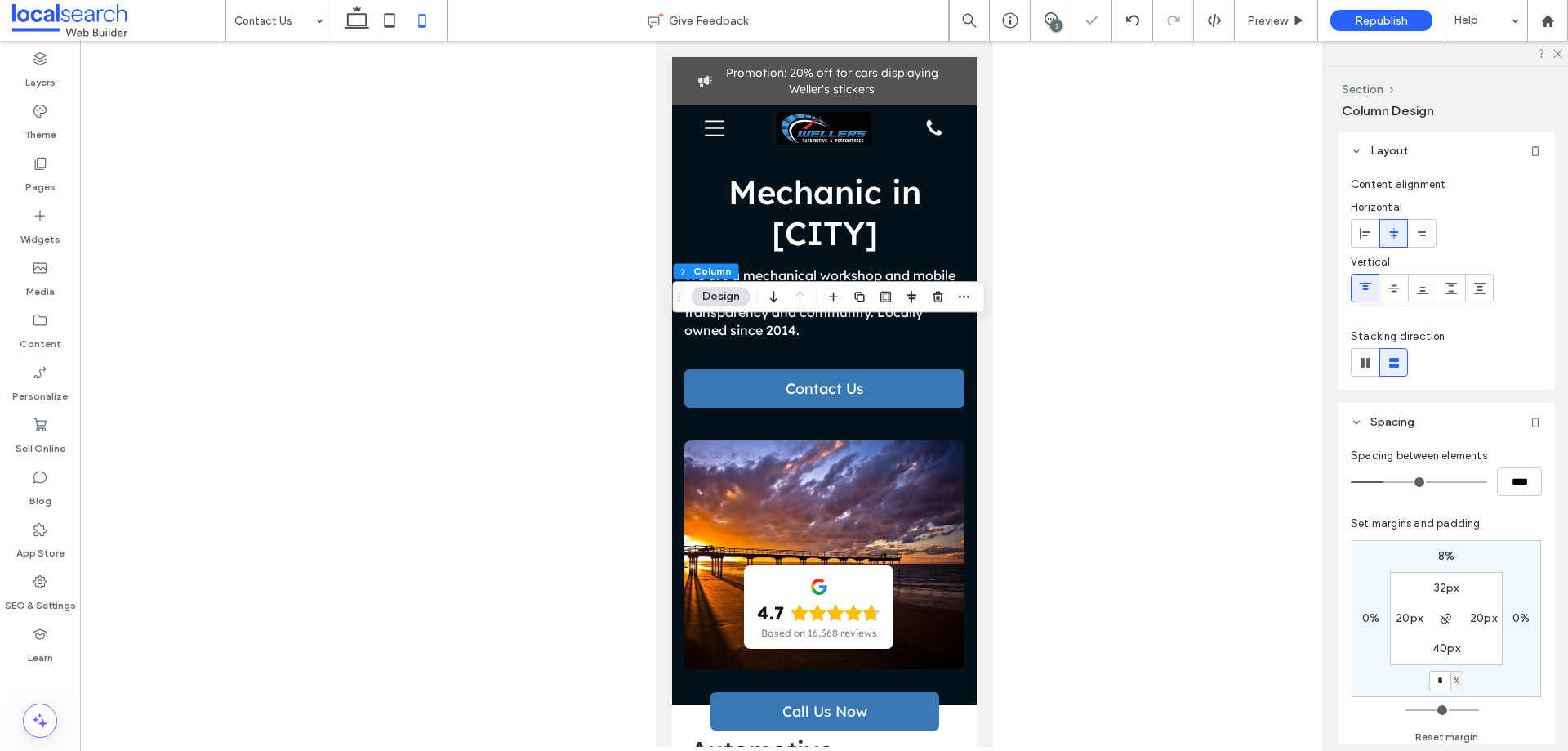 click on "8%" at bounding box center (1446, 556) 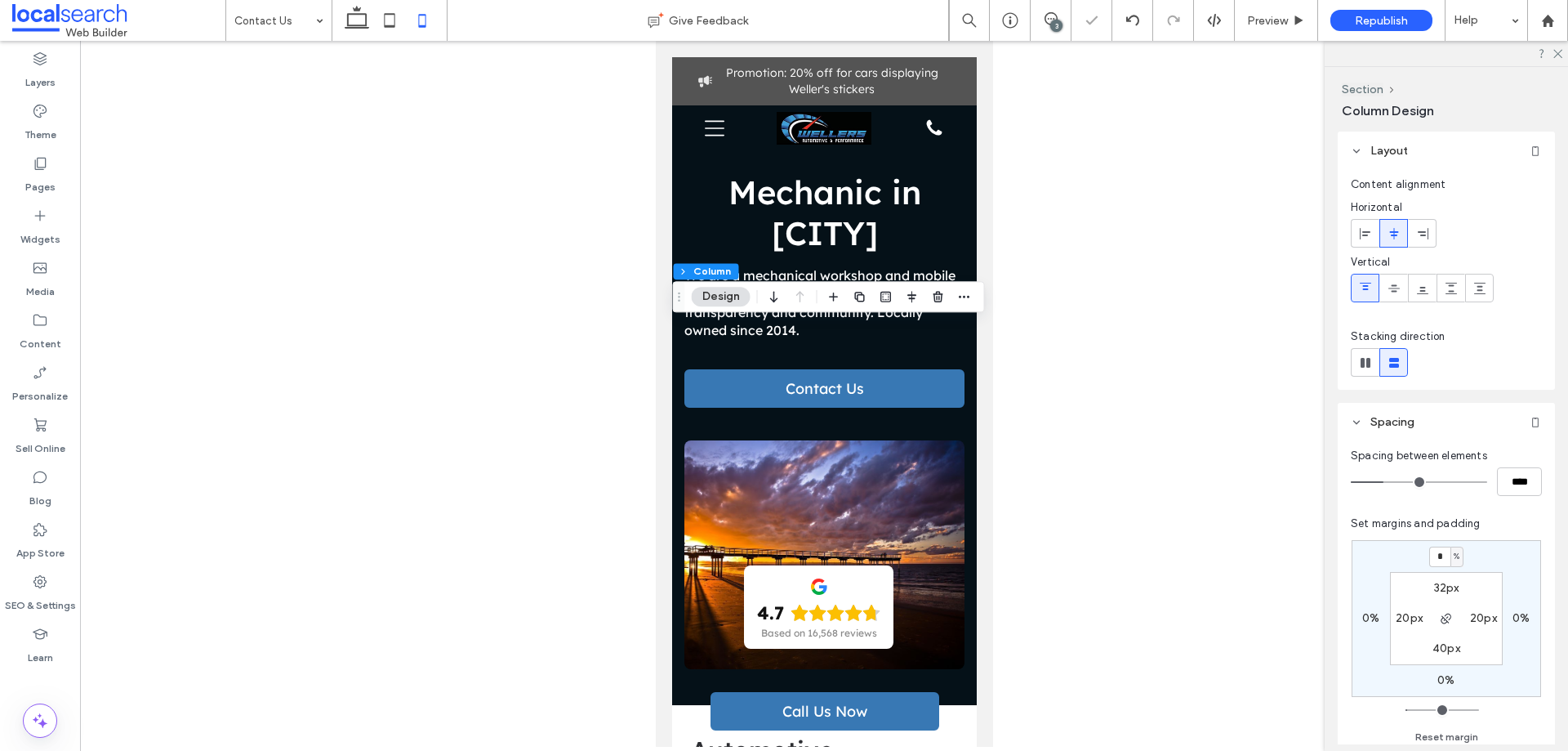 click on "%" at bounding box center [1457, 557] 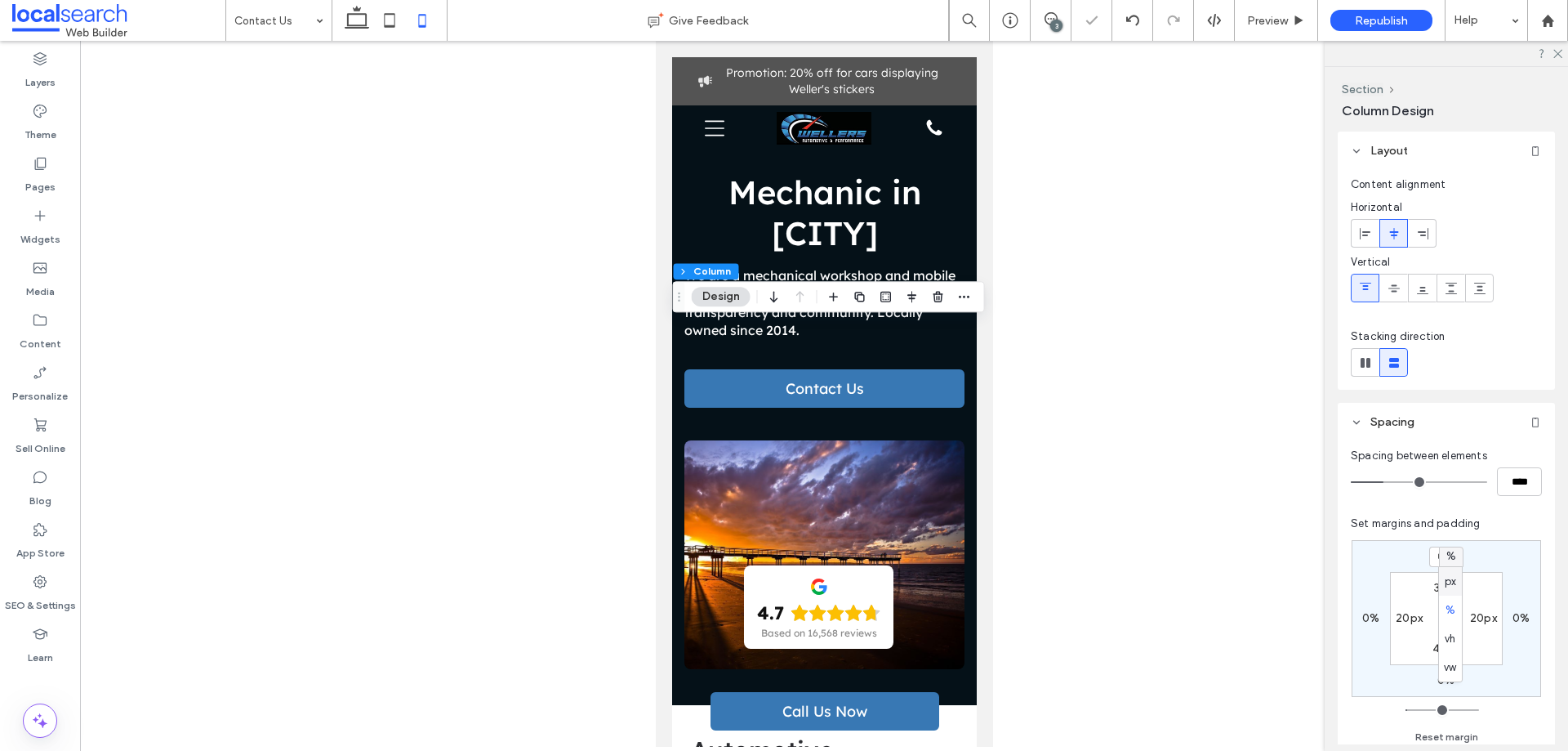 click on "px" at bounding box center (1450, 582) 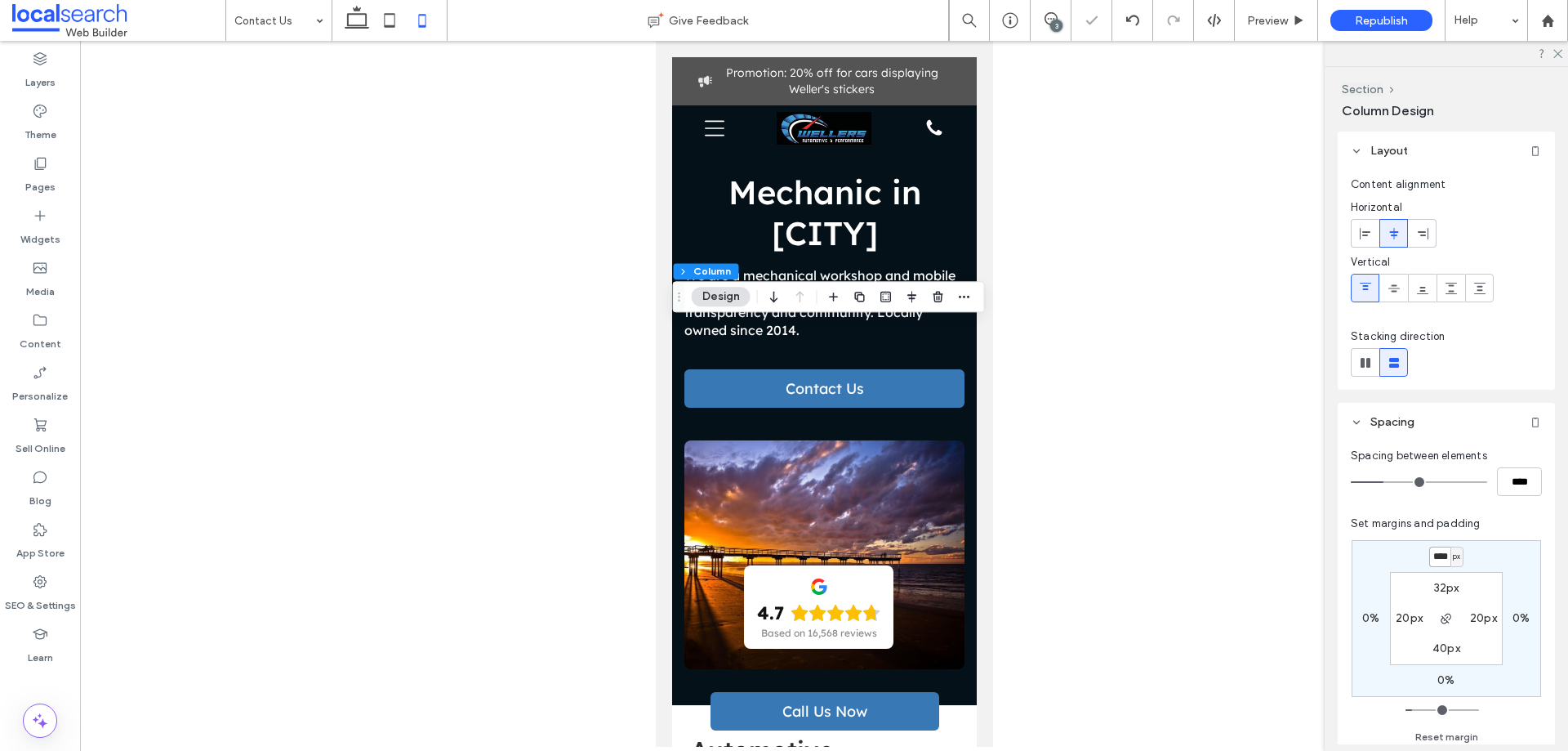 click on "****" at bounding box center (1440, 557) 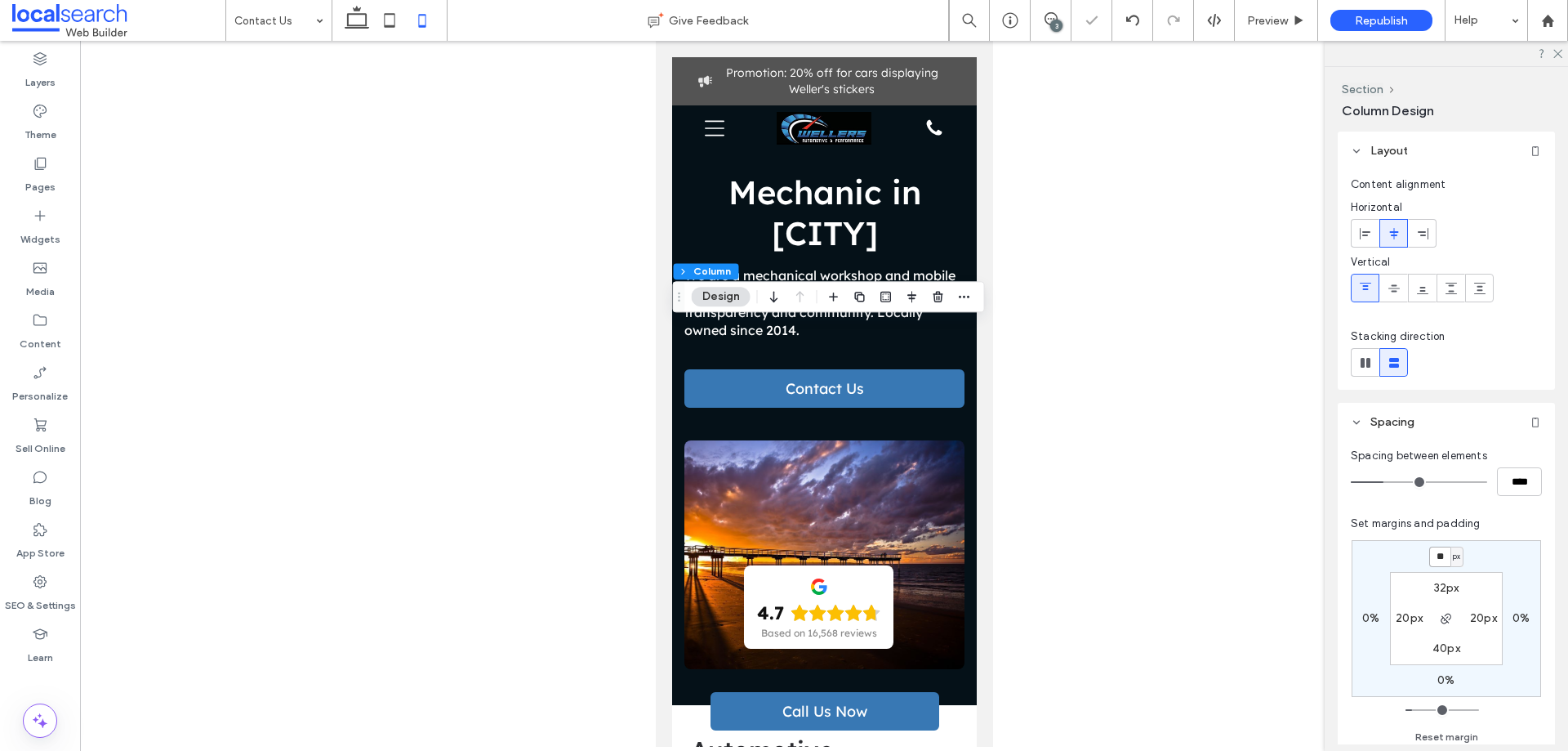 type on "**" 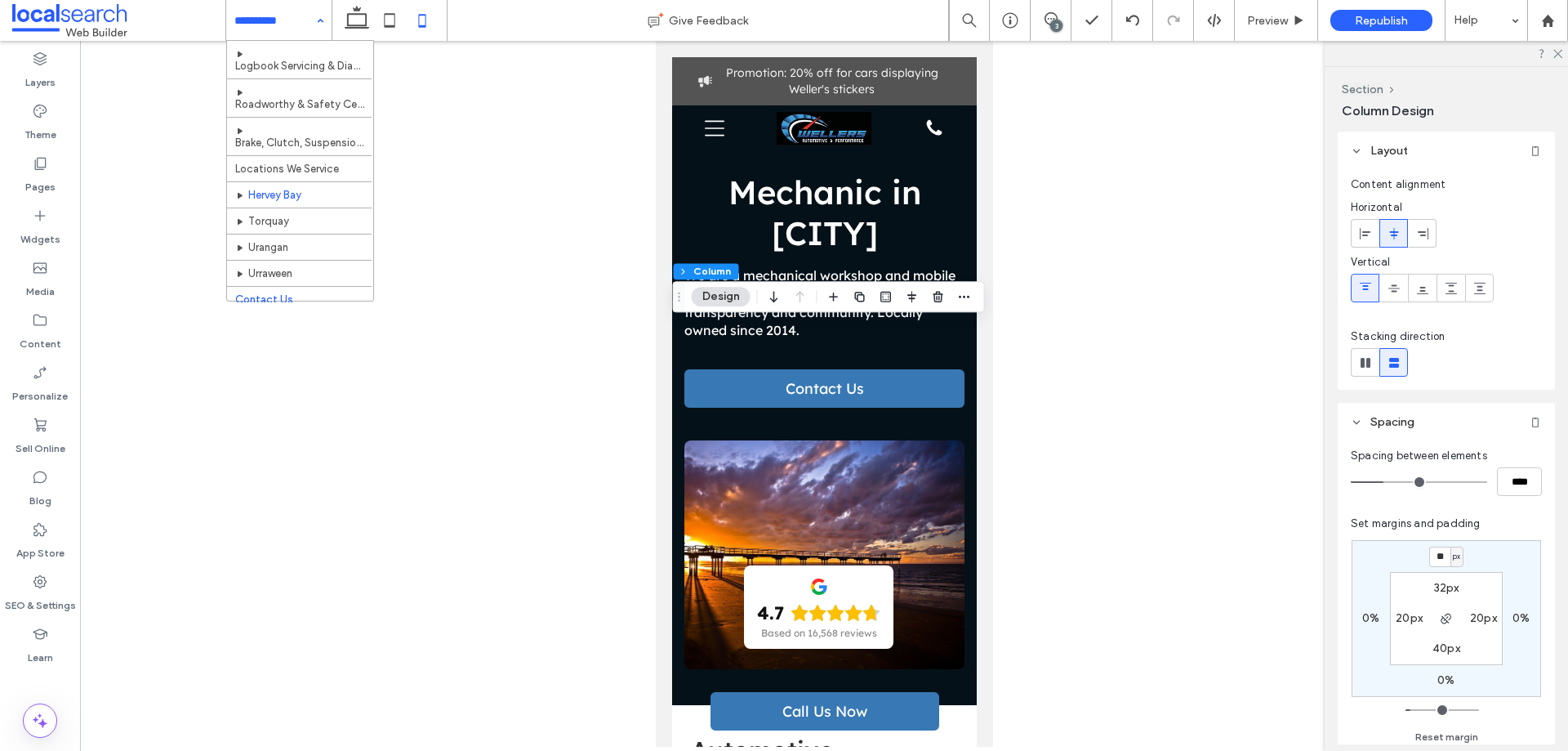 scroll, scrollTop: 82, scrollLeft: 0, axis: vertical 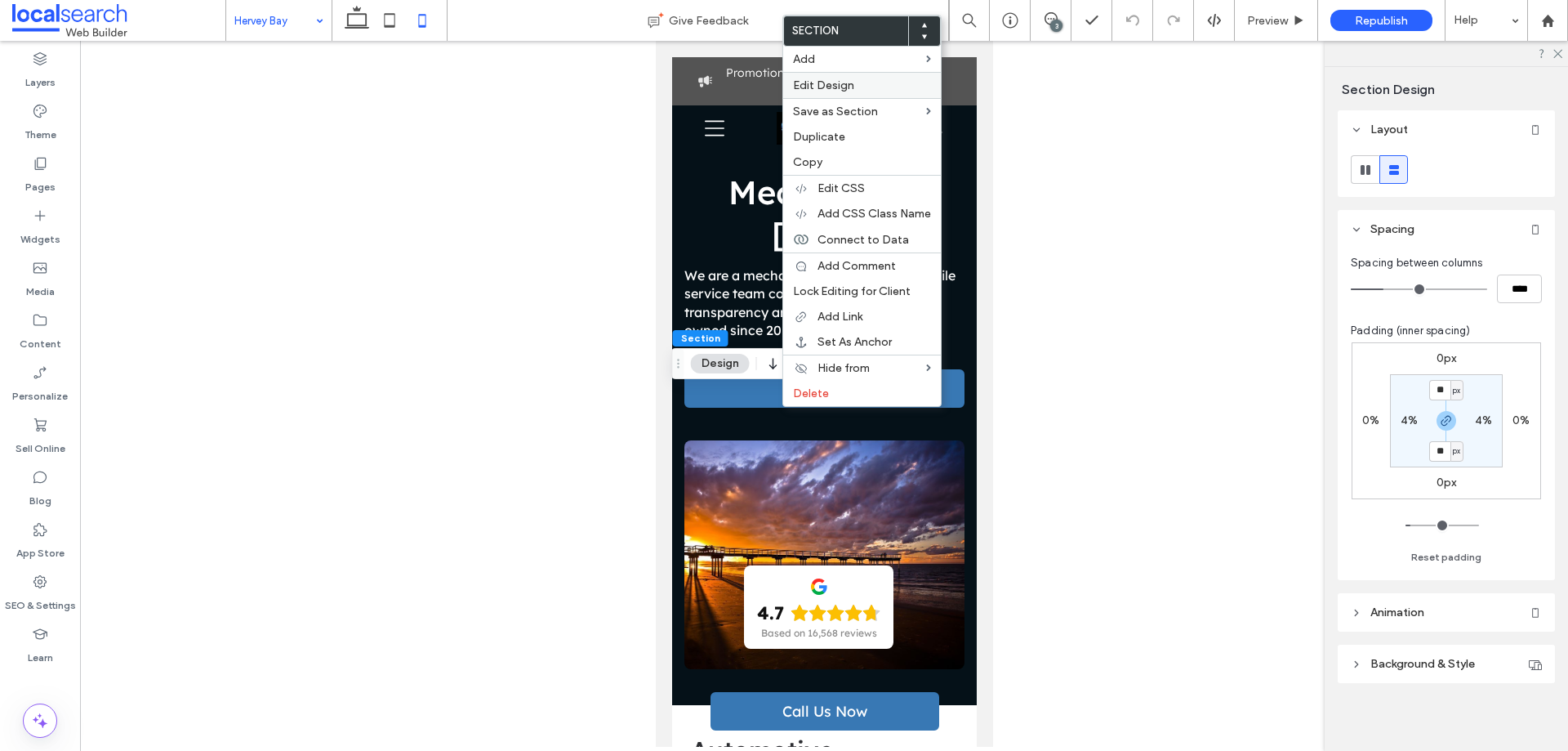 click on "Edit Design" at bounding box center [823, 85] 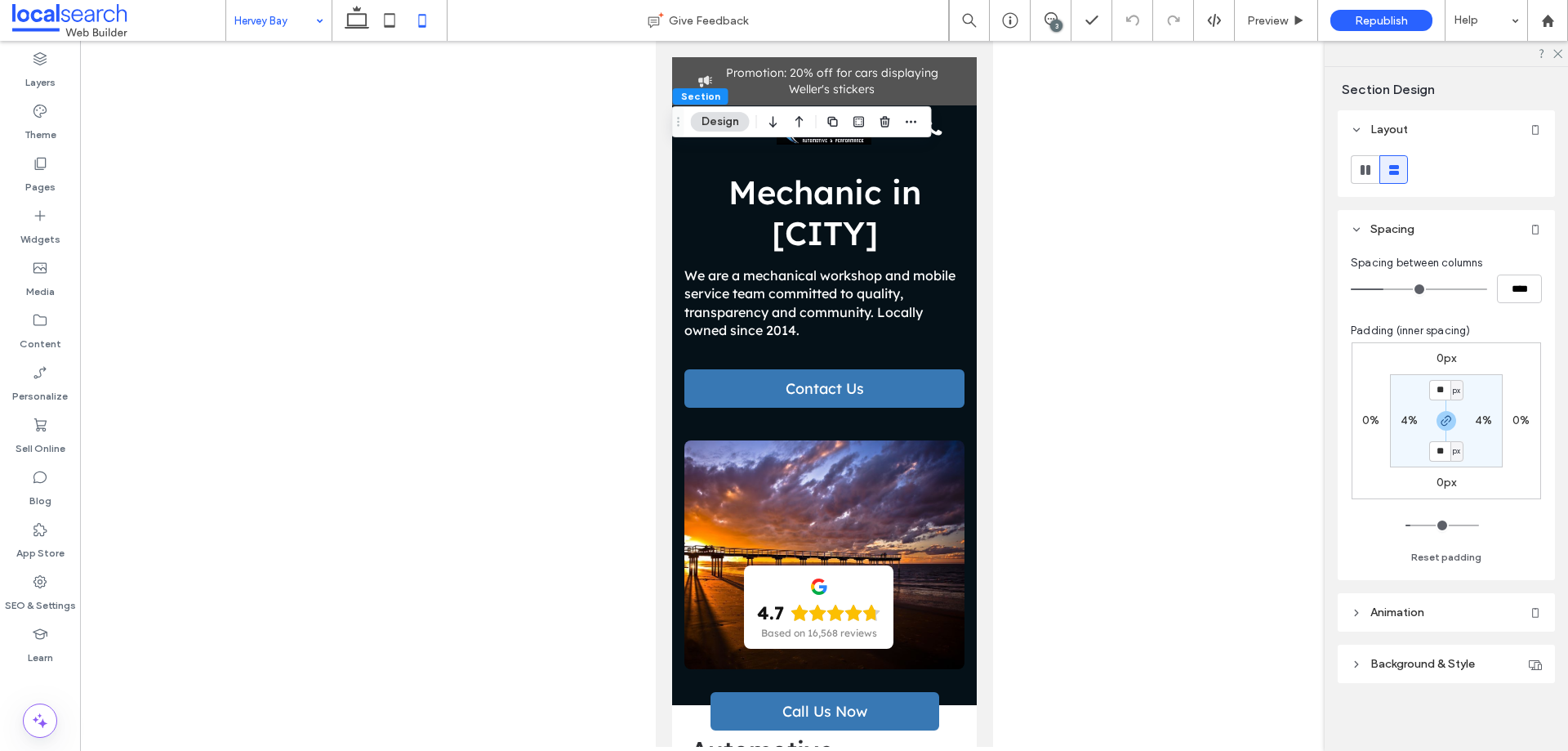 type on "**" 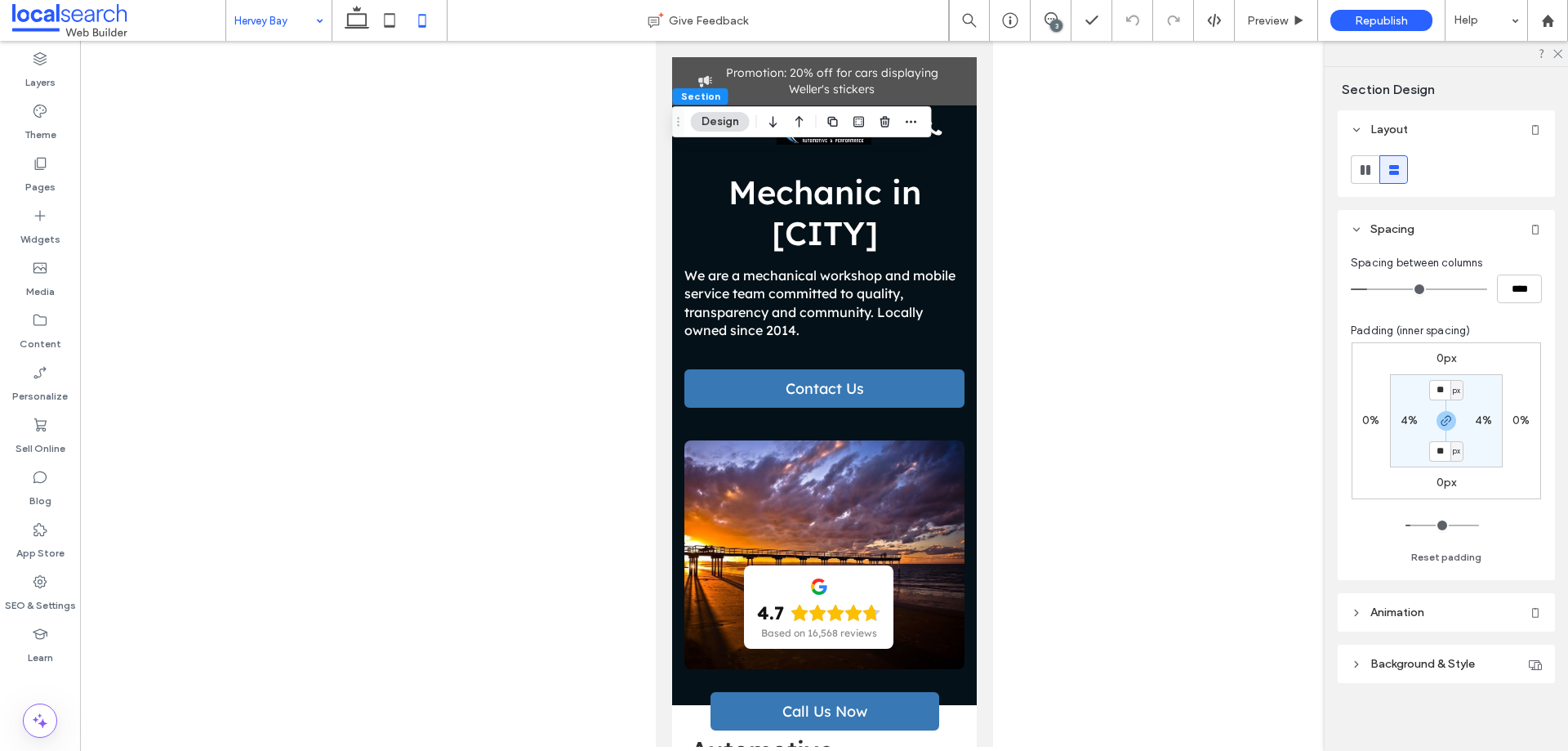 type on "*" 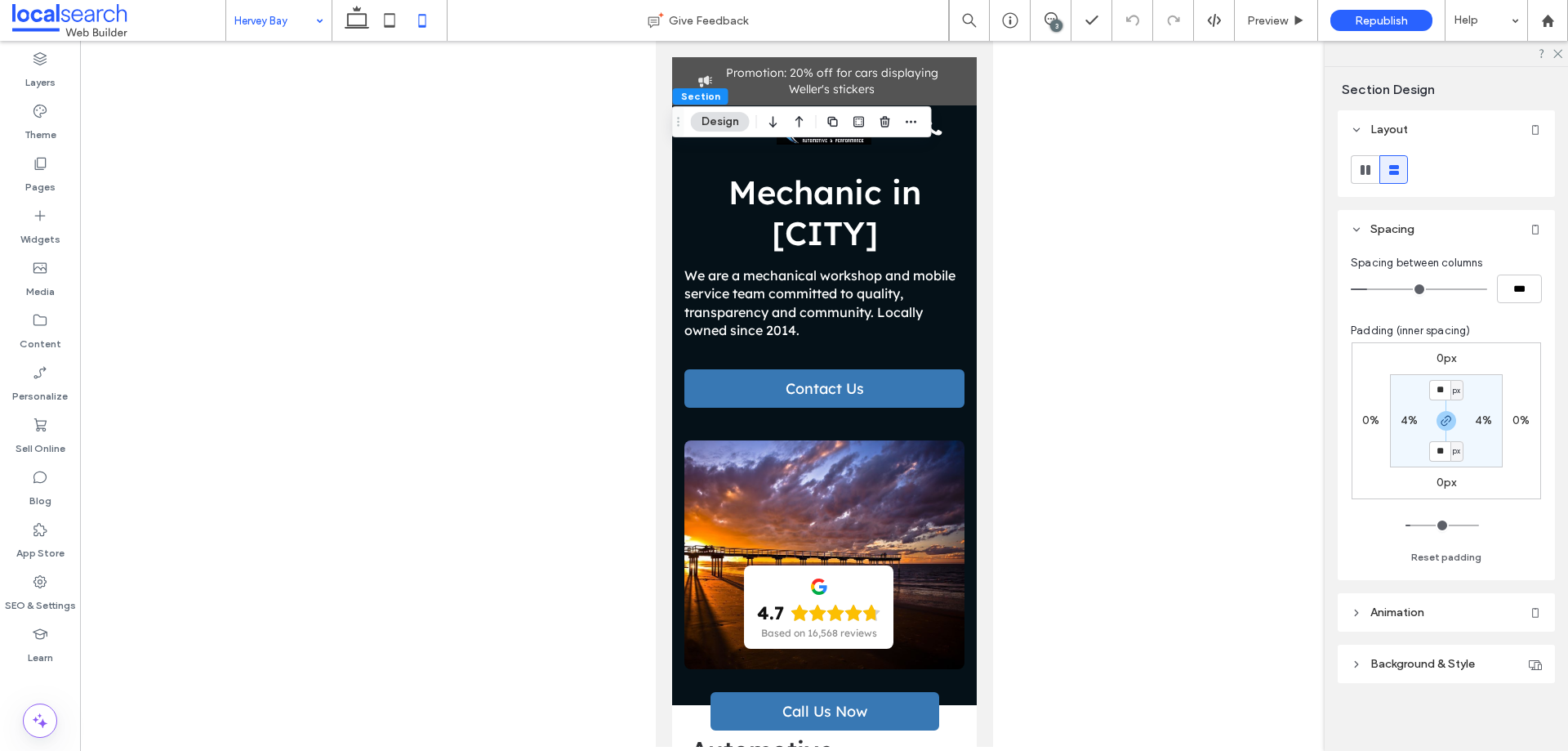 type on "*" 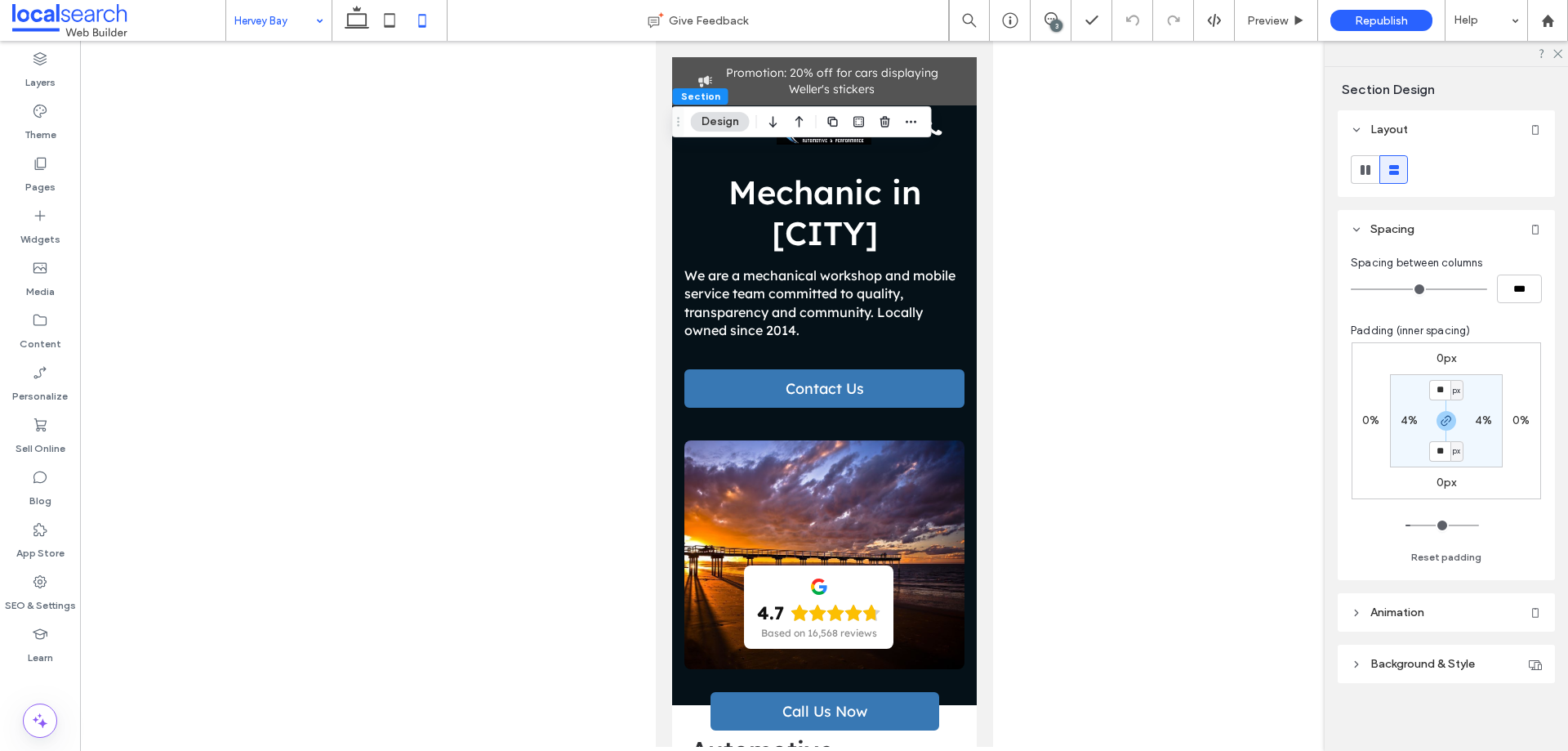 drag, startPoint x: 1379, startPoint y: 289, endPoint x: 1355, endPoint y: 290, distance: 24.020824 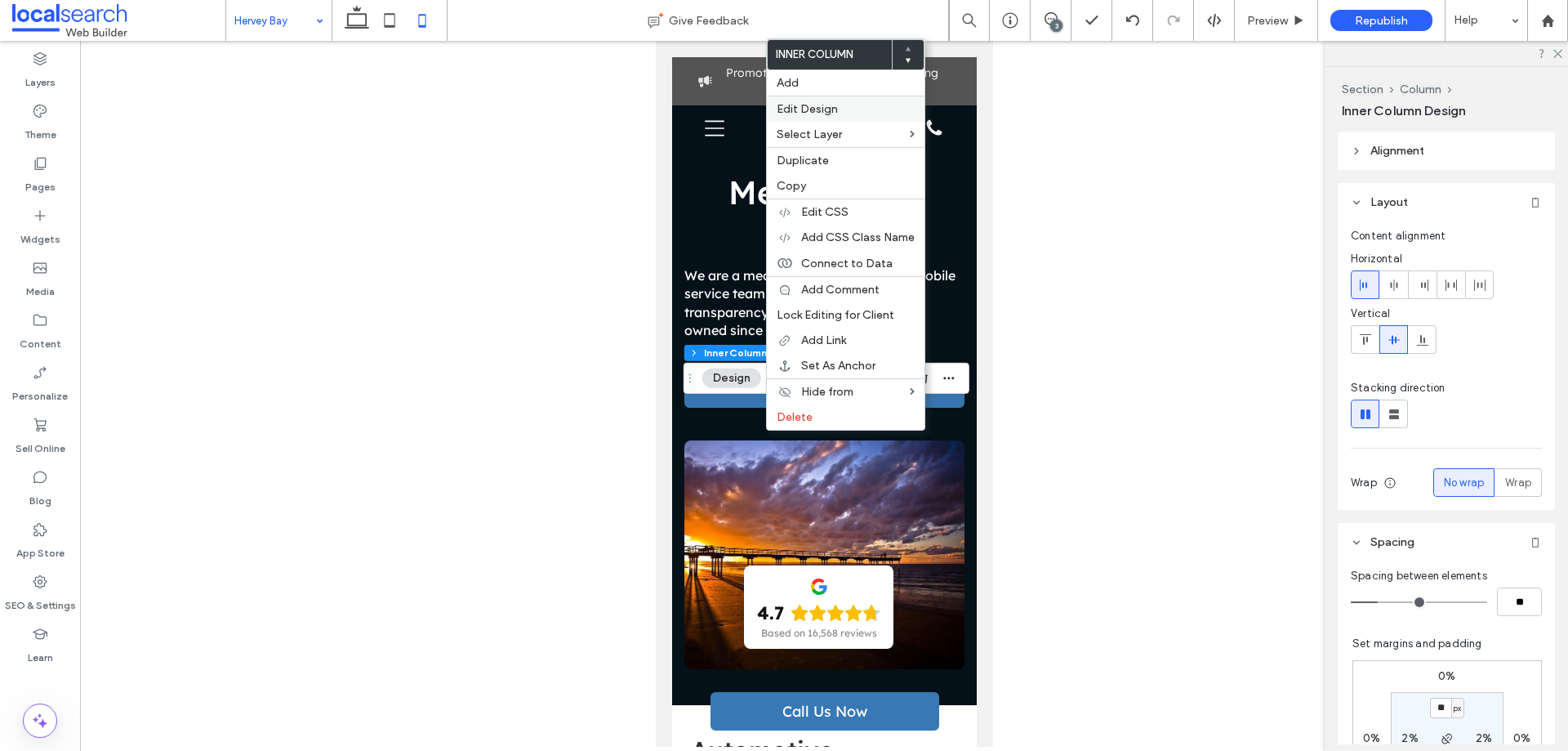 click on "Edit Design" at bounding box center (807, 109) 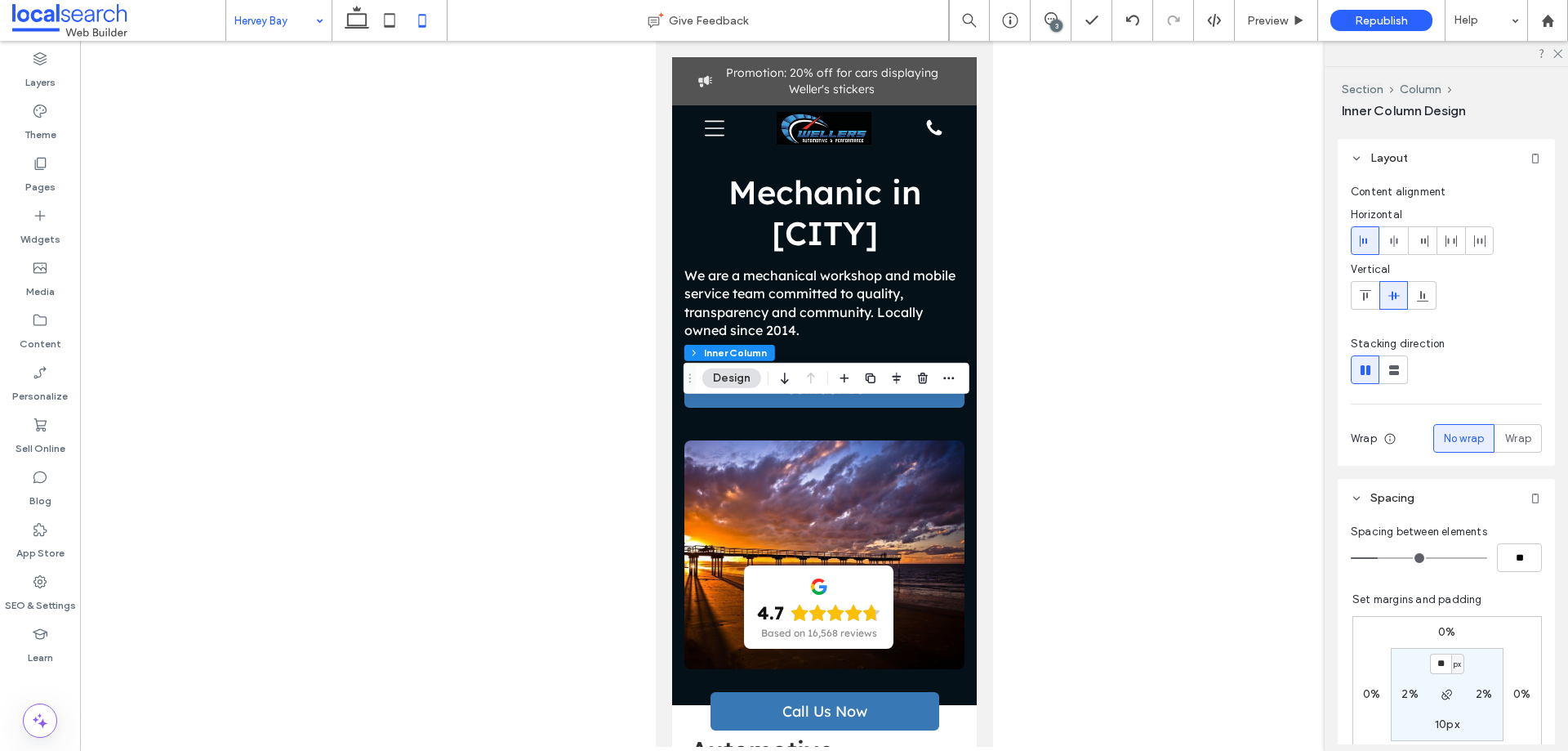 scroll, scrollTop: 82, scrollLeft: 0, axis: vertical 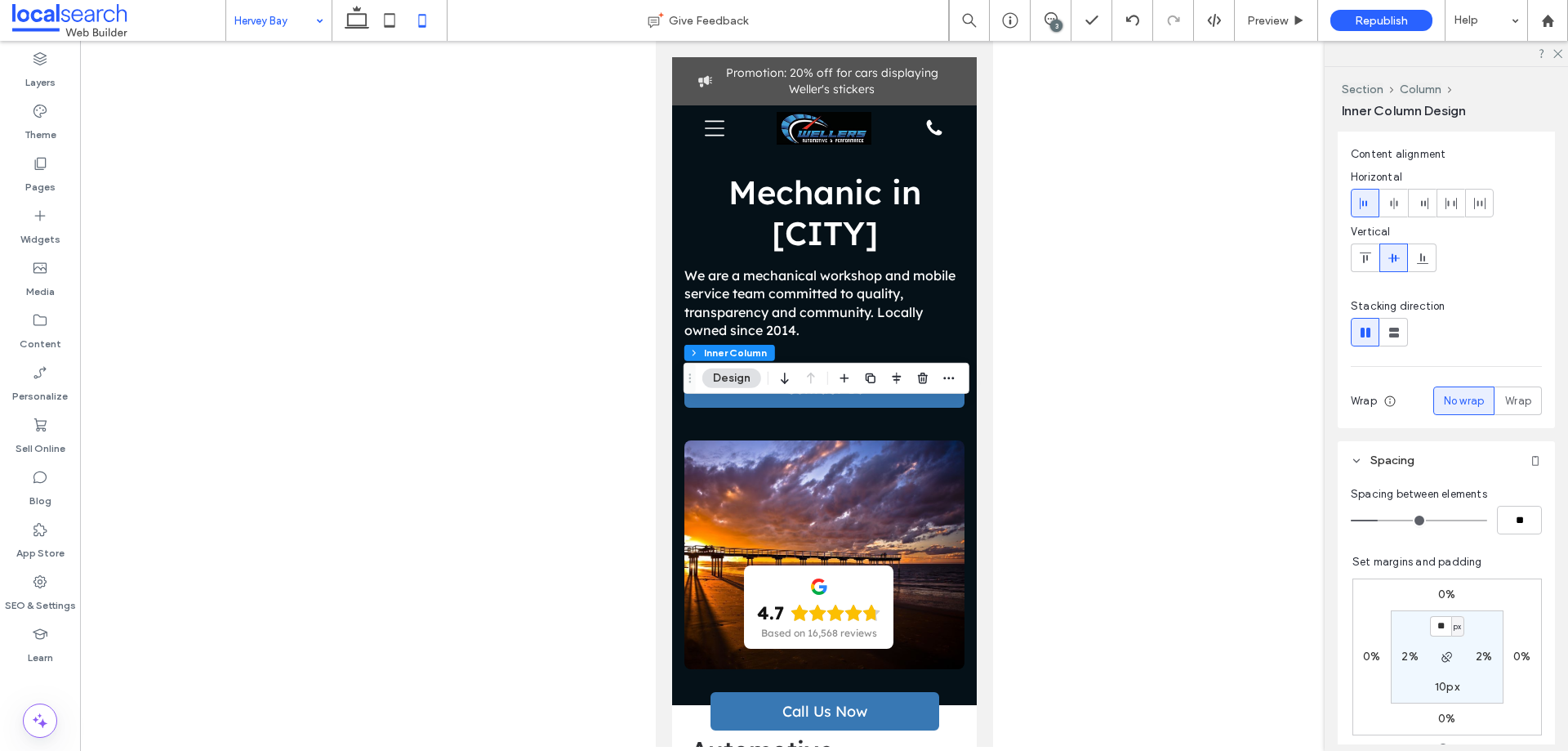 click on "0%" at bounding box center (1446, 594) 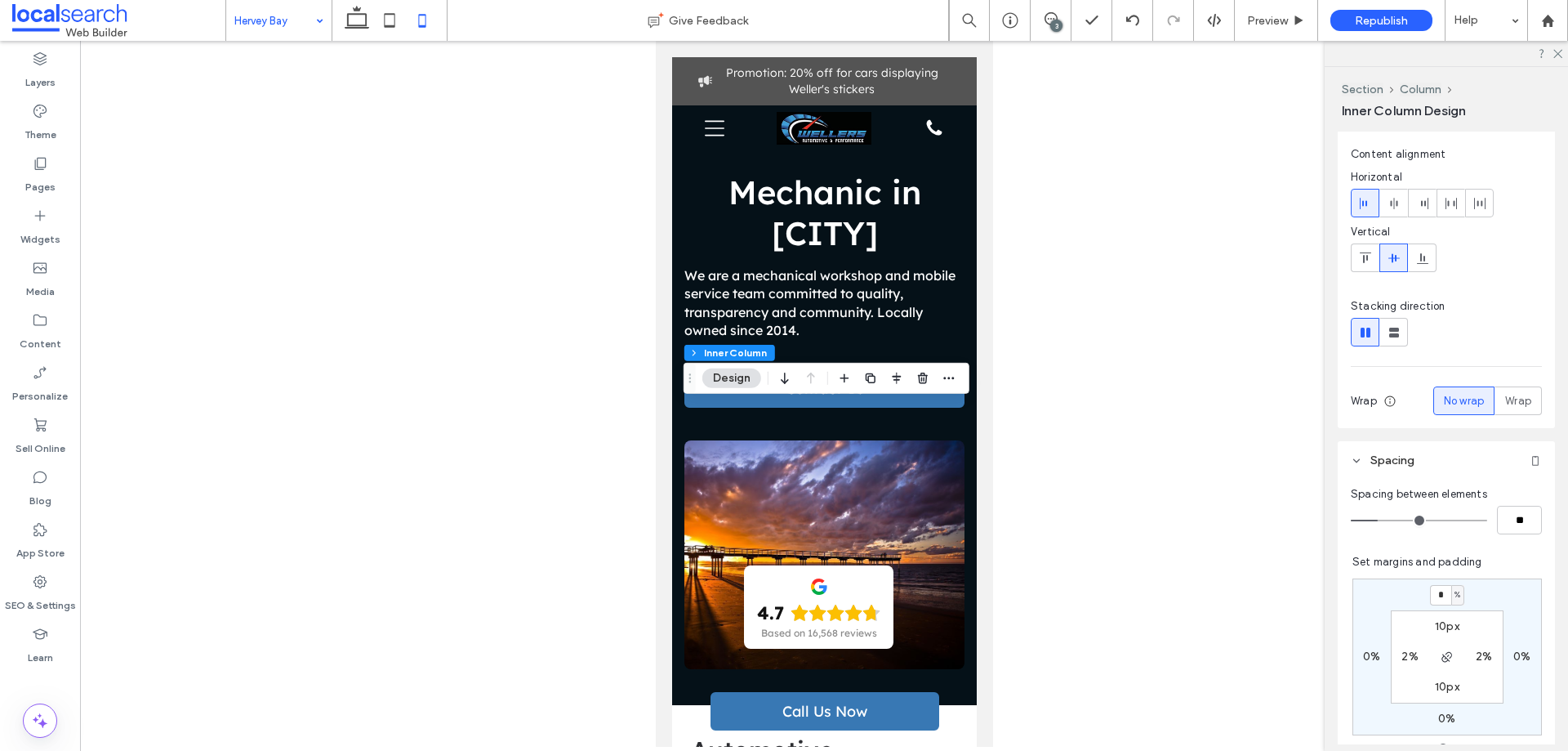 click on "%" at bounding box center [1458, 595] 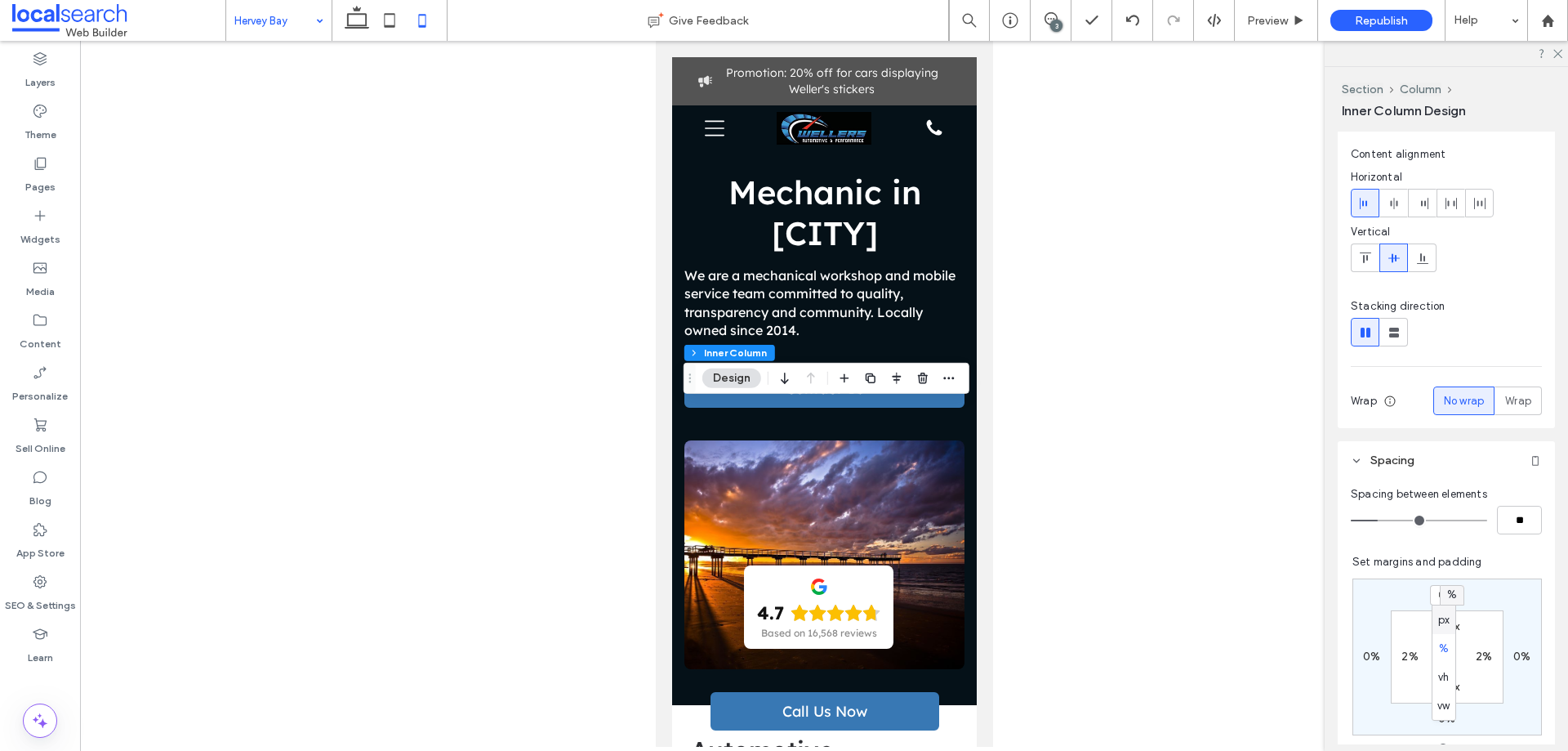 click on "px" at bounding box center (1444, 619) 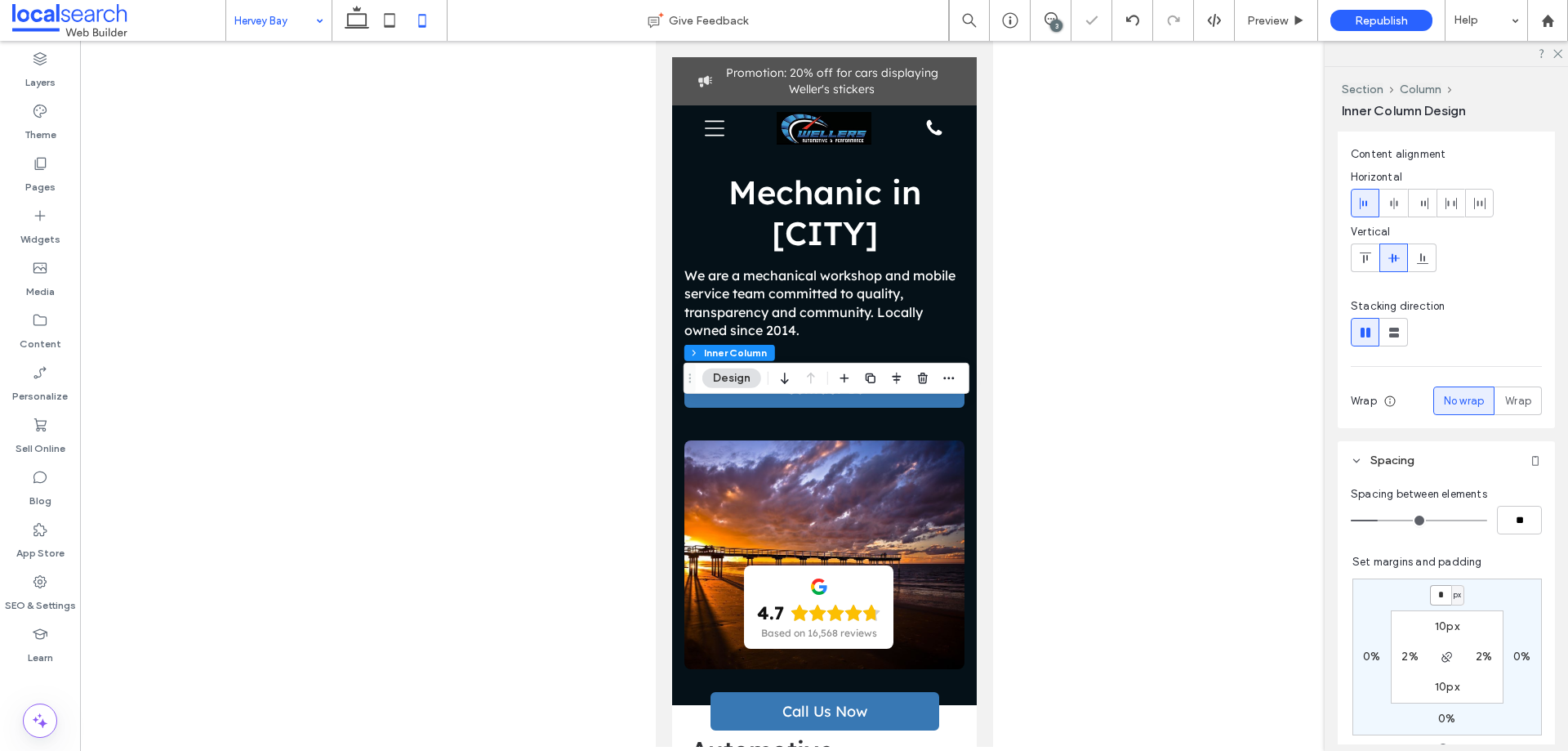 click on "*" at bounding box center [1441, 595] 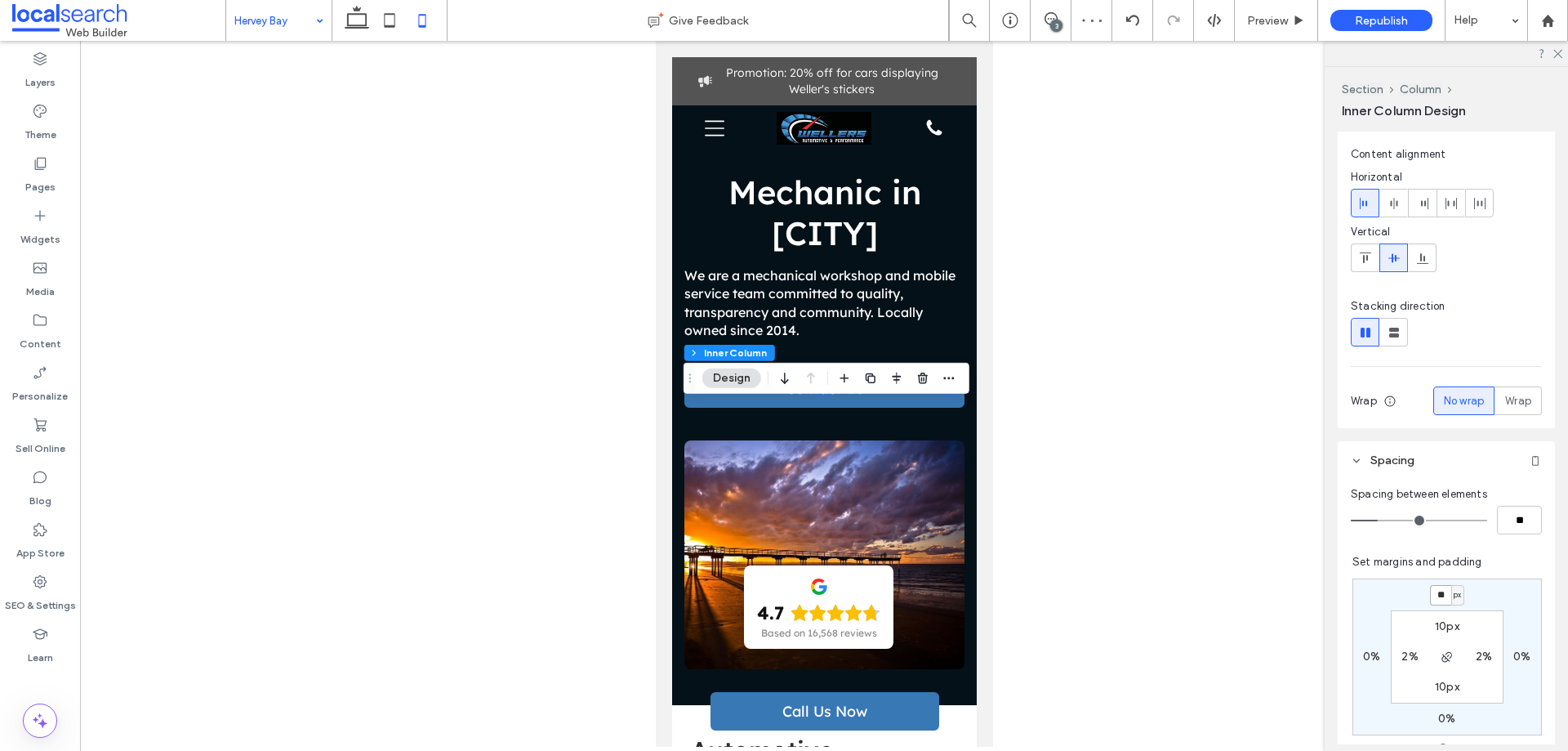 type on "**" 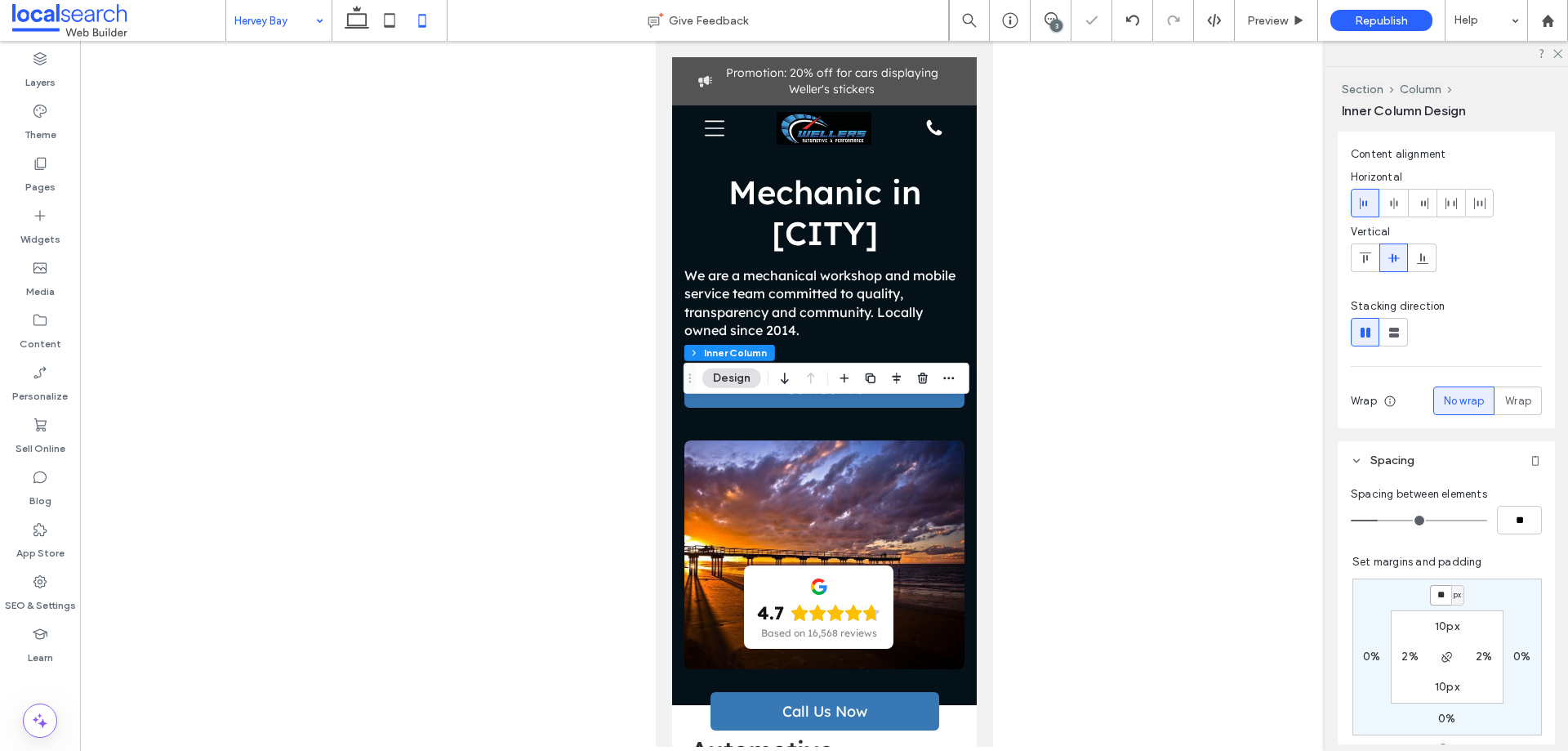 type on "*" 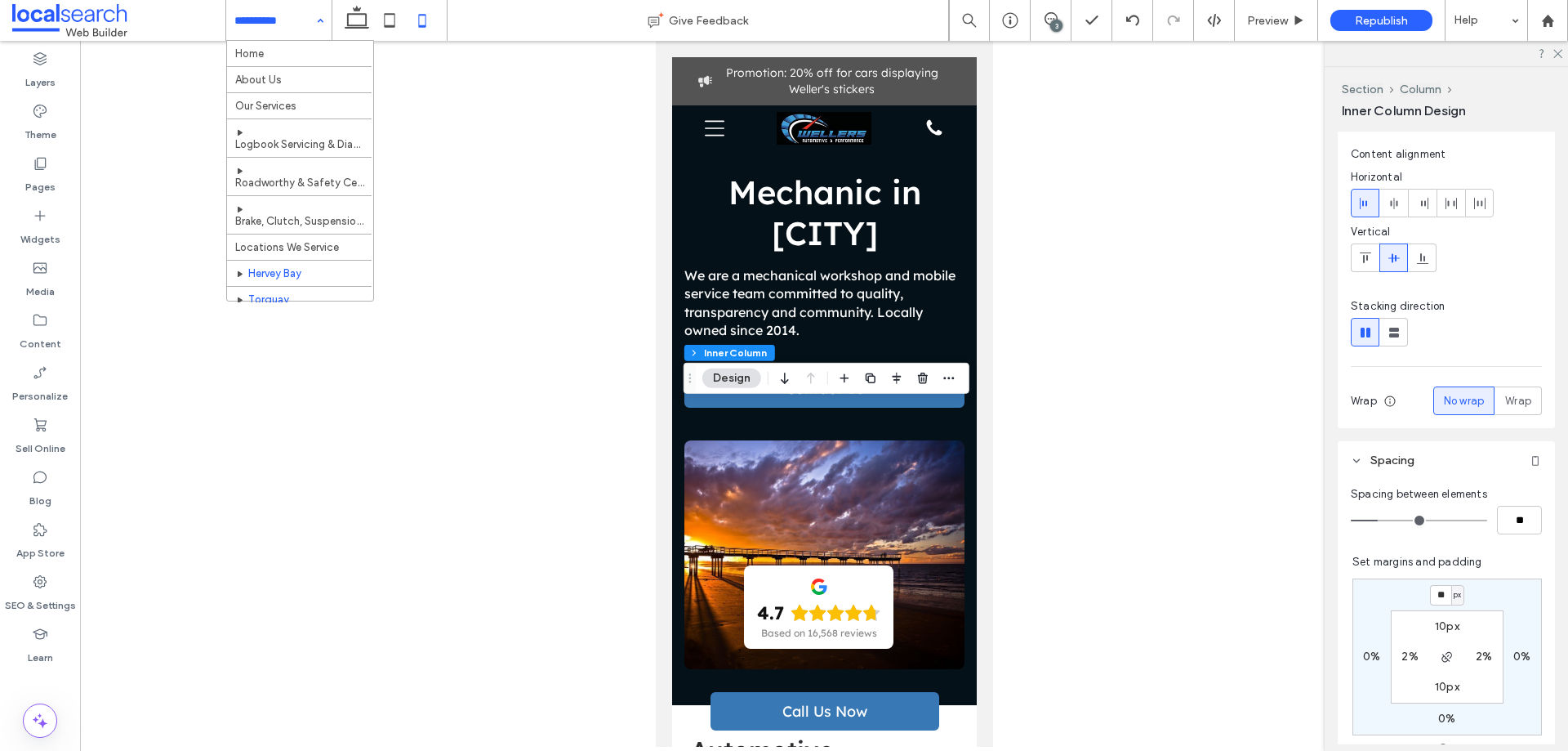 scroll, scrollTop: 82, scrollLeft: 0, axis: vertical 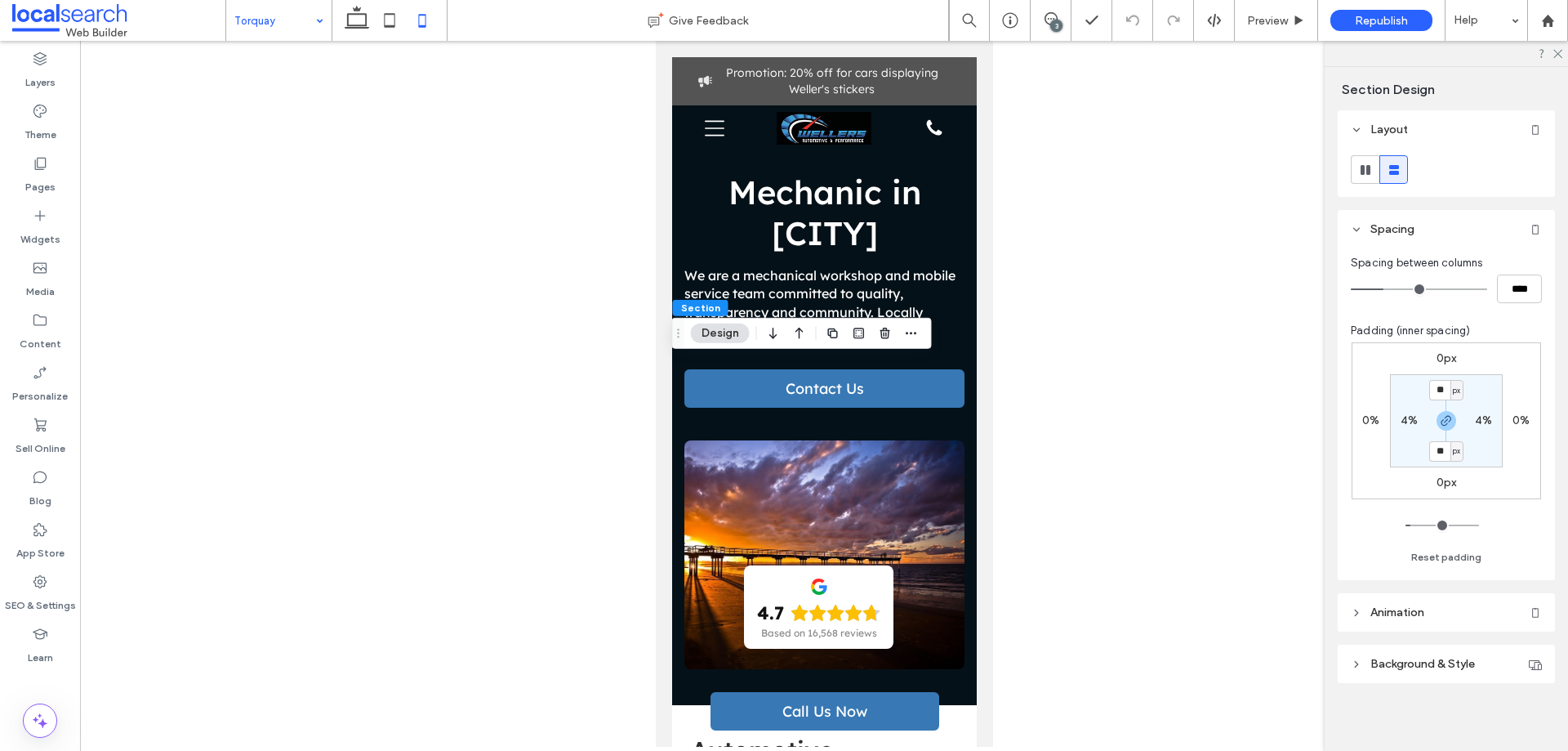 type on "**" 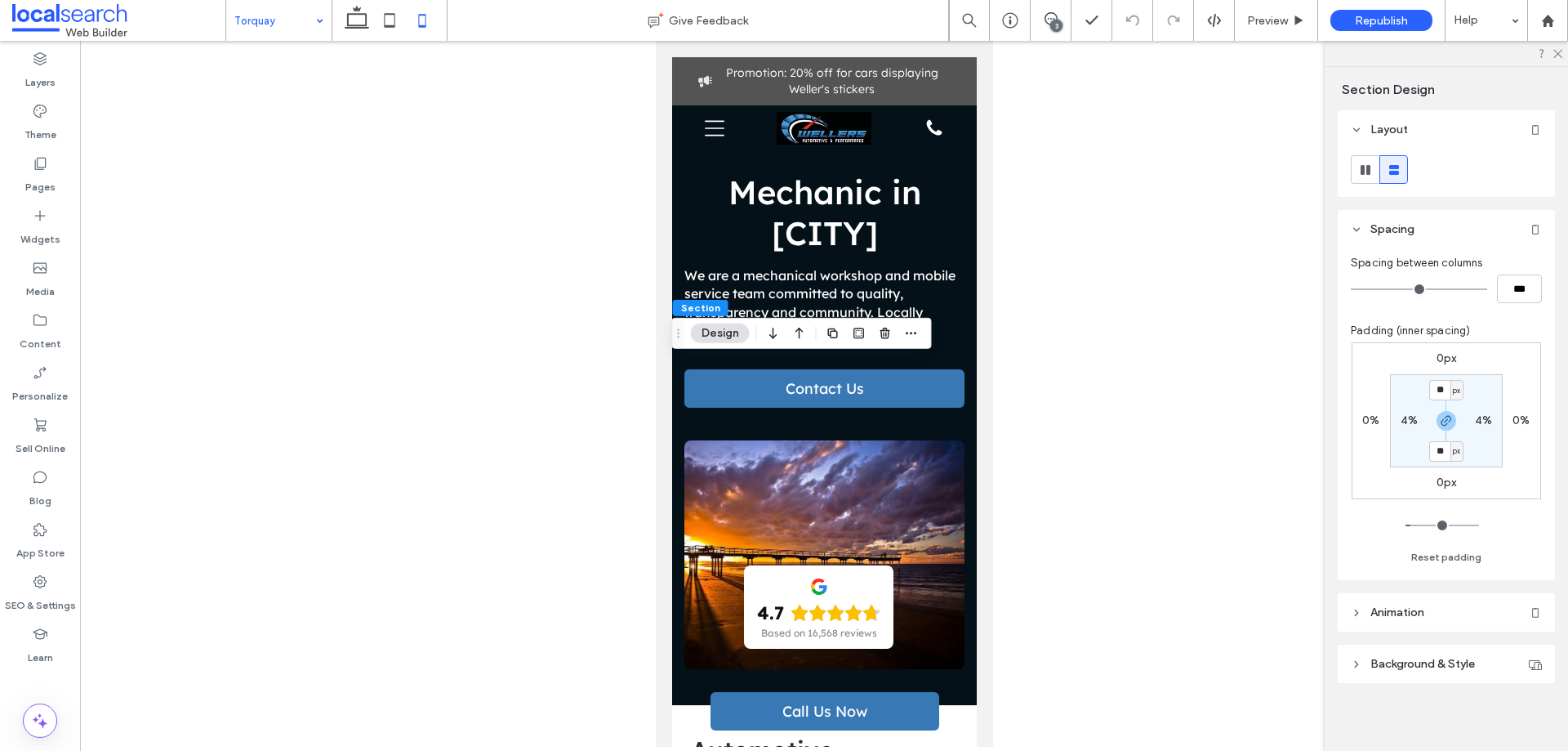 drag, startPoint x: 1384, startPoint y: 290, endPoint x: 1311, endPoint y: 279, distance: 73.82412 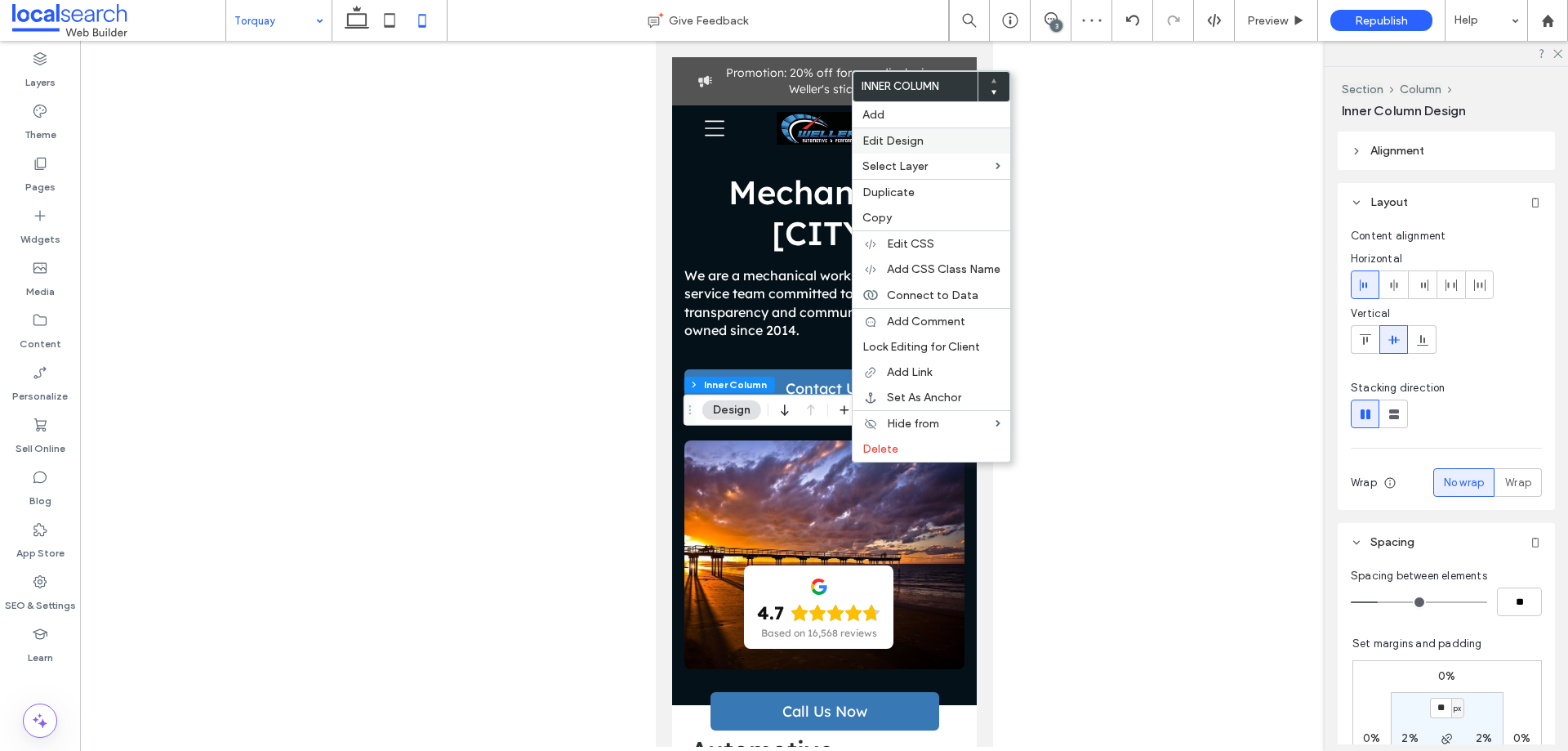 click on "Edit Design" at bounding box center [893, 141] 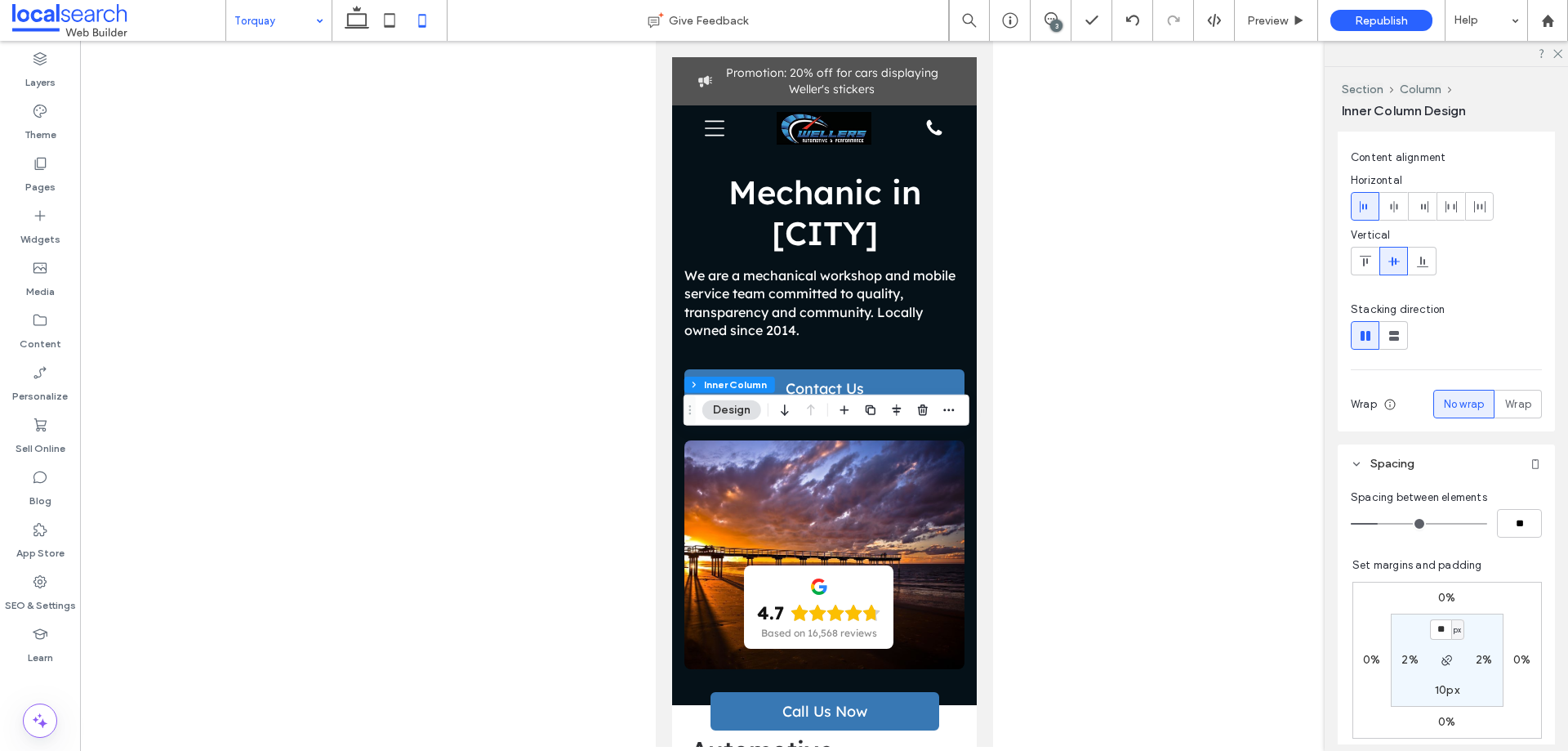 scroll, scrollTop: 82, scrollLeft: 0, axis: vertical 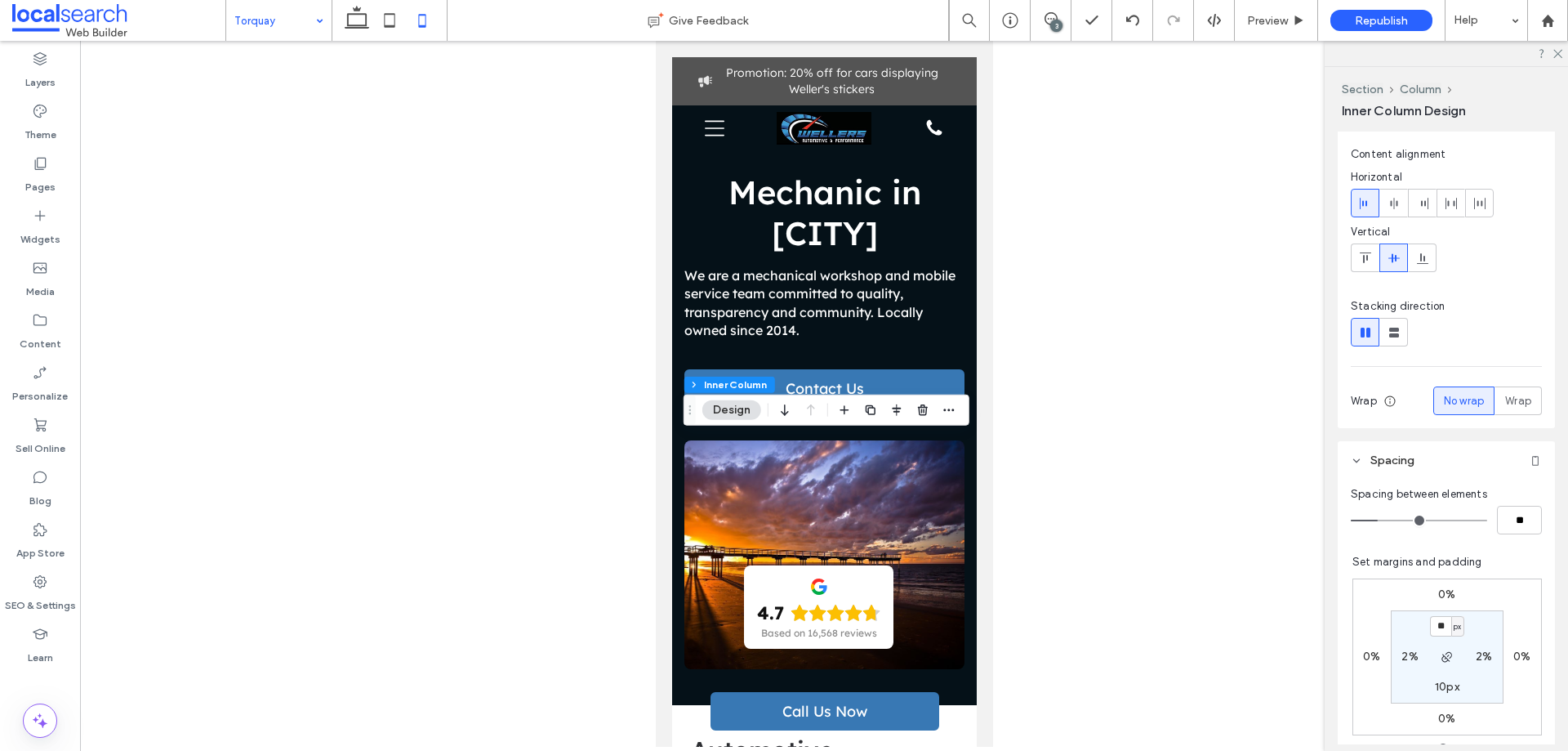 click on "0%" at bounding box center (1446, 594) 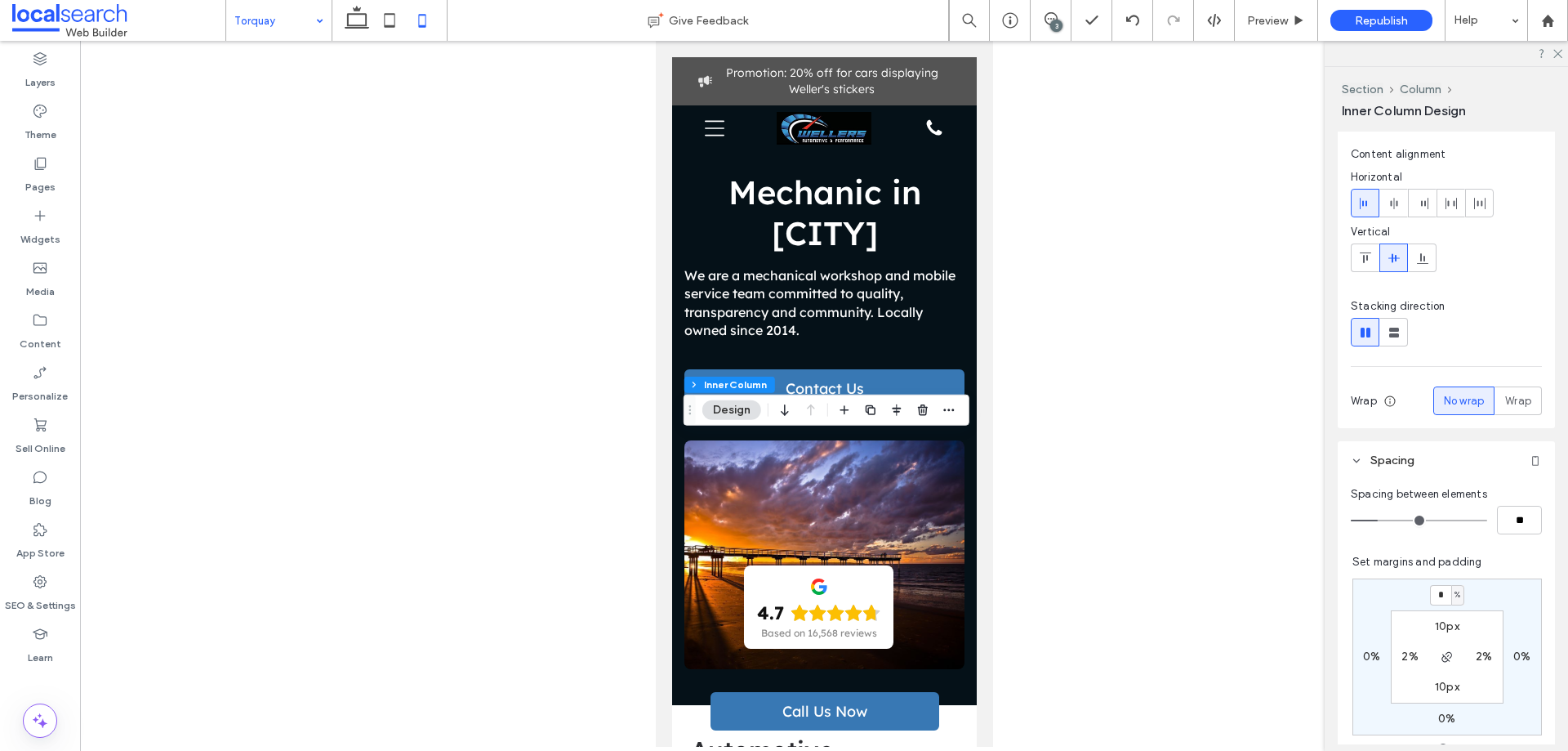 click on "%" at bounding box center [1458, 595] 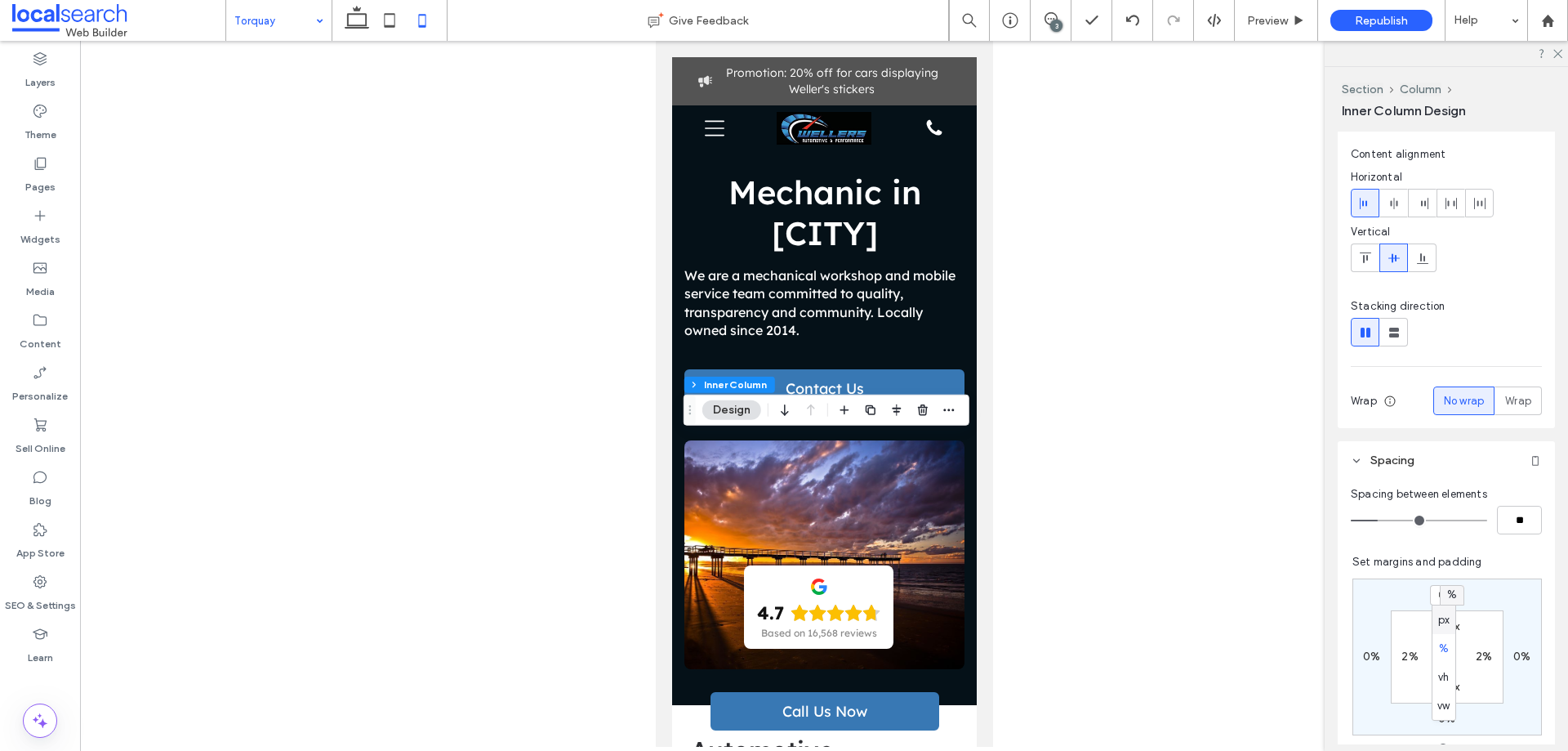 click on "px" at bounding box center (1444, 620) 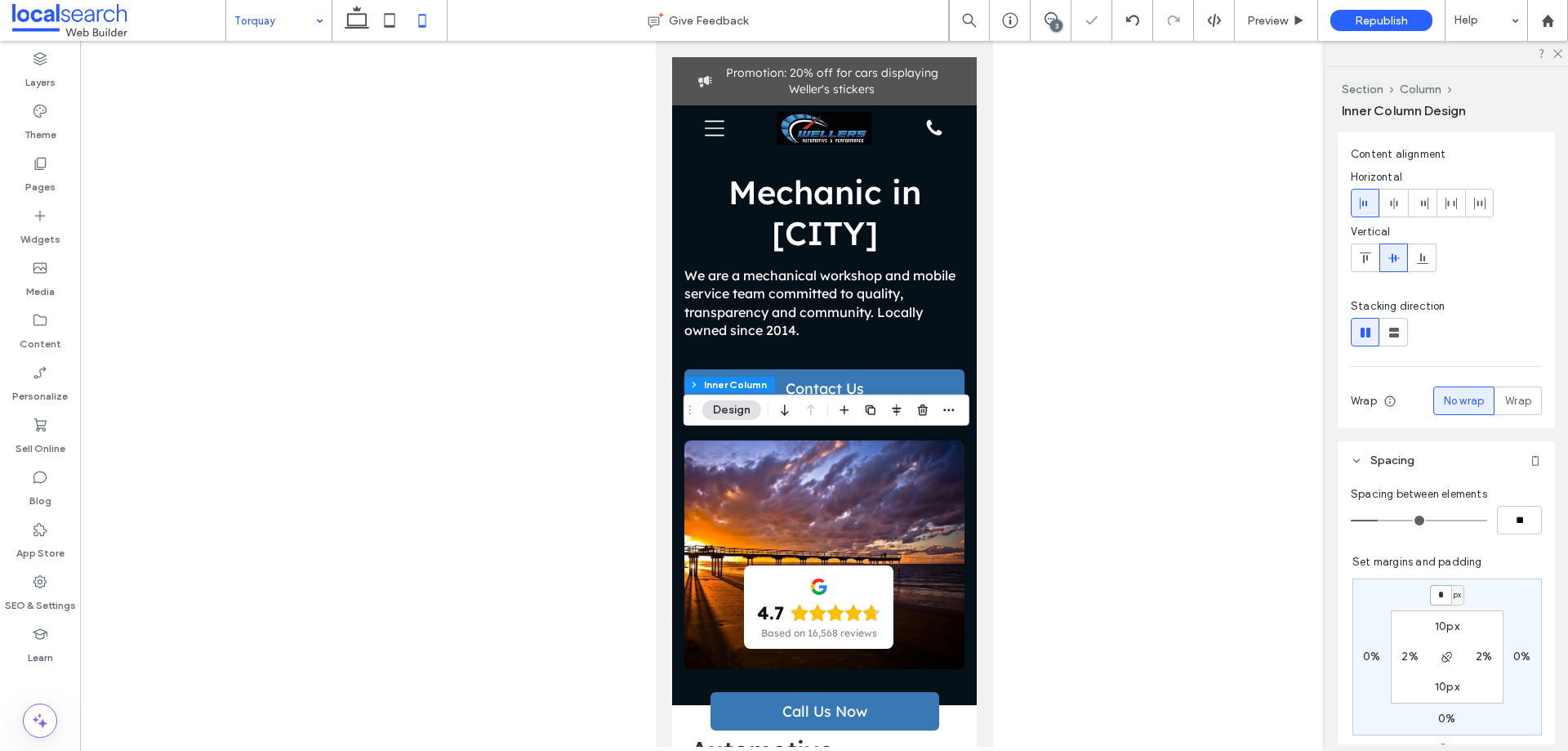 click on "*" at bounding box center [1441, 595] 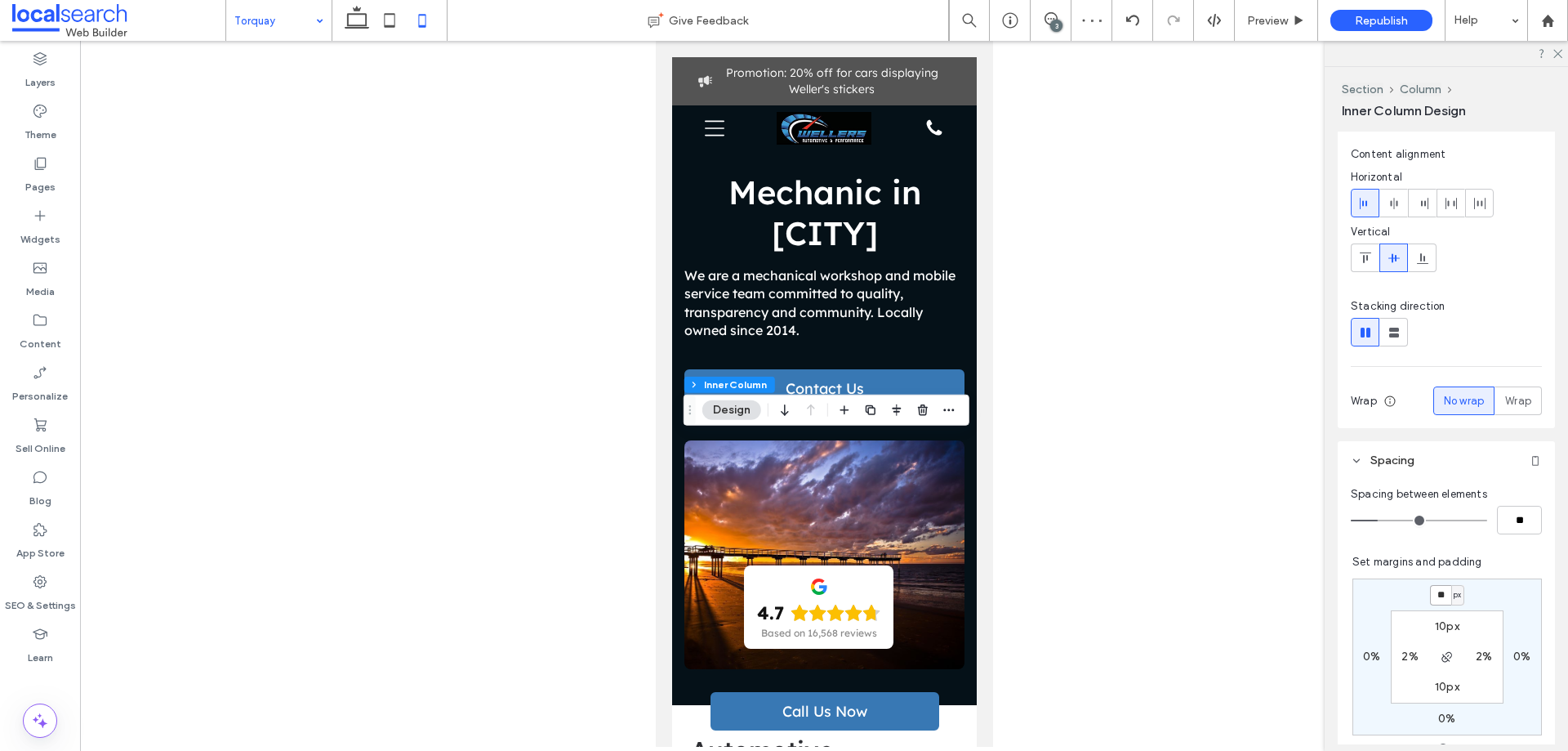 type on "**" 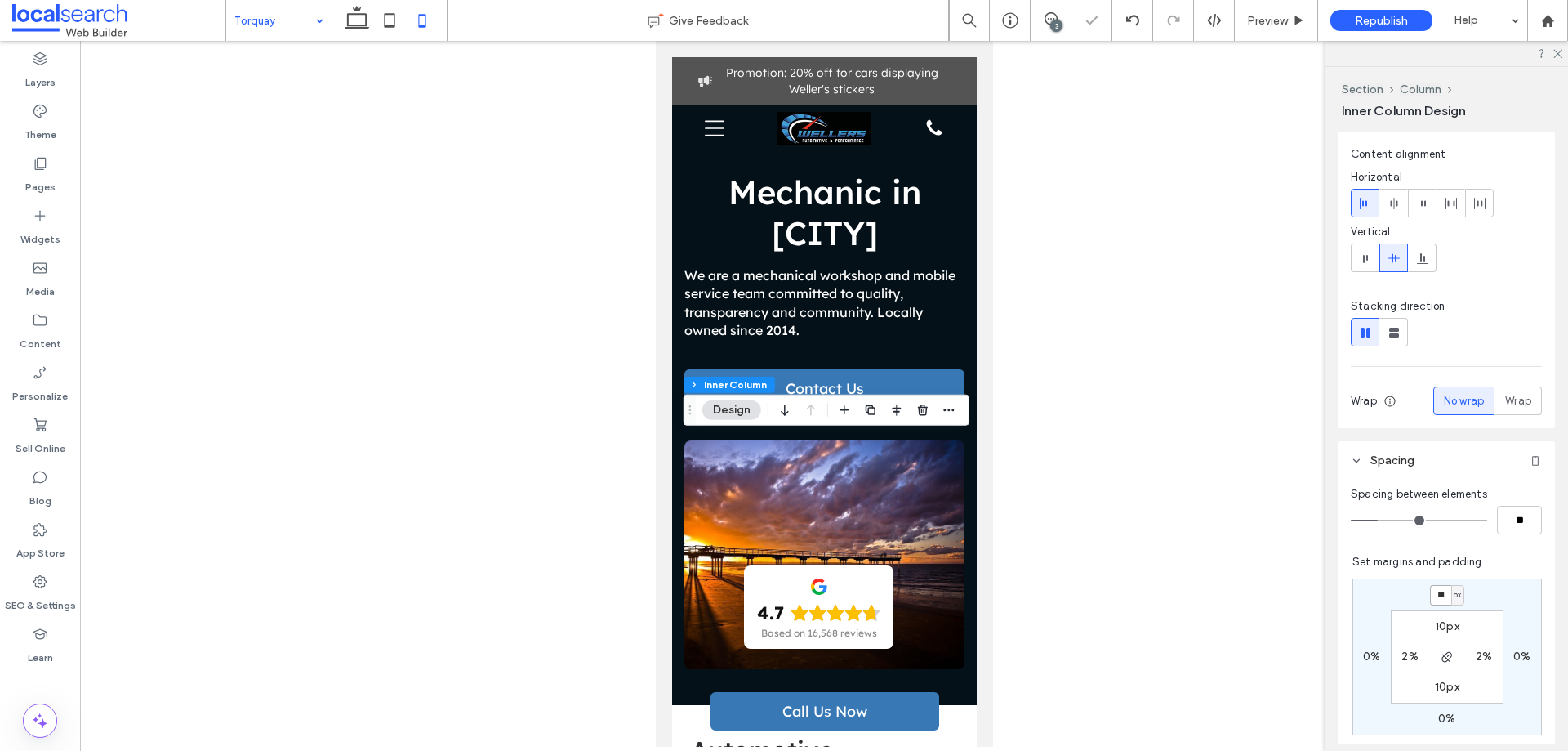 type on "*" 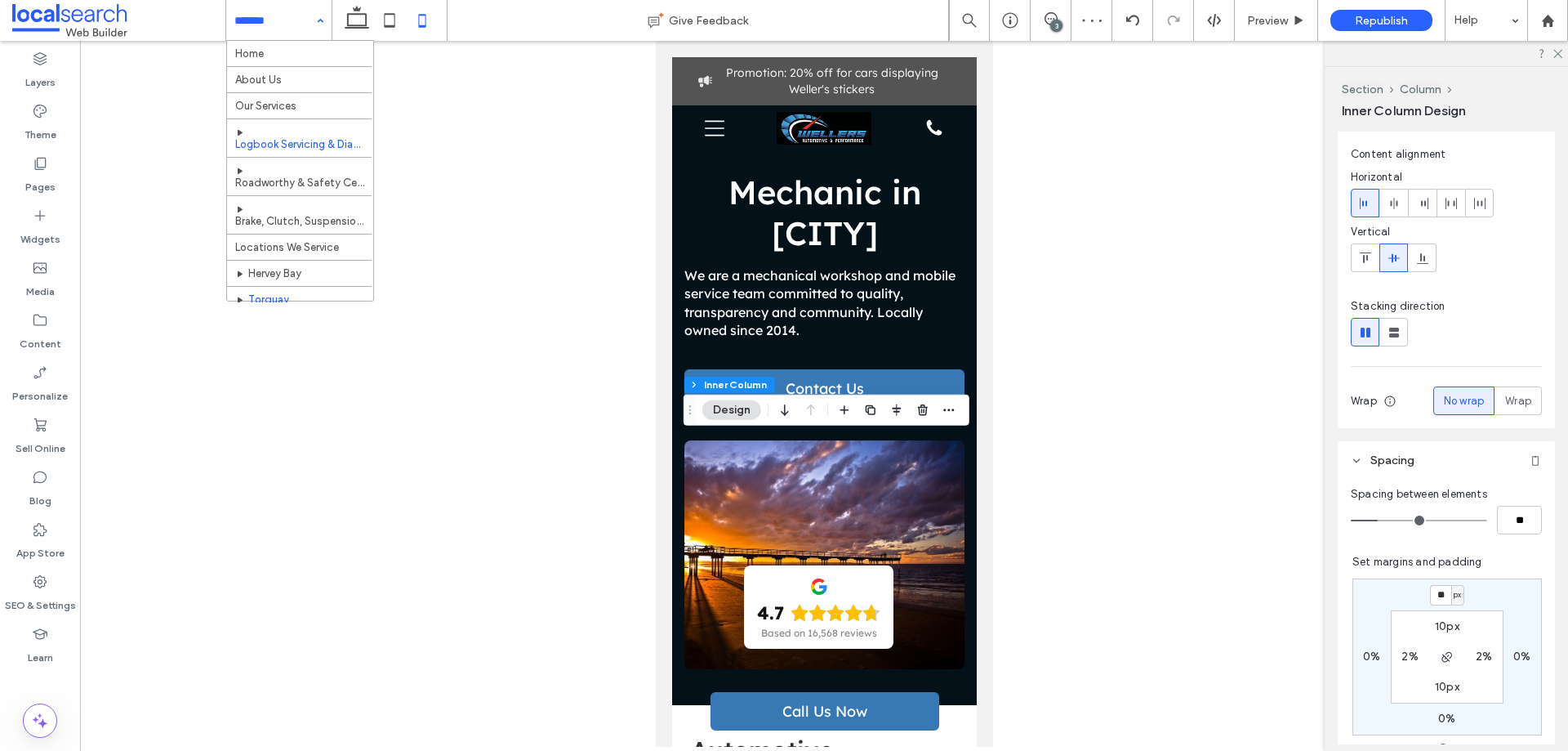 scroll, scrollTop: 82, scrollLeft: 0, axis: vertical 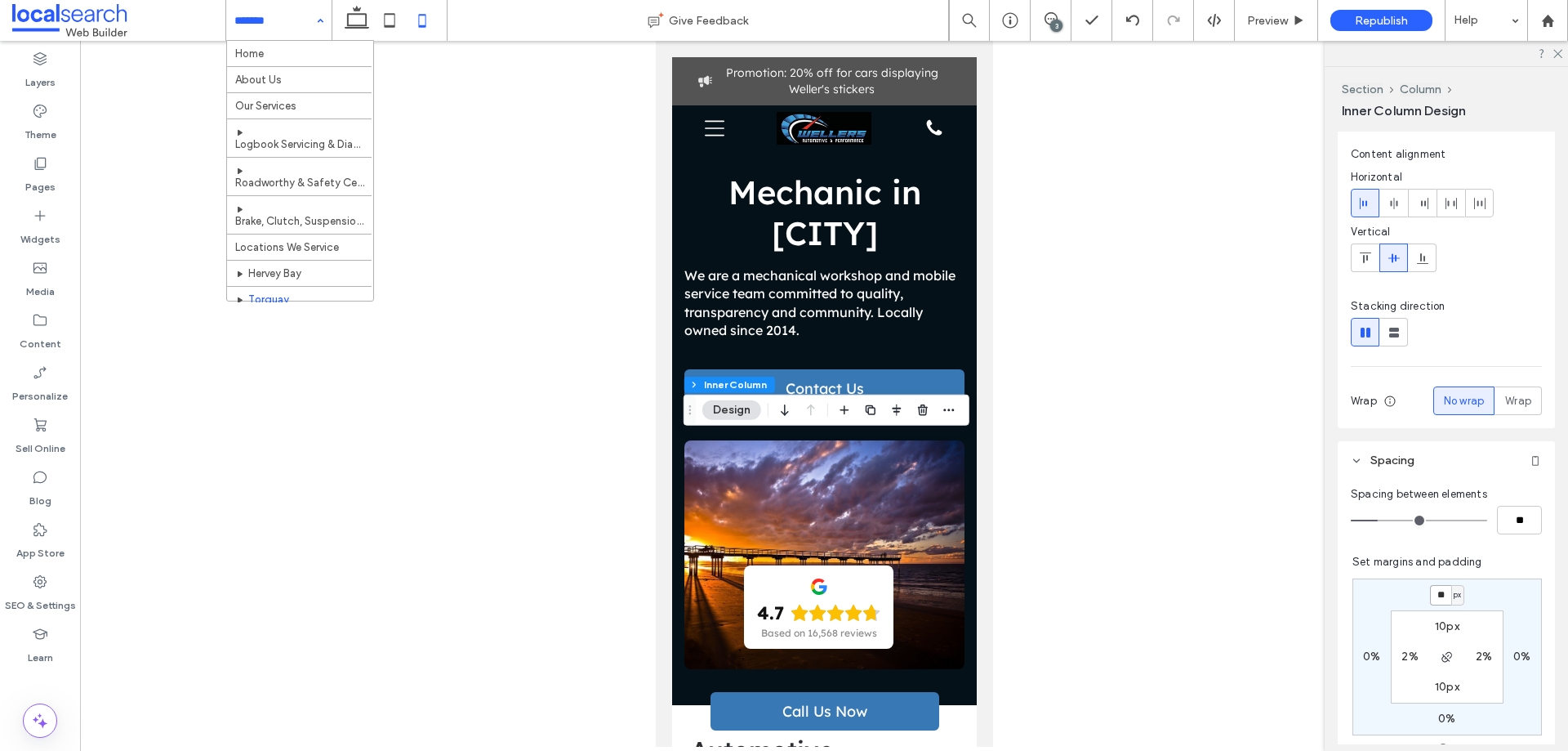 click on "**" at bounding box center (1441, 595) 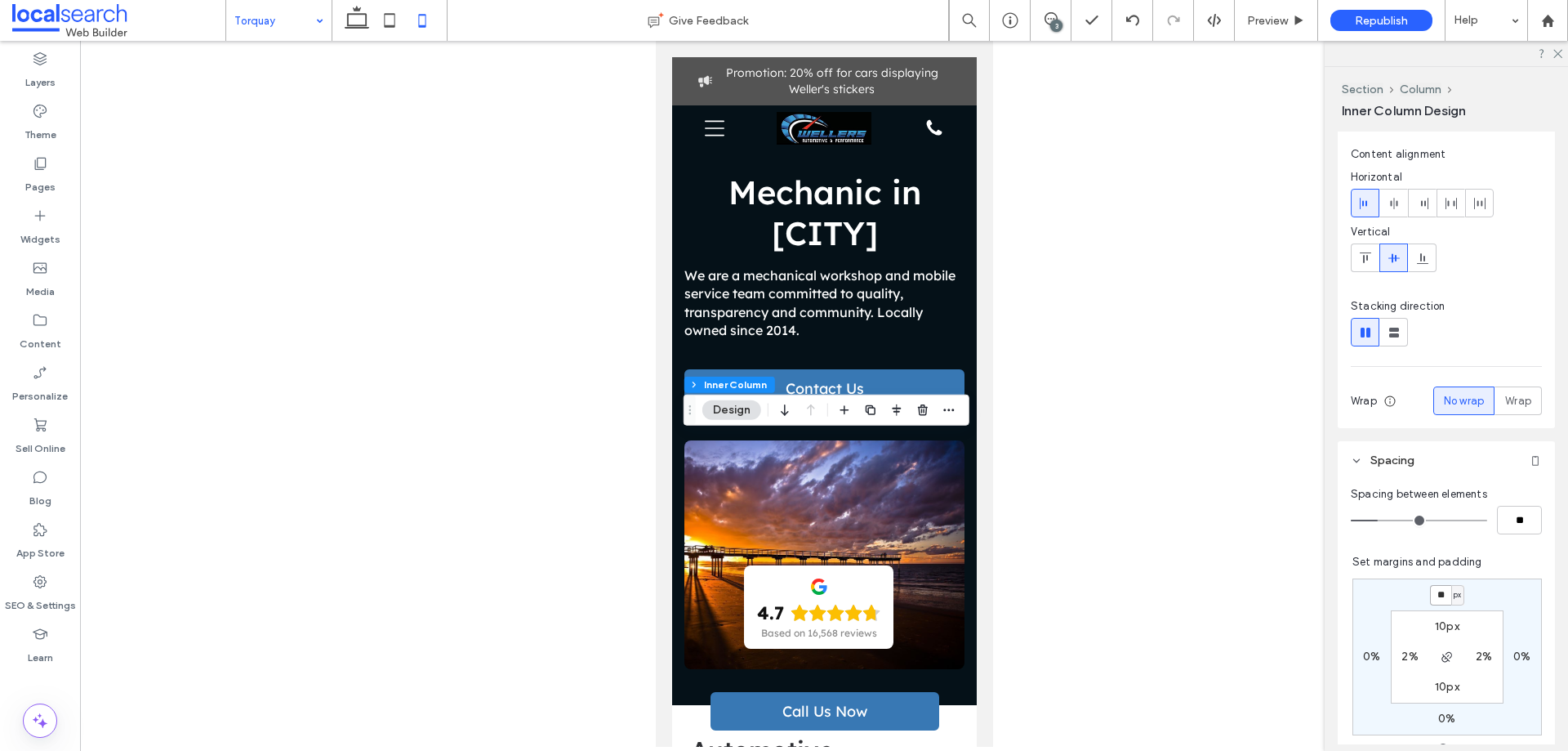 click on "**" at bounding box center (1441, 595) 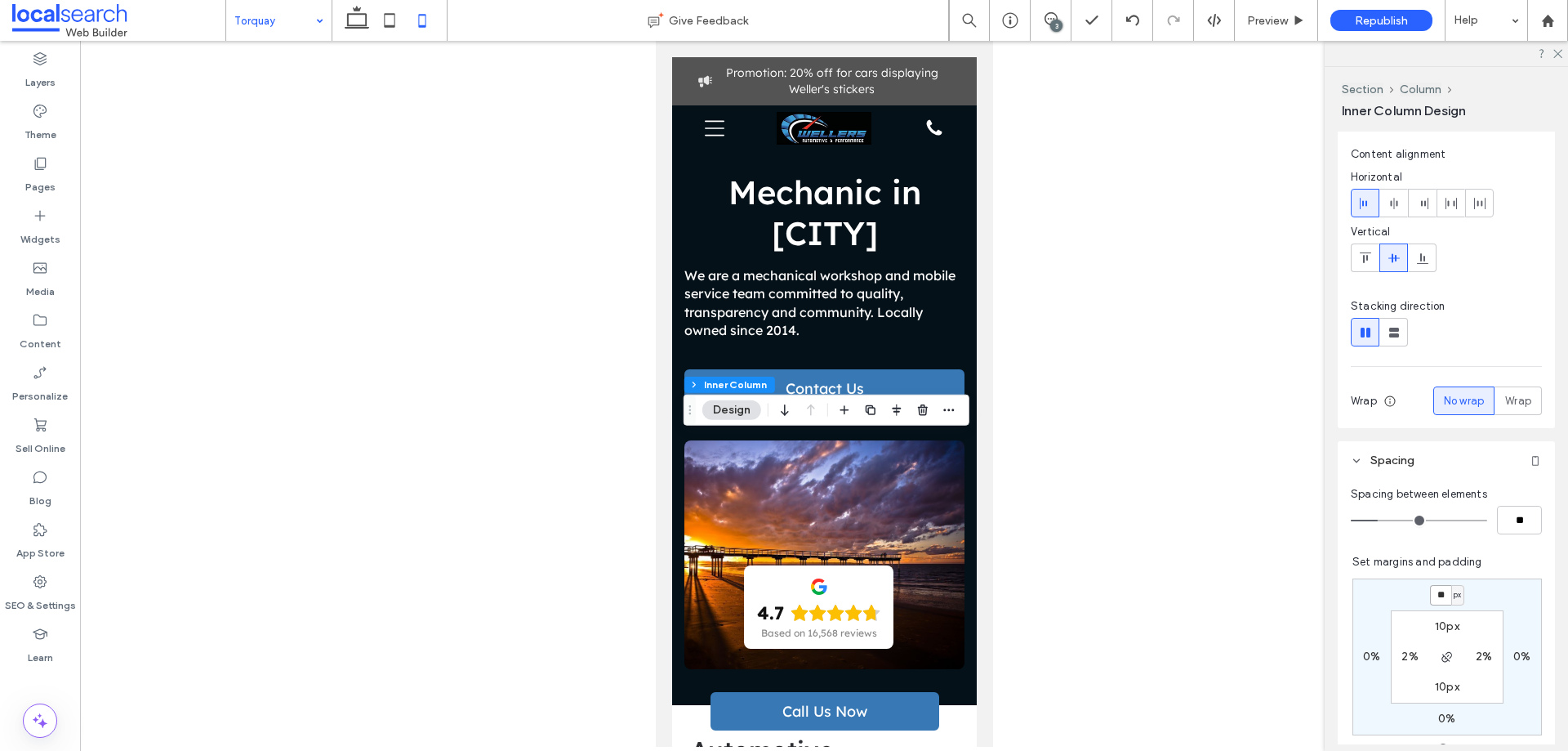 type on "**" 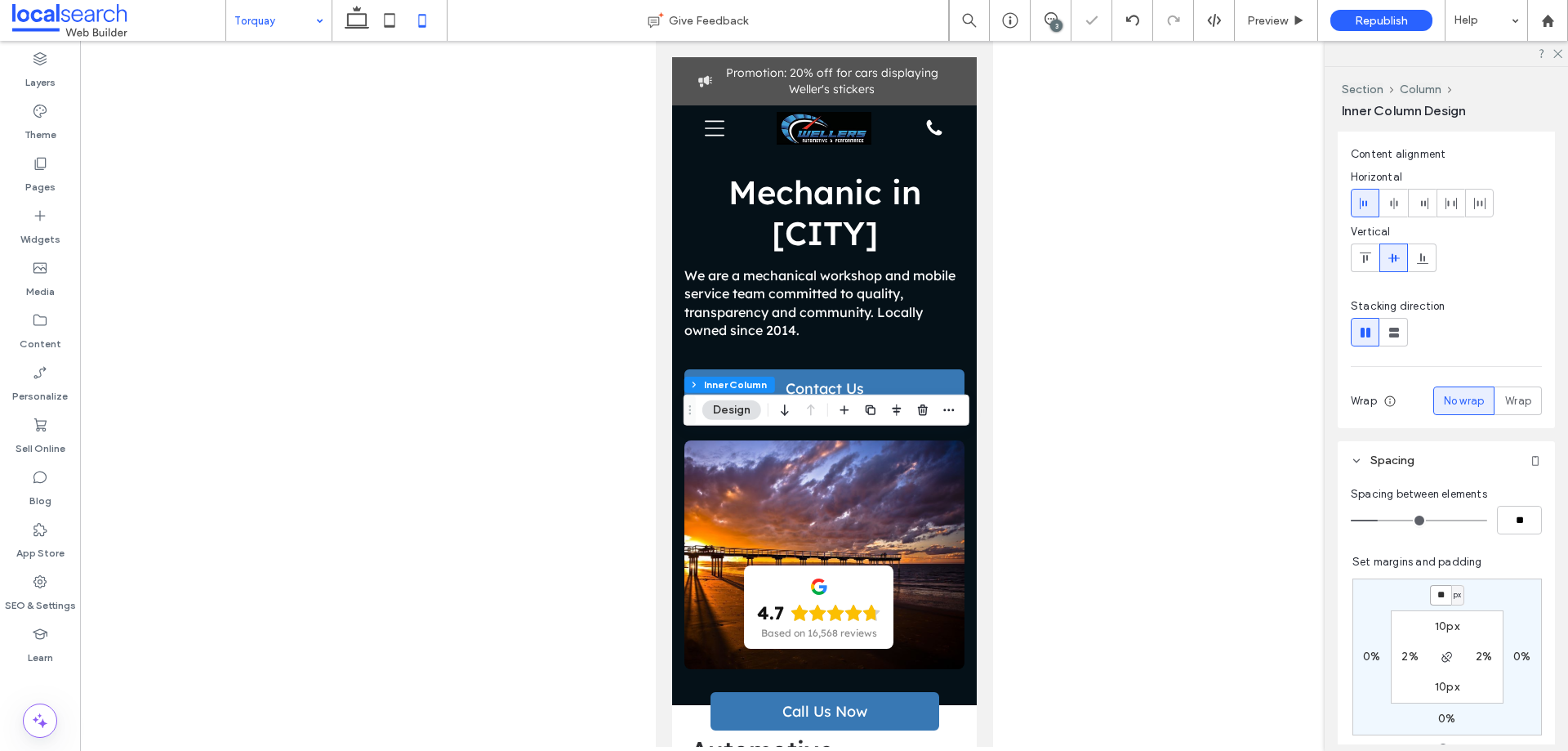 type on "*" 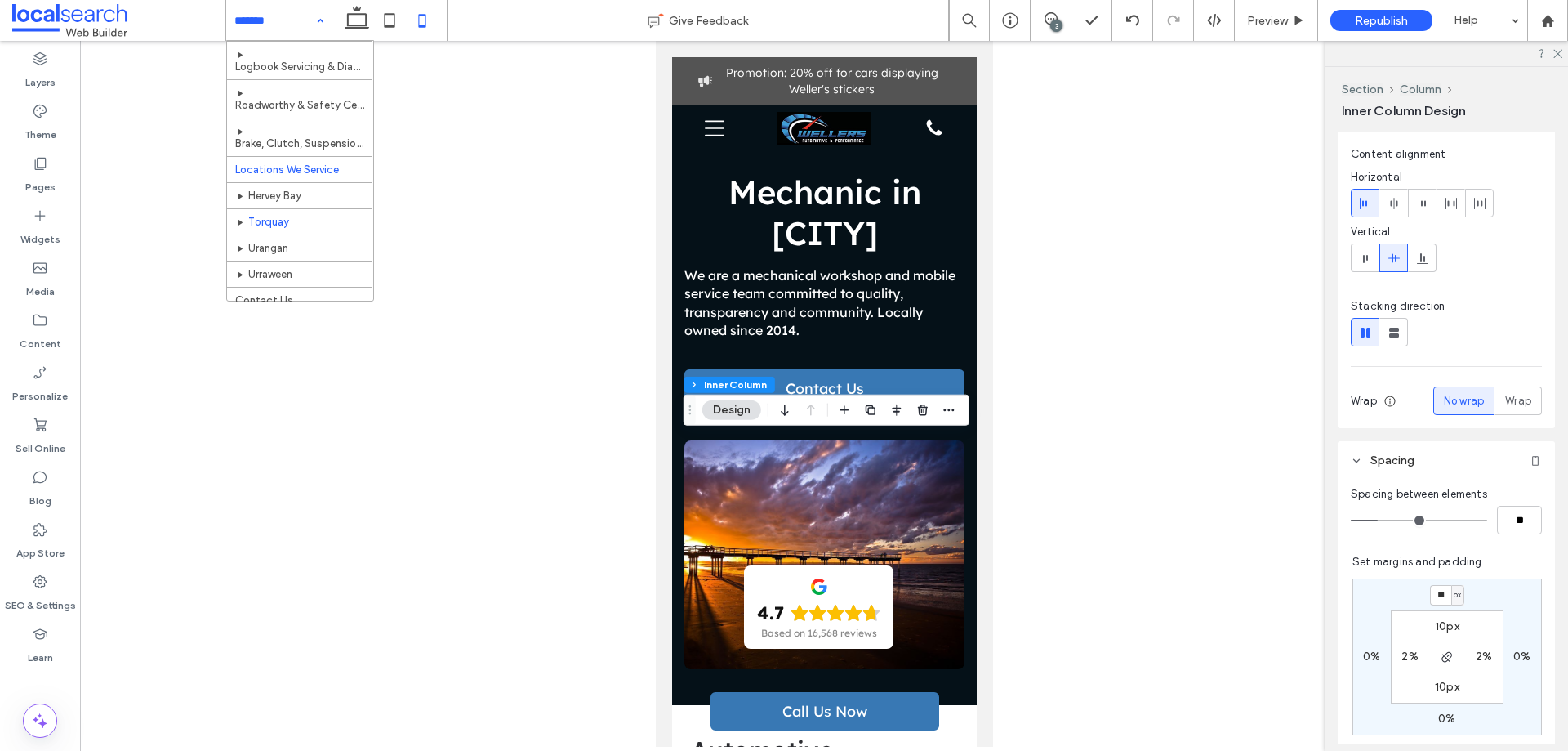 scroll, scrollTop: 82, scrollLeft: 0, axis: vertical 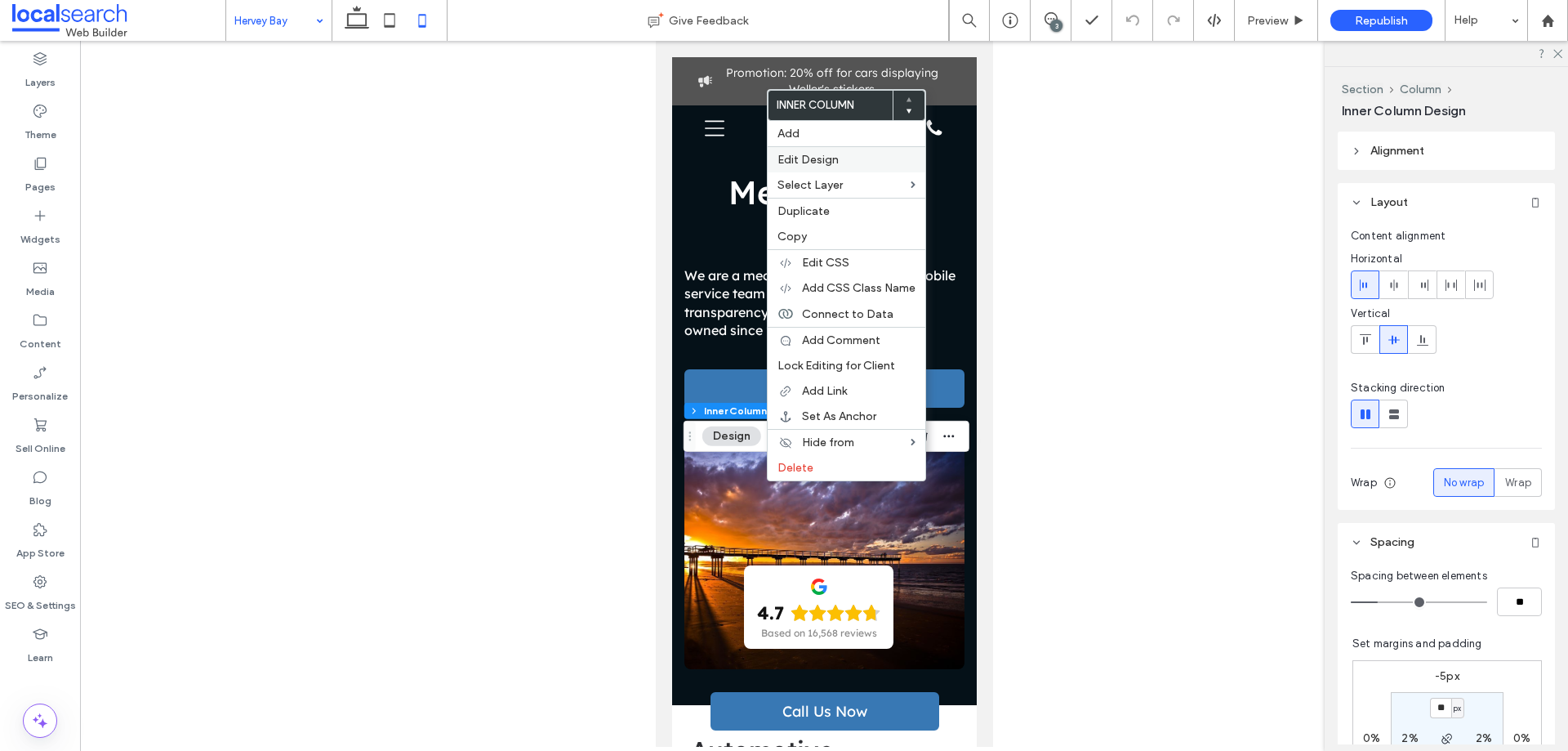 click on "Edit Design" at bounding box center [808, 159] 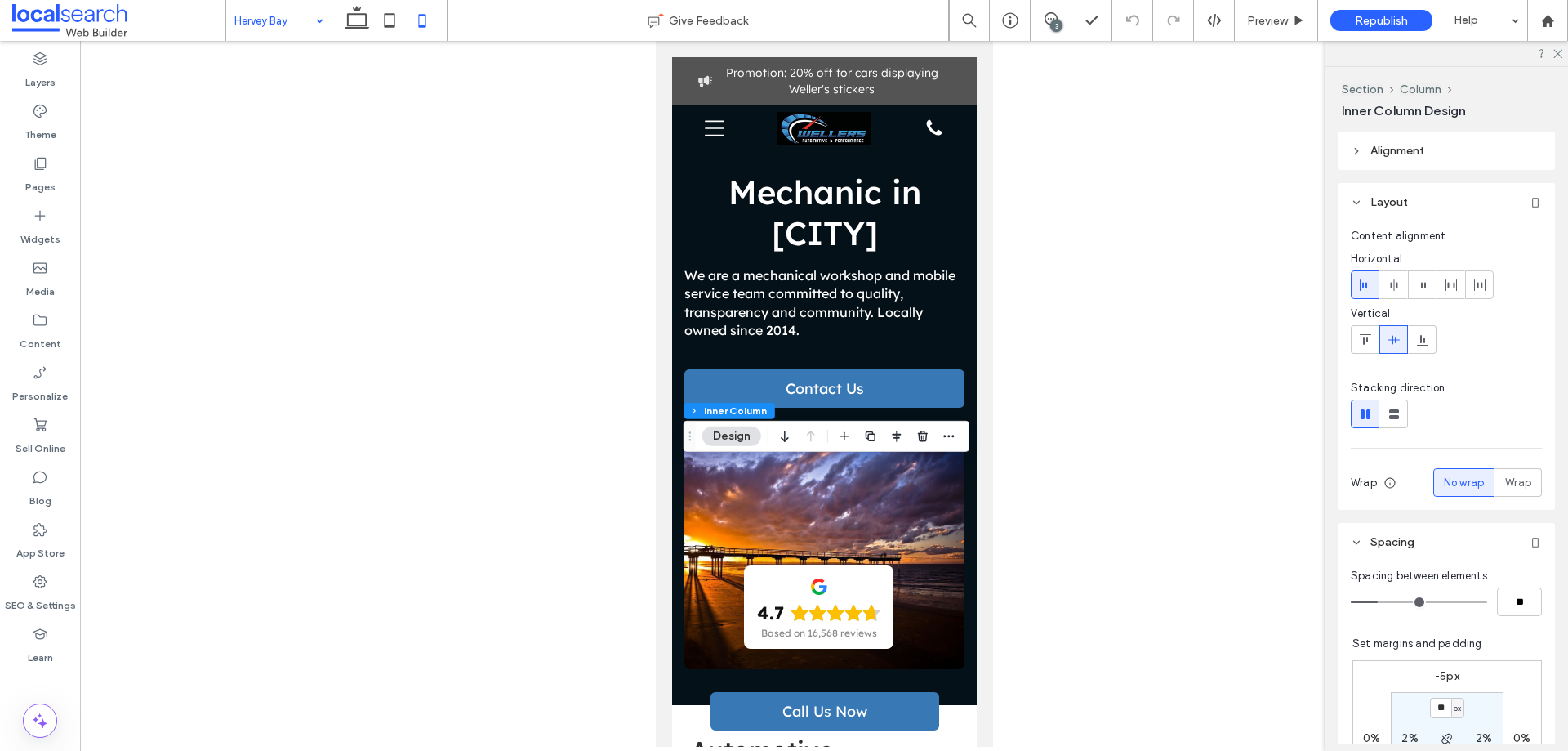 click on "-5px" at bounding box center (1447, 676) 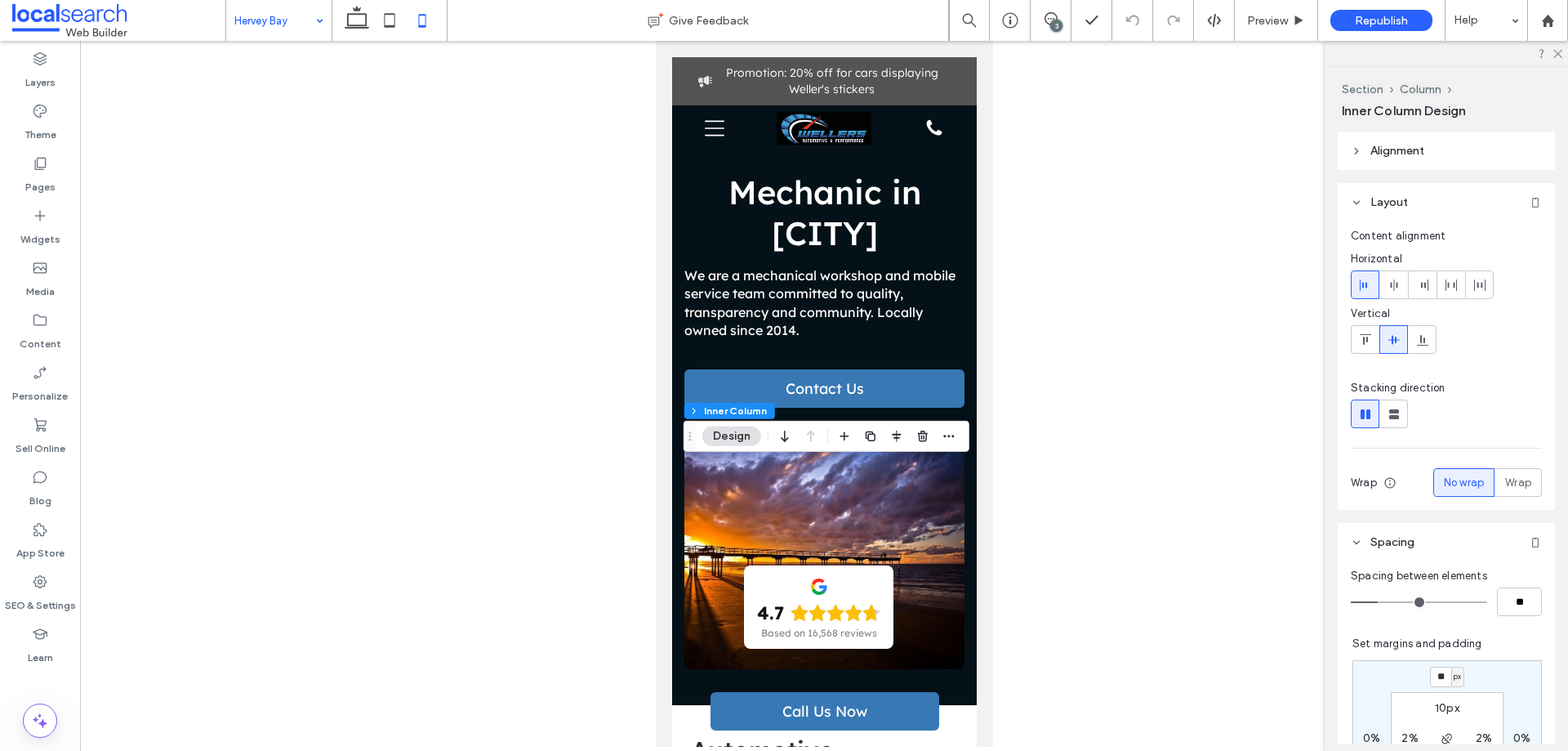 click on "**" at bounding box center (1441, 677) 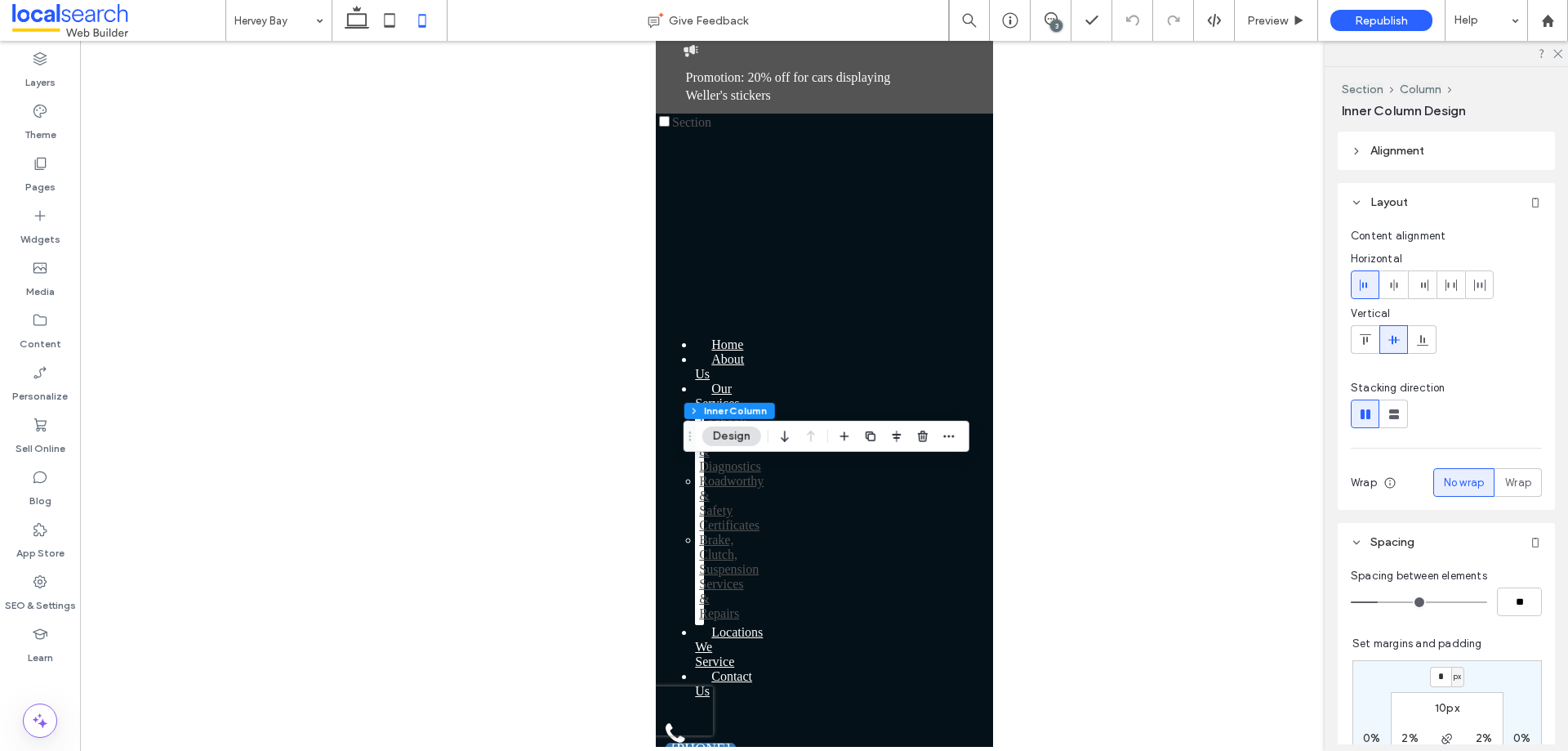 scroll, scrollTop: 3677, scrollLeft: 0, axis: vertical 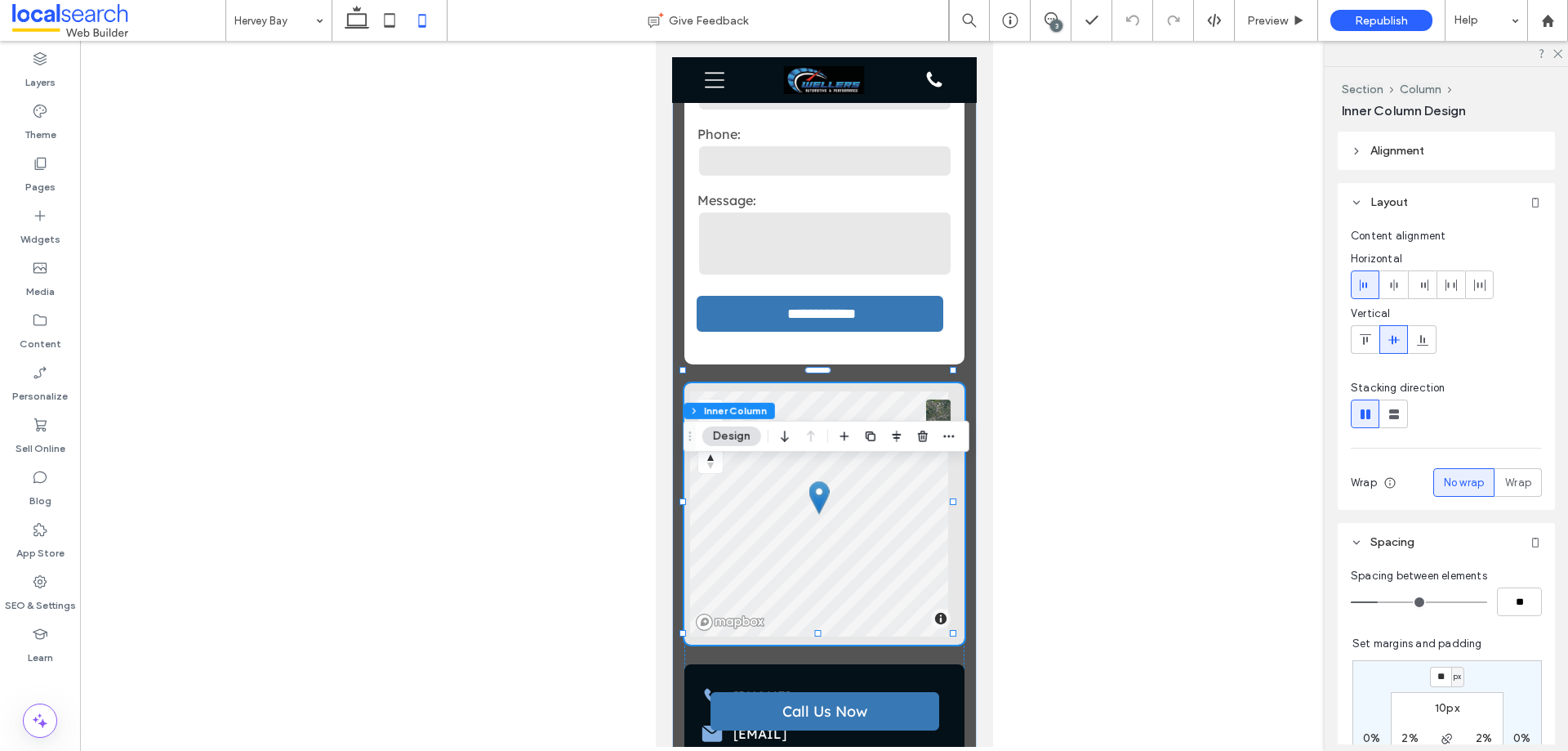 type on "**" 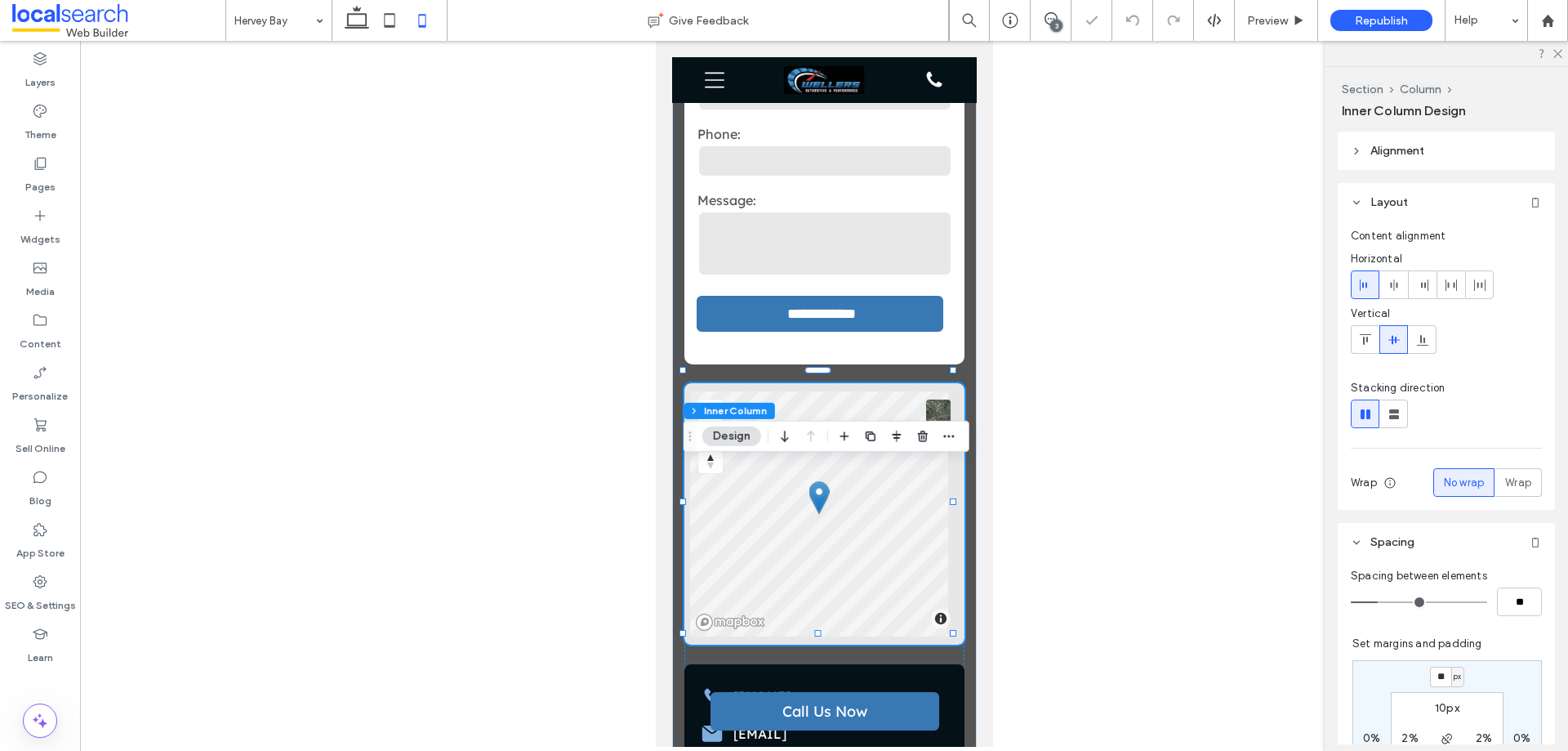 type on "*" 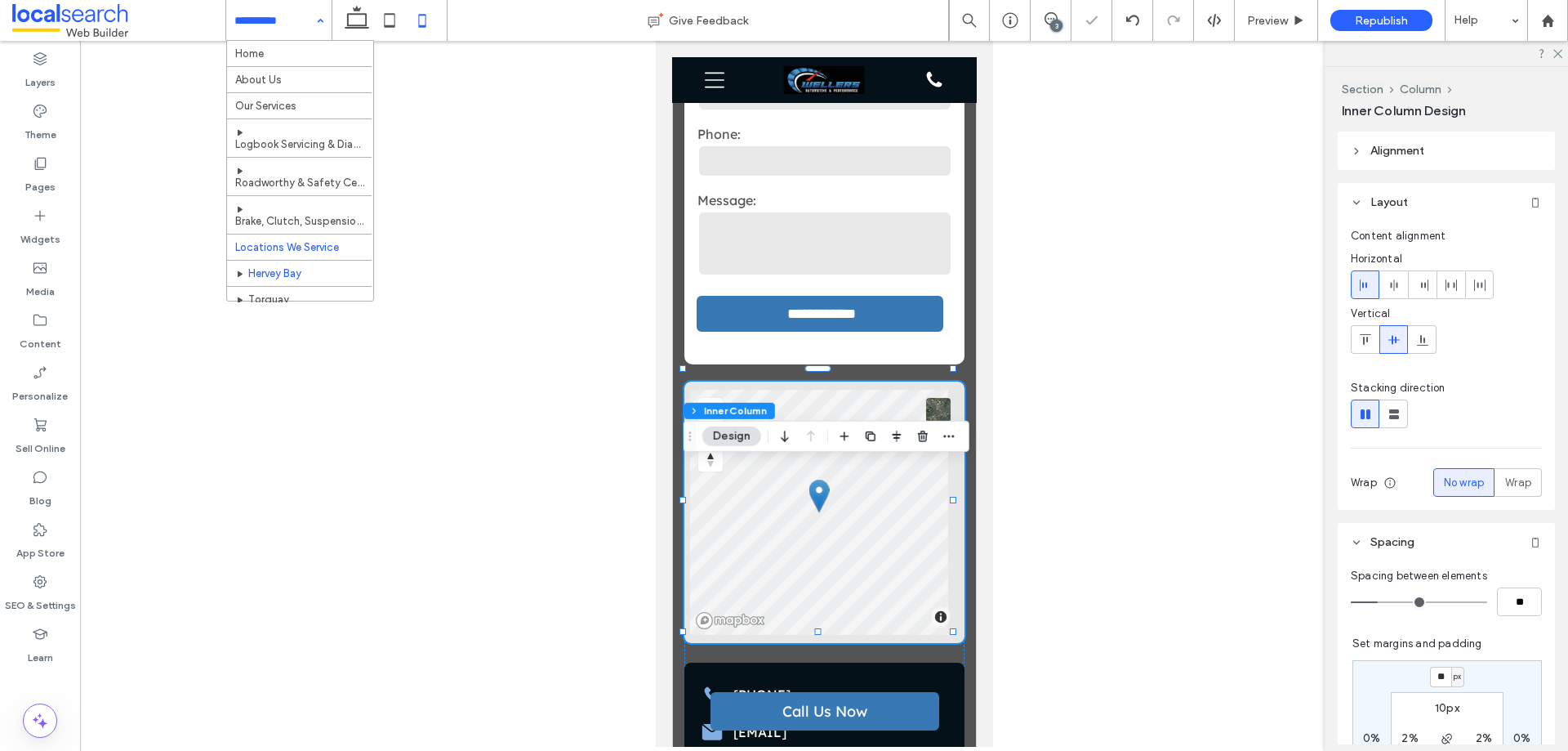 scroll, scrollTop: 88, scrollLeft: 0, axis: vertical 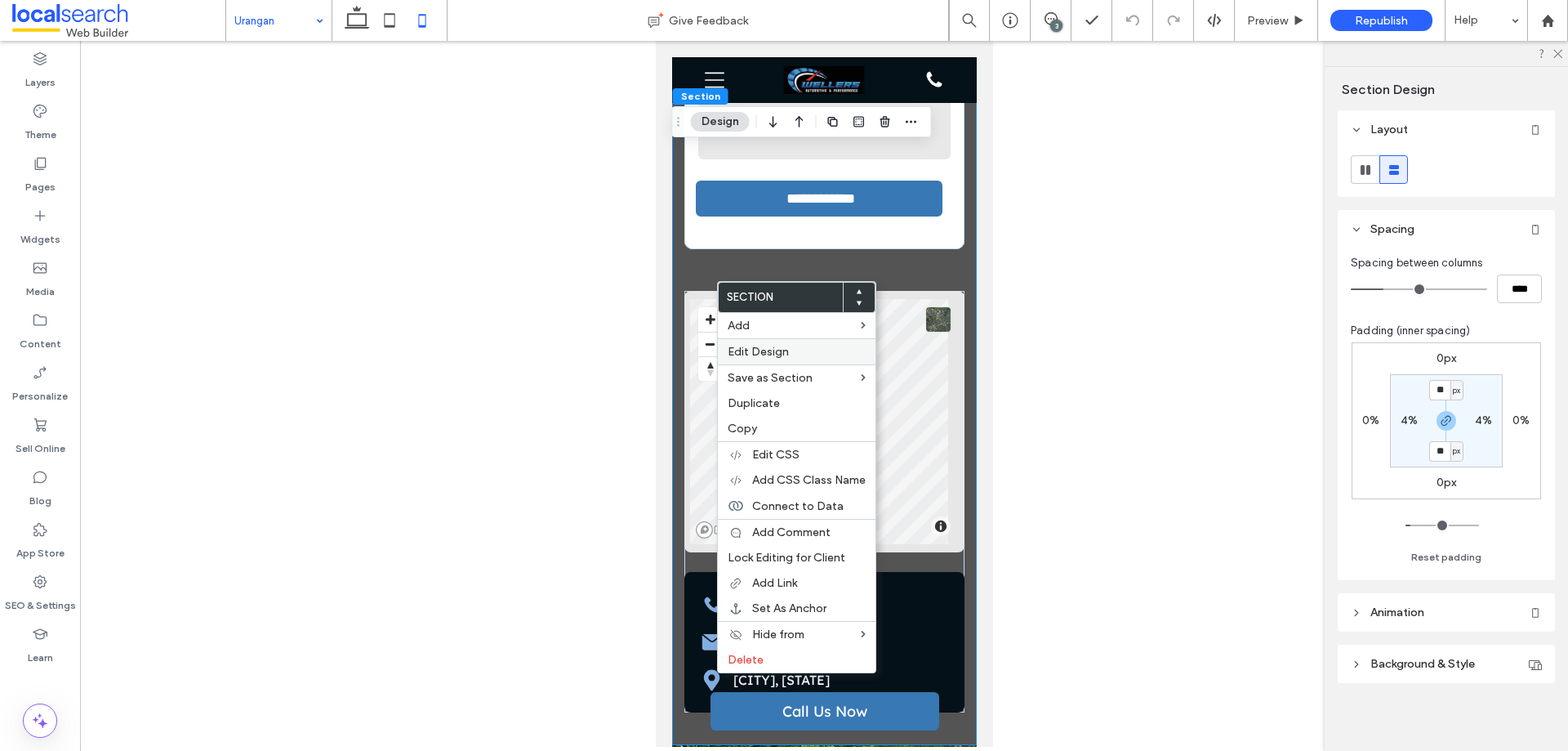 drag, startPoint x: 760, startPoint y: 345, endPoint x: 295, endPoint y: 309, distance: 466.39147 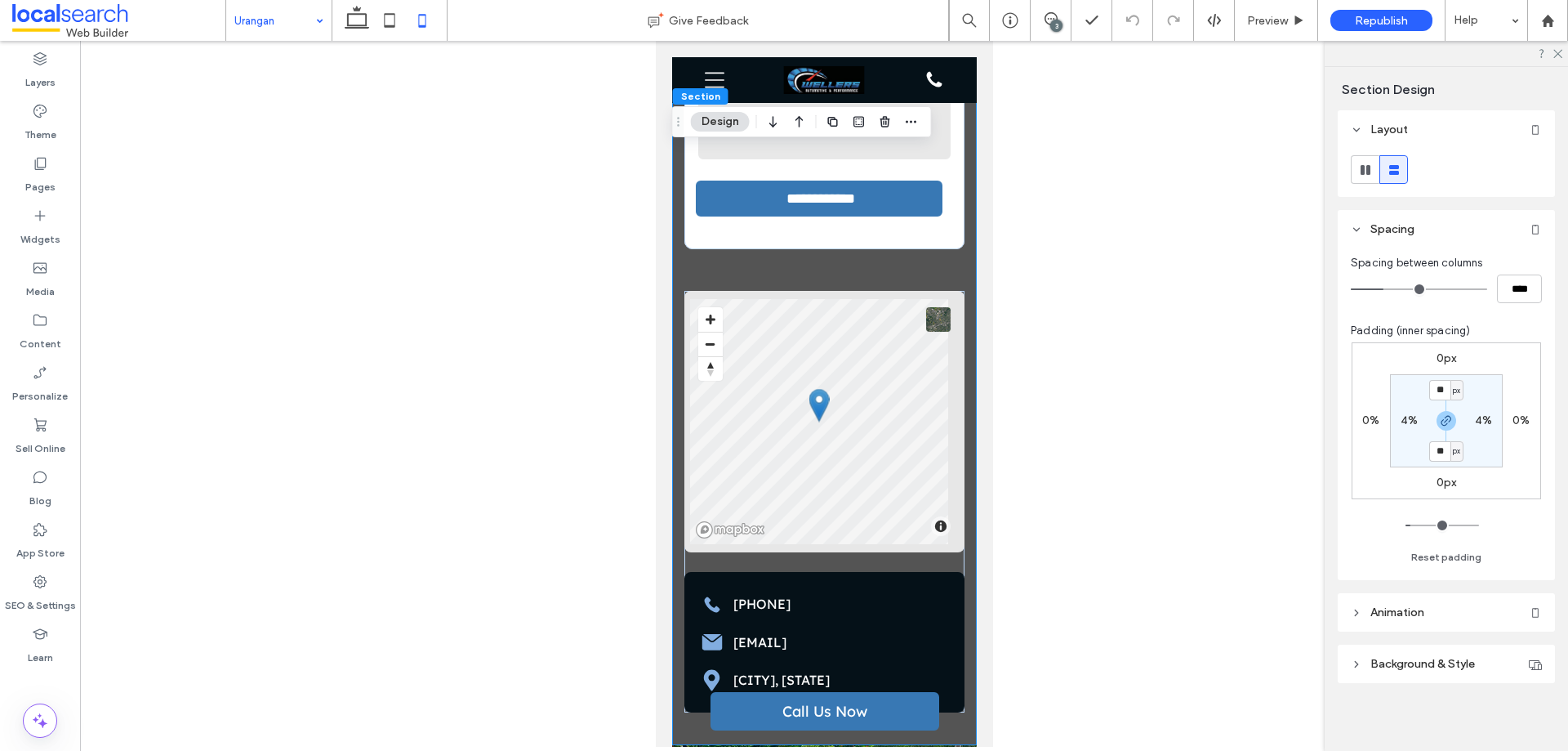 type on "**" 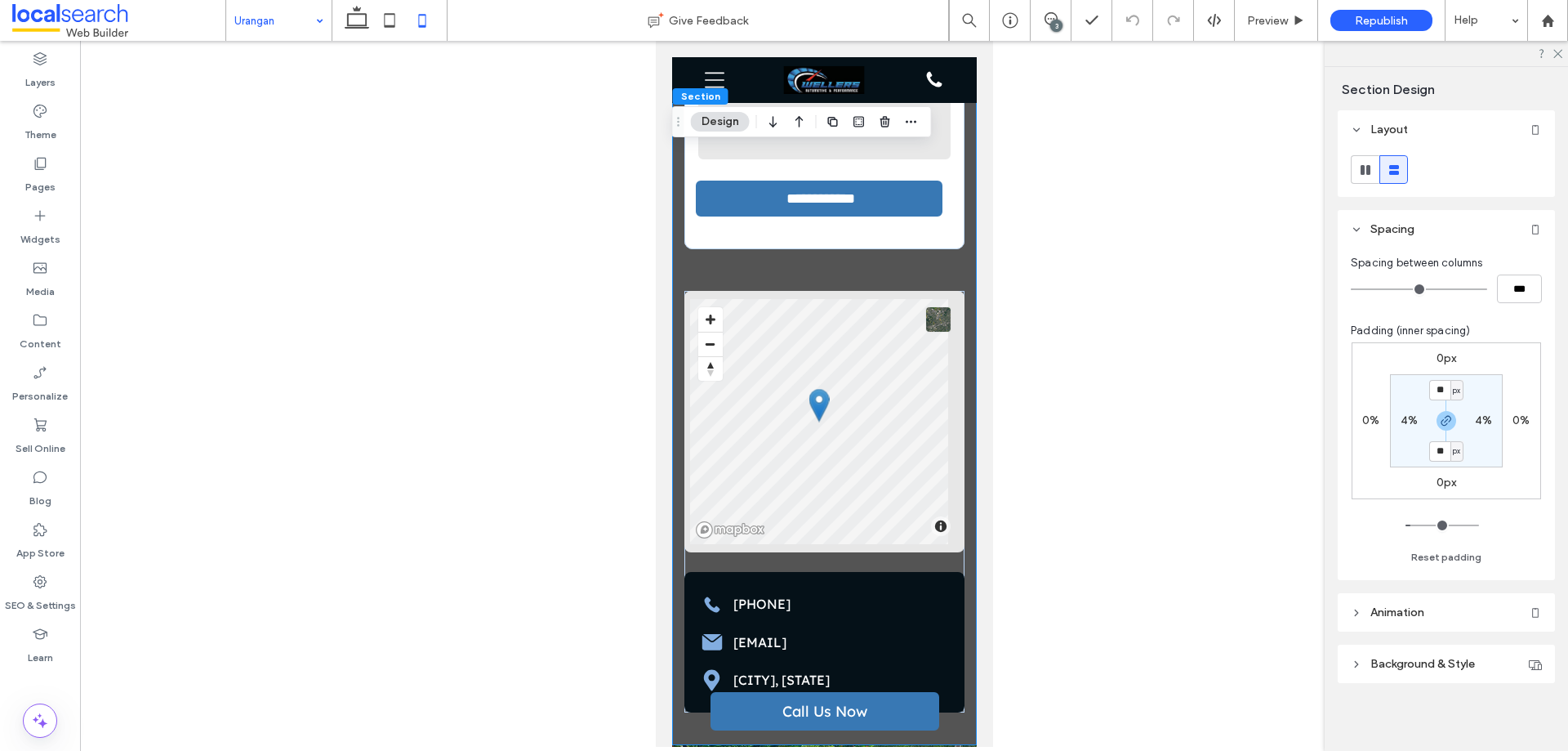 drag, startPoint x: 1386, startPoint y: 287, endPoint x: 1348, endPoint y: 287, distance: 38 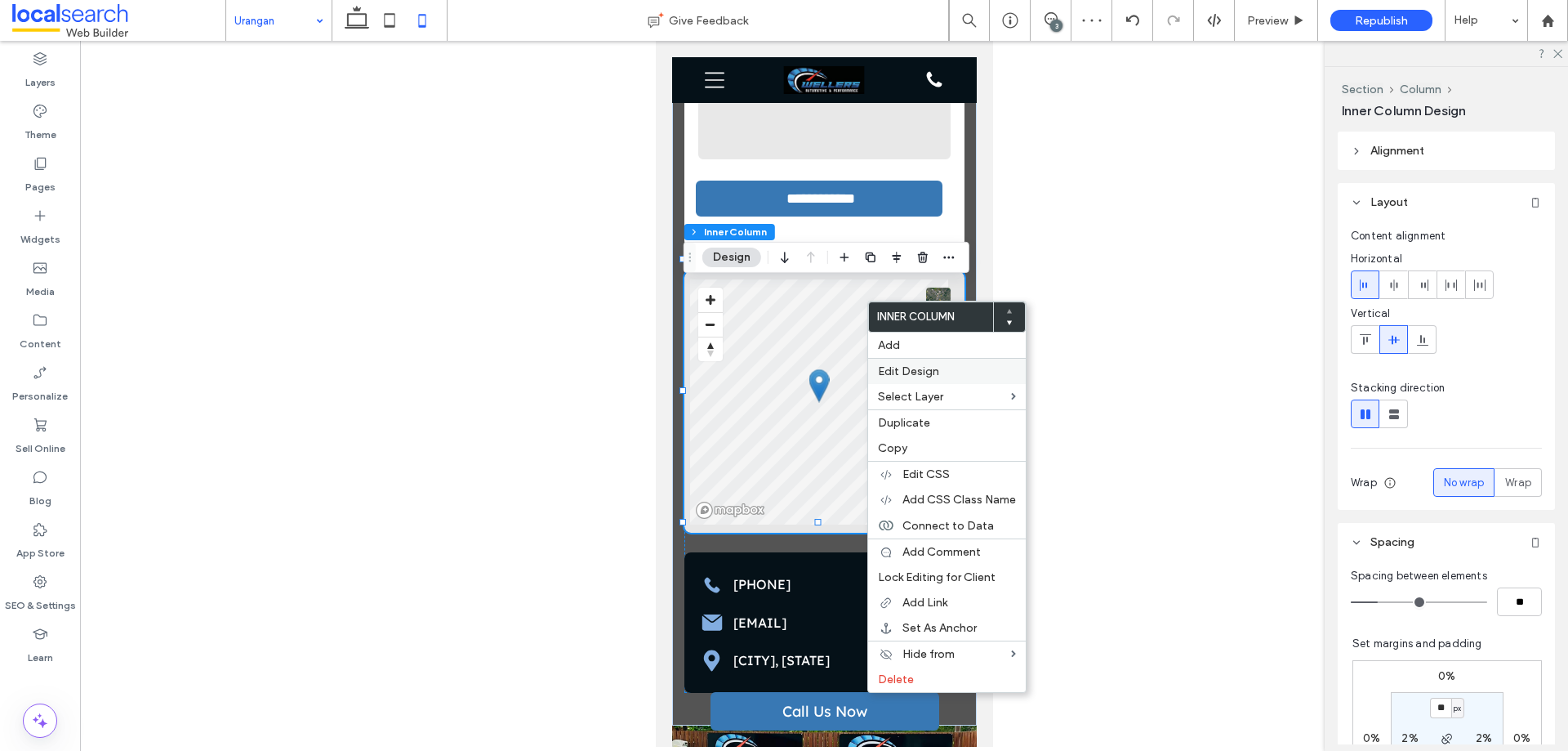 click on "Edit Design" at bounding box center [908, 371] 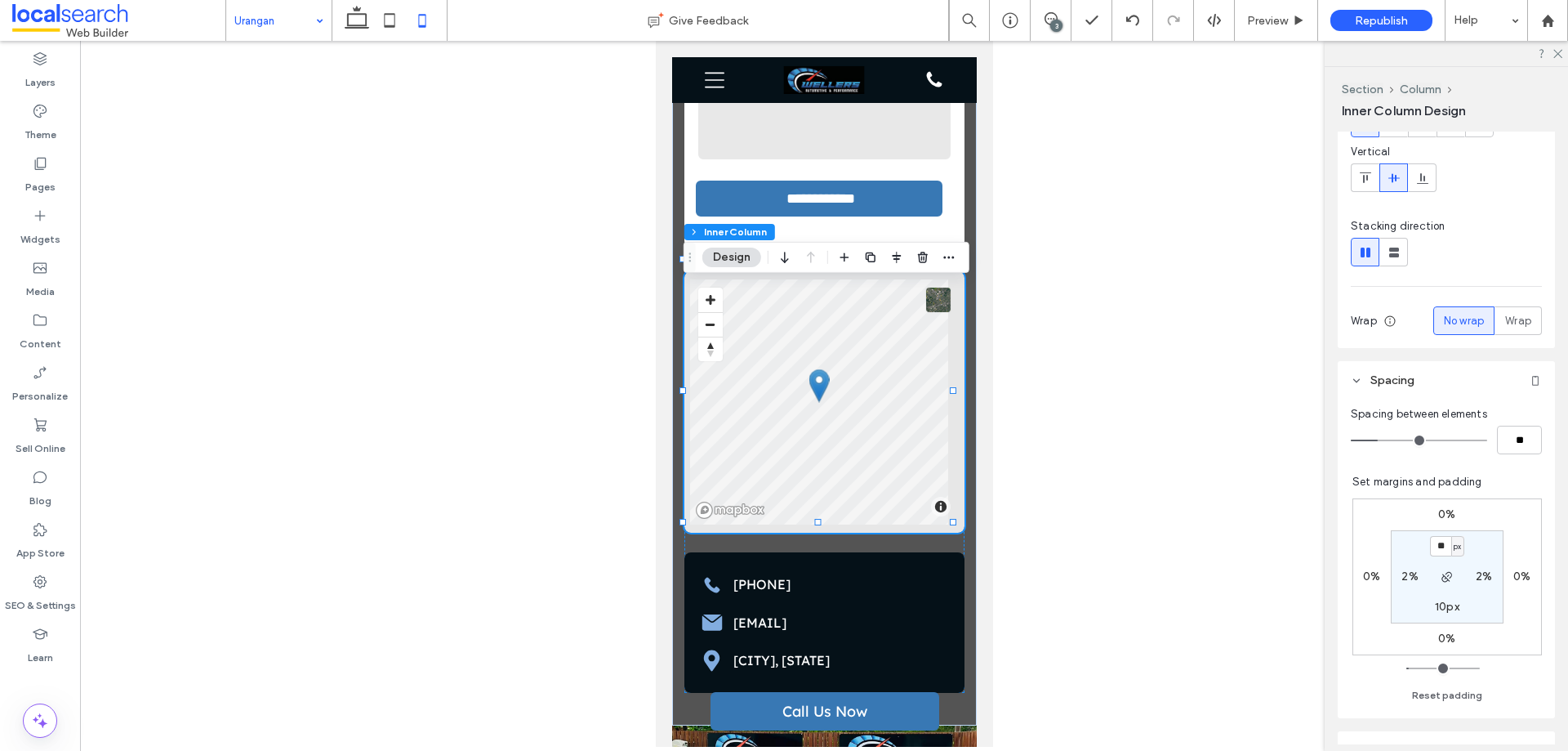scroll, scrollTop: 163, scrollLeft: 0, axis: vertical 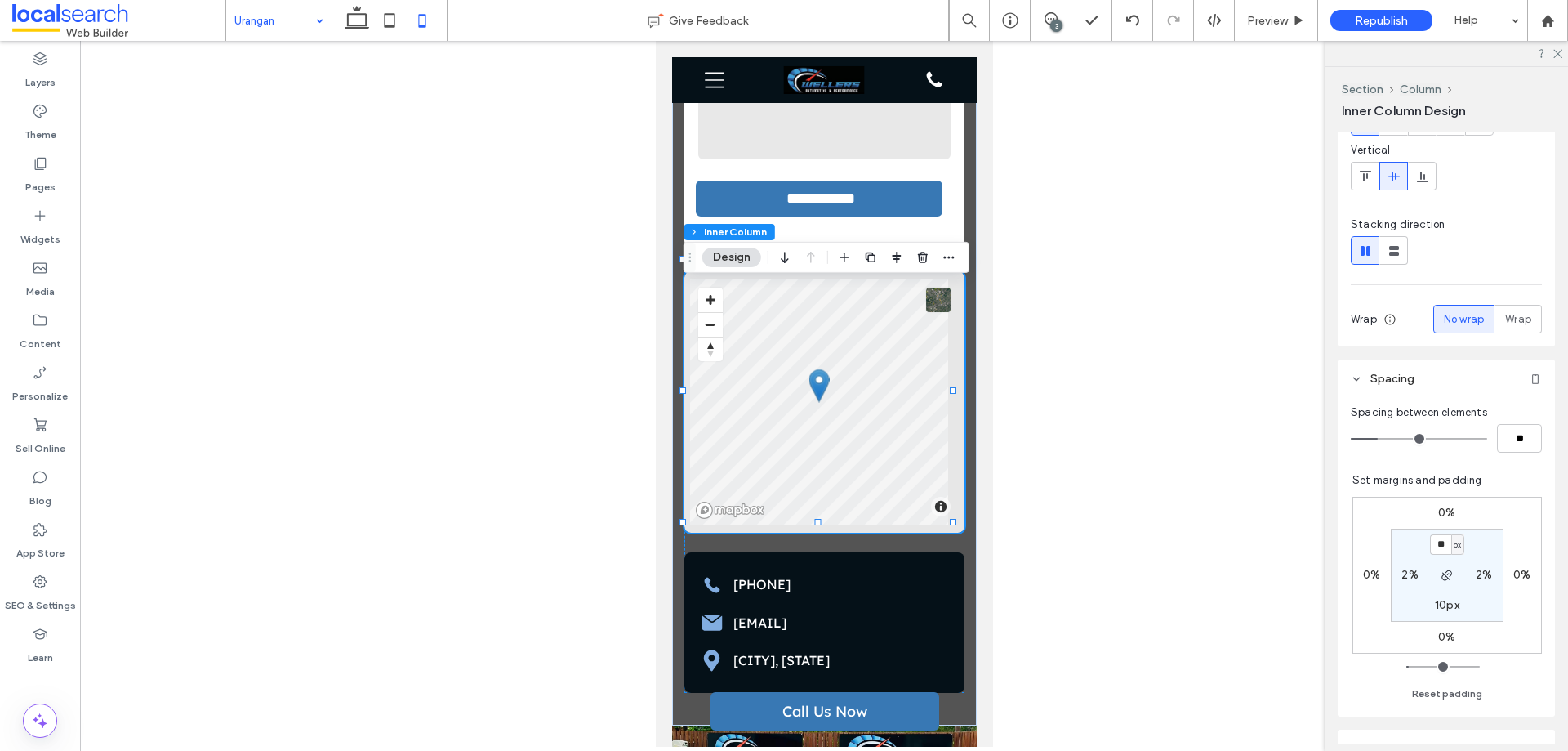 click on "0%" at bounding box center [1446, 512] 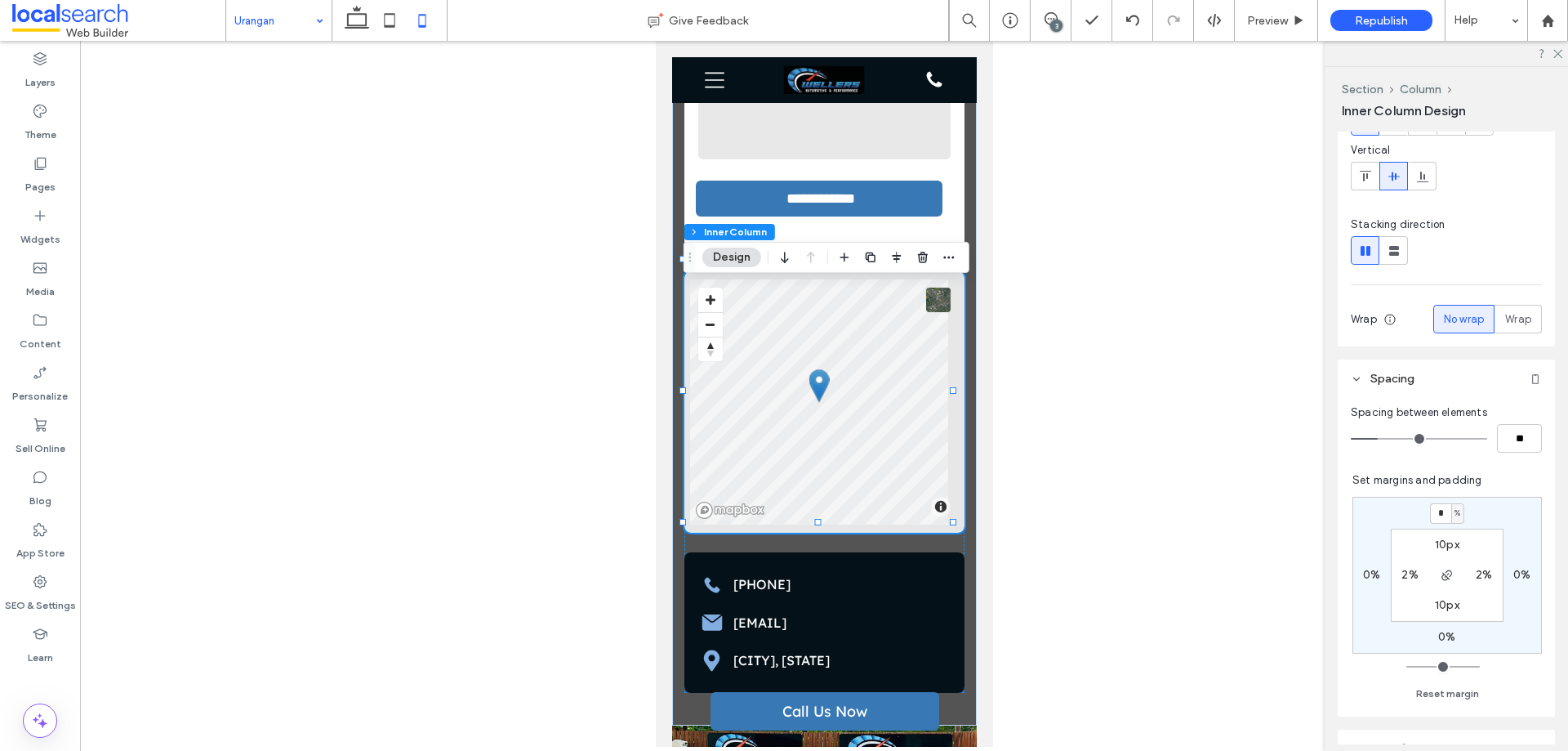 click on "%" at bounding box center (1457, 513) 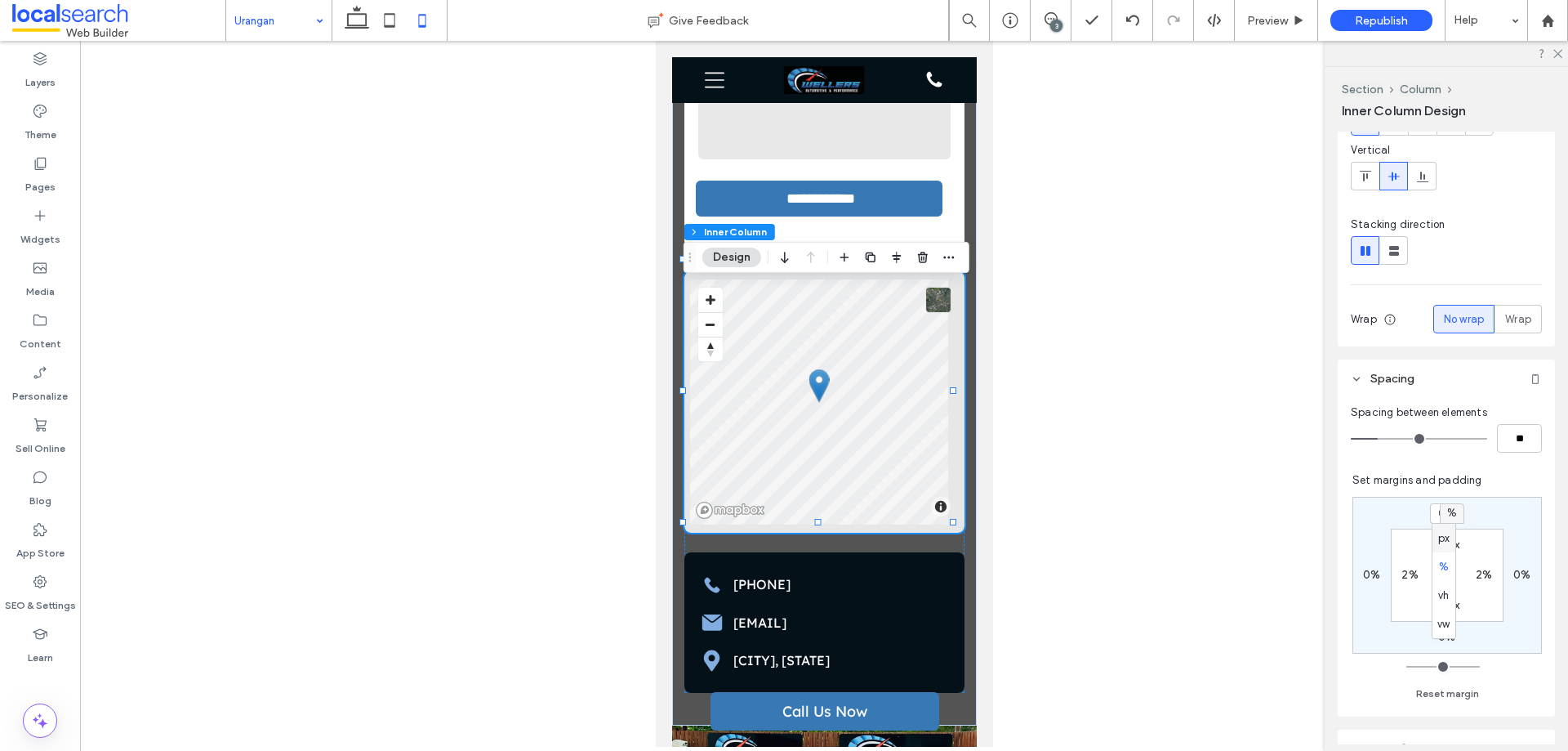 click on "px" at bounding box center [1444, 539] 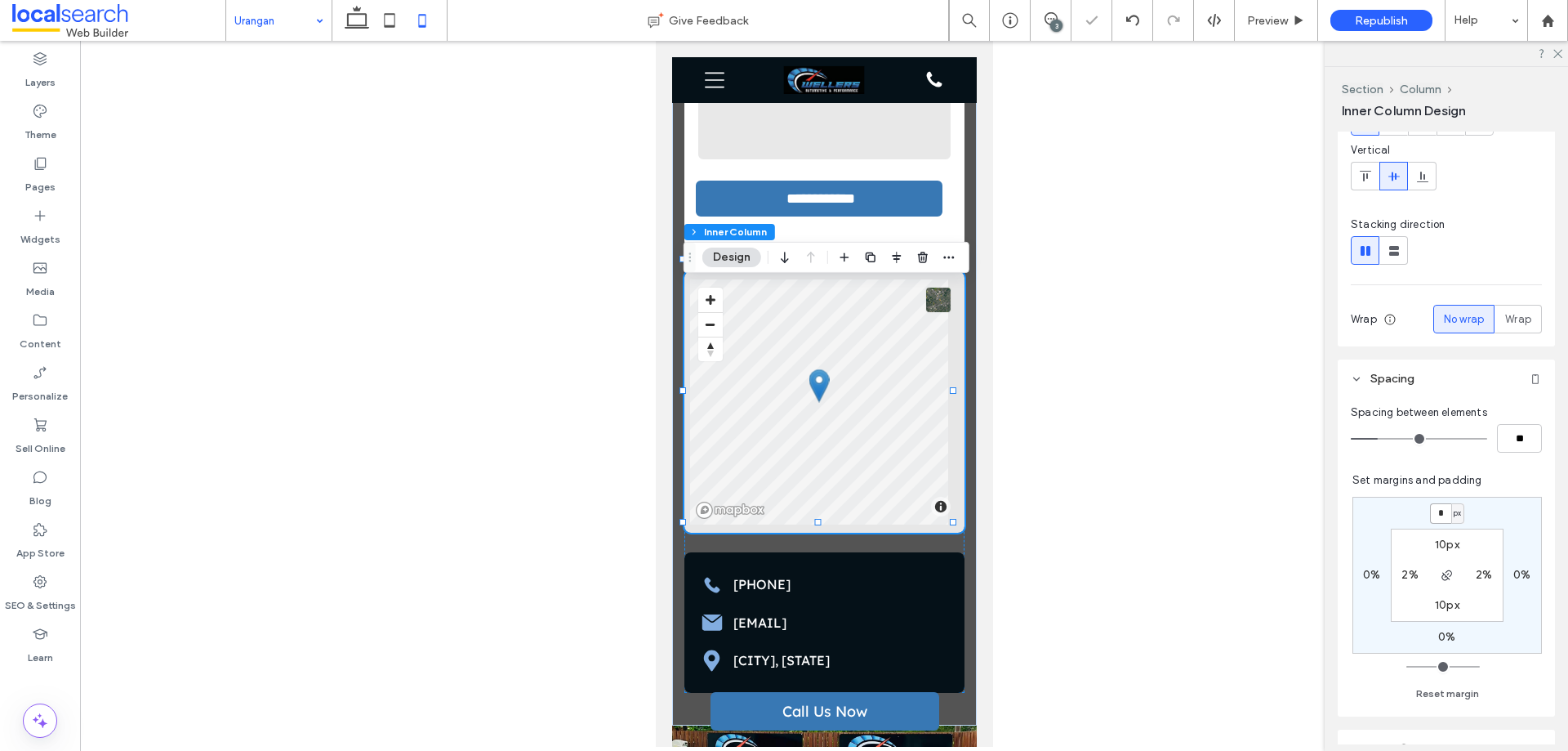 click on "*" at bounding box center [1441, 513] 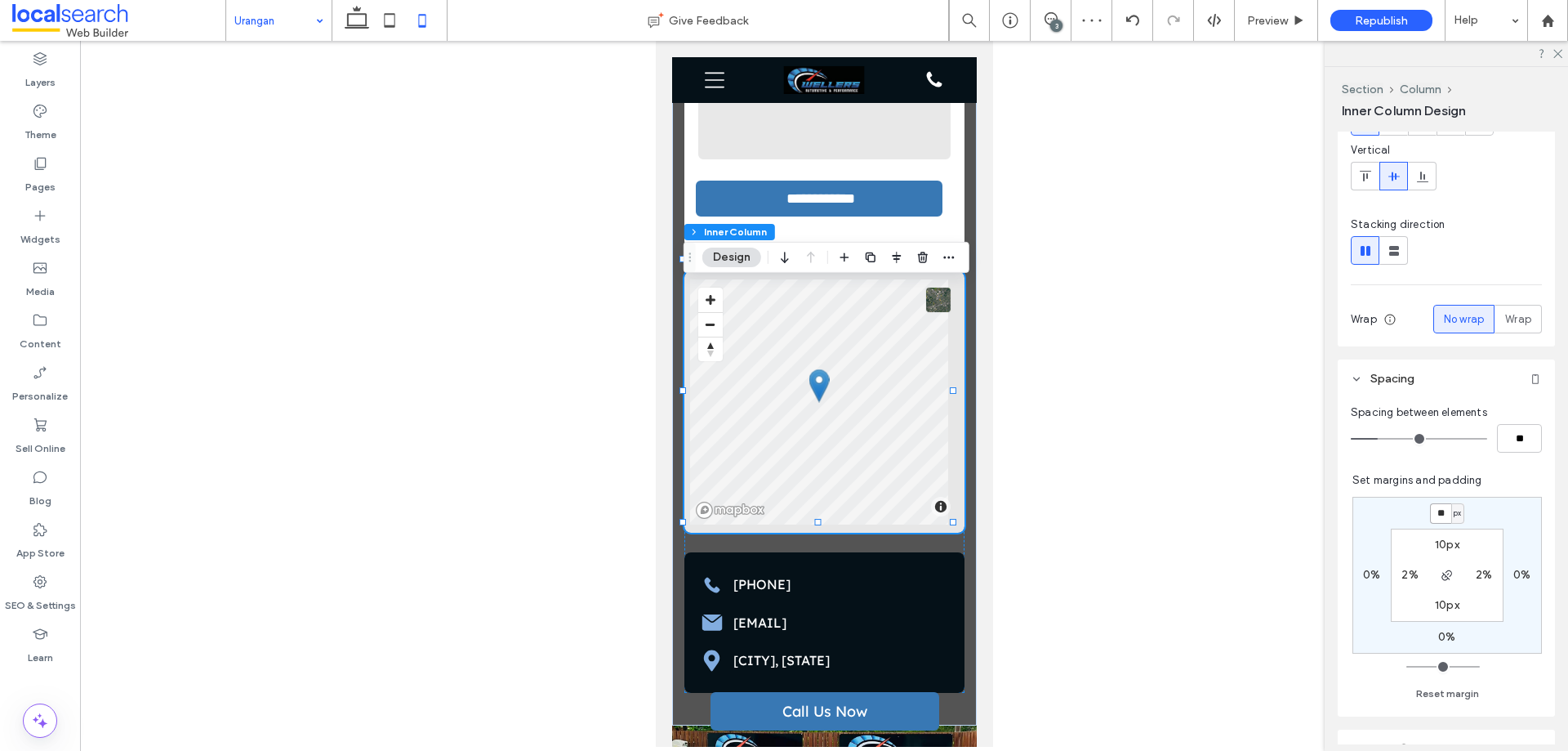 type on "**" 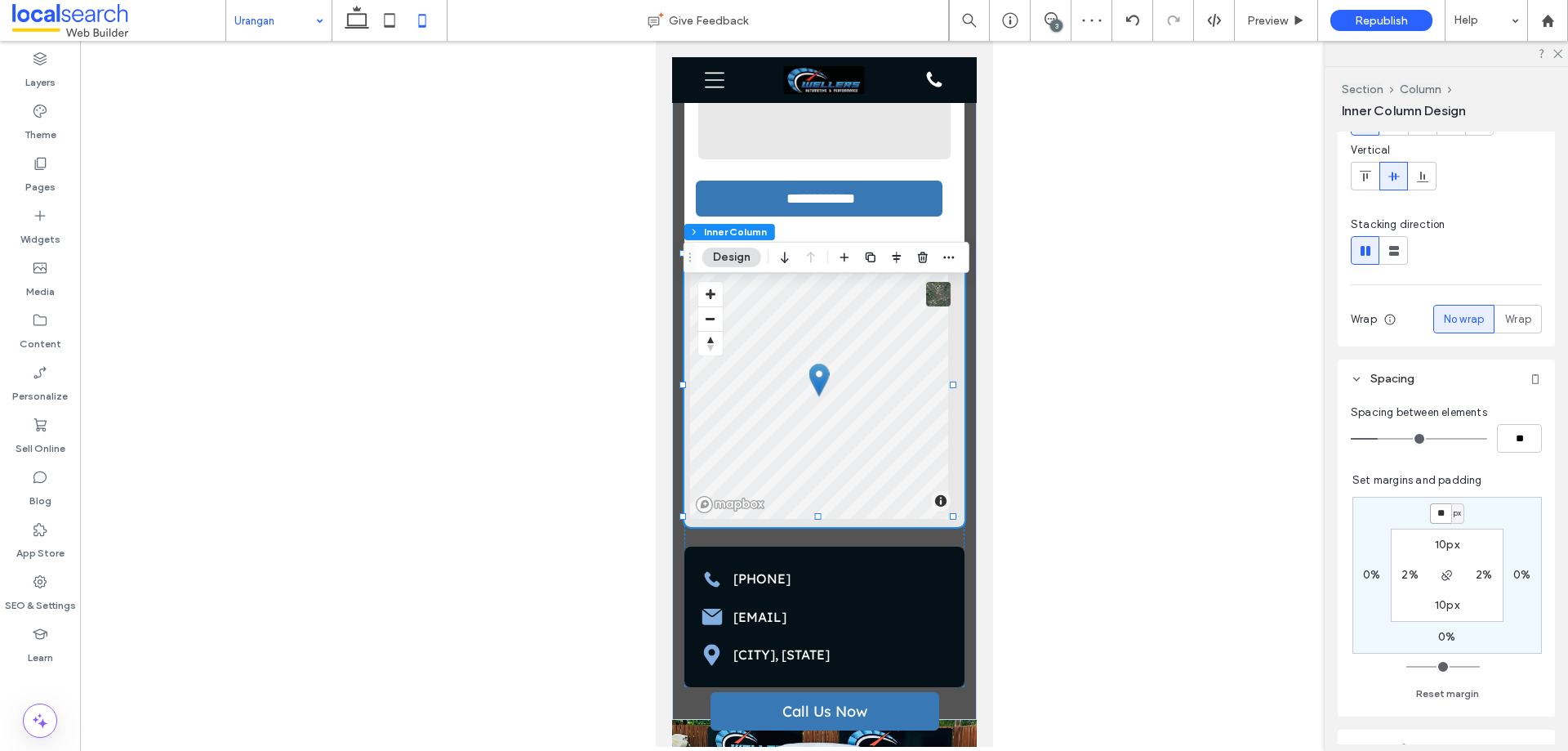 type on "*" 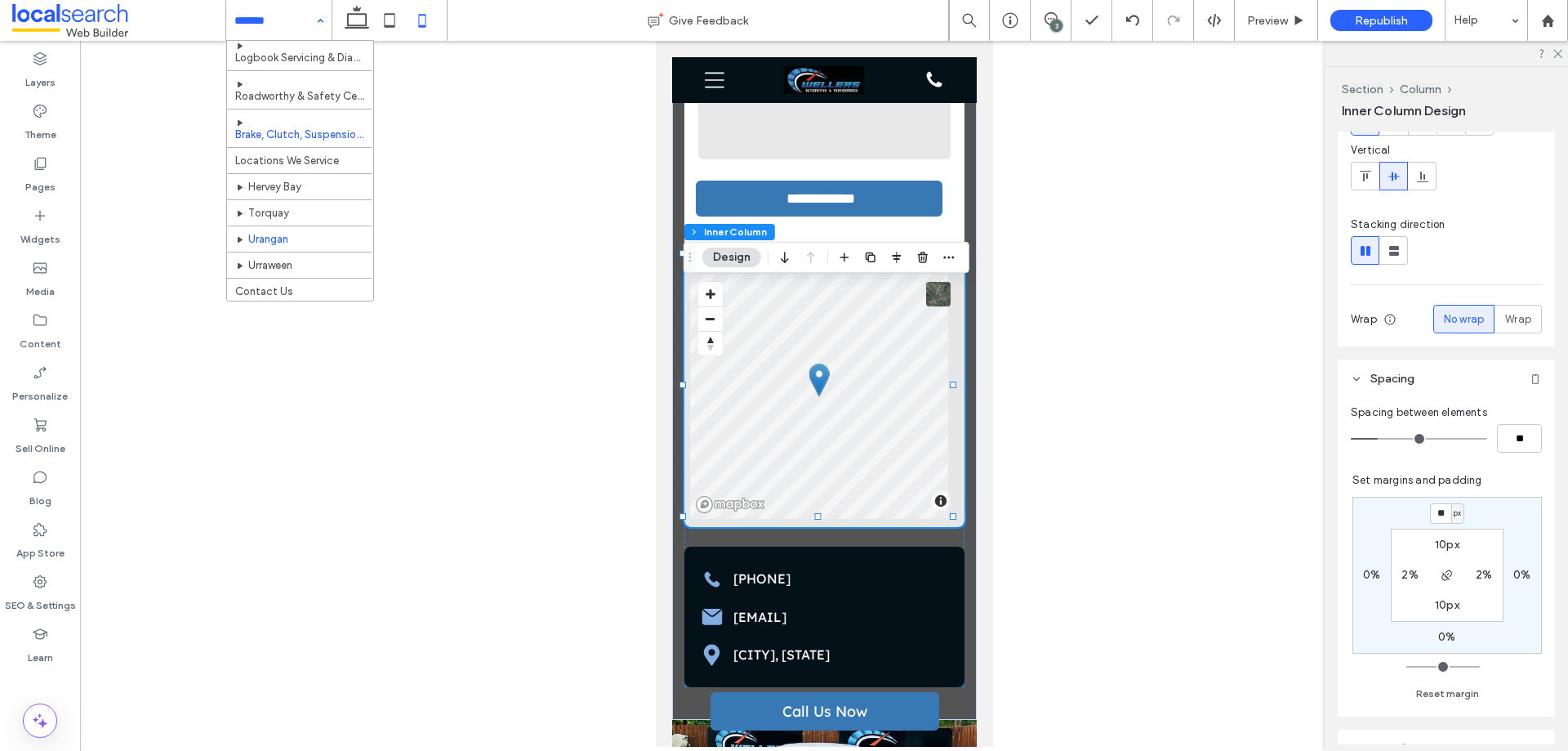 scroll, scrollTop: 88, scrollLeft: 0, axis: vertical 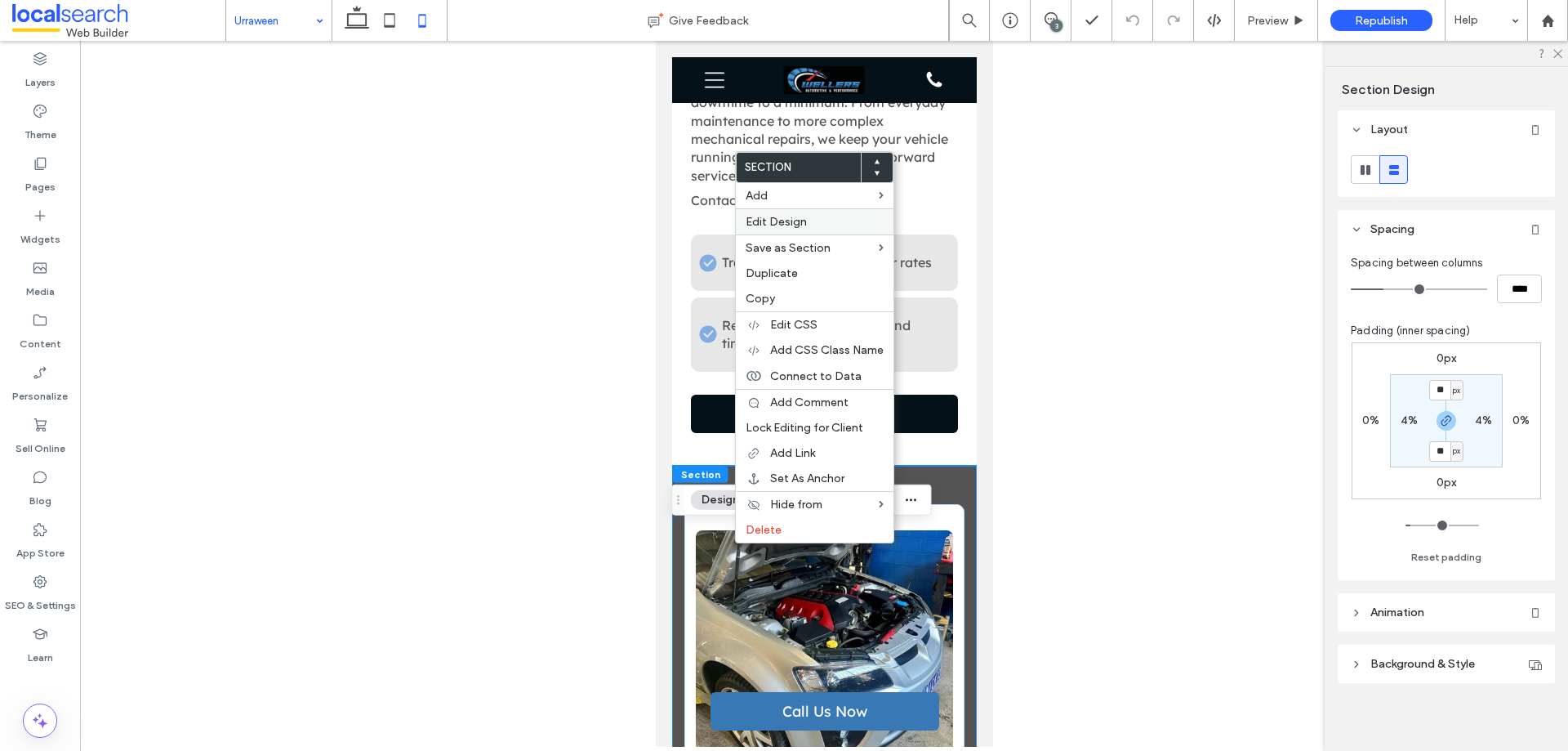 click on "Edit Design" at bounding box center (814, 221) 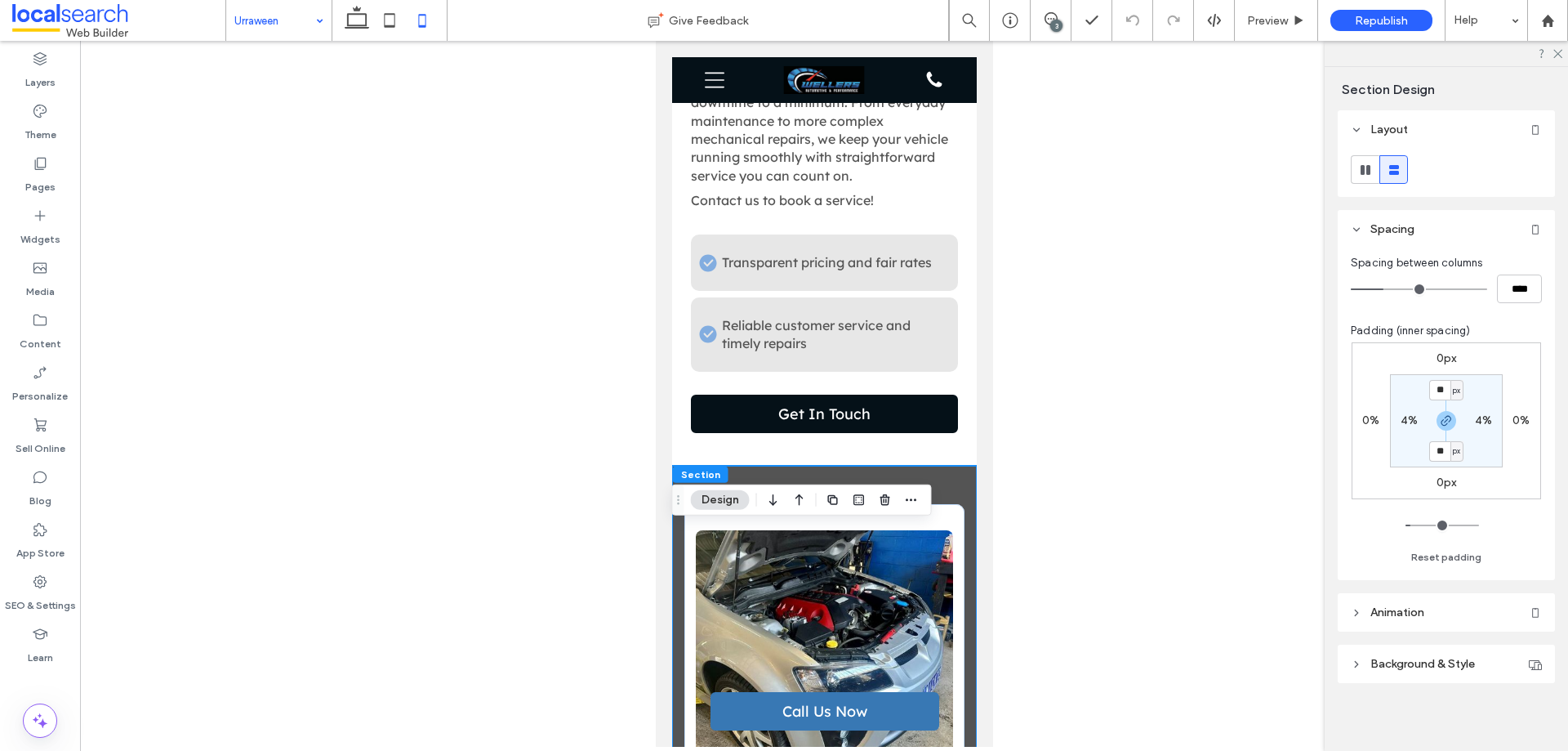 type on "**" 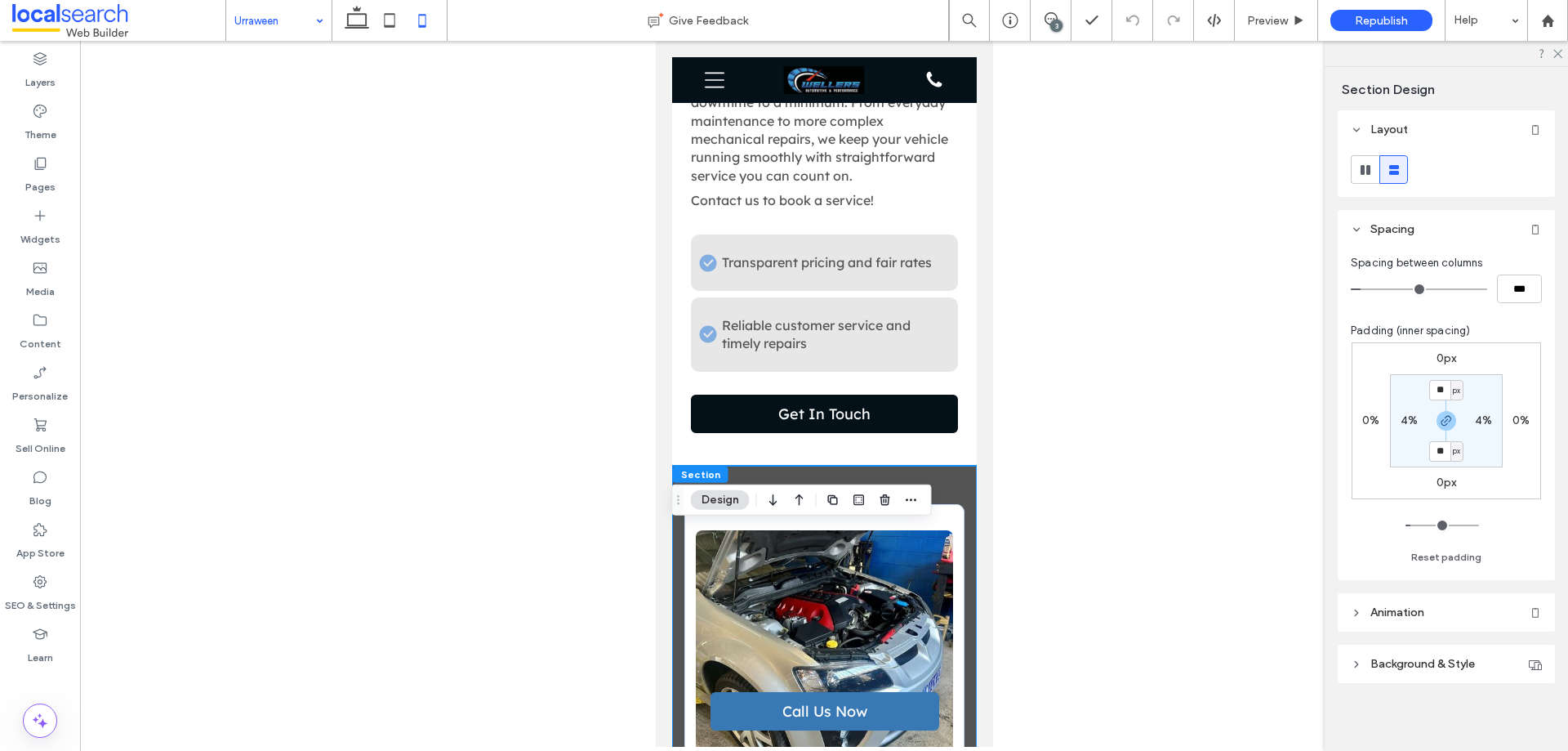 type on "*" 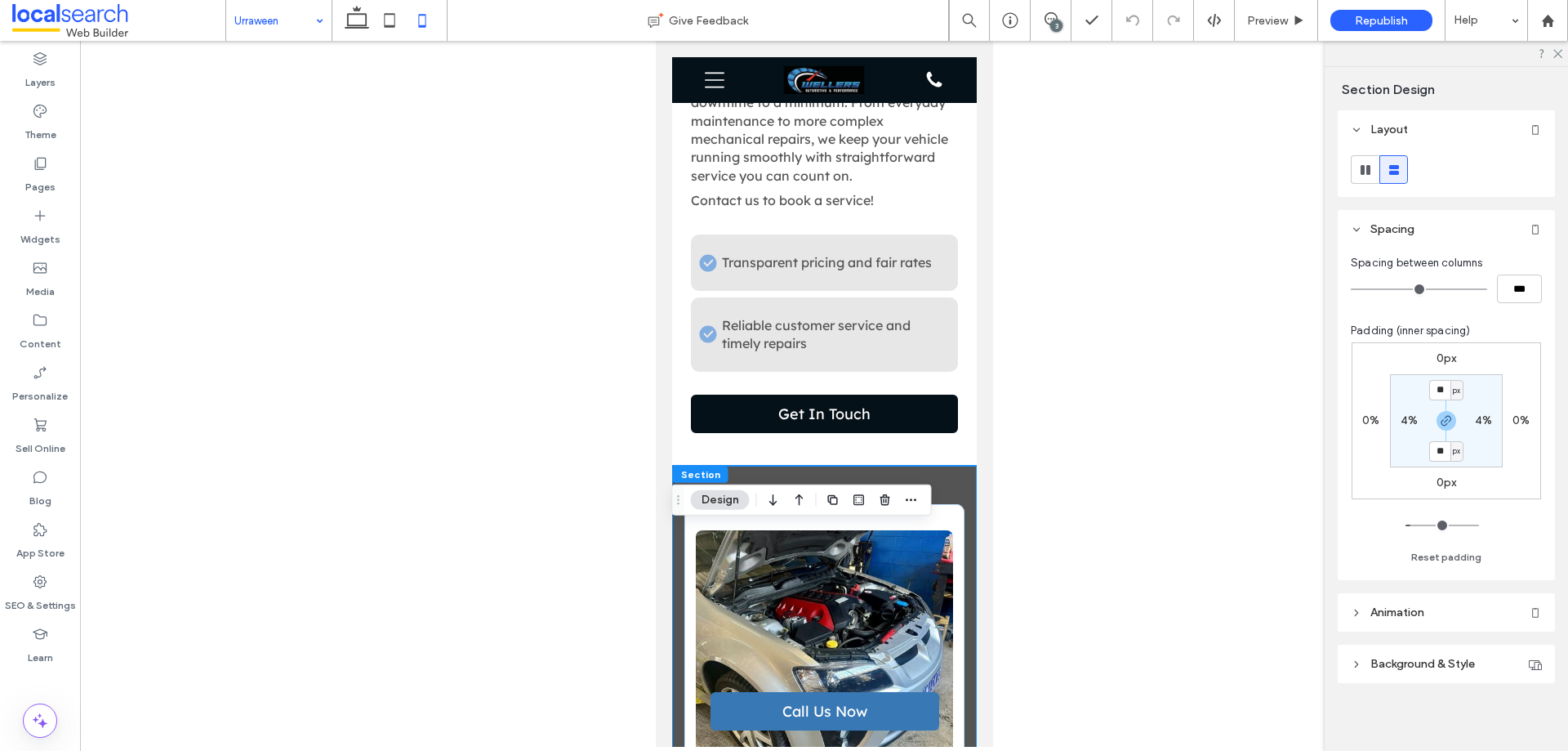 drag, startPoint x: 1380, startPoint y: 291, endPoint x: 1327, endPoint y: 290, distance: 53.00943 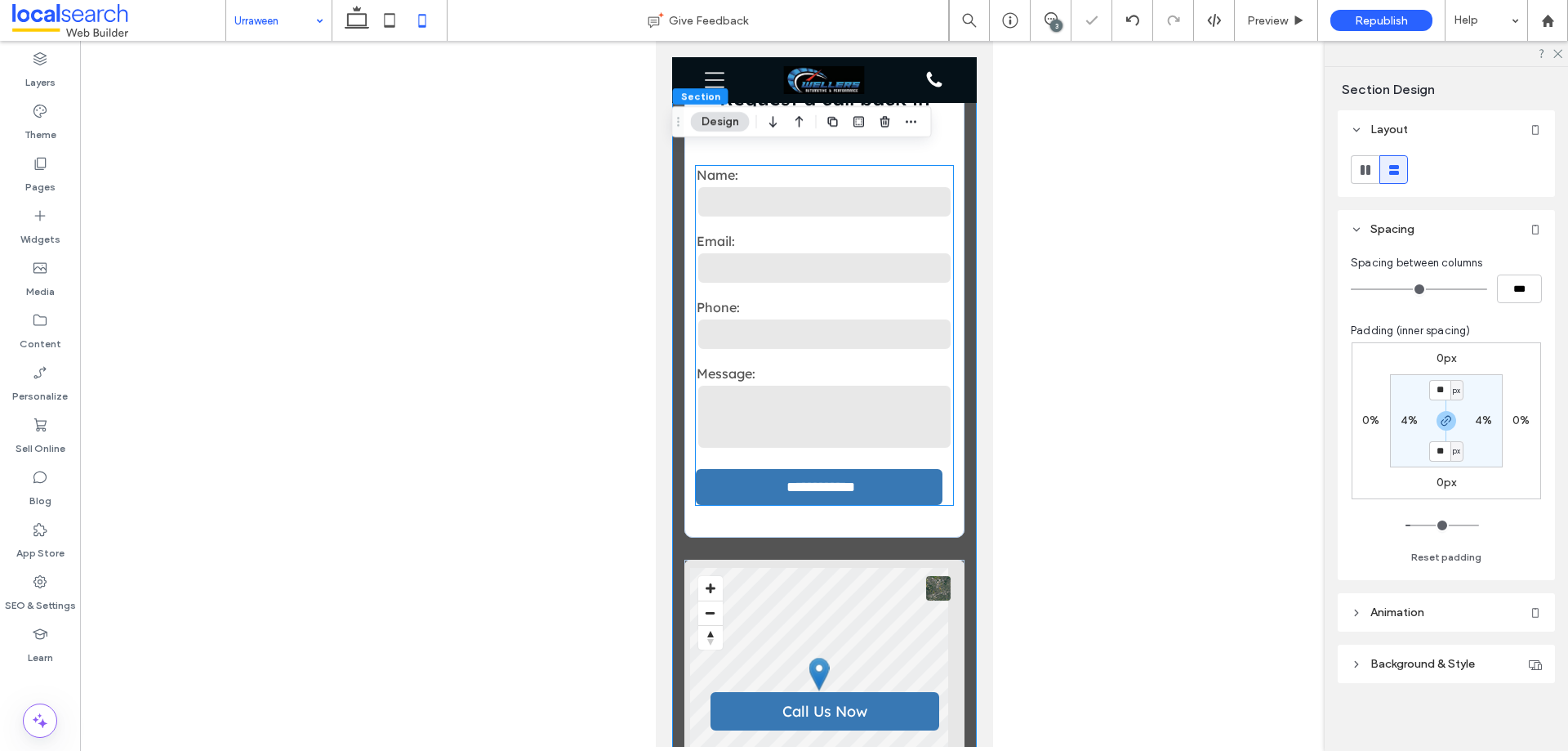 scroll, scrollTop: 3514, scrollLeft: 0, axis: vertical 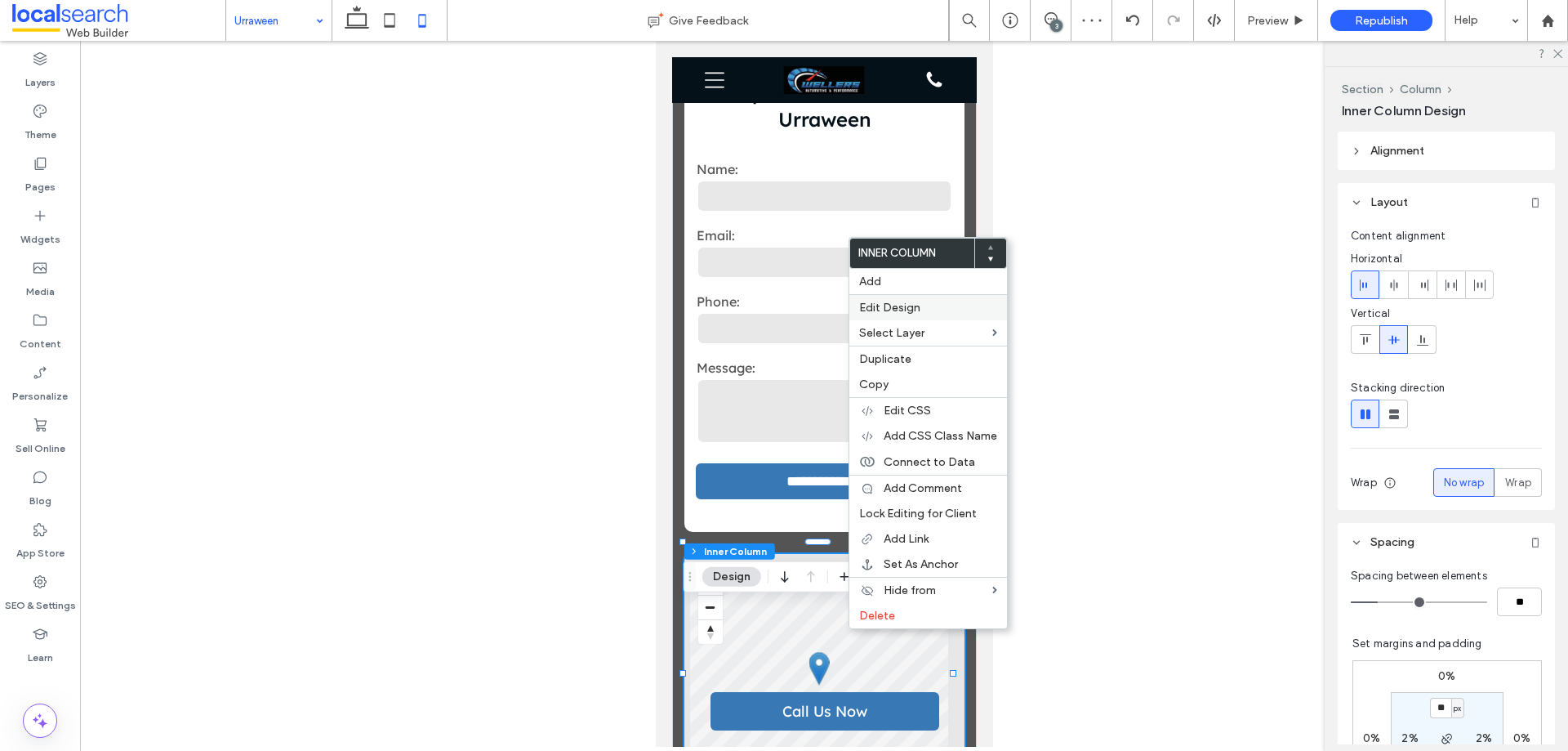 click on "Edit Design" at bounding box center (889, 307) 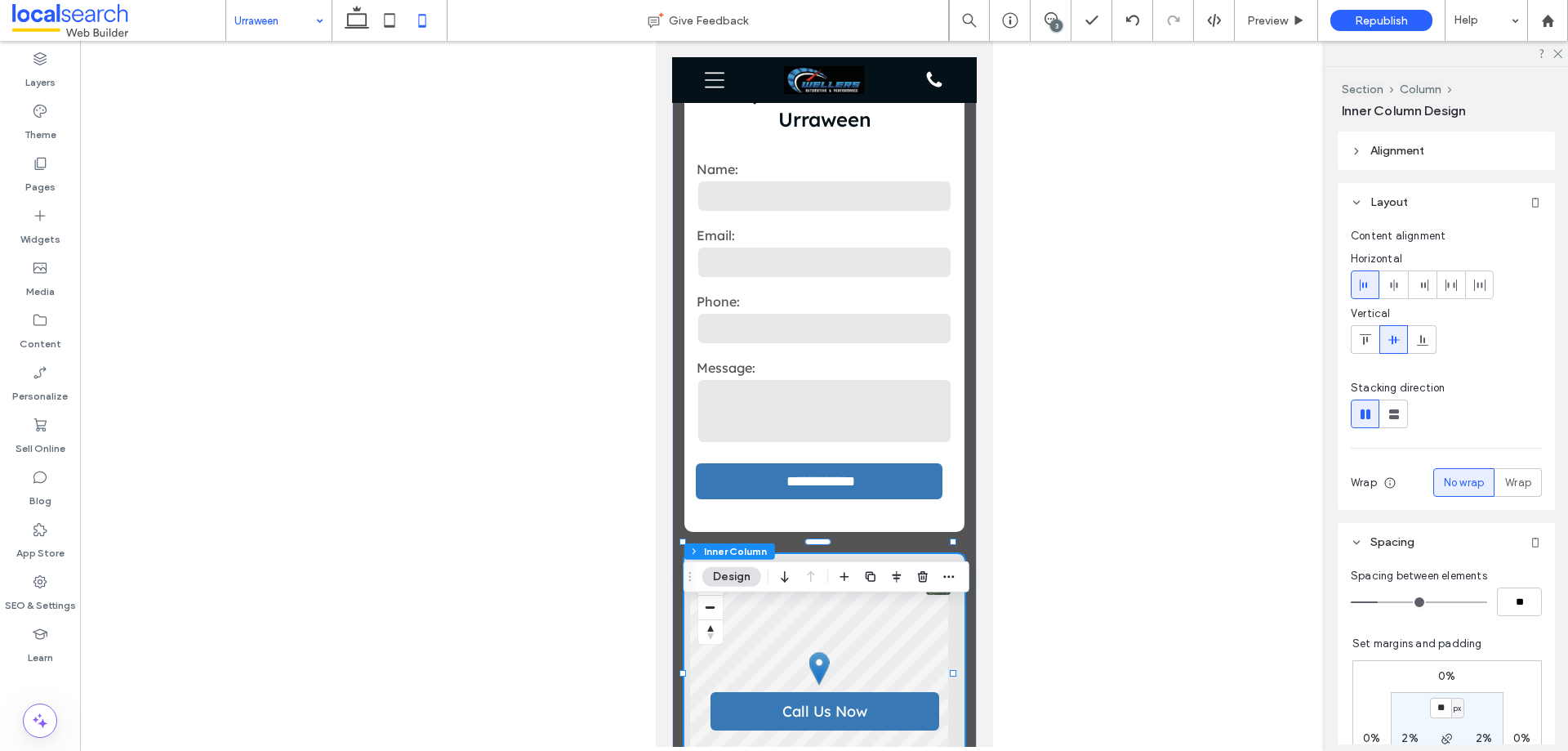 click on "0%" at bounding box center (1446, 676) 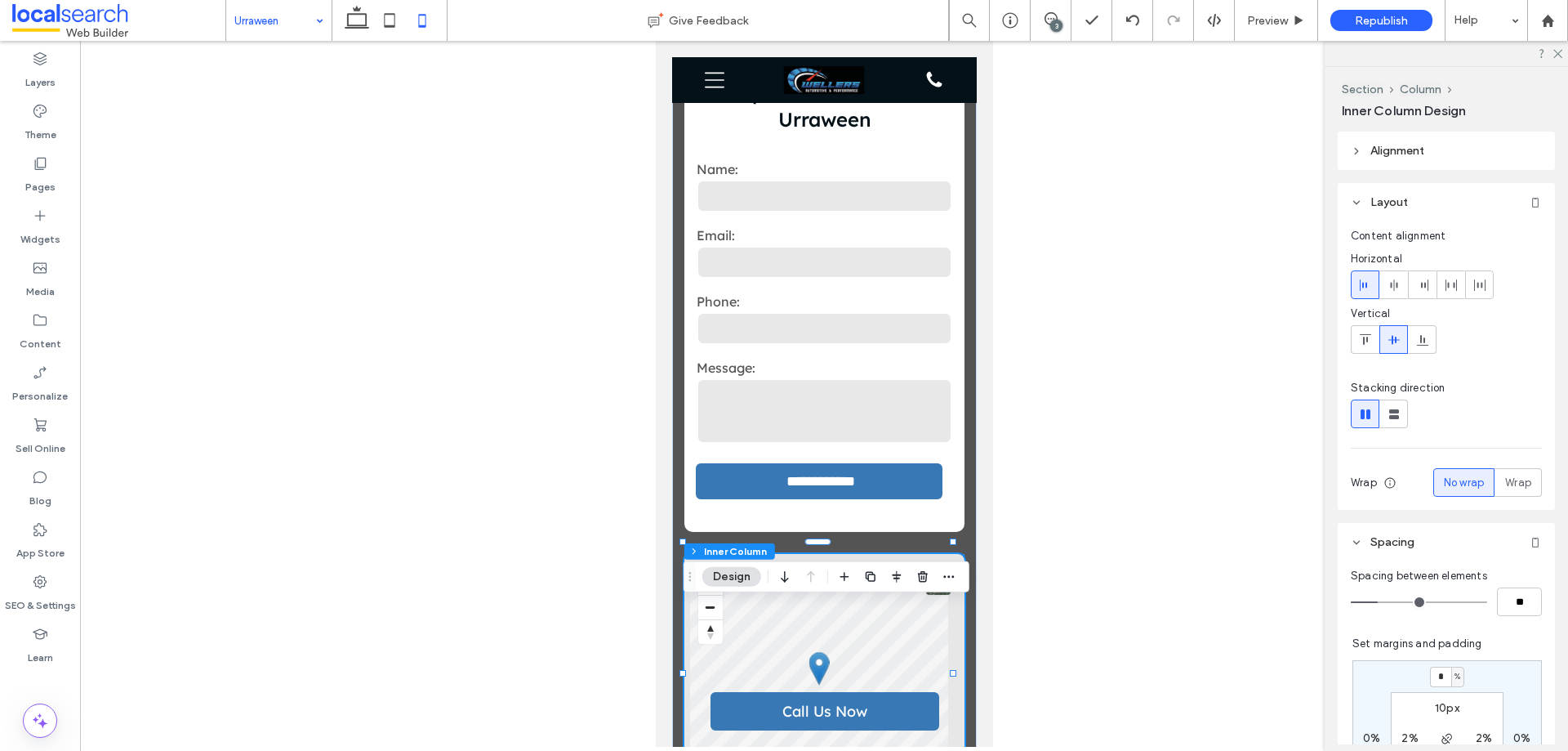 click on "%" at bounding box center (1457, 677) 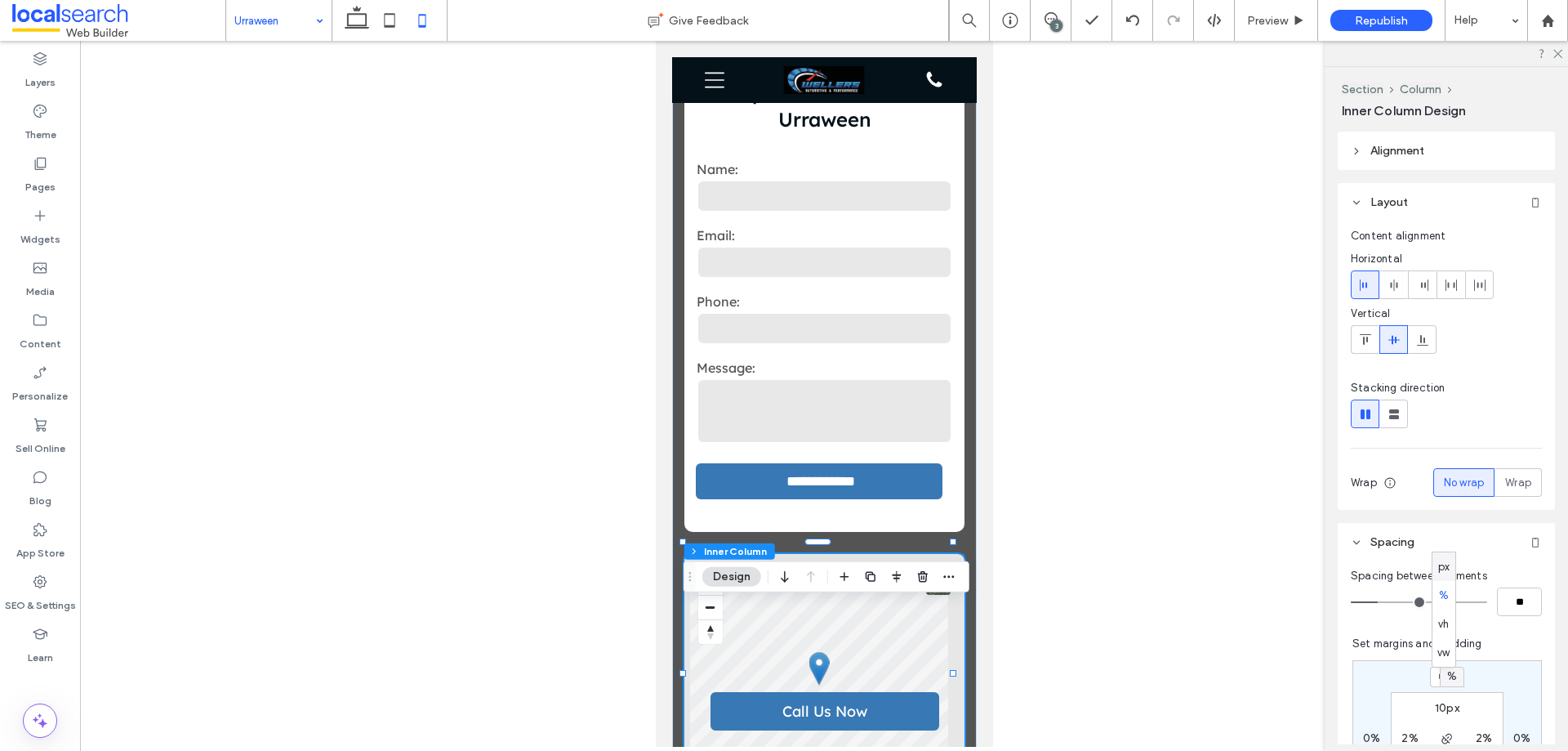 click on "px" at bounding box center (1444, 566) 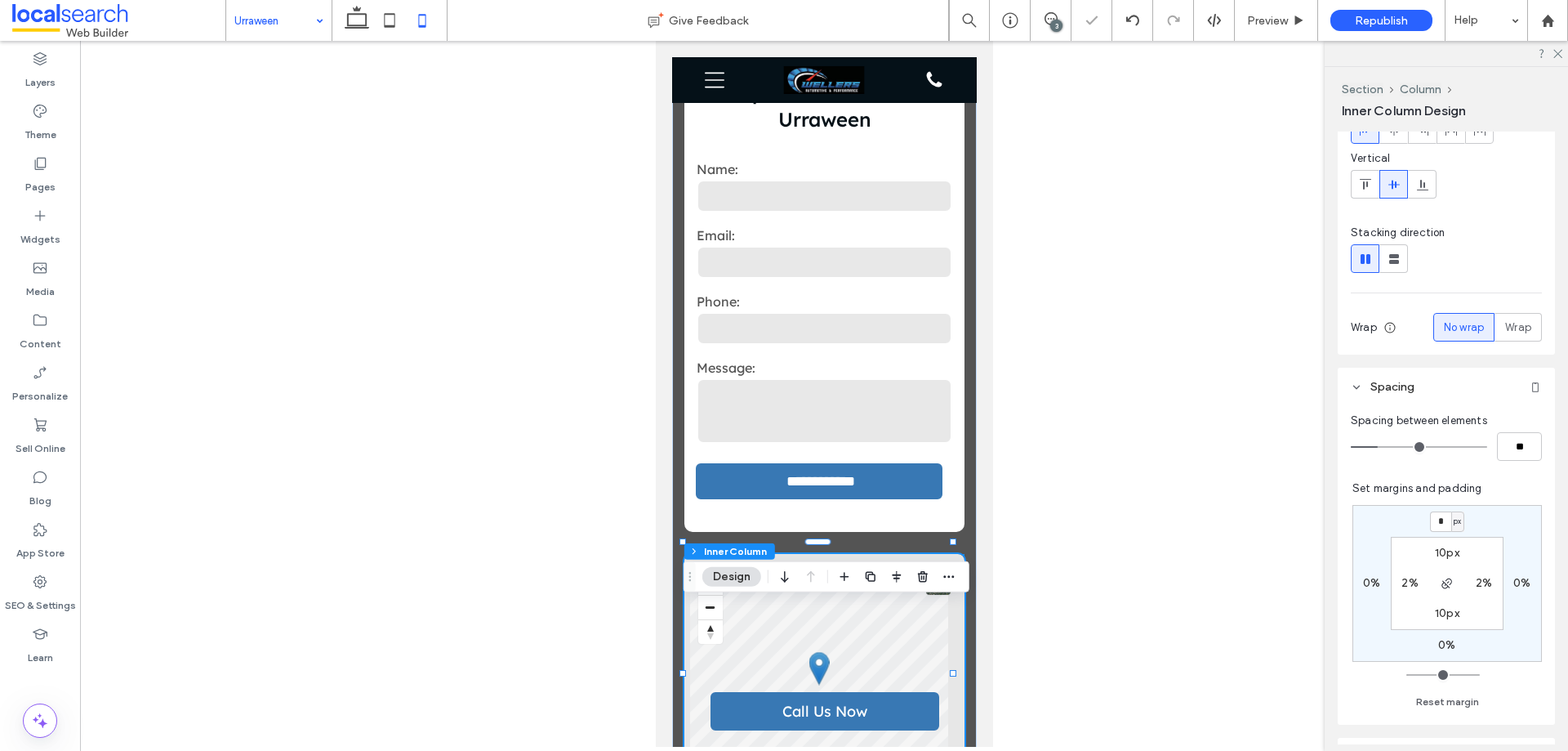scroll, scrollTop: 163, scrollLeft: 0, axis: vertical 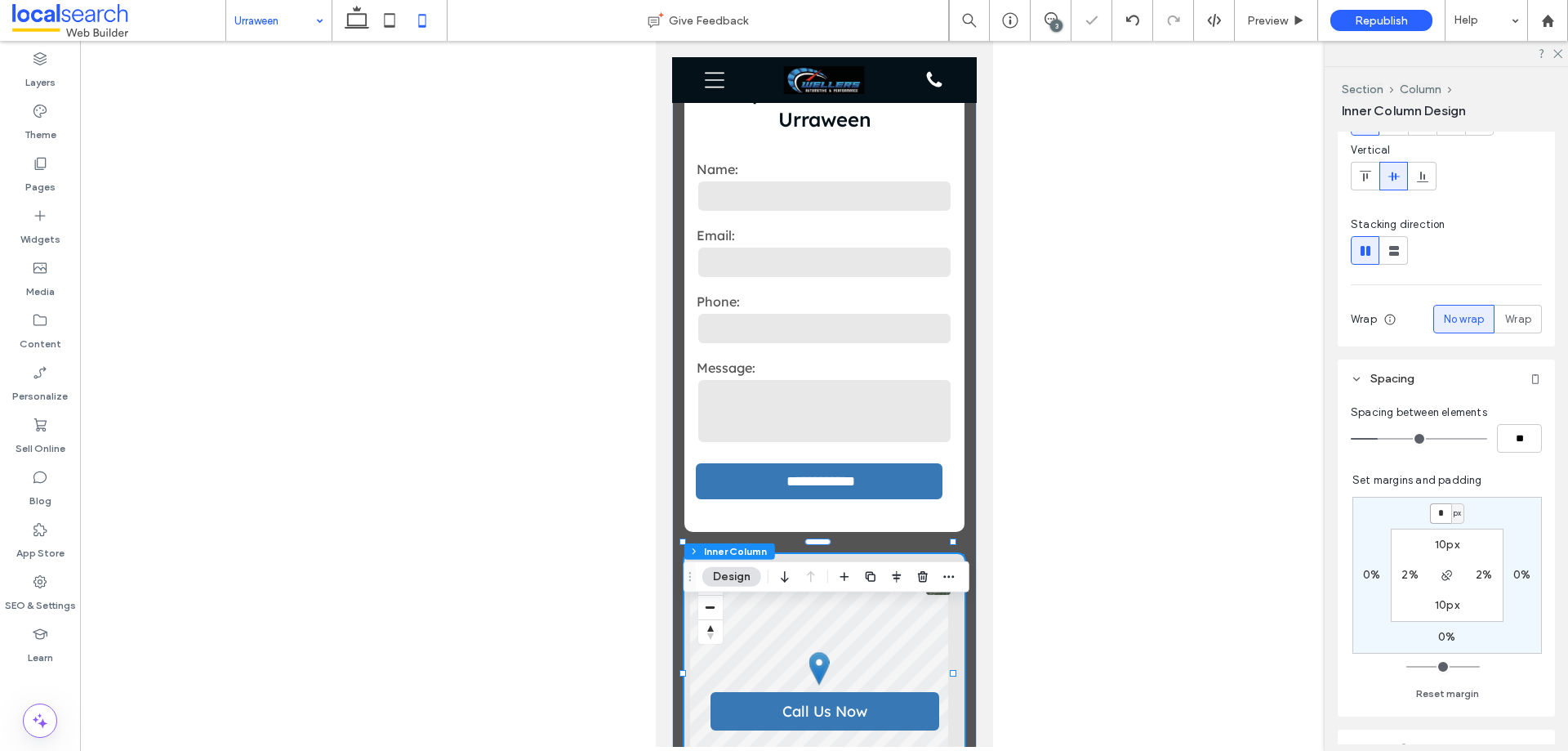 click on "*" at bounding box center [1441, 513] 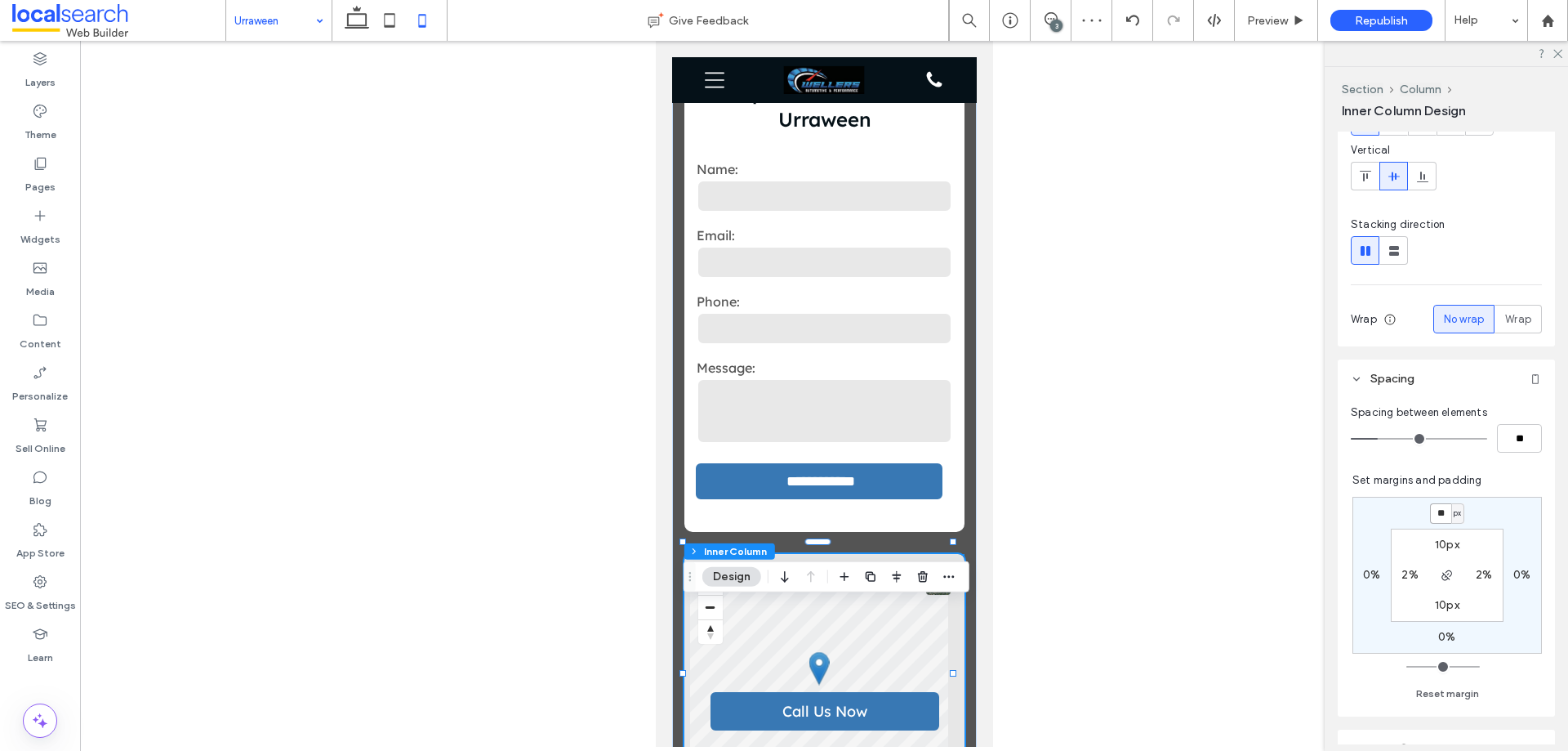 type on "**" 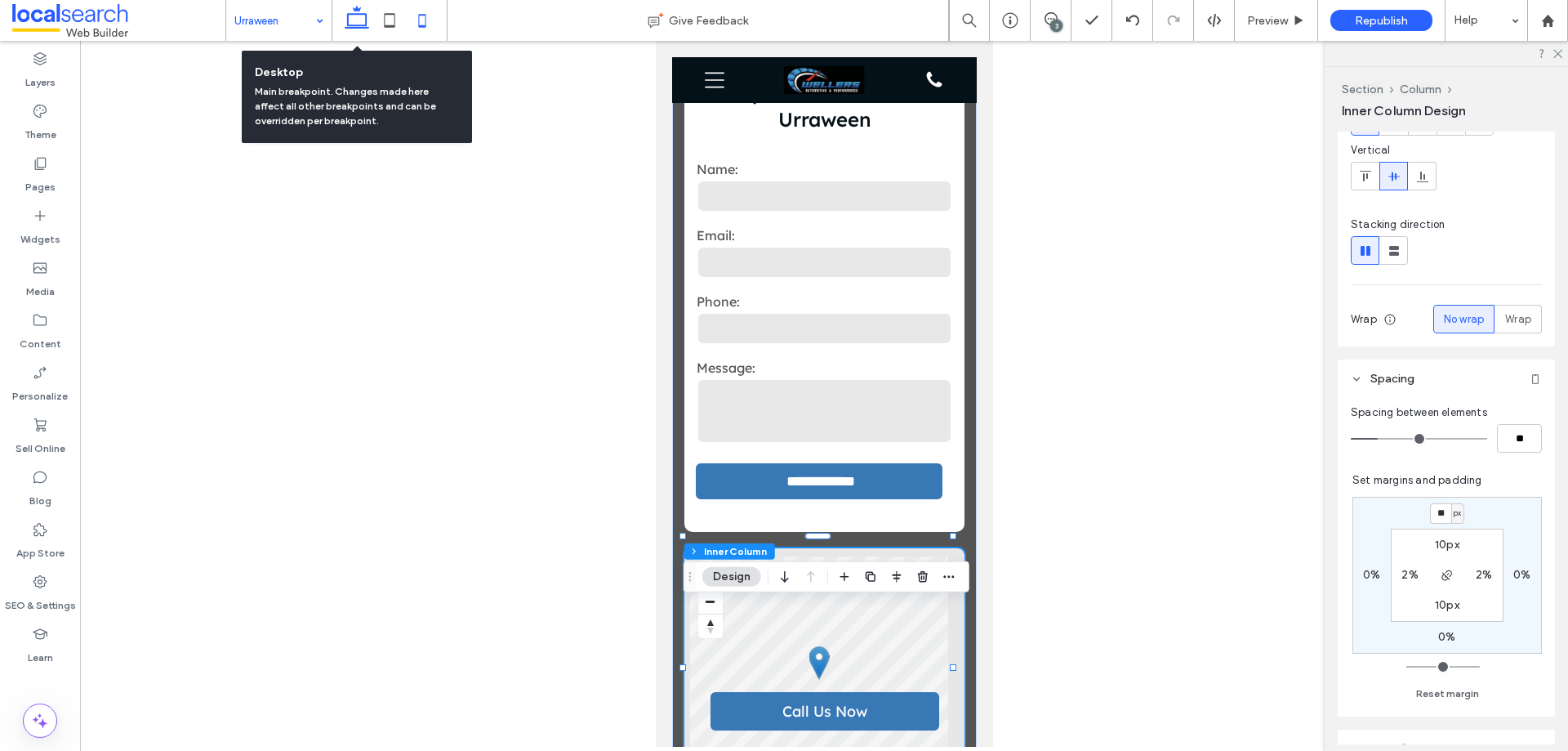 click 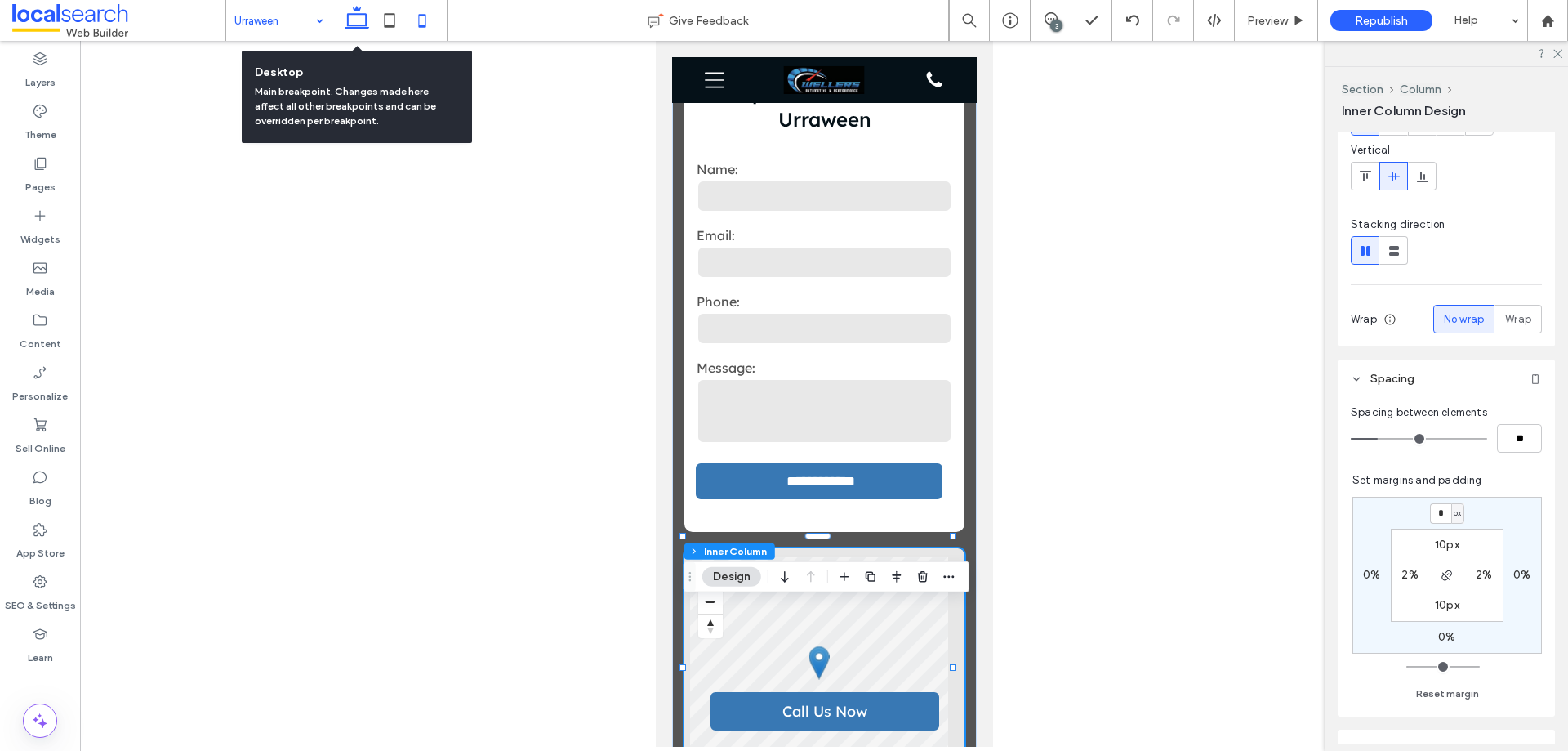 scroll, scrollTop: 2478, scrollLeft: 0, axis: vertical 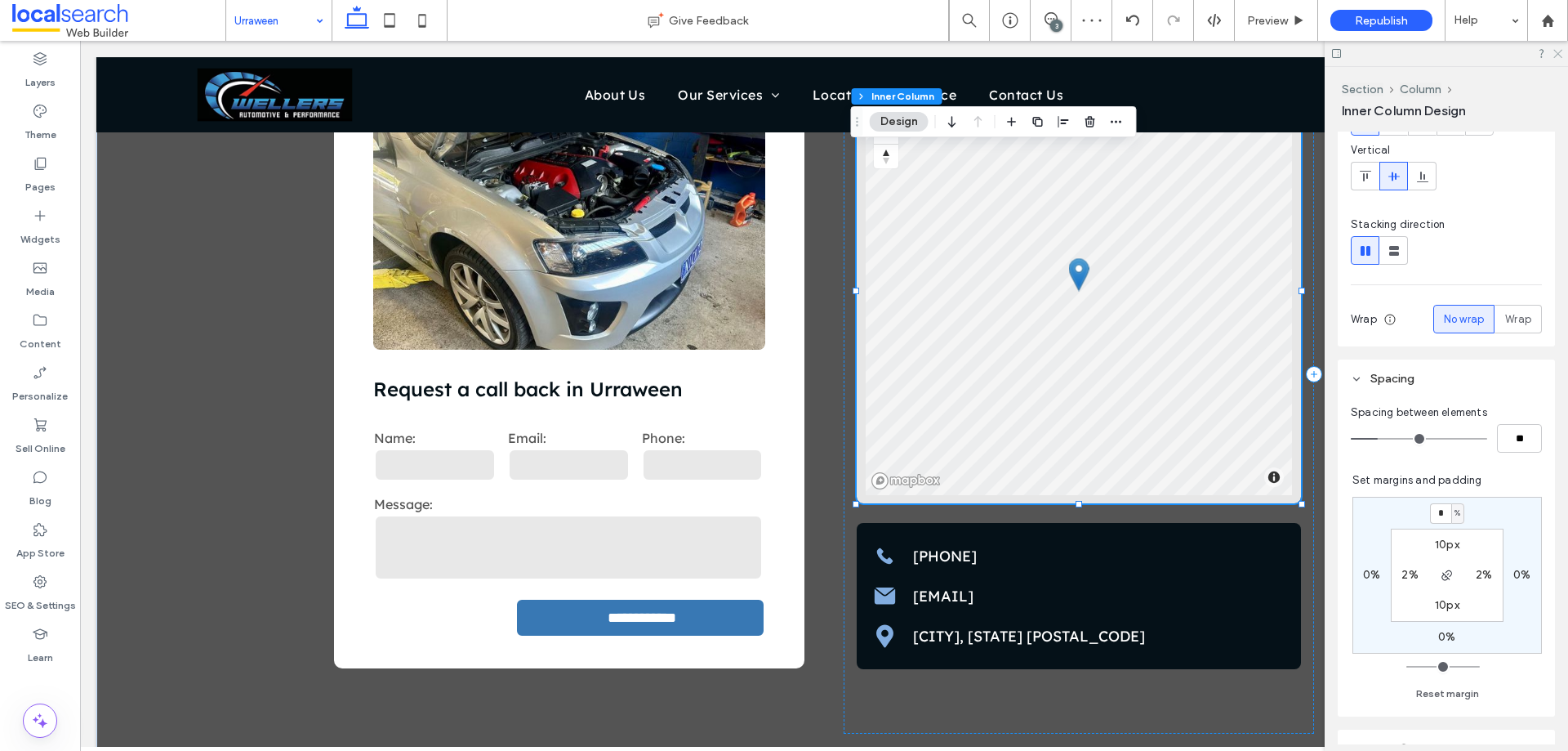 click 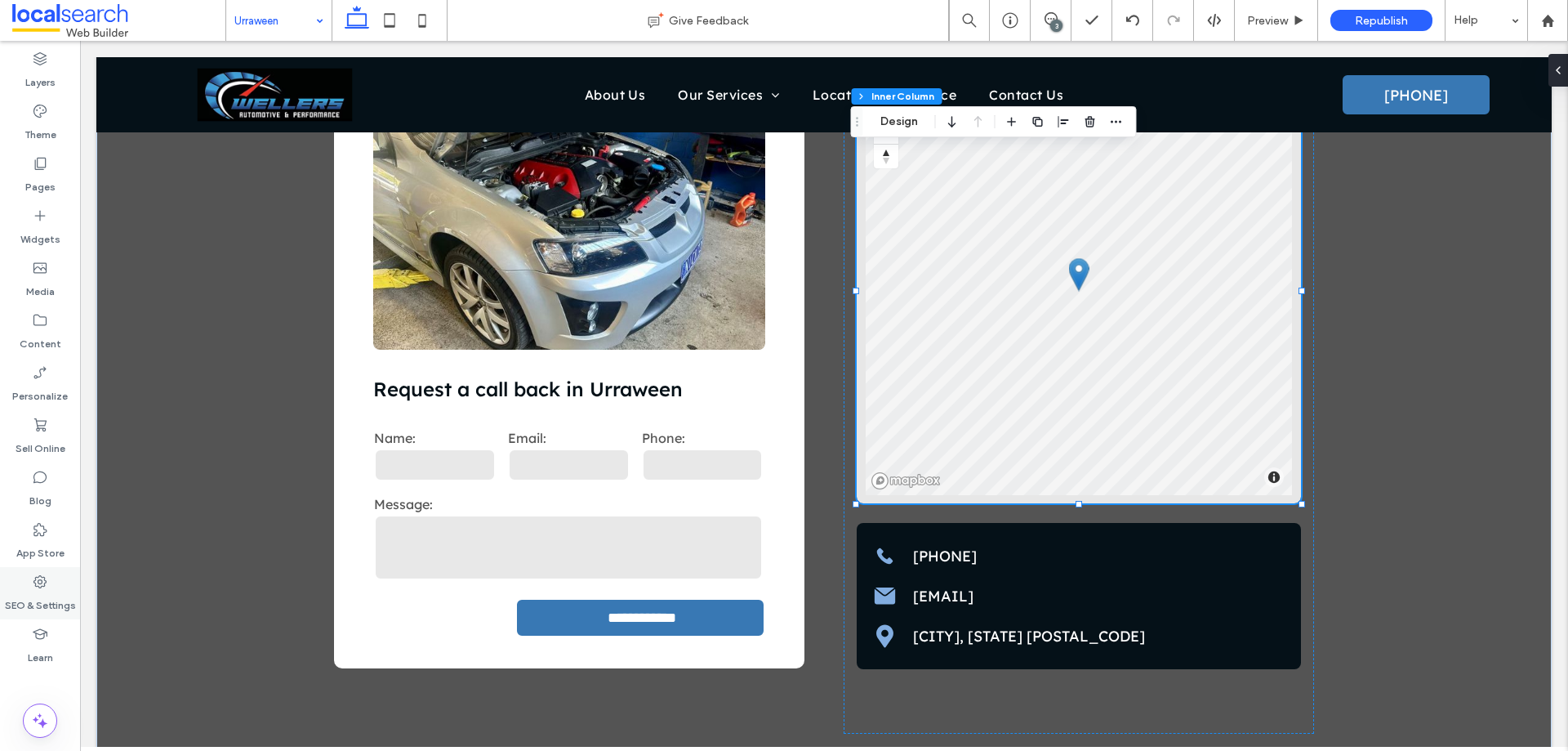 click on "SEO & Settings" at bounding box center [40, 593] 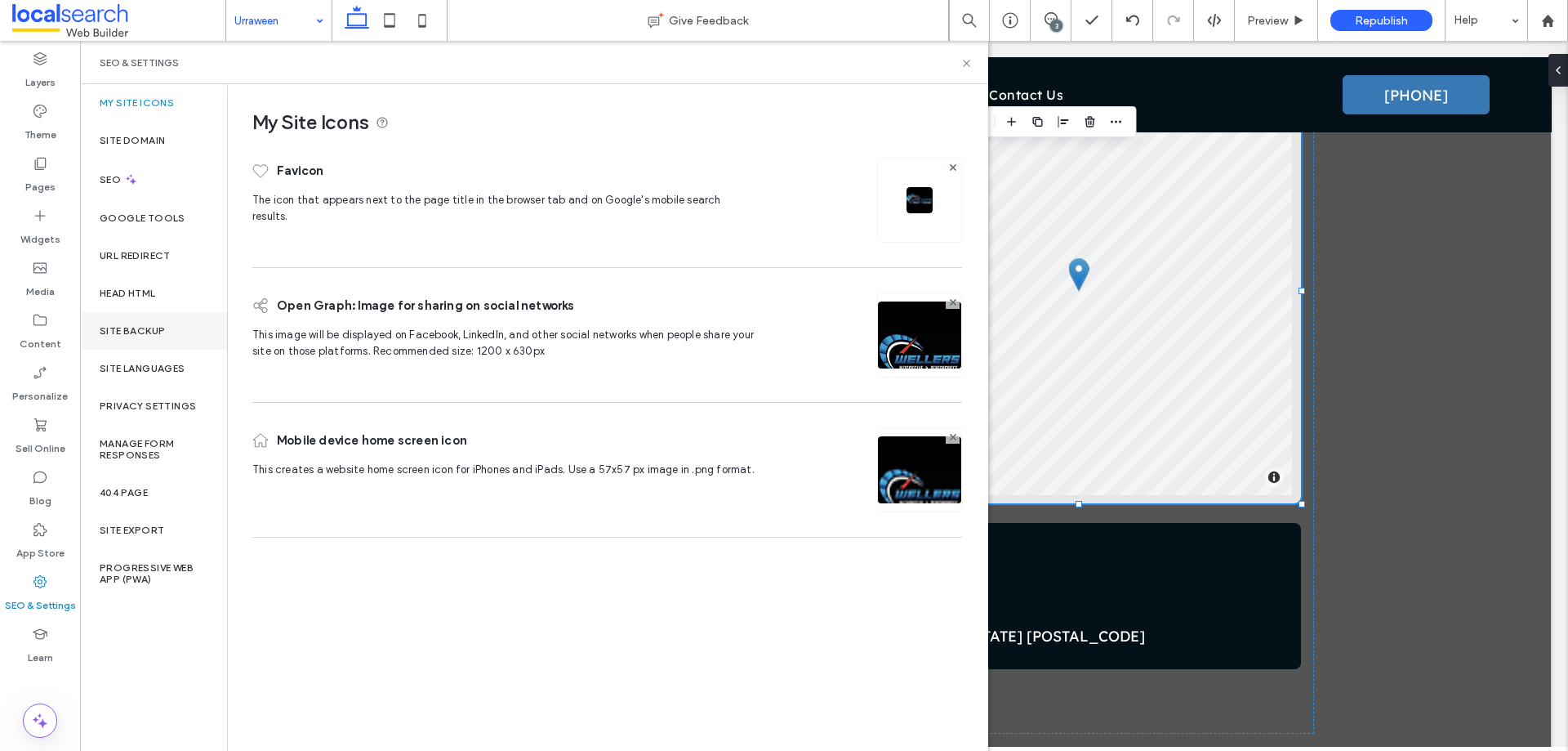 click on "Site Backup" at bounding box center [154, 331] 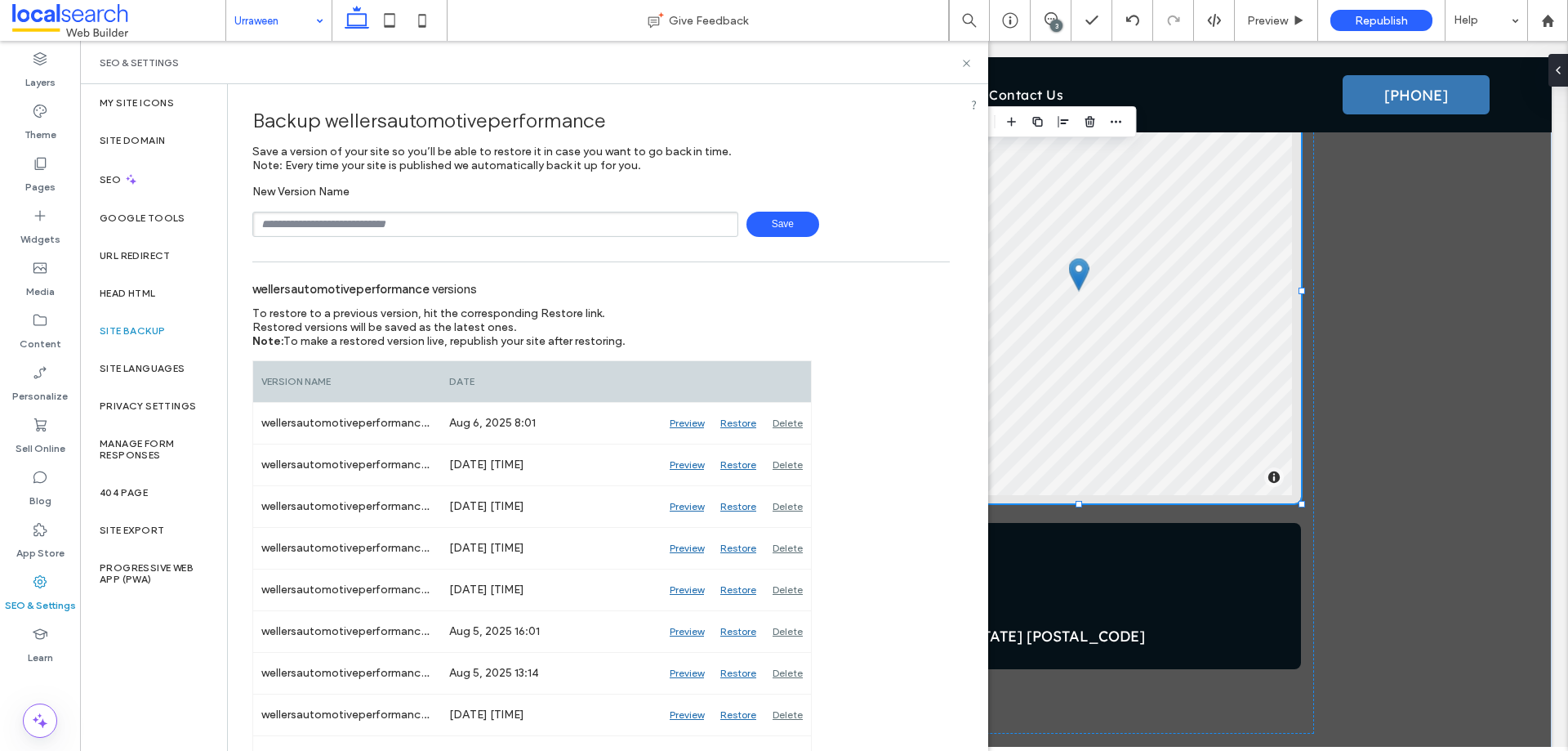 click on "Save" at bounding box center [782, 224] 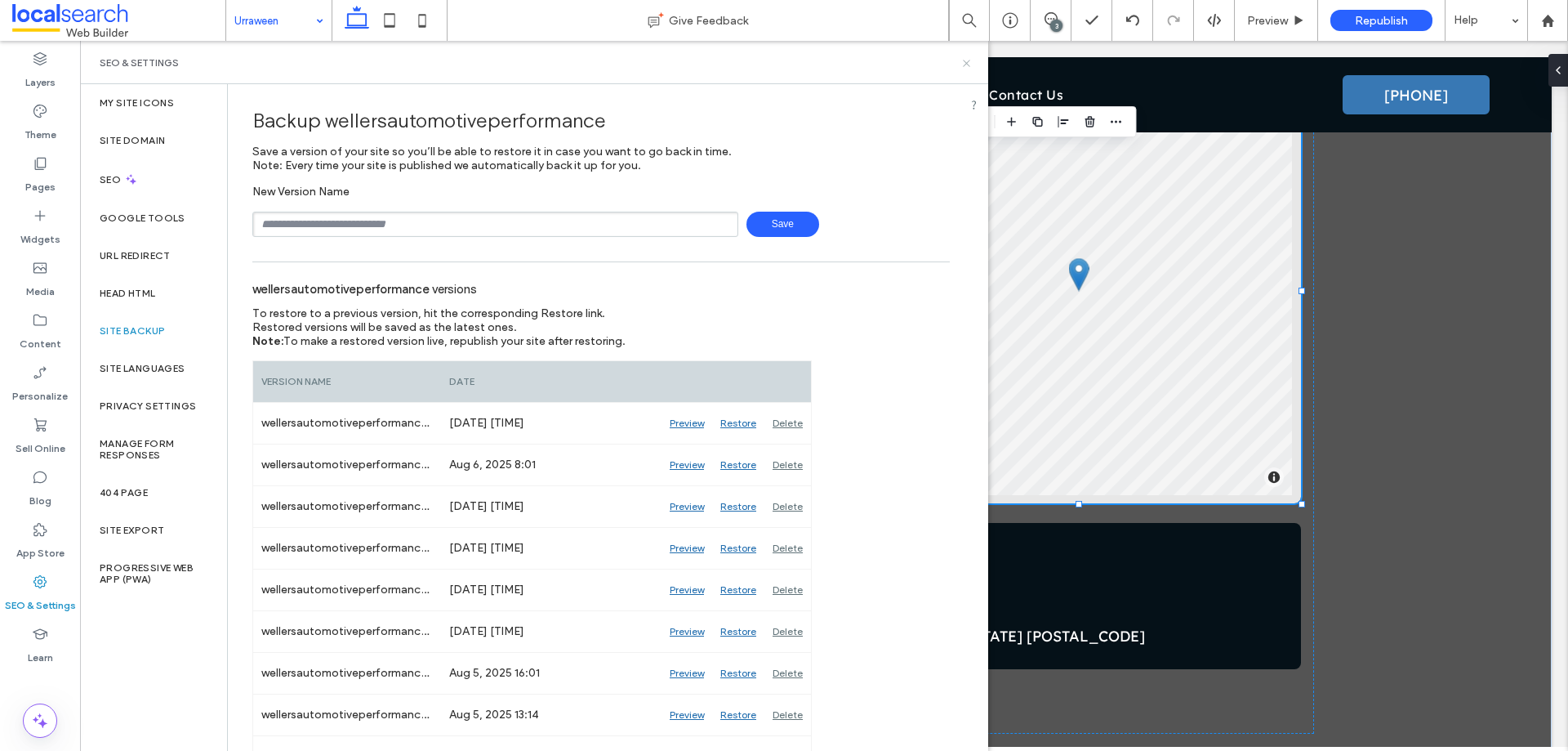 click 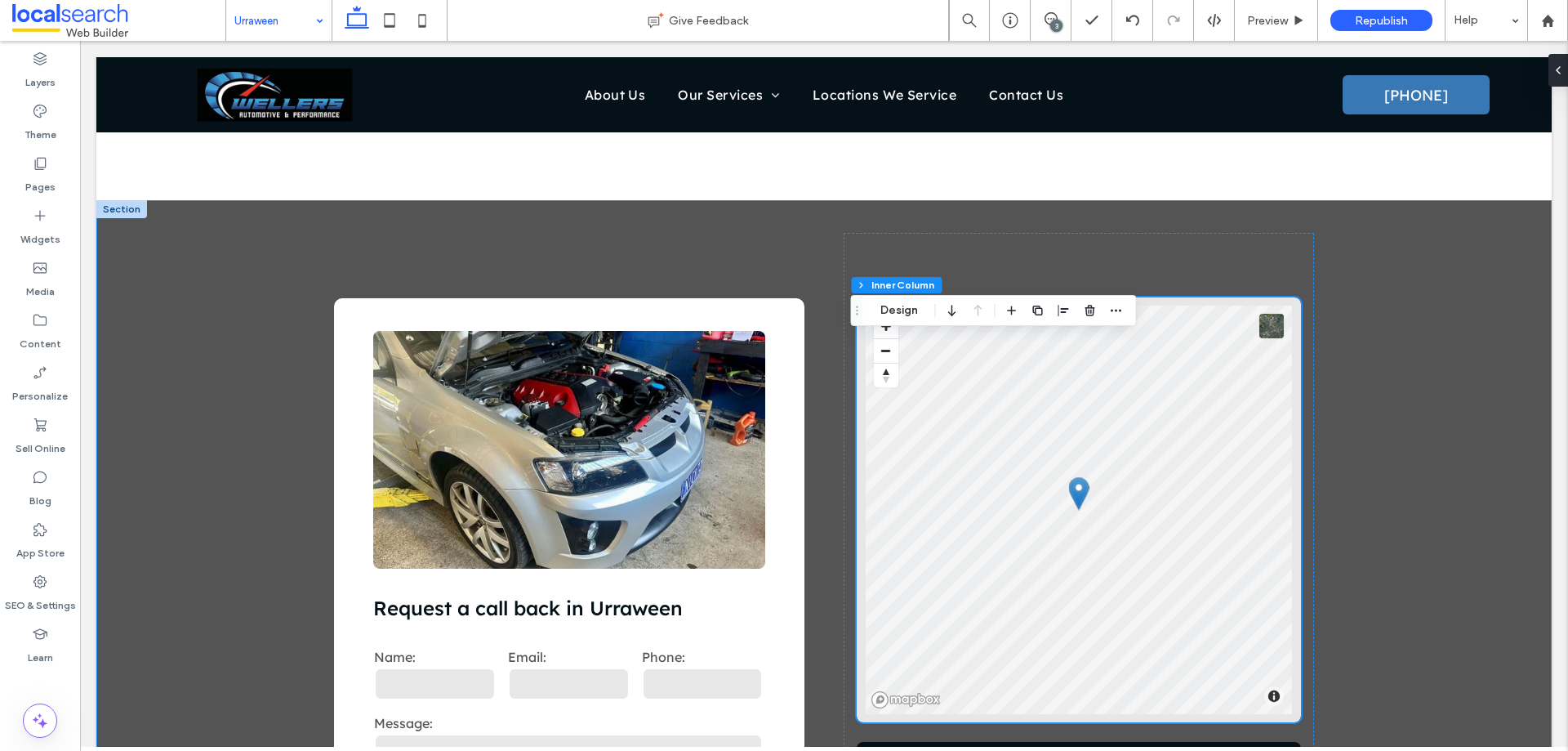 scroll, scrollTop: 2233, scrollLeft: 0, axis: vertical 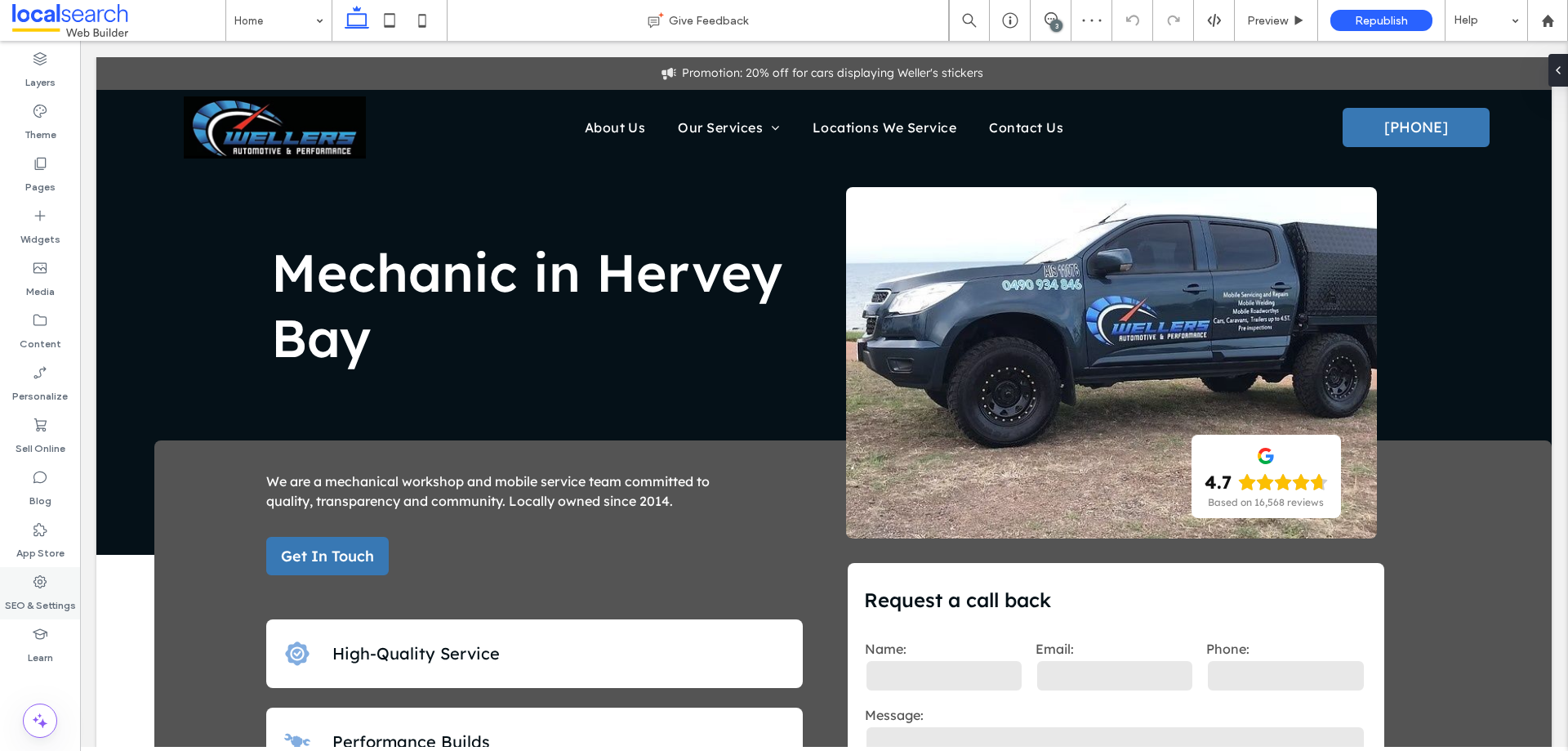 click 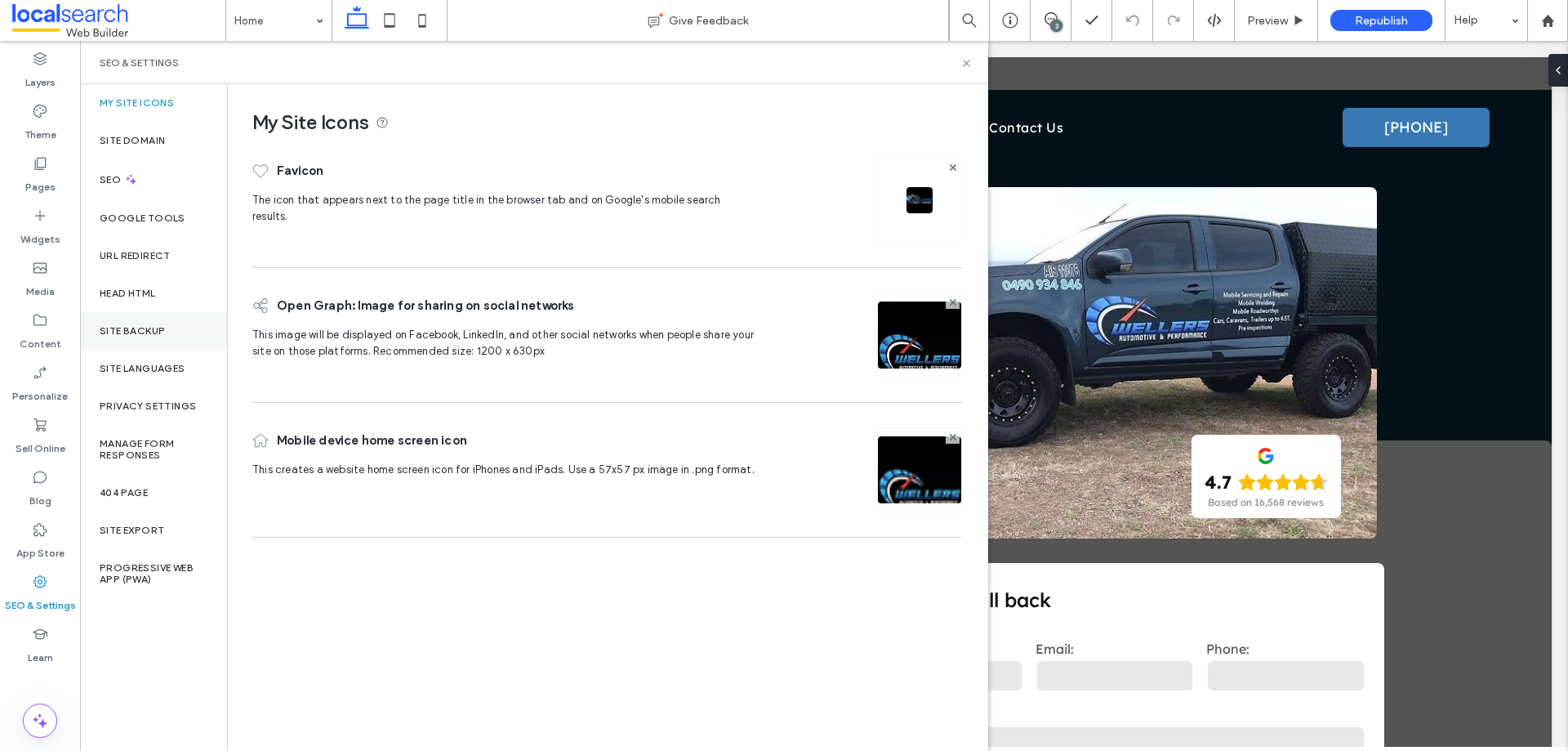 click on "Site Backup" at bounding box center [154, 331] 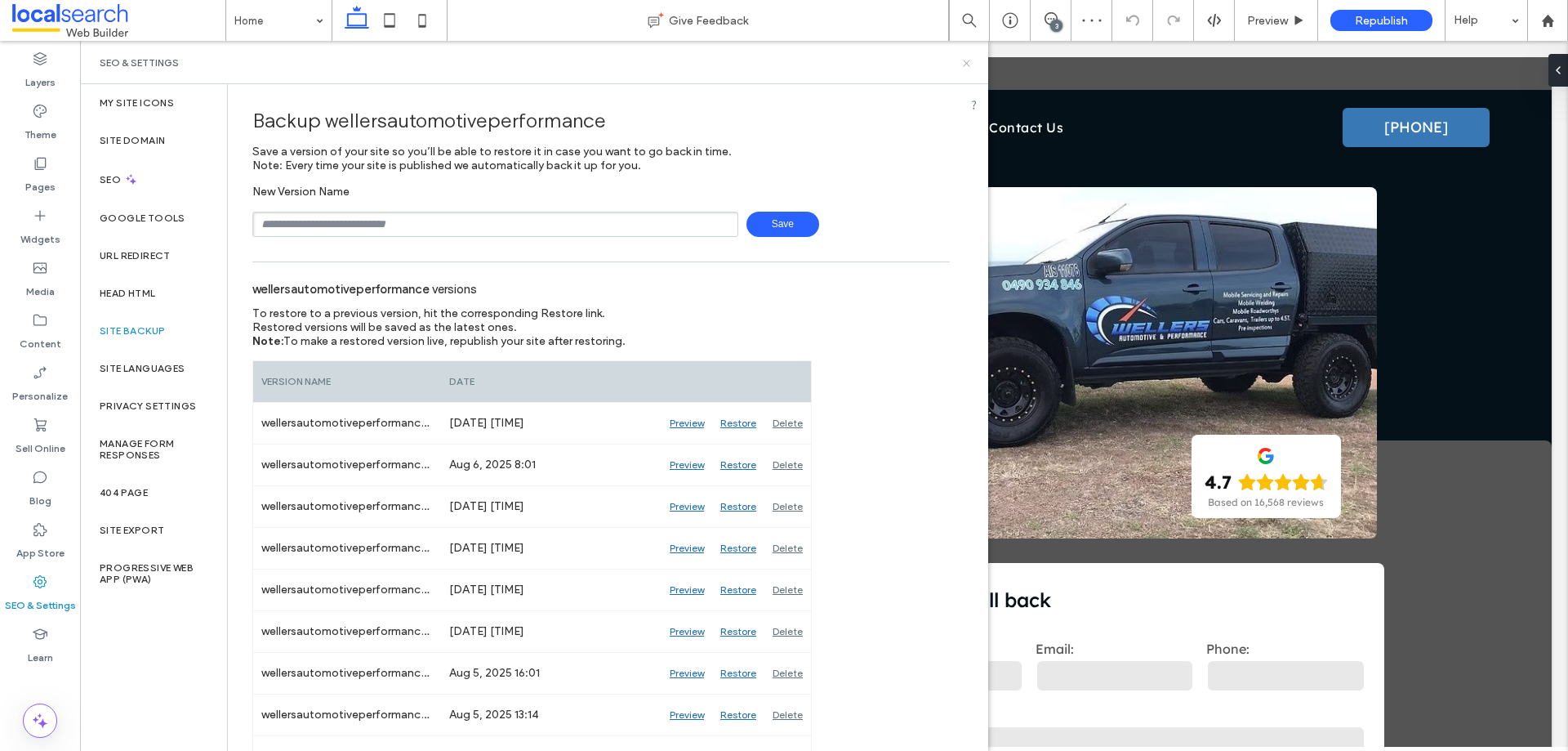 click 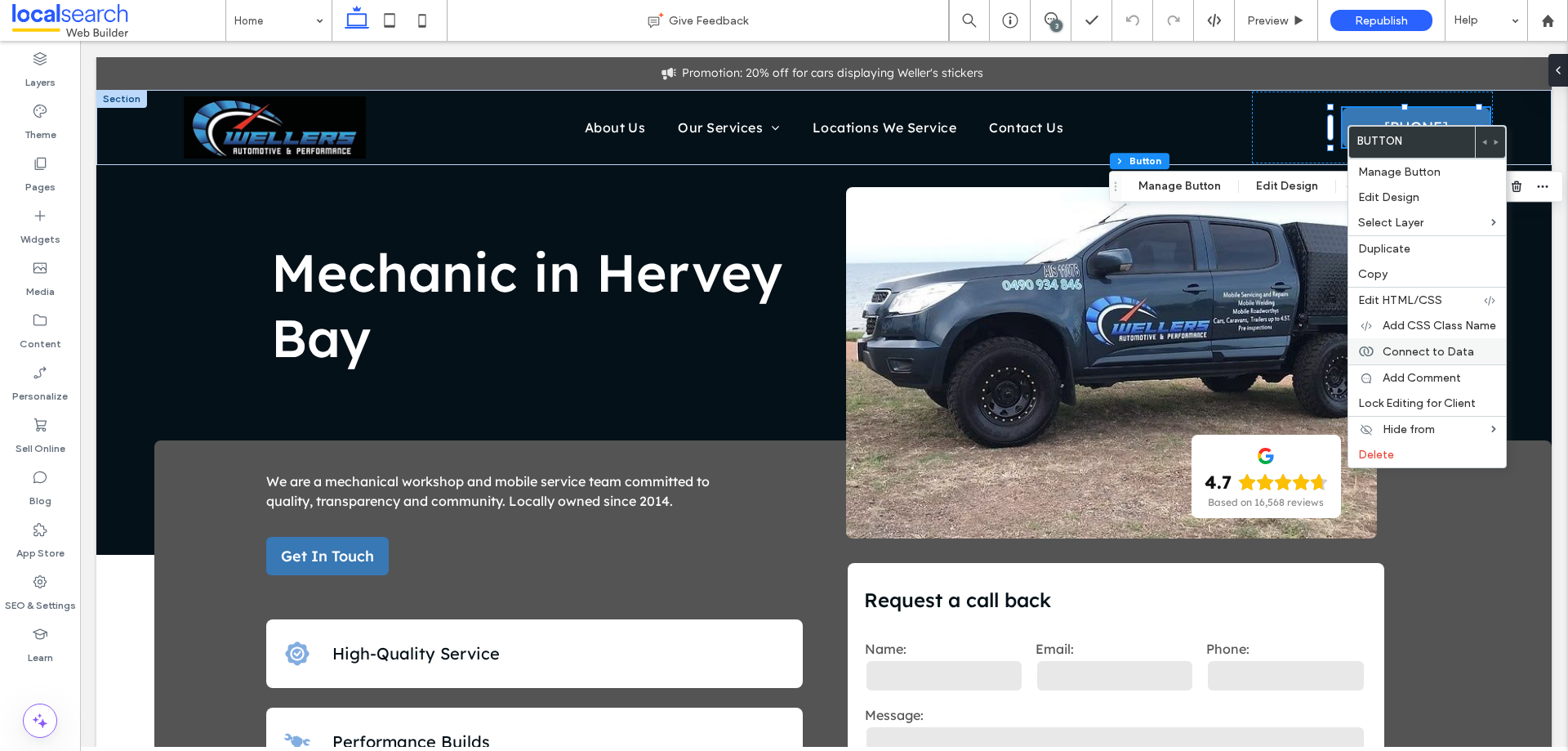 click on "Connect to Data" at bounding box center [1428, 351] 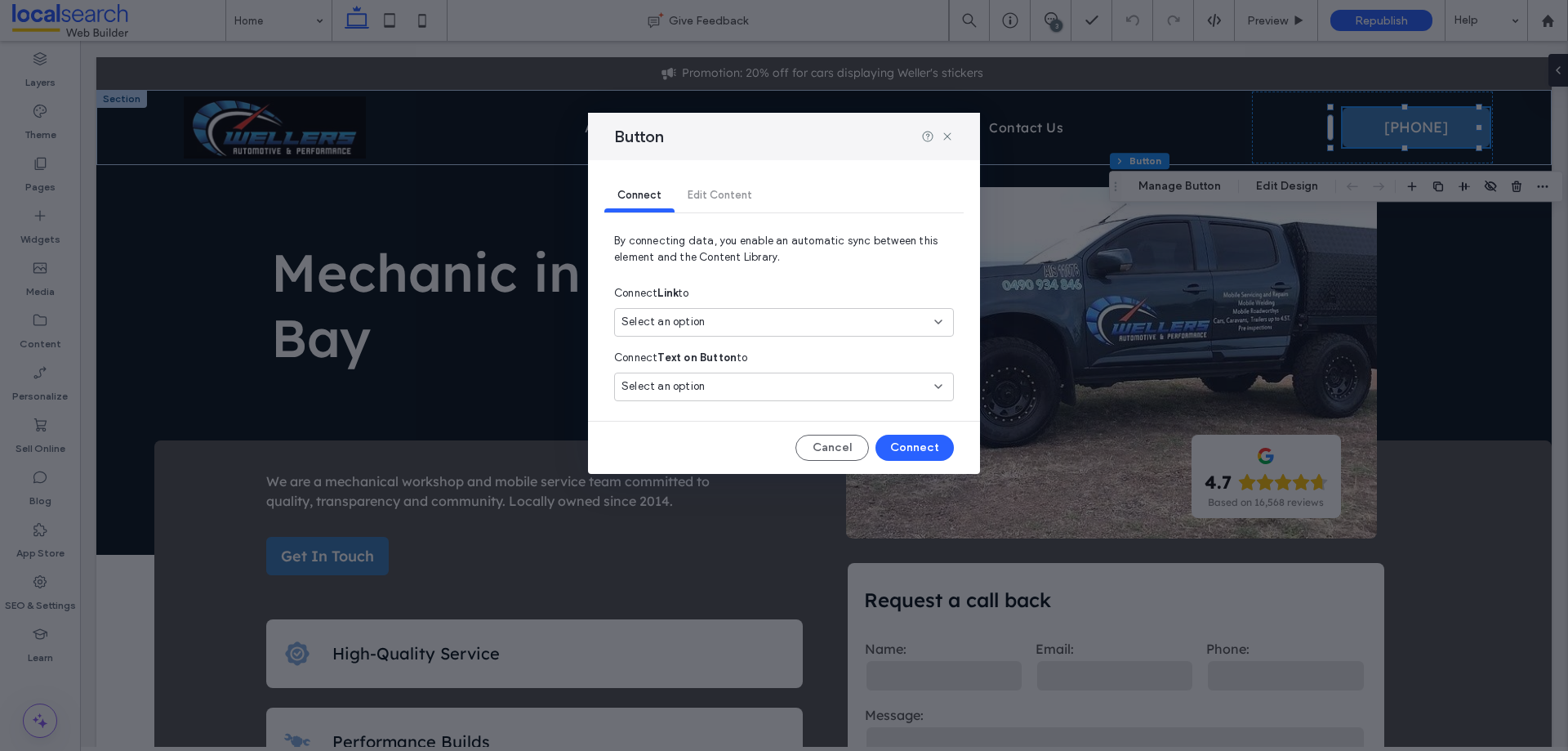 click on "Select an option" at bounding box center [774, 322] 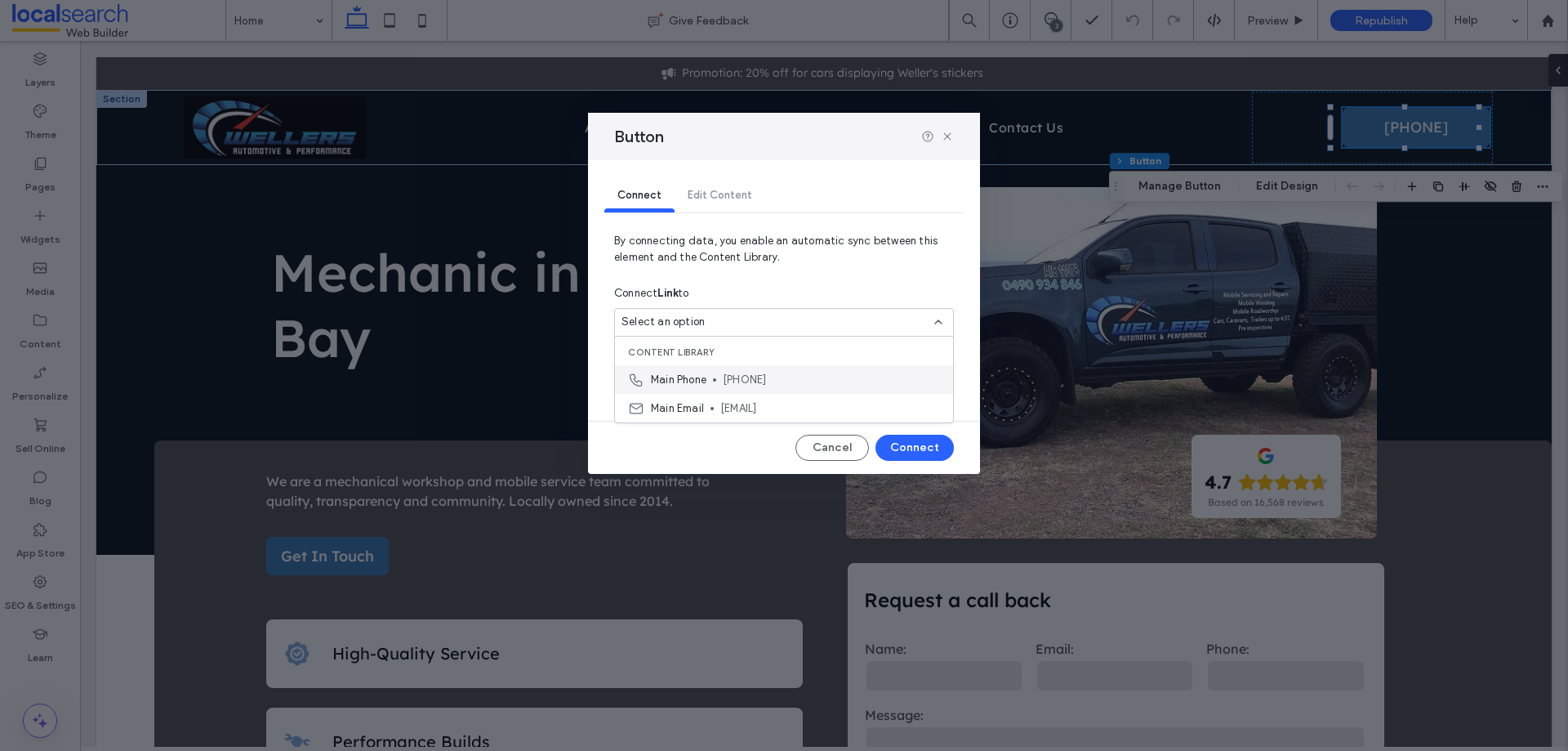 click on "Main Phone 0490 934 846" at bounding box center [784, 379] 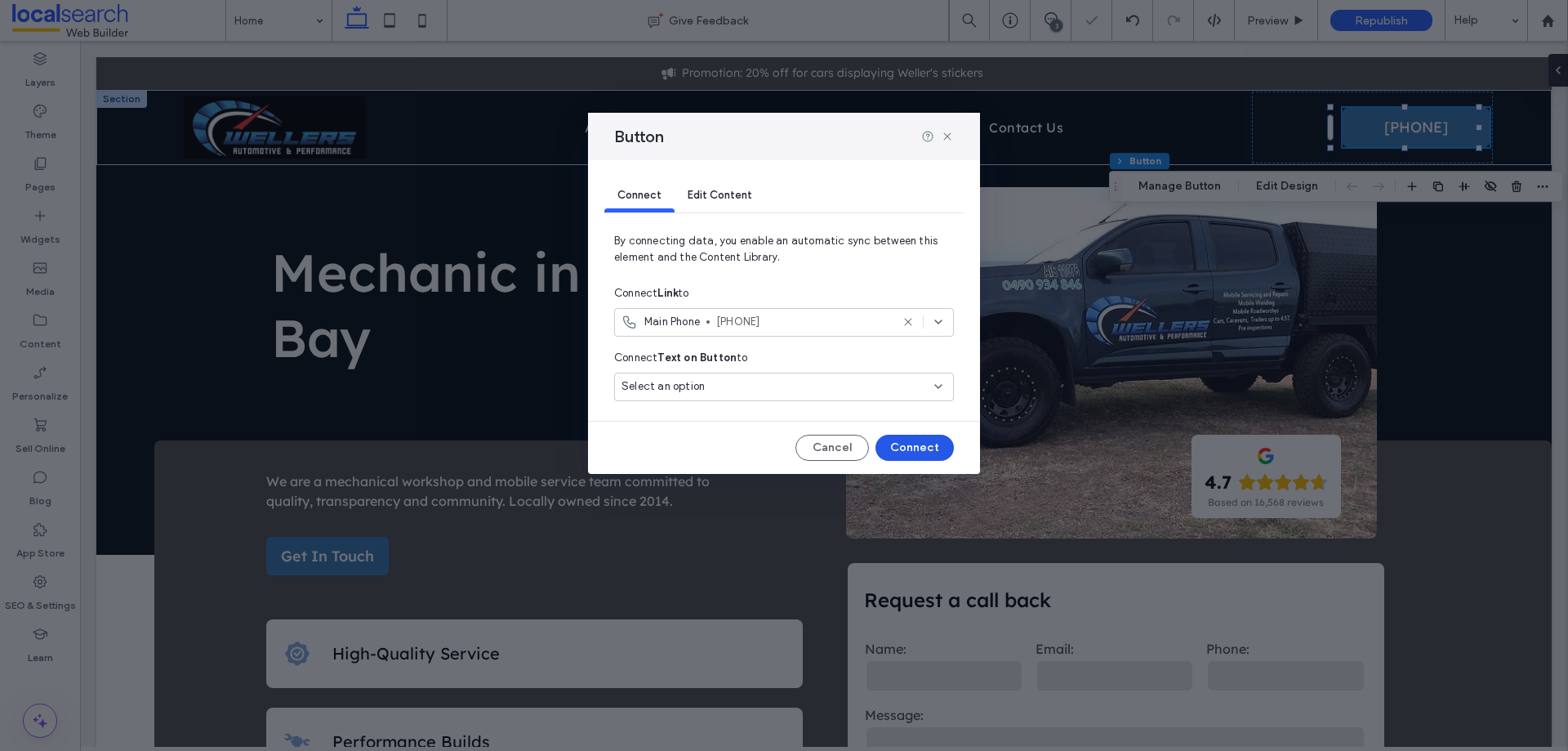 click on "Connect" at bounding box center (915, 448) 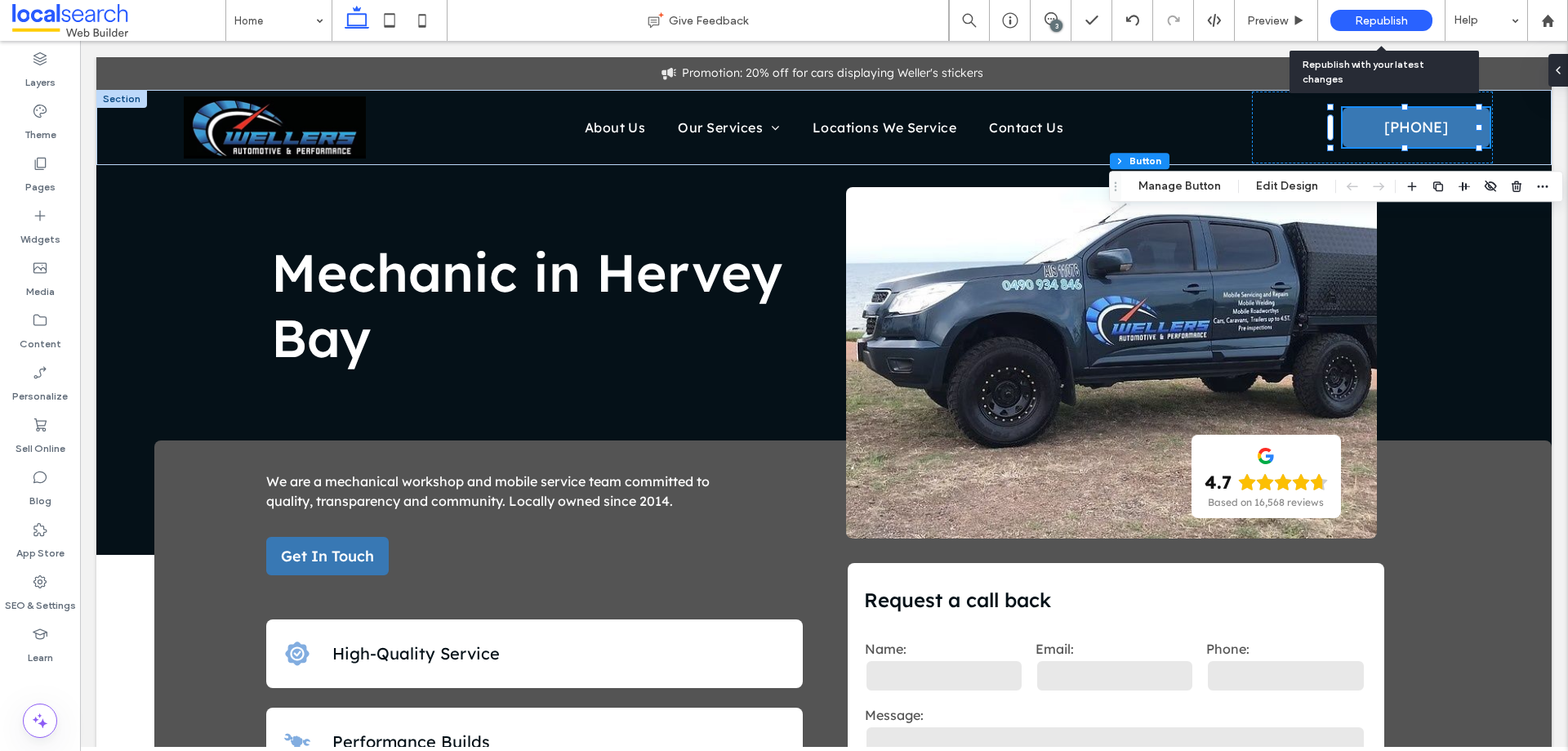 click on "Republish" at bounding box center [1381, 20] 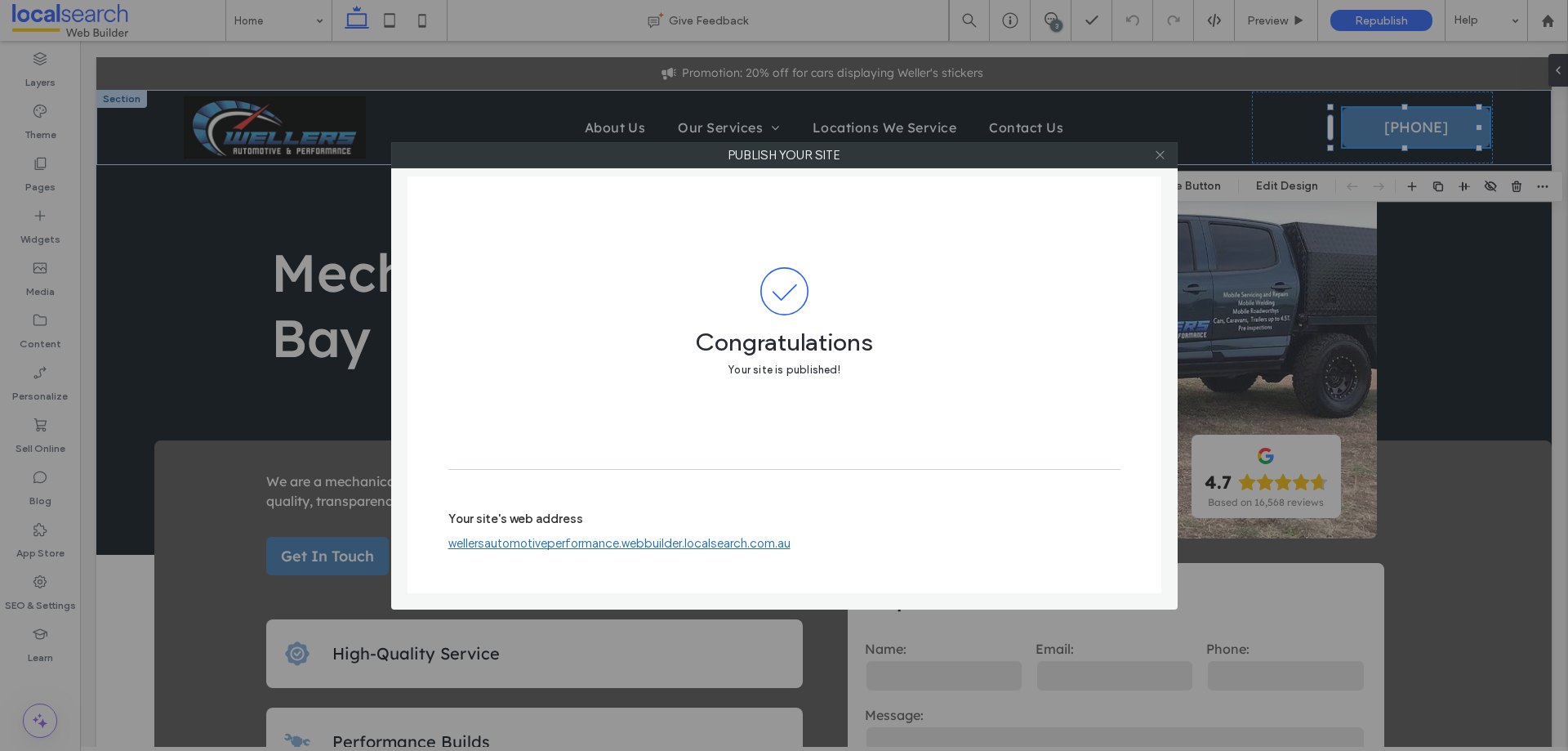 click 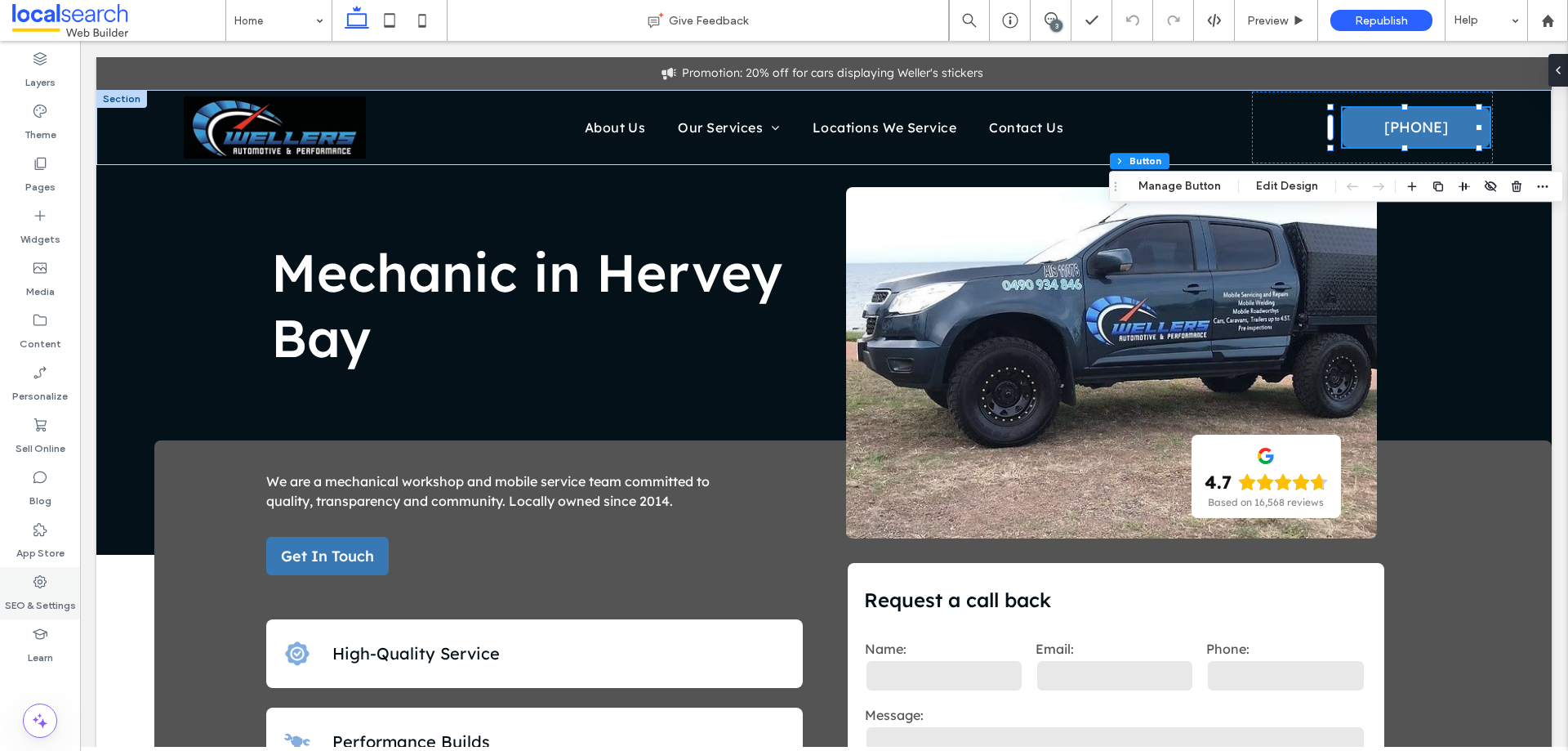 click on "SEO & Settings" at bounding box center (40, 601) 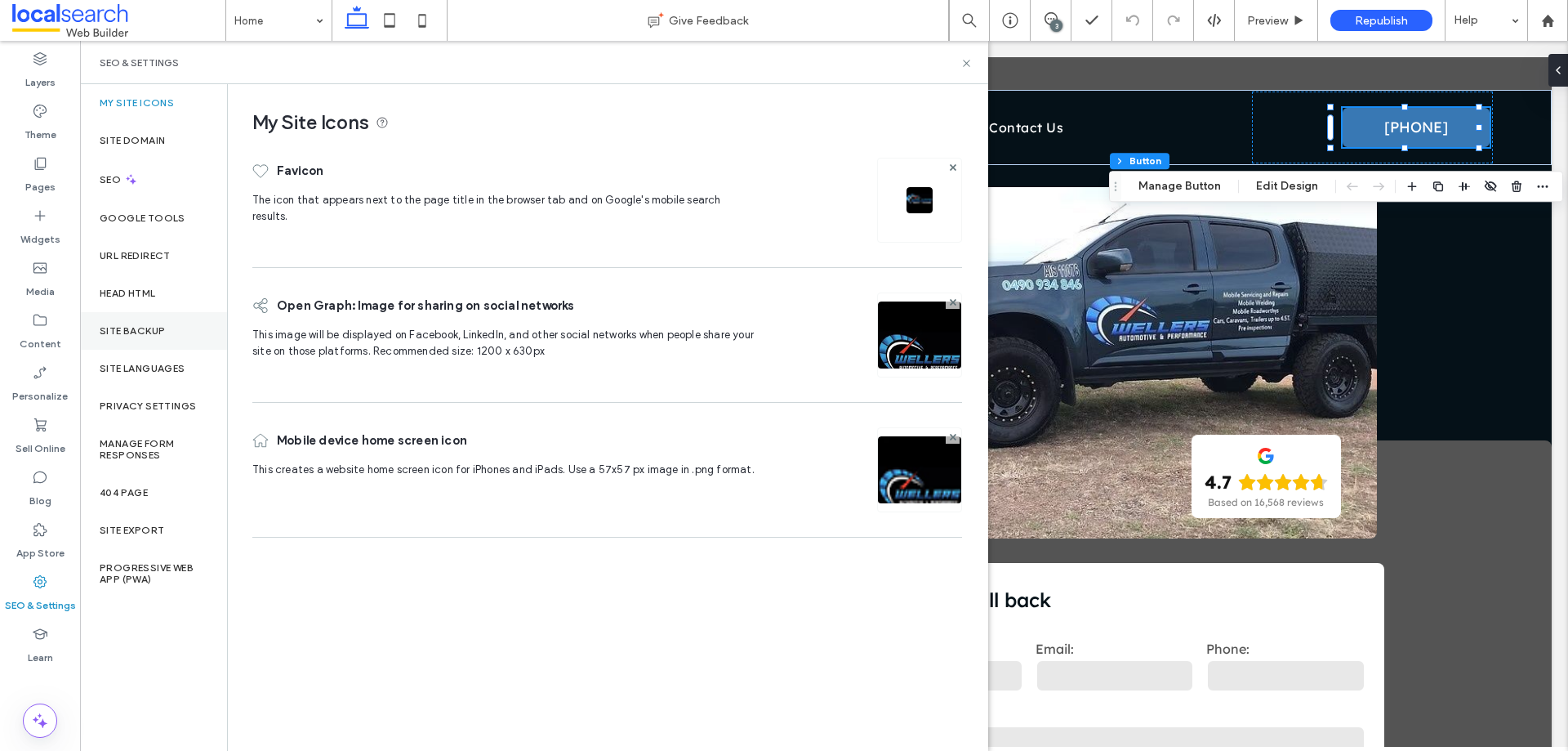 click on "Site Backup" at bounding box center (132, 331) 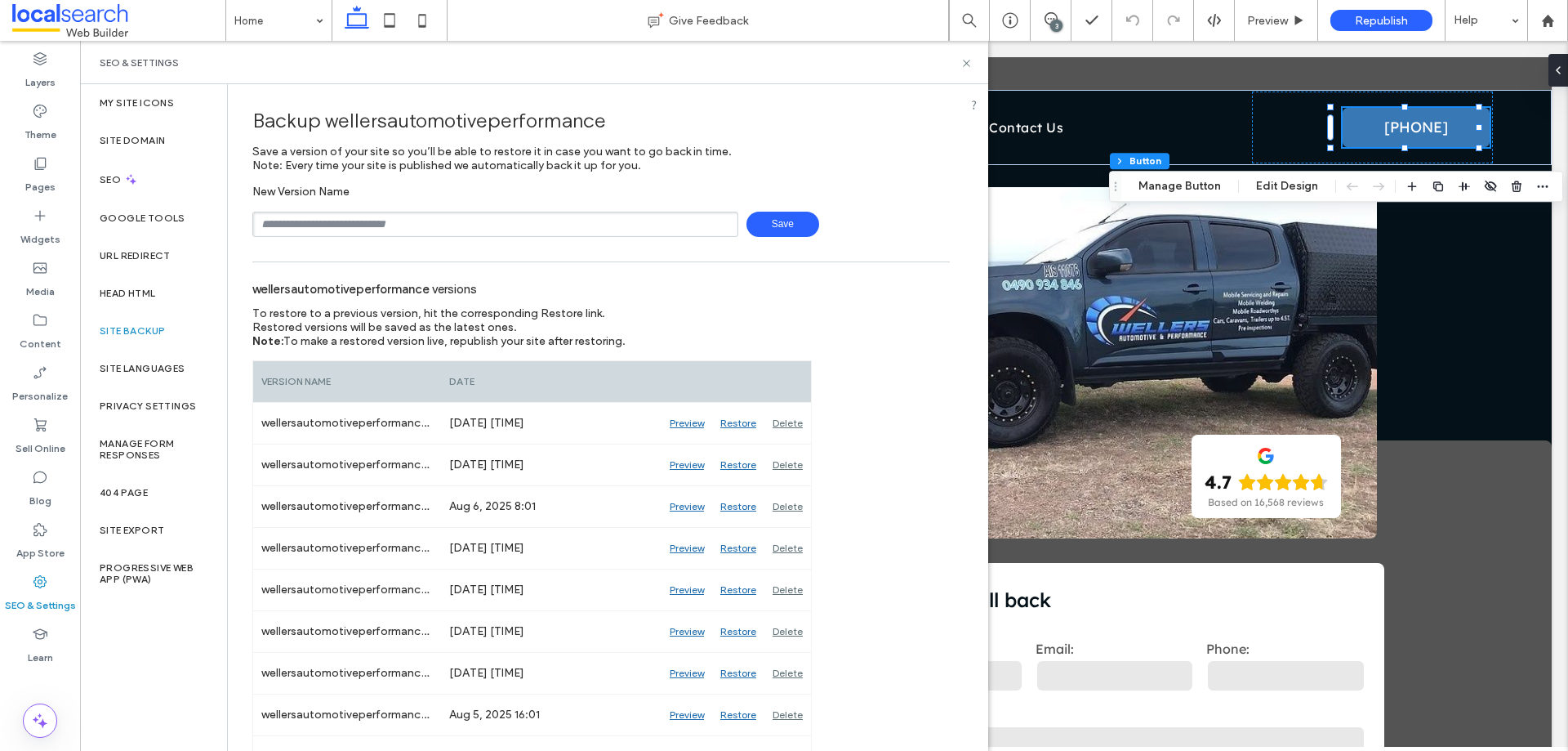 click on "Save" at bounding box center (782, 224) 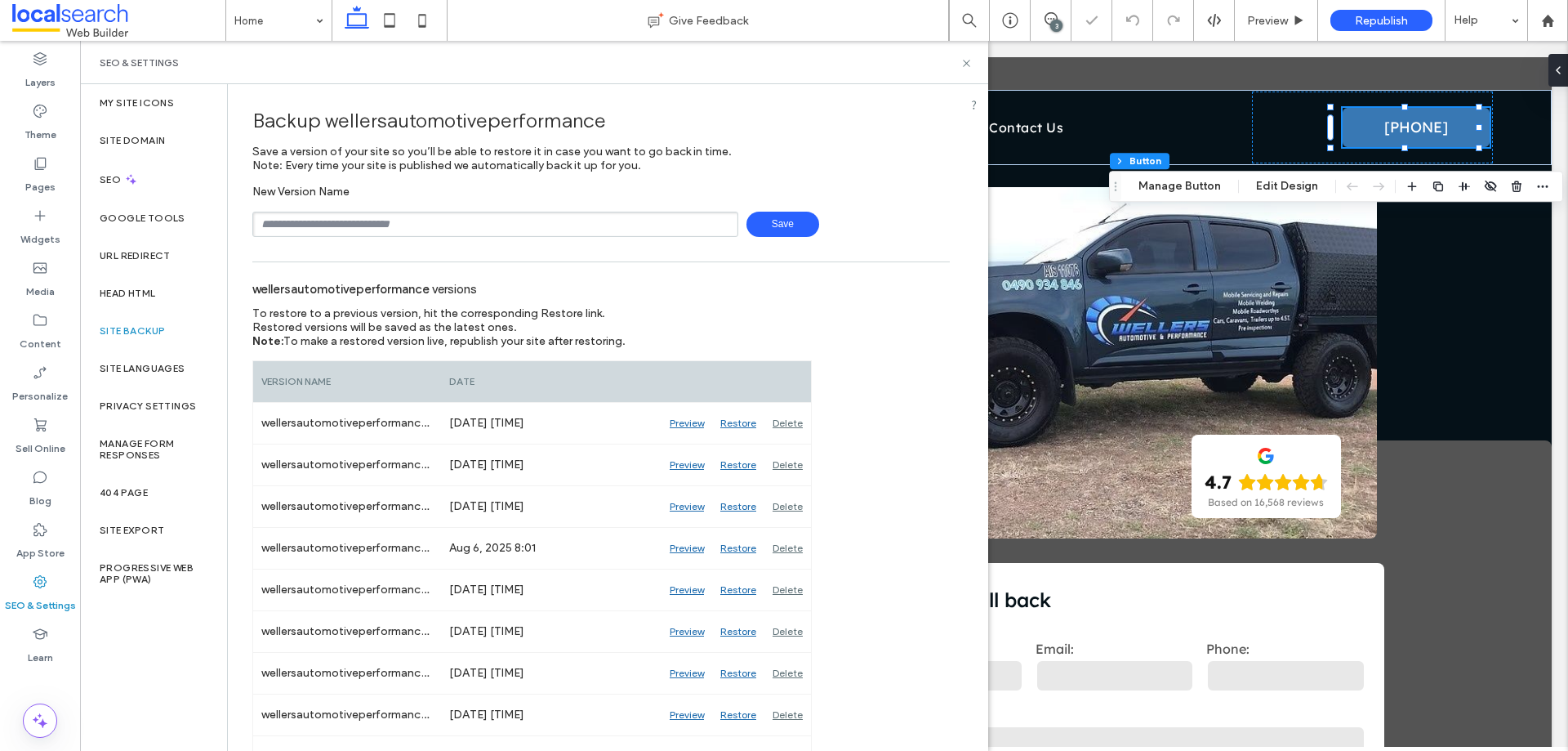 click at bounding box center (495, 224) 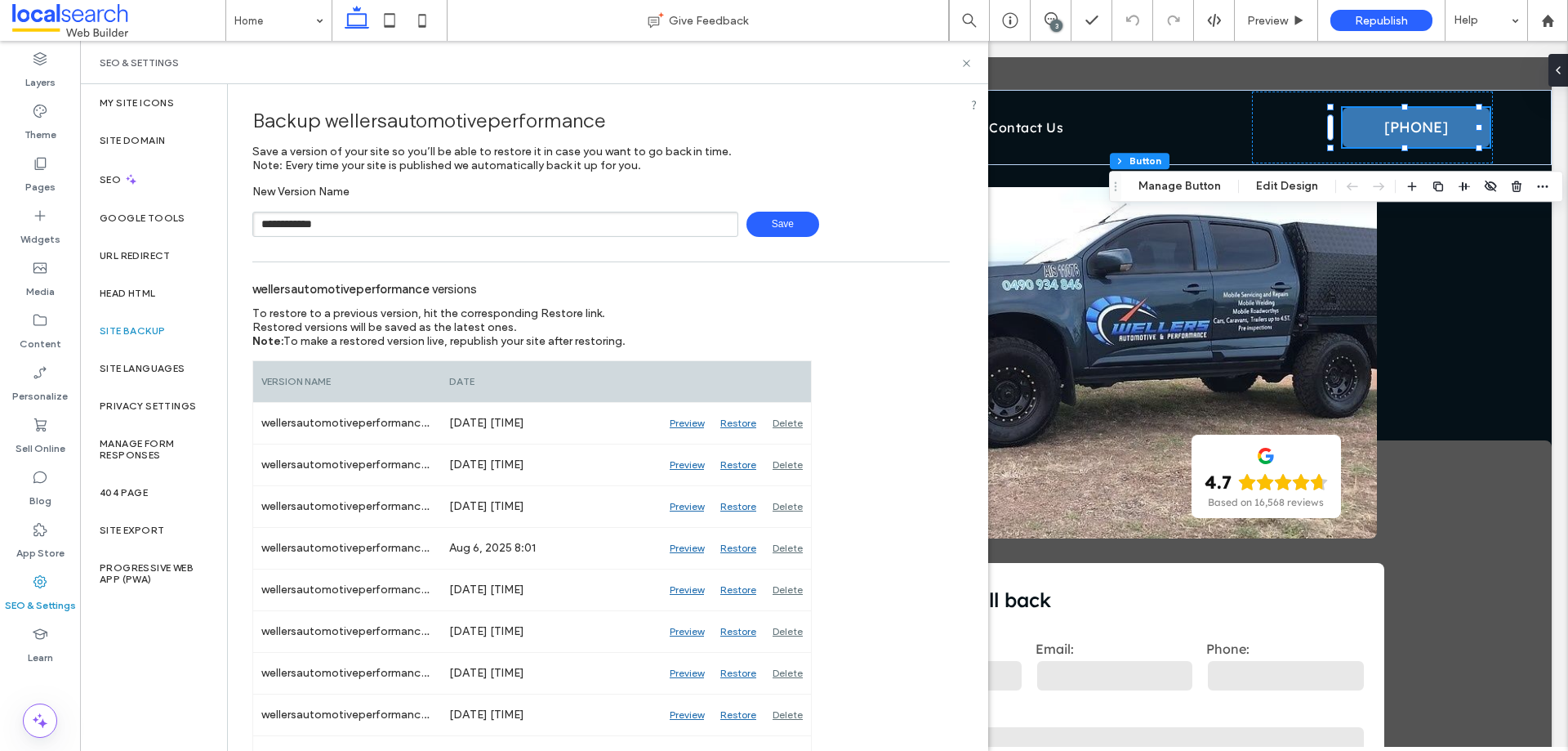 click on "**********" at bounding box center [495, 224] 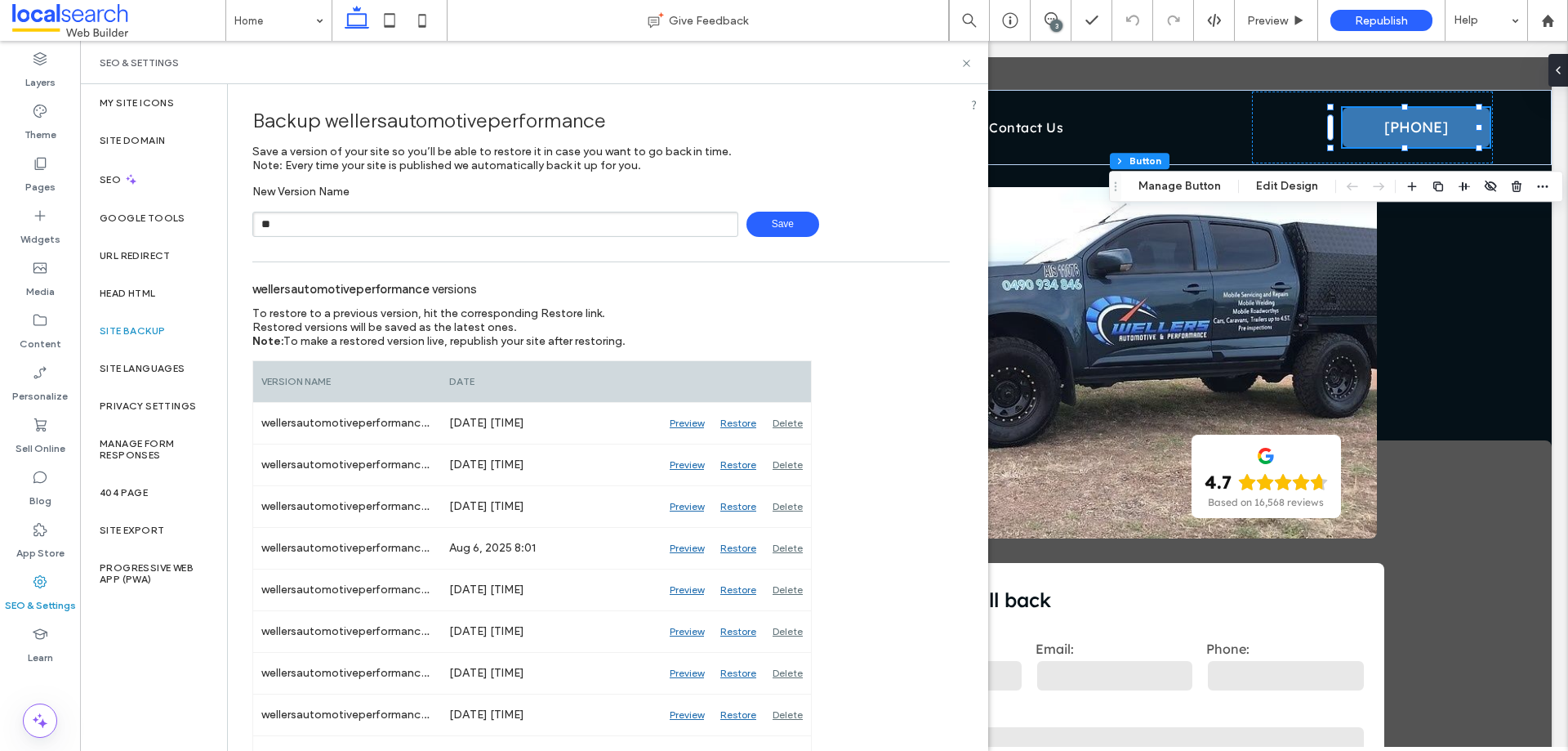 type on "**********" 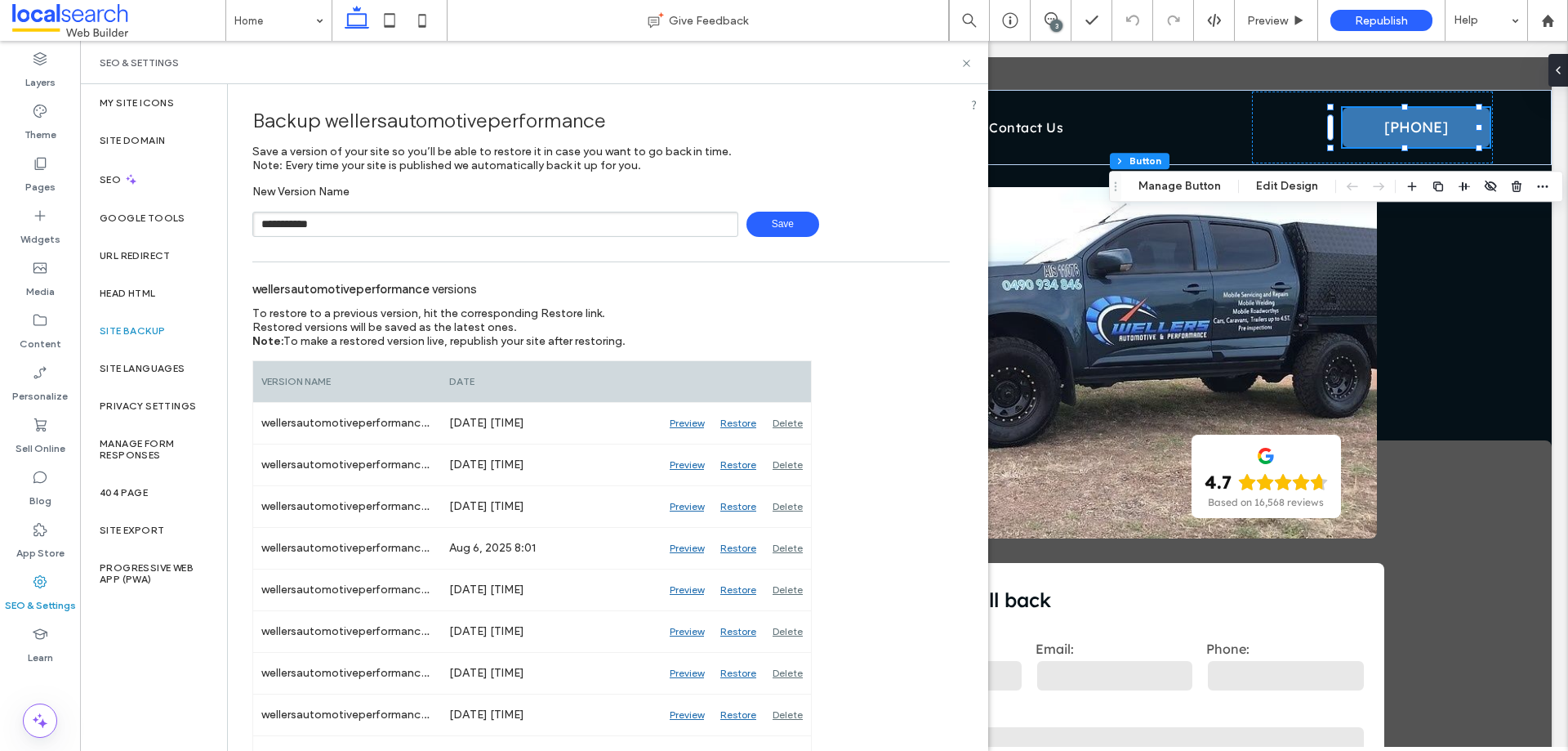 click on "Save" at bounding box center [782, 224] 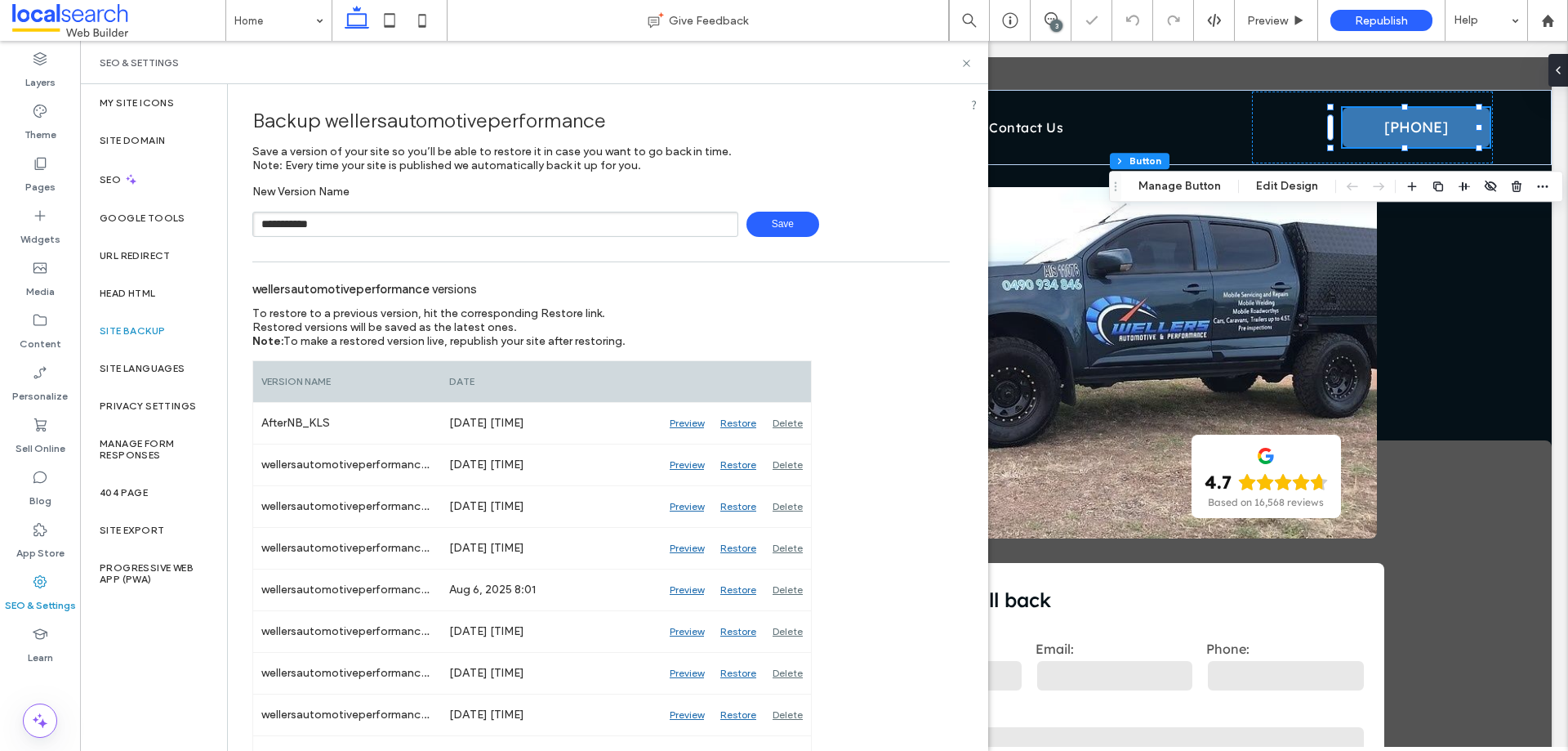 type 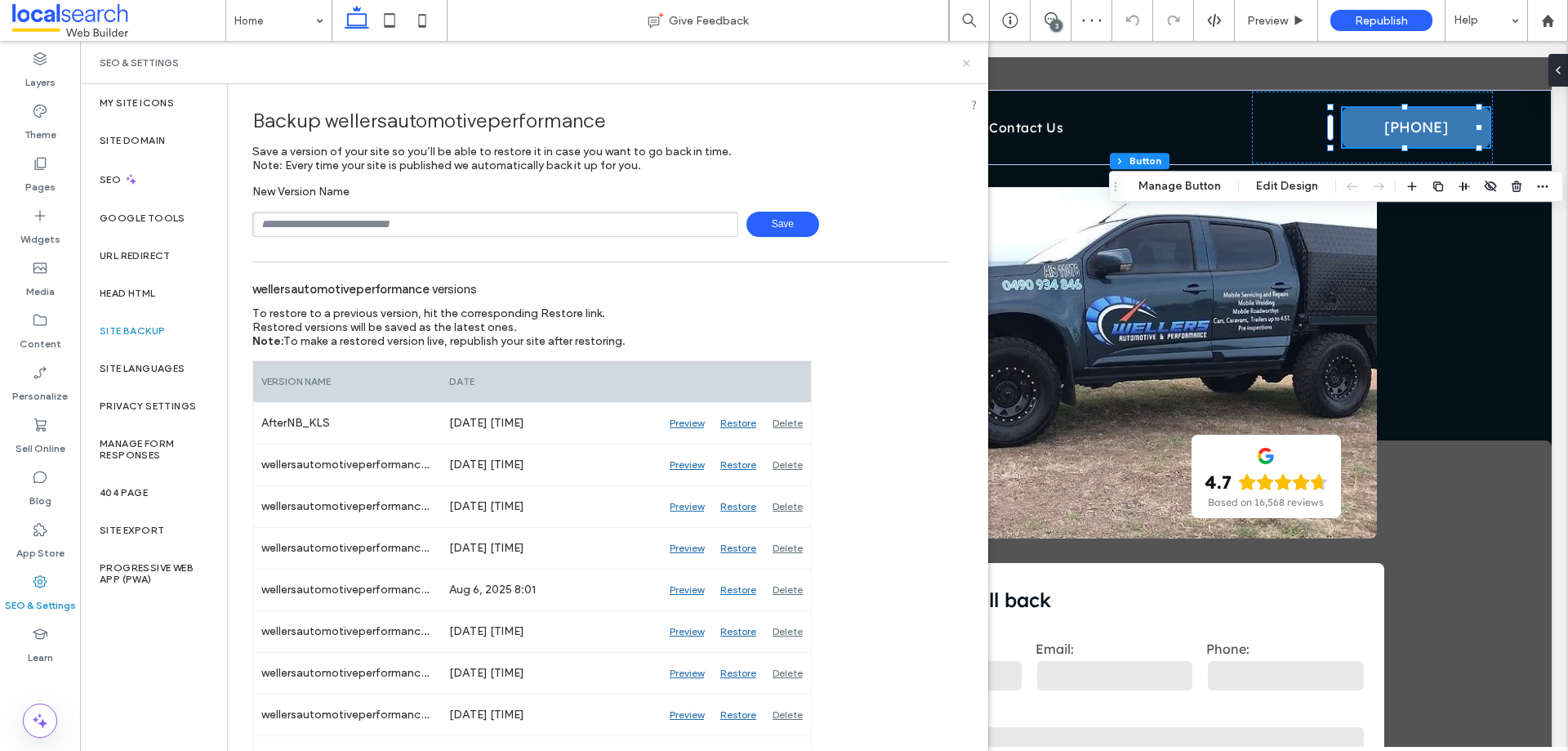 click 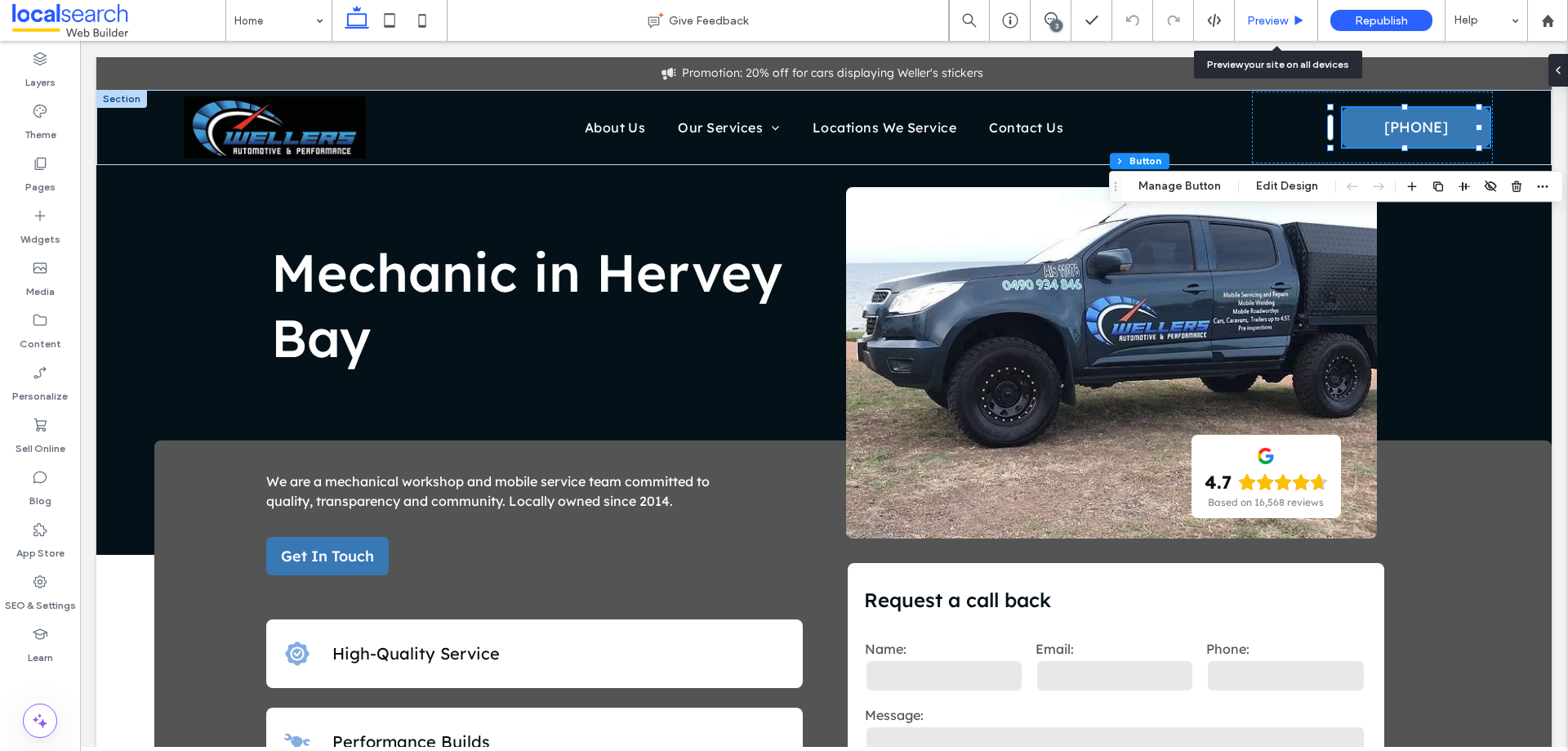 click on "Preview" at bounding box center (1267, 20) 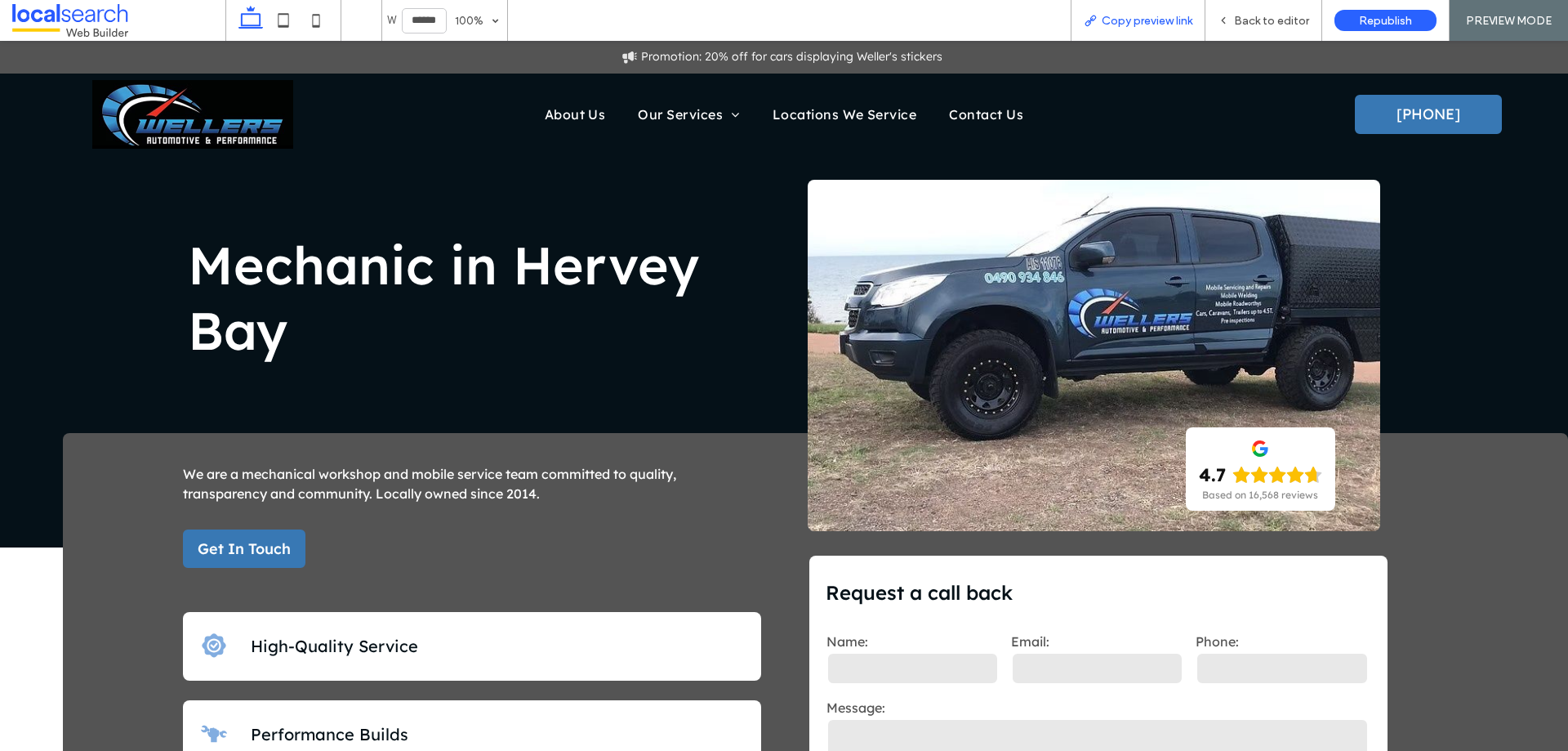 click on "Copy preview link" at bounding box center [1138, 20] 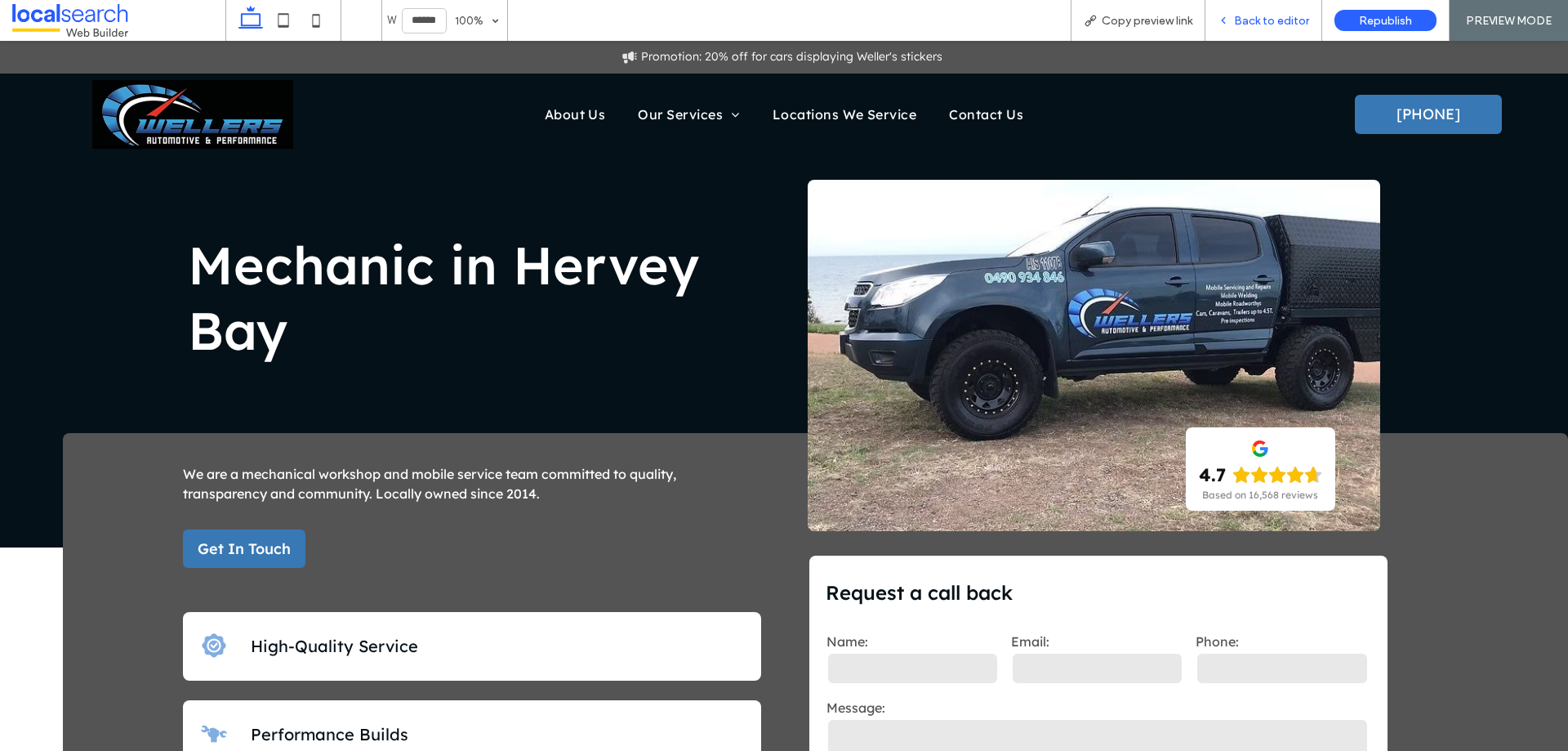click on "Back to editor" at bounding box center [1272, 20] 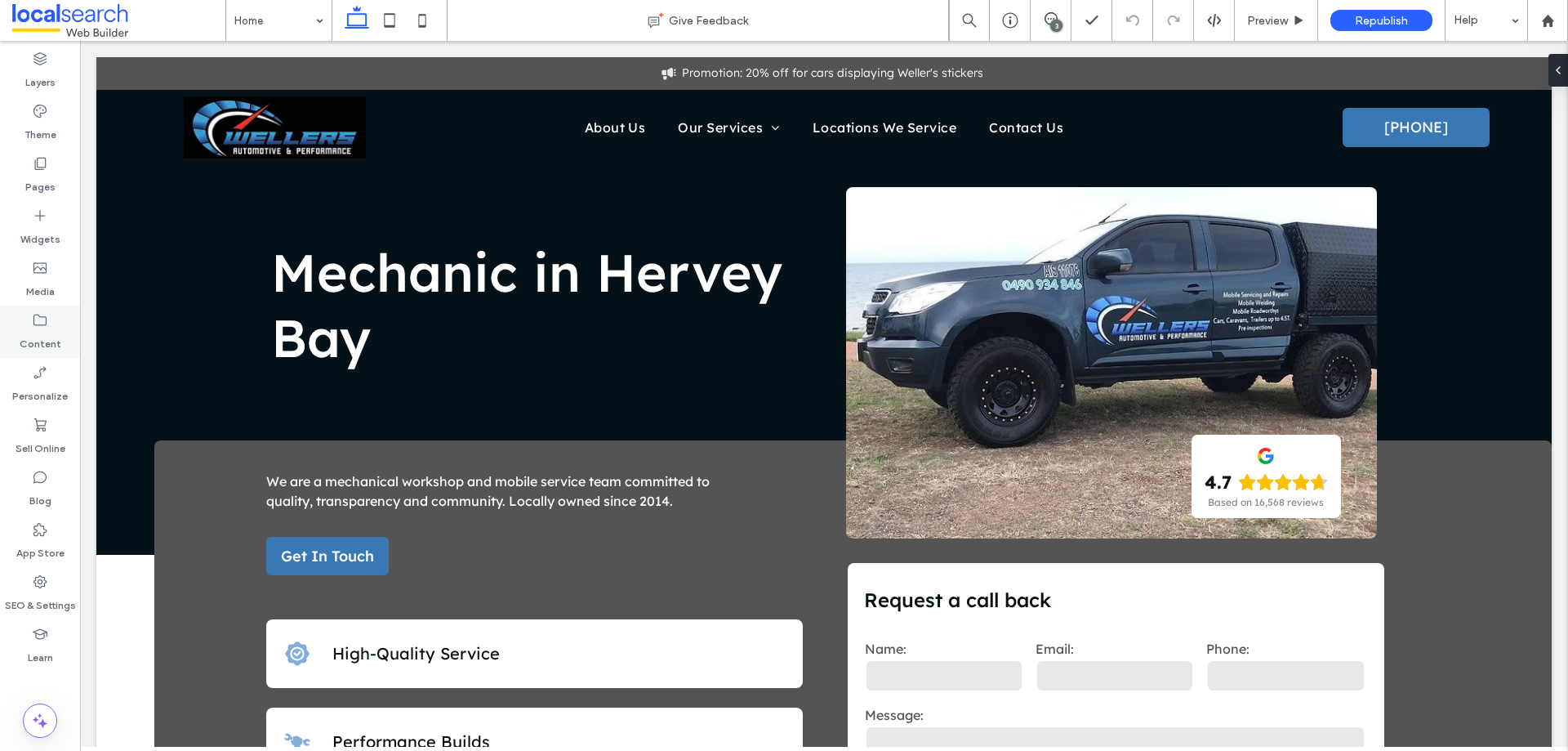 click 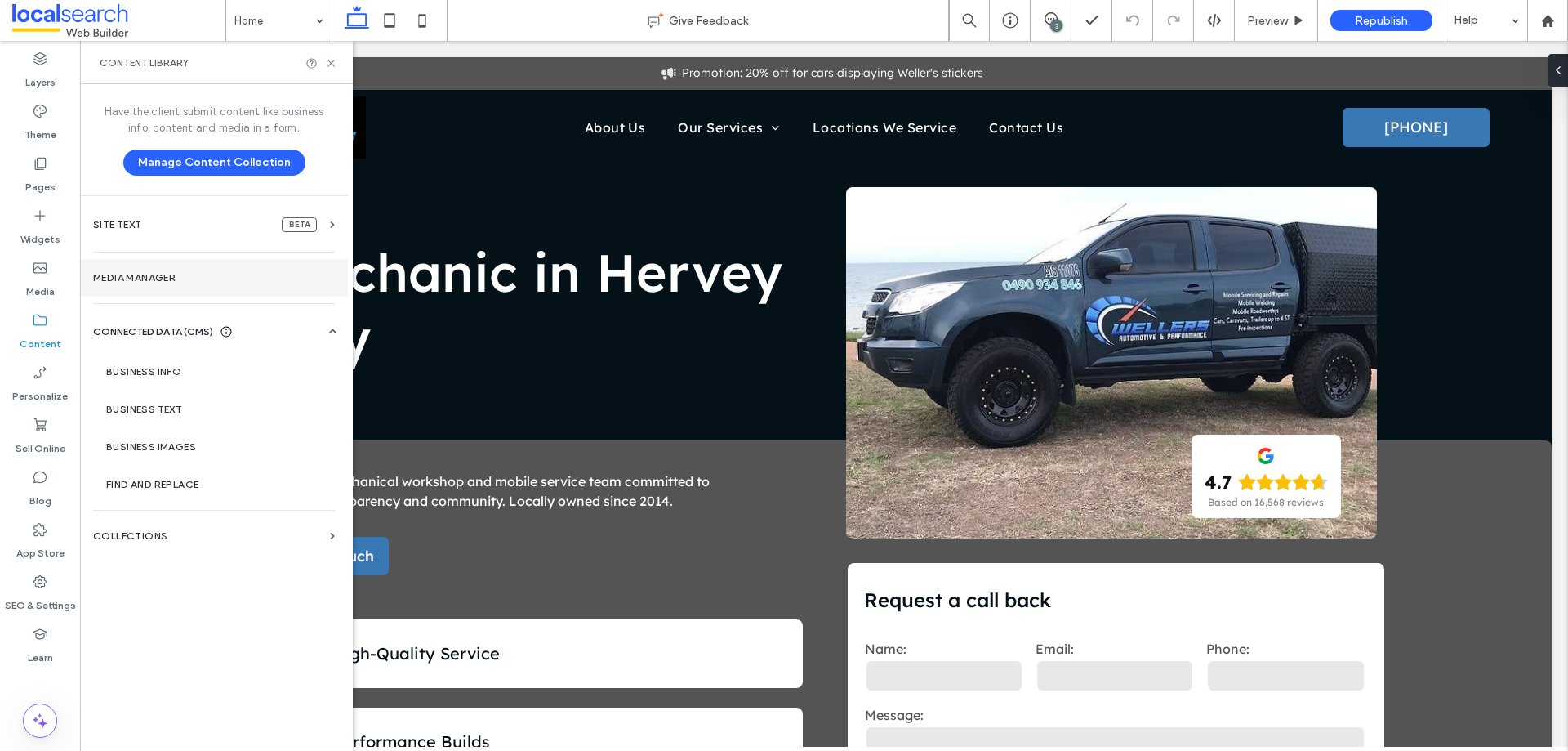 click on "Media Manager" at bounding box center (214, 278) 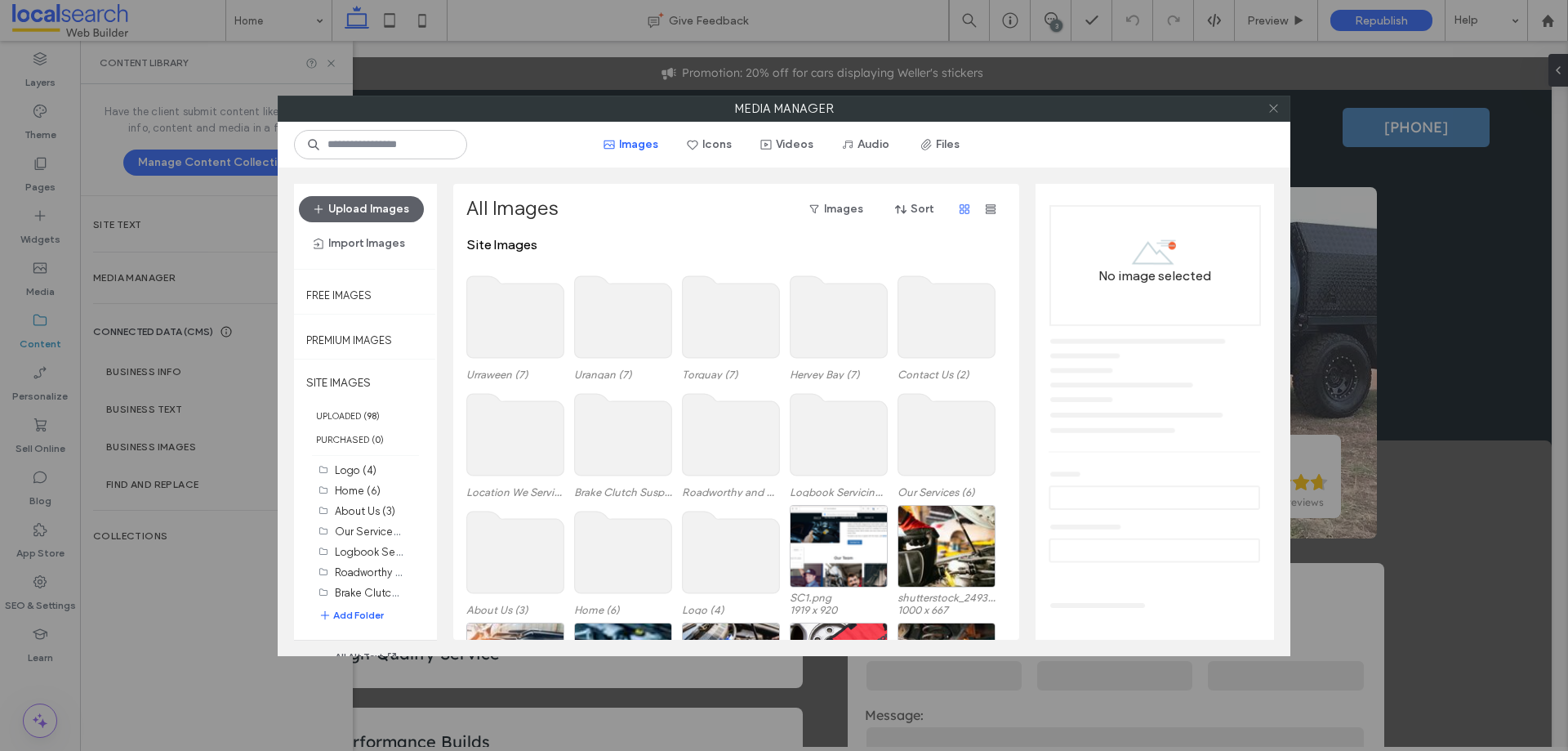 click 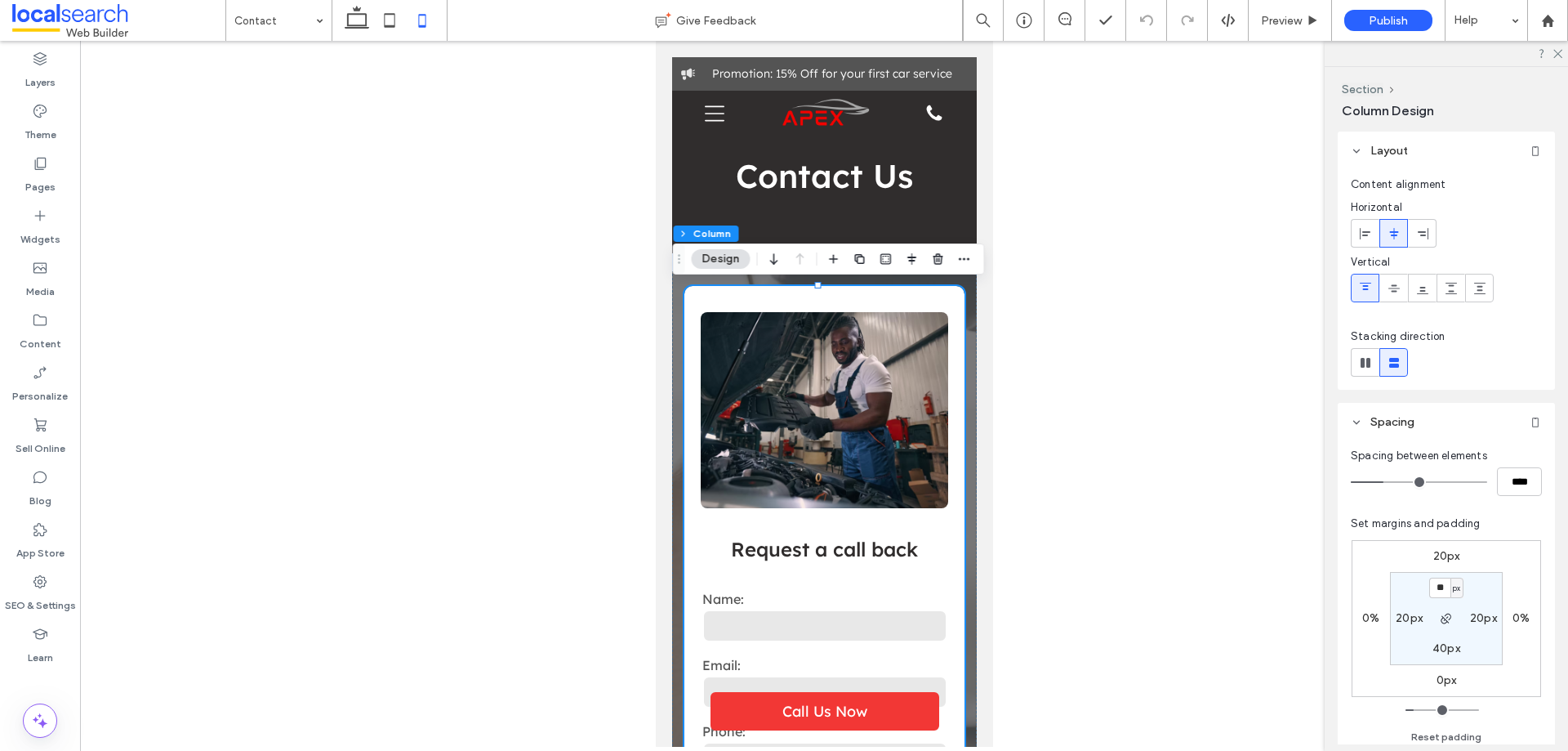 scroll, scrollTop: 0, scrollLeft: 0, axis: both 